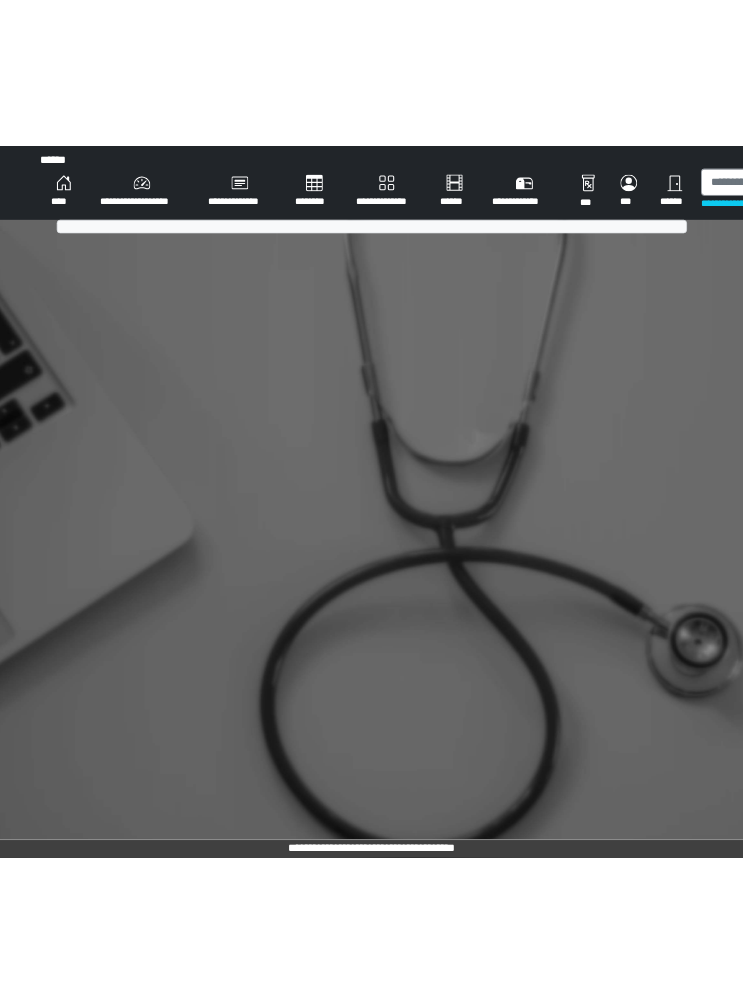 scroll, scrollTop: 0, scrollLeft: 0, axis: both 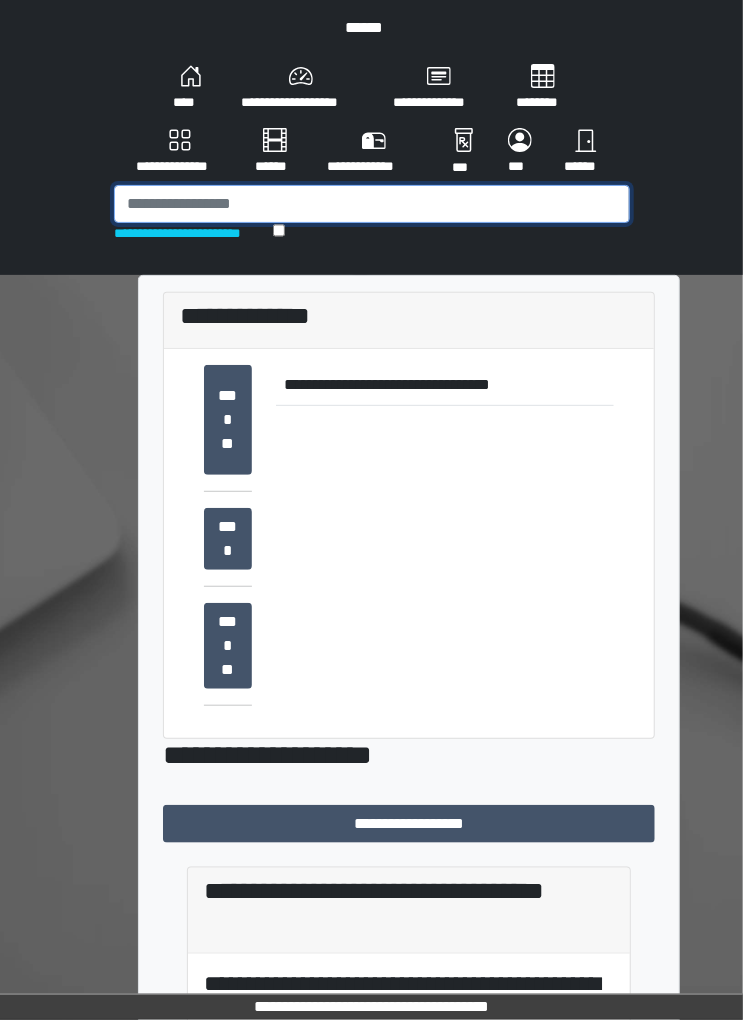 click at bounding box center (372, 204) 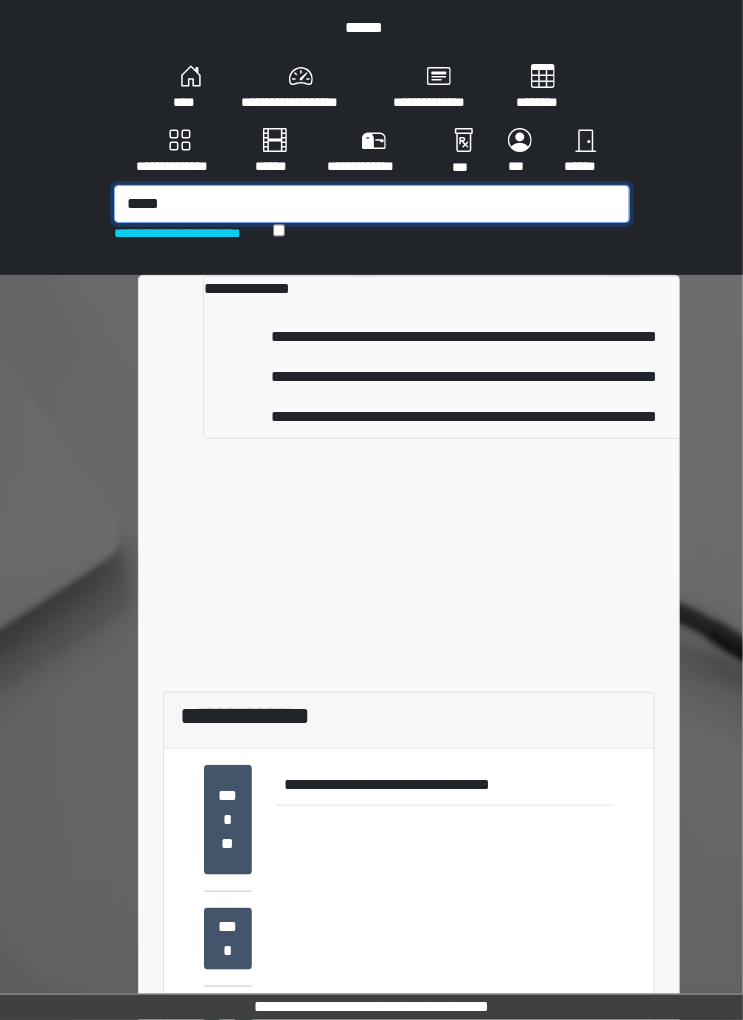 type on "*****" 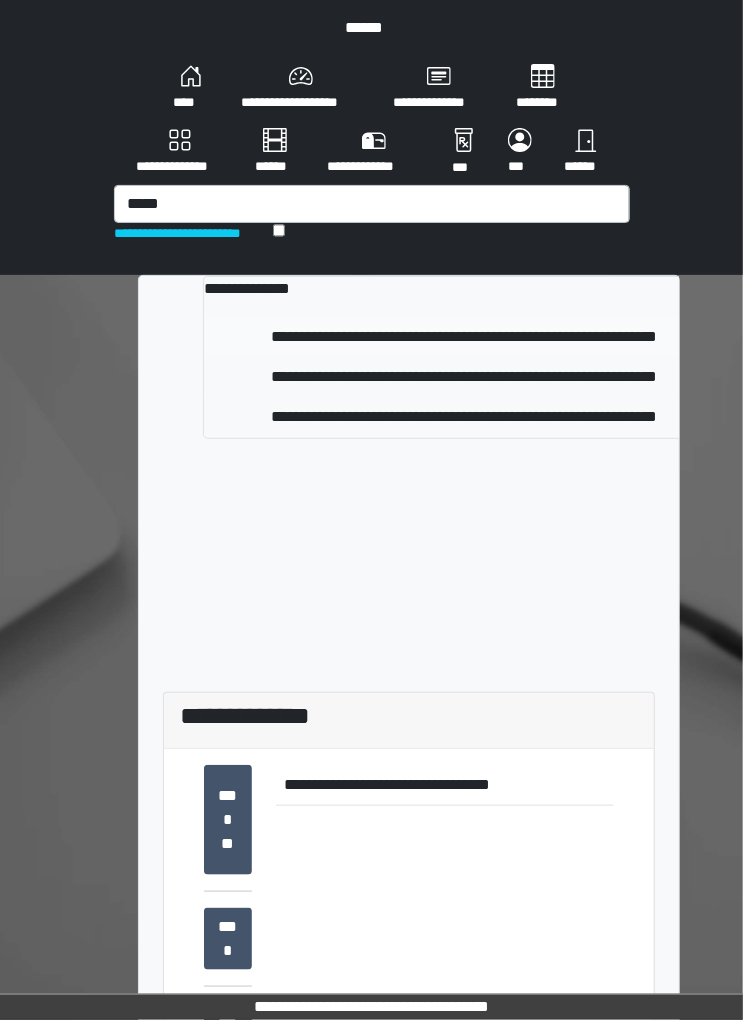 click on "**********" at bounding box center (464, 337) 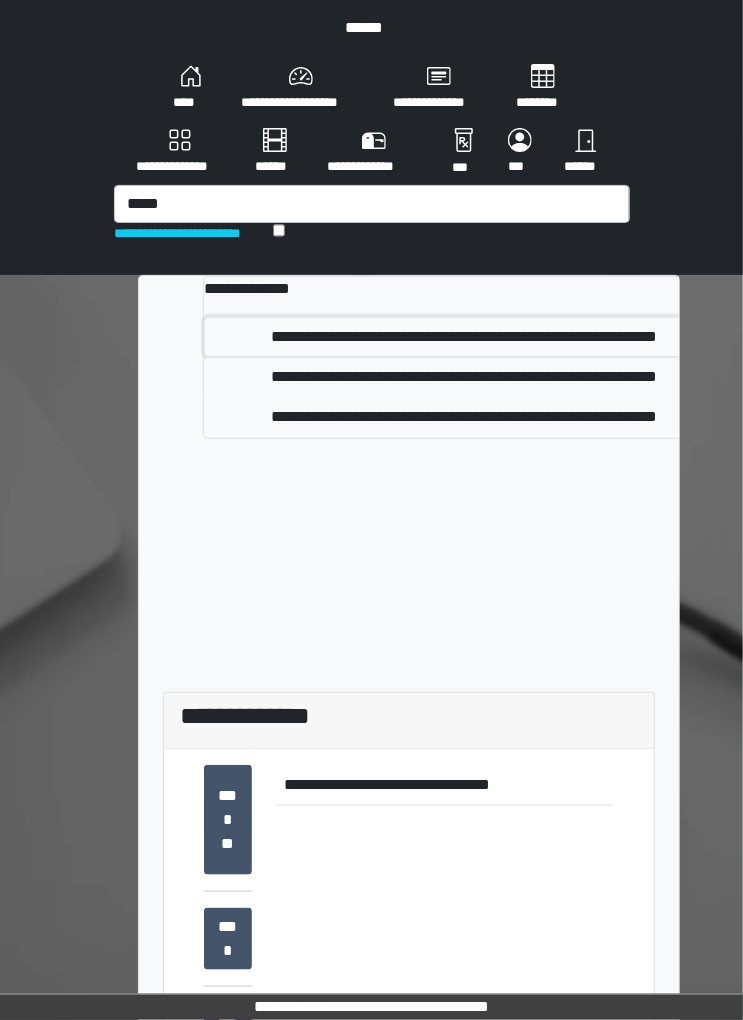 click on "**********" at bounding box center (464, 337) 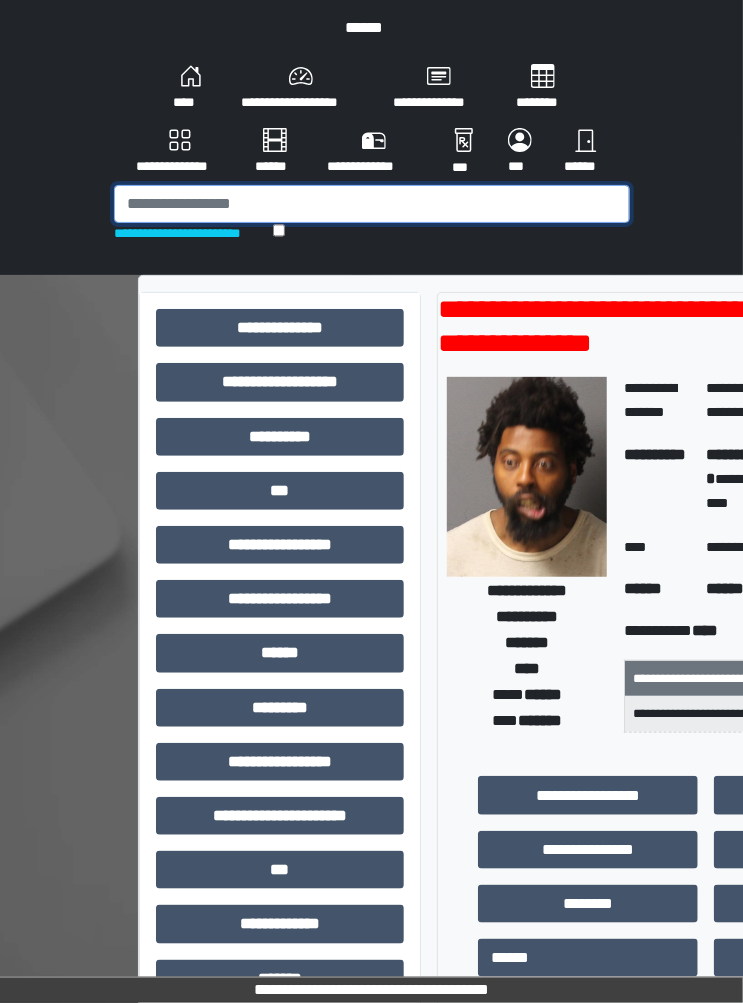 click at bounding box center (372, 204) 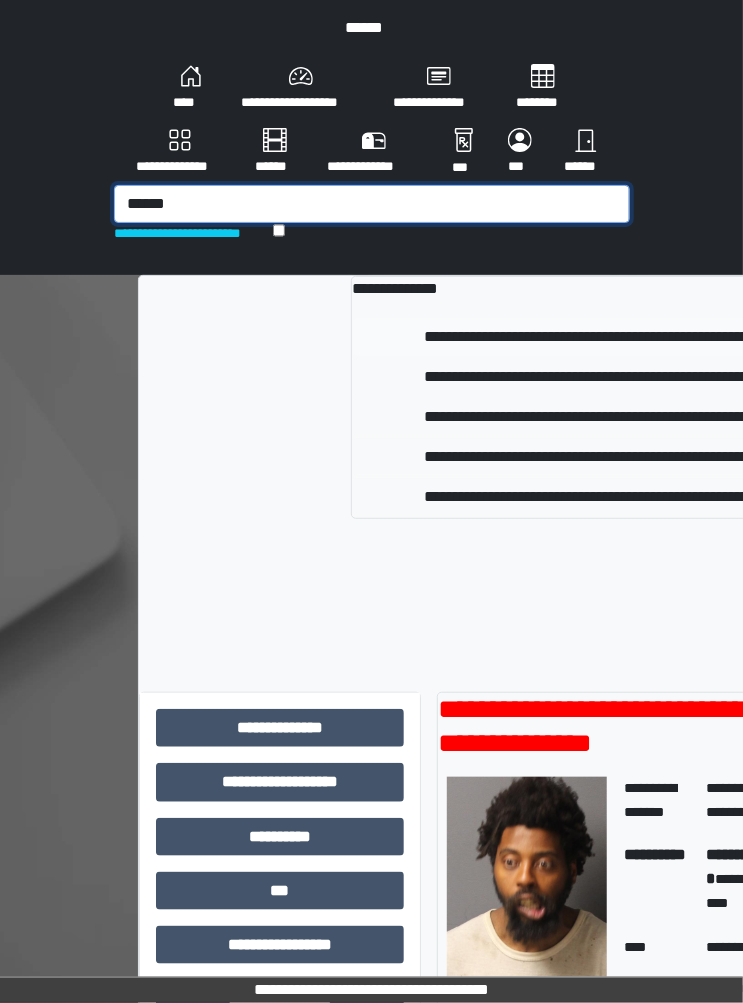 type on "******" 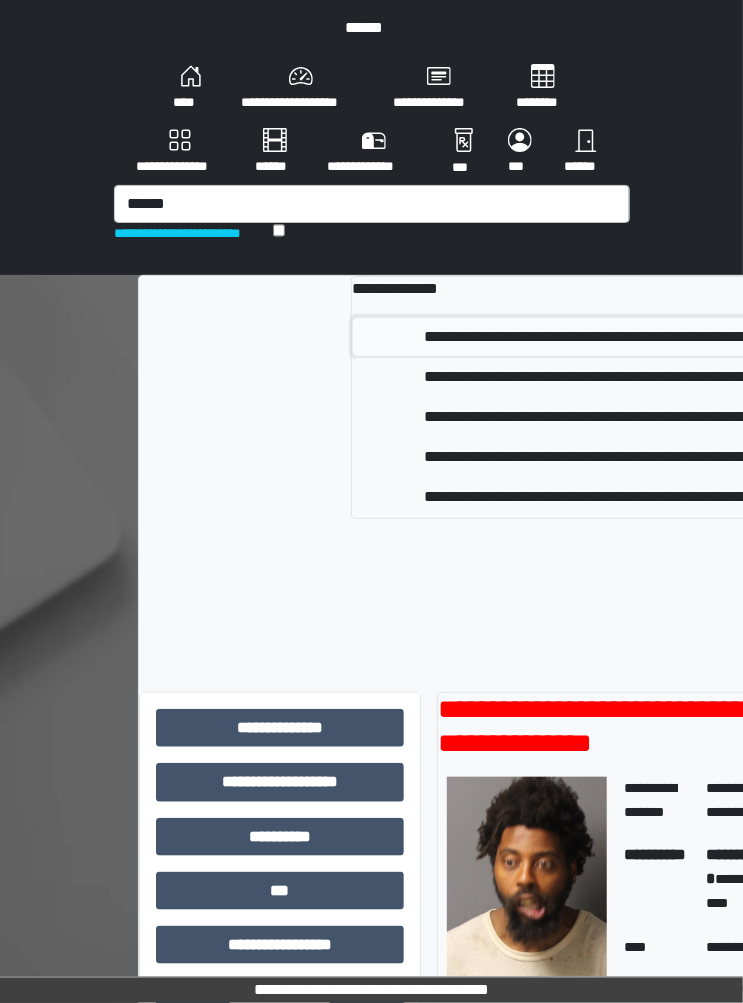 click on "**********" at bounding box center [620, 337] 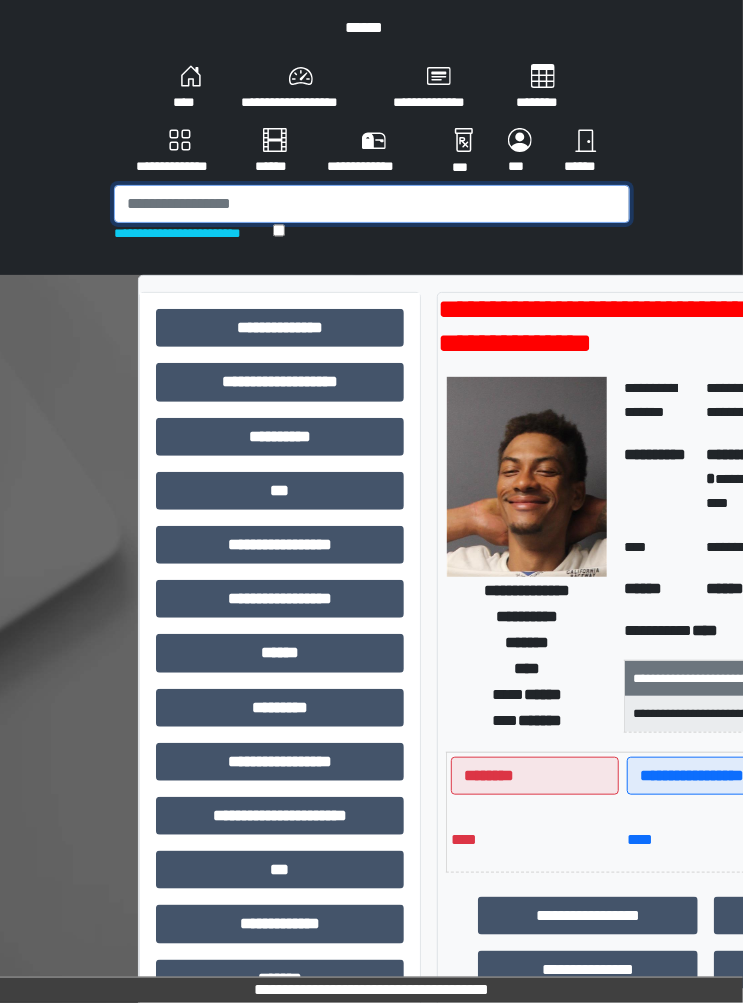 click at bounding box center (372, 204) 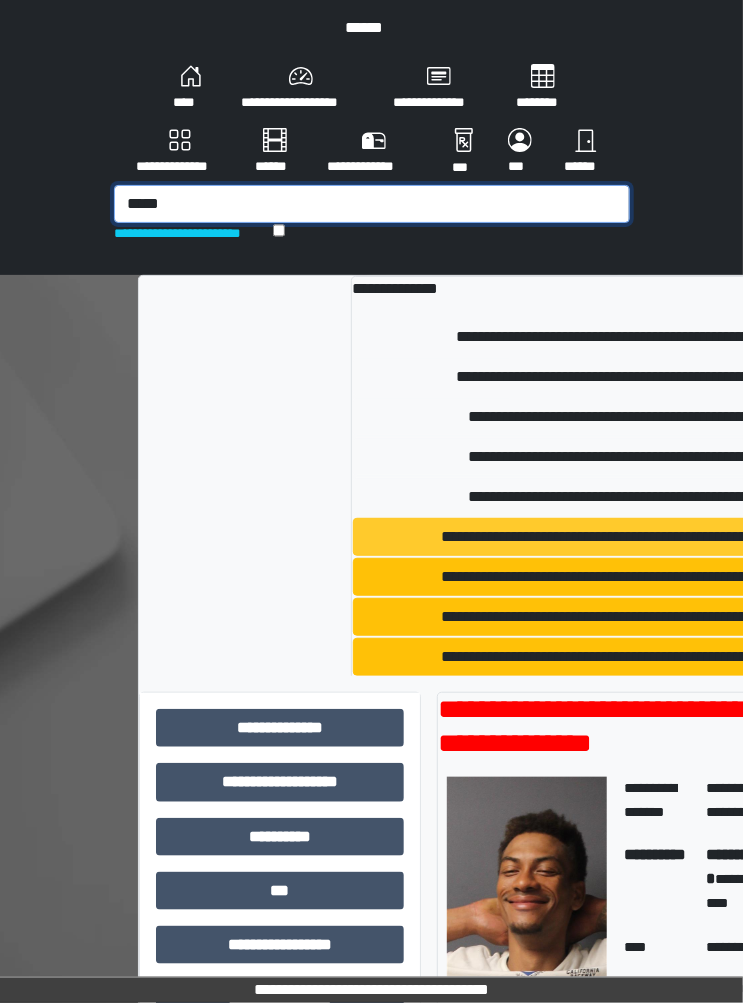 type on "*****" 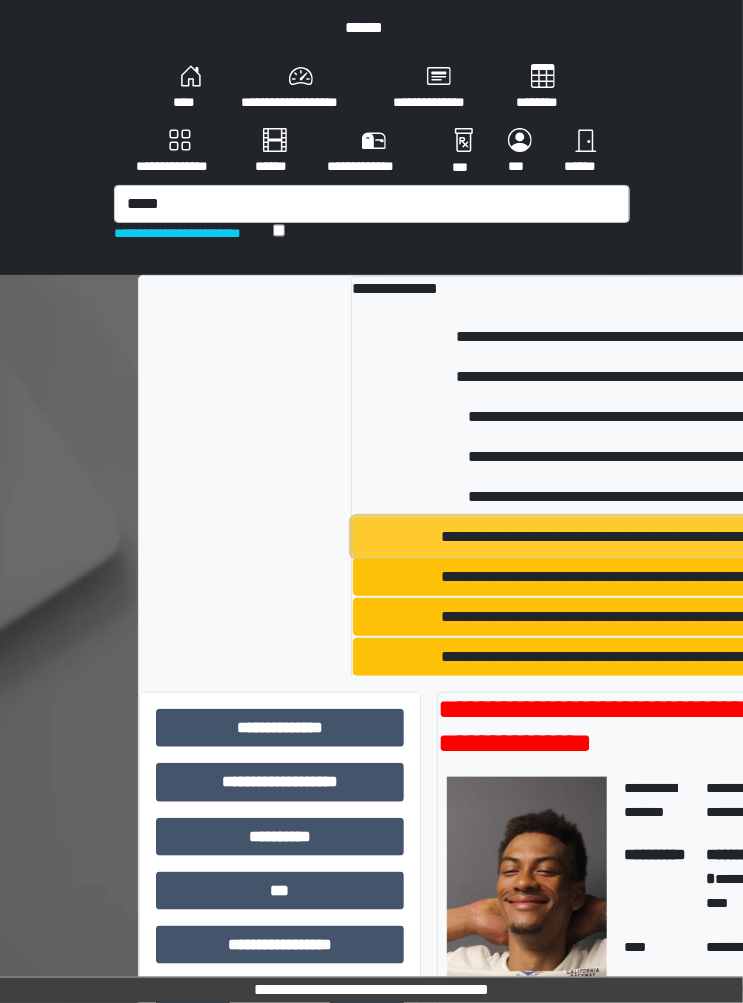 click on "**********" at bounding box center [676, 537] 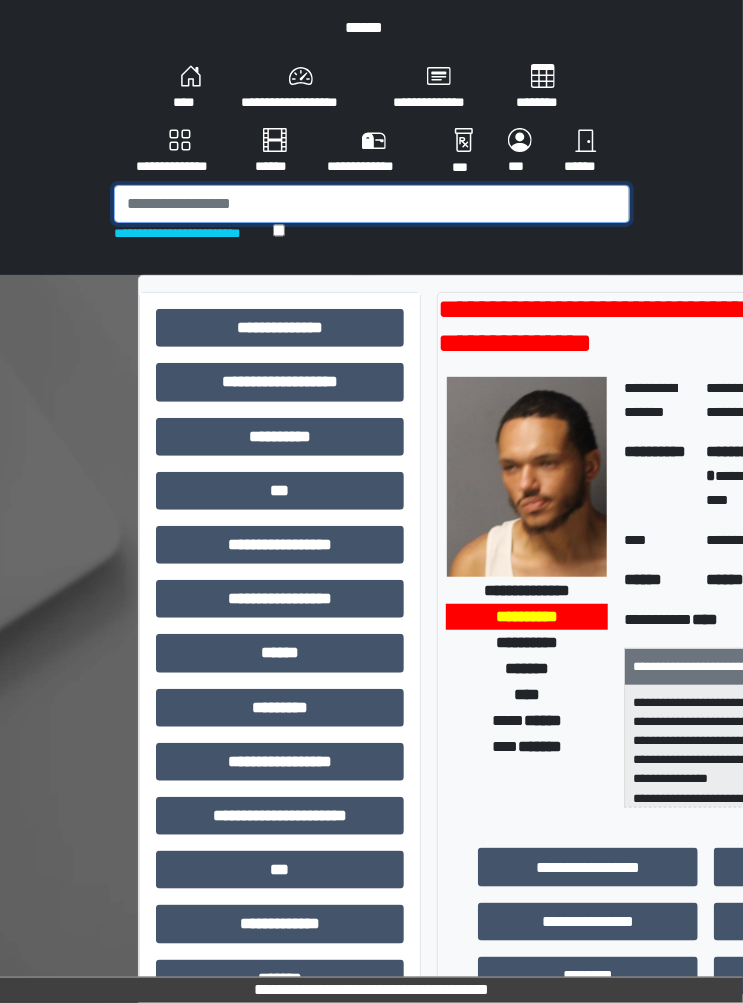 click at bounding box center (372, 204) 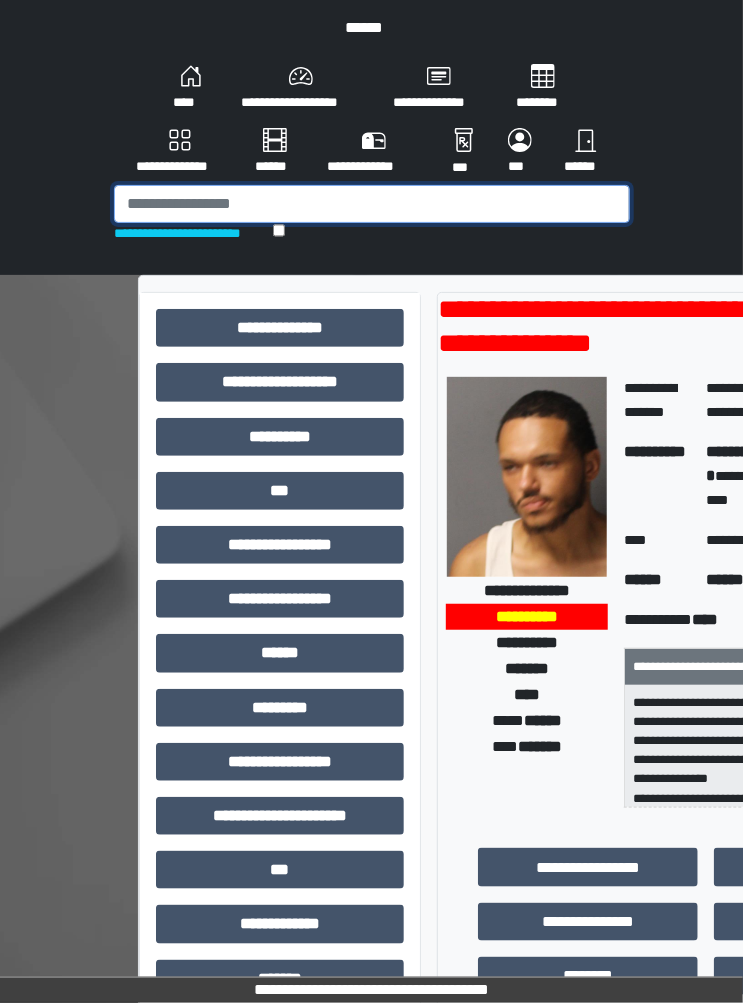 click at bounding box center [372, 204] 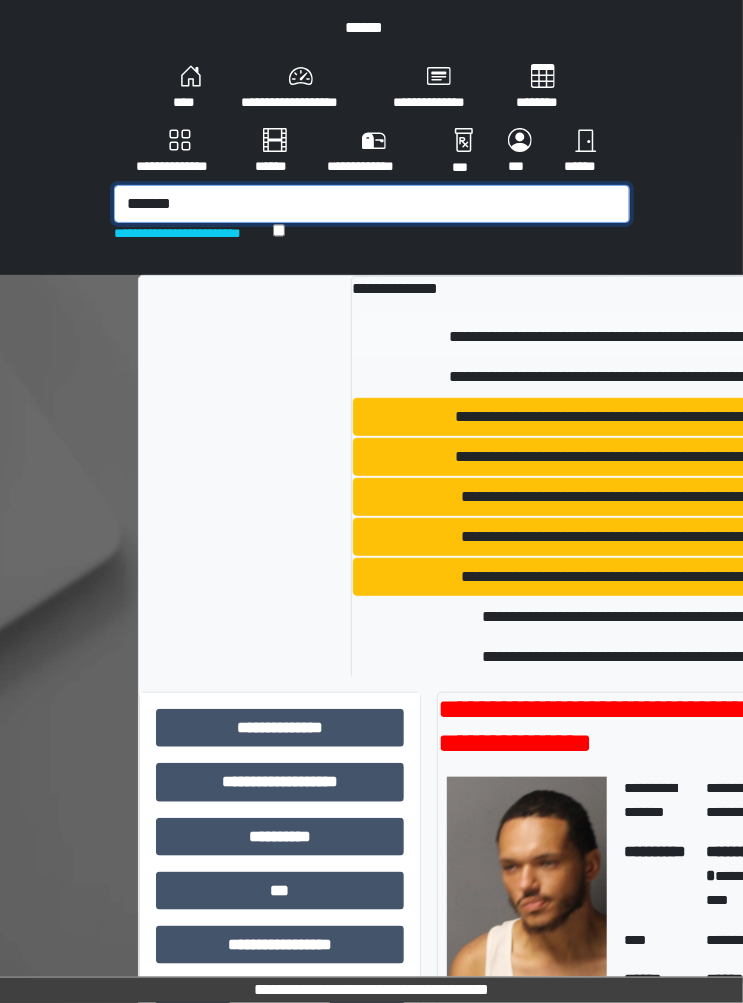 type on "*******" 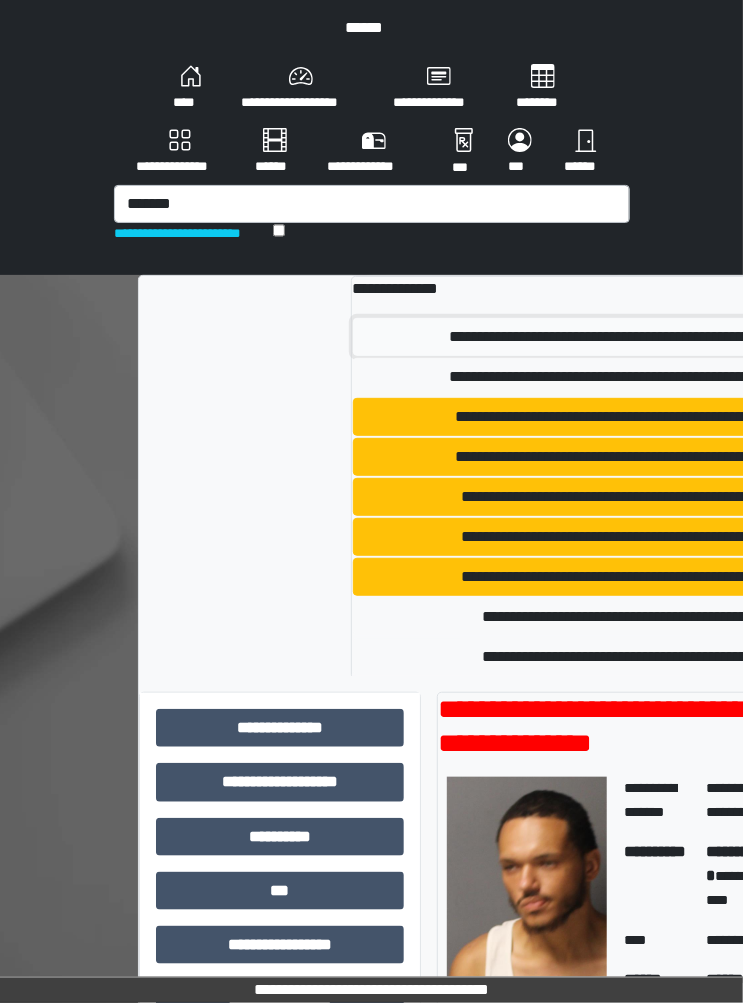 click on "**********" at bounding box center [690, 337] 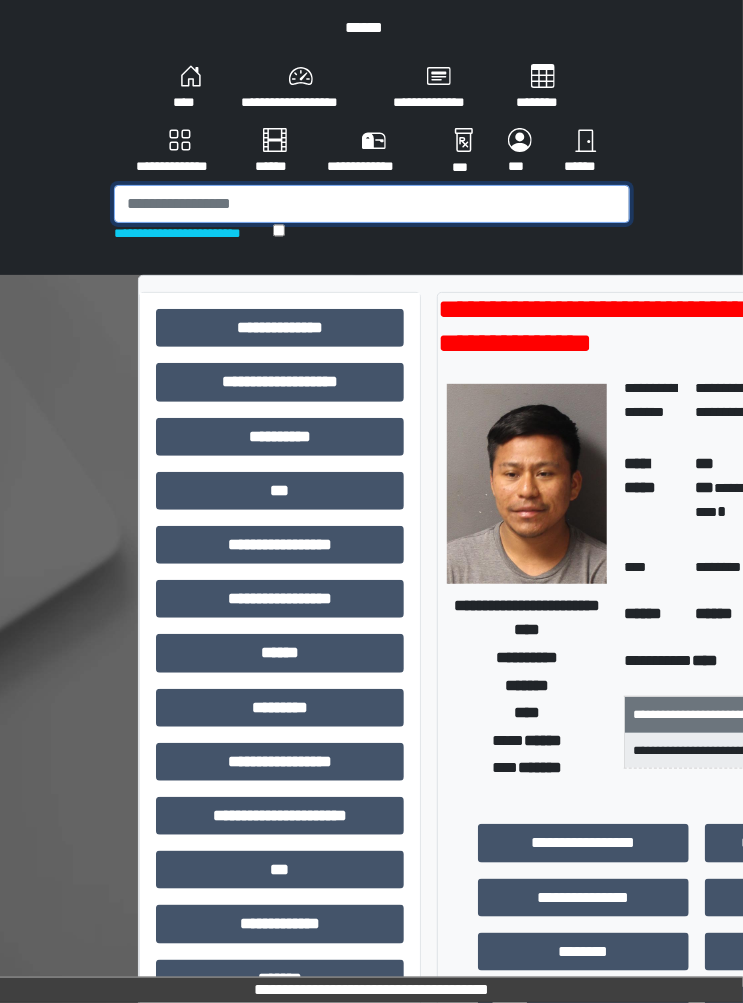click at bounding box center (372, 204) 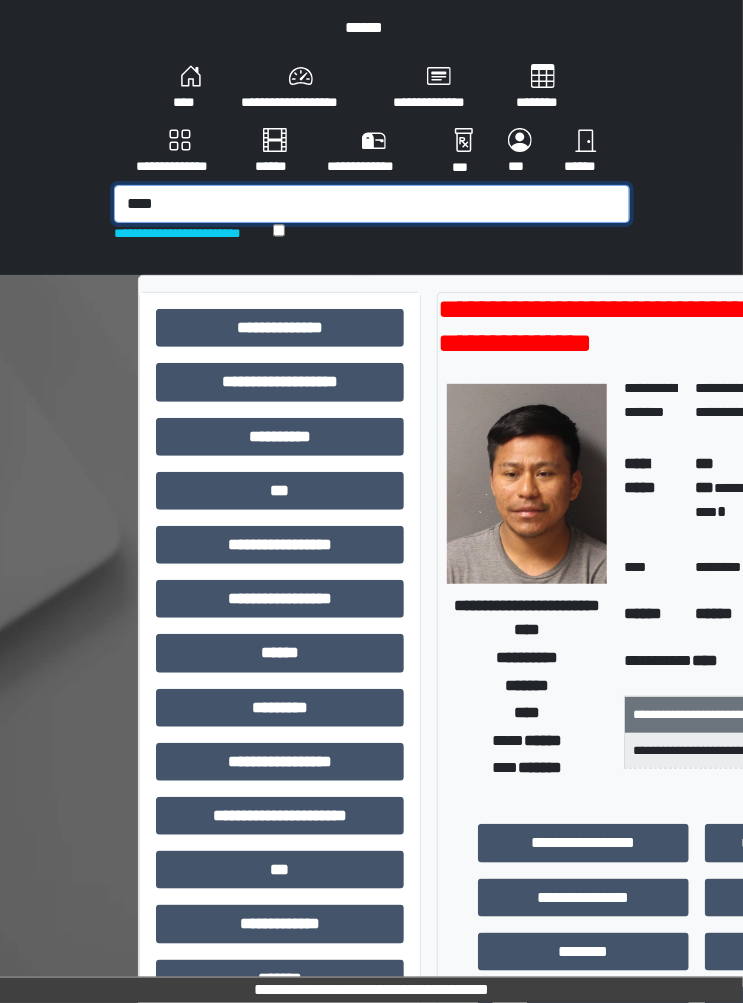 click on "****" at bounding box center [372, 204] 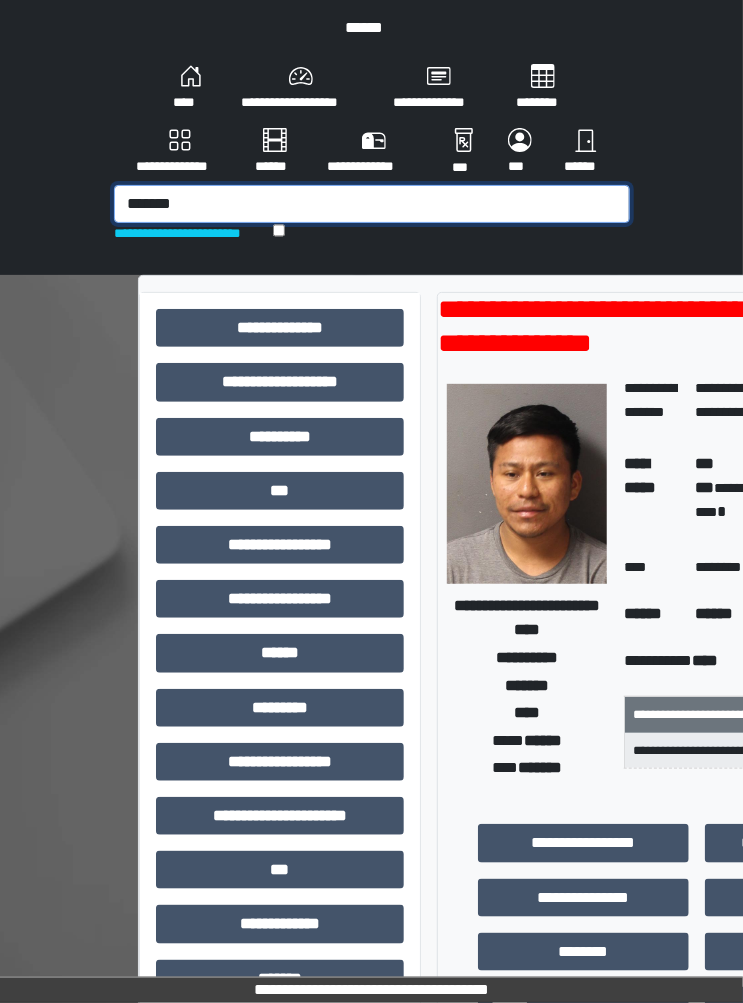 click on "*******" at bounding box center (372, 204) 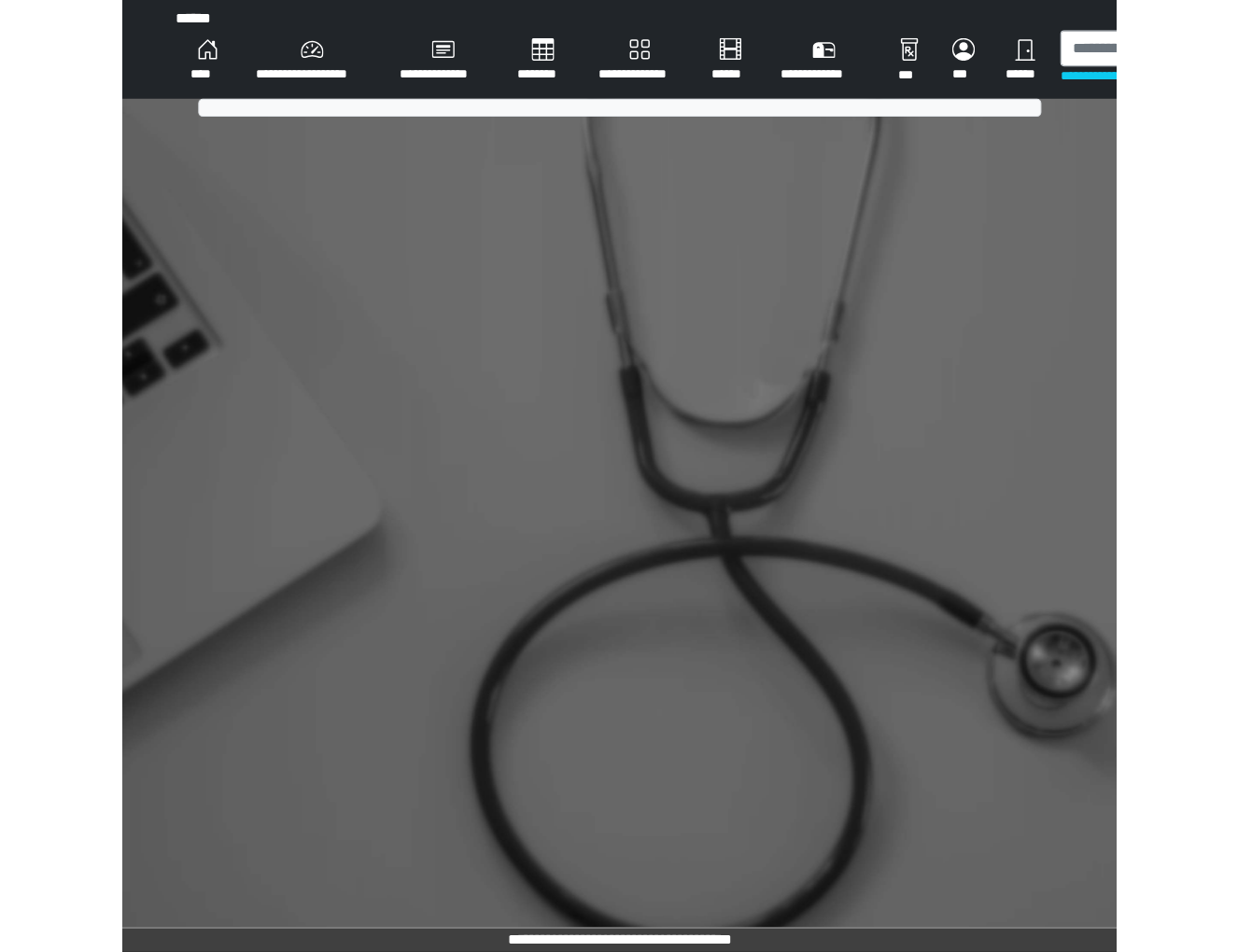 scroll, scrollTop: 0, scrollLeft: 0, axis: both 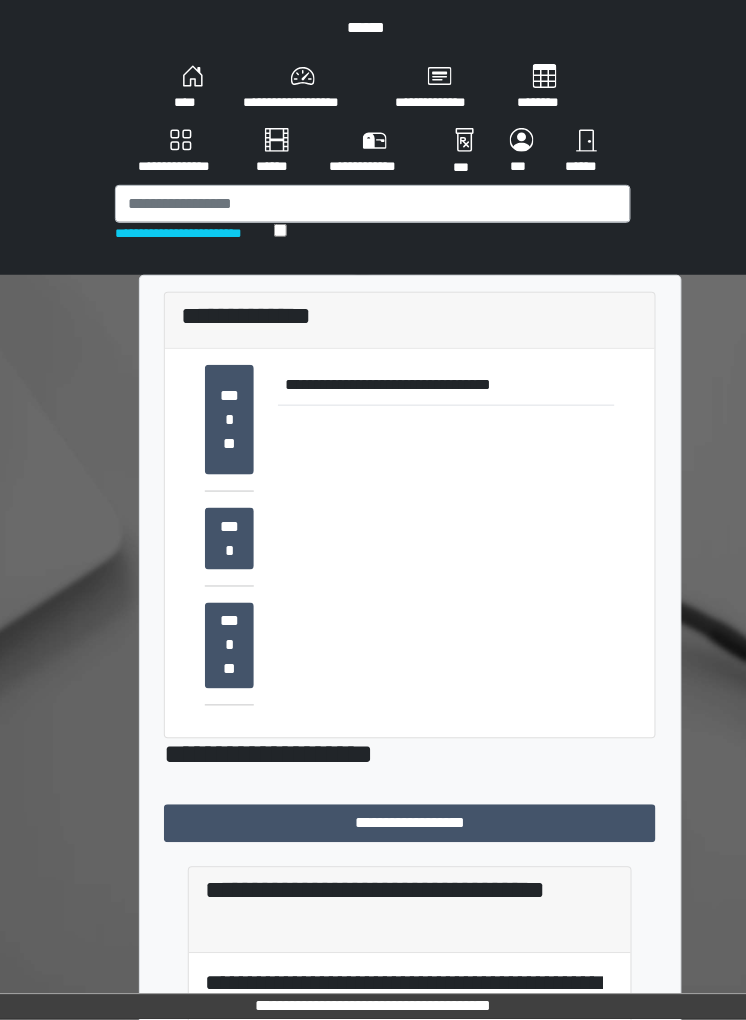 click on "**********" at bounding box center [373, 999] 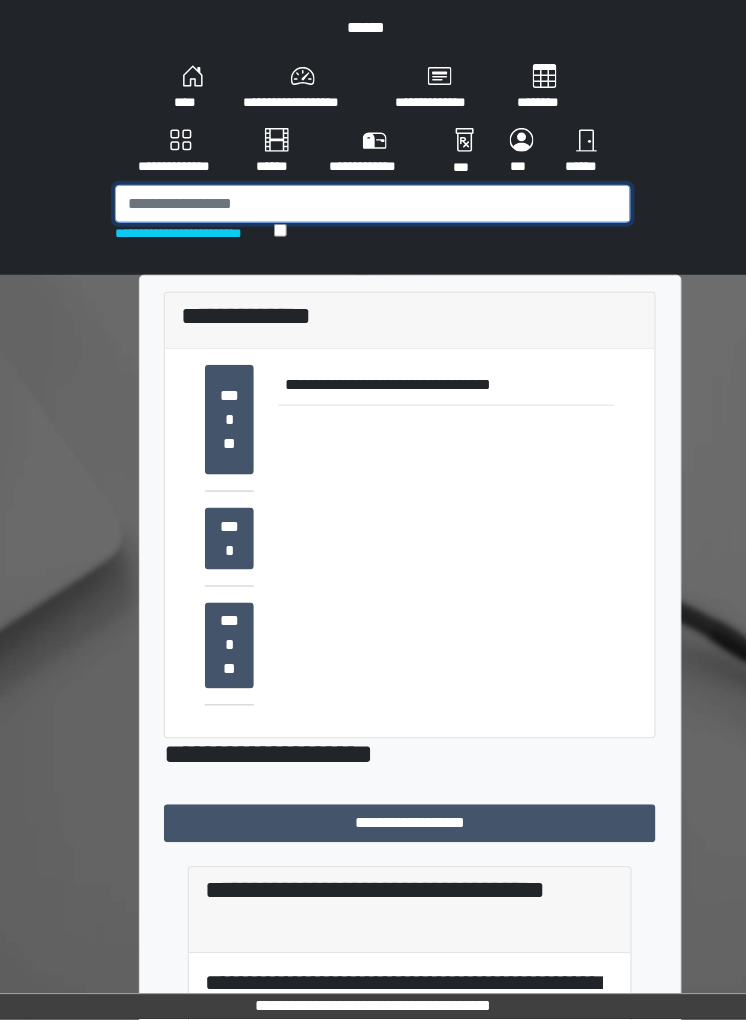 click at bounding box center (373, 204) 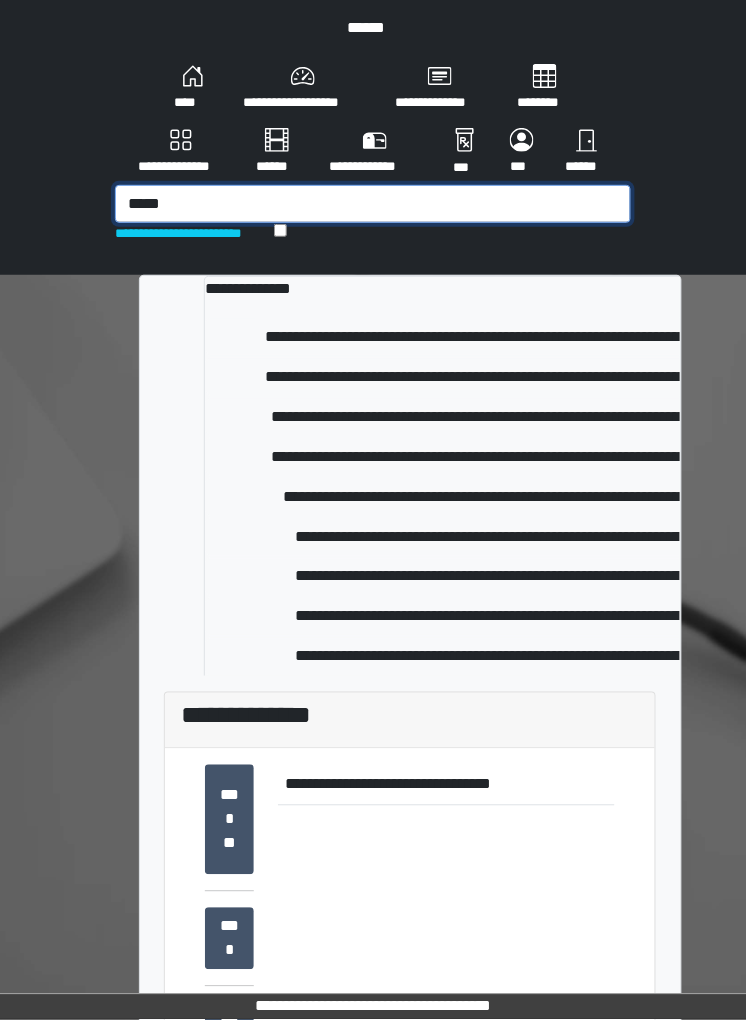 type on "*****" 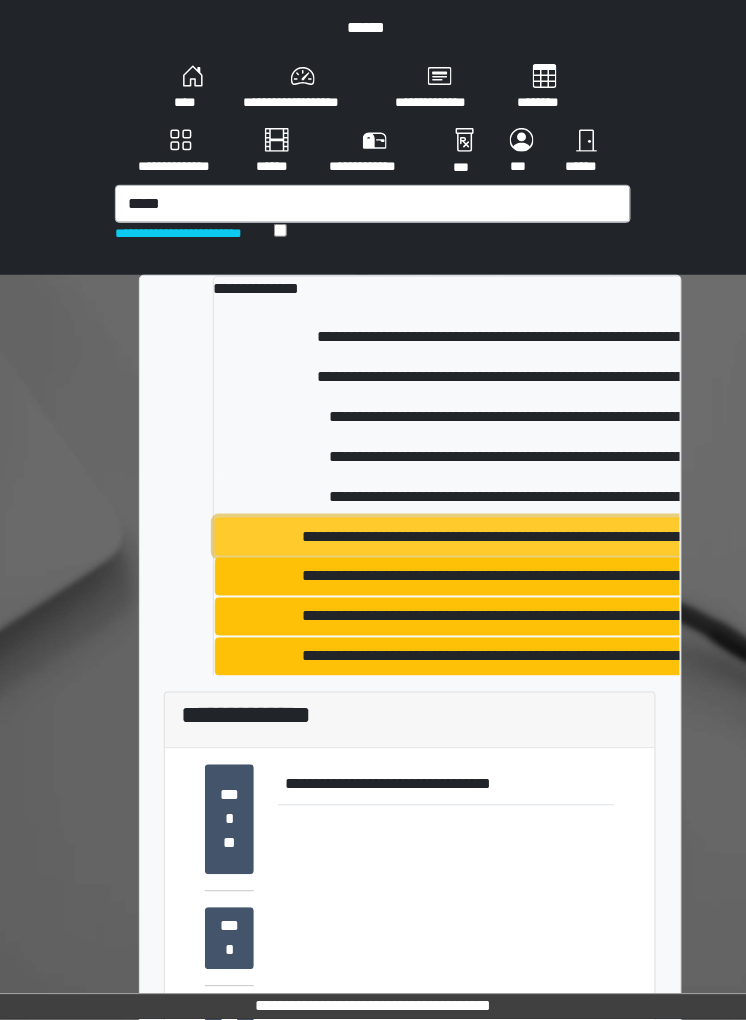 click on "**********" at bounding box center (538, 537) 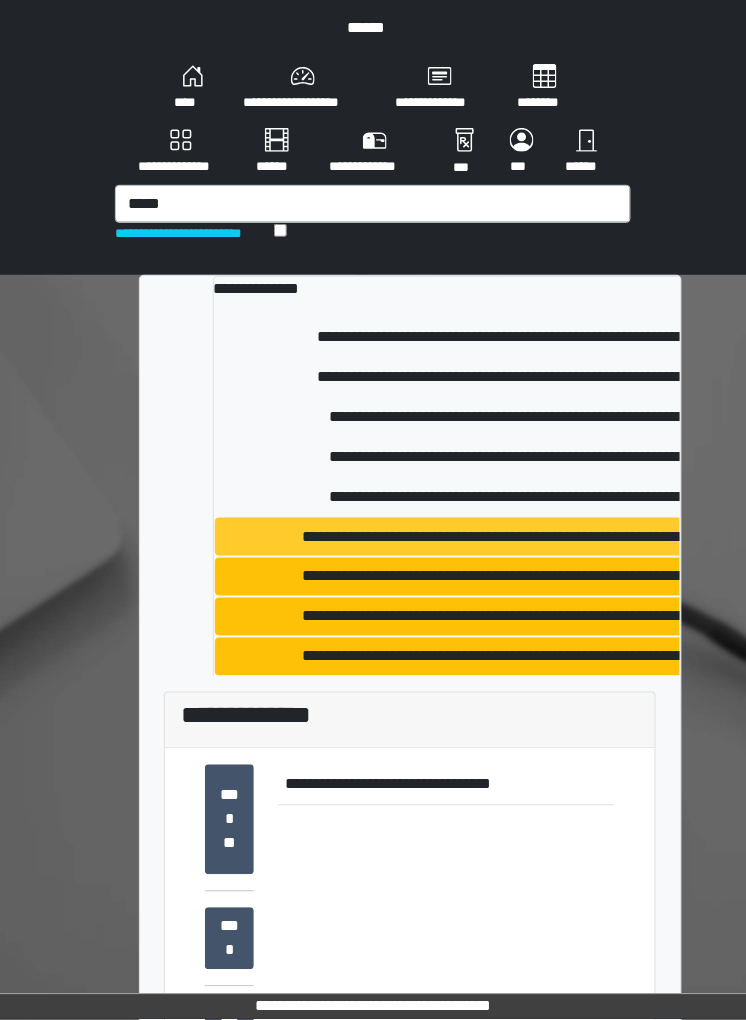 type 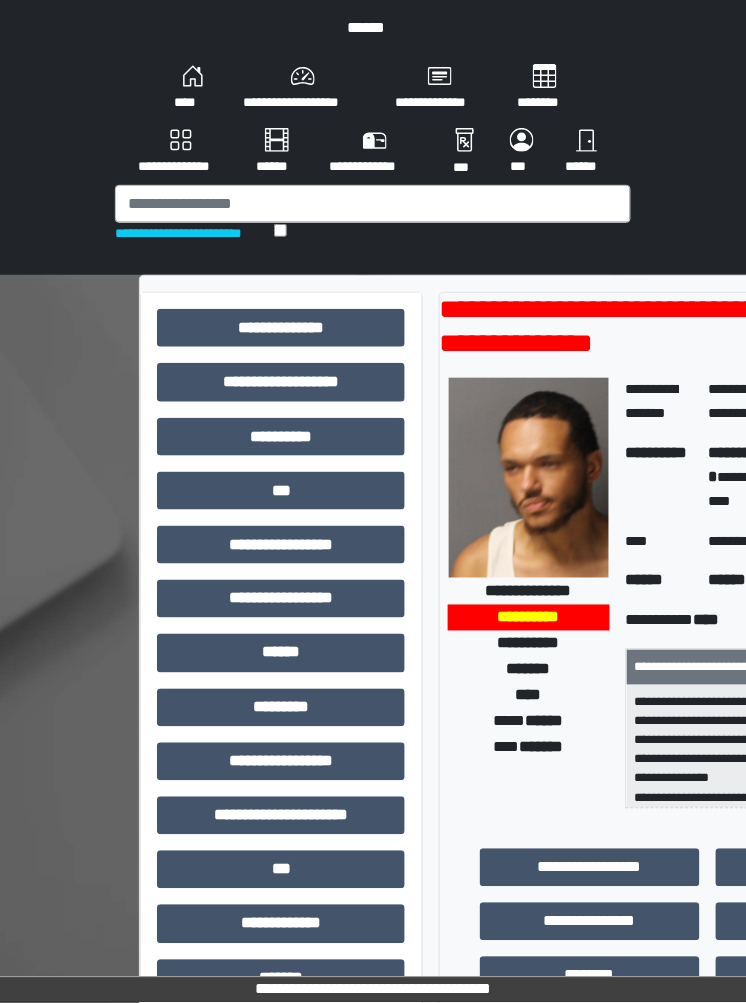 click on "******" at bounding box center (545, 721) 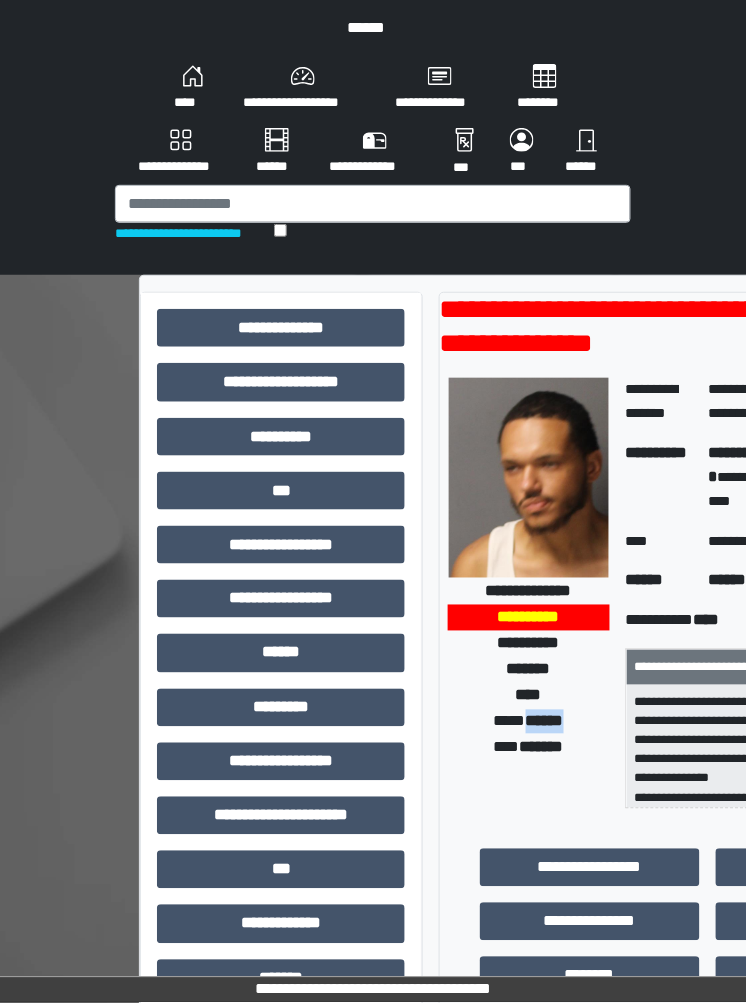 click on "******" at bounding box center [545, 721] 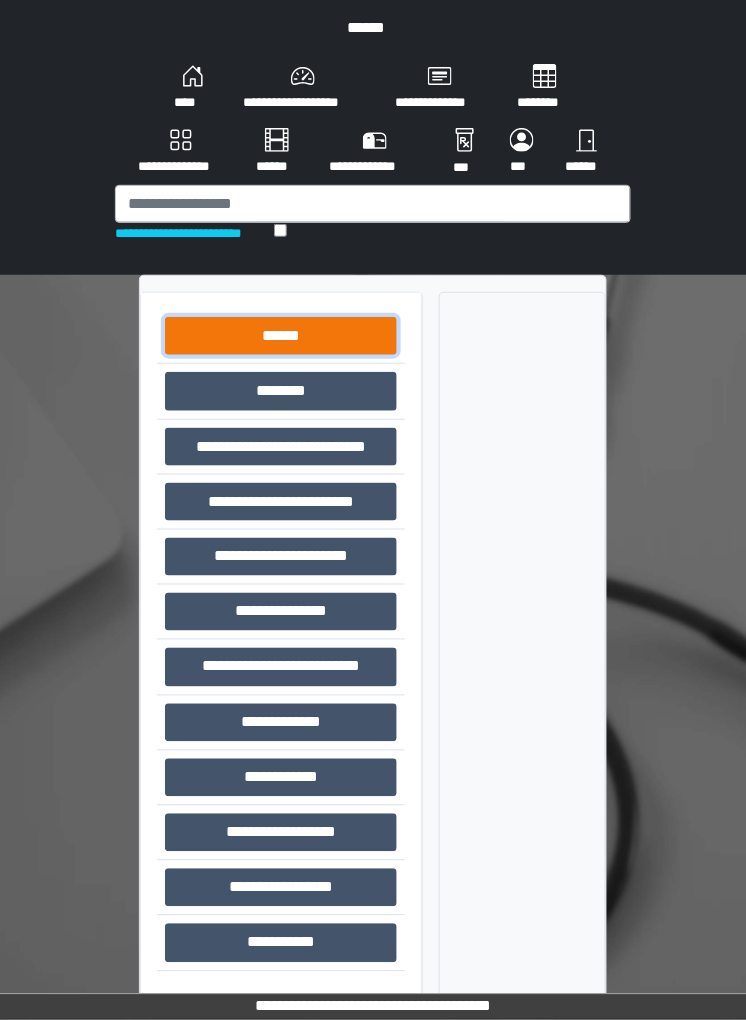 click on "******" at bounding box center [281, 336] 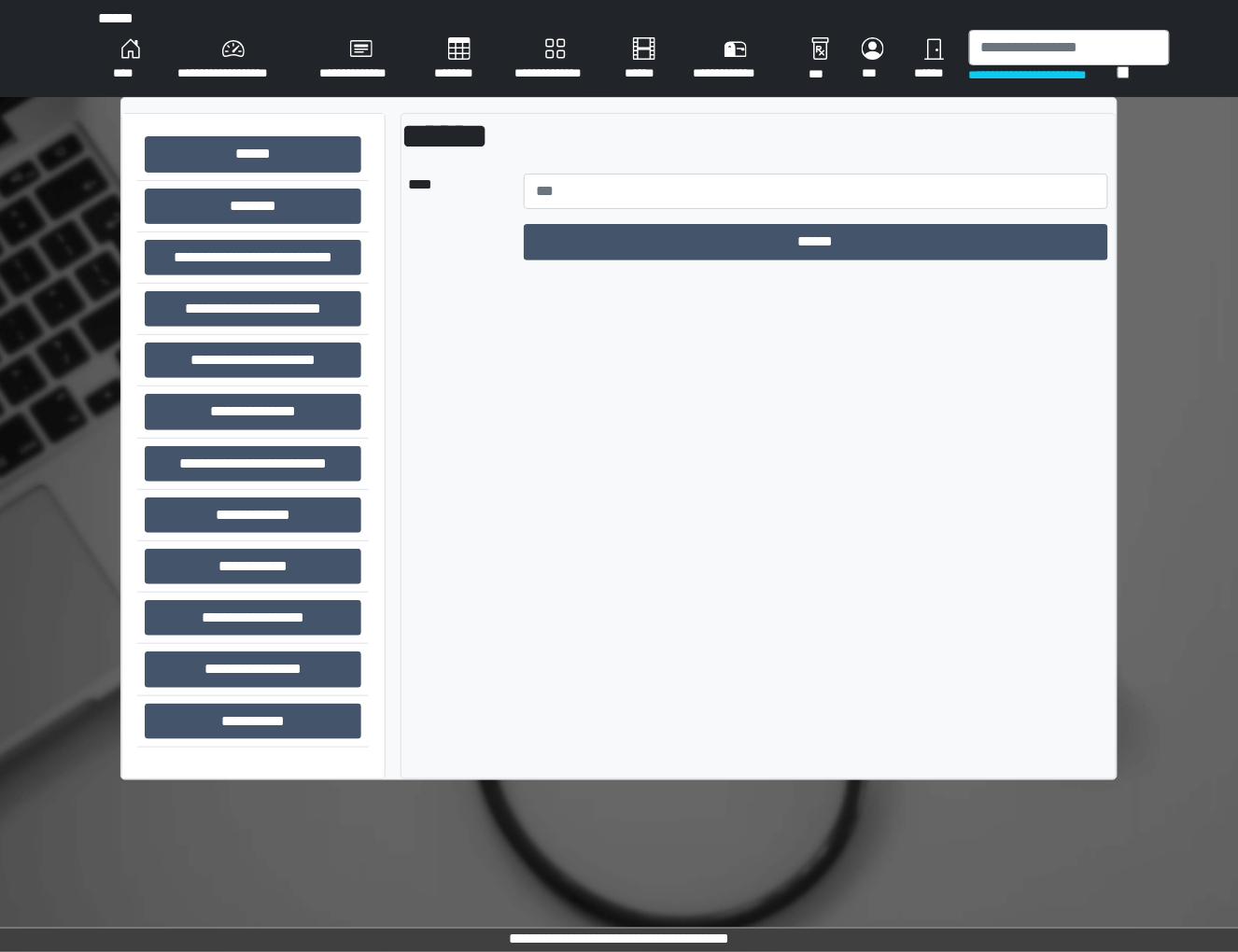 drag, startPoint x: 864, startPoint y: 114, endPoint x: 853, endPoint y: 184, distance: 70.859015 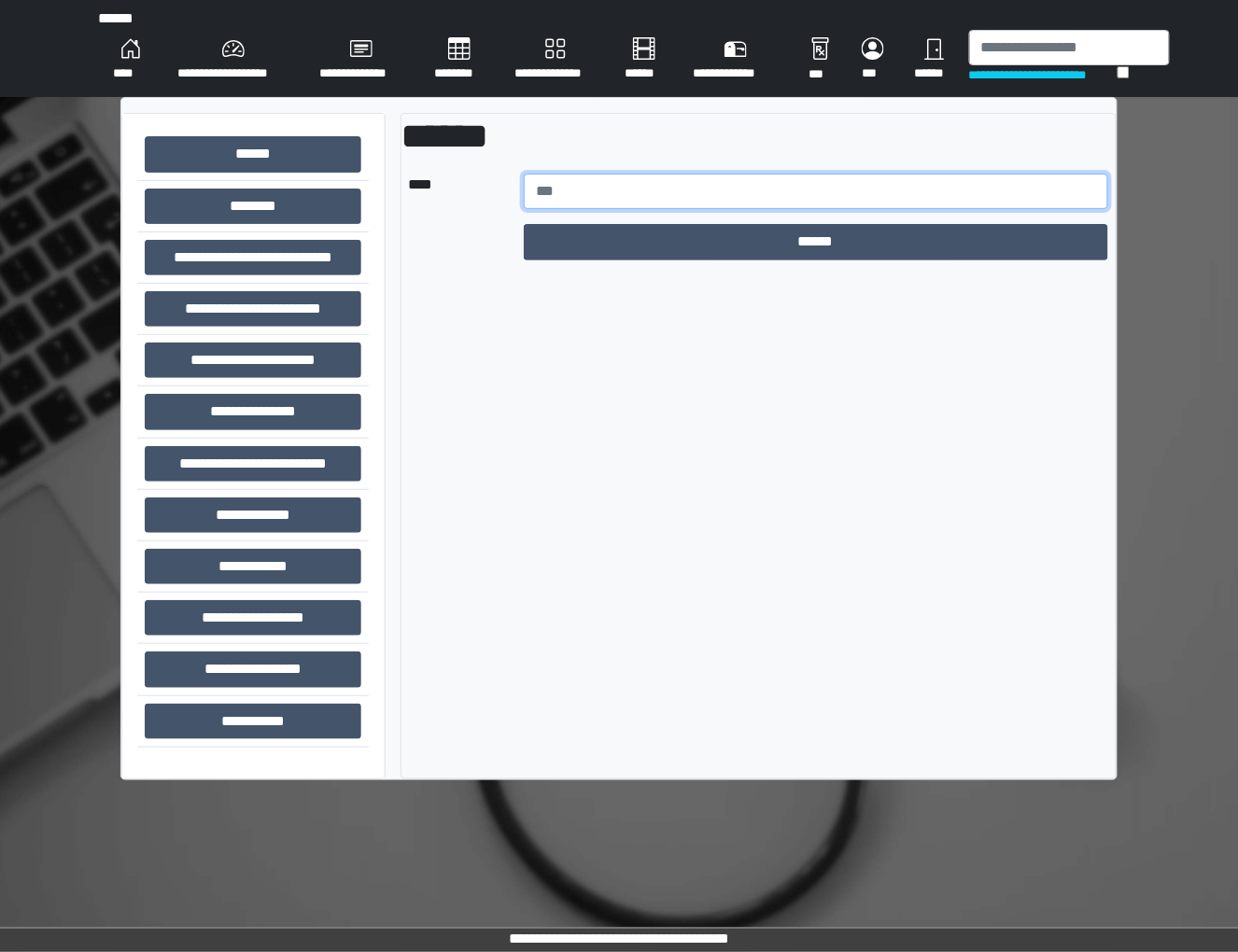 click at bounding box center [816, 191] 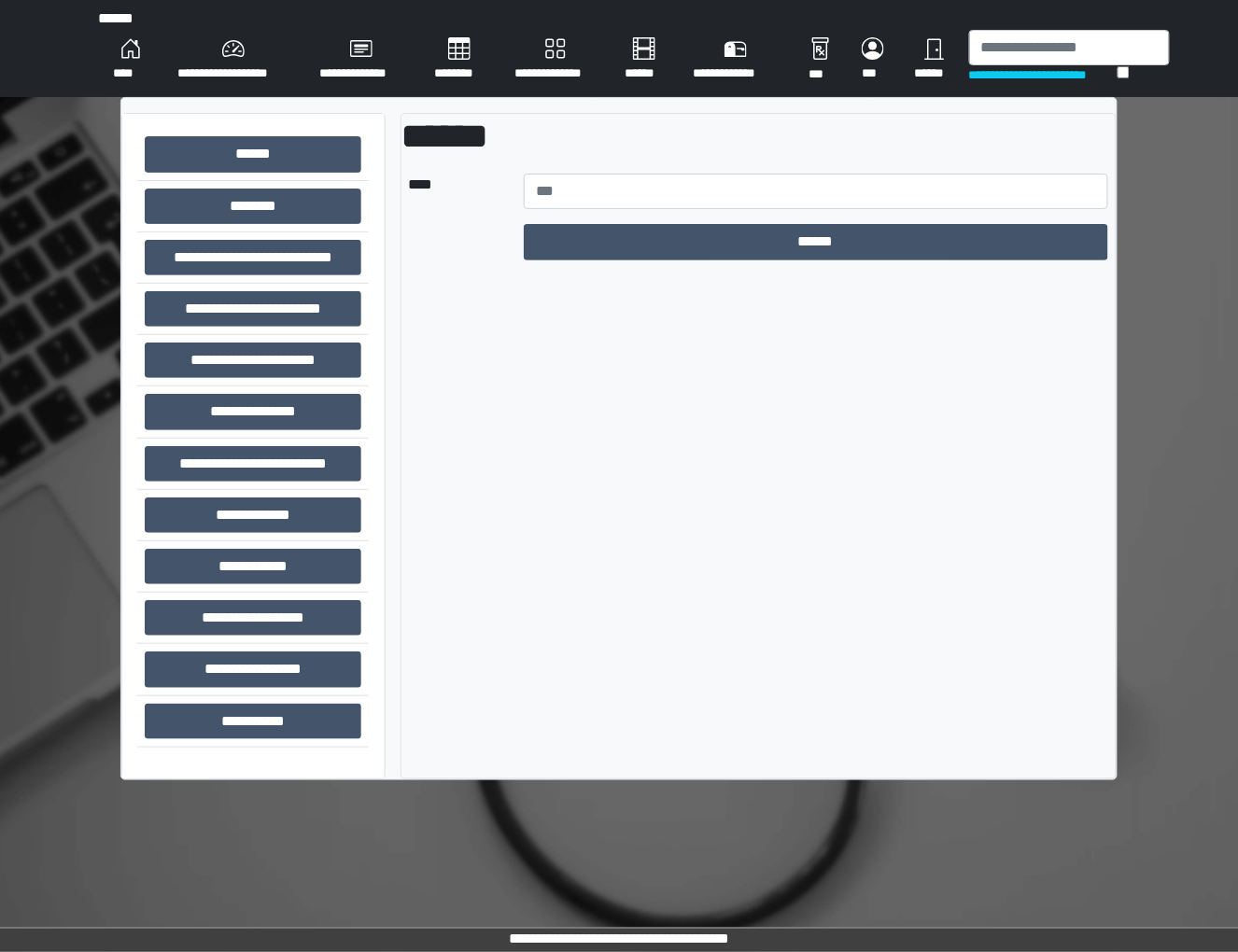 click on "******" at bounding box center (816, 242) 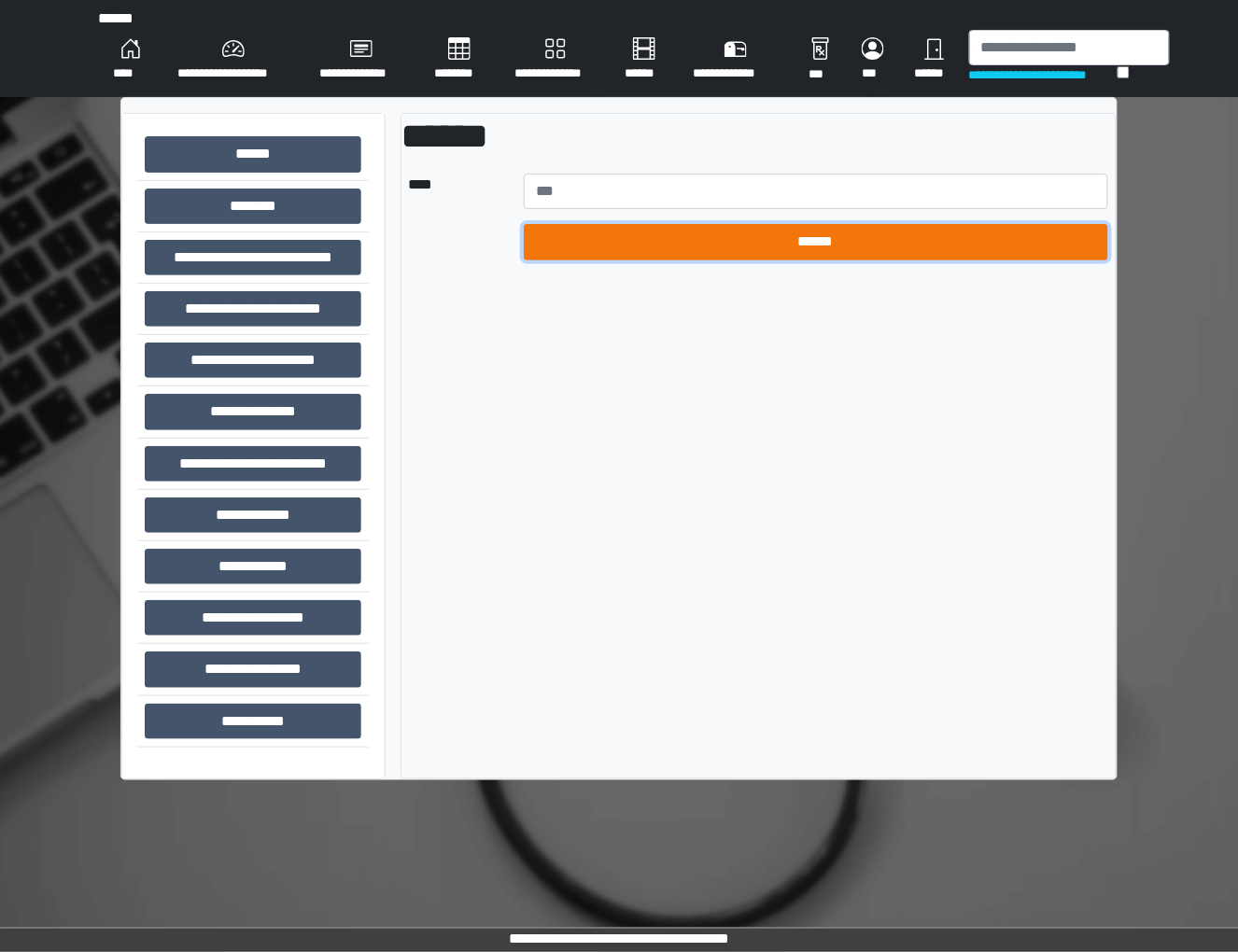 click on "******" at bounding box center [816, 242] 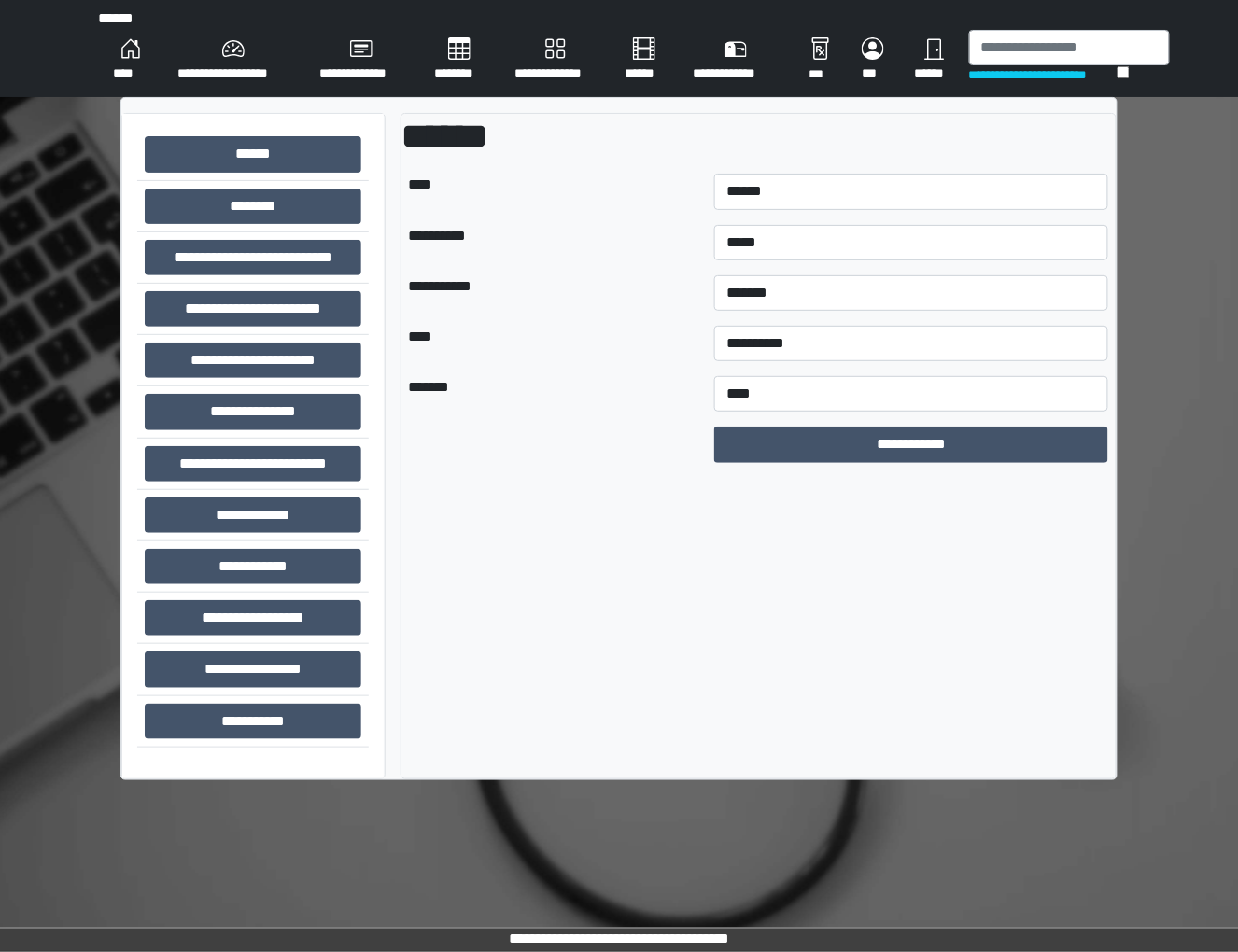 click on "**********" at bounding box center (911, 444) 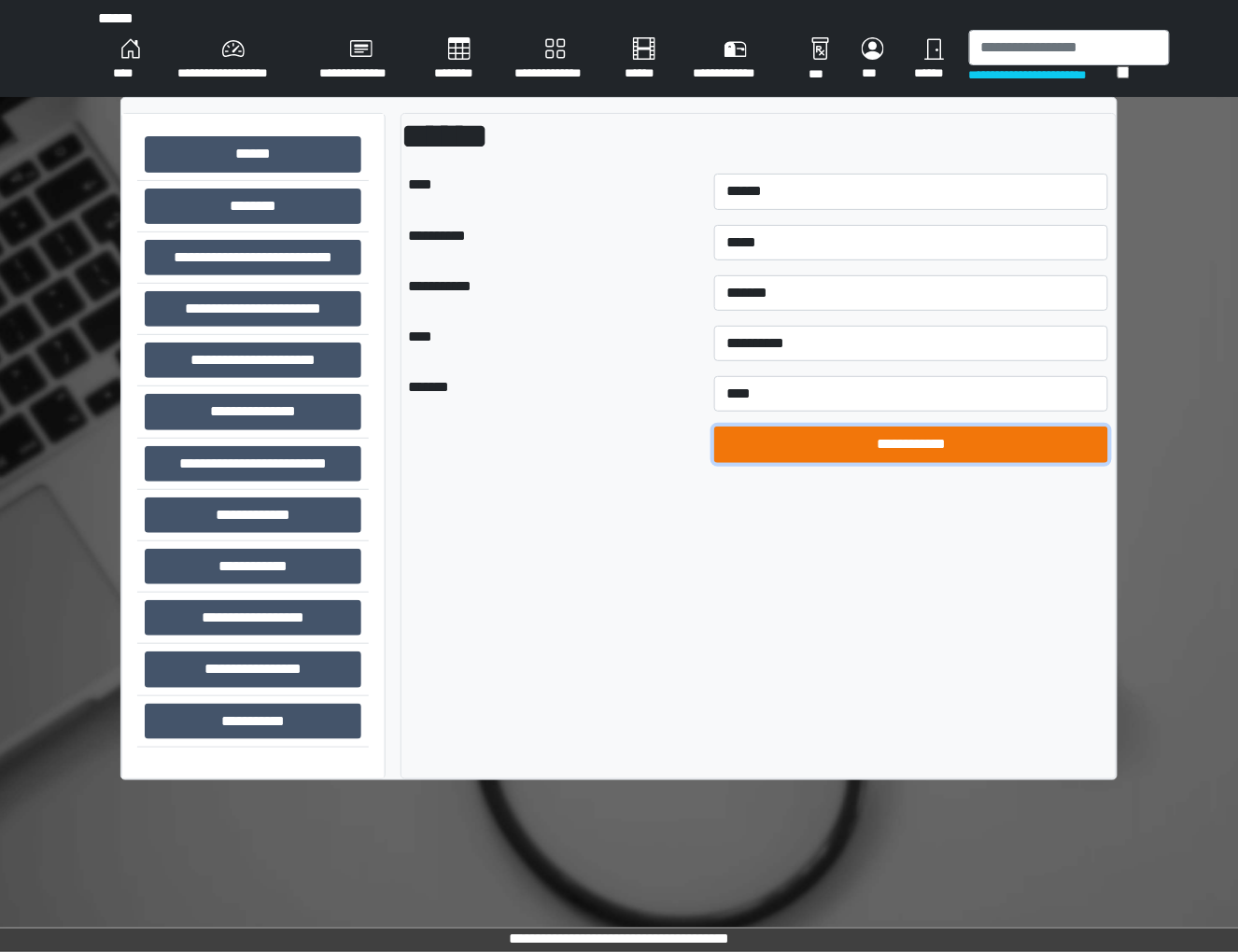 click on "**********" at bounding box center [911, 444] 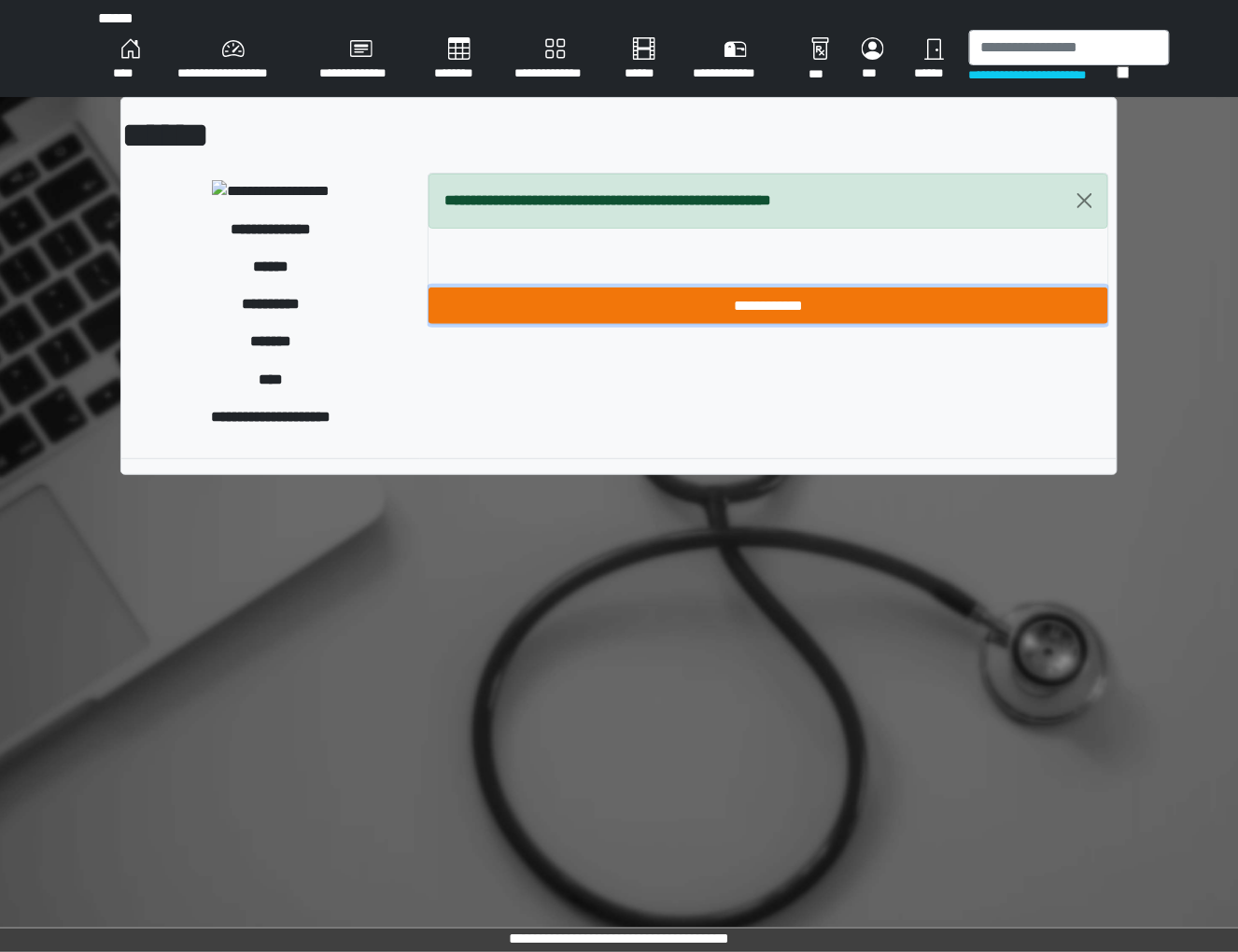click on "**********" at bounding box center [768, 305] 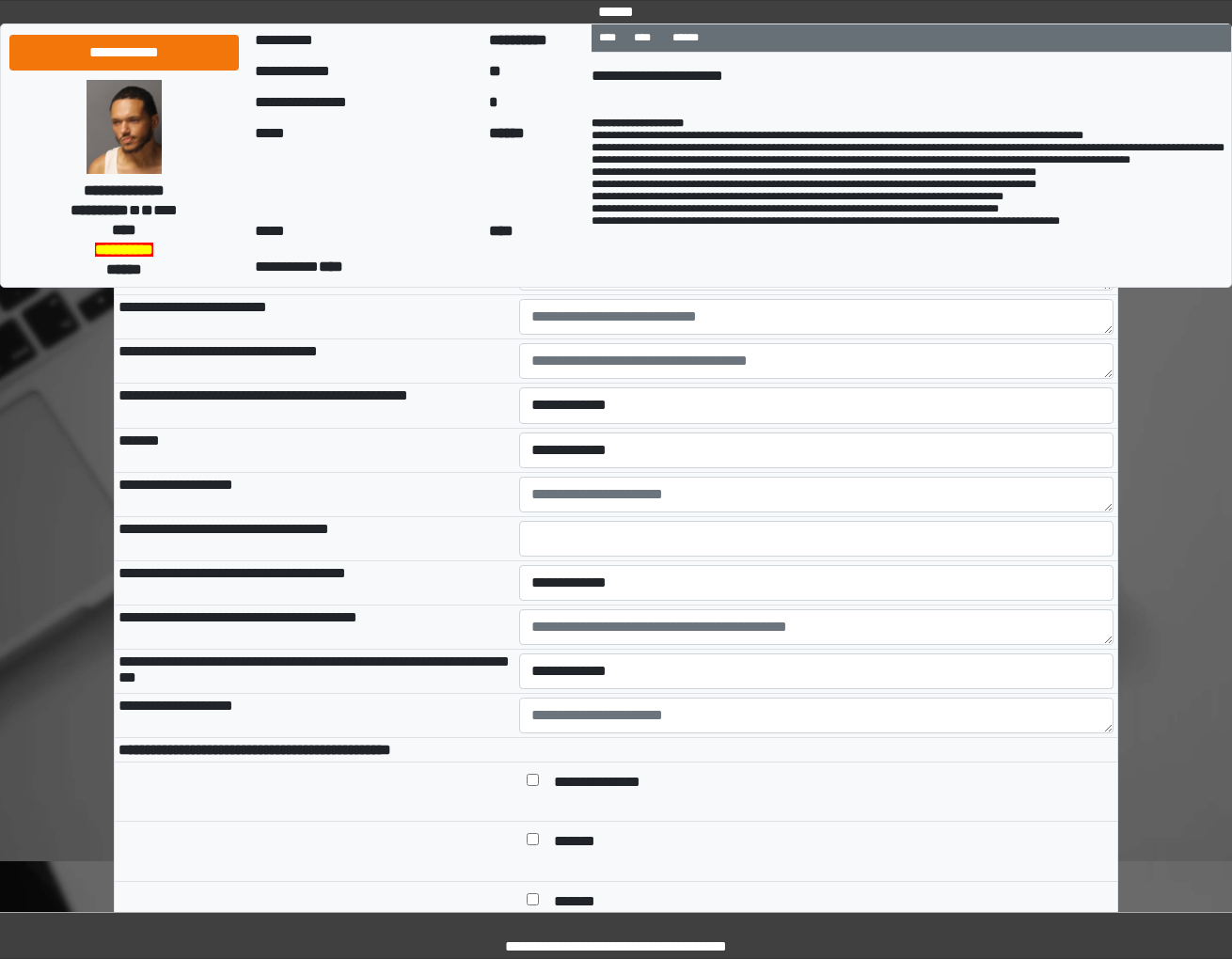 scroll, scrollTop: 1253, scrollLeft: 0, axis: vertical 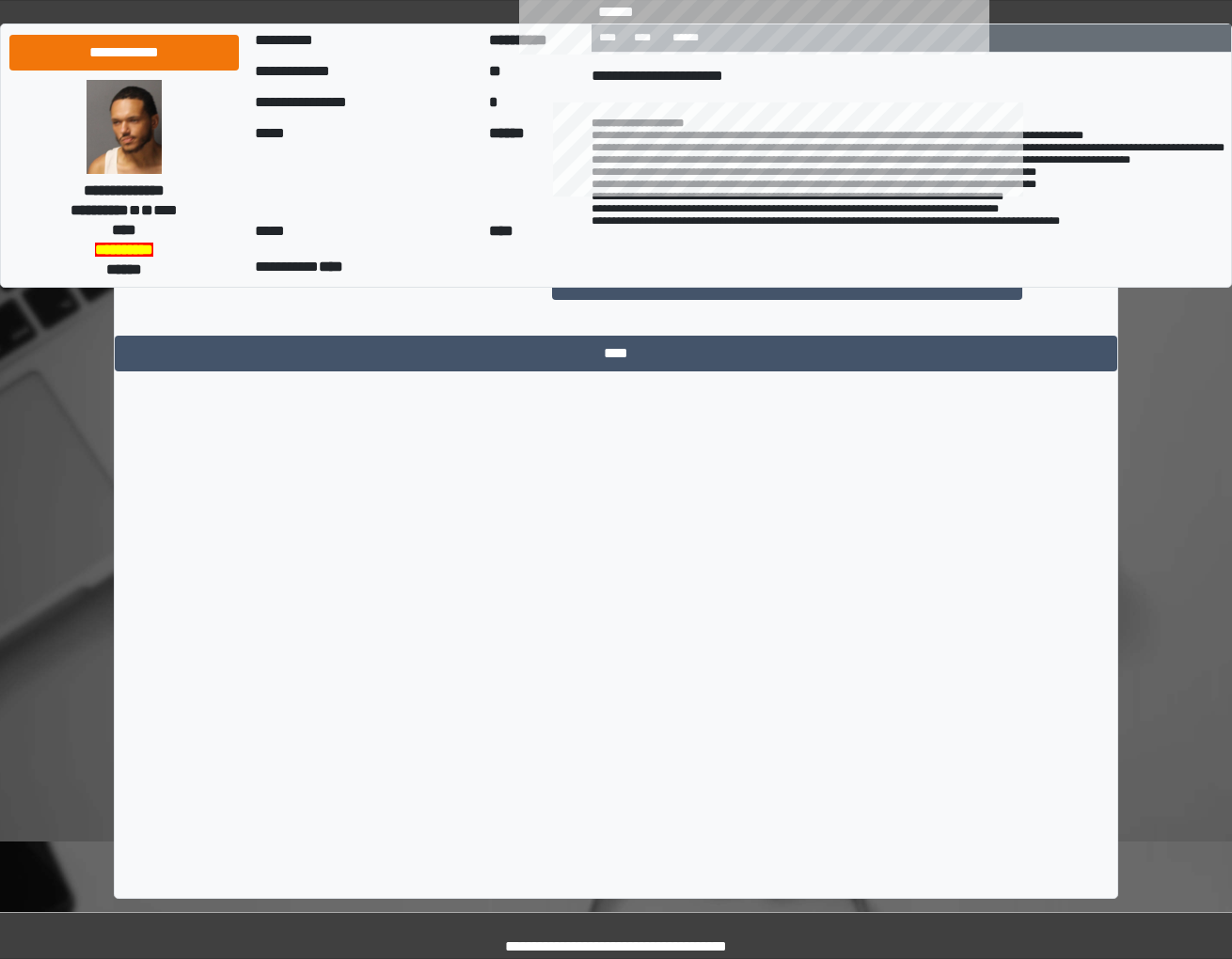 click on "****" at bounding box center [670, 223] 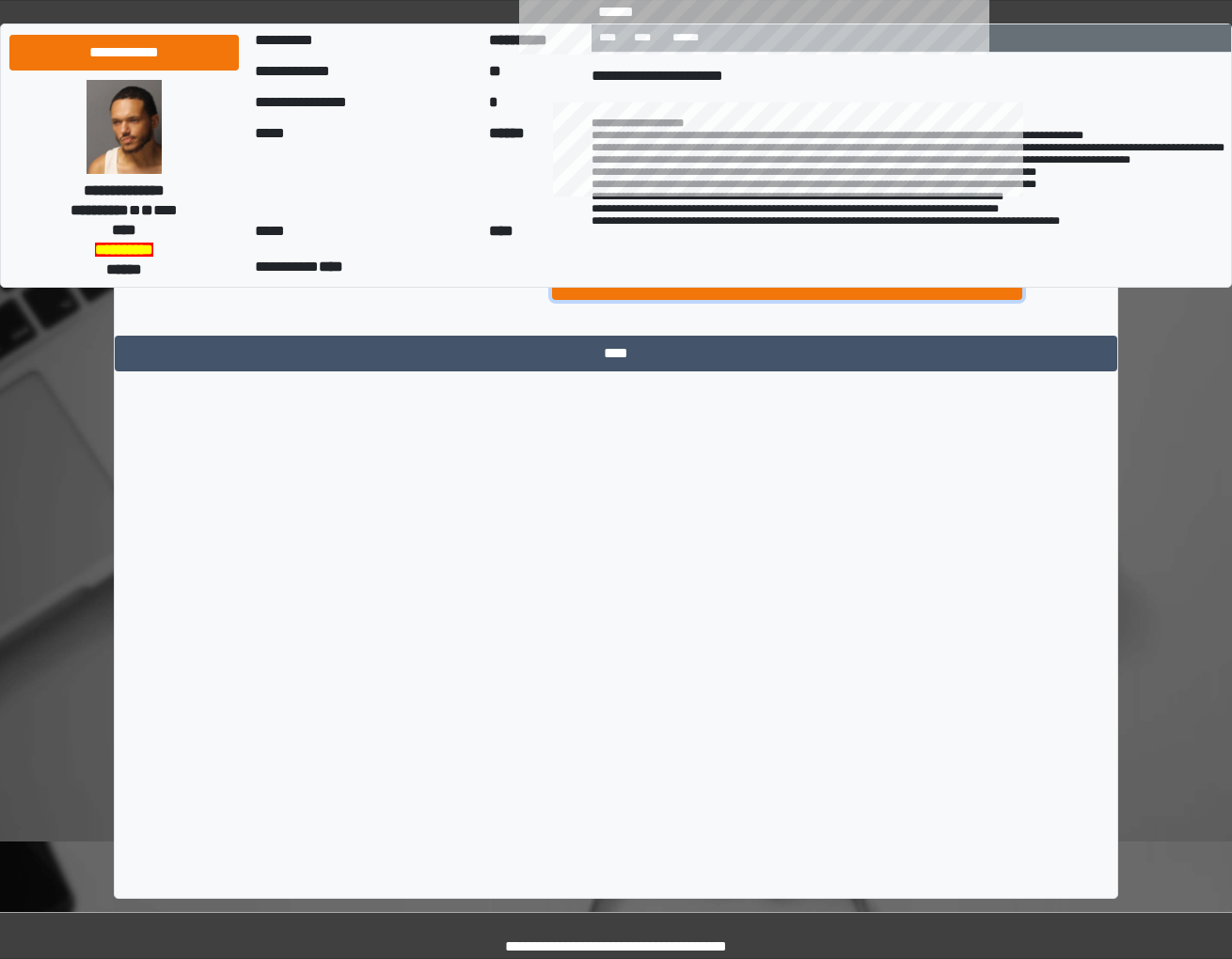 click on "**********" at bounding box center [787, 282] 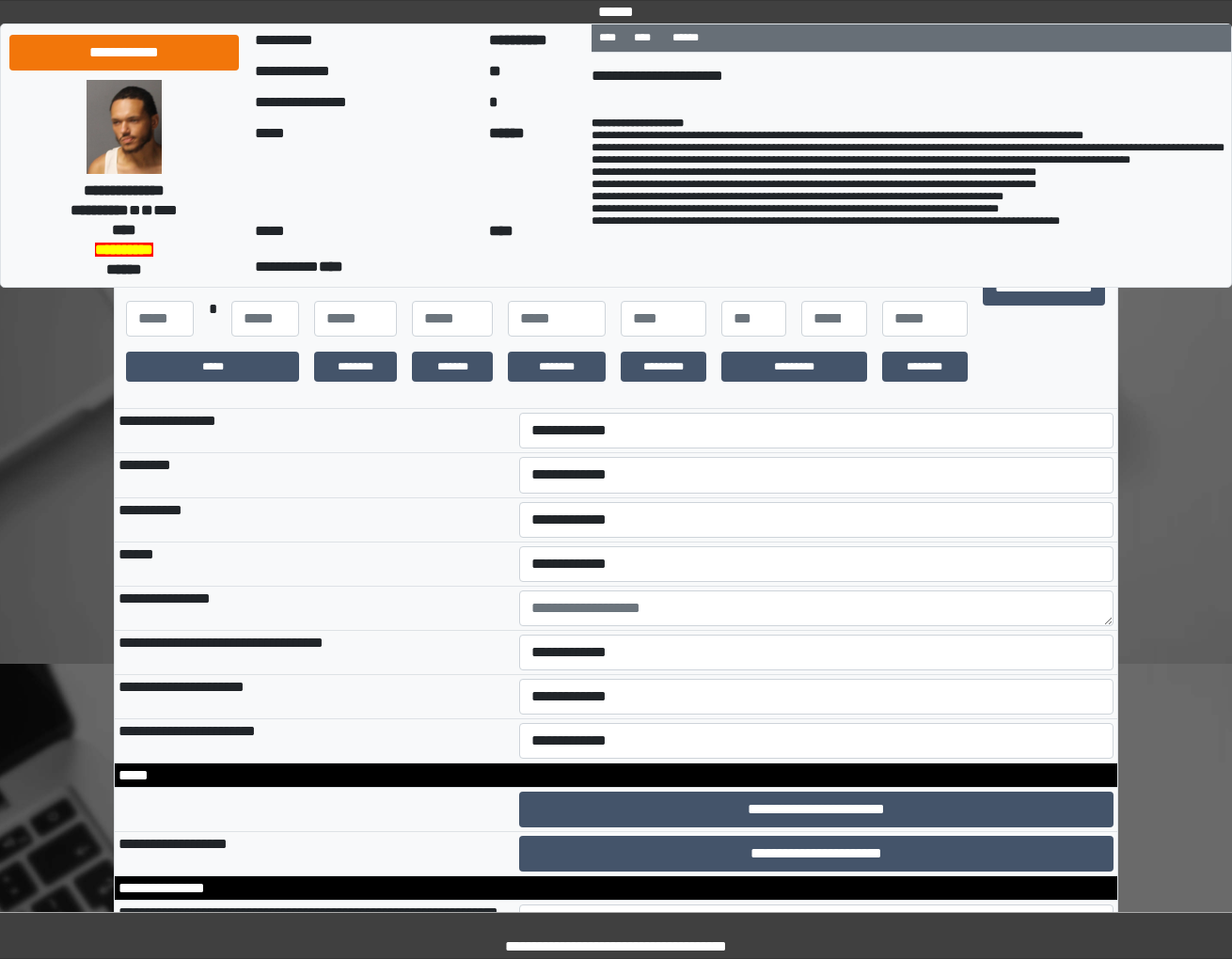 scroll, scrollTop: 0, scrollLeft: 0, axis: both 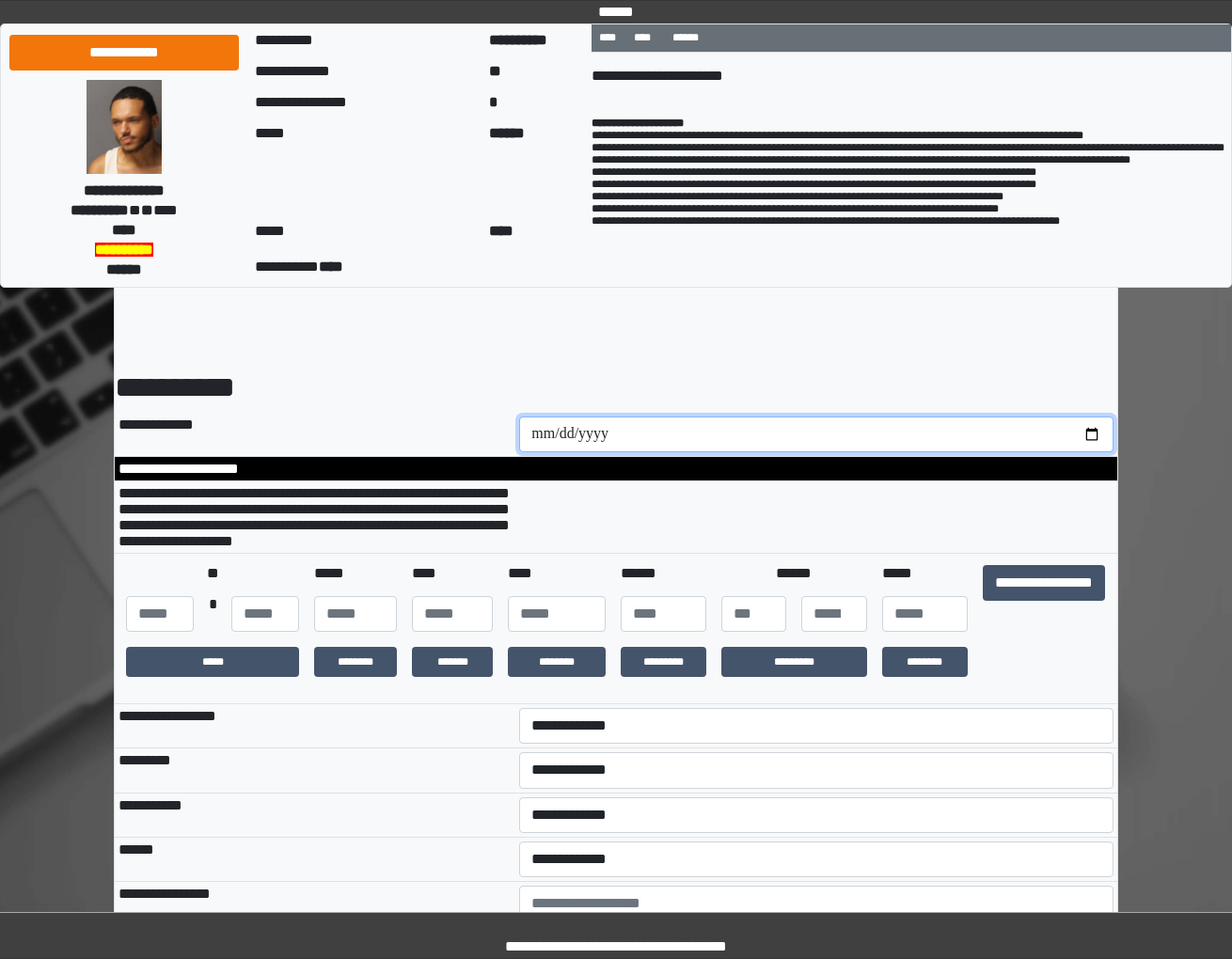 click at bounding box center (816, 434) 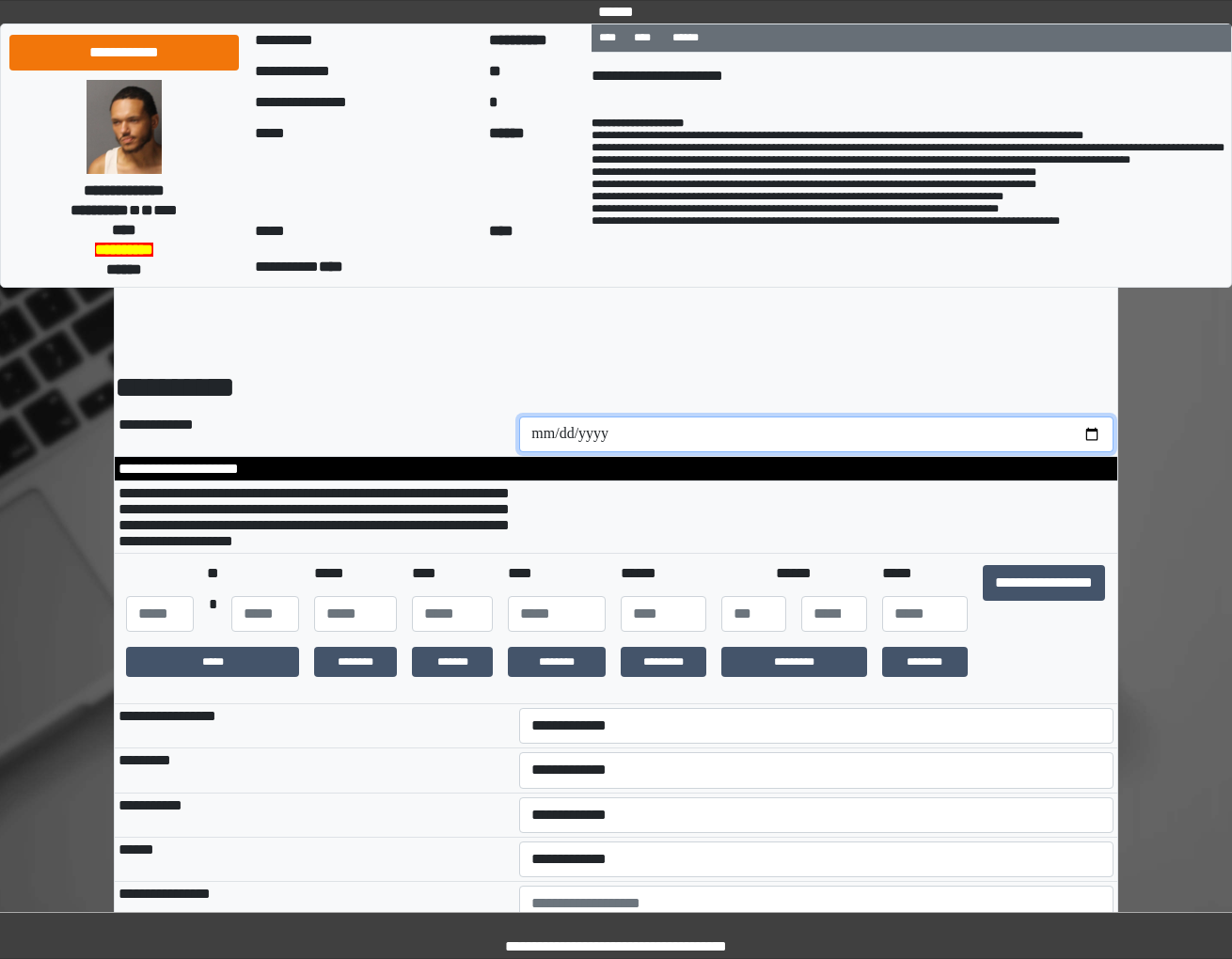 type on "**********" 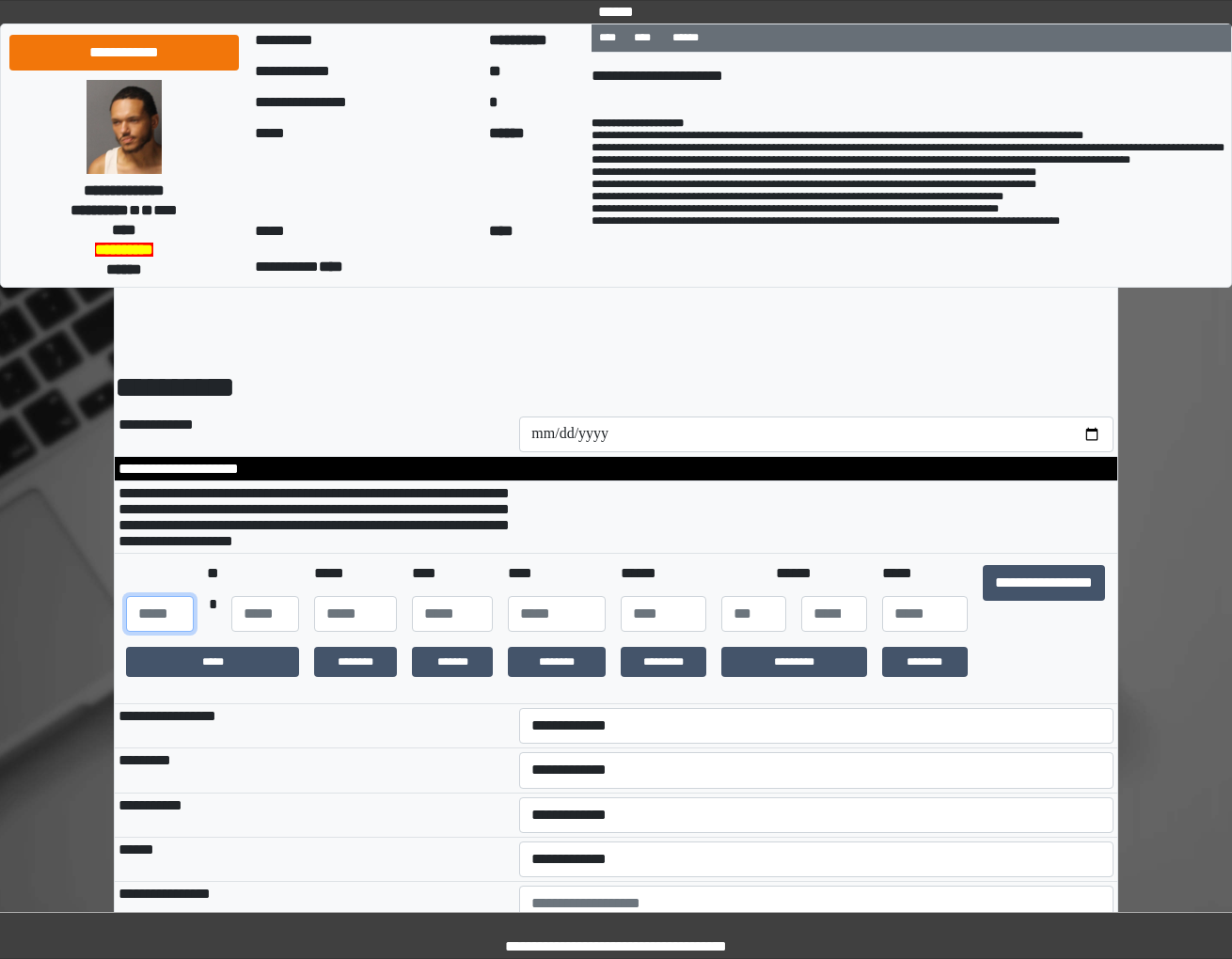 click at bounding box center (160, 614) 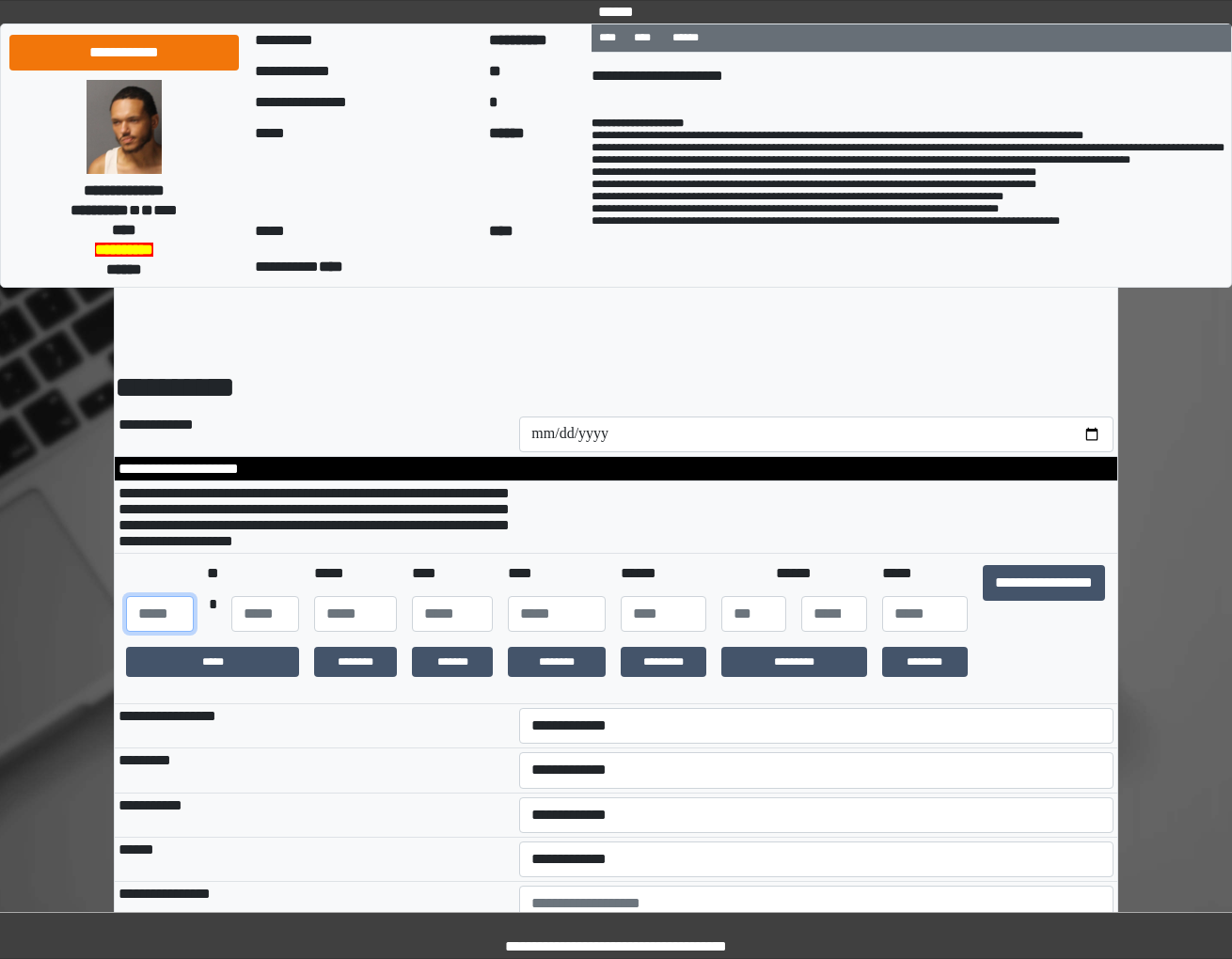 type on "***" 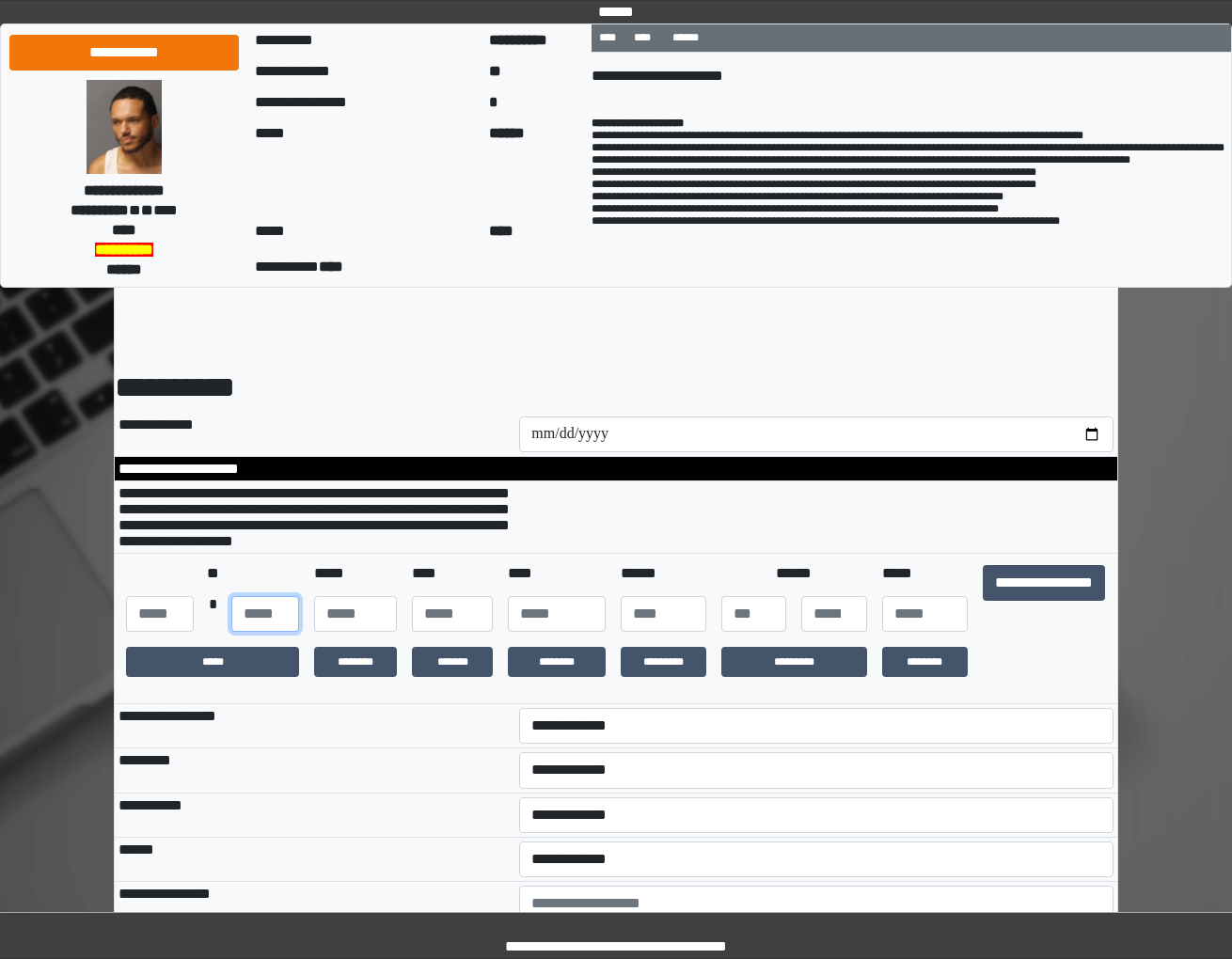 type on "**" 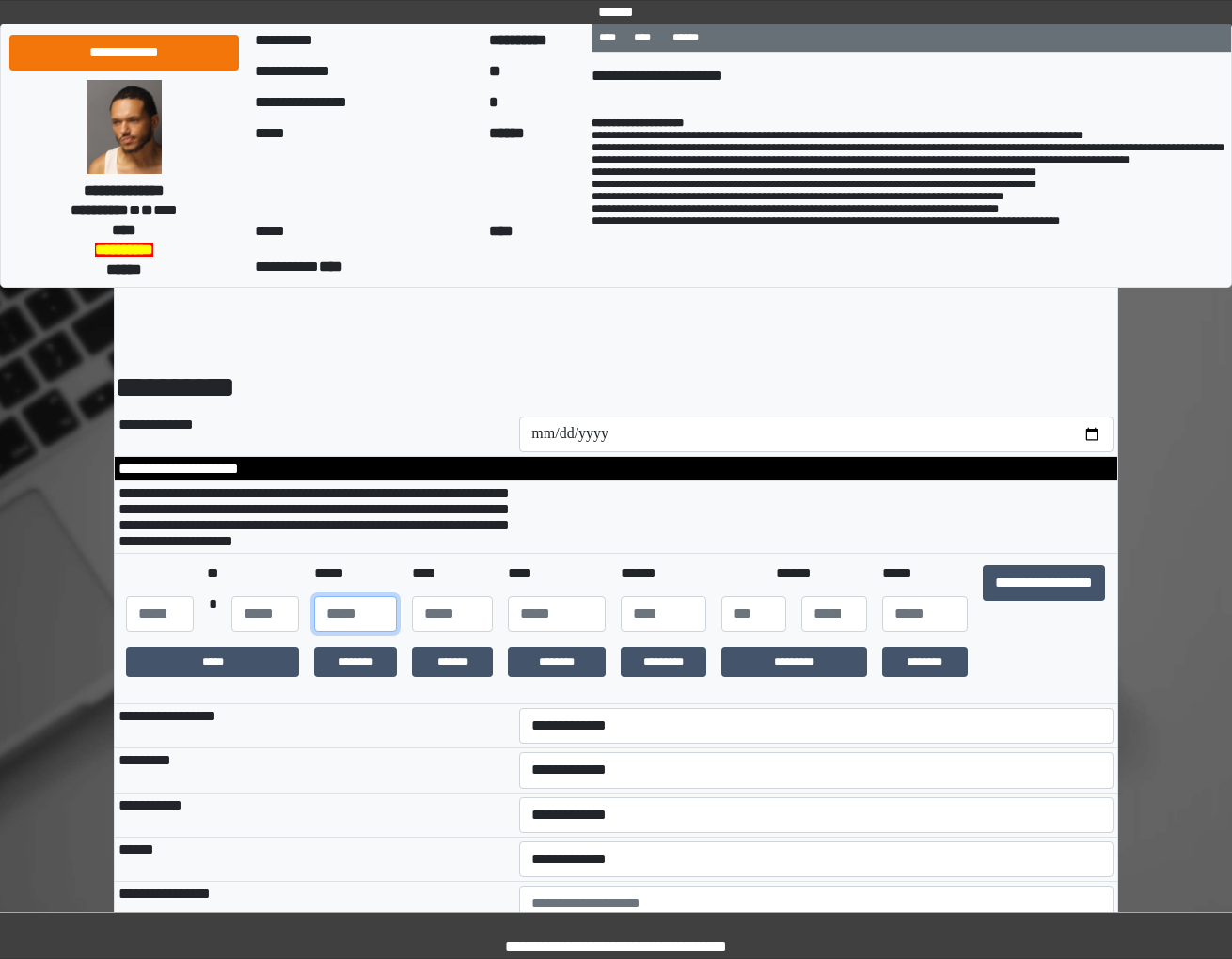 type on "**" 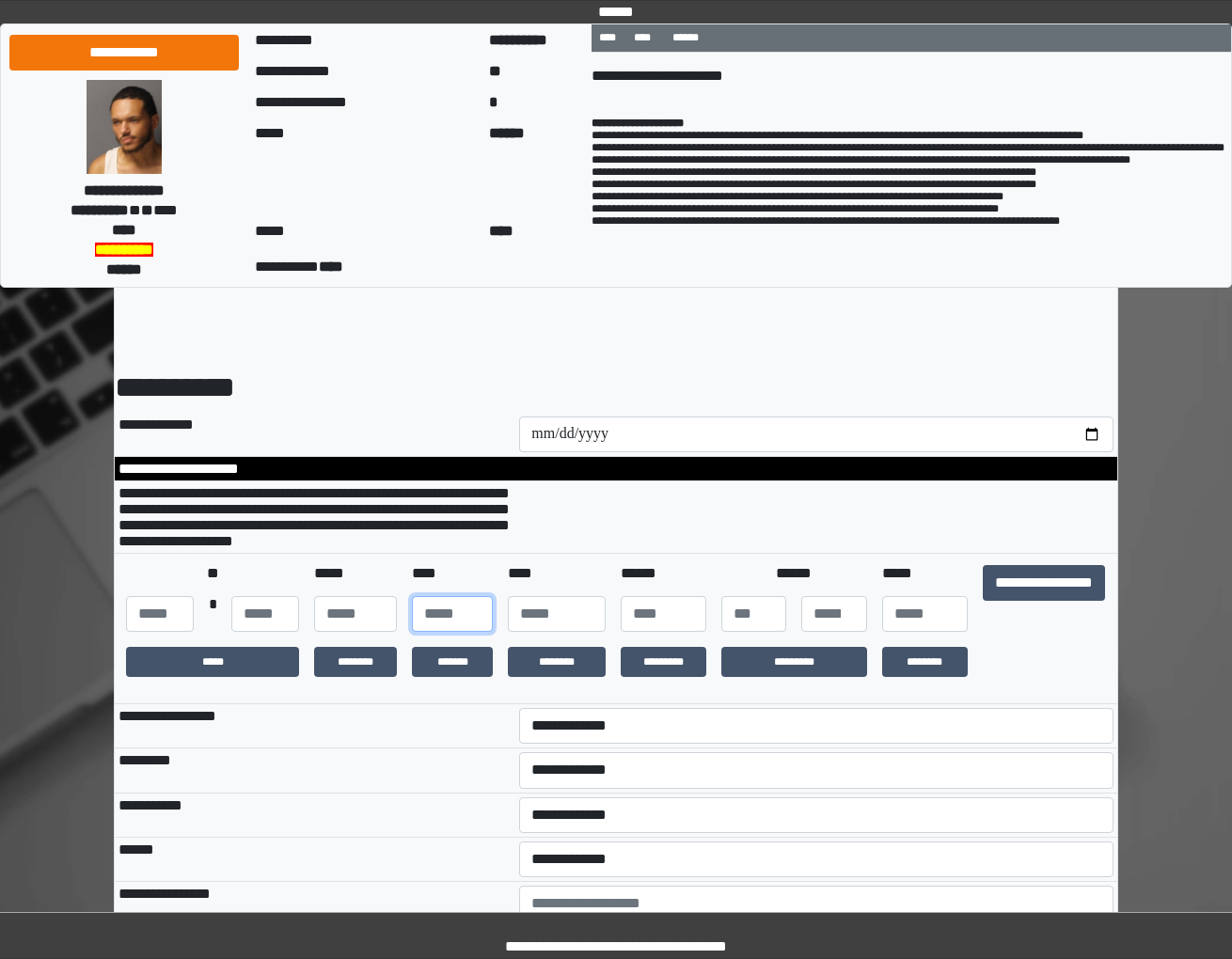 type on "**" 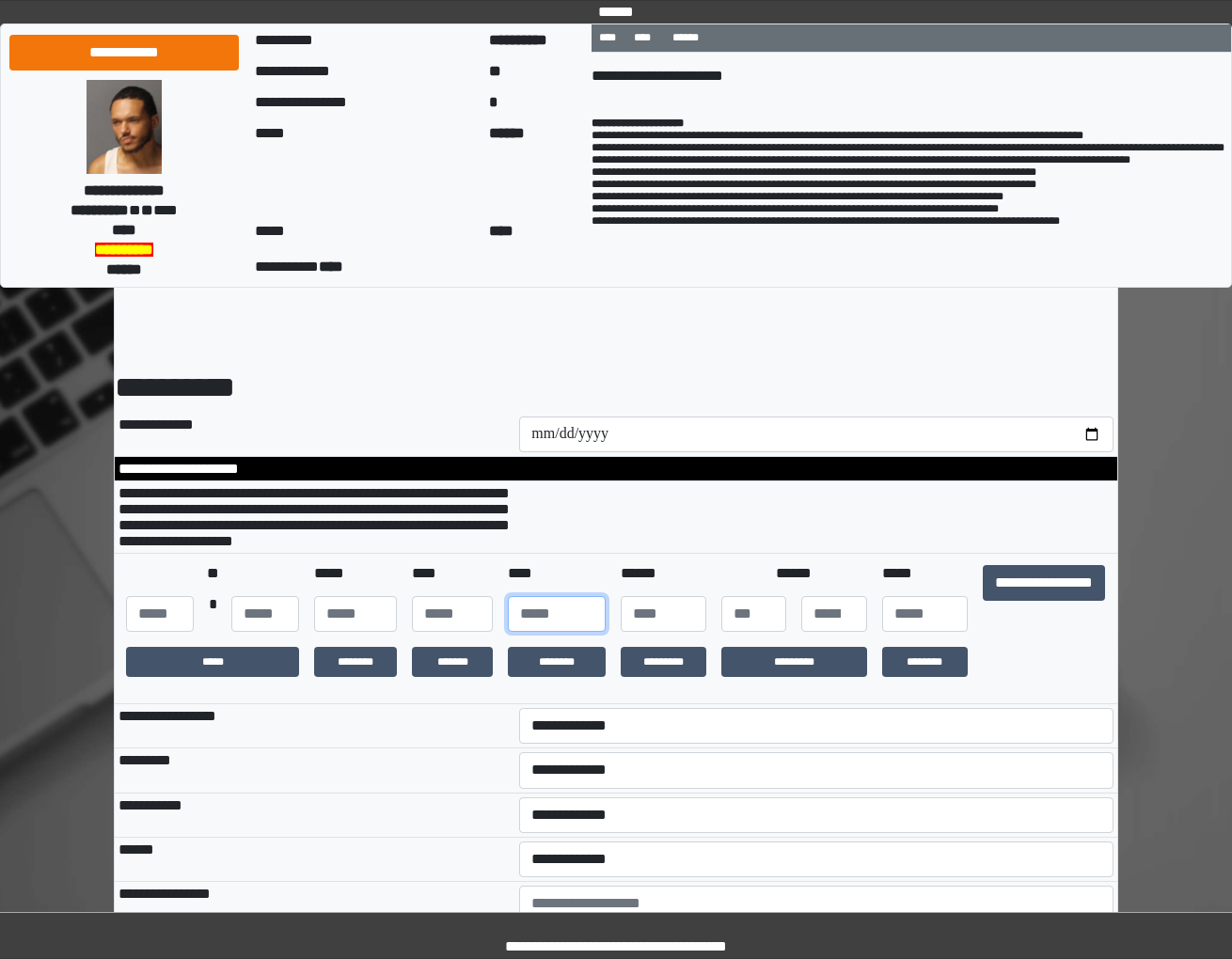 type on "**" 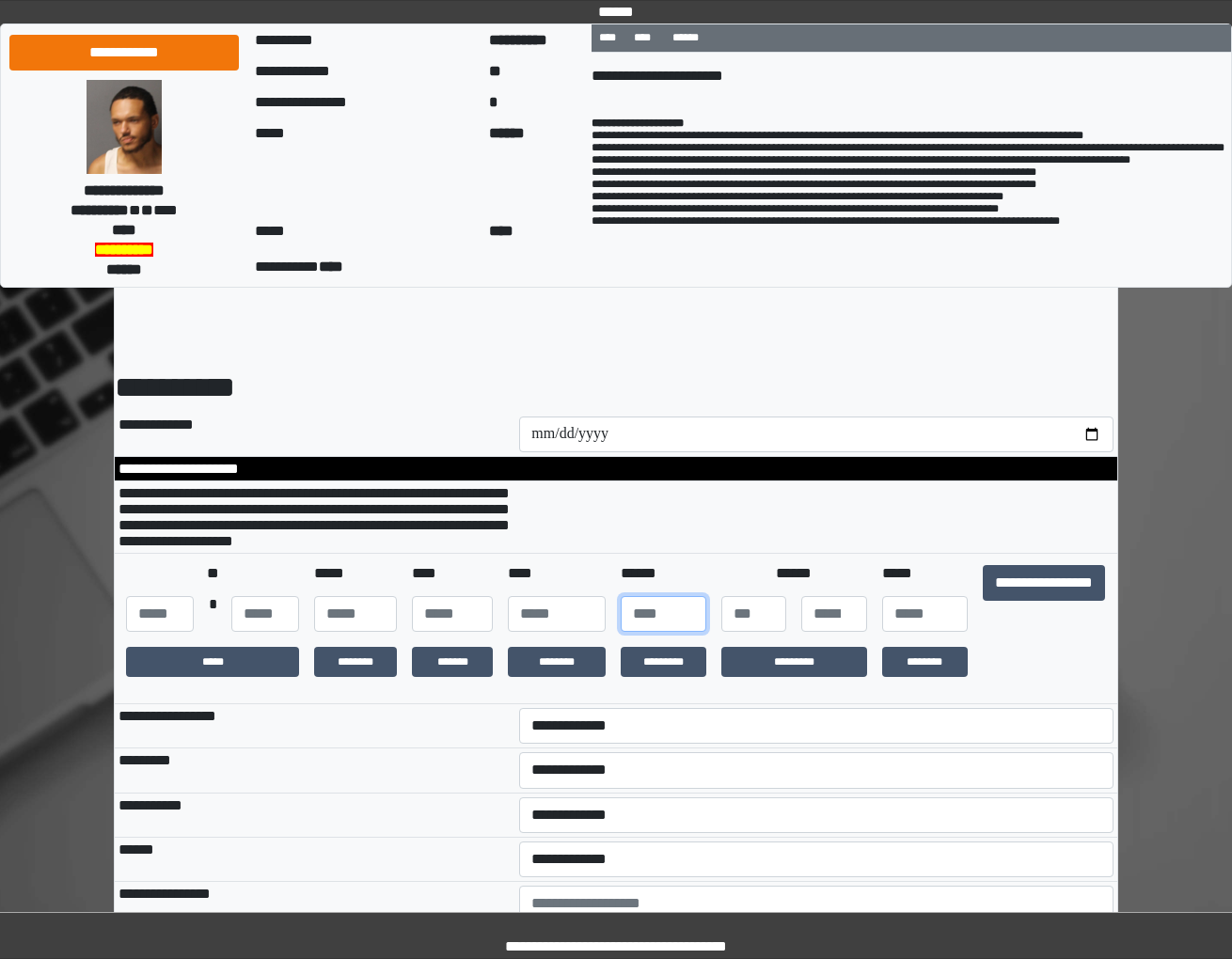 type on "***" 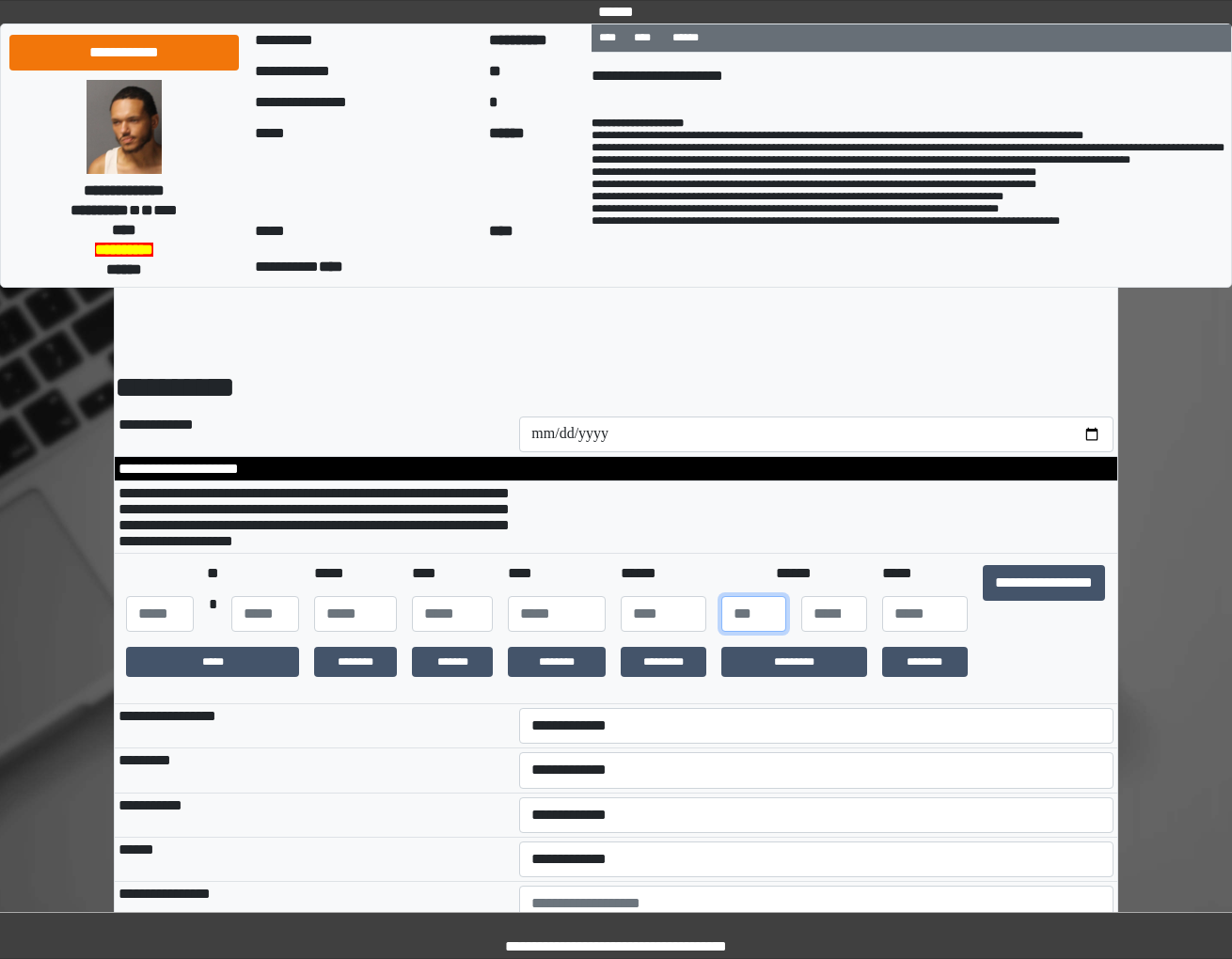 type on "*" 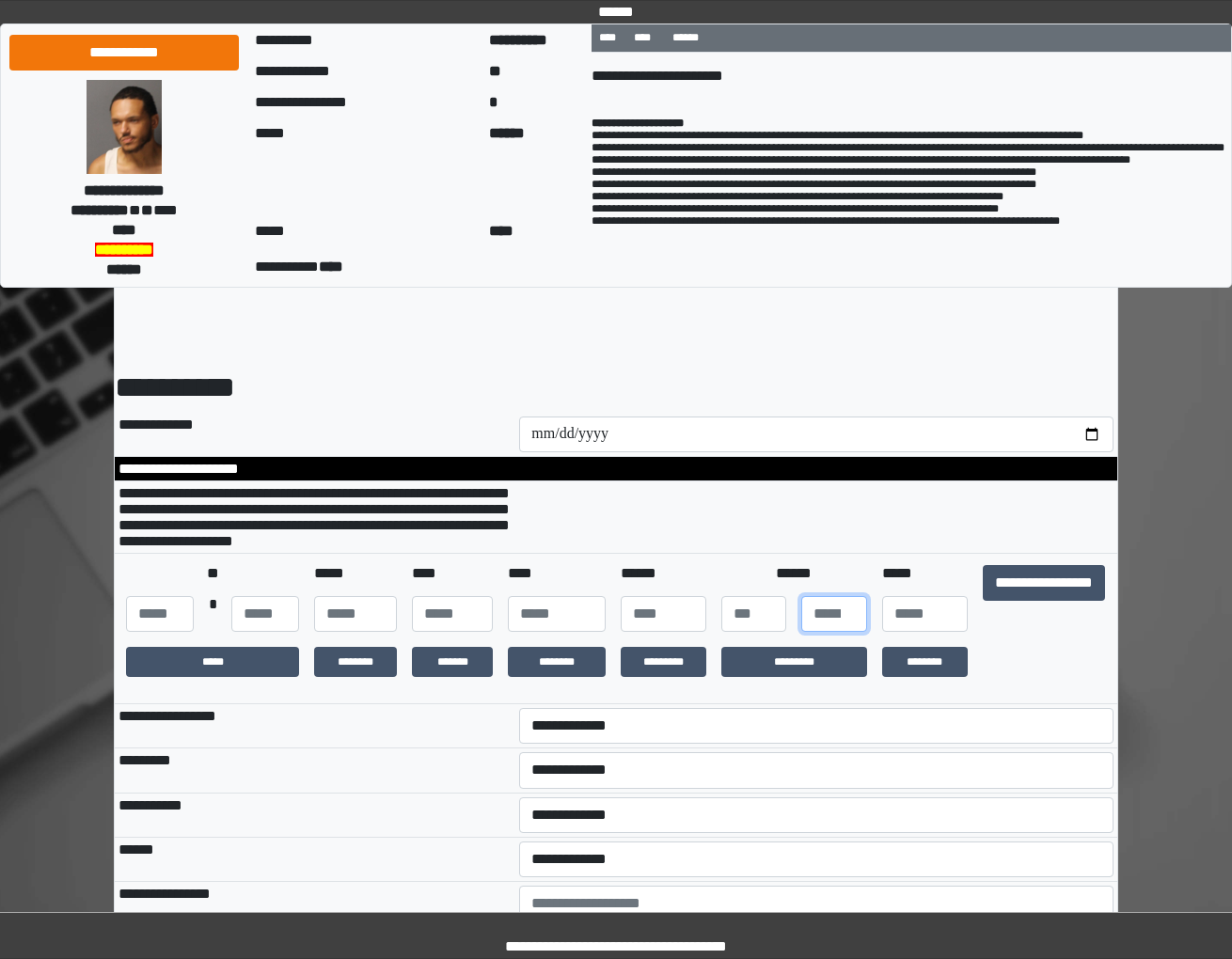 type on "*" 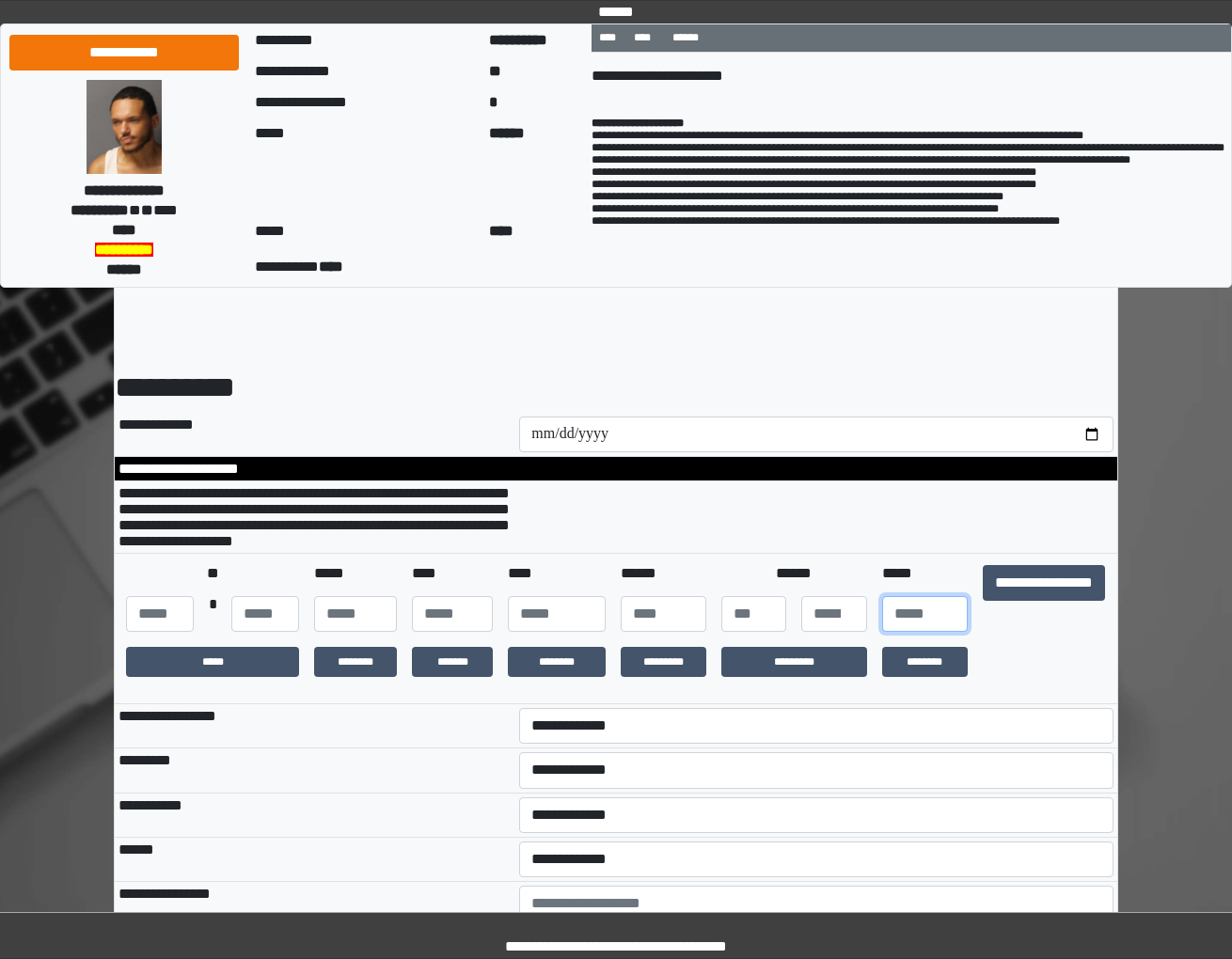 type on "**" 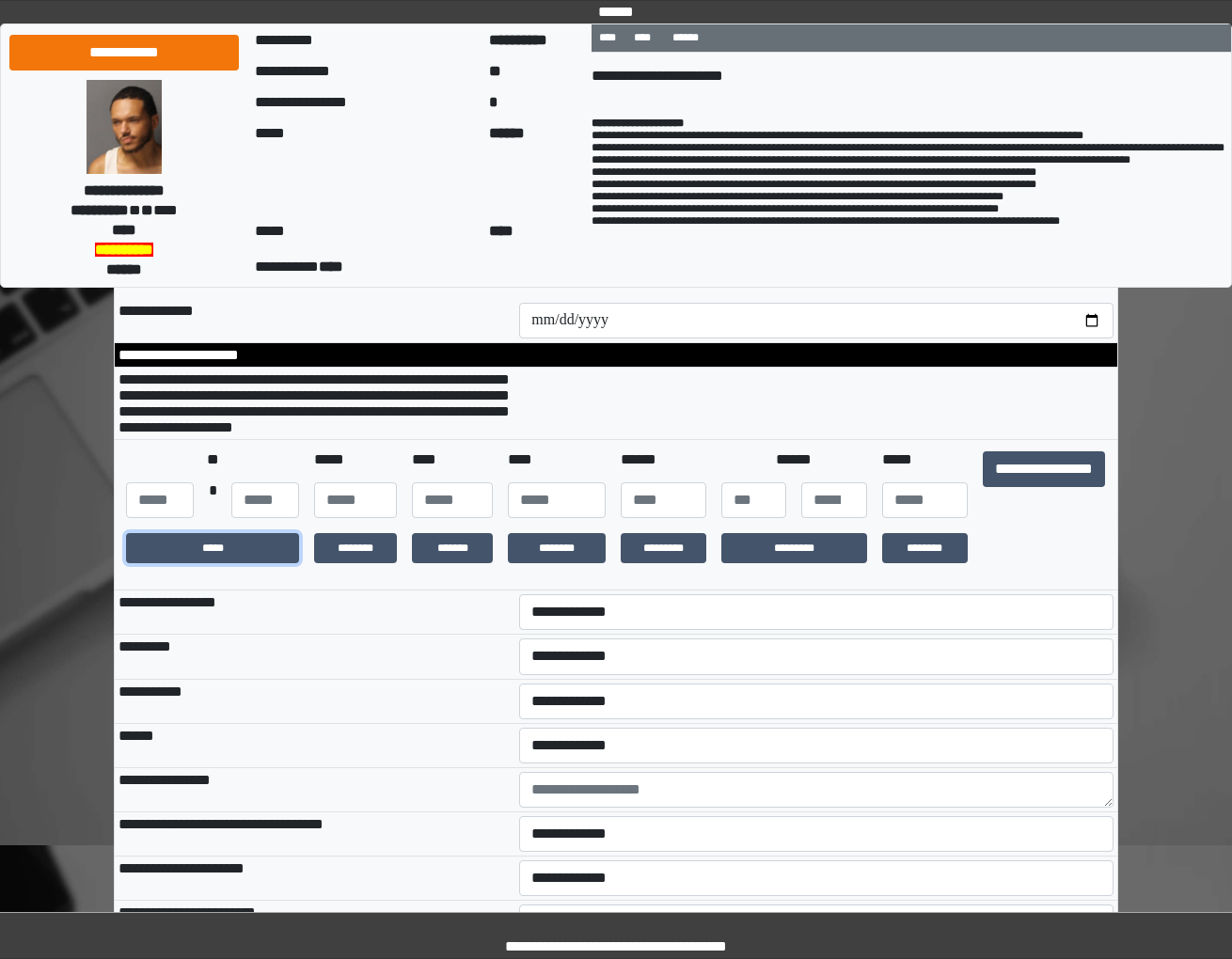 scroll, scrollTop: 313, scrollLeft: 0, axis: vertical 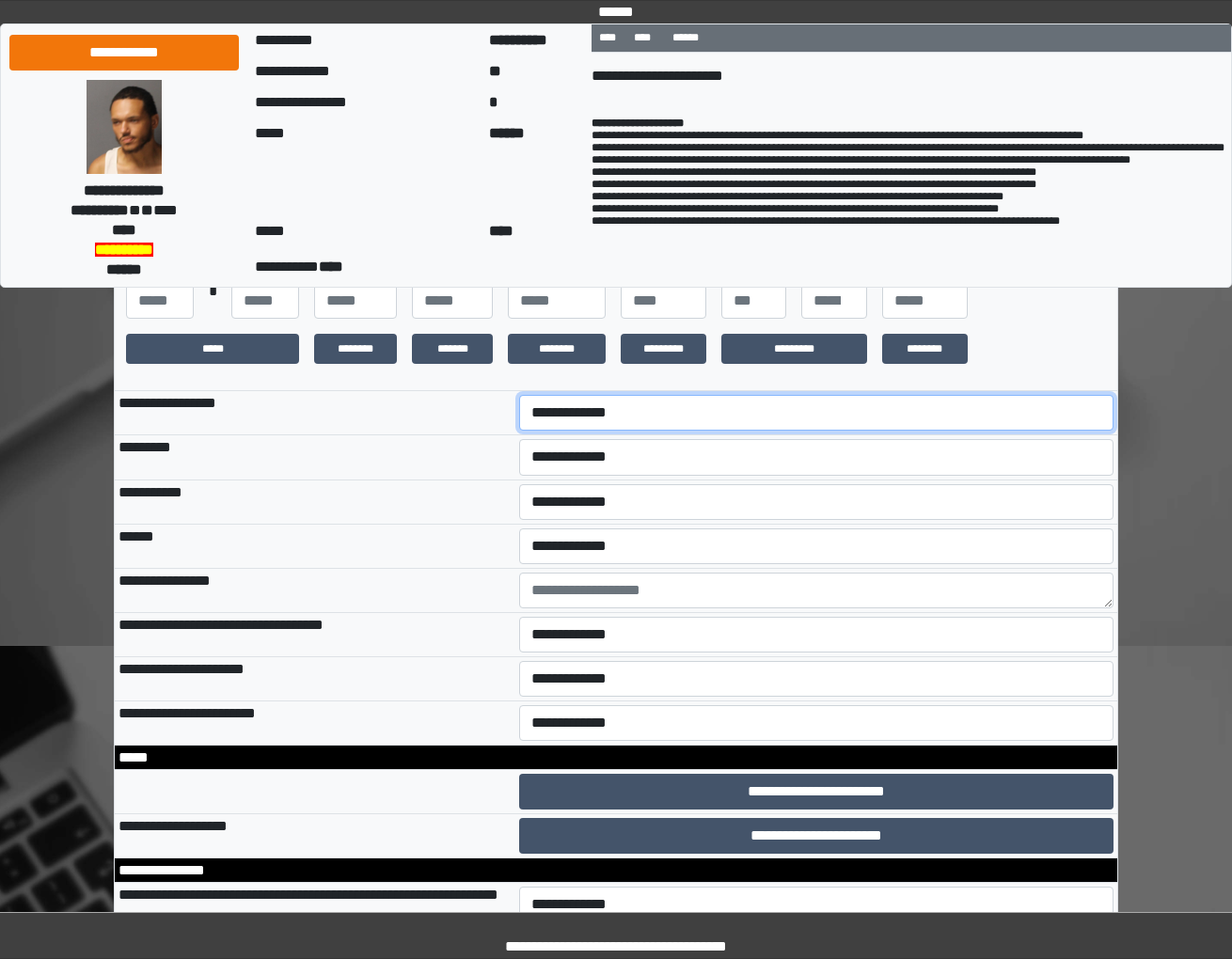 click on "**********" at bounding box center [816, 413] 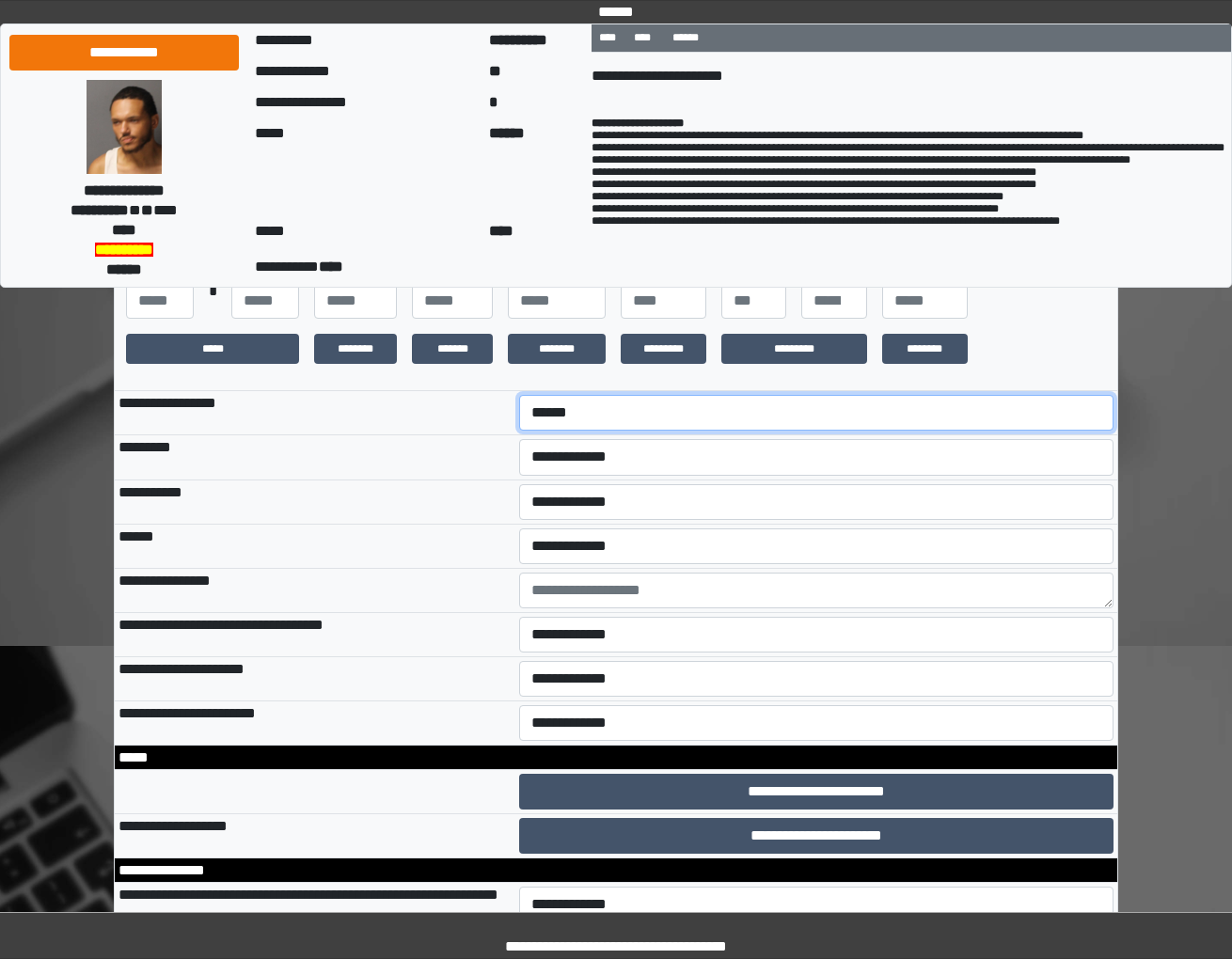 click on "**********" at bounding box center (816, 413) 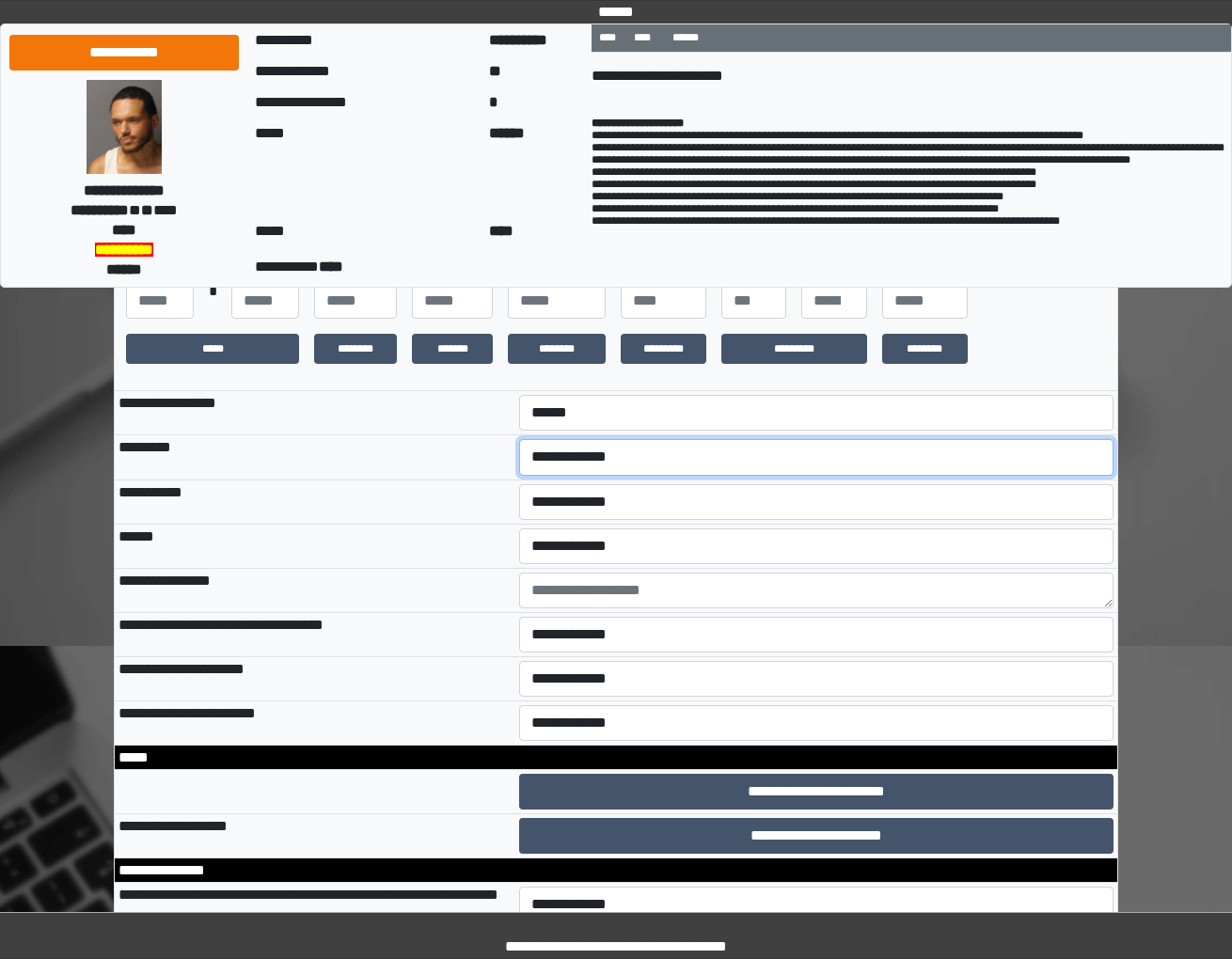 select on "*" 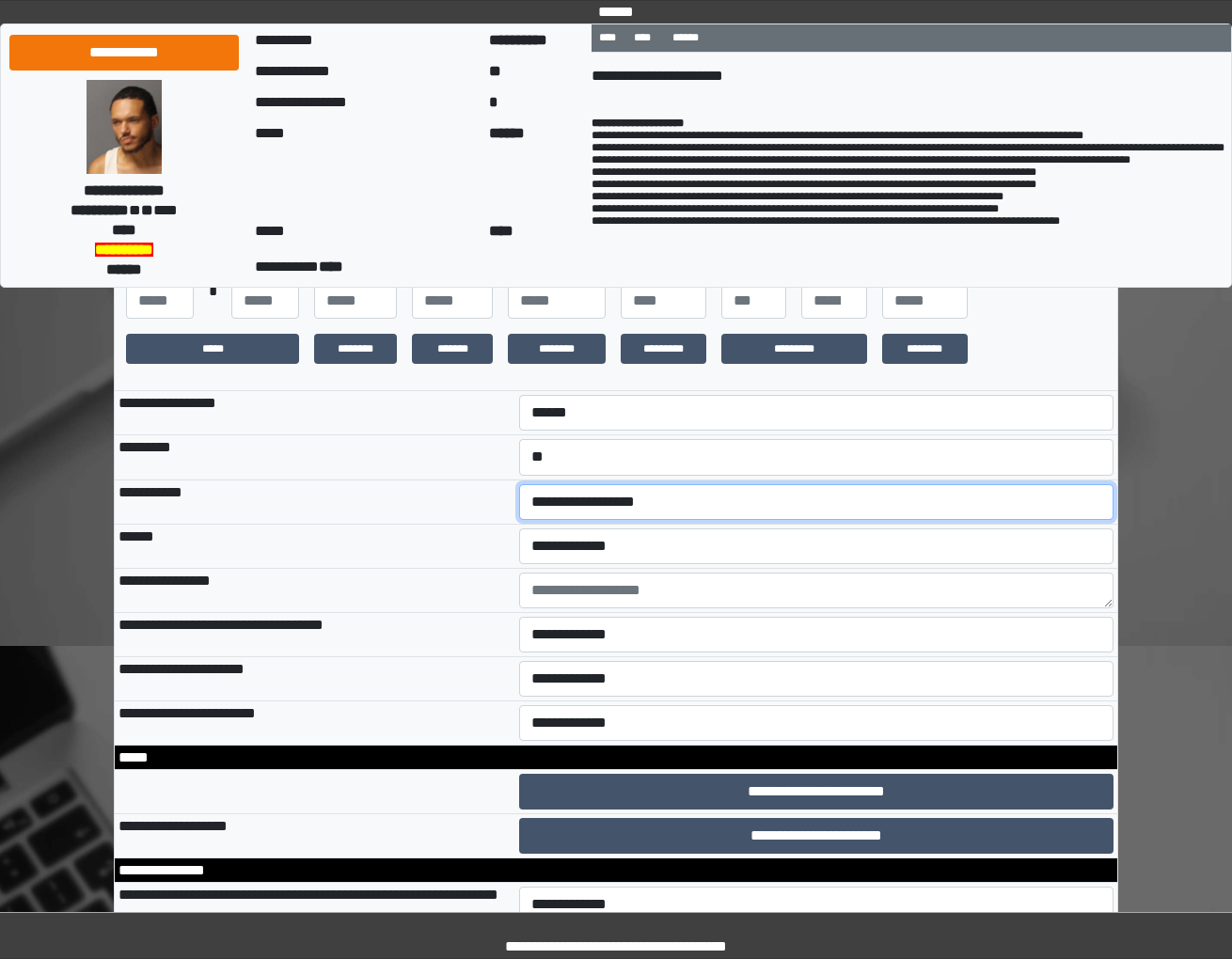 select on "***" 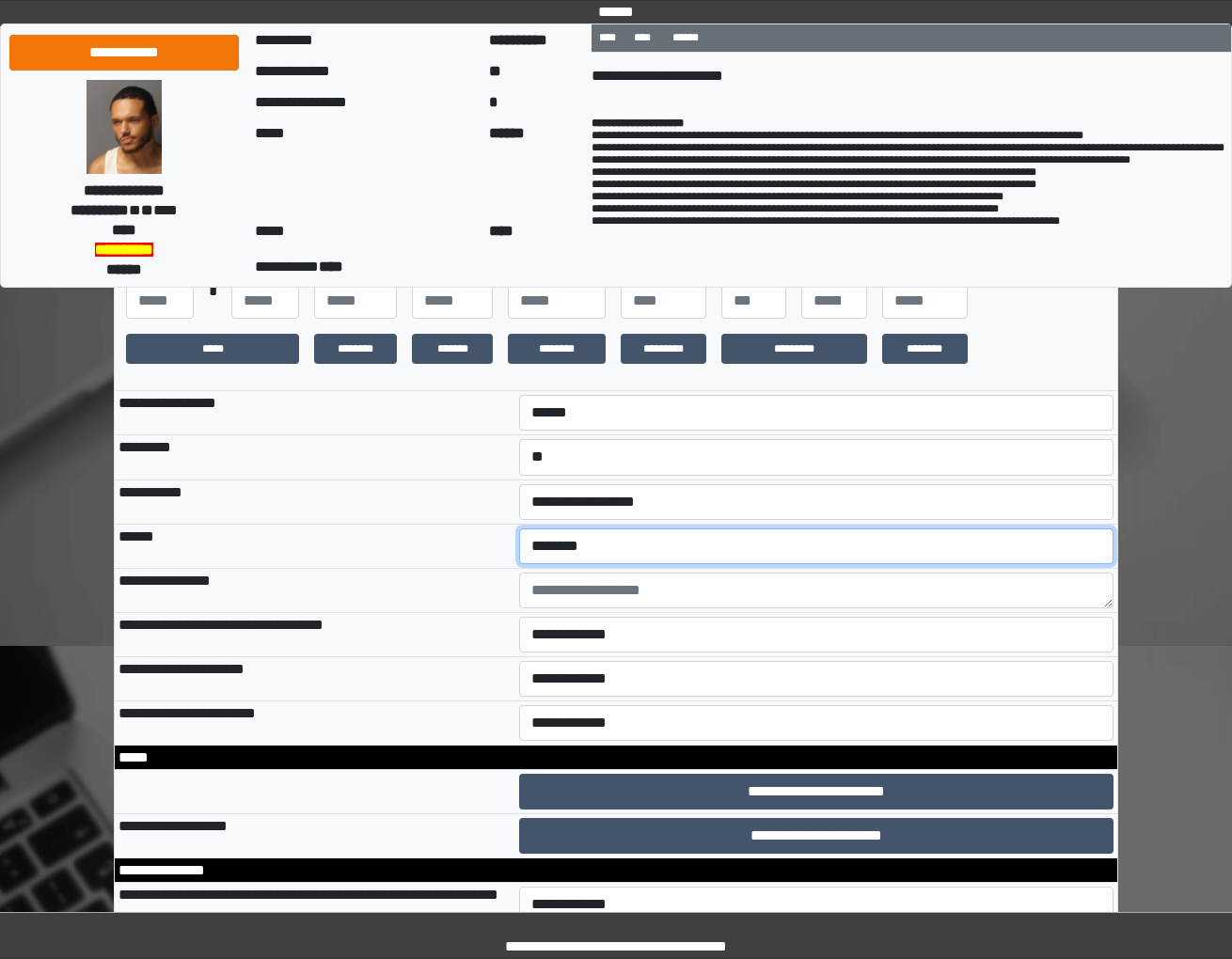 select on "**" 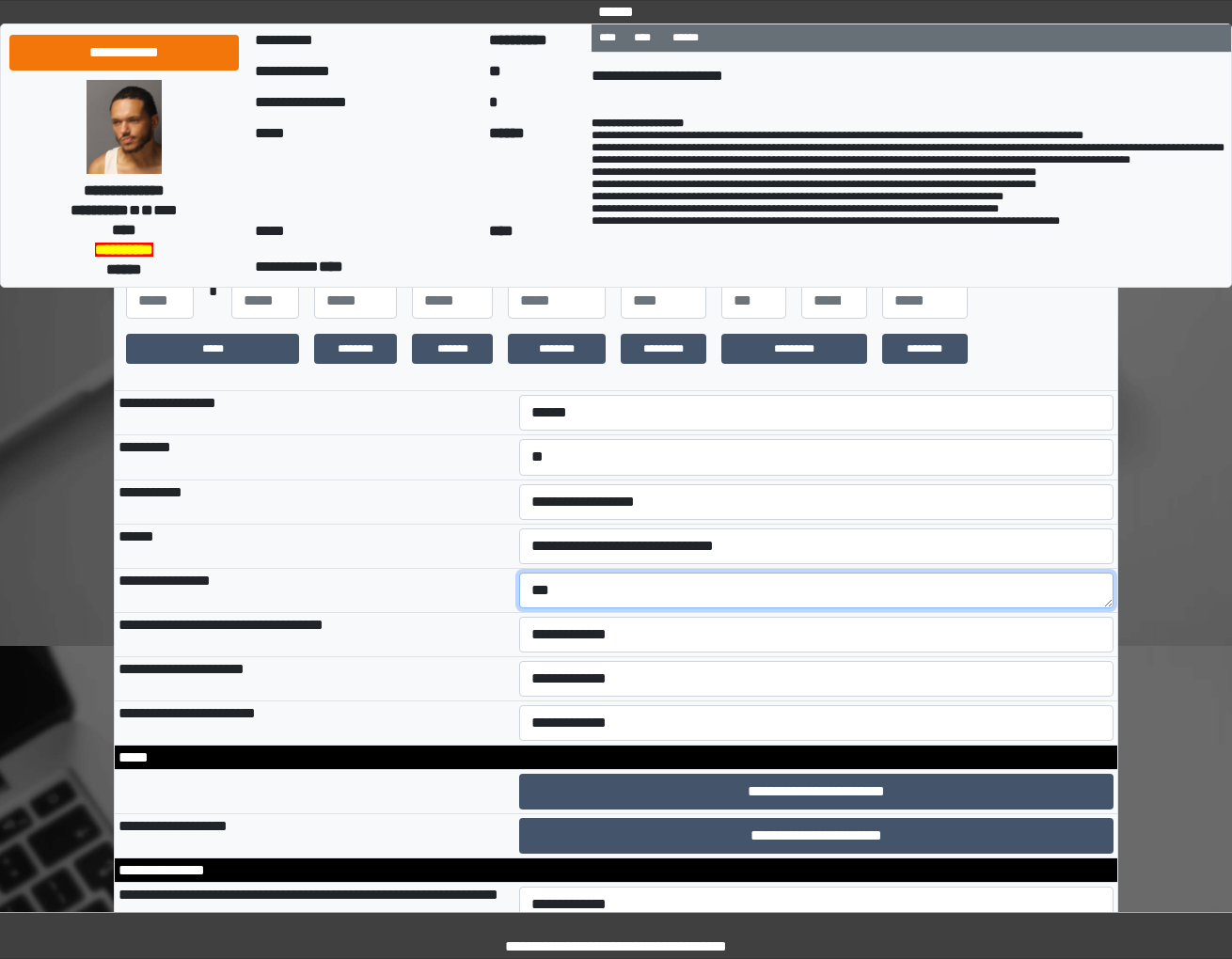 type on "***" 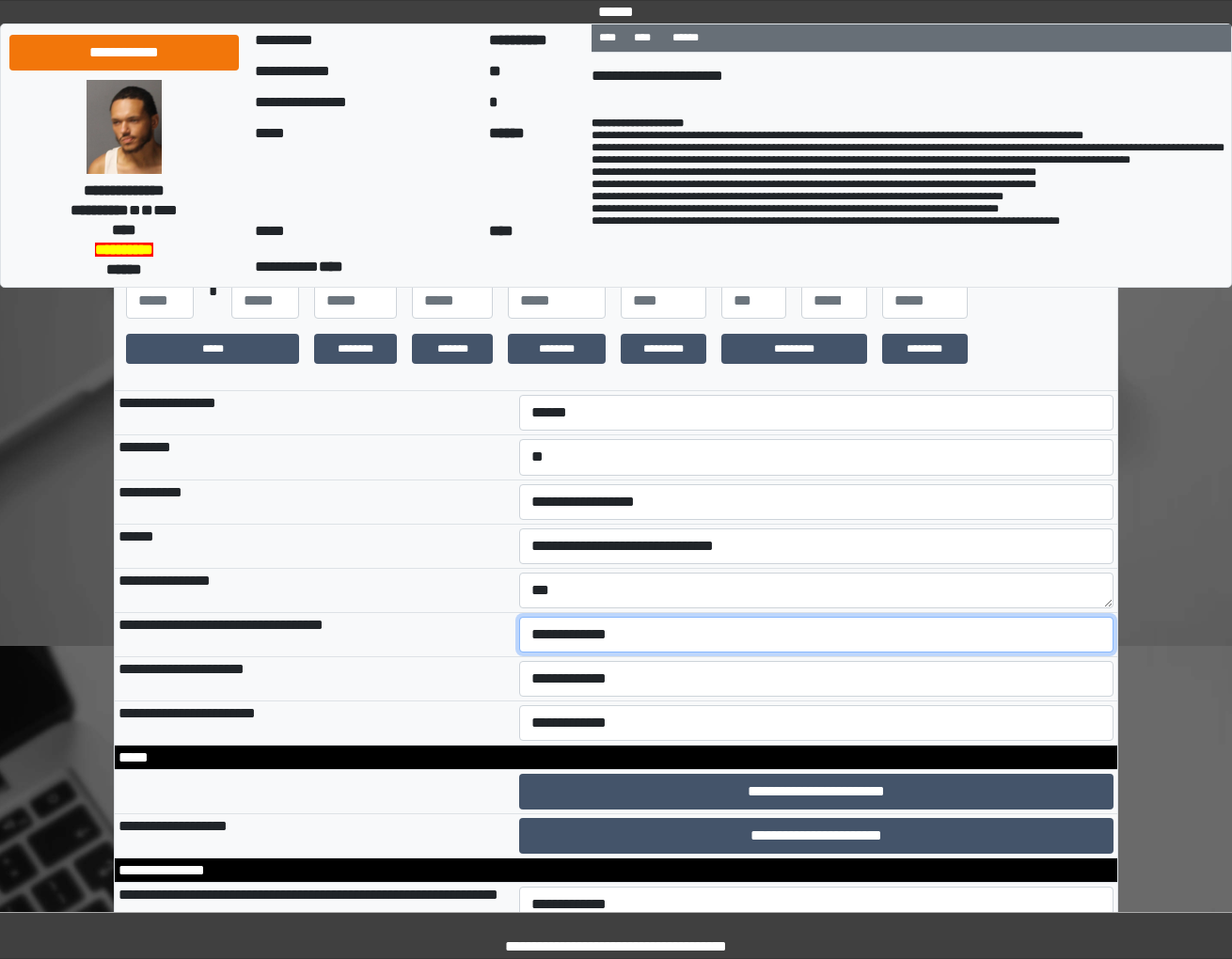 select on "*" 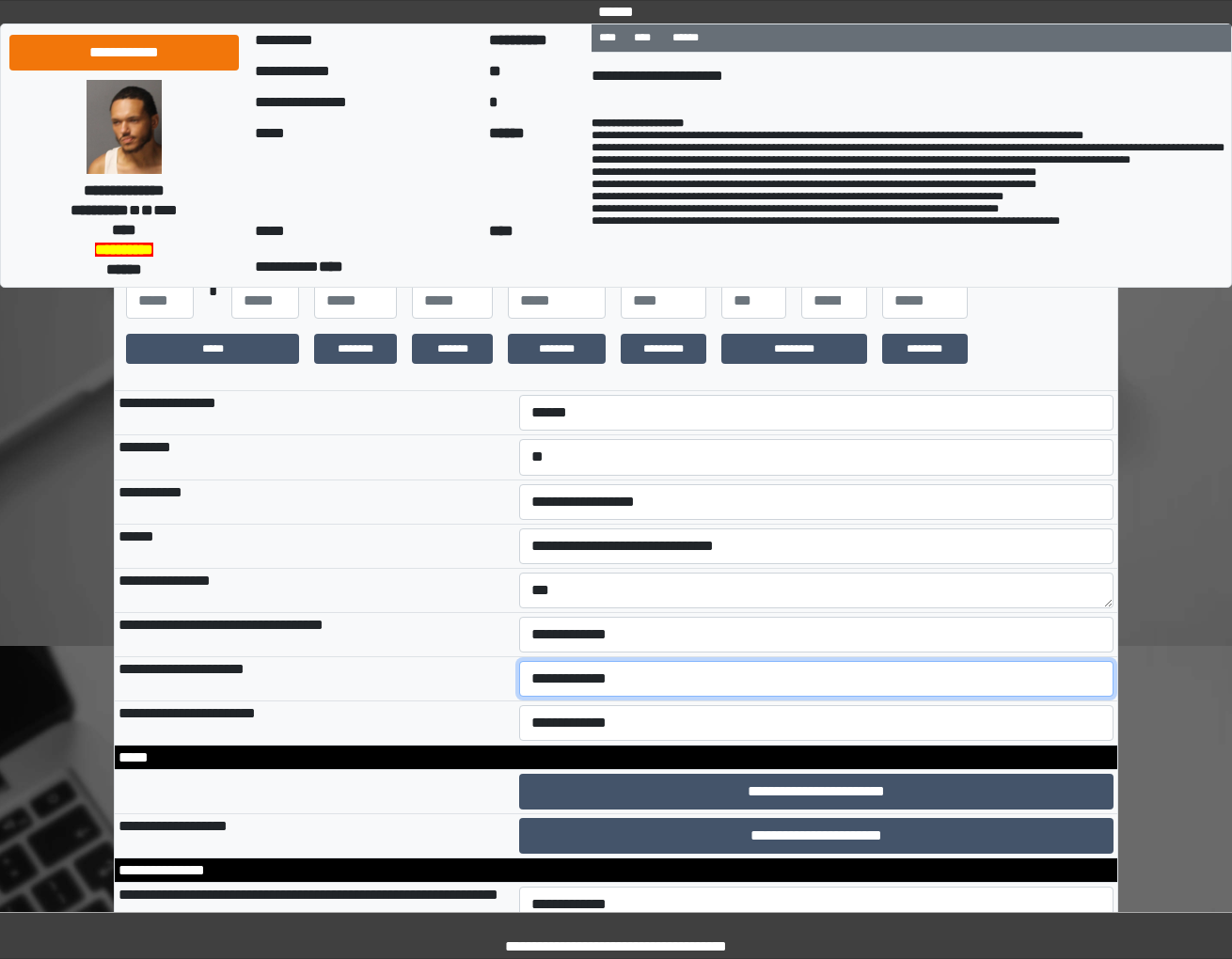 select on "**" 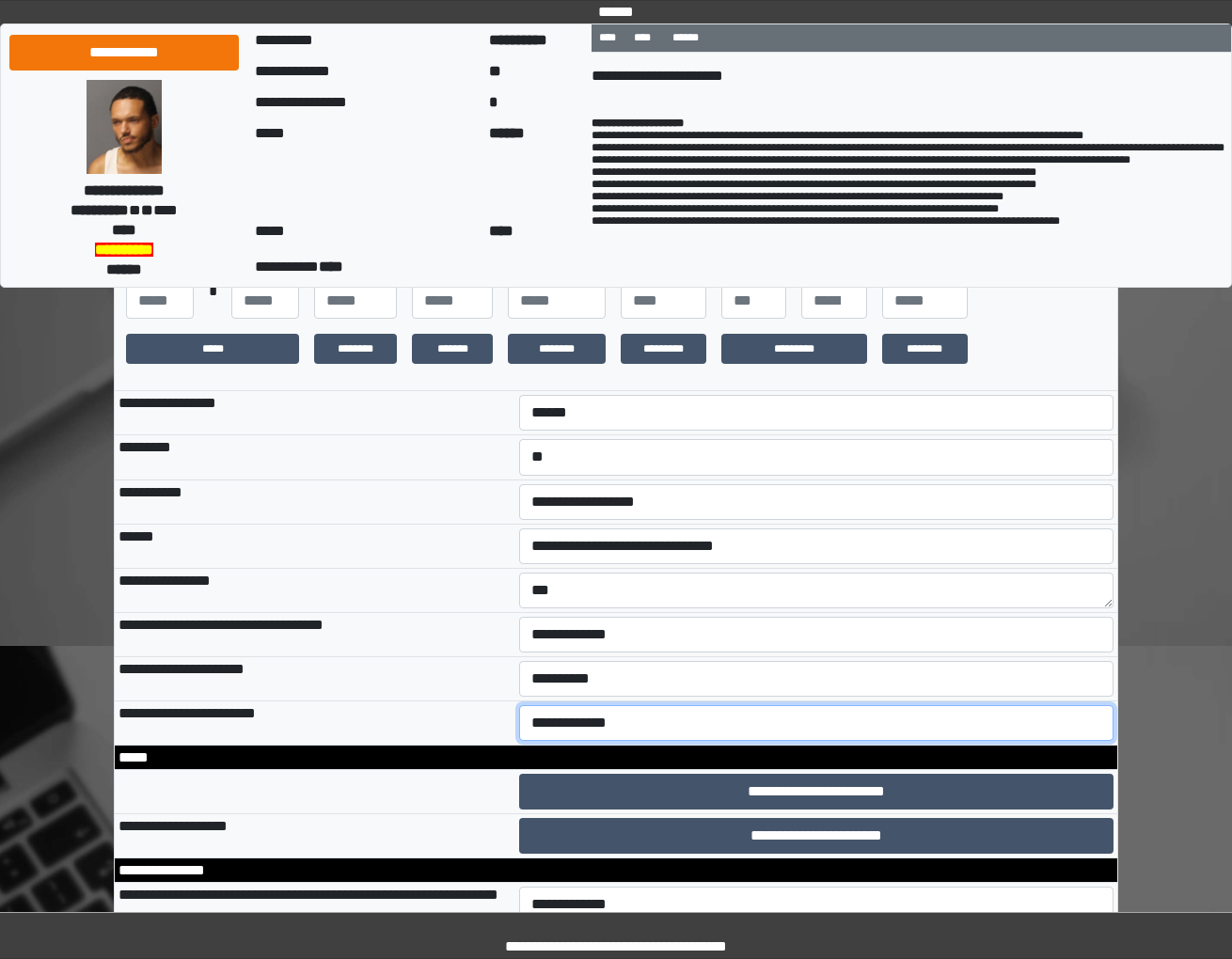 select on "*" 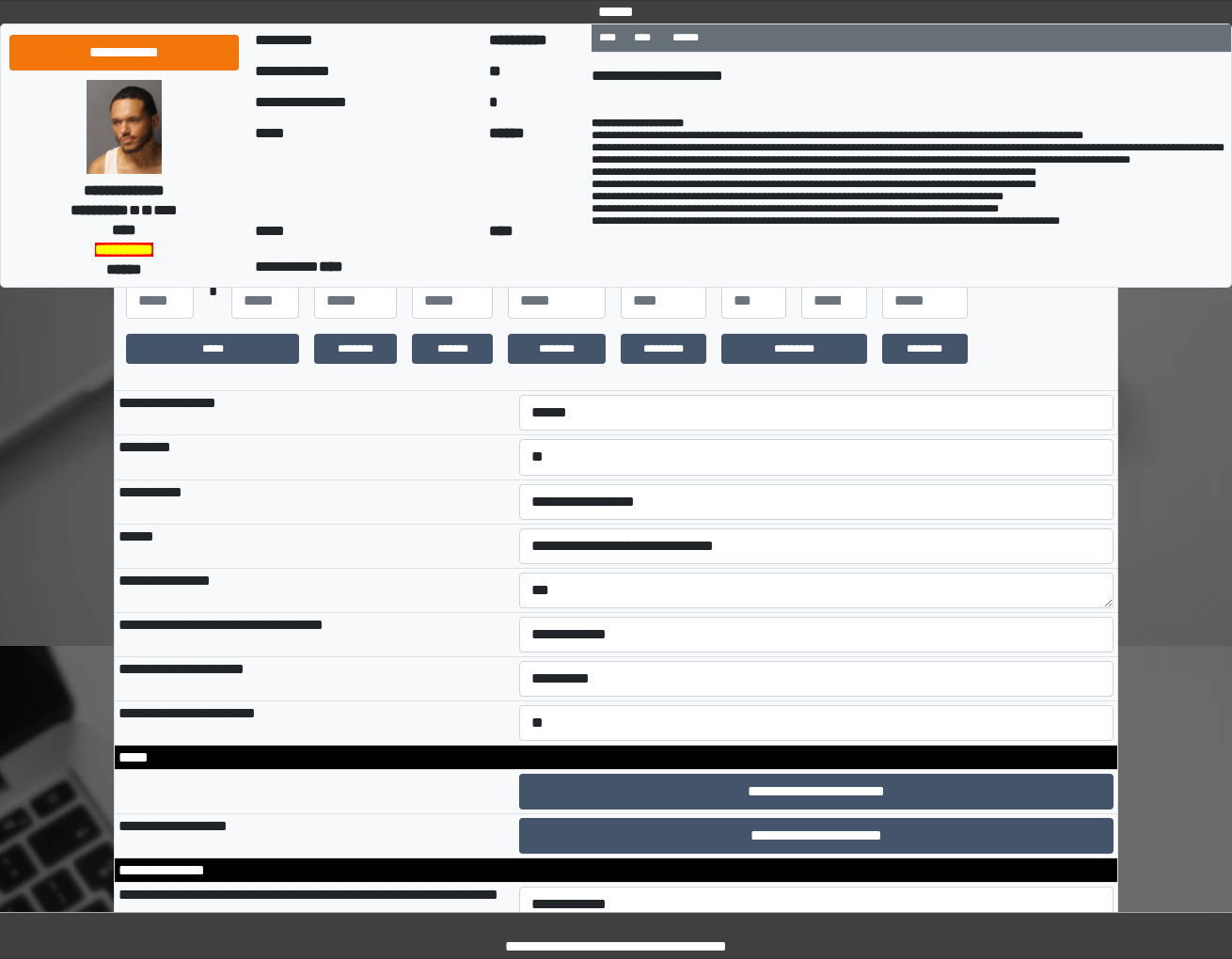 click on "******" at bounding box center [315, 545] 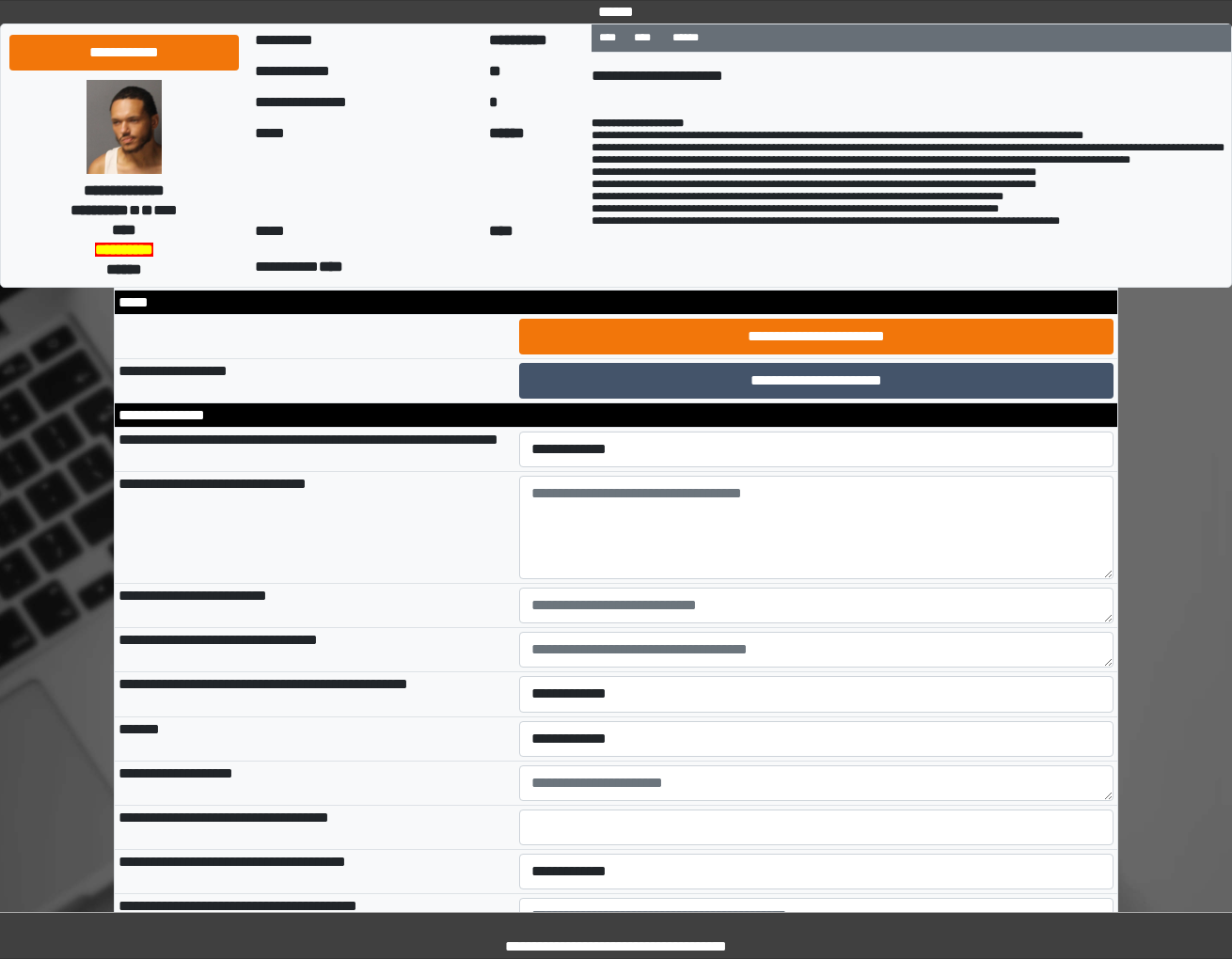 scroll, scrollTop: 731, scrollLeft: 0, axis: vertical 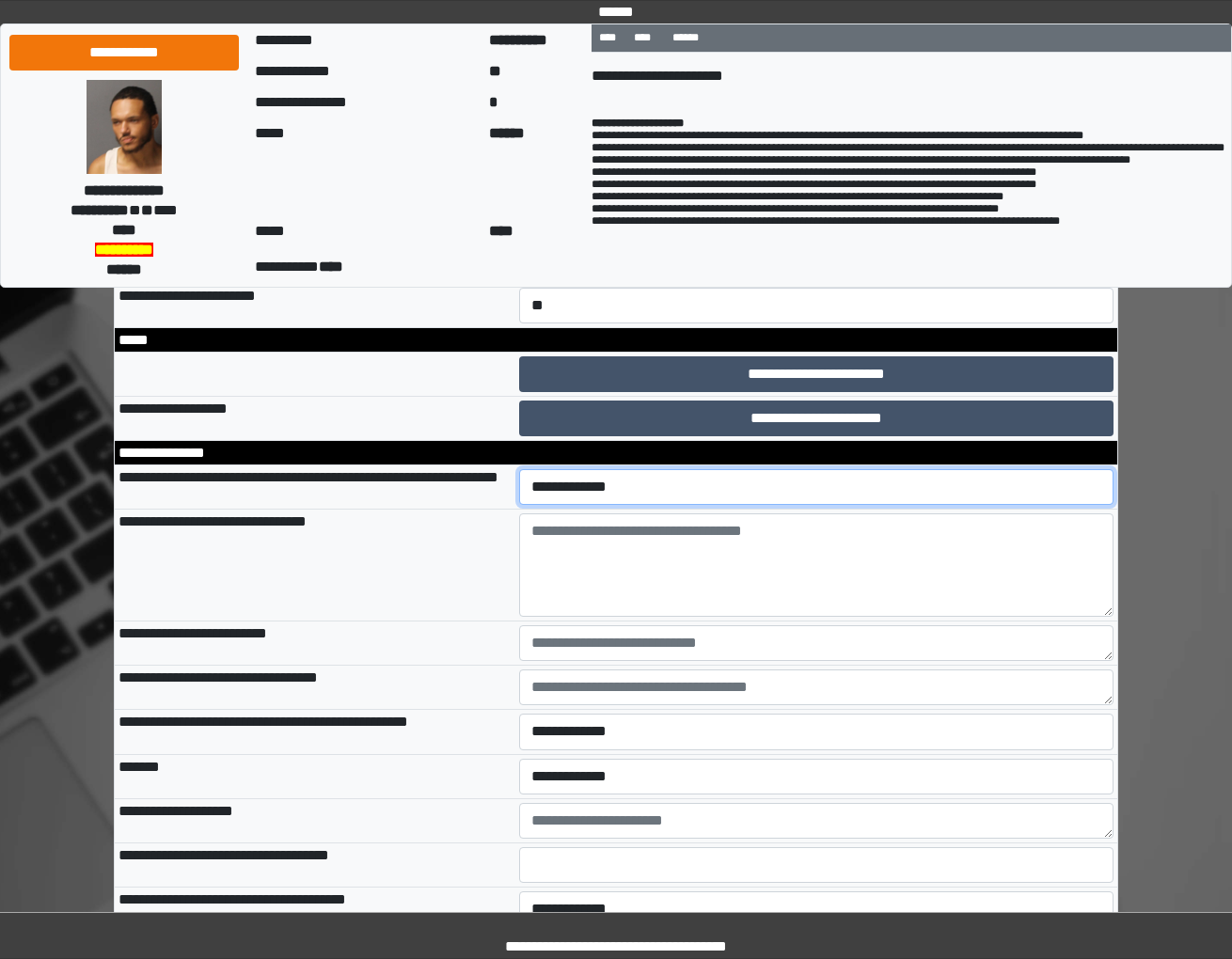 click on "**********" at bounding box center [815, 487] 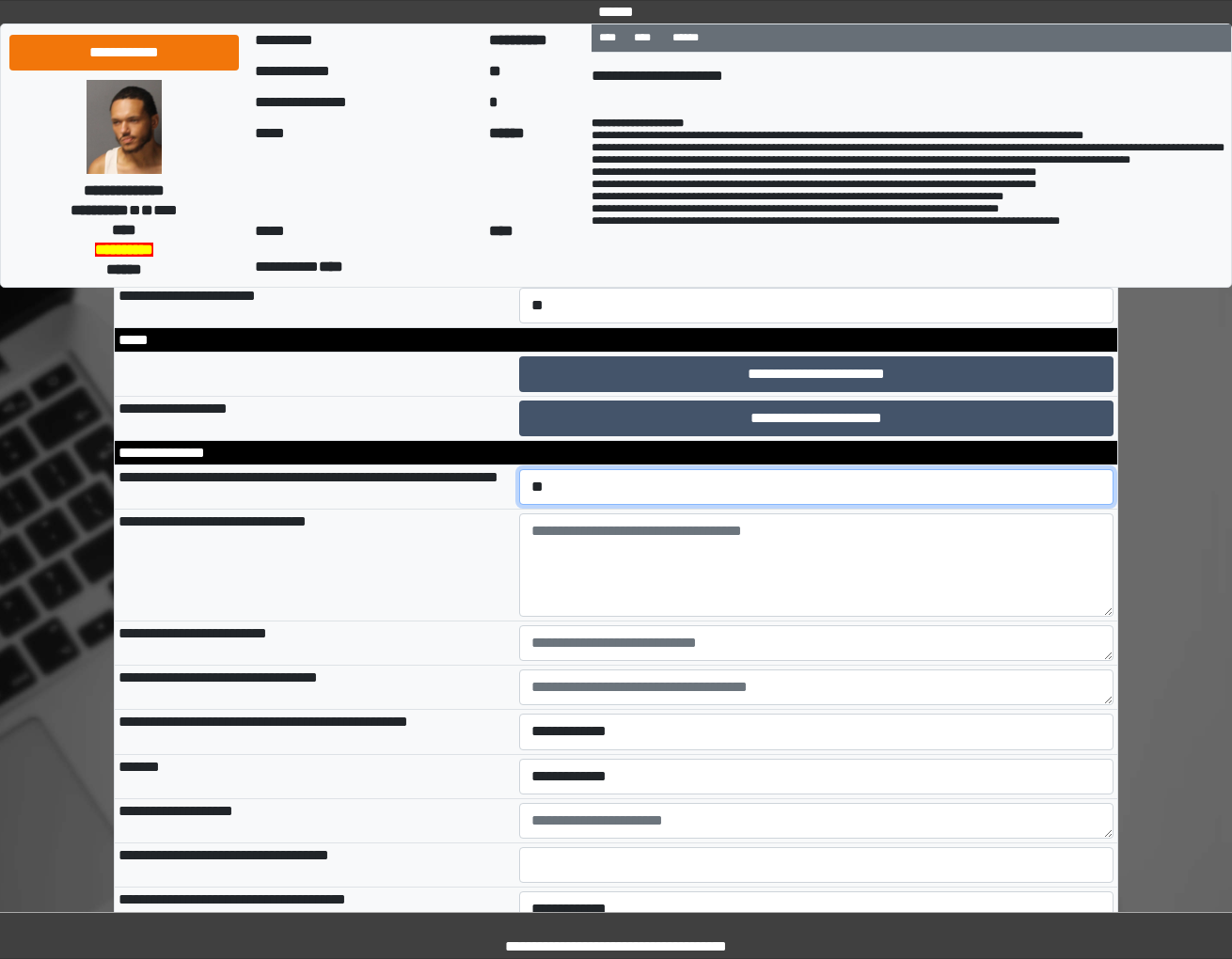 click on "**********" at bounding box center (815, 487) 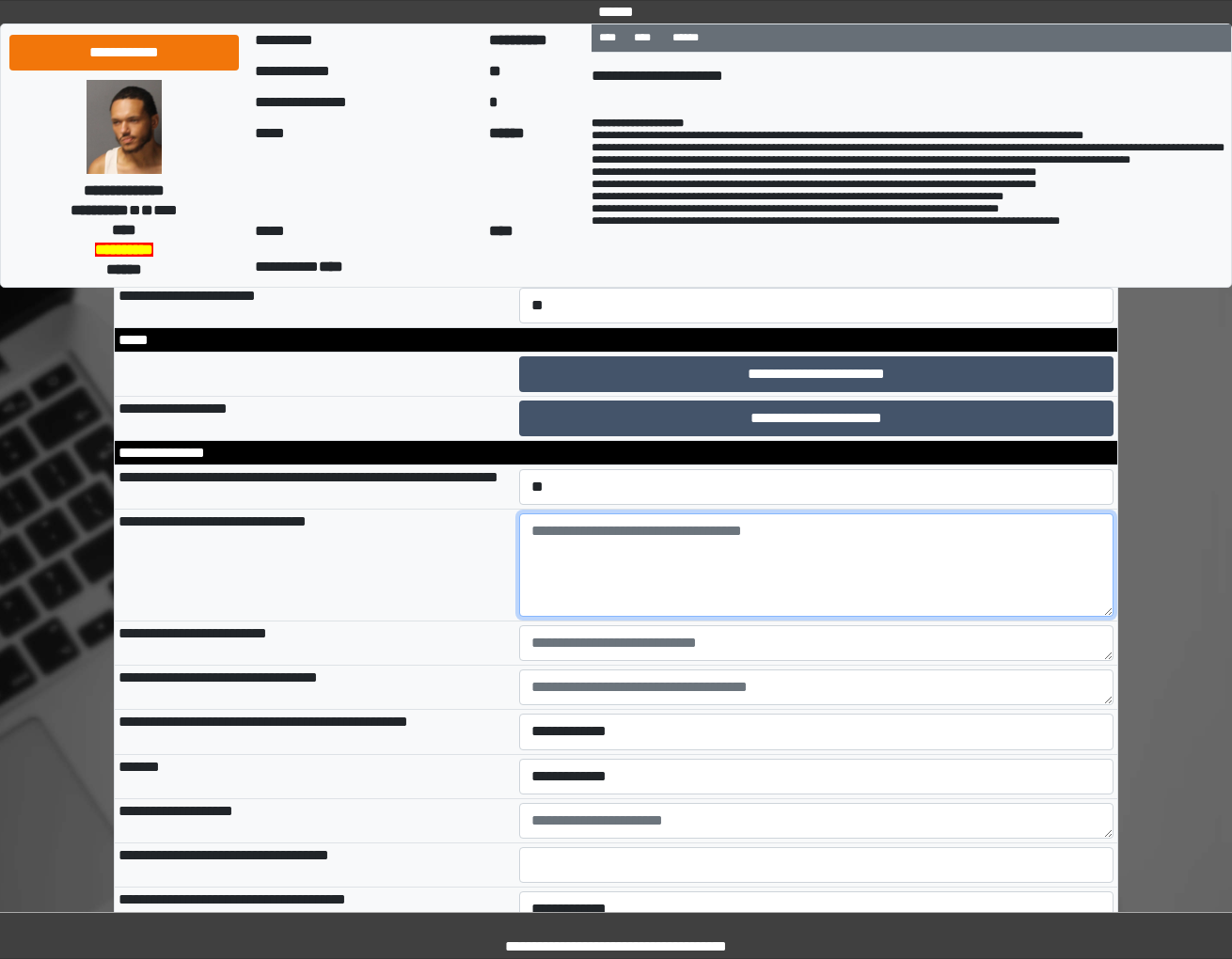 click at bounding box center (816, 565) 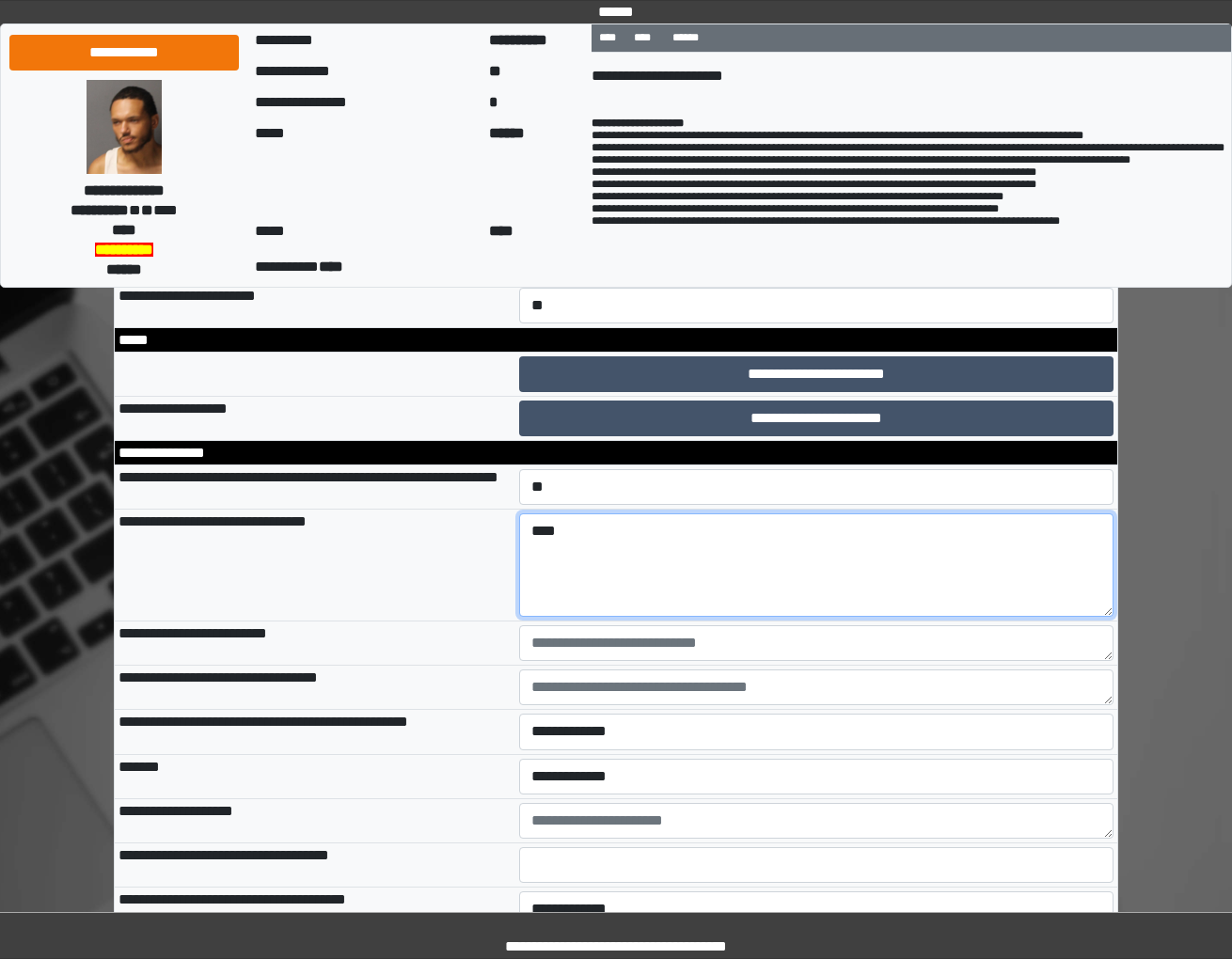 click on "****" at bounding box center (816, 565) 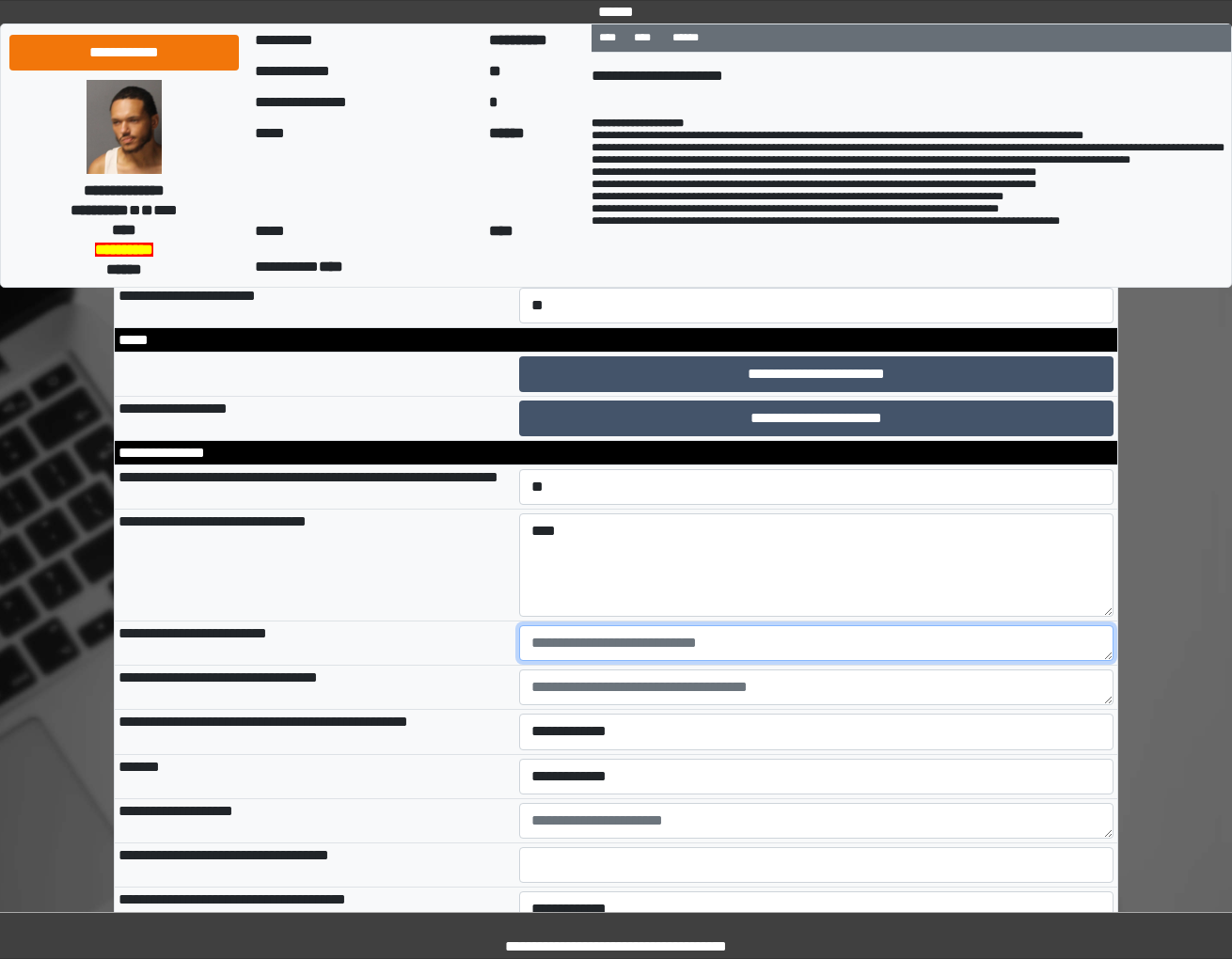 click at bounding box center (816, 643) 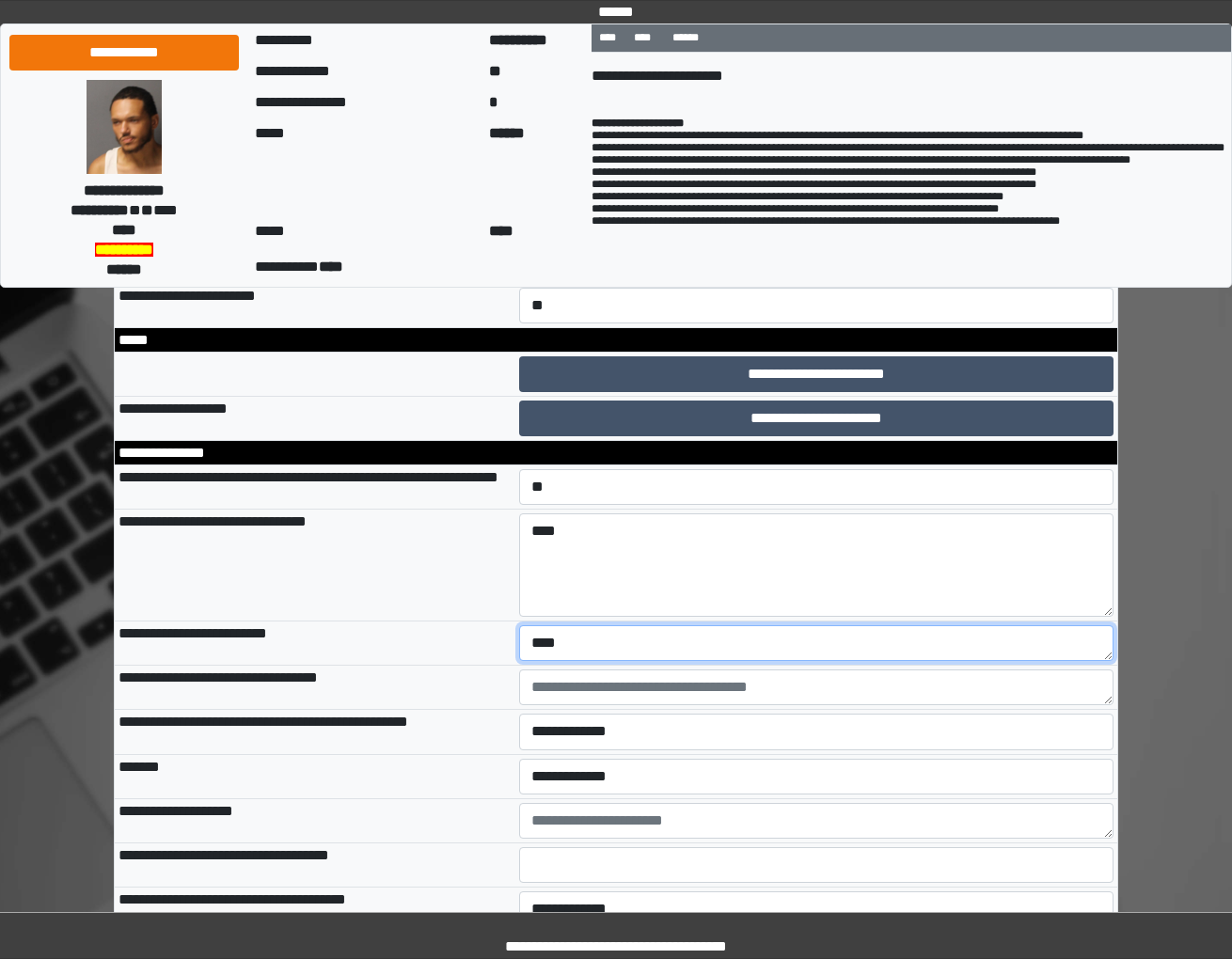 type on "****" 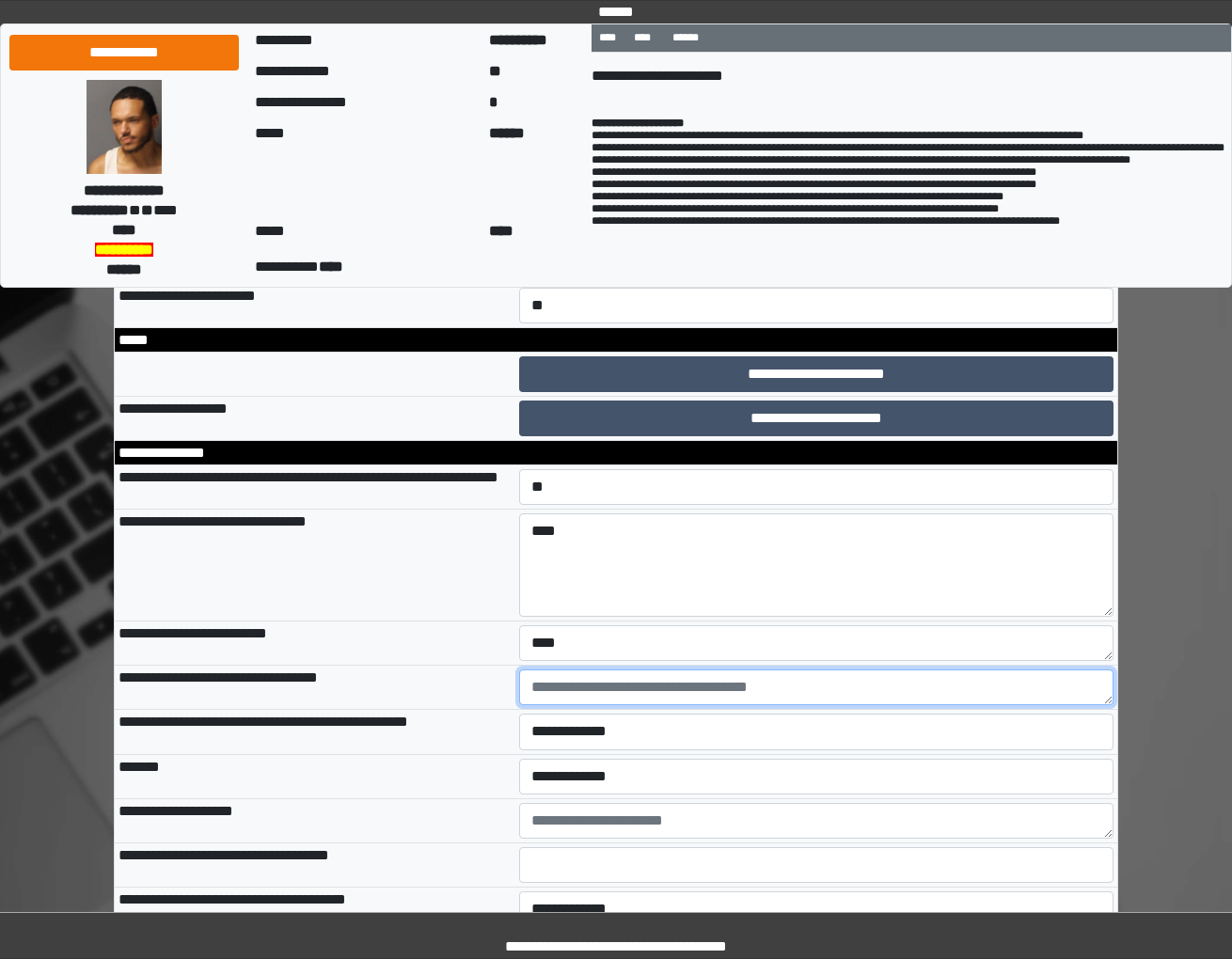 click at bounding box center [816, 687] 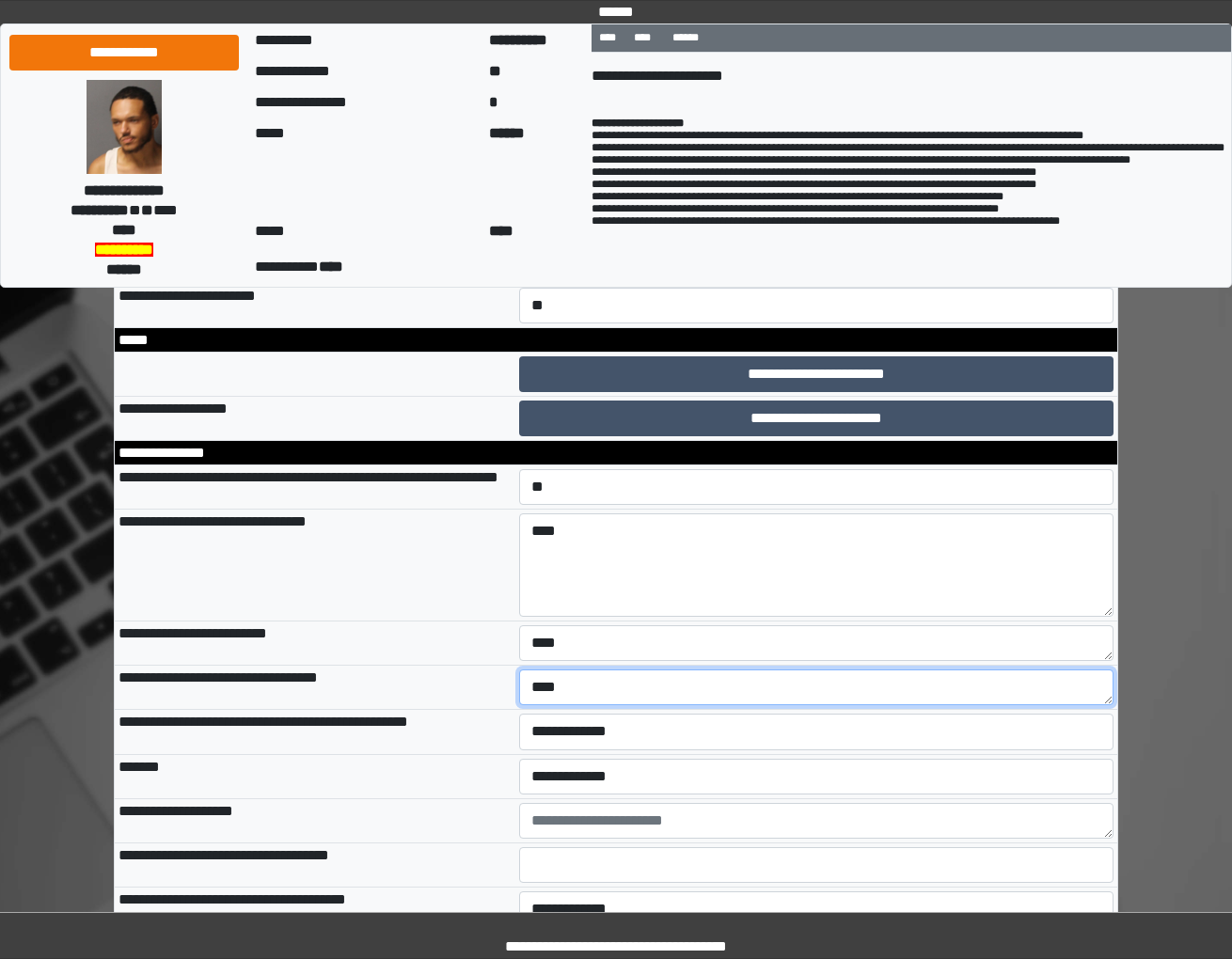 type on "****" 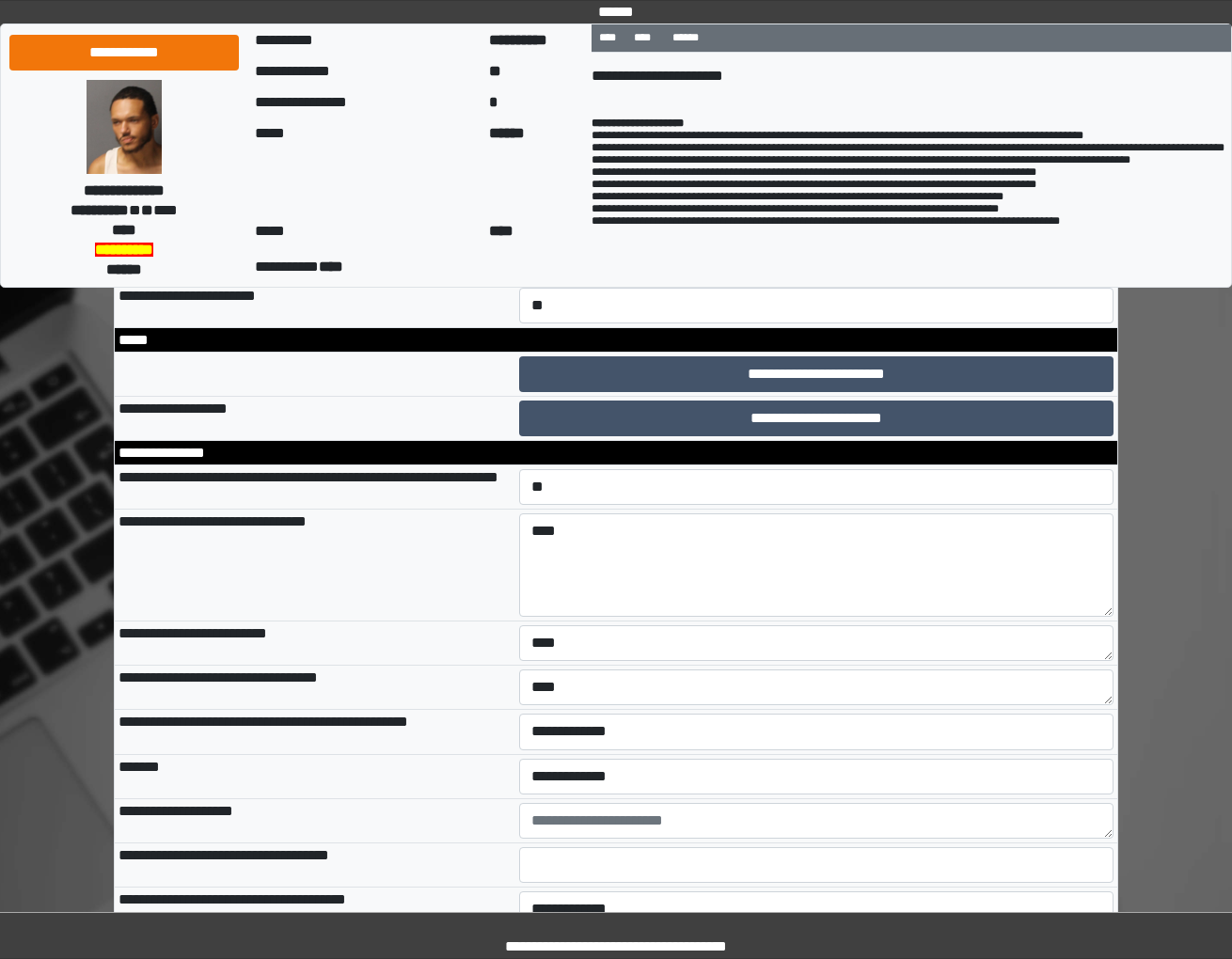 click on "**********" at bounding box center [616, 6756] 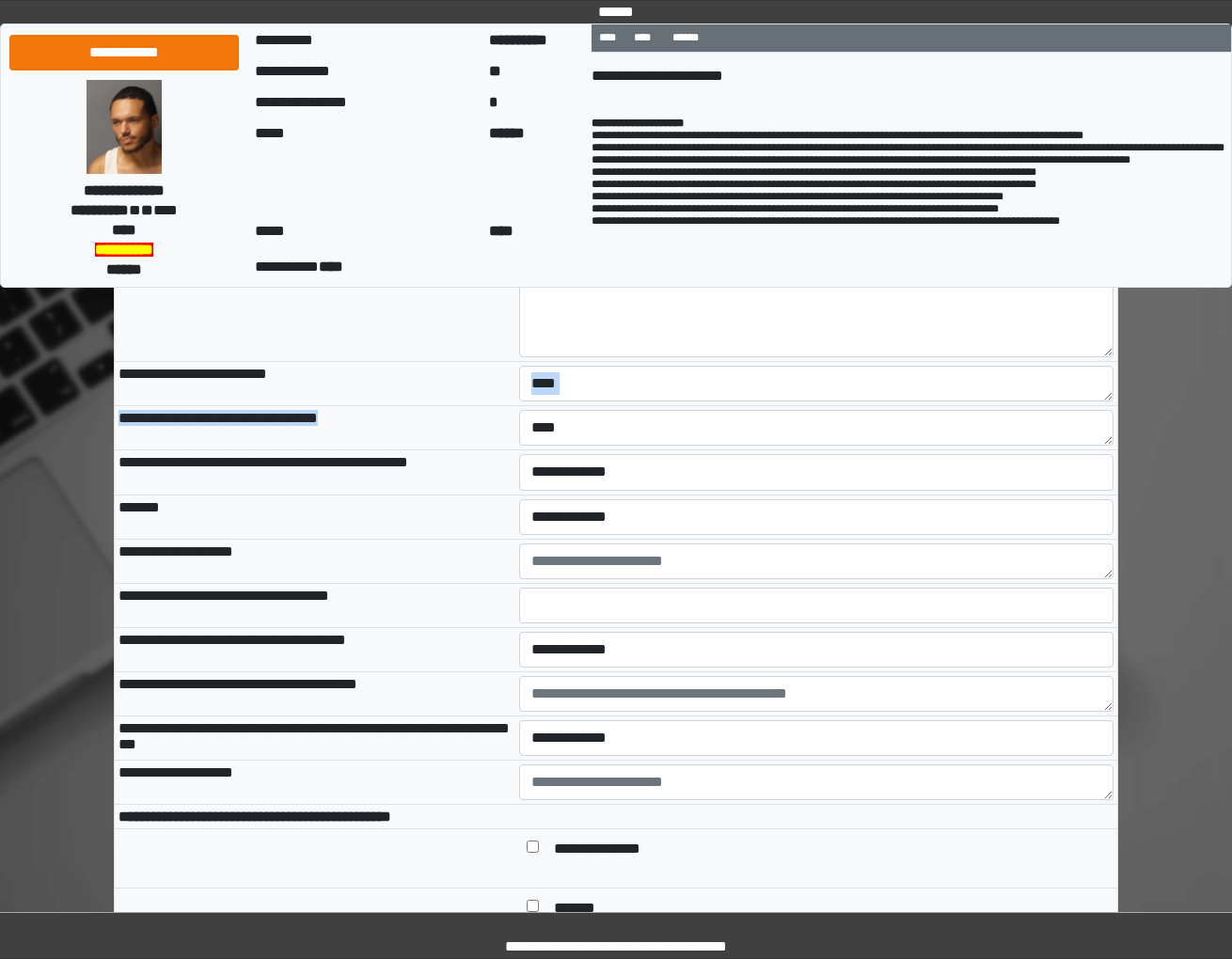 scroll, scrollTop: 1045, scrollLeft: 0, axis: vertical 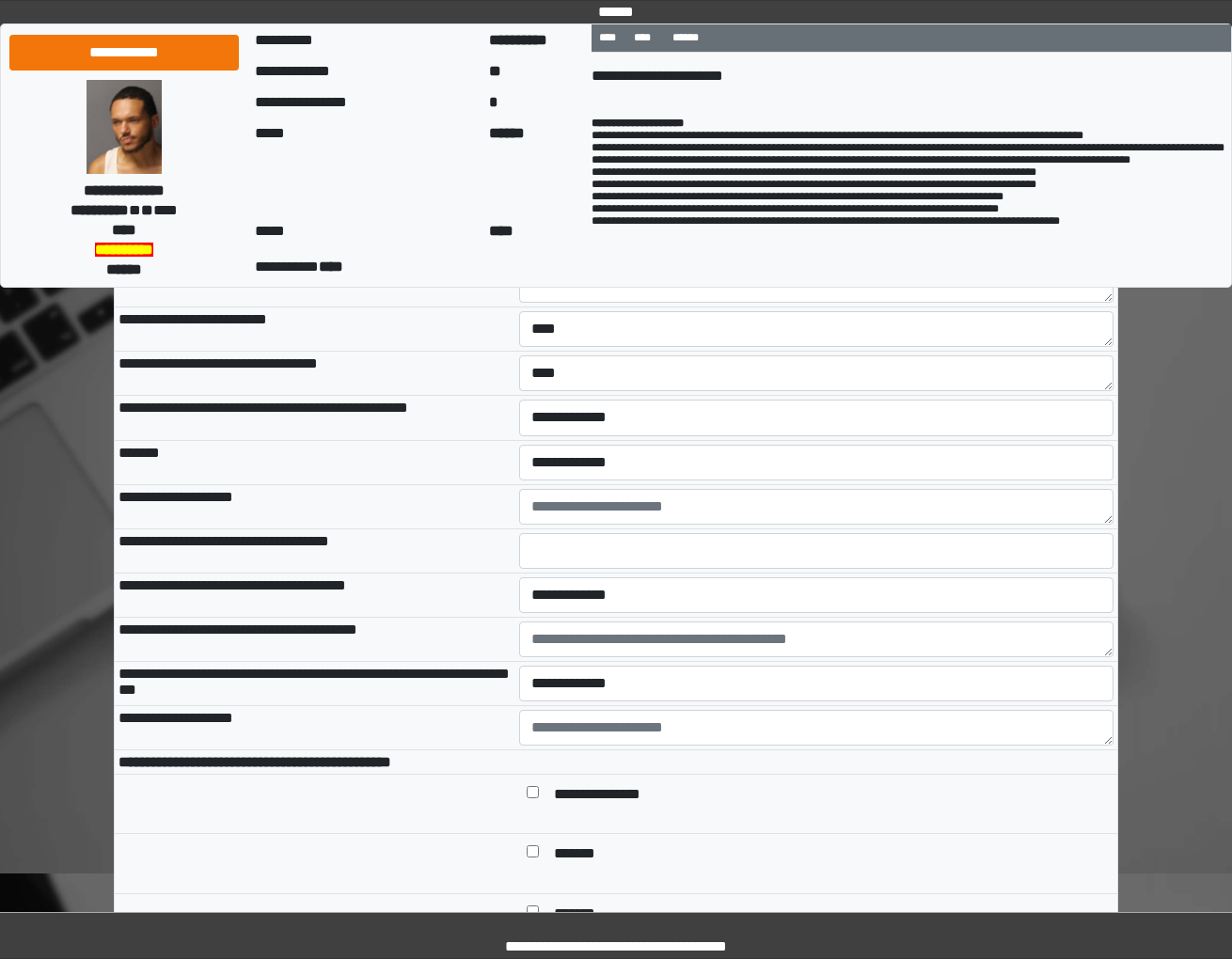 click on "**********" at bounding box center [816, 417] 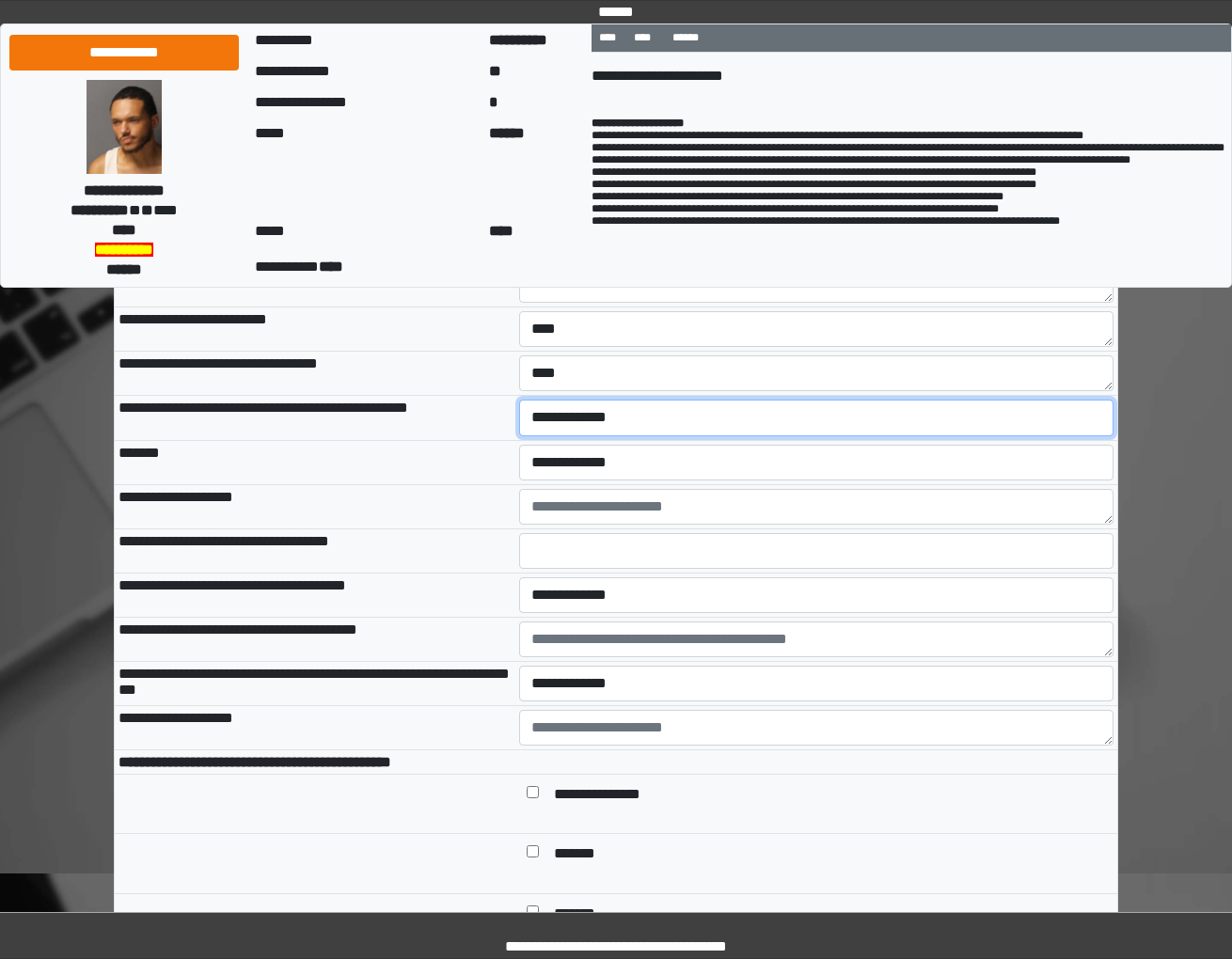 click on "**********" at bounding box center (815, 417) 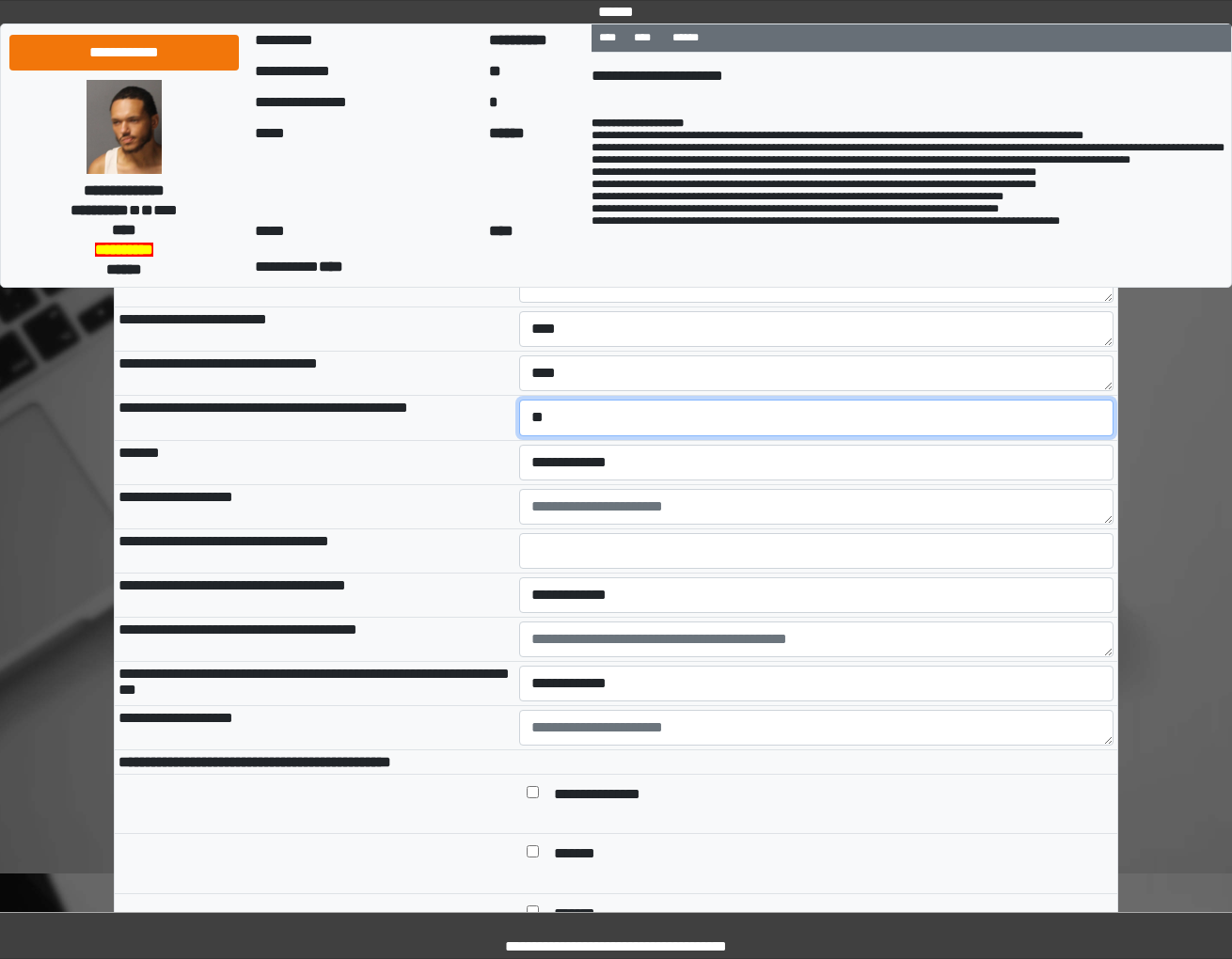 click on "**********" at bounding box center [815, 417] 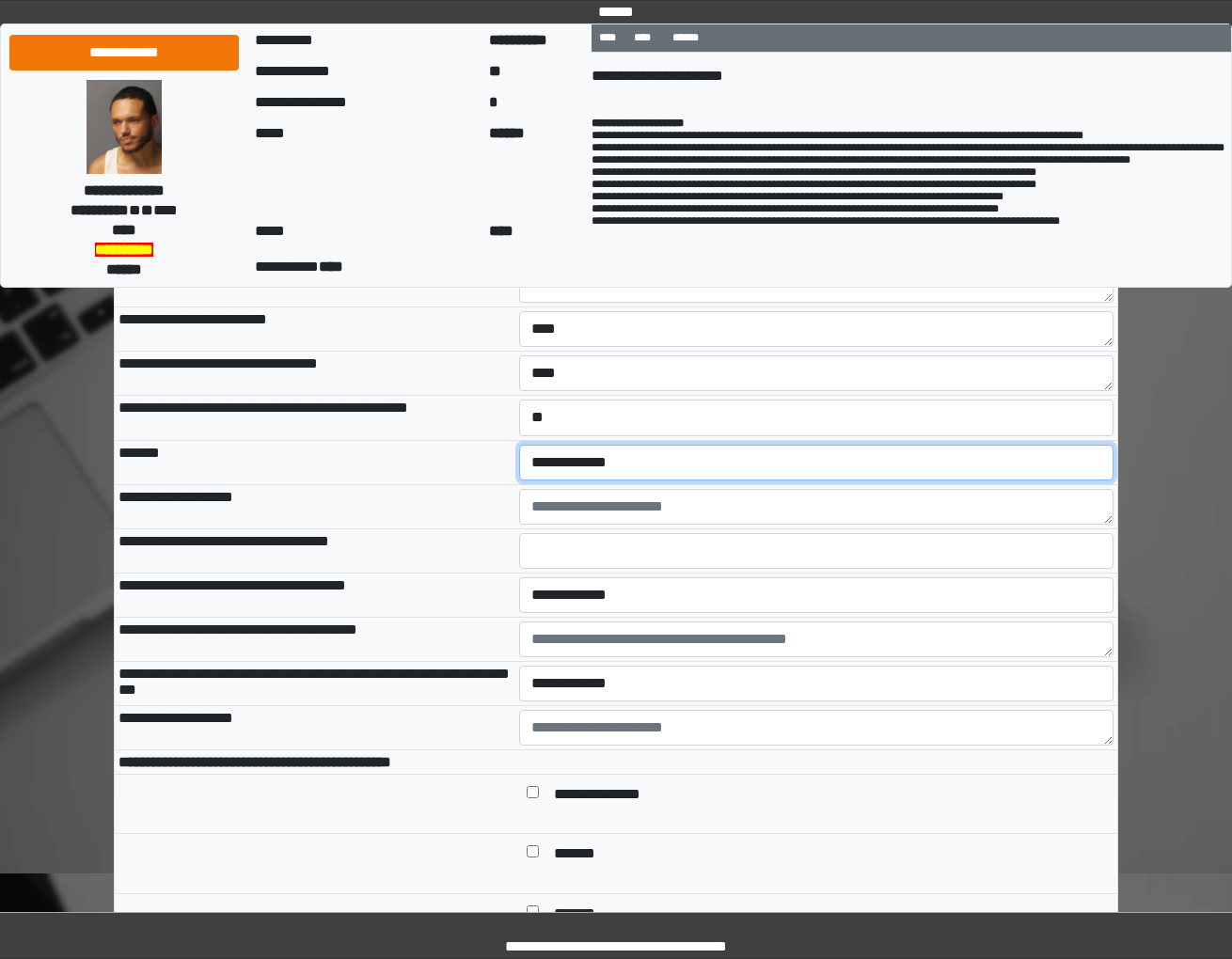 click on "**********" at bounding box center (815, 463) 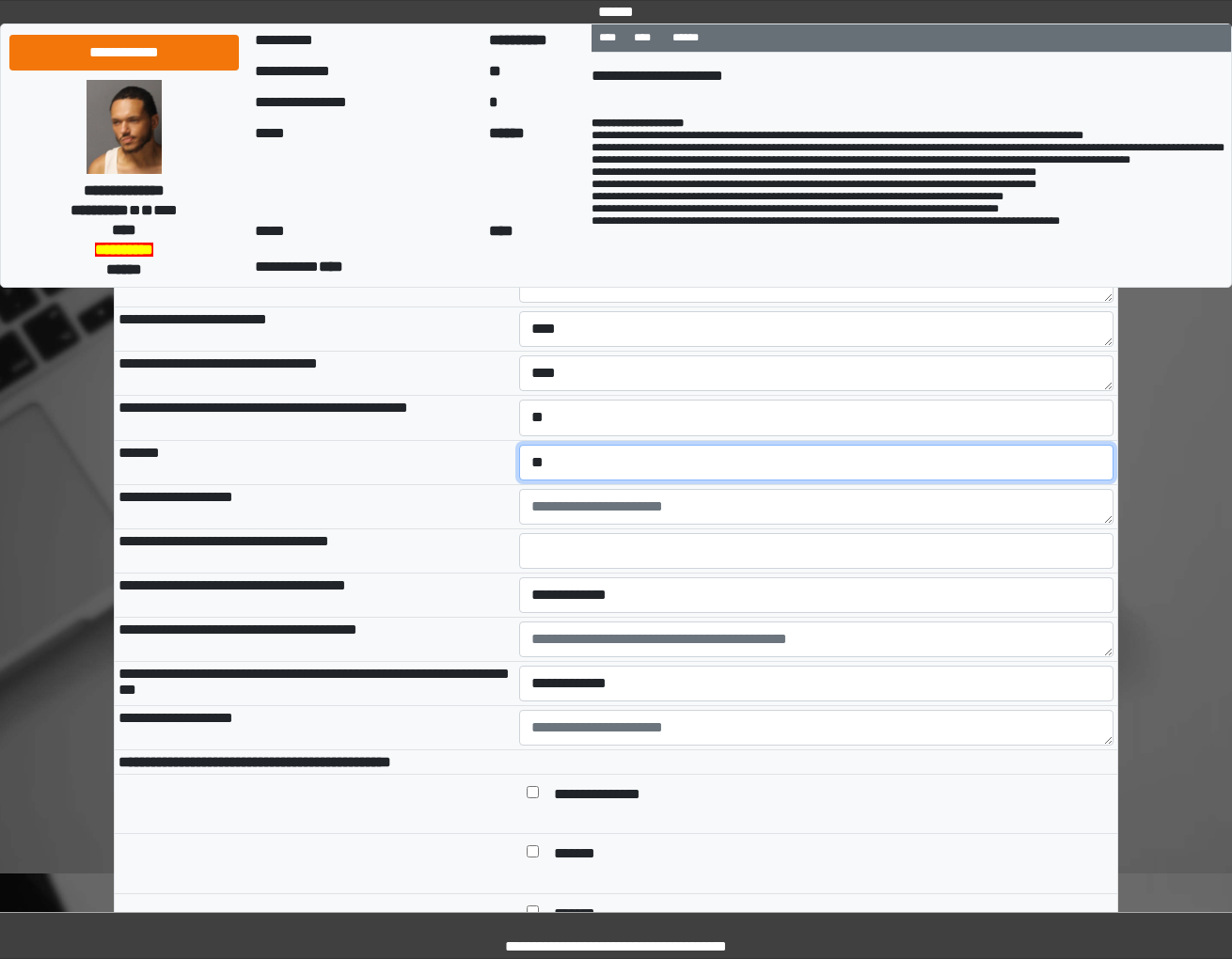 click on "**********" at bounding box center (815, 463) 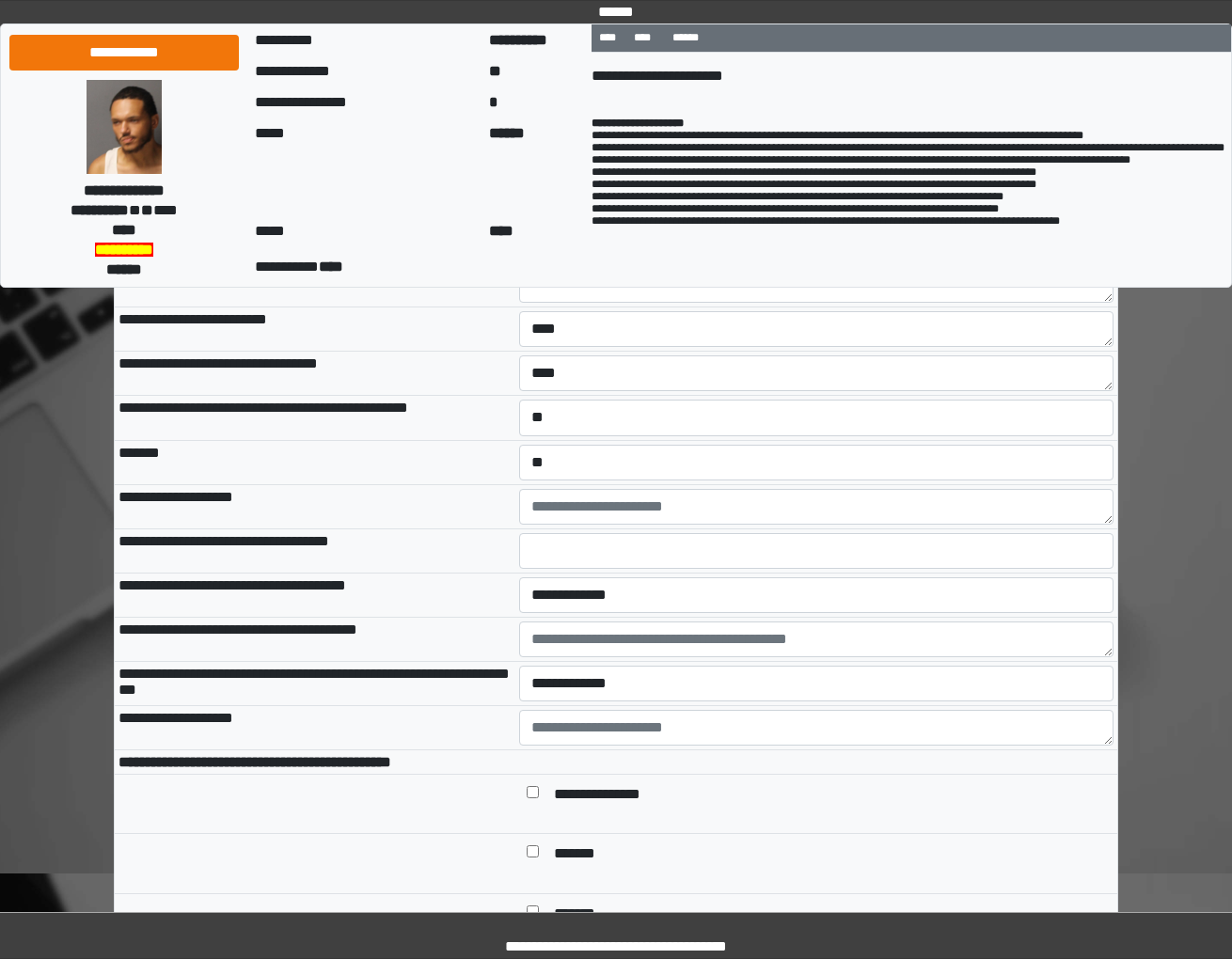 click on "**********" at bounding box center (315, 506) 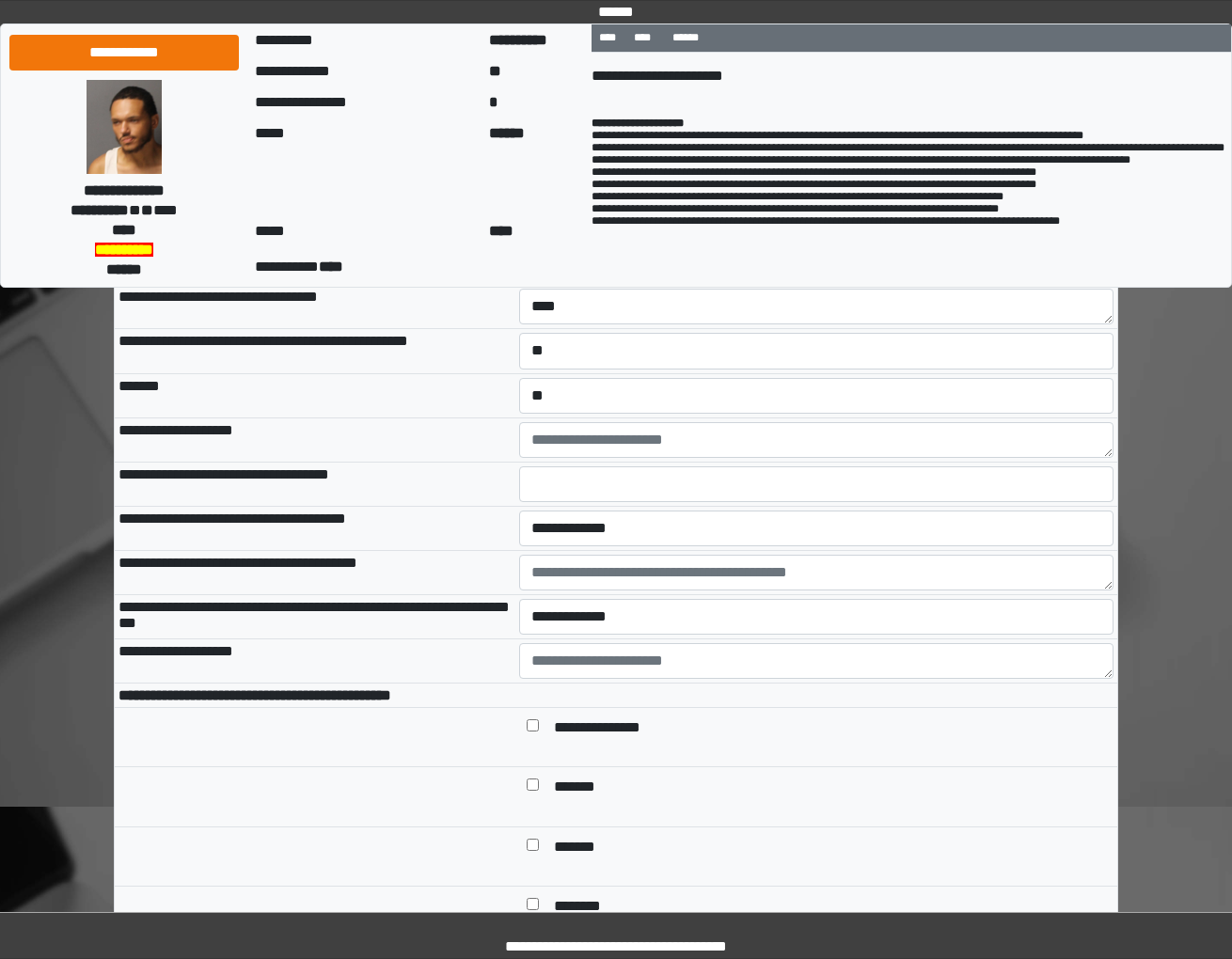 scroll, scrollTop: 1149, scrollLeft: 0, axis: vertical 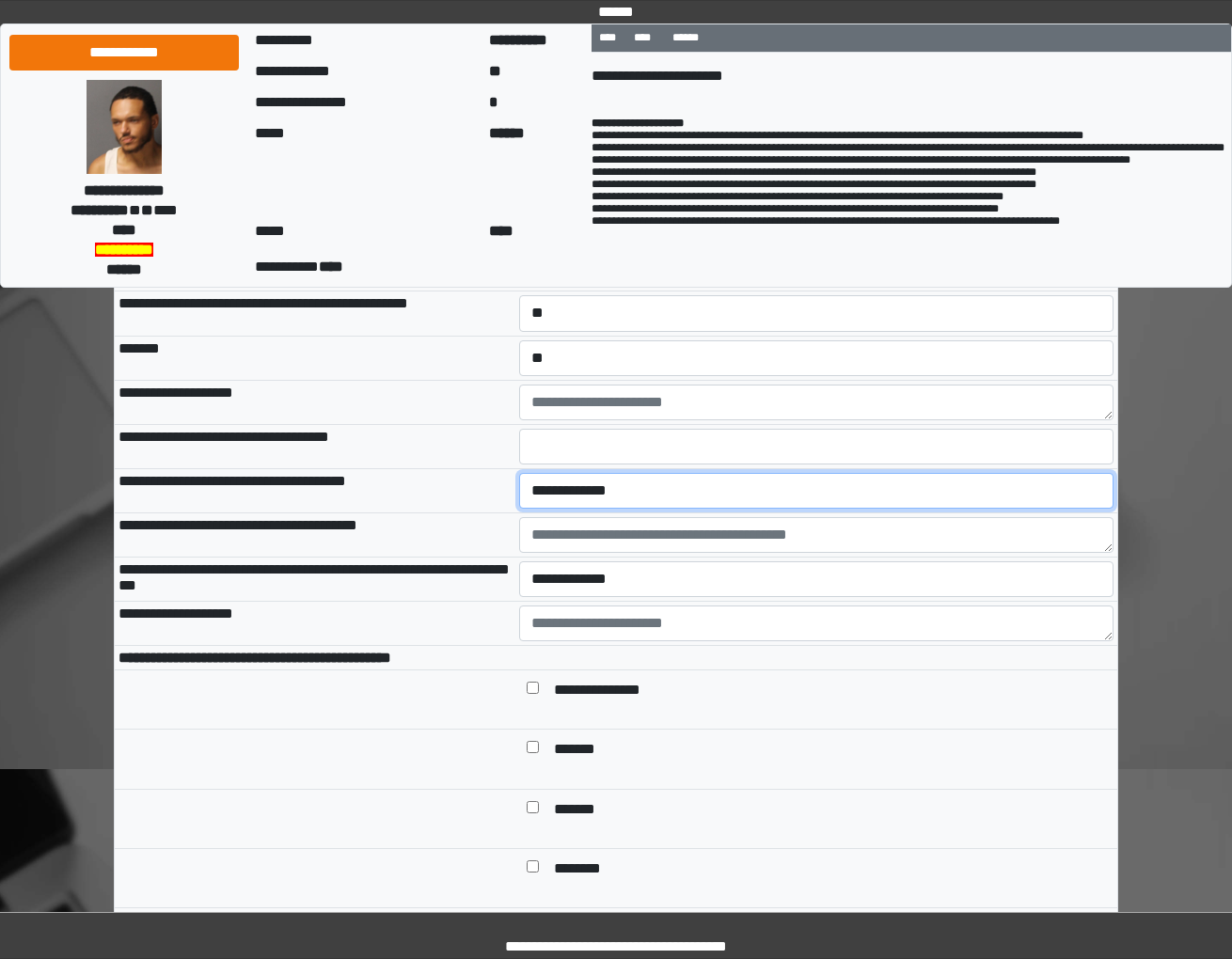 click on "**********" at bounding box center (815, 491) 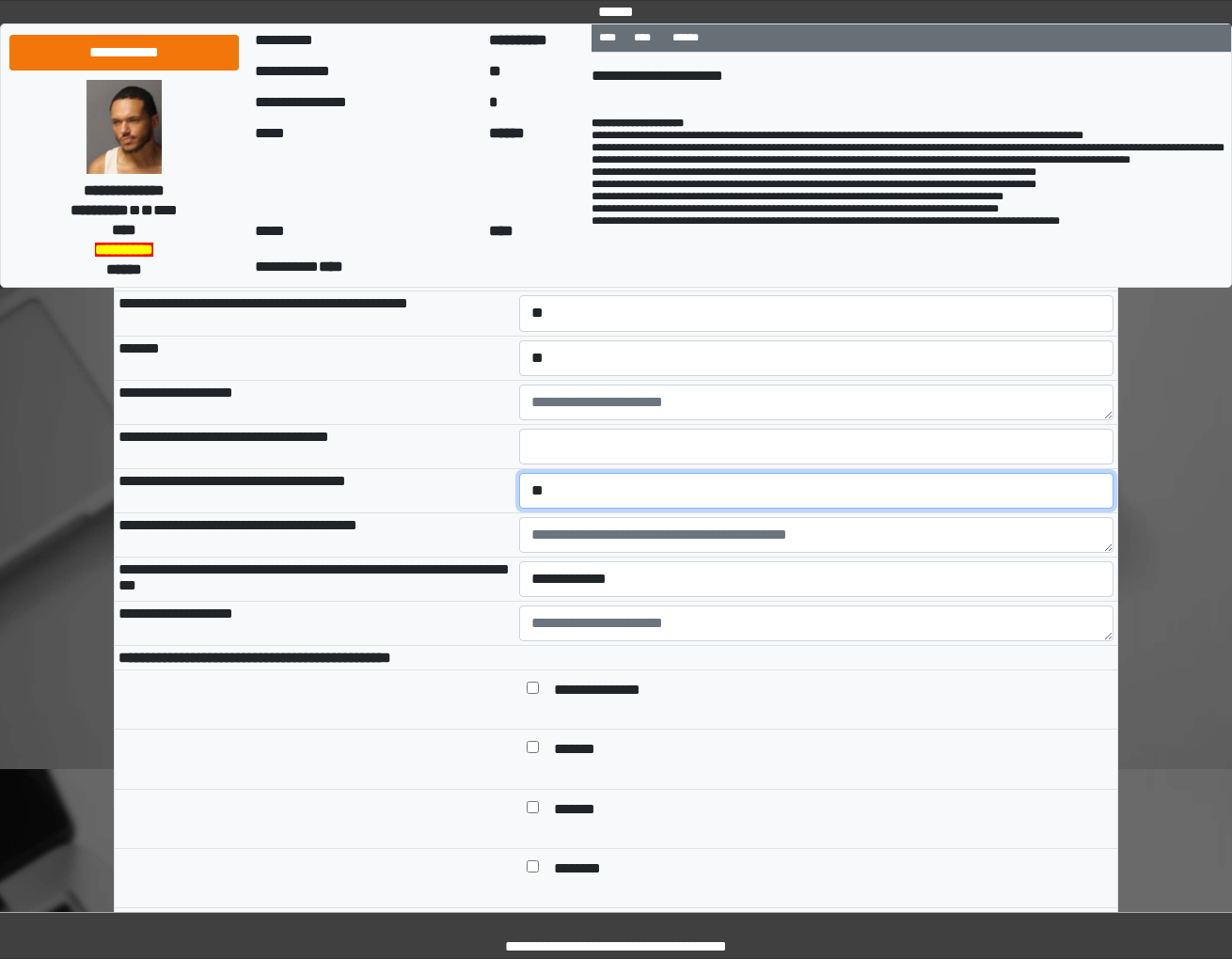 click on "**********" at bounding box center [815, 491] 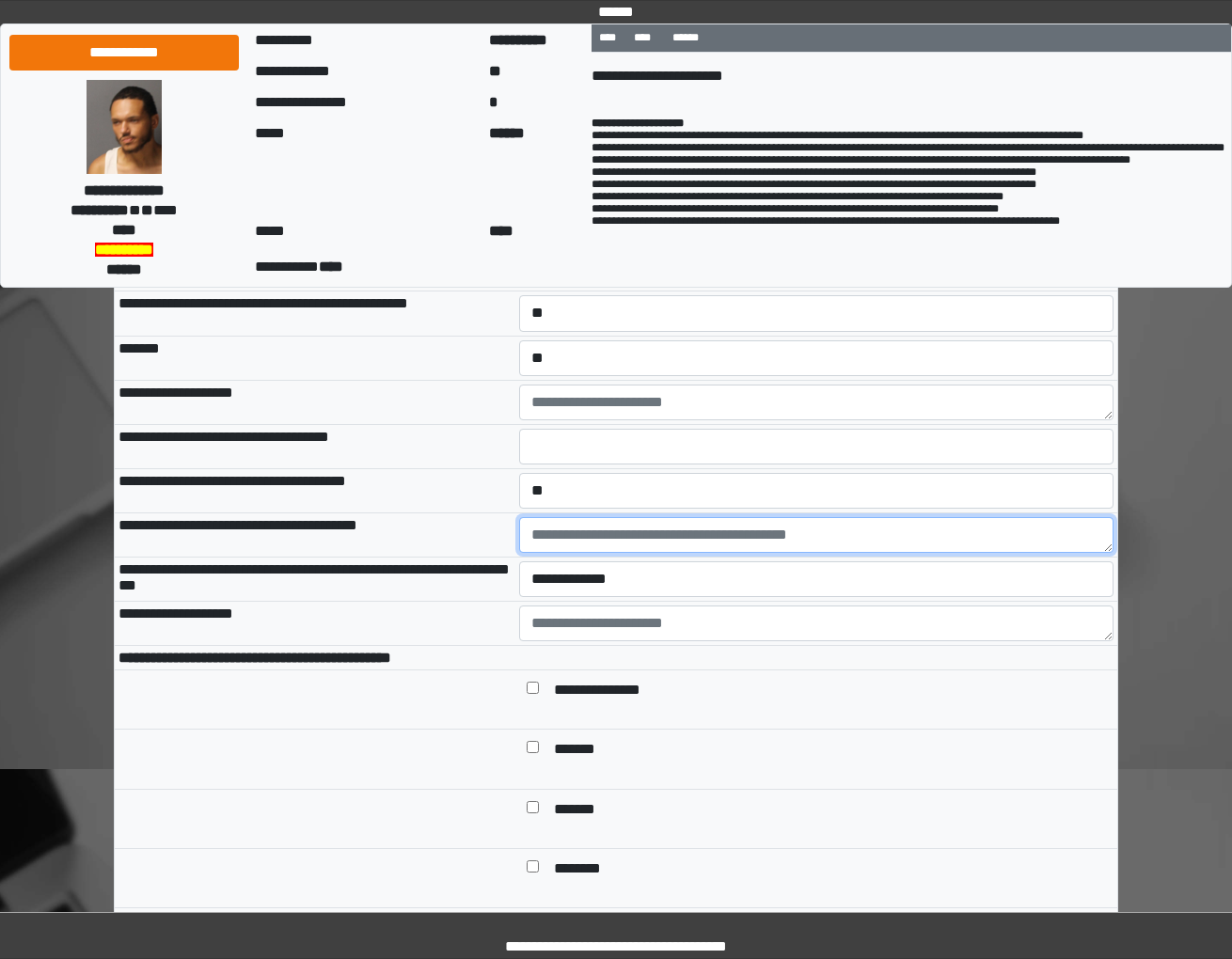 click at bounding box center [816, 535] 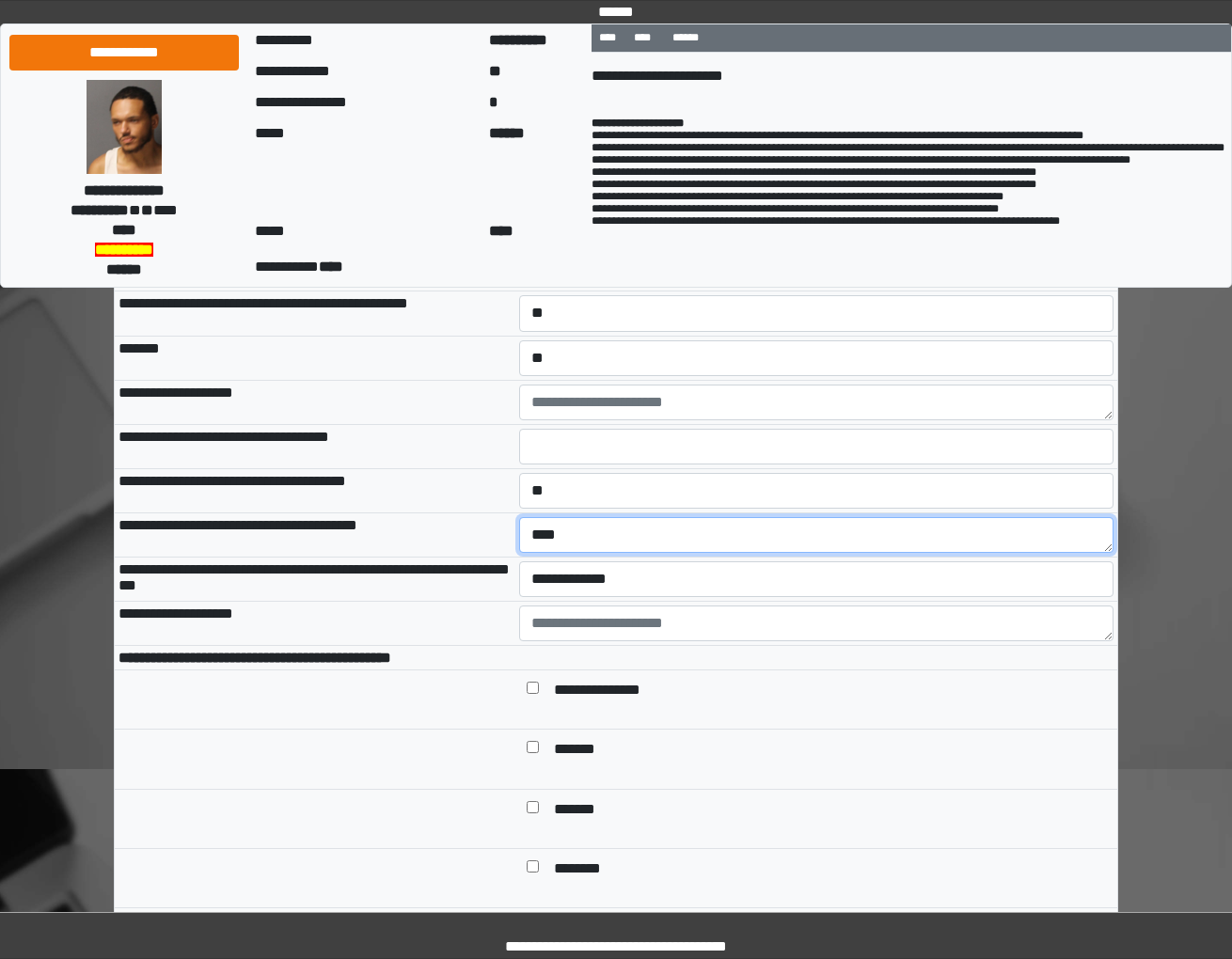 type on "****" 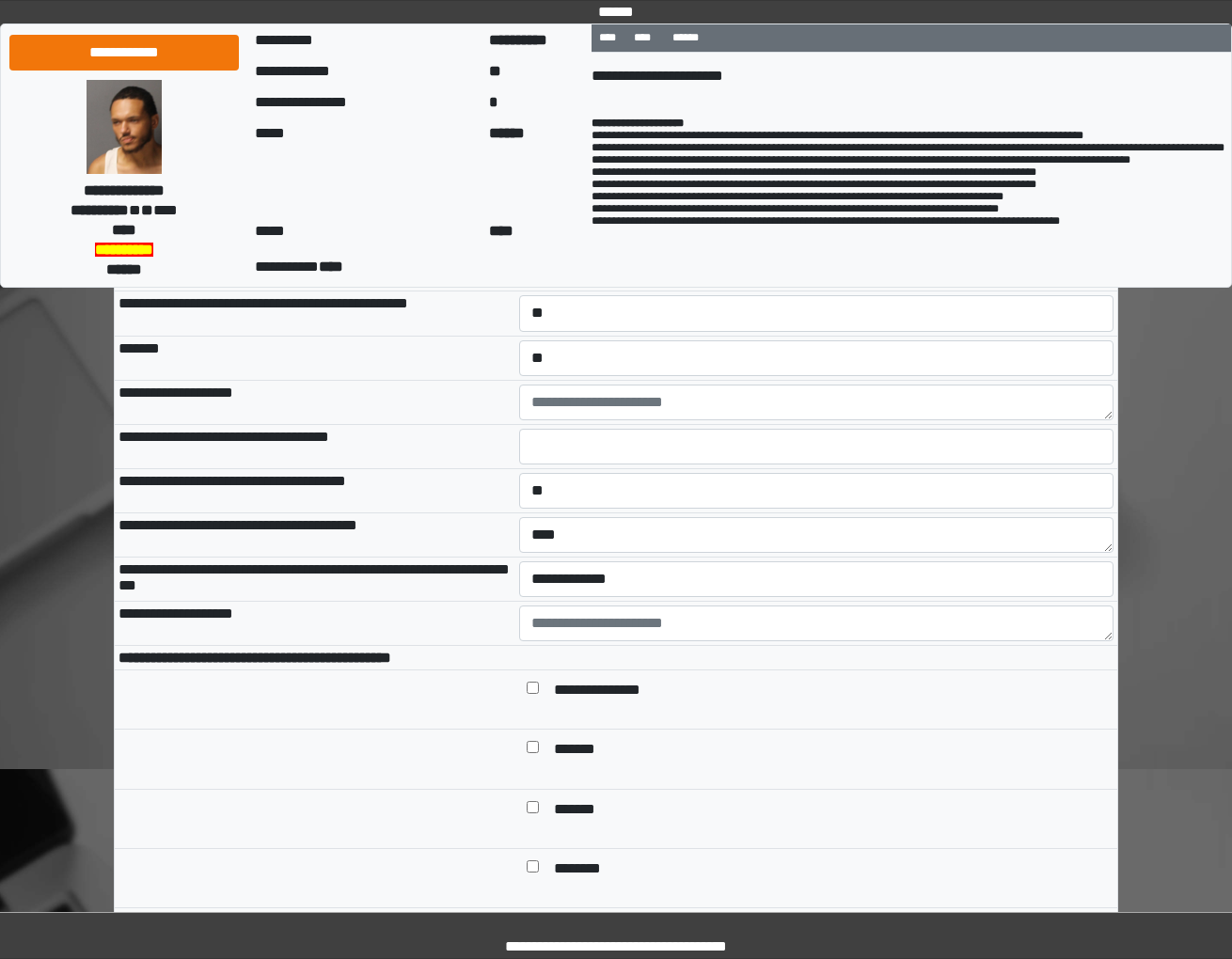 click on "**********" at bounding box center (315, 490) 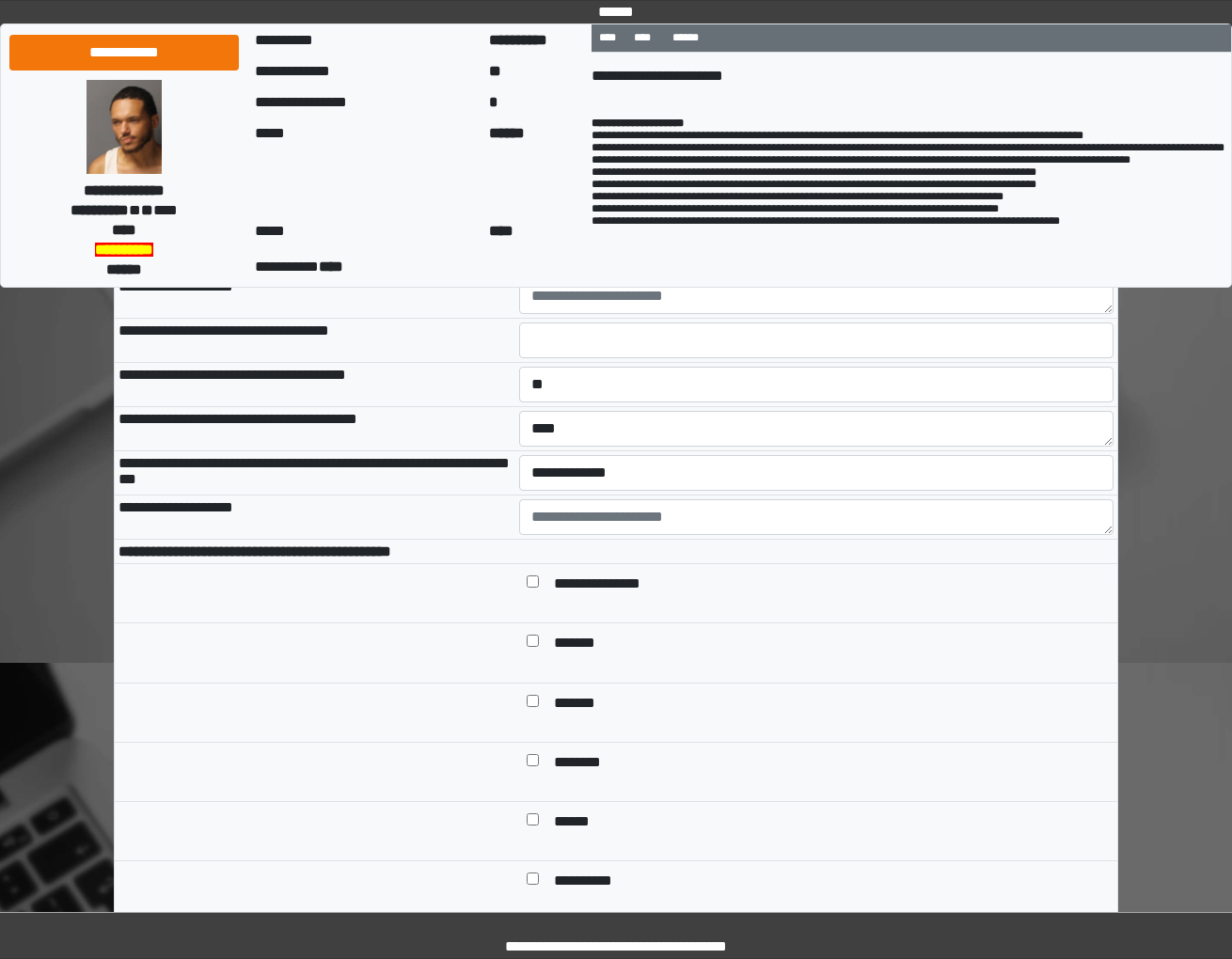 scroll, scrollTop: 1358, scrollLeft: 0, axis: vertical 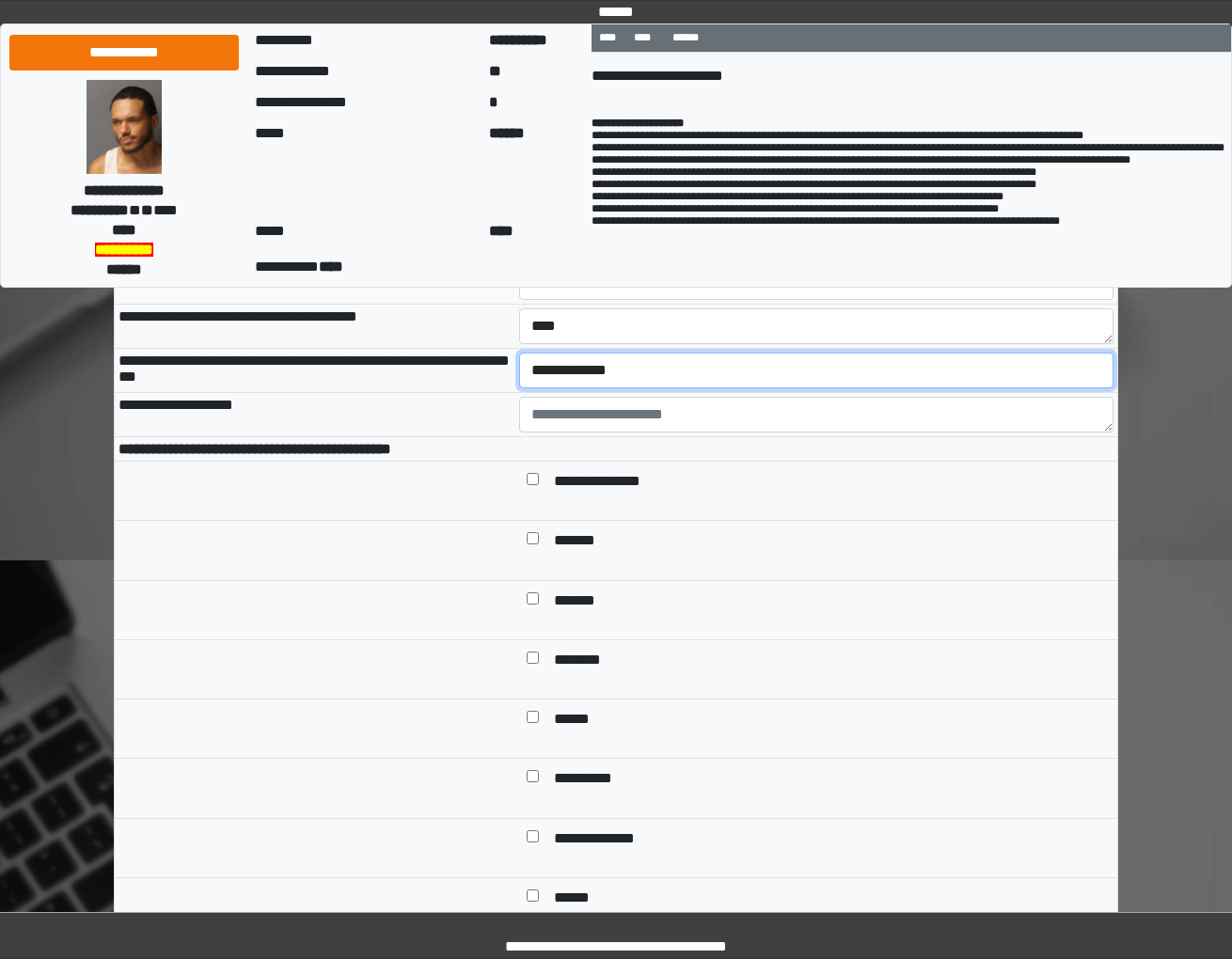 click on "**********" at bounding box center [815, 370] 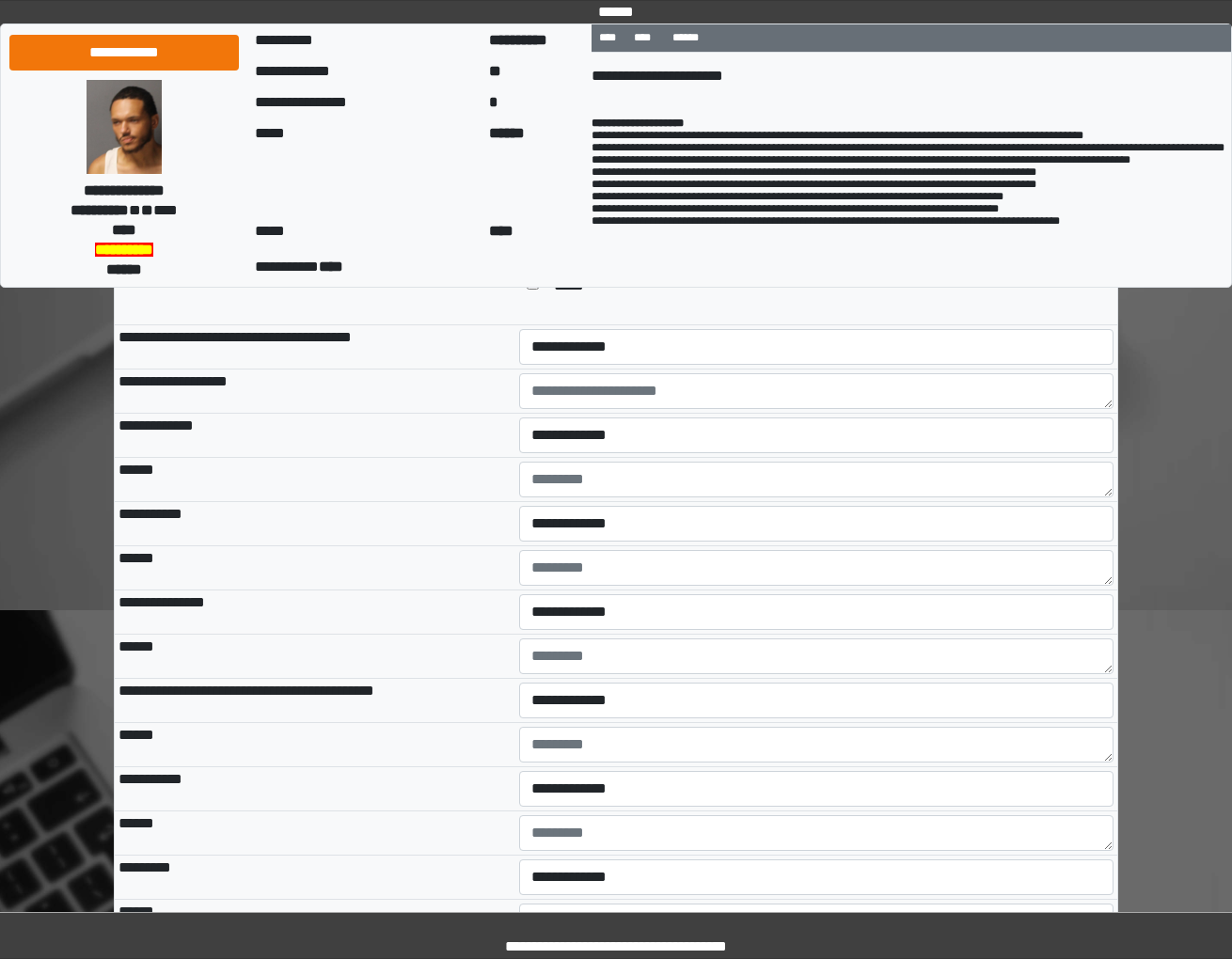 scroll, scrollTop: 2298, scrollLeft: 0, axis: vertical 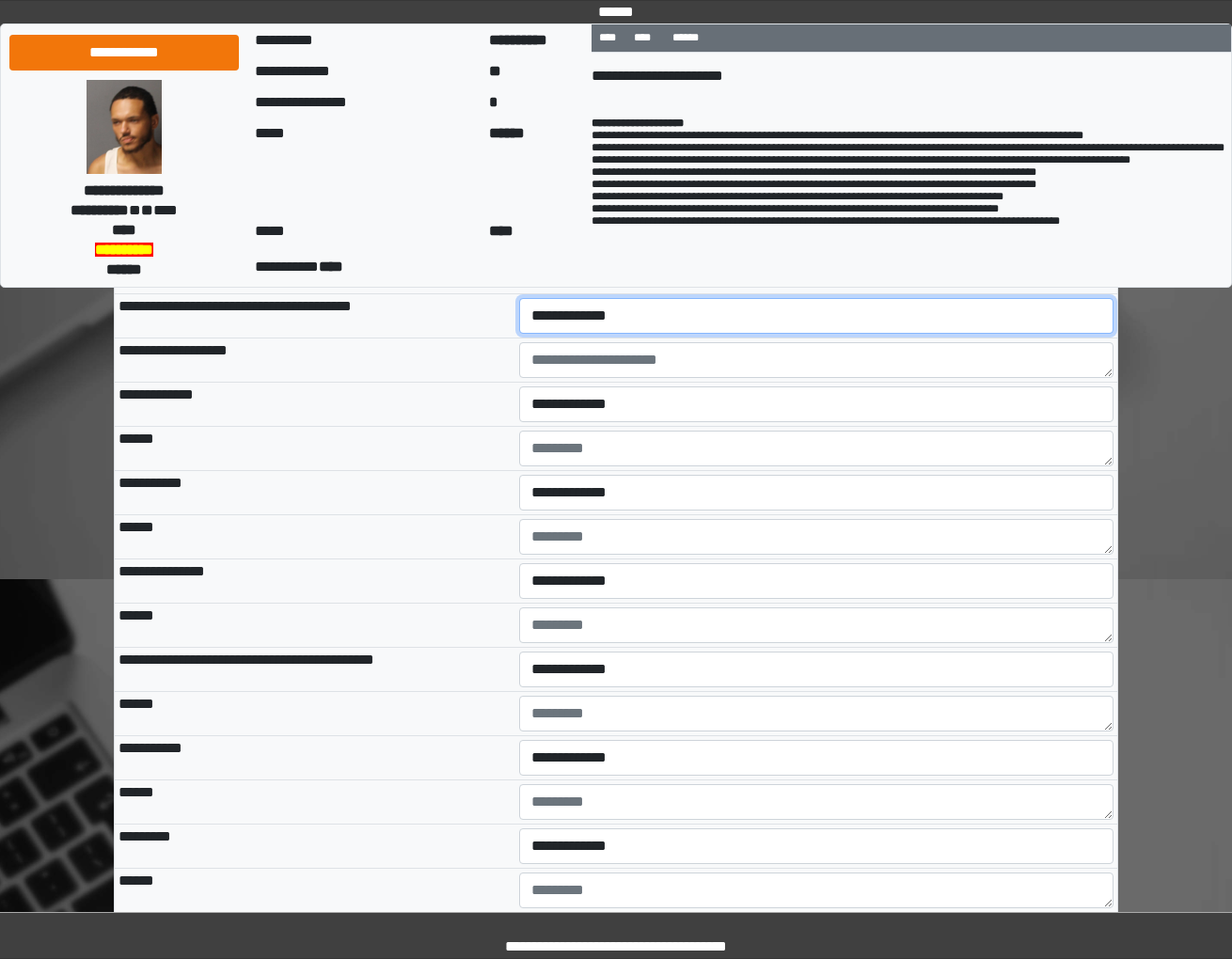 click on "**********" at bounding box center (815, 316) 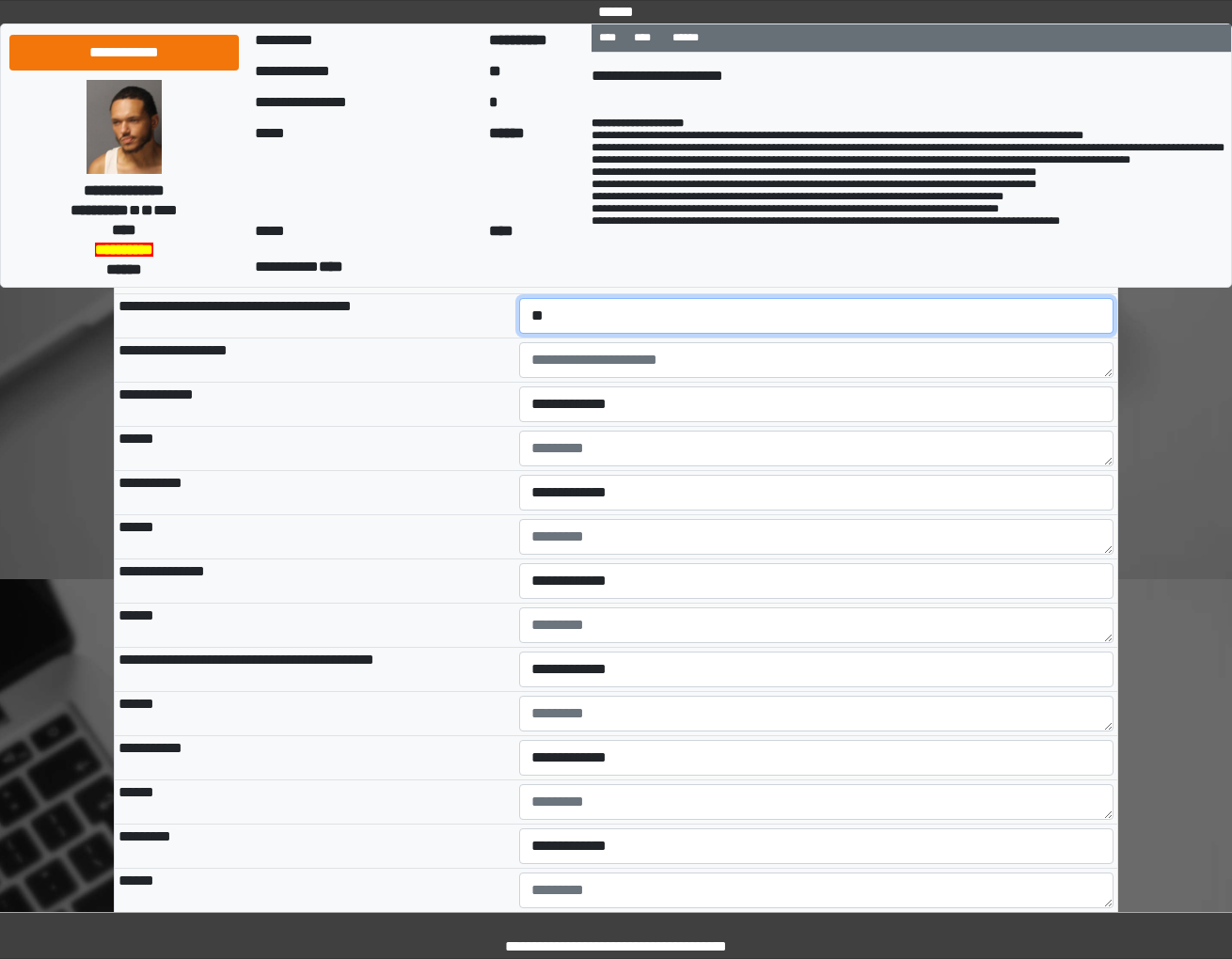 click on "**********" at bounding box center (815, 316) 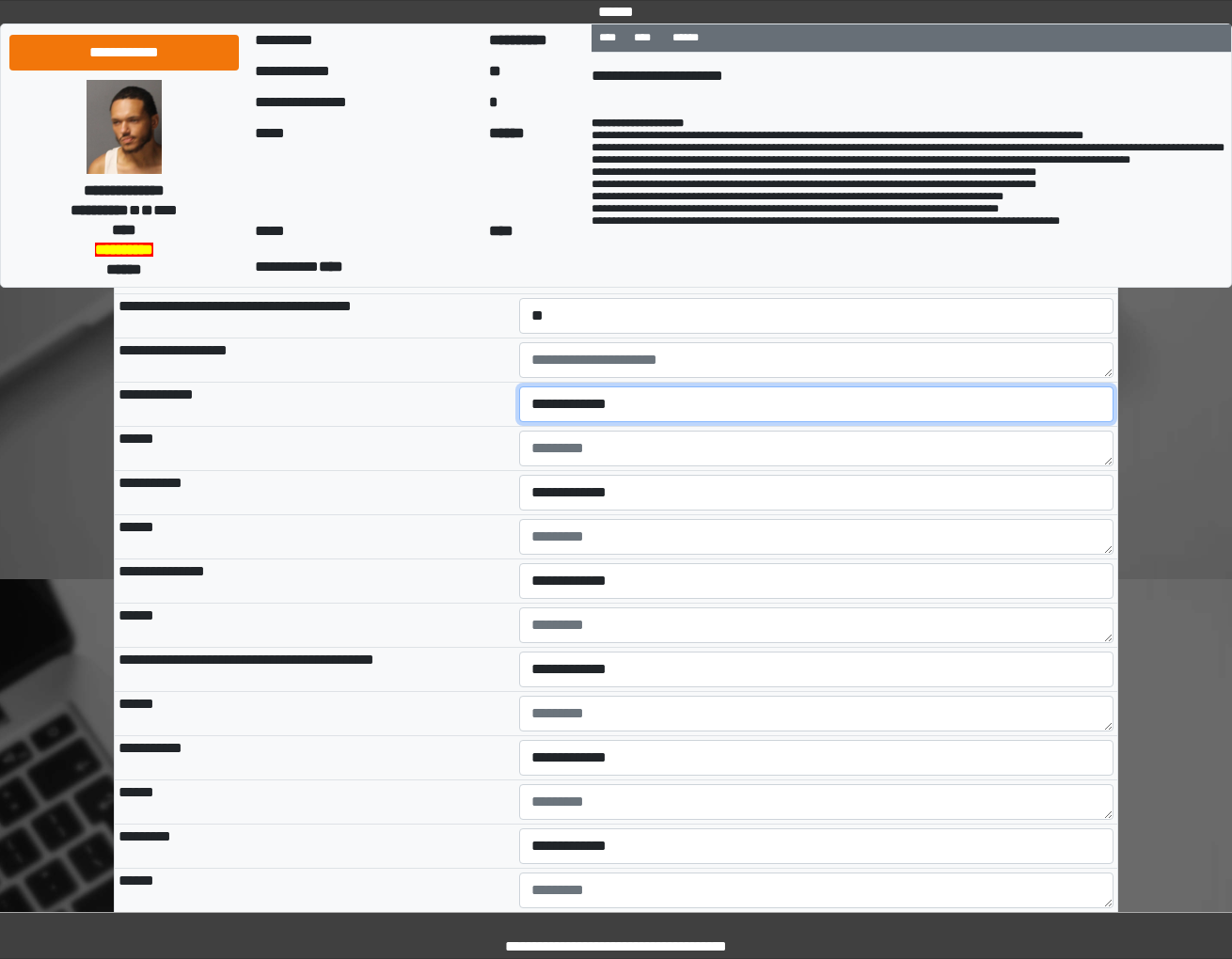 click on "**********" at bounding box center (816, 404) 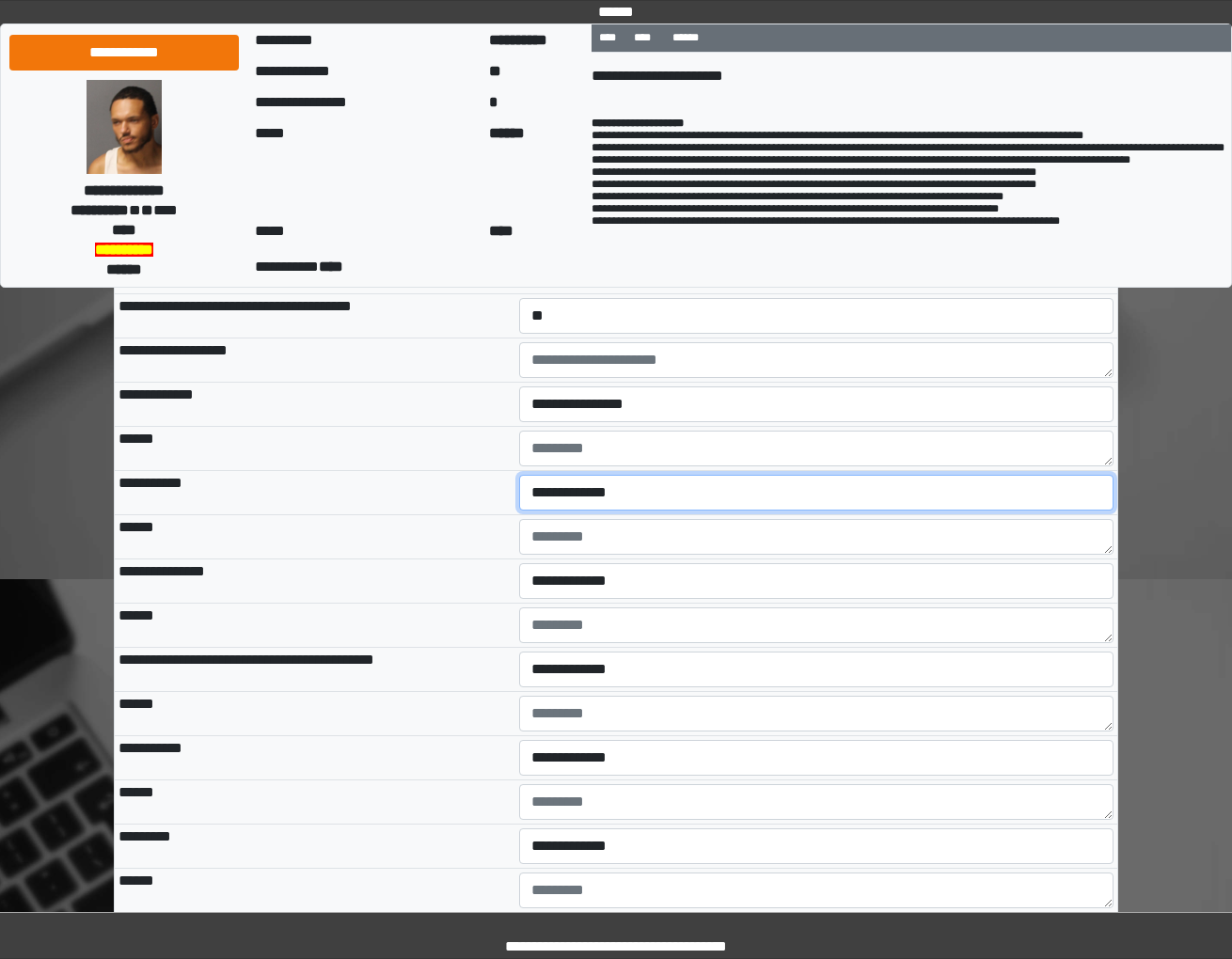 click on "**********" at bounding box center [816, 493] 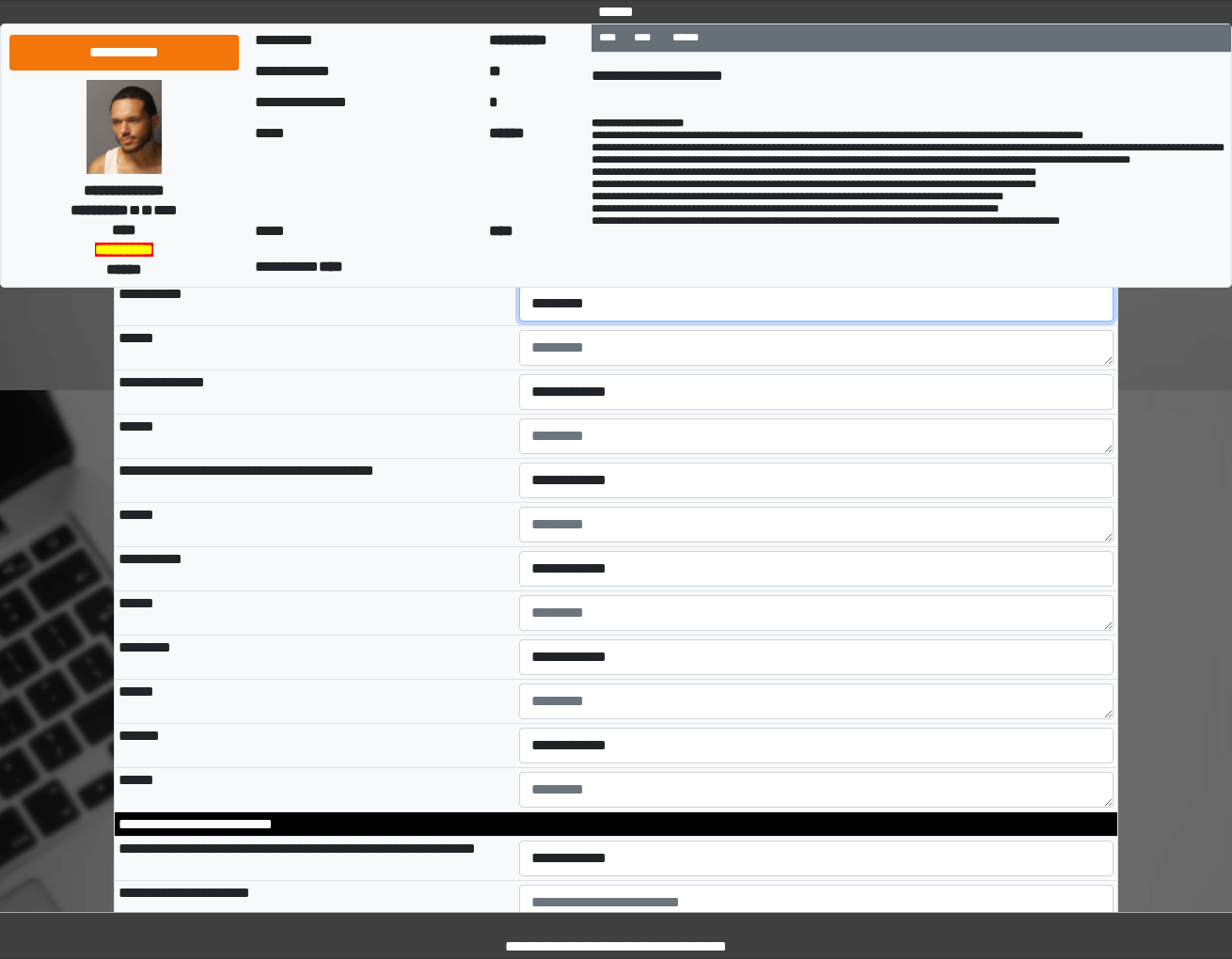 scroll, scrollTop: 2507, scrollLeft: 0, axis: vertical 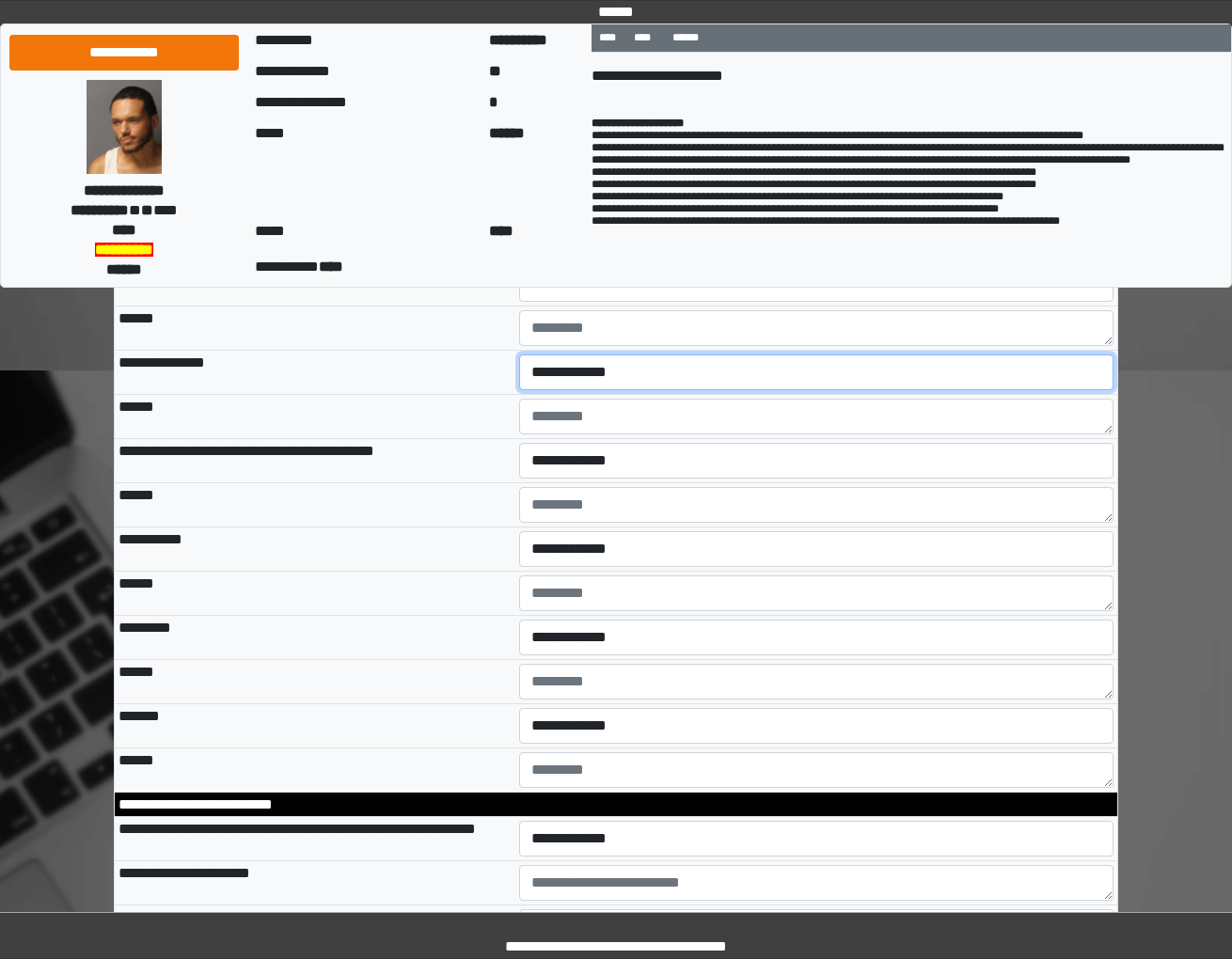 click on "**********" at bounding box center (816, 372) 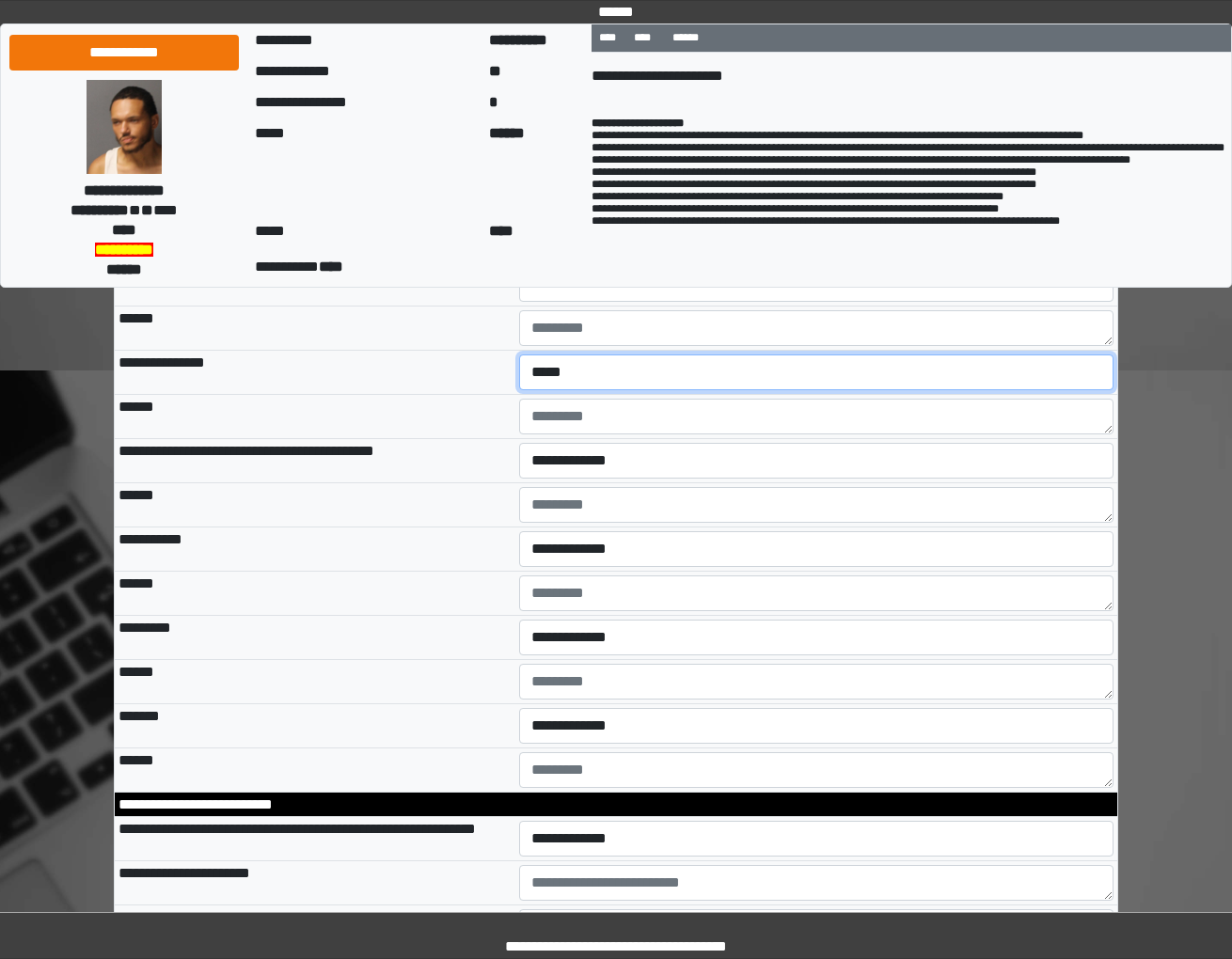 click on "**********" at bounding box center [816, 372] 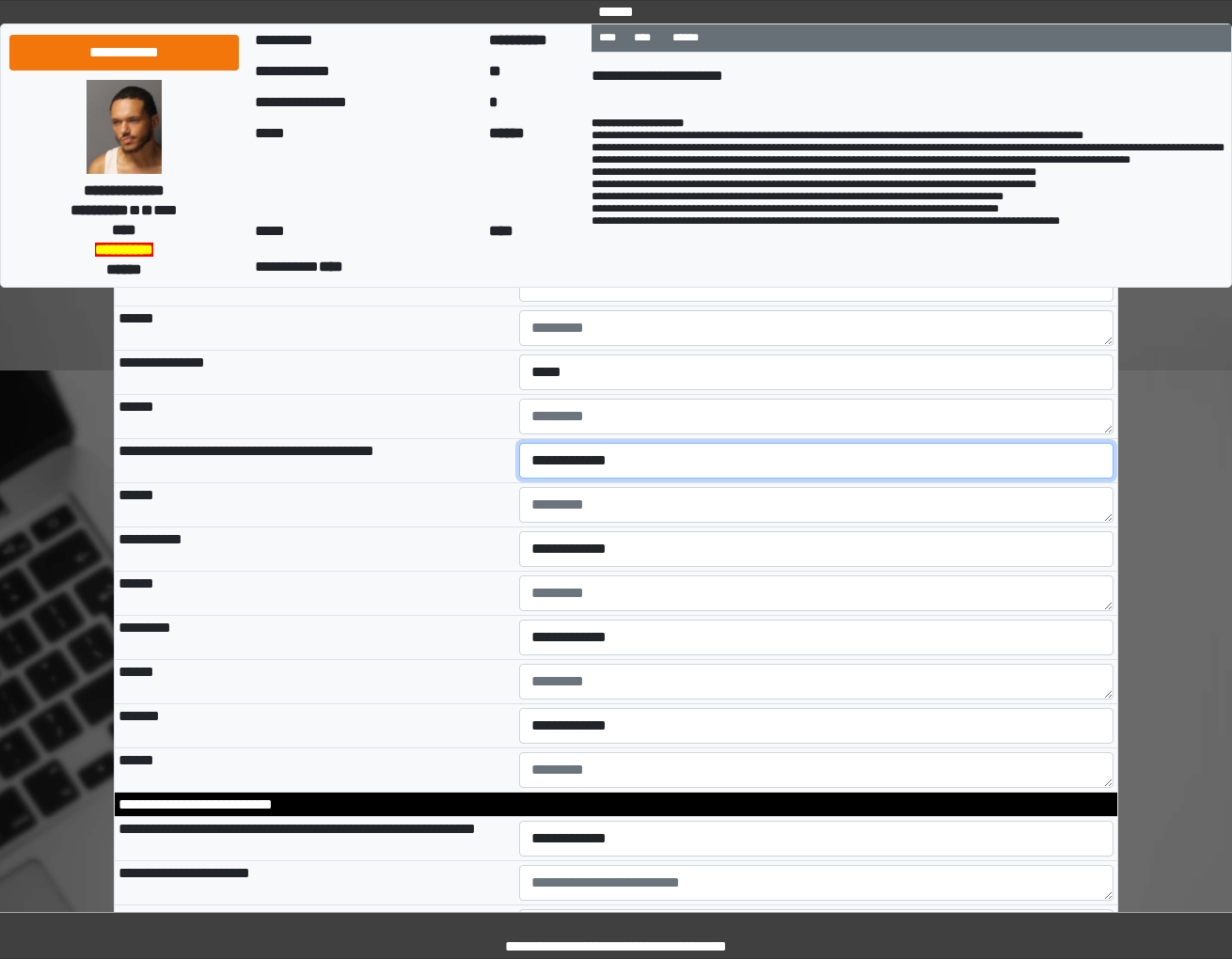click on "**********" at bounding box center (816, 461) 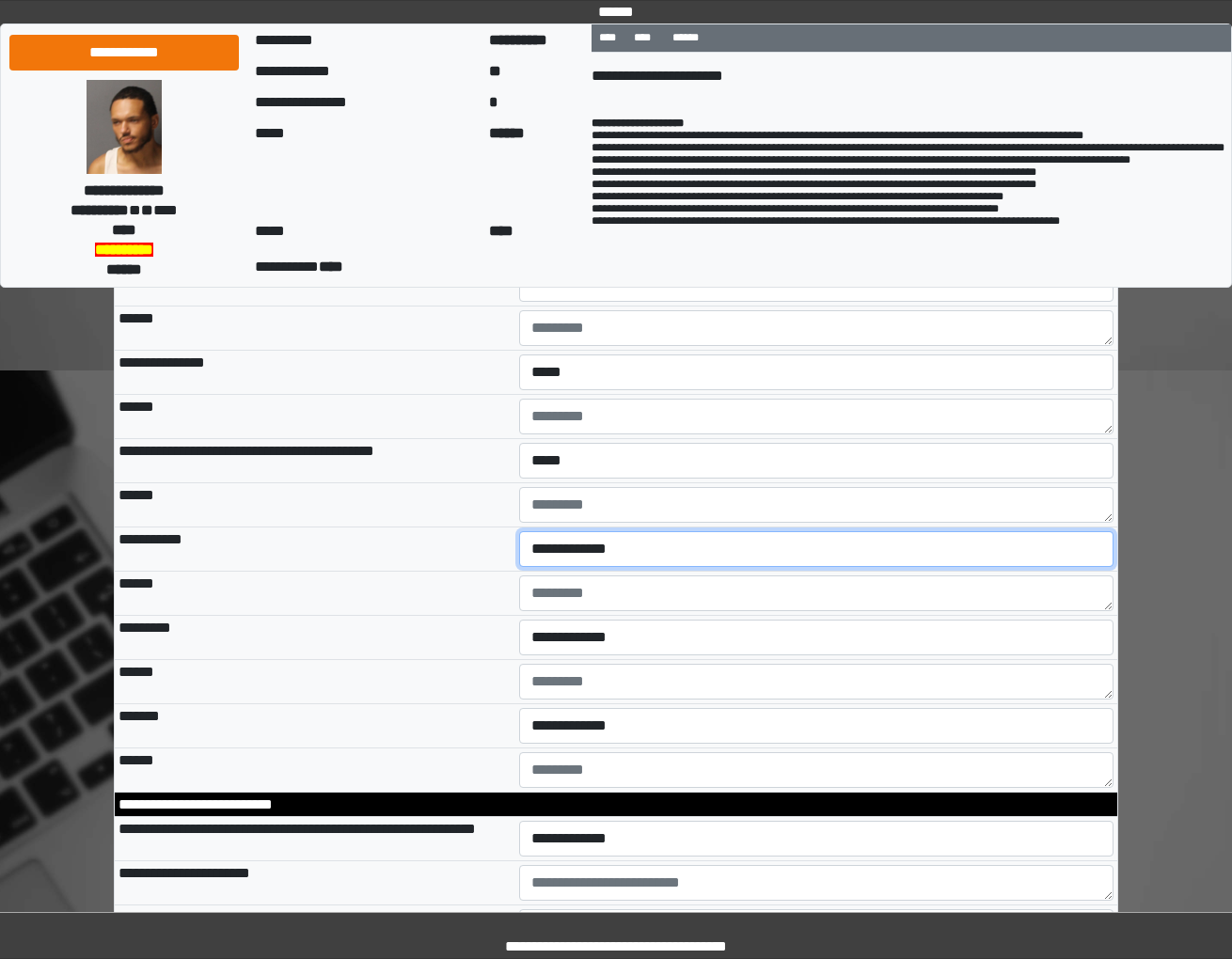 click on "**********" at bounding box center (816, 549) 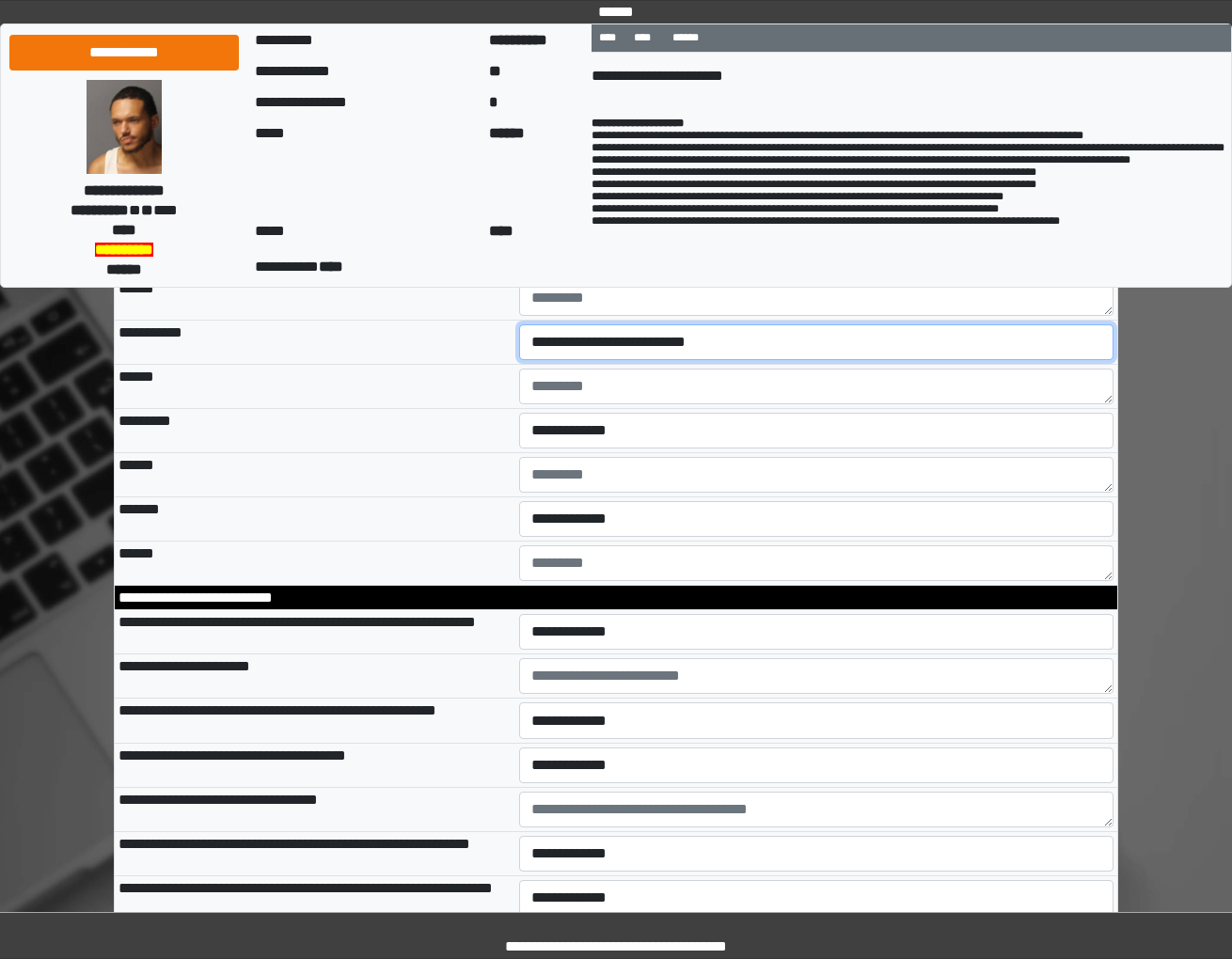 scroll, scrollTop: 2715, scrollLeft: 0, axis: vertical 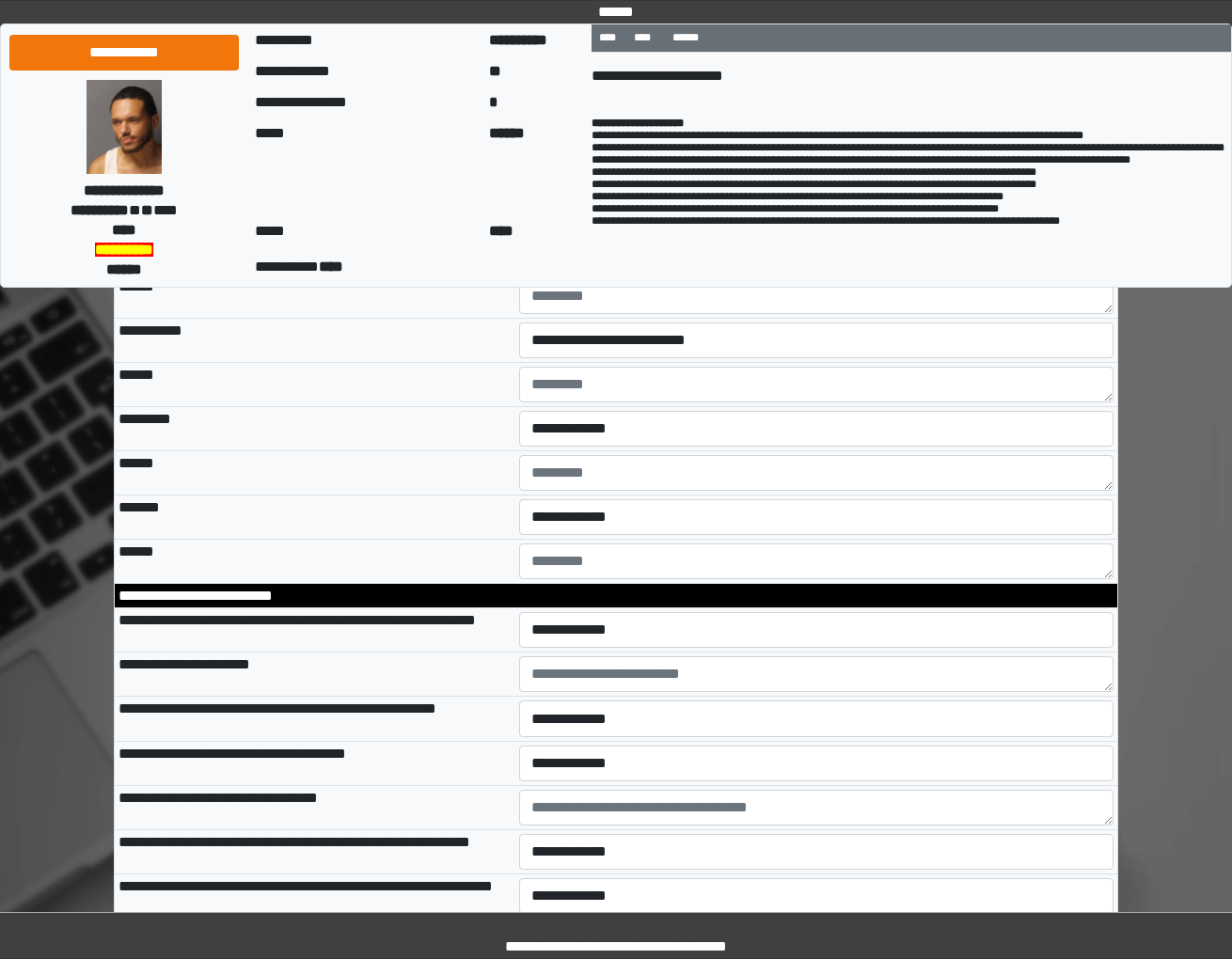 click on "**********" at bounding box center [816, 429] 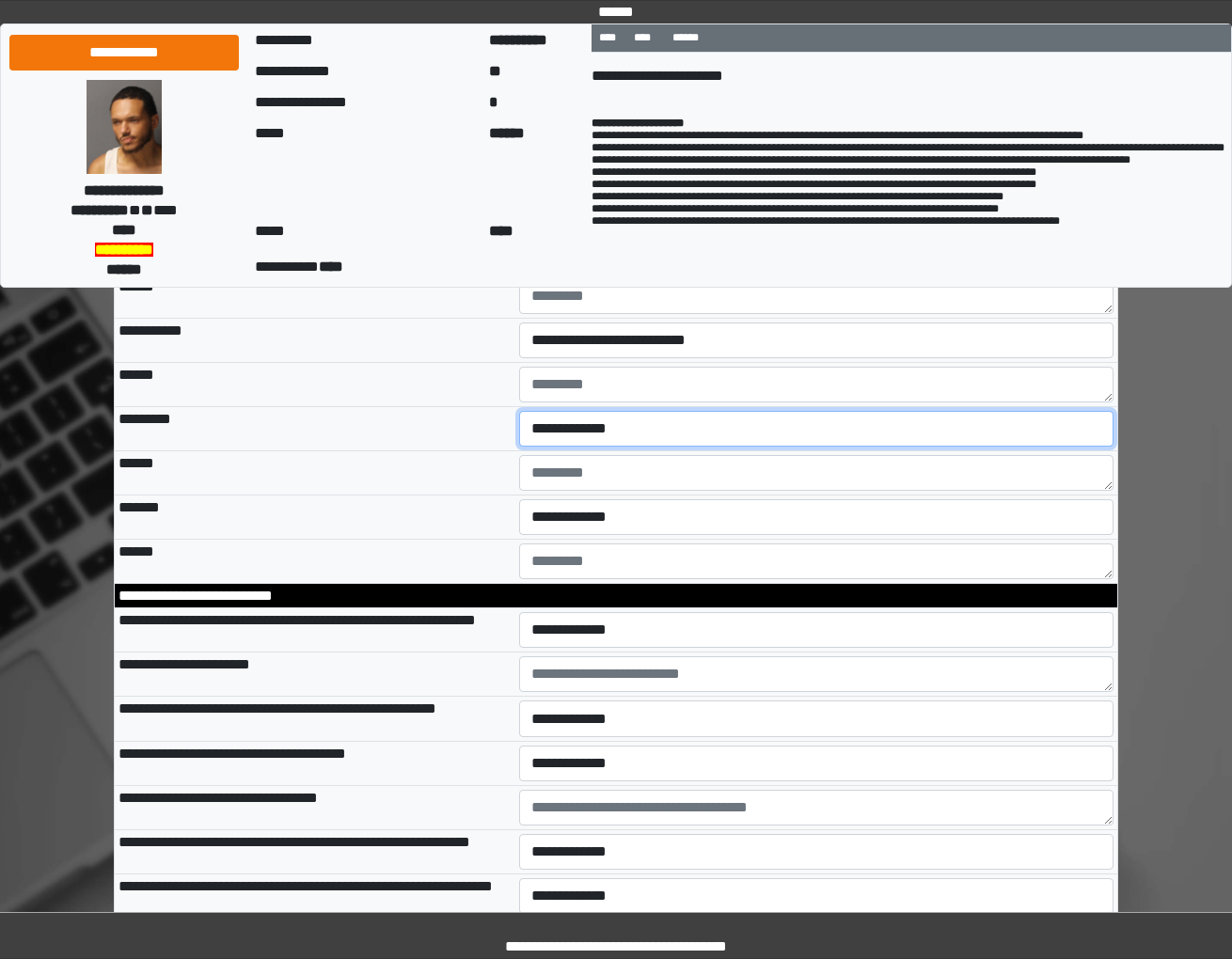 click on "**********" at bounding box center [816, 429] 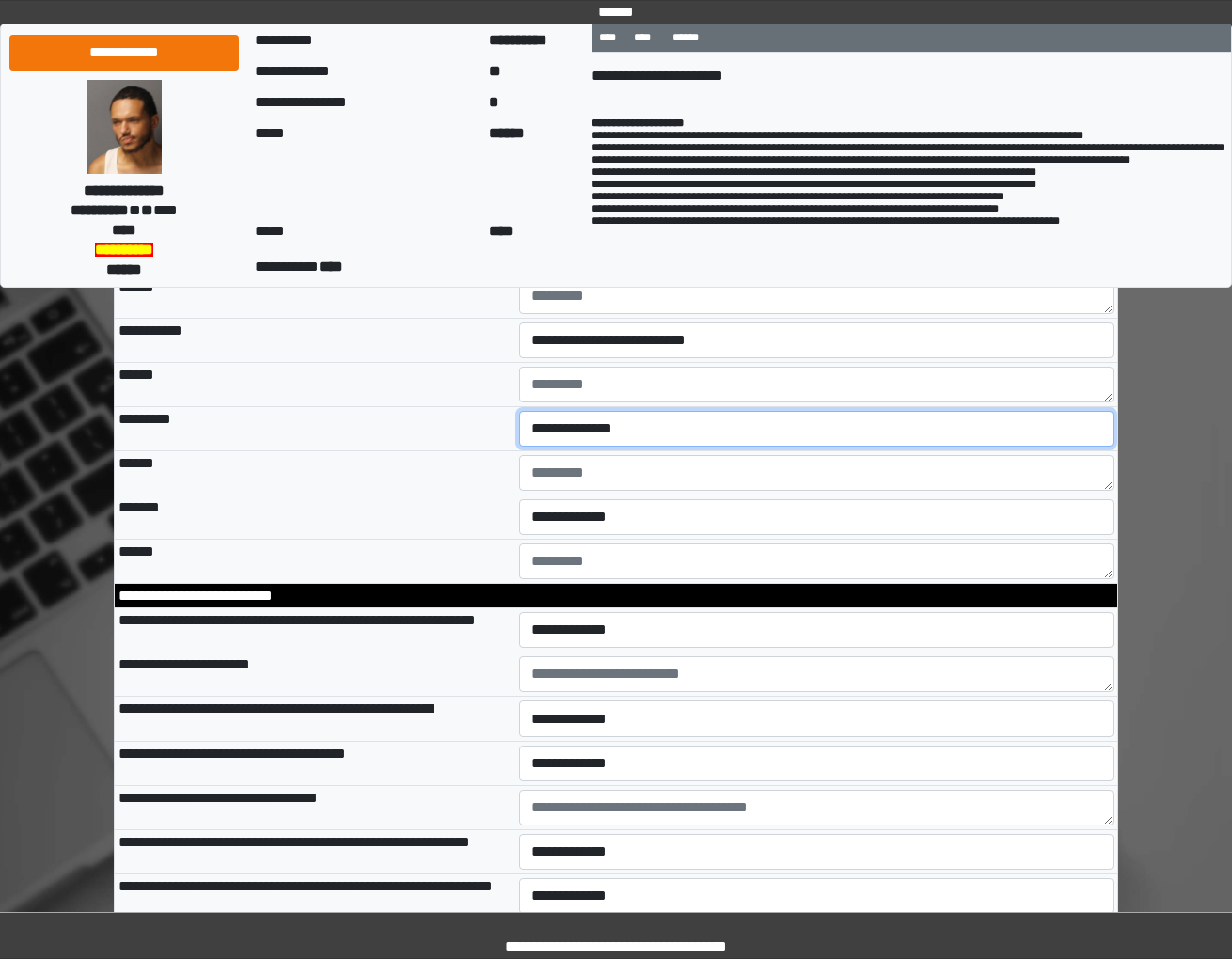 click on "**********" at bounding box center [816, 429] 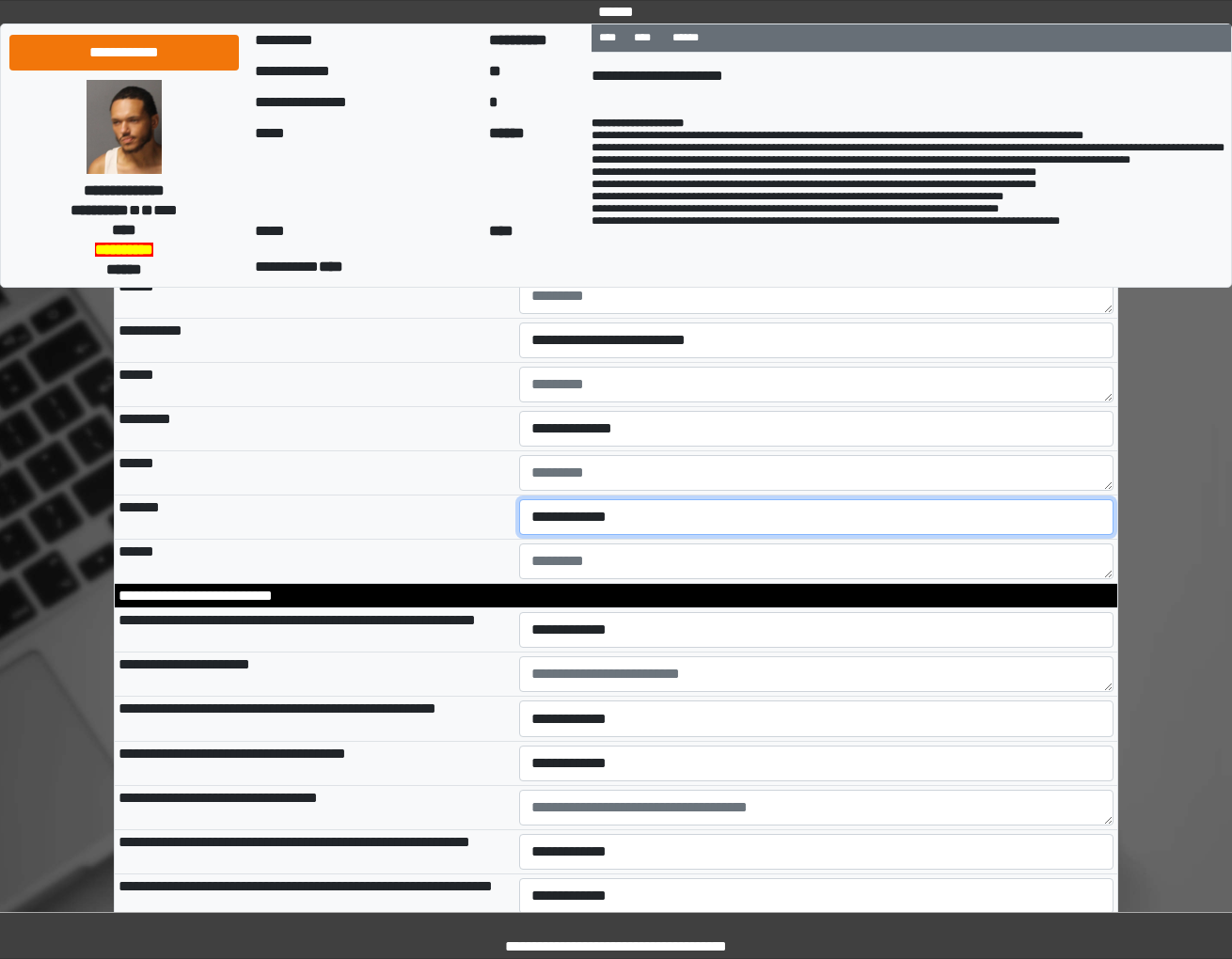 click on "**********" at bounding box center (816, 517) 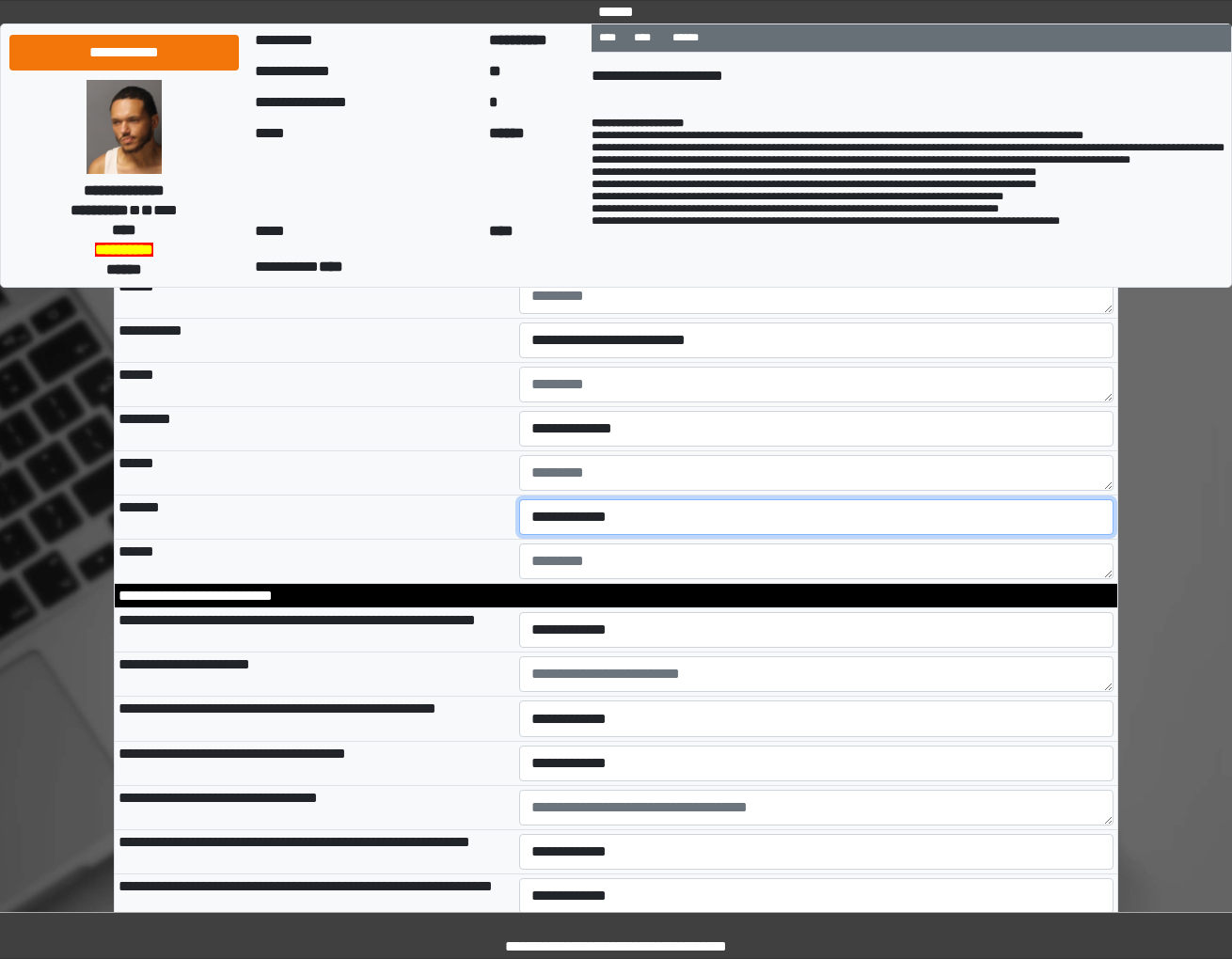 select on "***" 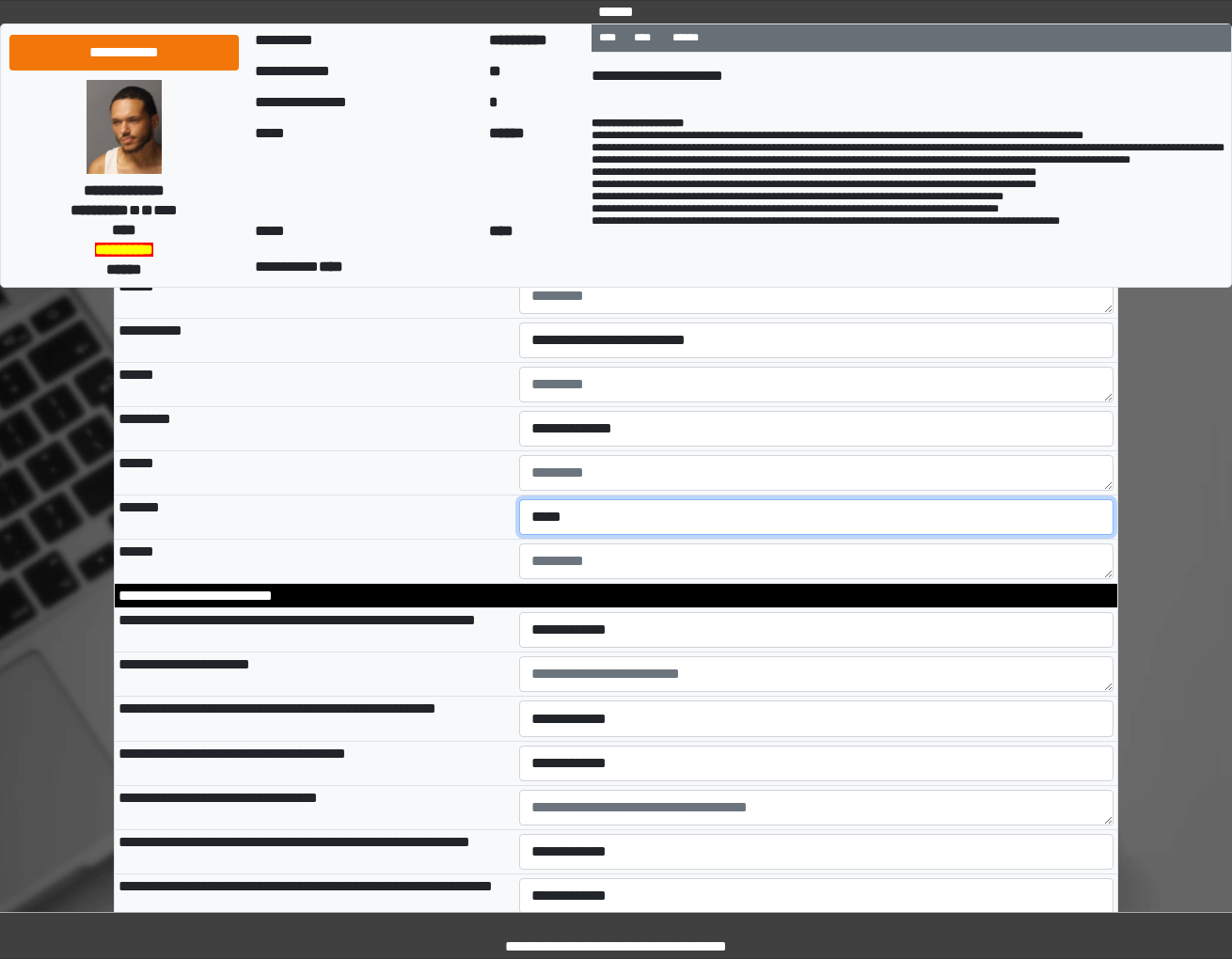 click on "**********" at bounding box center [816, 517] 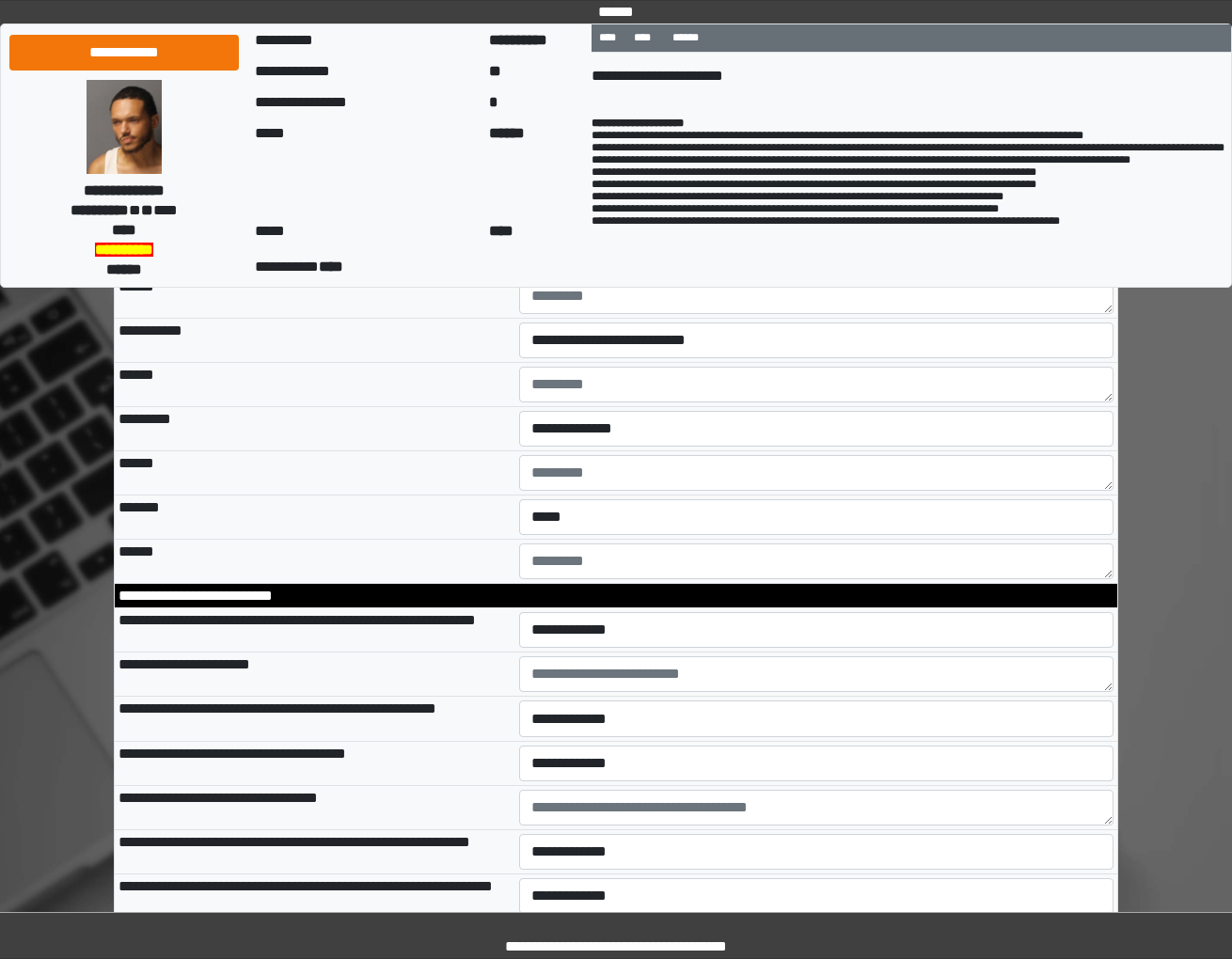 click on "*******" at bounding box center [315, 517] 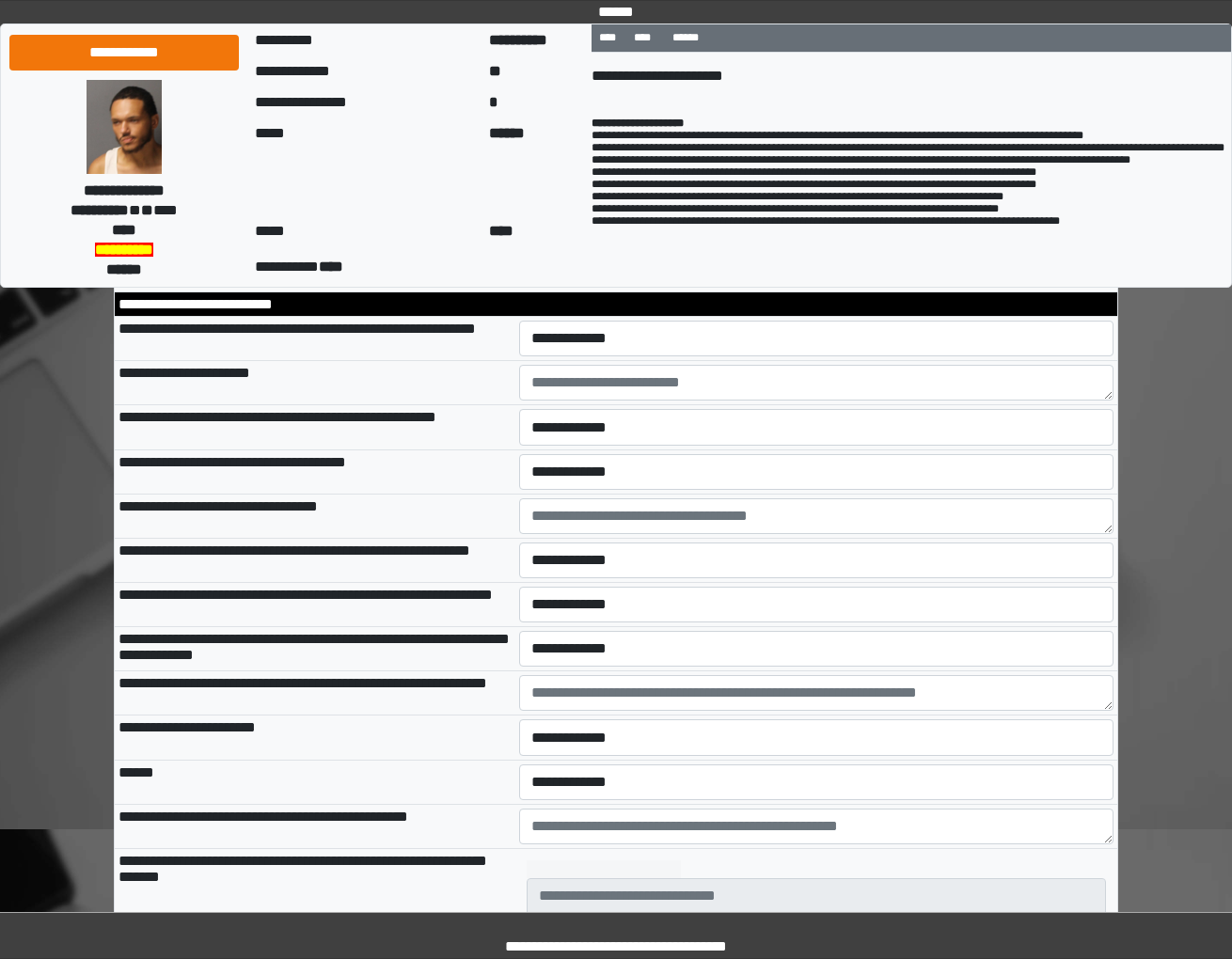 scroll, scrollTop: 3029, scrollLeft: 0, axis: vertical 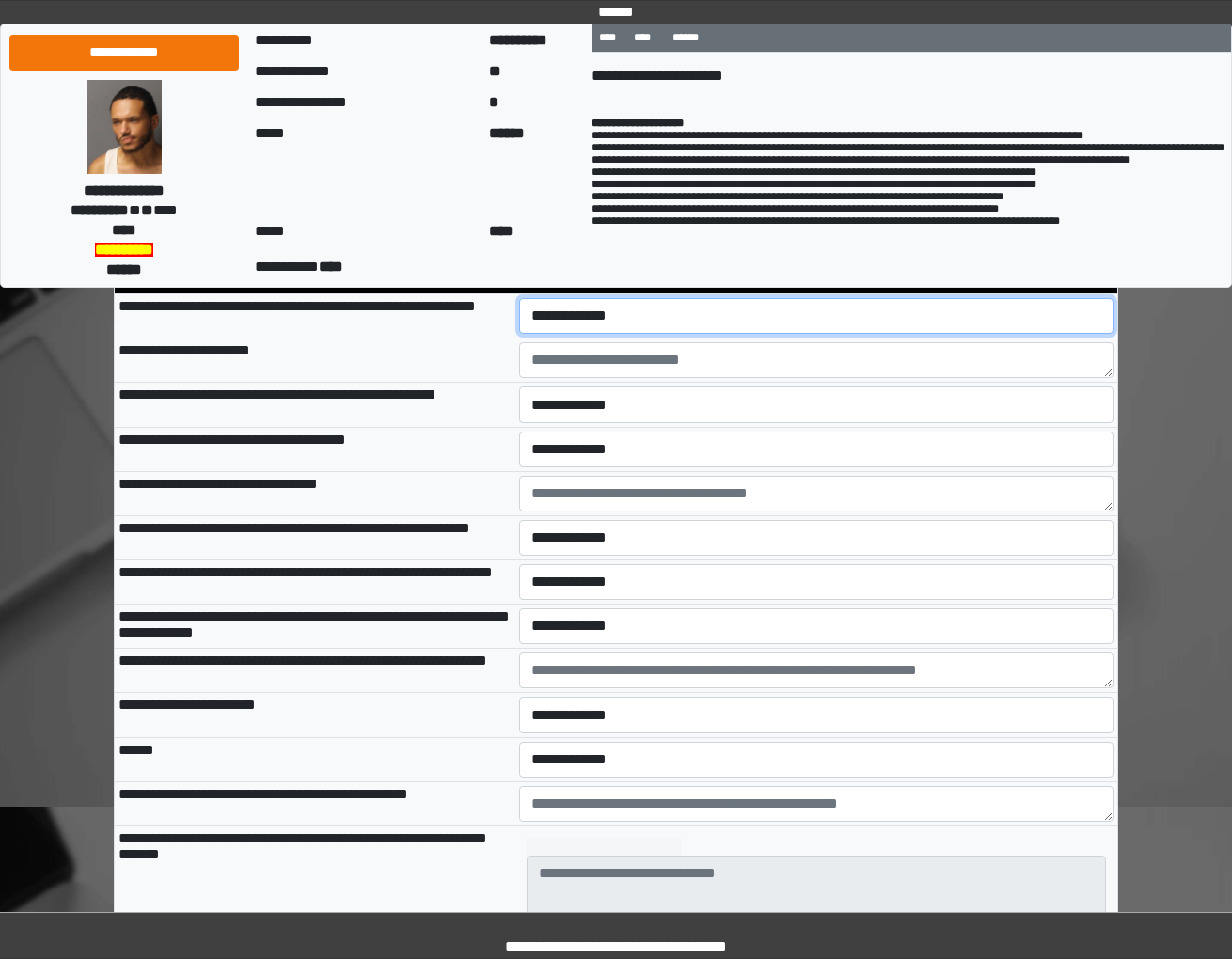 click on "**********" at bounding box center (815, 316) 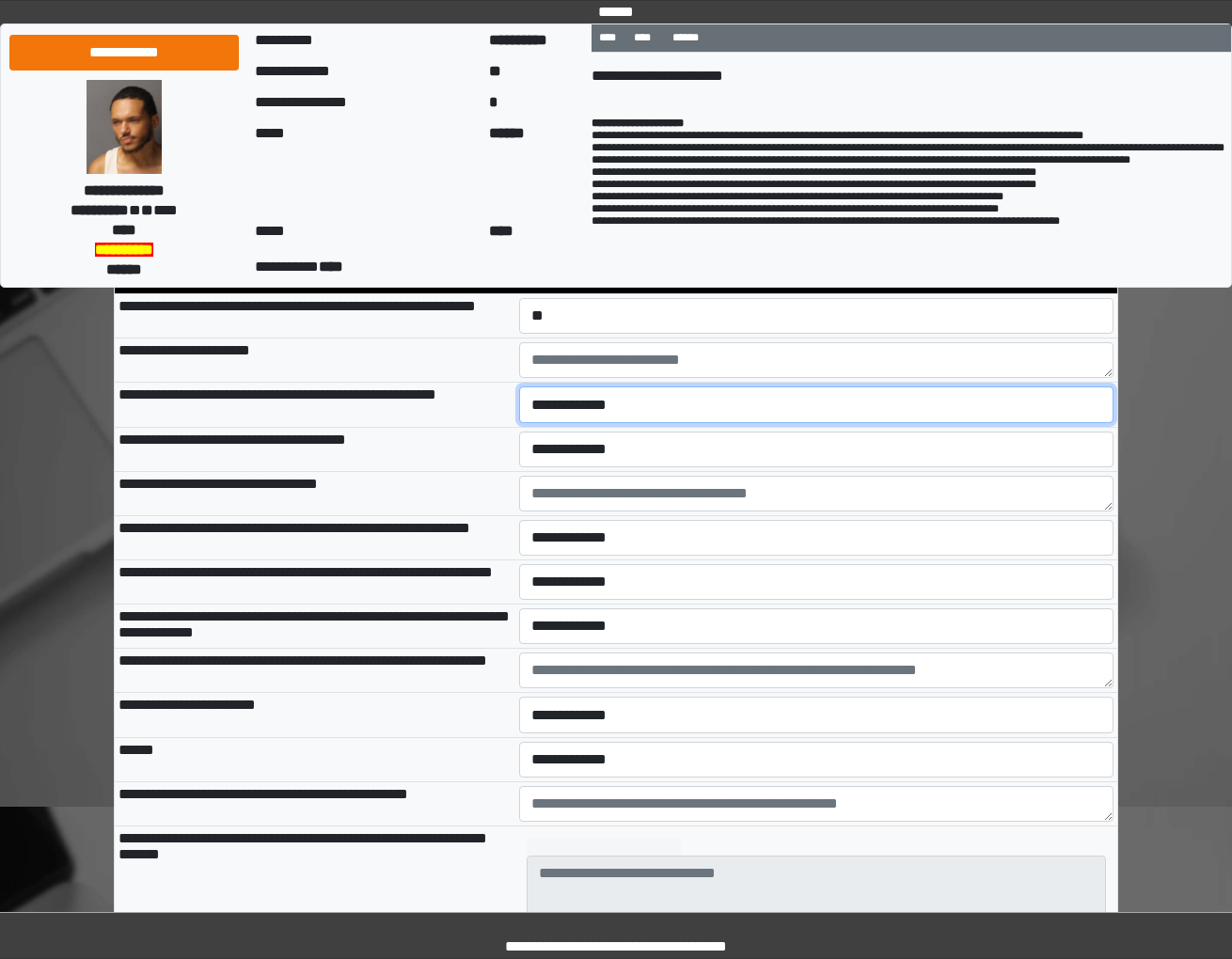 click on "**********" at bounding box center [815, 404] 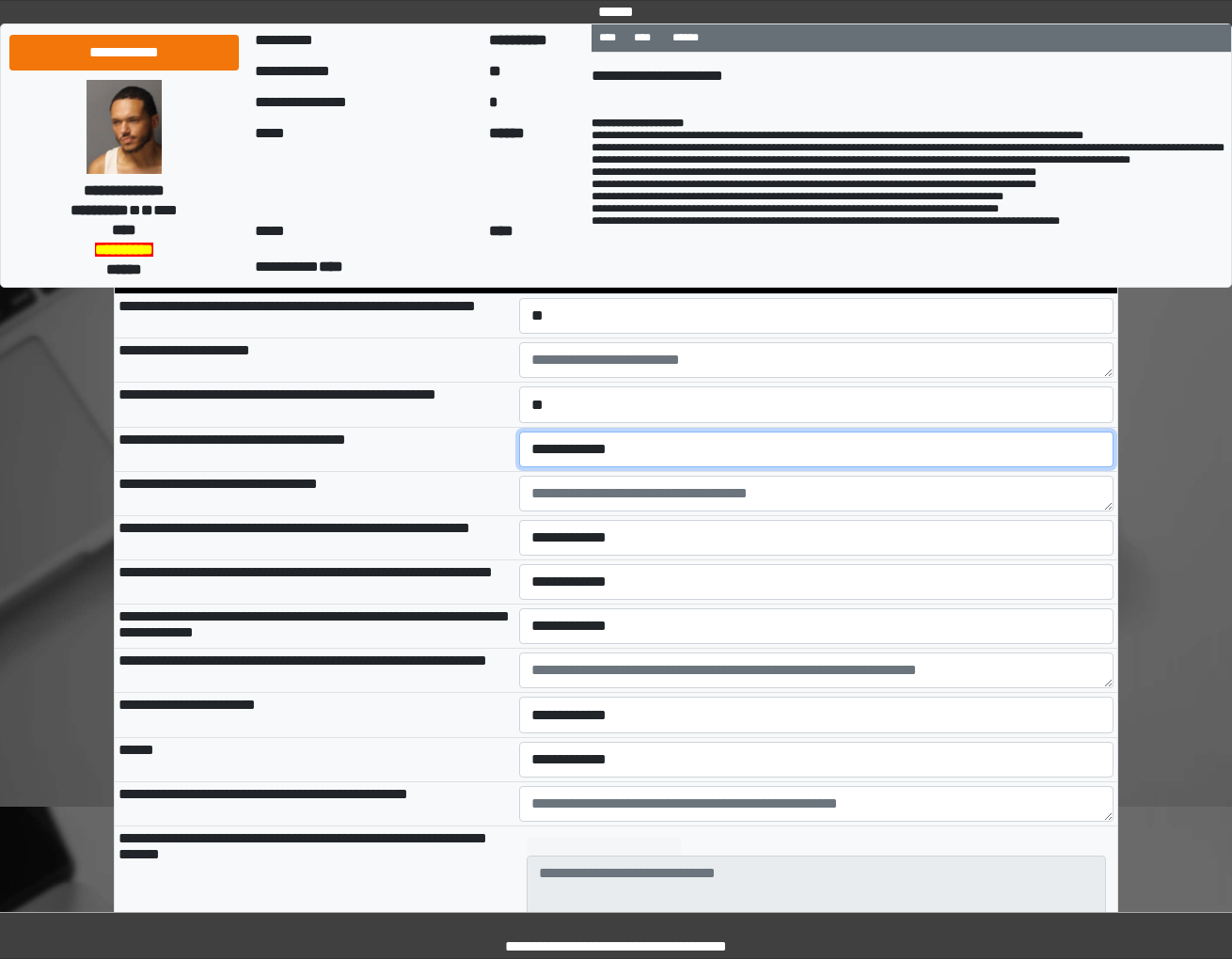 select on "*" 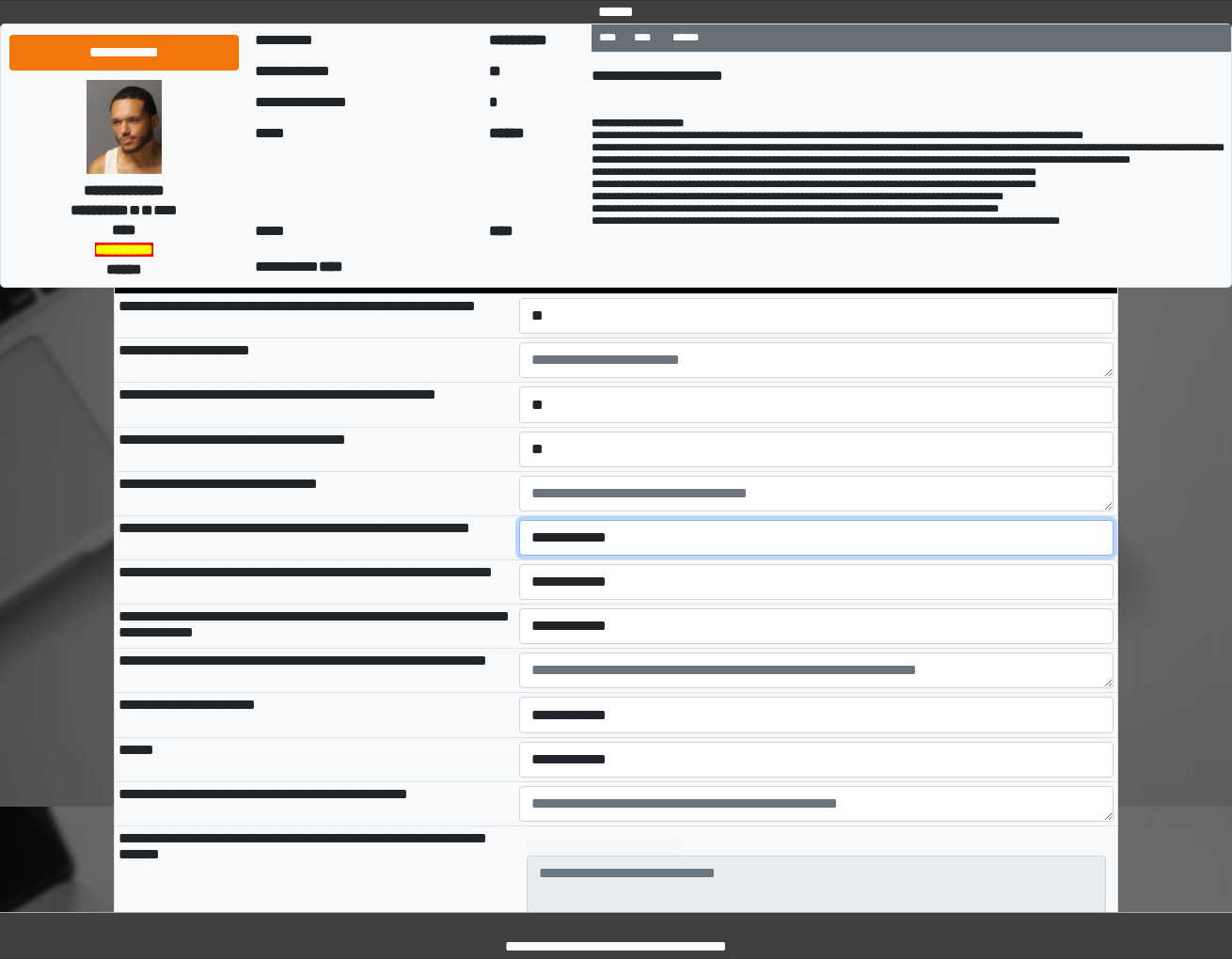 select on "*" 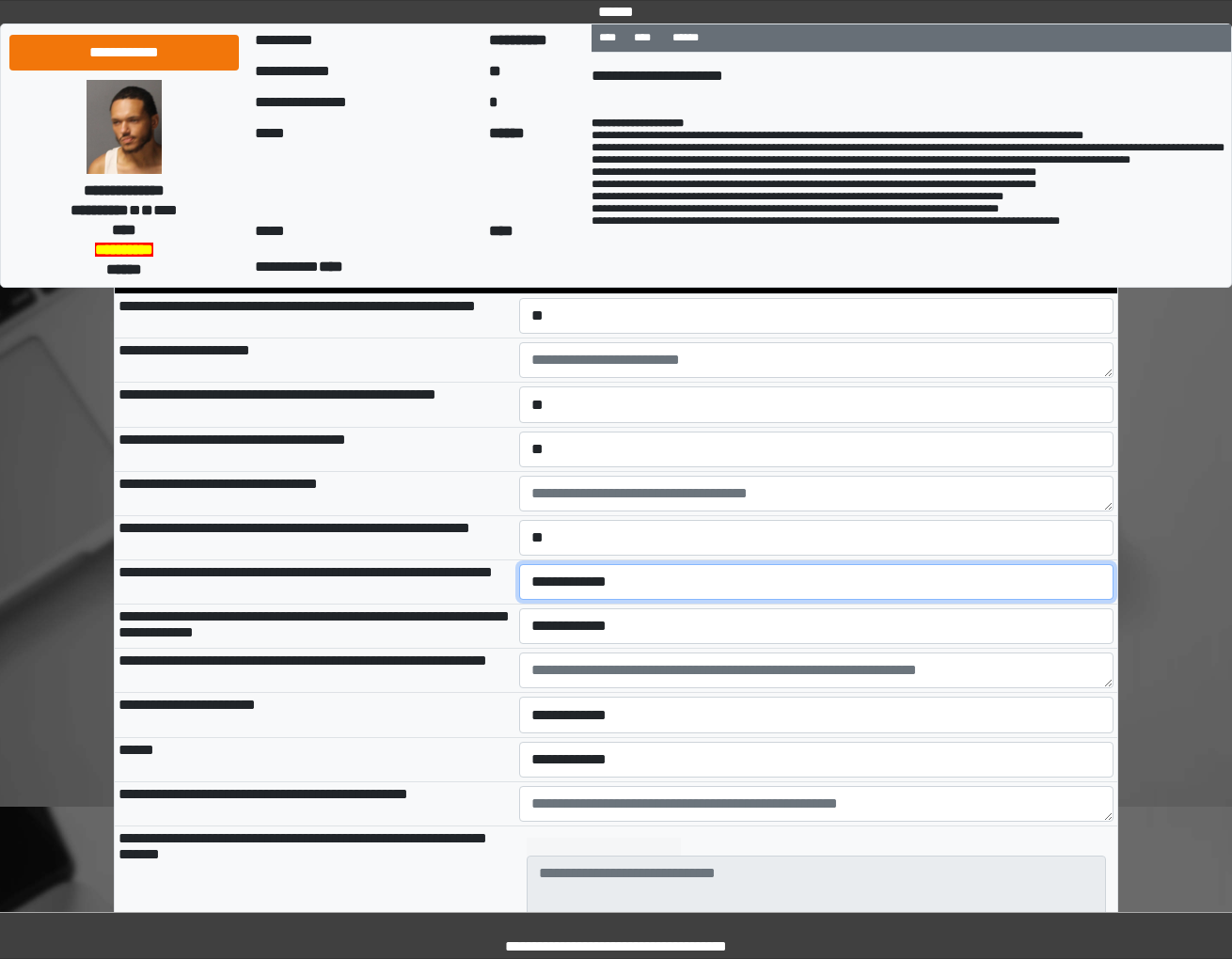 select on "*" 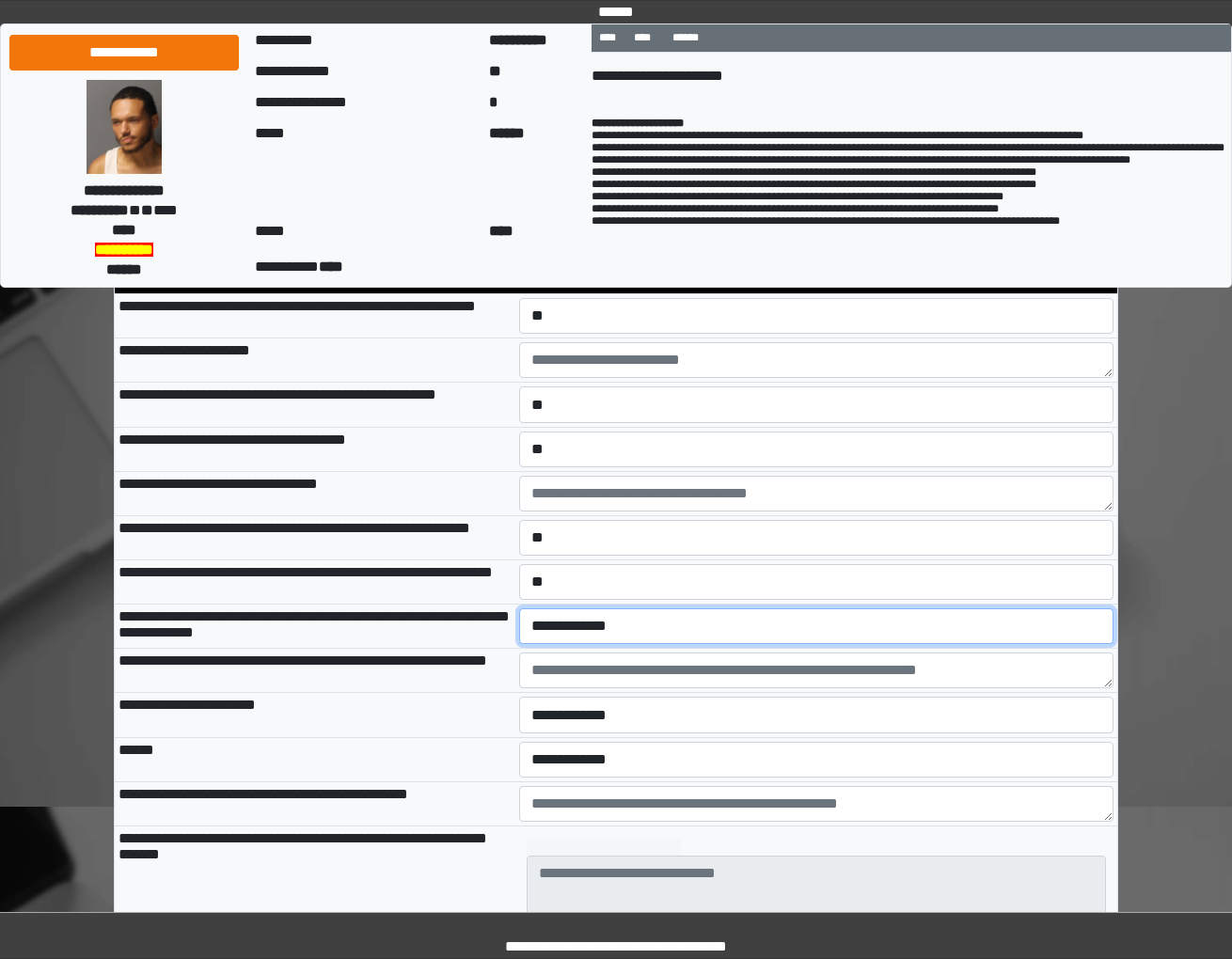 select on "*" 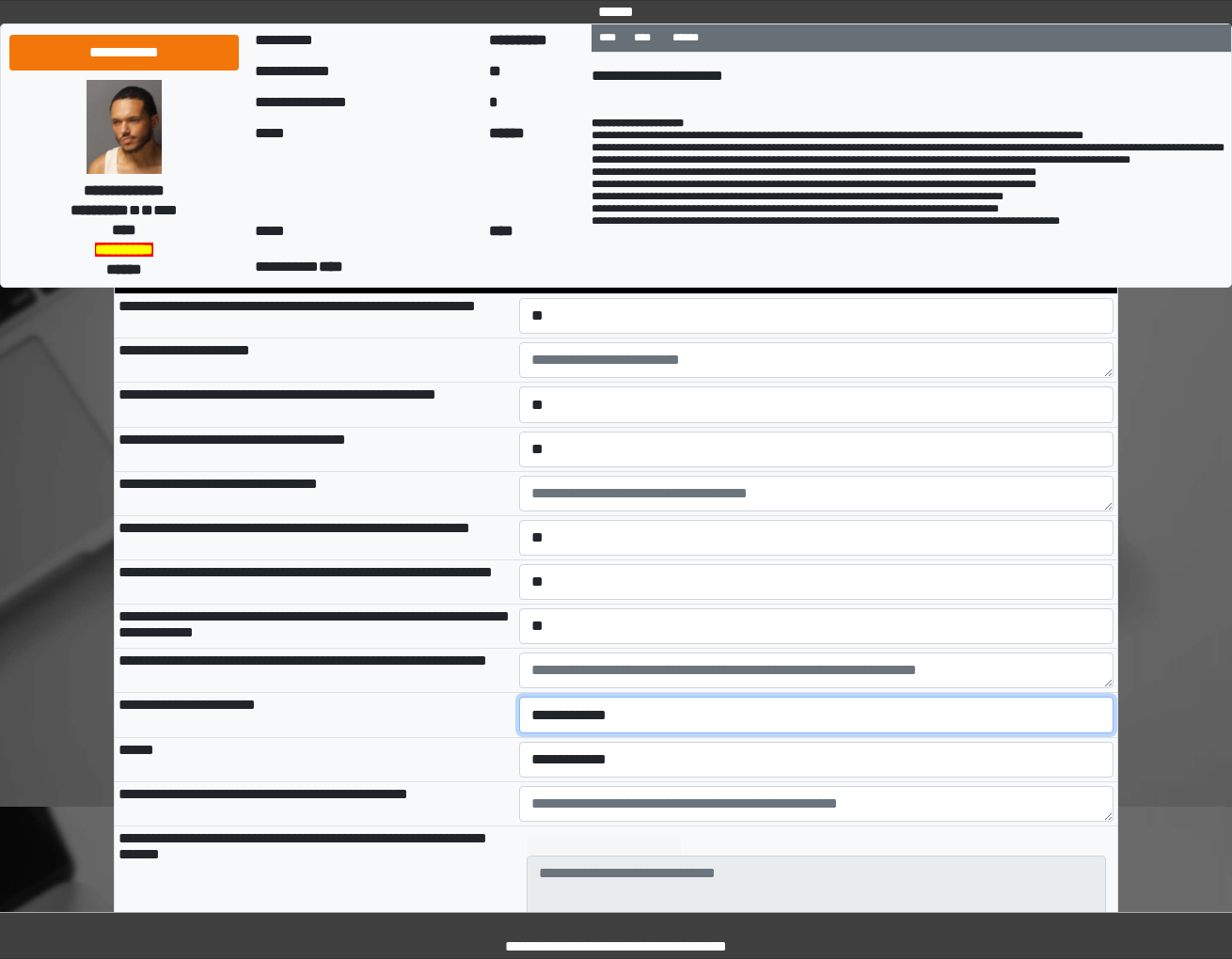 select on "*" 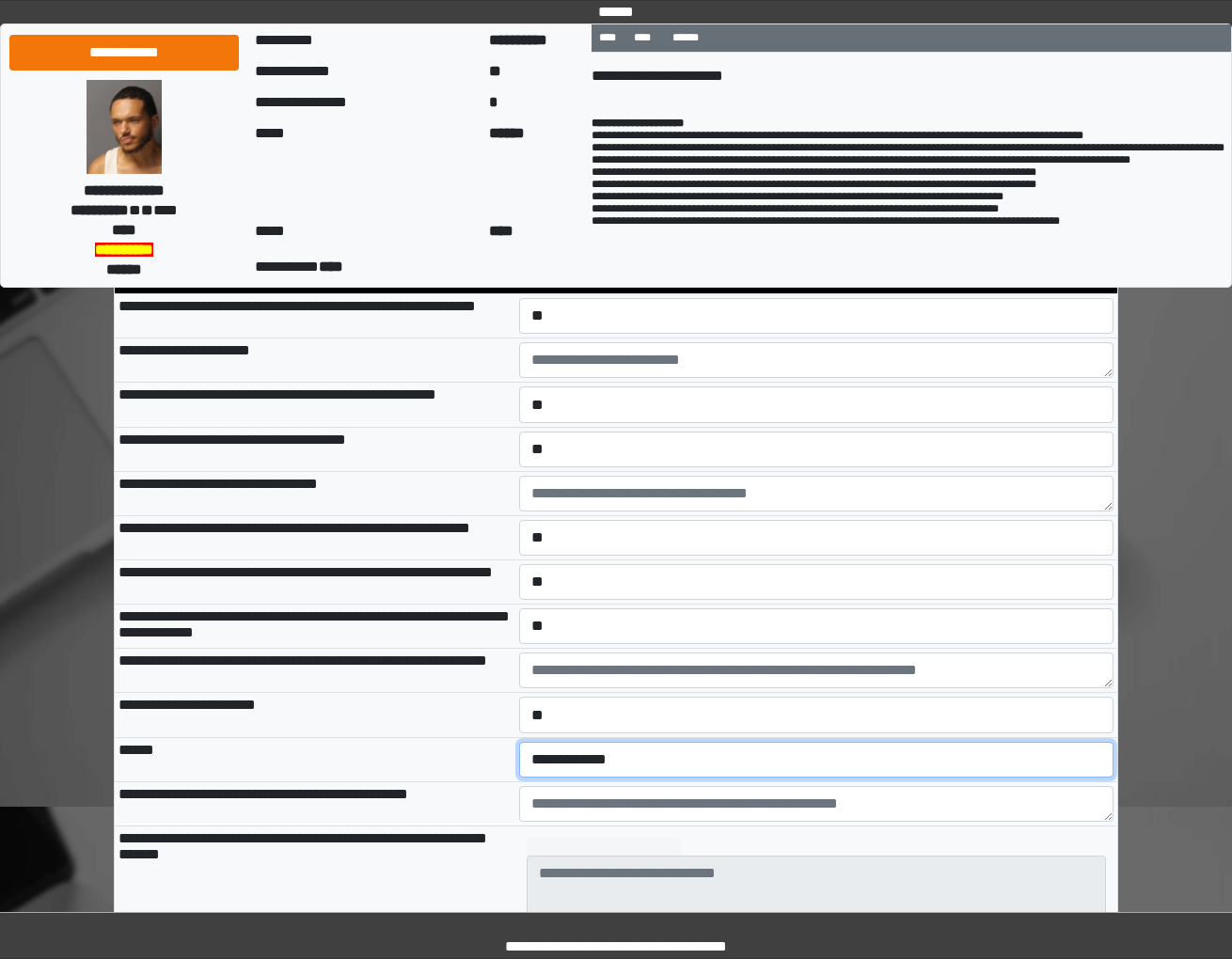 select on "*" 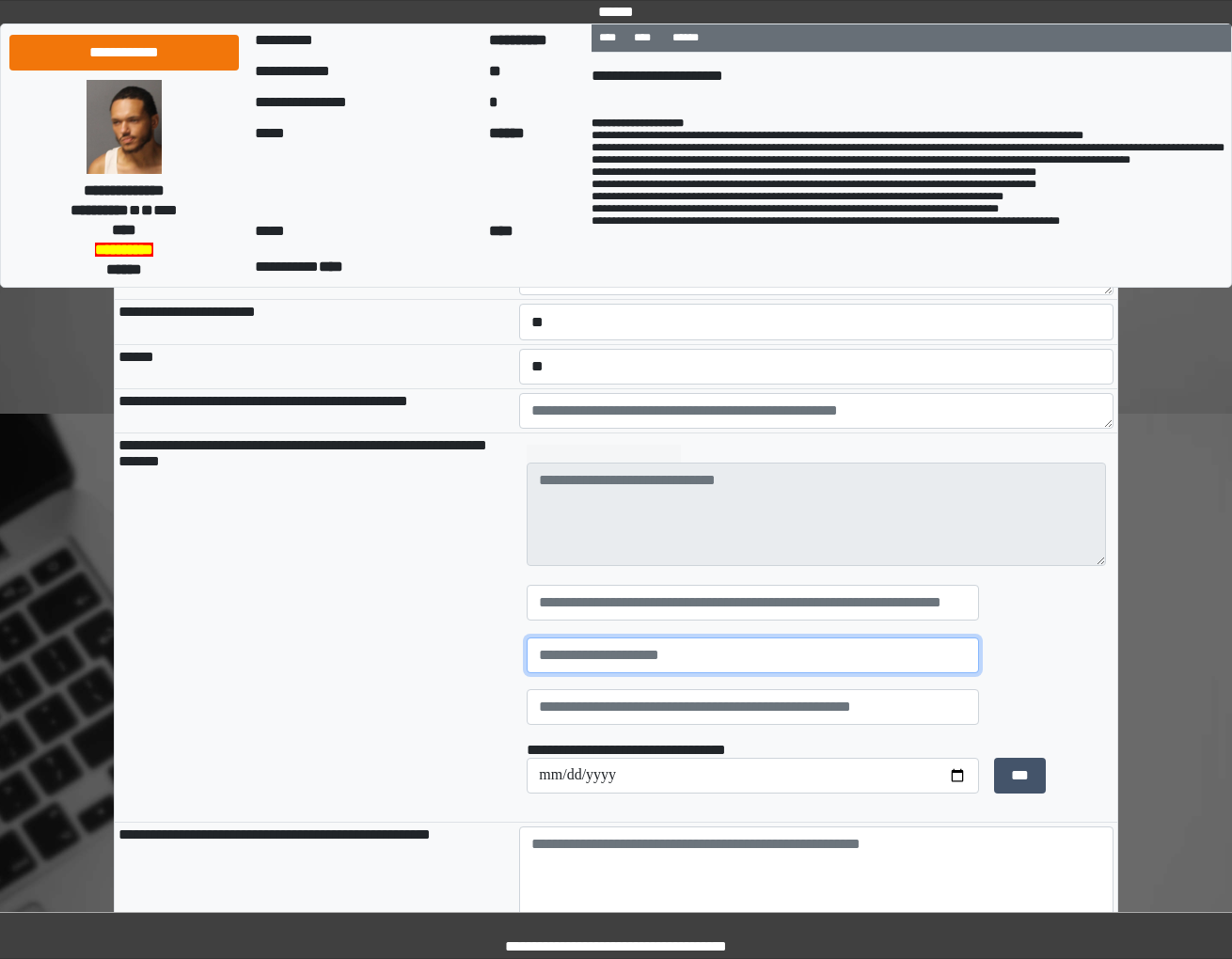 scroll, scrollTop: 3671, scrollLeft: 0, axis: vertical 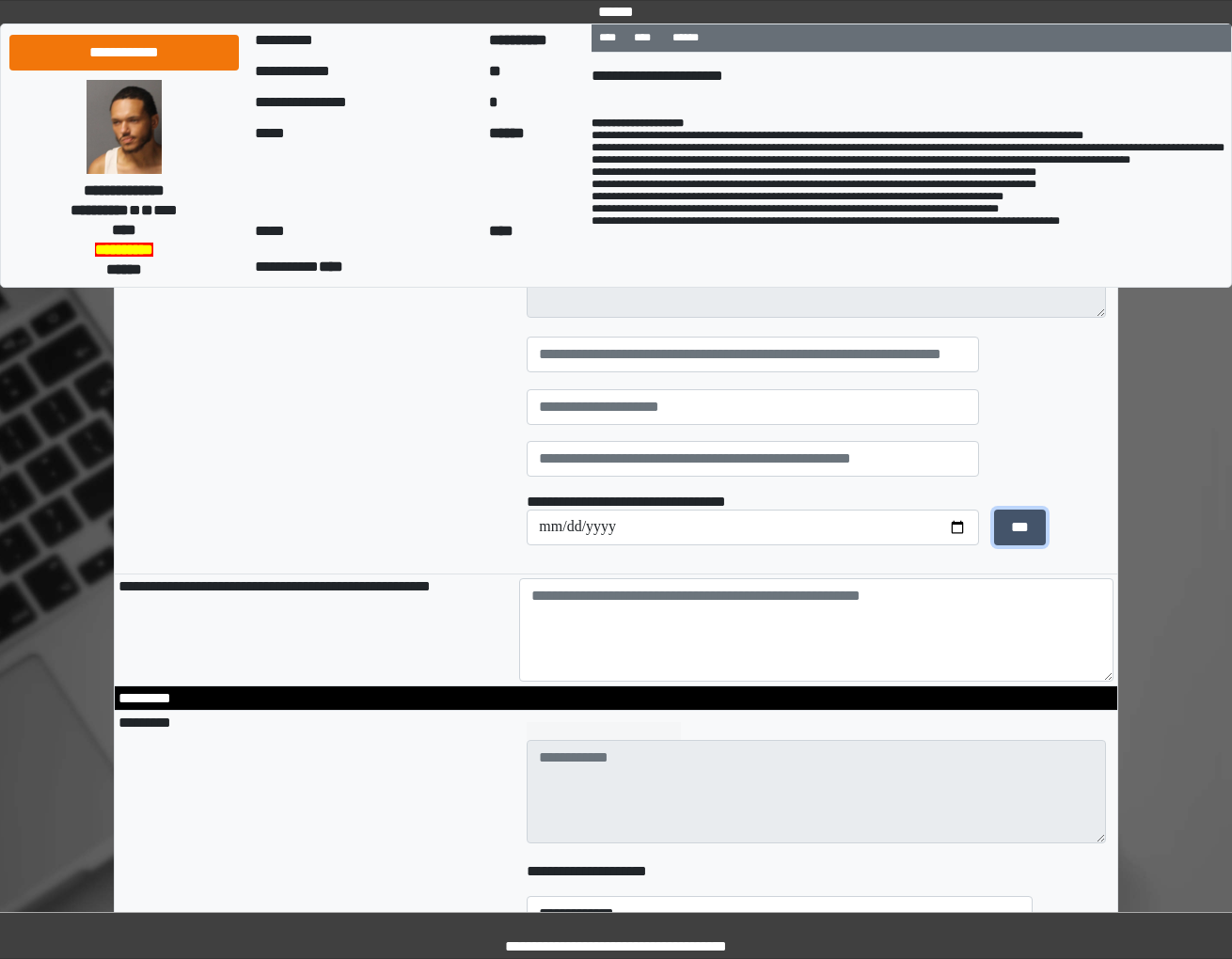 type 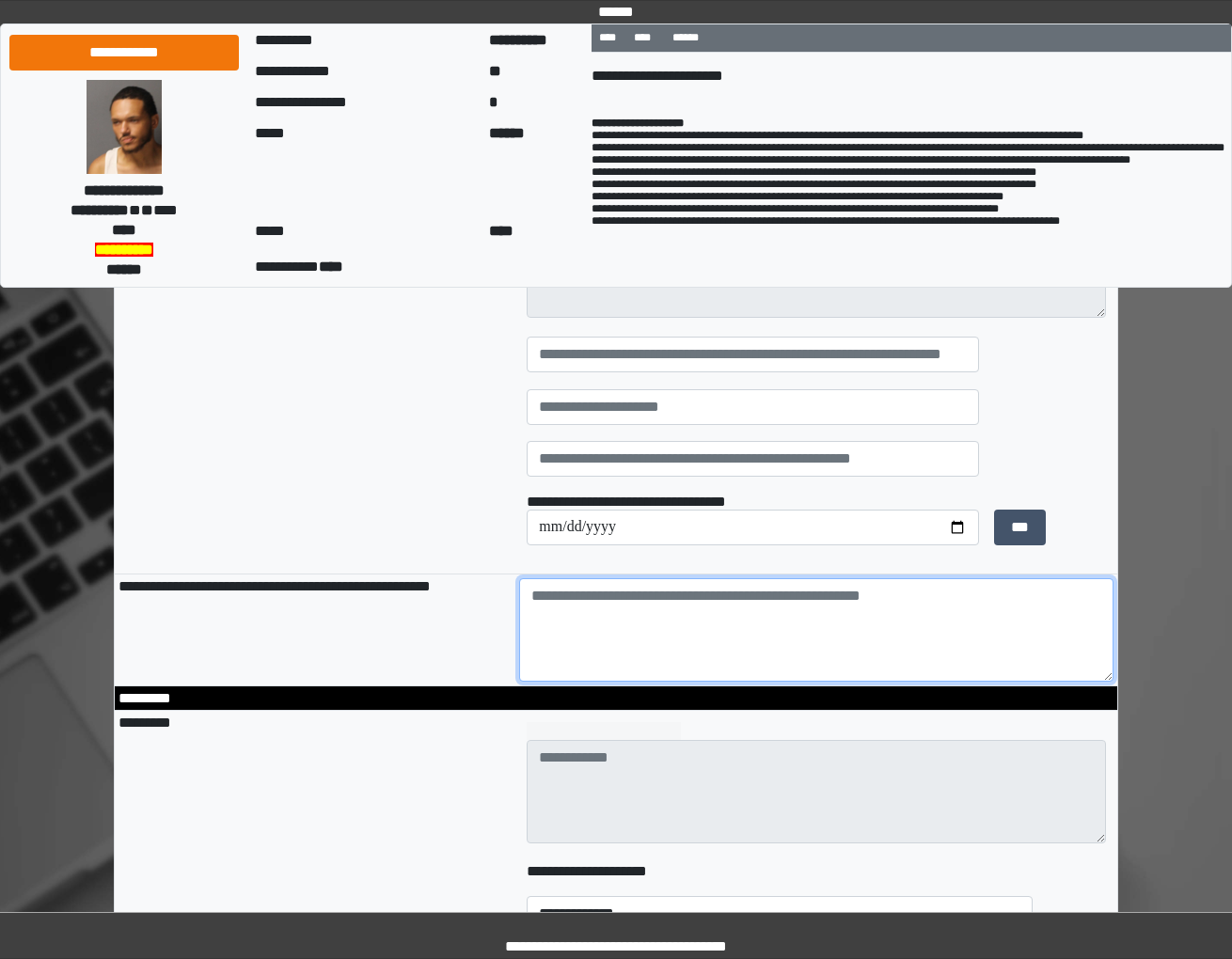 paste on "****" 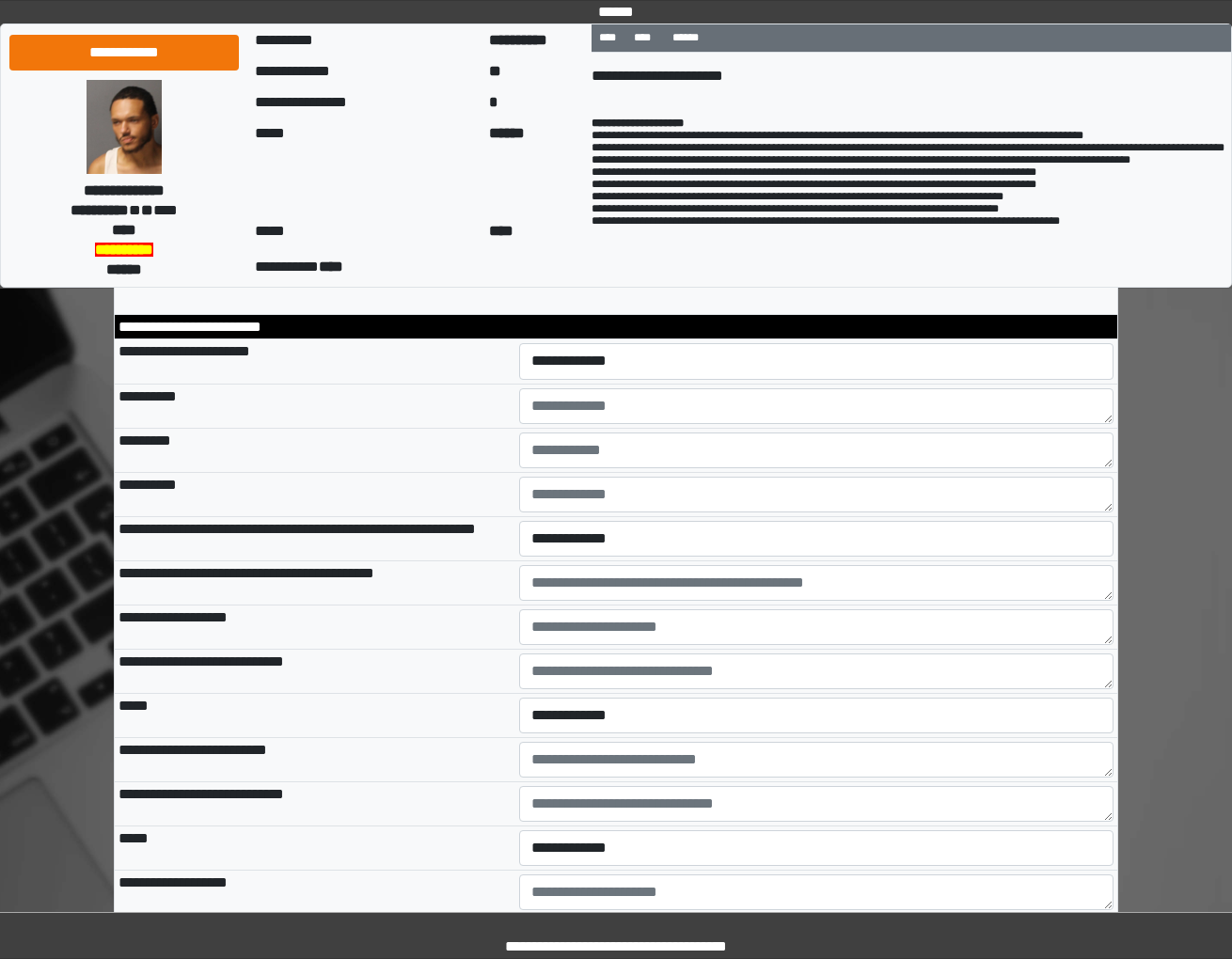type on "****" 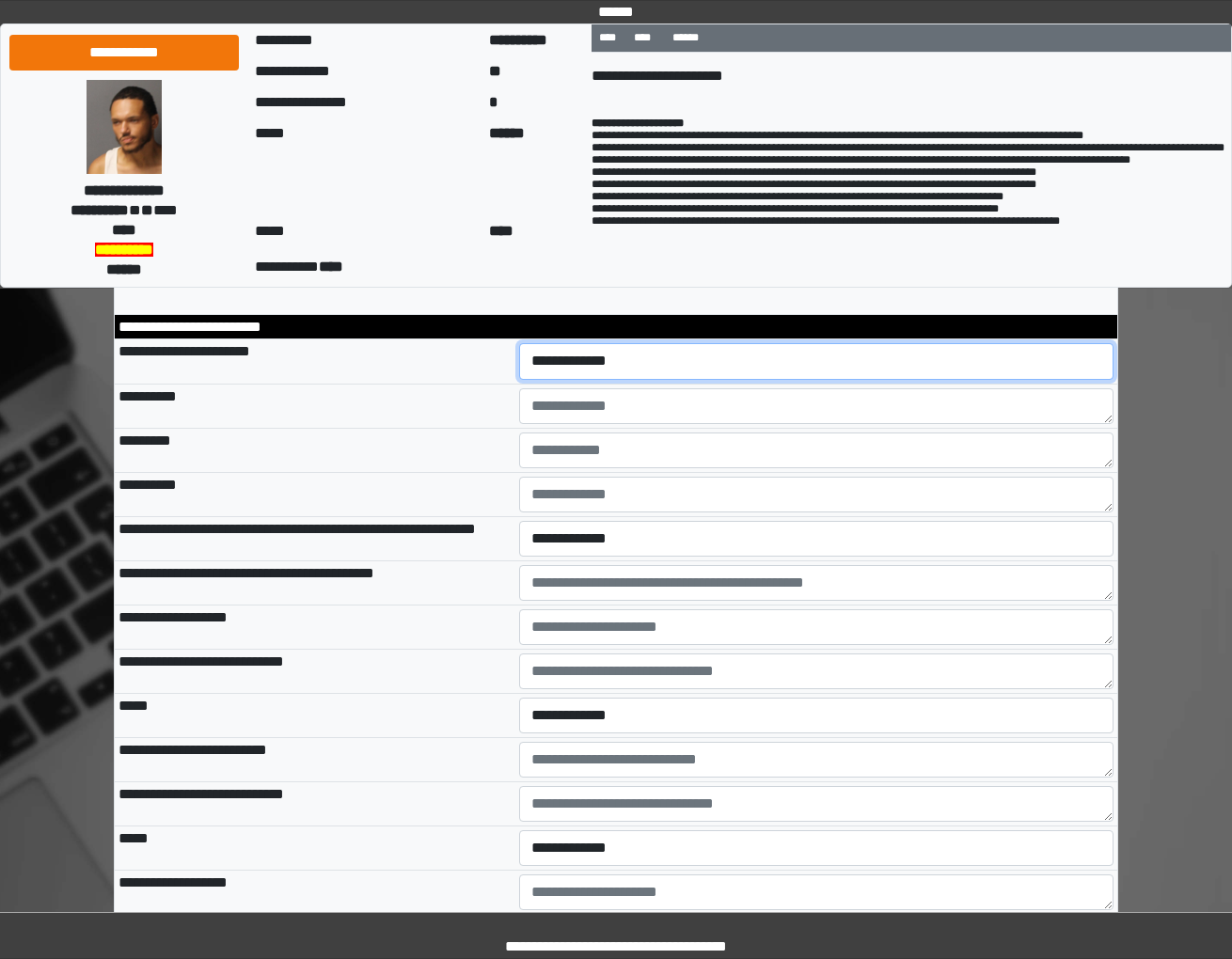 drag, startPoint x: 570, startPoint y: 484, endPoint x: 576, endPoint y: 510, distance: 26.683328 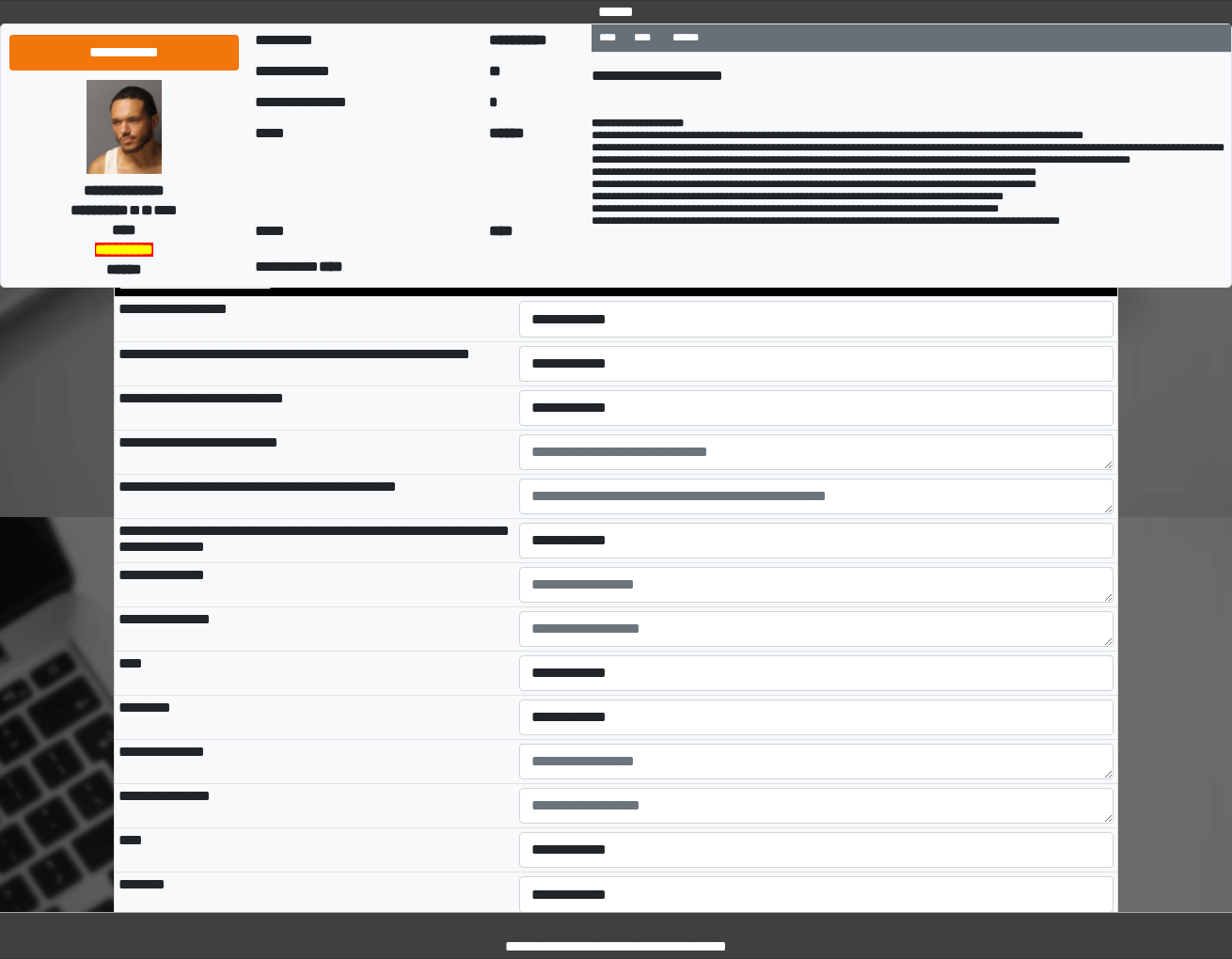 scroll, scrollTop: 5238, scrollLeft: 0, axis: vertical 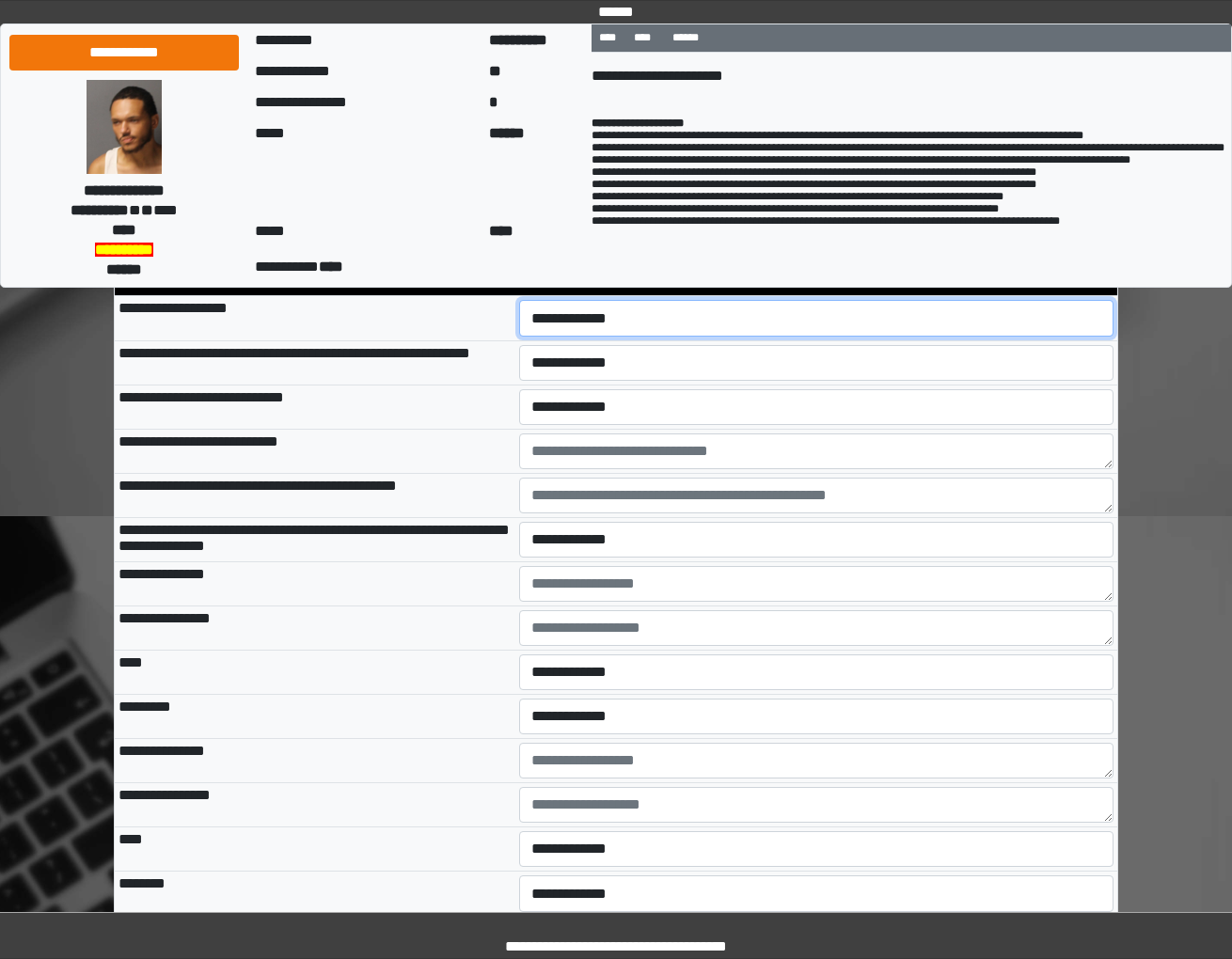 click on "**********" at bounding box center [815, 318] 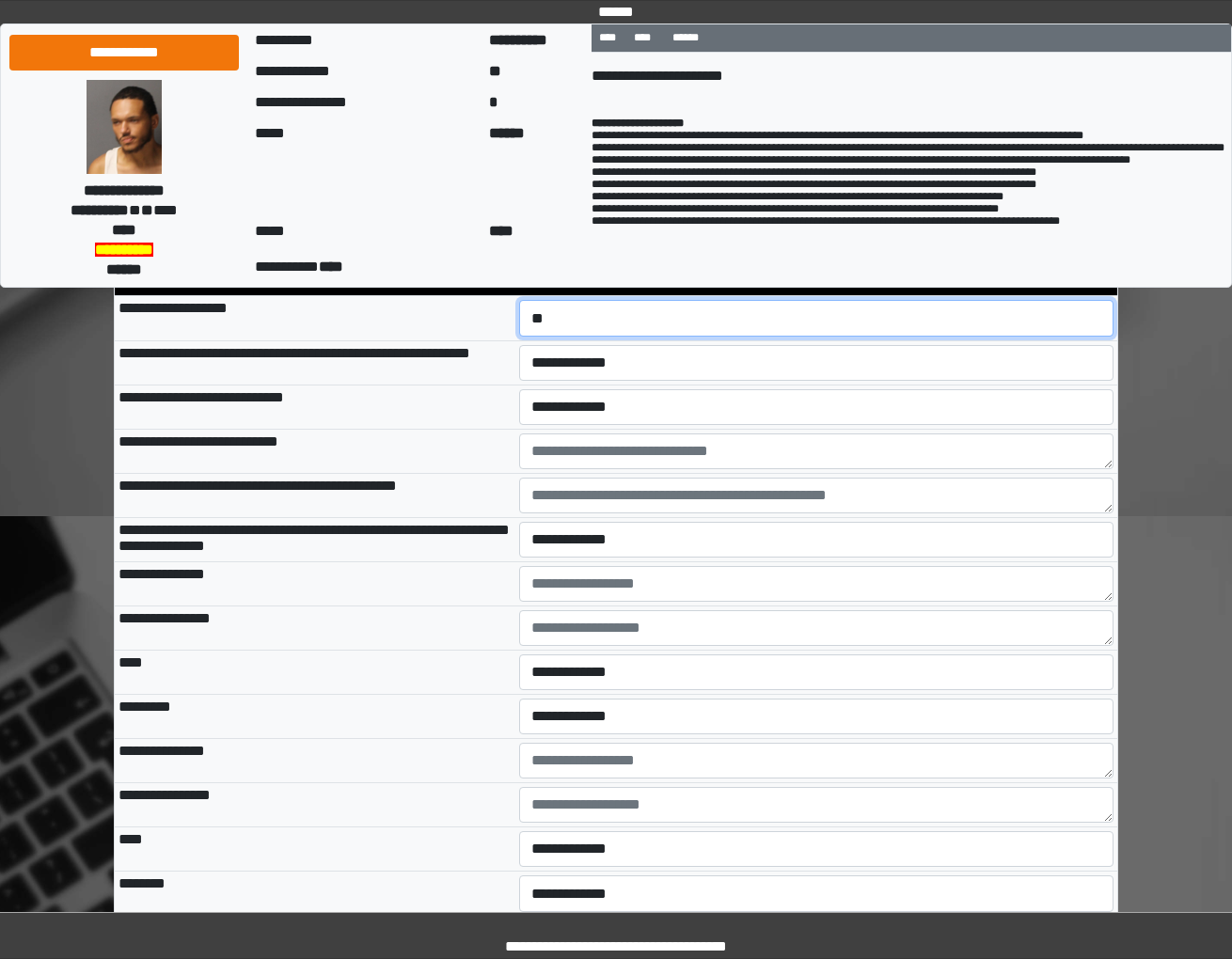 click on "**********" at bounding box center (815, 318) 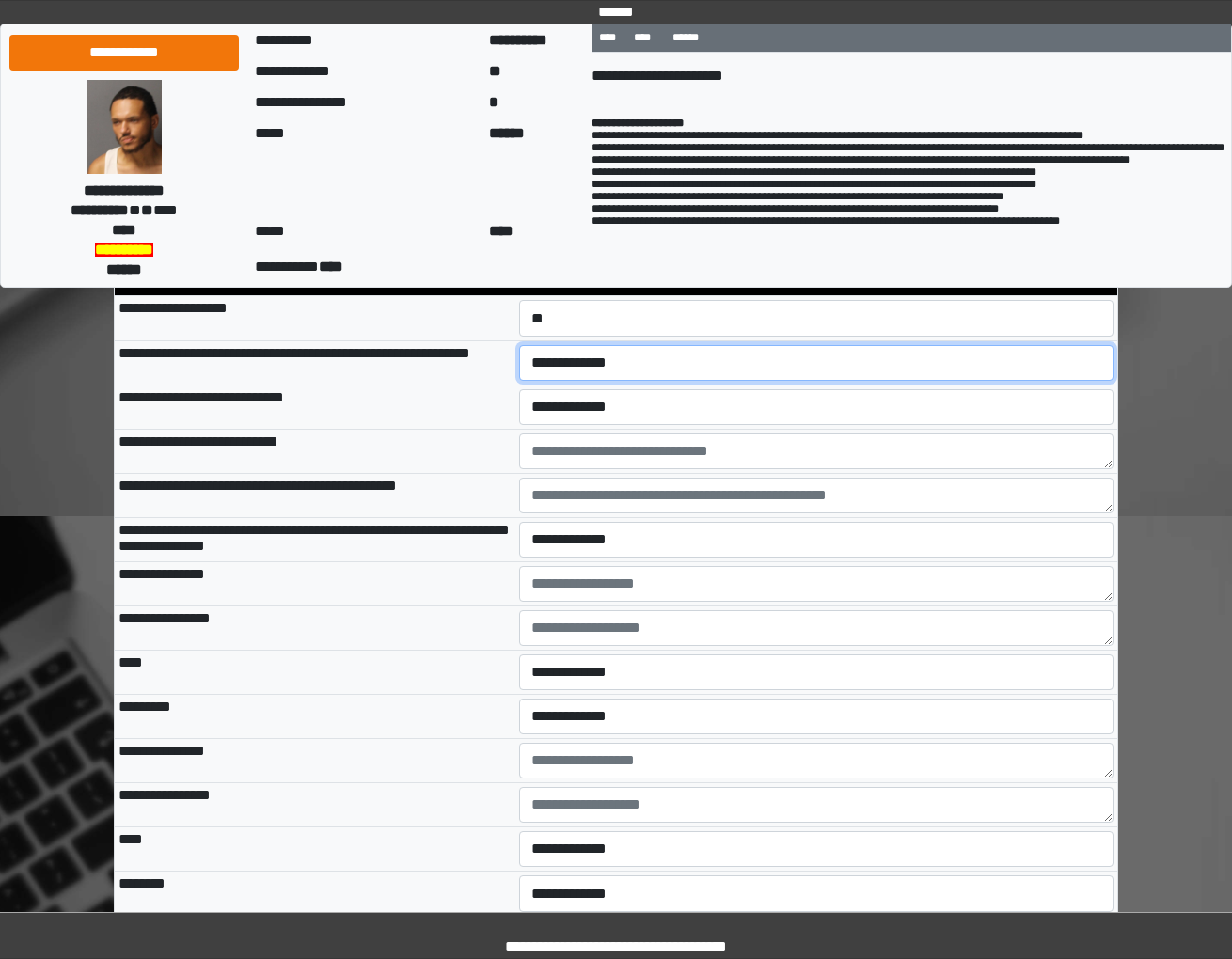 click on "**********" at bounding box center (815, 363) 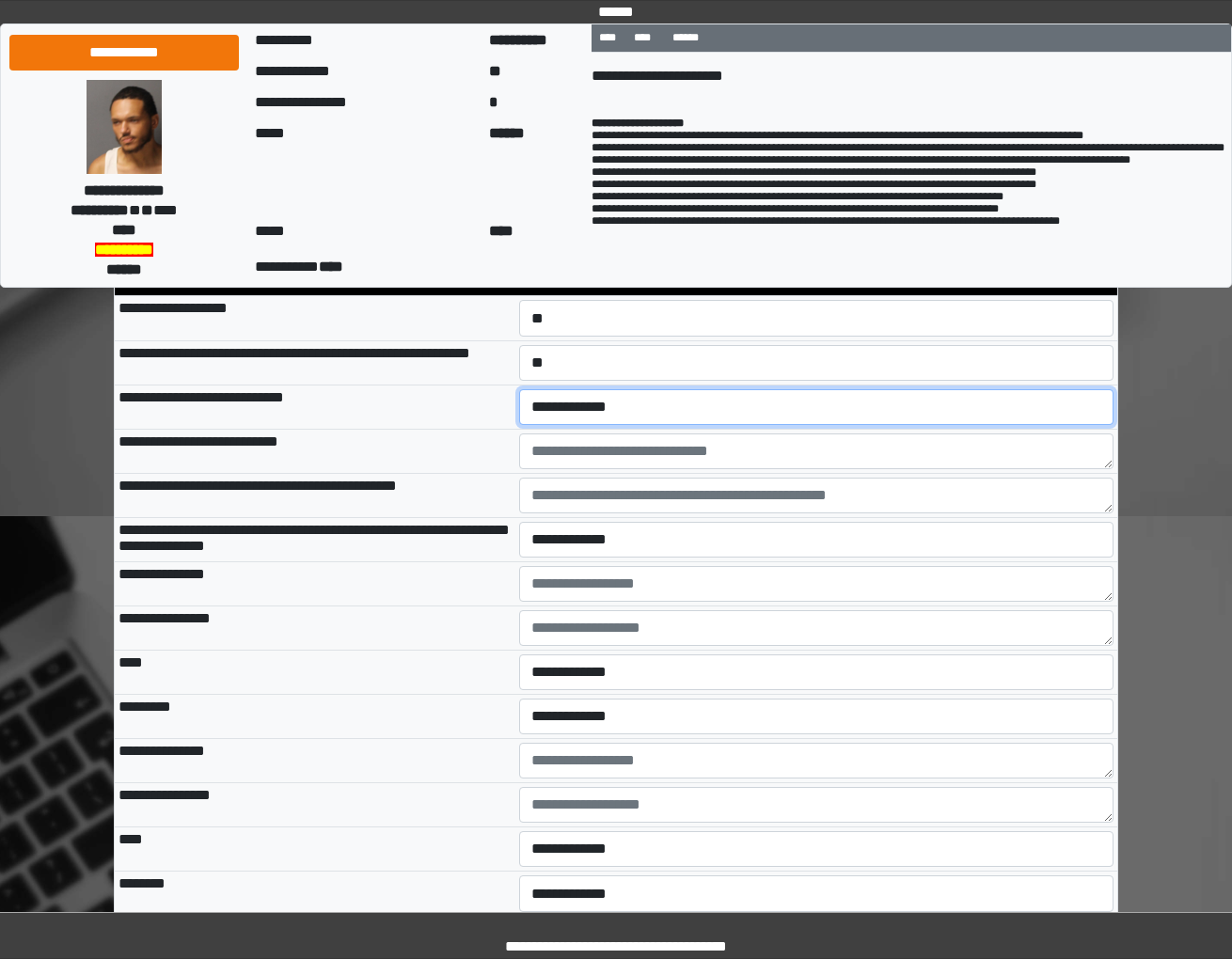 click on "**********" at bounding box center [815, 407] 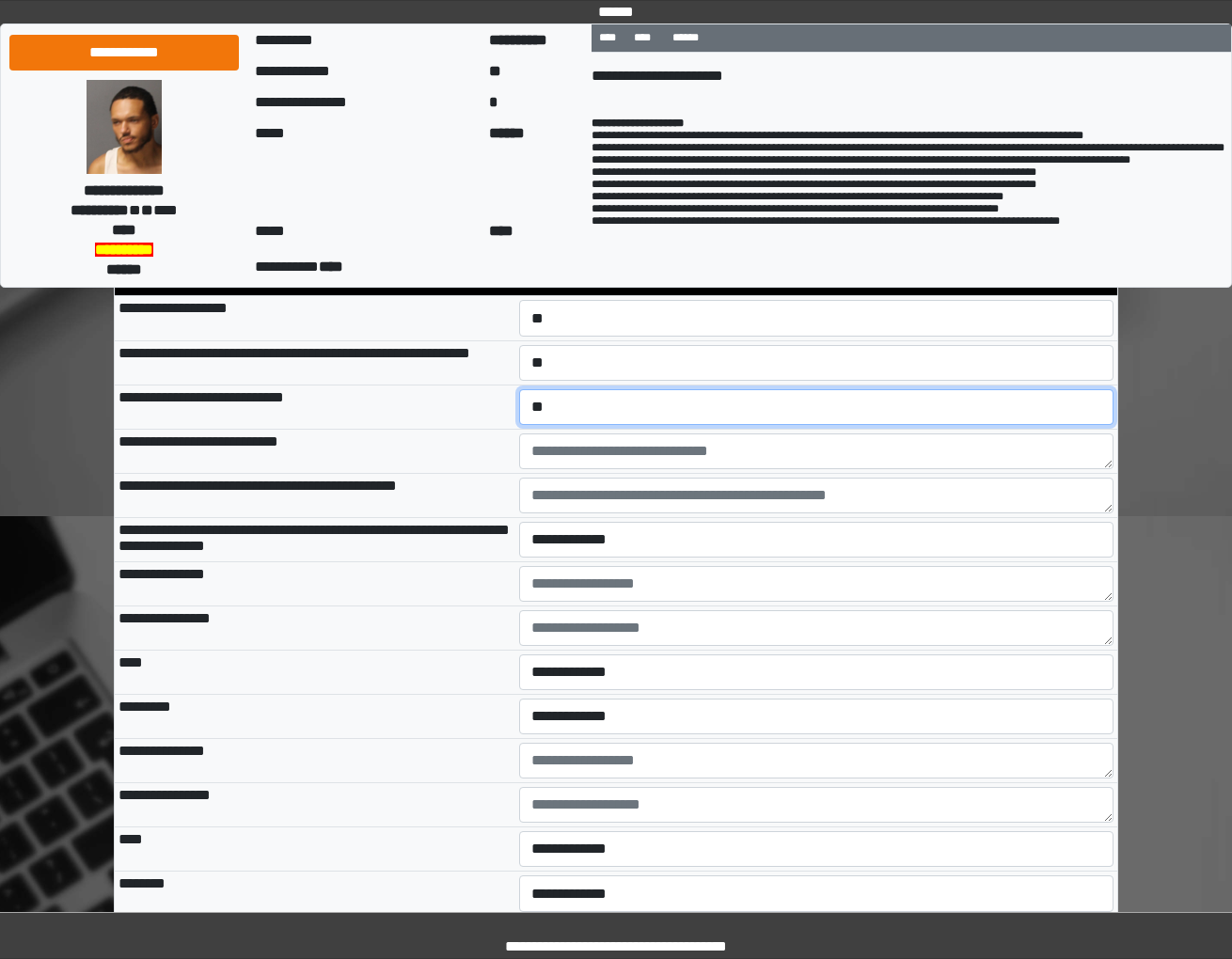 click on "**********" at bounding box center (815, 407) 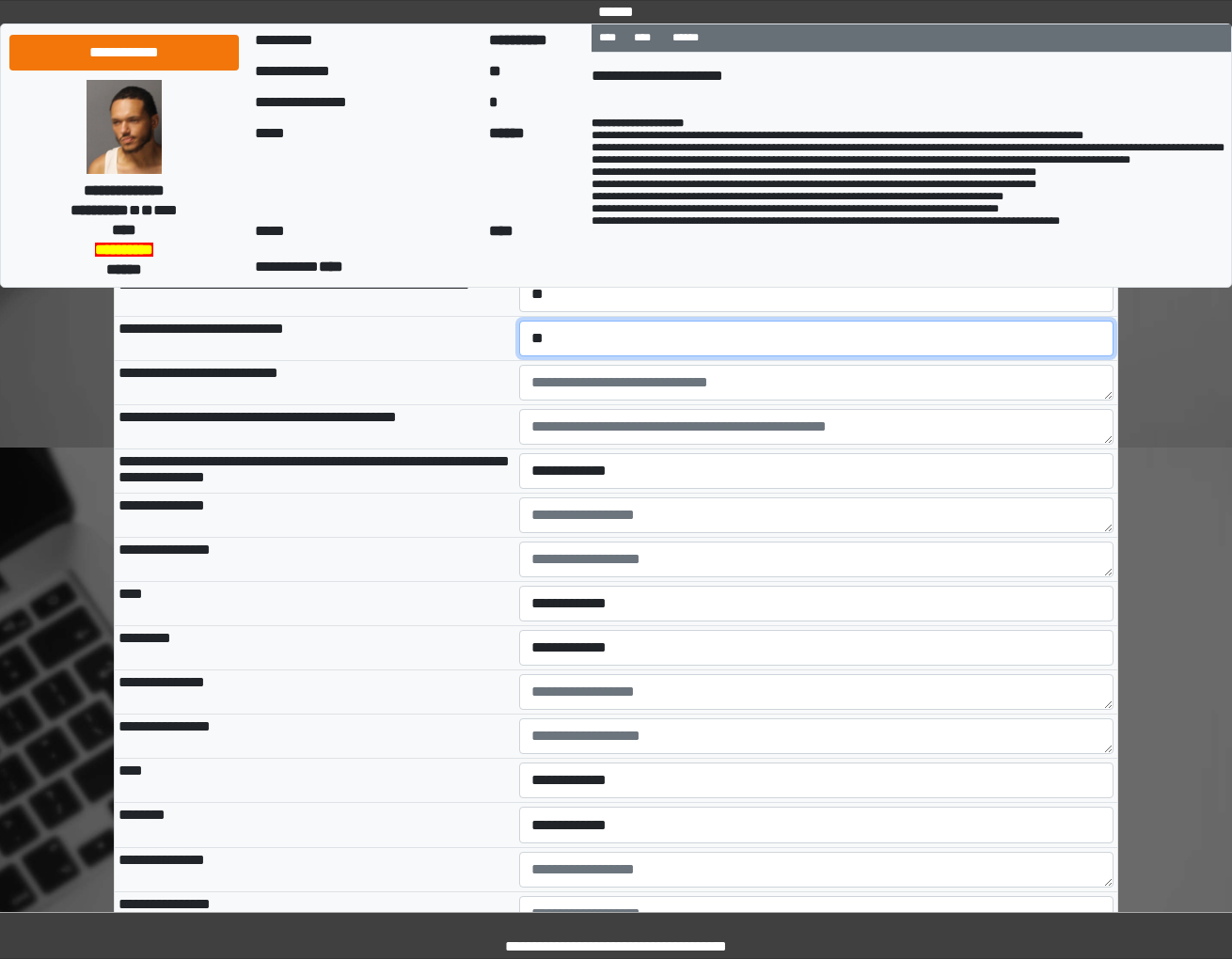 scroll, scrollTop: 5342, scrollLeft: 0, axis: vertical 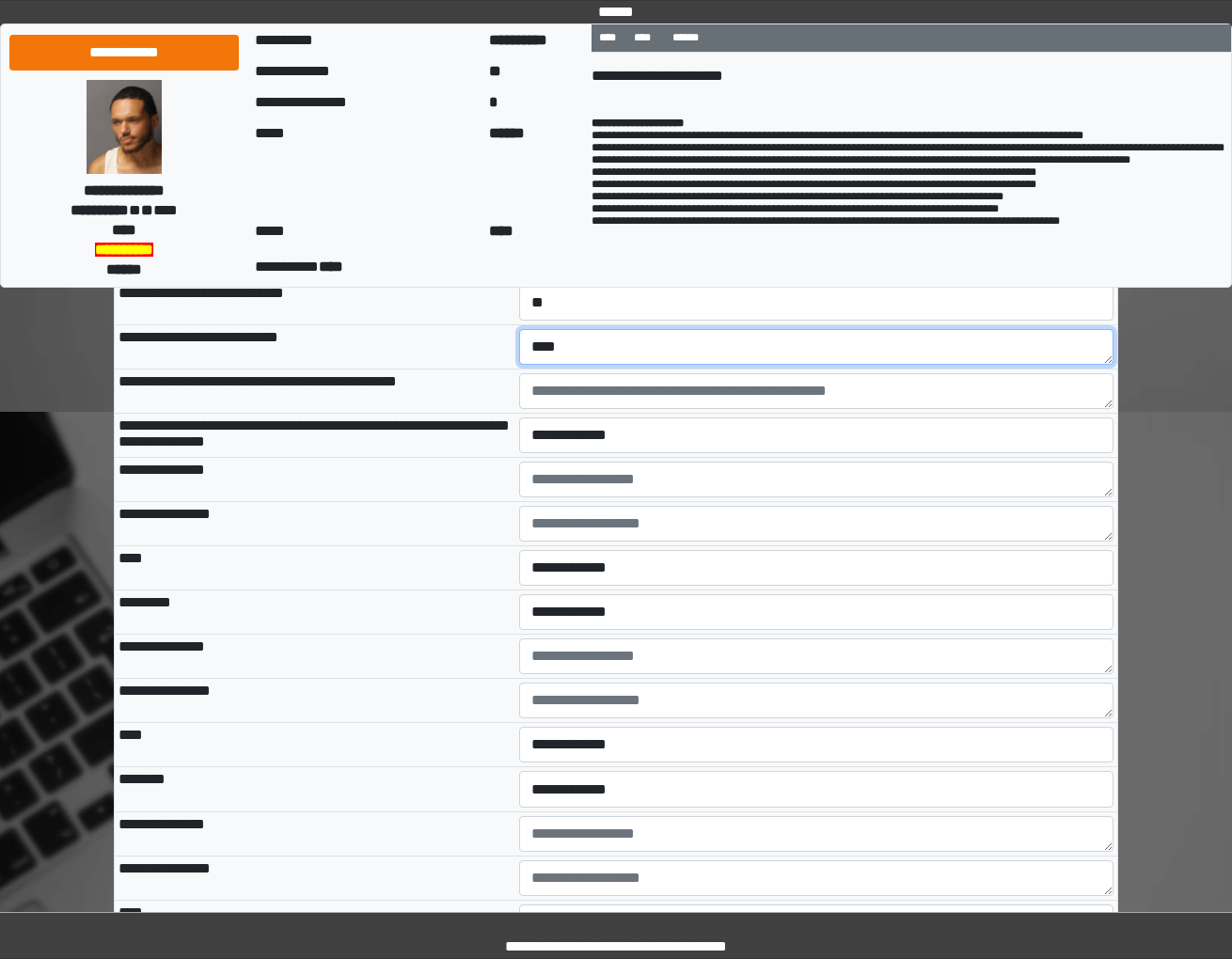 type on "****" 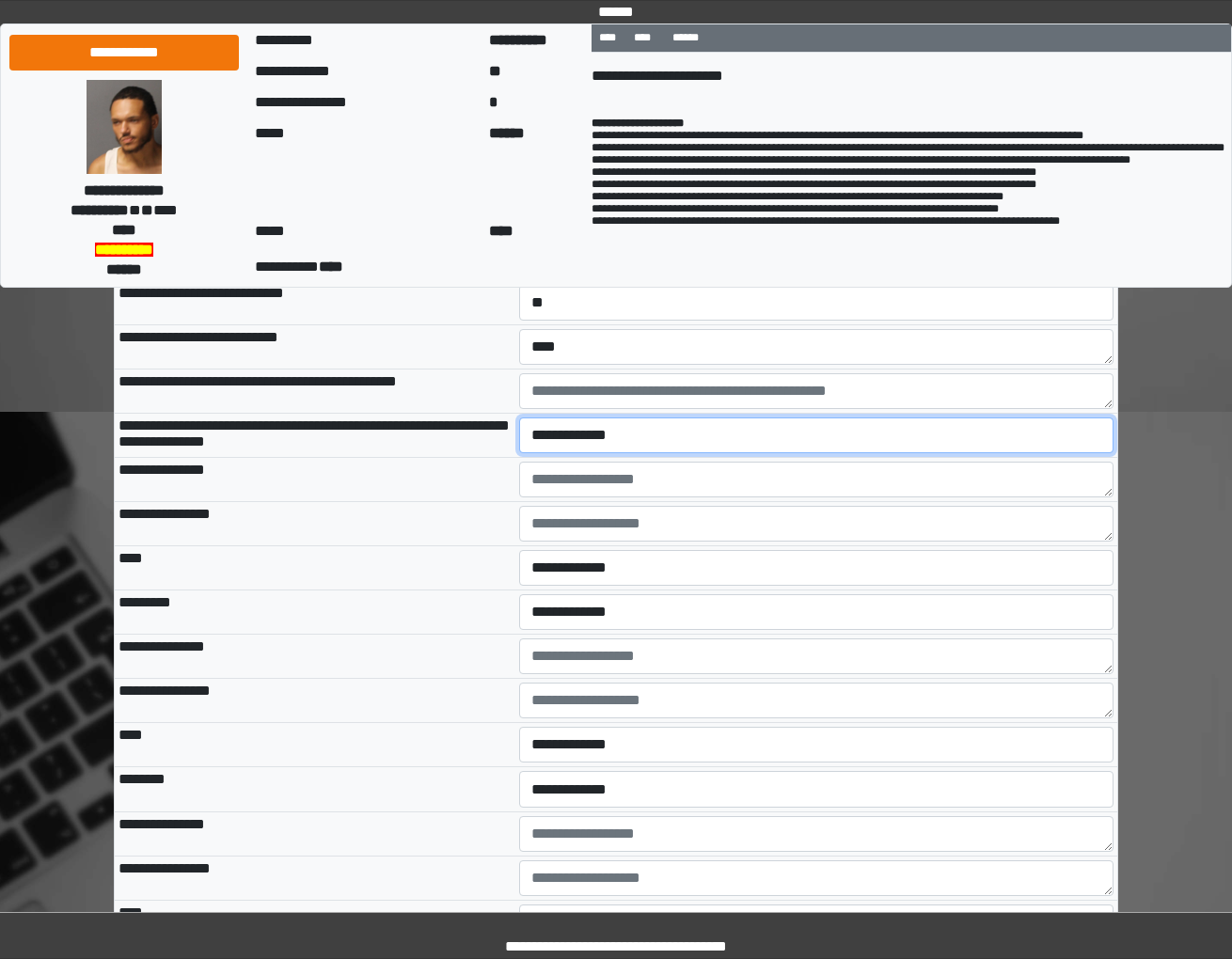 select on "*" 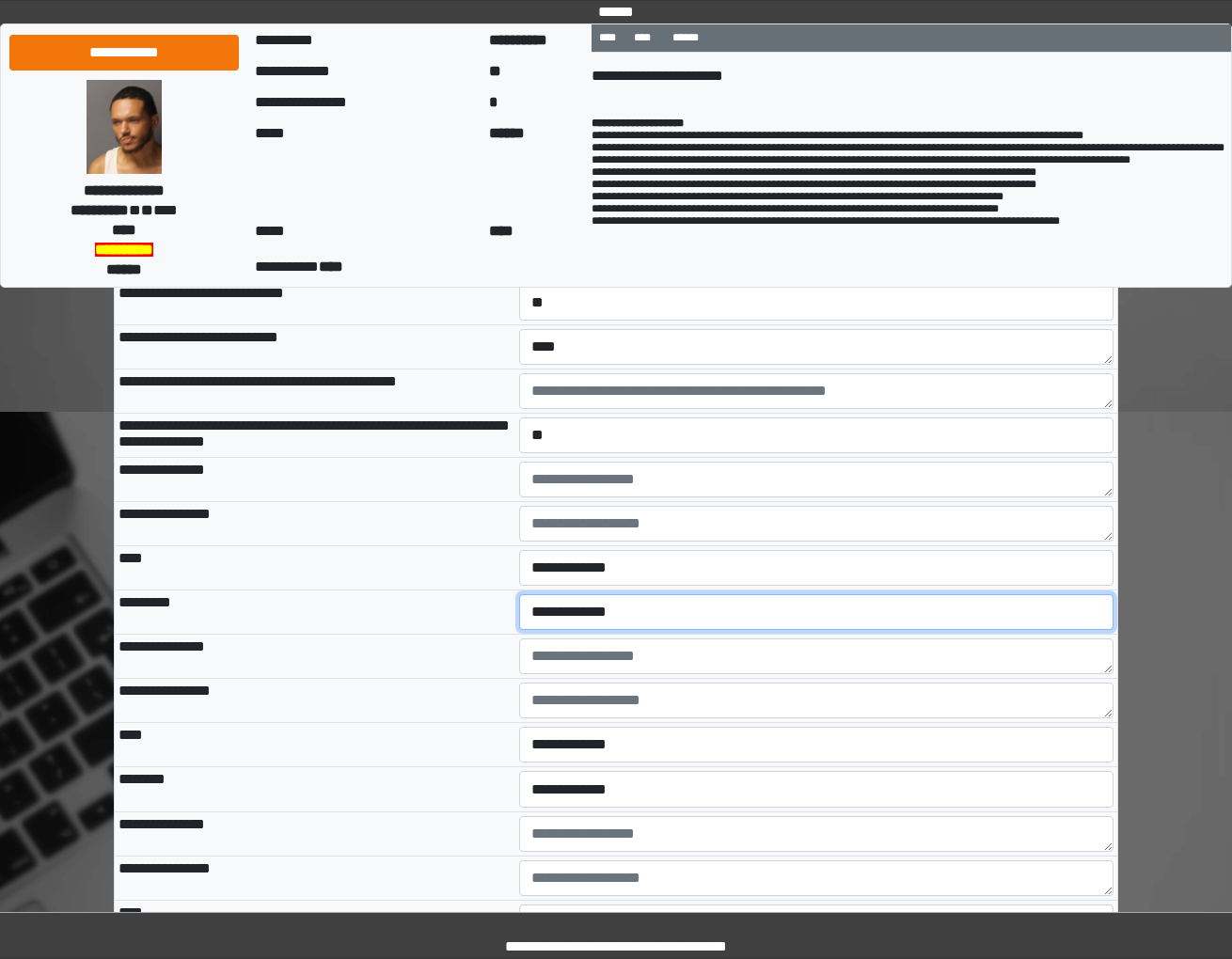 select on "*" 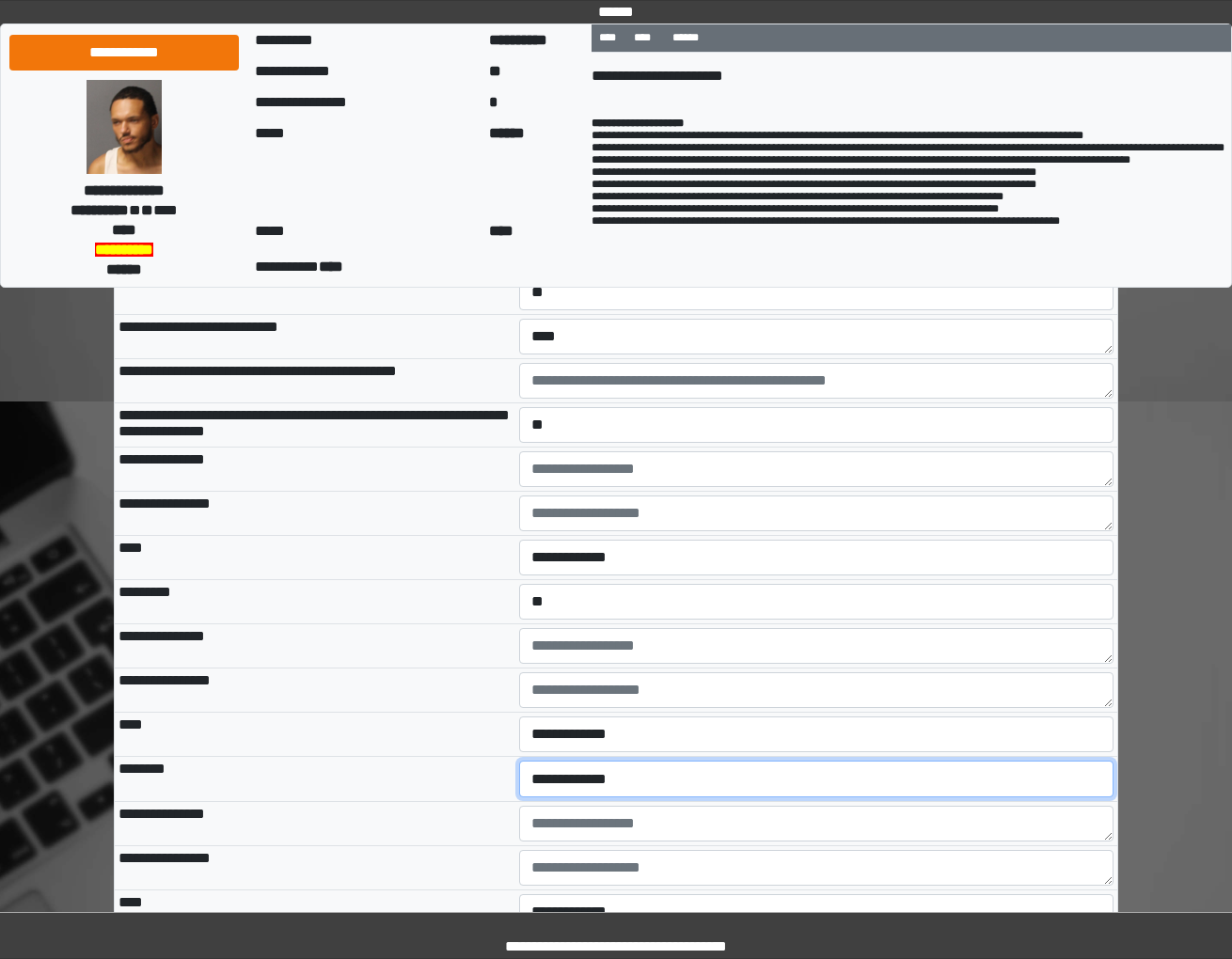 select on "*" 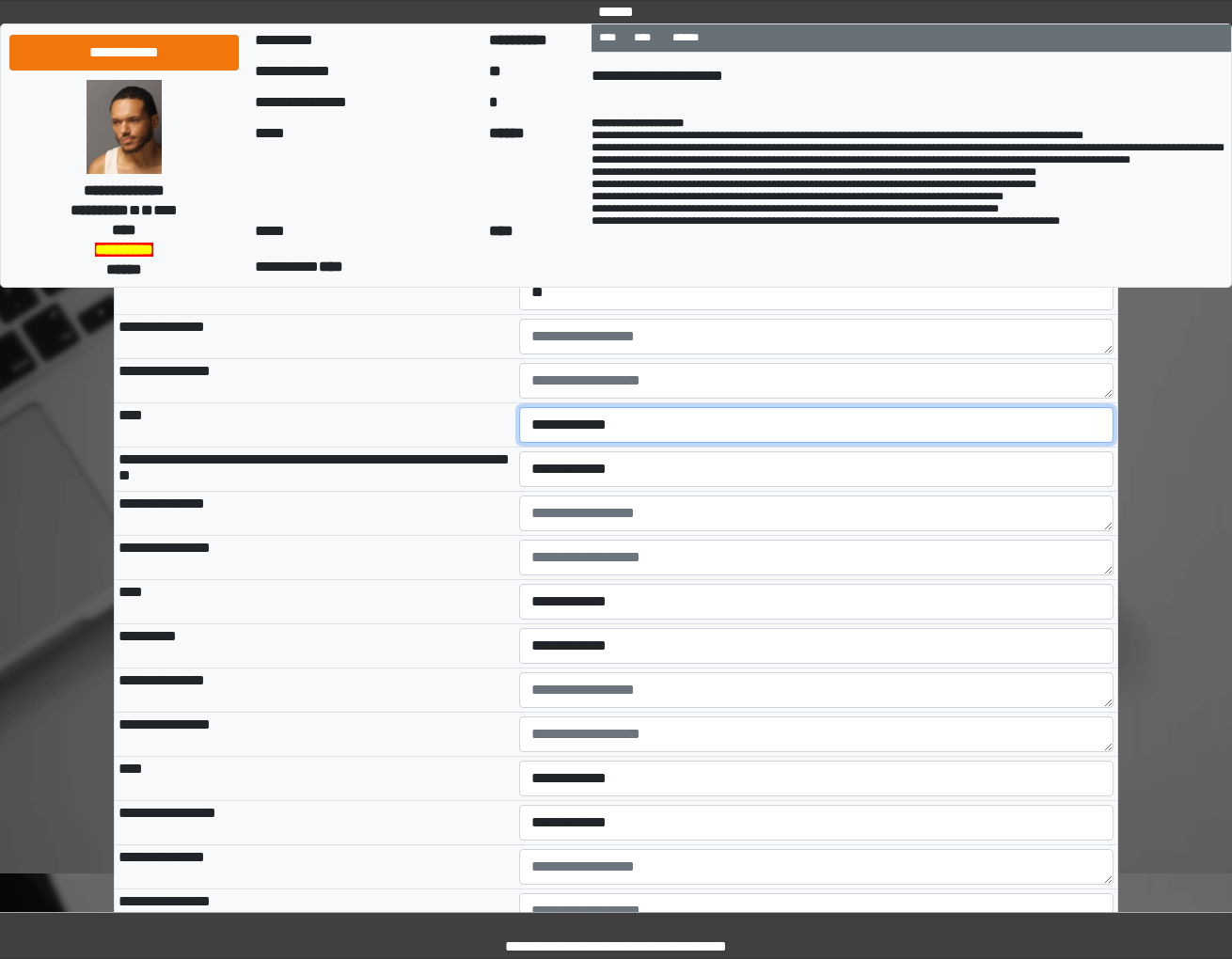 scroll, scrollTop: 5859, scrollLeft: 0, axis: vertical 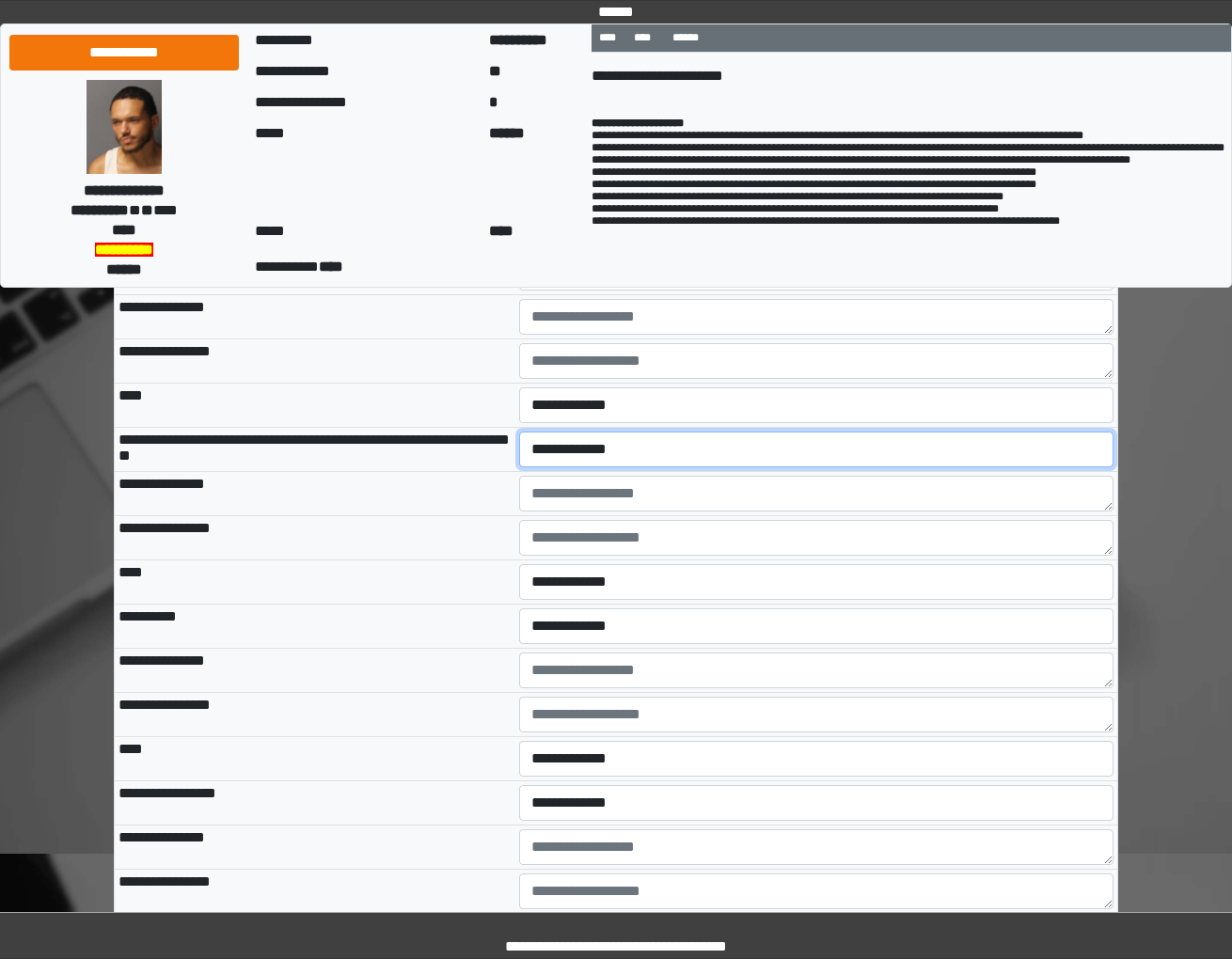 select on "*" 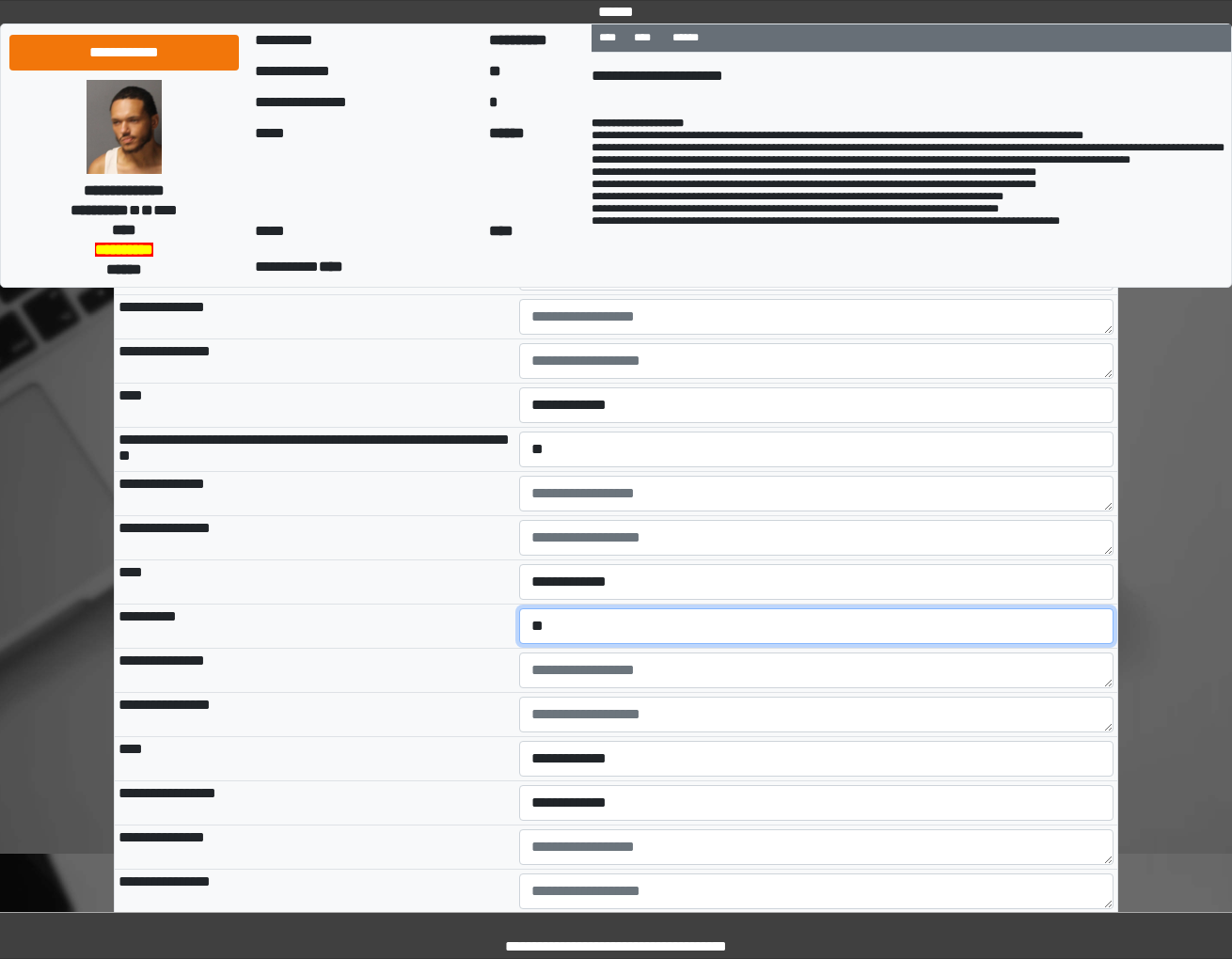 select on "*" 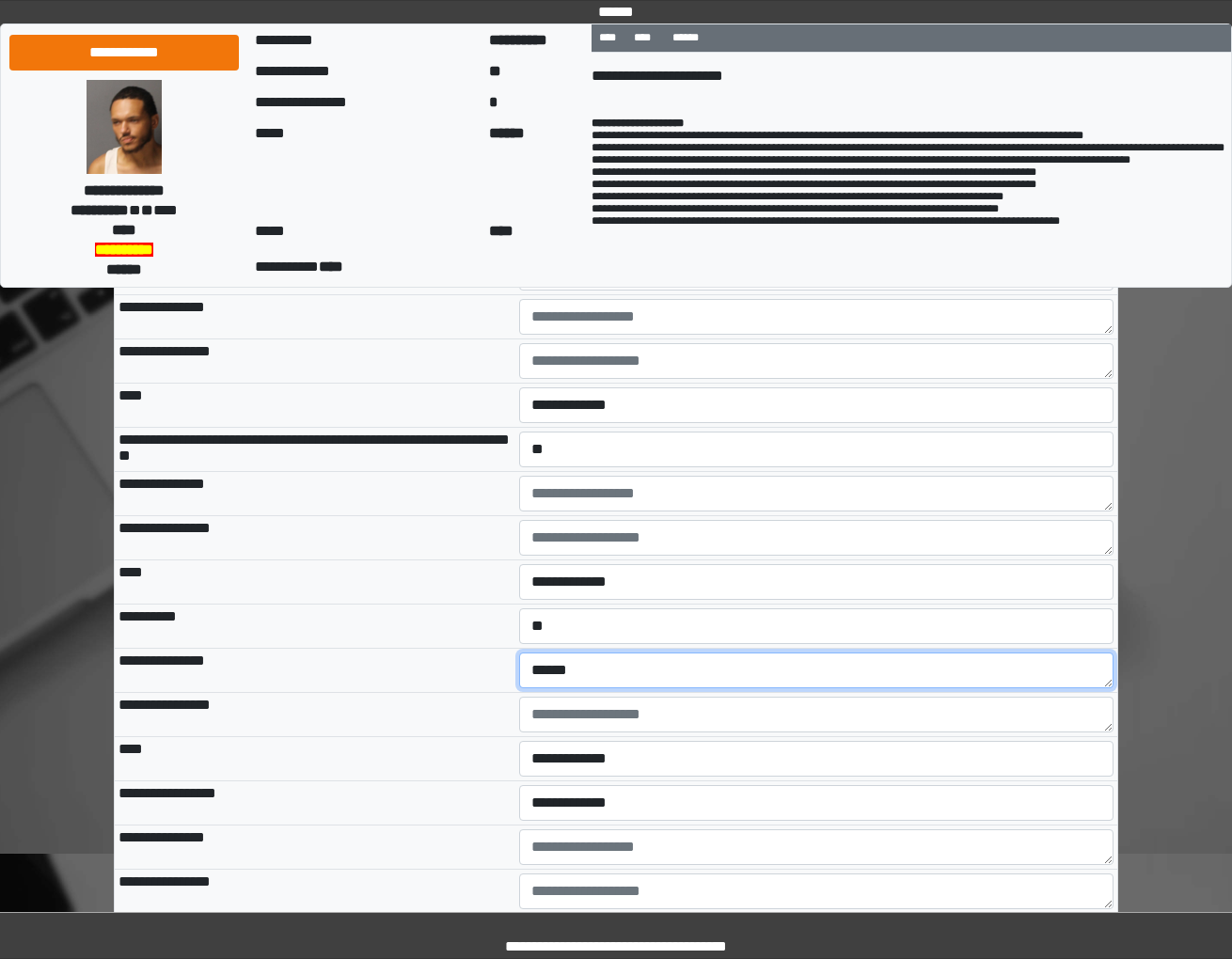 type on "******" 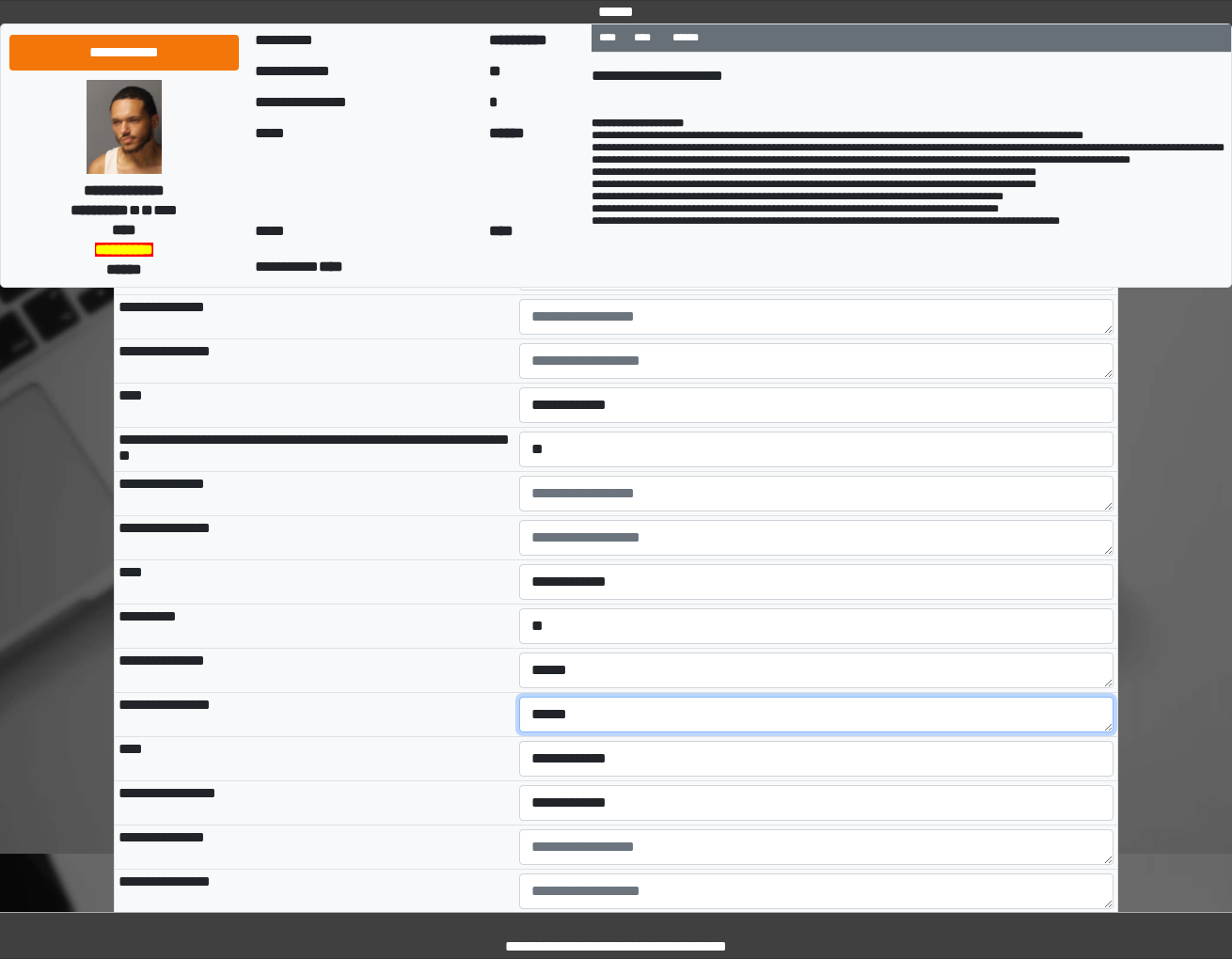 type on "******" 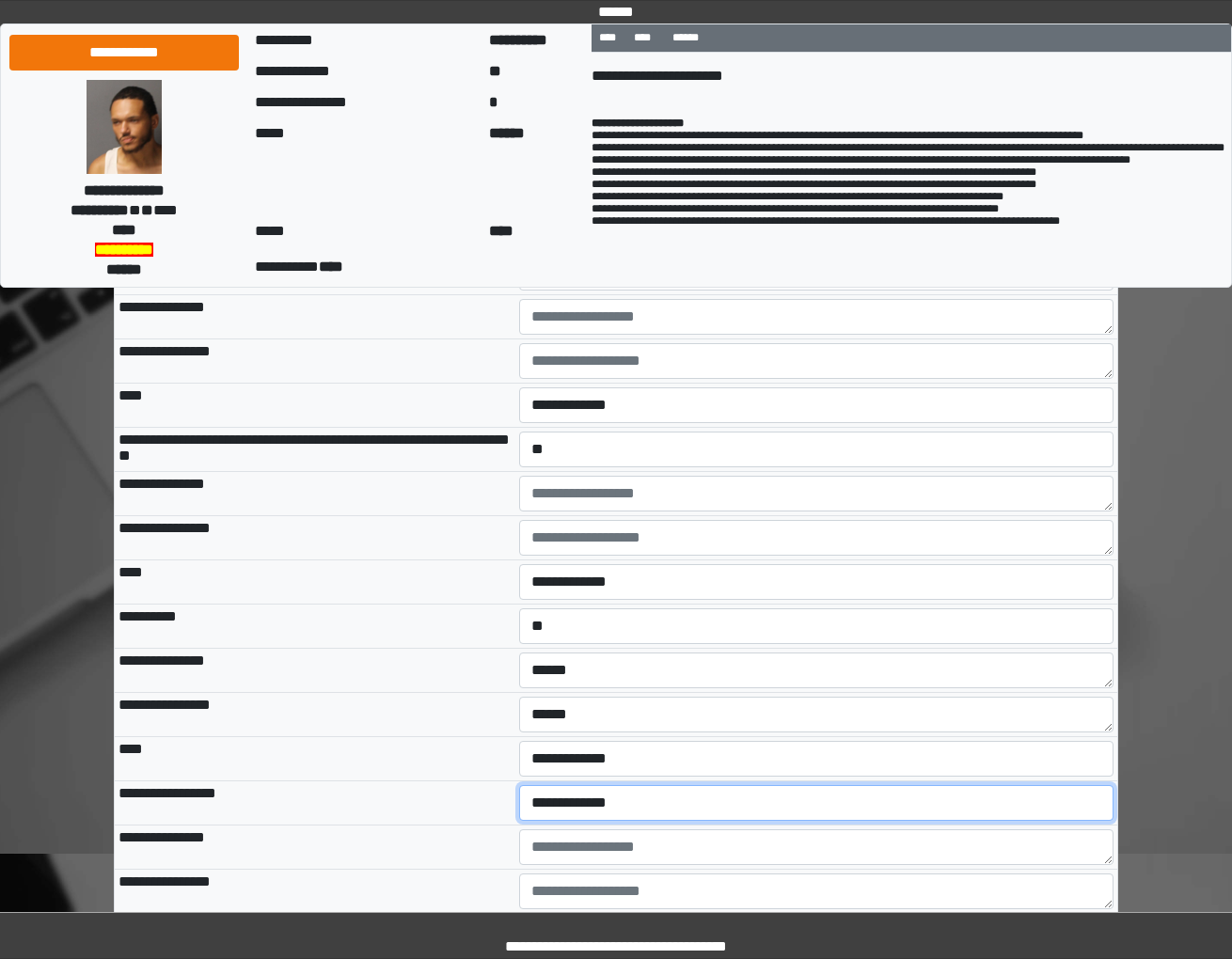 scroll, scrollTop: 5891, scrollLeft: 0, axis: vertical 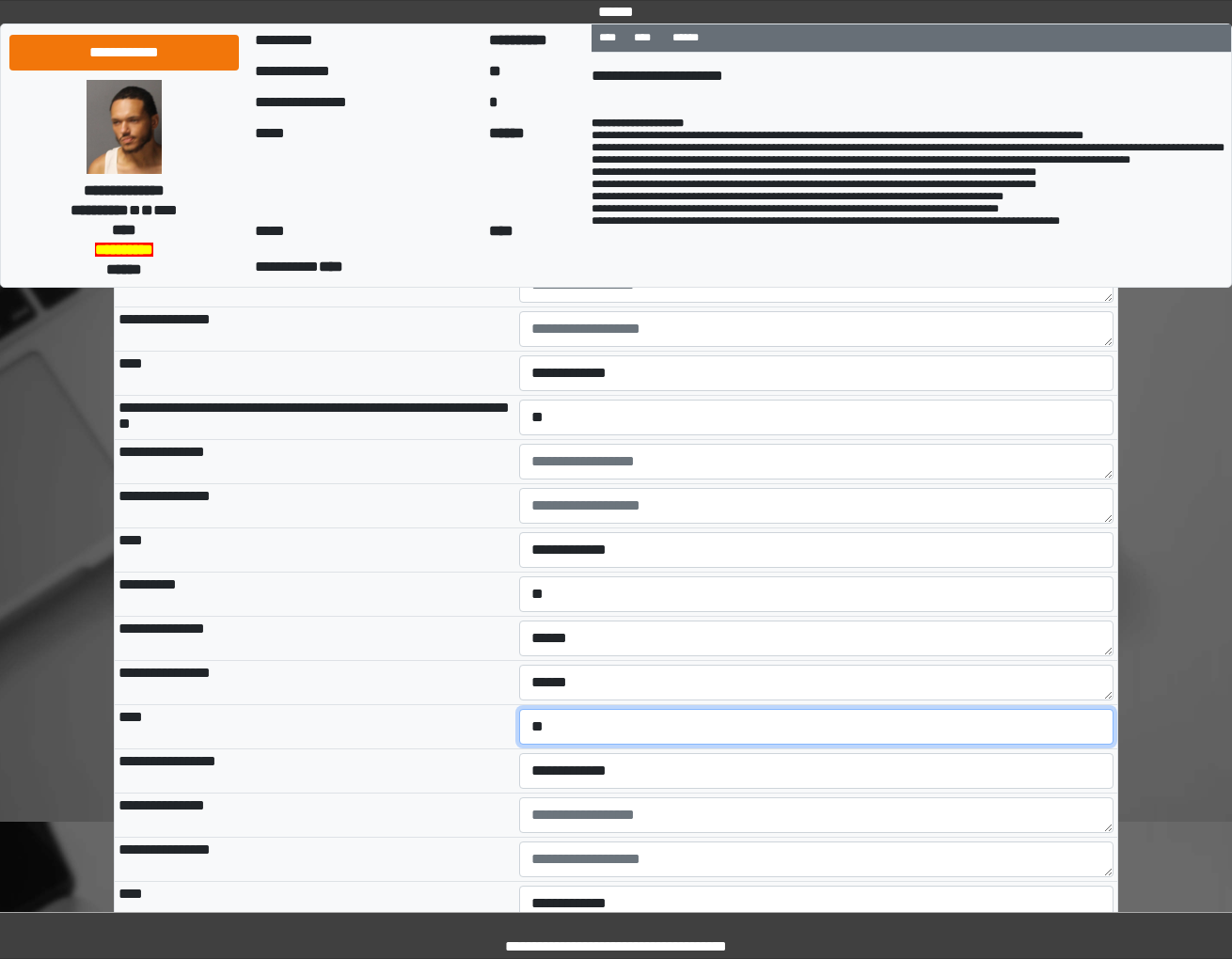 select on "**" 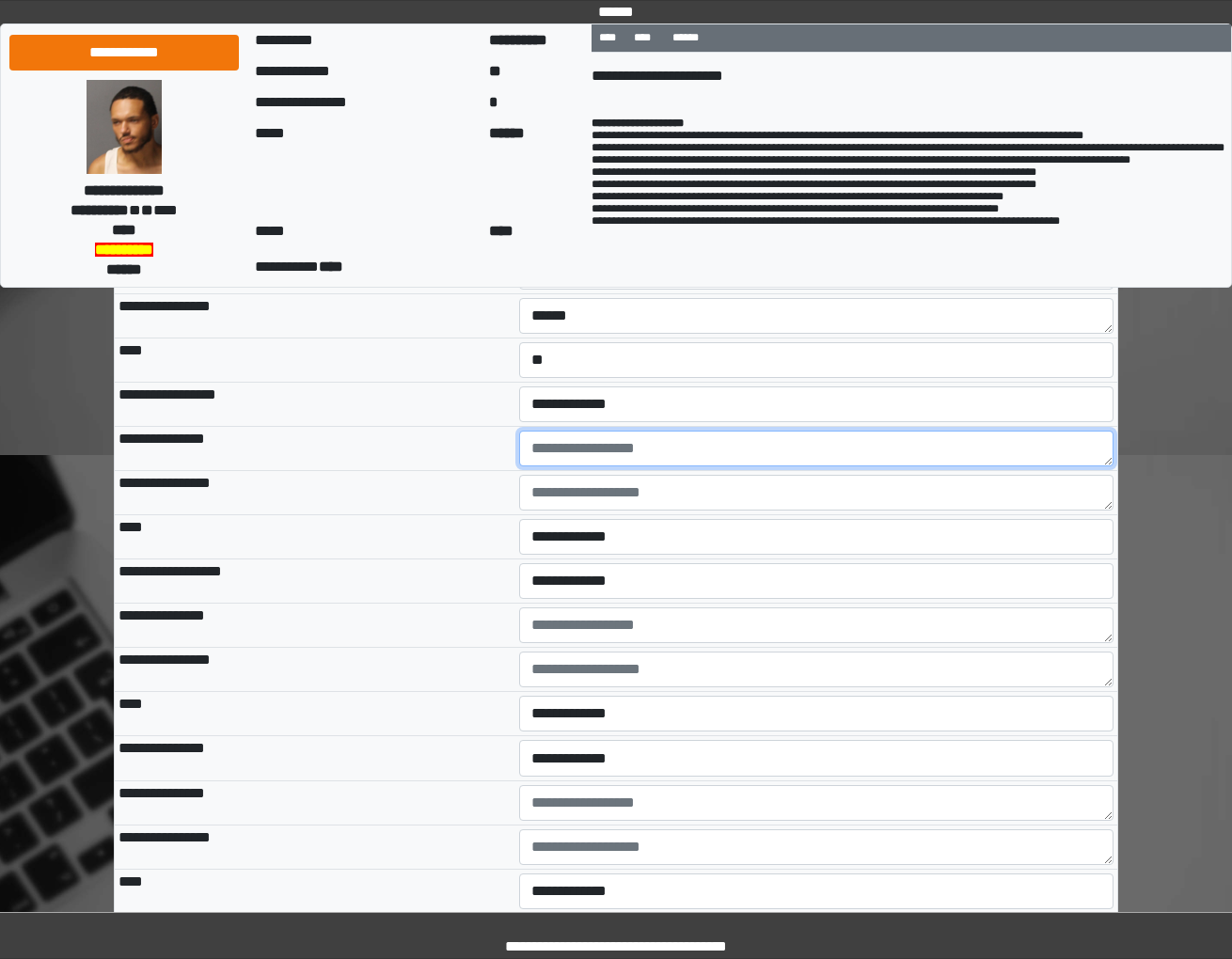 scroll, scrollTop: 6398, scrollLeft: 0, axis: vertical 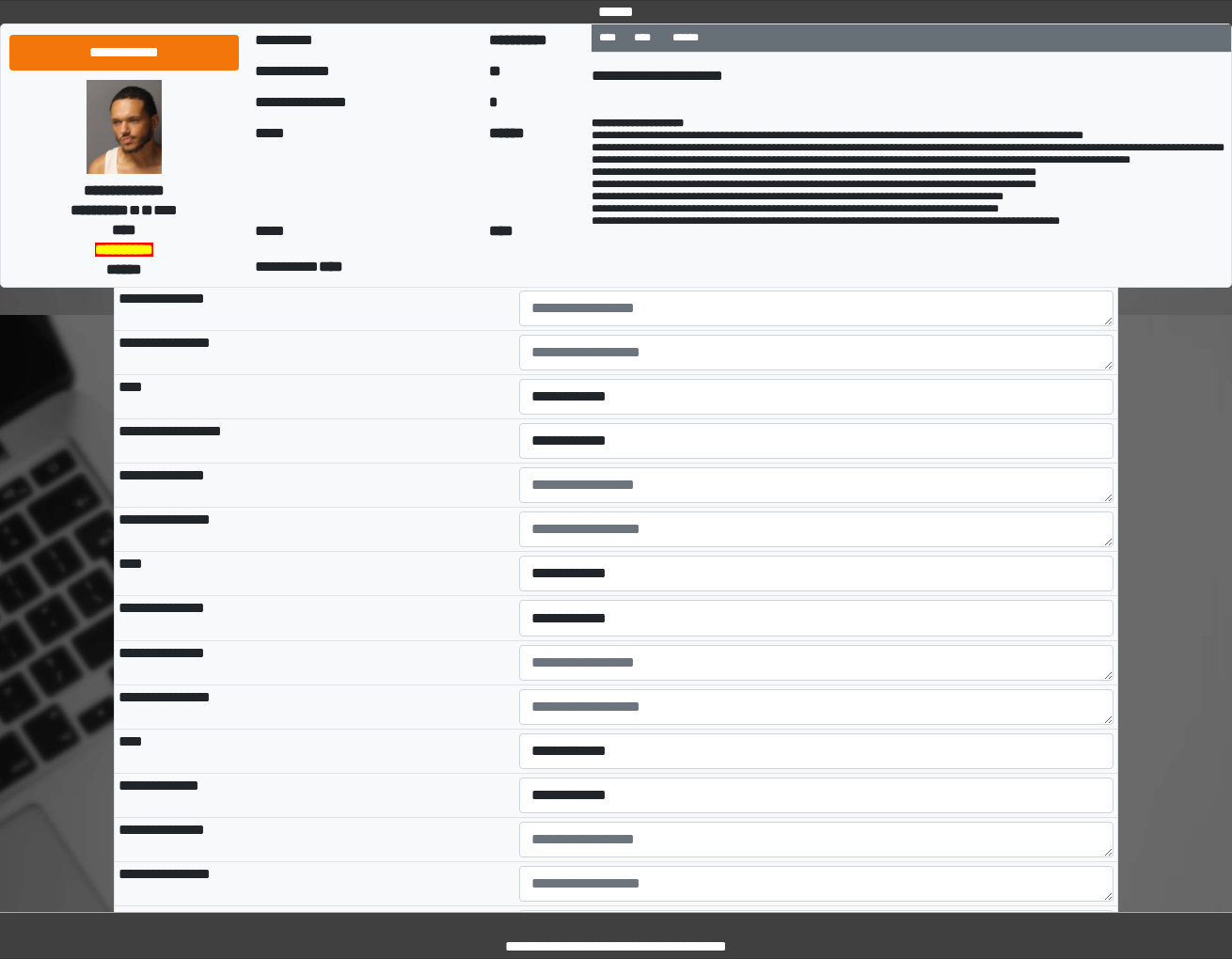 select on "*" 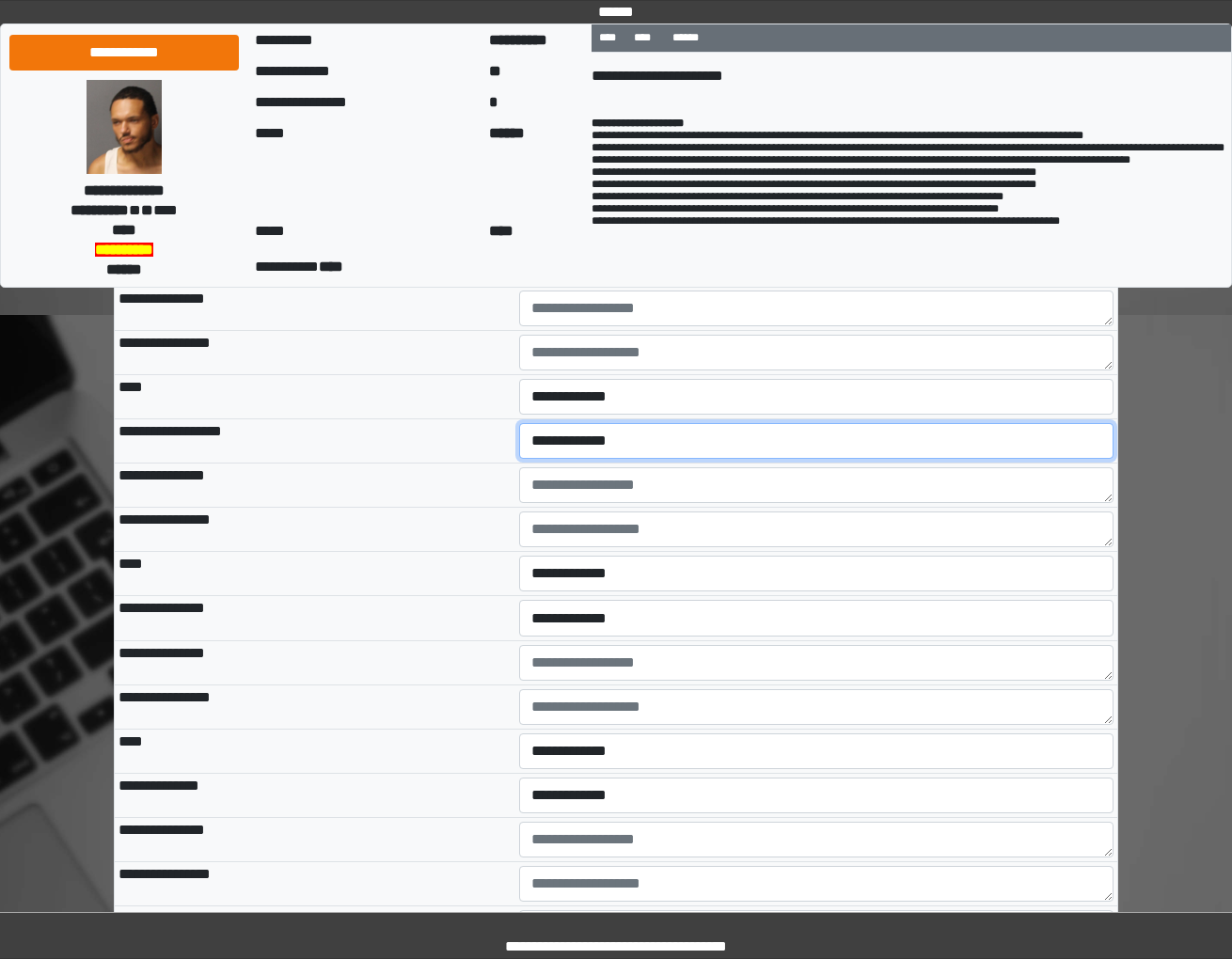 select on "*" 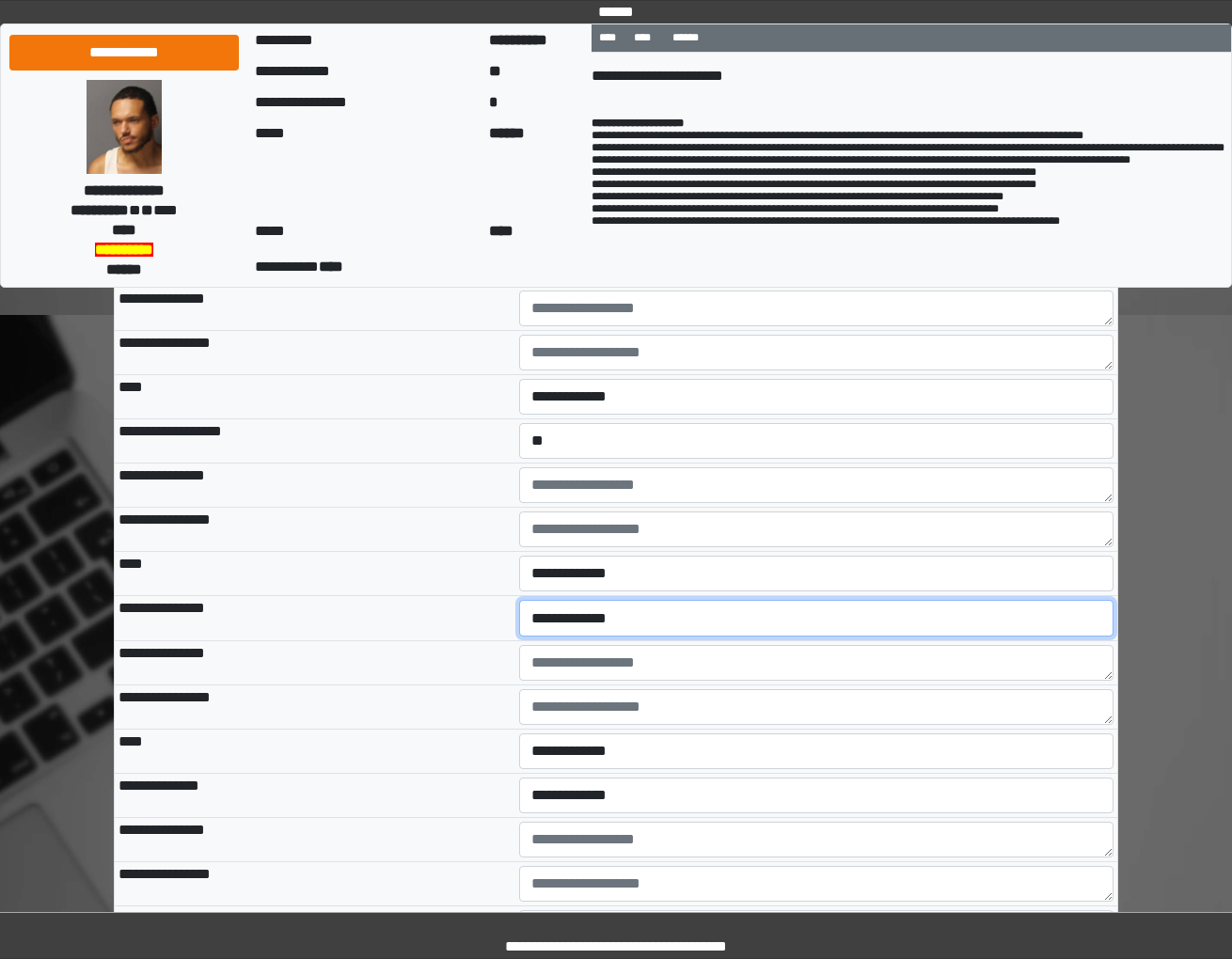 select on "*" 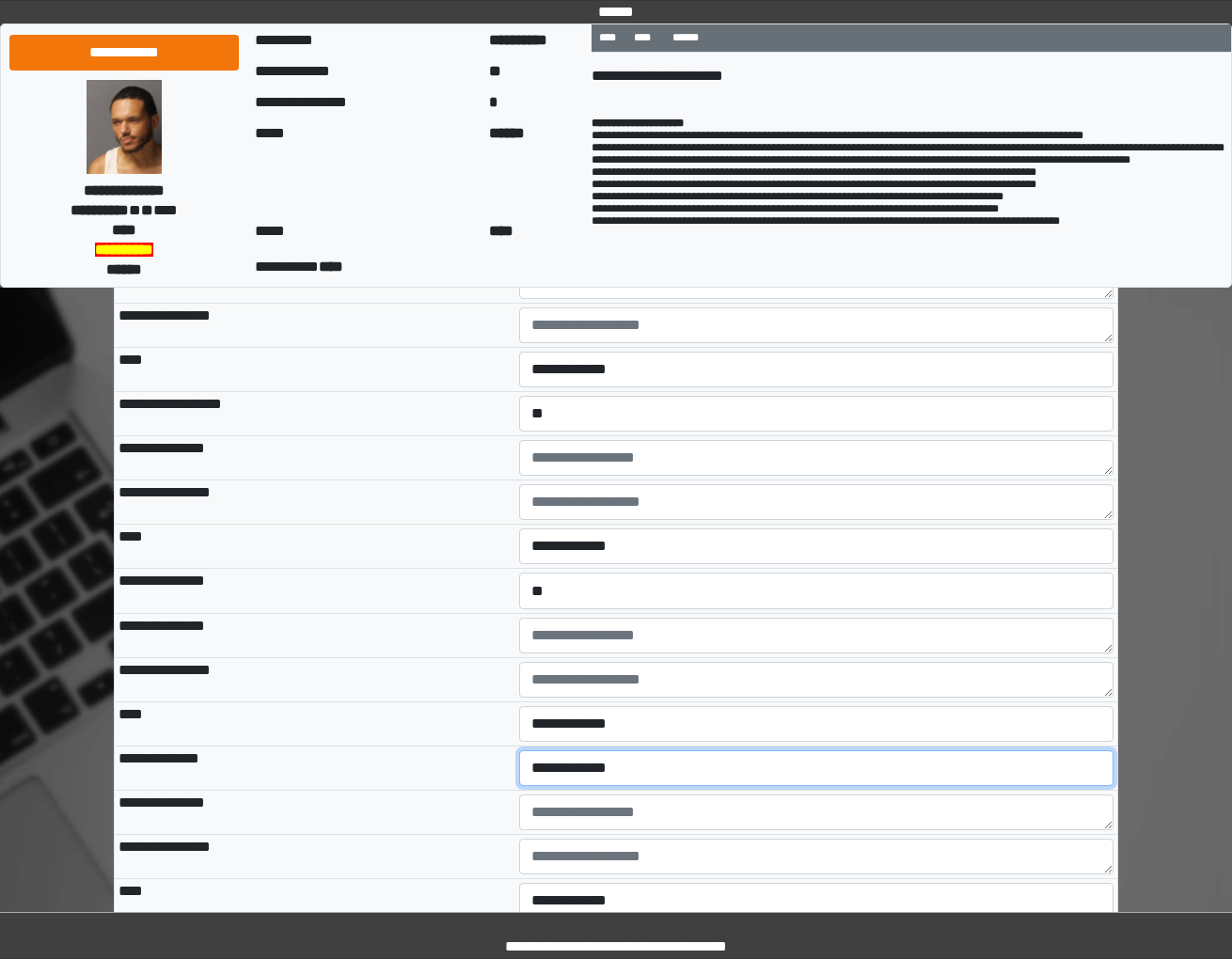 select on "*" 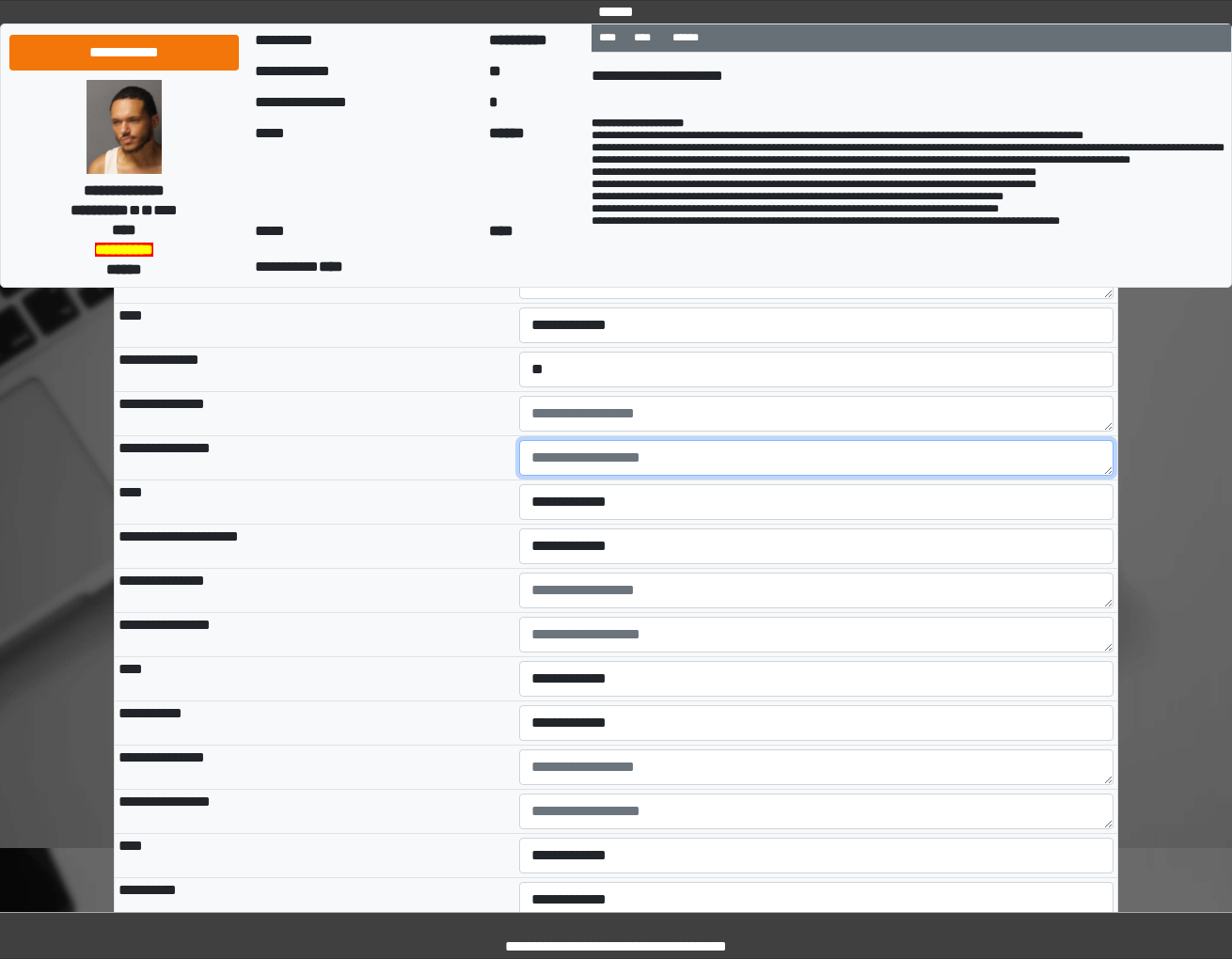 scroll, scrollTop: 6932, scrollLeft: 0, axis: vertical 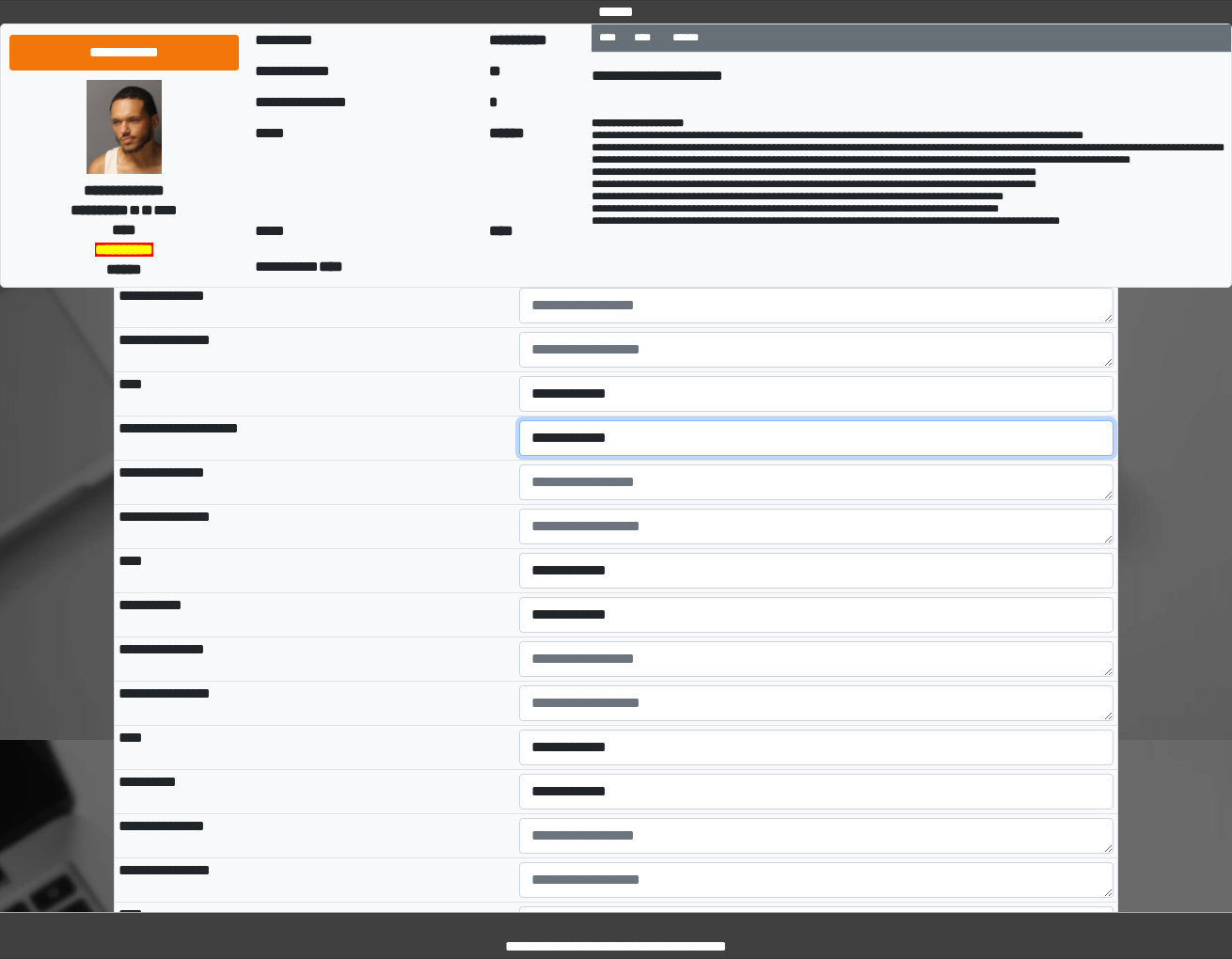 select on "*" 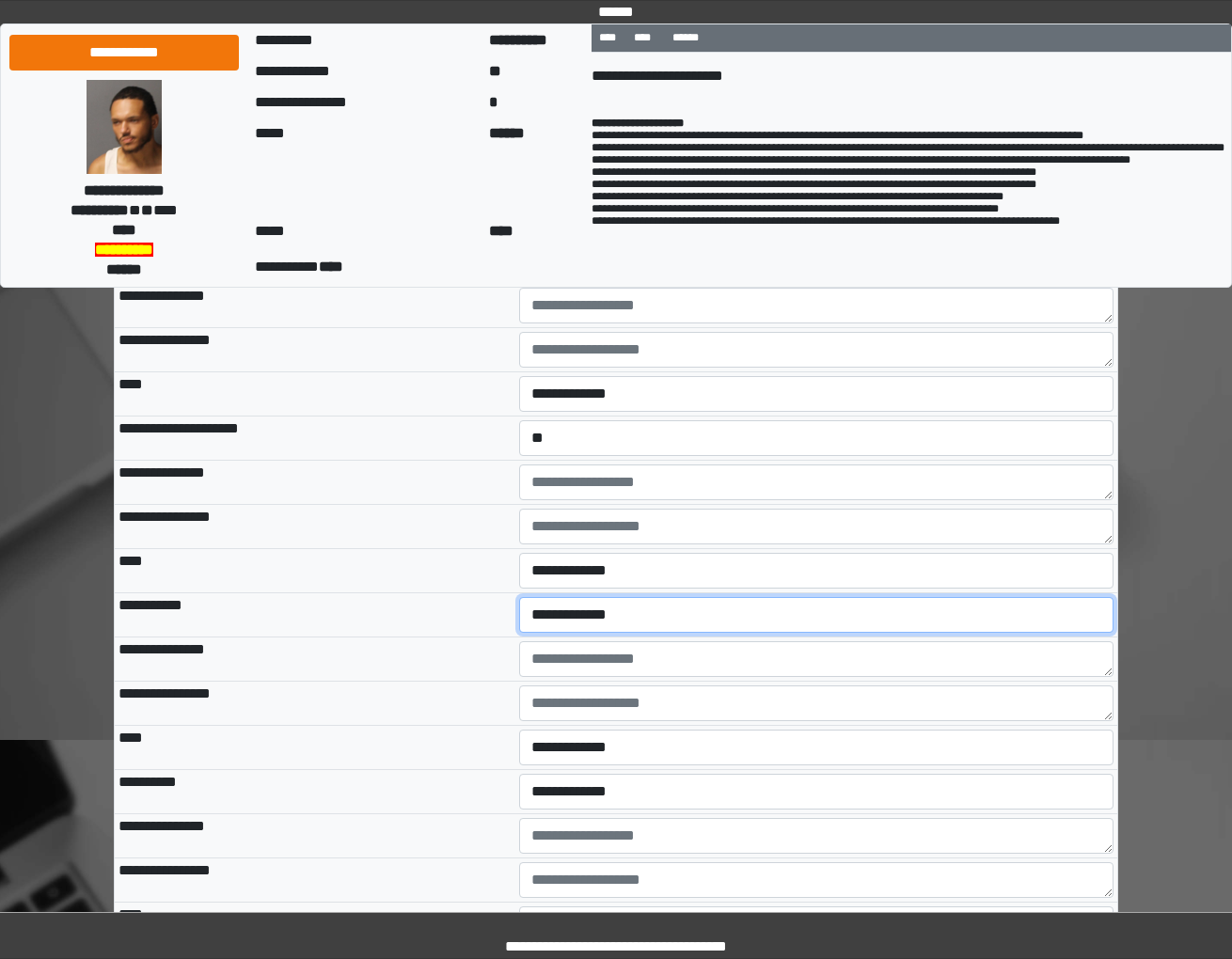 select on "*" 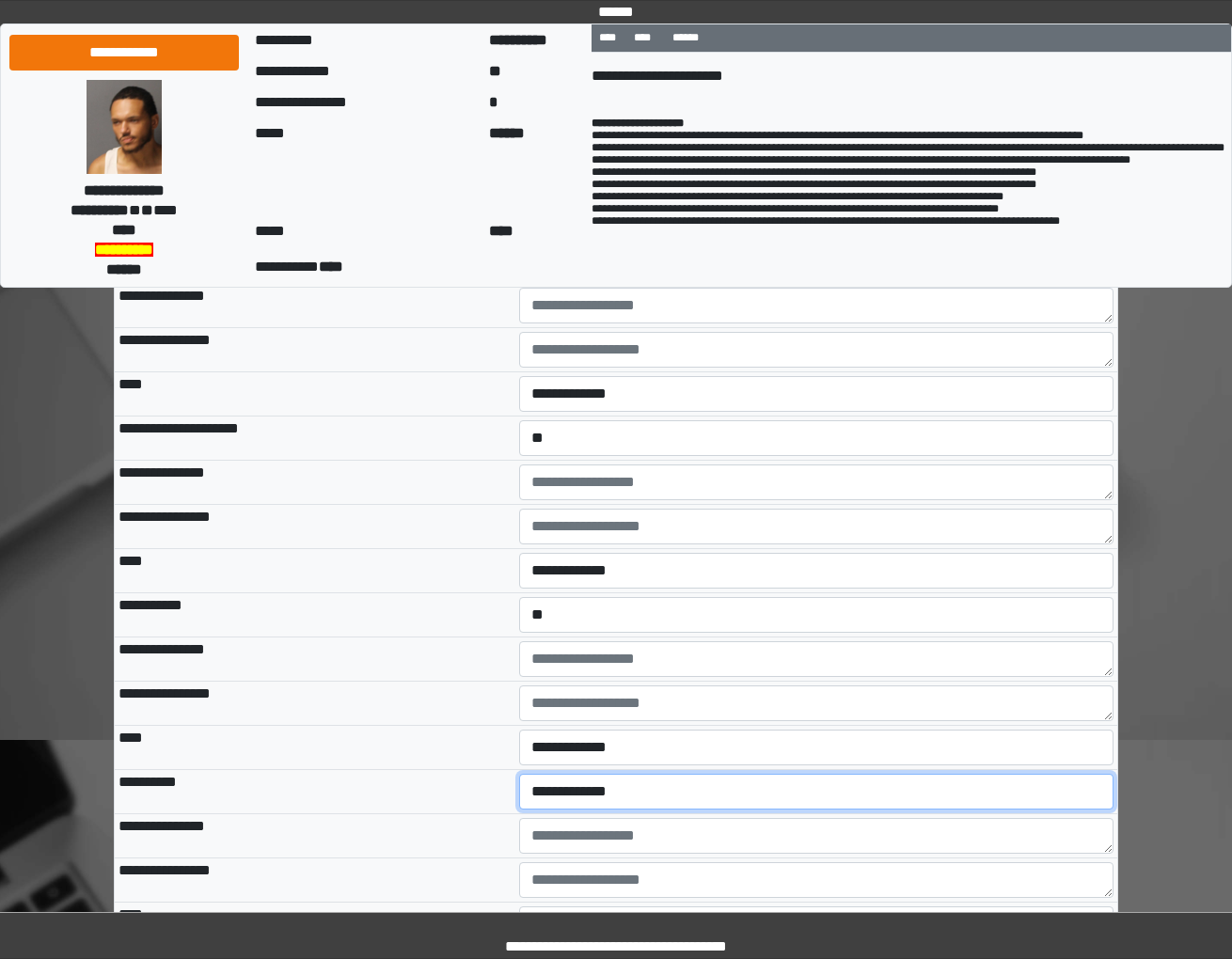 select on "*" 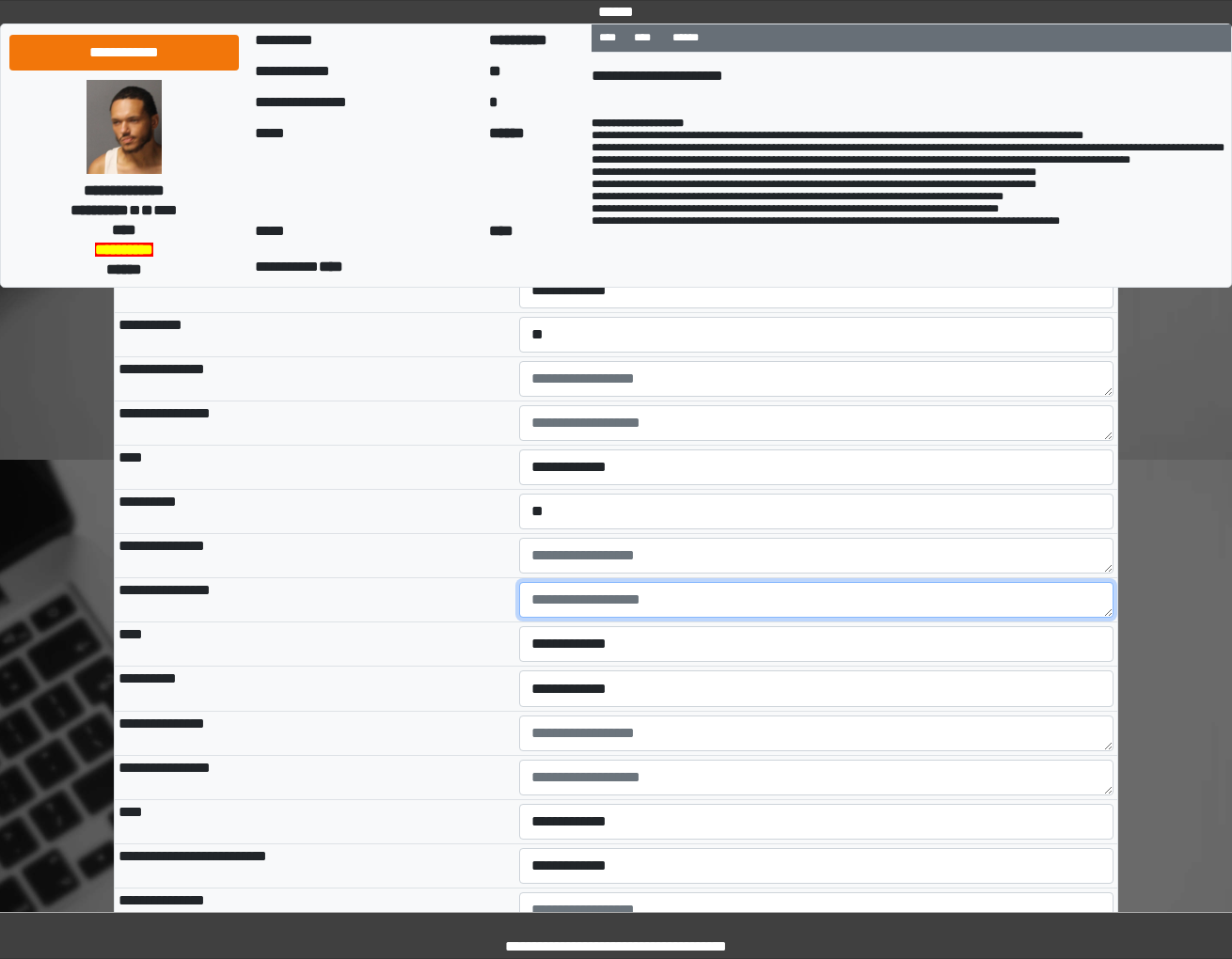 scroll, scrollTop: 7466, scrollLeft: 0, axis: vertical 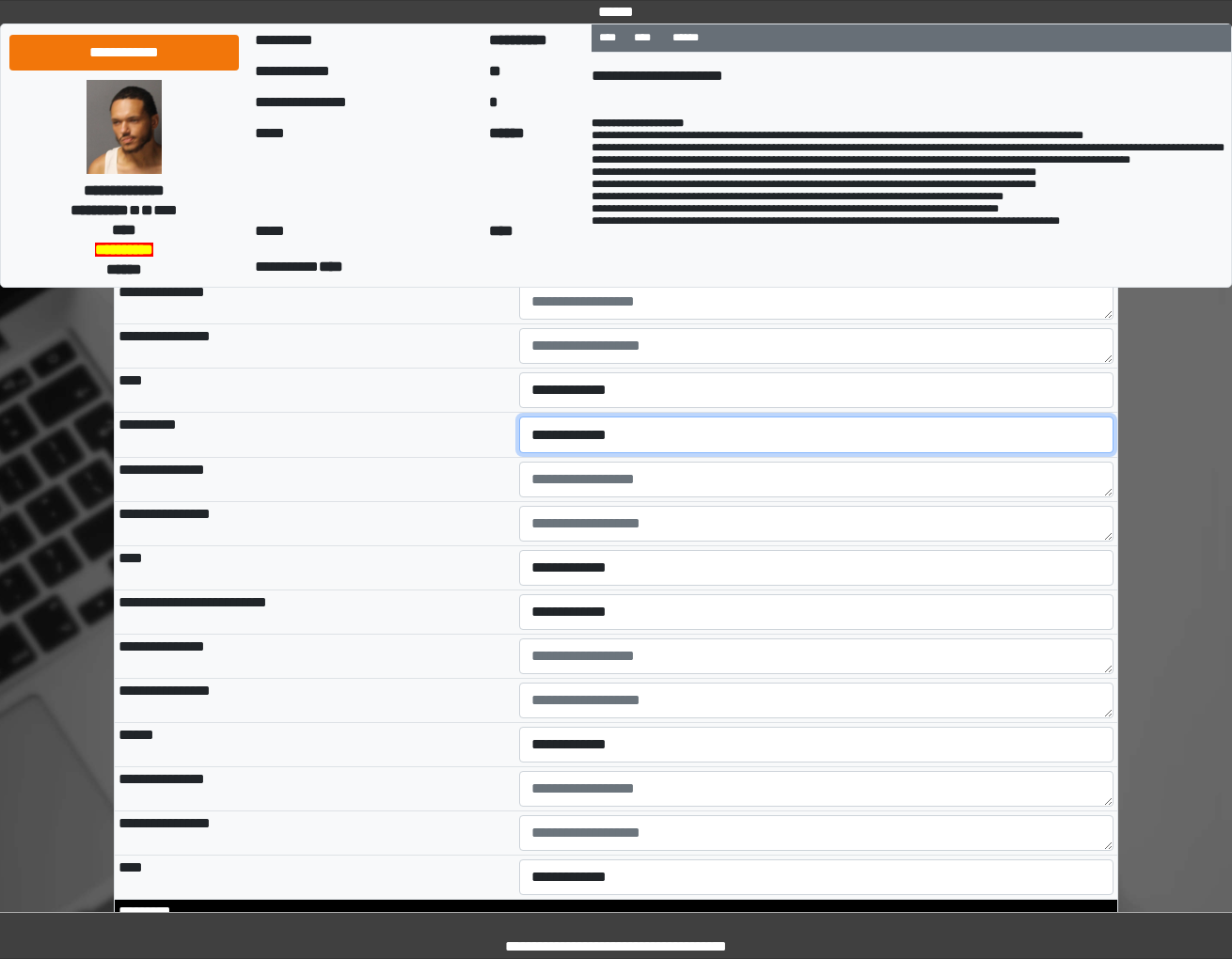 select on "*" 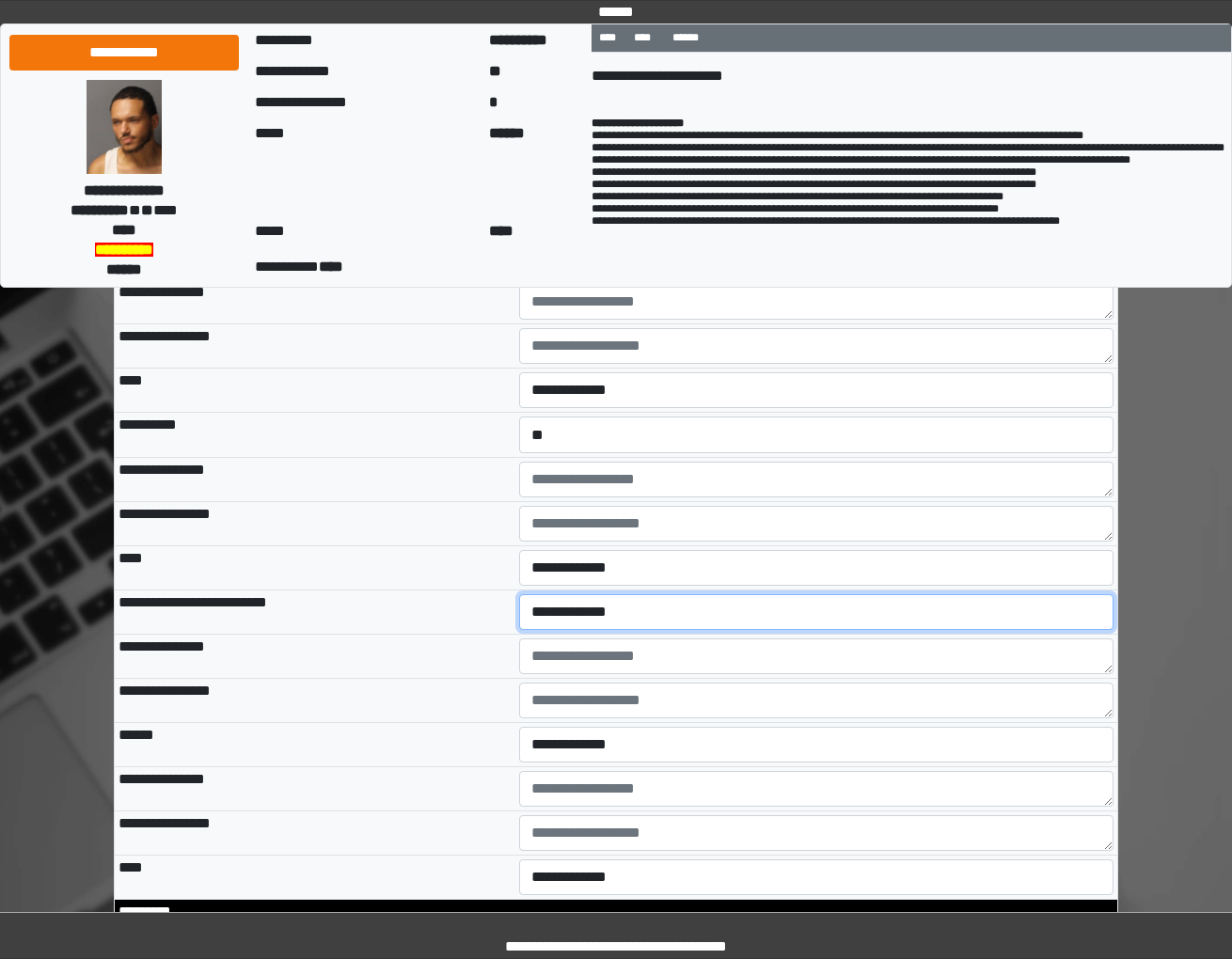 select on "*" 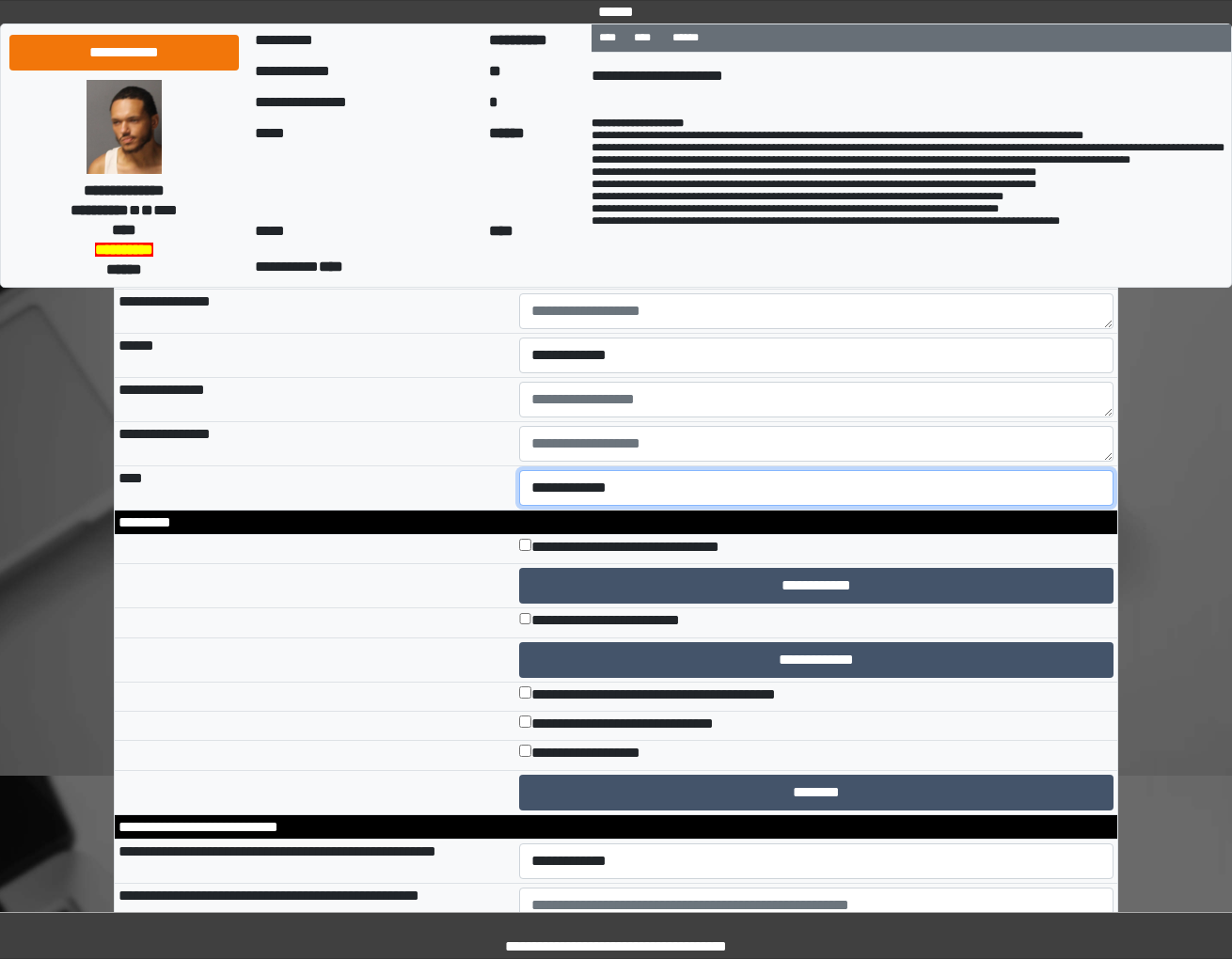 scroll, scrollTop: 7998, scrollLeft: 0, axis: vertical 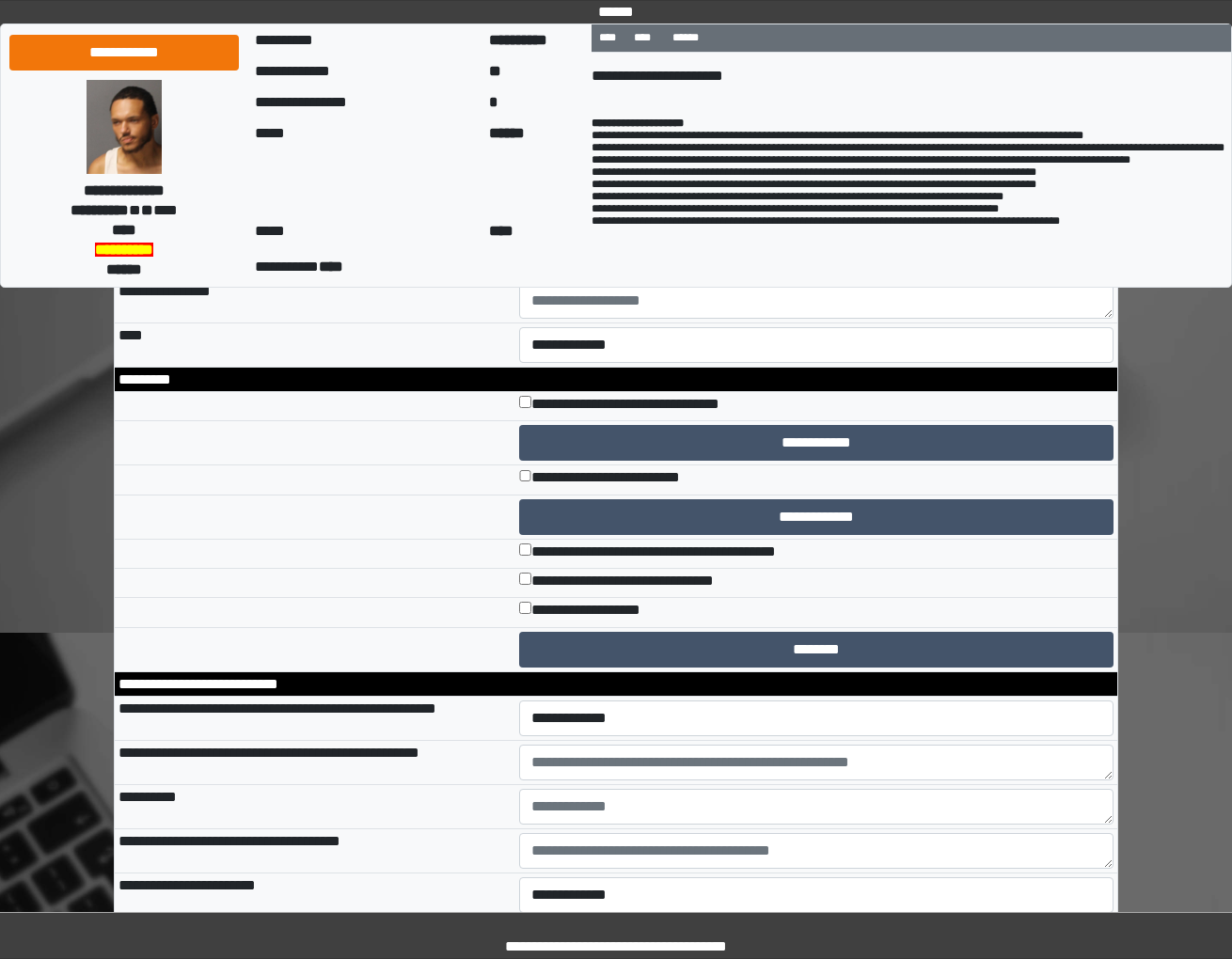 click at bounding box center [816, 167] 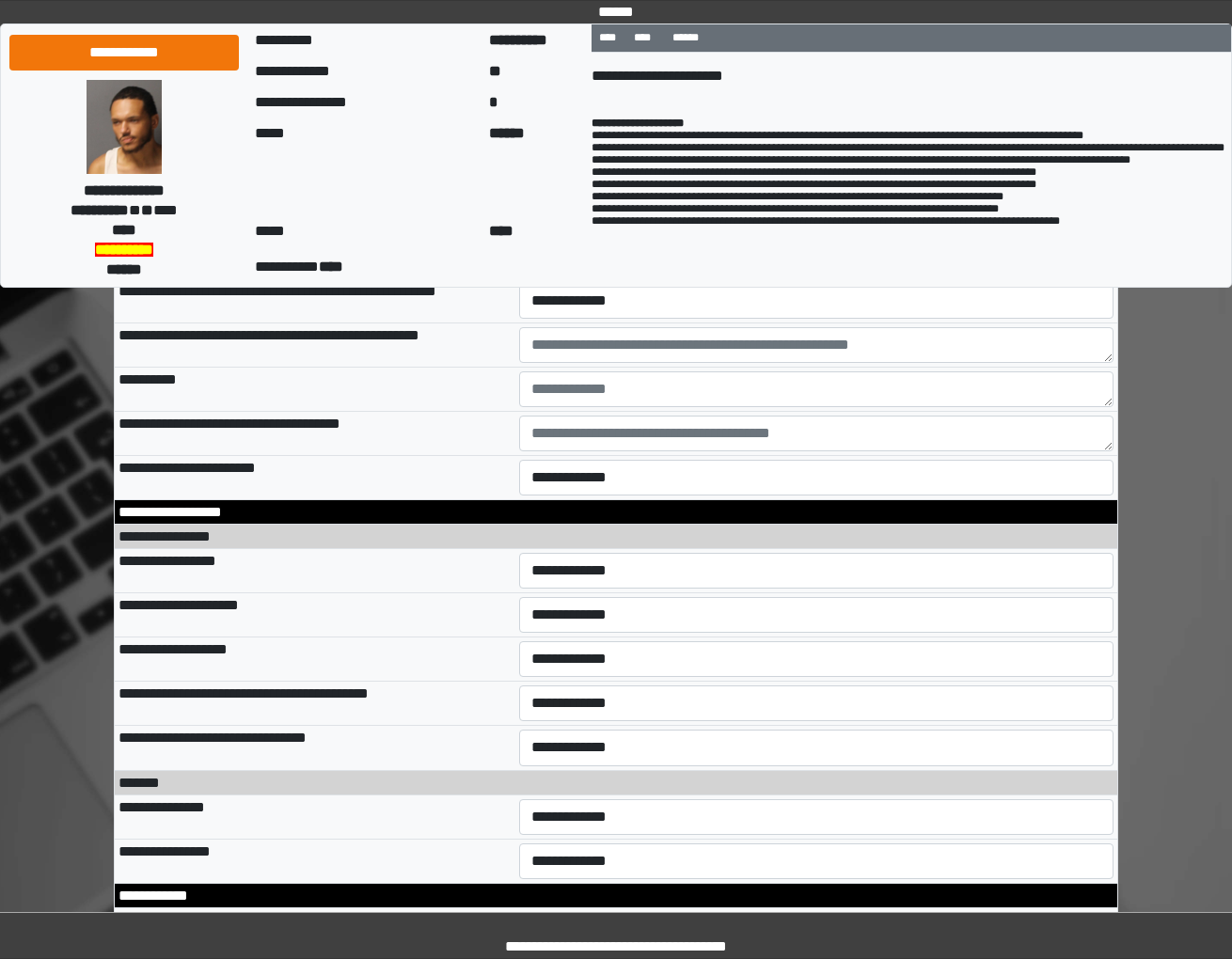 scroll, scrollTop: 8521, scrollLeft: 0, axis: vertical 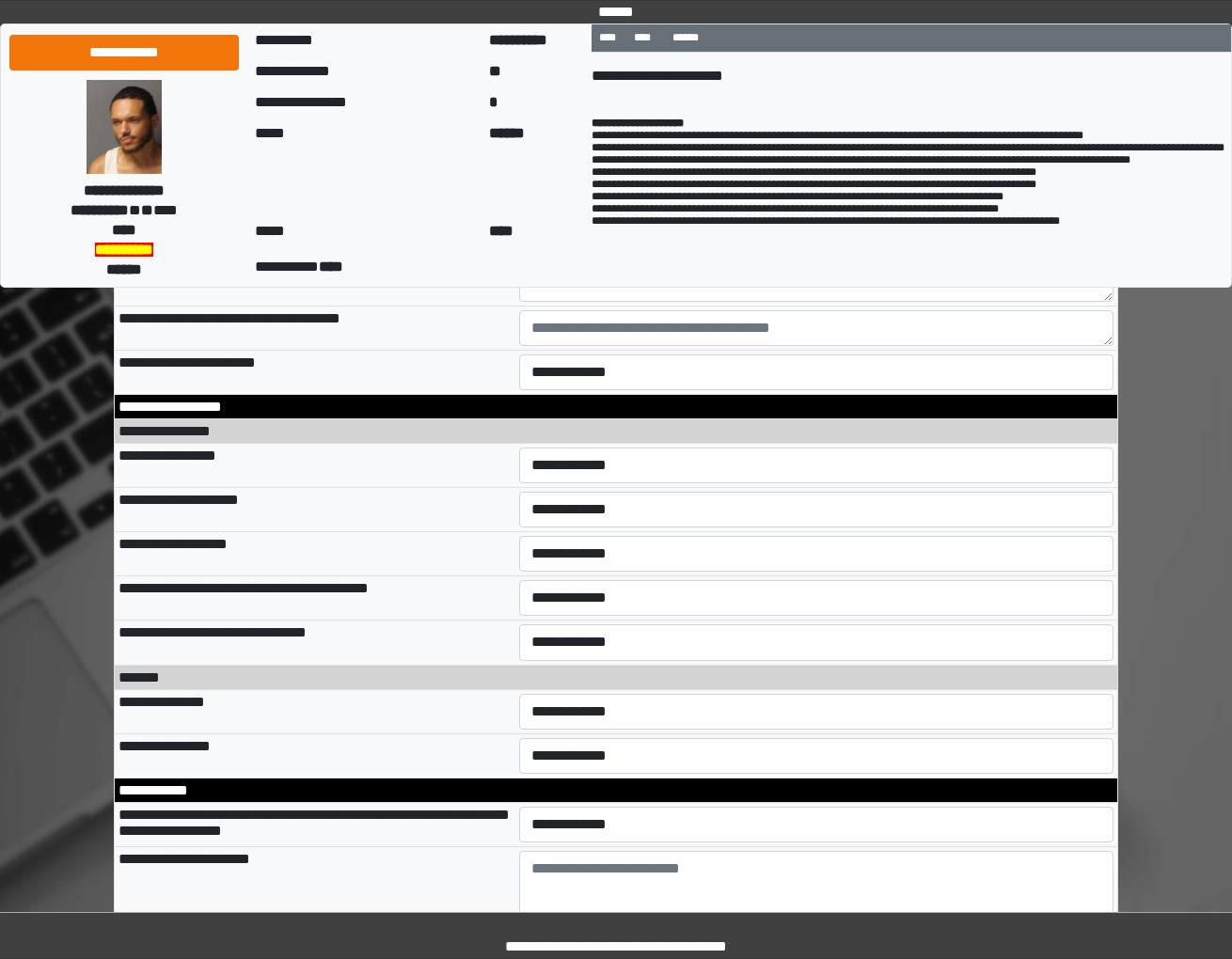 click on "**********" at bounding box center (815, 196) 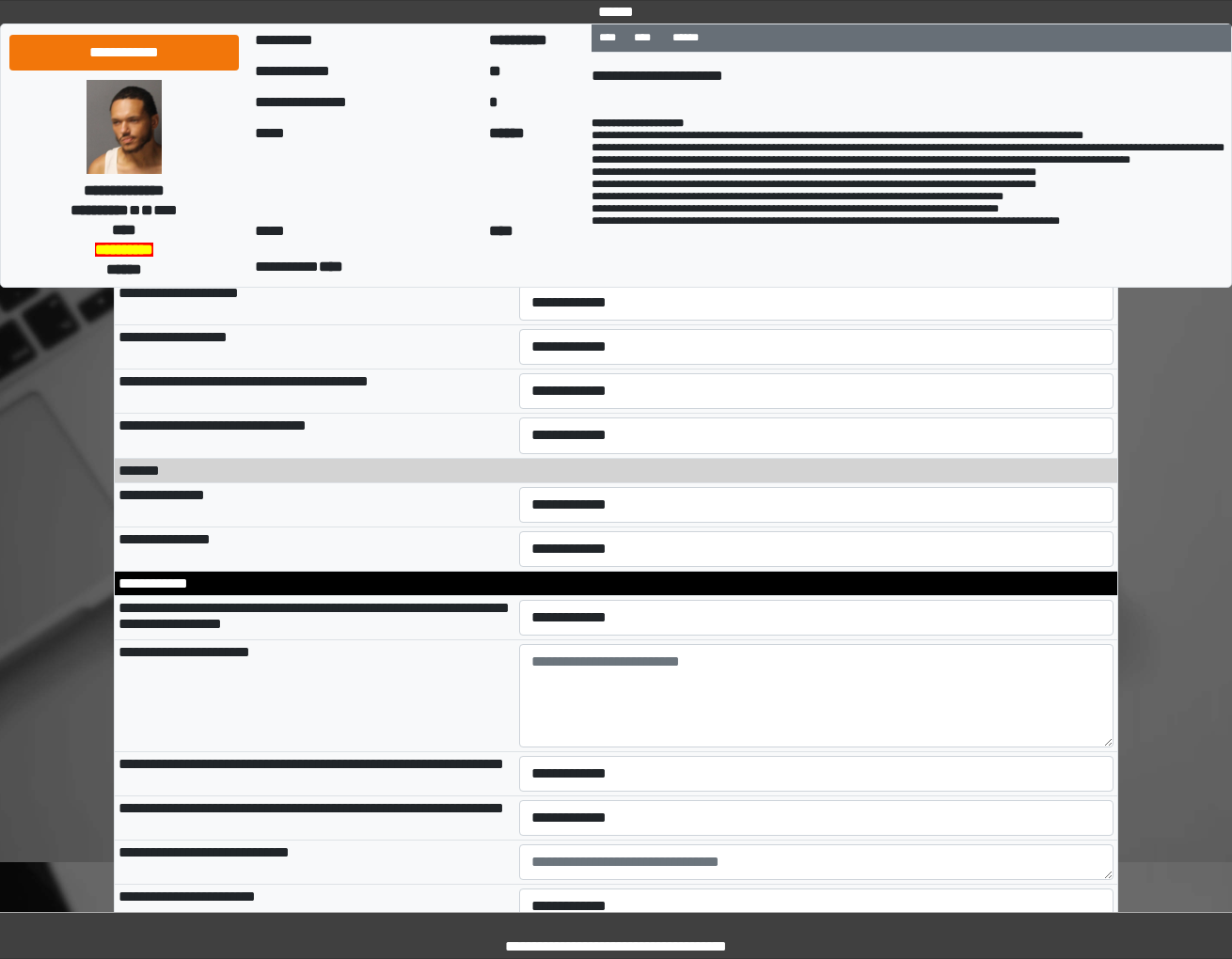 scroll, scrollTop: 8730, scrollLeft: 0, axis: vertical 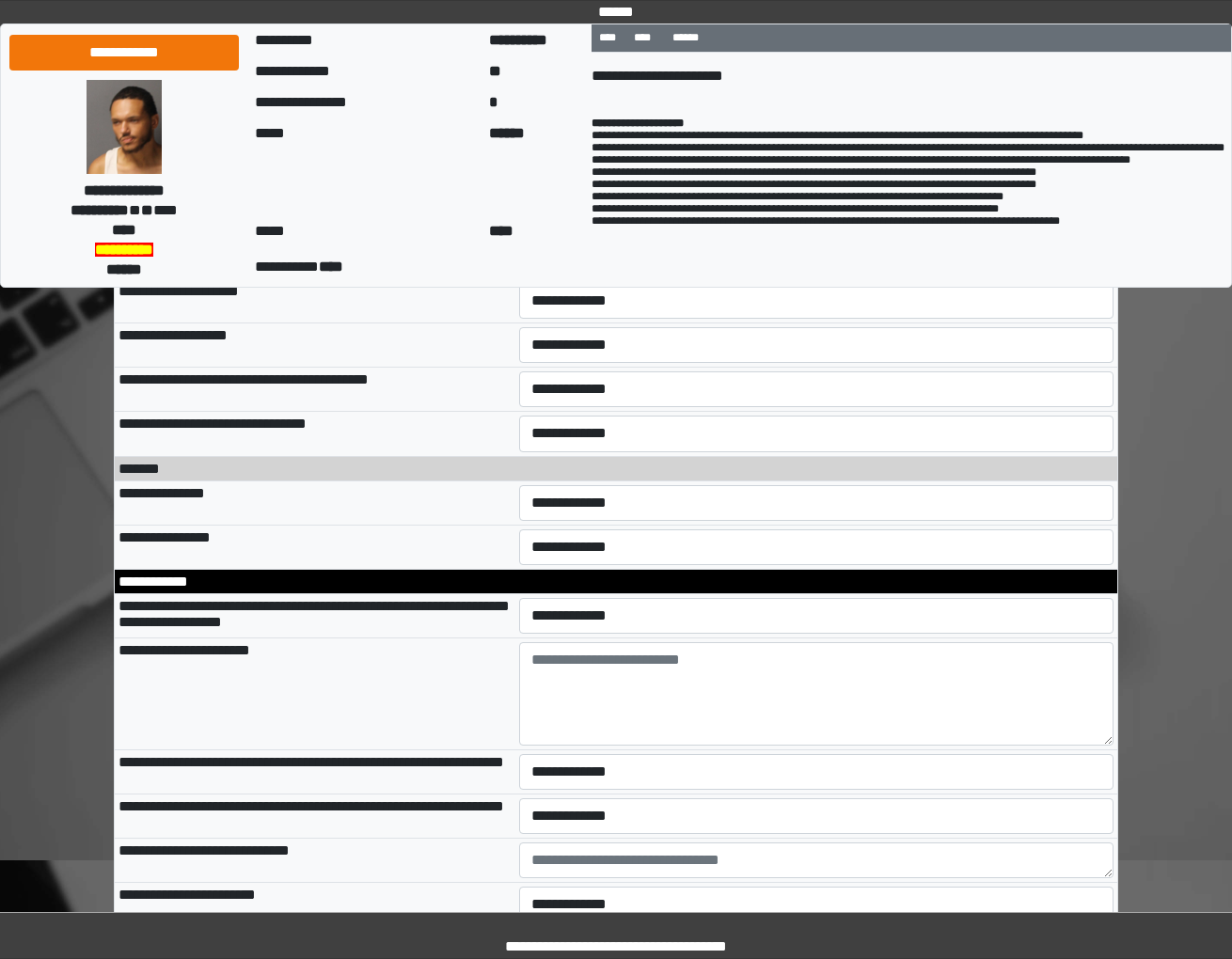 click on "**********" at bounding box center (815, 257) 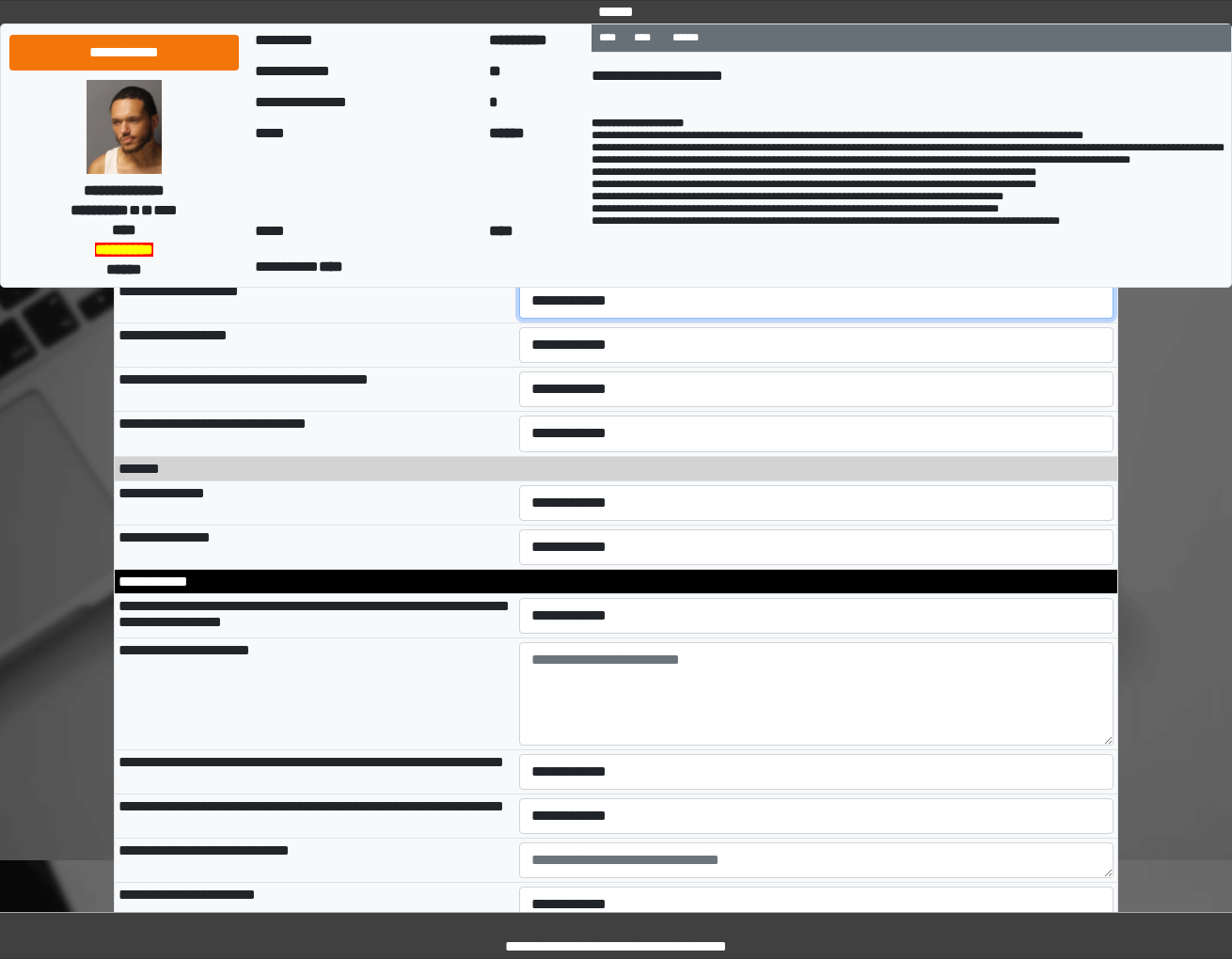 drag, startPoint x: 569, startPoint y: 524, endPoint x: 560, endPoint y: 491, distance: 34.20526 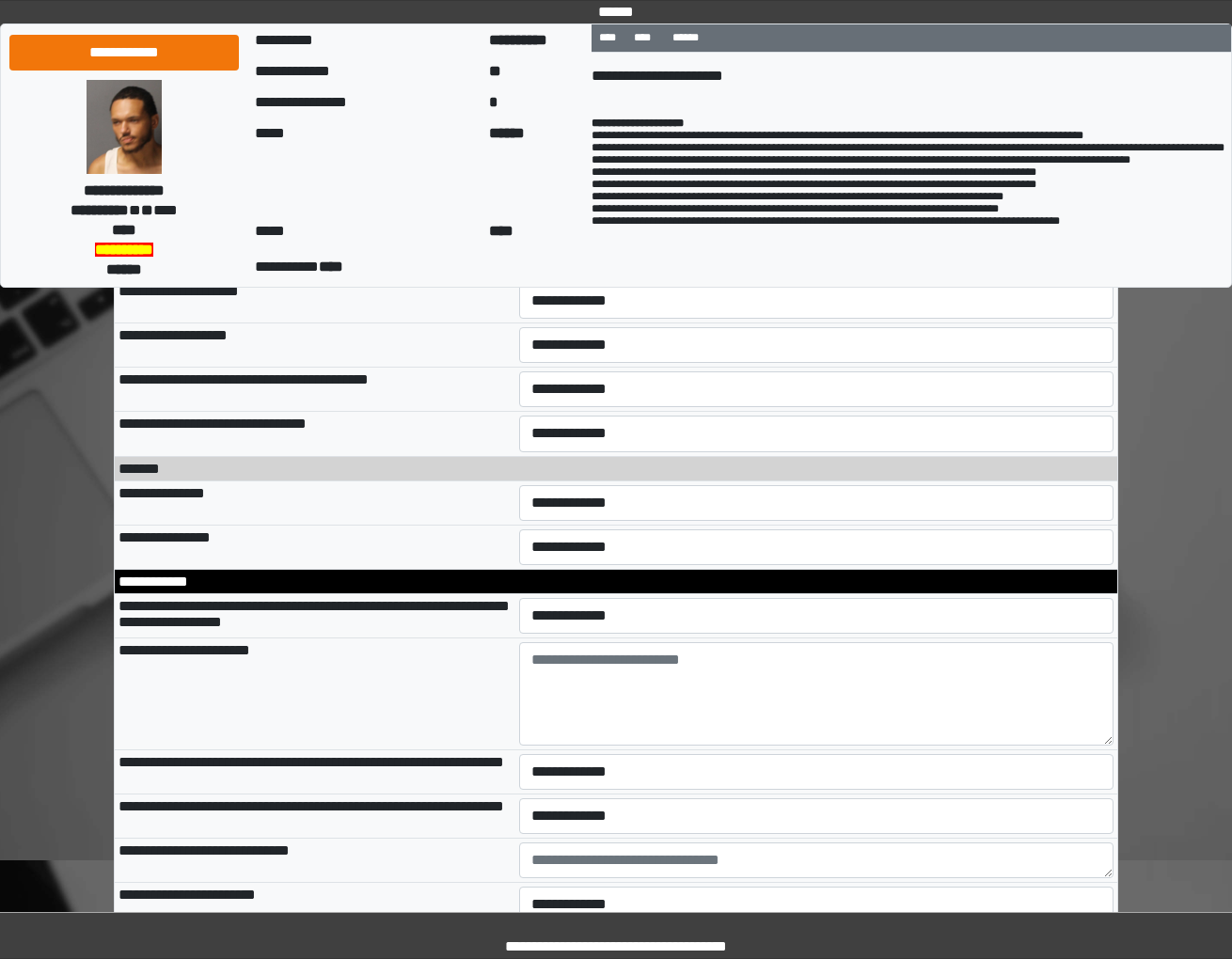 click on "**********" at bounding box center (815, 257) 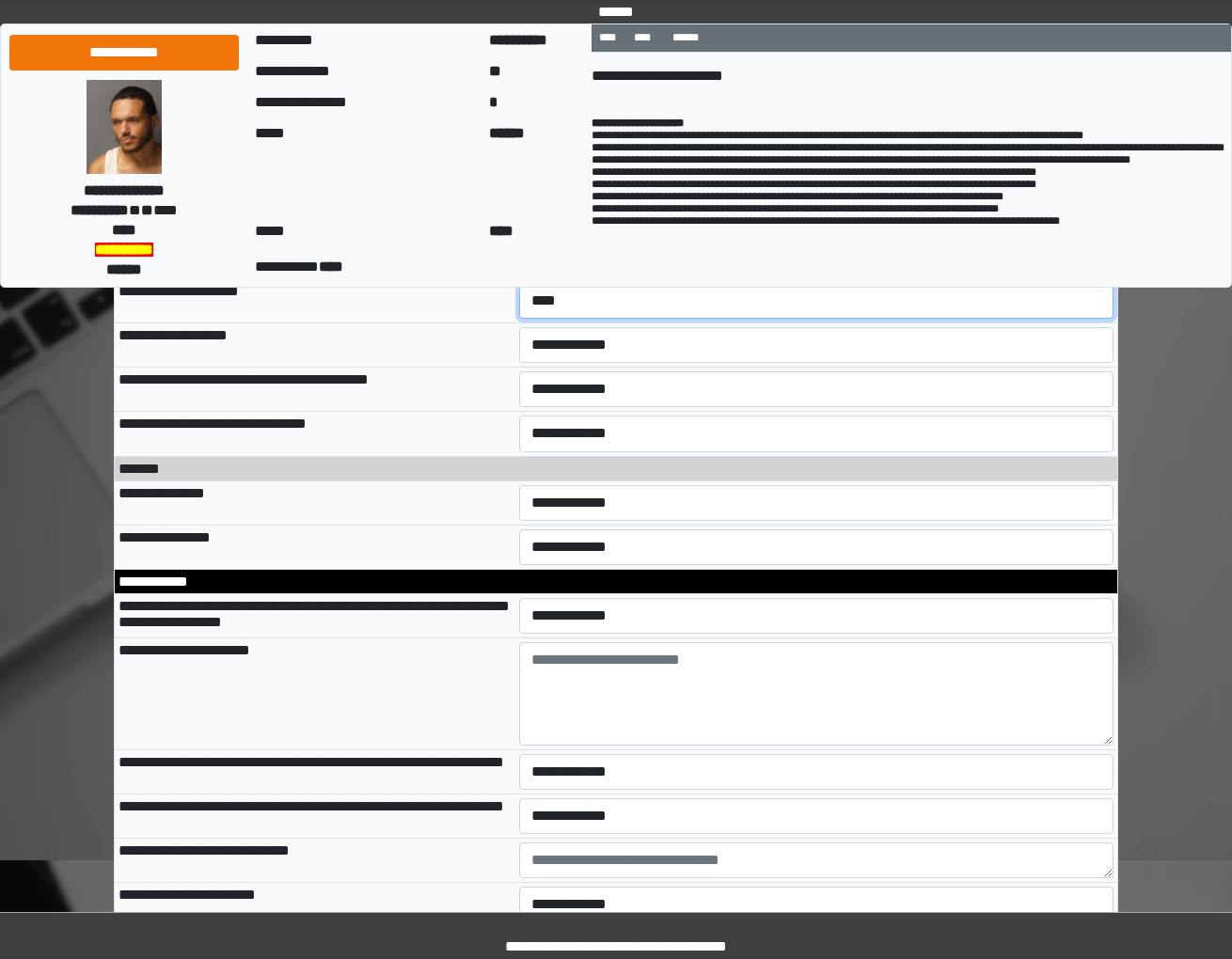 select on "**" 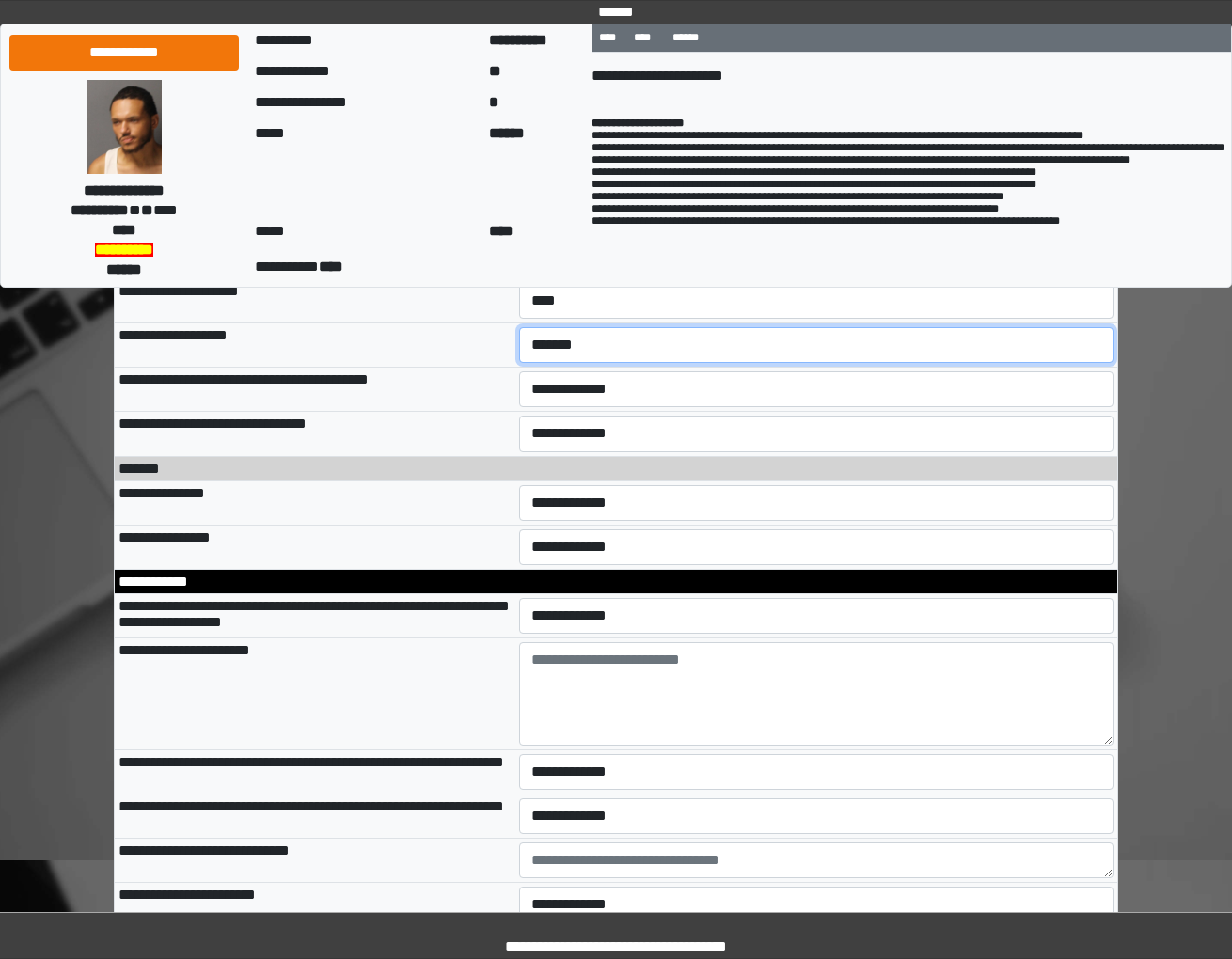 select on "**" 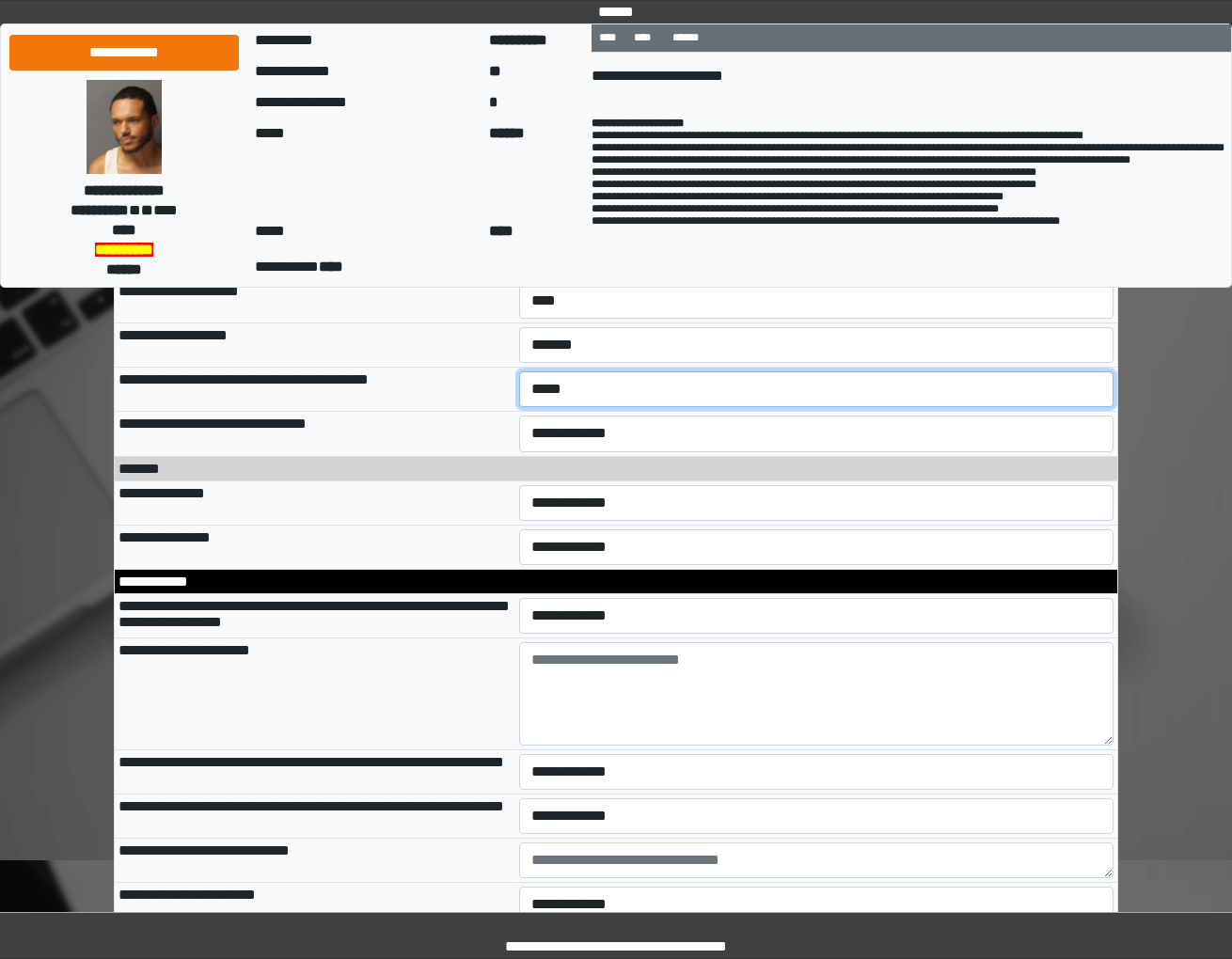 select on "**" 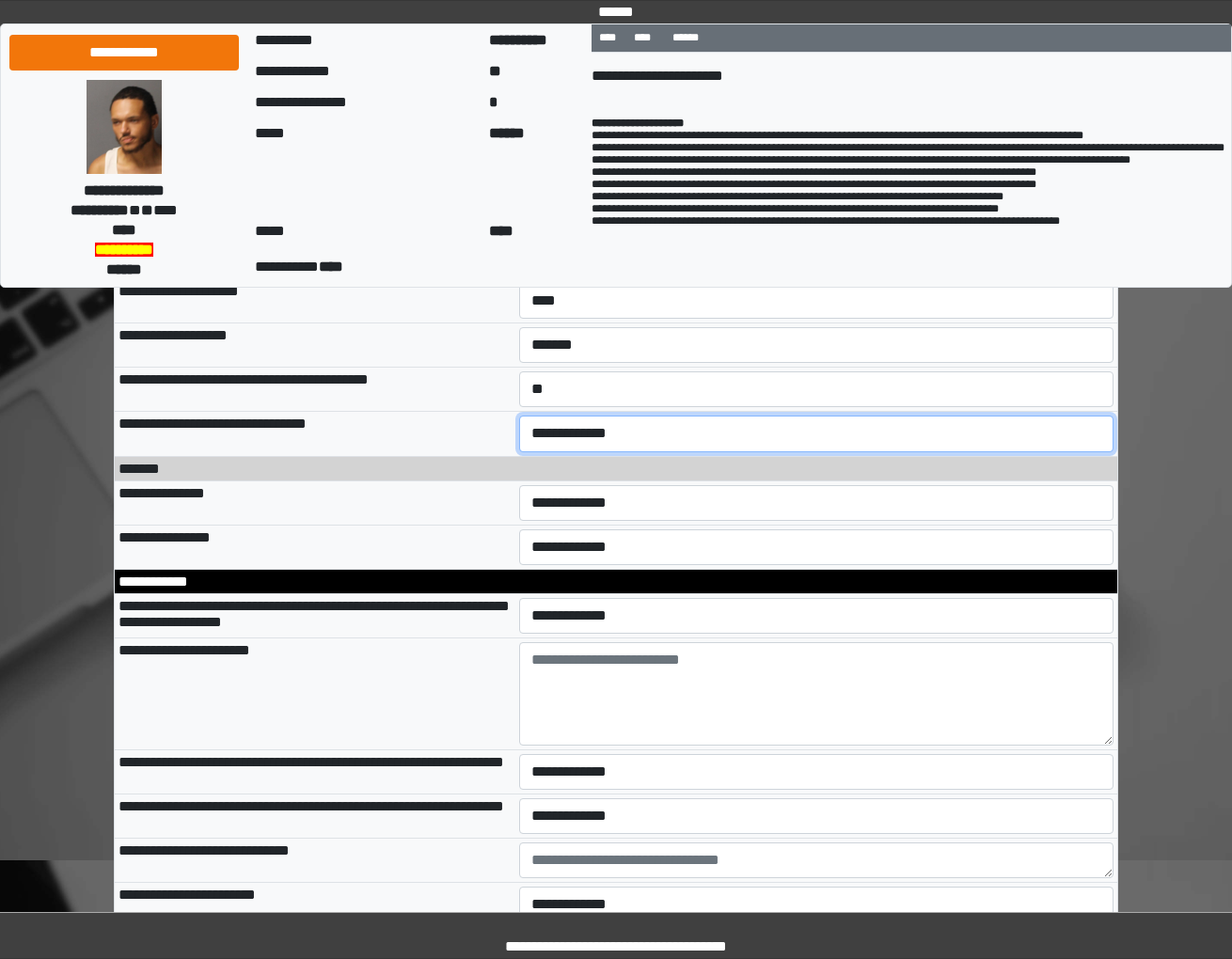 select on "*" 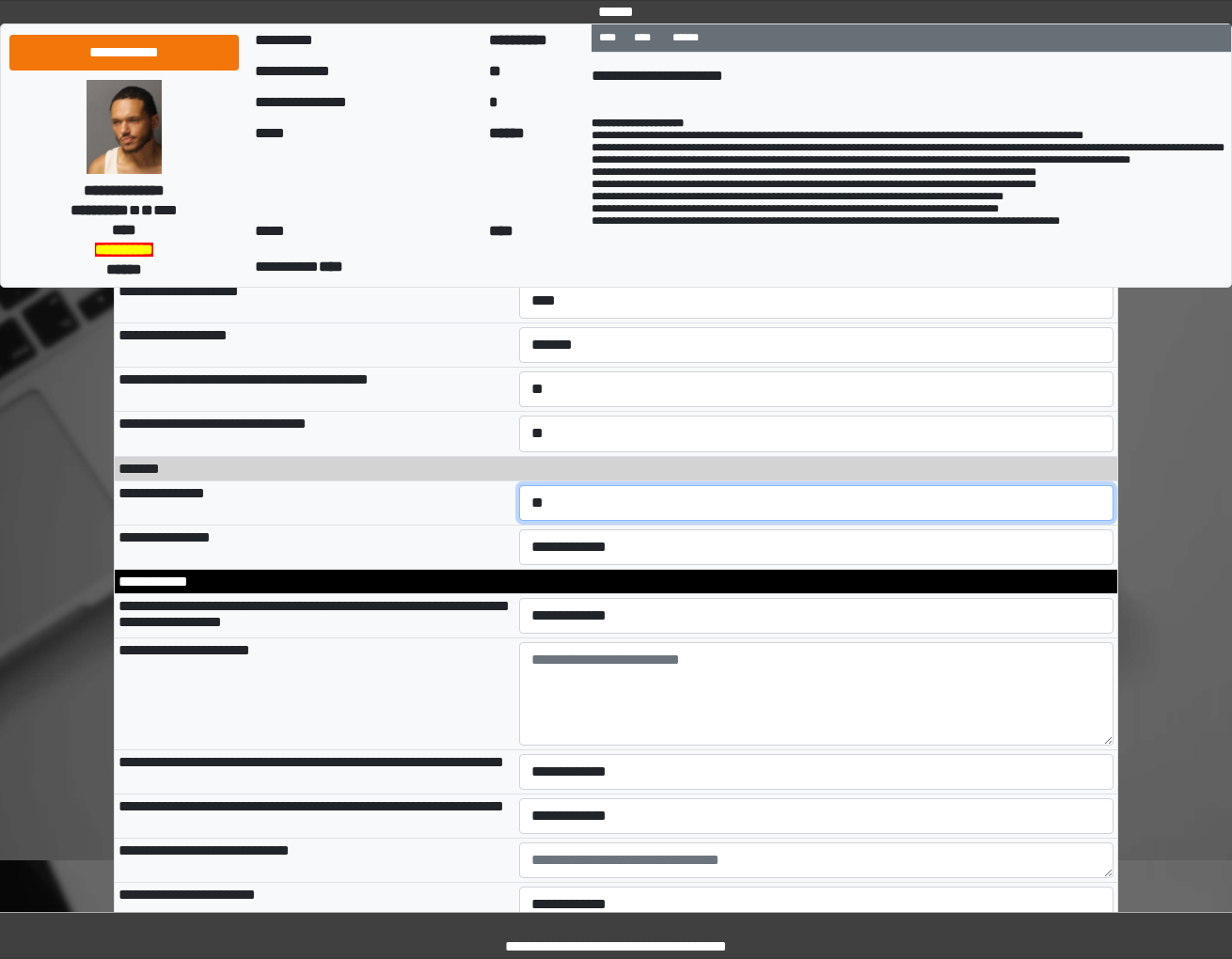 select on "*" 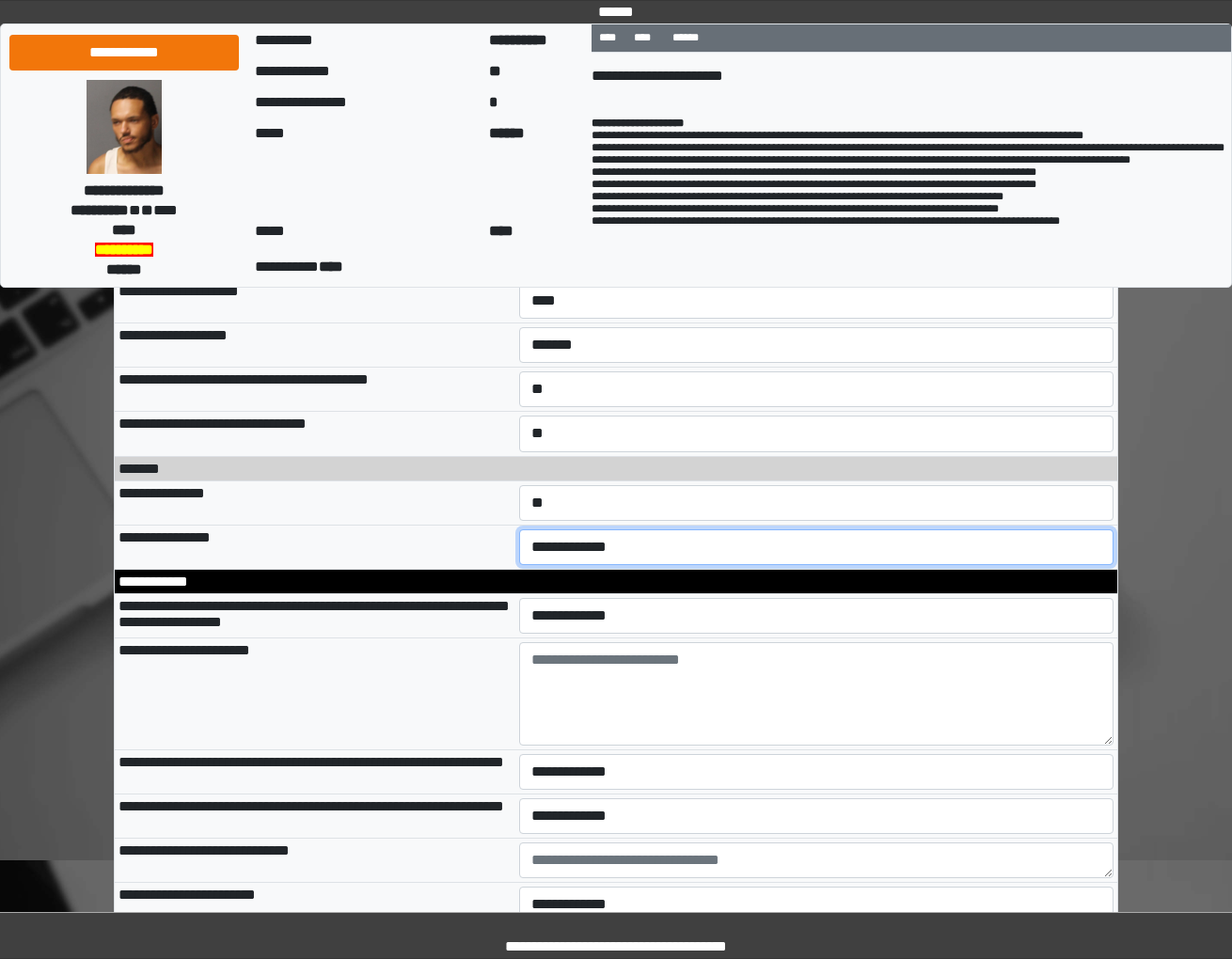 select on "**" 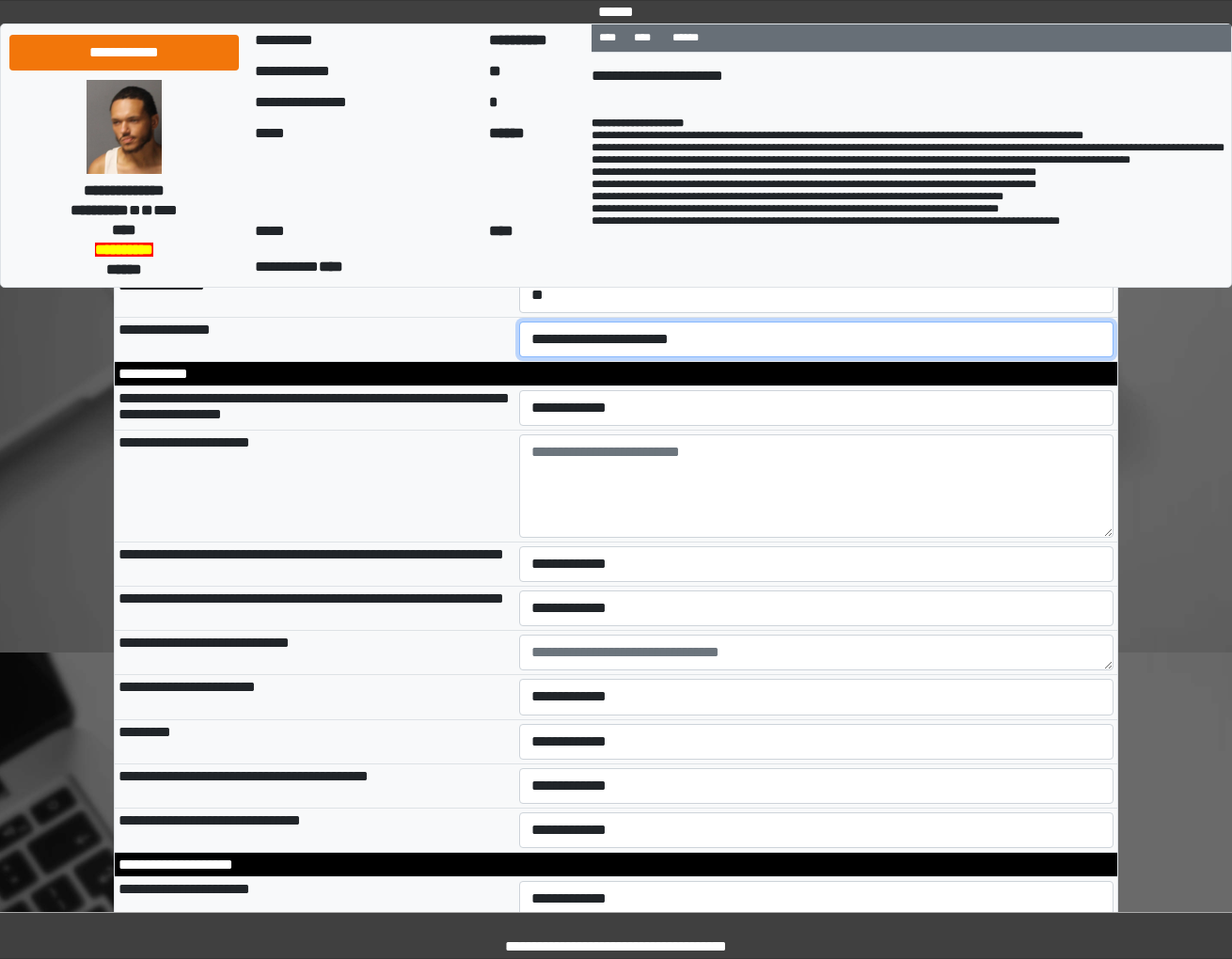 scroll, scrollTop: 8938, scrollLeft: 0, axis: vertical 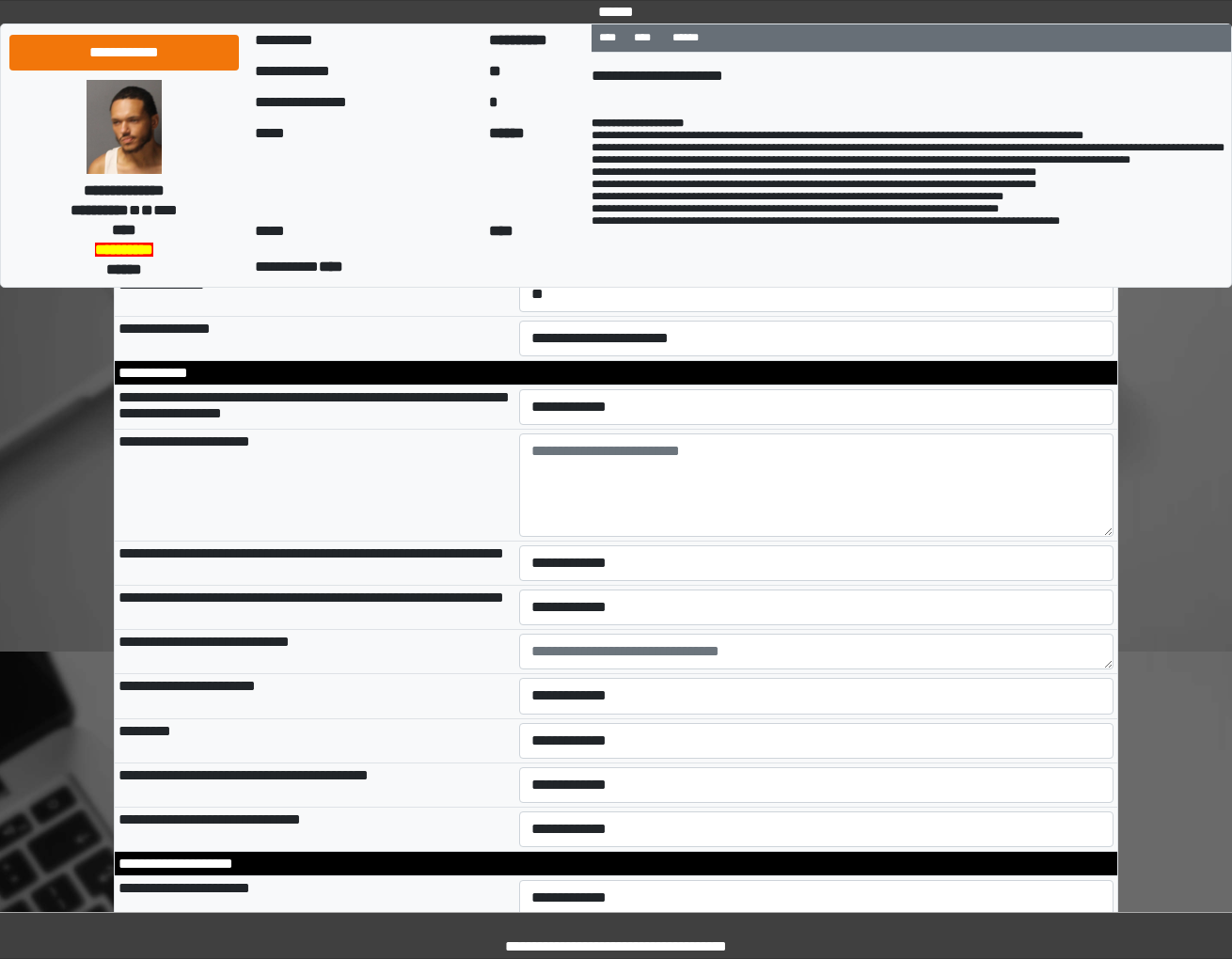 click on "**********" at bounding box center [315, 406] 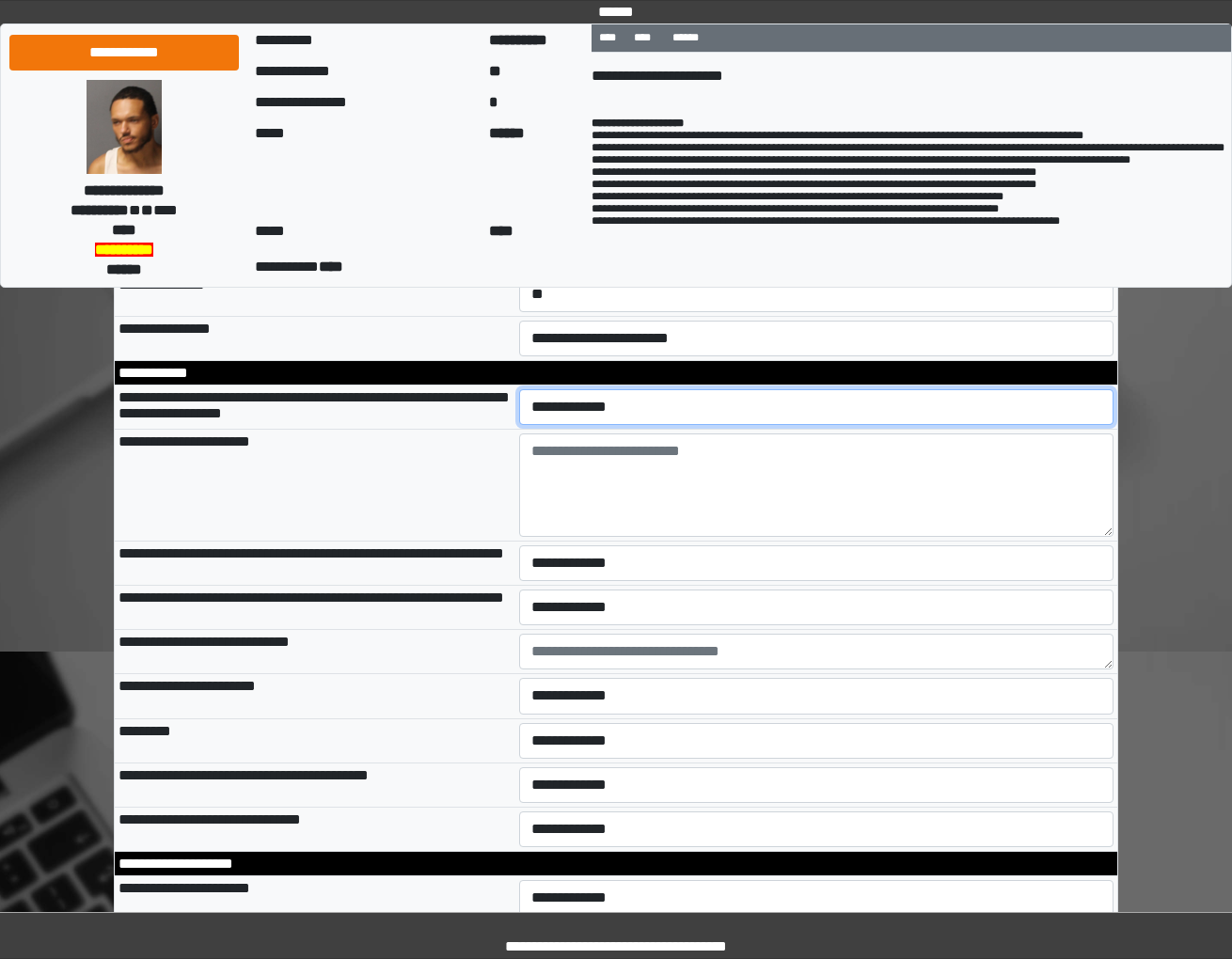 click on "**********" at bounding box center [815, 407] 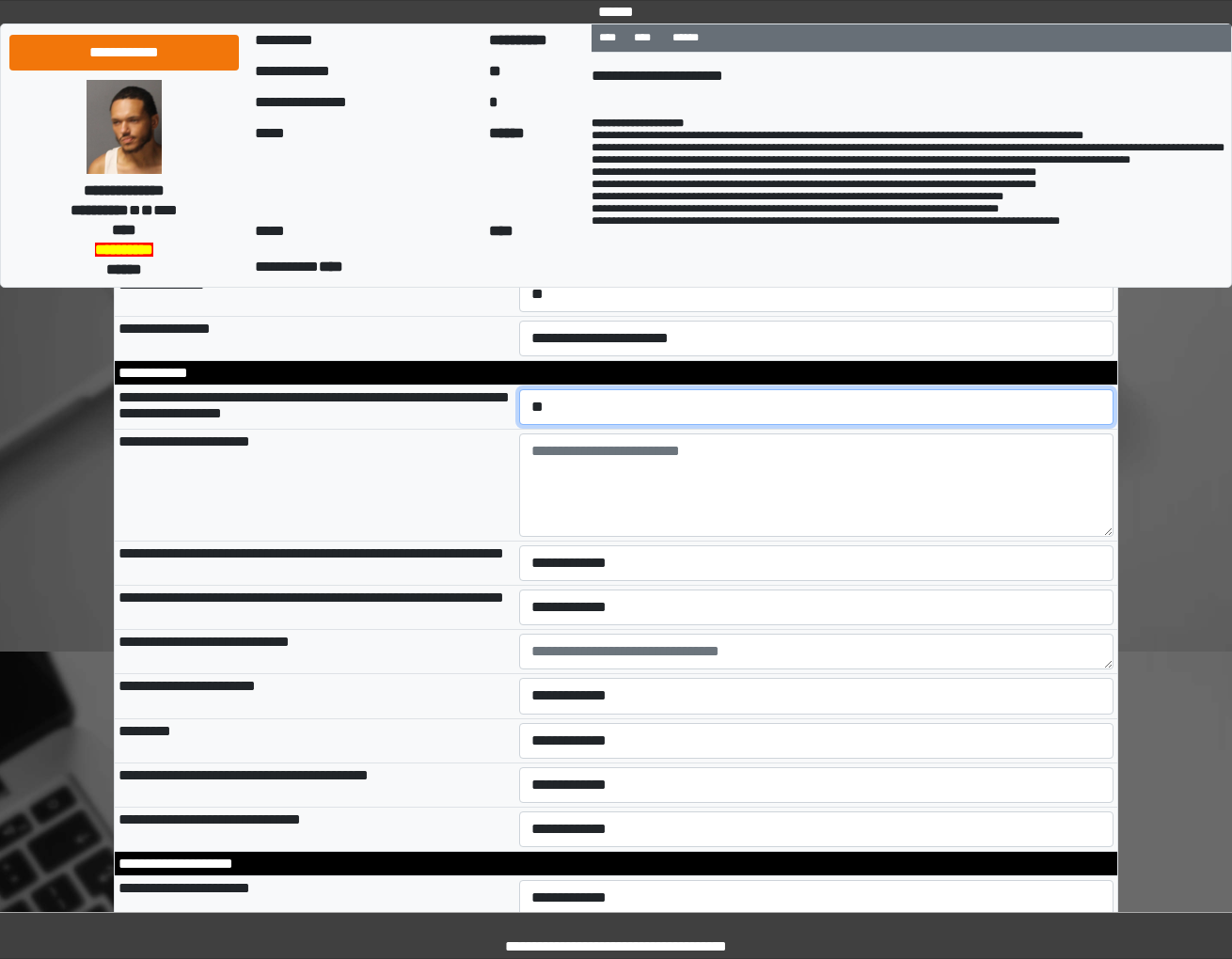 click on "**********" at bounding box center (815, 407) 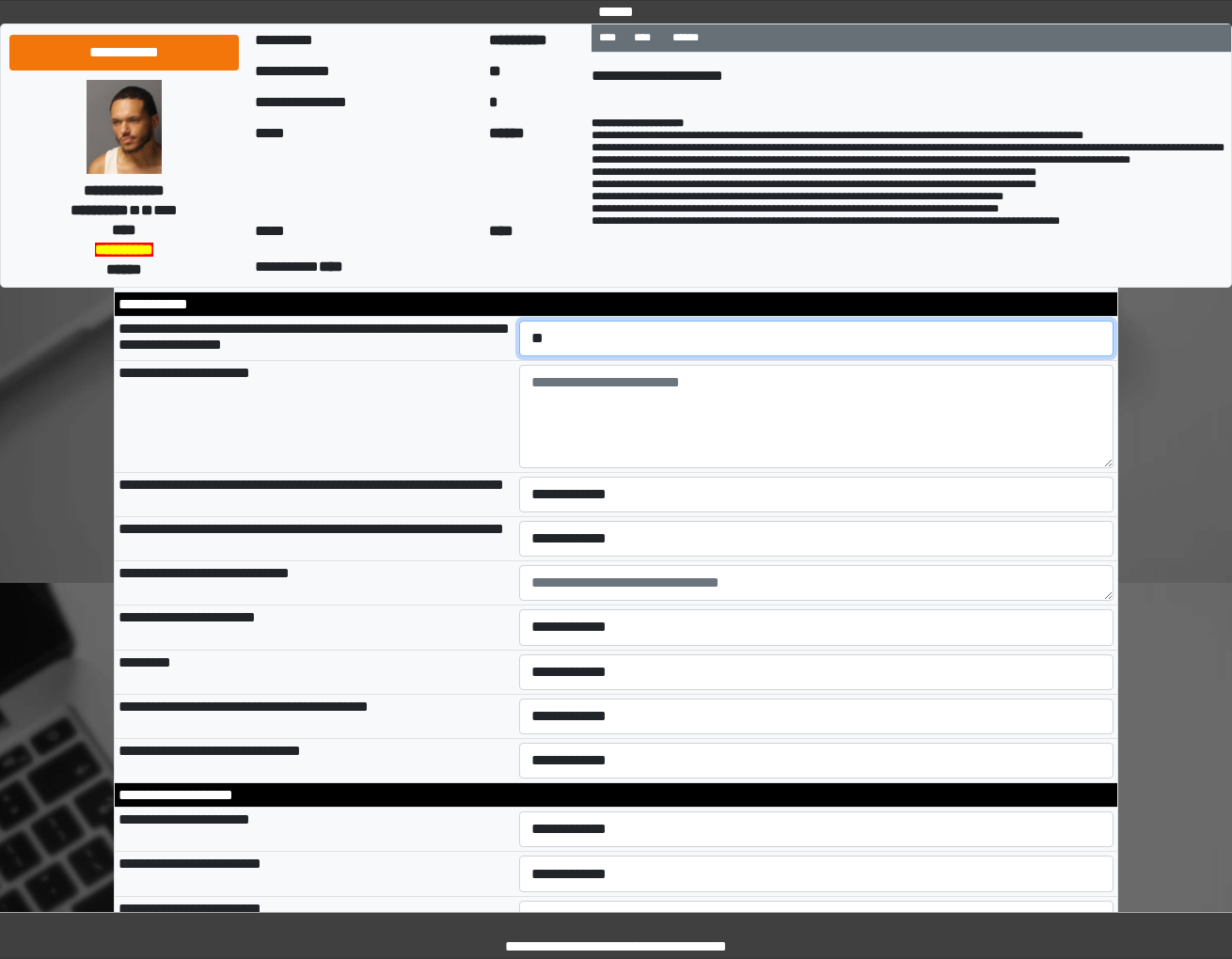 scroll, scrollTop: 9043, scrollLeft: 0, axis: vertical 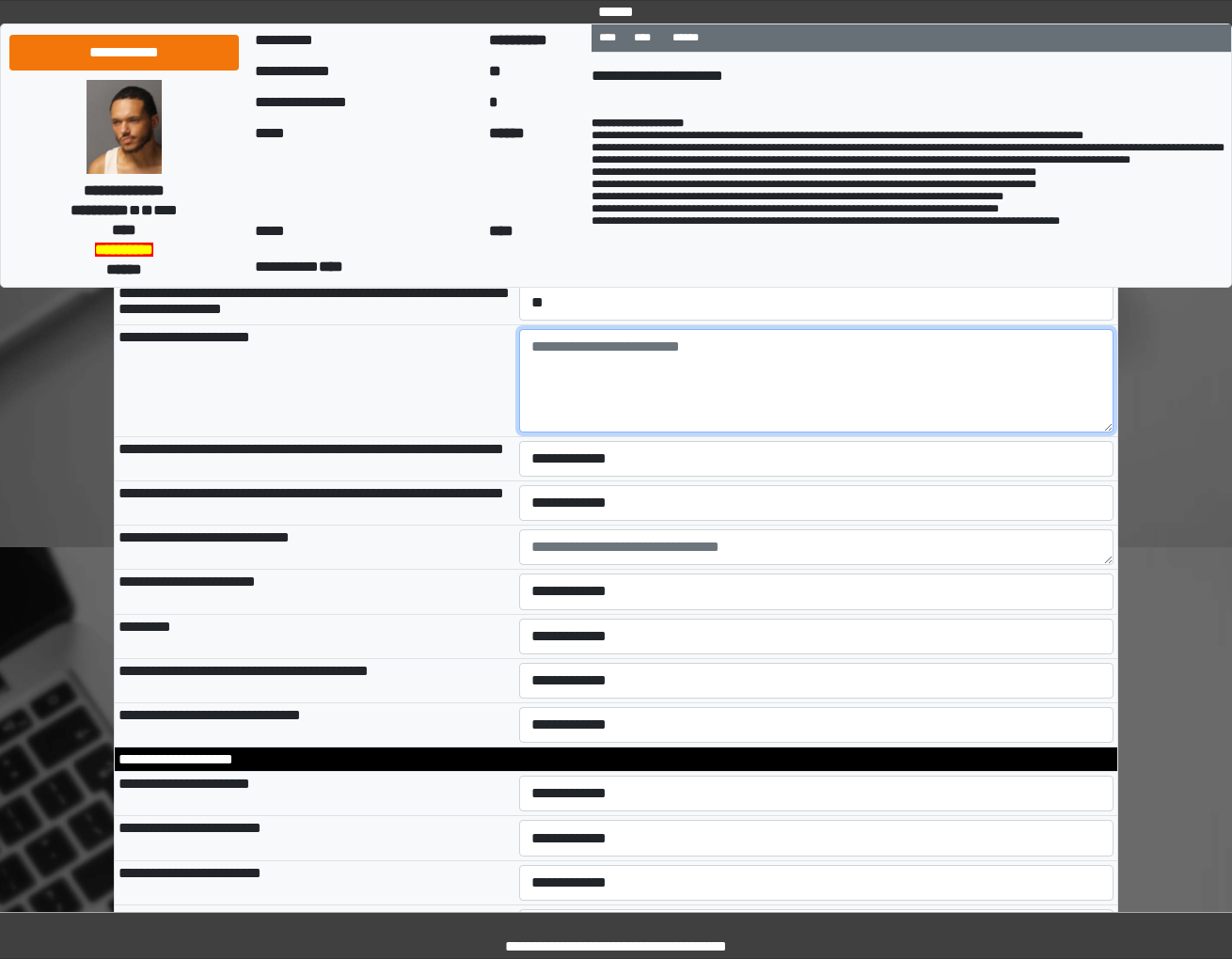 click at bounding box center (816, 381) 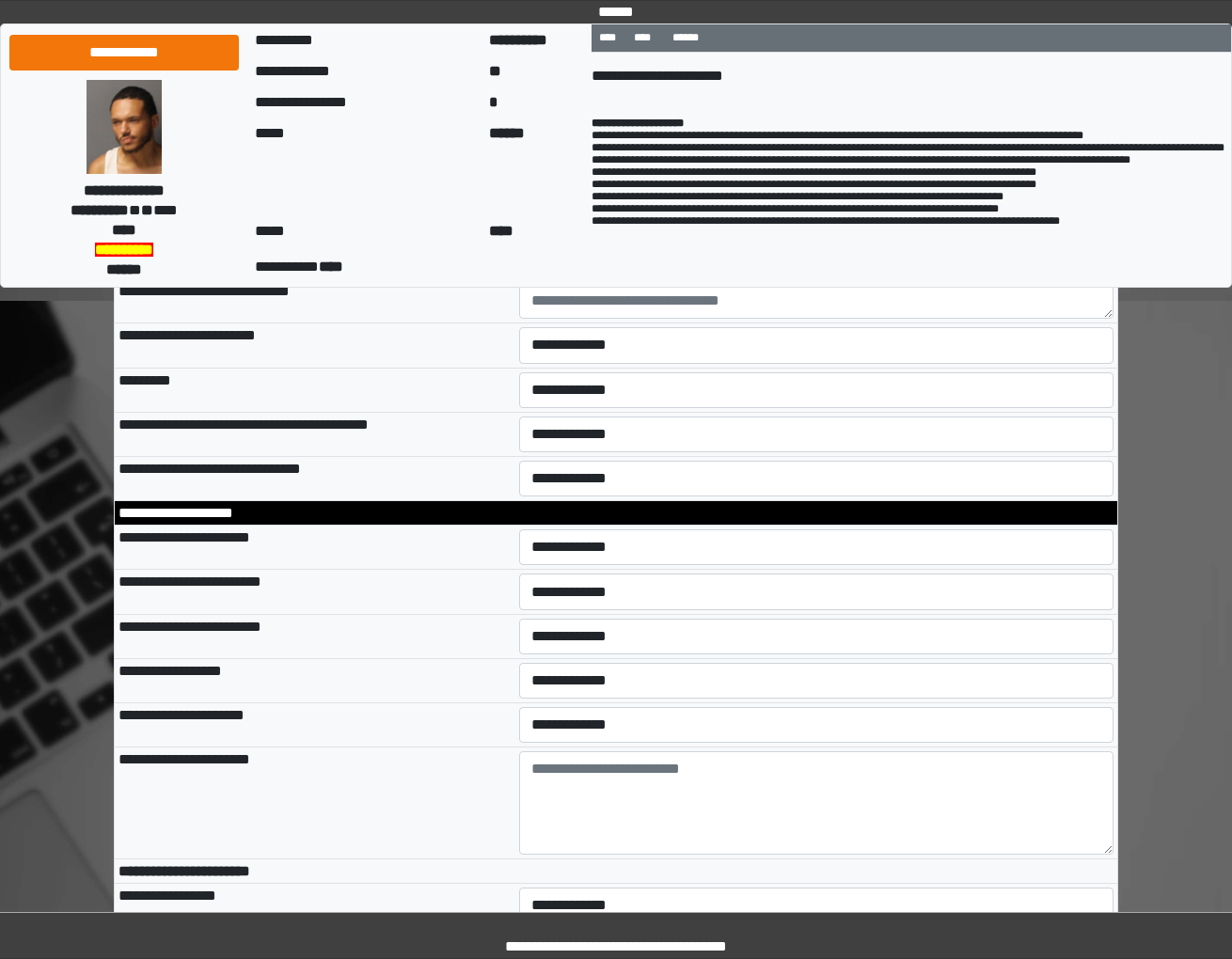 scroll, scrollTop: 9252, scrollLeft: 0, axis: vertical 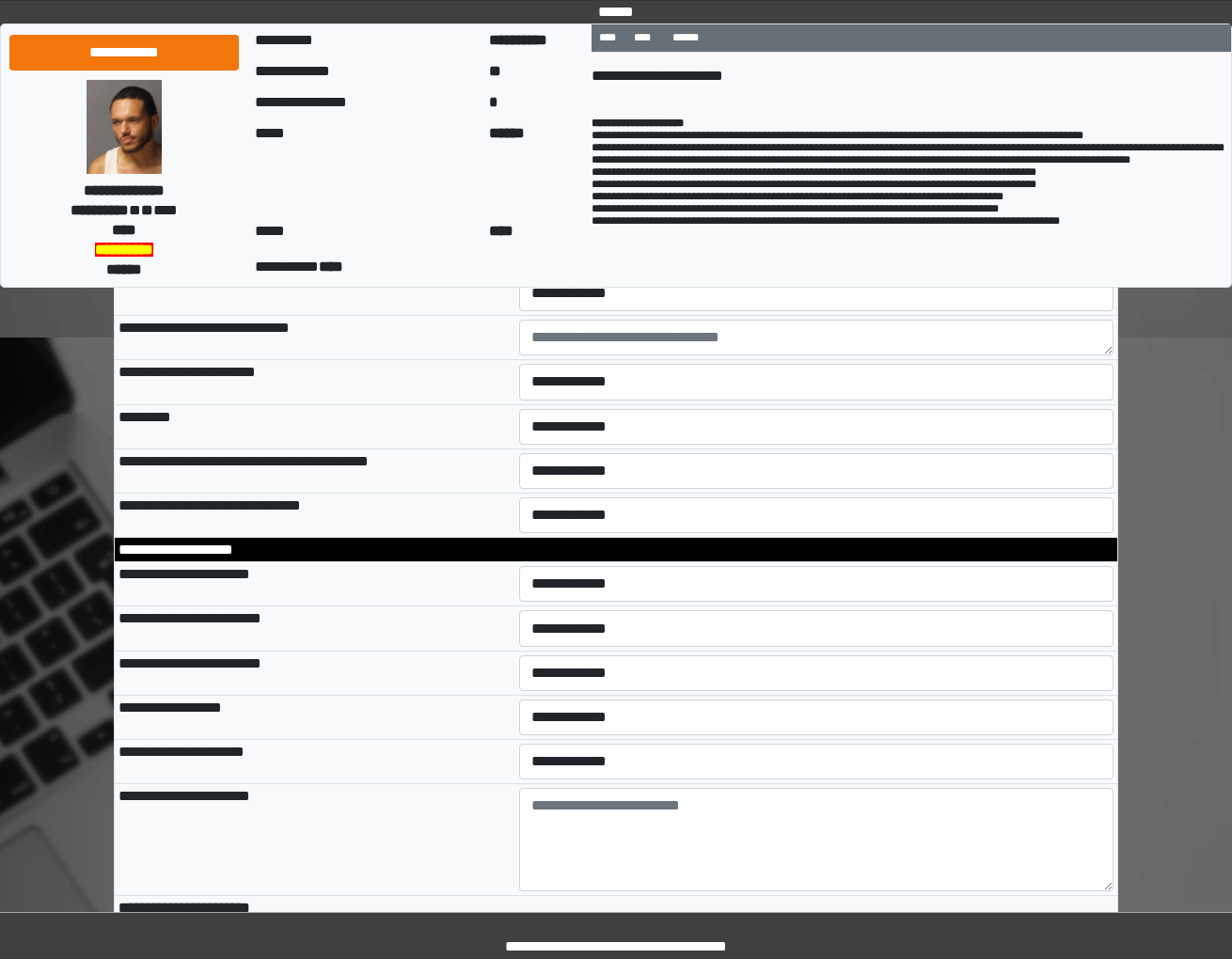click on "********" at bounding box center [816, 171] 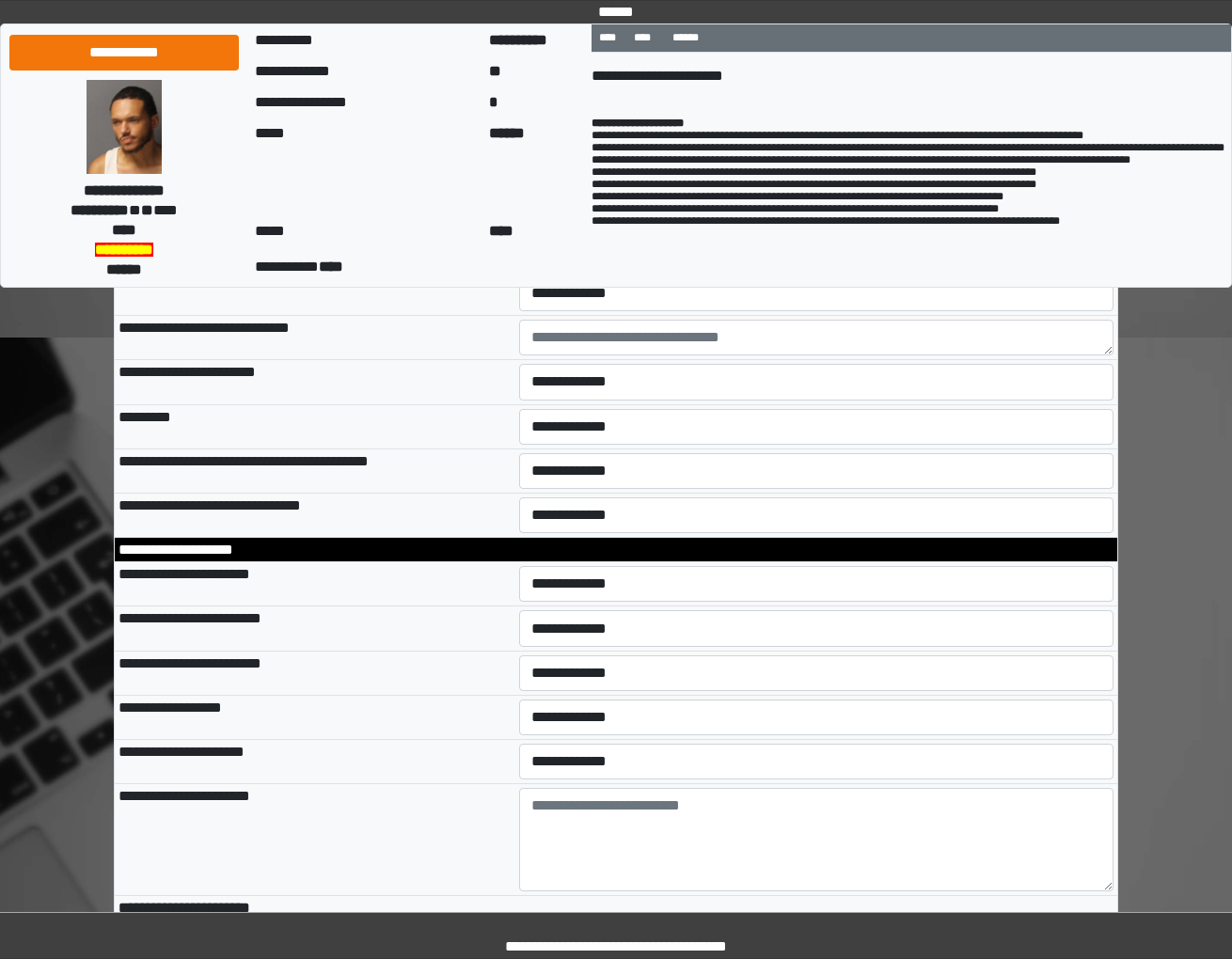 type on "**********" 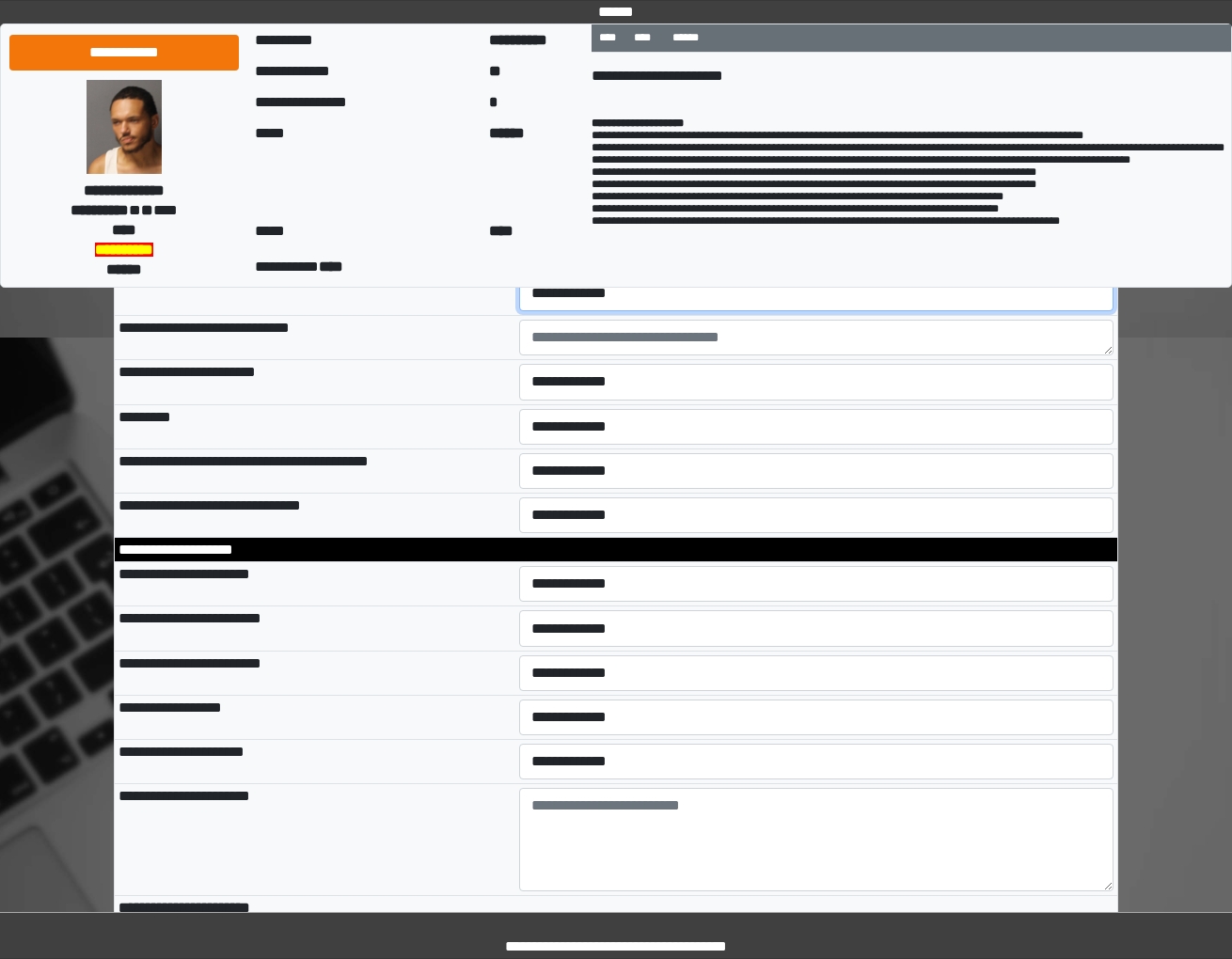 select on "*" 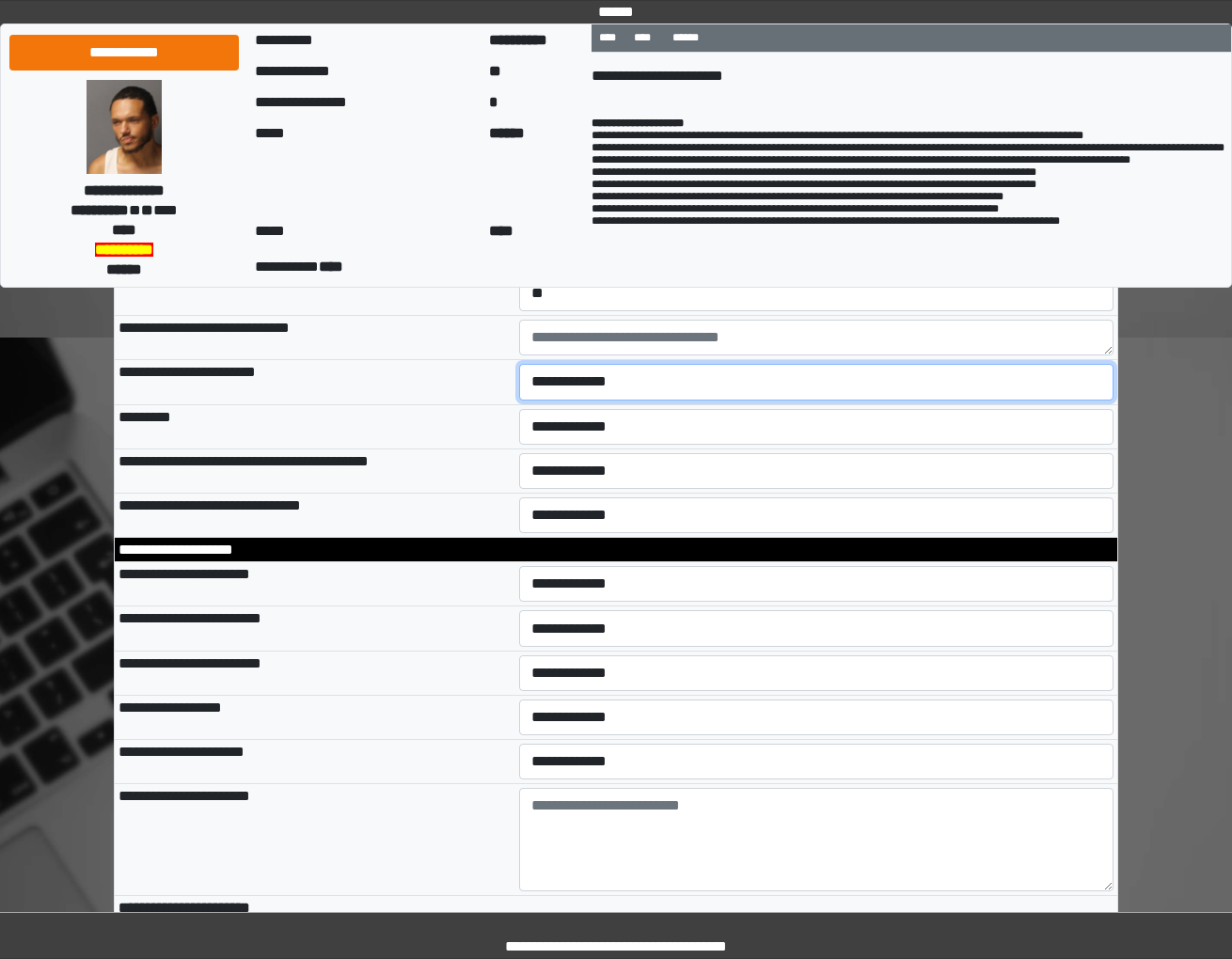 select on "*" 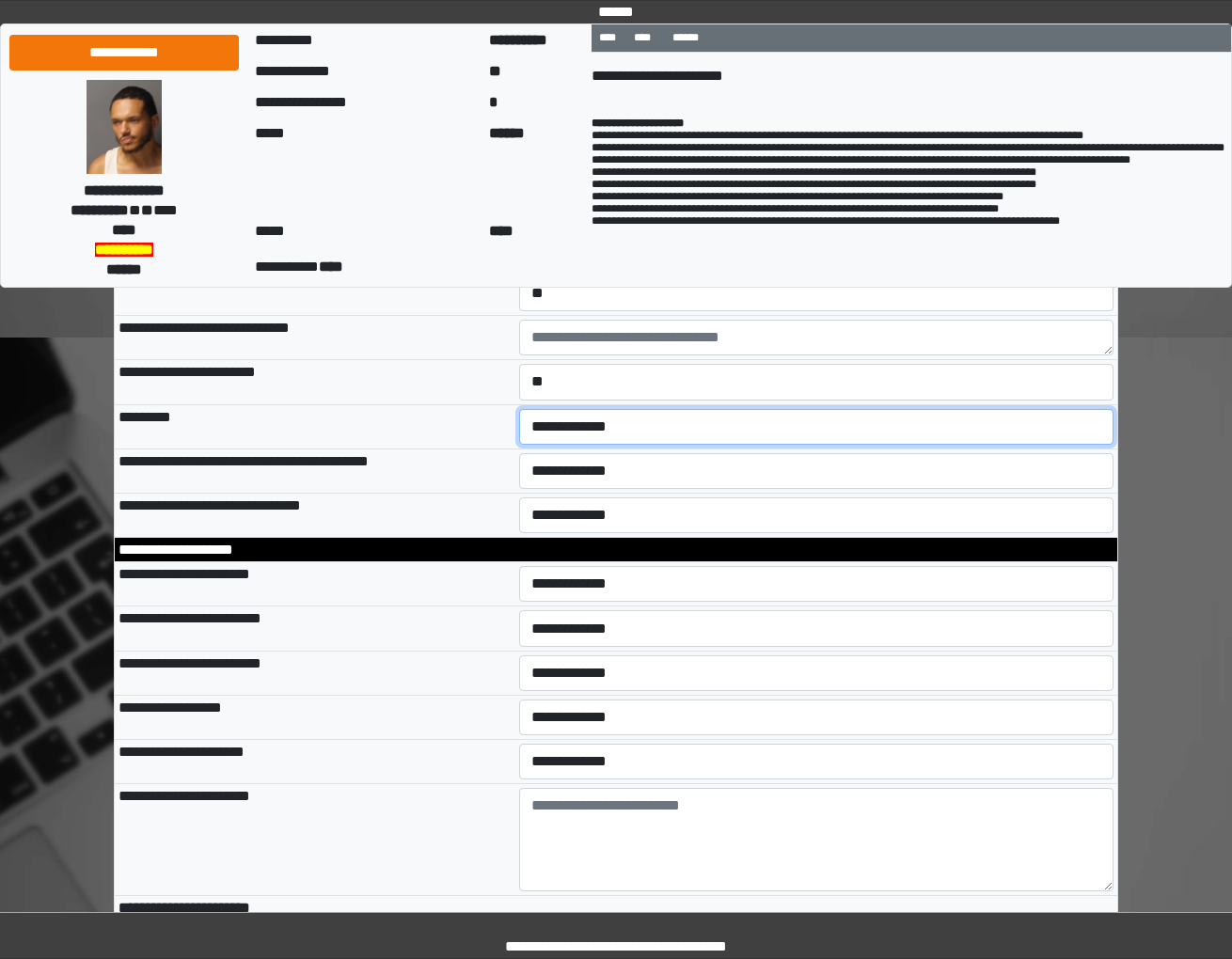 select on "*" 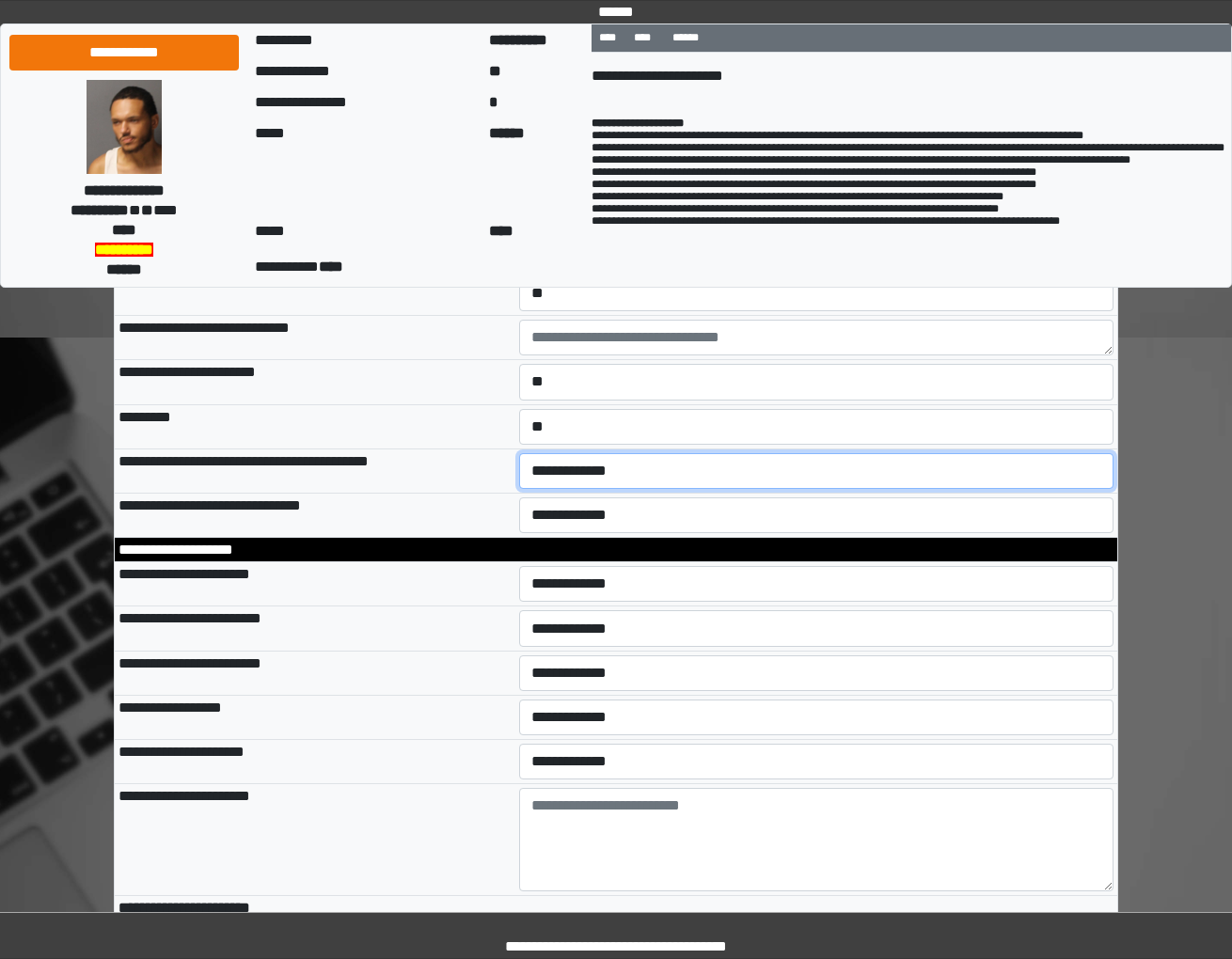 select on "*" 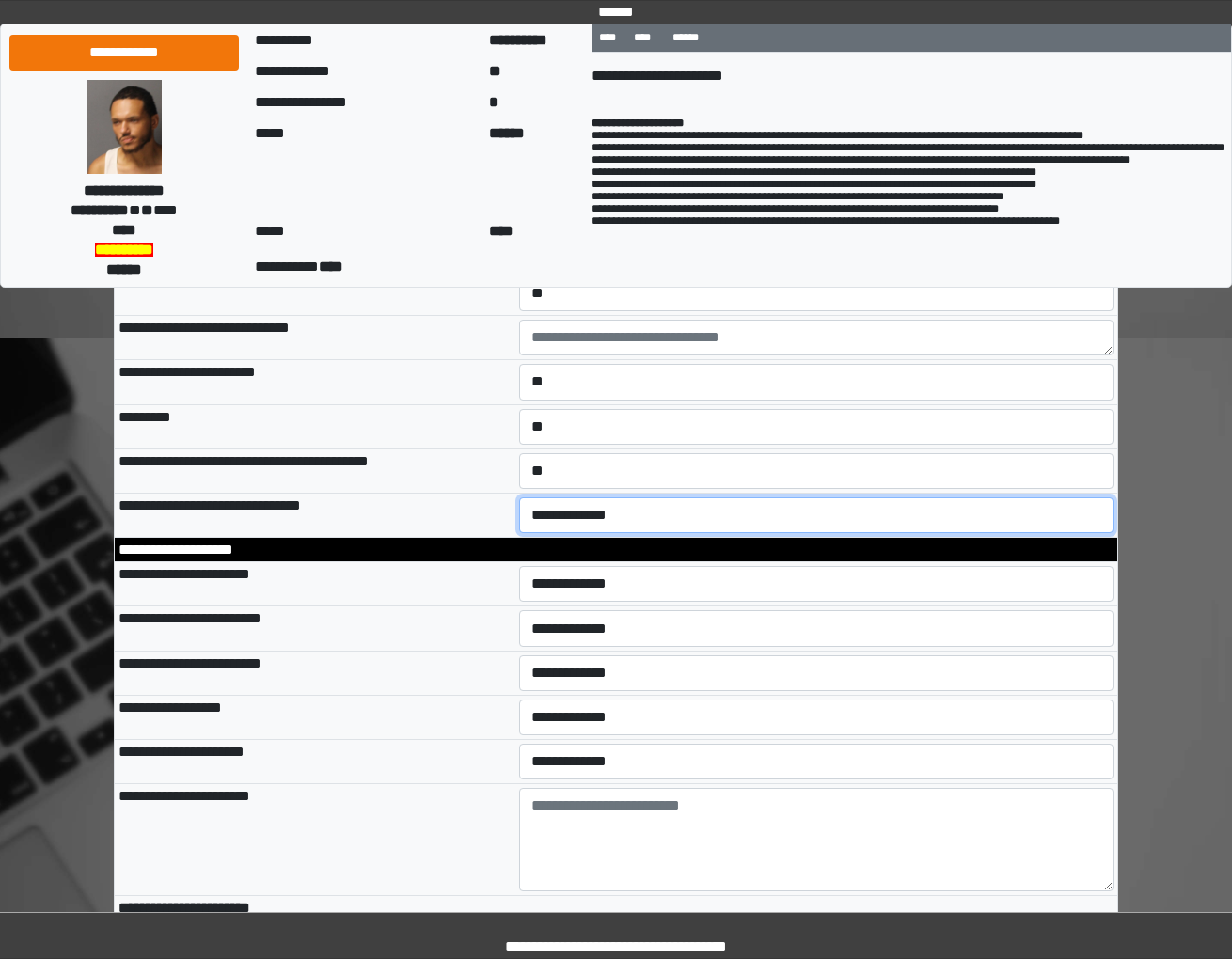 select on "*" 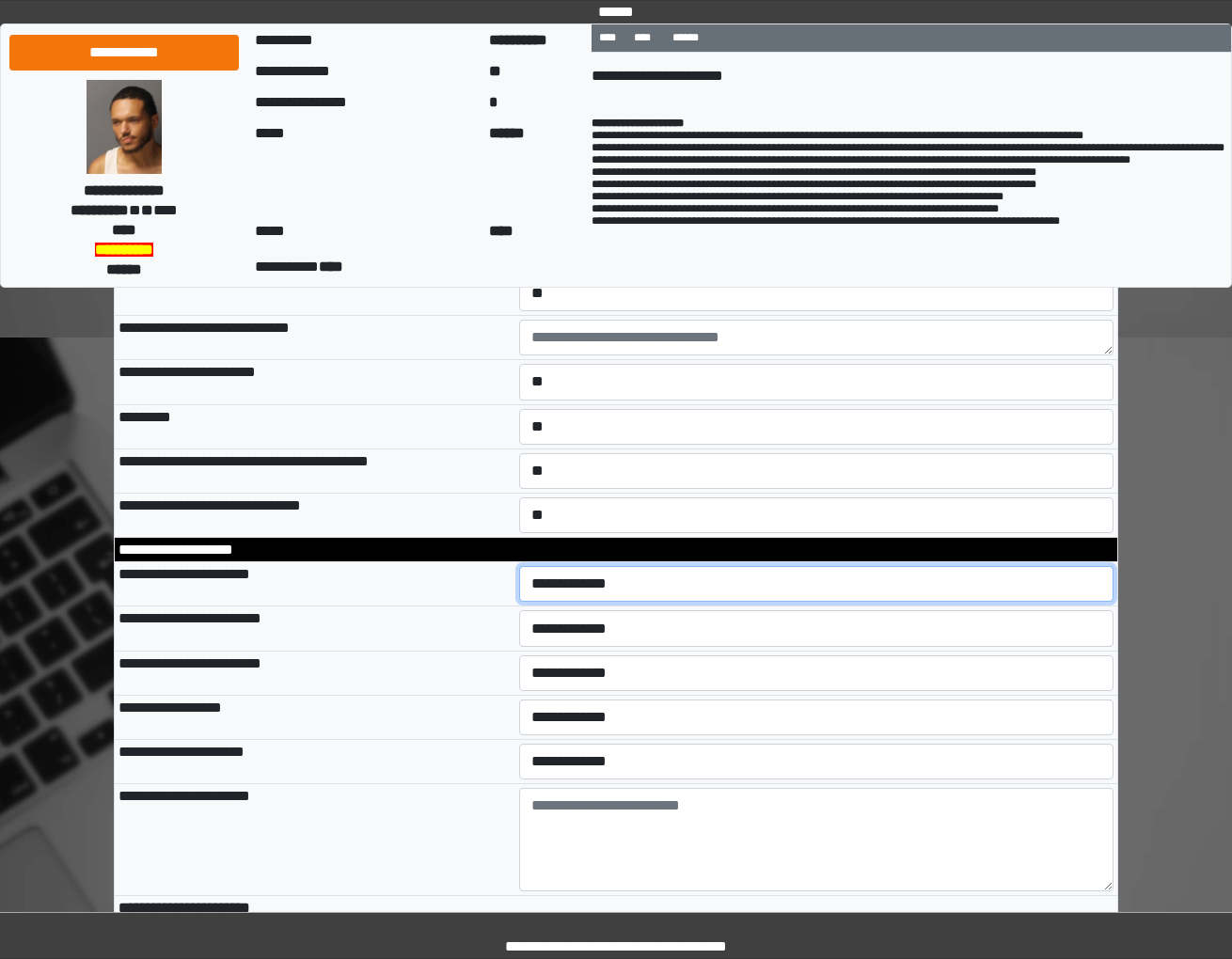select on "*" 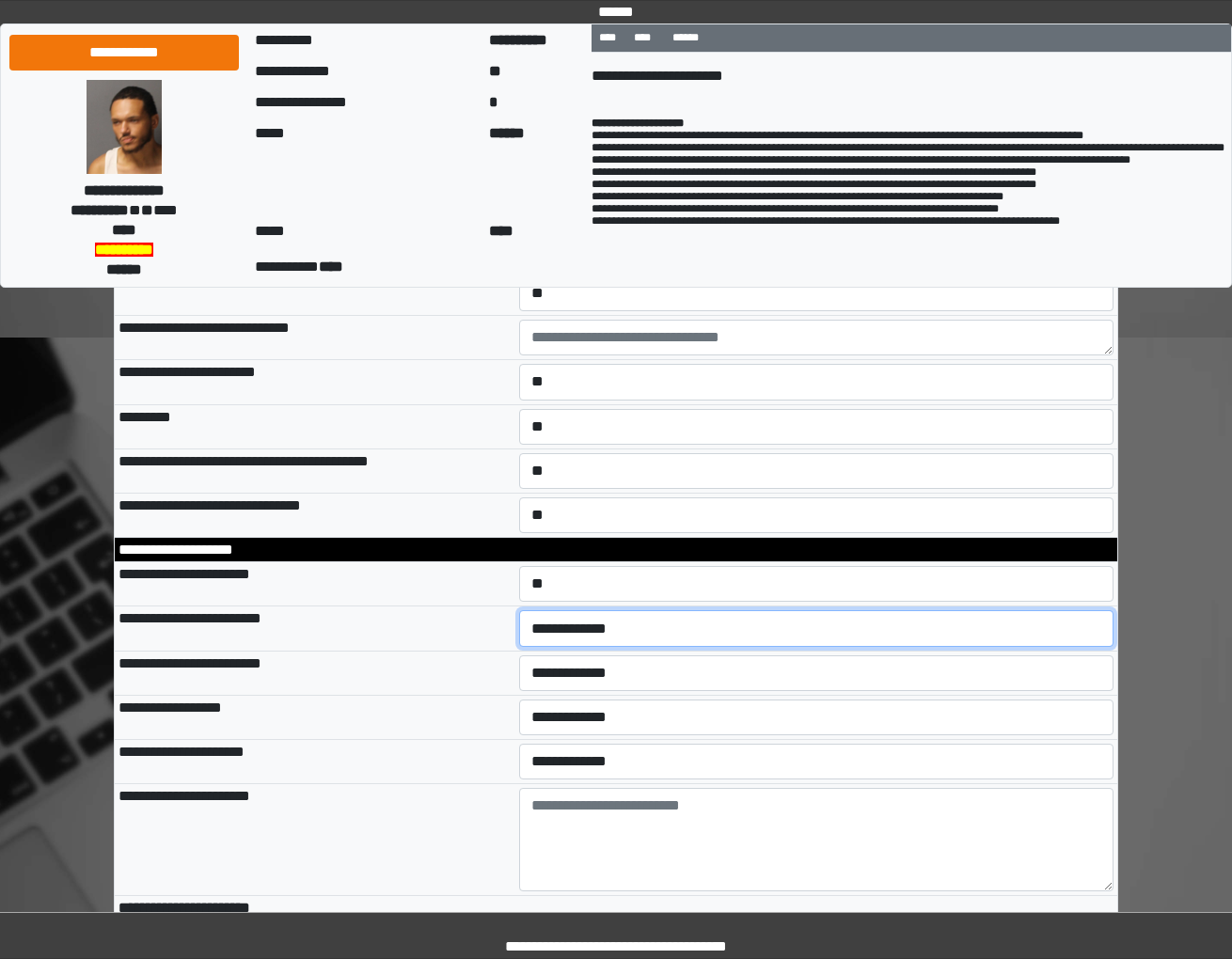 select on "*" 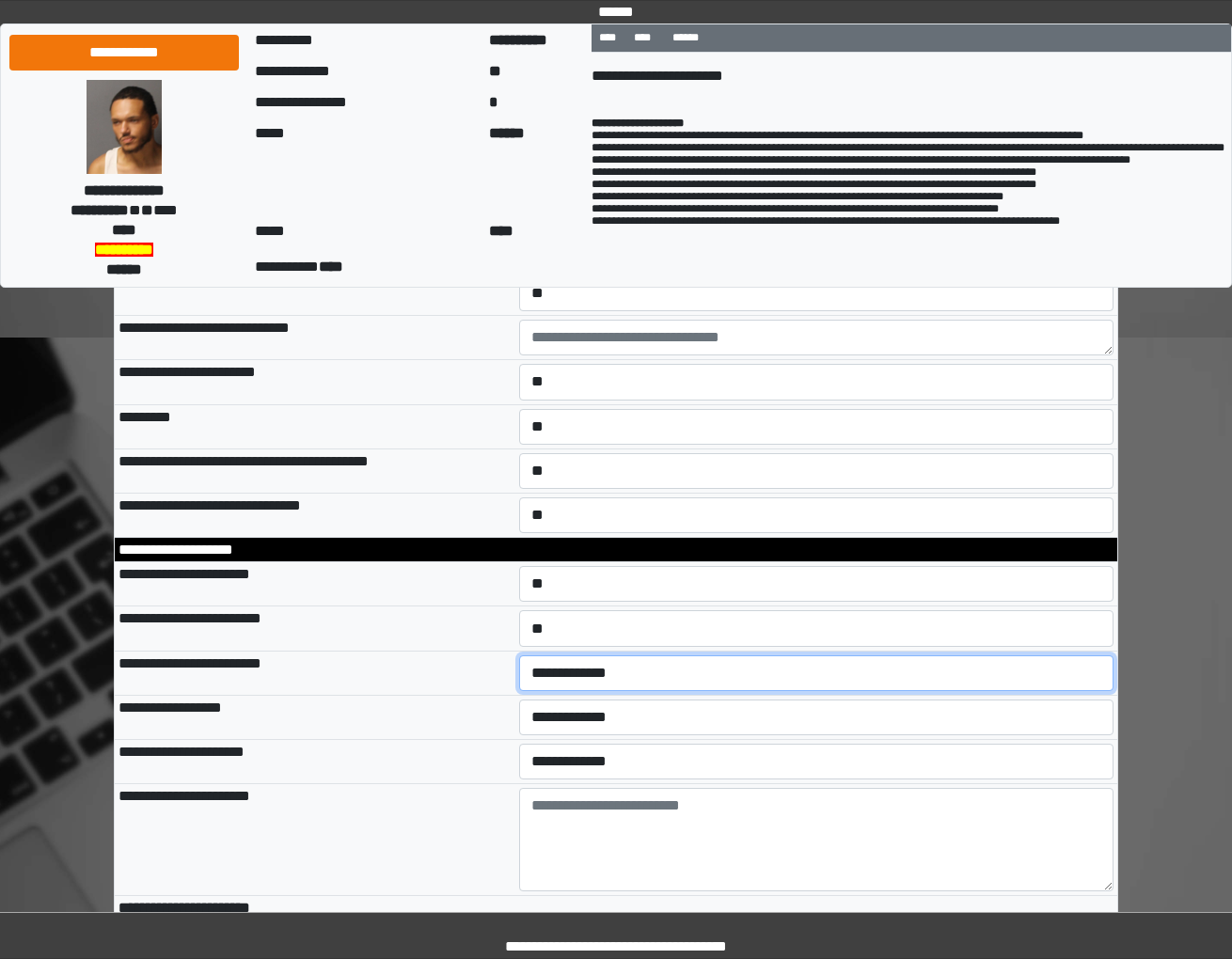 select on "*" 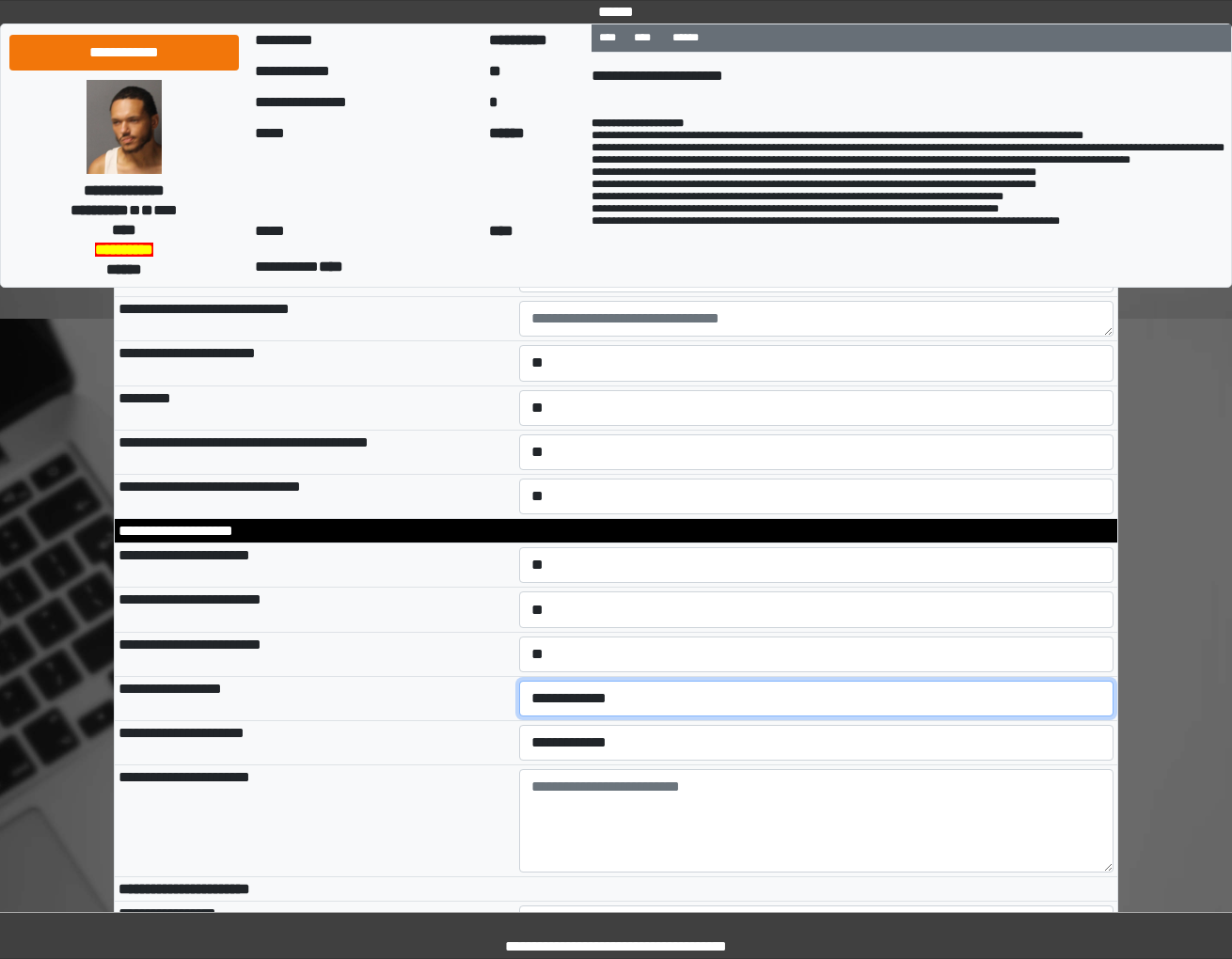 select on "*" 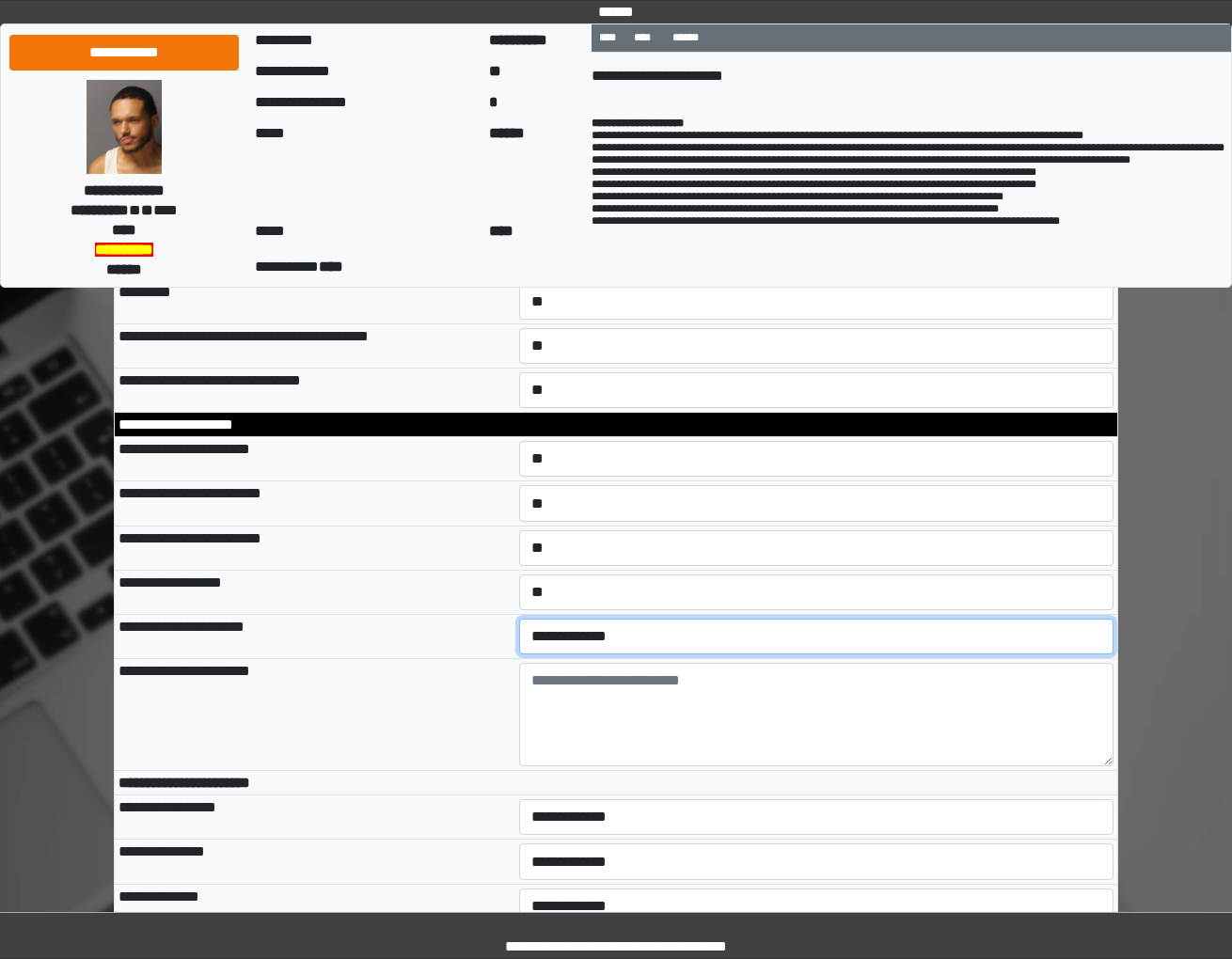 select on "*" 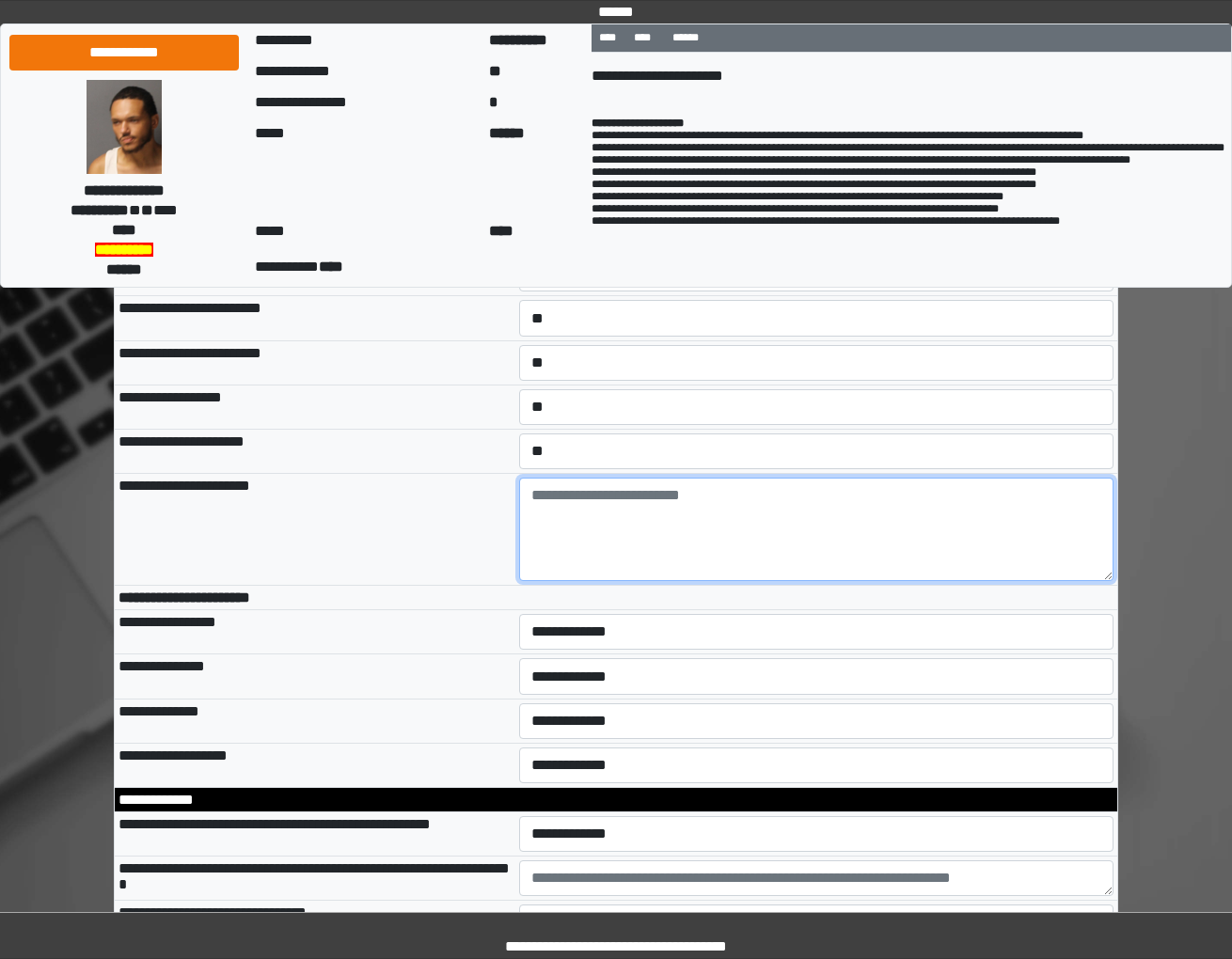 scroll, scrollTop: 9776, scrollLeft: 0, axis: vertical 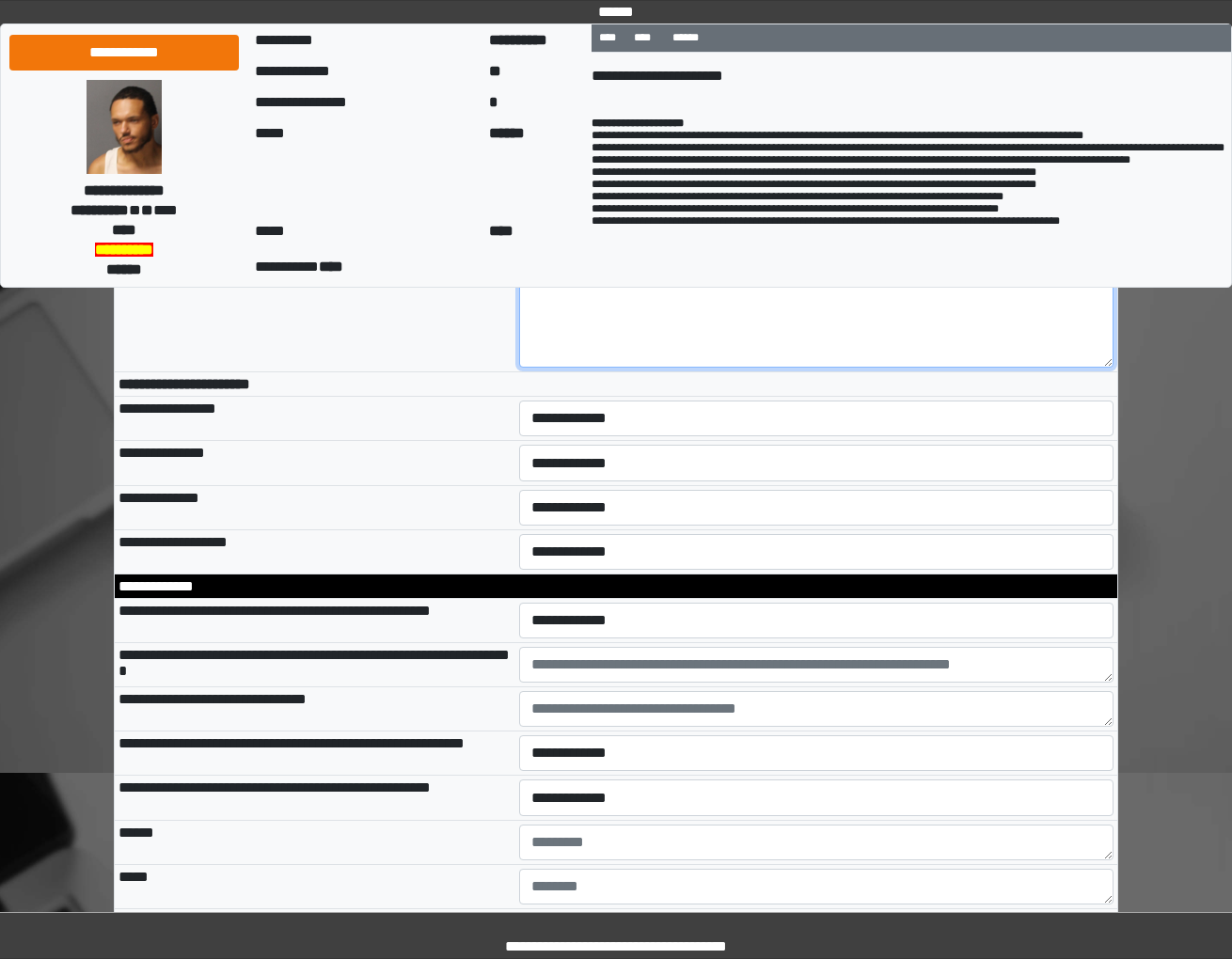 type on "**********" 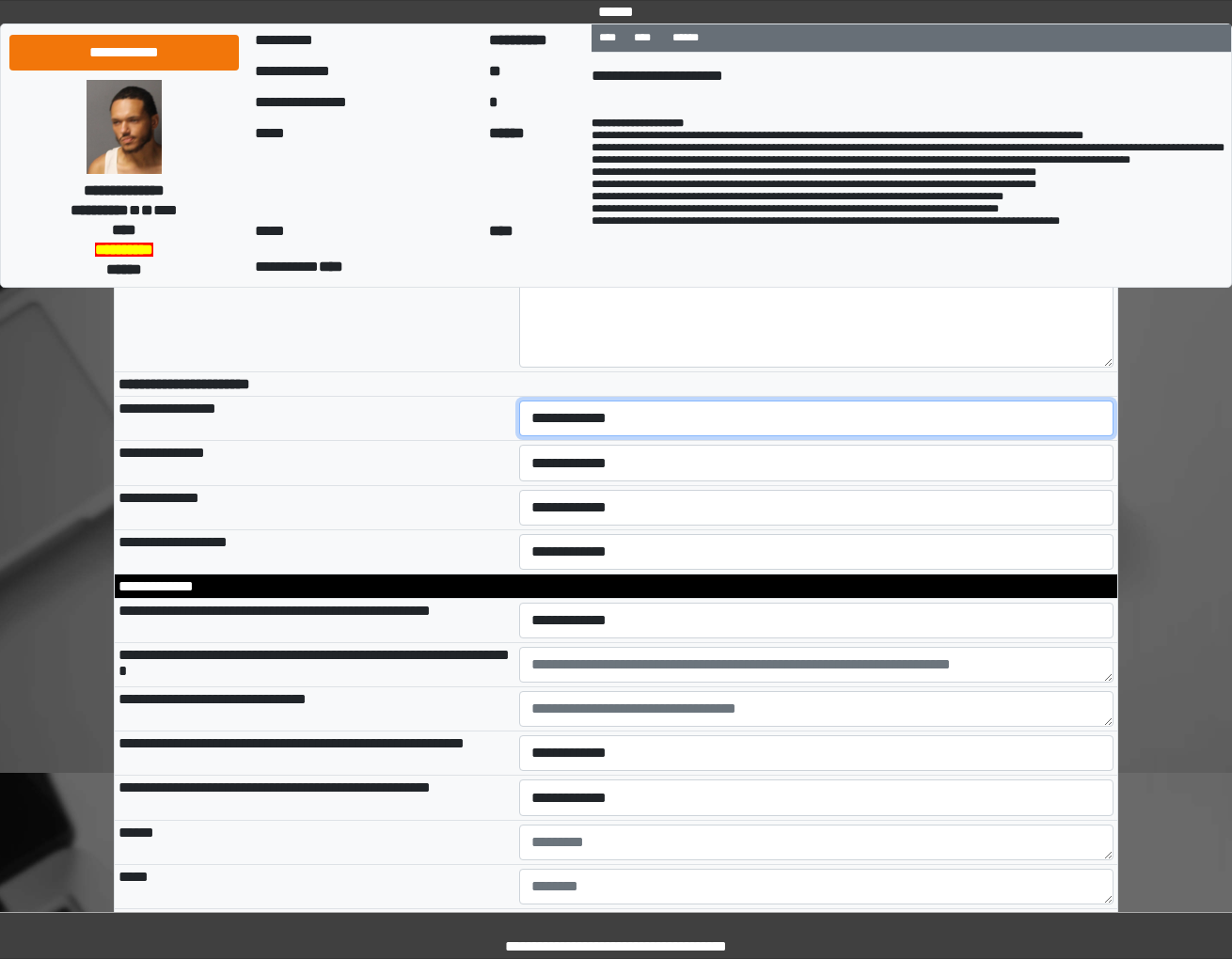 select on "*" 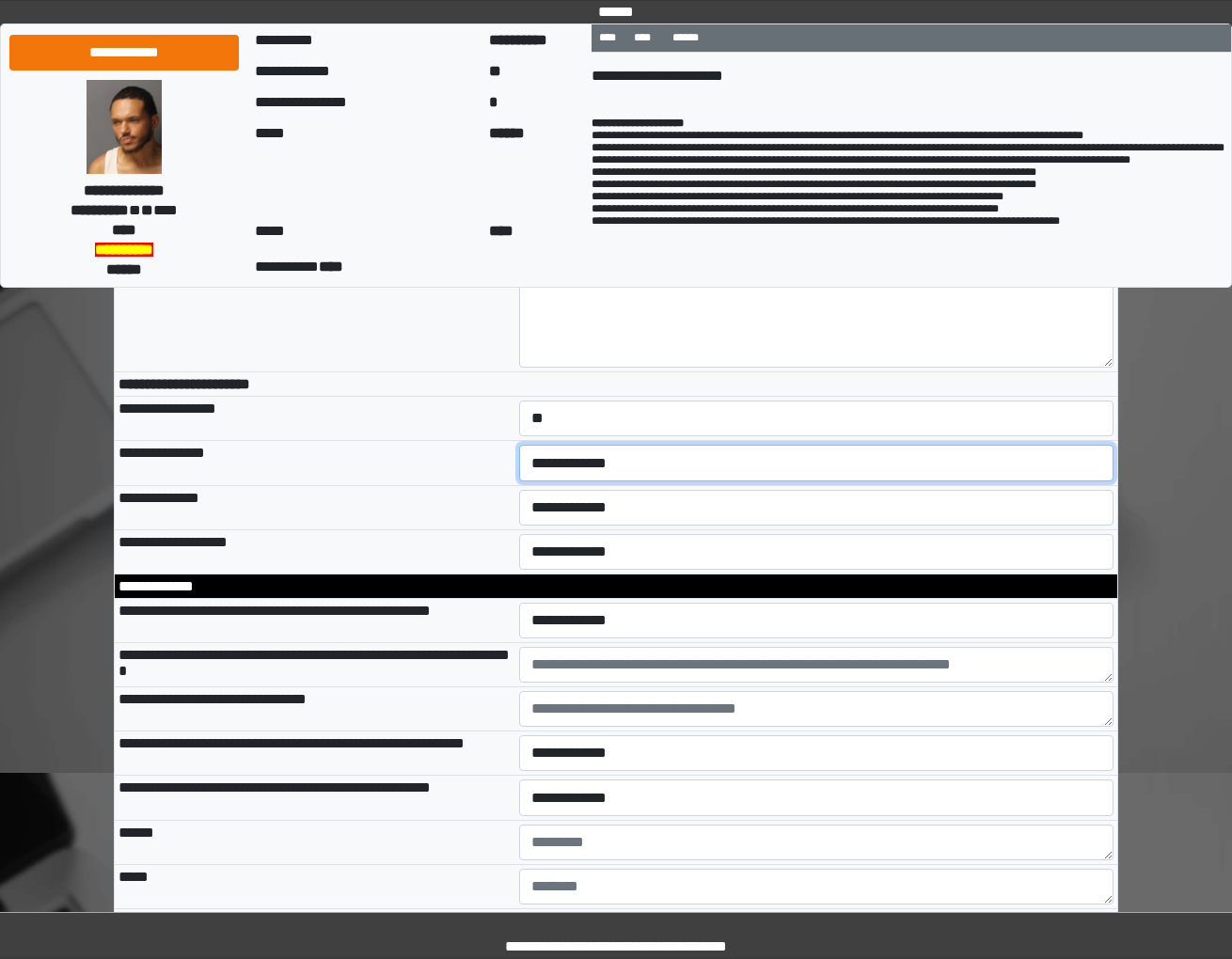 select on "*" 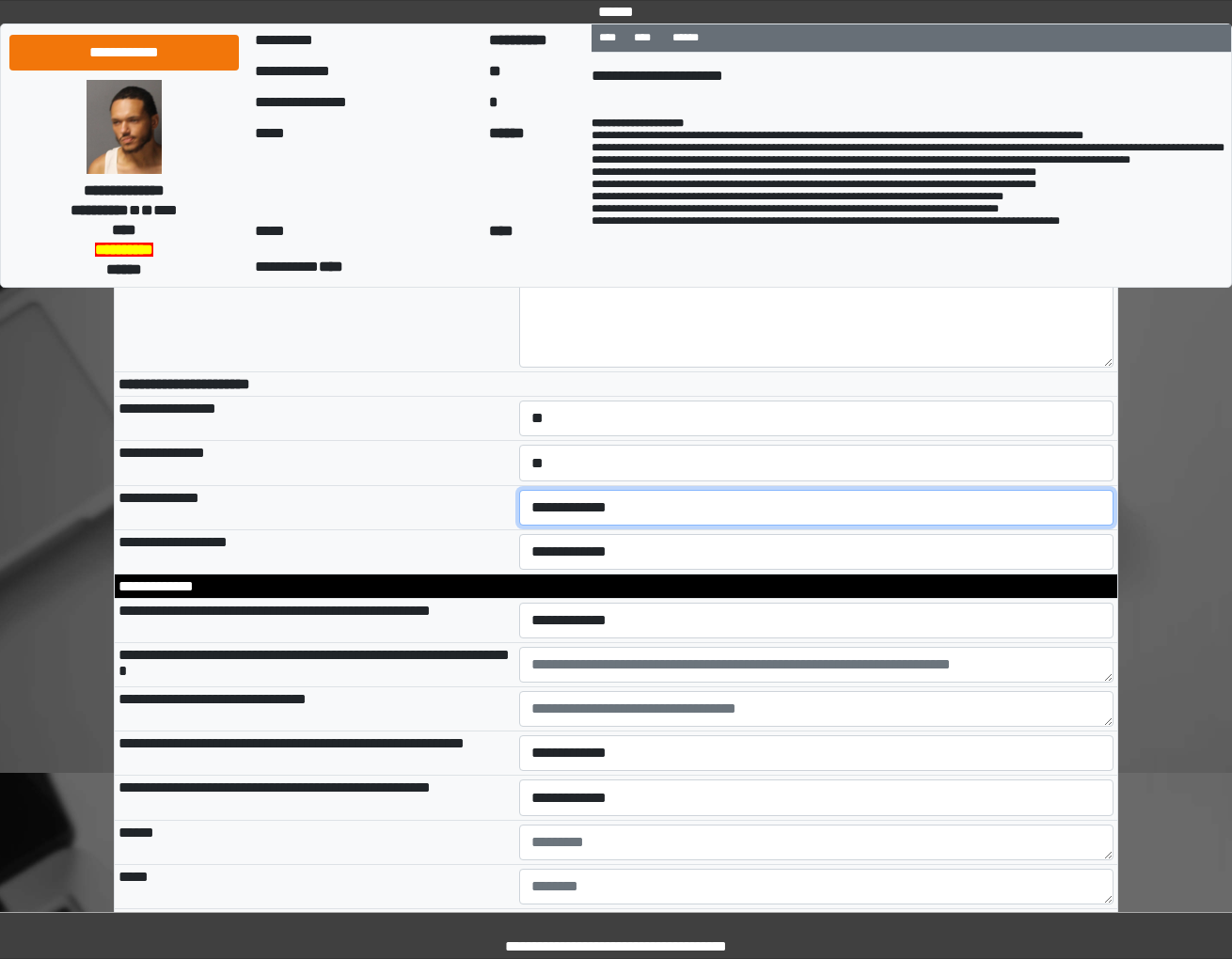 select on "*" 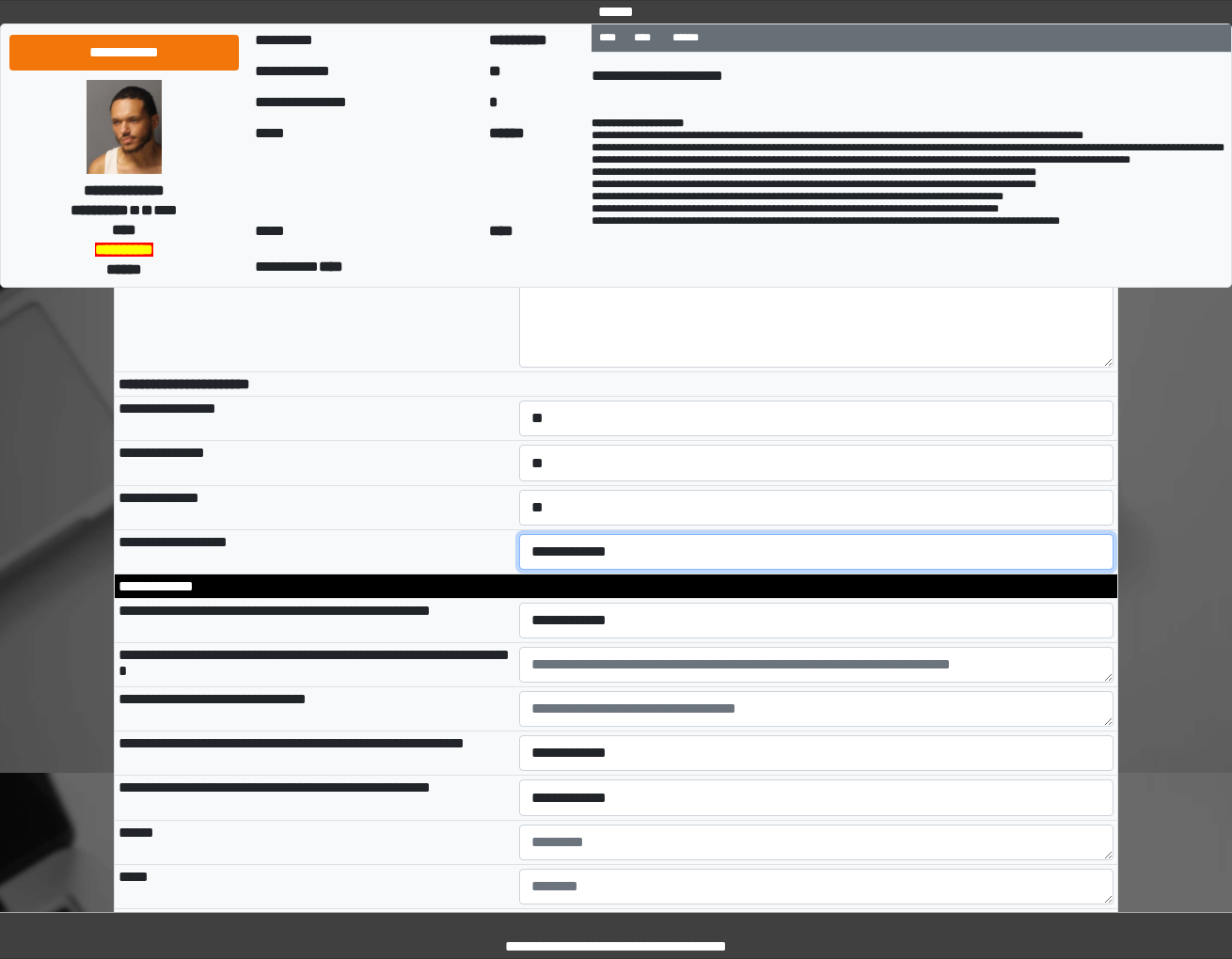 select on "*" 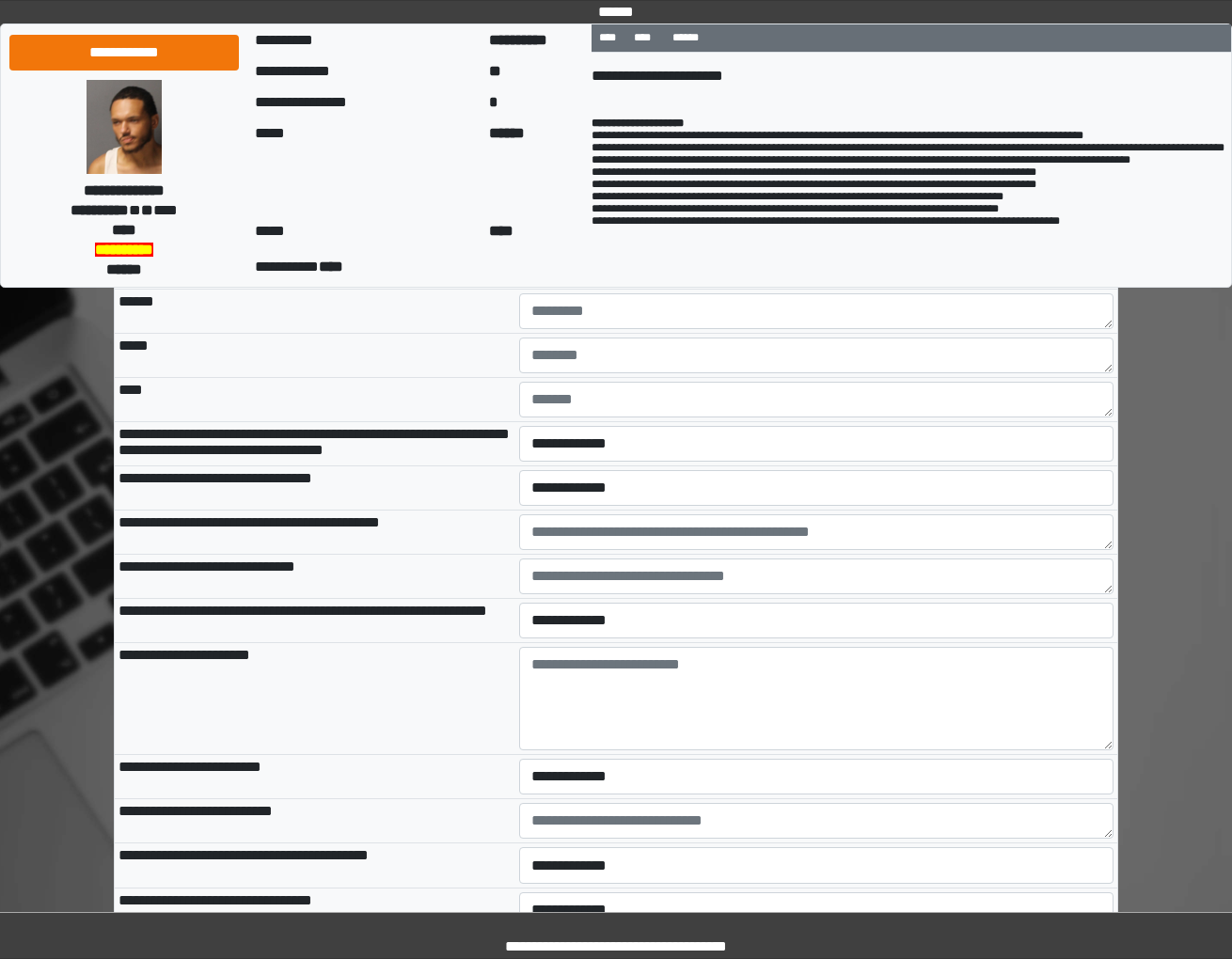scroll, scrollTop: 10309, scrollLeft: 0, axis: vertical 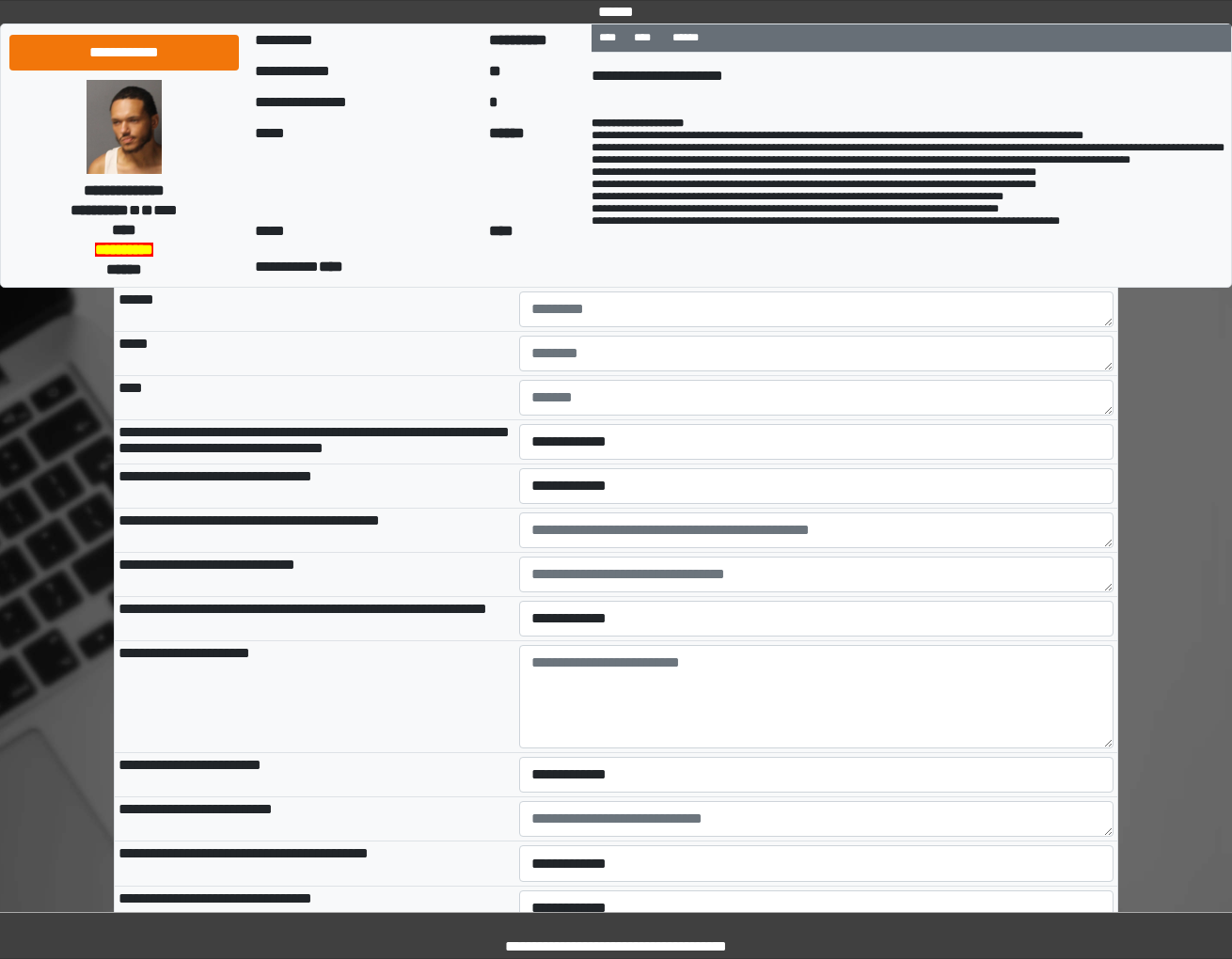 select on "*" 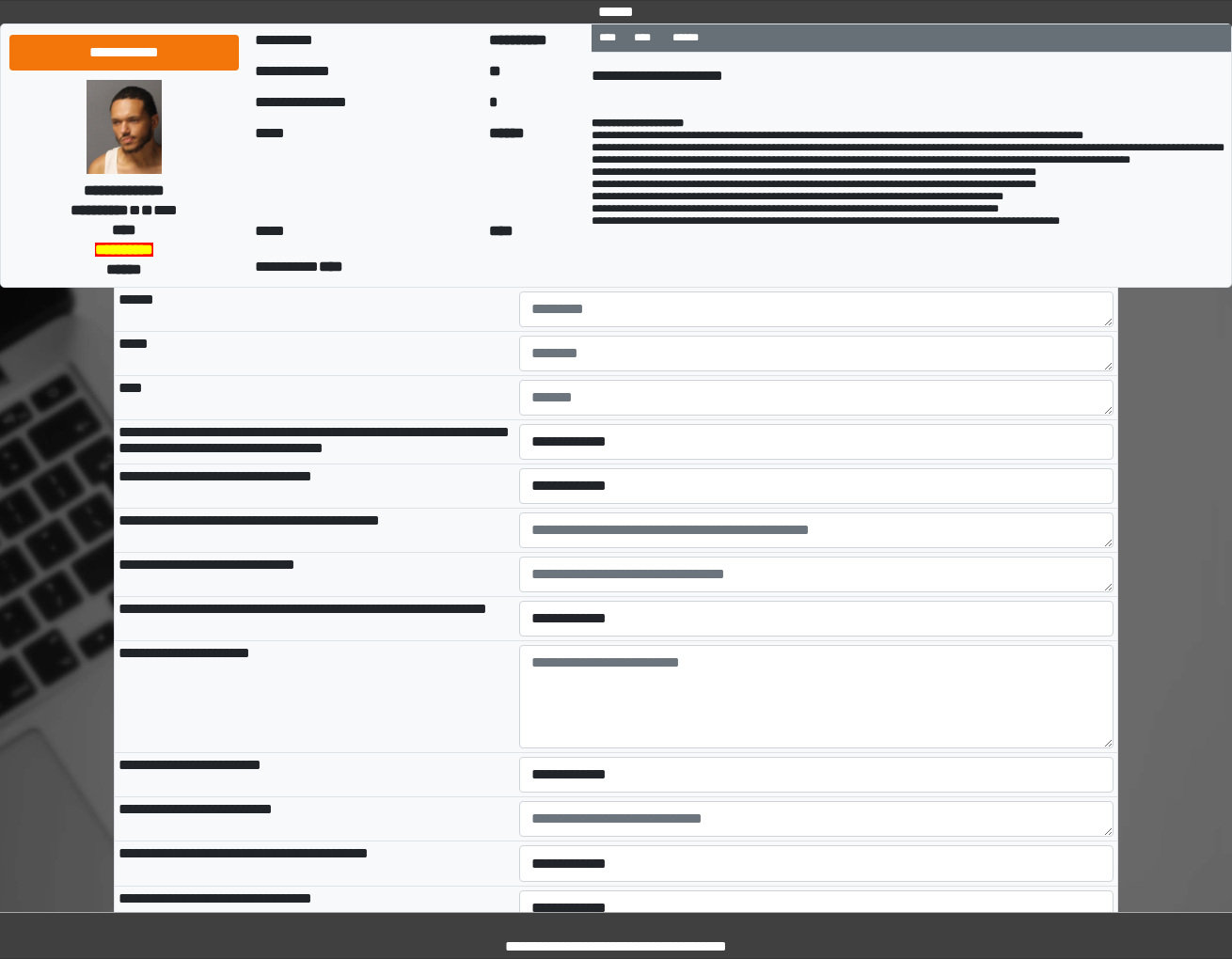 type on "**********" 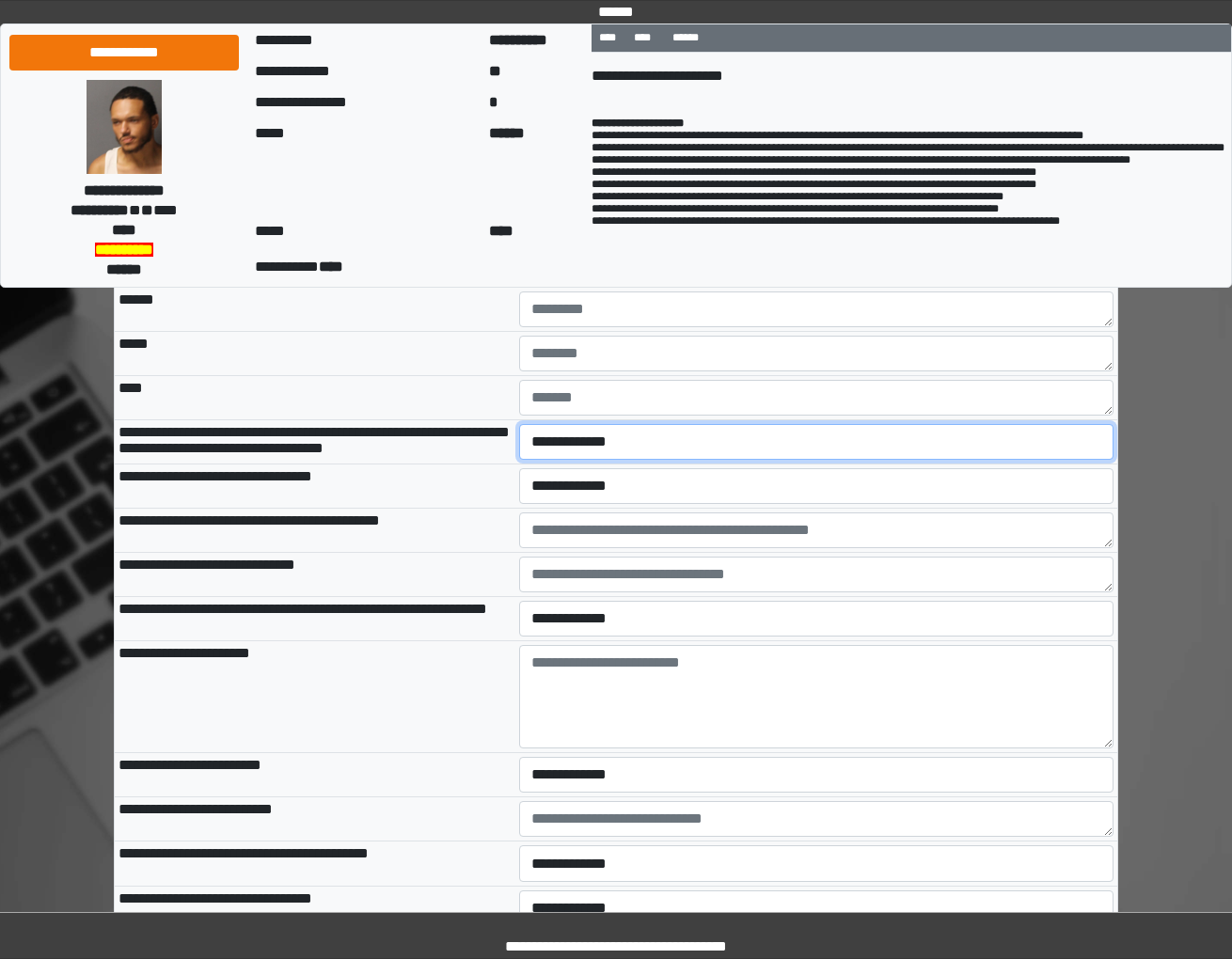 select on "*" 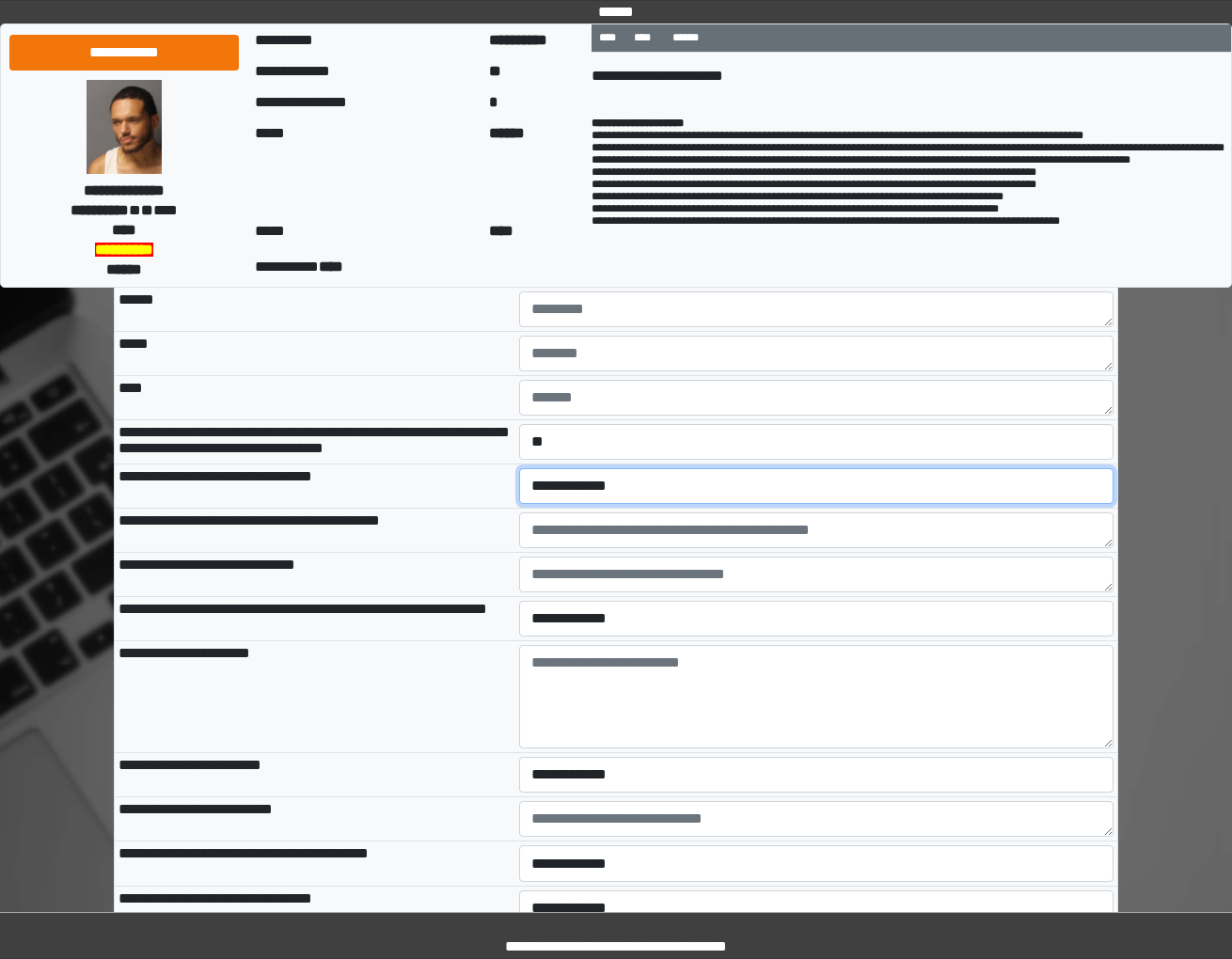 select on "*" 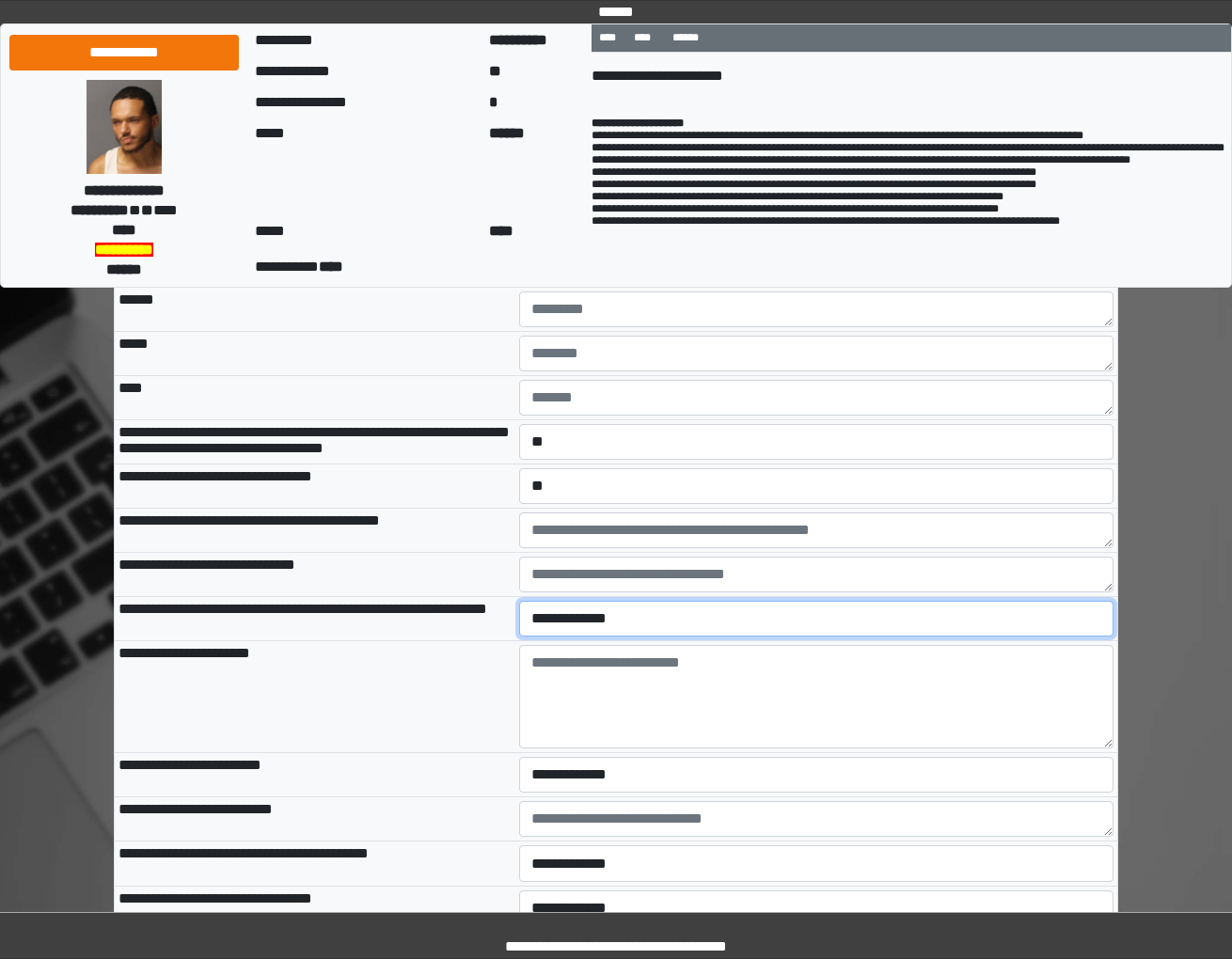 select on "*" 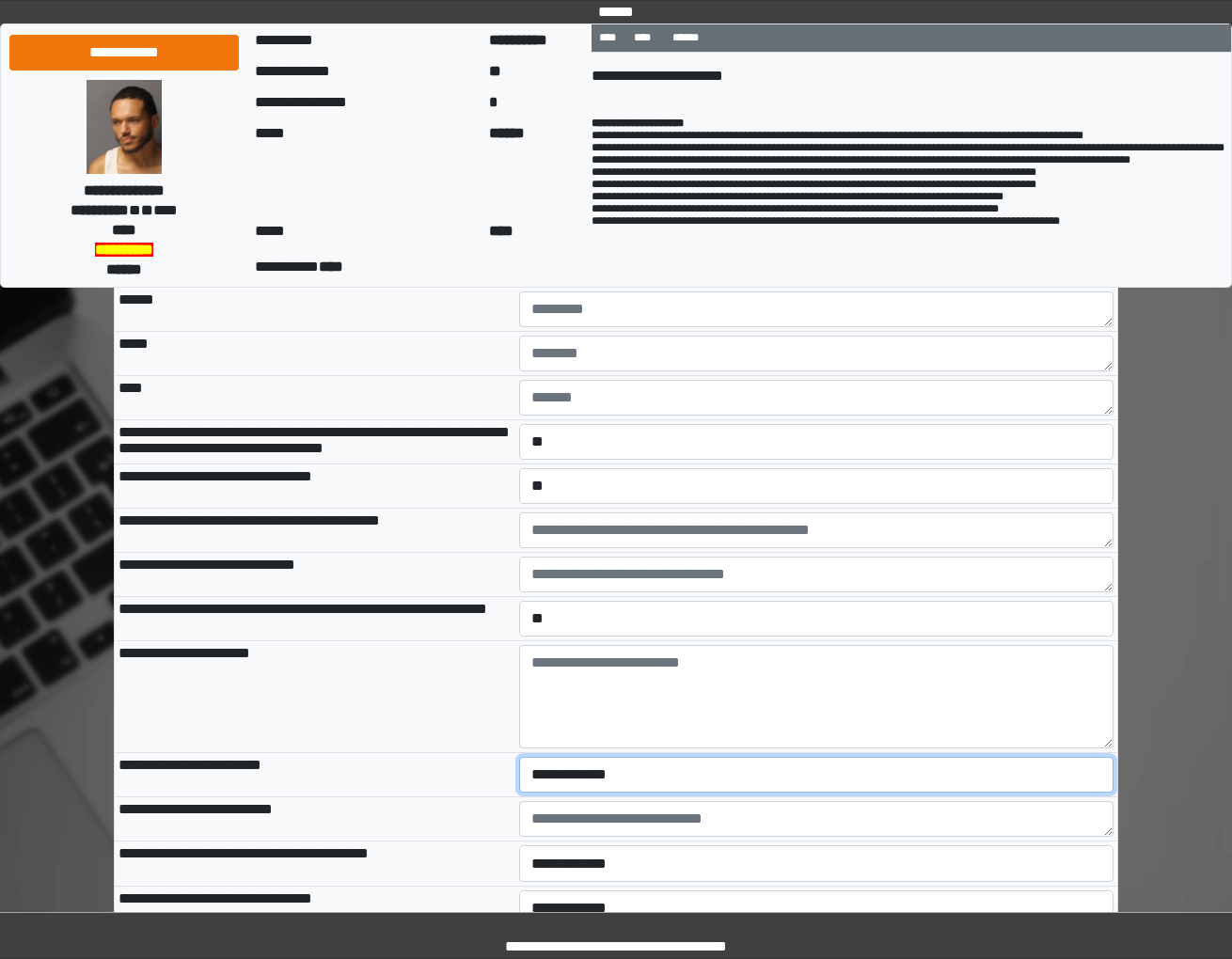 select on "*" 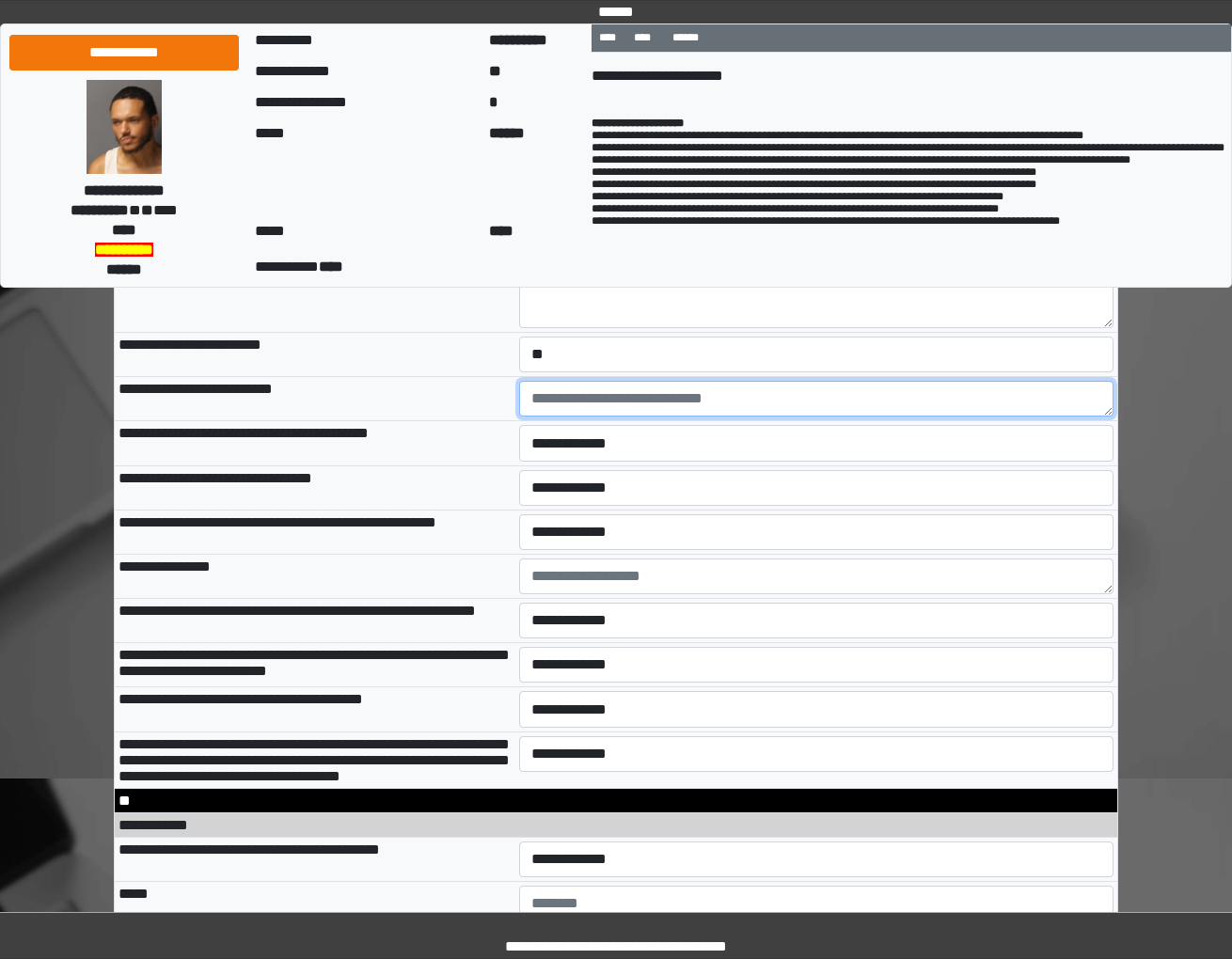 scroll, scrollTop: 10884, scrollLeft: 0, axis: vertical 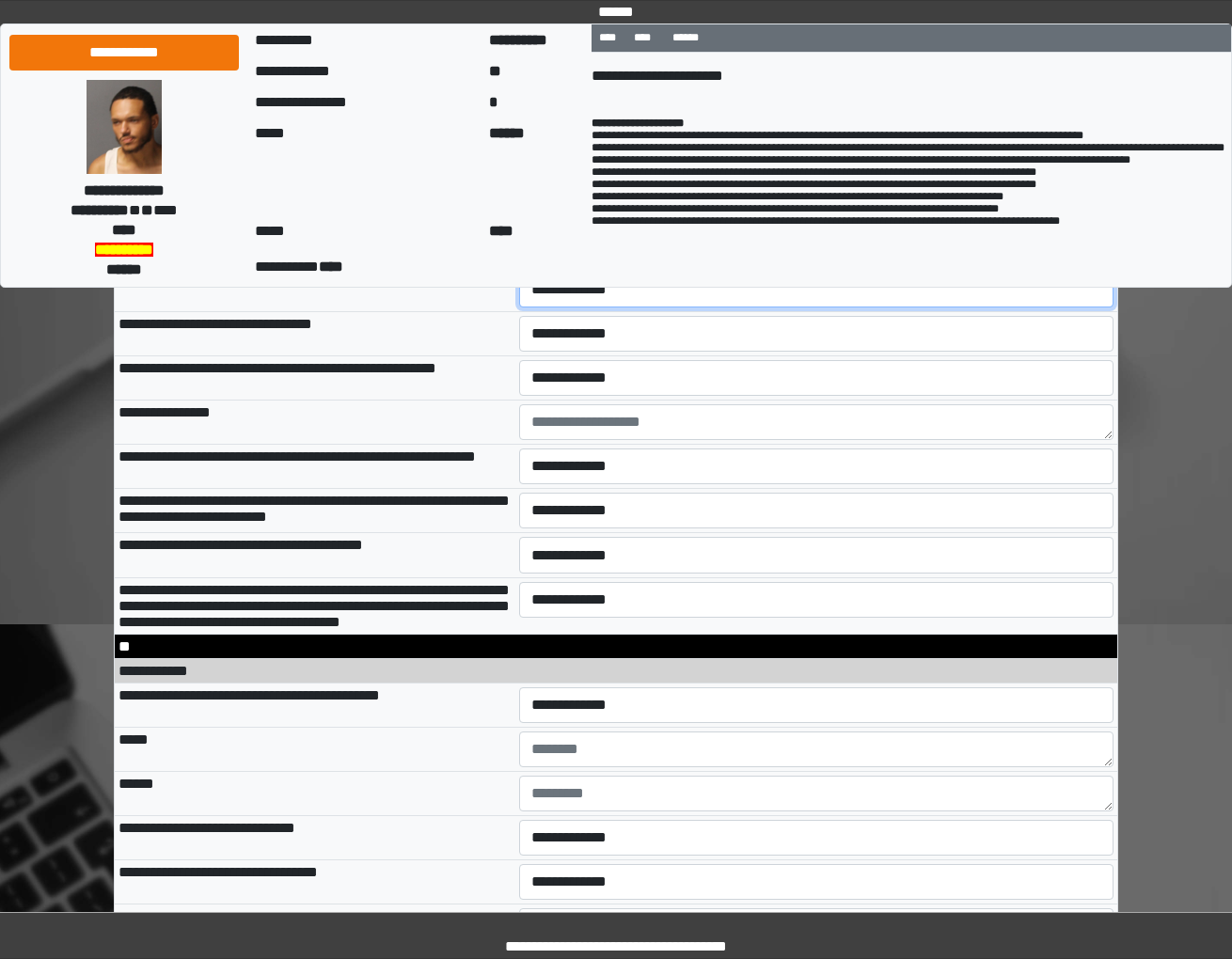 select on "*" 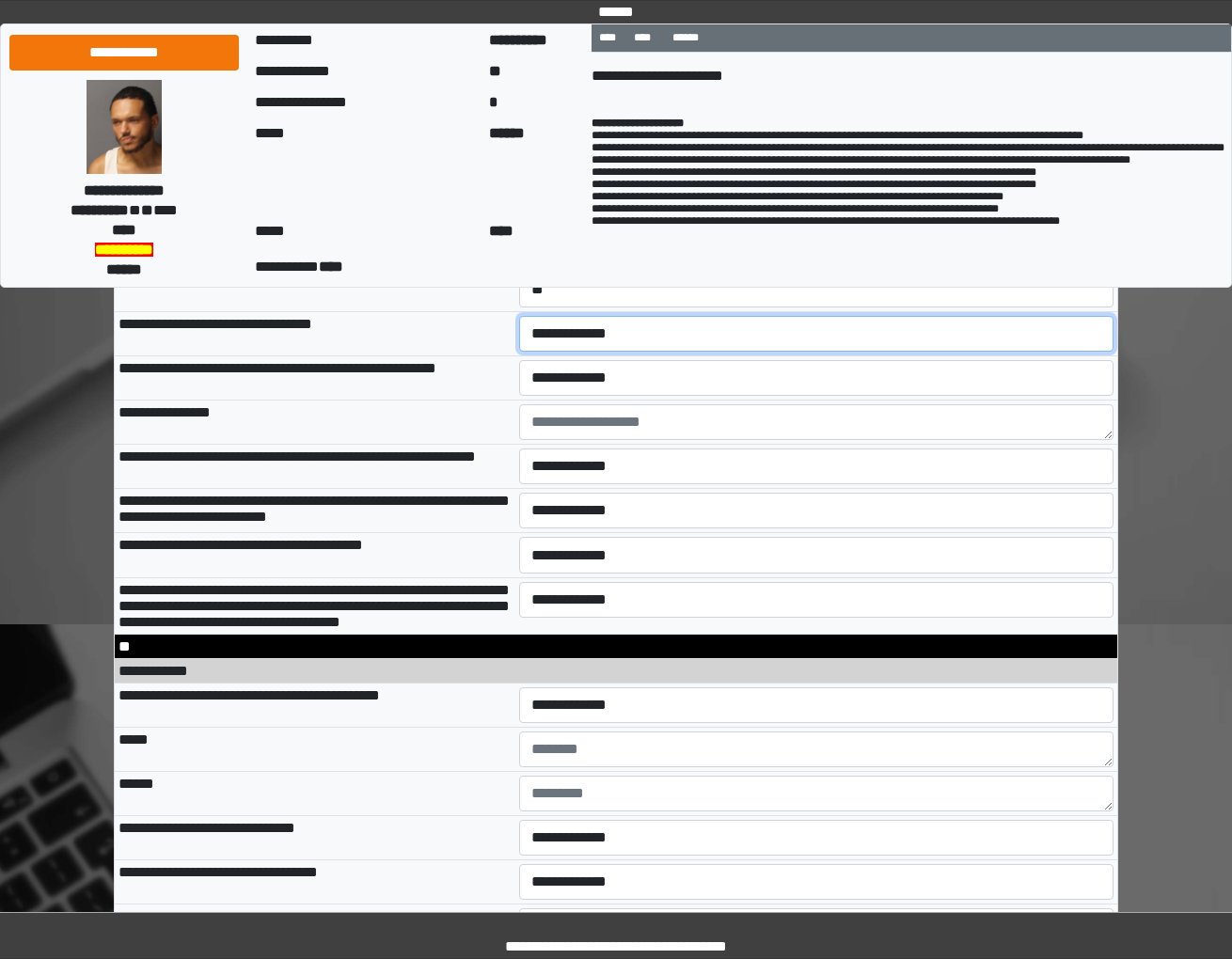 select on "*" 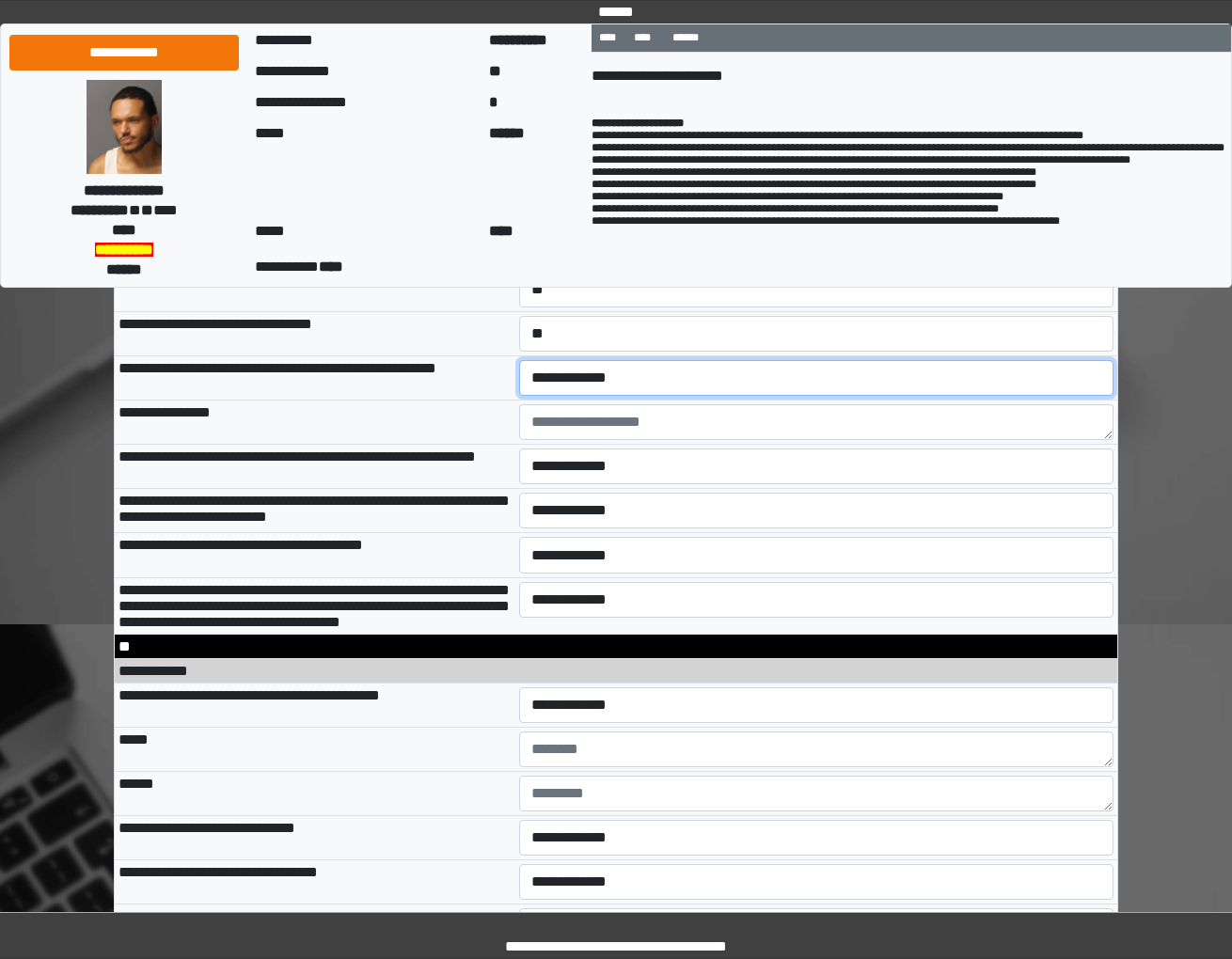 select on "*" 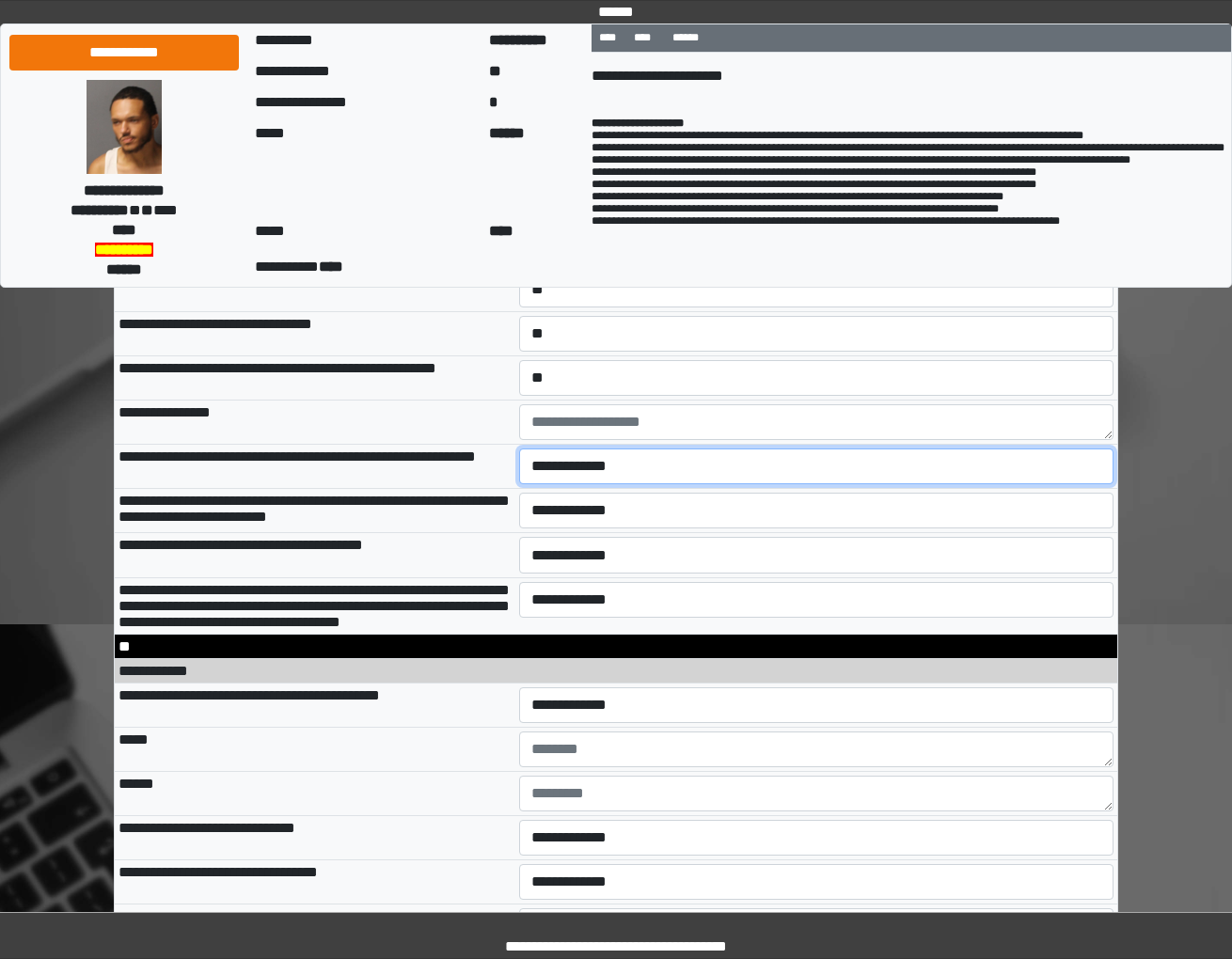 select on "*" 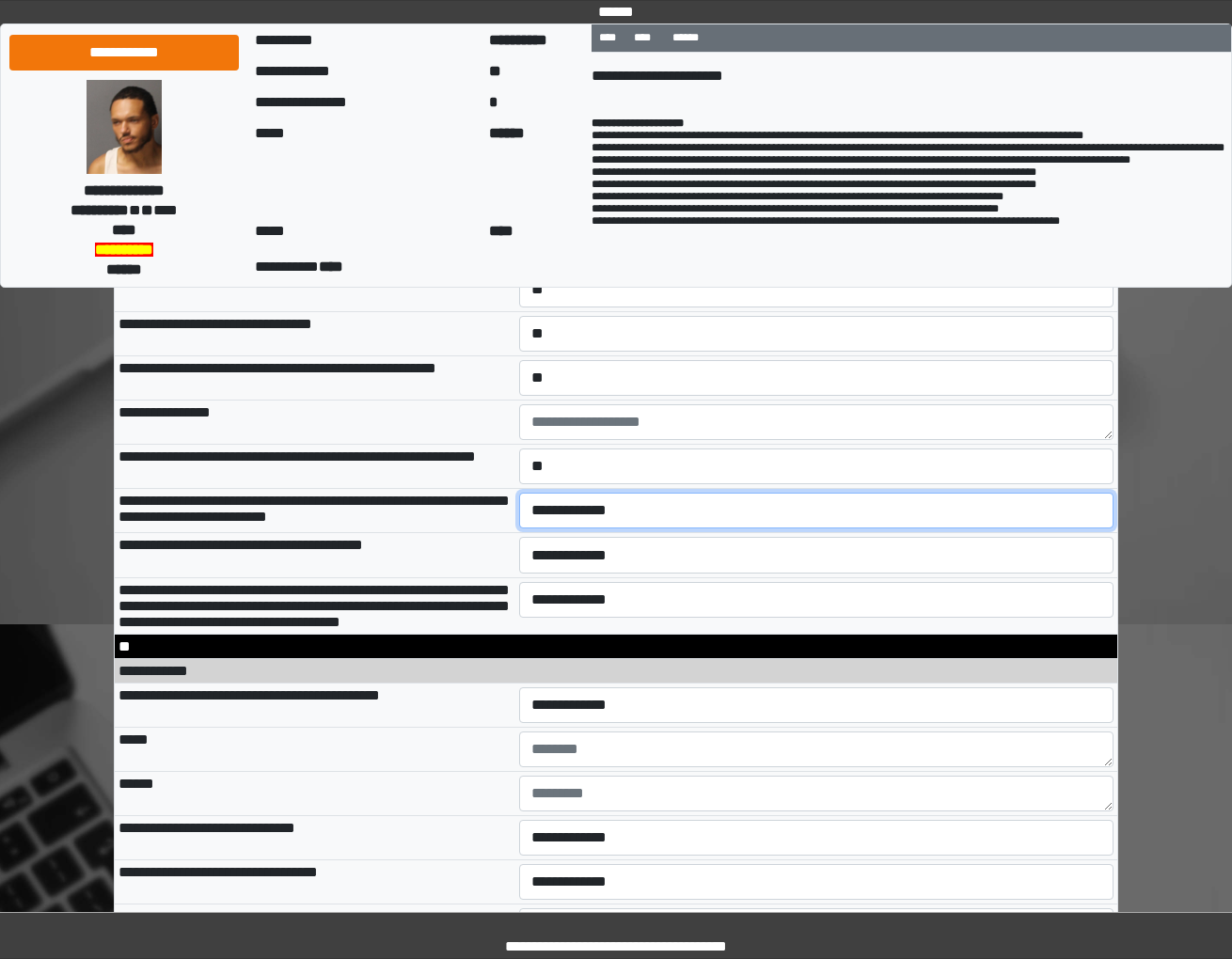 select on "*" 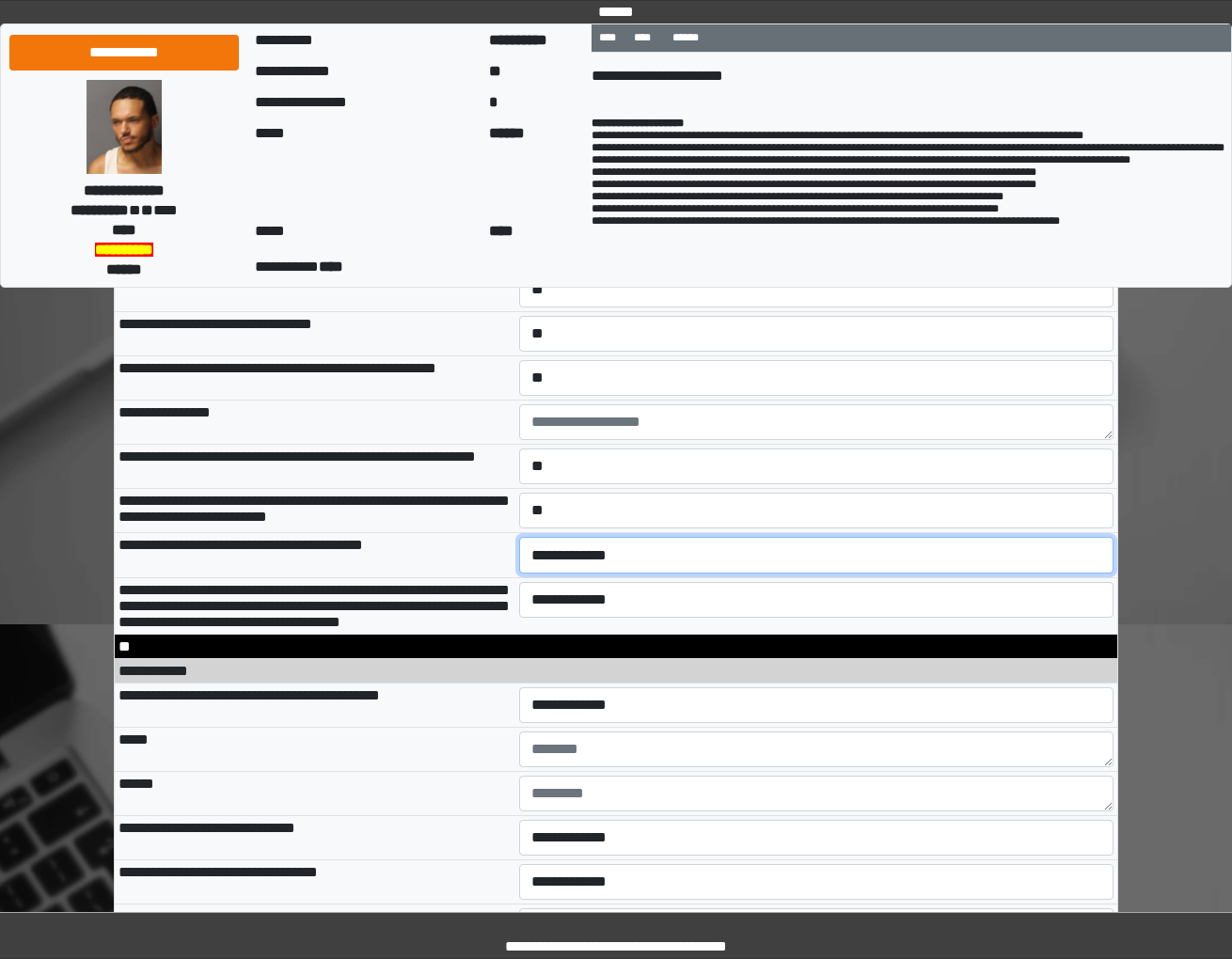 select on "*" 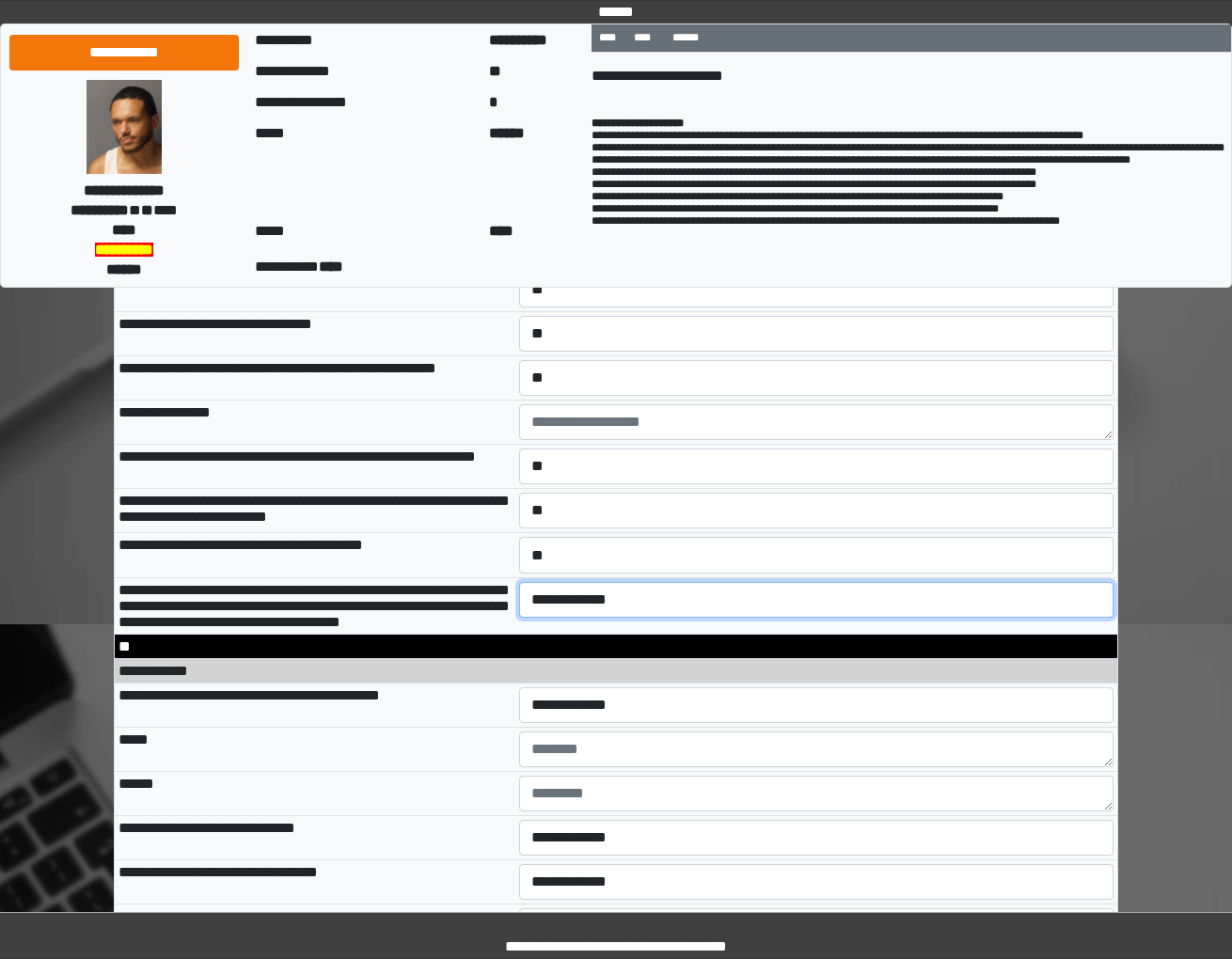 select on "*" 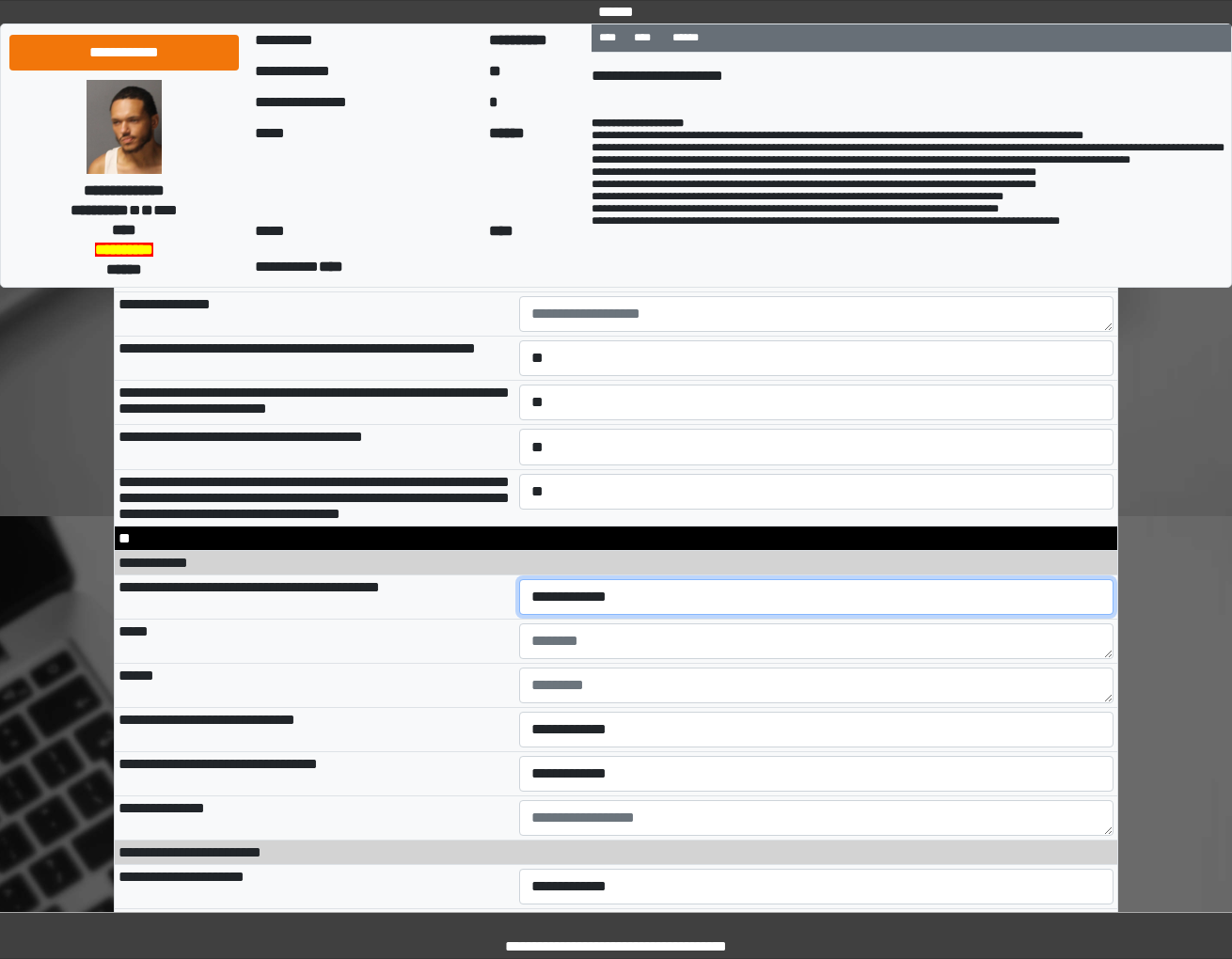 select on "*" 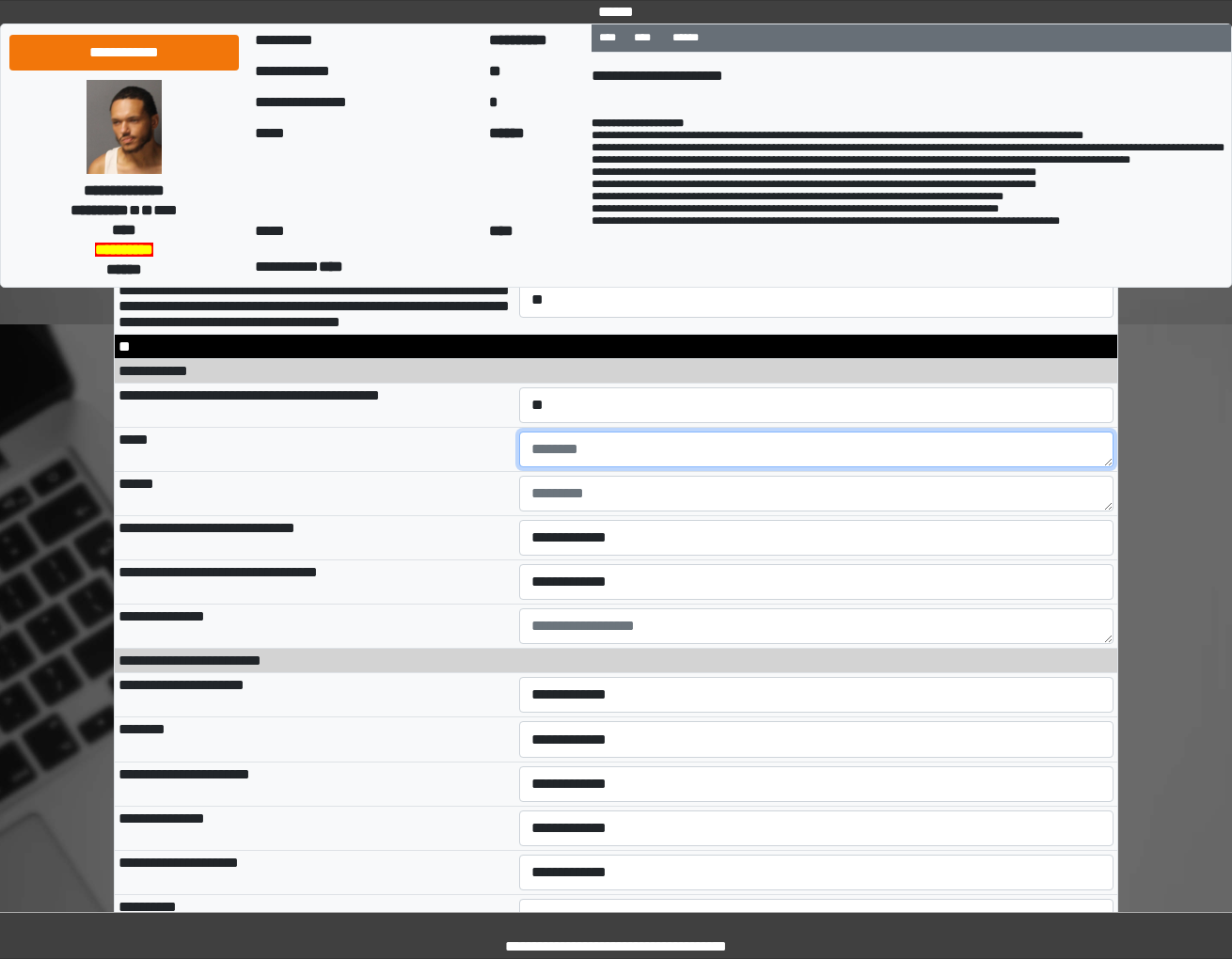 scroll, scrollTop: 11447, scrollLeft: 0, axis: vertical 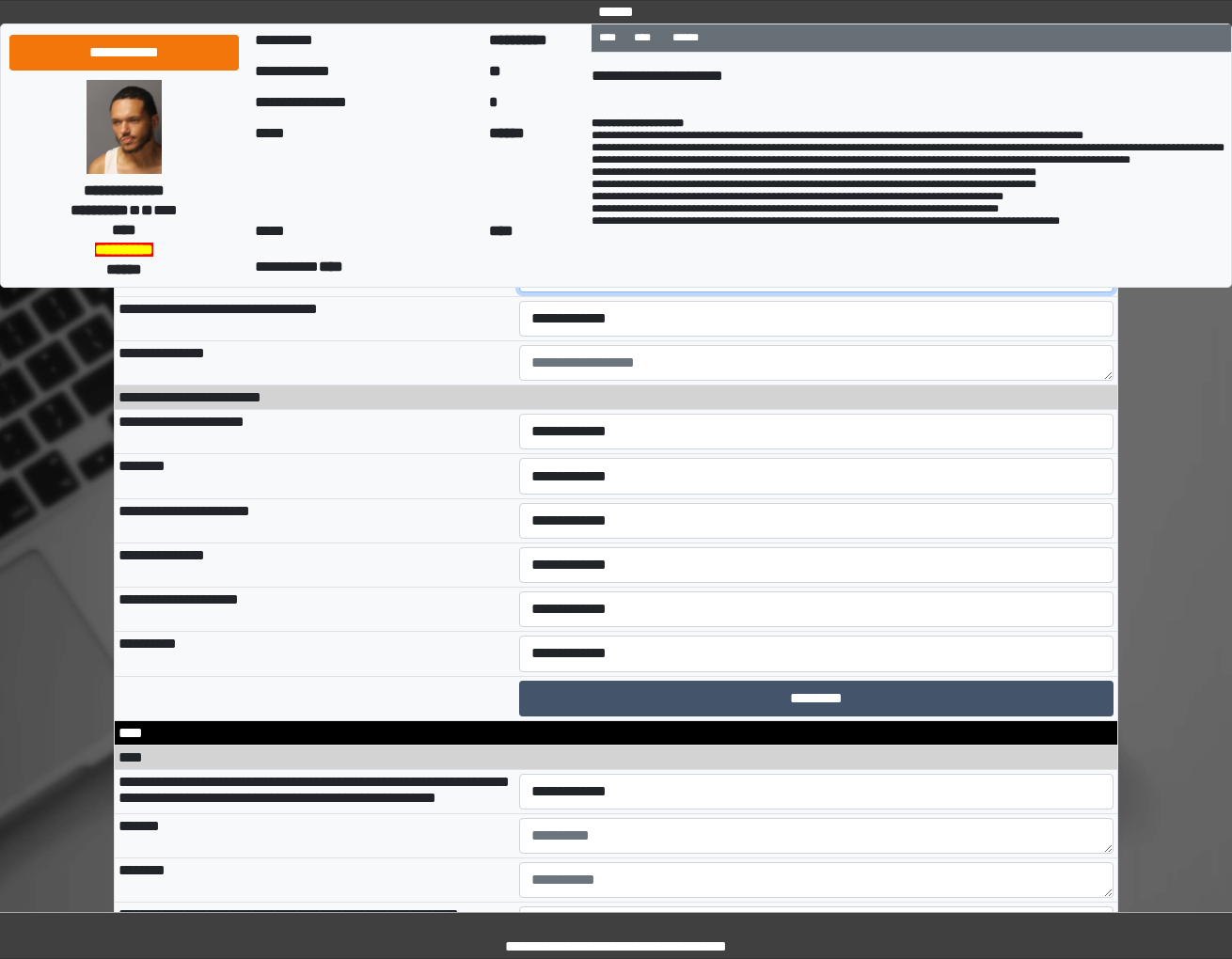 select on "*" 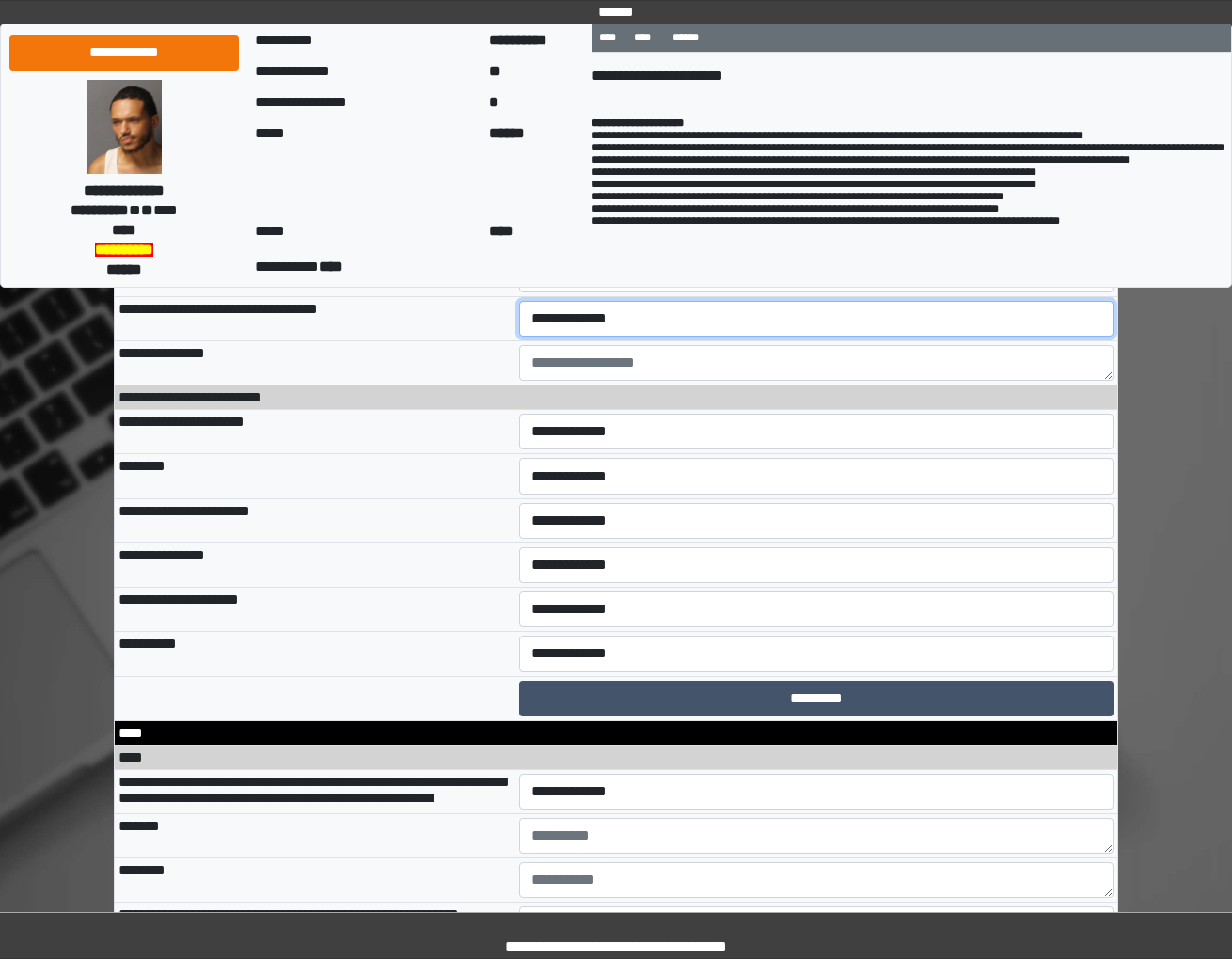 select on "*" 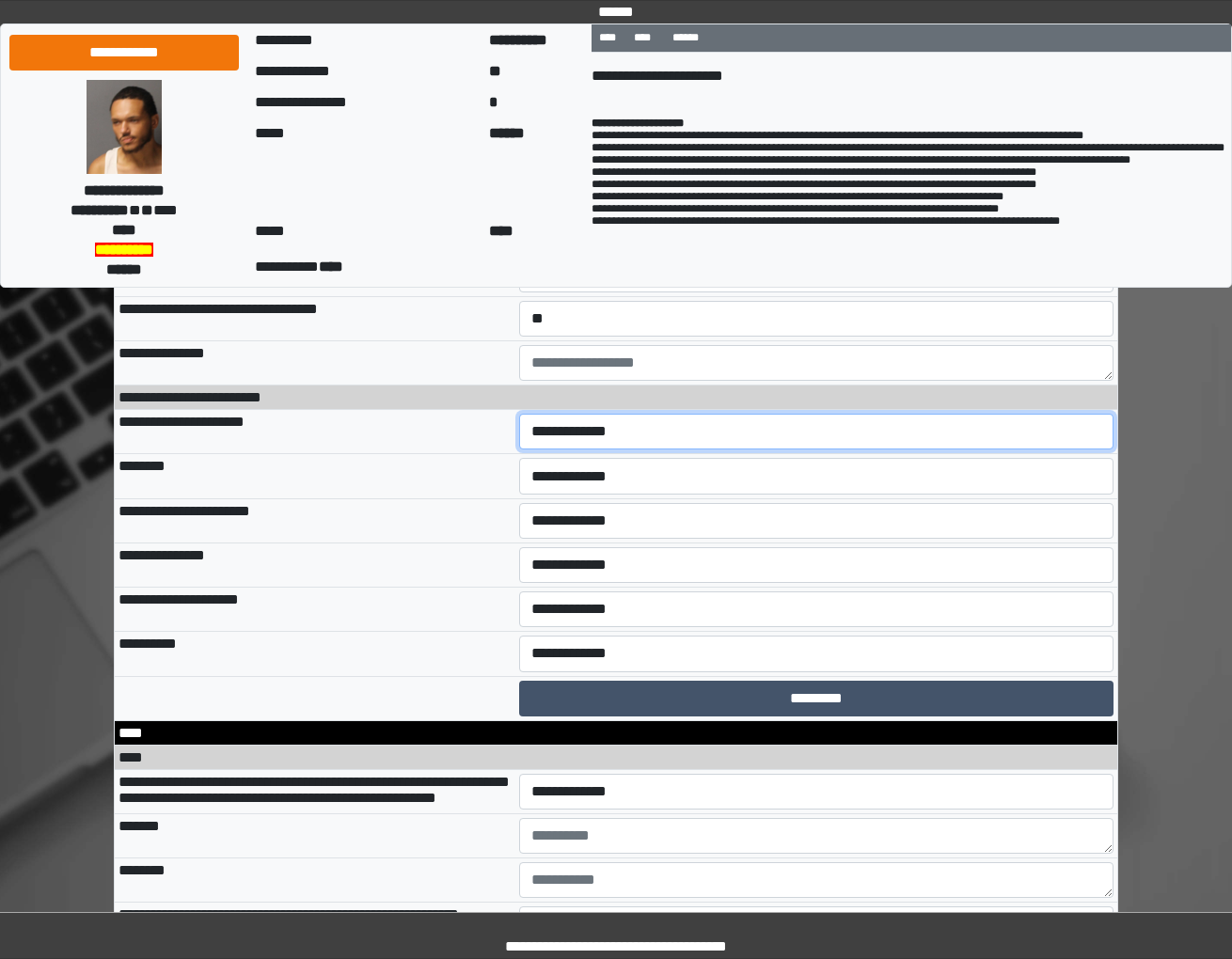 select on "*" 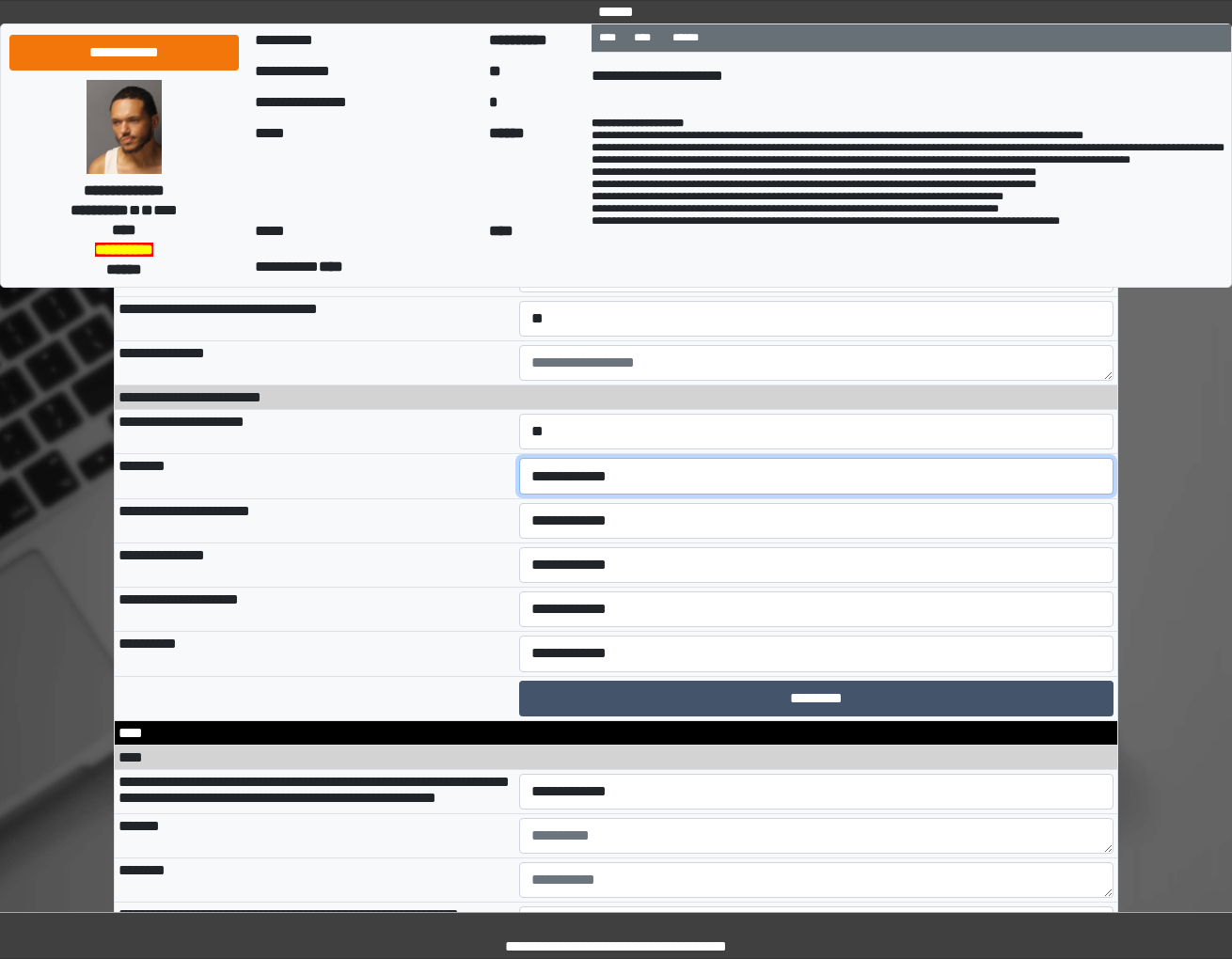 select on "*" 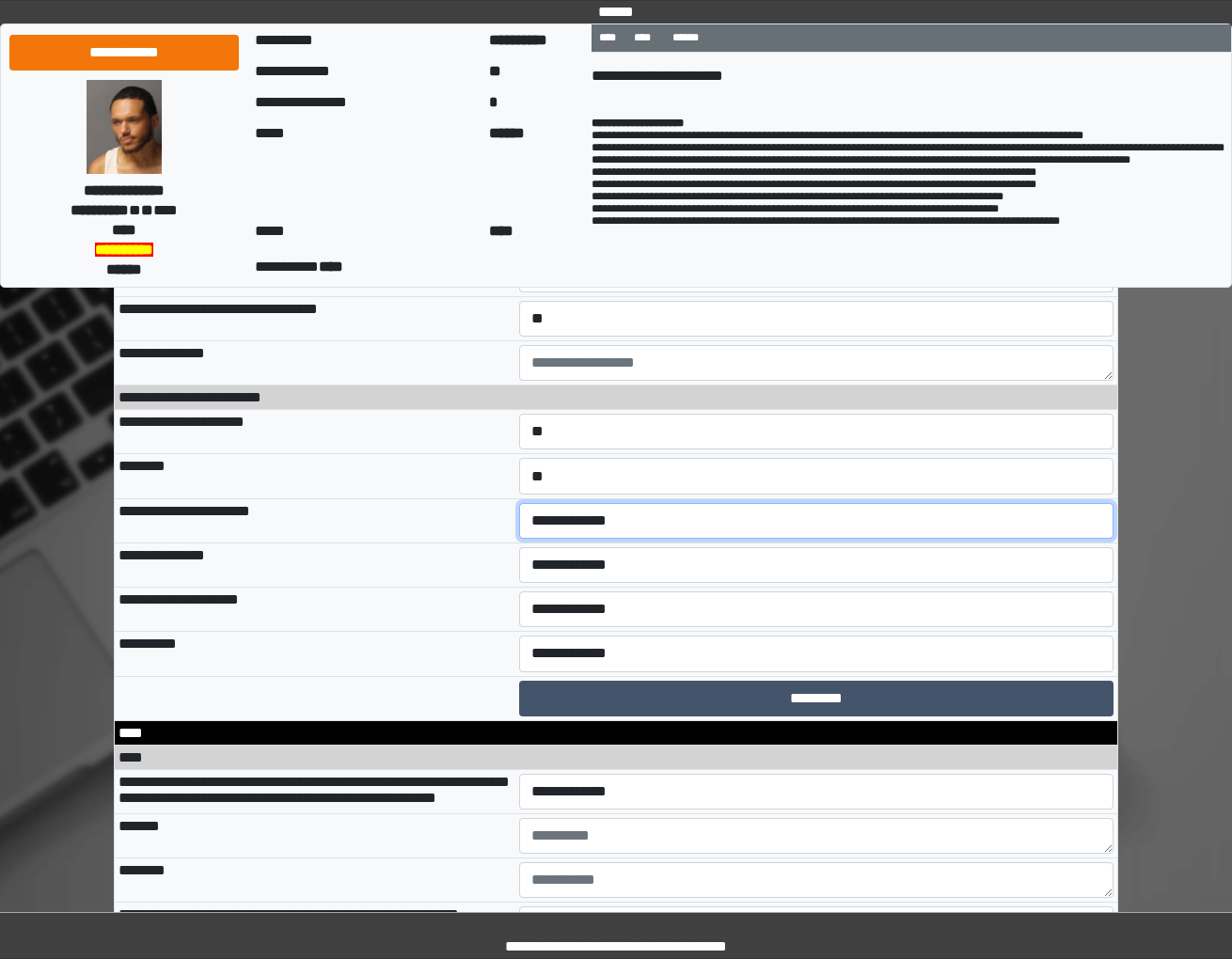 select on "*" 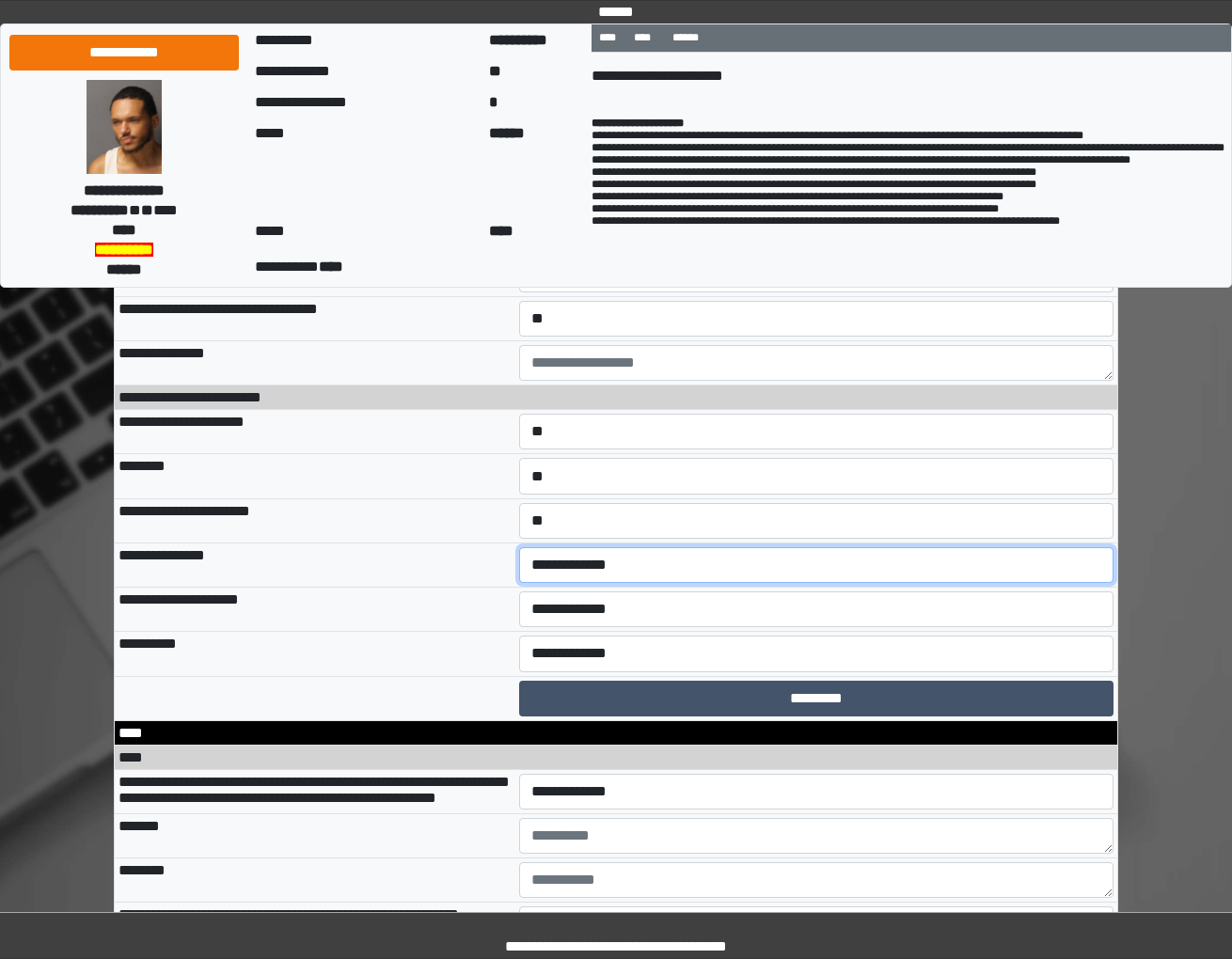 select on "*" 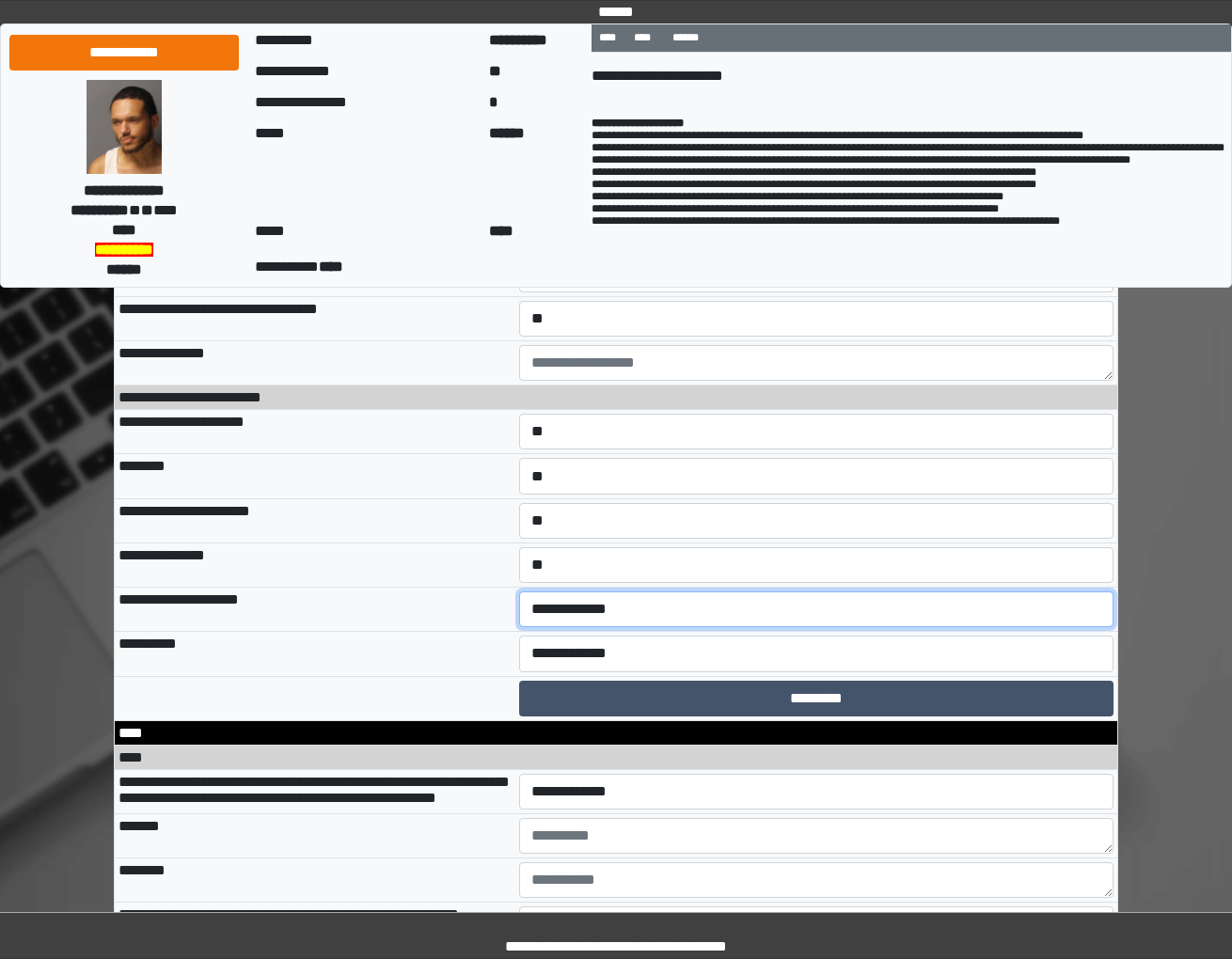 select on "*" 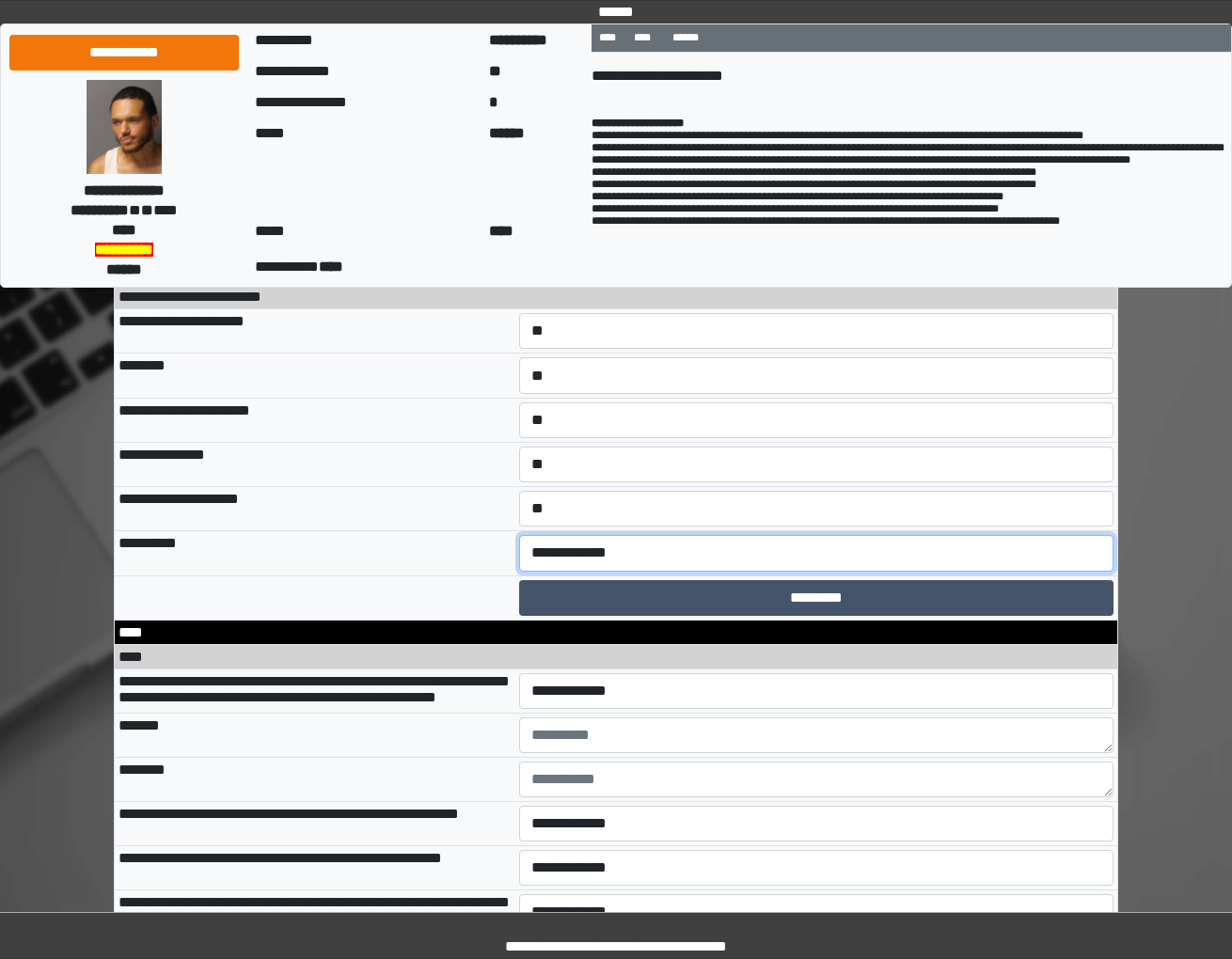 select on "*" 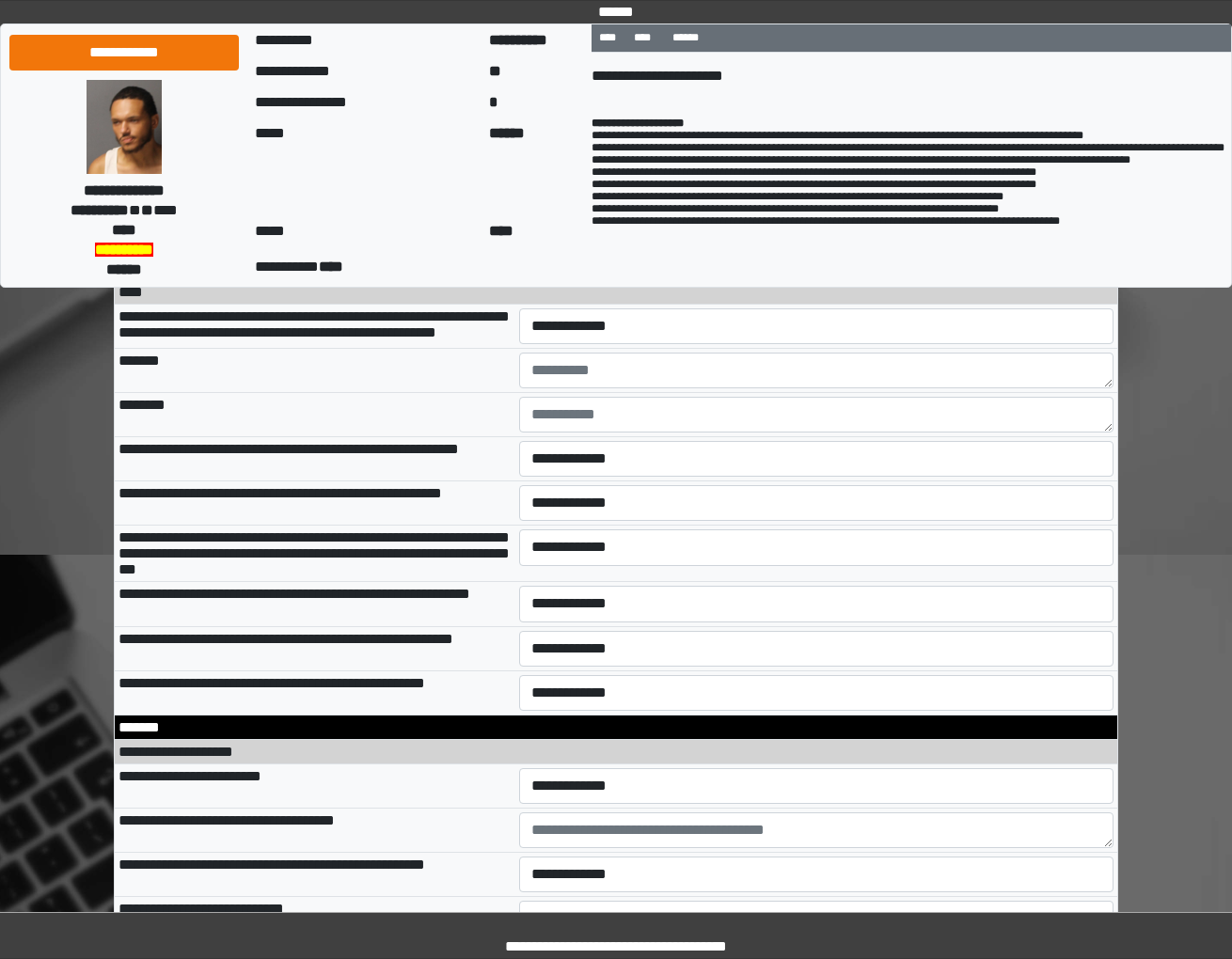 type 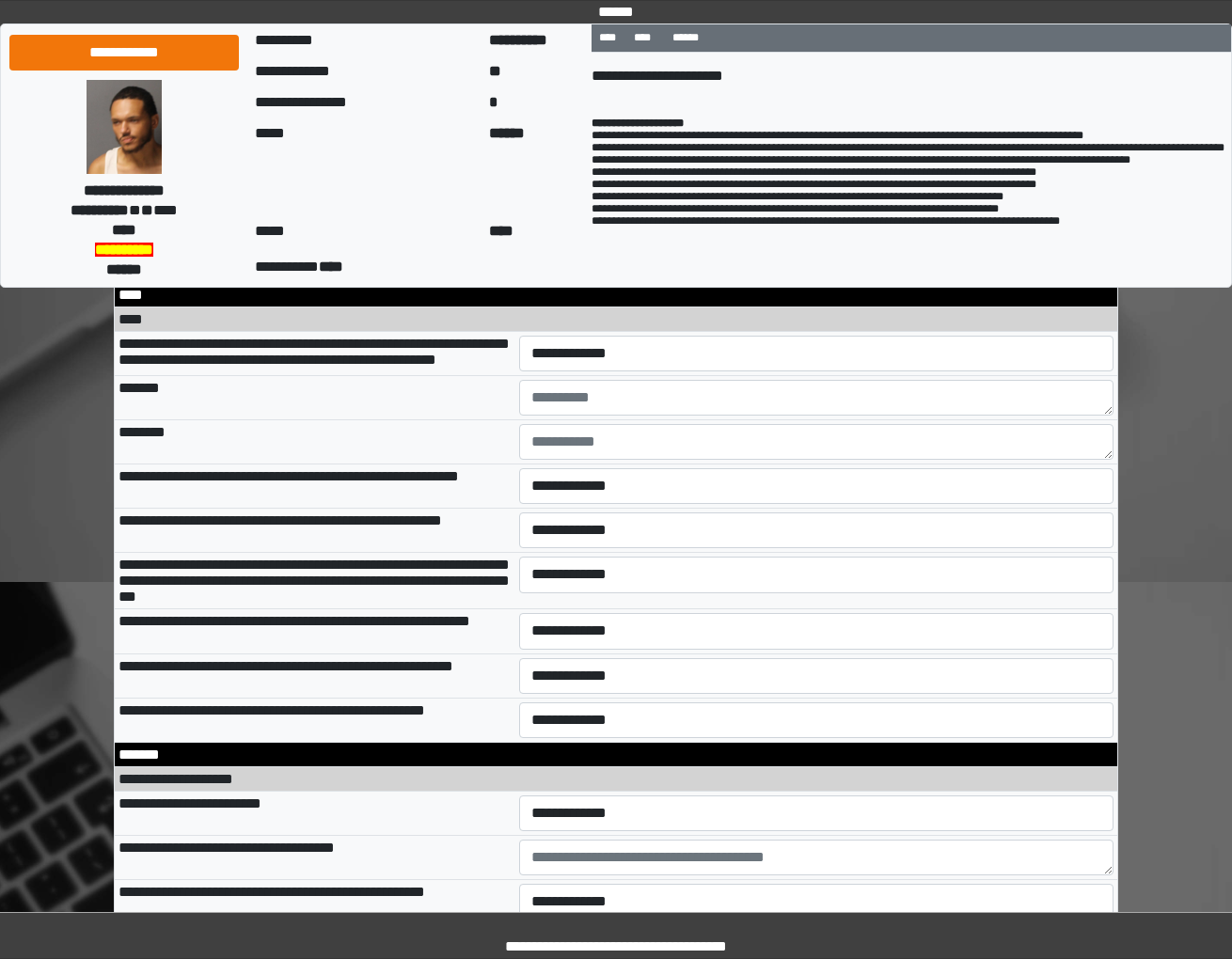 scroll, scrollTop: 11861, scrollLeft: 0, axis: vertical 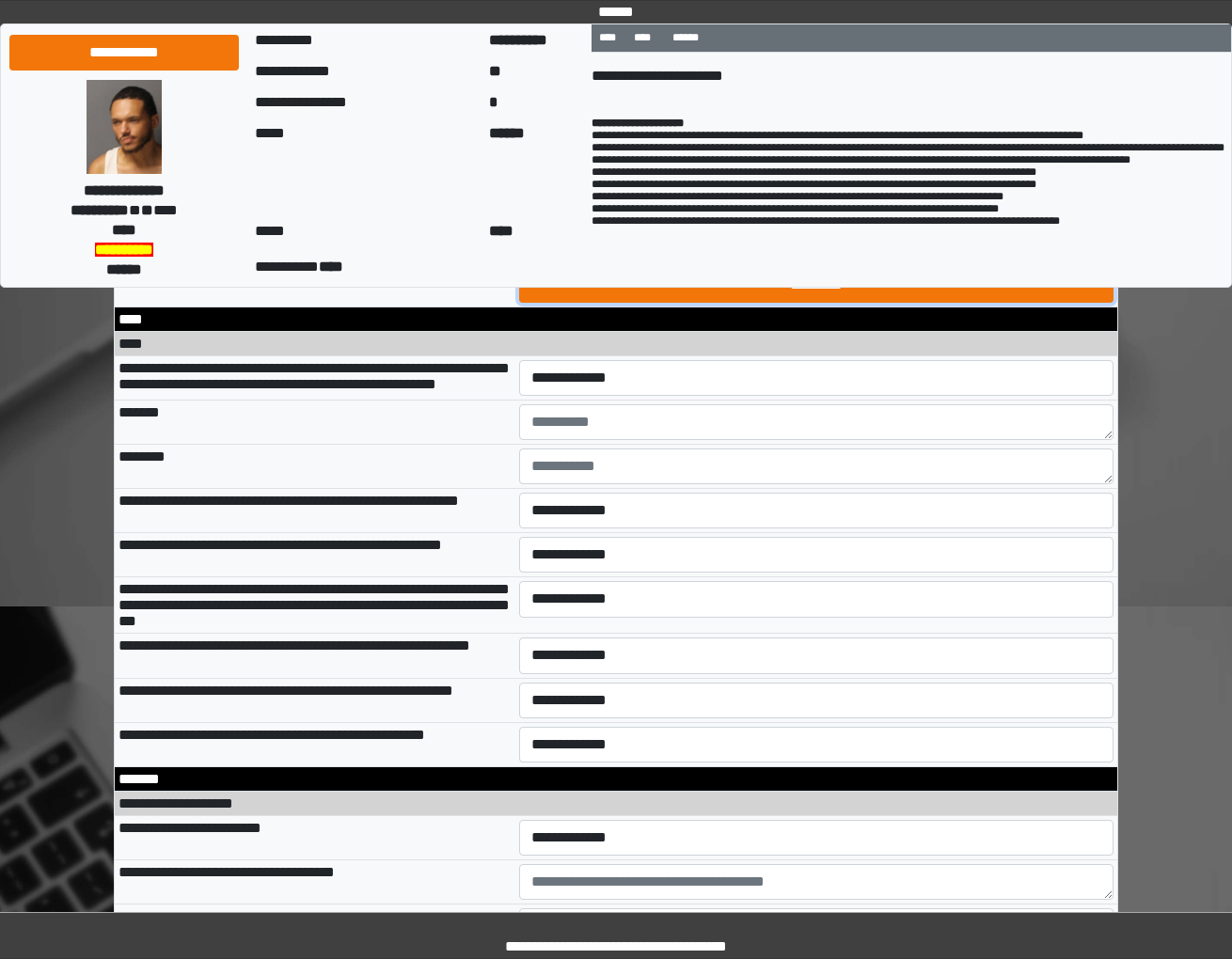 click on "*********" at bounding box center [815, 285] 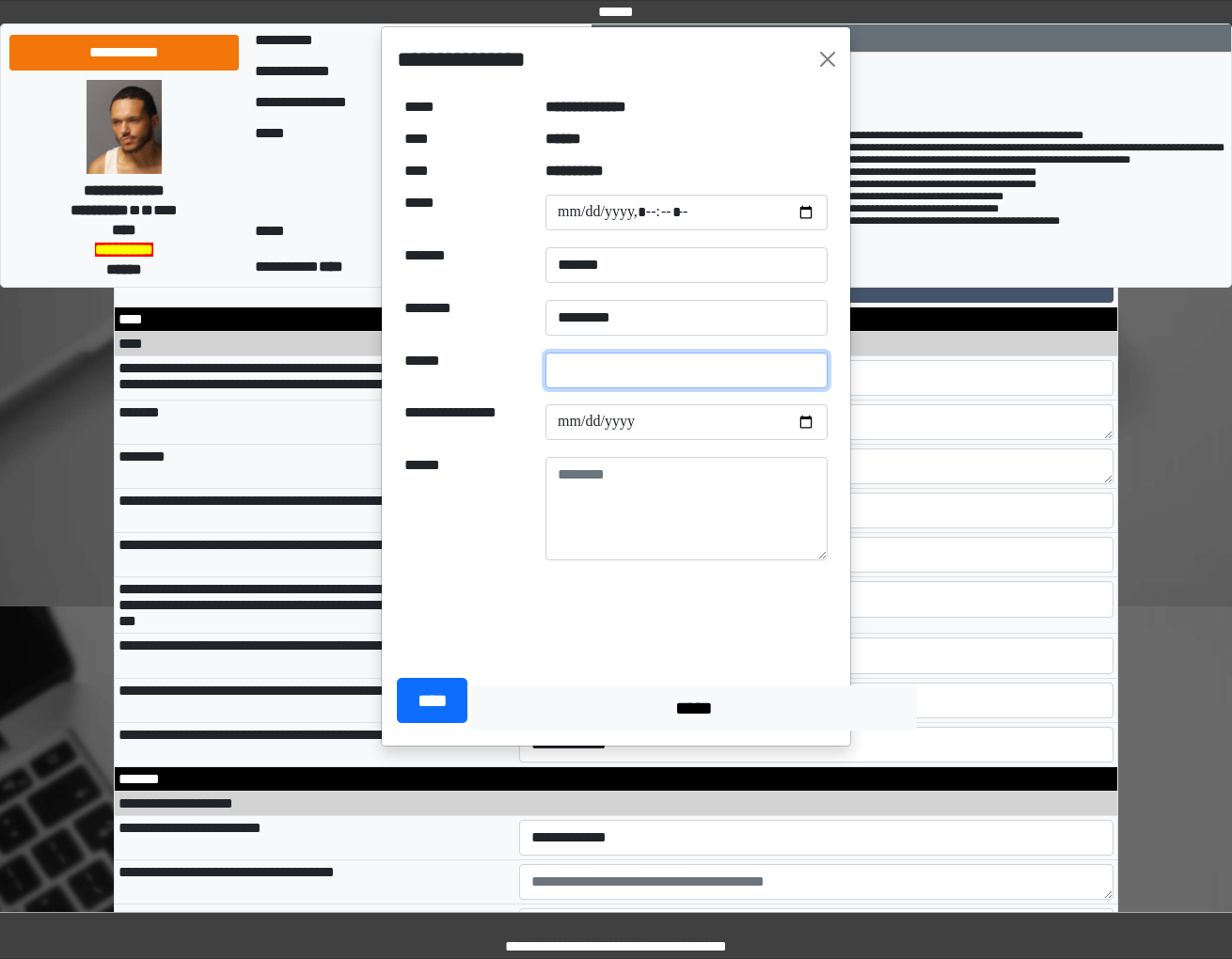 click at bounding box center (687, 370) 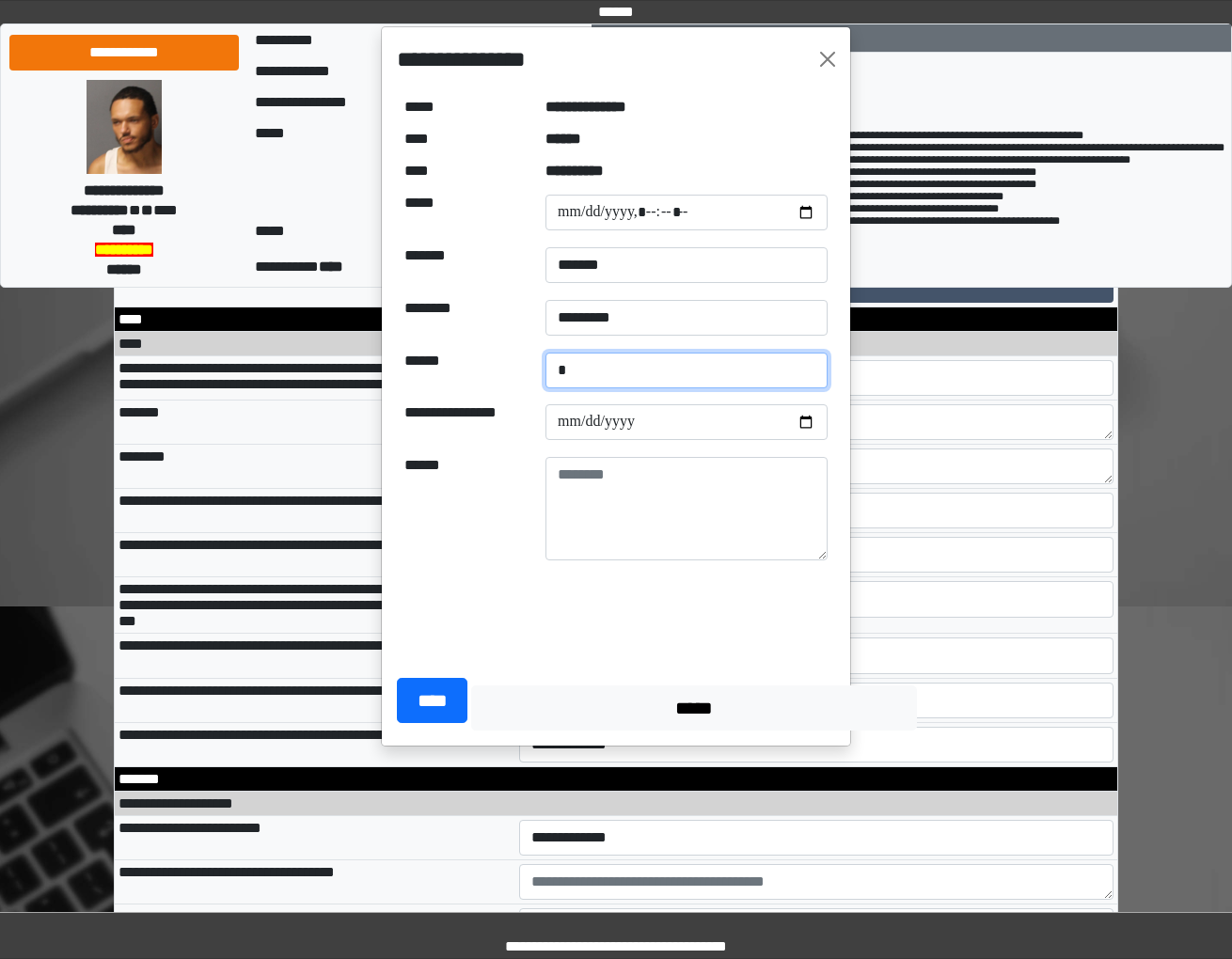 type on "*****" 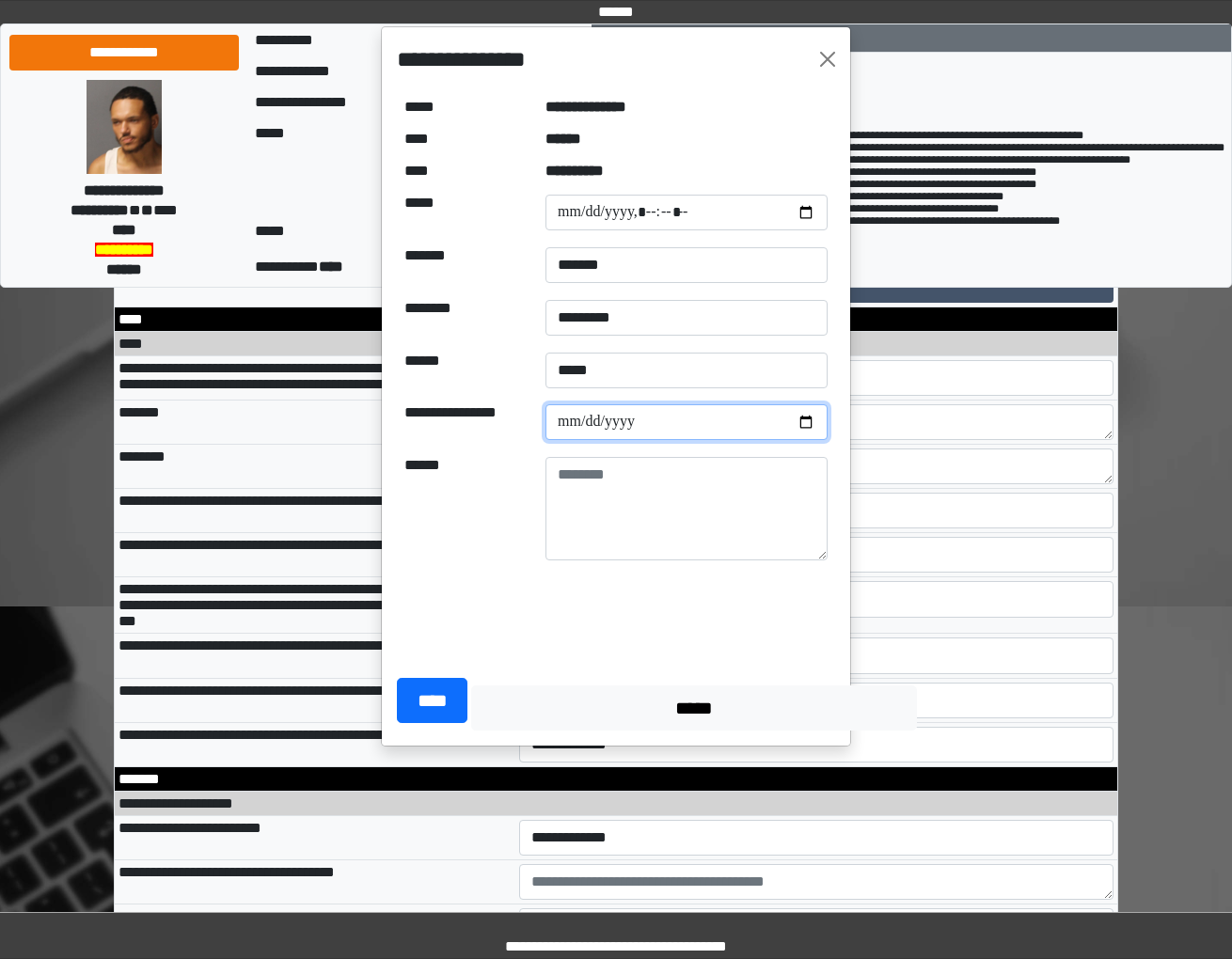 type on "**********" 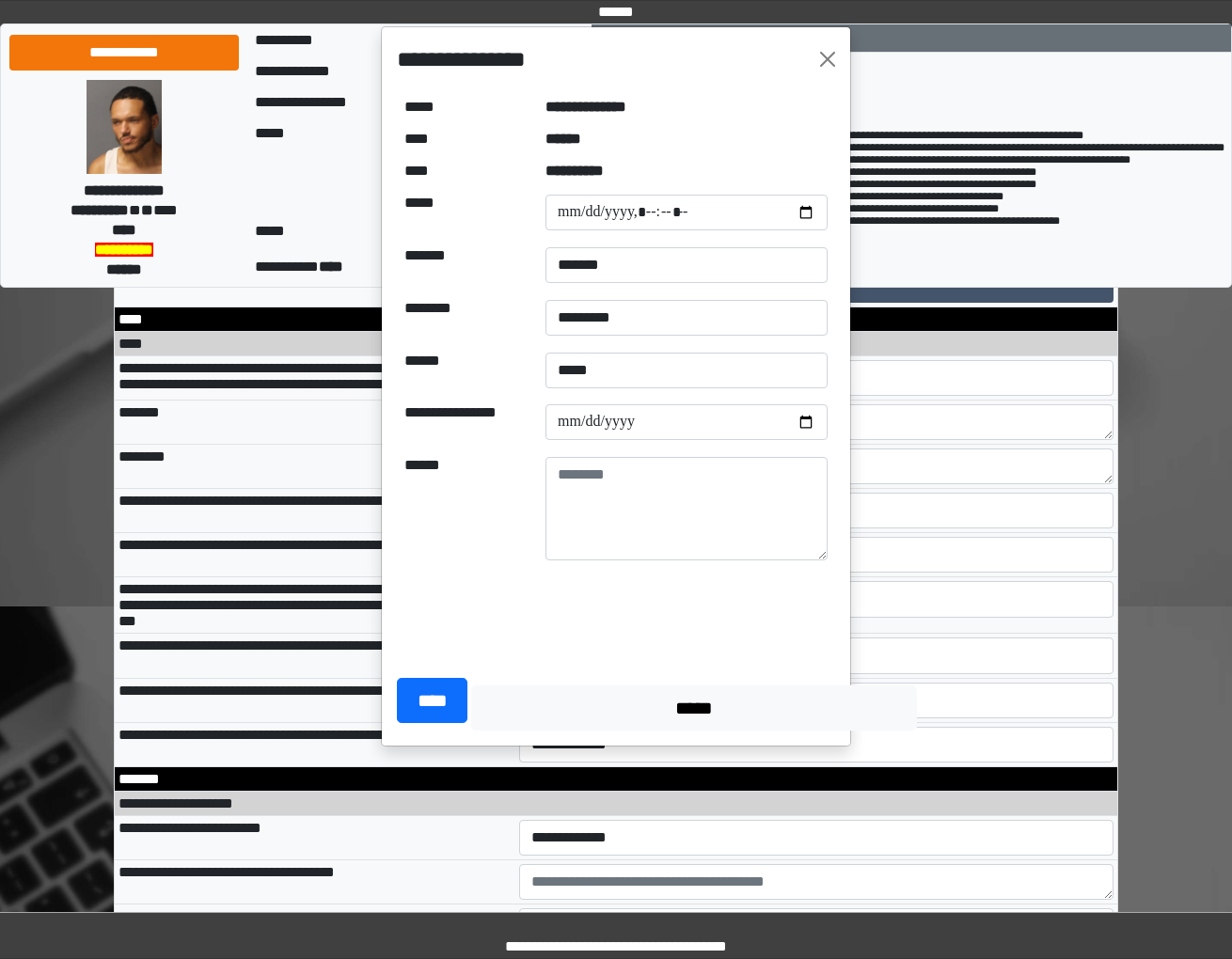 click on "******" at bounding box center (467, 511) 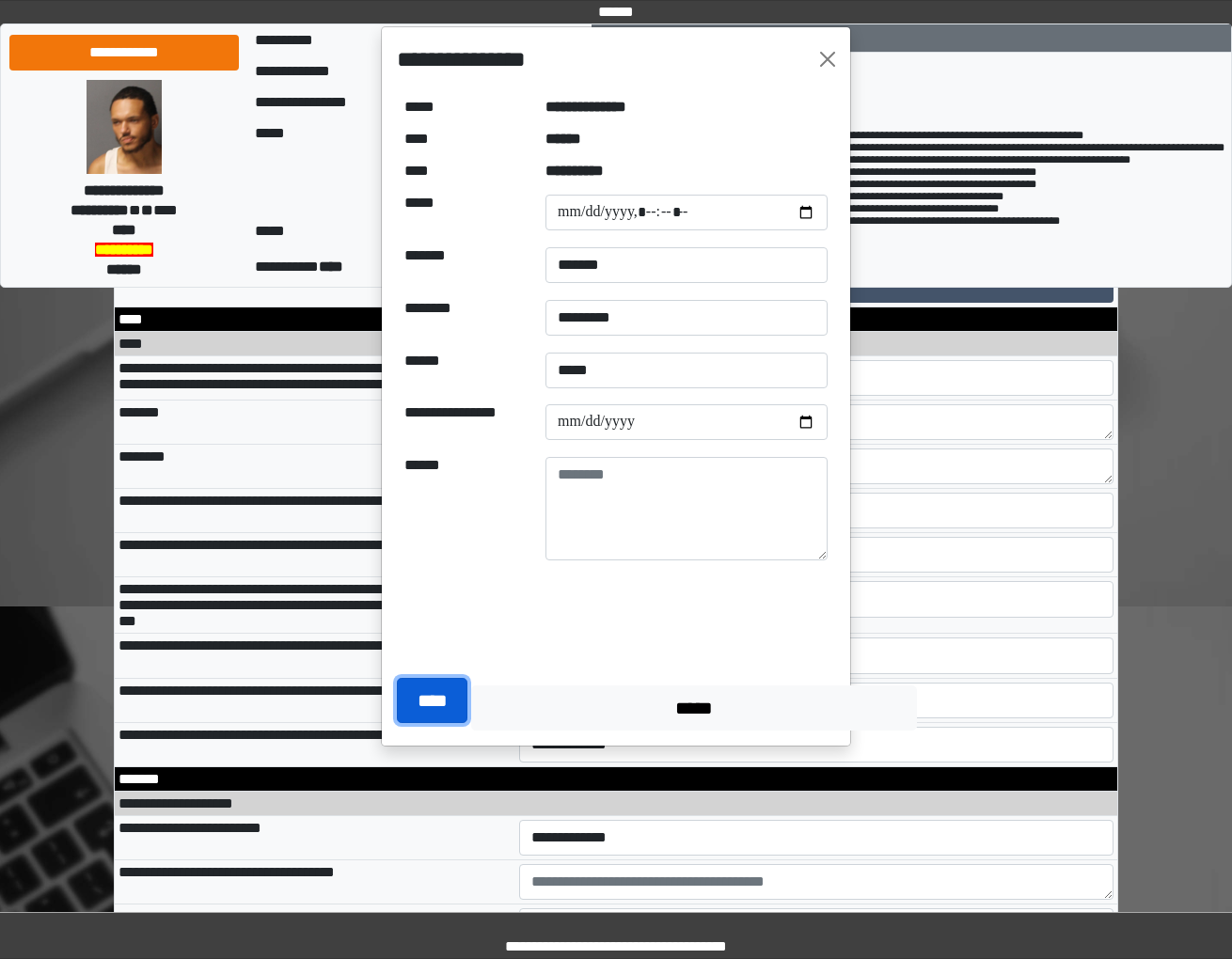 click on "****" at bounding box center [432, 700] 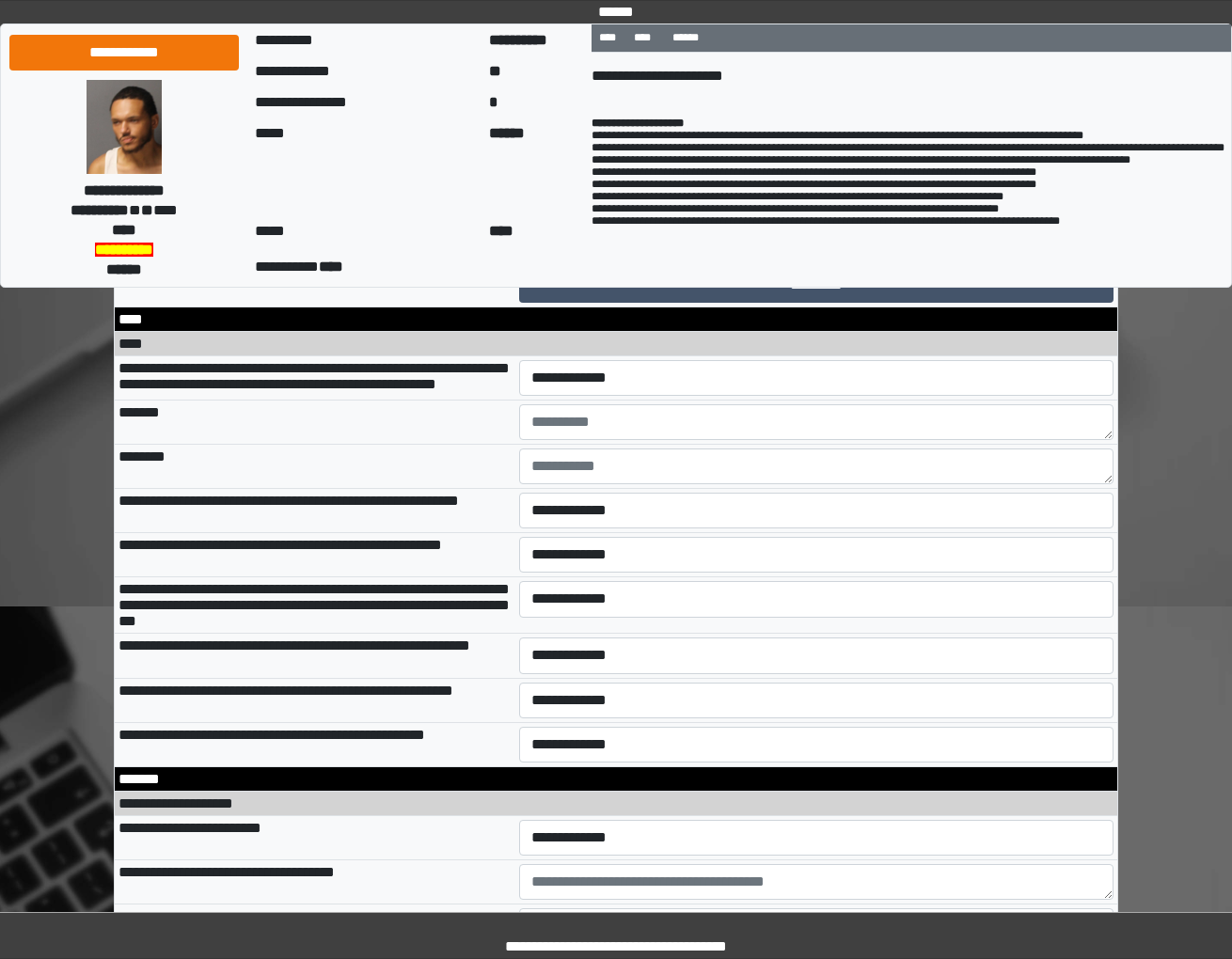 scroll, scrollTop: 12069, scrollLeft: 0, axis: vertical 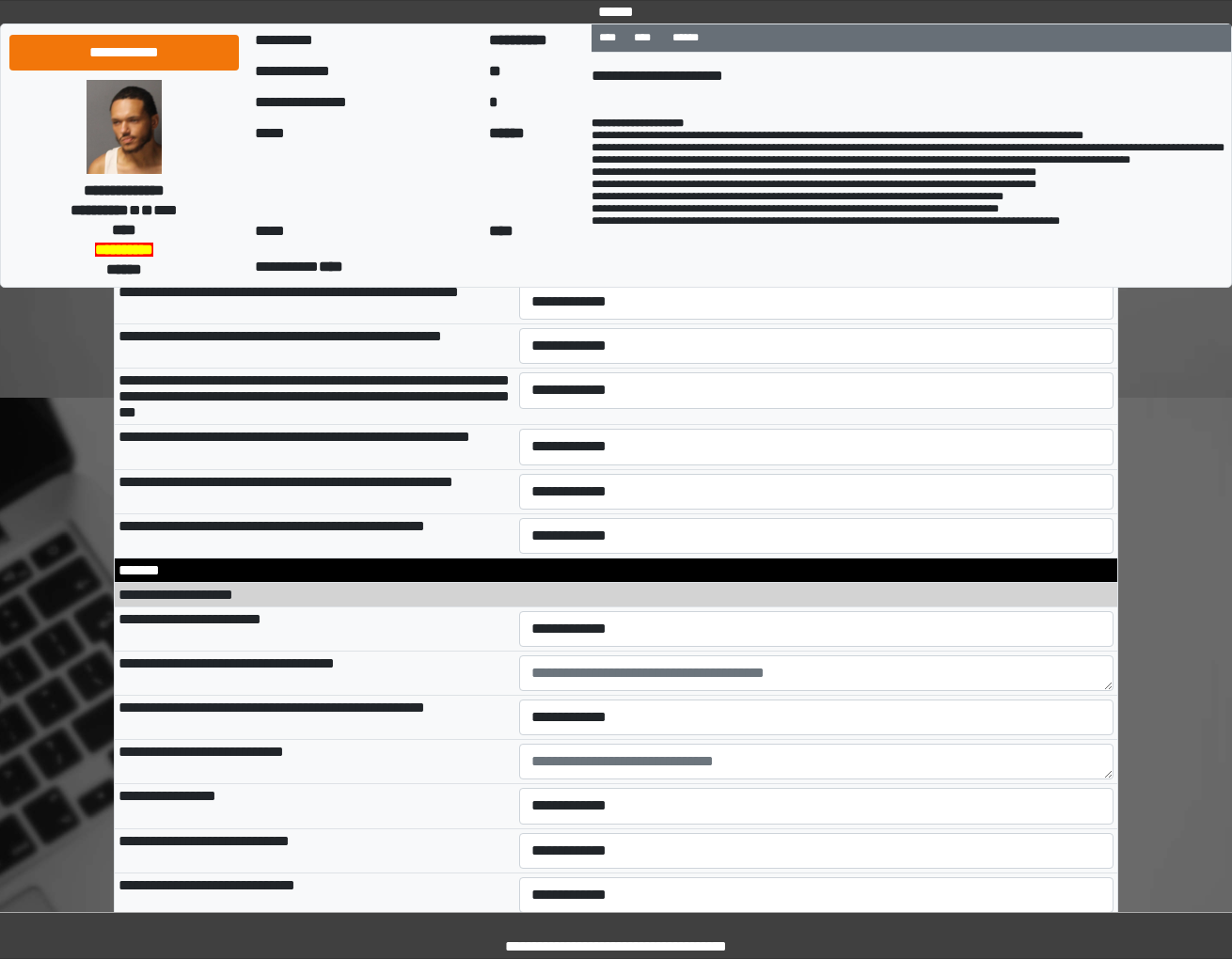 click on "**********" at bounding box center [815, 169] 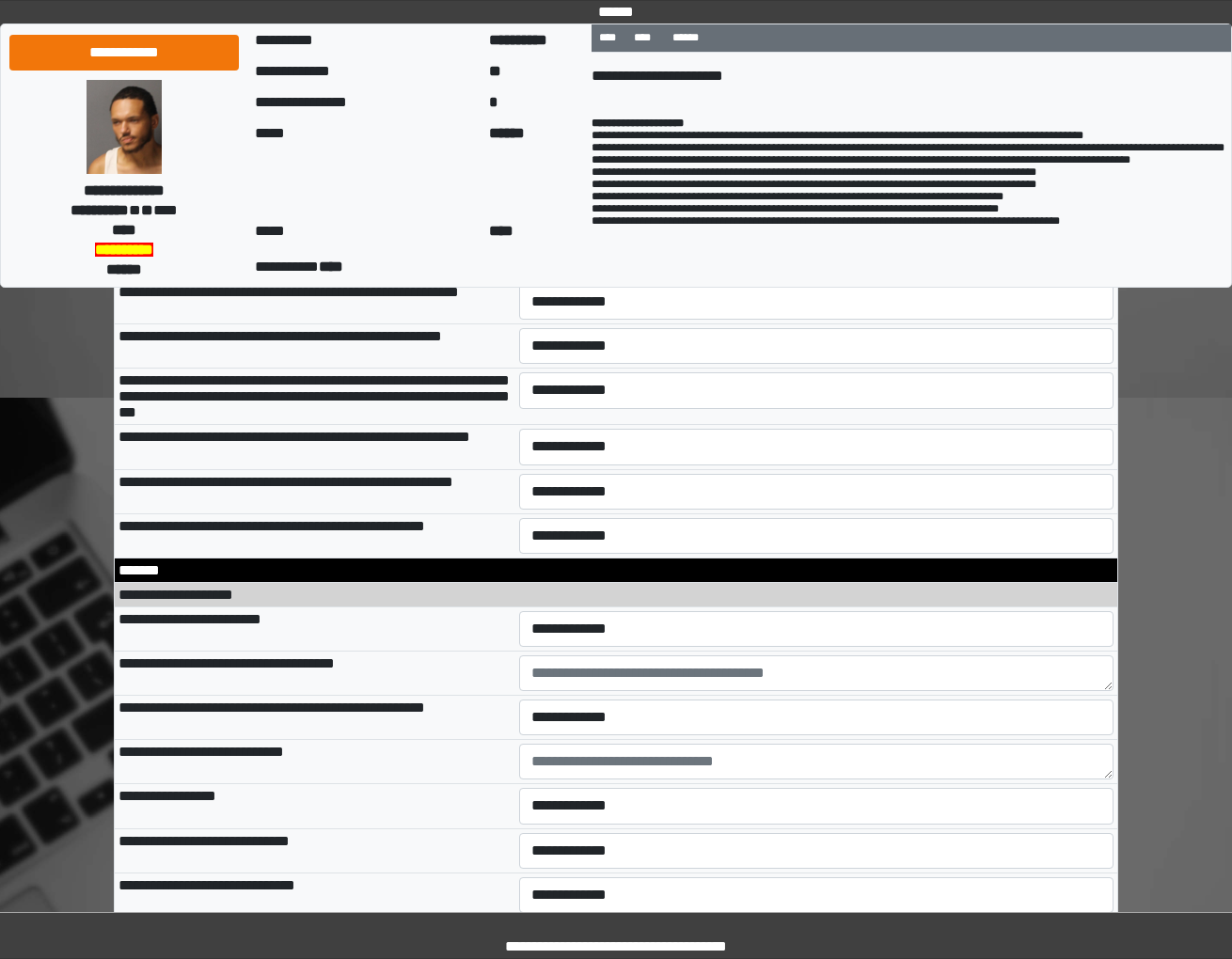 type on "*******" 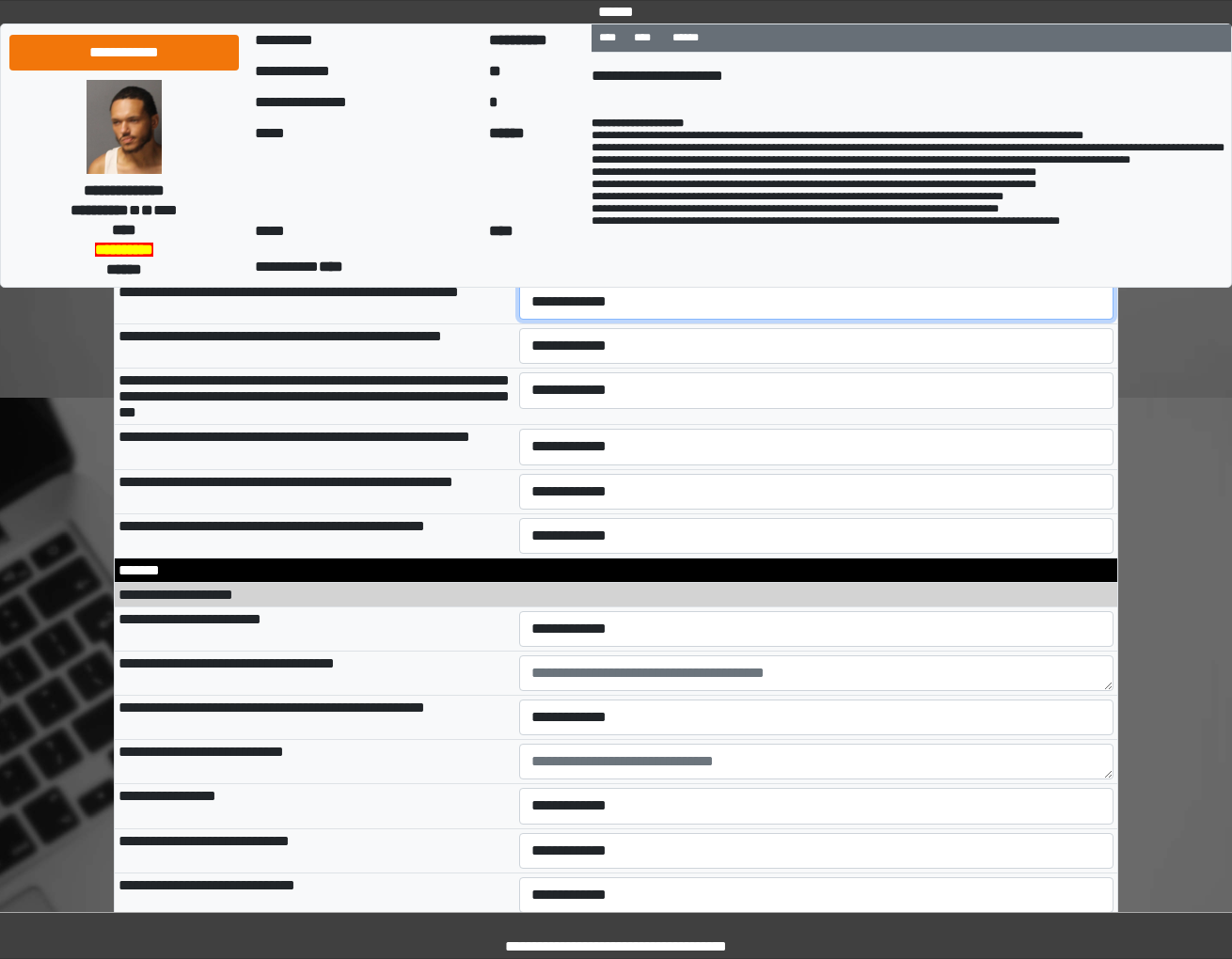 select on "*" 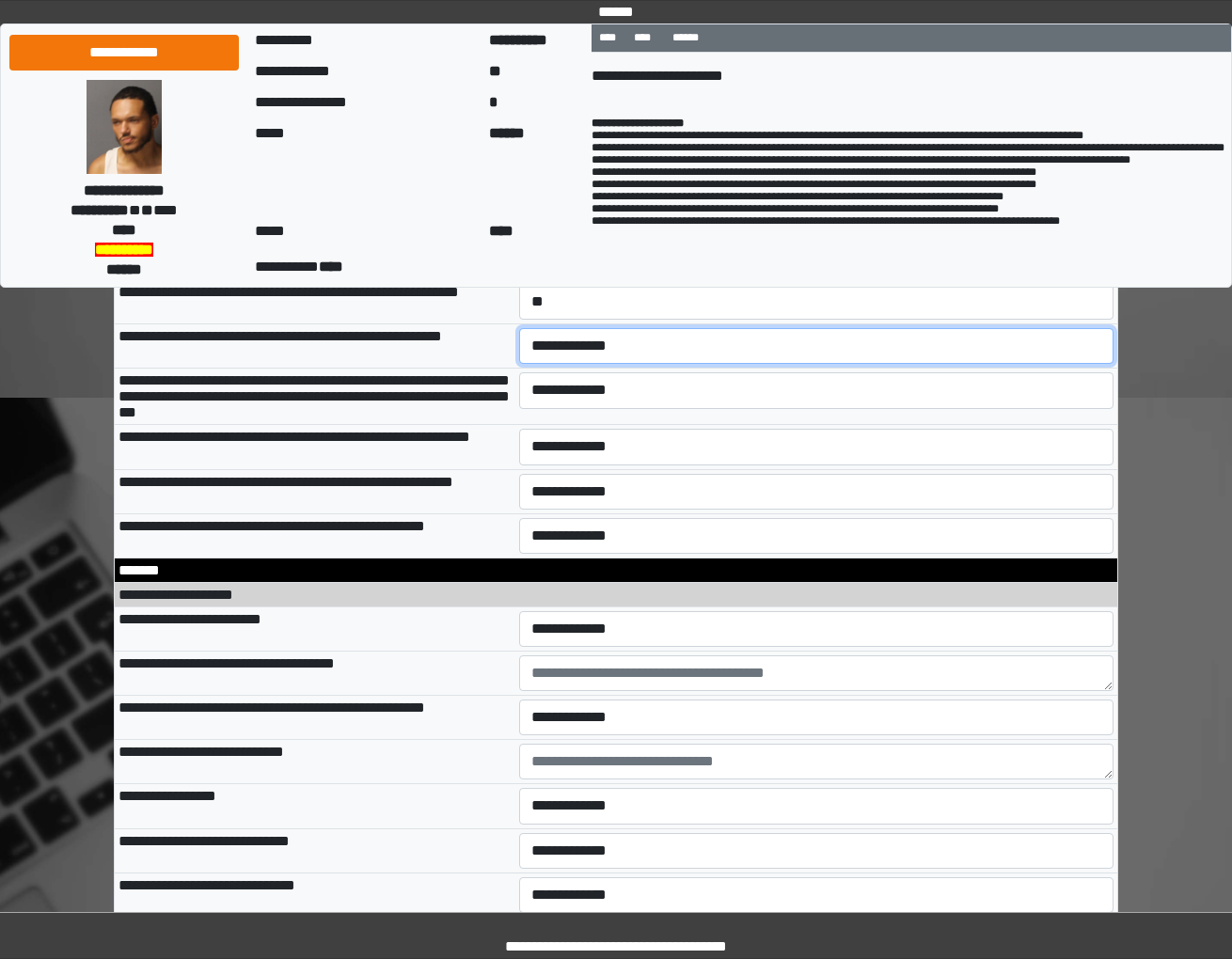 select on "*" 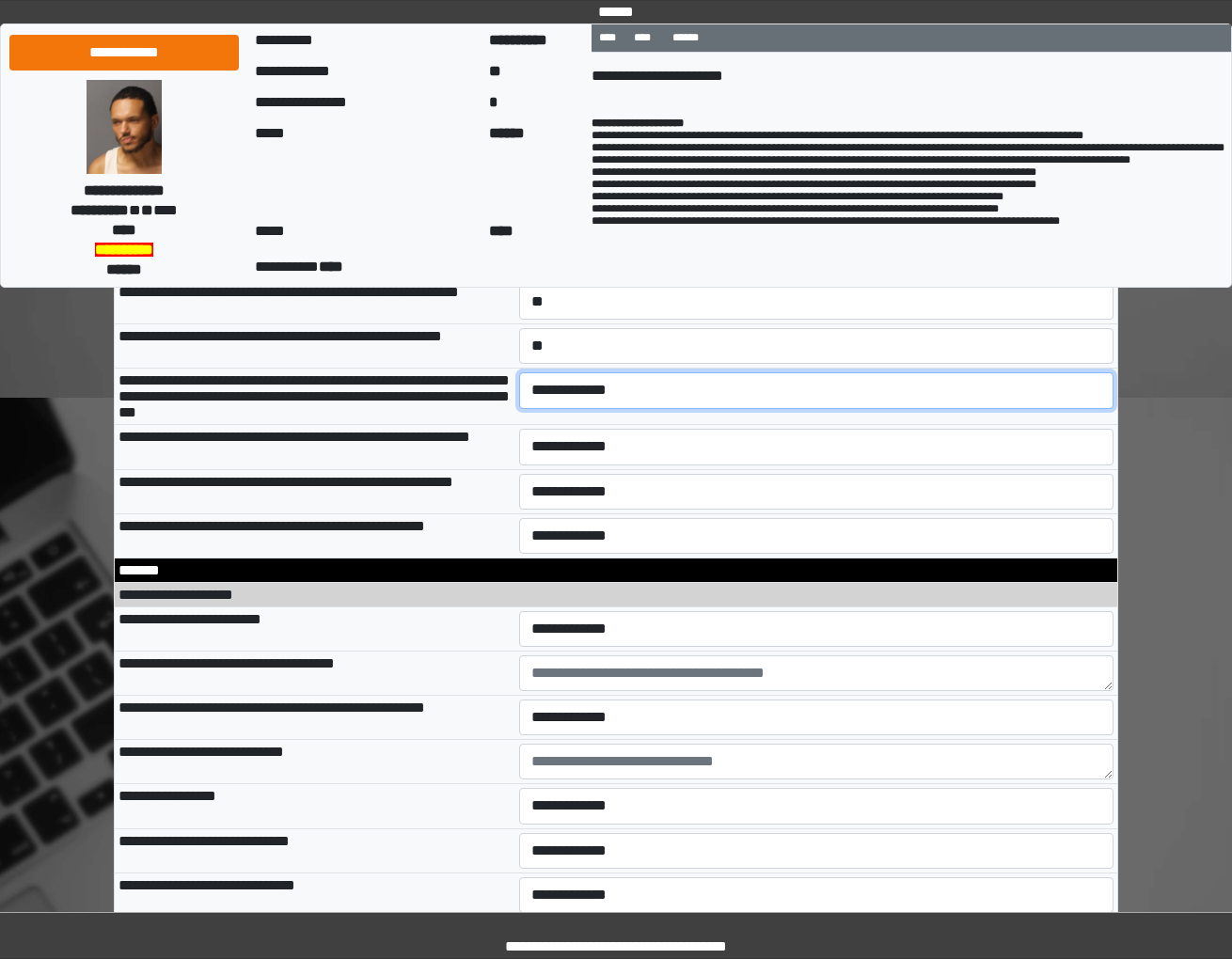 select on "*" 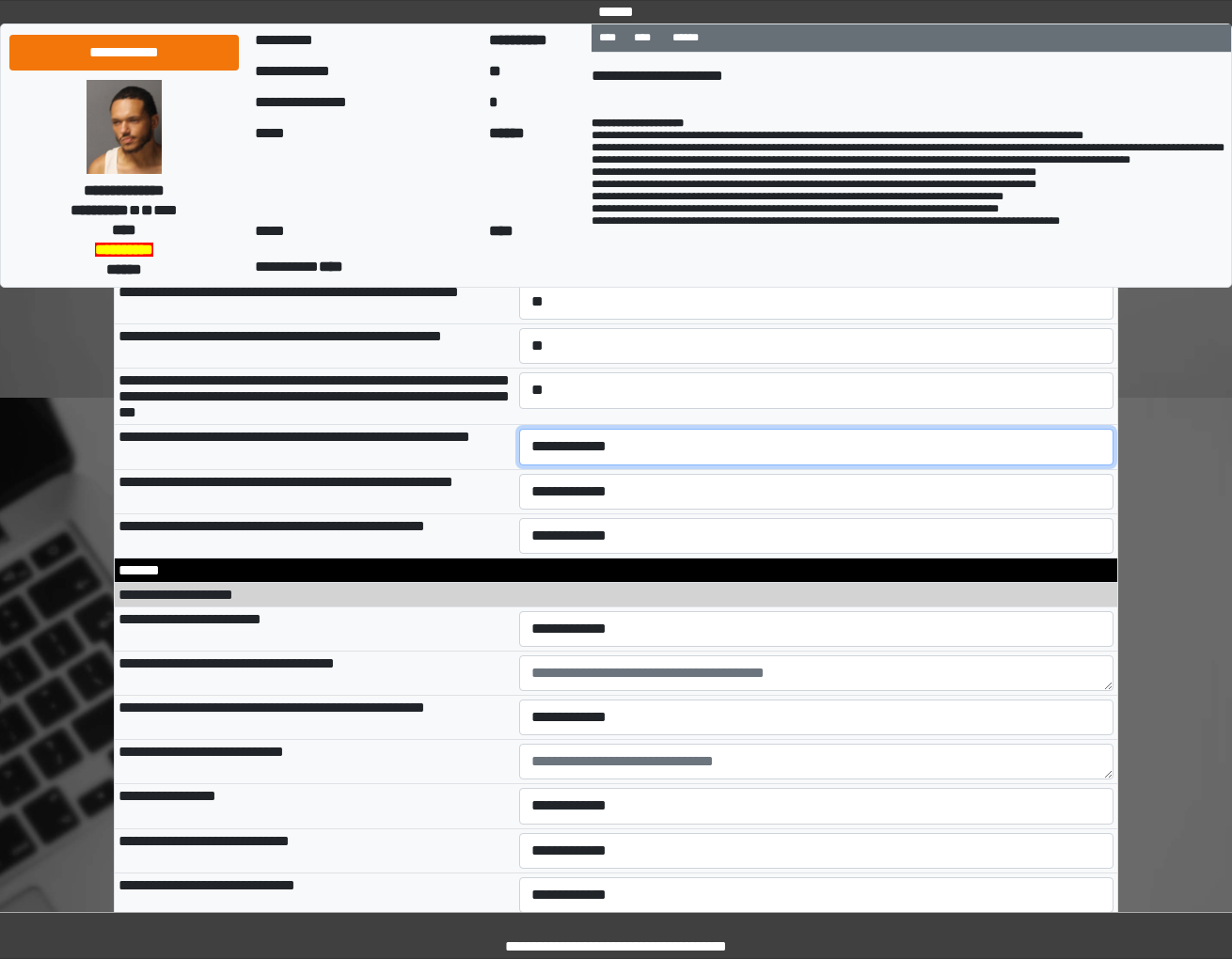 select on "*" 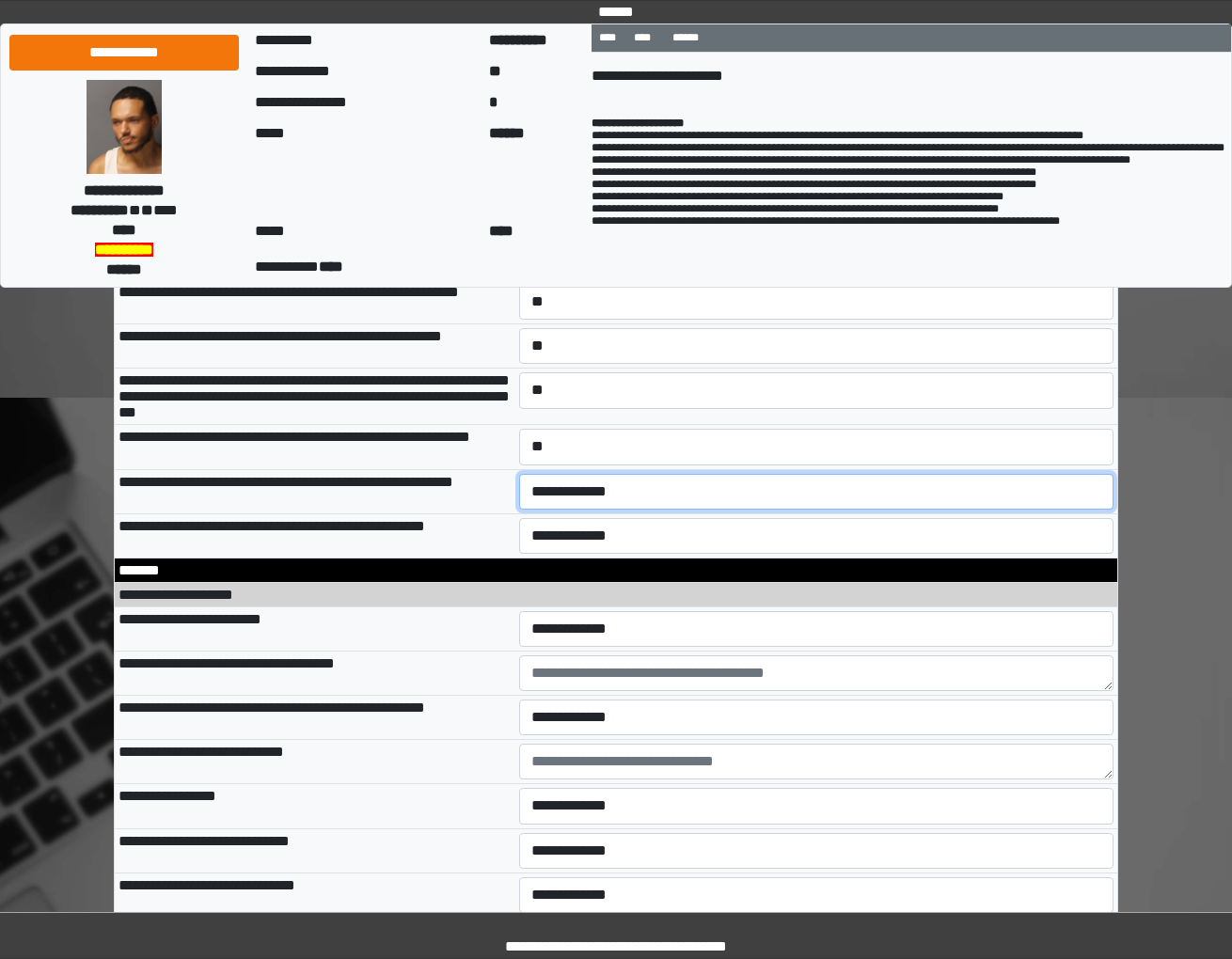 select on "*" 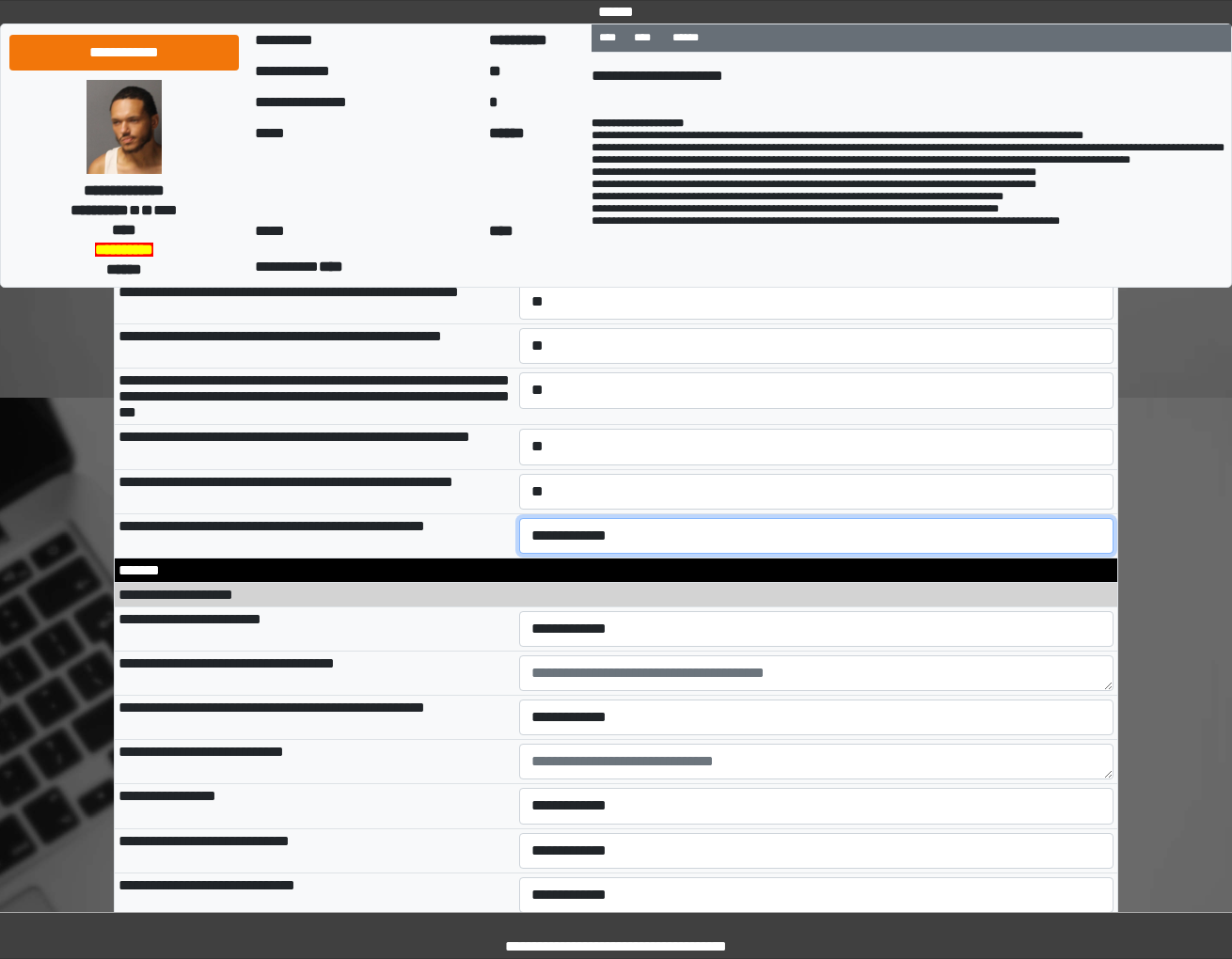 select on "*" 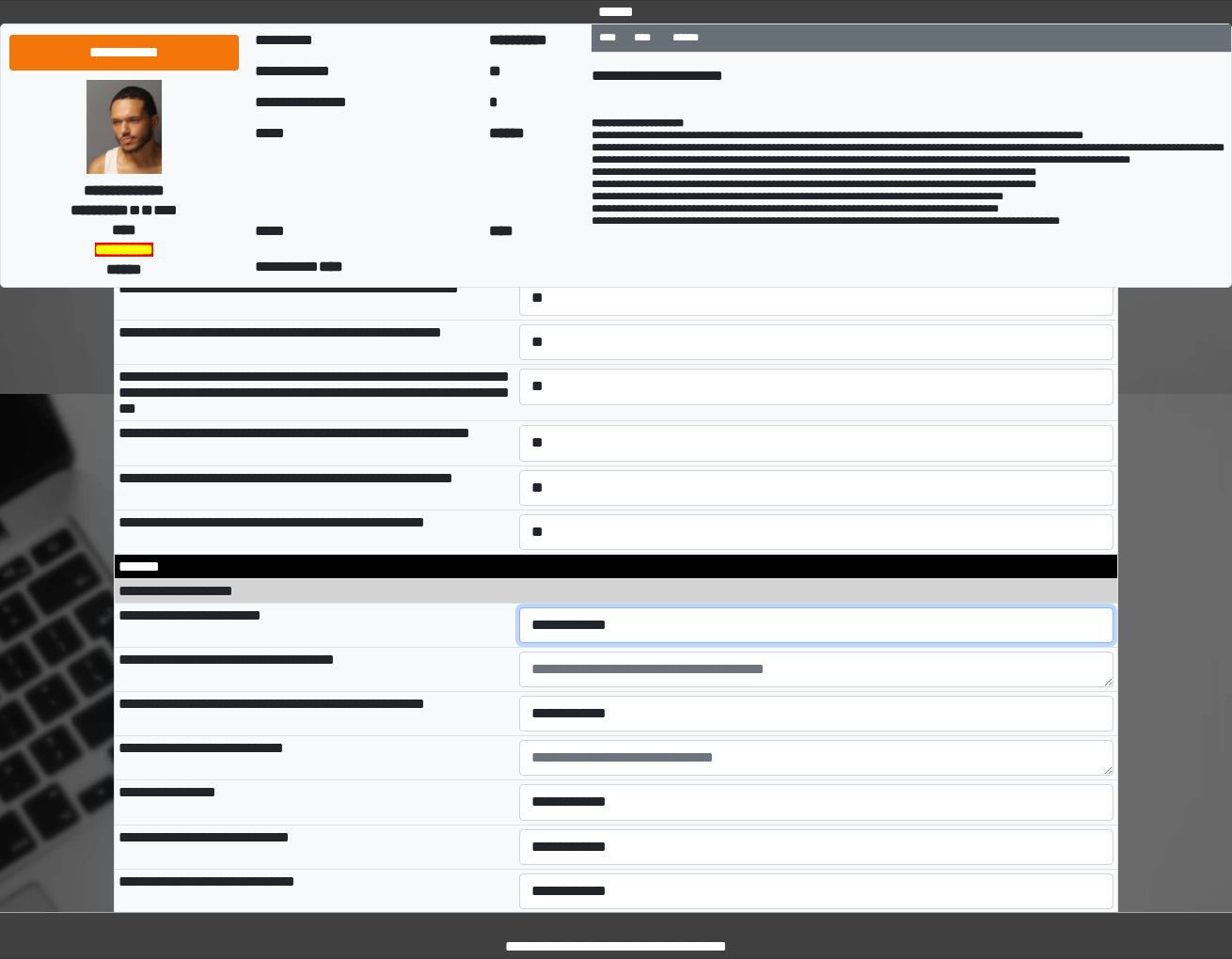 select on "*" 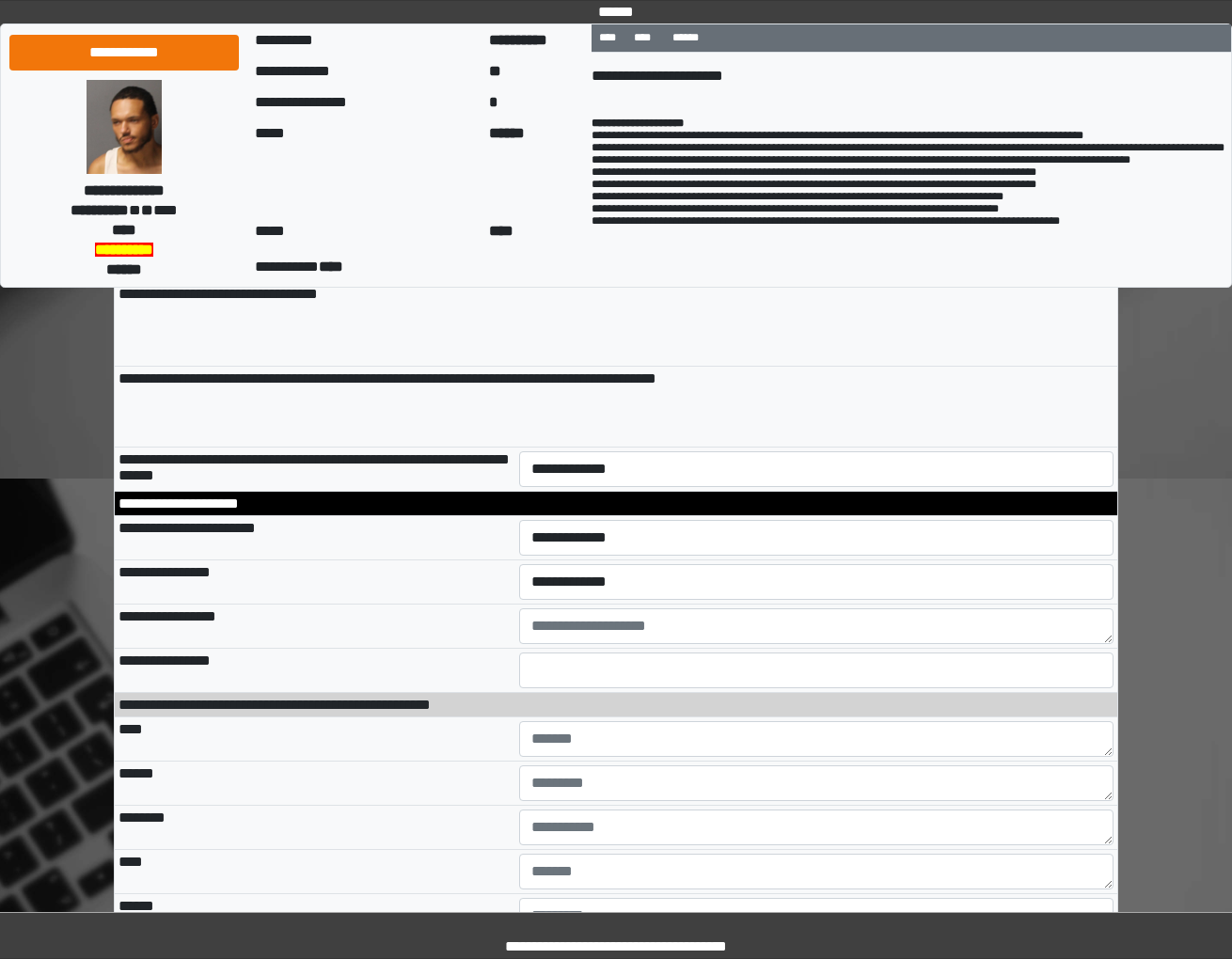 scroll, scrollTop: 13264, scrollLeft: 0, axis: vertical 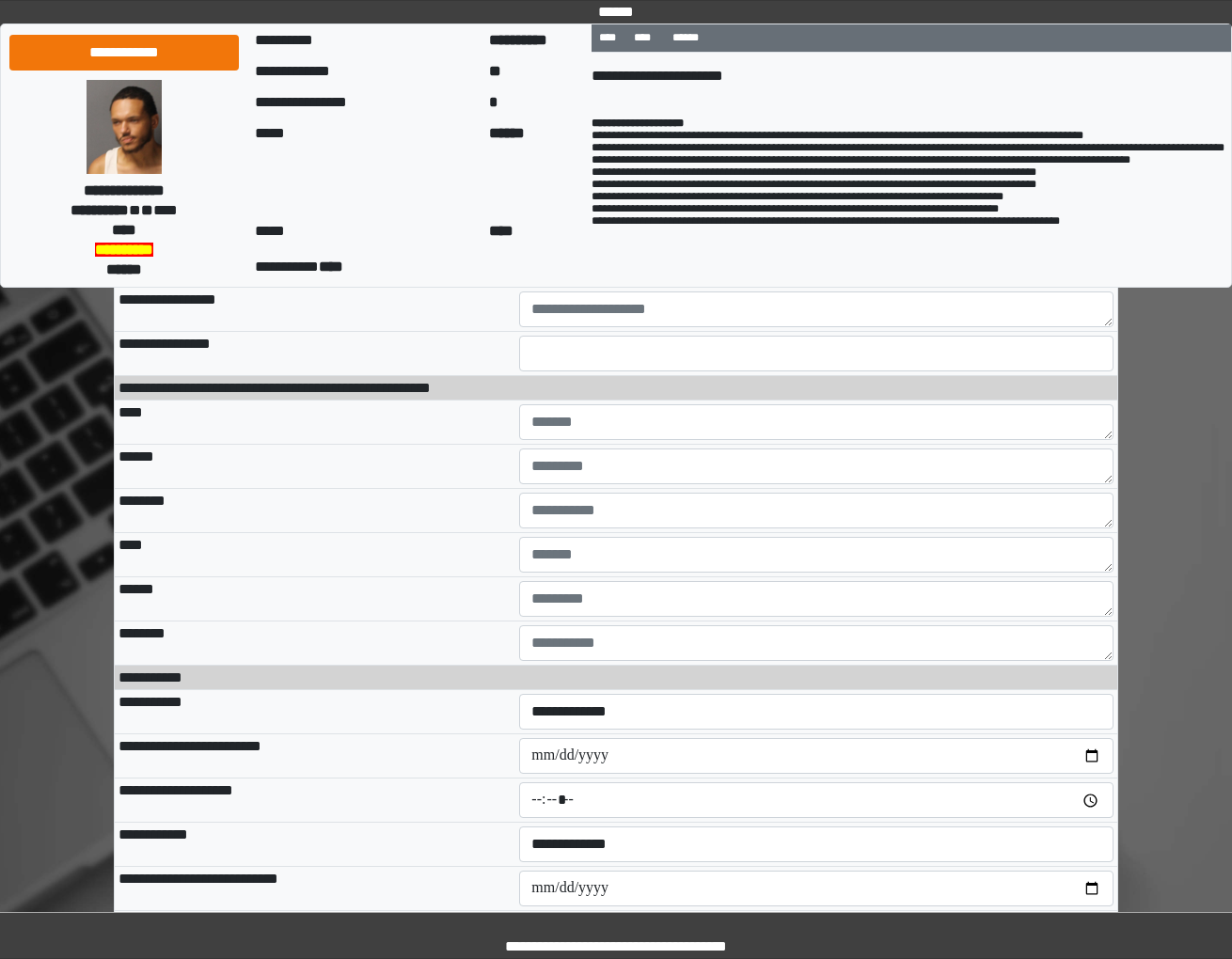 drag, startPoint x: 561, startPoint y: 607, endPoint x: 546, endPoint y: 607, distance: 15 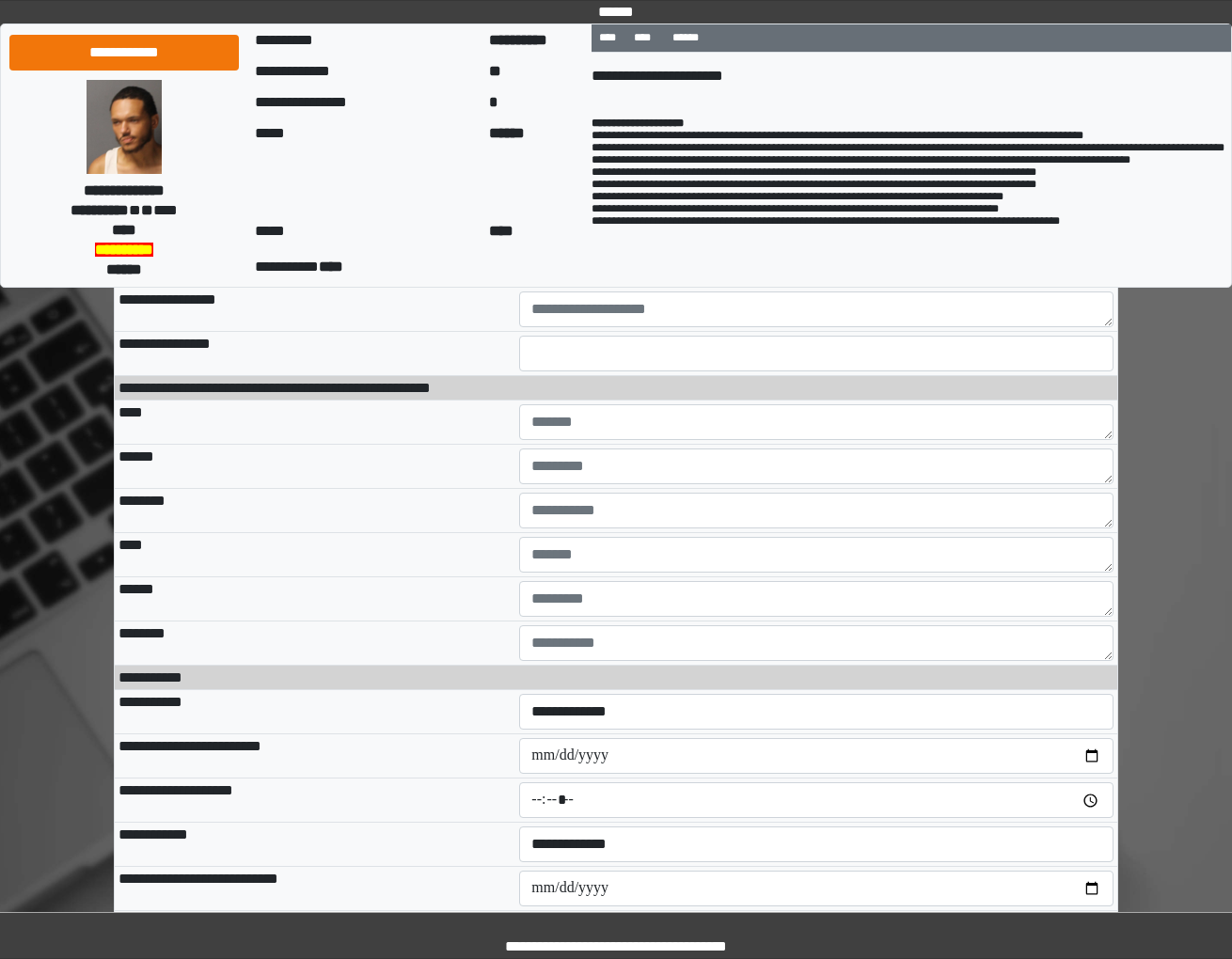 select on "*" 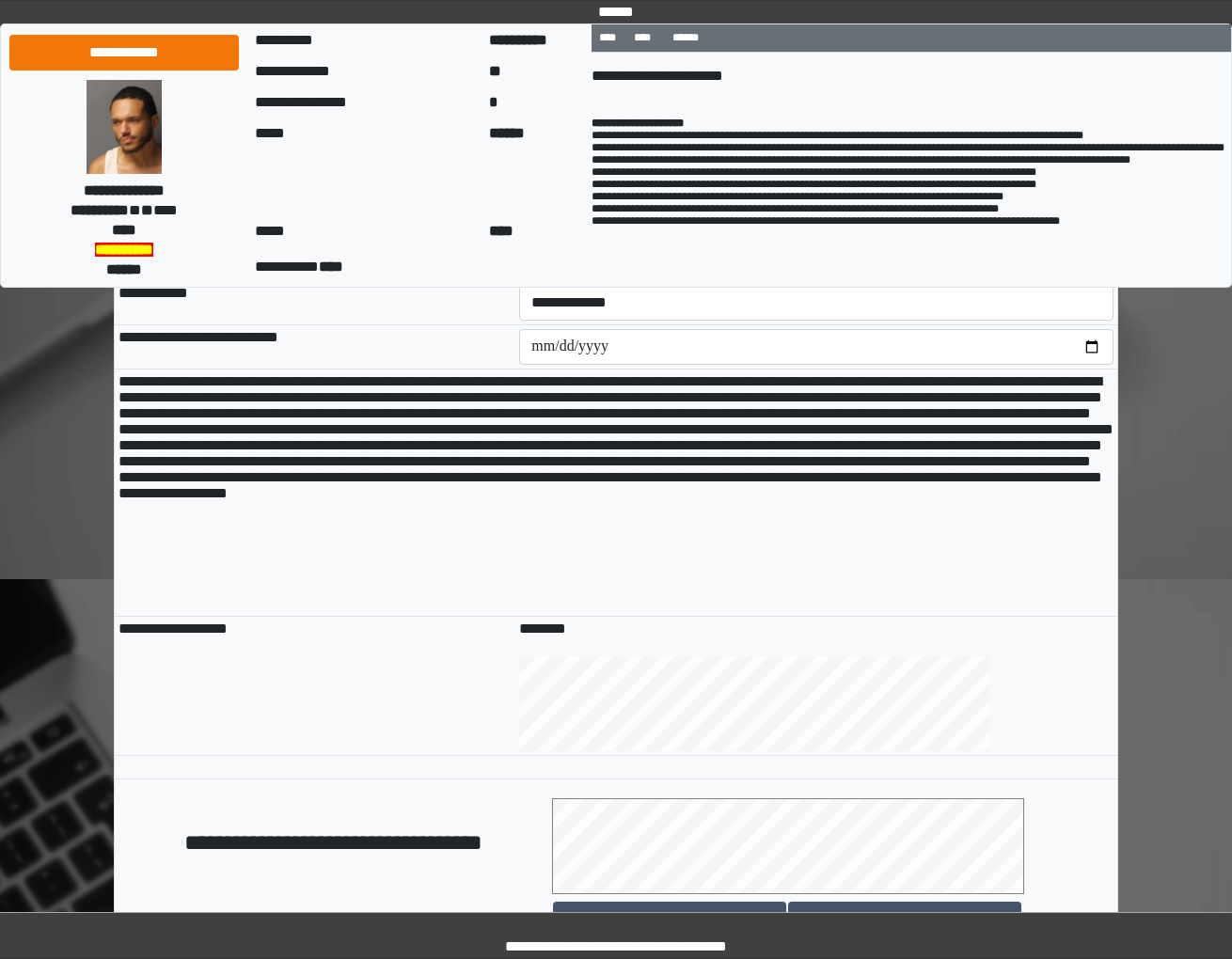 scroll, scrollTop: 14100, scrollLeft: 0, axis: vertical 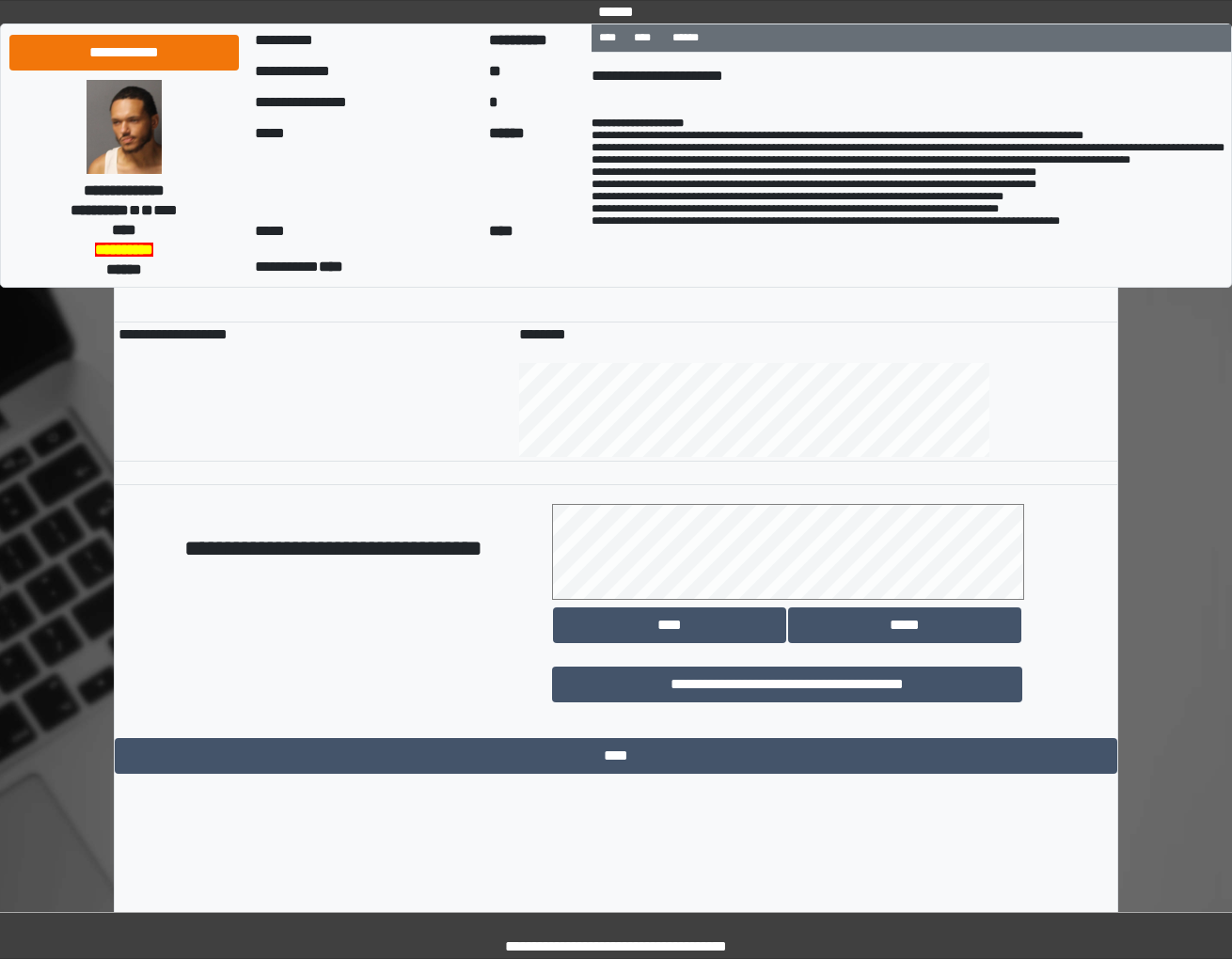 click on "**********" at bounding box center [816, -124] 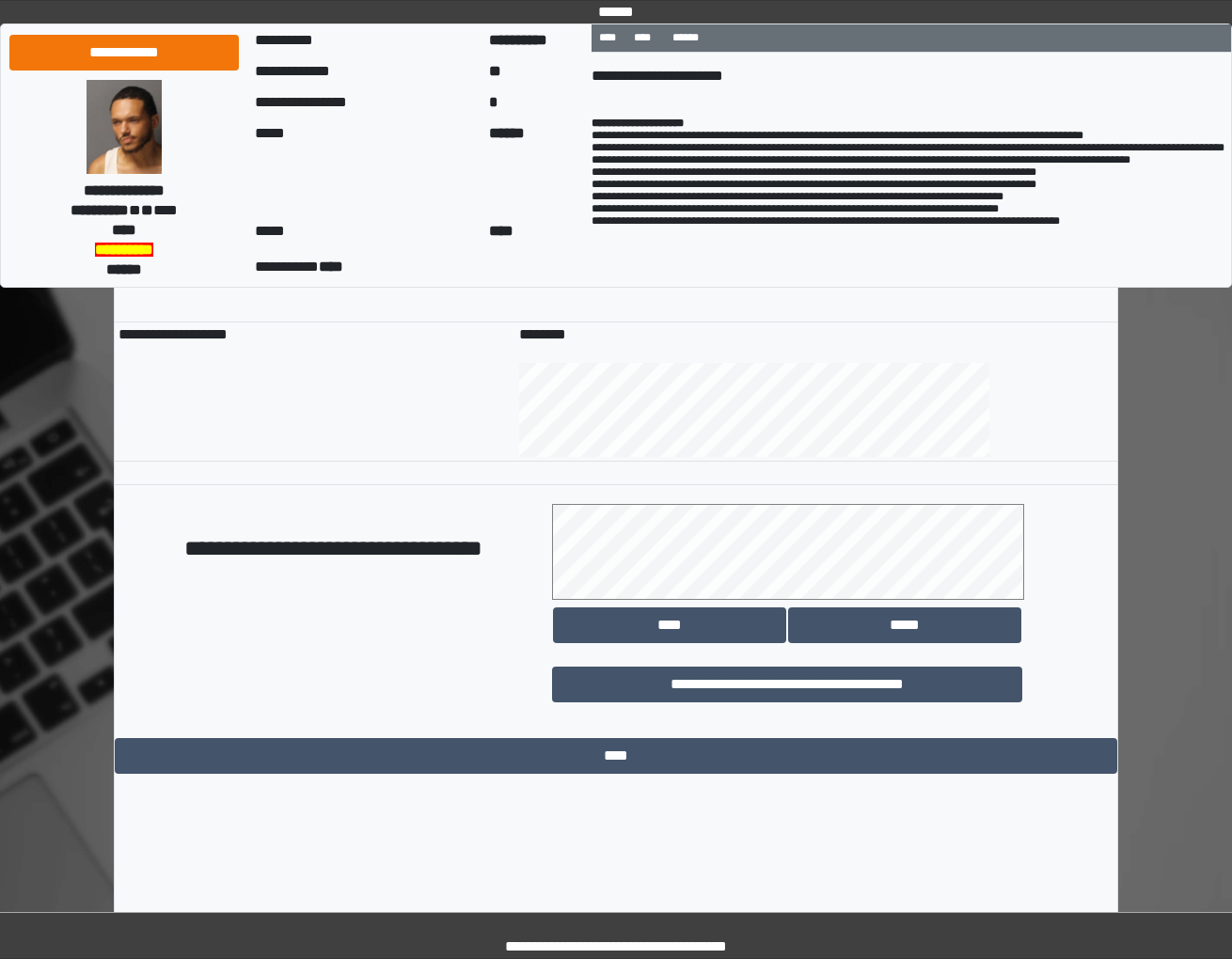 type on "*****" 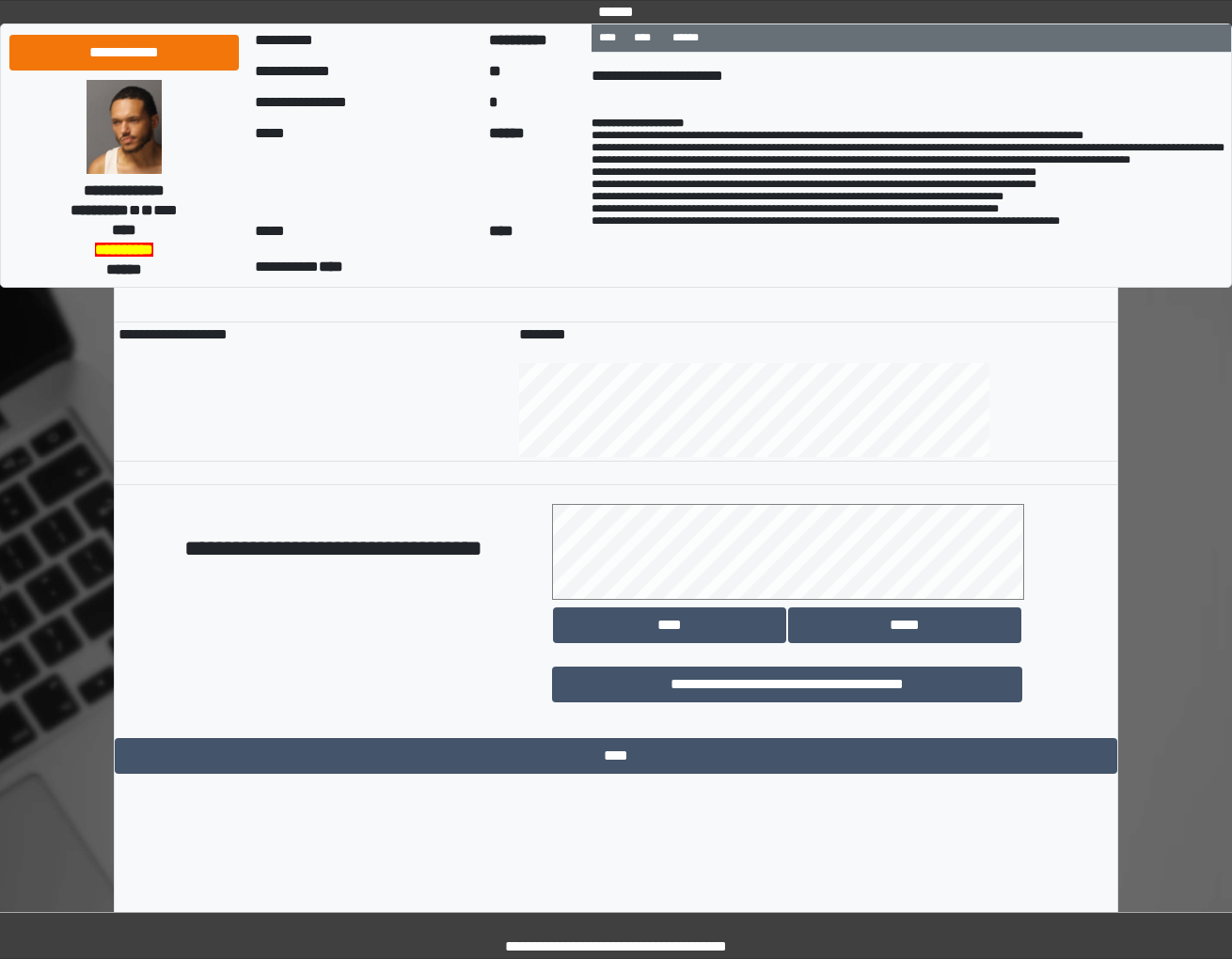 type on "**********" 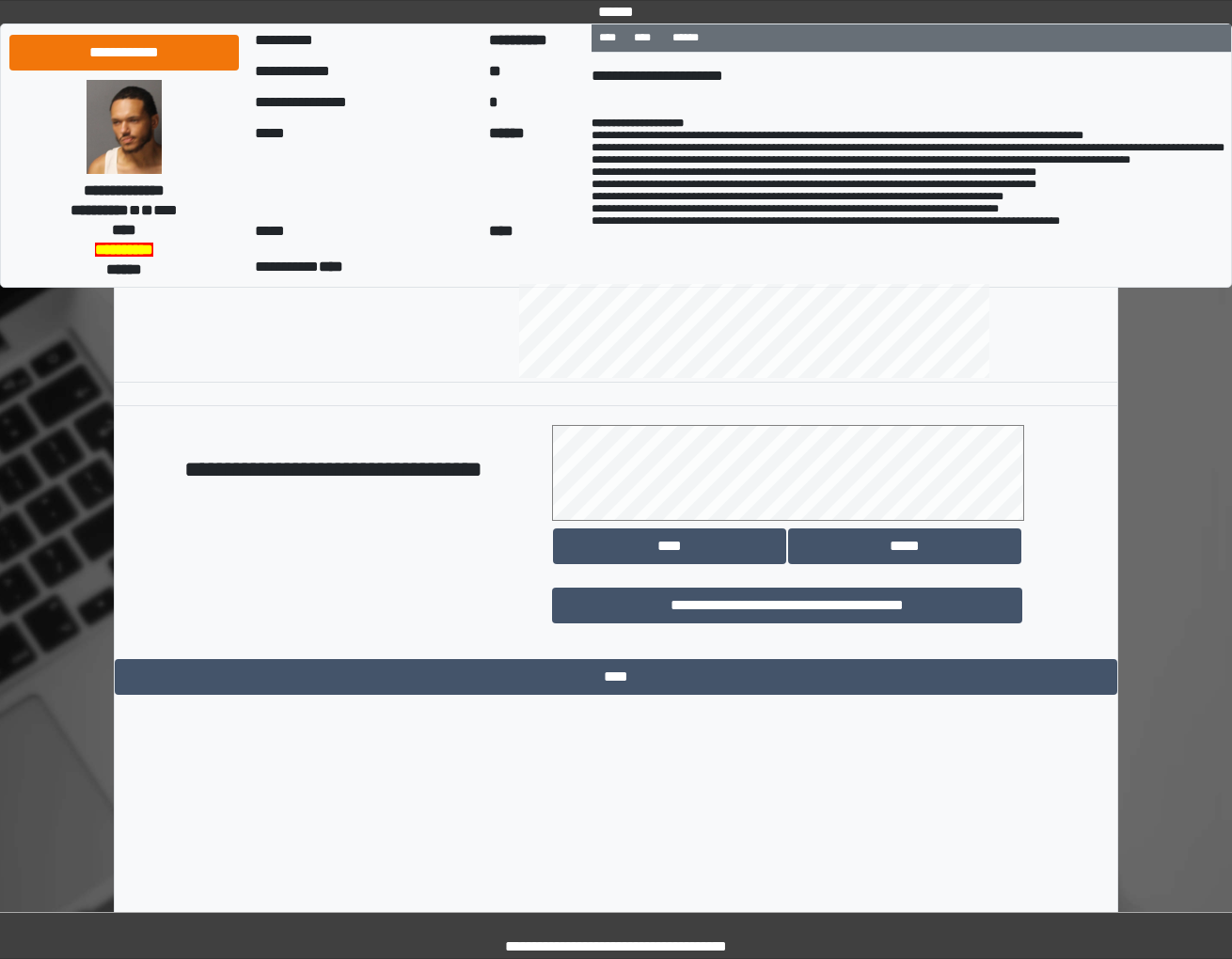 scroll, scrollTop: 14503, scrollLeft: 0, axis: vertical 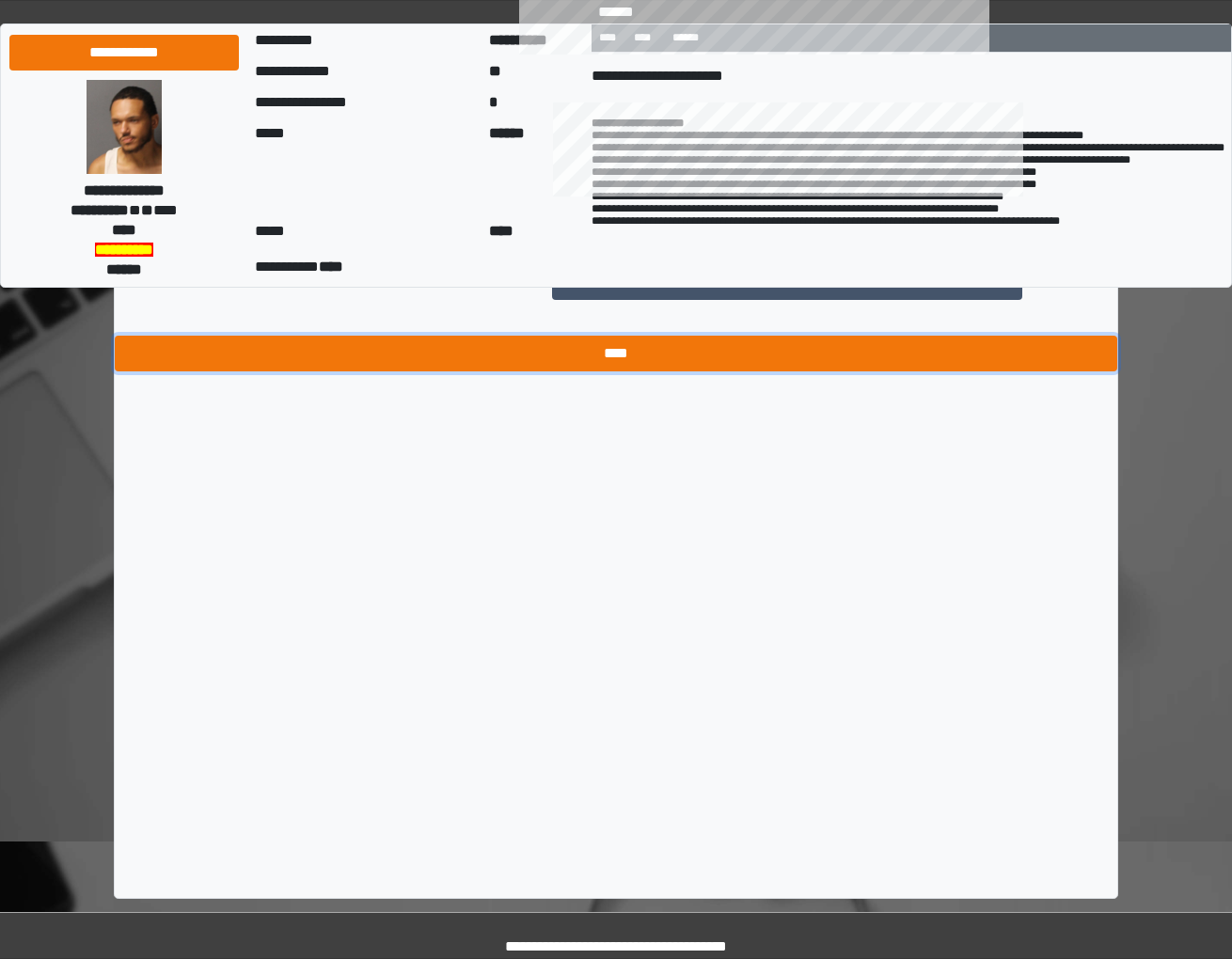 click on "****" at bounding box center (616, 354) 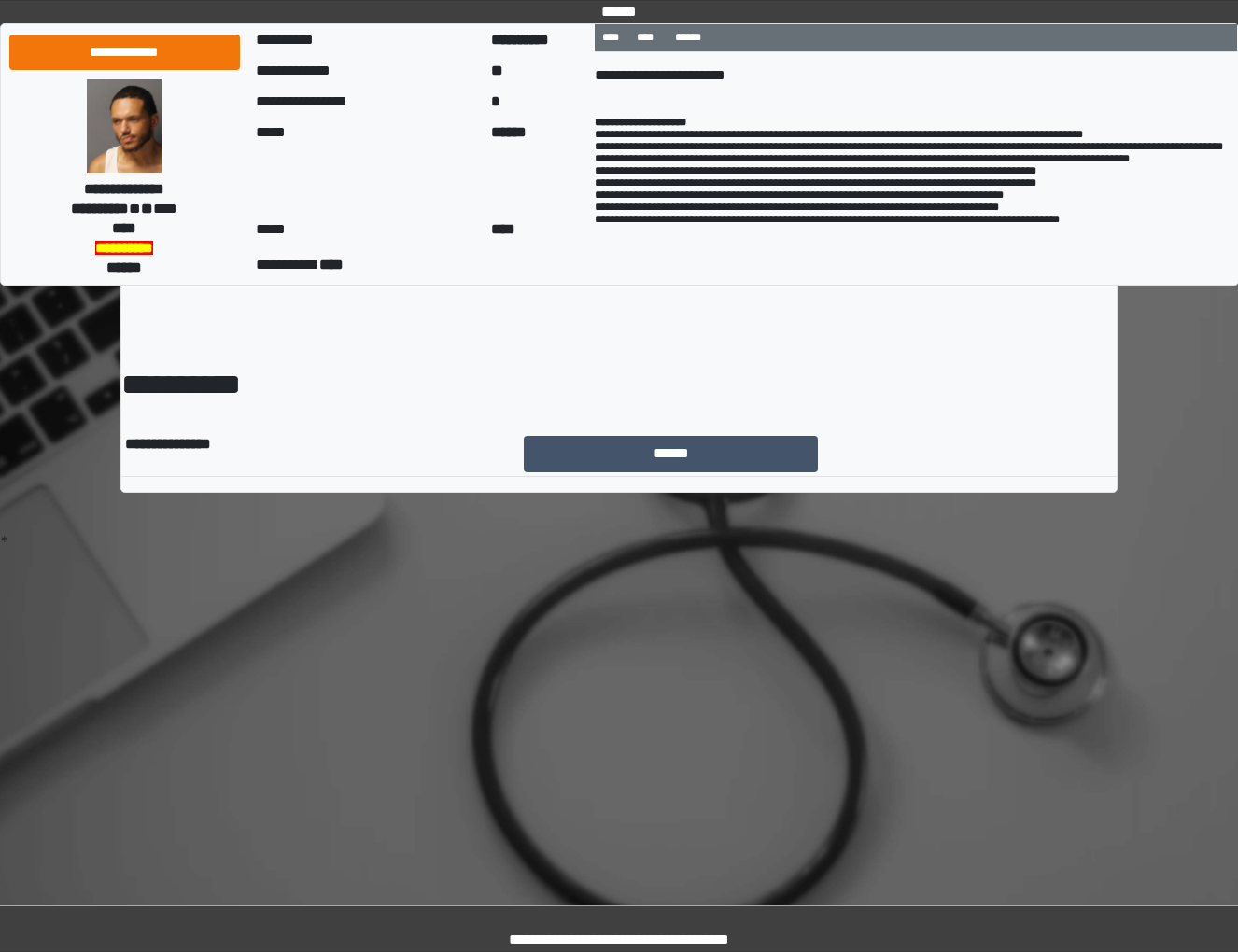 scroll, scrollTop: 0, scrollLeft: 0, axis: both 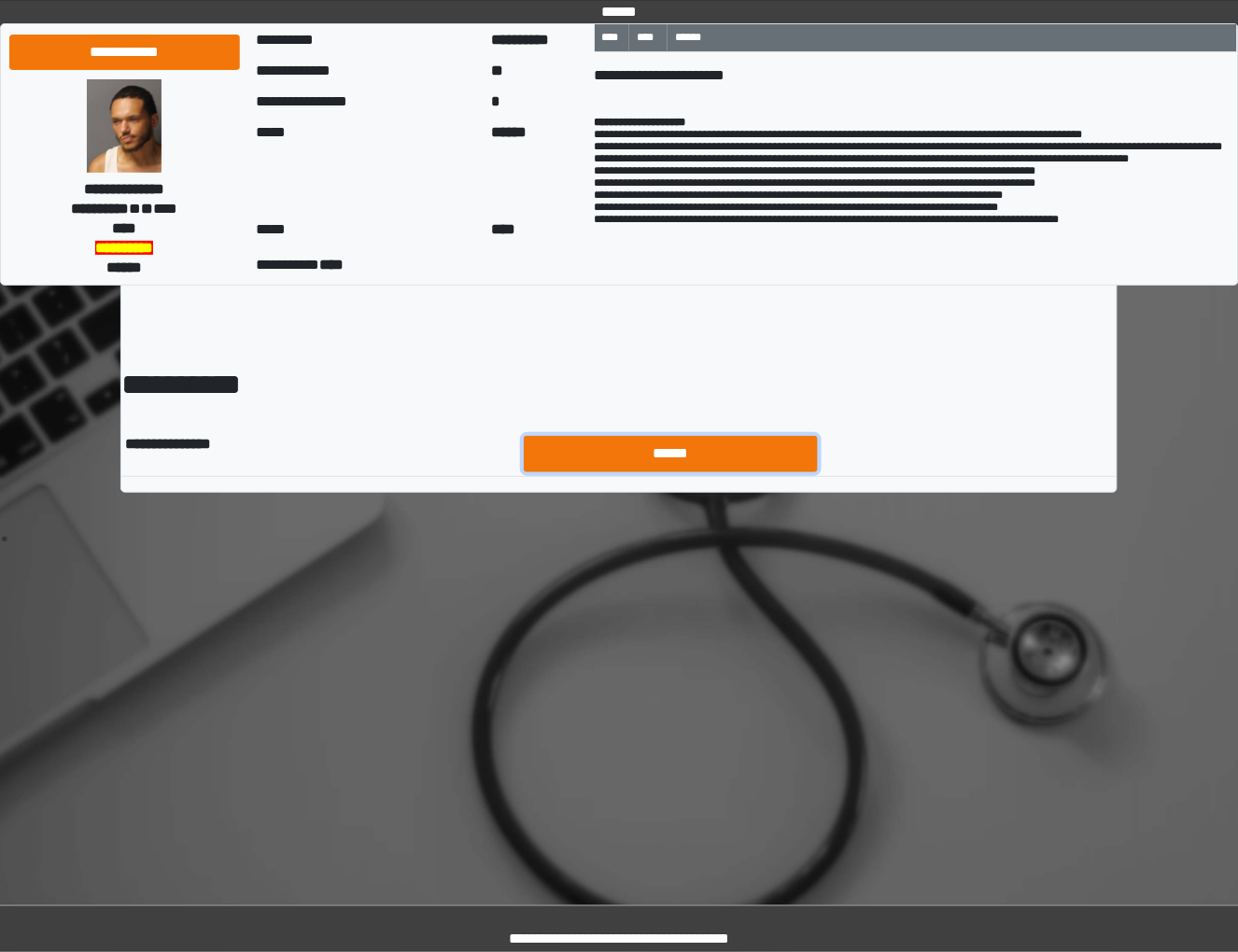 click on "******" at bounding box center [671, 454] 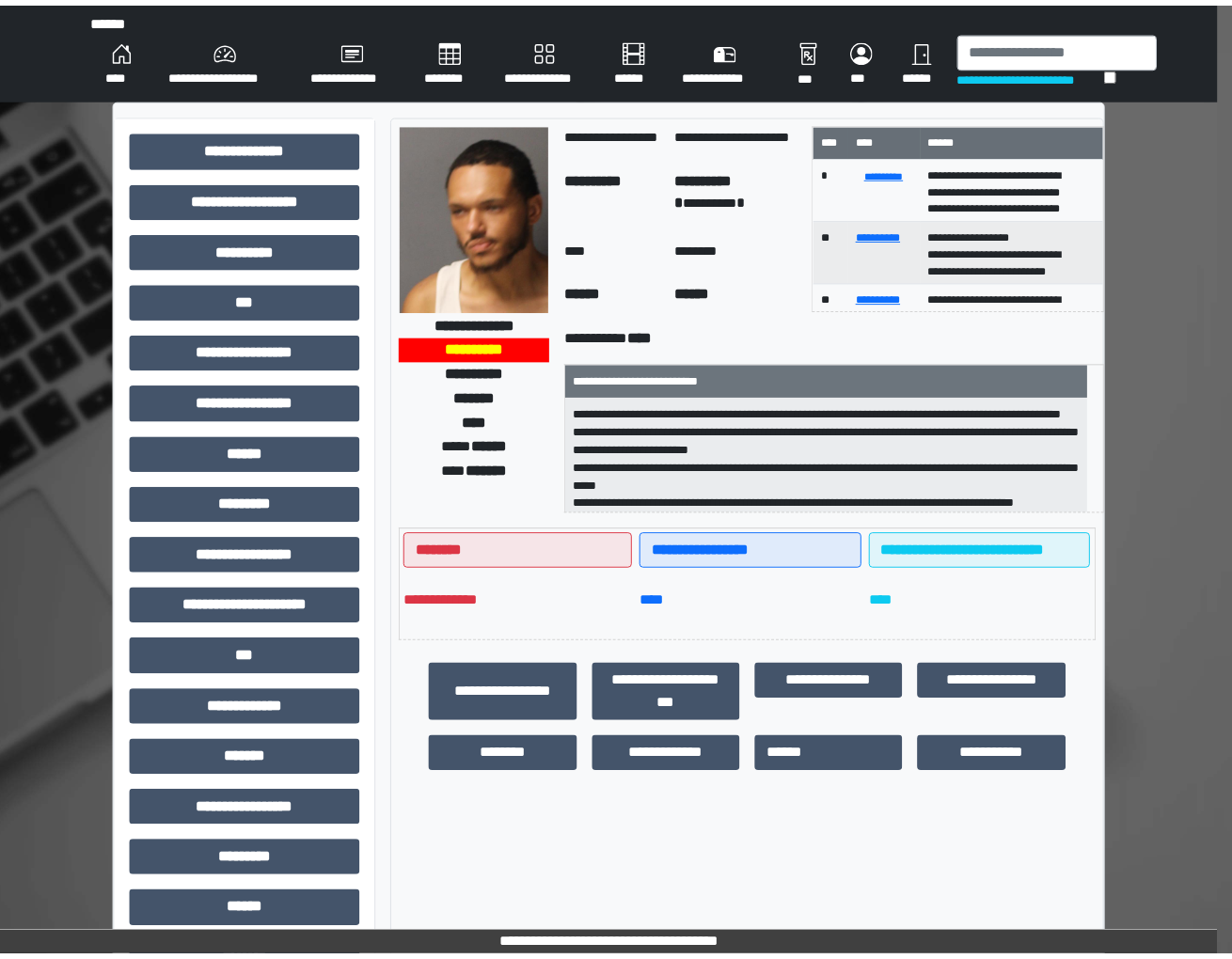 scroll, scrollTop: 0, scrollLeft: 0, axis: both 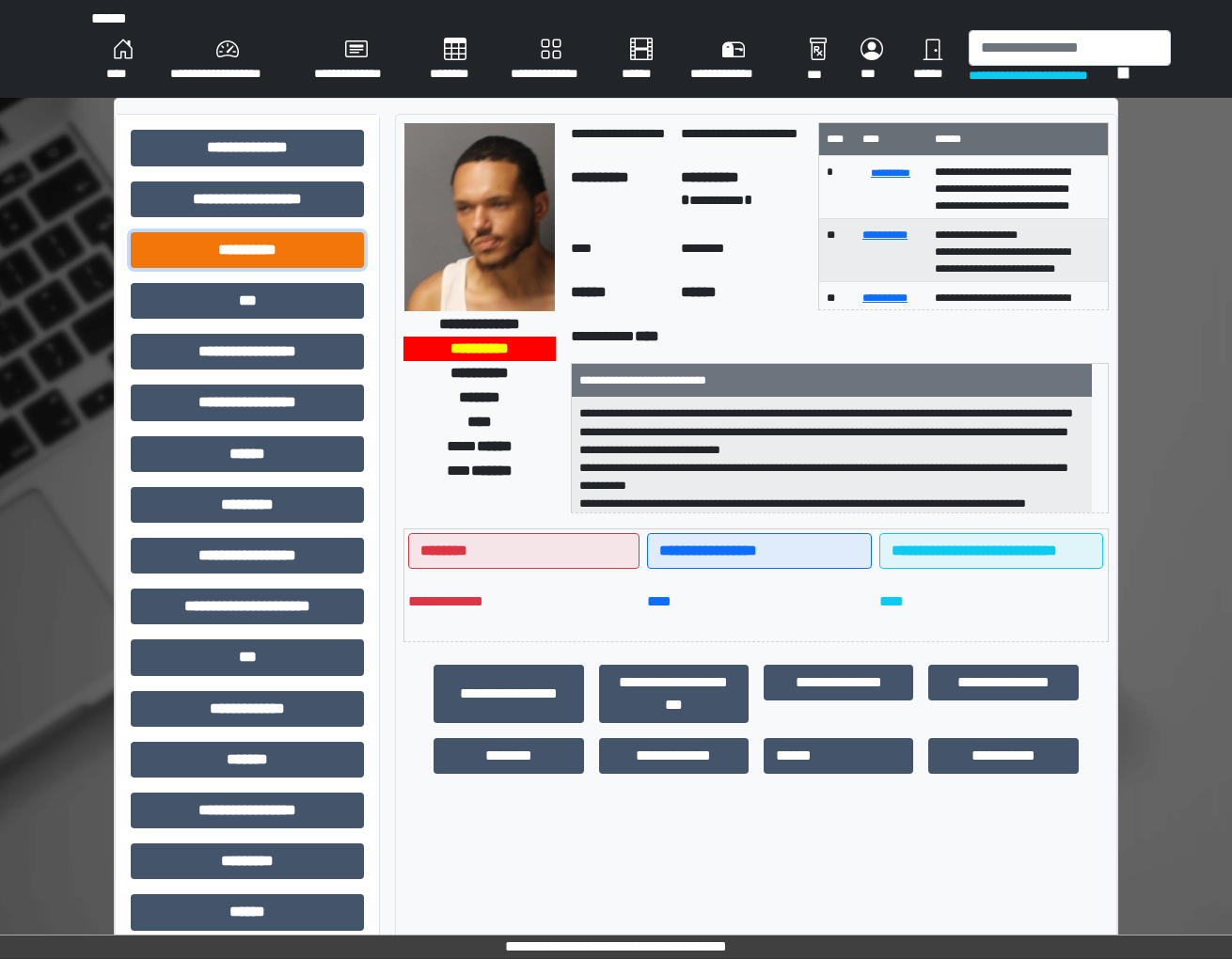 click on "**********" at bounding box center [247, 250] 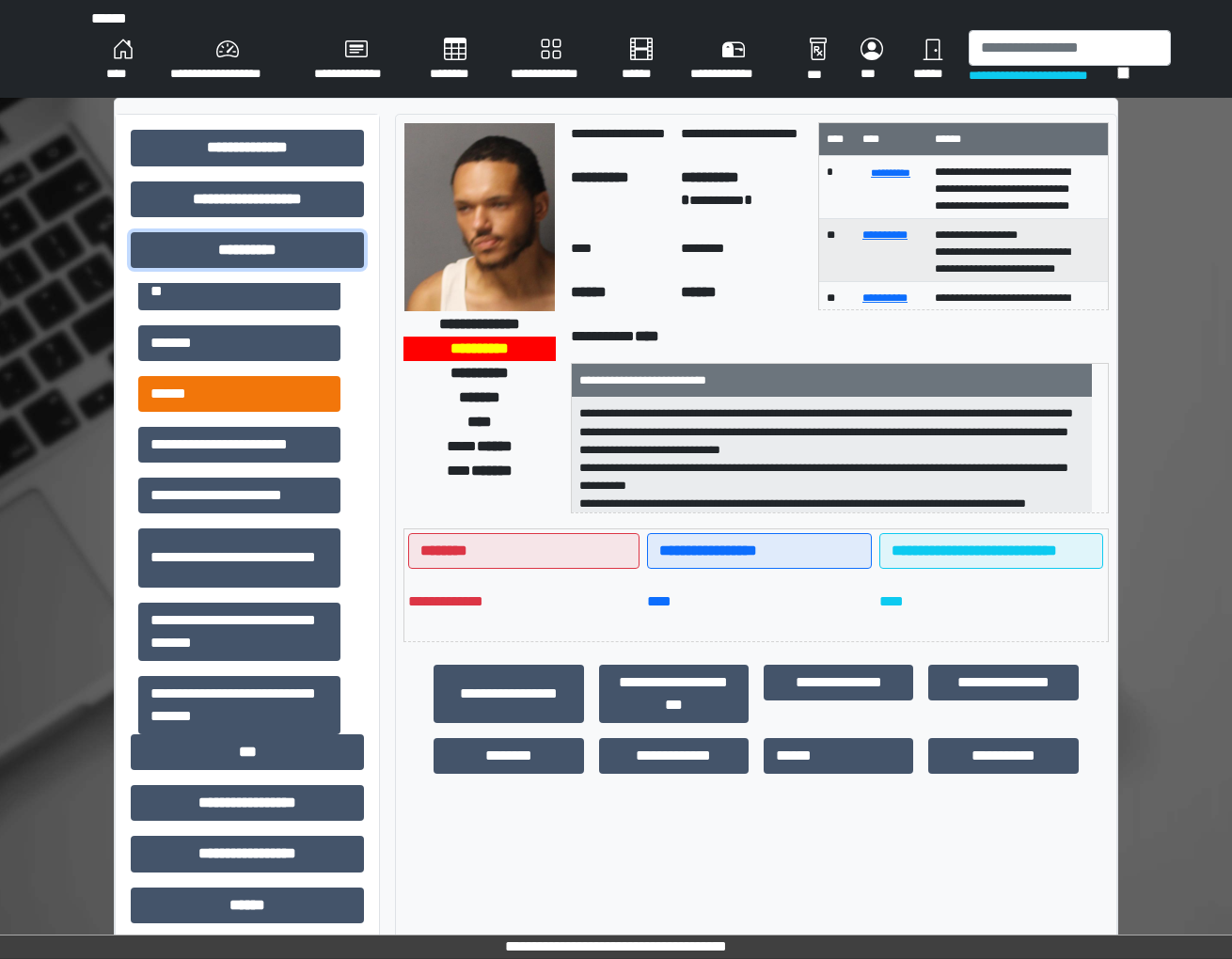 scroll, scrollTop: 192, scrollLeft: 0, axis: vertical 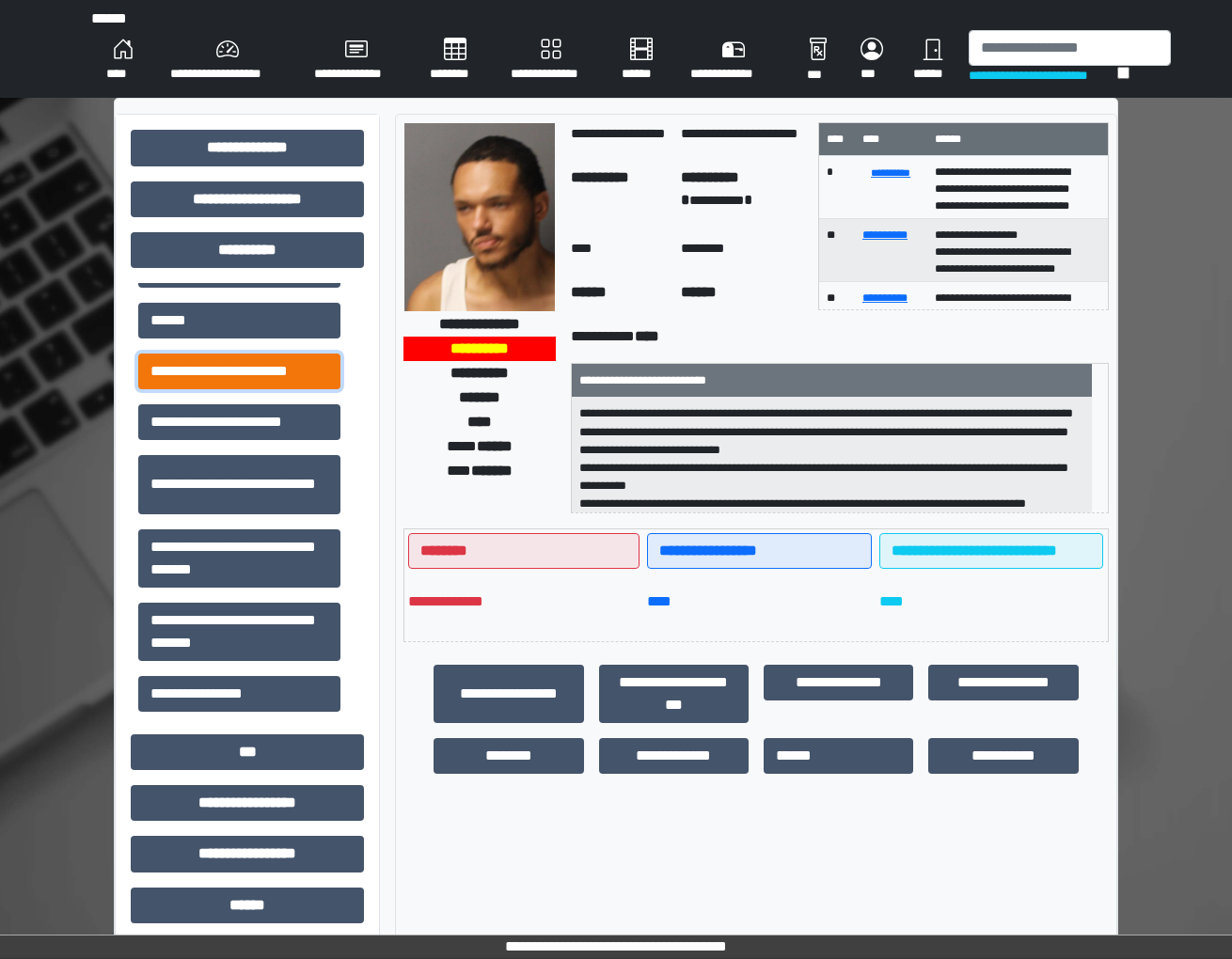 click on "**********" at bounding box center (239, 371) 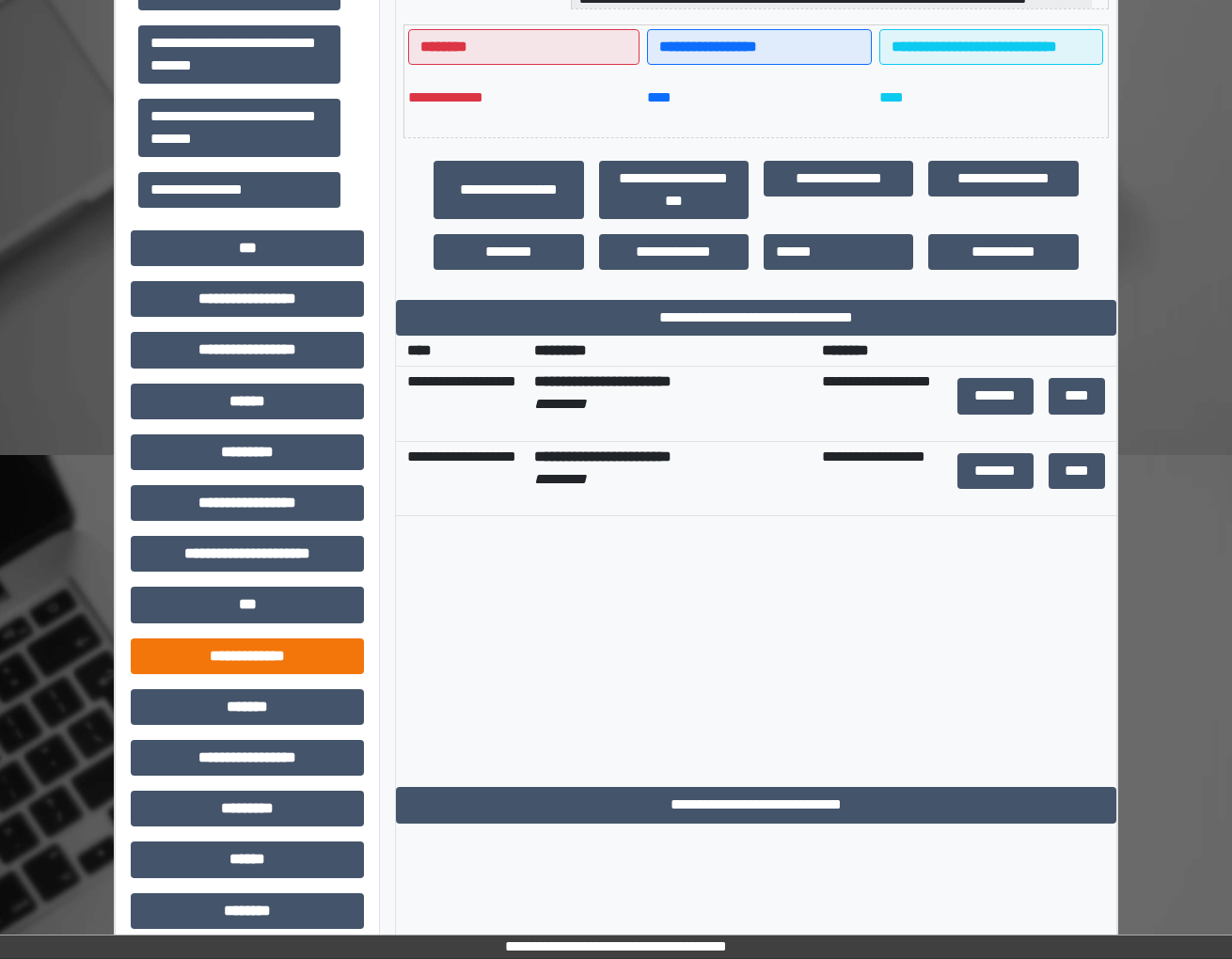 scroll, scrollTop: 622, scrollLeft: 0, axis: vertical 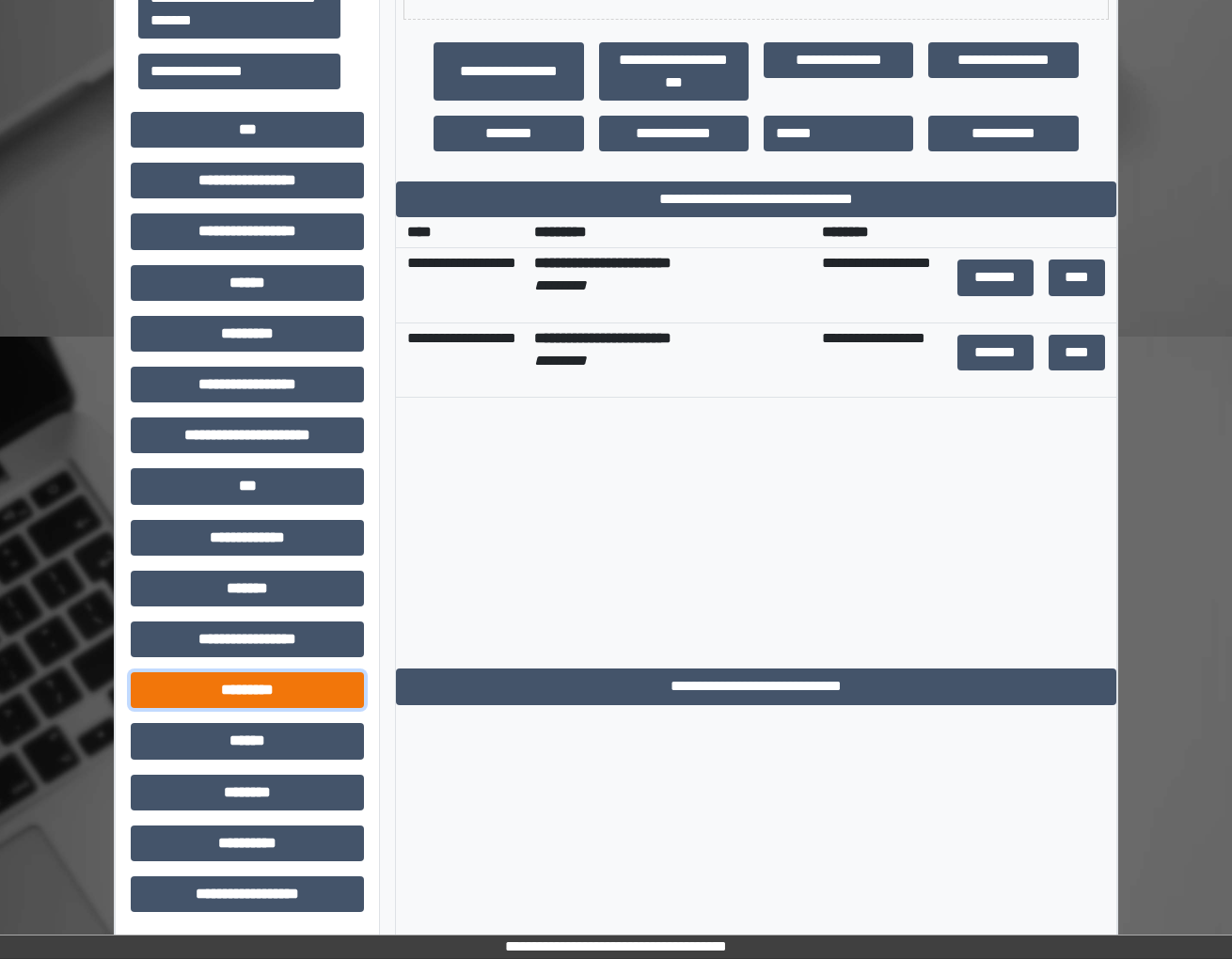 click on "*********" at bounding box center (247, 690) 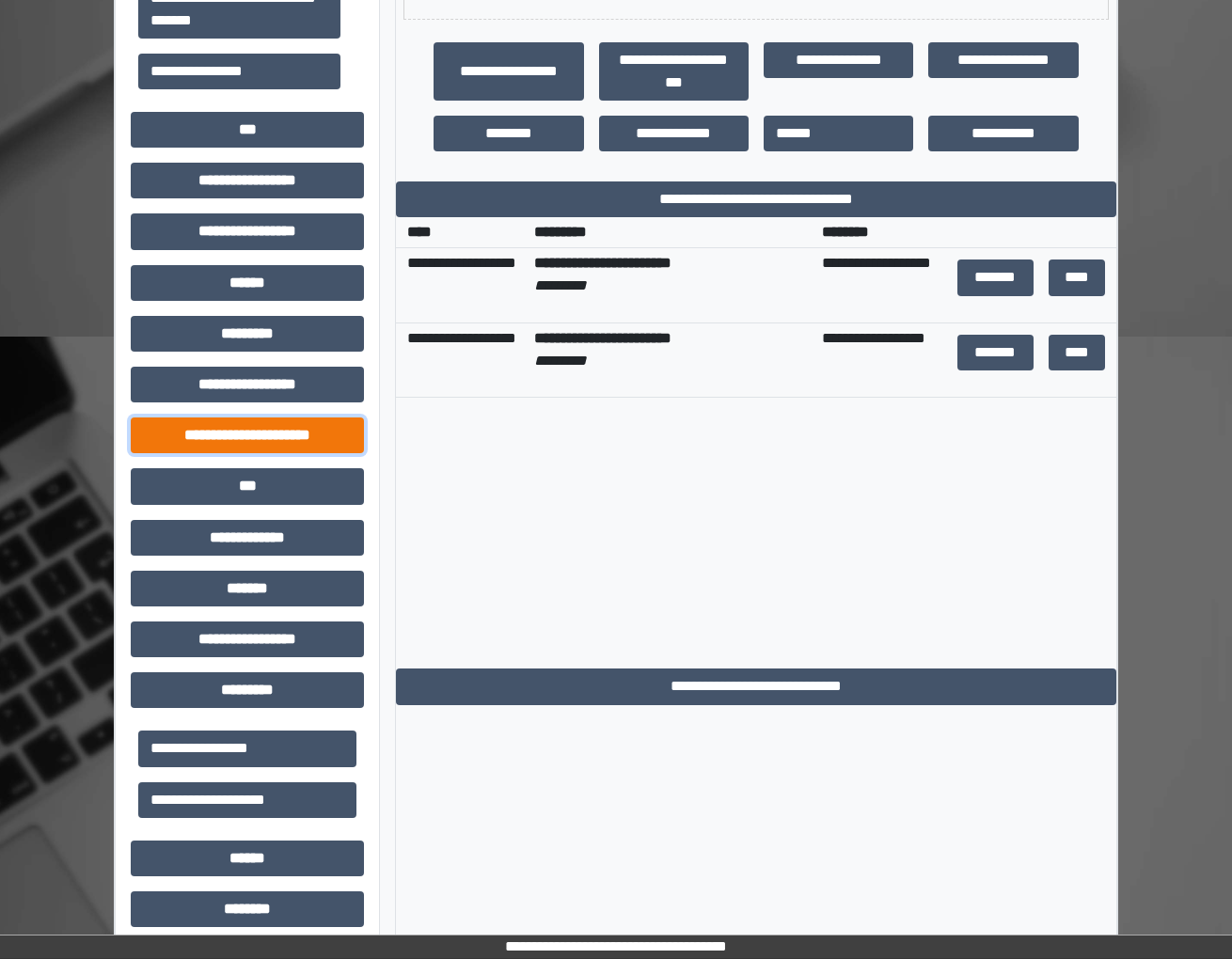 click on "**********" at bounding box center [247, 435] 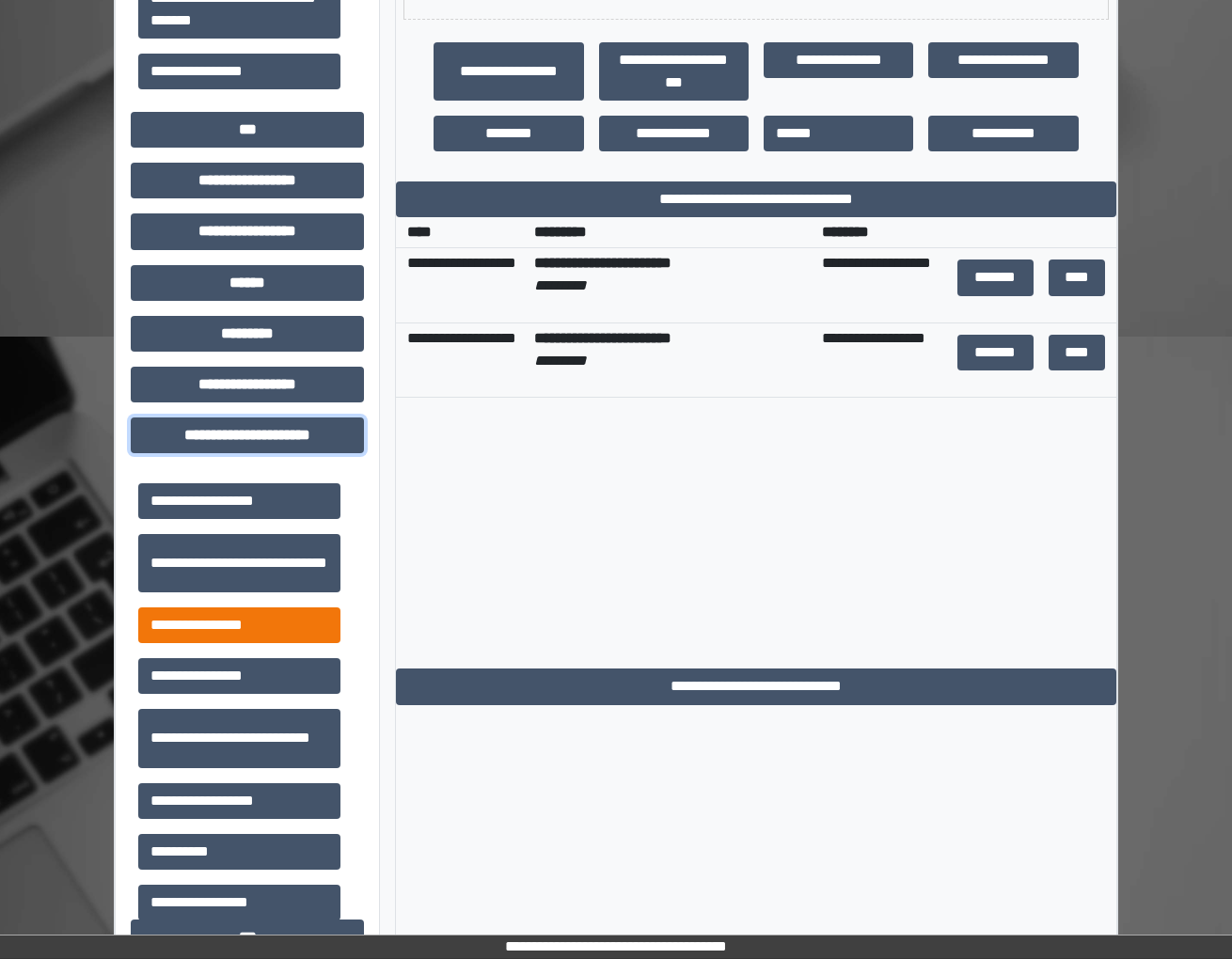 scroll, scrollTop: 68, scrollLeft: 0, axis: vertical 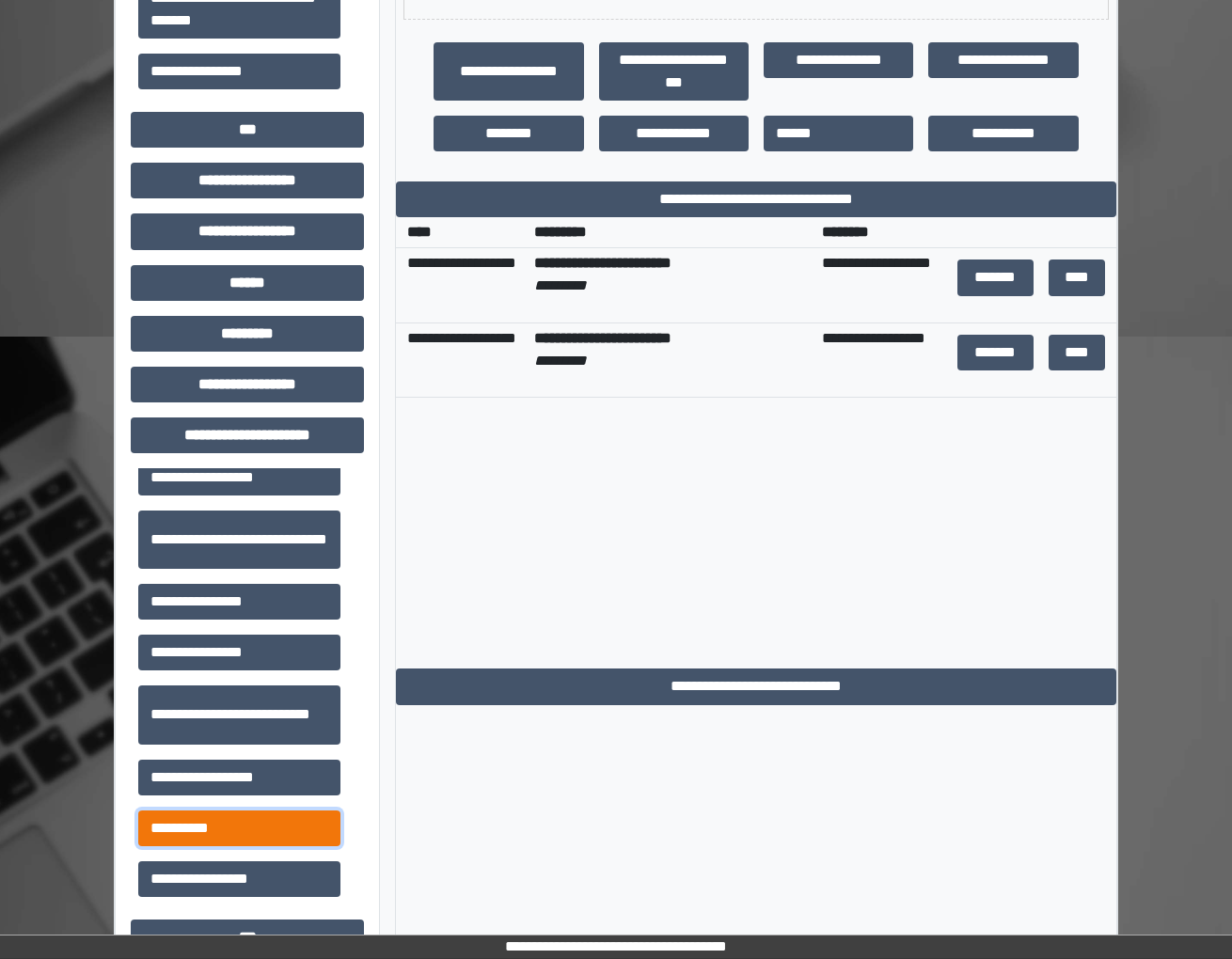 click on "**********" at bounding box center (239, 828) 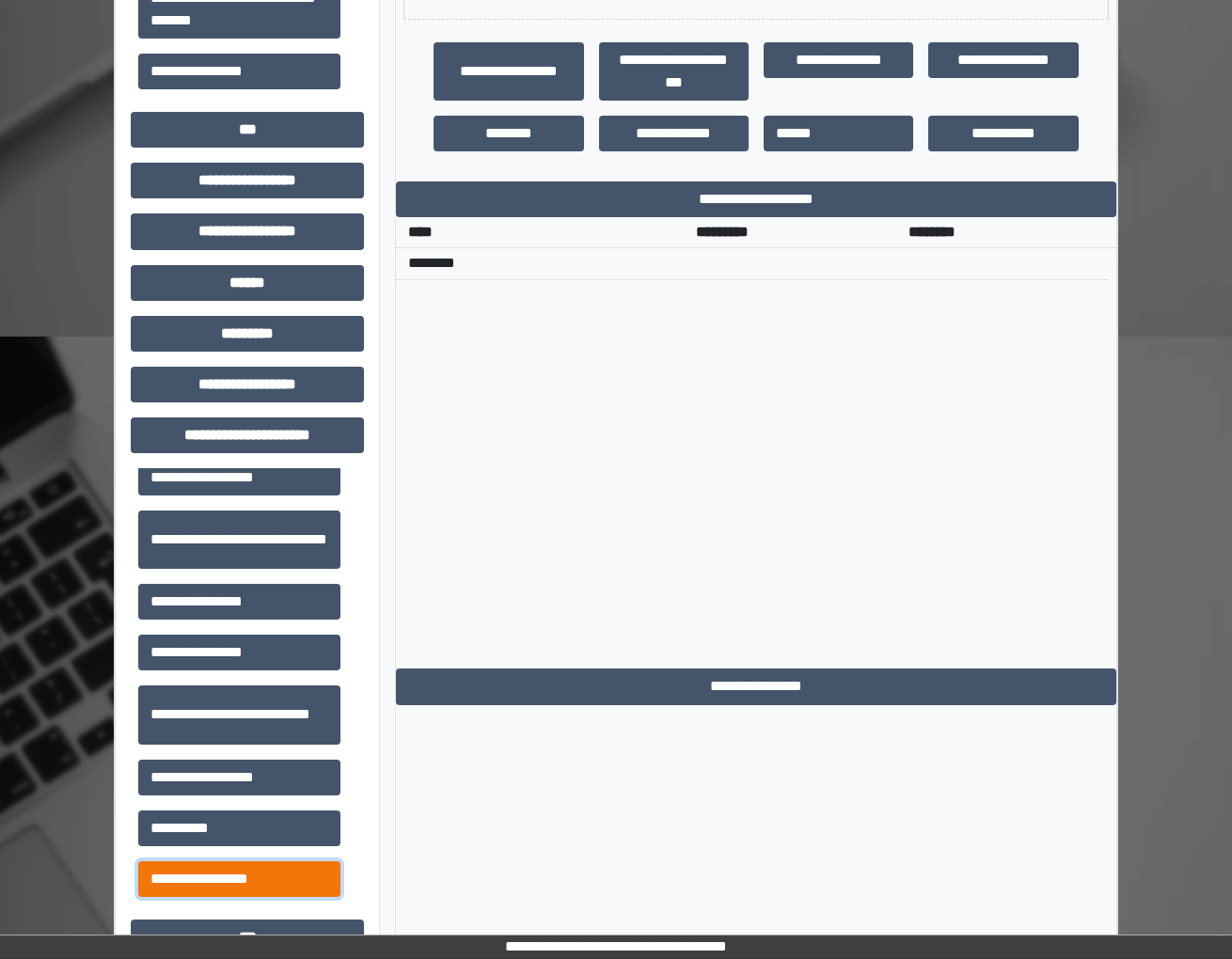 click on "**********" at bounding box center (239, 879) 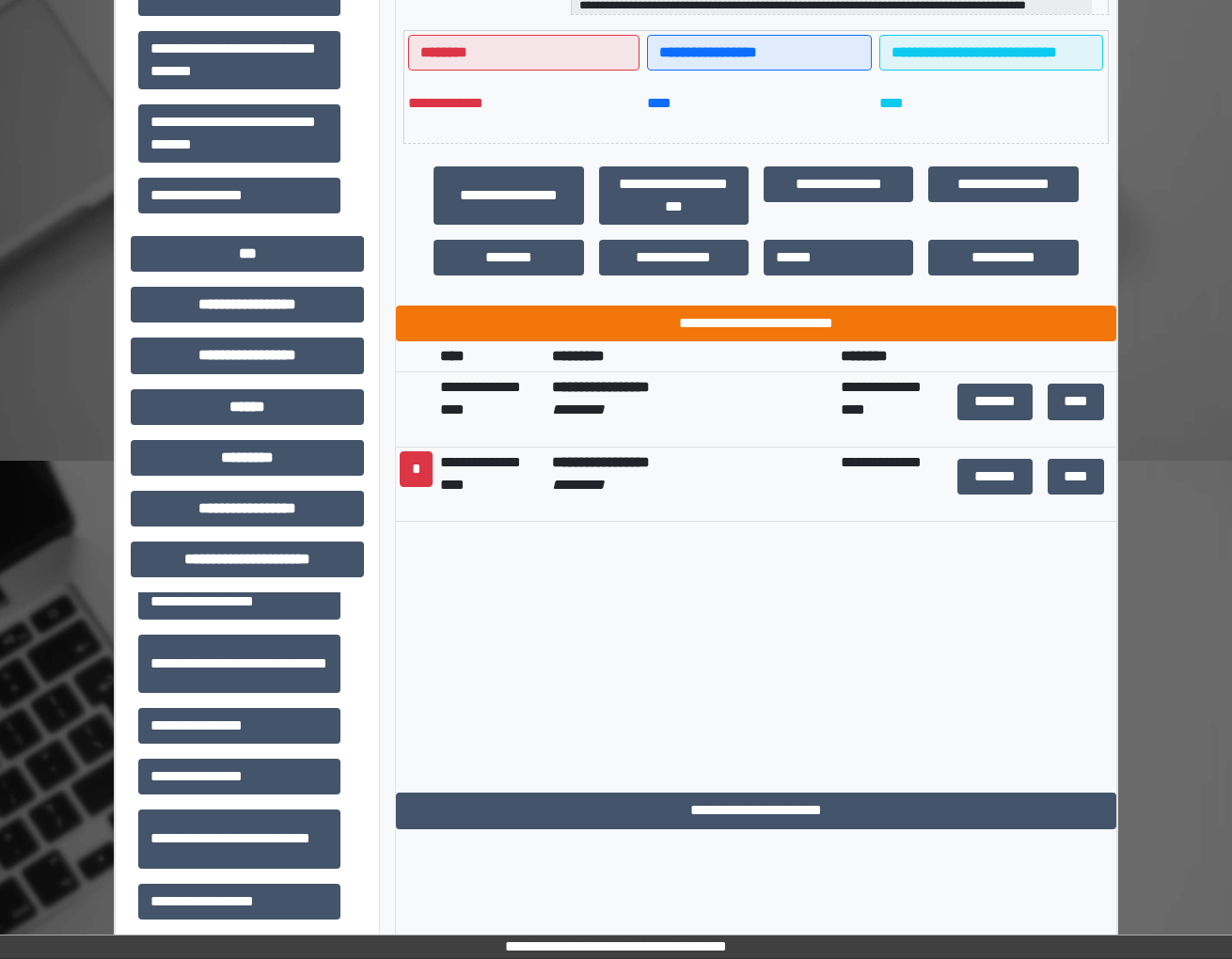 scroll, scrollTop: 308, scrollLeft: 0, axis: vertical 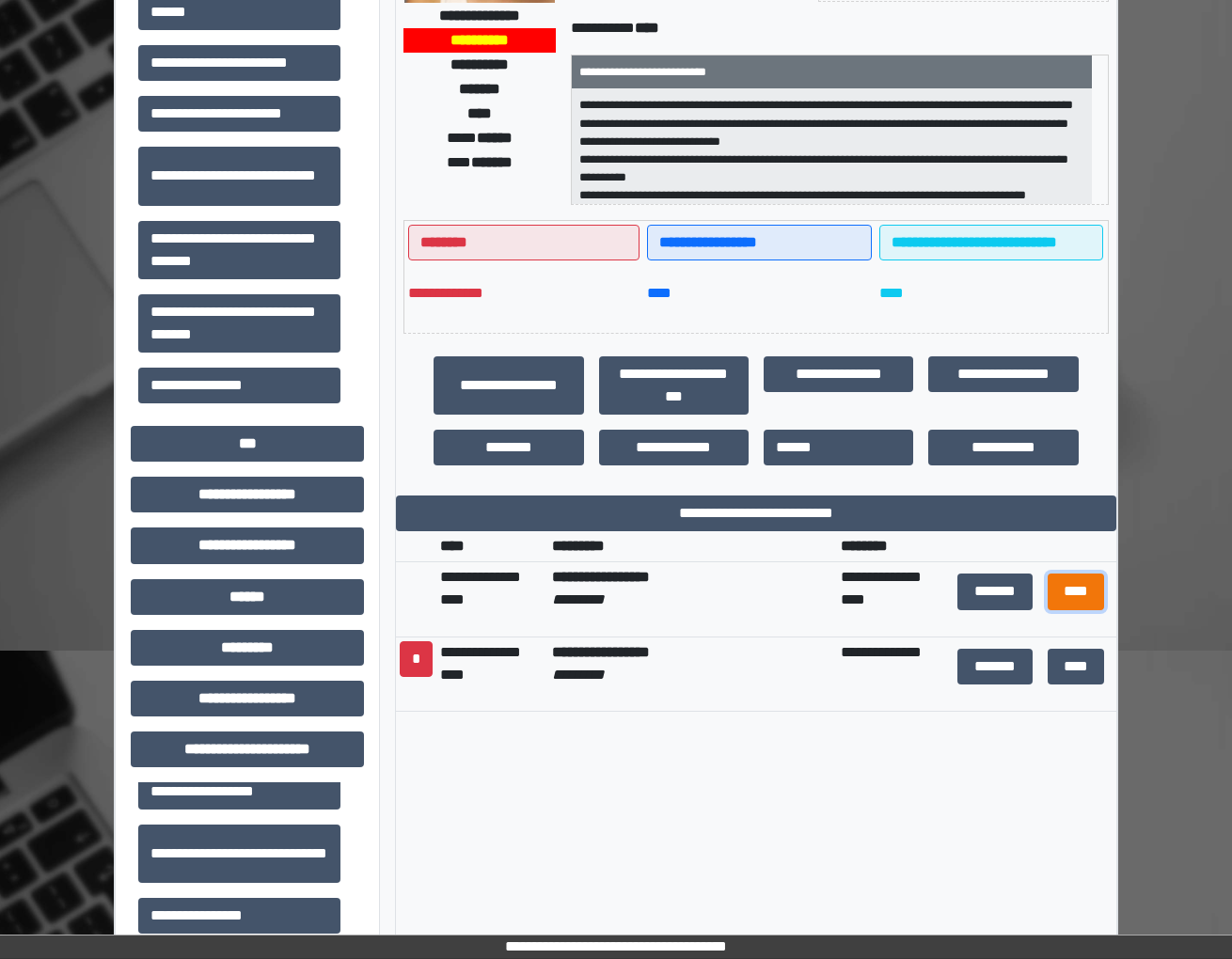 click on "****" at bounding box center (1076, 591) 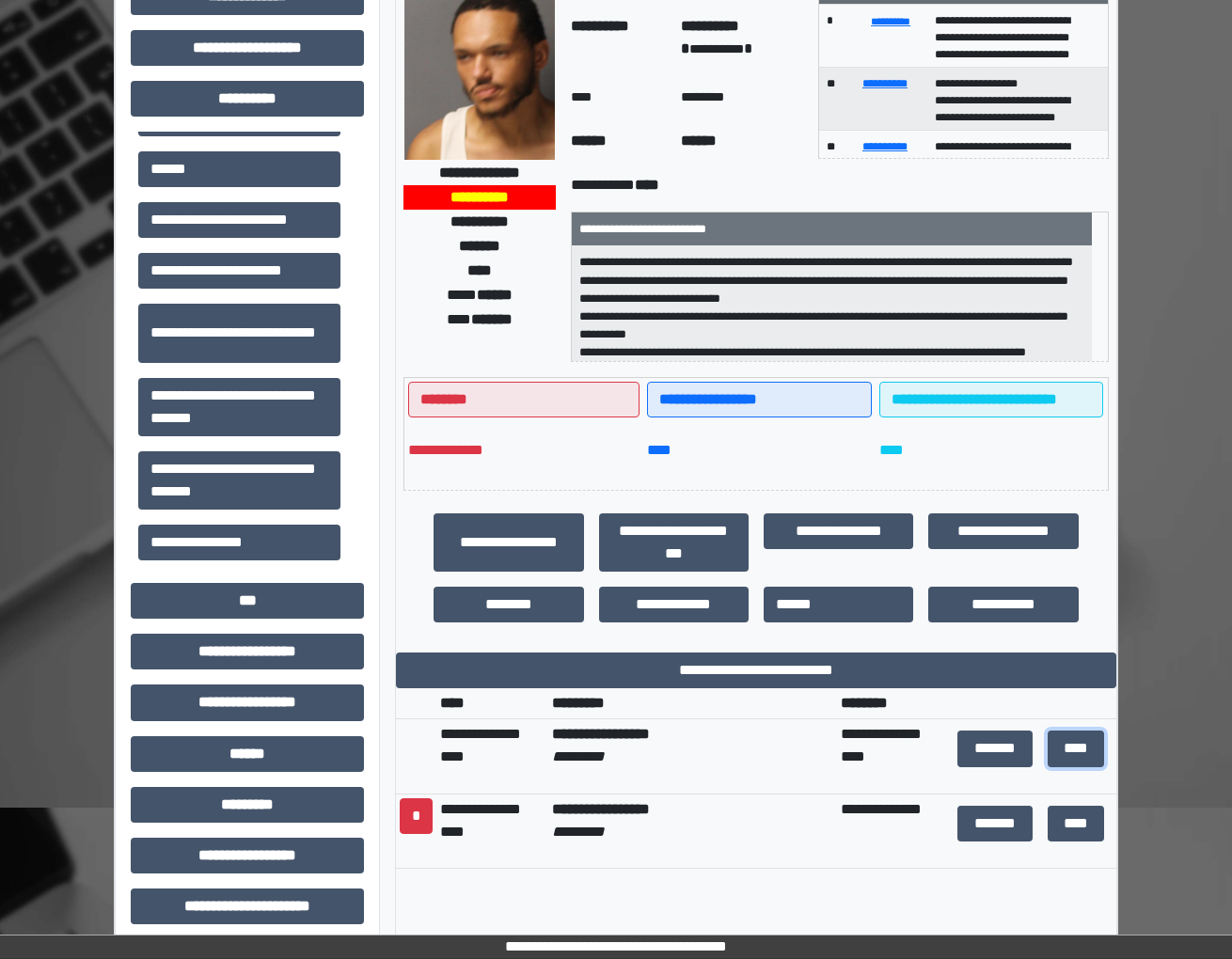 scroll, scrollTop: 0, scrollLeft: 0, axis: both 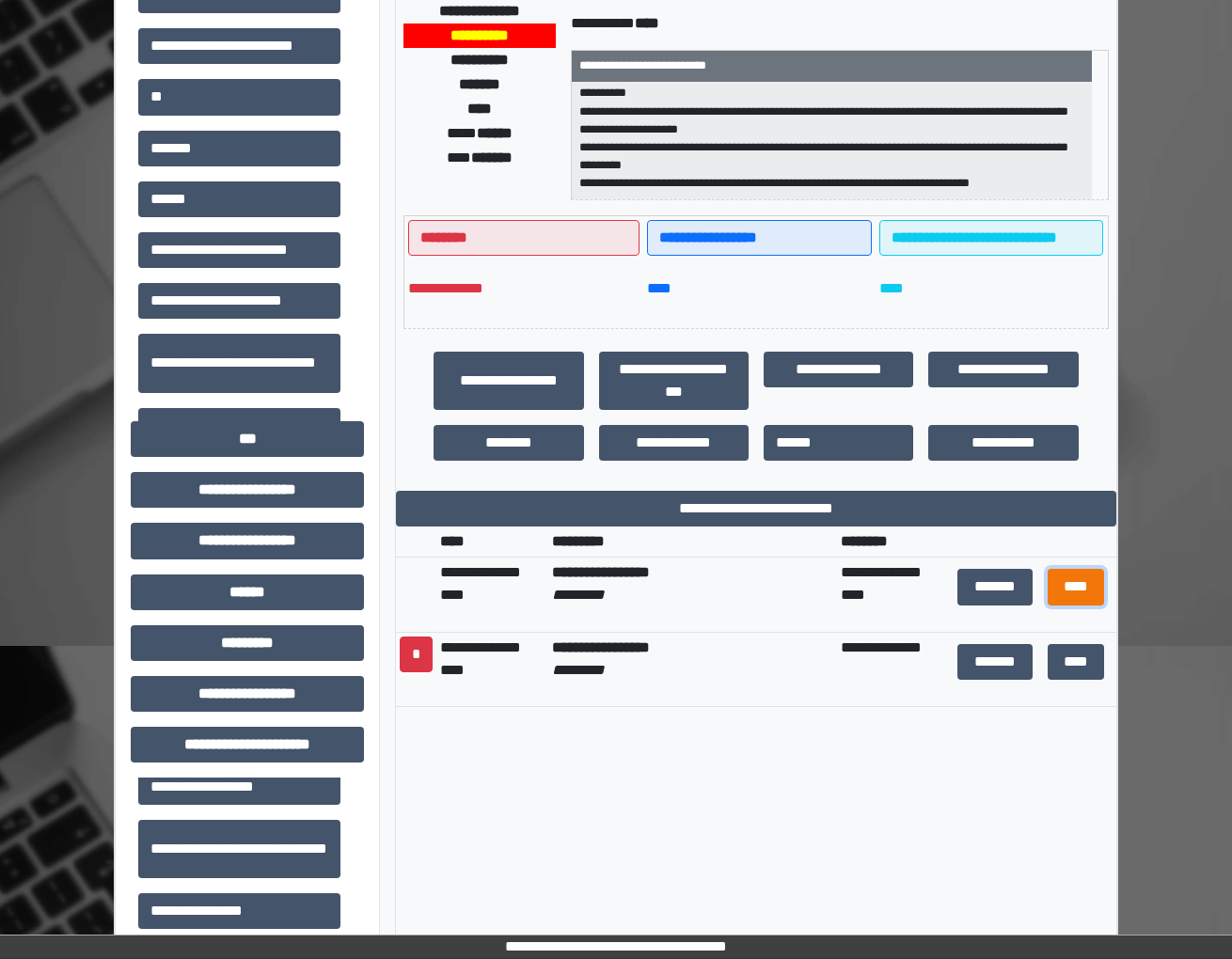 click on "****" at bounding box center (1076, 587) 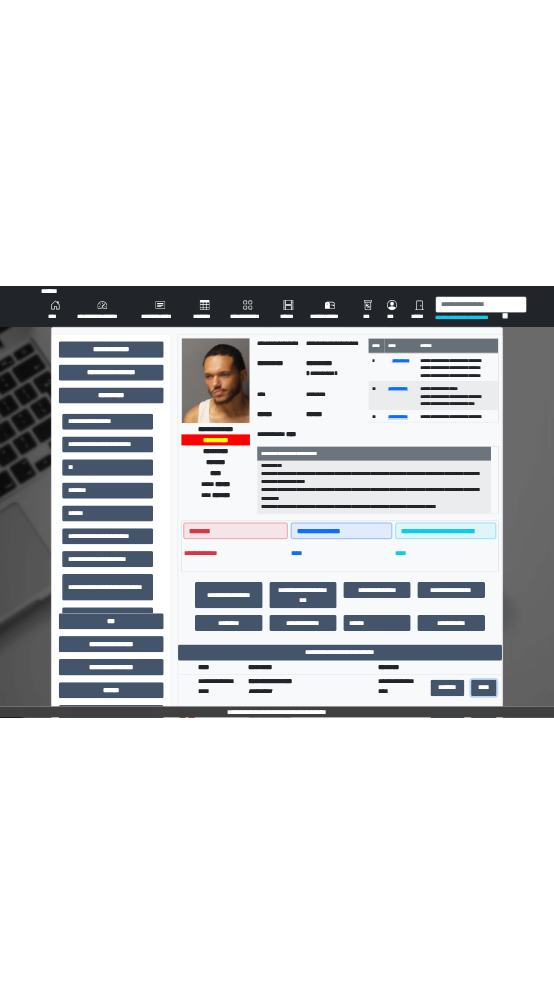 scroll, scrollTop: 0, scrollLeft: 0, axis: both 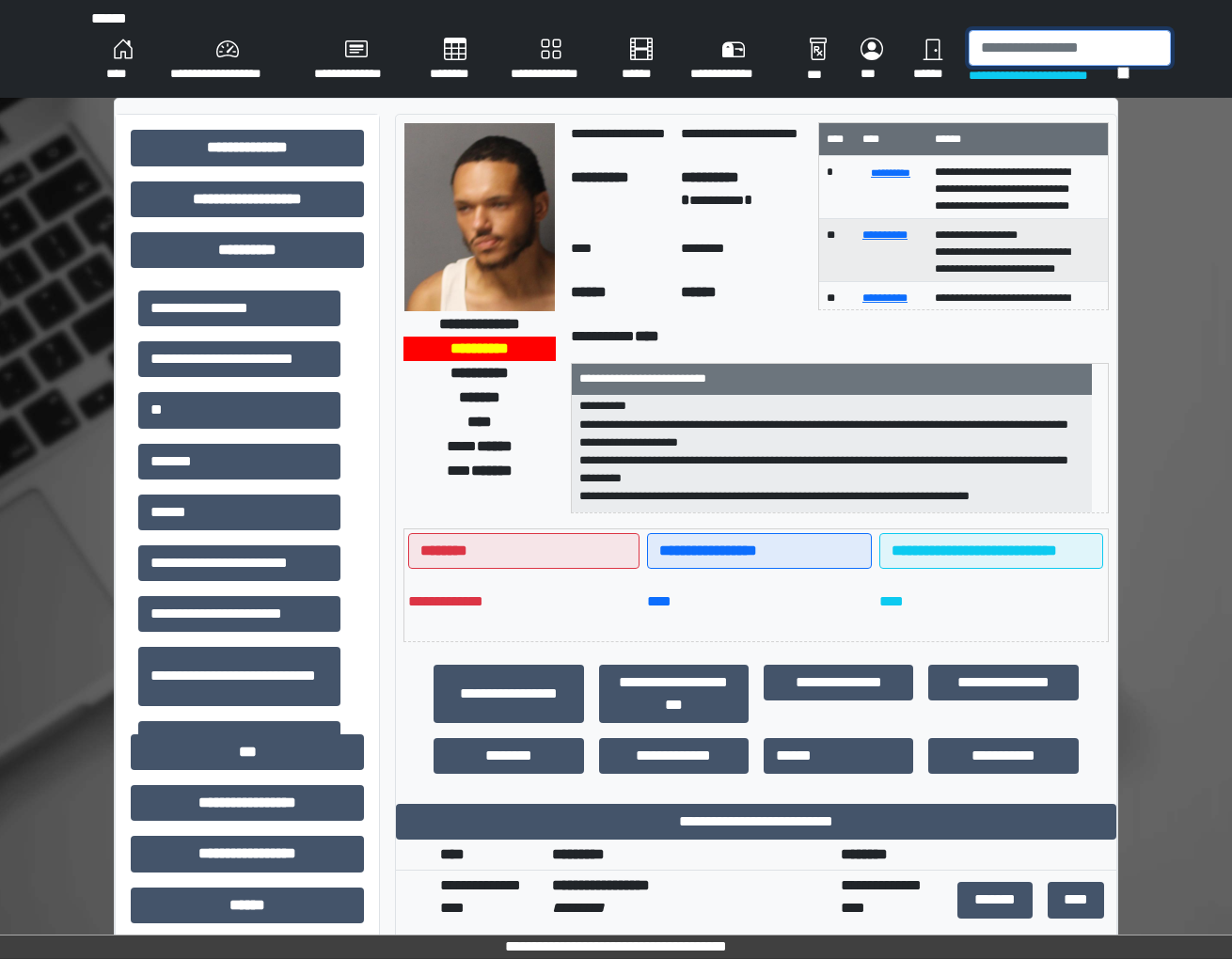 click at bounding box center [1069, 48] 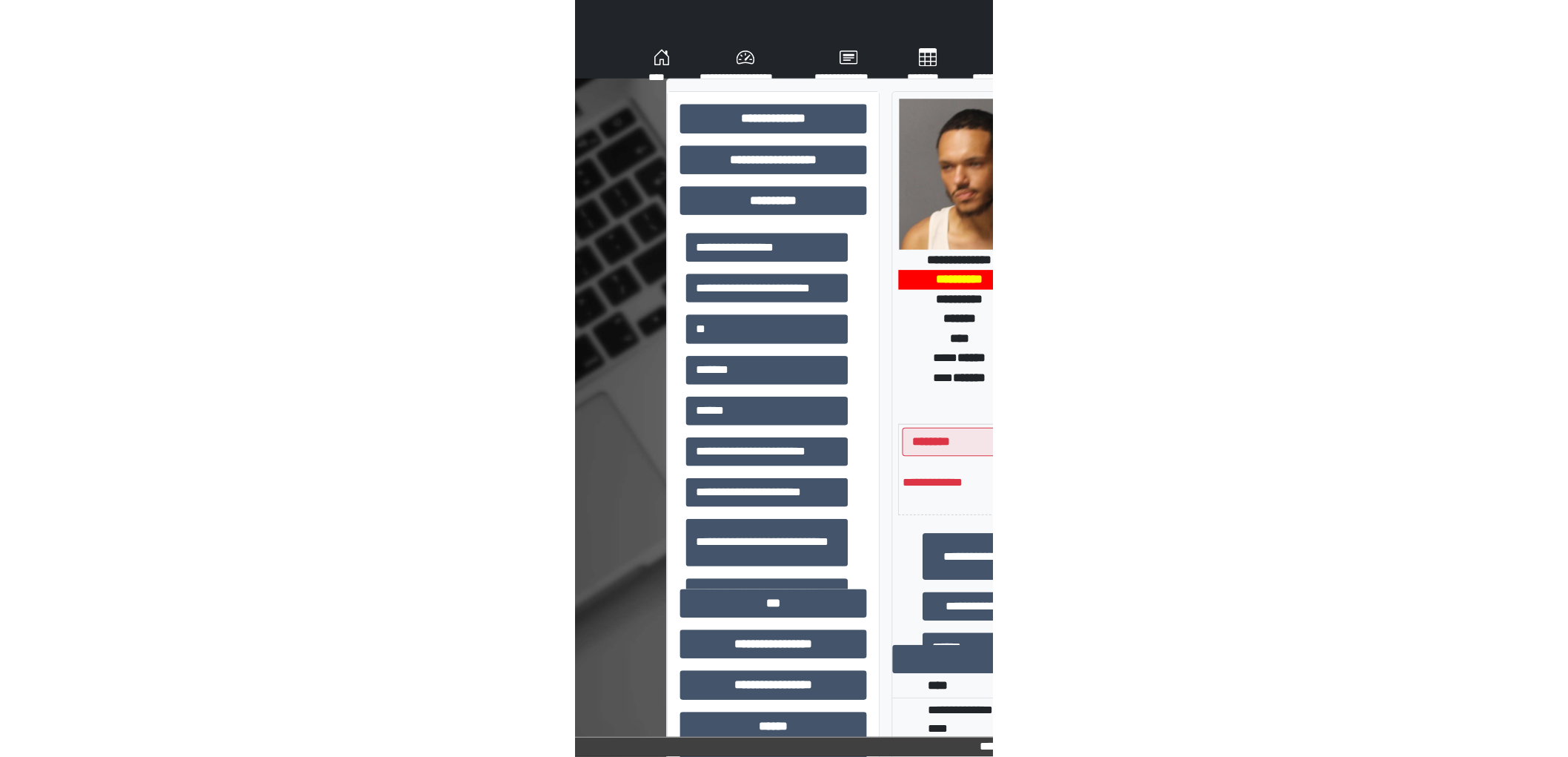 scroll, scrollTop: 715, scrollLeft: 0, axis: vertical 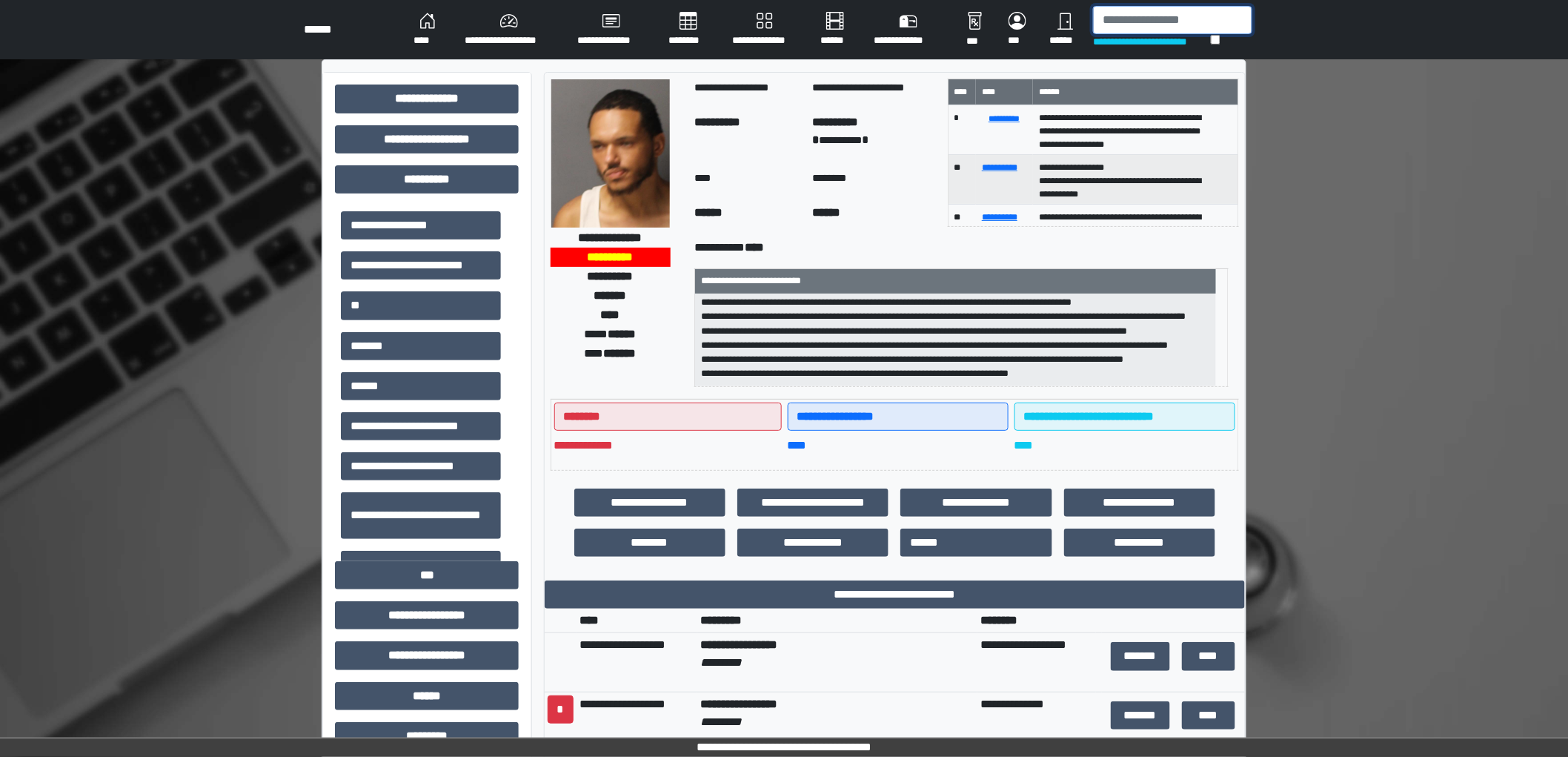 click at bounding box center (1172, 20) 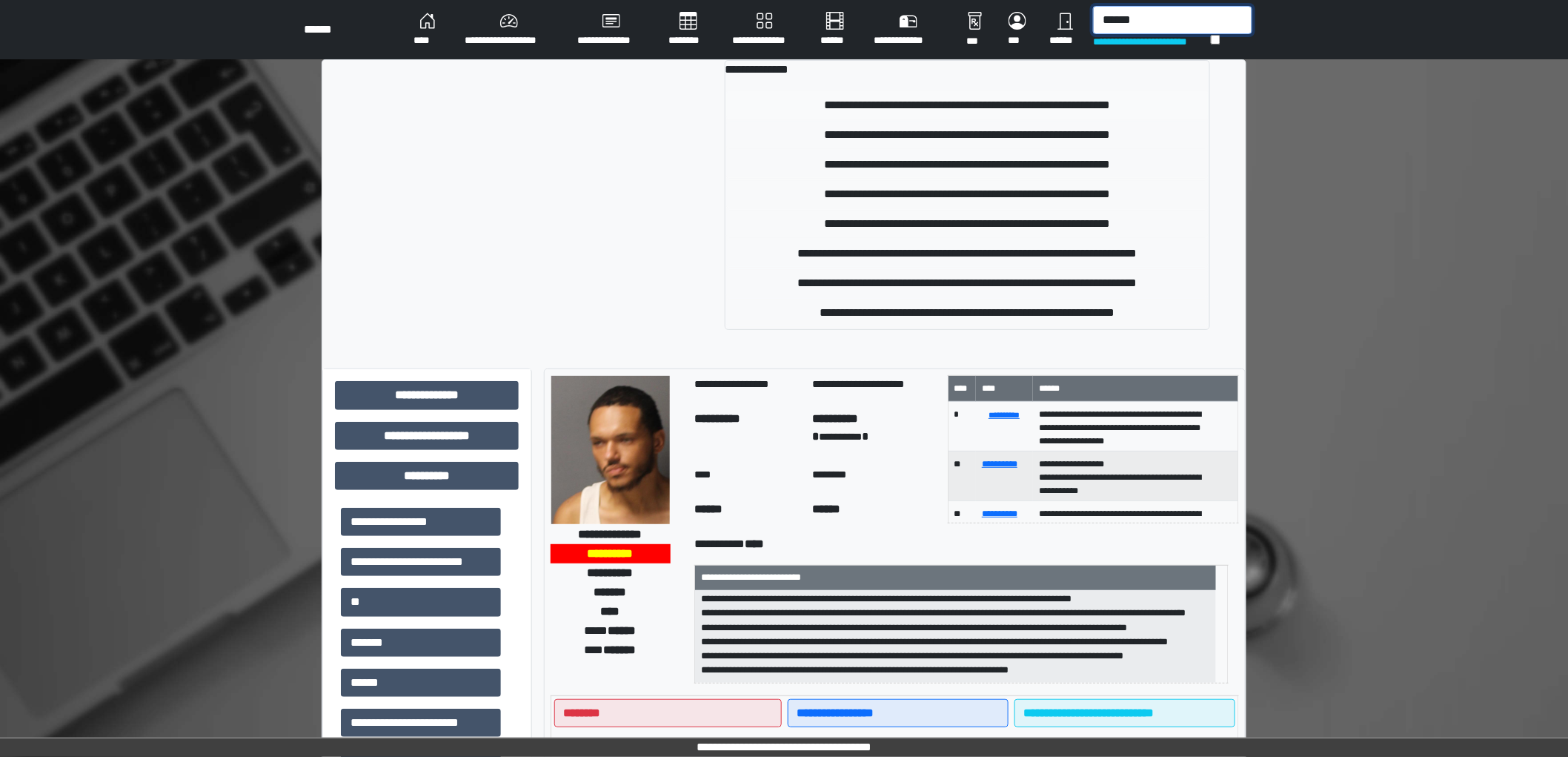 type on "******" 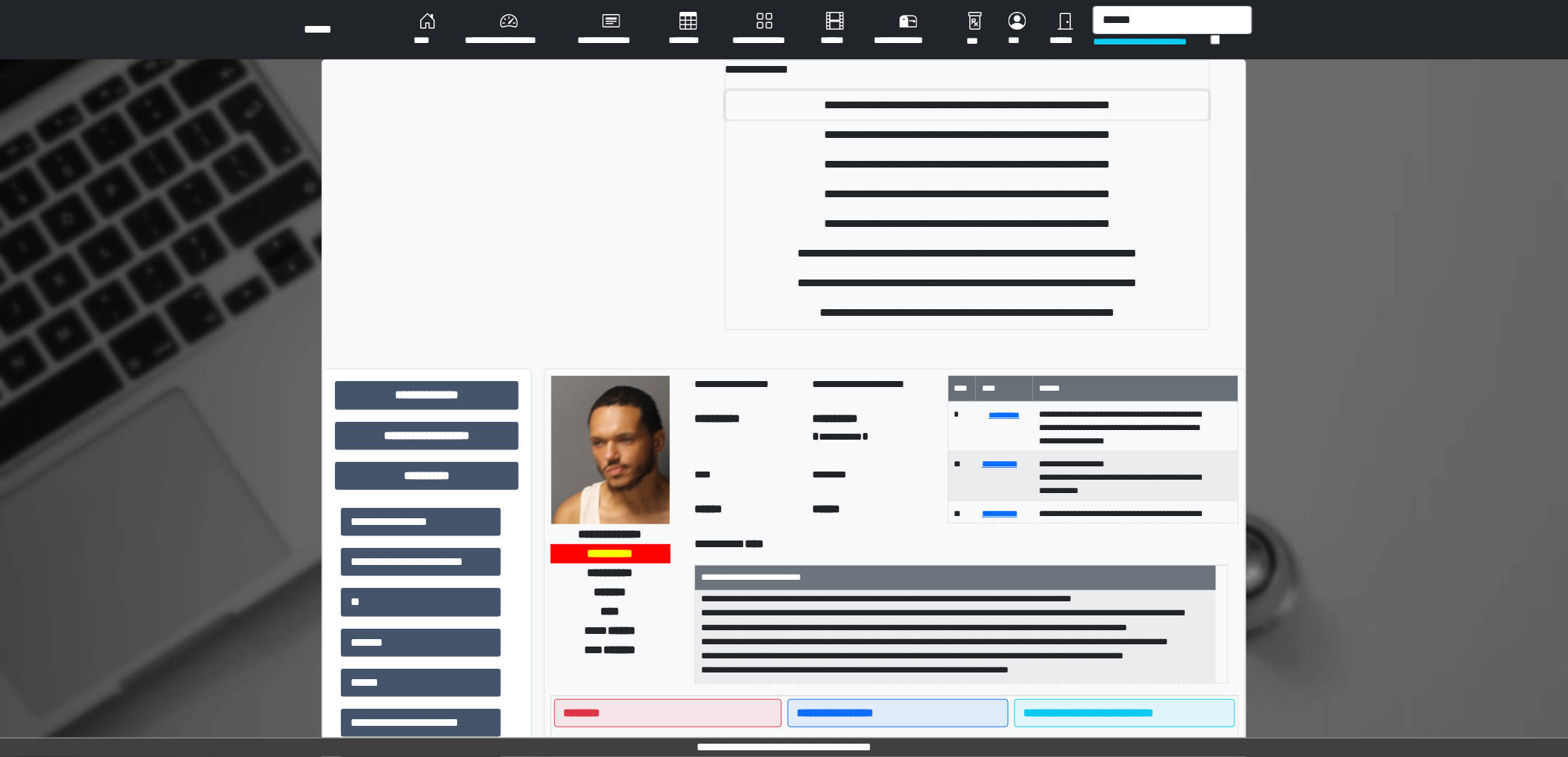 click on "**********" at bounding box center (968, 105) 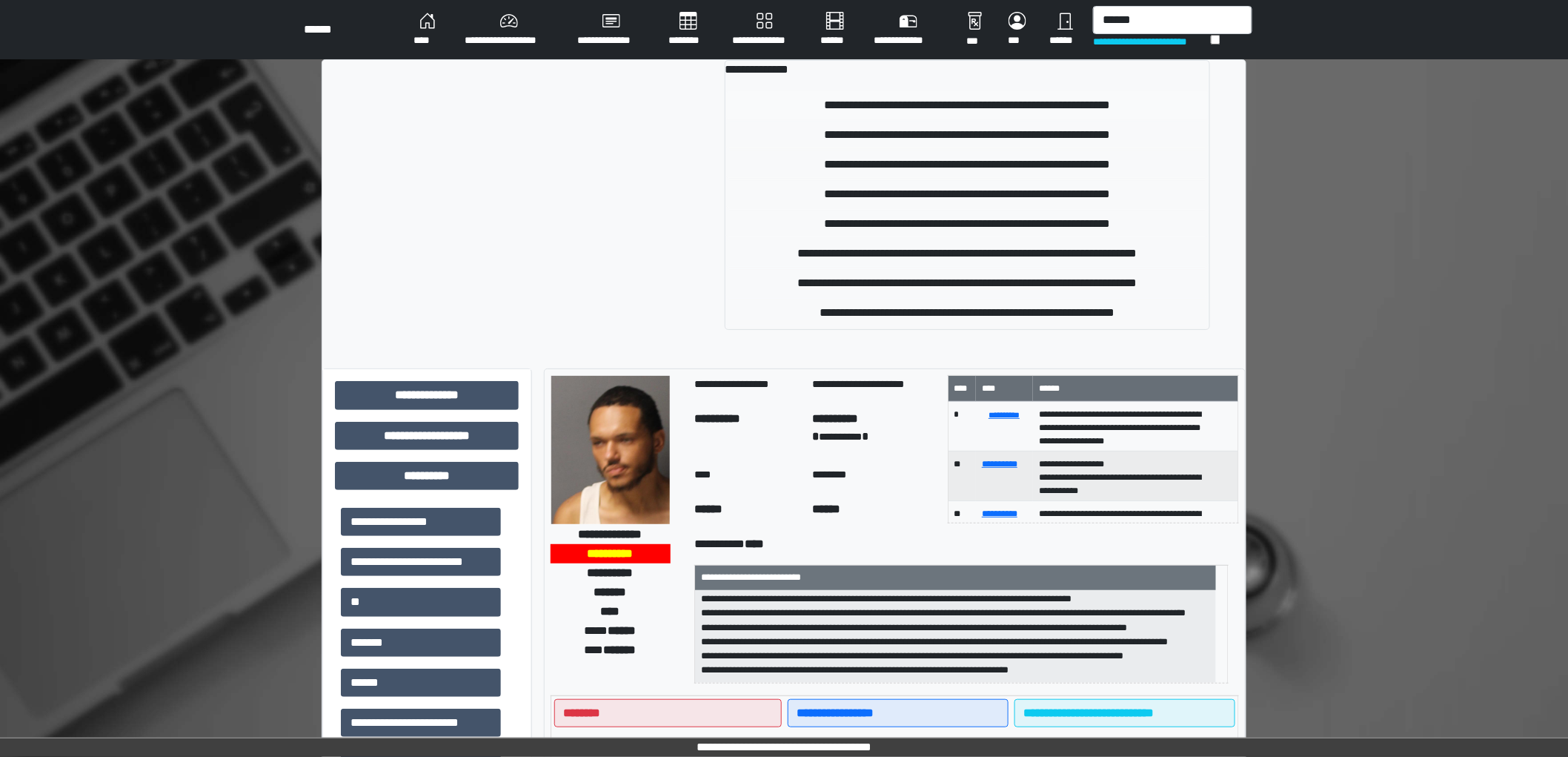 type 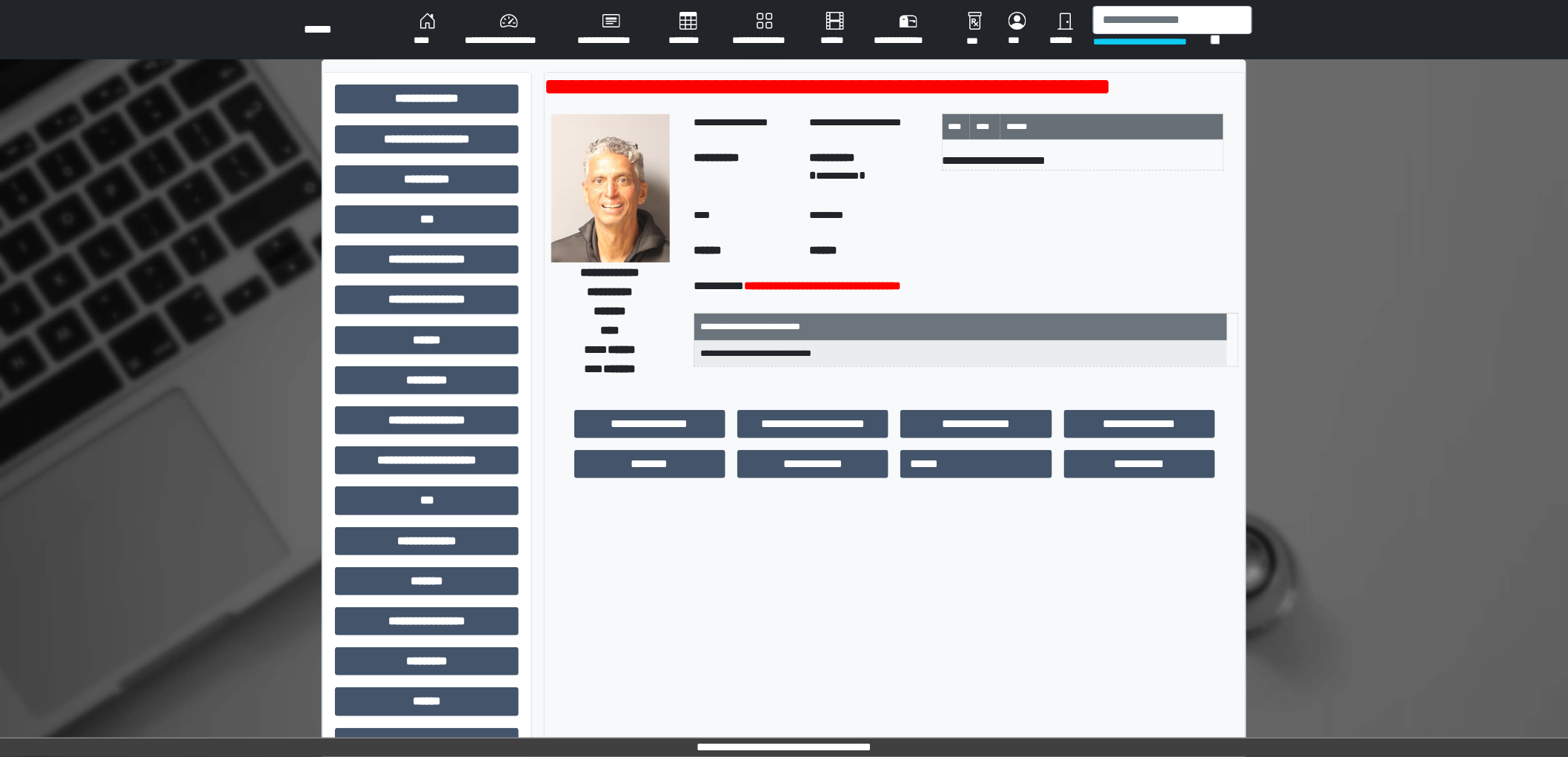 click on "******" at bounding box center (622, 349) 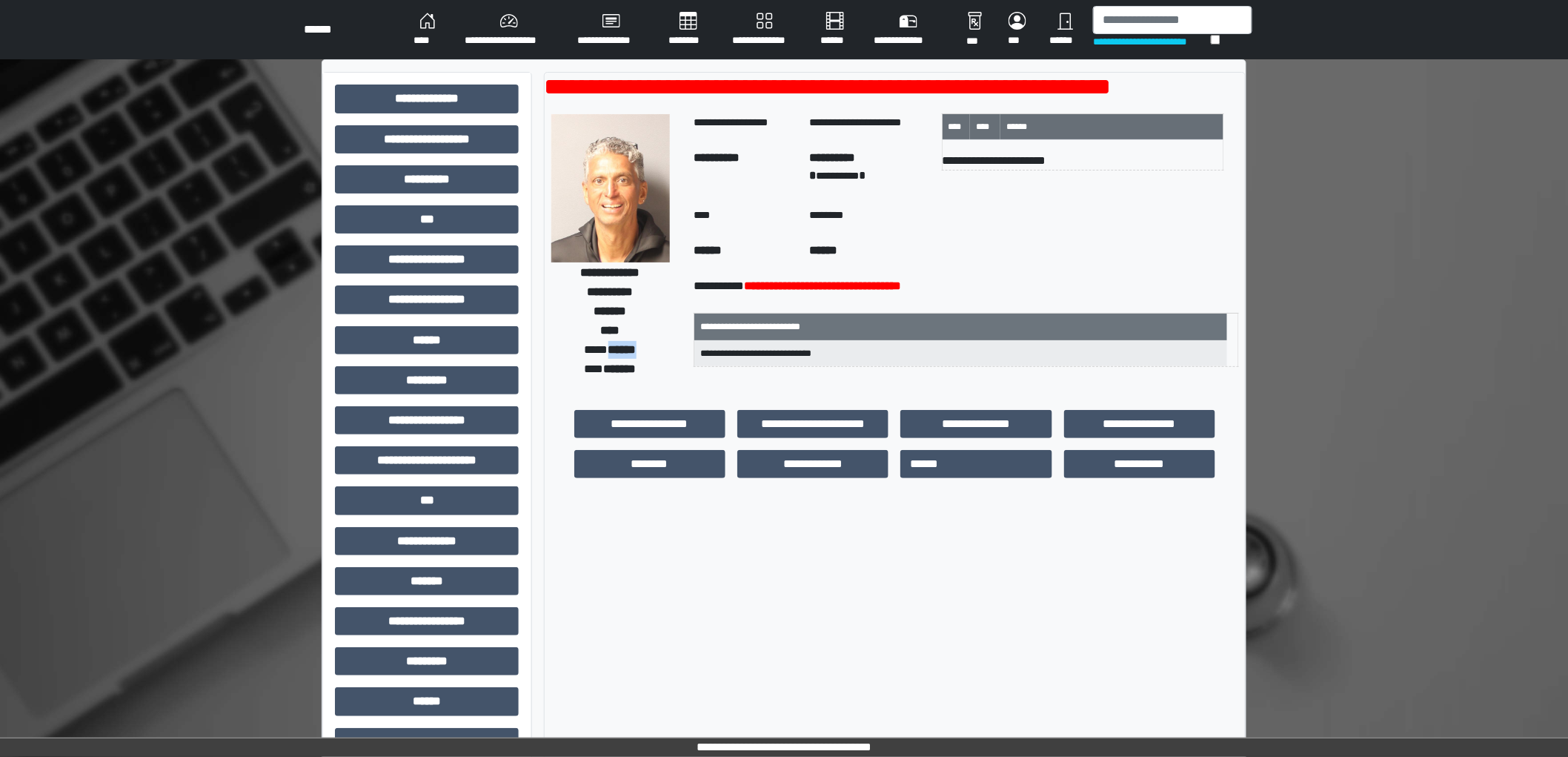 click on "******" at bounding box center (622, 349) 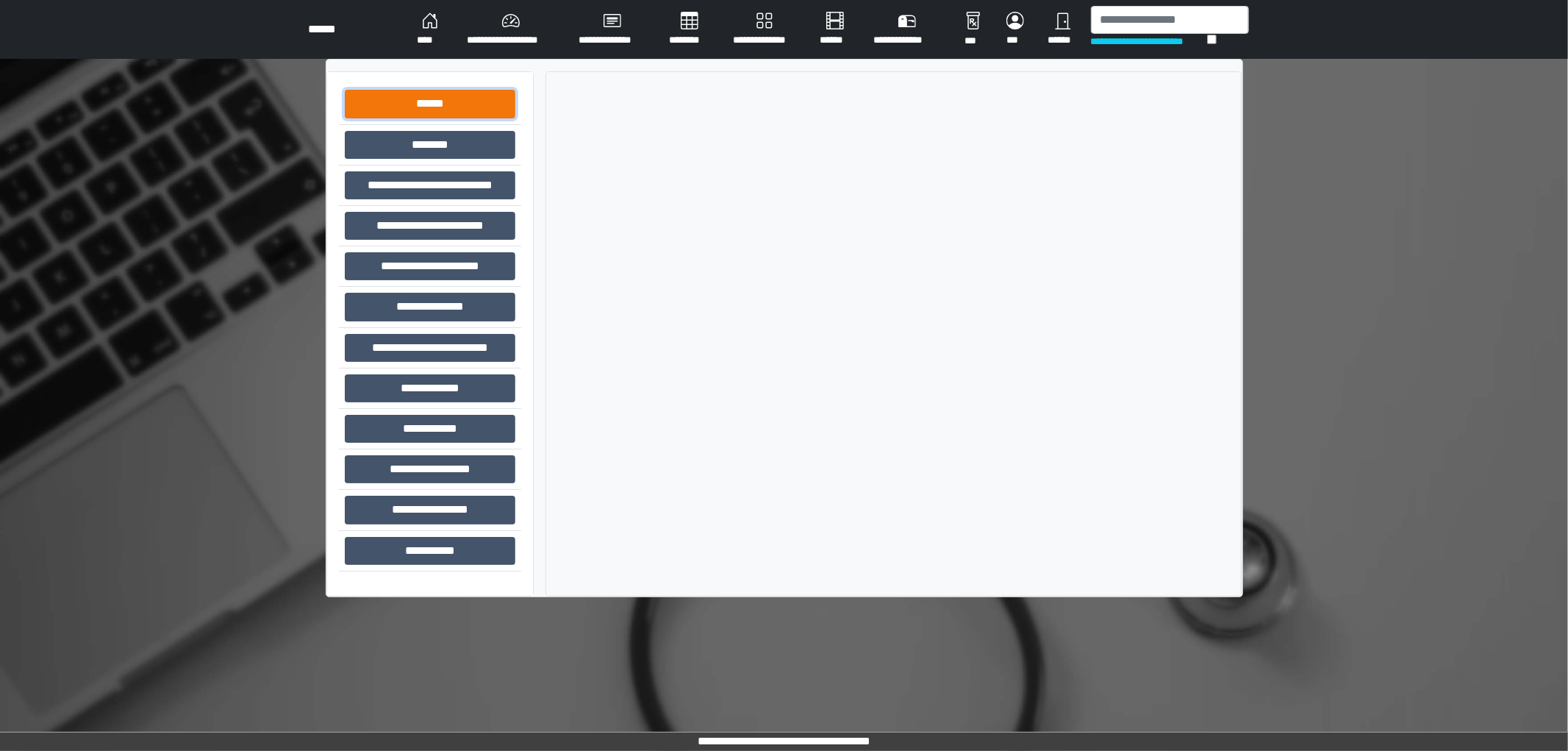 click on "******" at bounding box center (430, 104) 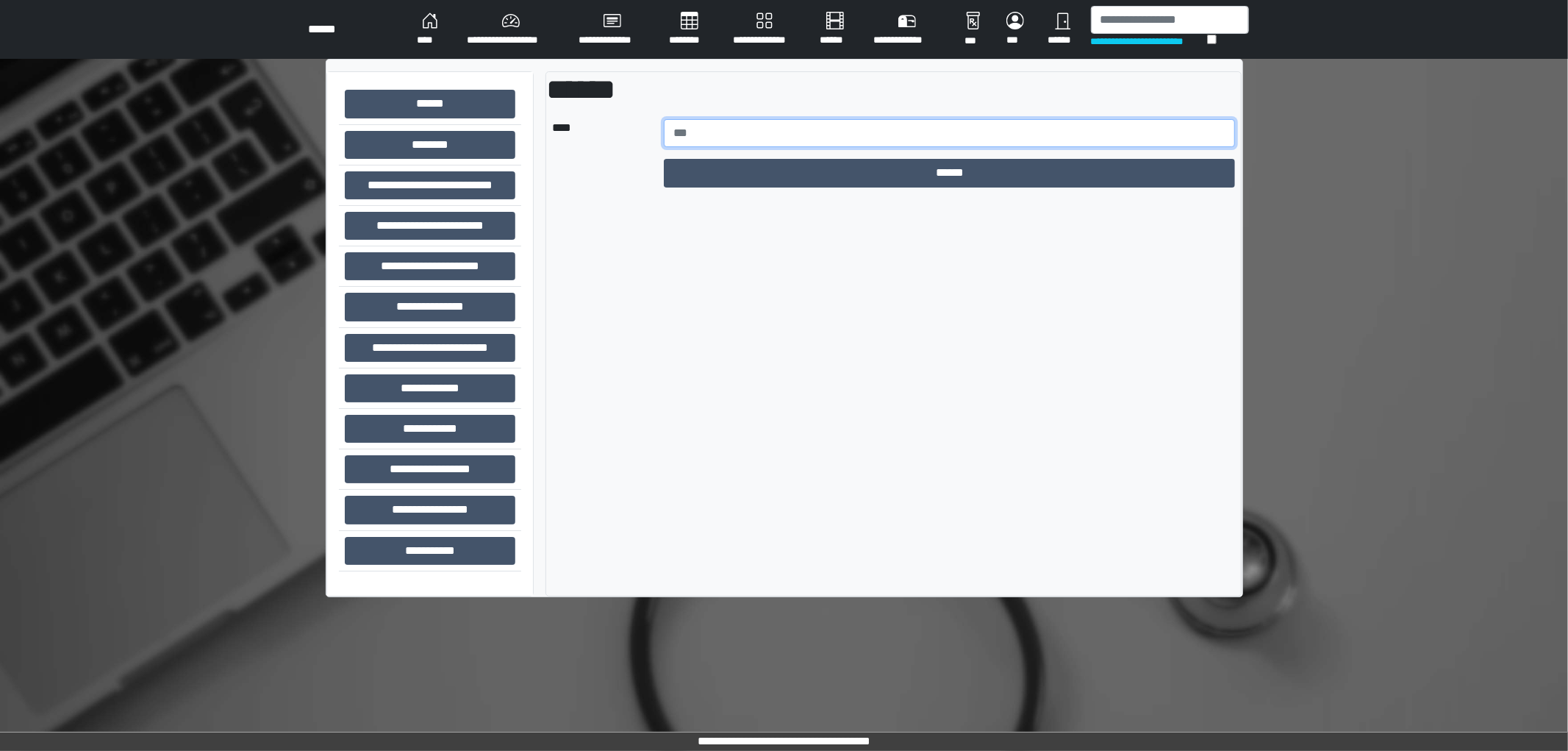 click at bounding box center [949, 133] 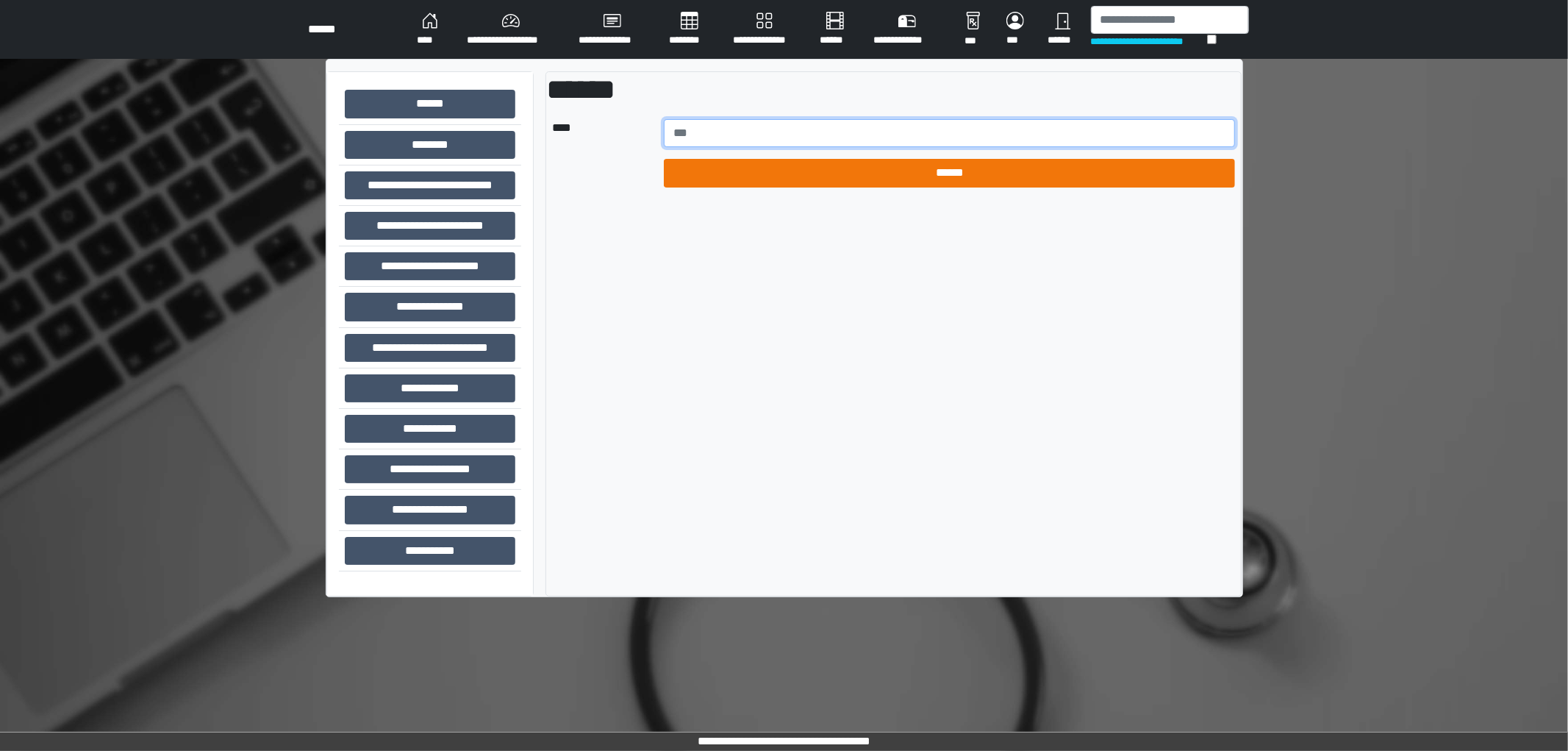 paste on "******" 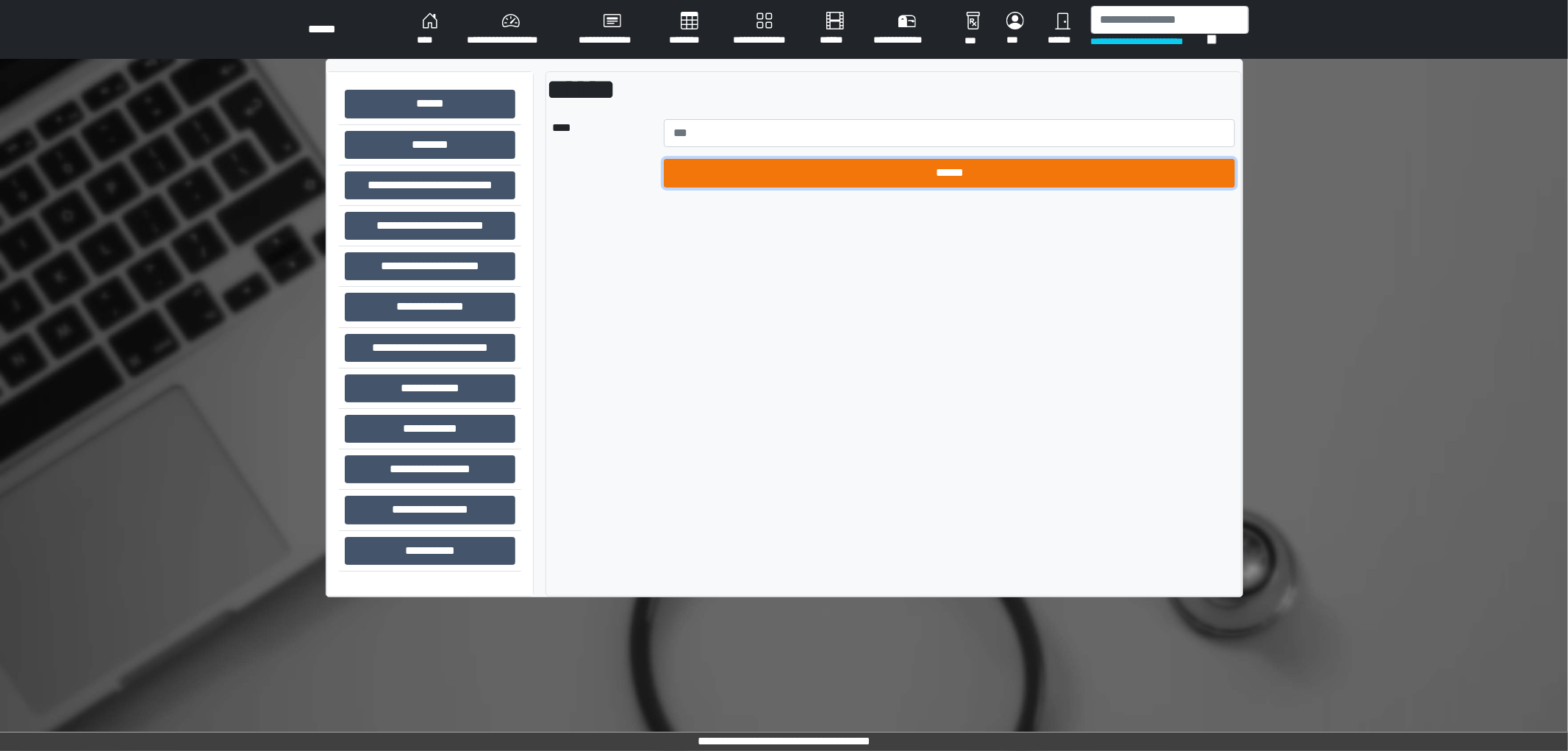 click on "******" at bounding box center [949, 173] 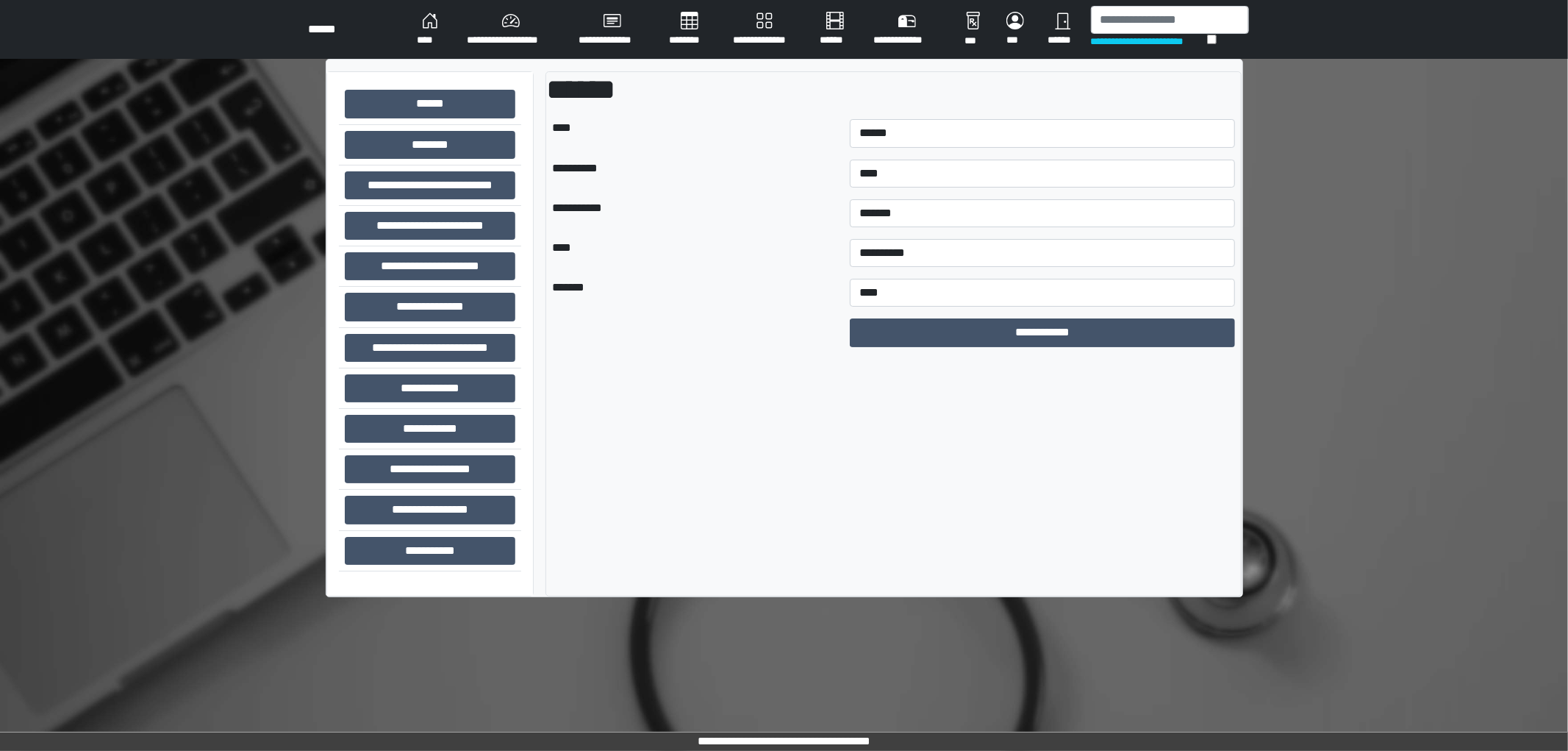 click on "****" at bounding box center [1042, 293] 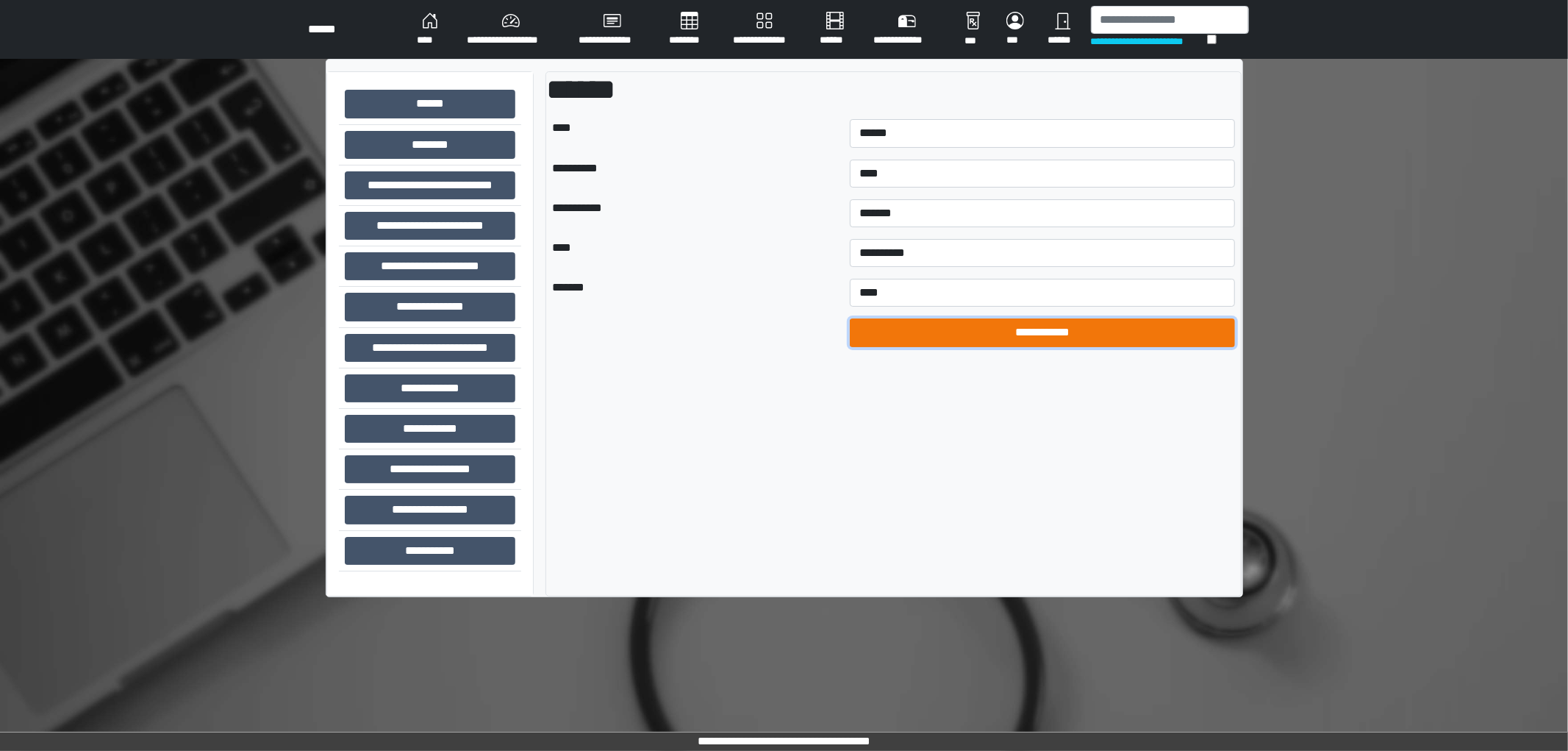 click on "**********" at bounding box center (1042, 332) 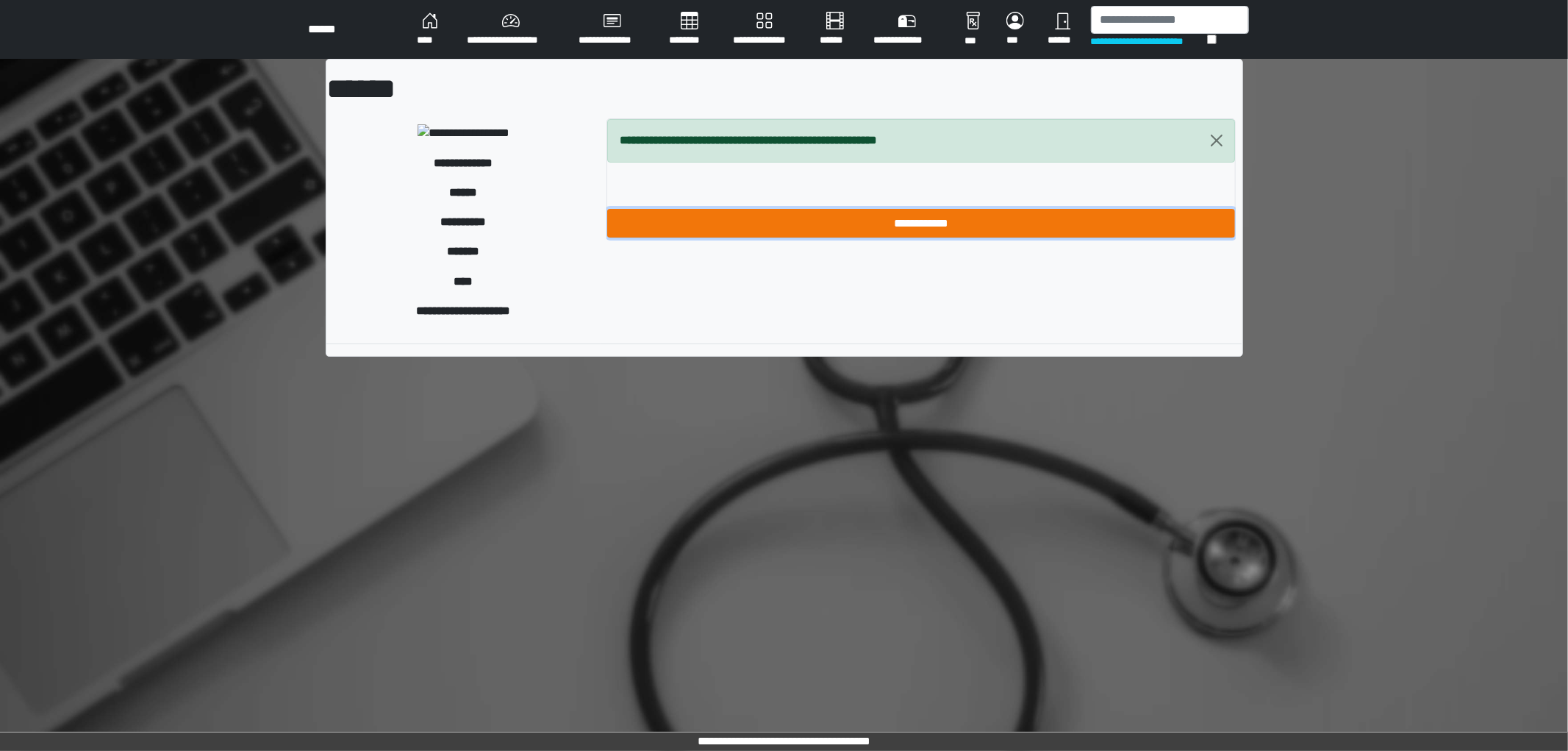 click on "**********" at bounding box center [921, 223] 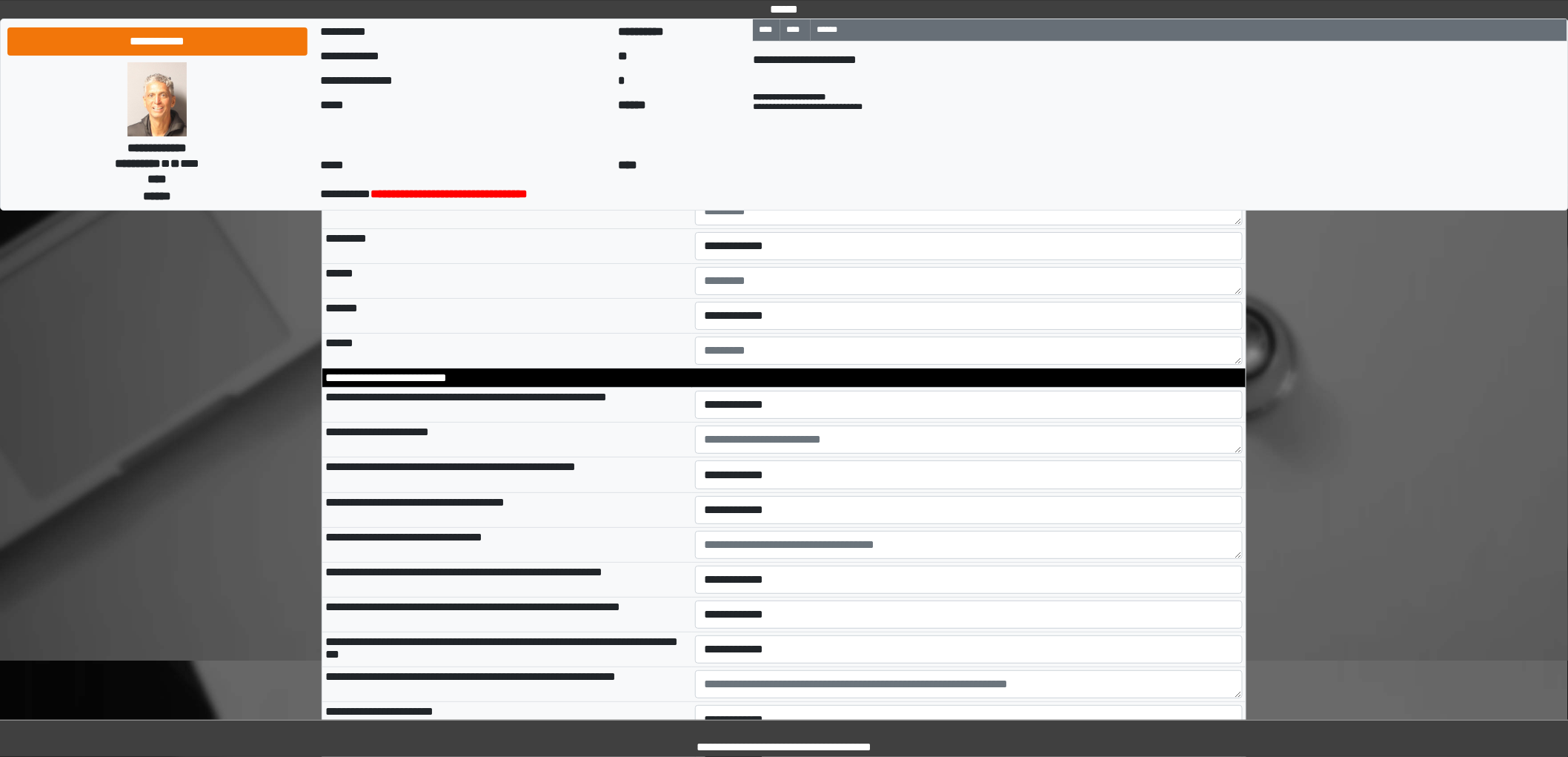 scroll, scrollTop: 2307, scrollLeft: 0, axis: vertical 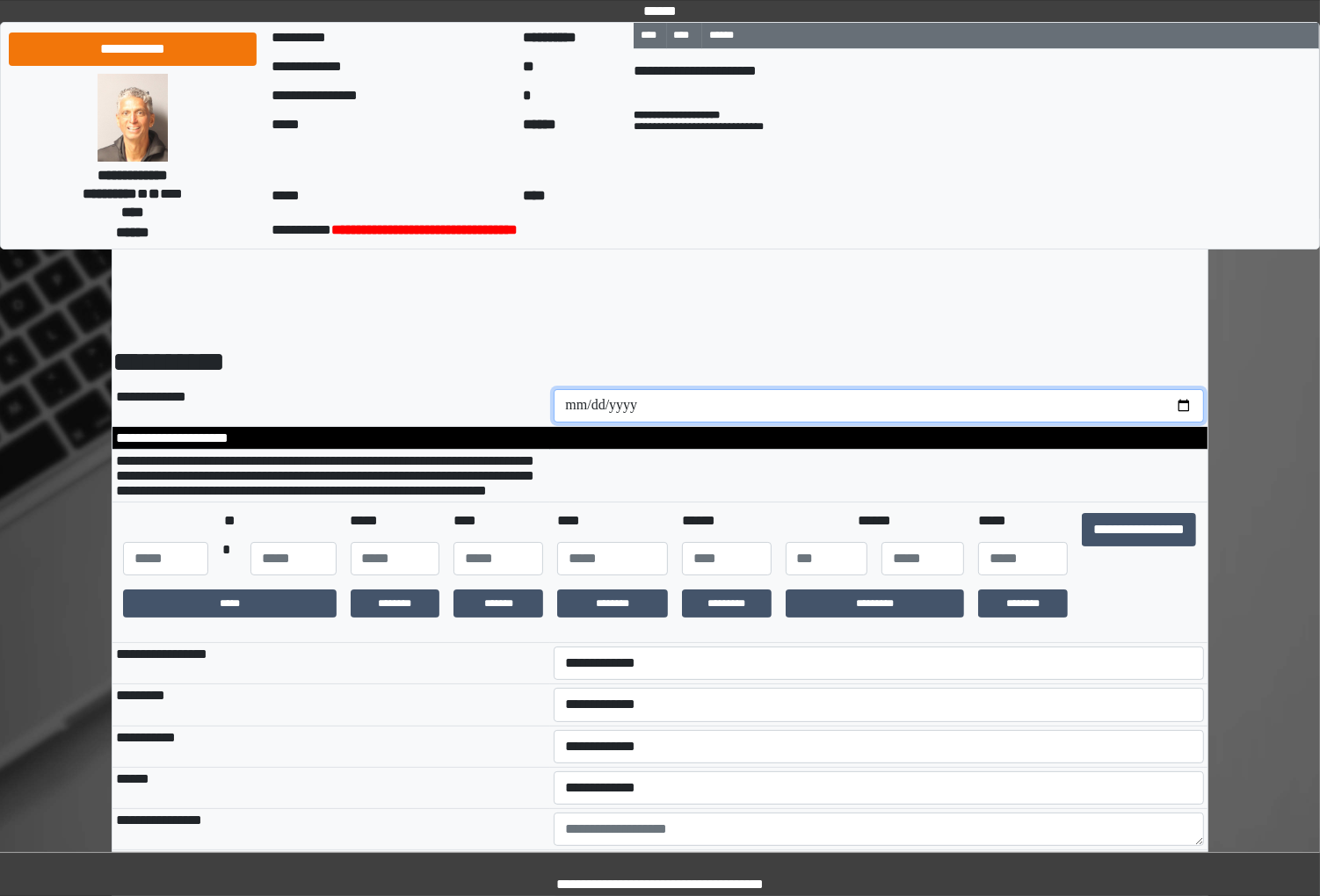 click at bounding box center [879, 406] 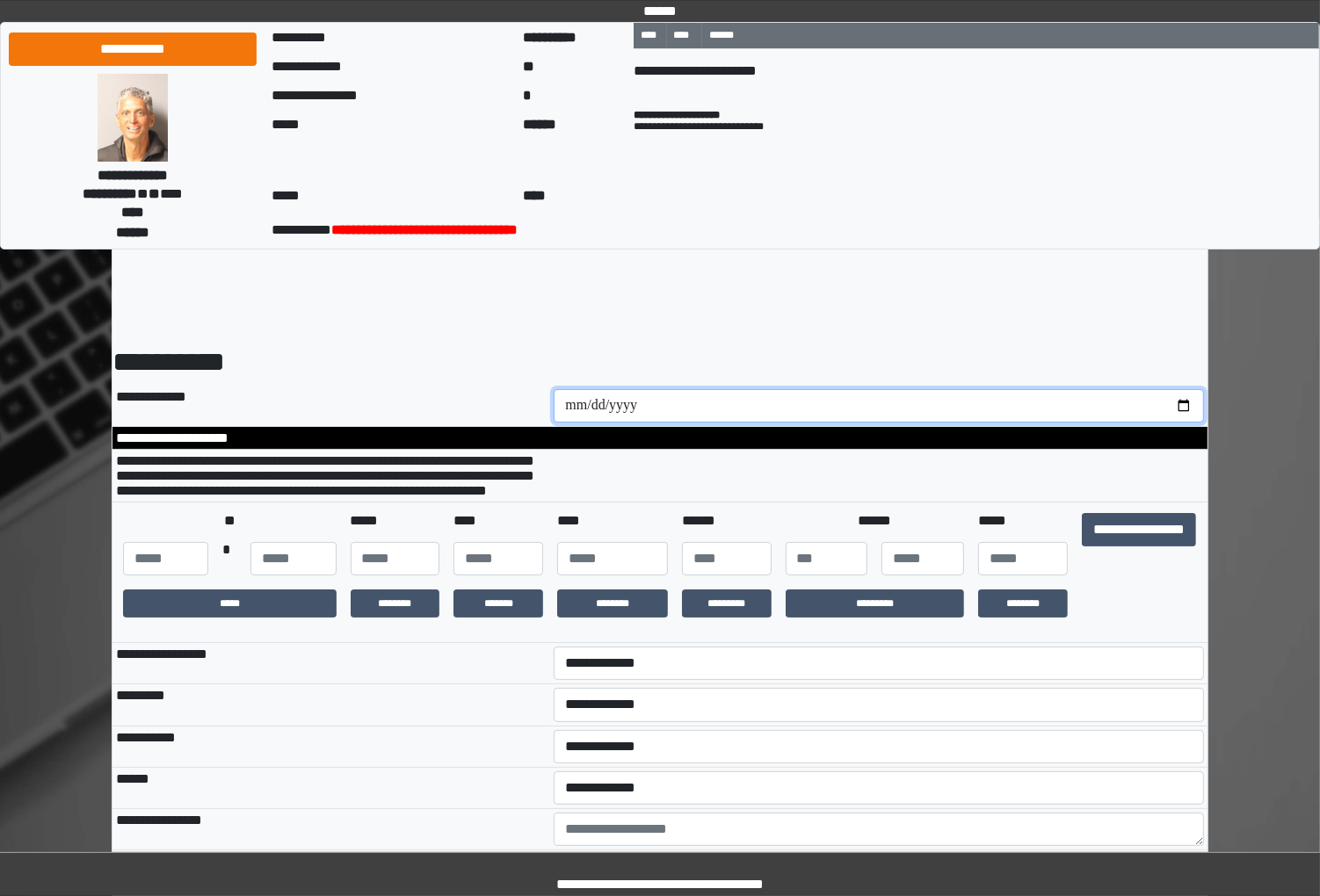 type on "**********" 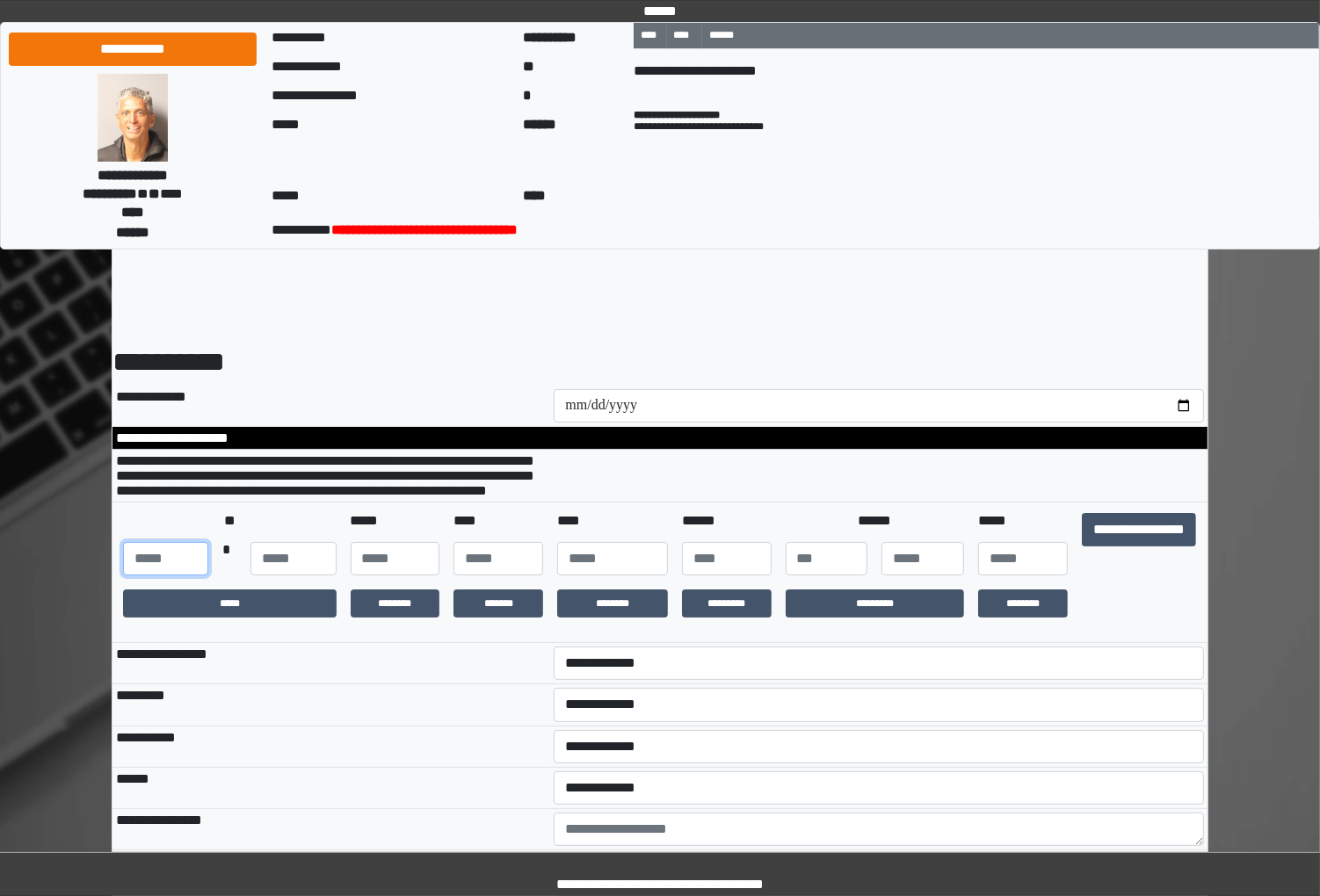 click at bounding box center (165, 559) 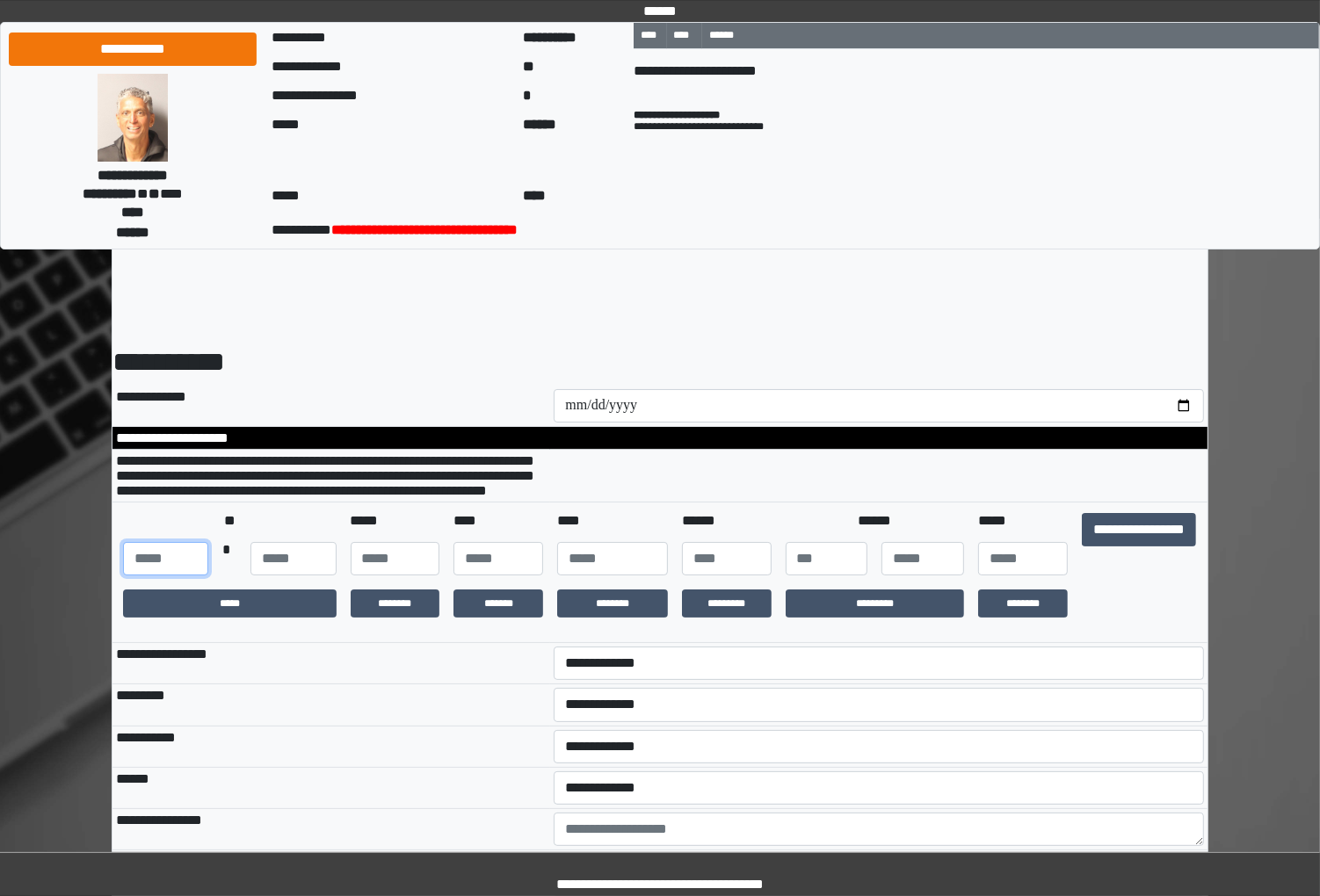 type on "***" 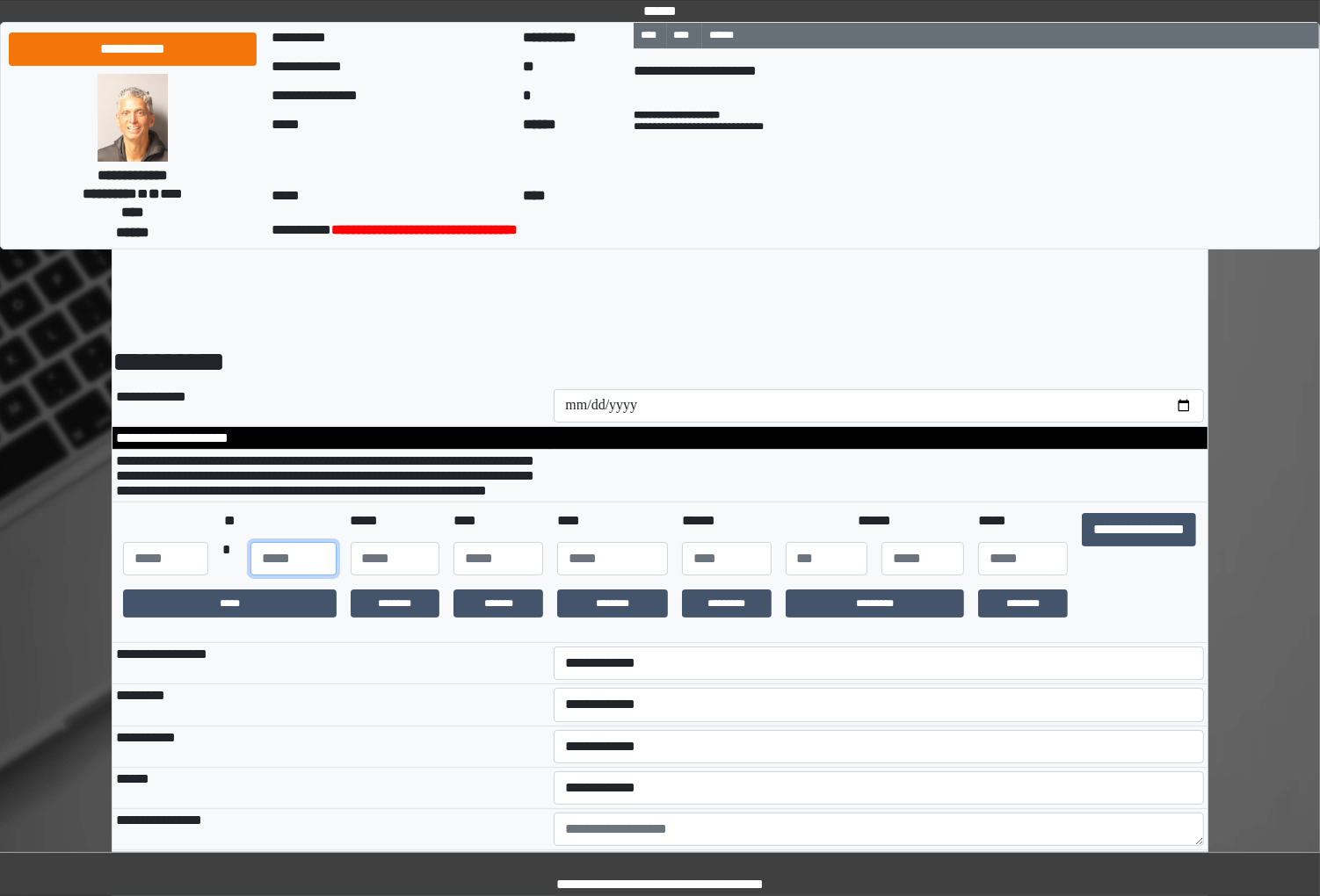 type on "**" 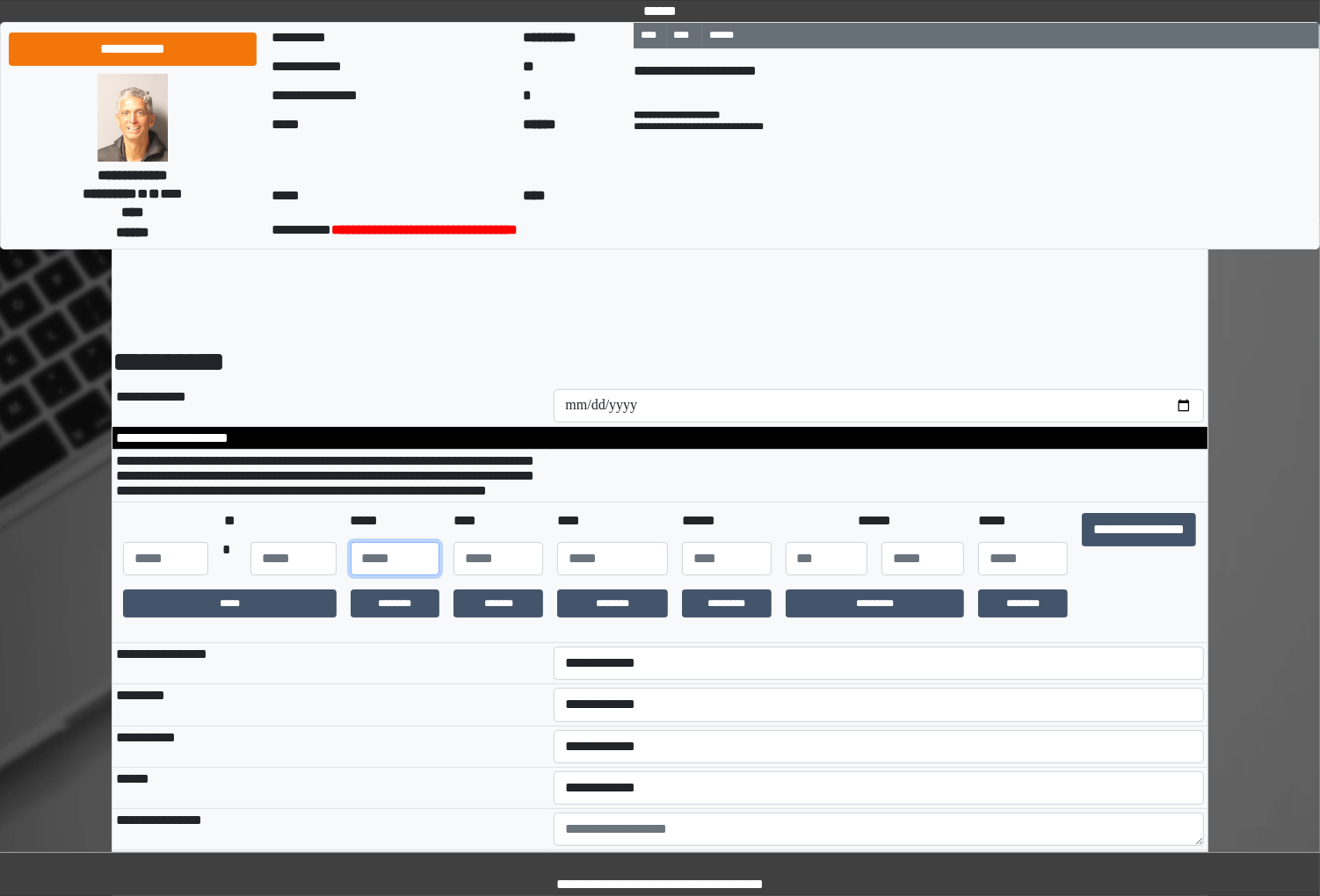 type on "**" 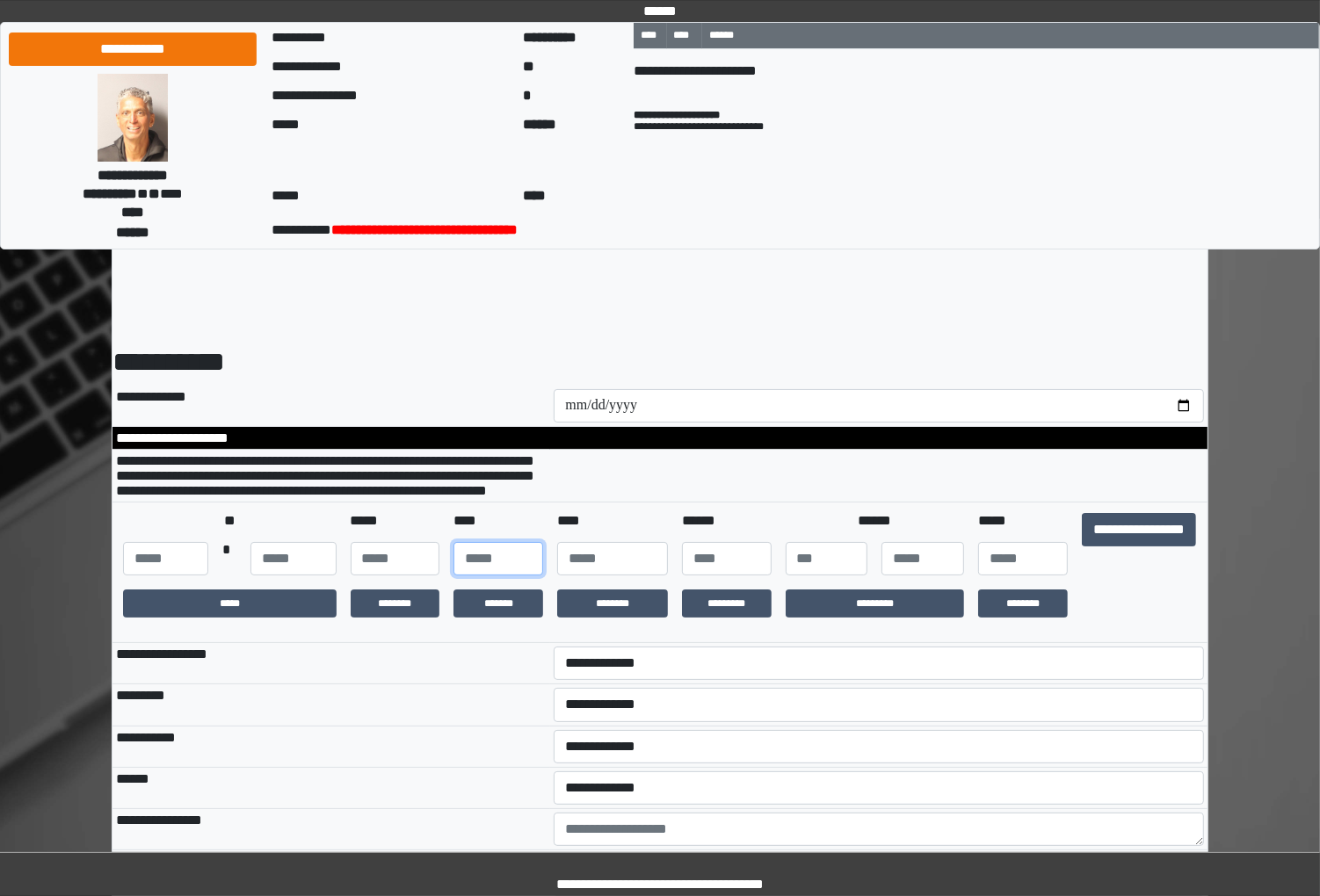 type on "**" 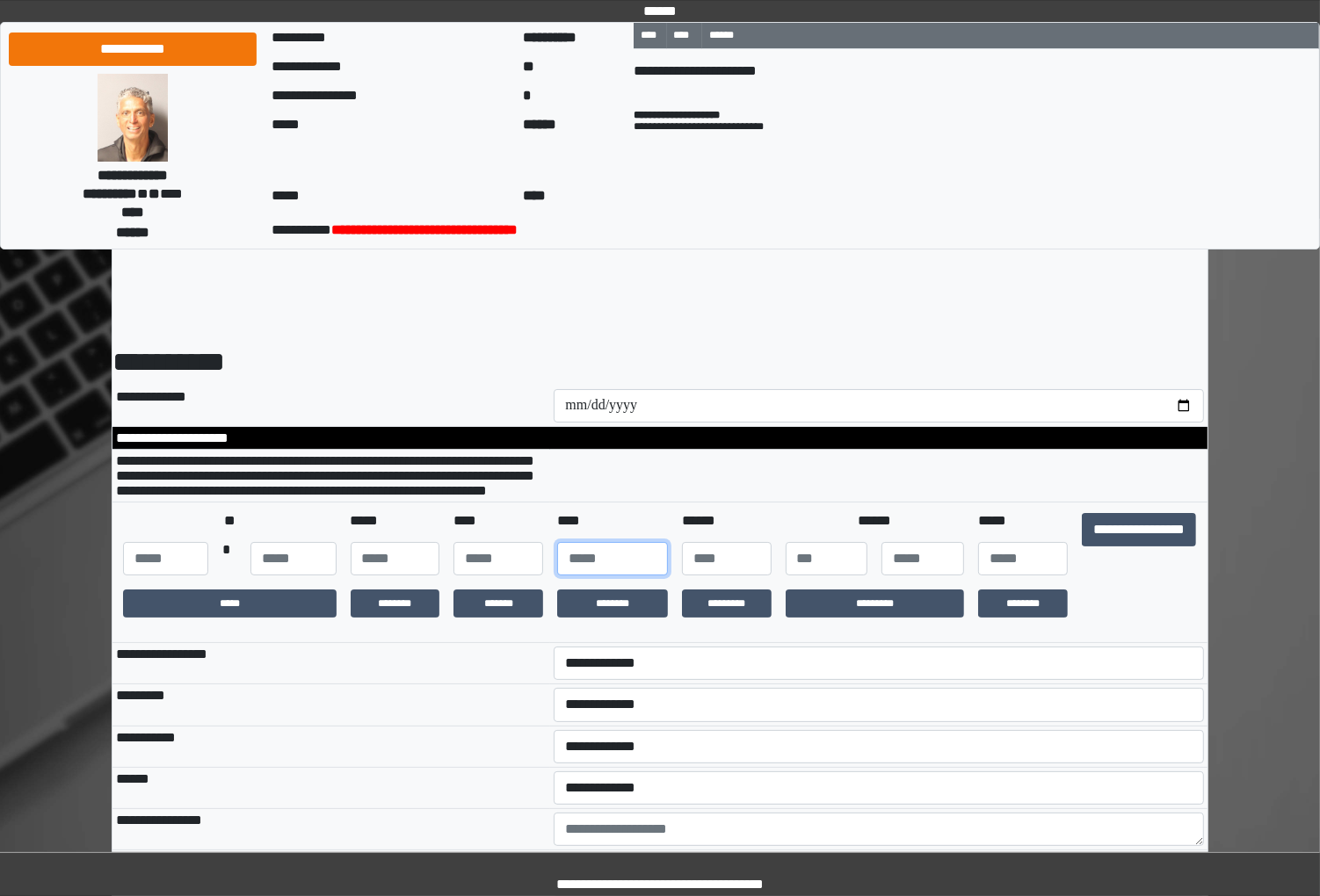 type on "**" 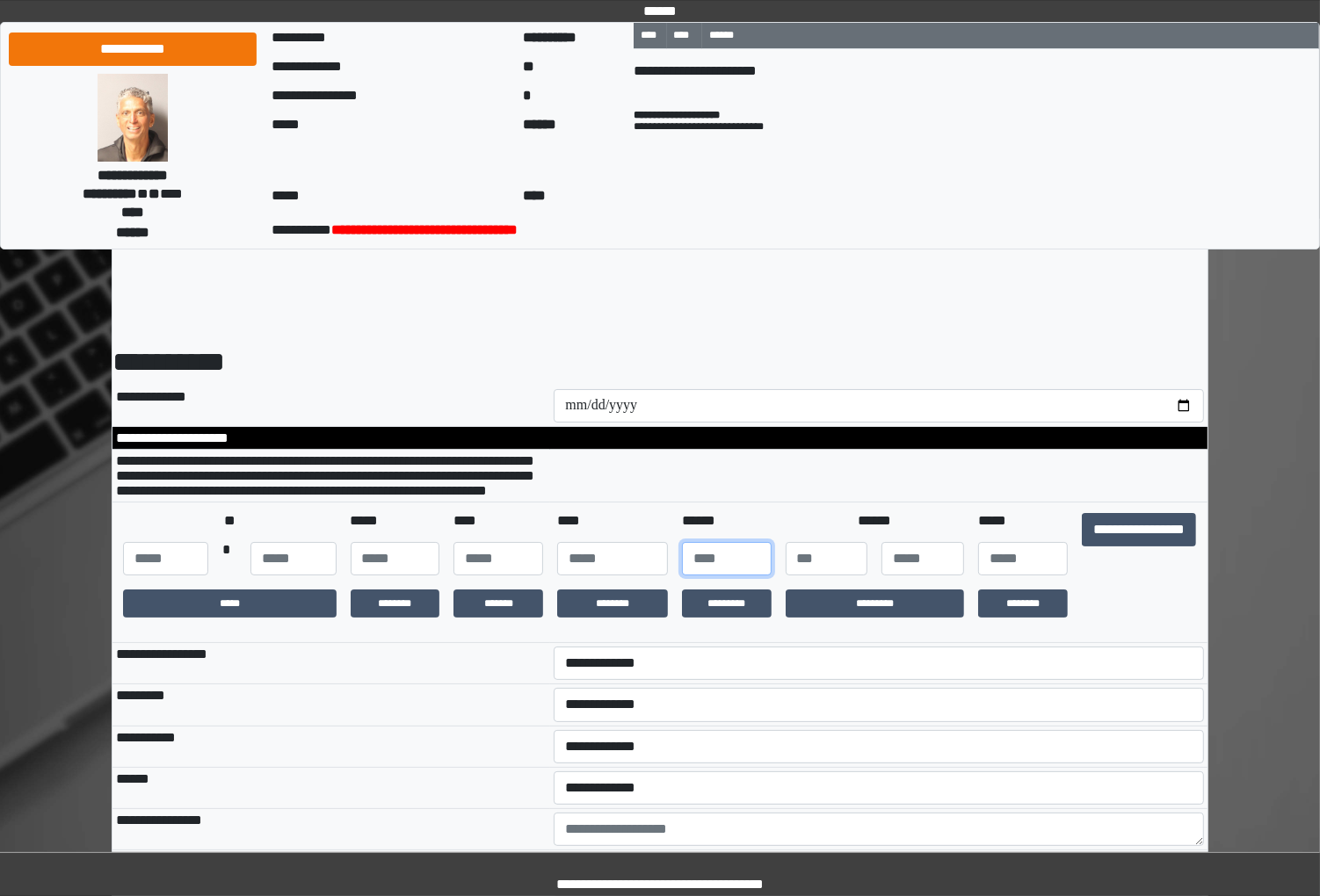 type on "***" 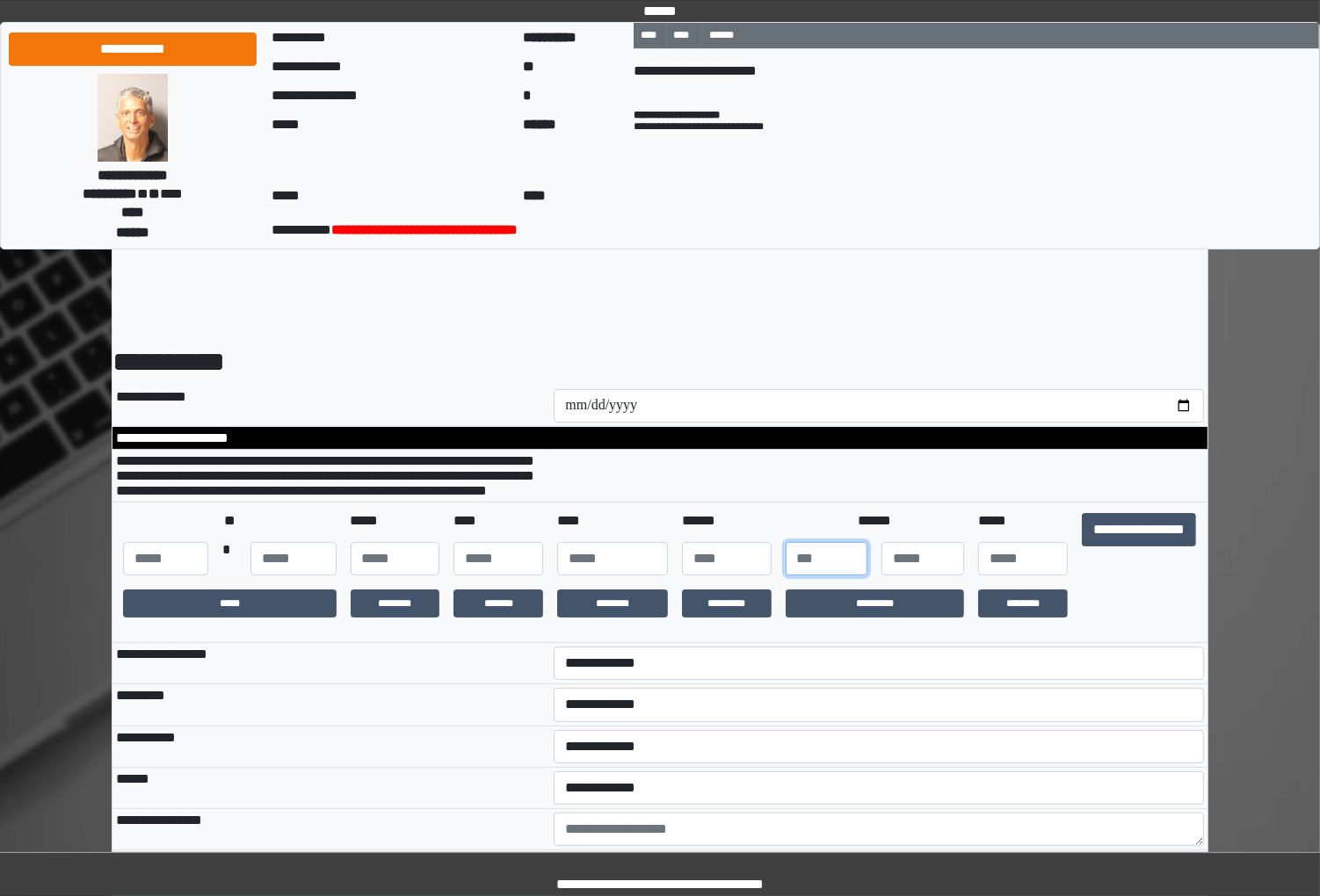 type on "*" 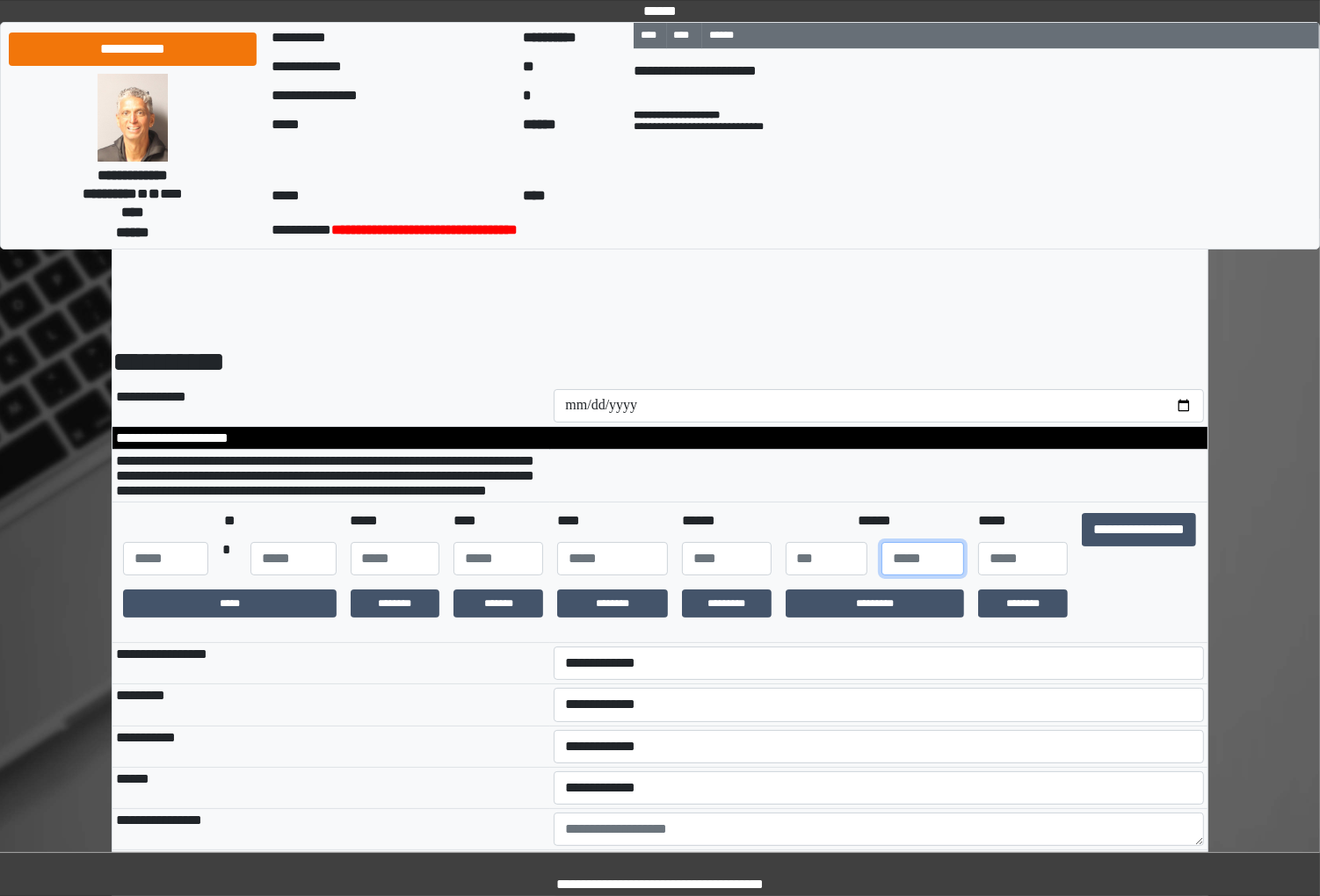 type on "**" 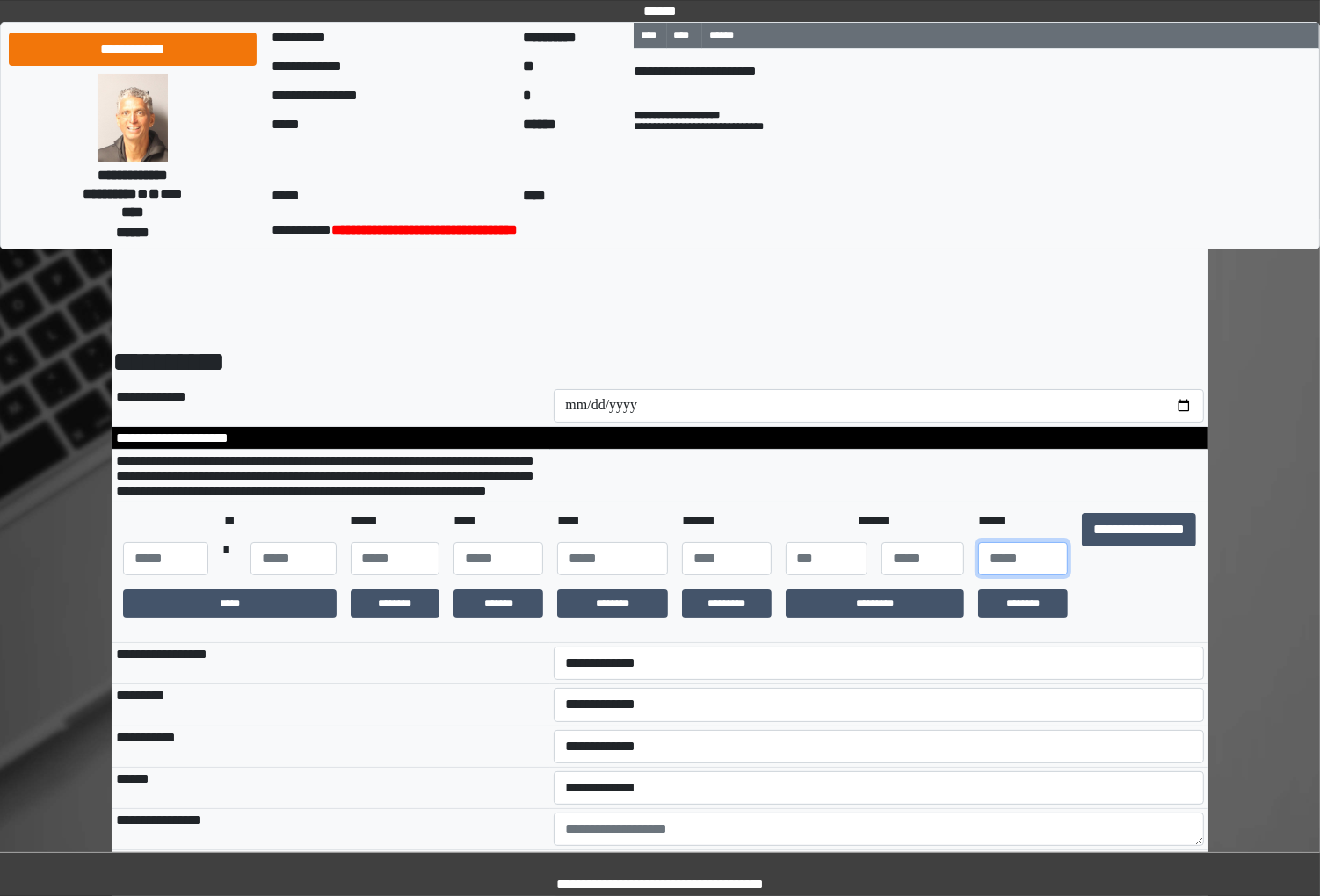 type on "**" 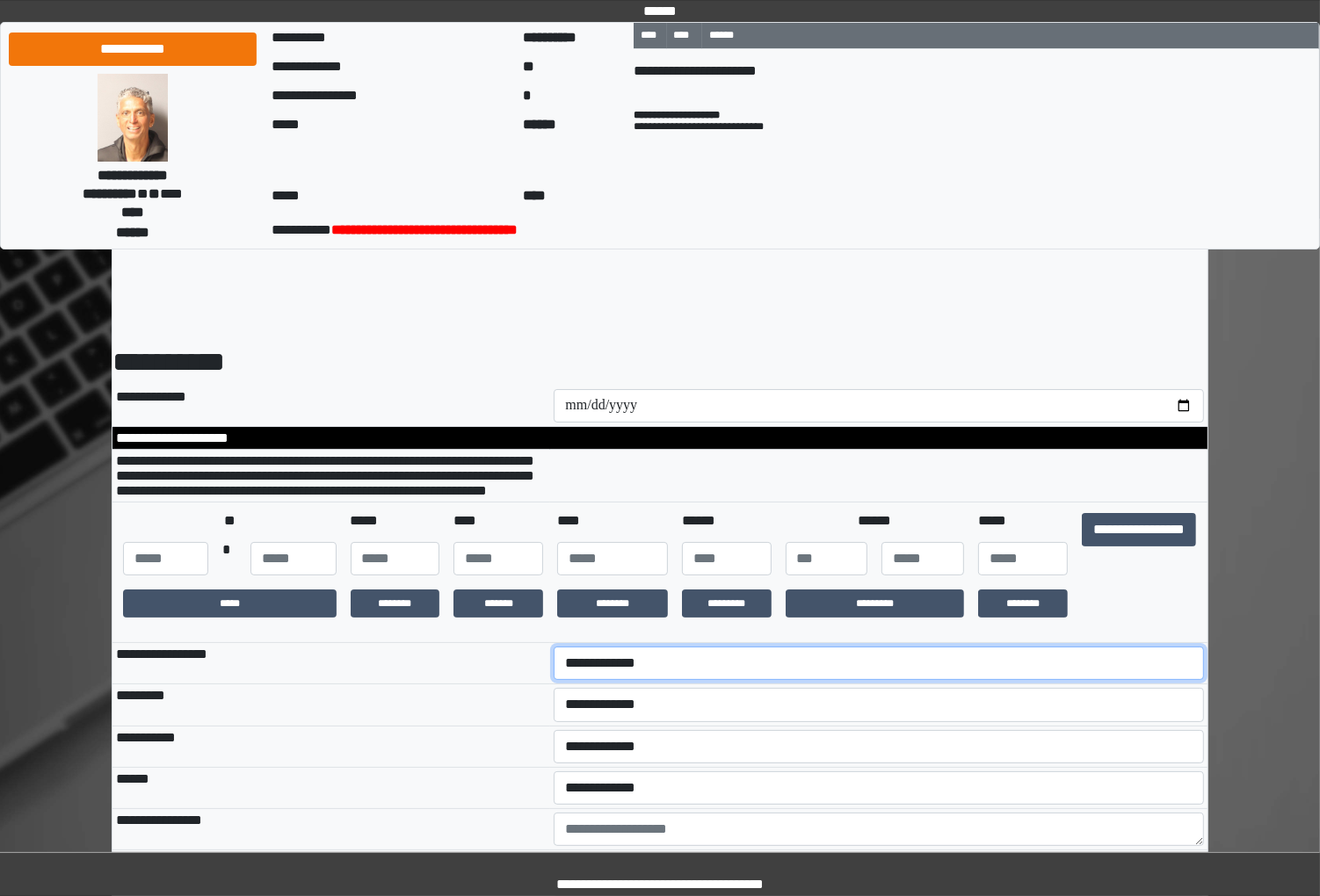 click on "**********" at bounding box center (879, 663) 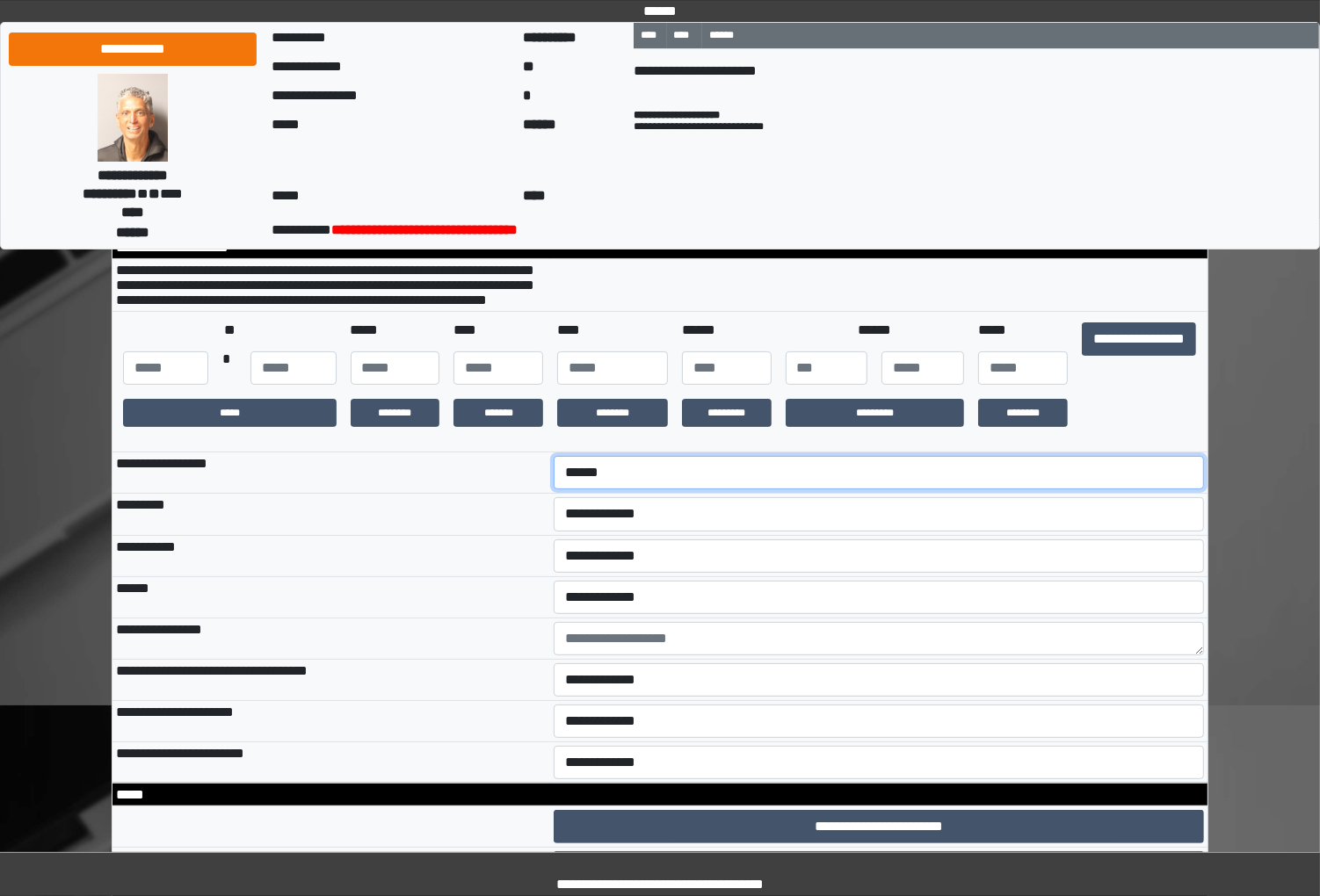 scroll, scrollTop: 195, scrollLeft: 0, axis: vertical 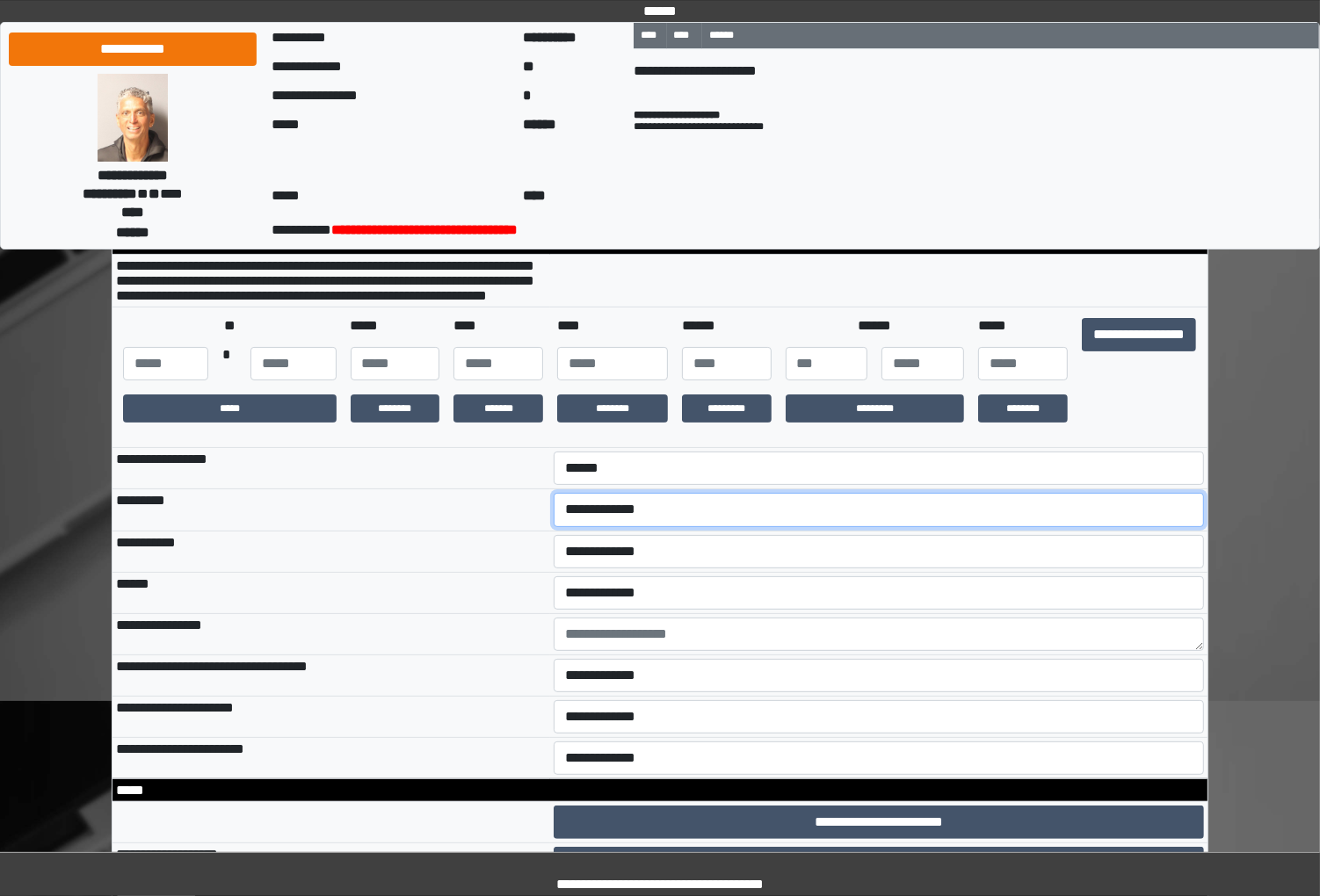 select on "*" 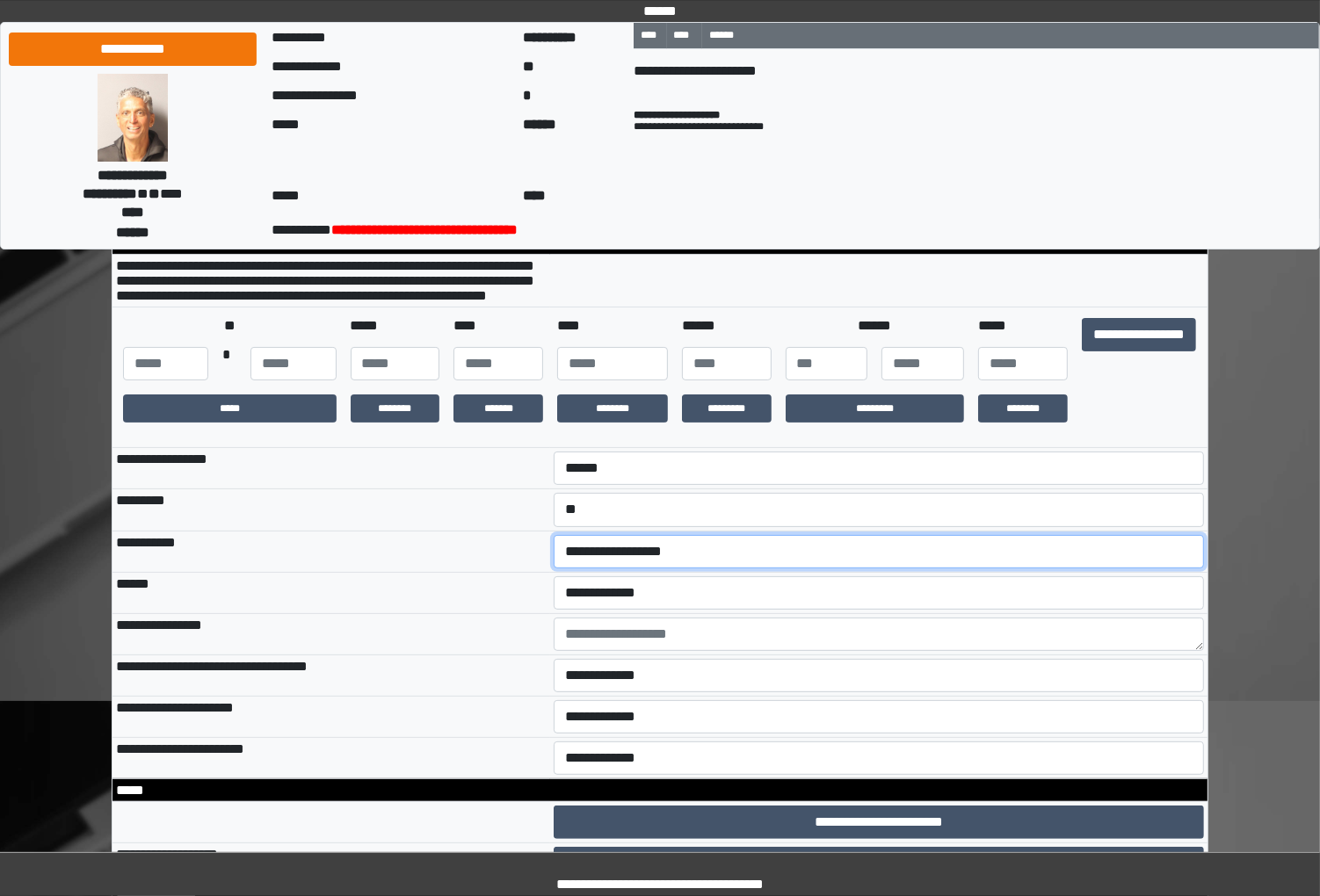 select on "***" 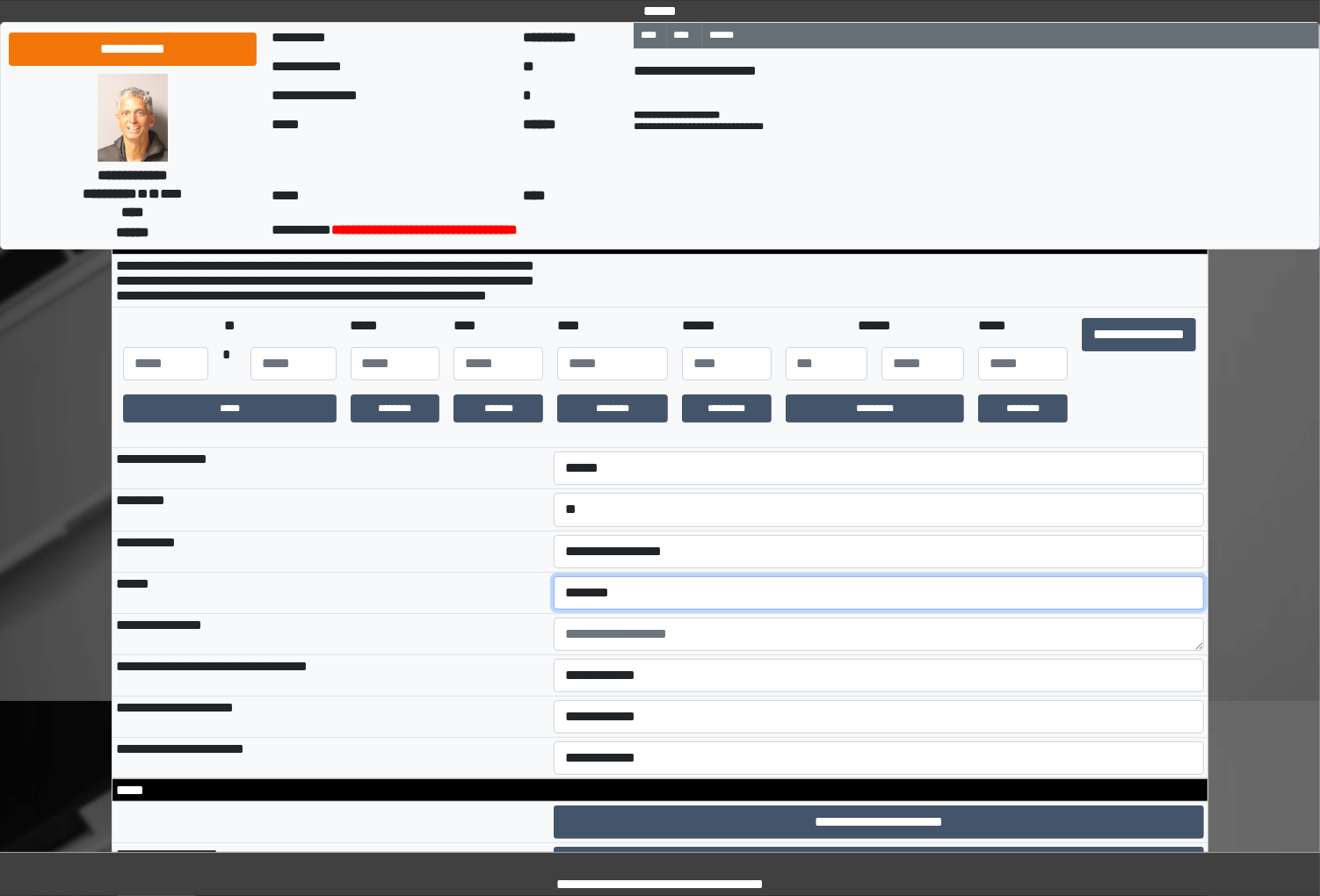 select on "**" 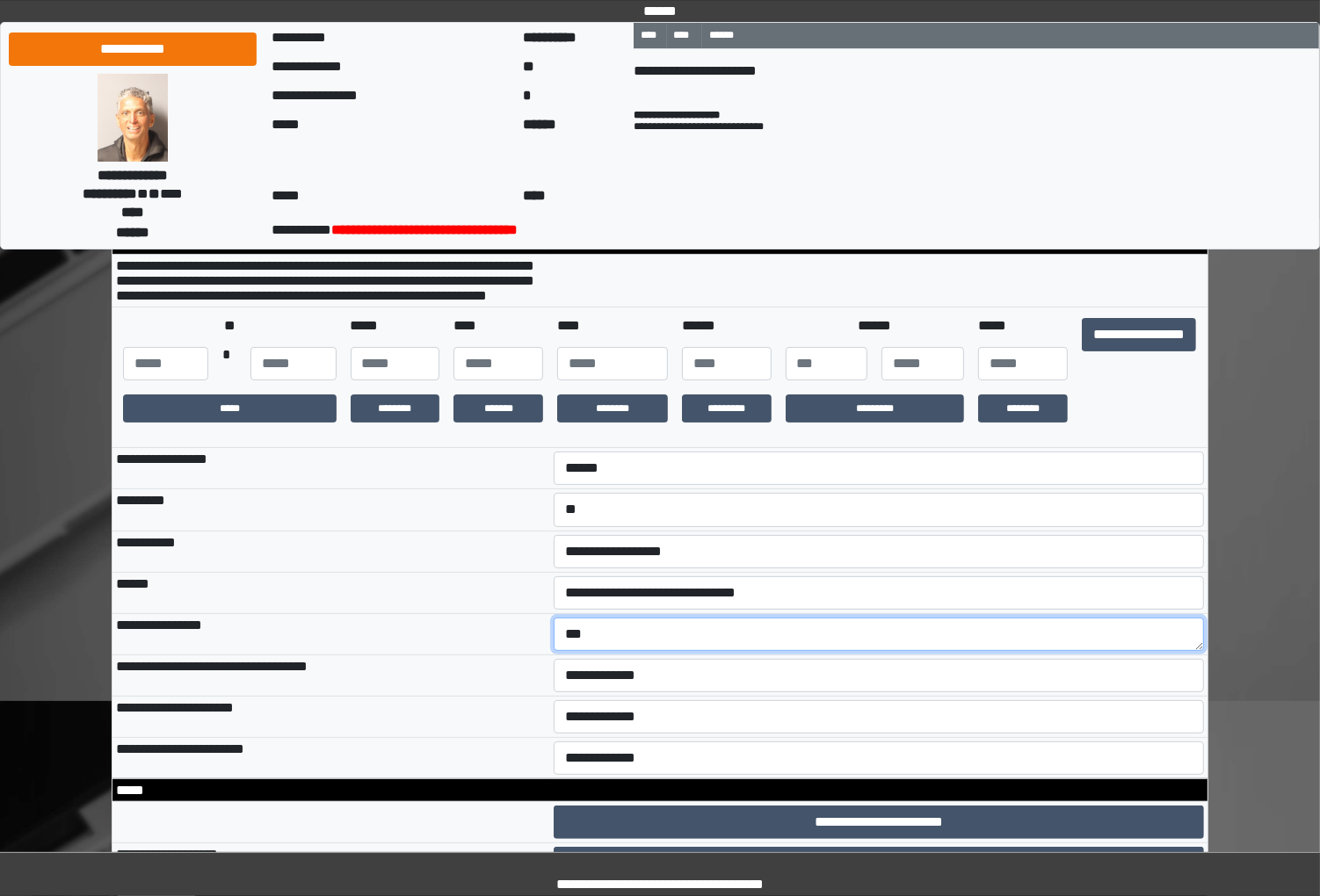 type on "***" 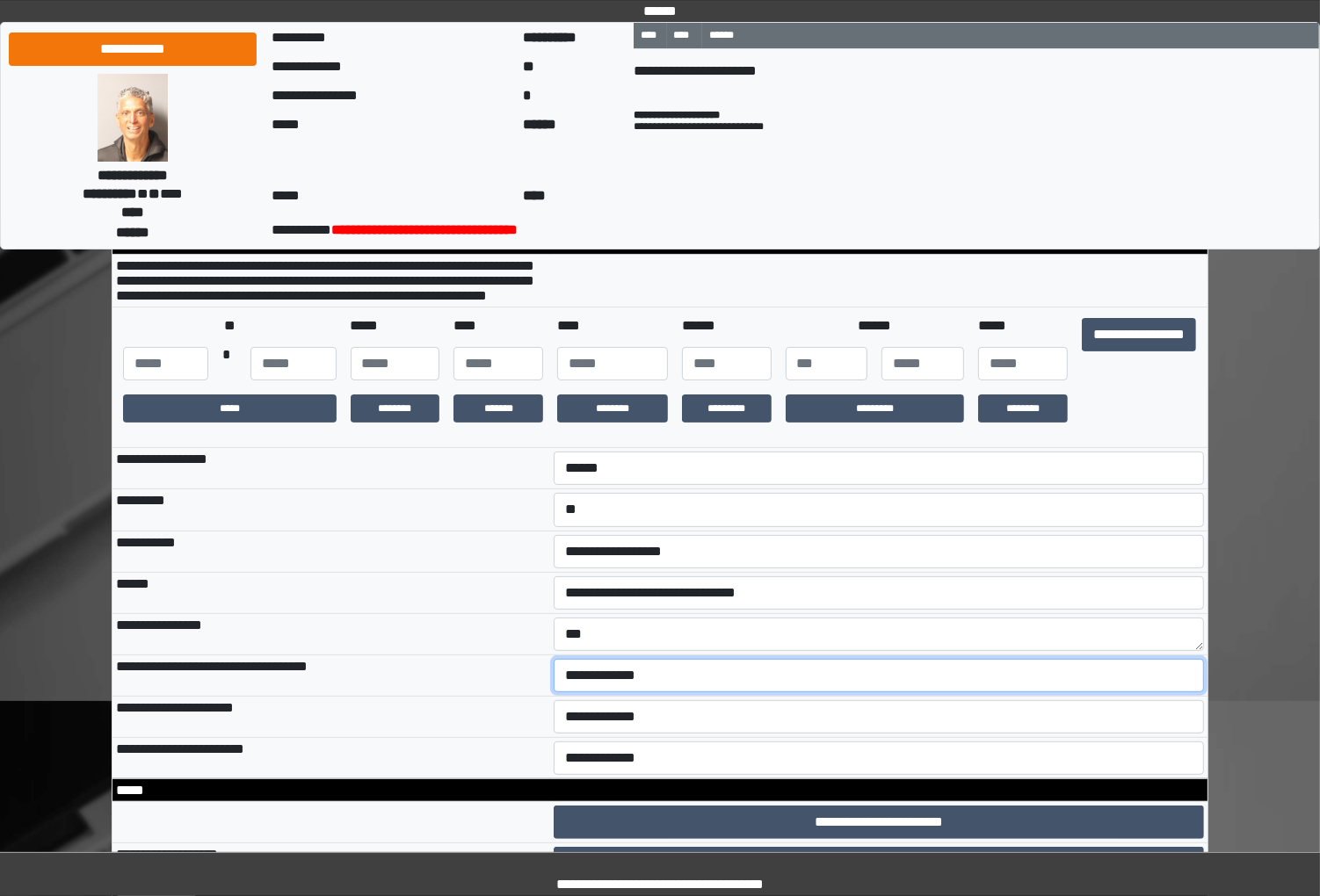 select on "*" 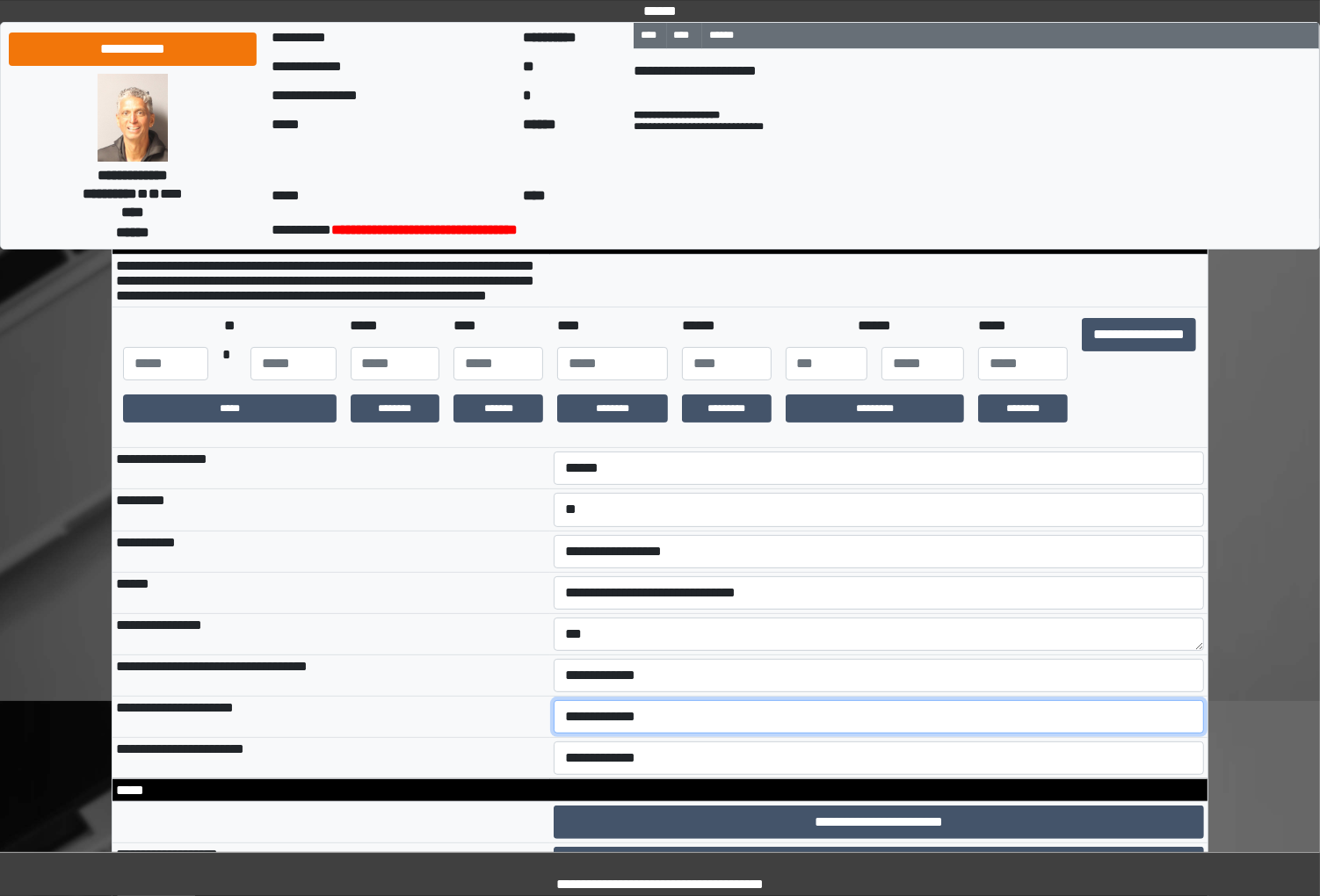 select on "**" 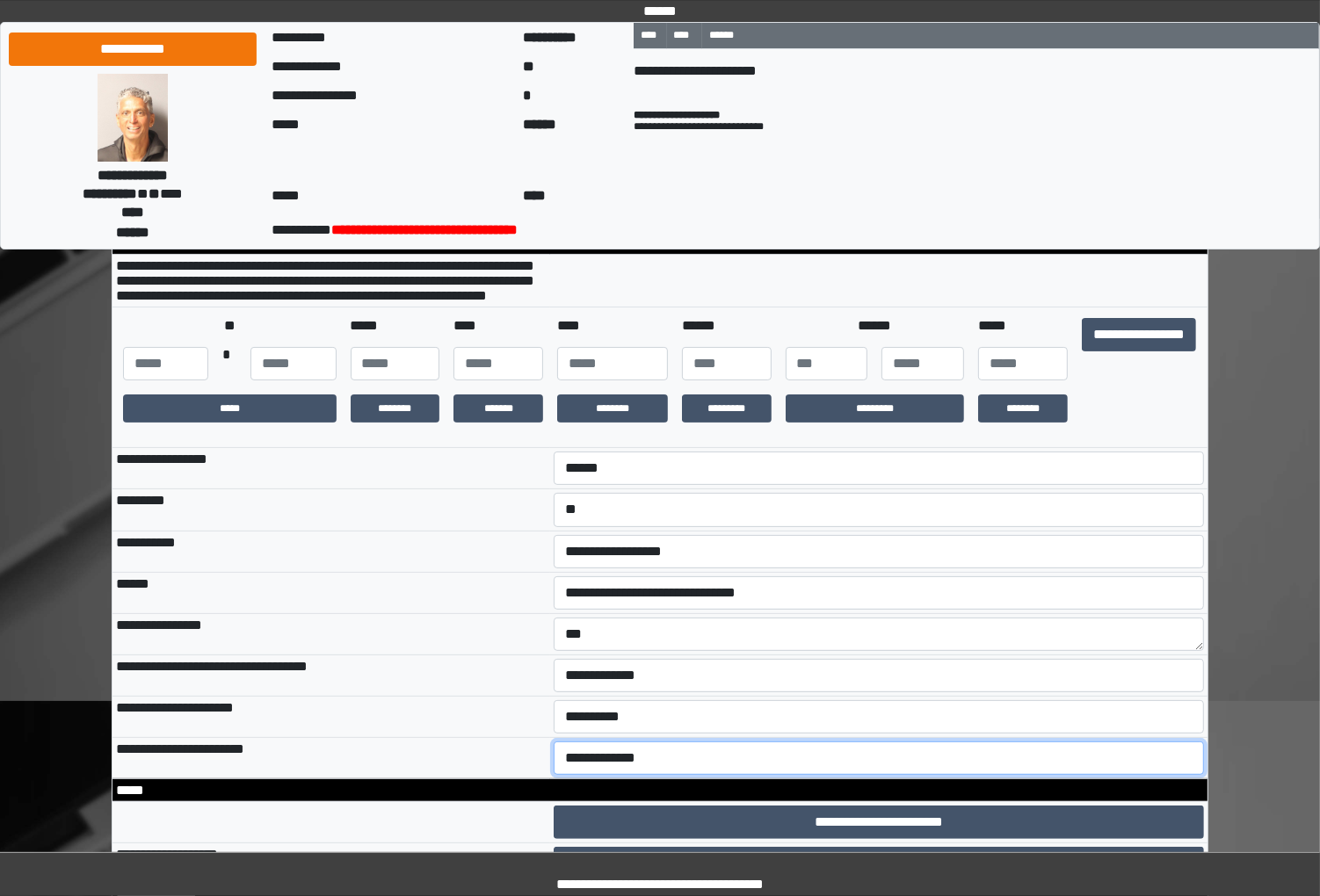 select on "*" 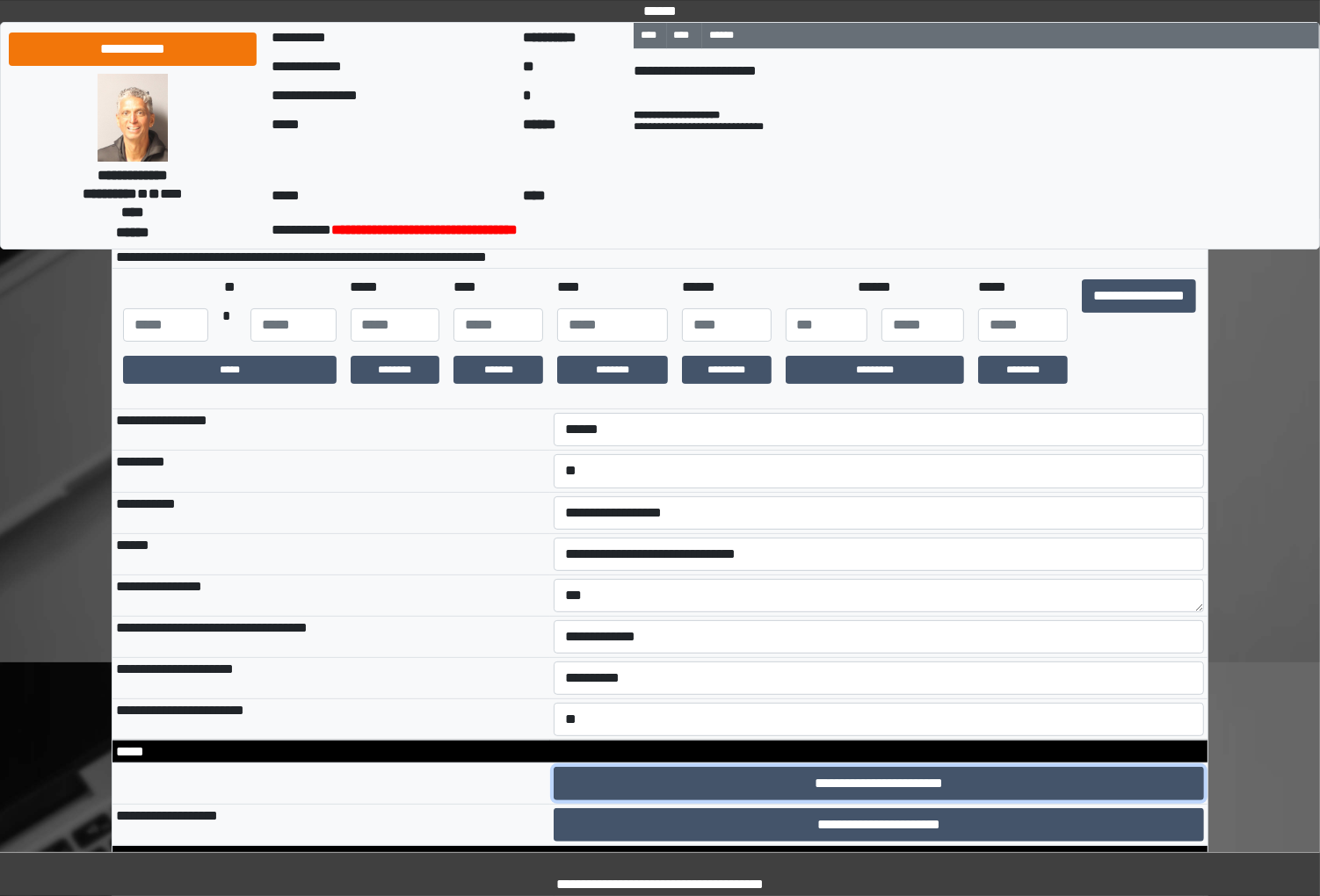 type 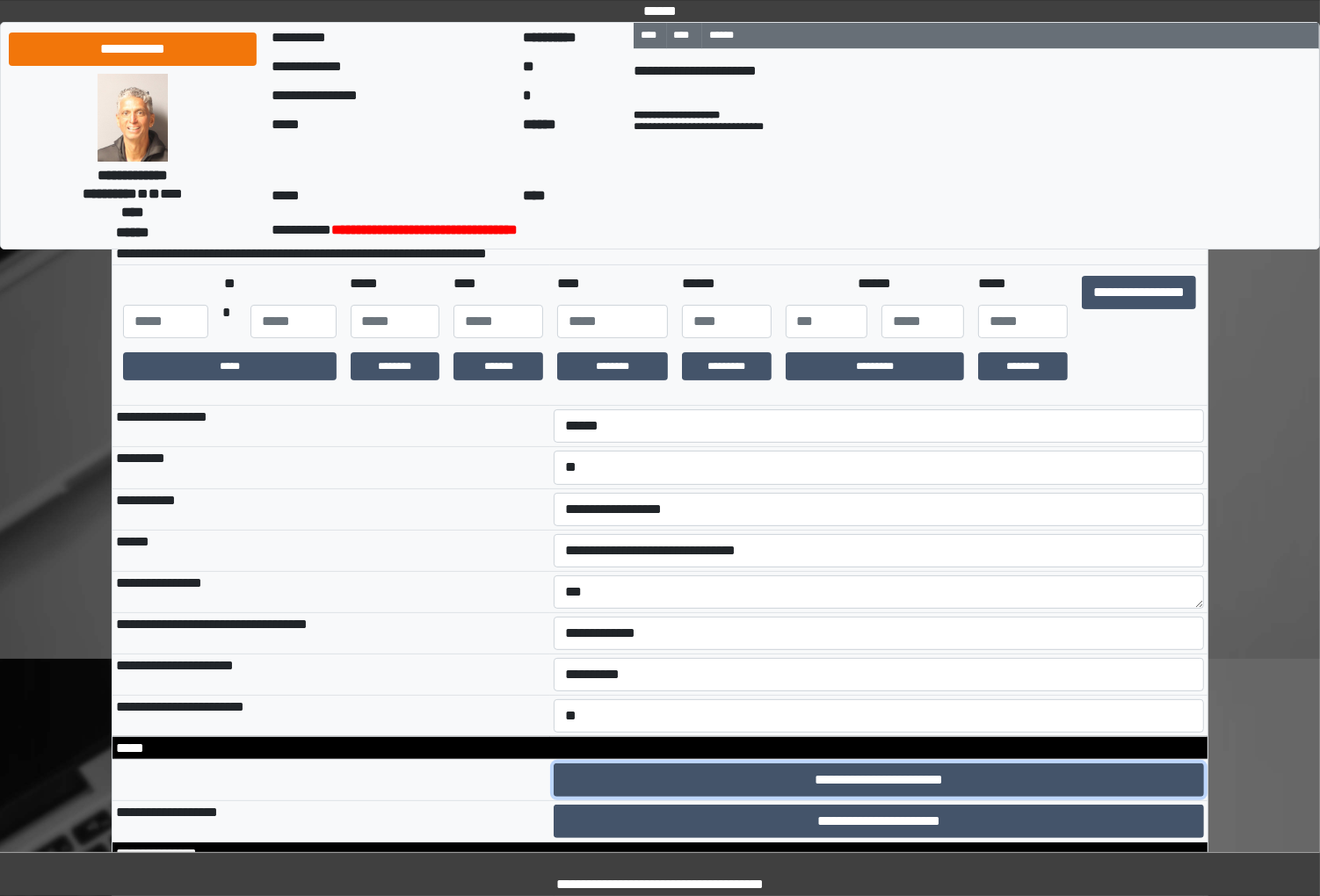 scroll, scrollTop: 273, scrollLeft: 0, axis: vertical 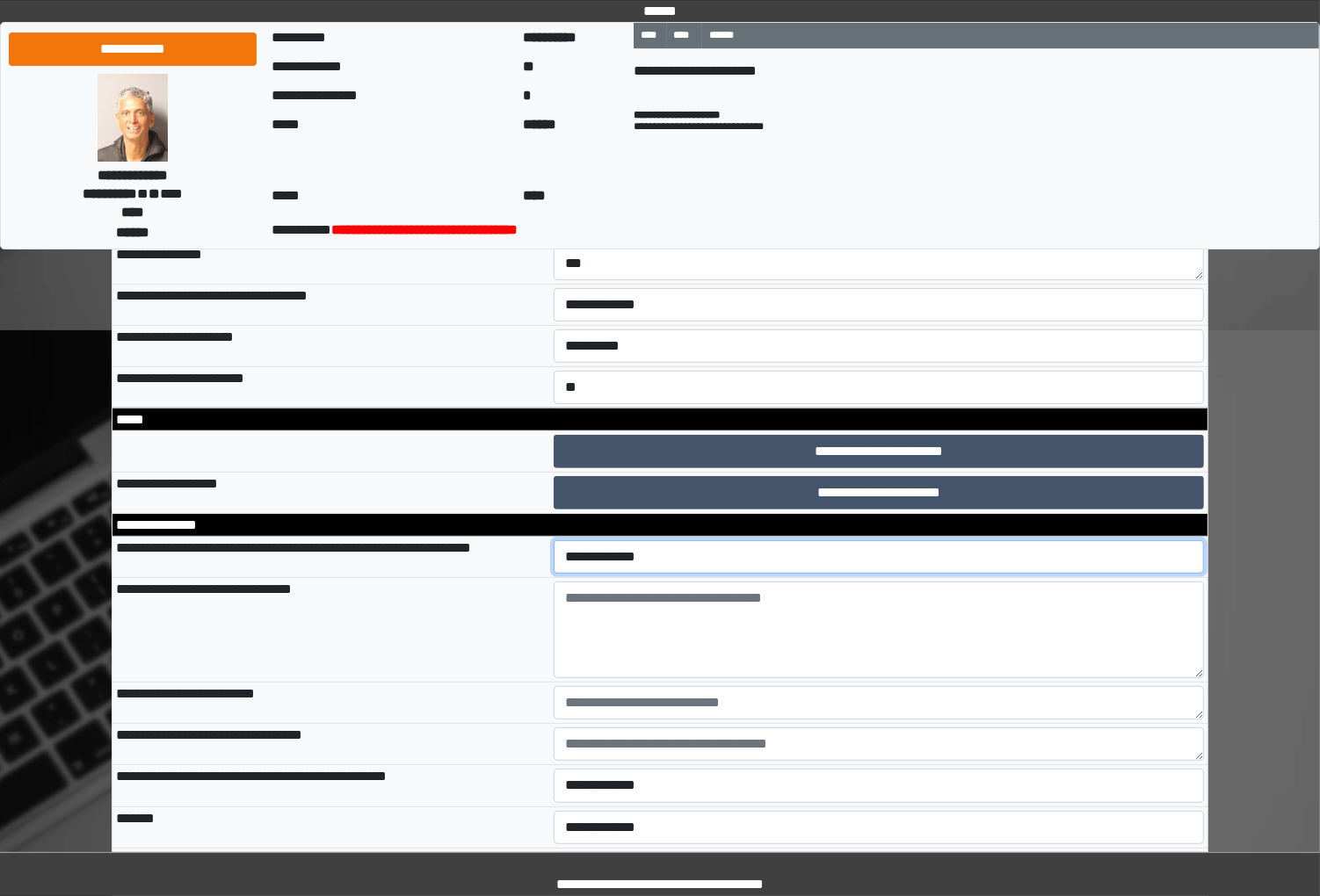 click on "**********" at bounding box center (878, 557) 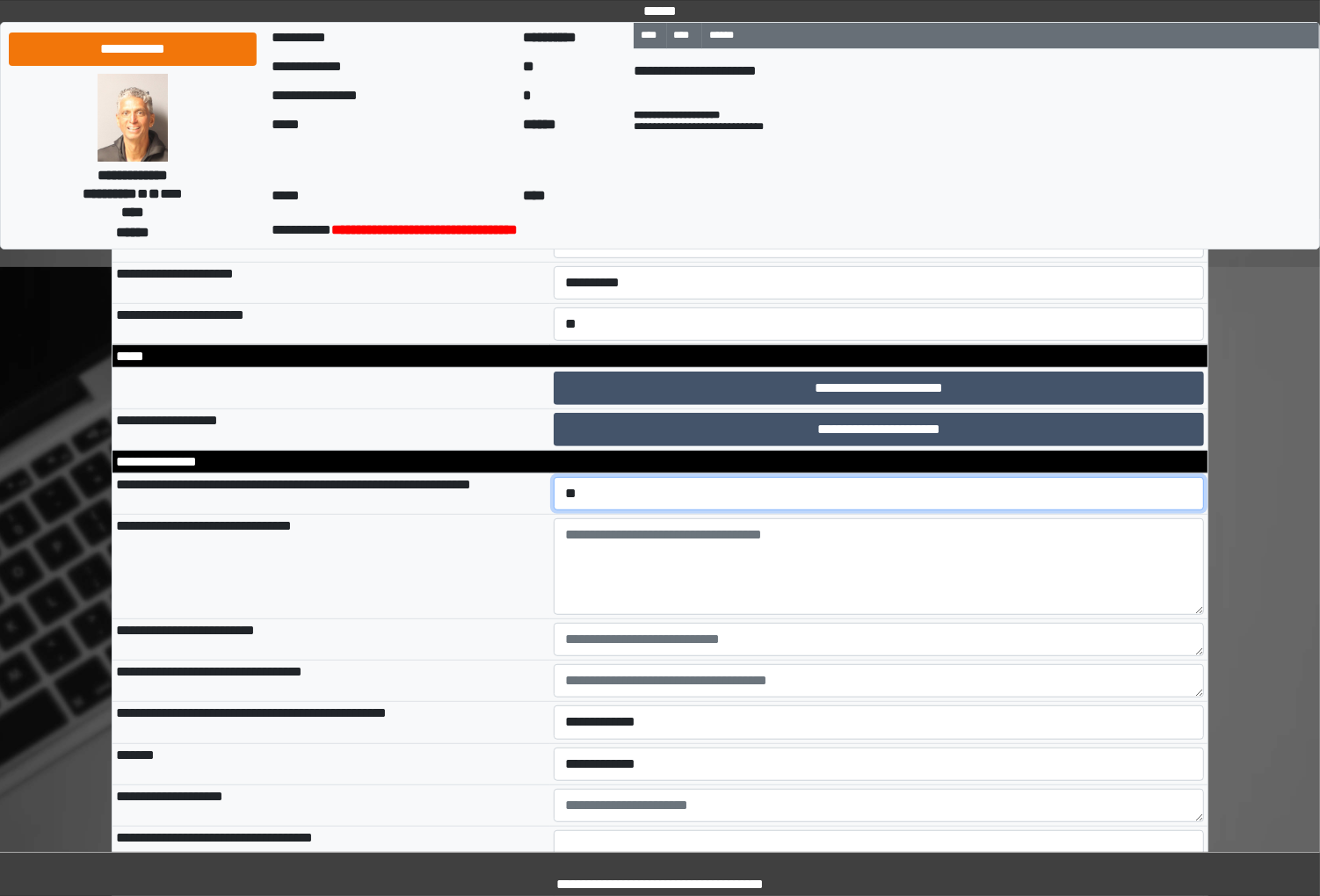 scroll, scrollTop: 663, scrollLeft: 0, axis: vertical 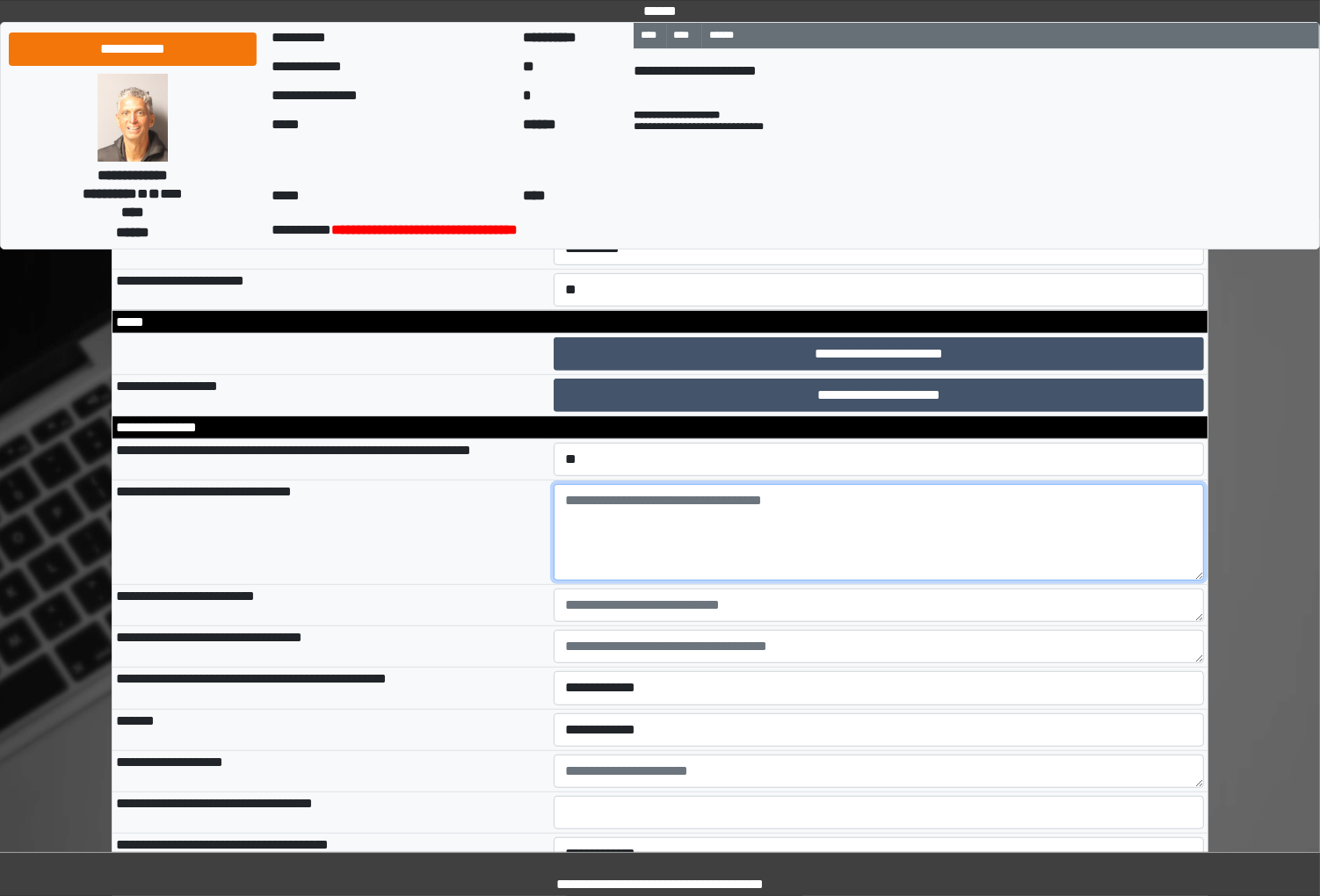 click at bounding box center [879, 532] 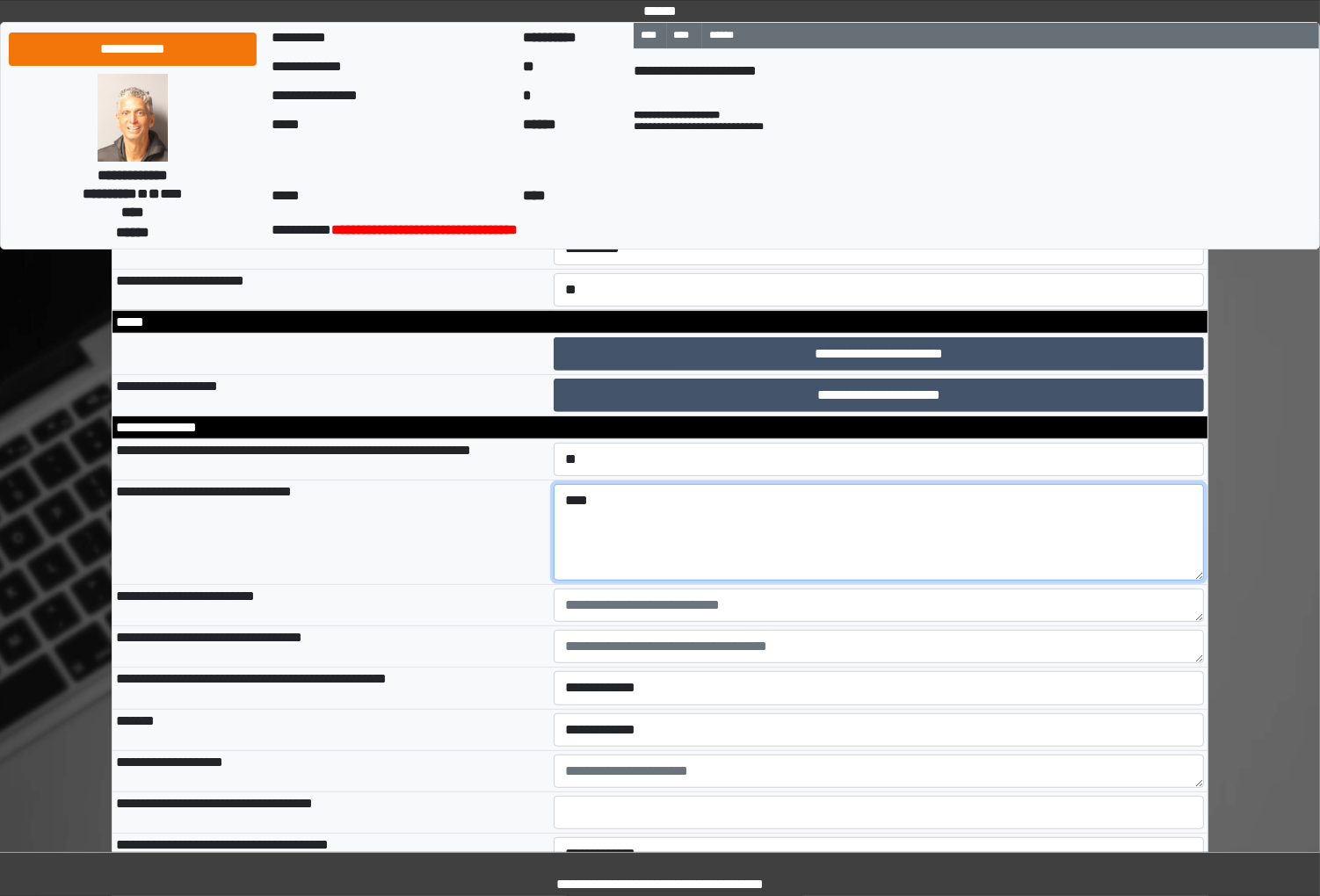 click on "****" at bounding box center [879, 532] 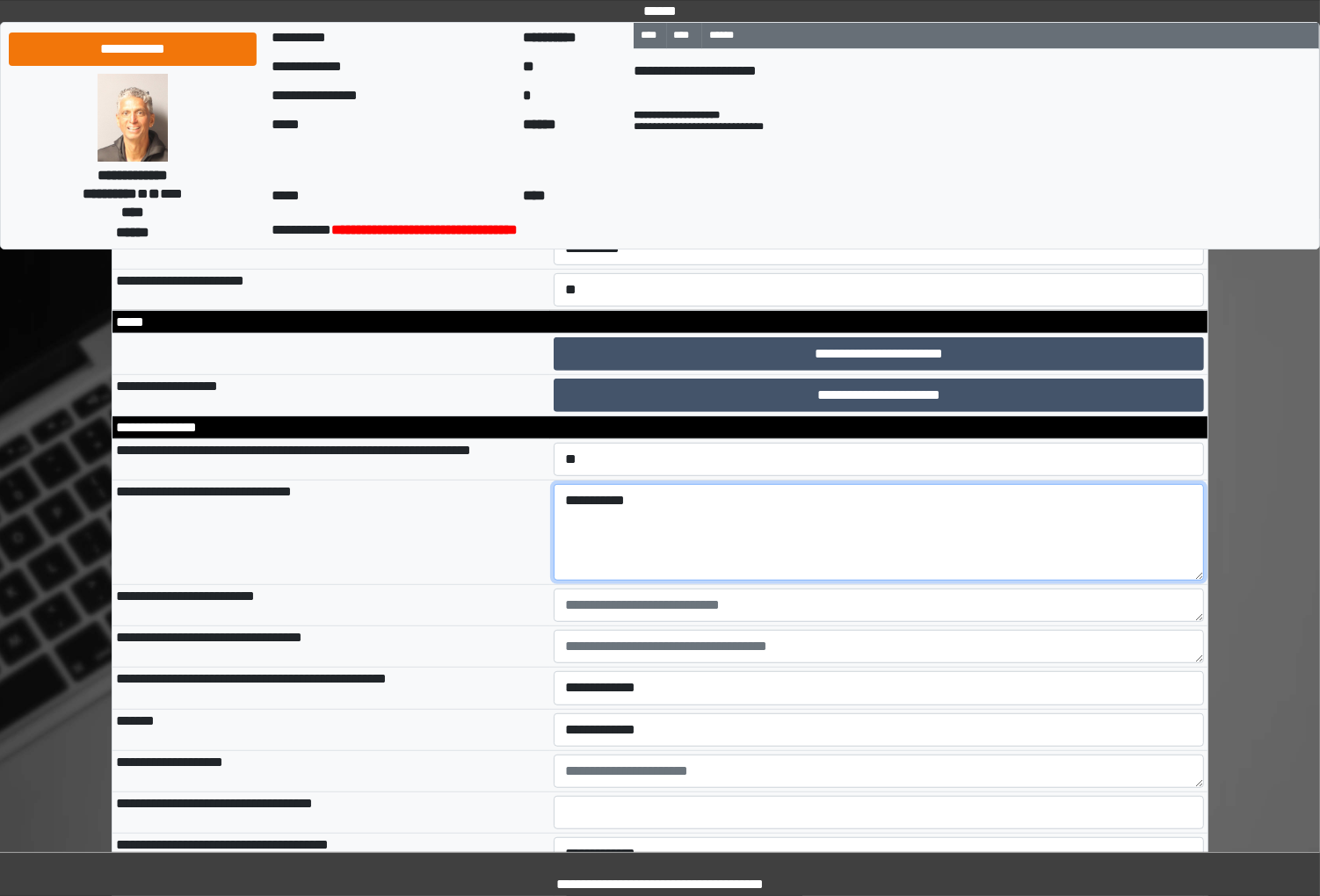 type on "**********" 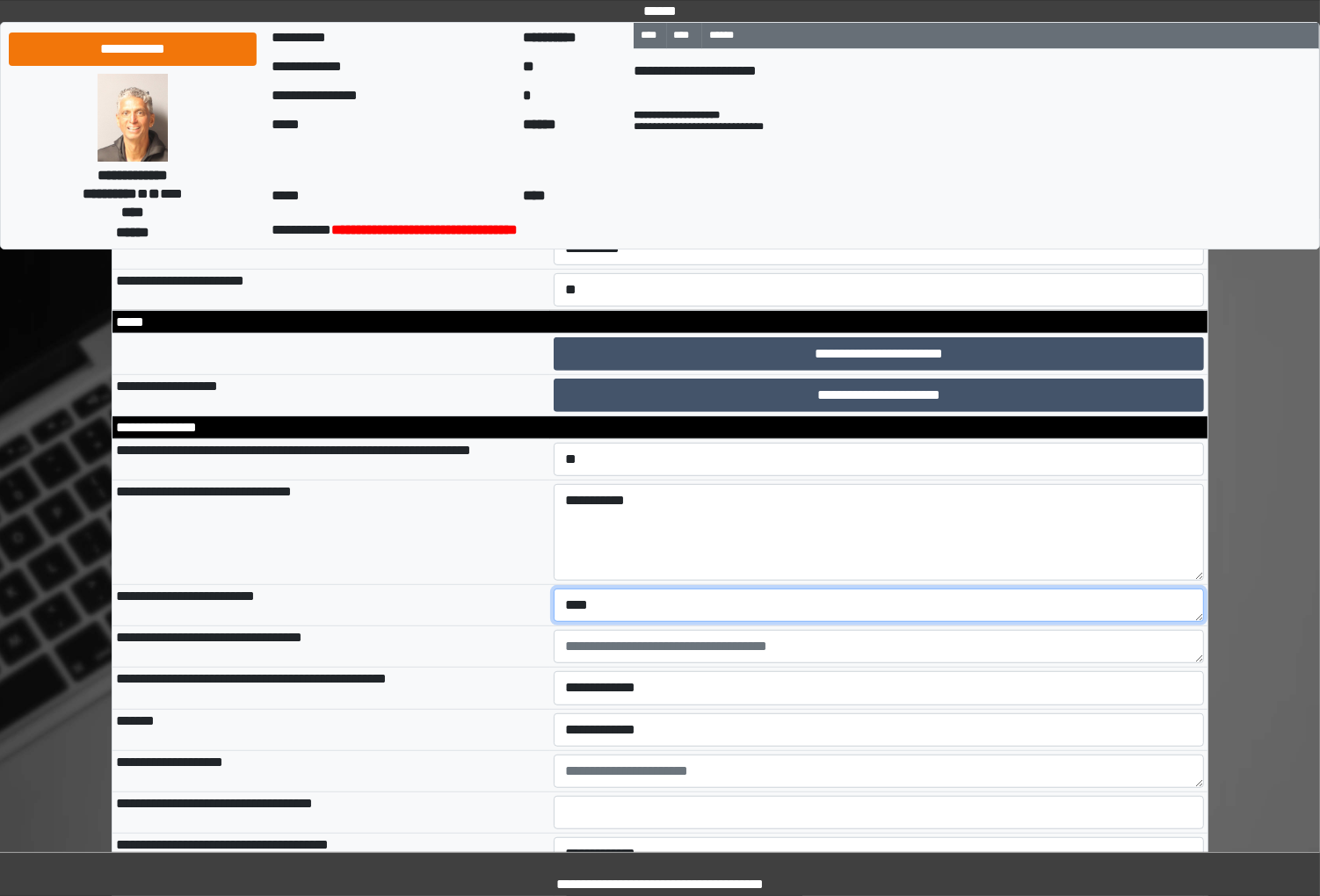 click on "****" at bounding box center [879, 605] 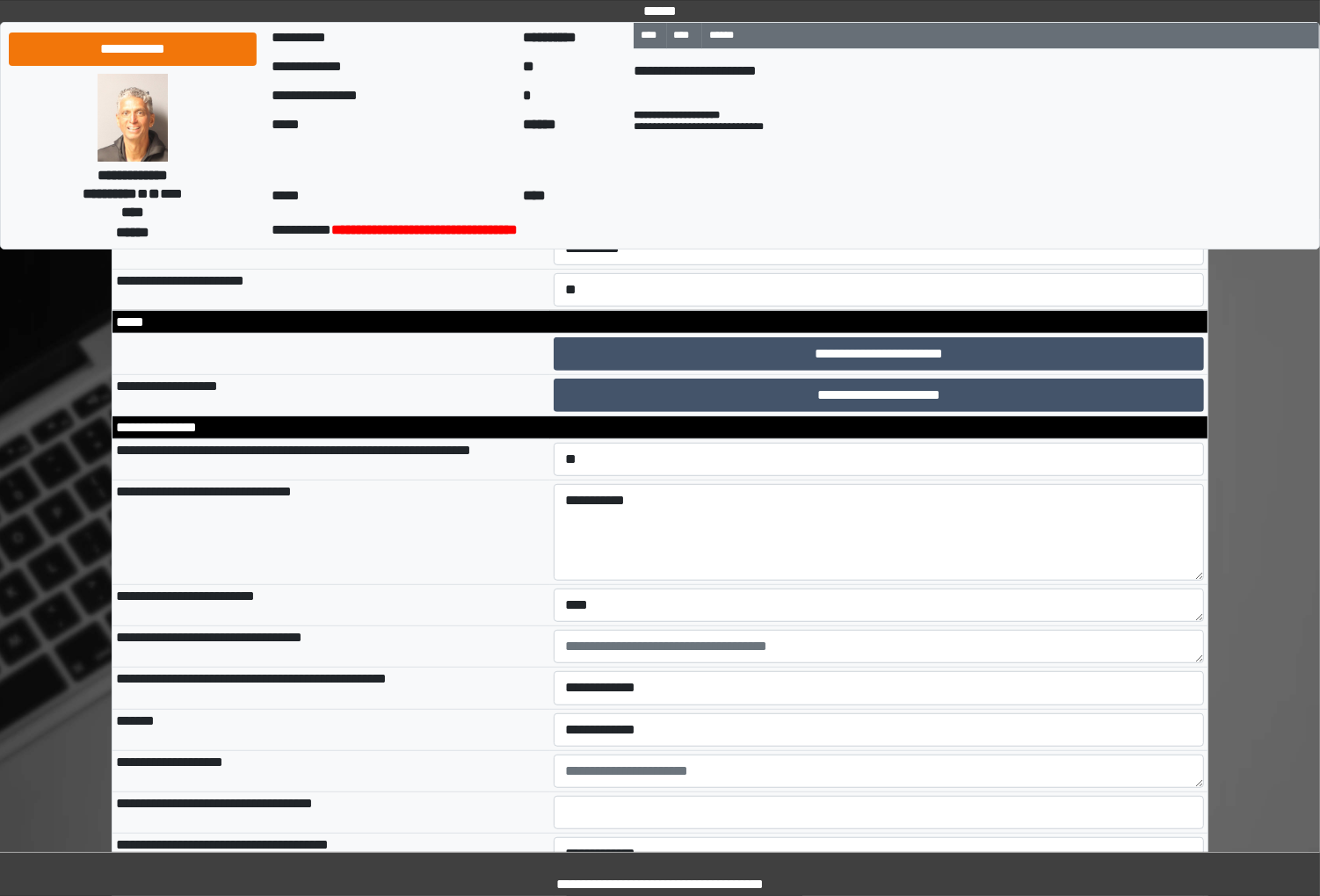 click at bounding box center [879, 647] 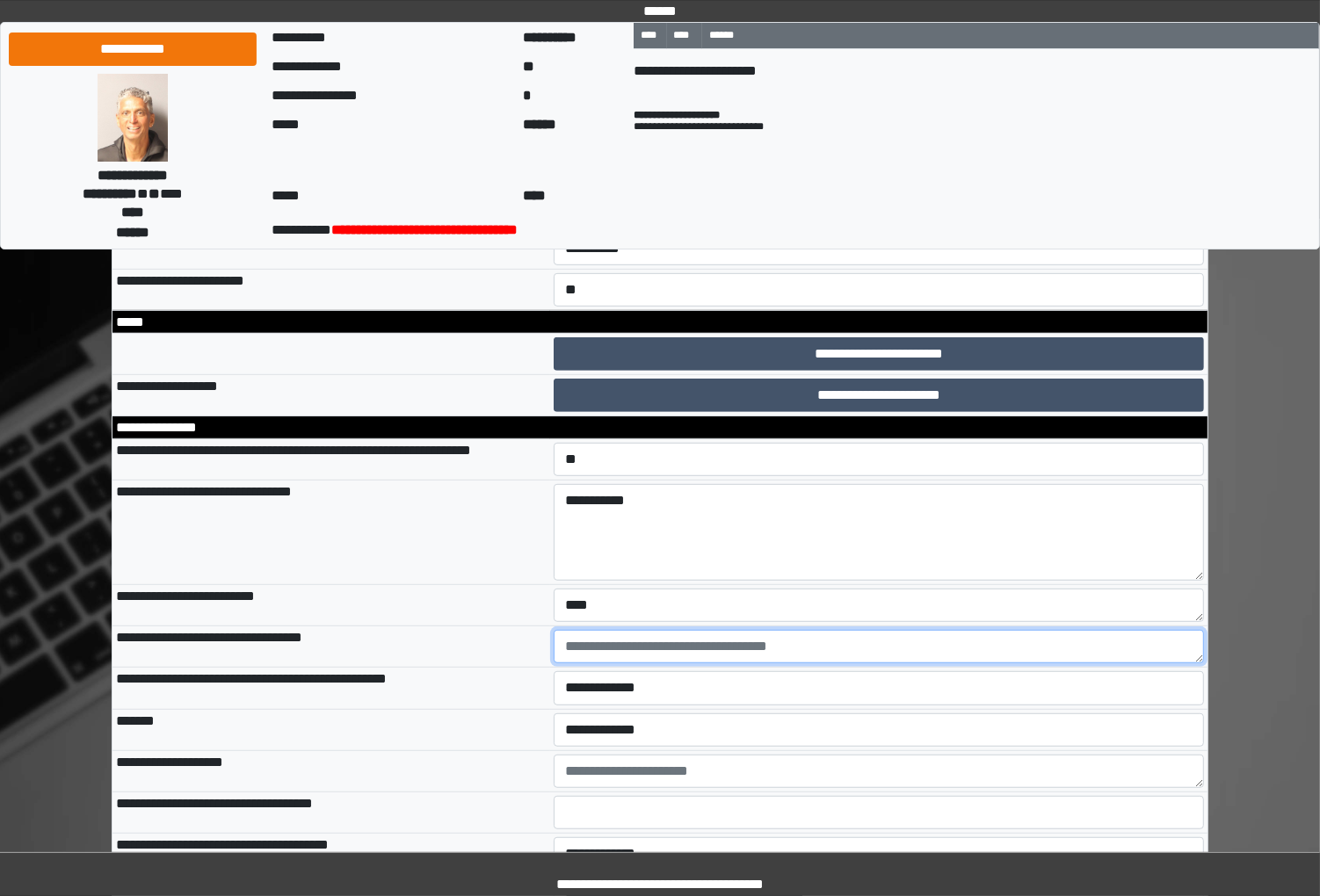 click at bounding box center (879, 647) 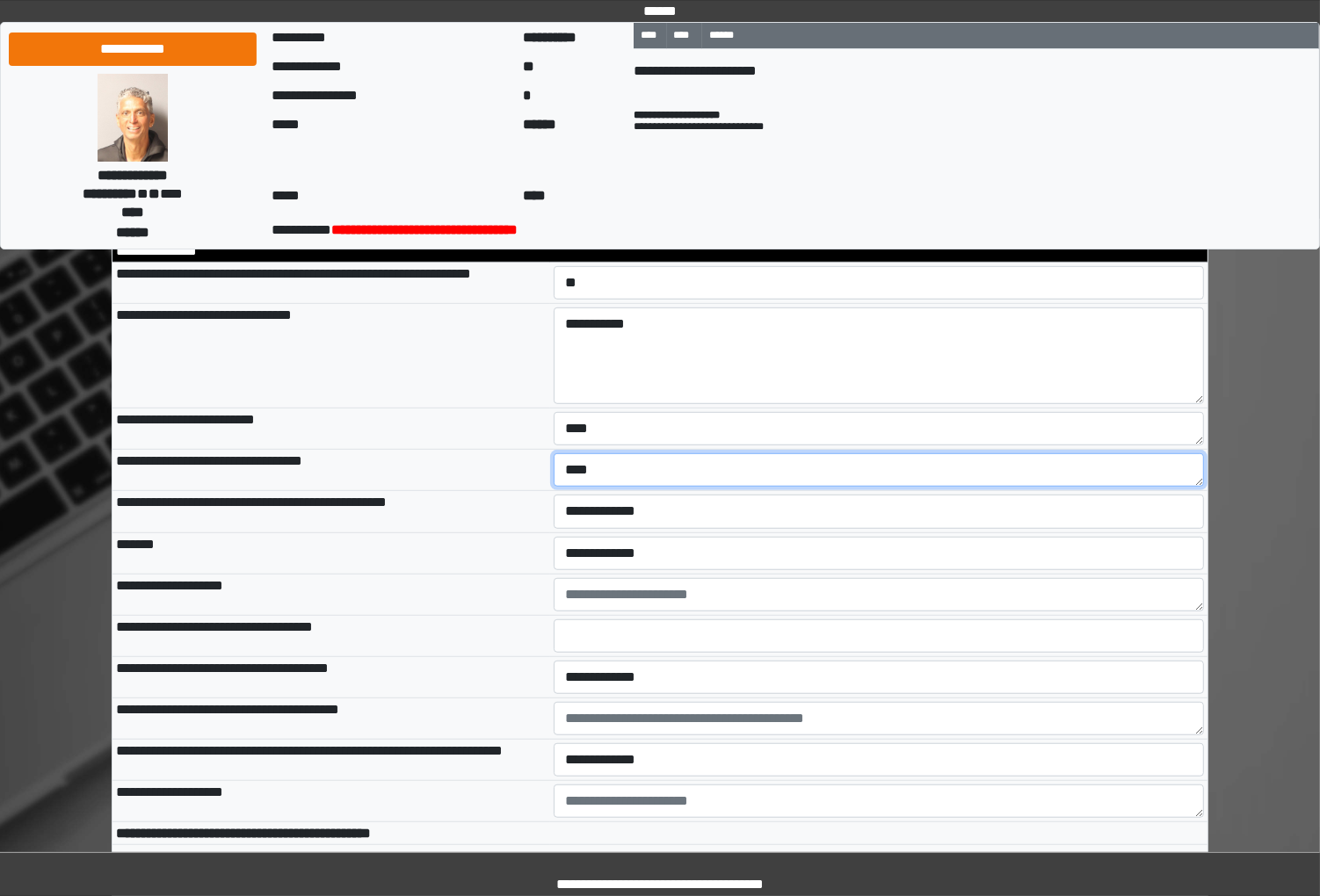 scroll, scrollTop: 858, scrollLeft: 0, axis: vertical 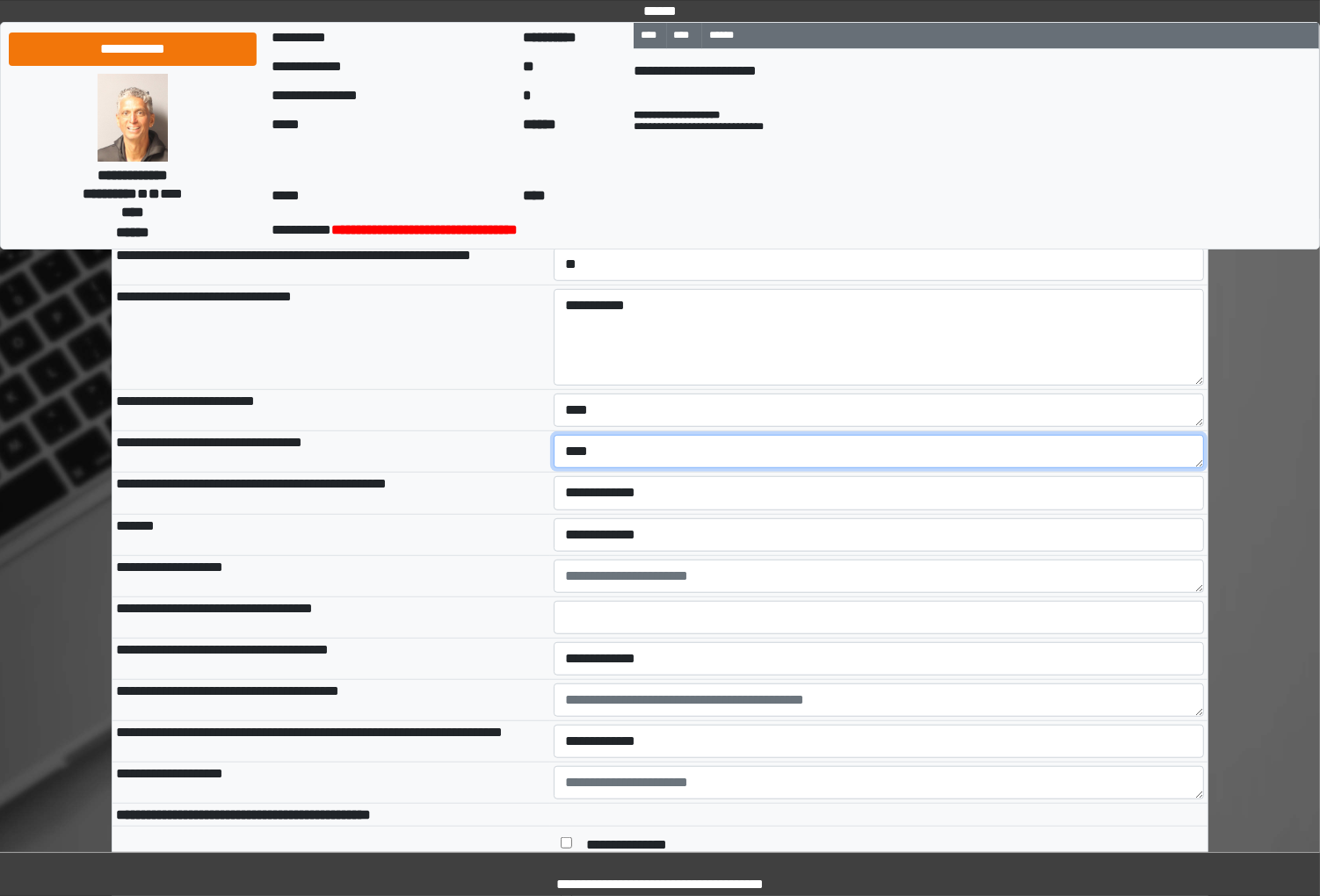 type on "****" 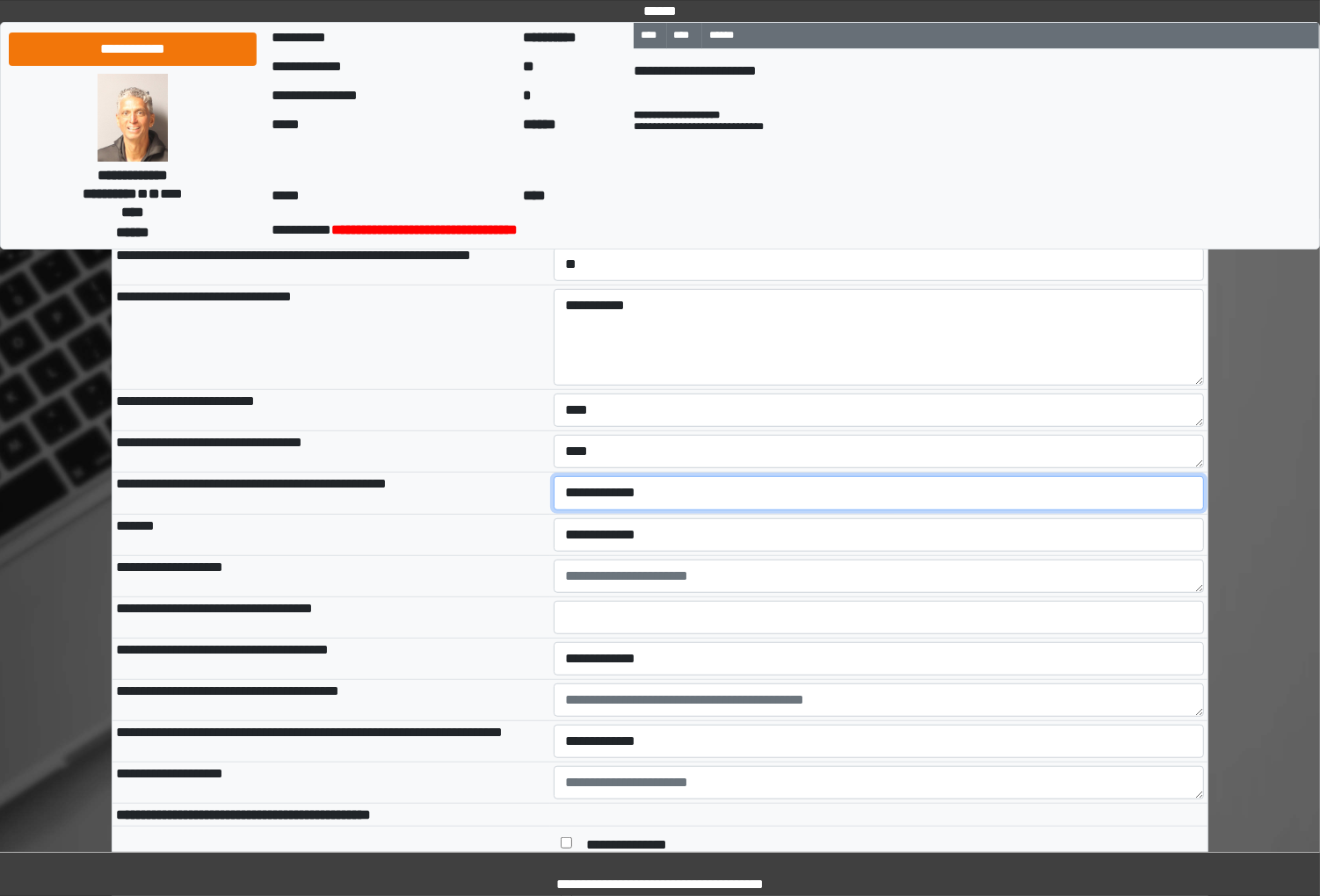 select on "*" 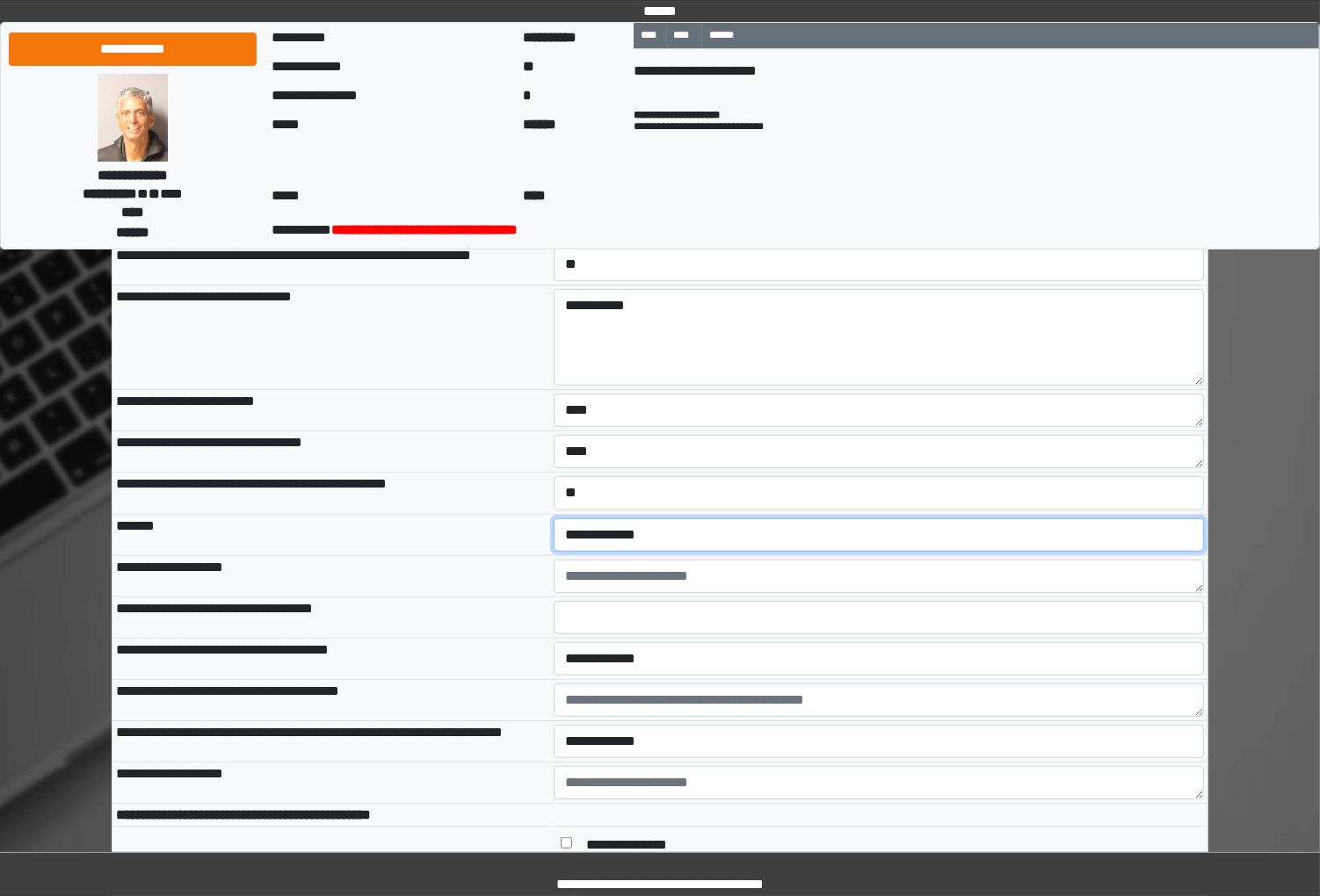 select on "*" 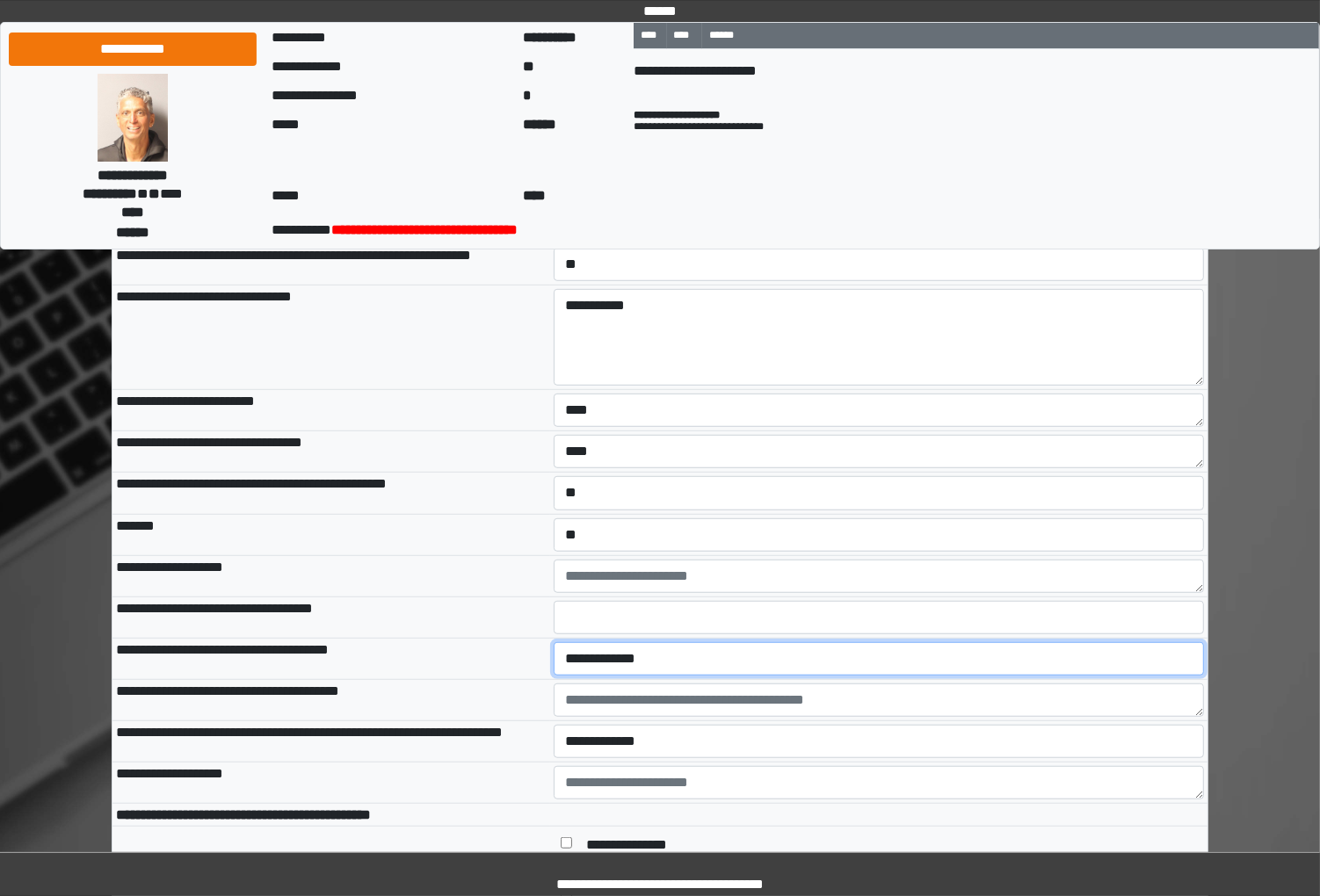 select on "*" 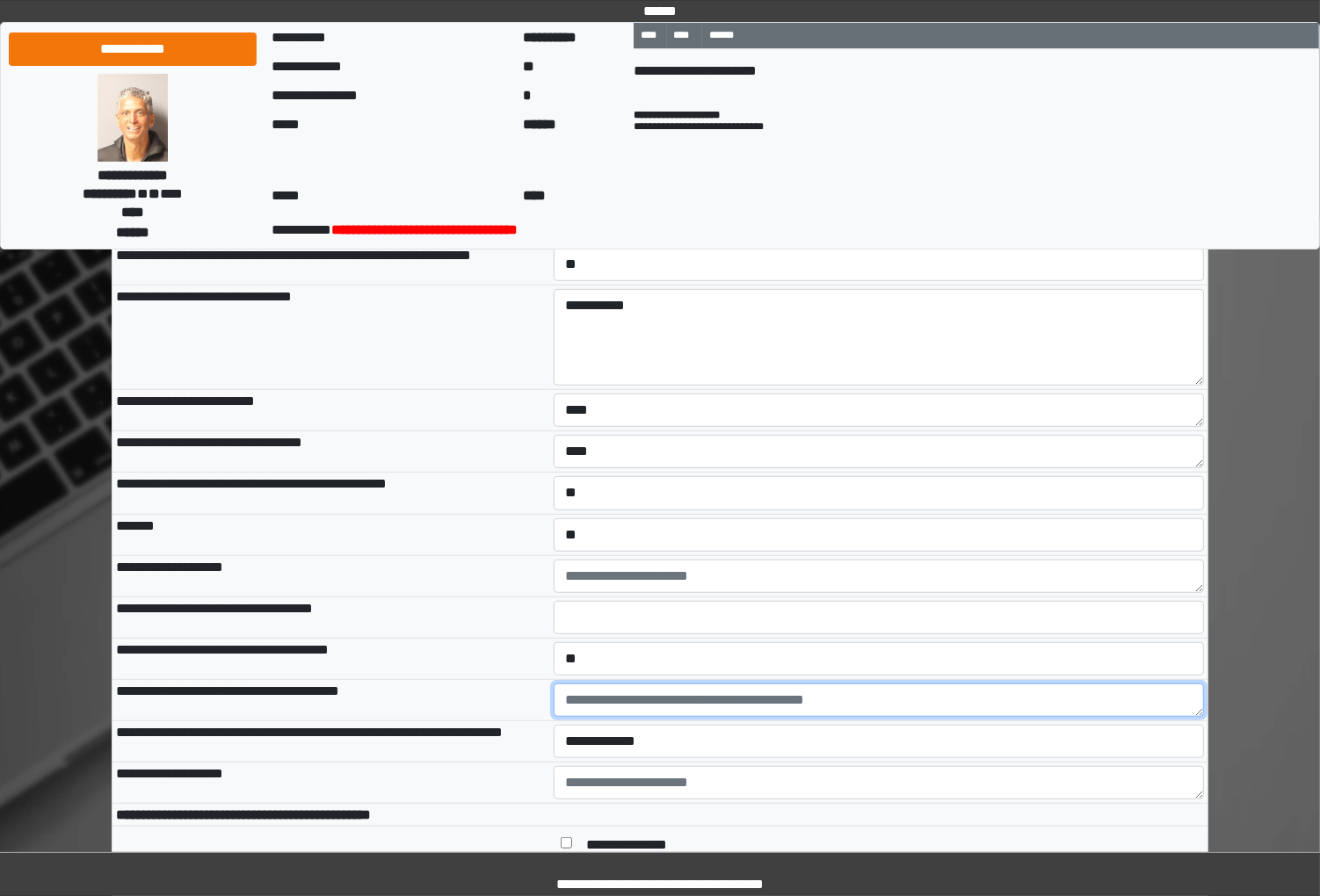 paste on "****" 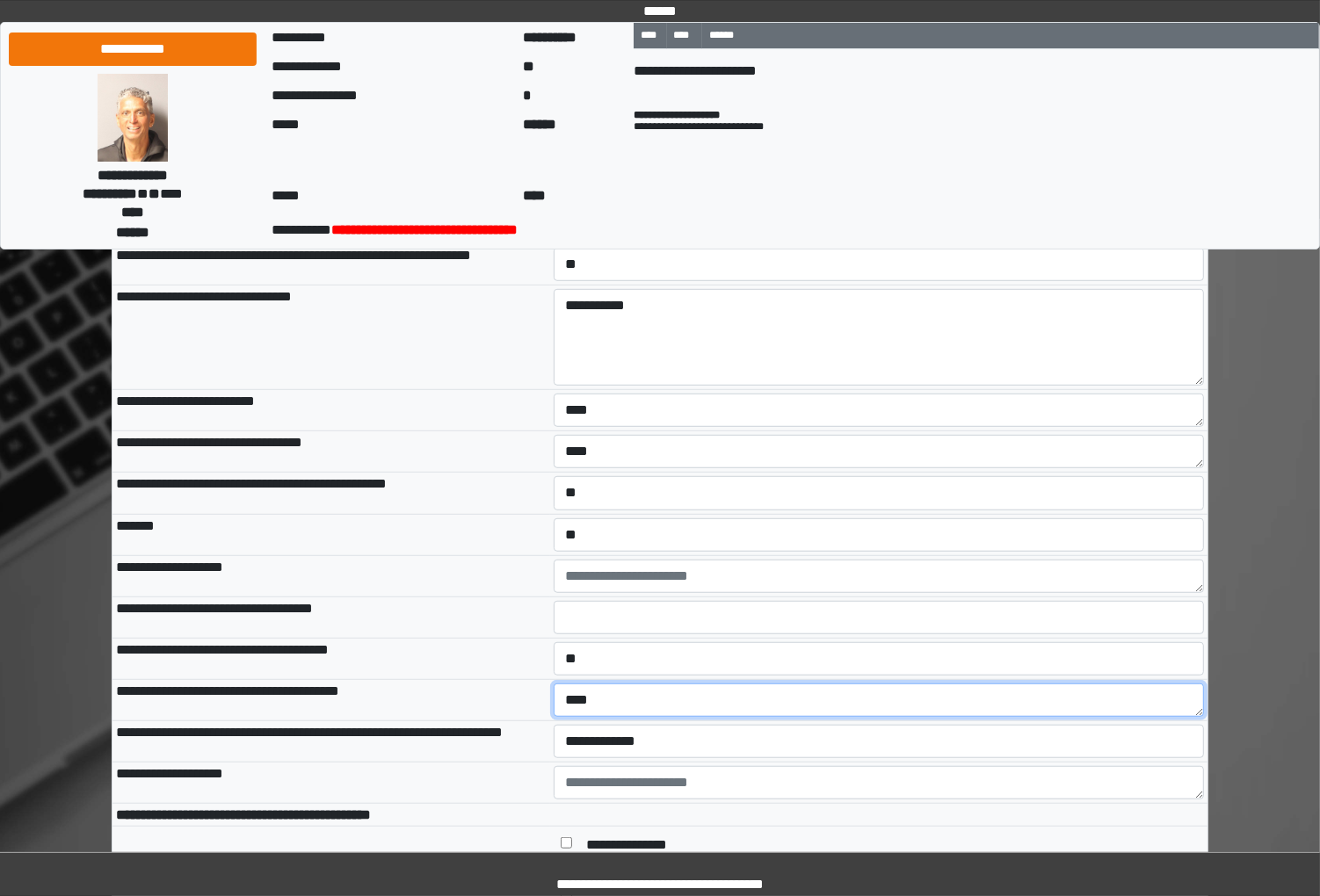 type on "****" 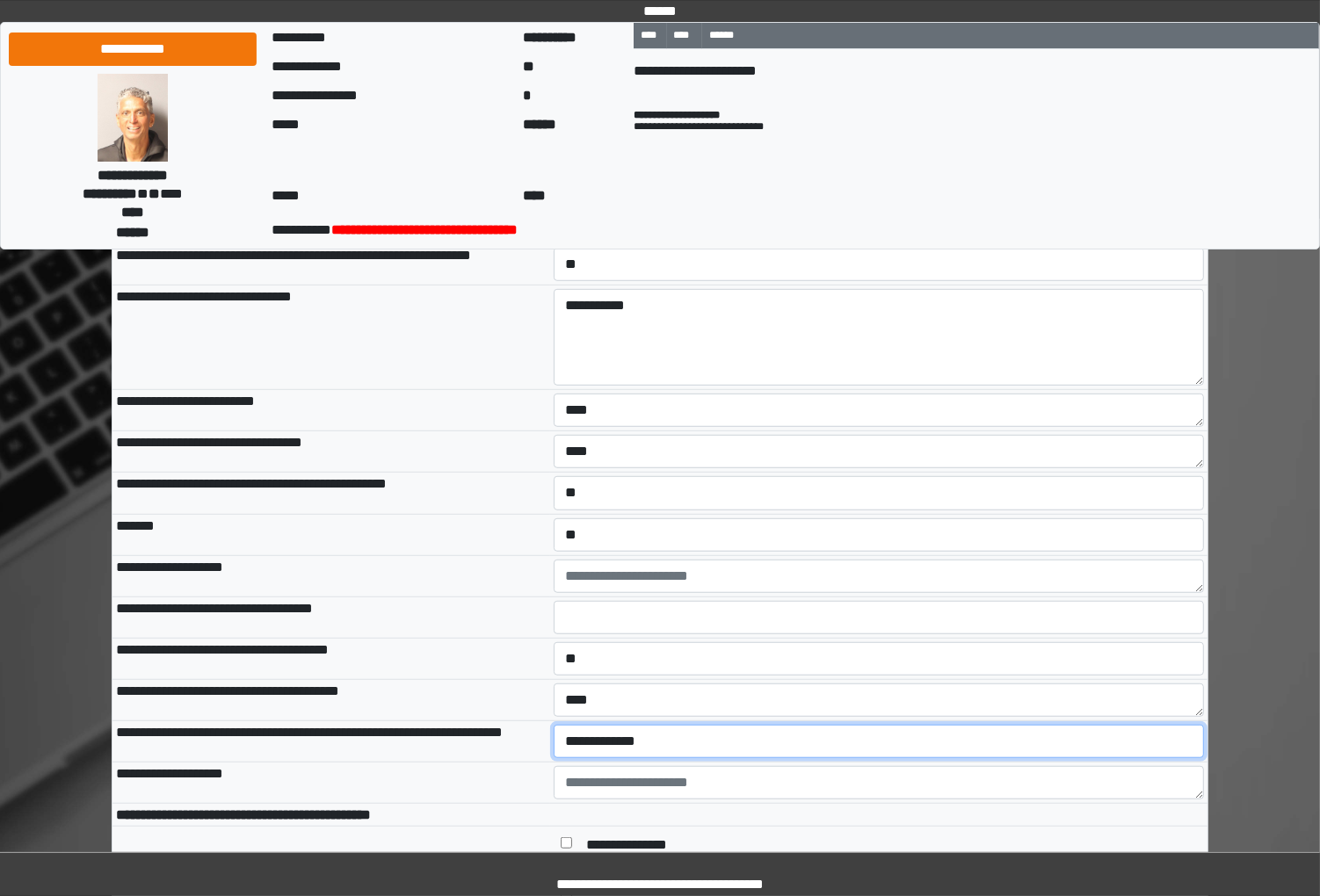 select on "*" 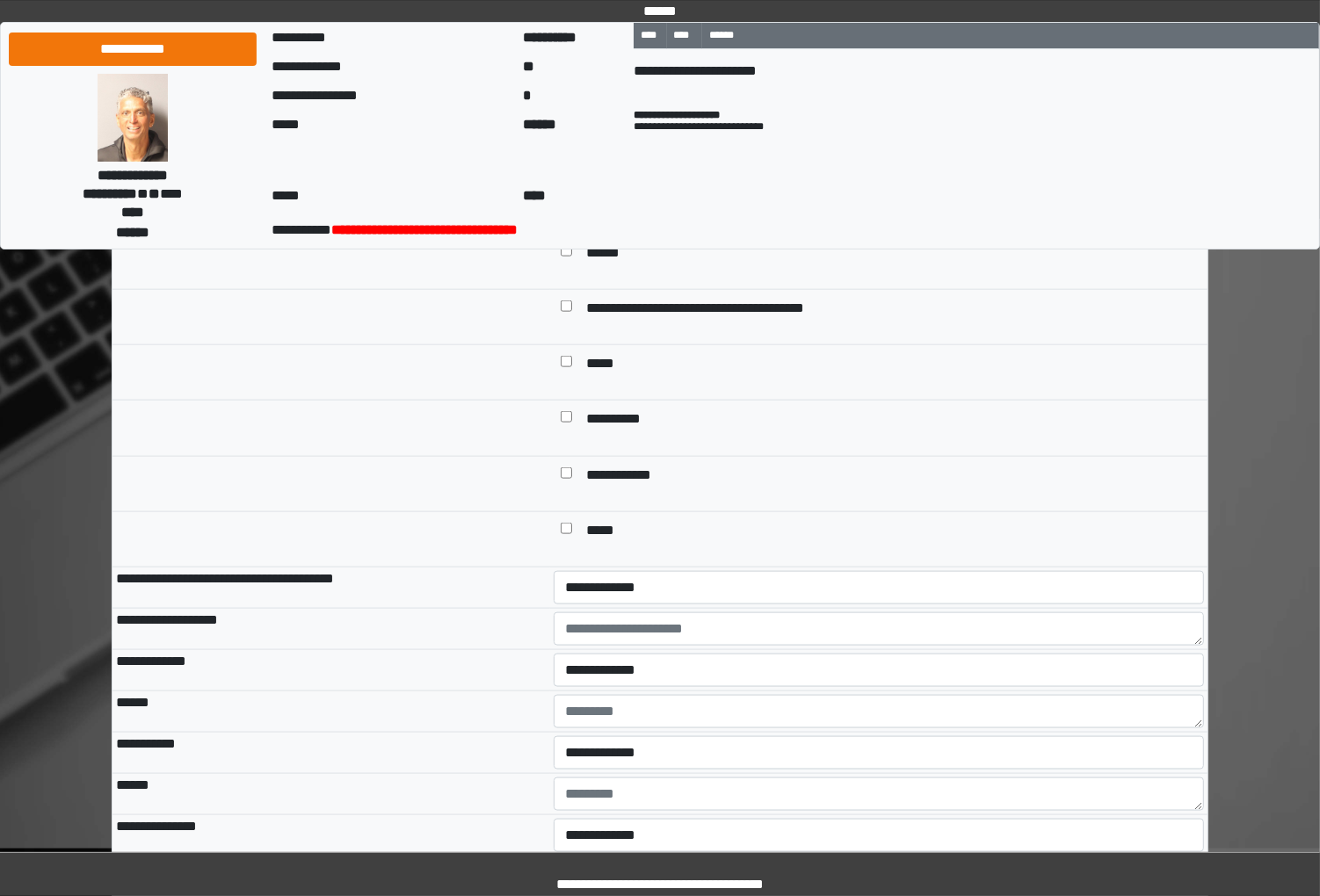 scroll, scrollTop: 1933, scrollLeft: 0, axis: vertical 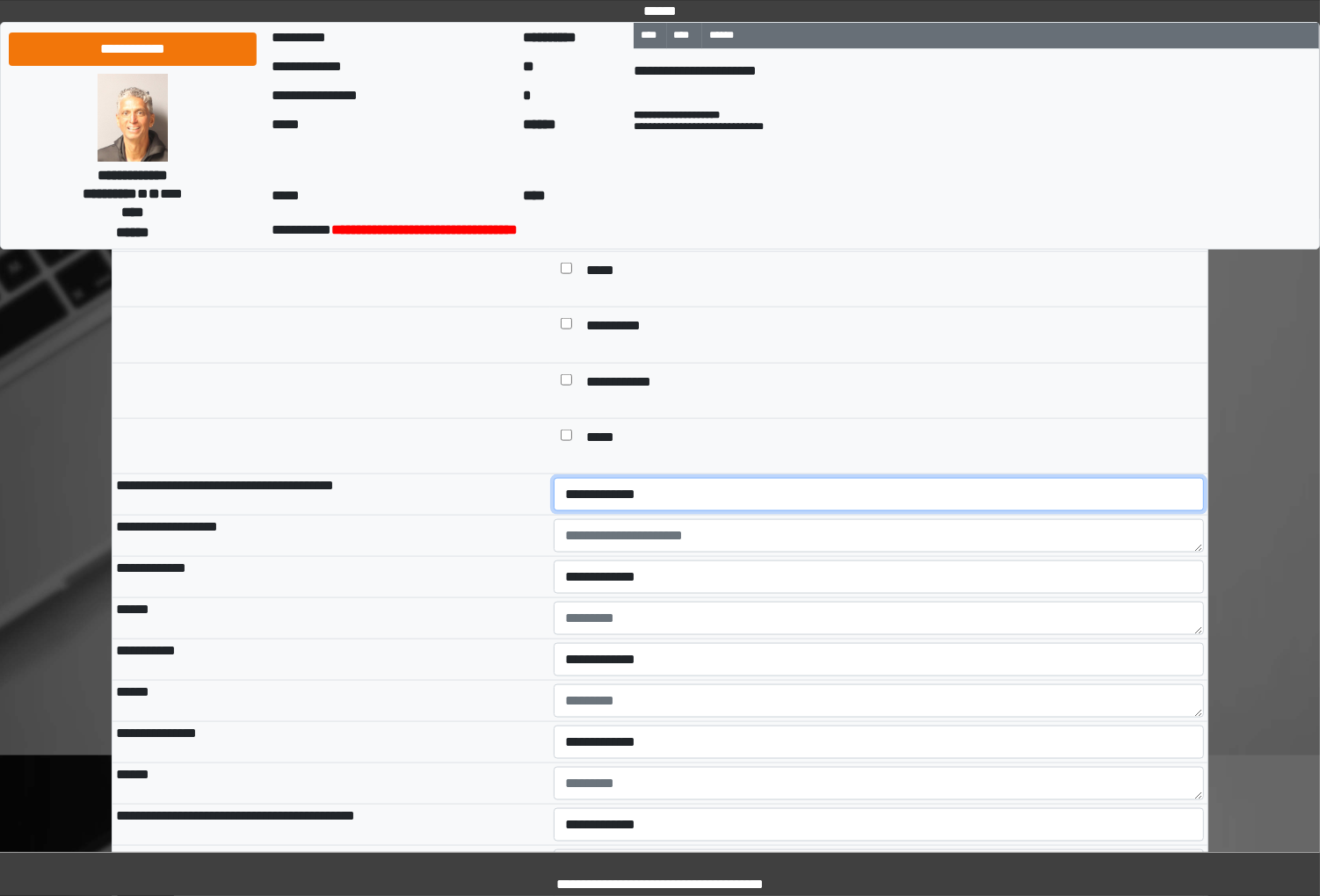 click on "**********" at bounding box center (878, 495) 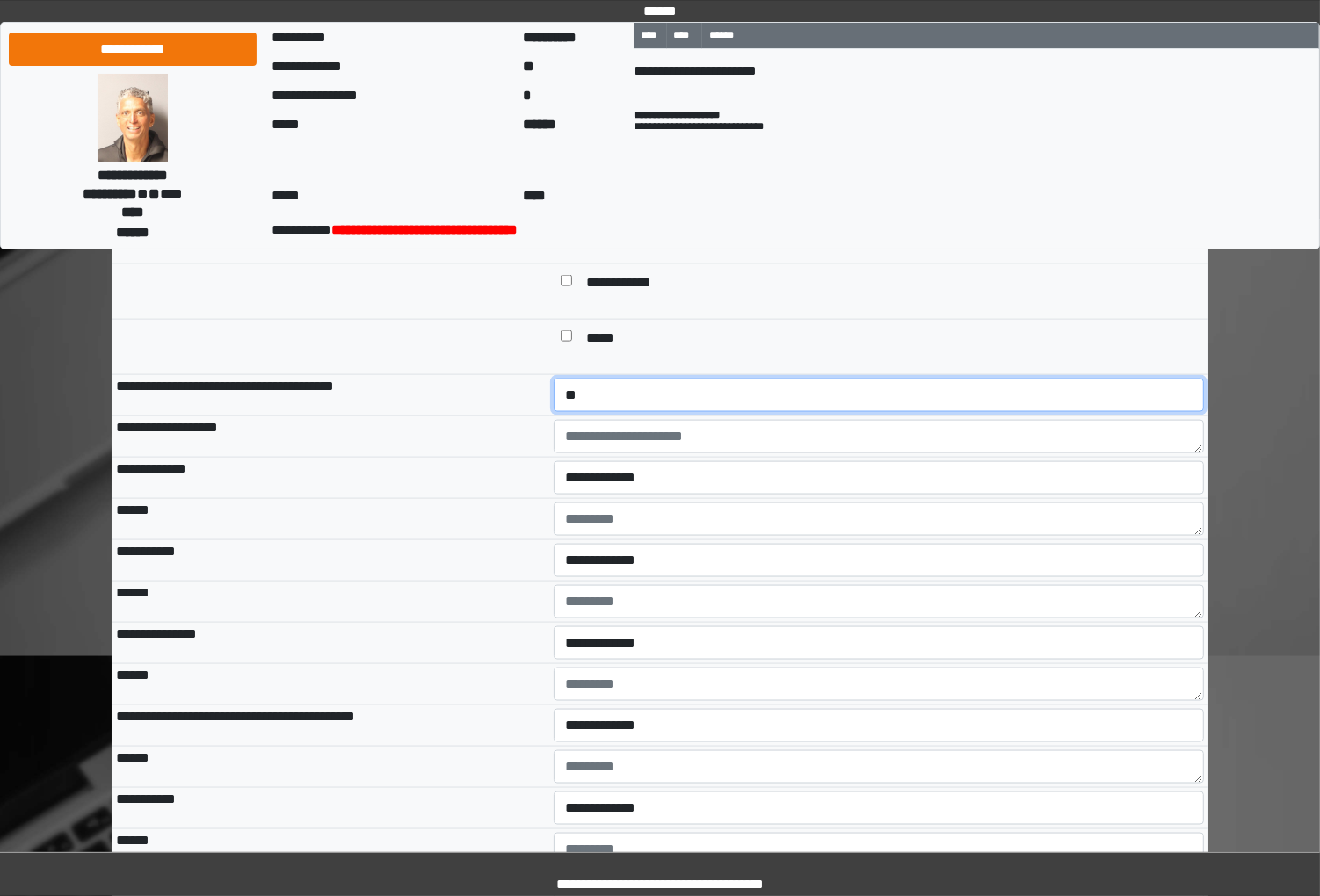 scroll, scrollTop: 2128, scrollLeft: 0, axis: vertical 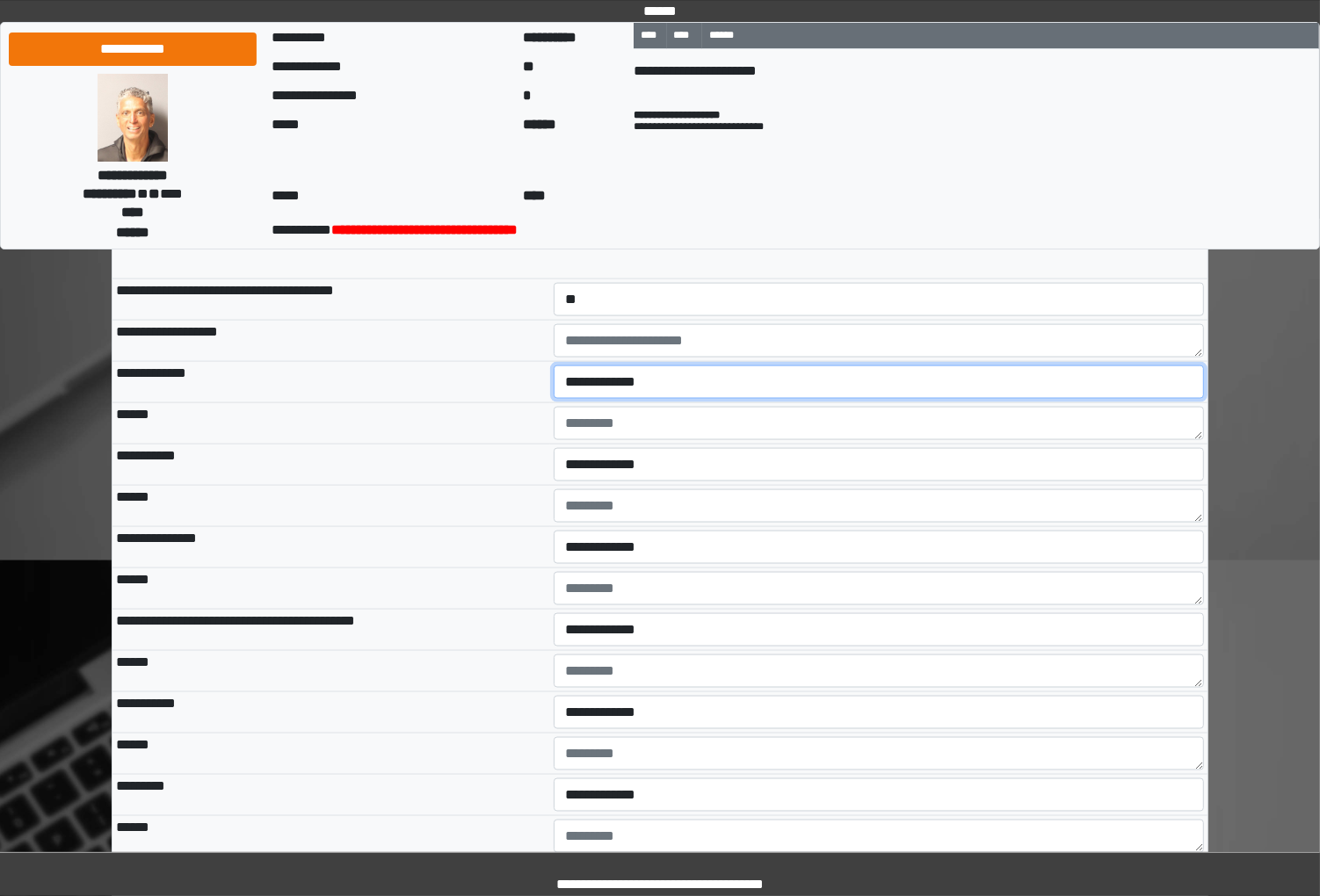 click on "**********" at bounding box center (879, 382) 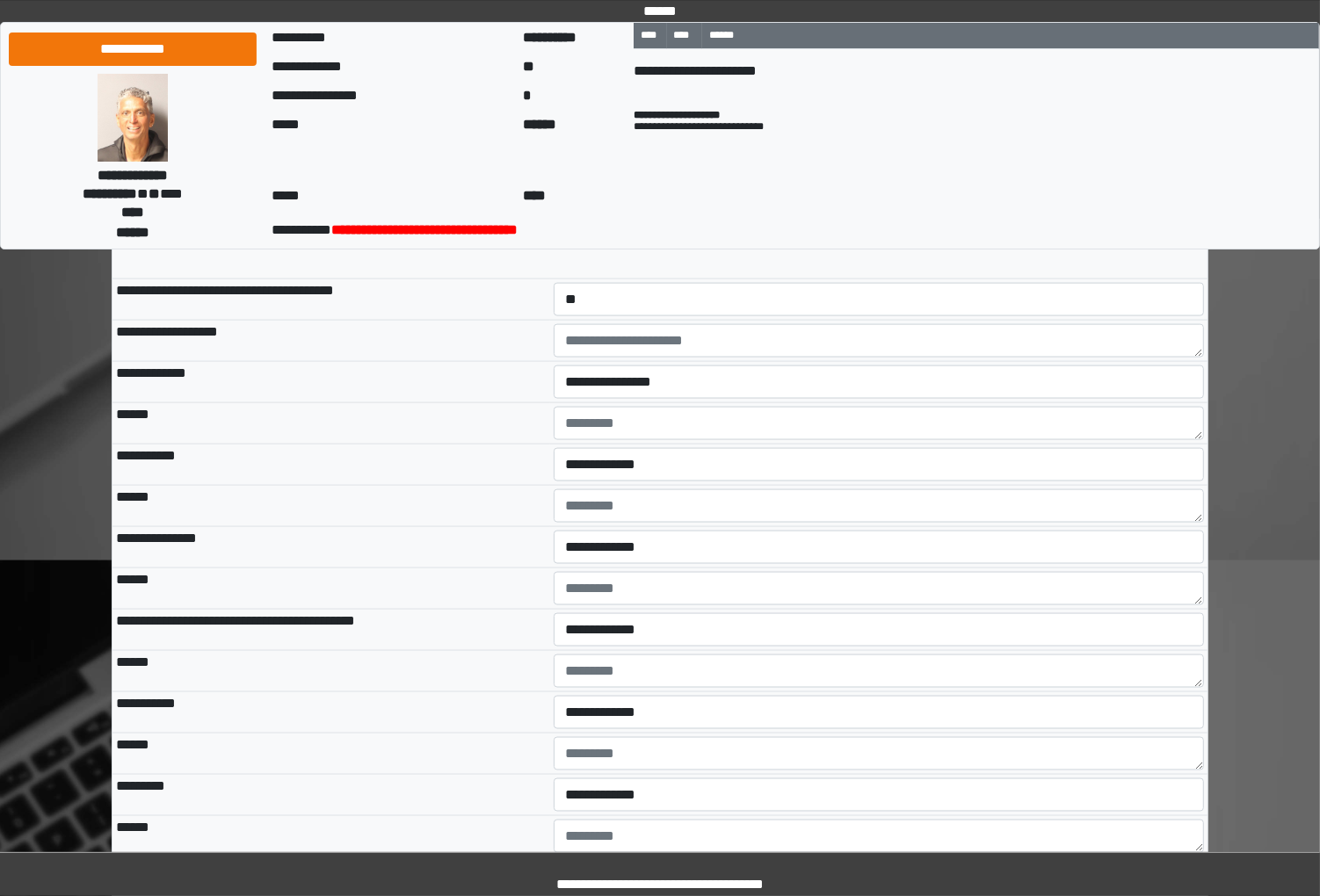 click on "******" at bounding box center (331, 506) 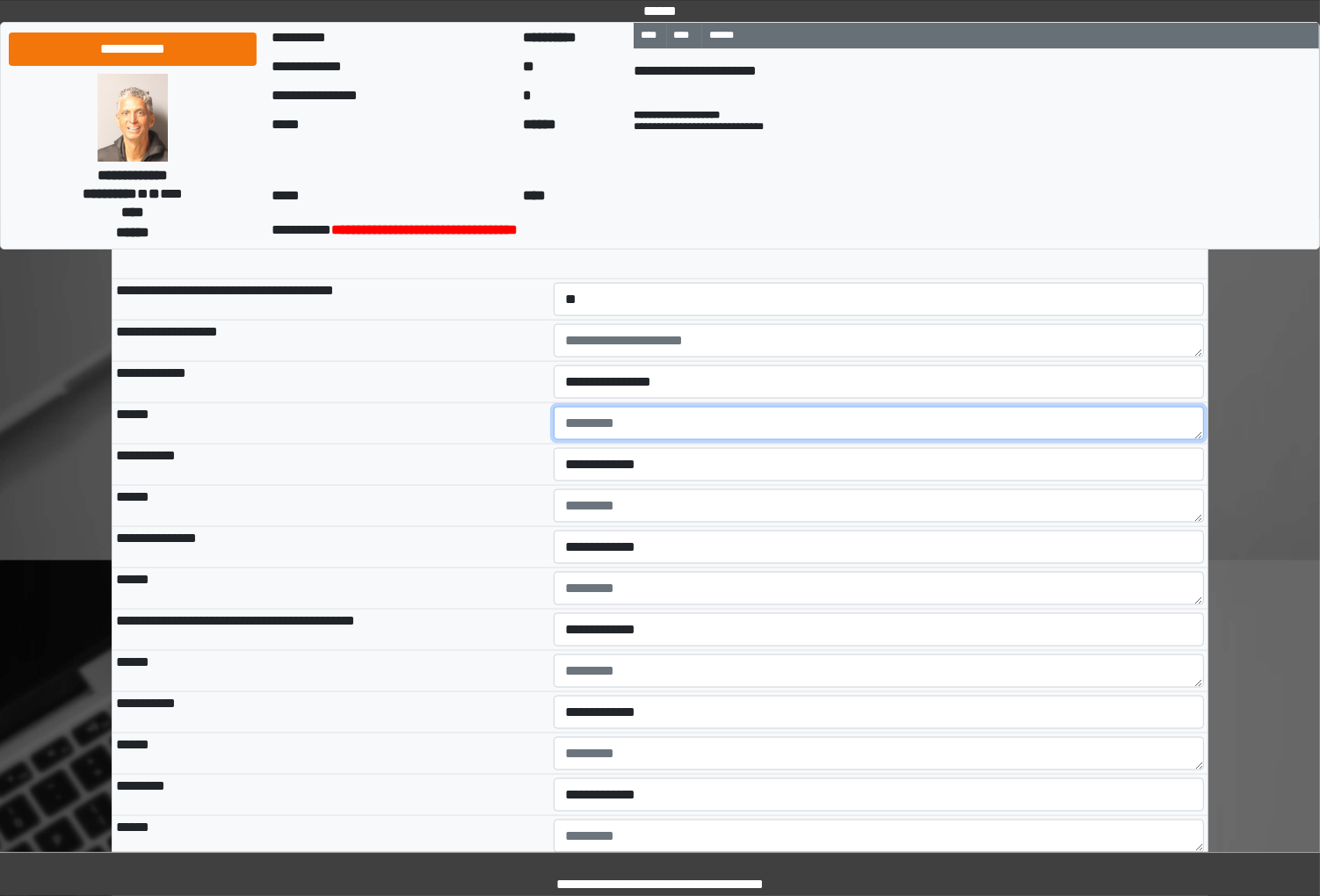 click at bounding box center [879, 423] 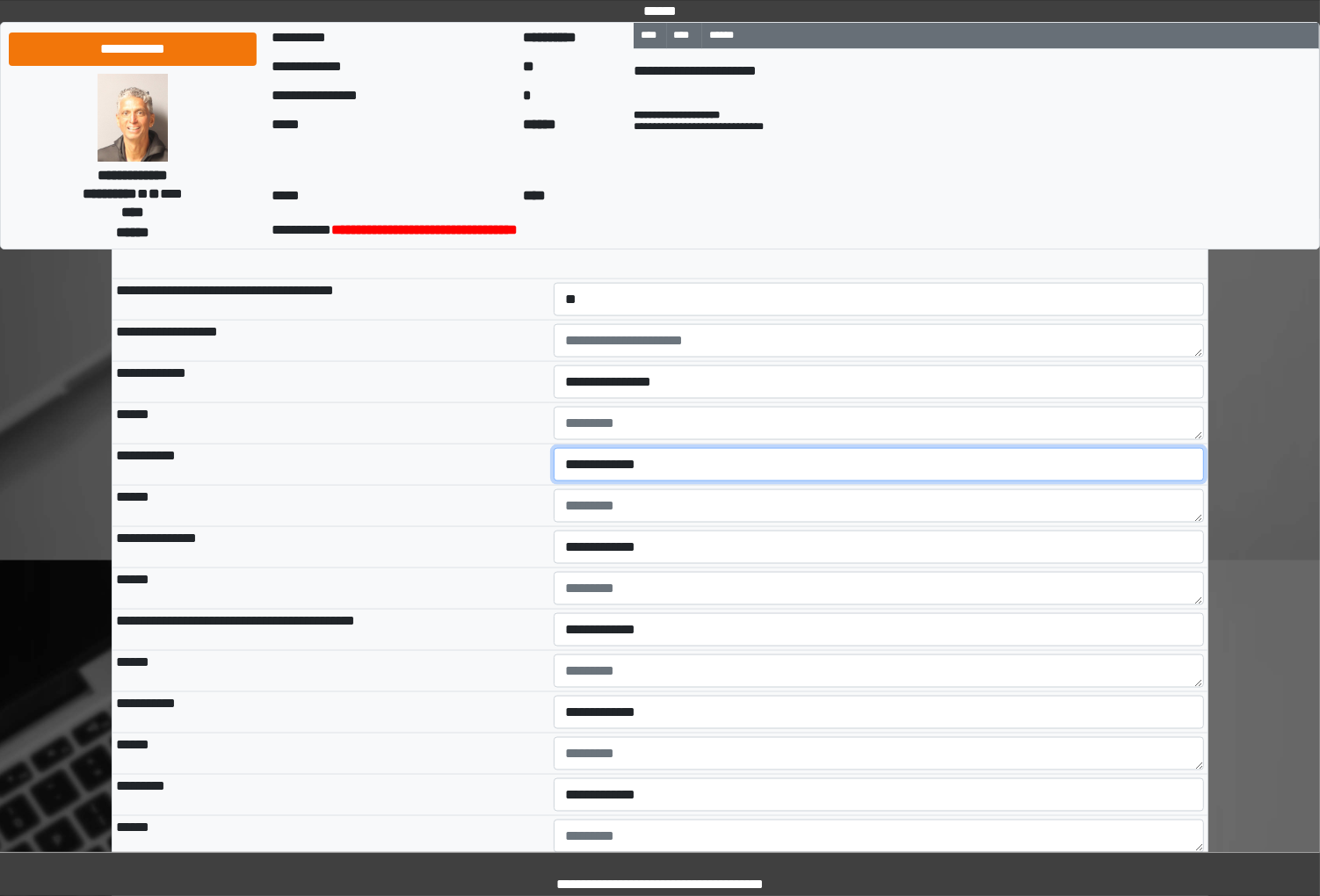 drag, startPoint x: 655, startPoint y: 523, endPoint x: 565, endPoint y: 547, distance: 93.145048 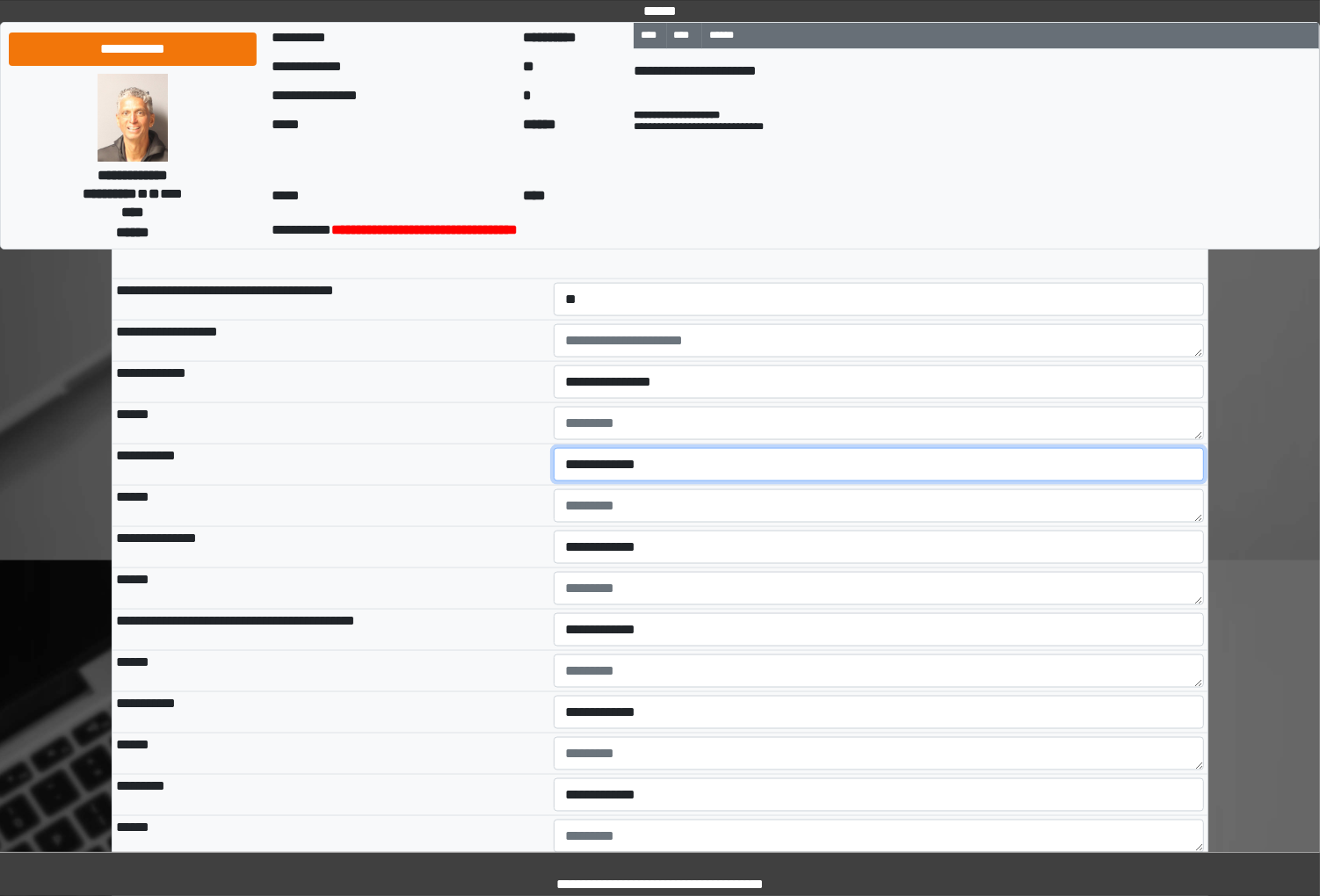 select on "***" 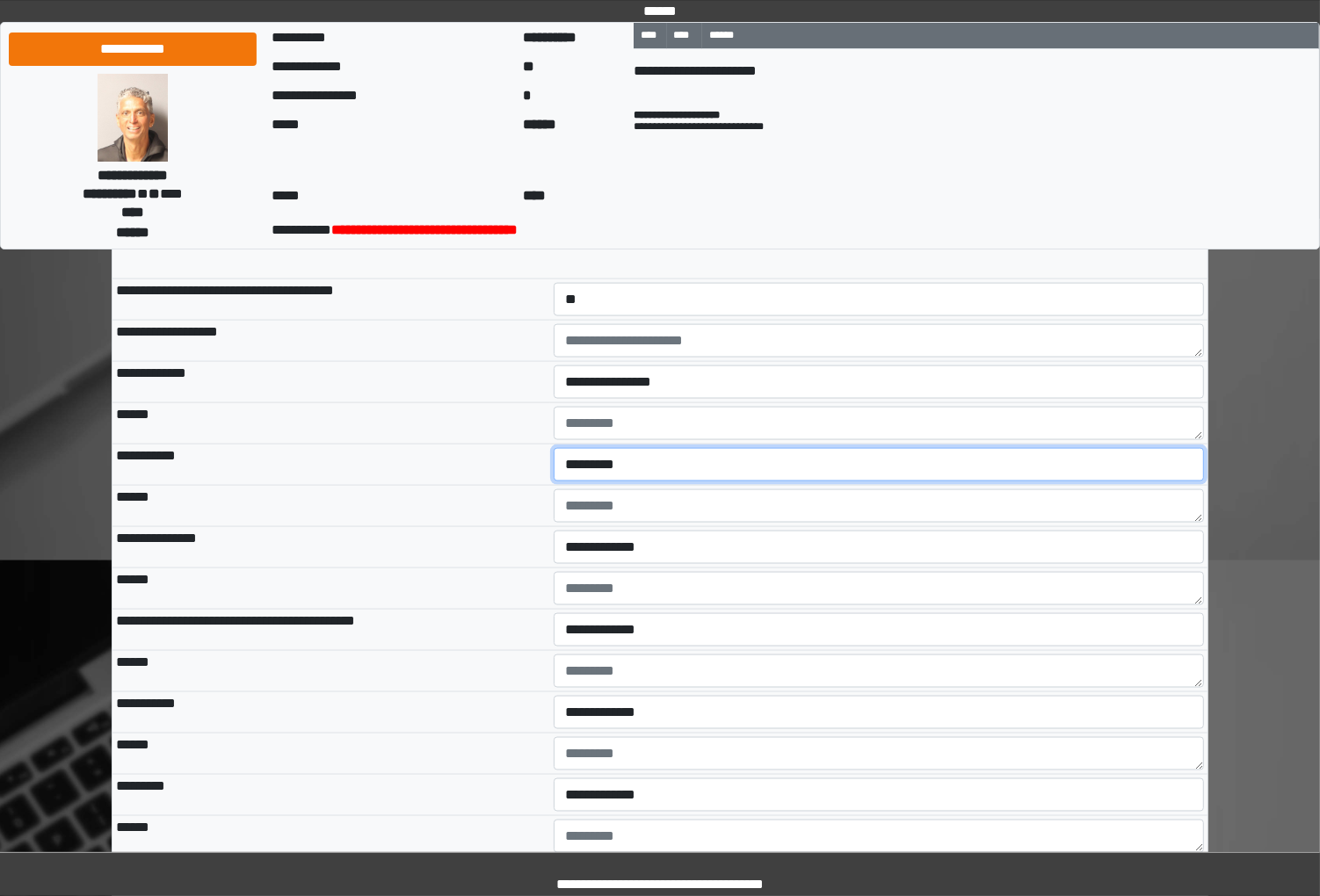 click on "**********" at bounding box center [879, 465] 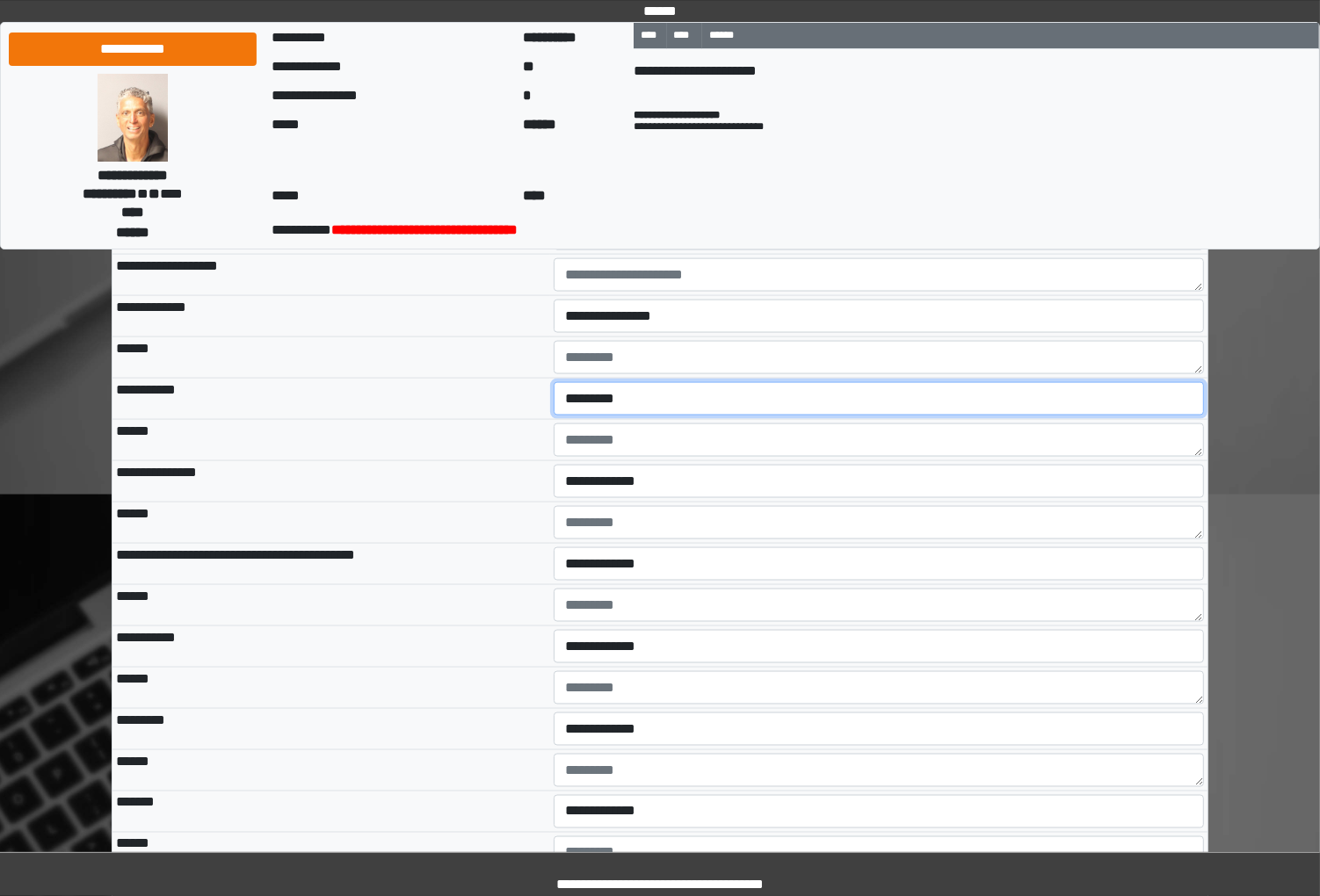 scroll, scrollTop: 2225, scrollLeft: 0, axis: vertical 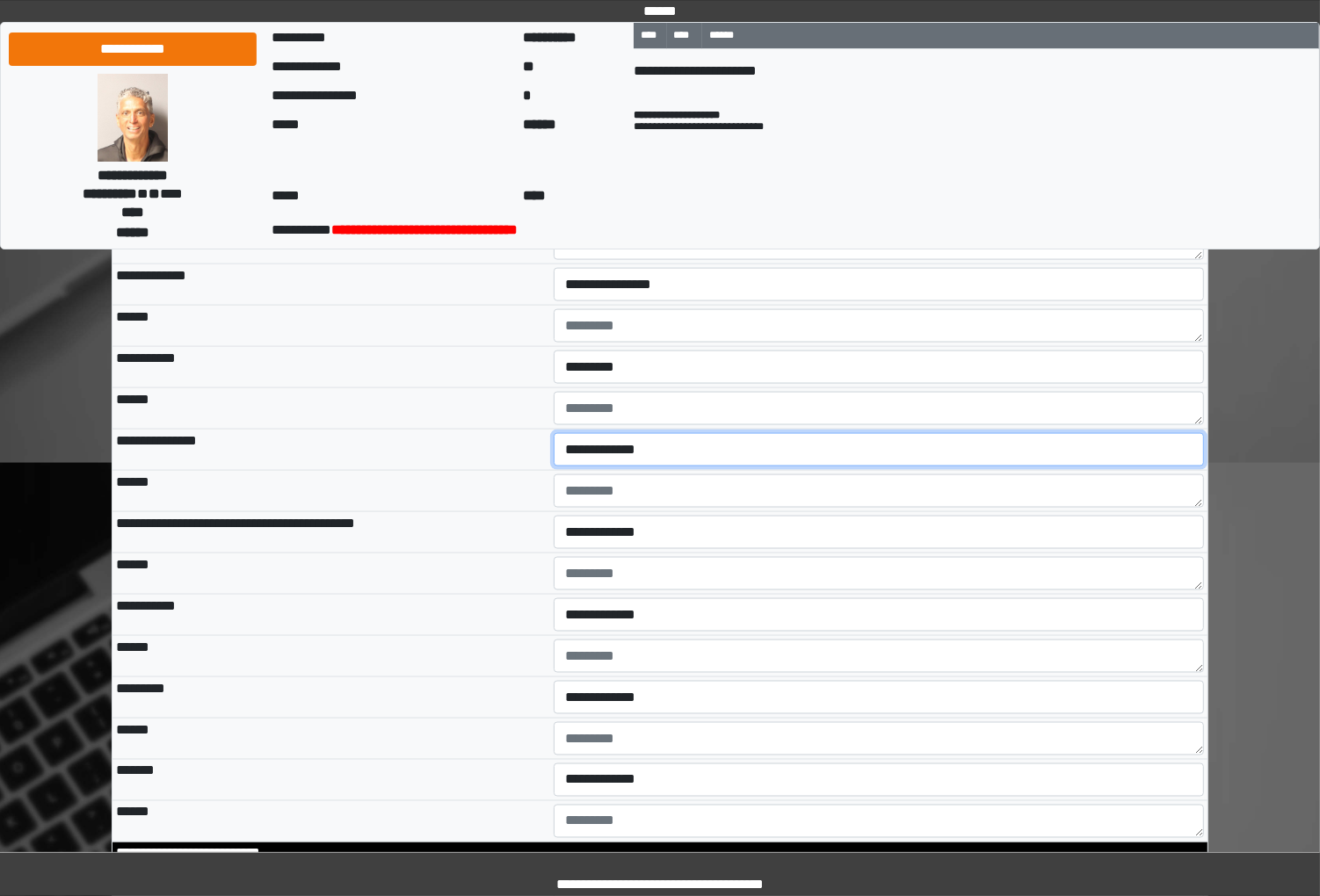 click on "**********" at bounding box center [879, 450] 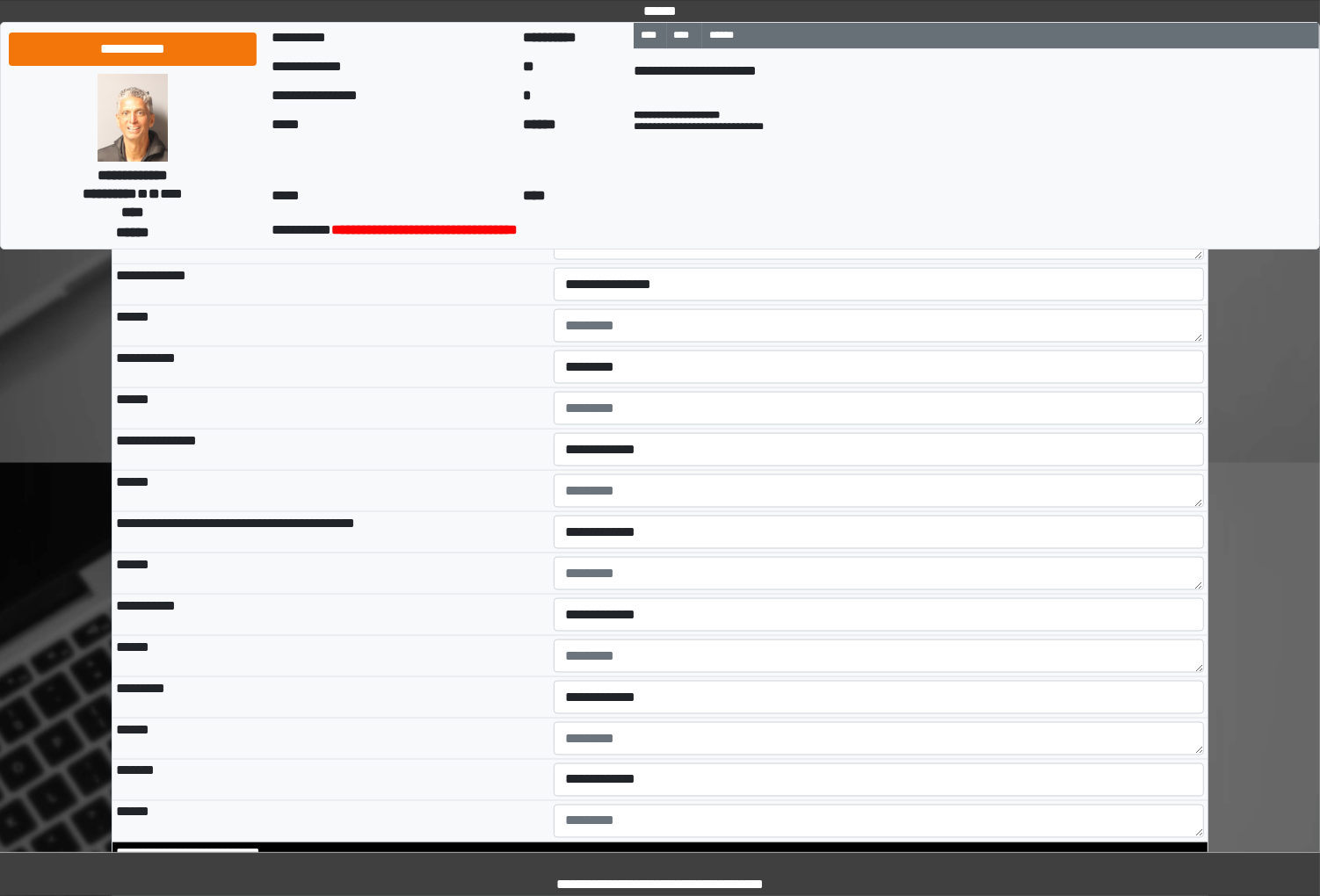 click on "**********" at bounding box center [879, 450] 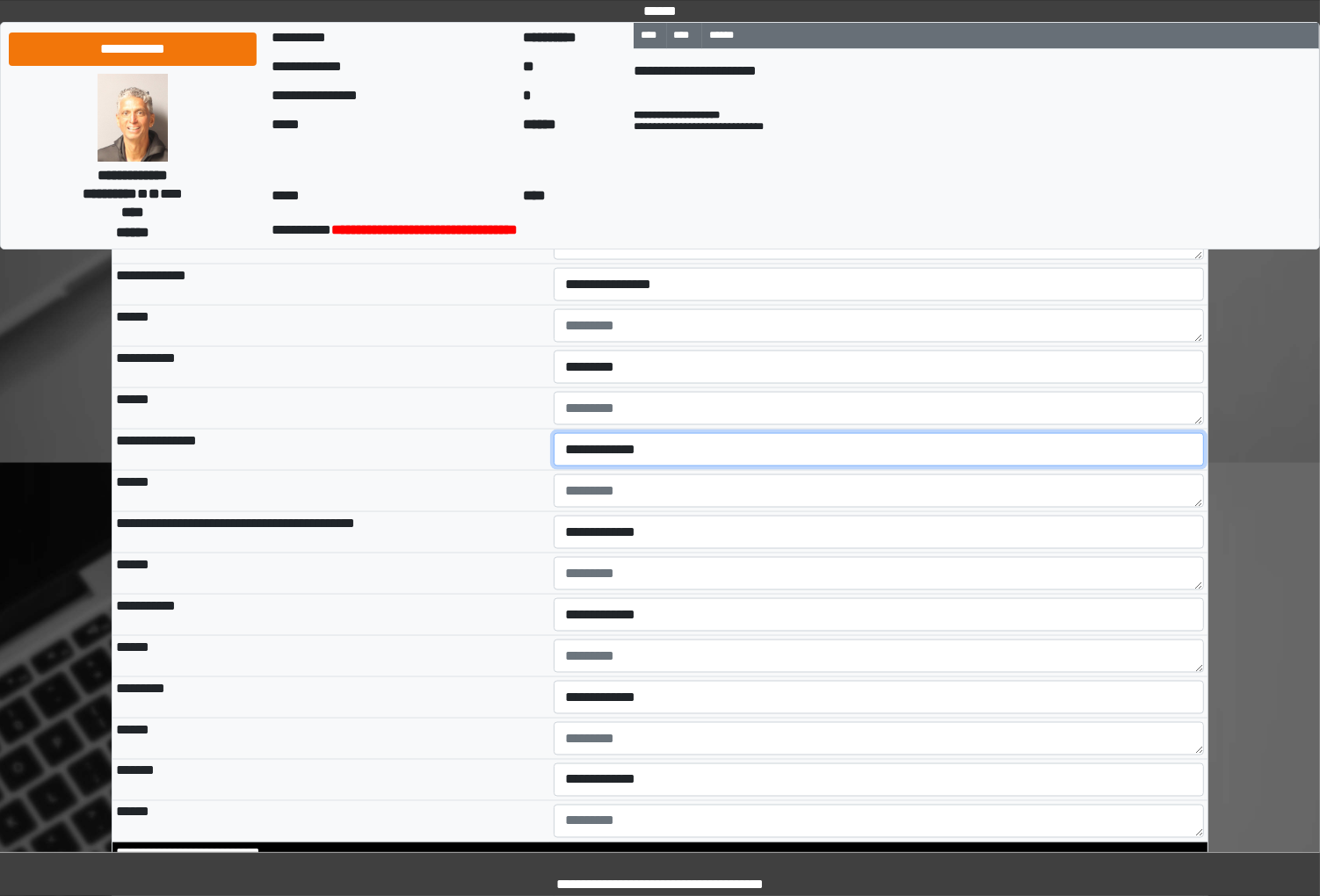click on "**********" at bounding box center (879, 450) 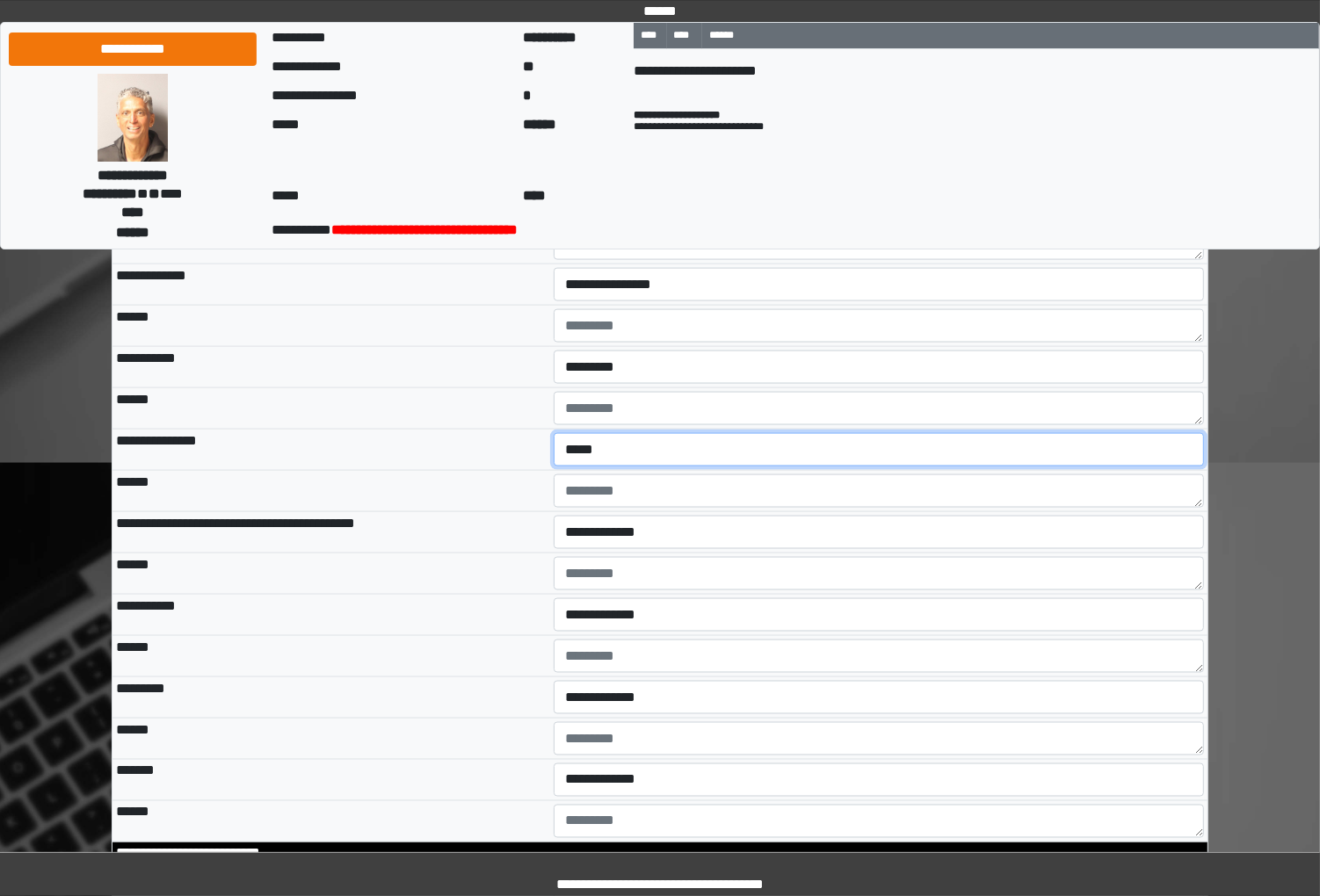 click on "**********" at bounding box center [879, 450] 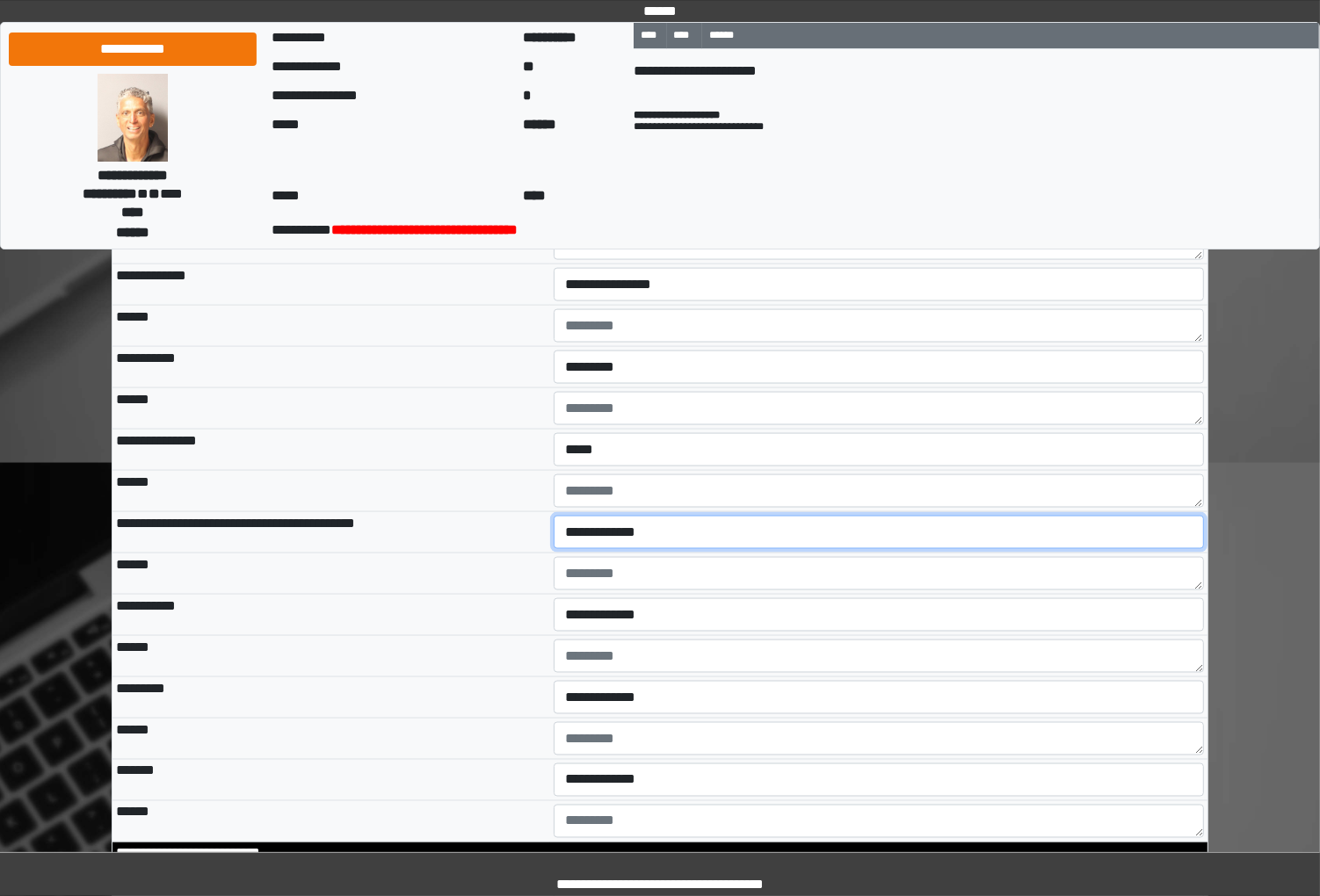 click on "**********" at bounding box center [879, 532] 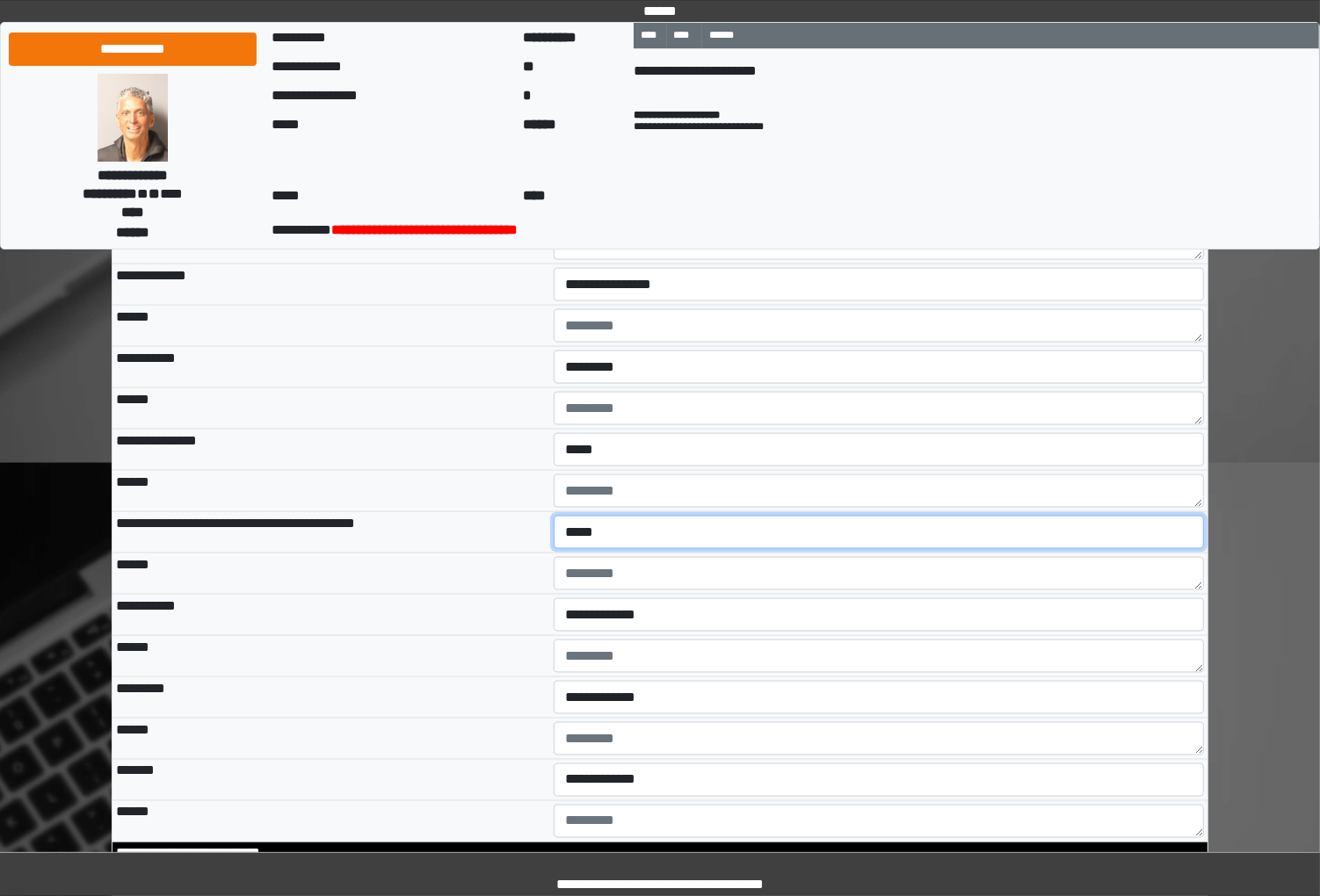 click on "**********" at bounding box center [879, 532] 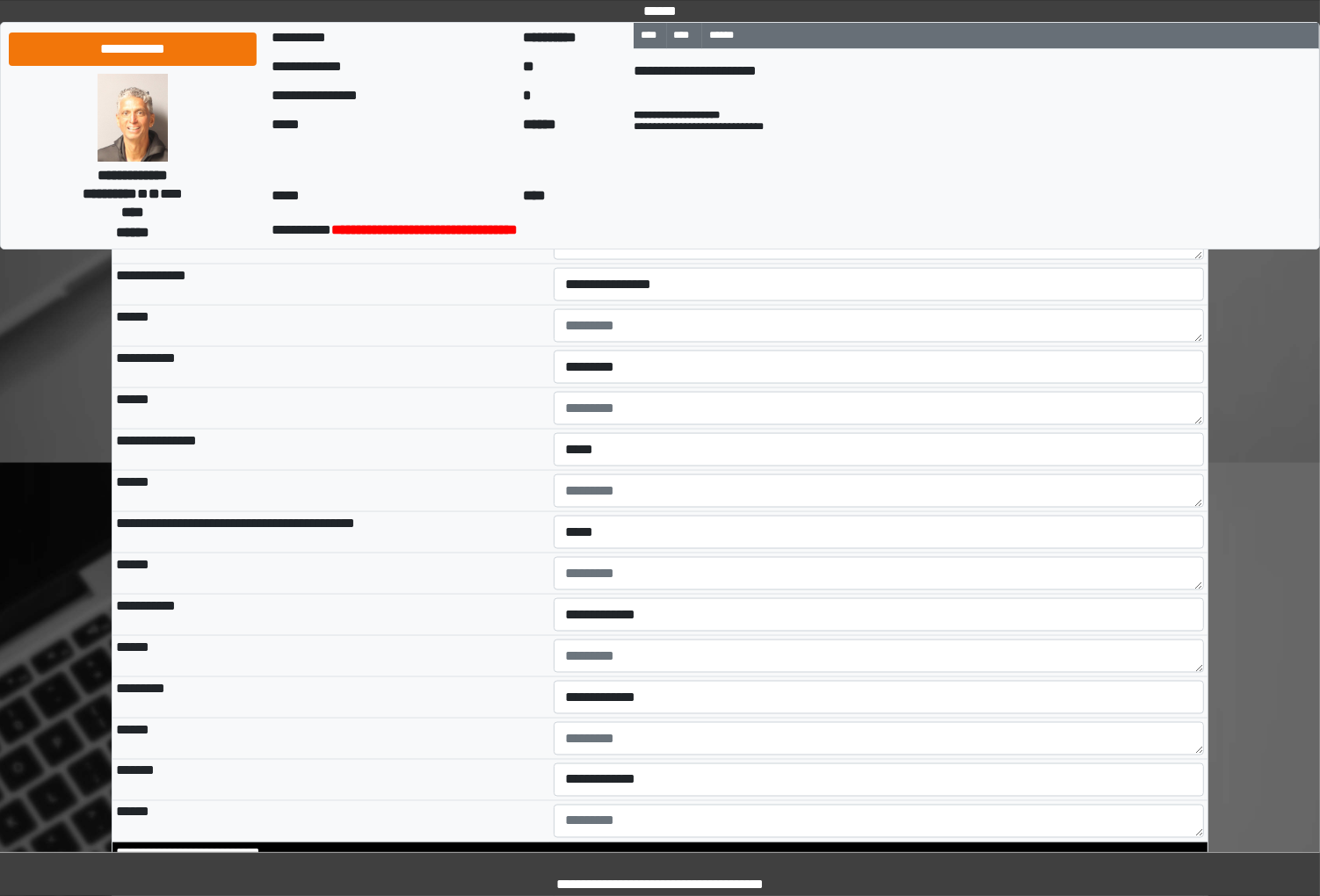 drag, startPoint x: 475, startPoint y: 646, endPoint x: 493, endPoint y: 636, distance: 20.59126 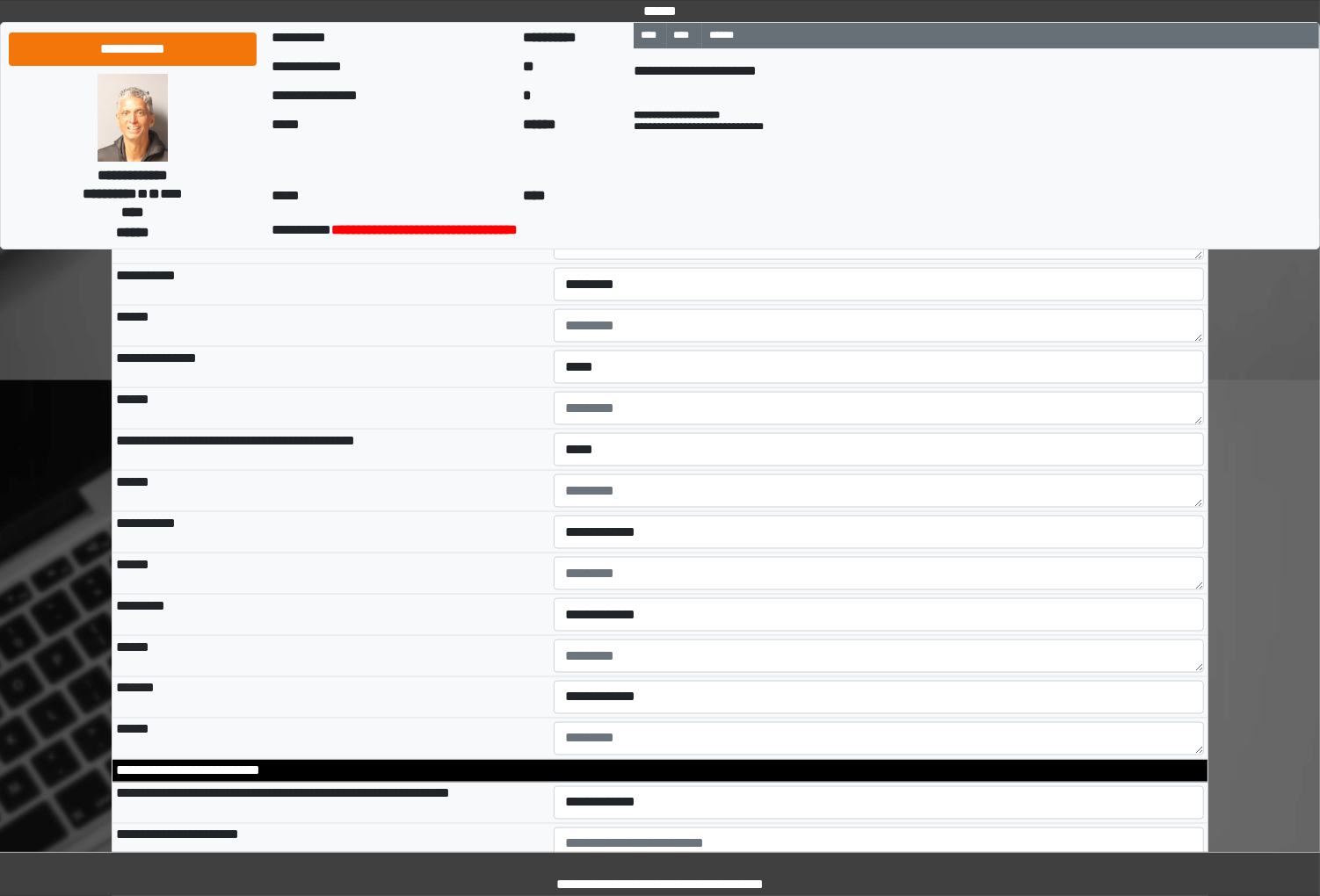 scroll, scrollTop: 2420, scrollLeft: 0, axis: vertical 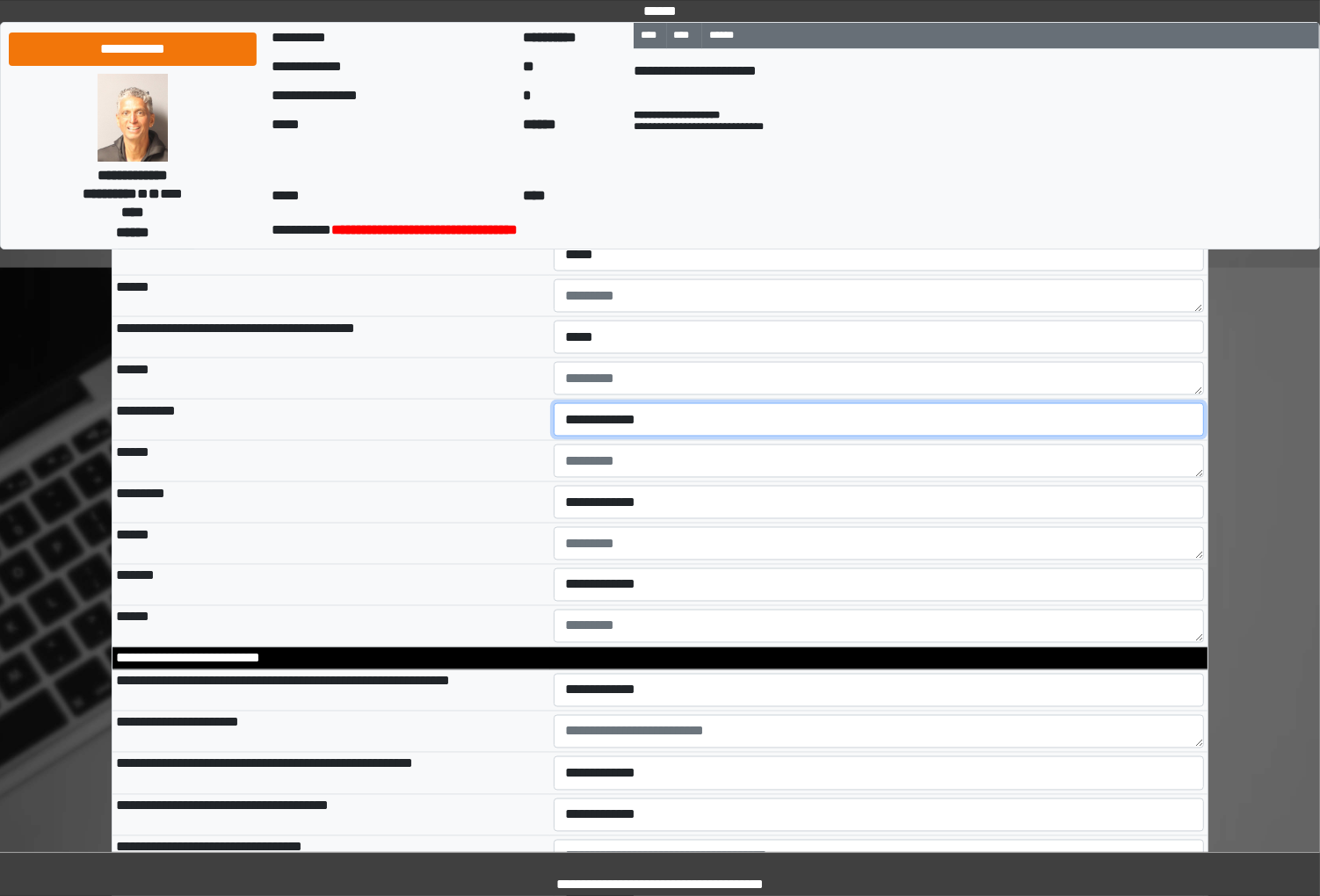 click on "**********" at bounding box center (879, 420) 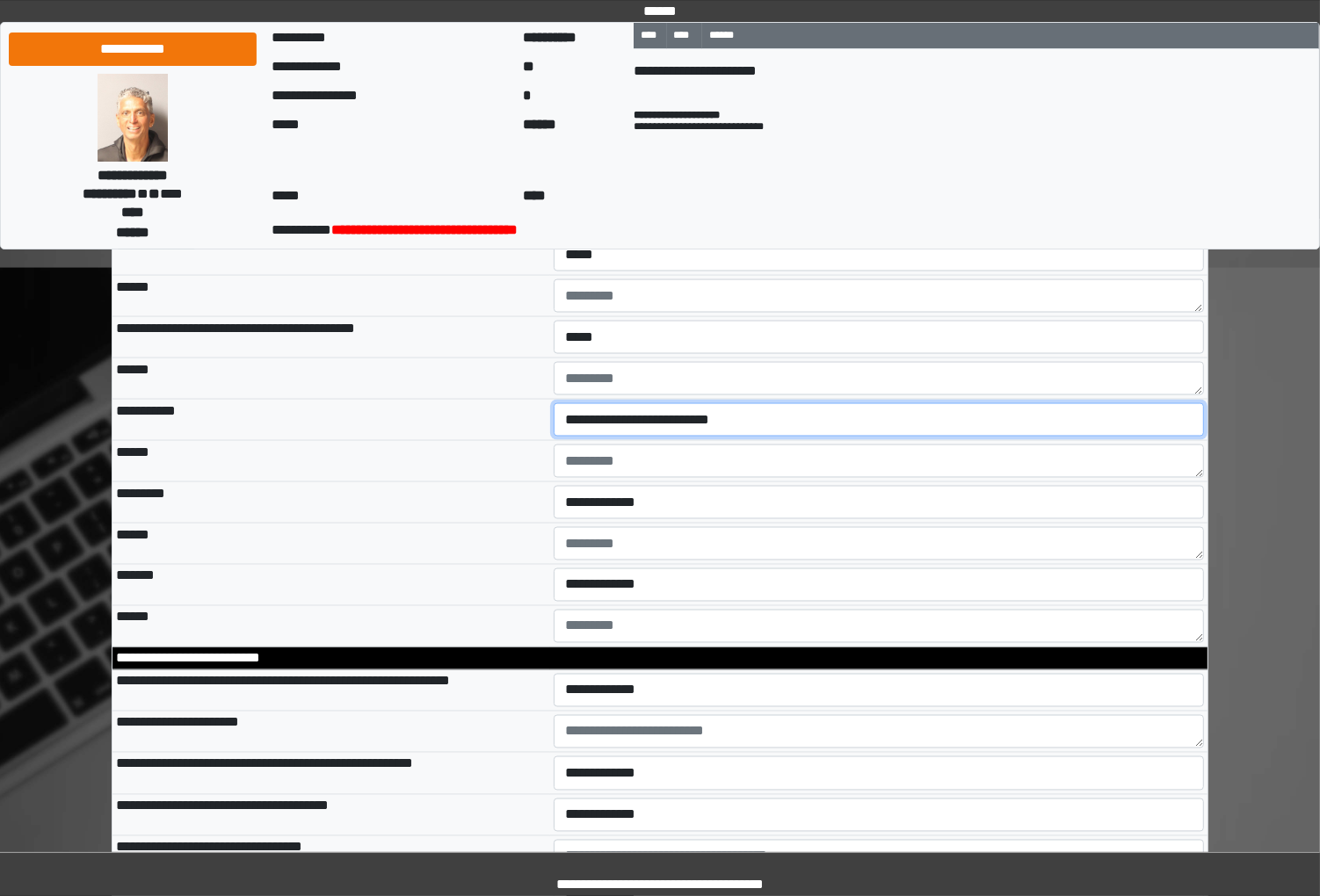 click on "**********" at bounding box center (879, 420) 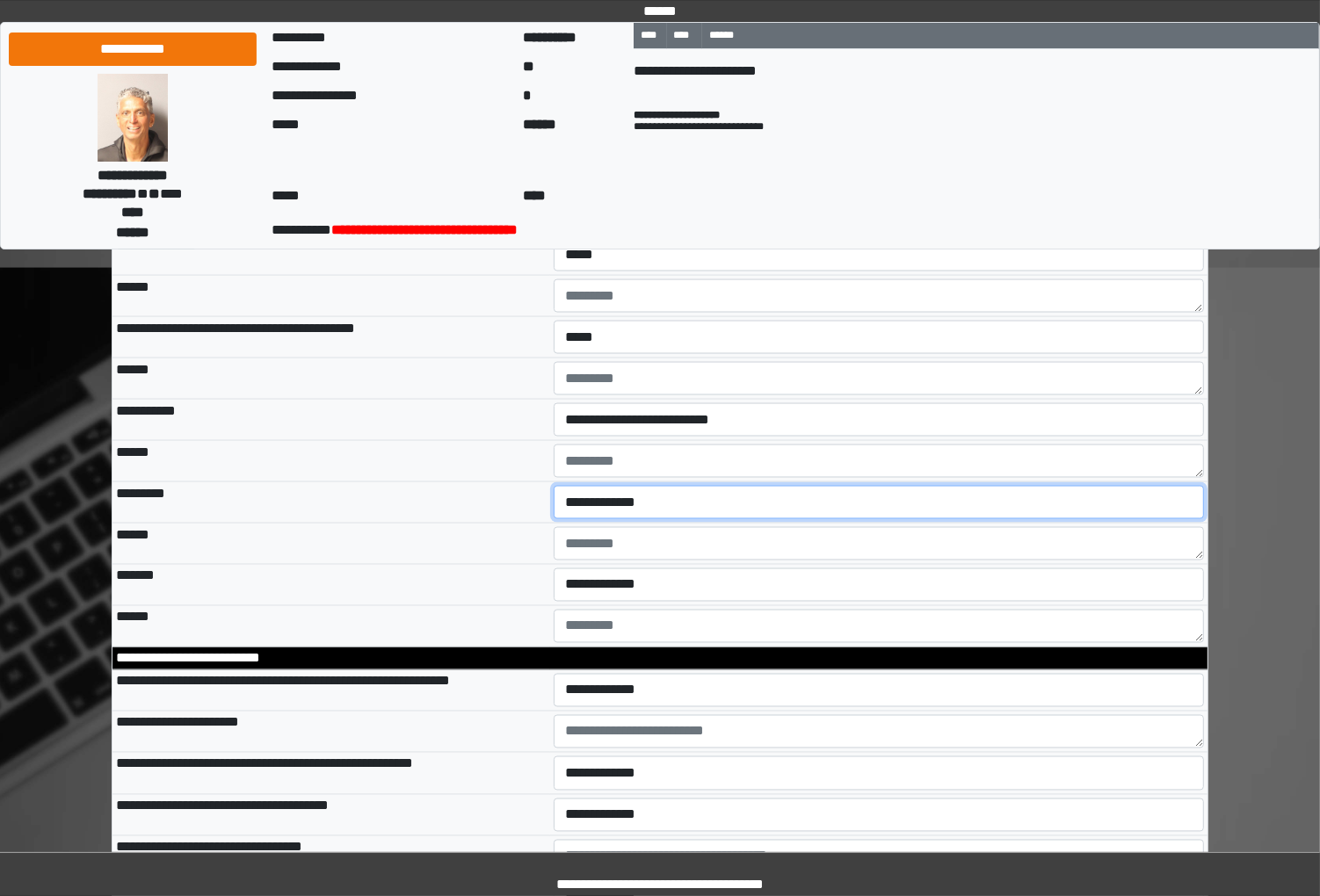 click on "**********" at bounding box center [879, 502] 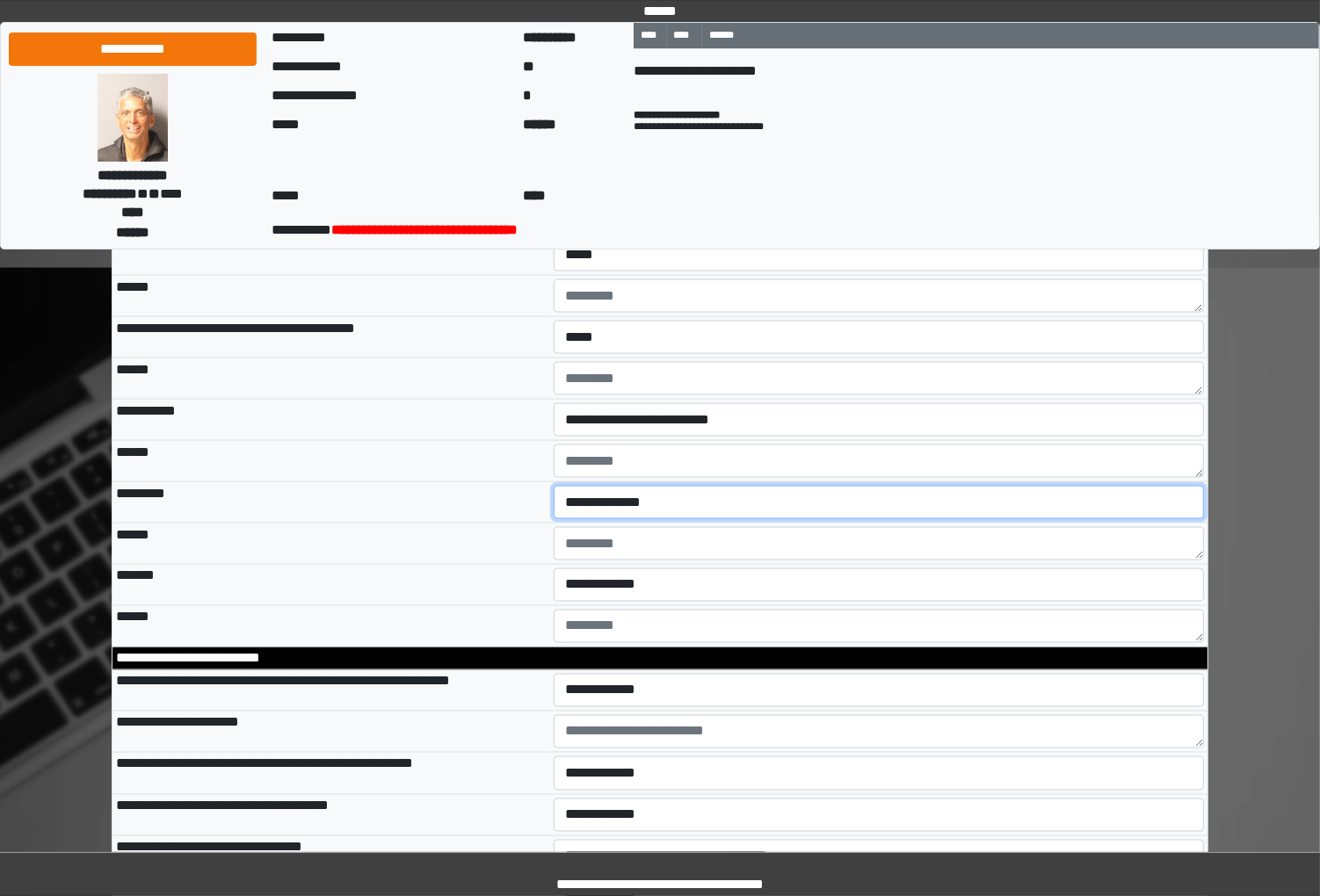 click on "**********" at bounding box center [879, 502] 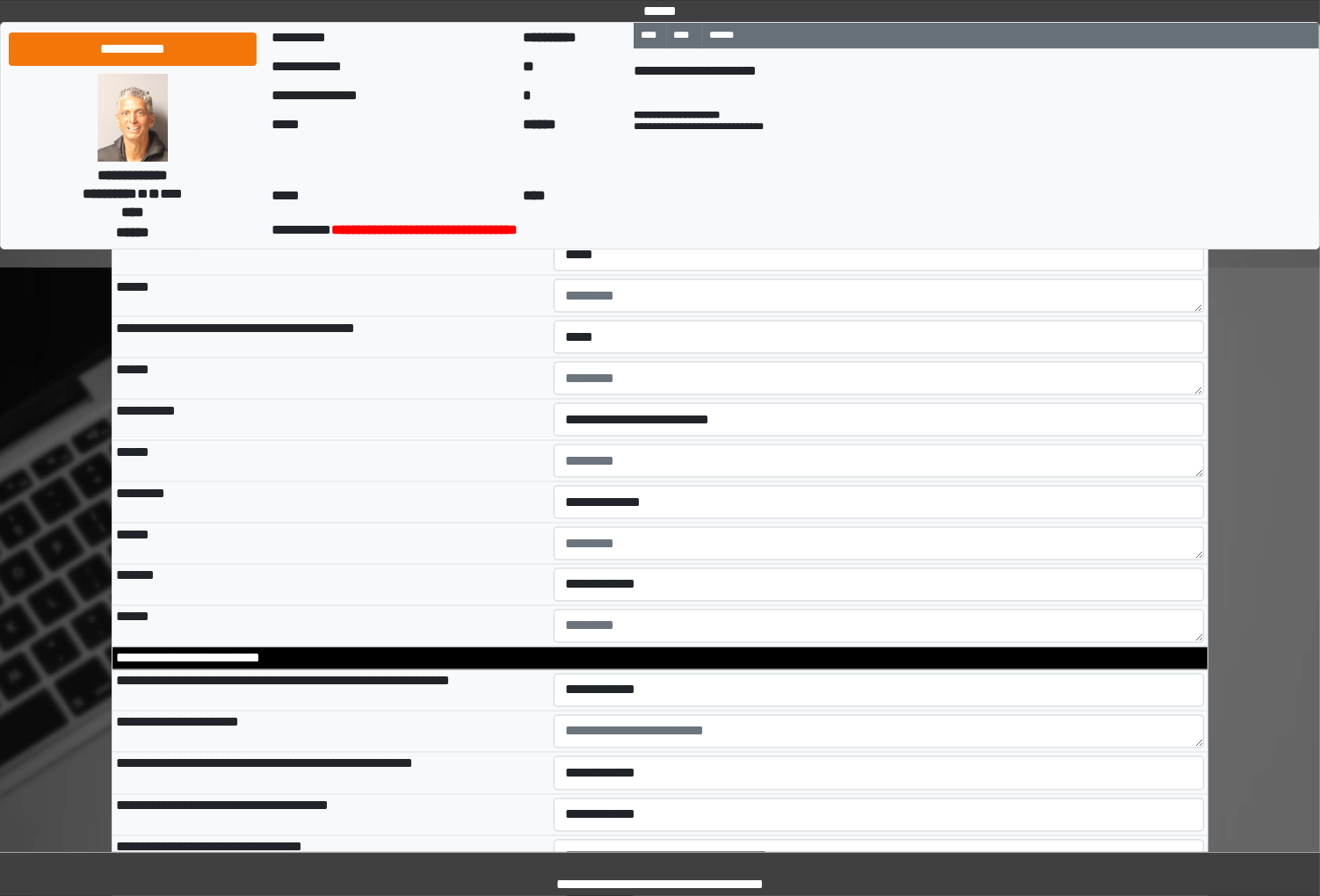 click on "******" at bounding box center [331, 544] 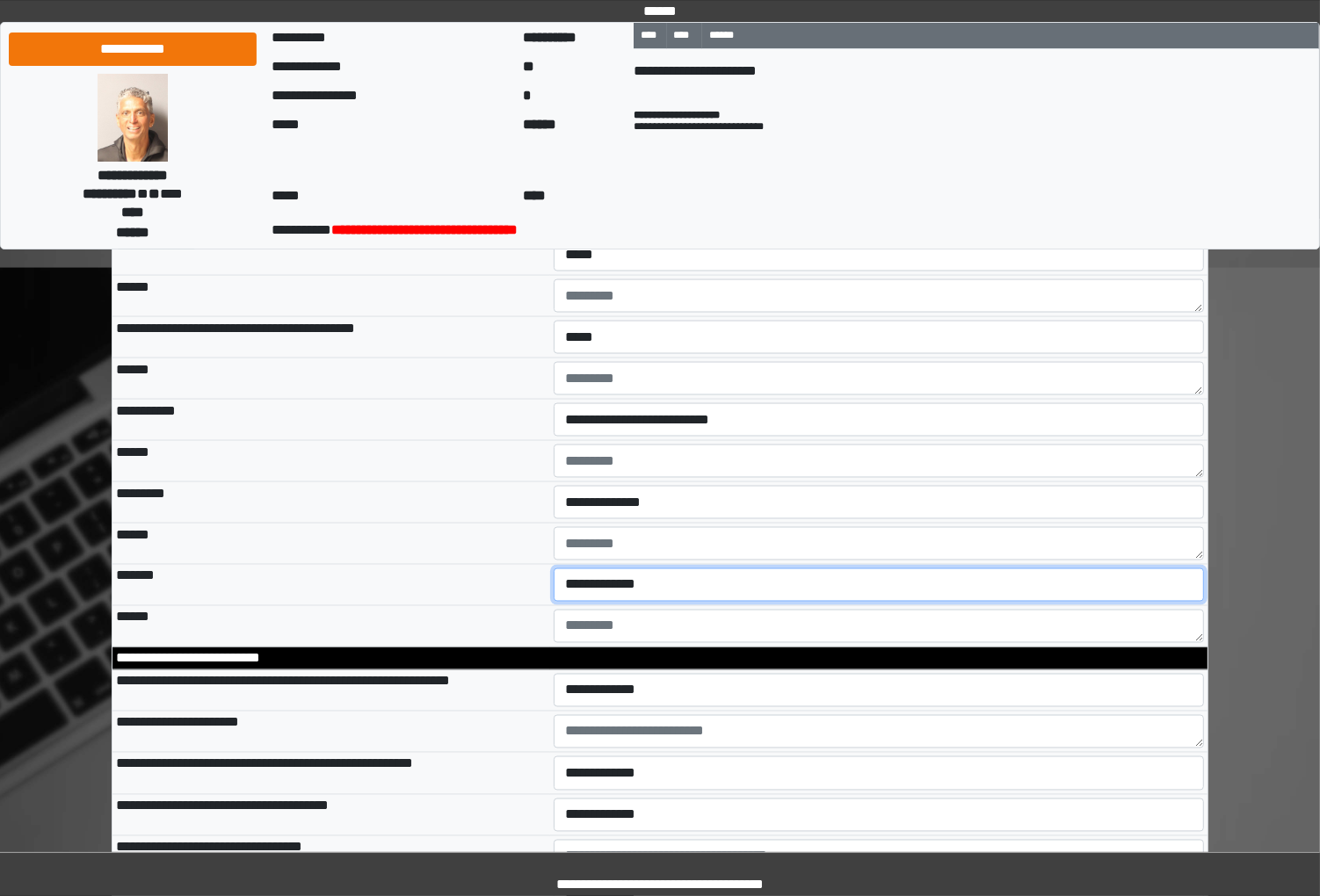 click on "**********" at bounding box center [879, 585] 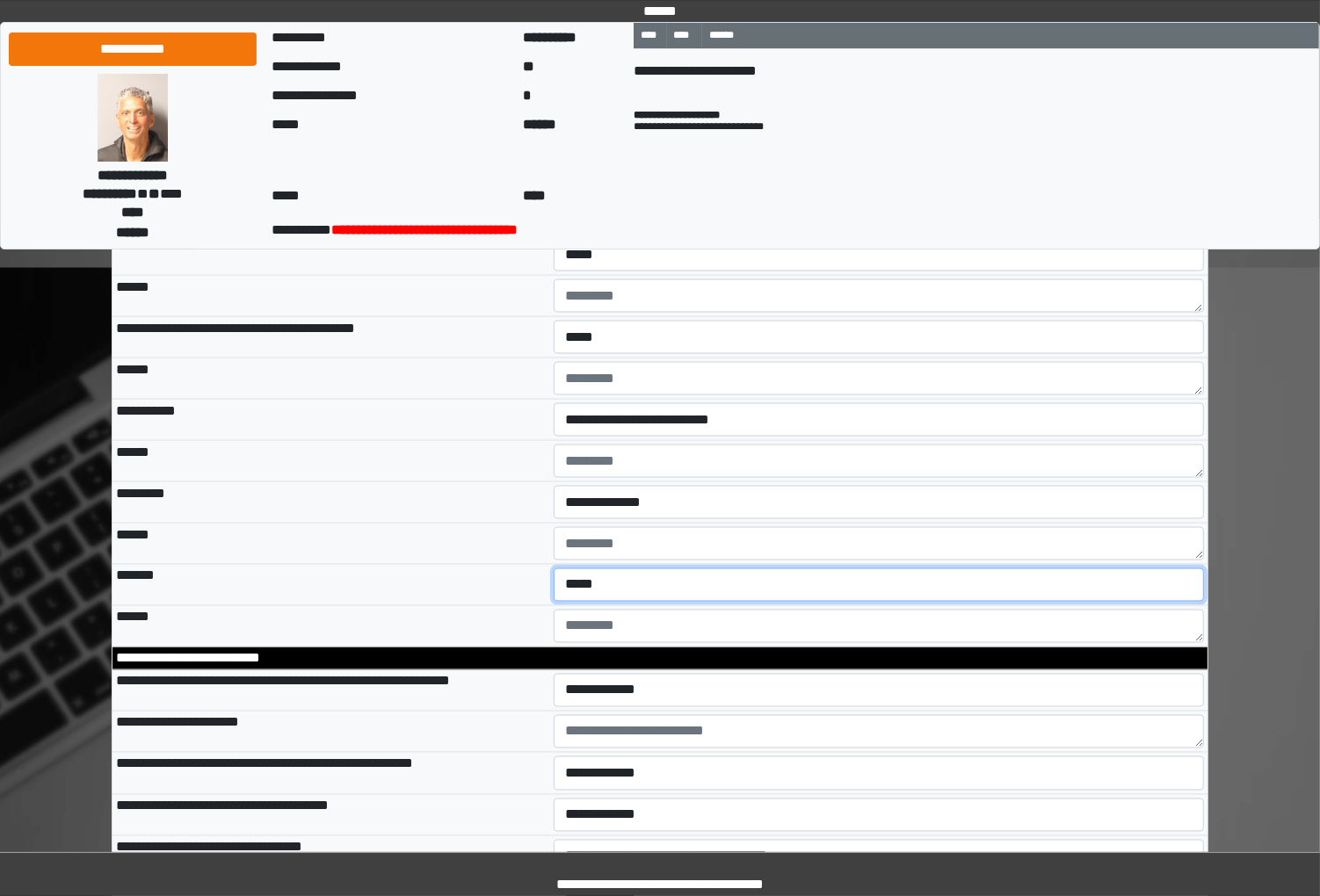 click on "**********" at bounding box center [879, 585] 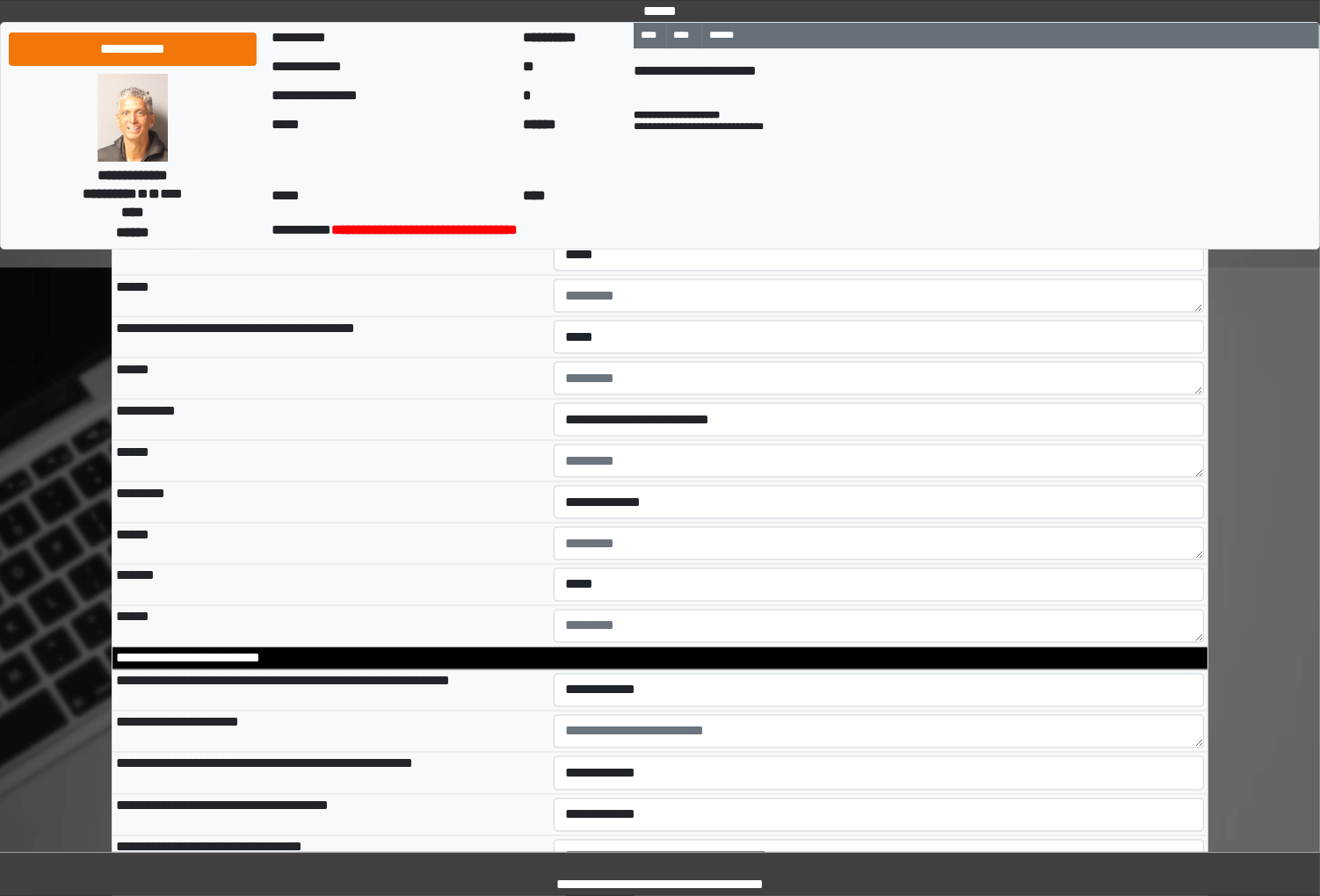 click on "**********" at bounding box center (660, 4552) 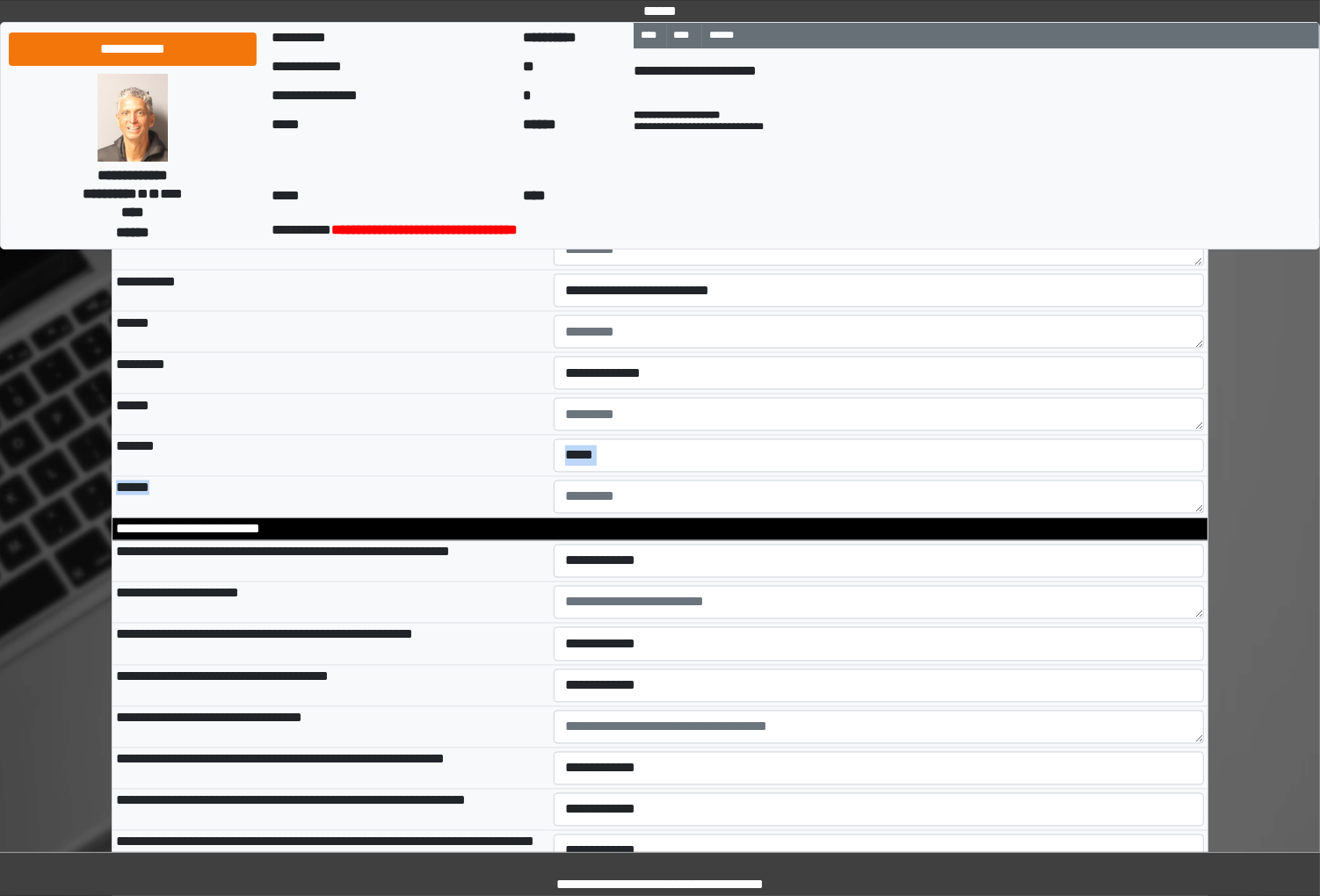 scroll, scrollTop: 2811, scrollLeft: 0, axis: vertical 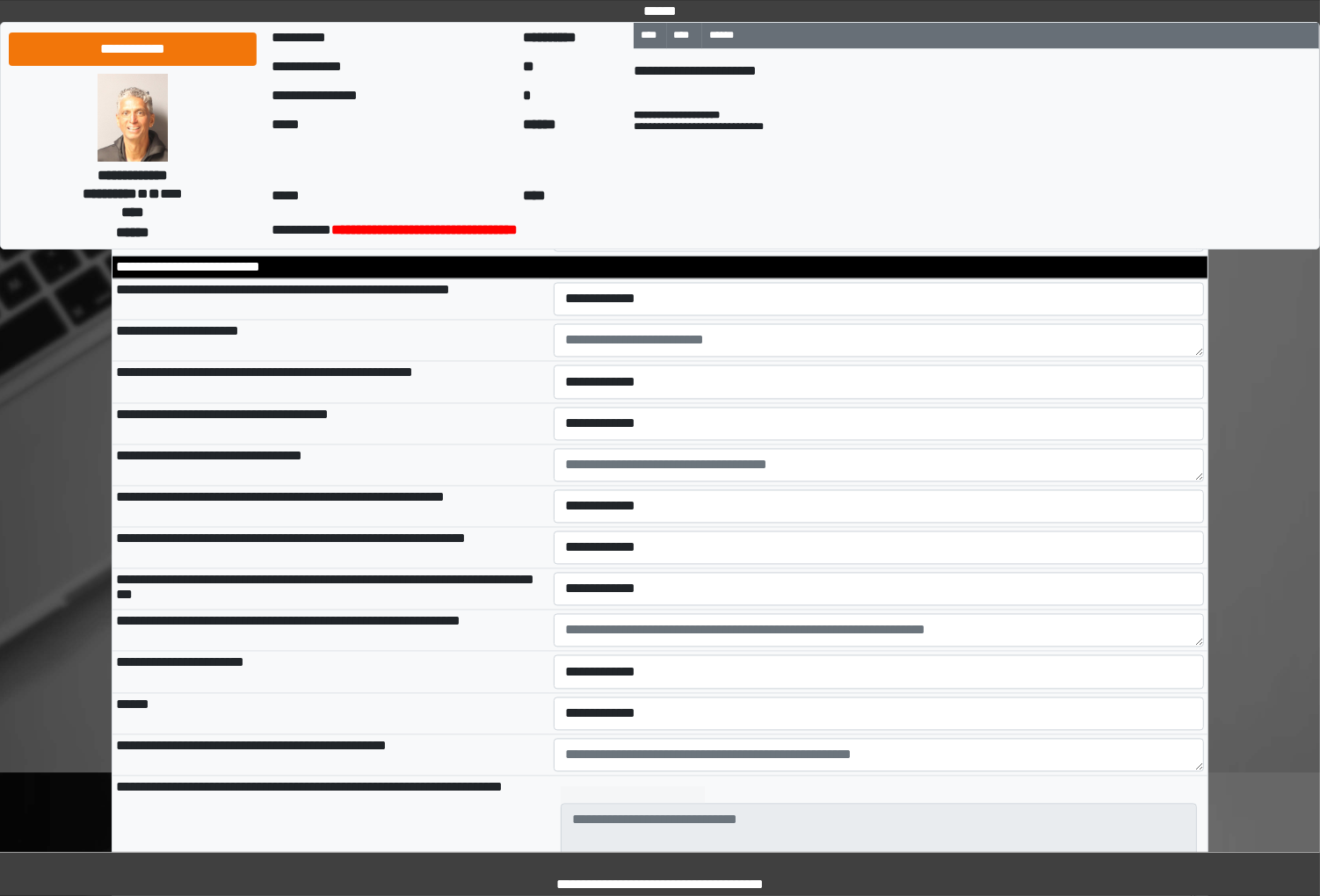 click on "**********" at bounding box center (331, 382) 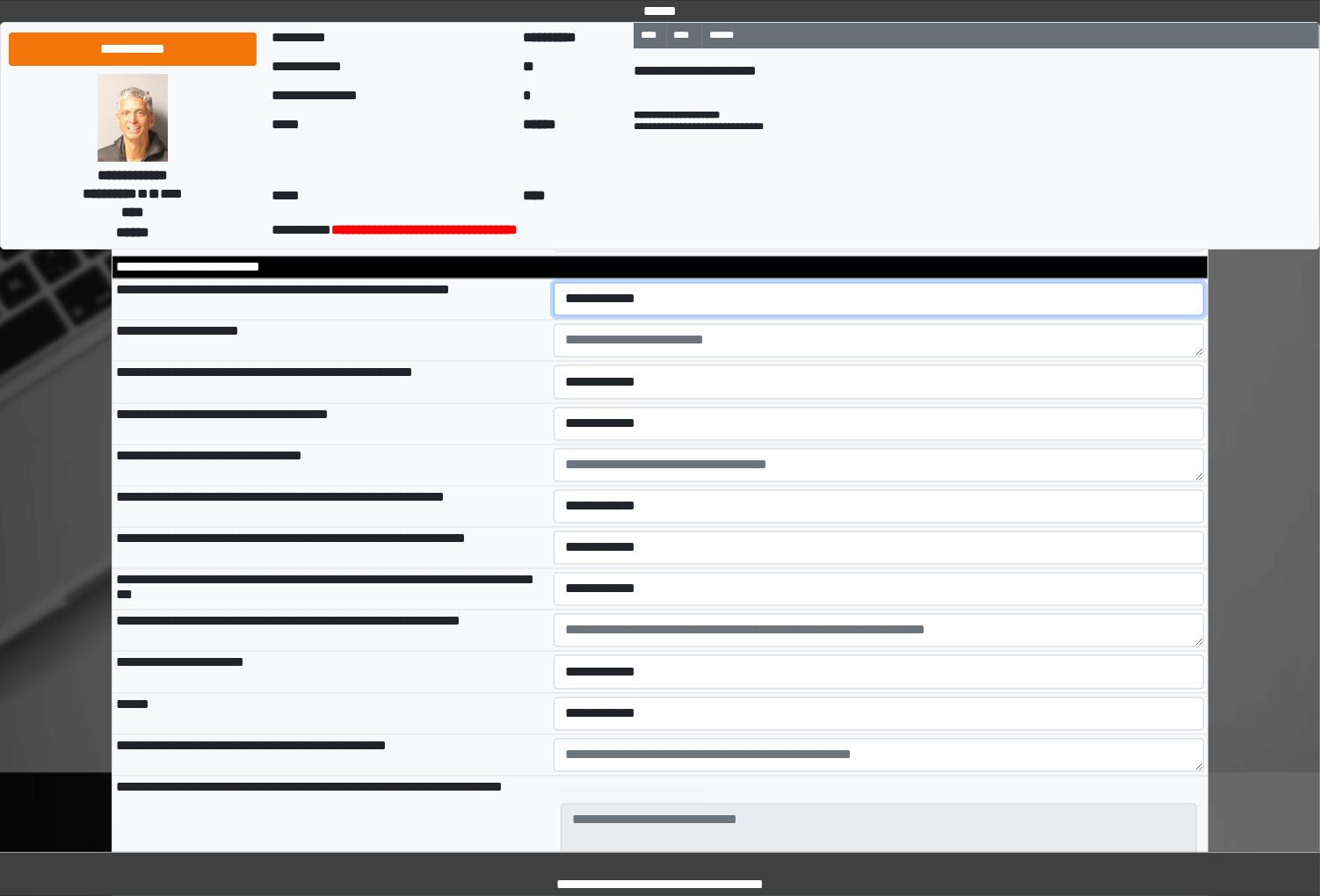 click on "**********" at bounding box center [878, 300] 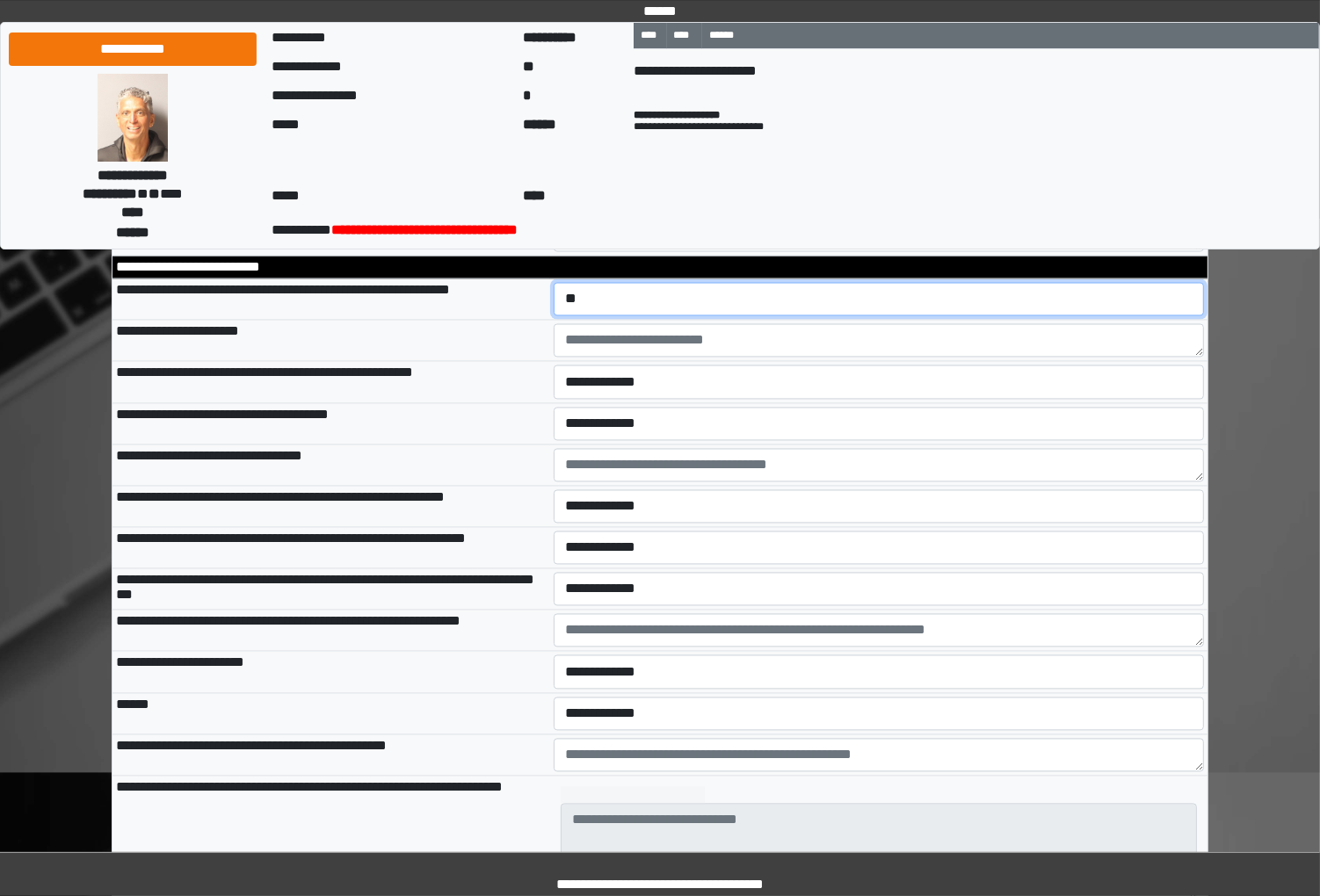 click on "**********" at bounding box center [878, 300] 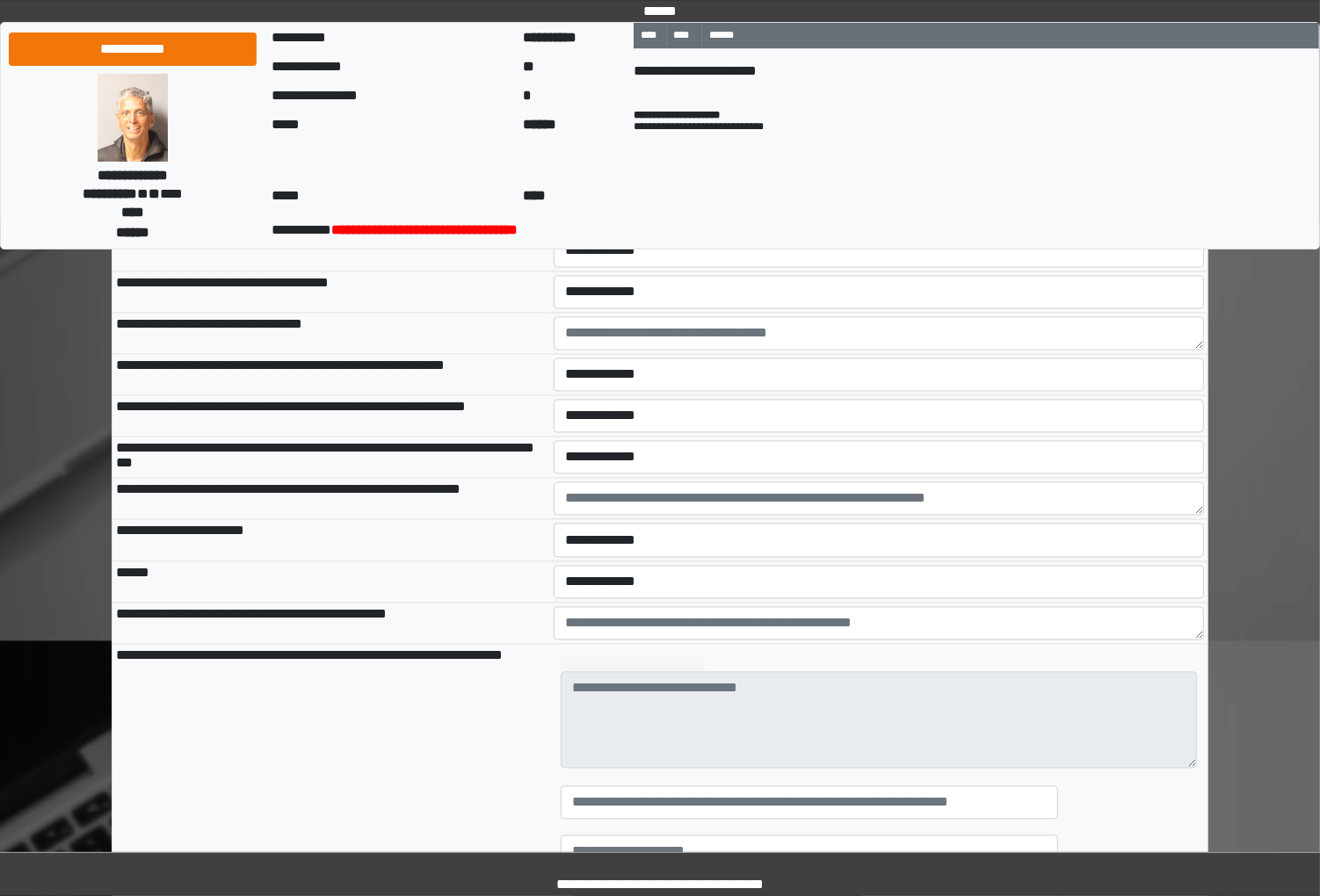 scroll, scrollTop: 2908, scrollLeft: 0, axis: vertical 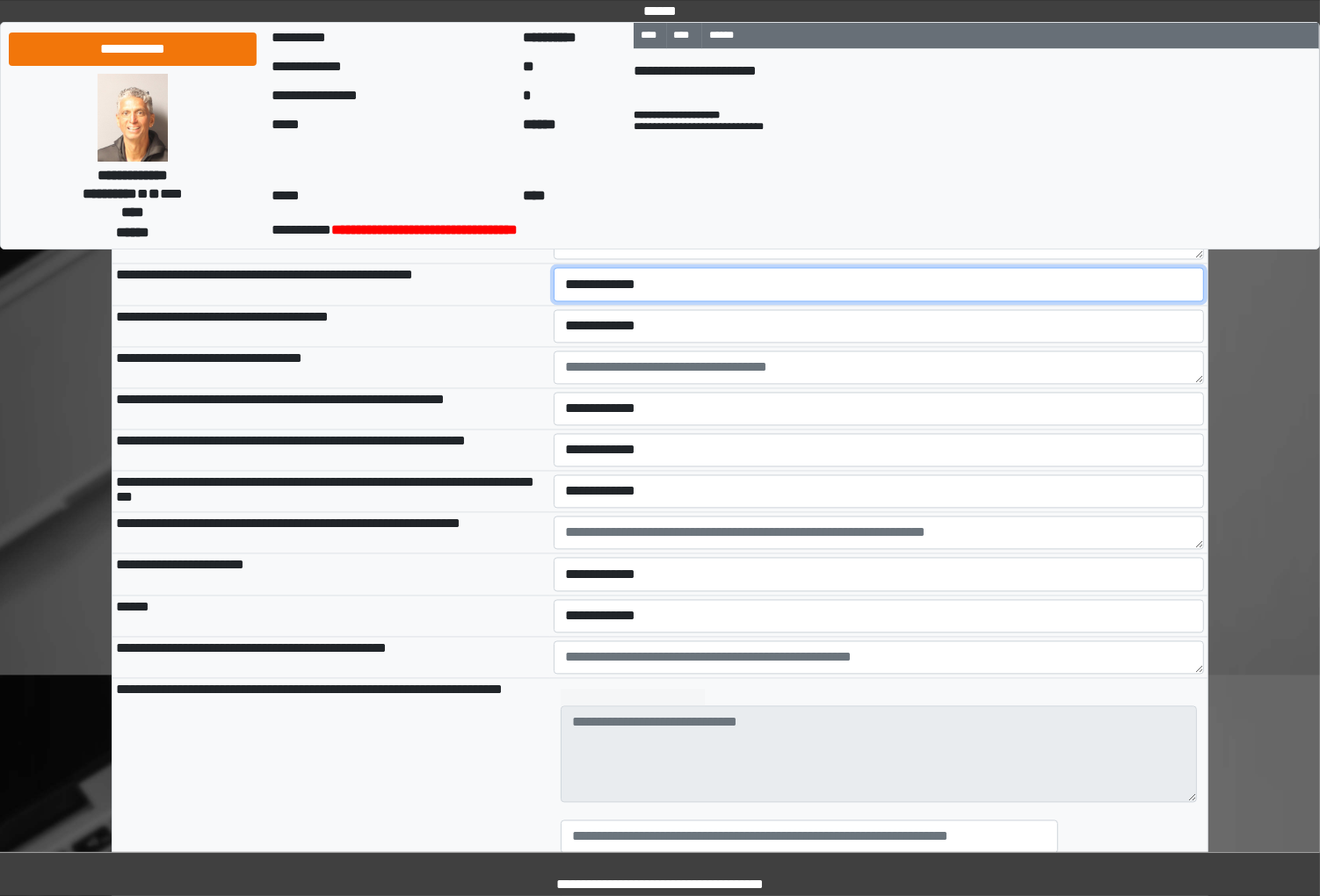 select on "*" 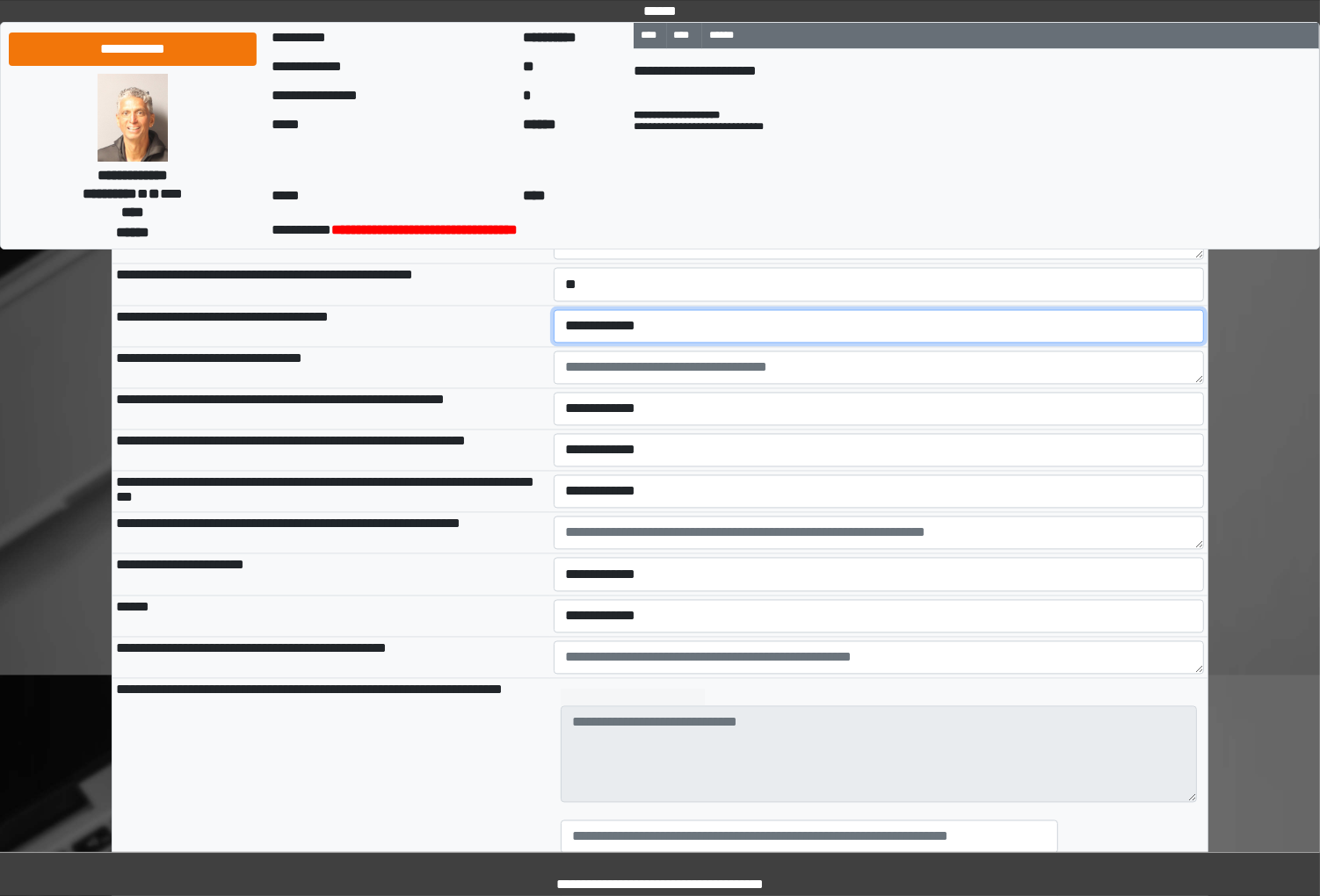 select on "*" 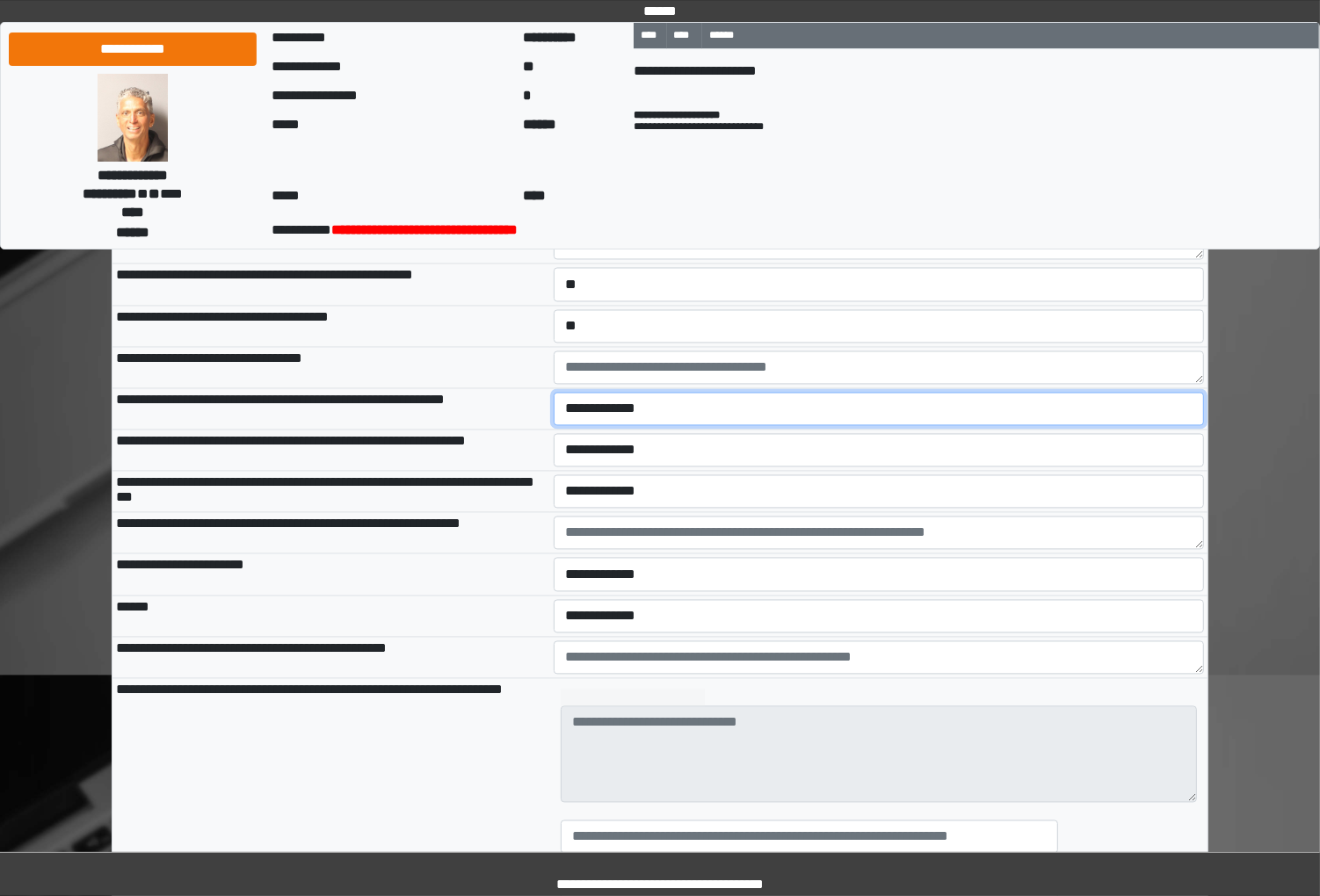 select on "*" 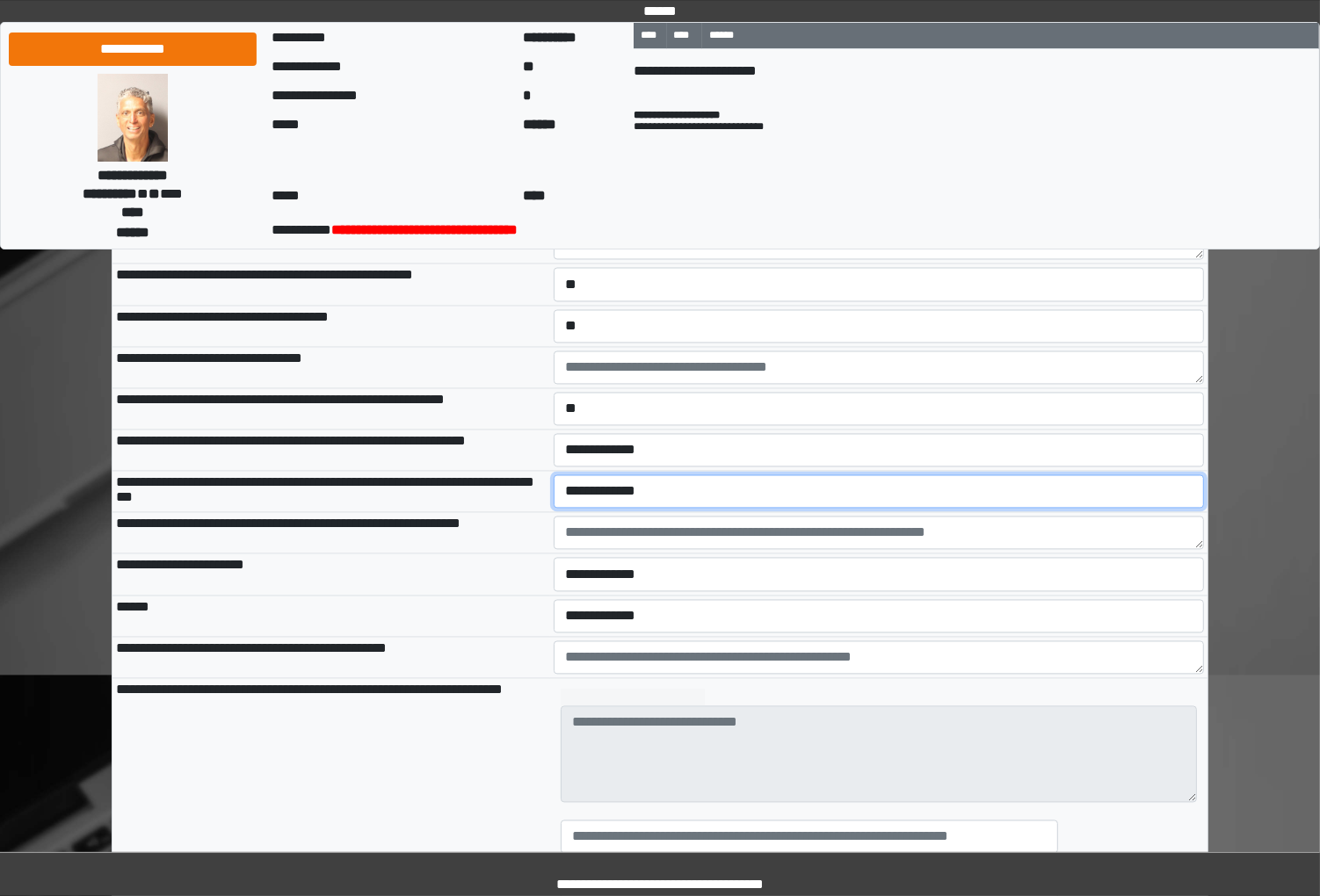 select on "*" 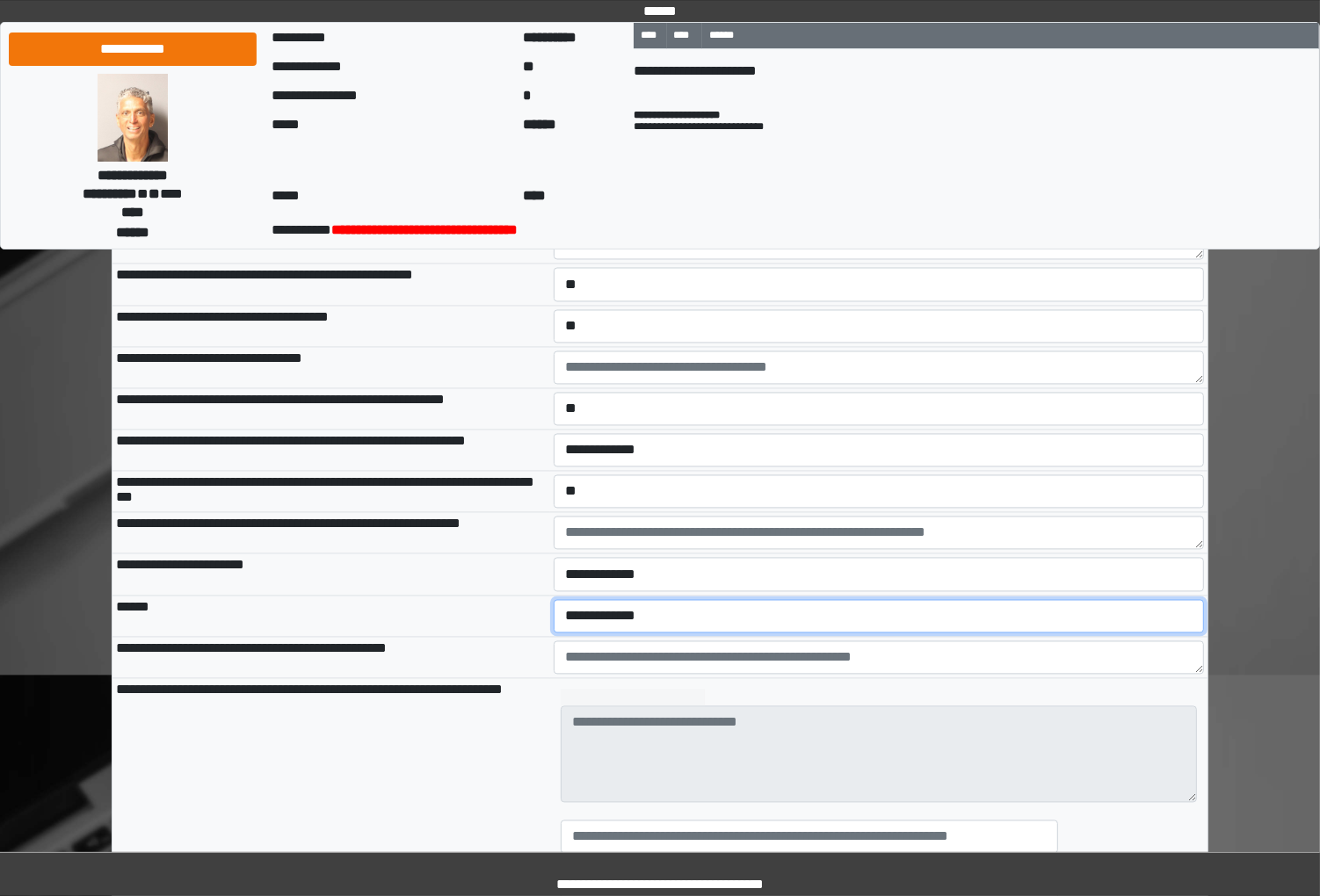 select on "*" 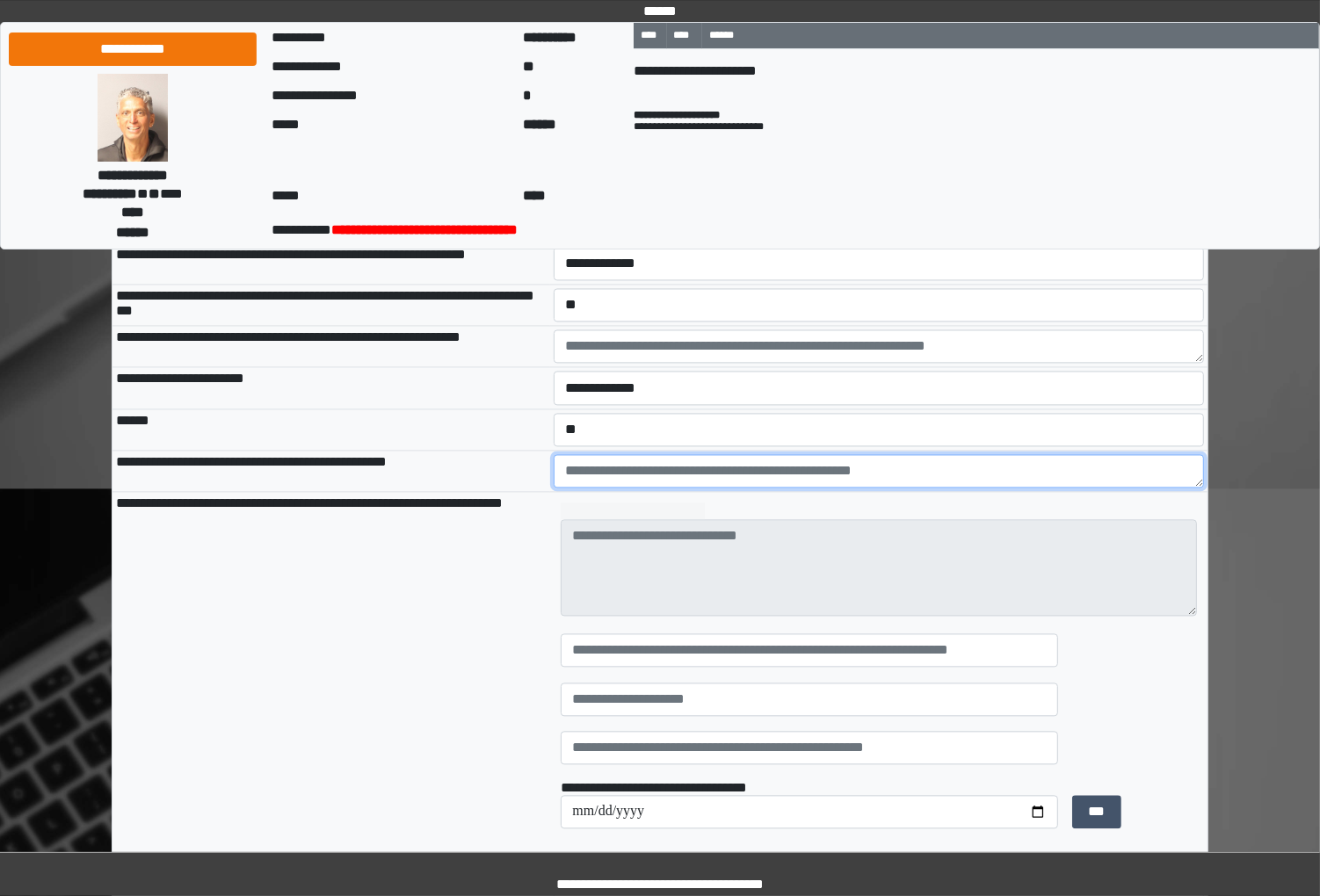 scroll, scrollTop: 3396, scrollLeft: 0, axis: vertical 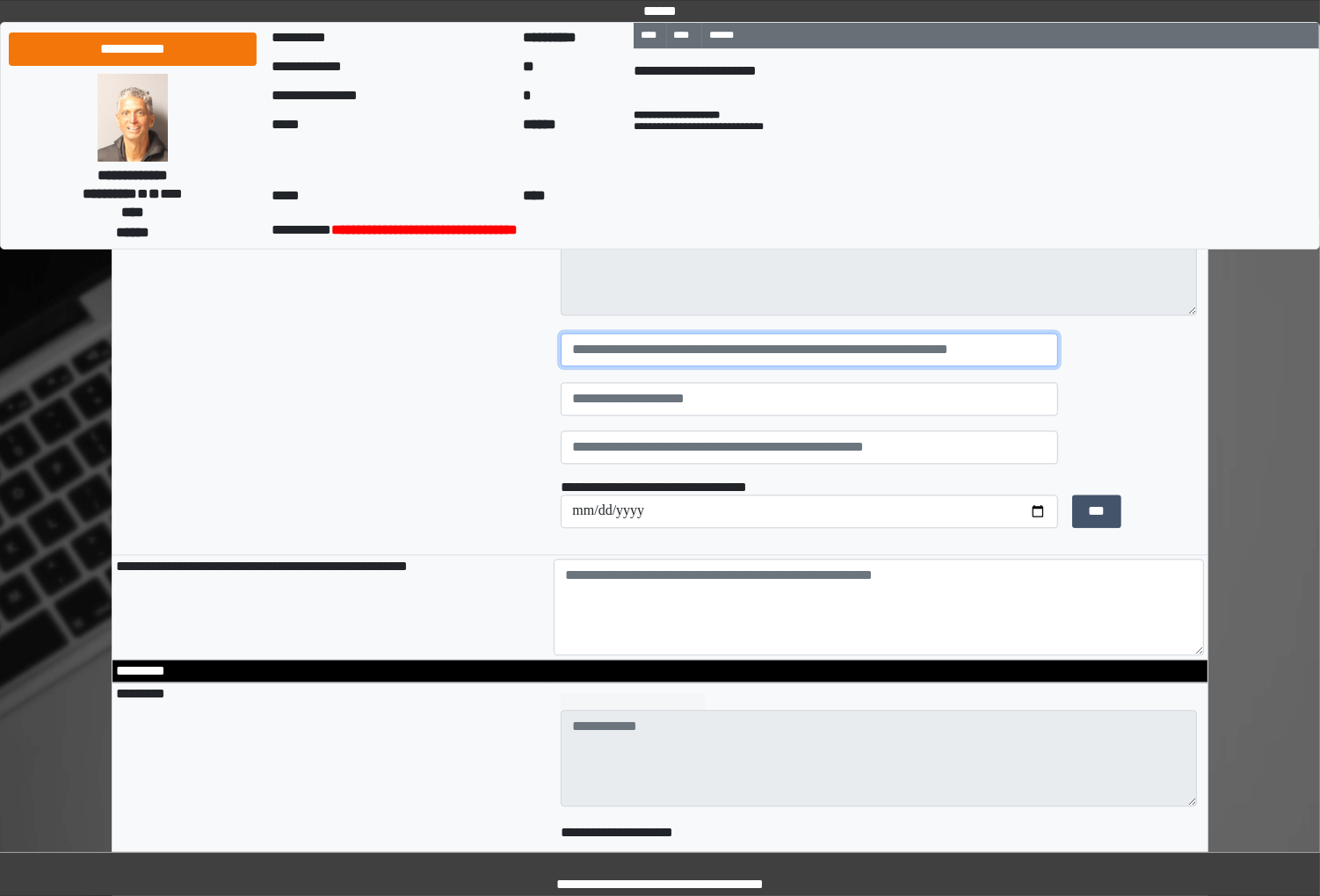 click at bounding box center (809, 350) 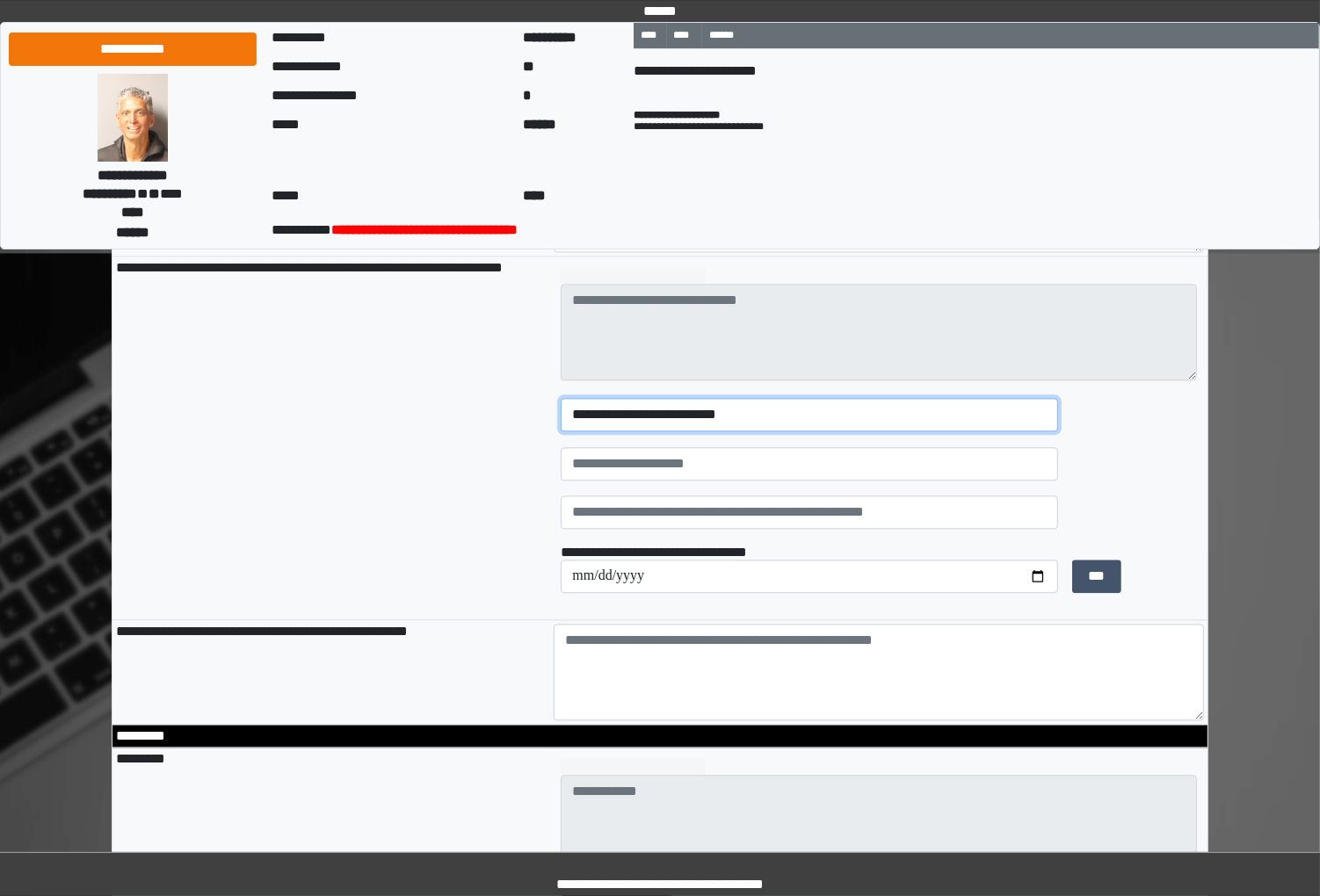 scroll, scrollTop: 3299, scrollLeft: 0, axis: vertical 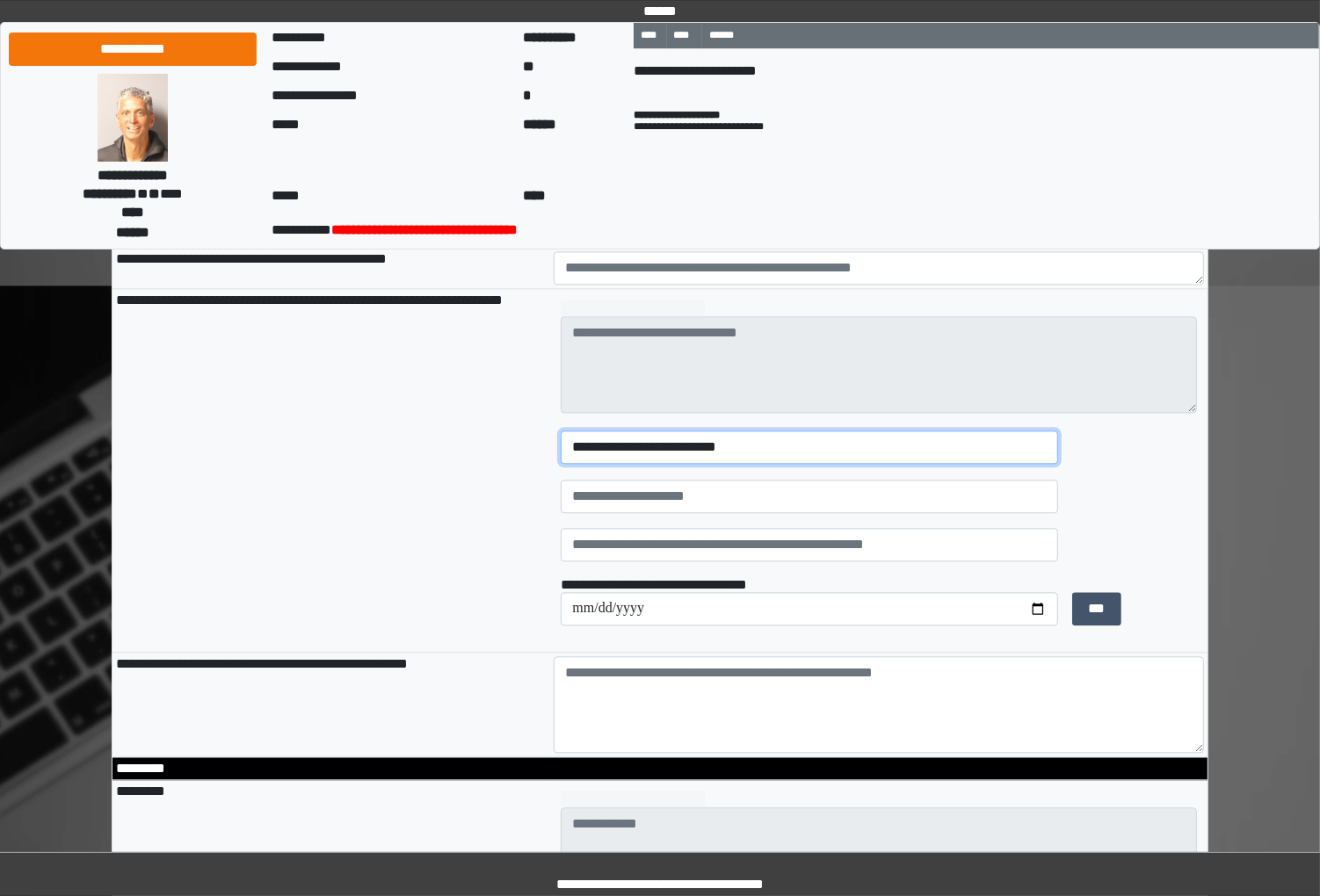type on "**********" 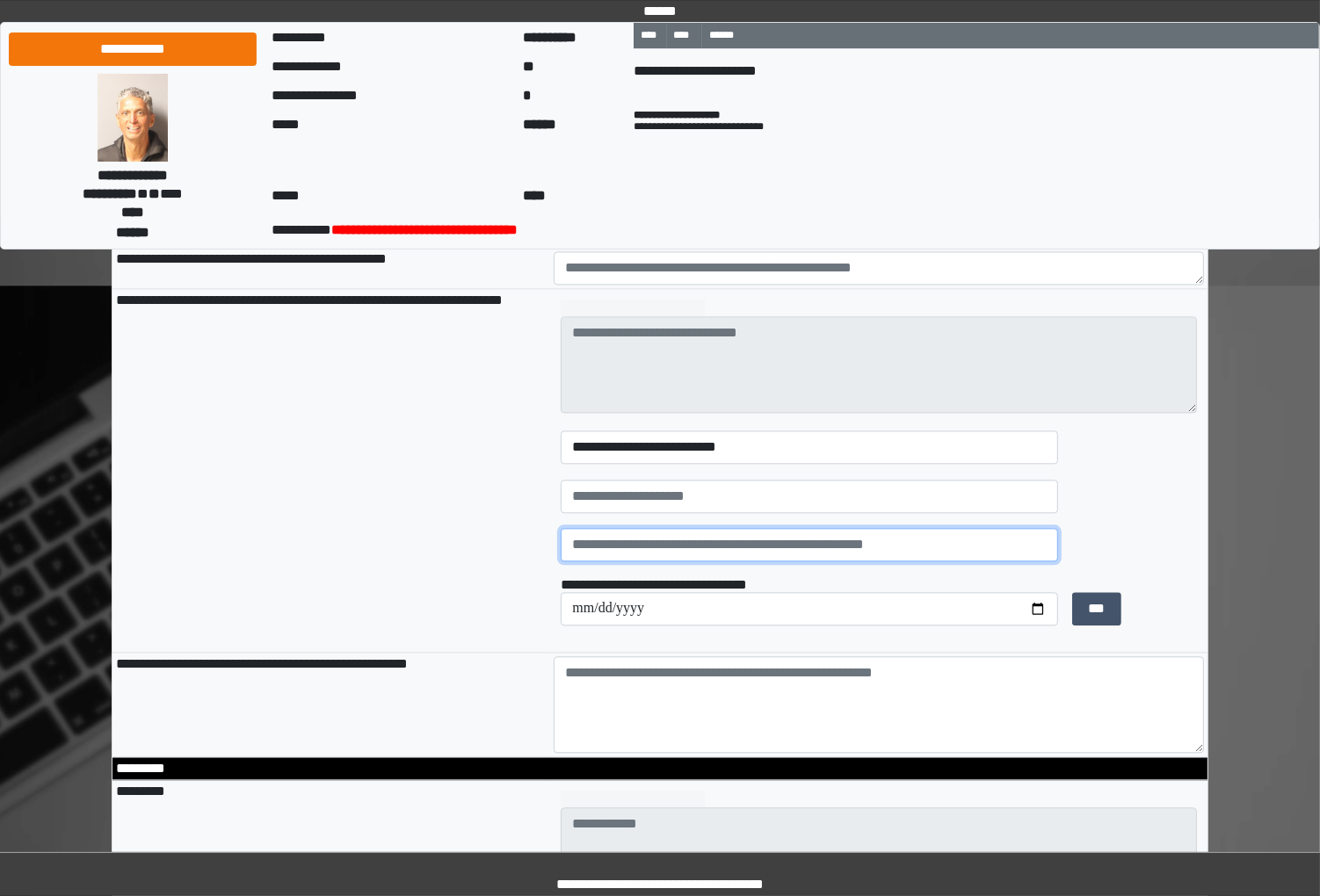 click at bounding box center (809, 545) 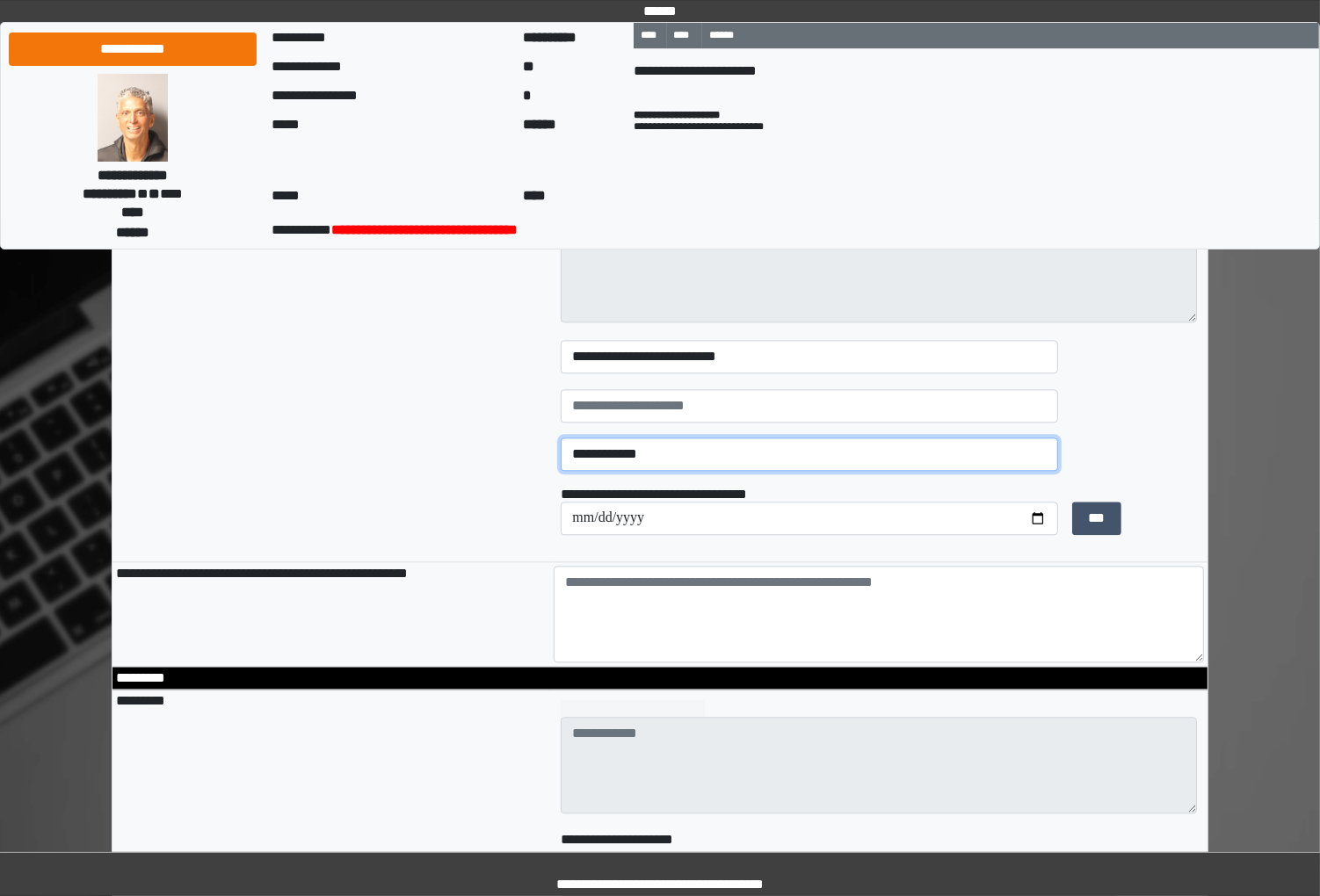 scroll, scrollTop: 3494, scrollLeft: 0, axis: vertical 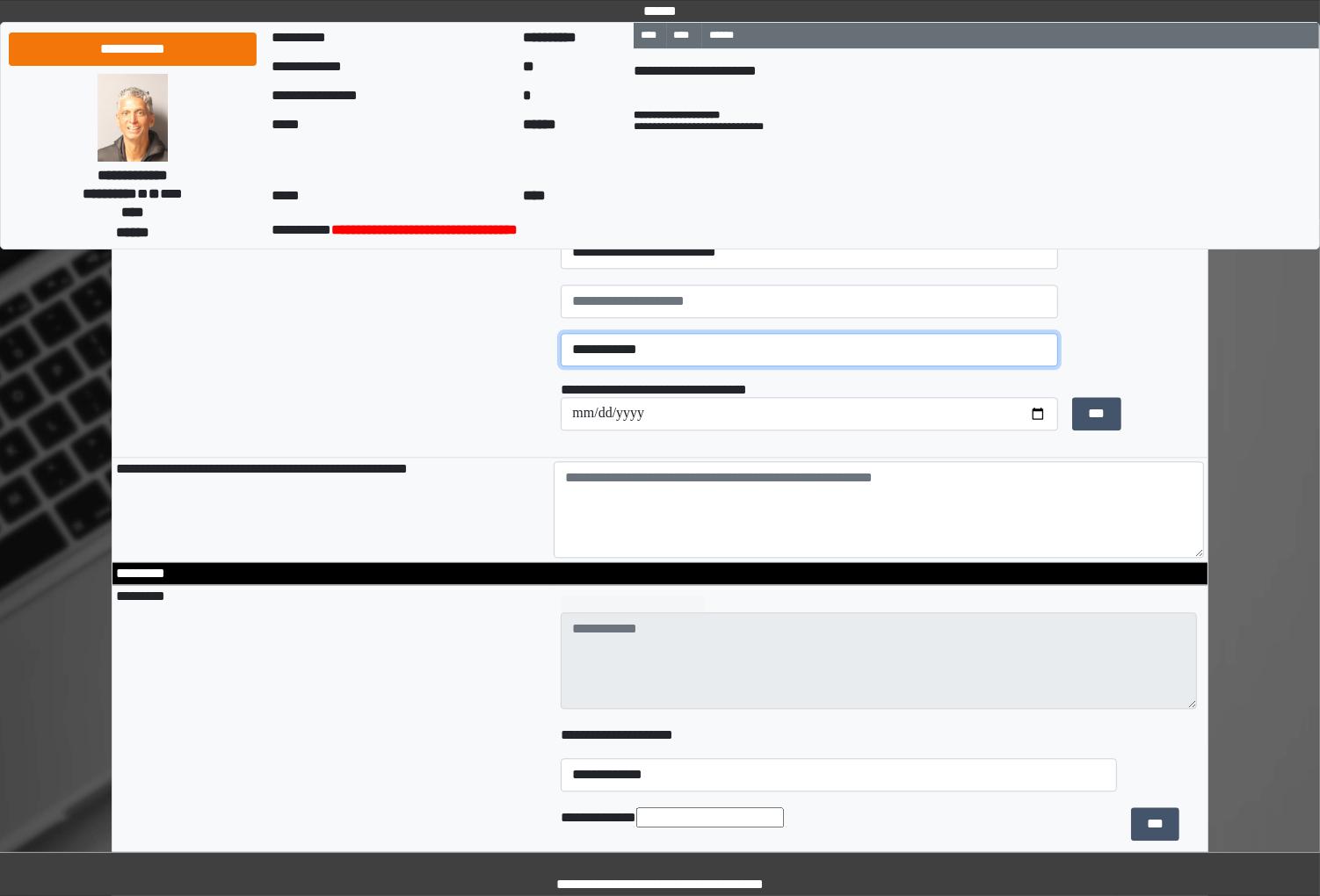 type on "**********" 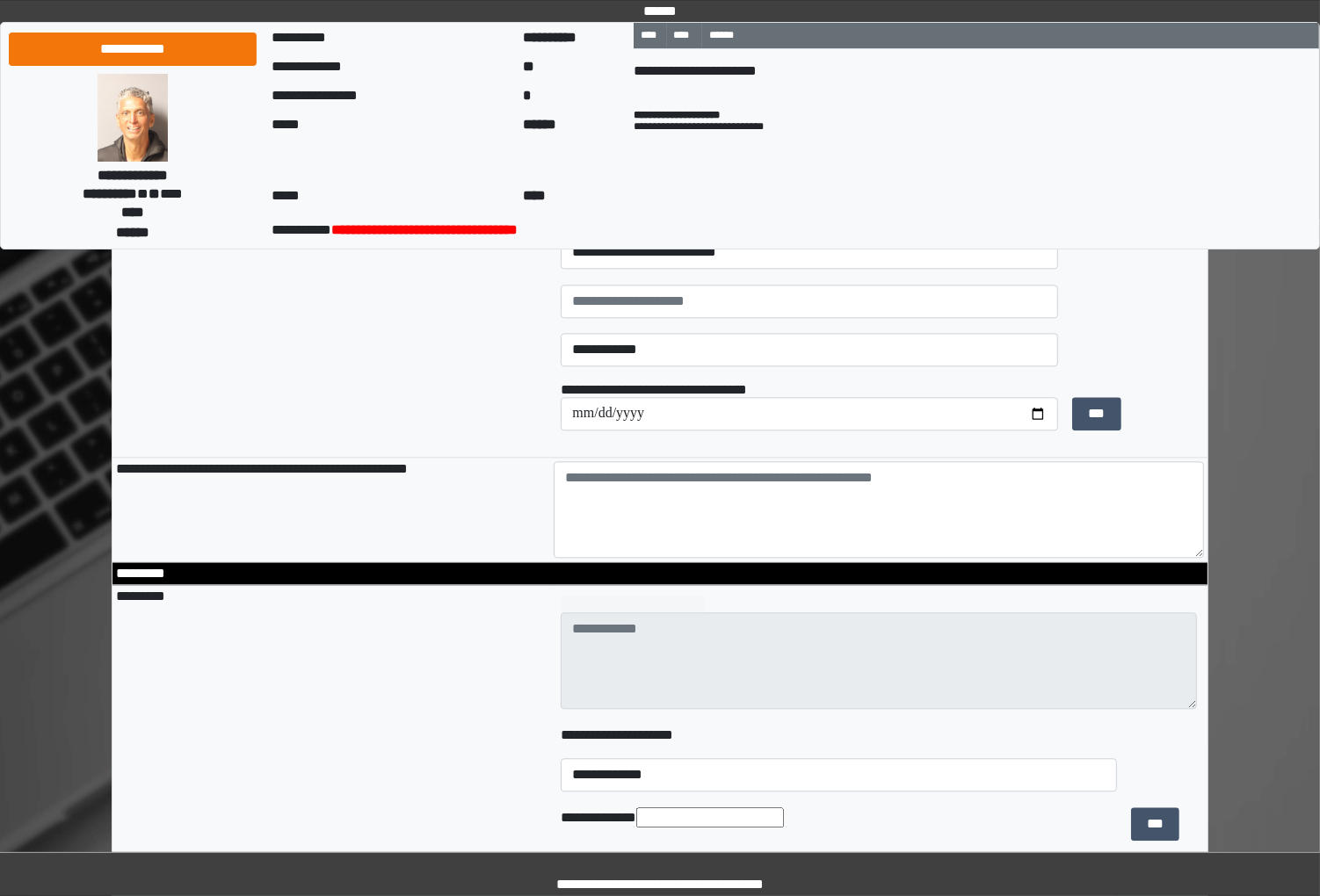 click on "***" at bounding box center [1135, 407] 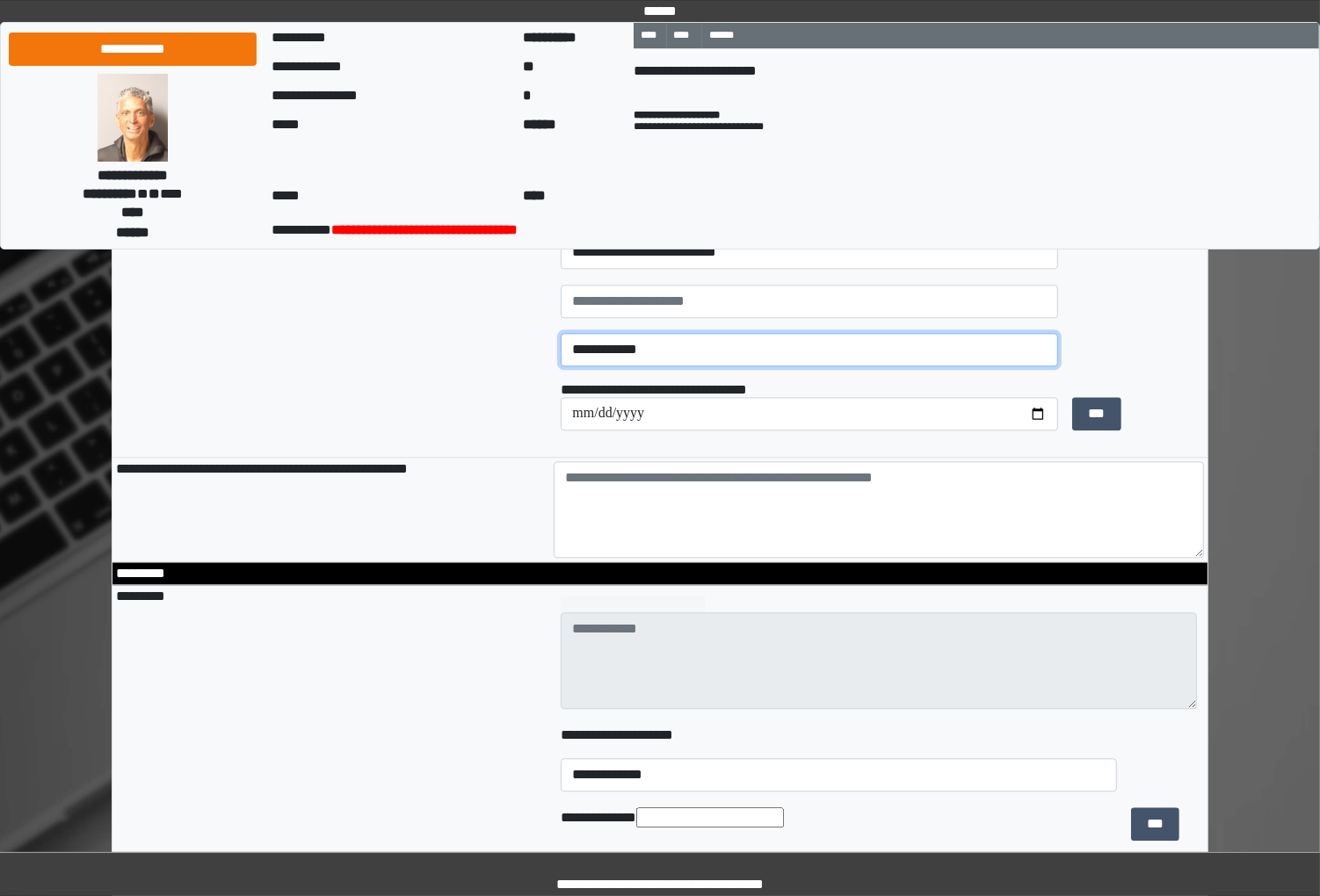 click on "**********" at bounding box center (809, 350) 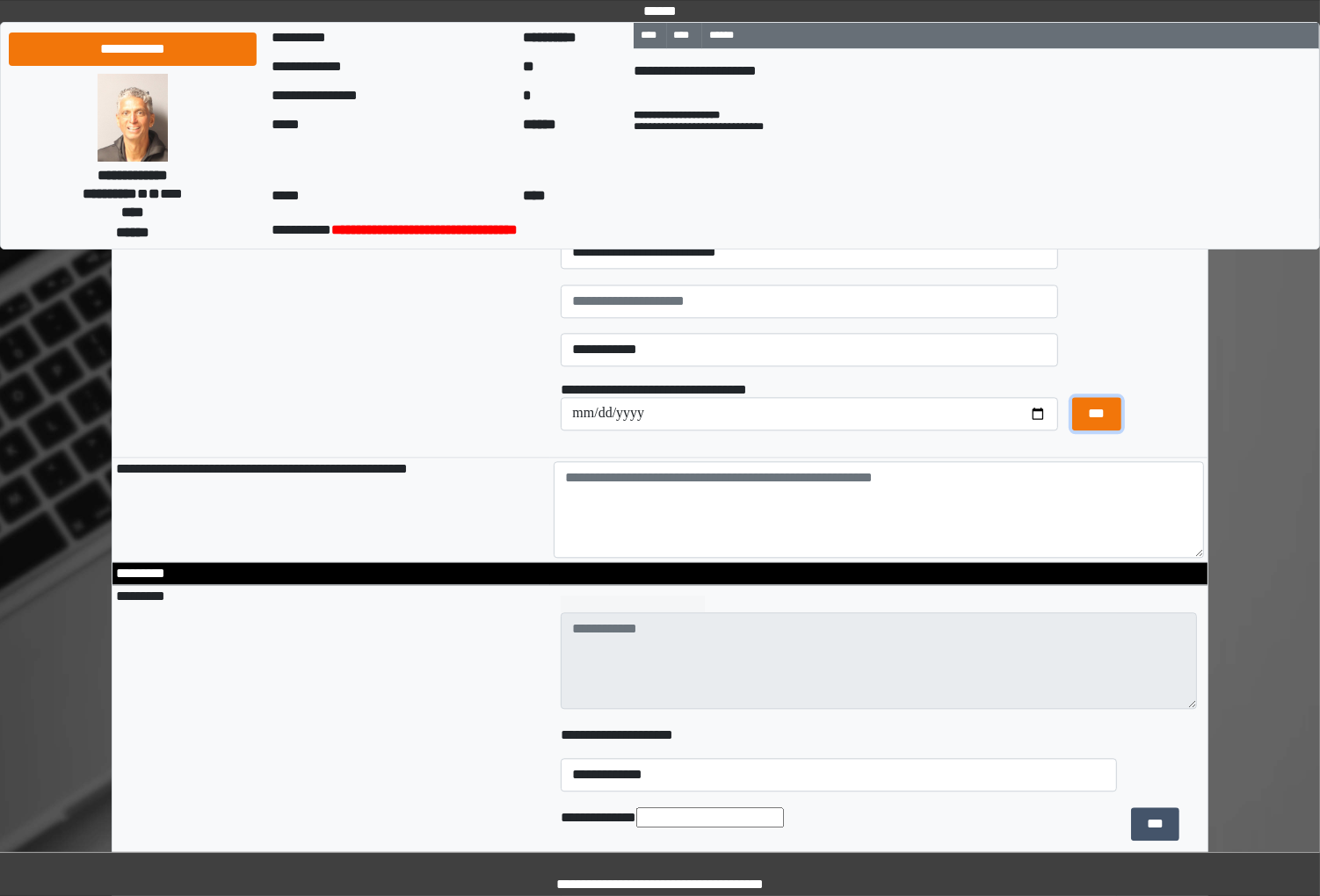 click on "***" at bounding box center [1096, 414] 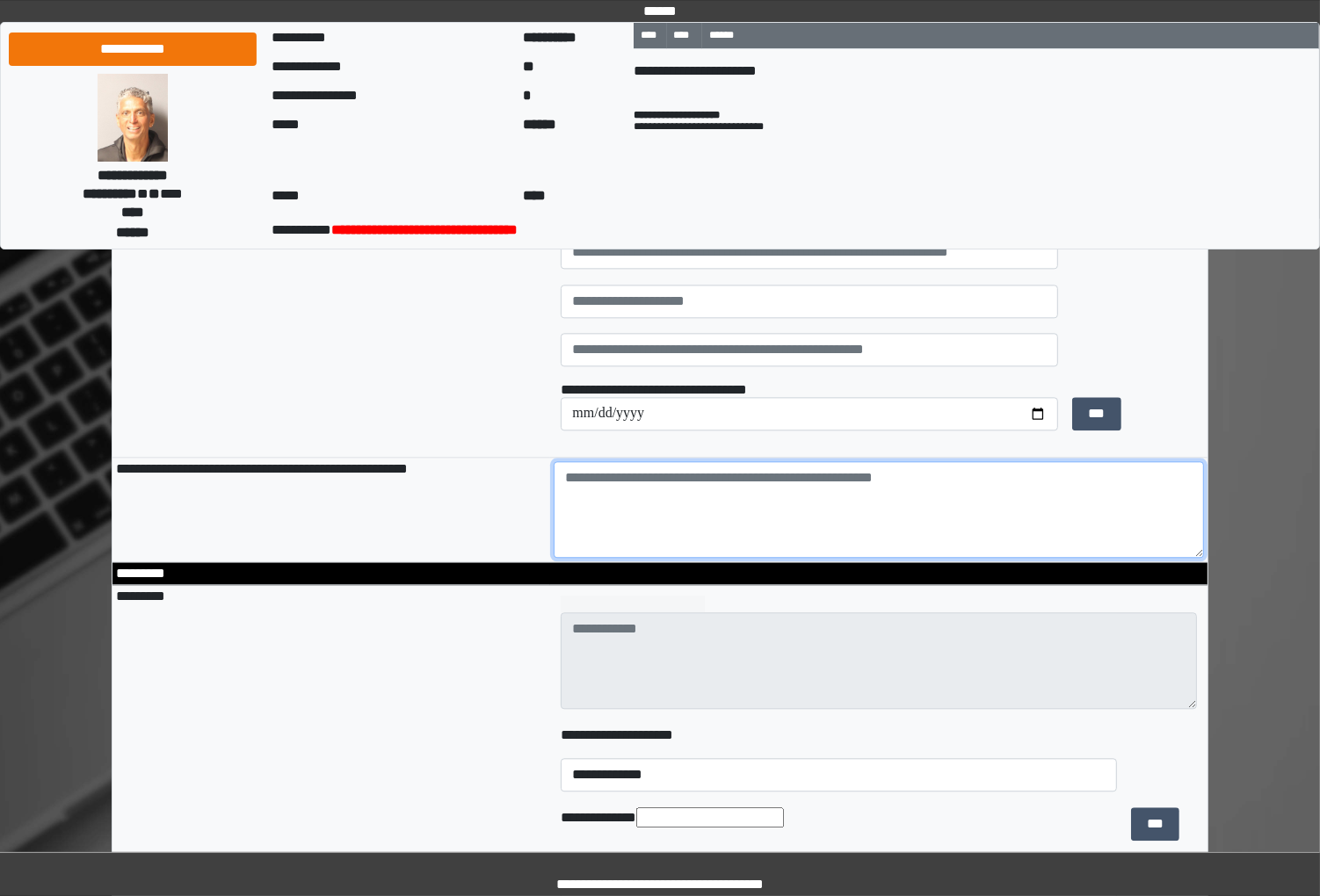 click at bounding box center [879, 509] 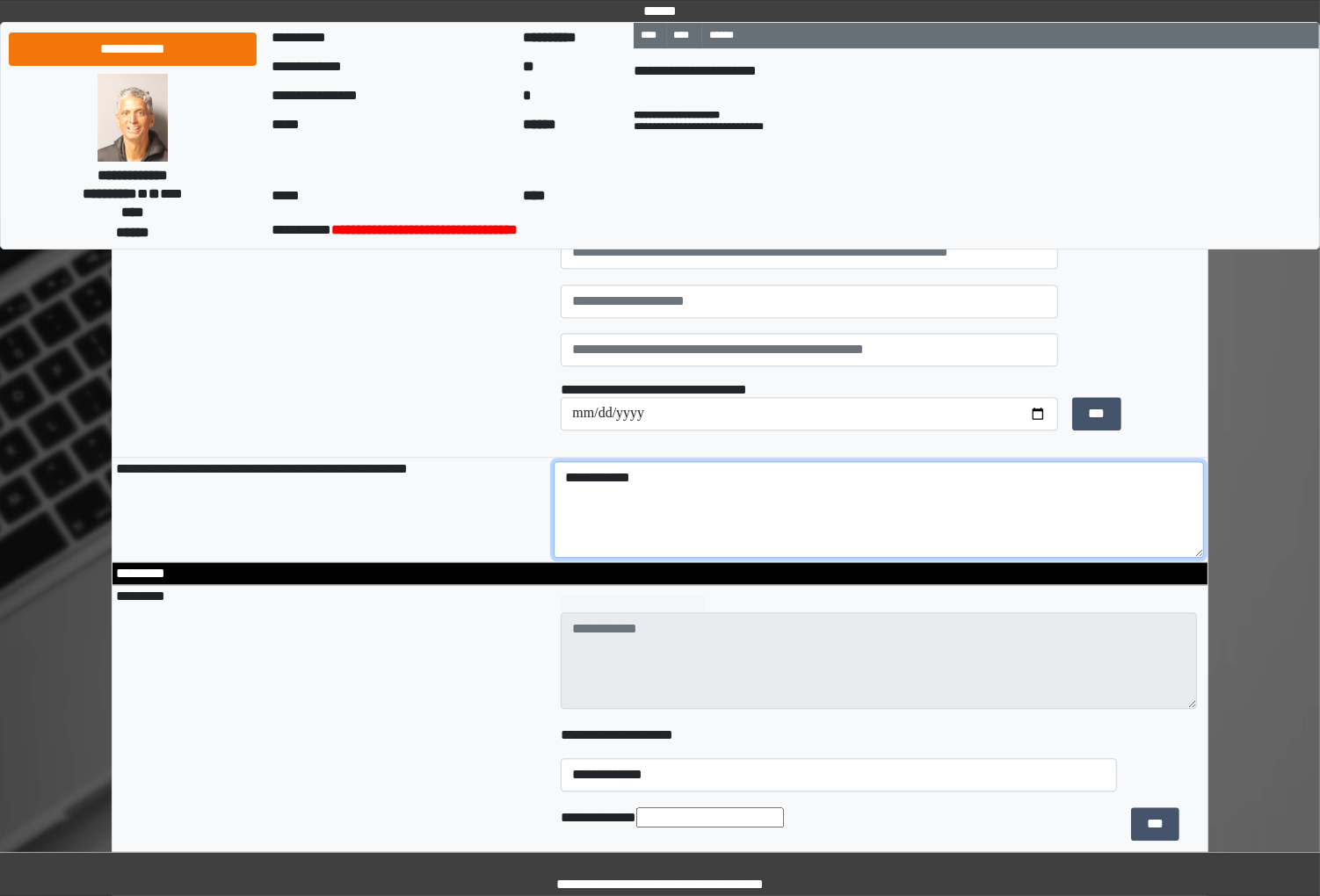 type on "**********" 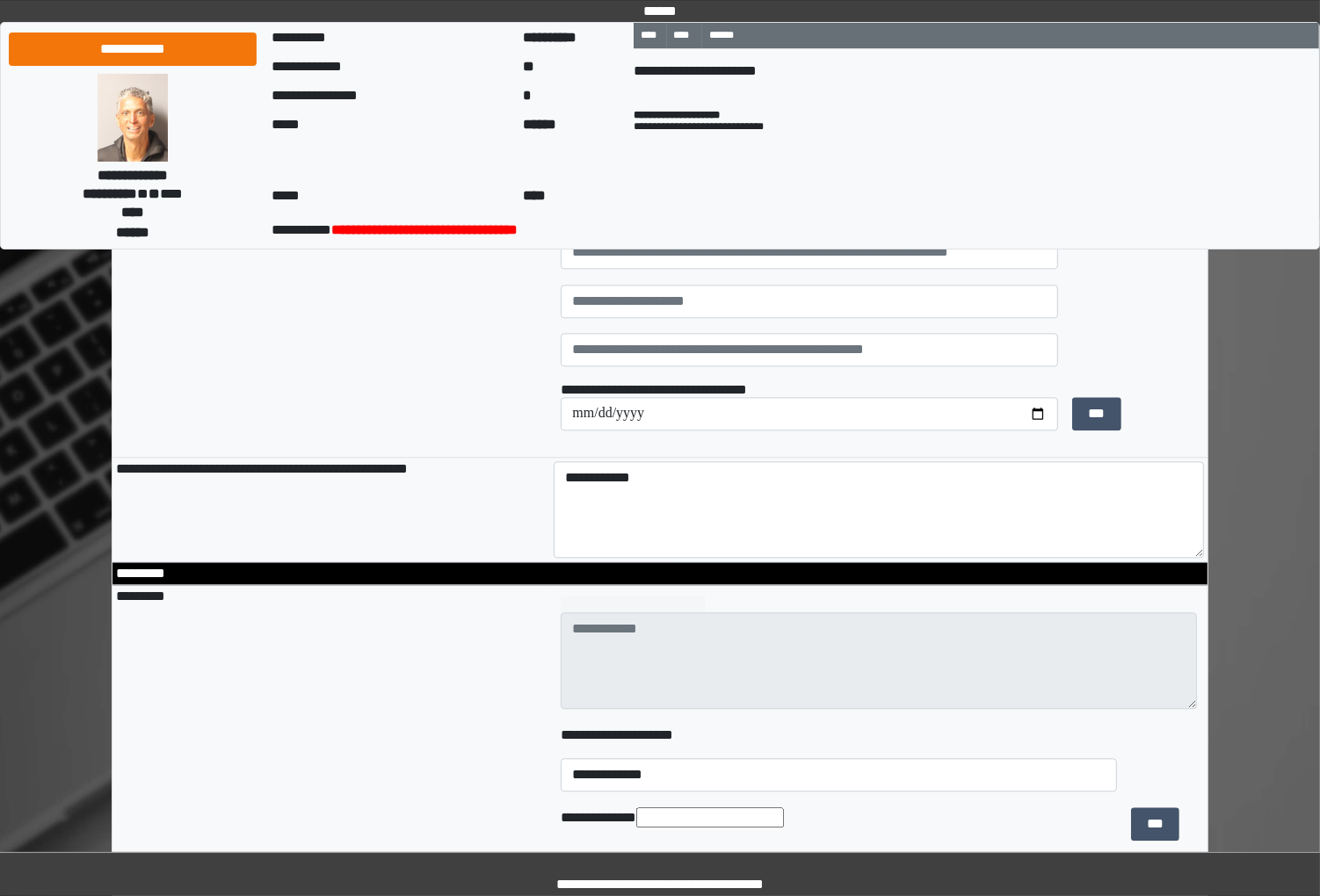 drag, startPoint x: 195, startPoint y: 512, endPoint x: 248, endPoint y: 503, distance: 53.75872 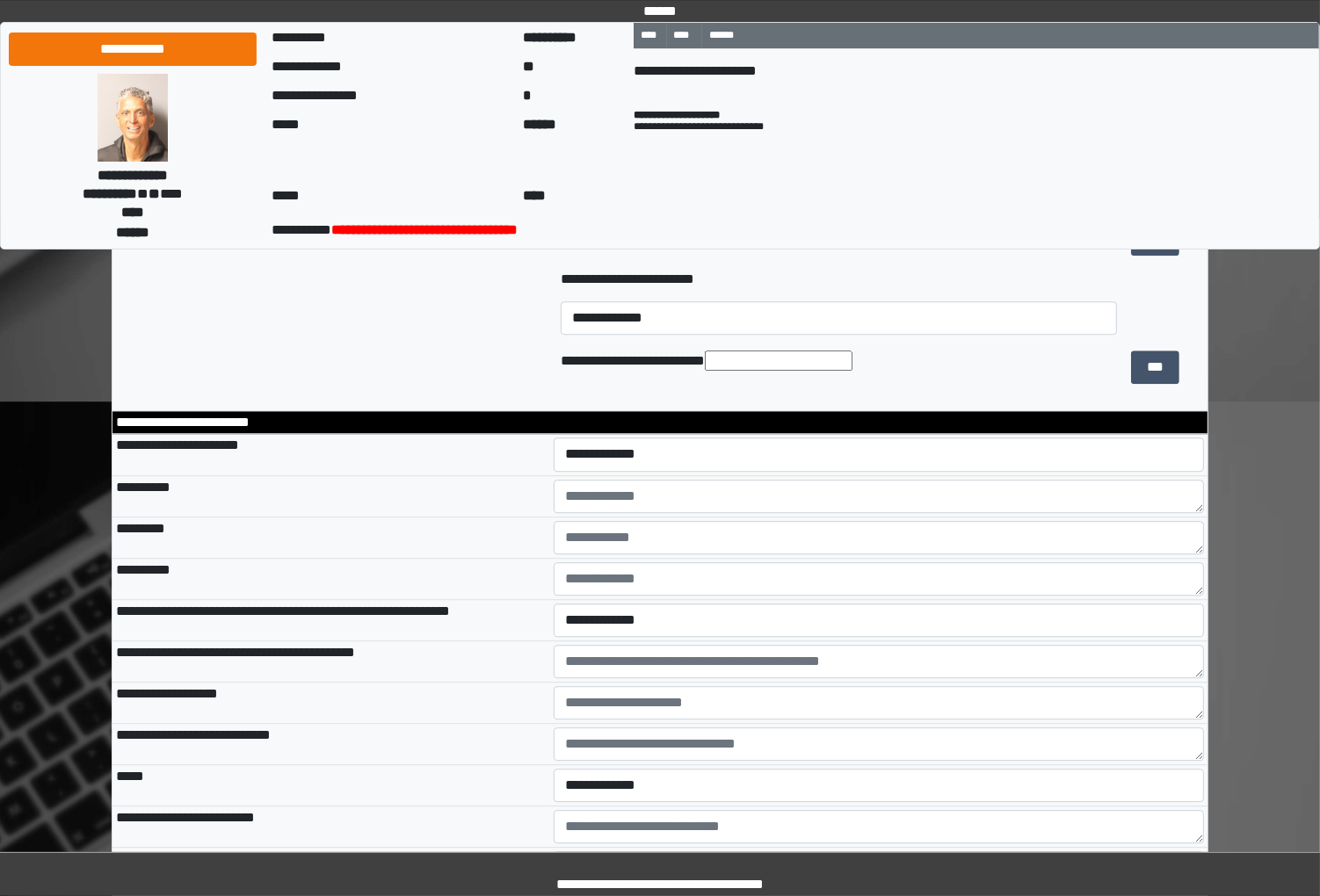 scroll, scrollTop: 4079, scrollLeft: 0, axis: vertical 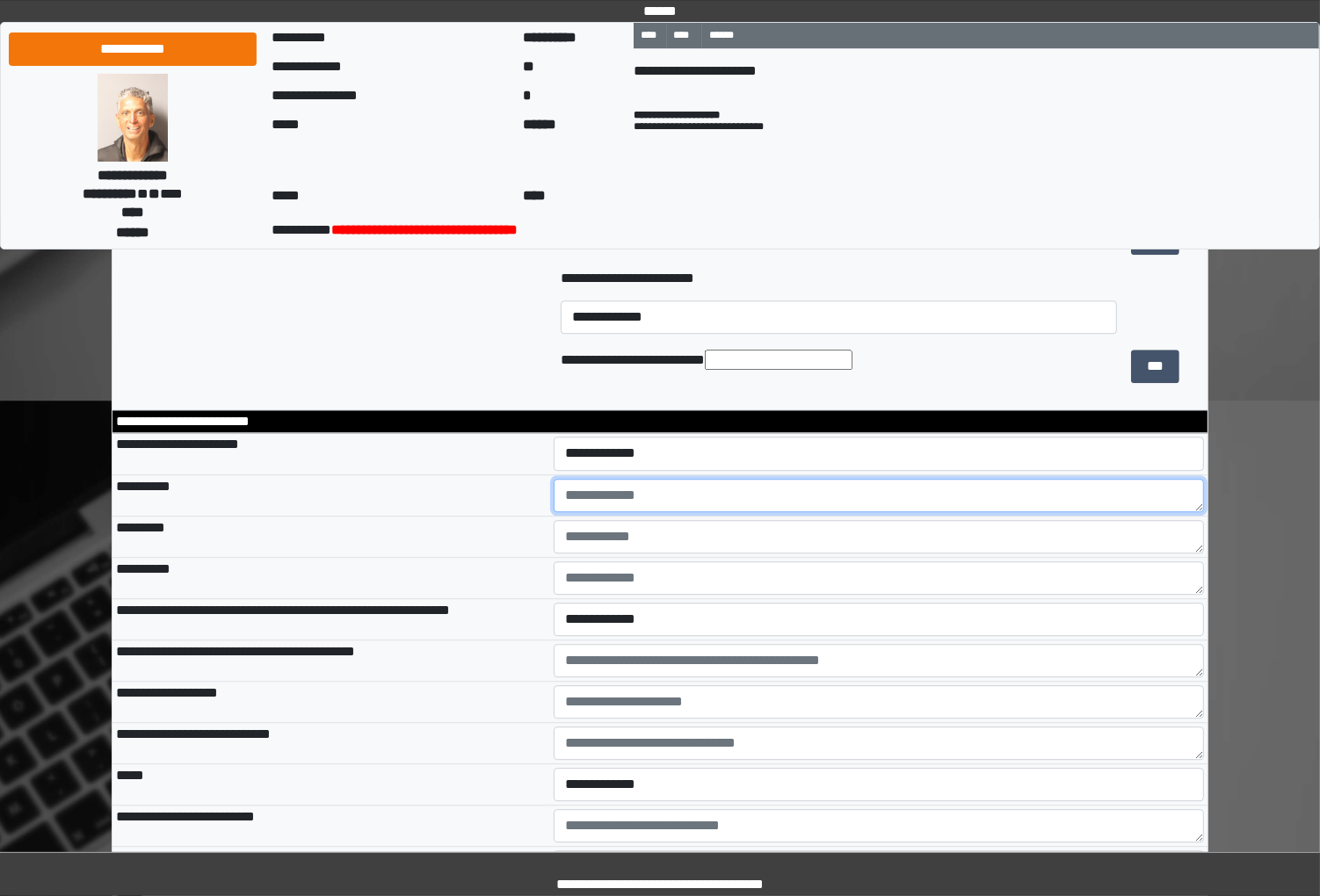click at bounding box center (879, 495) 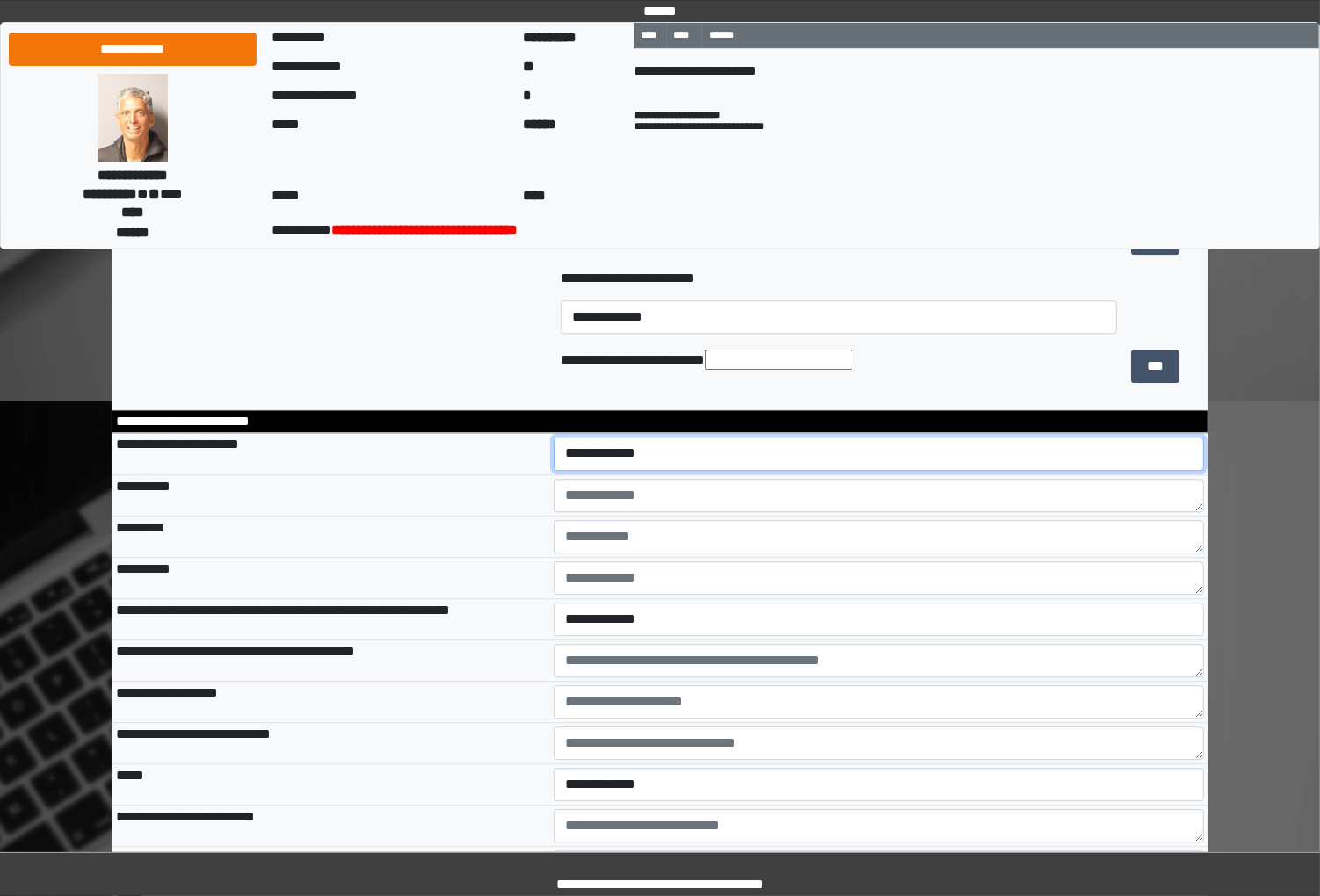 drag, startPoint x: 642, startPoint y: 542, endPoint x: 637, endPoint y: 562, distance: 20.615528 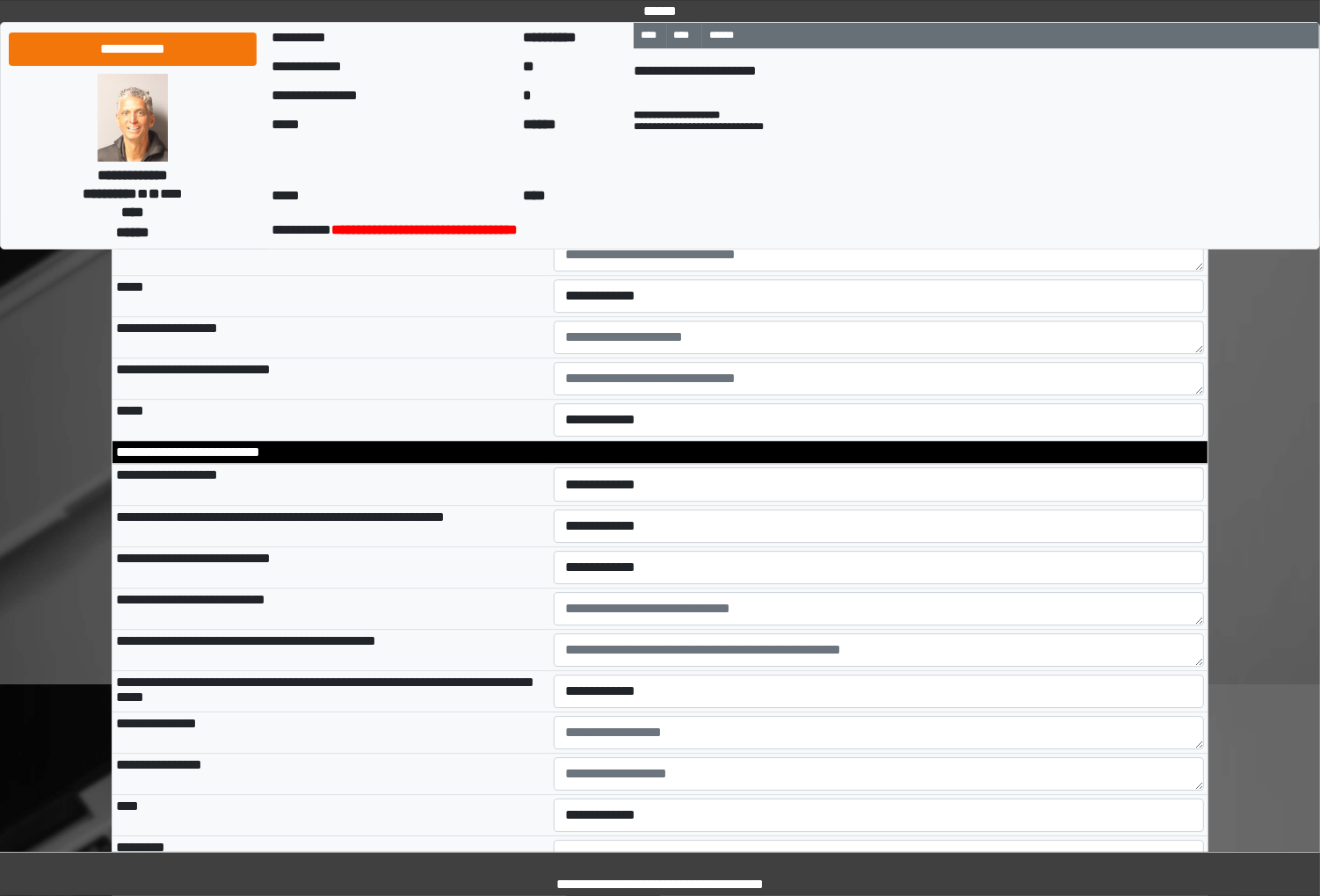 scroll, scrollTop: 4763, scrollLeft: 0, axis: vertical 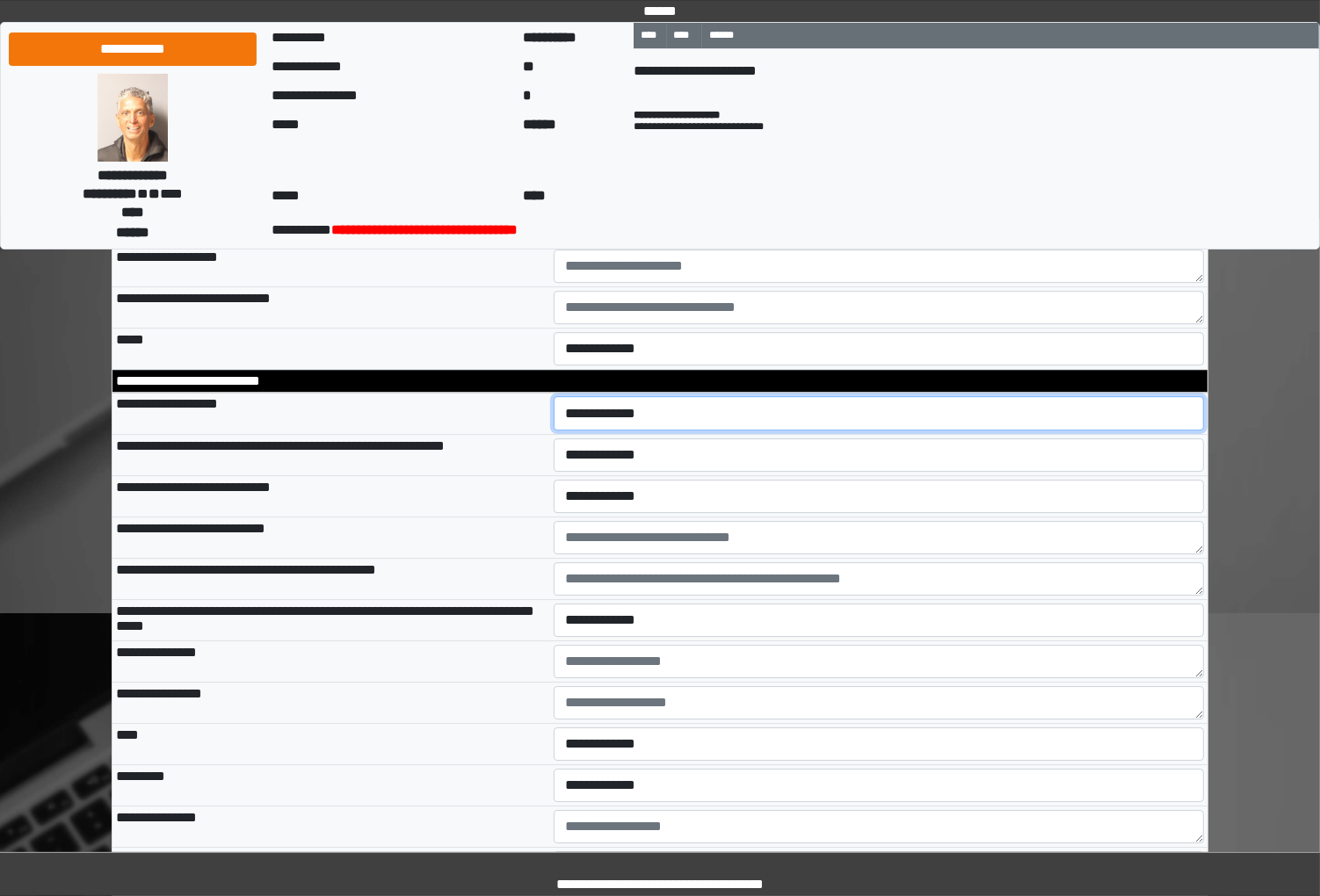 click on "**********" at bounding box center [878, 413] 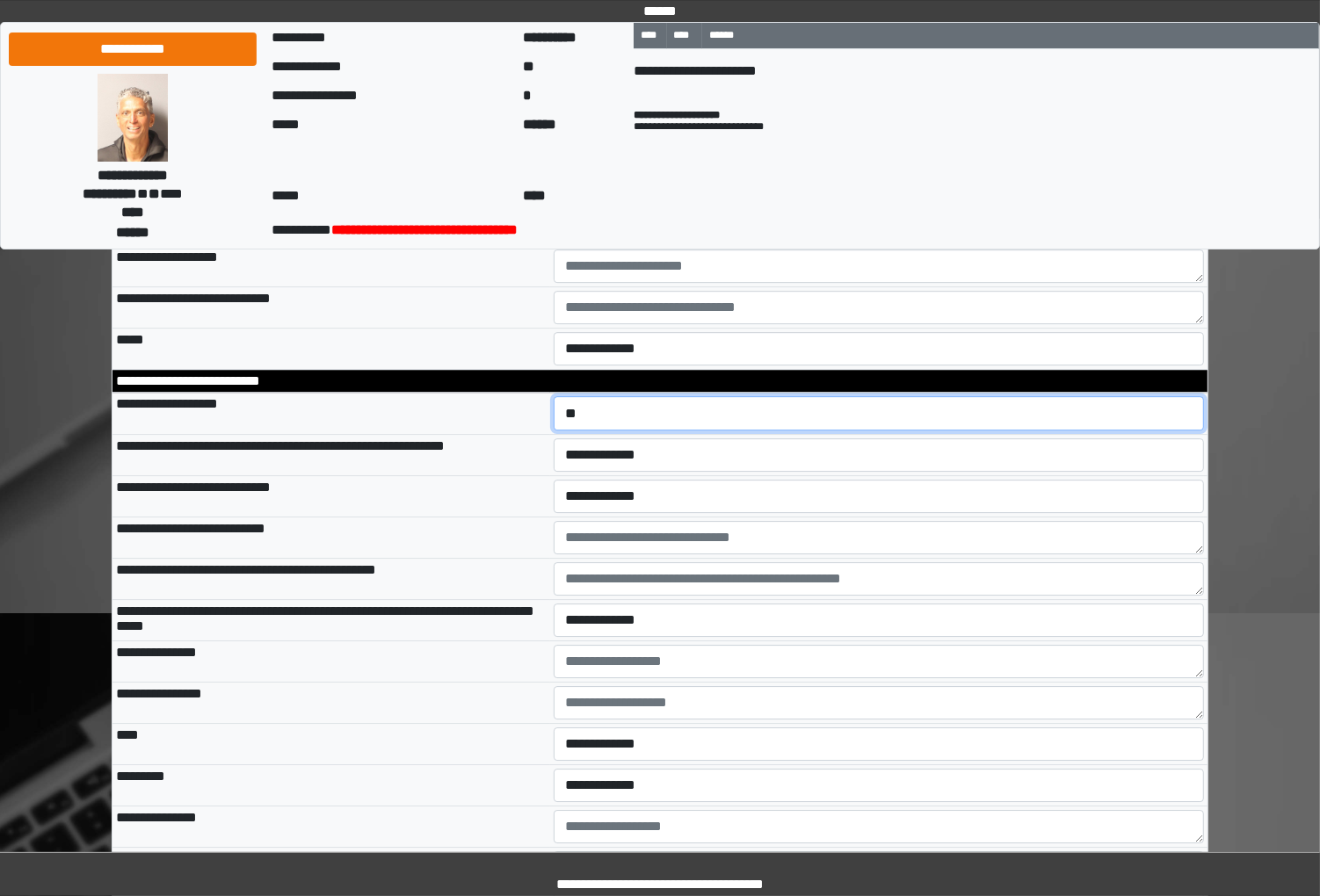 click on "**********" at bounding box center [878, 413] 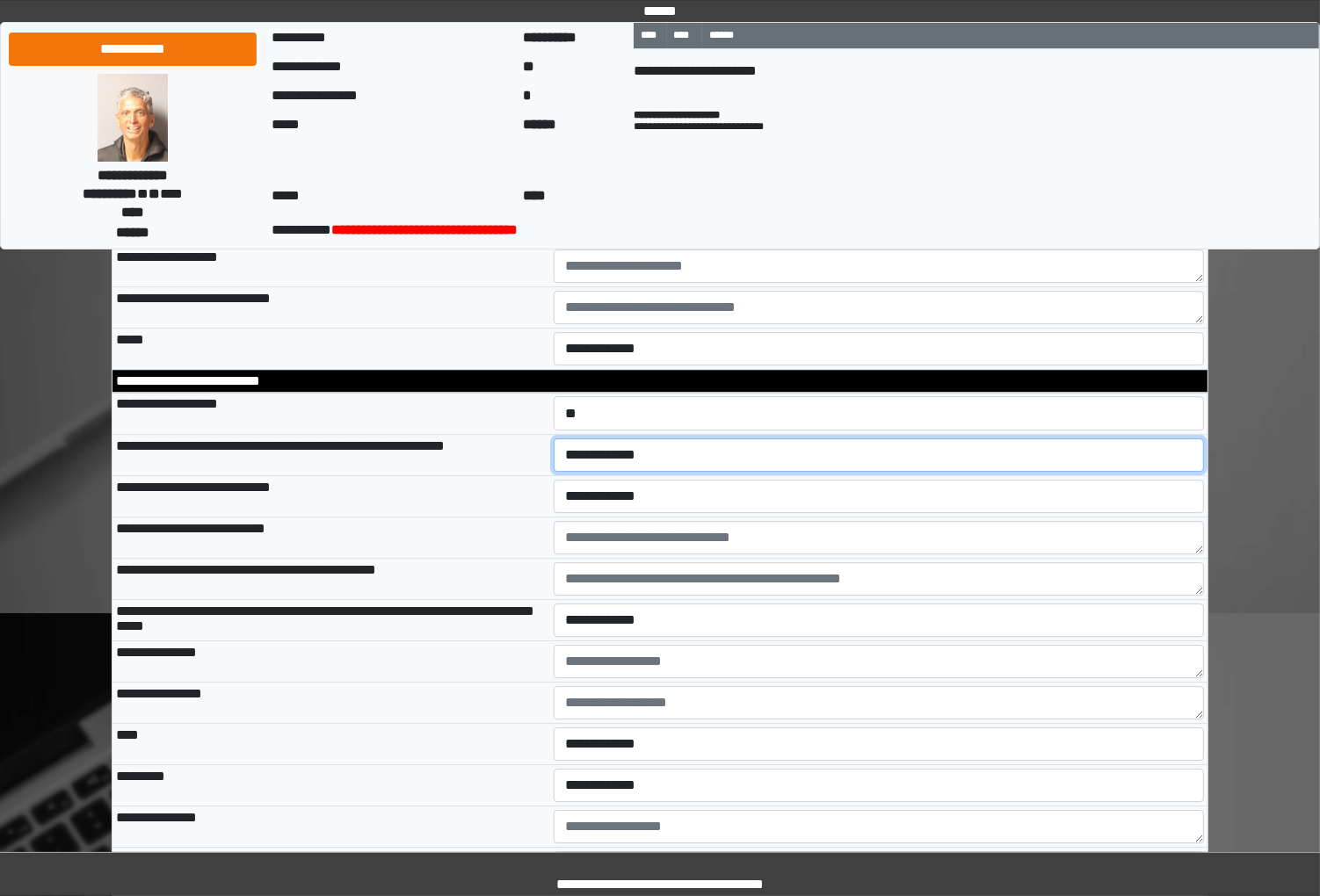 select on "*" 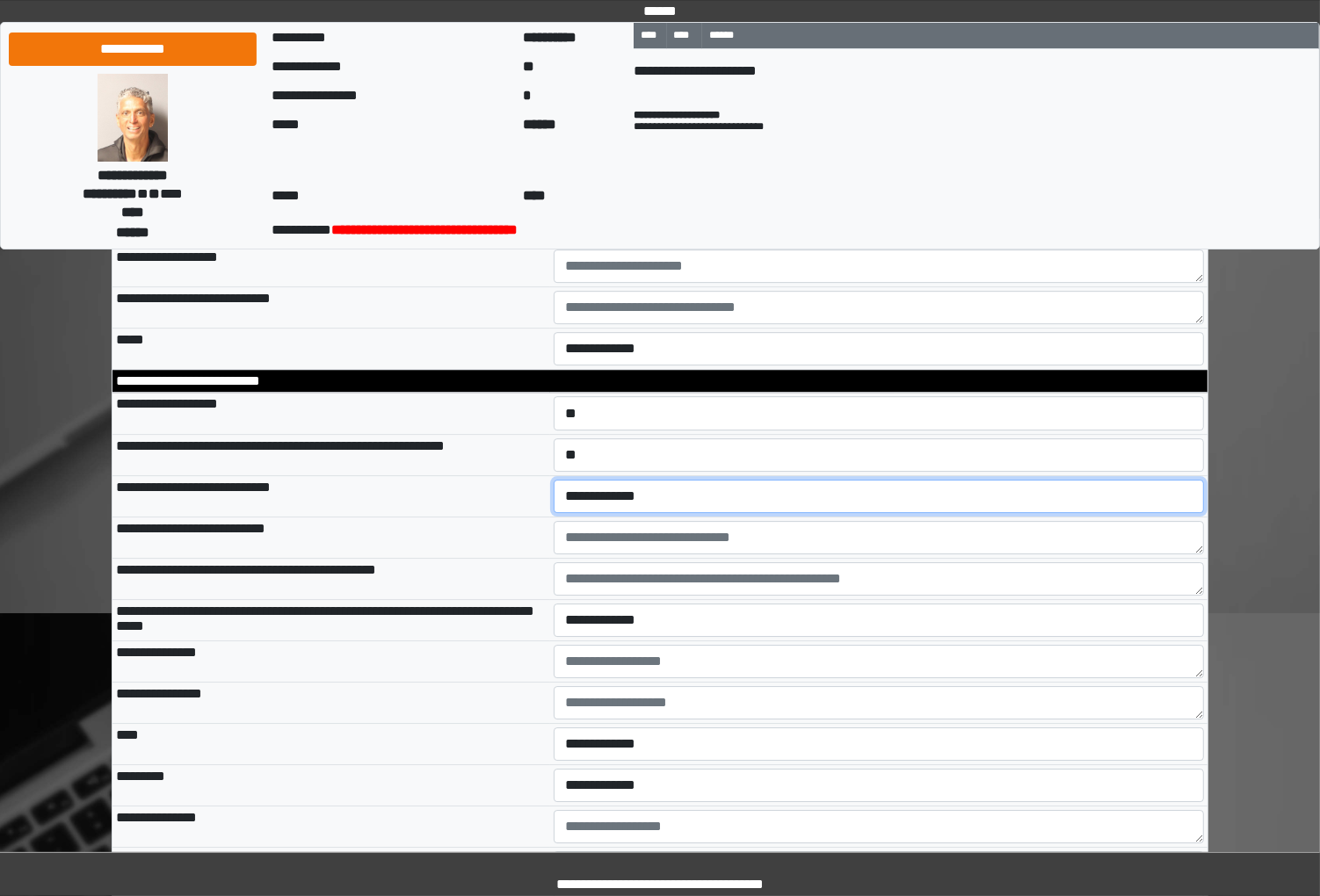 select on "*" 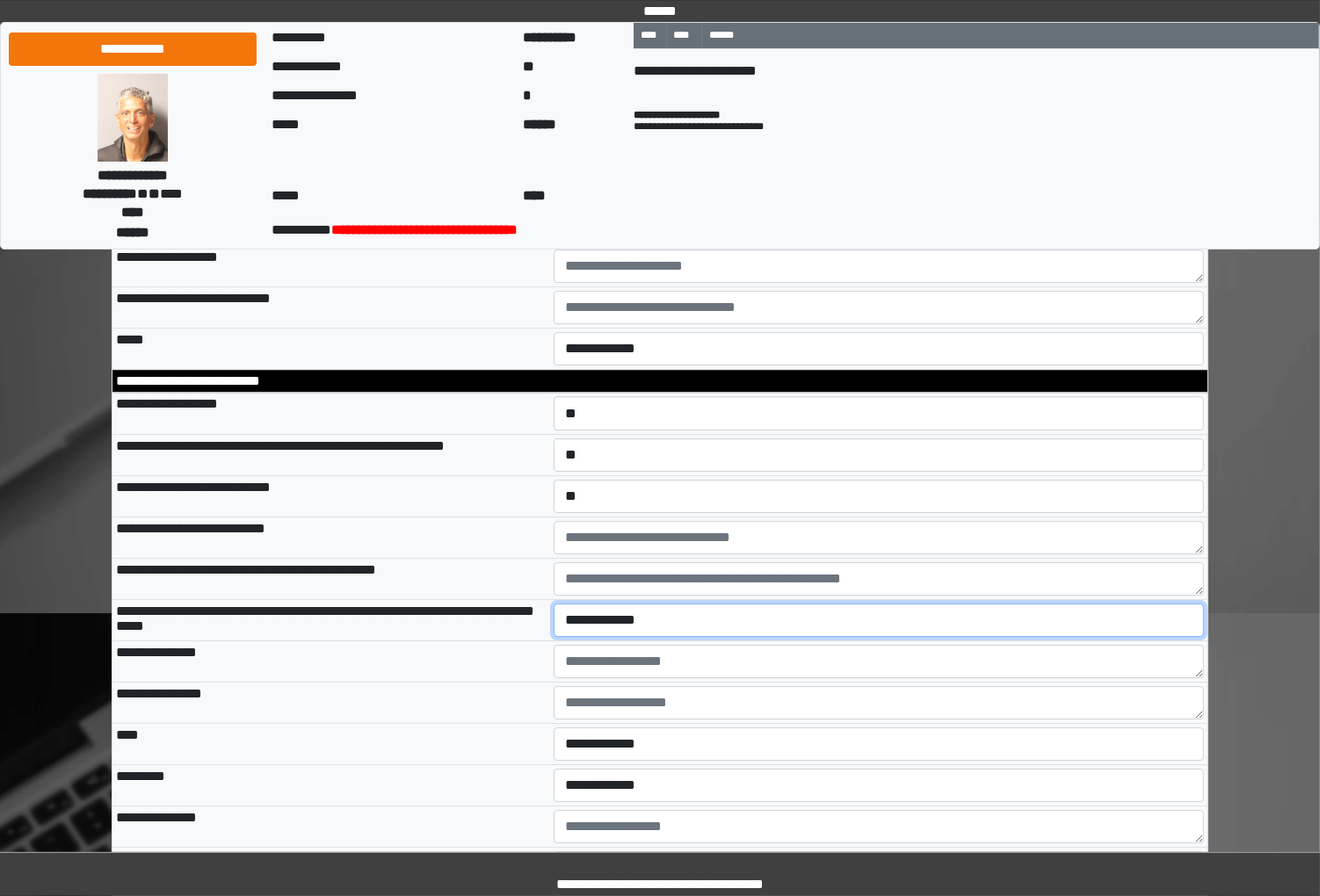 select on "*" 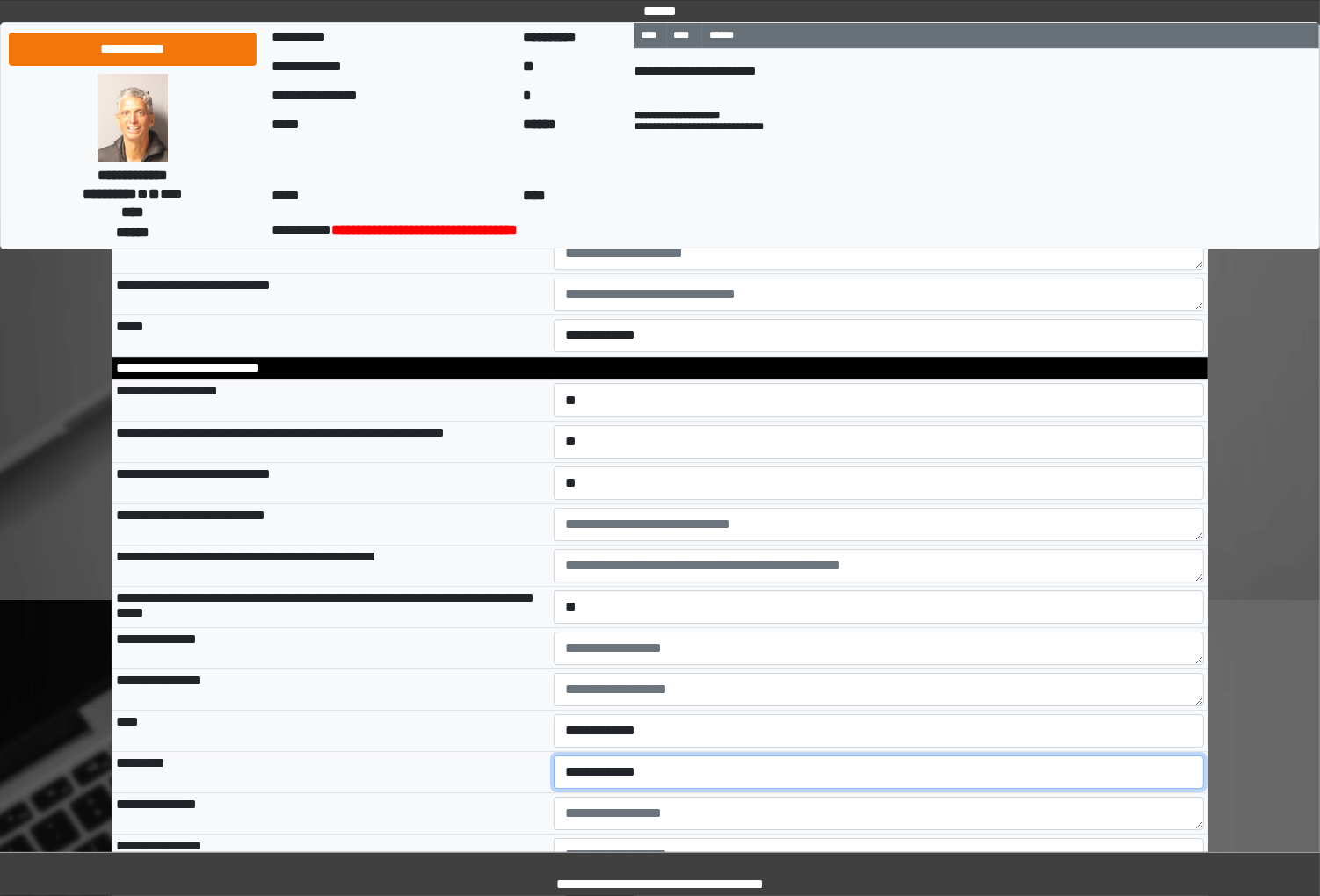 select on "*" 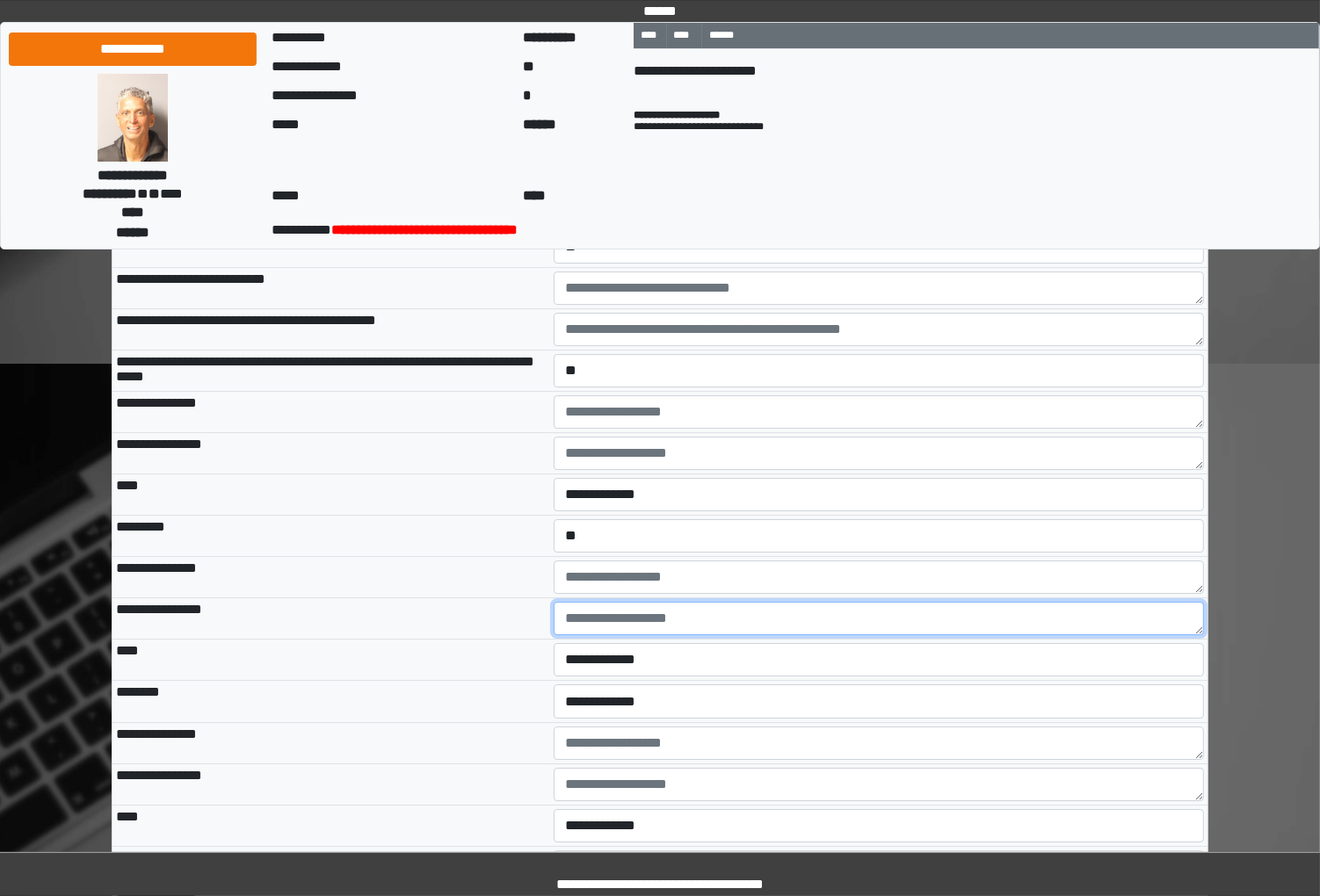 scroll, scrollTop: 5250, scrollLeft: 0, axis: vertical 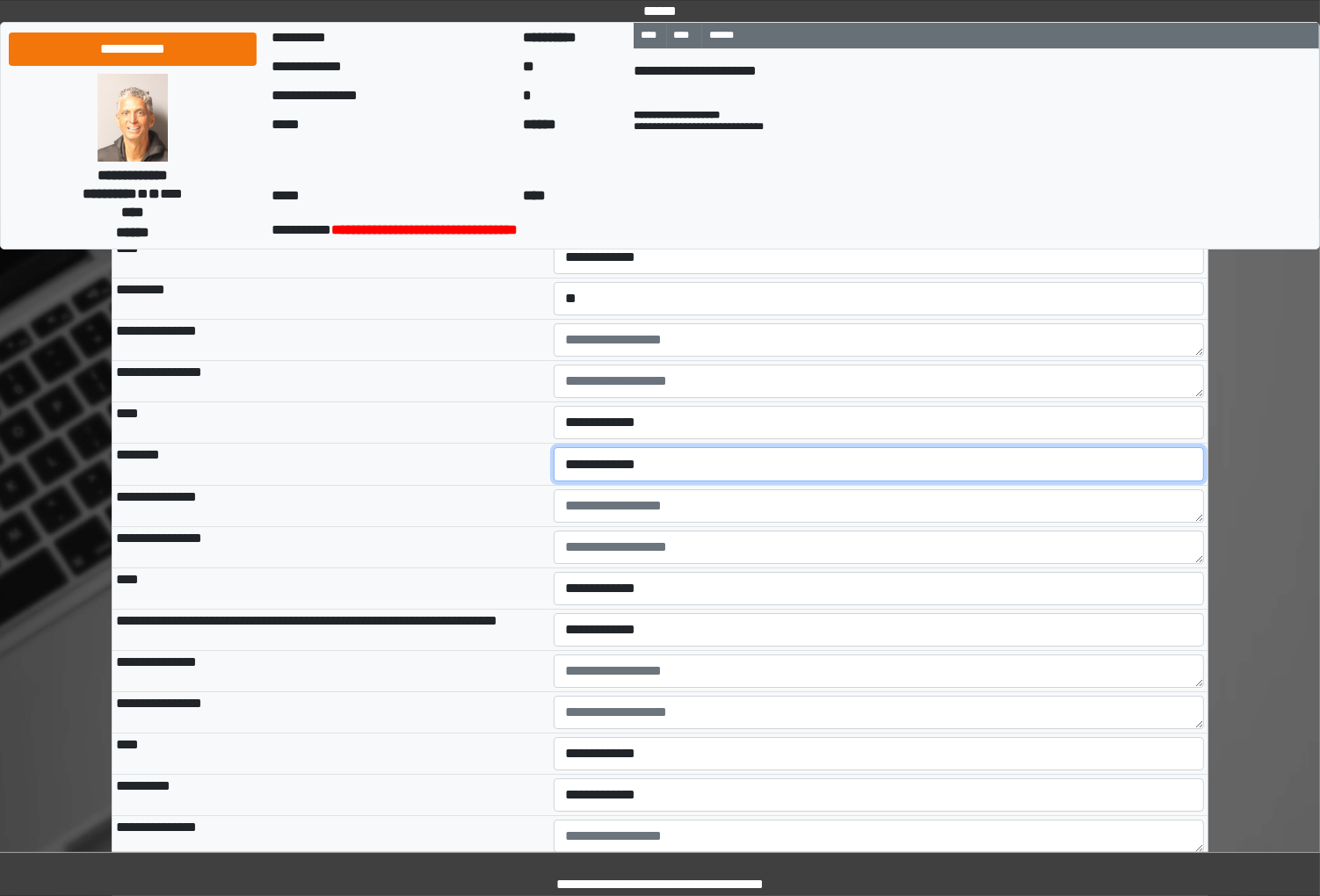 select on "*" 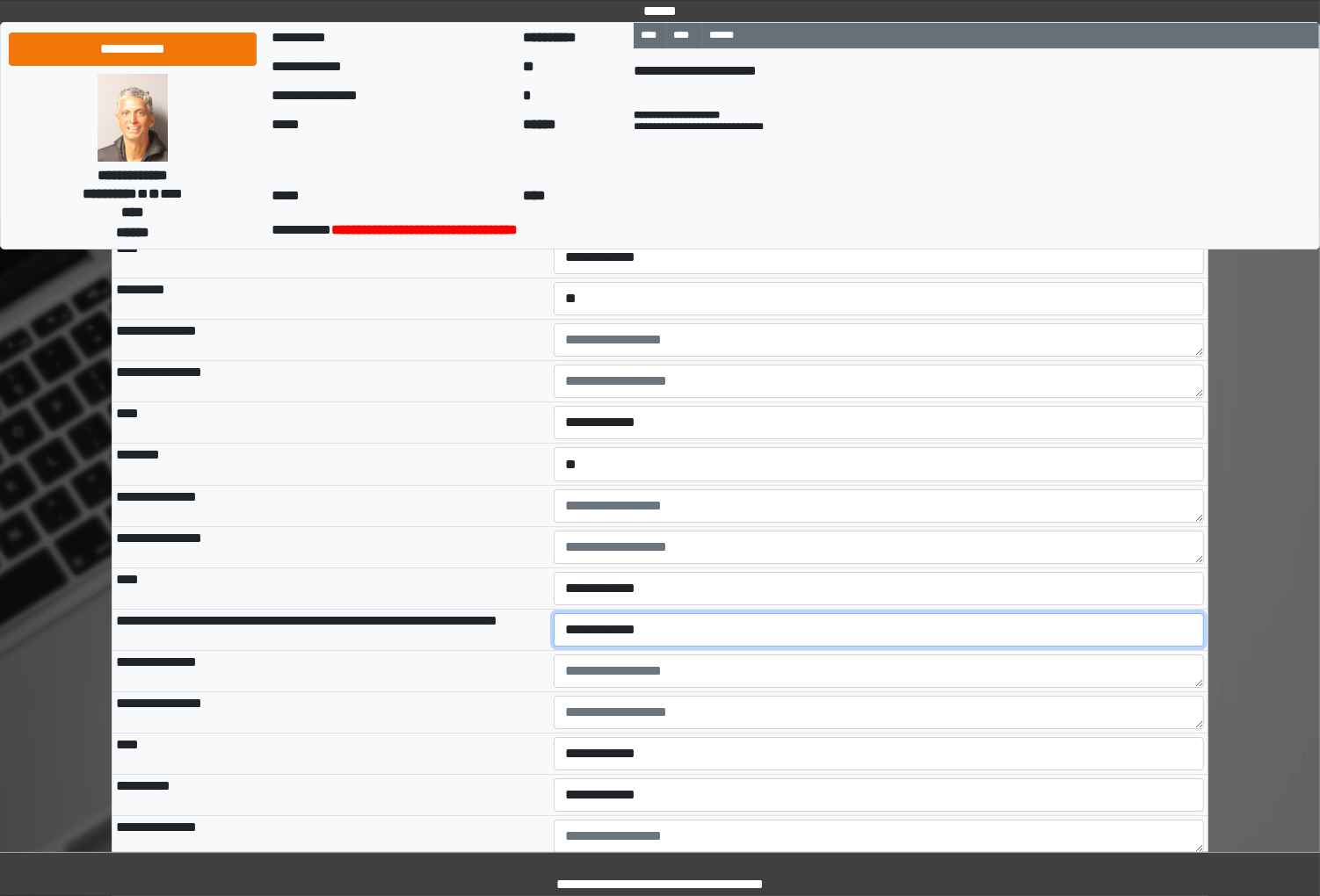 select on "*" 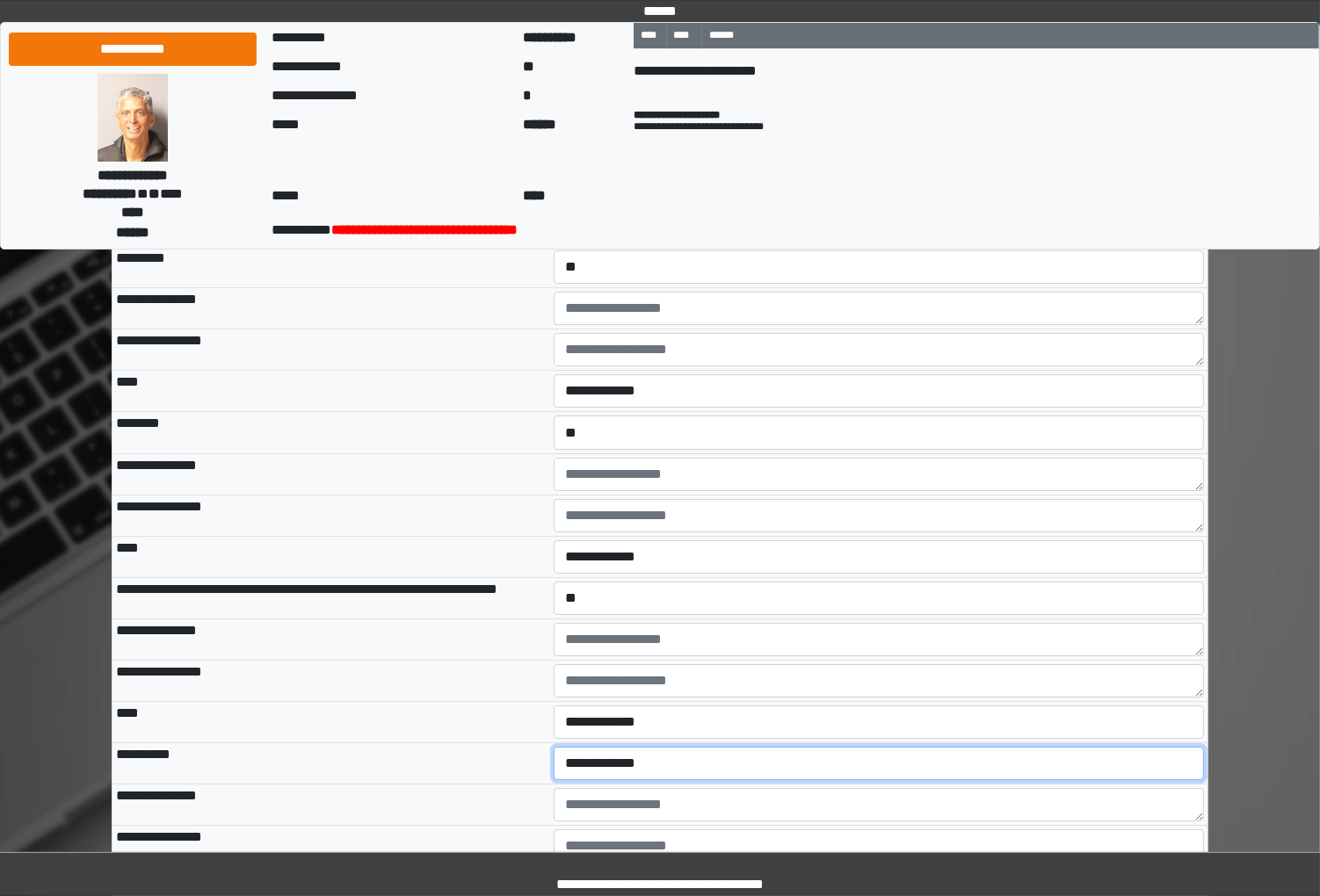 select on "*" 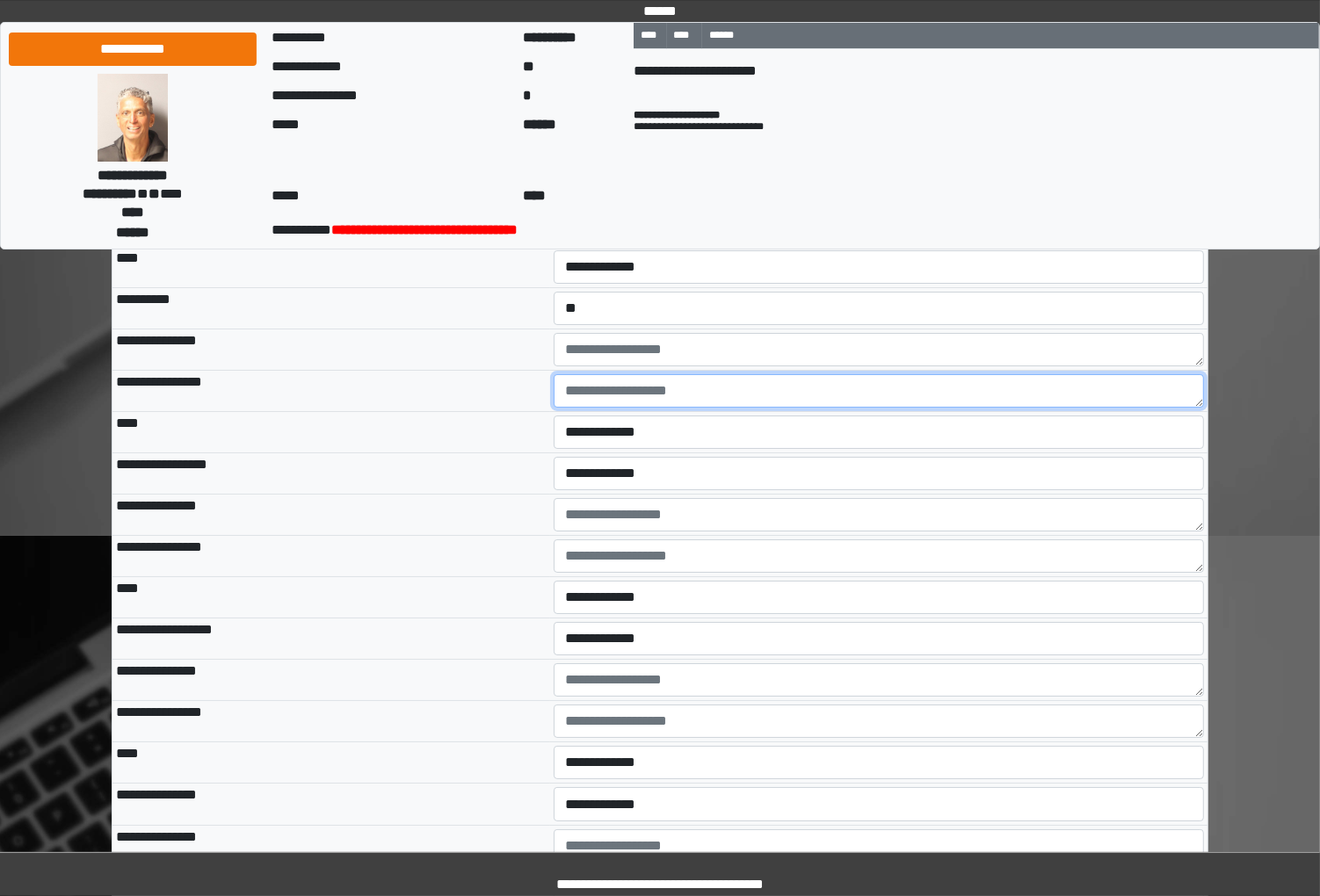 scroll, scrollTop: 5755, scrollLeft: 0, axis: vertical 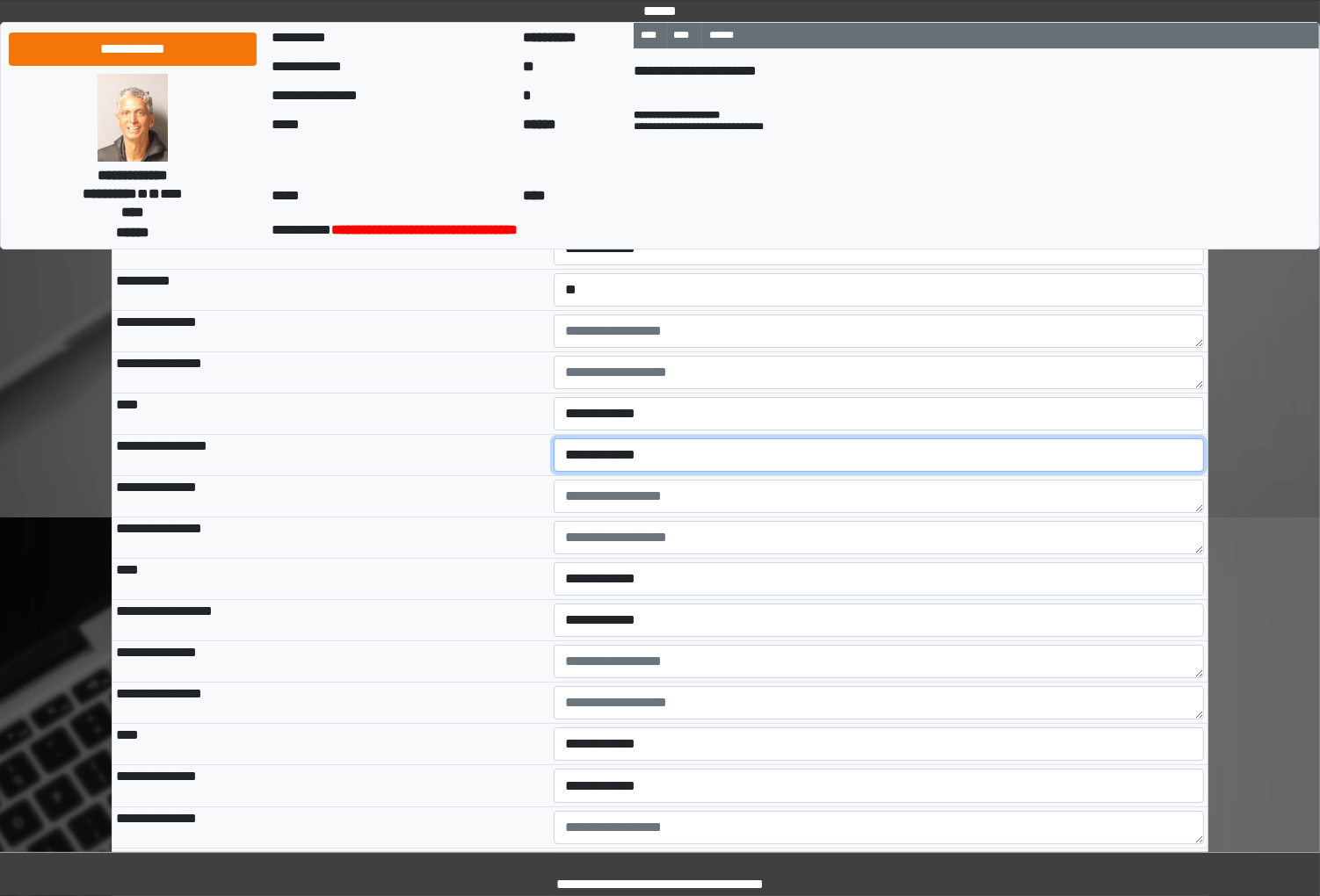 select on "*" 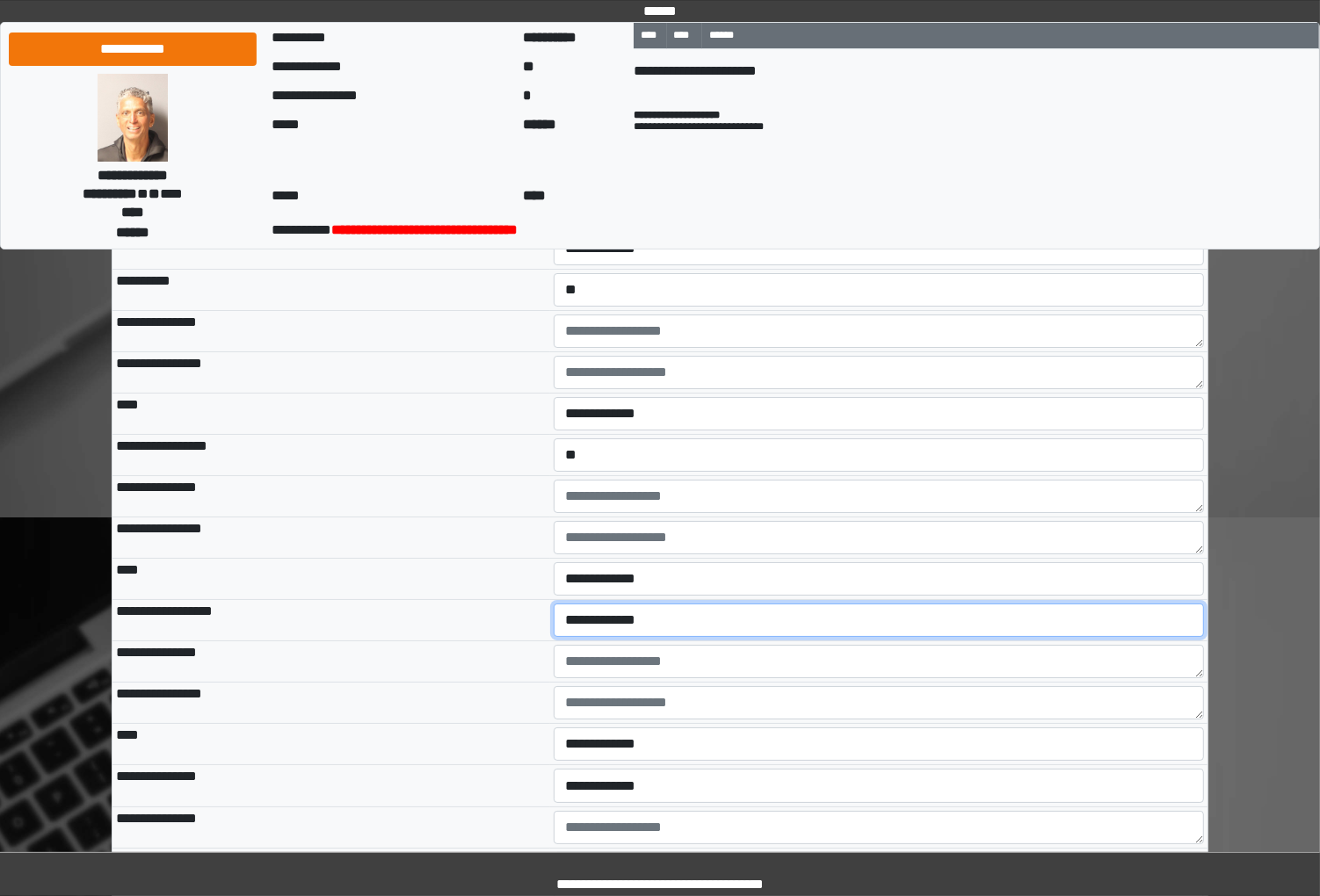 select on "*" 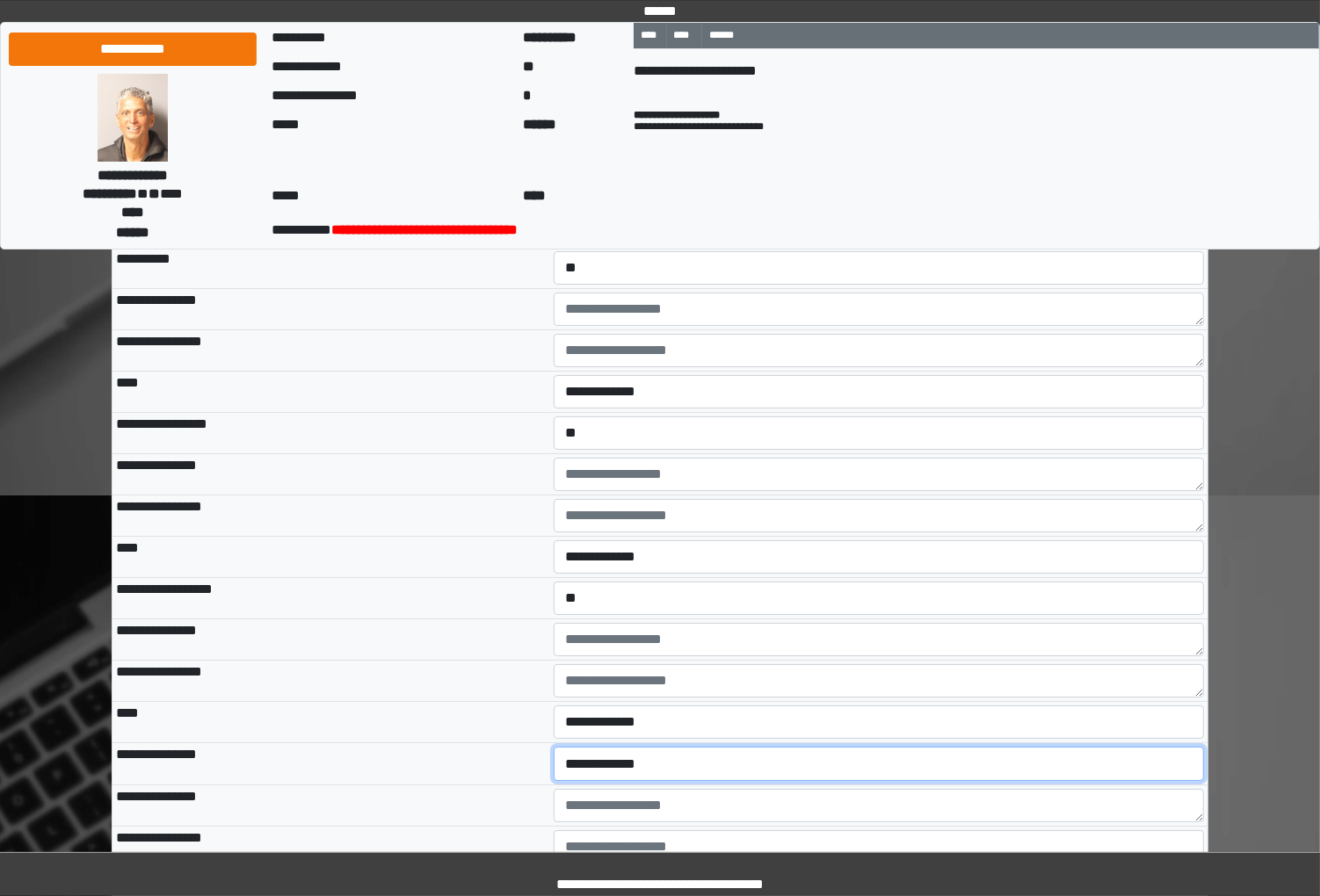 select on "*" 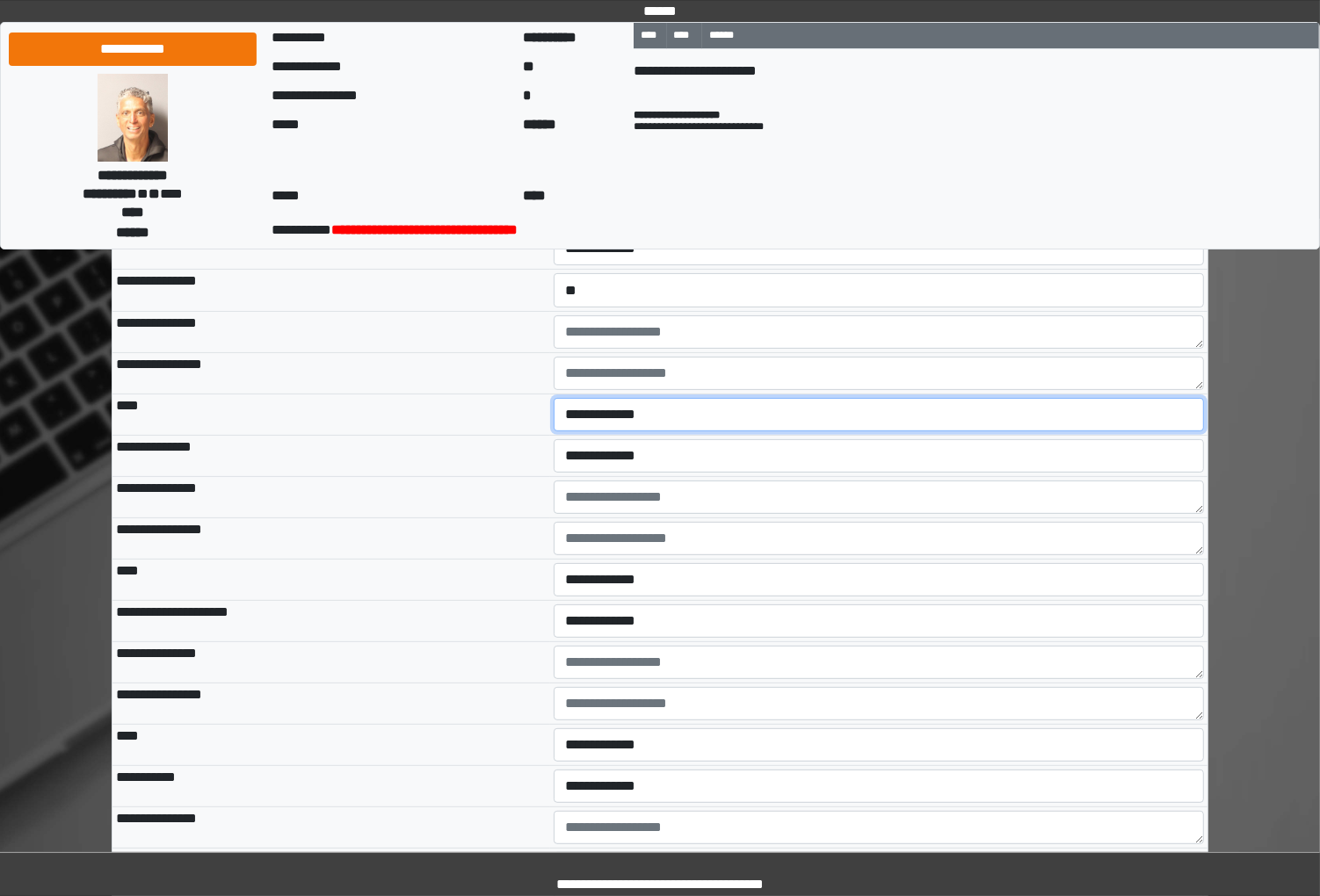 scroll, scrollTop: 6252, scrollLeft: 0, axis: vertical 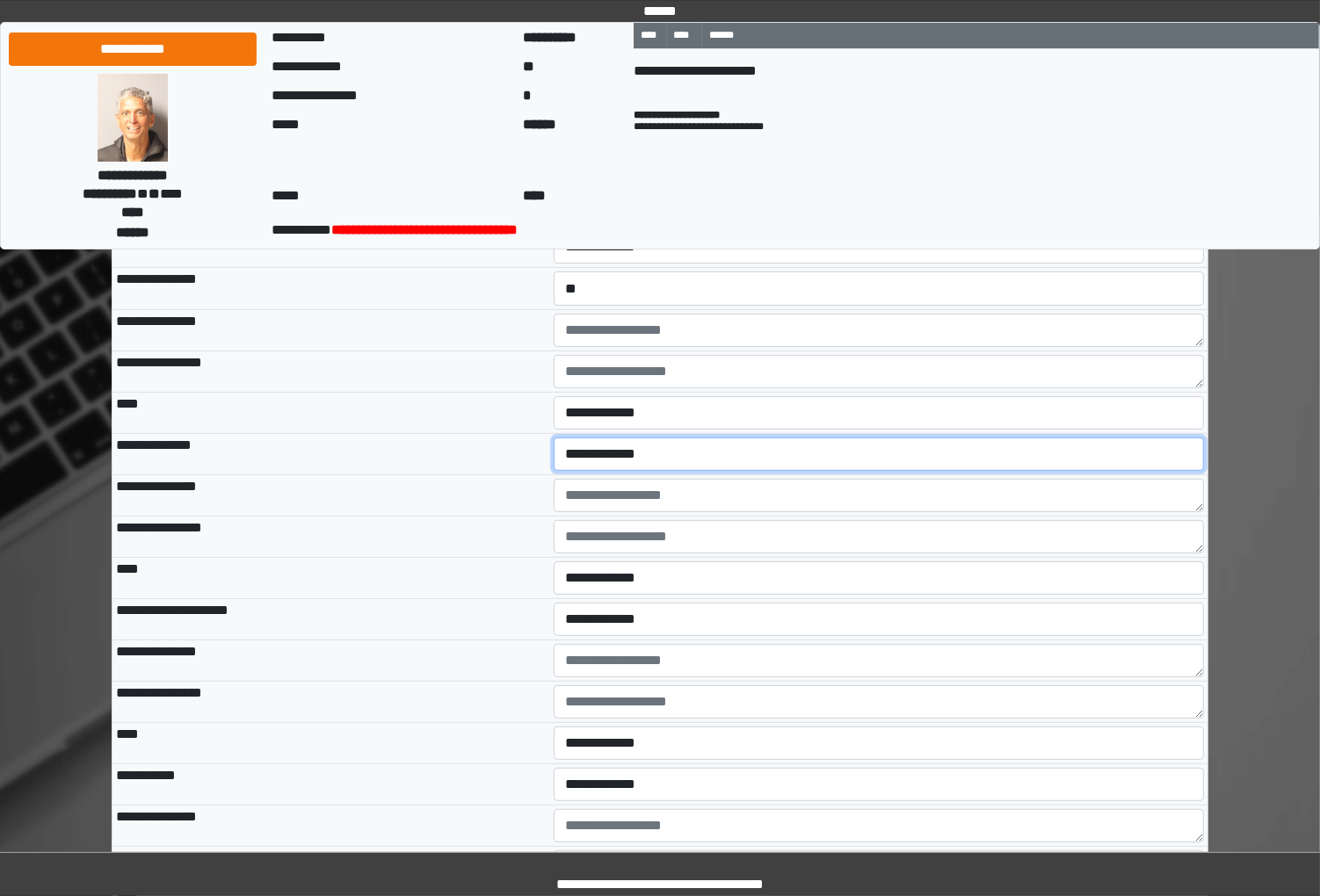 select on "*" 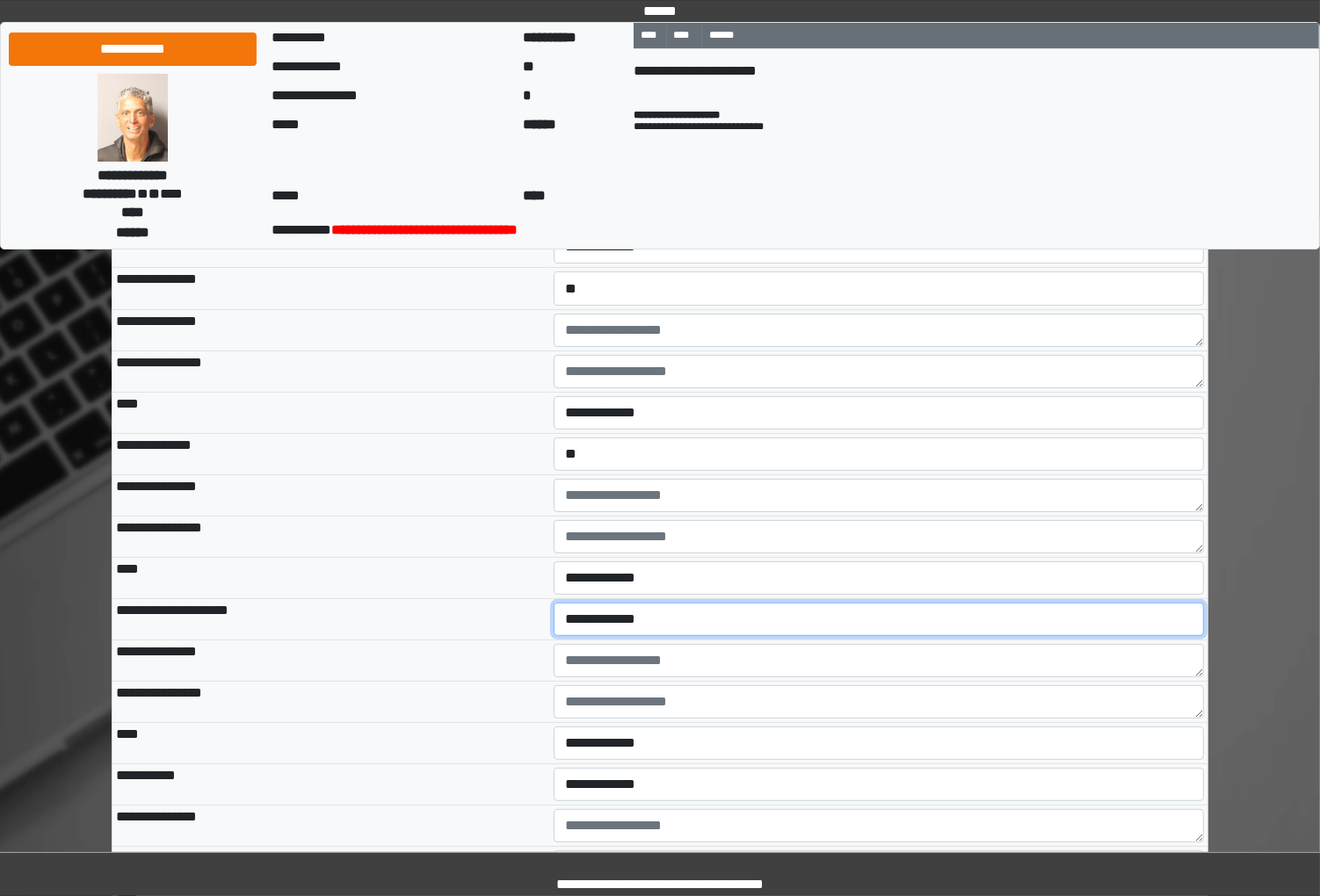 select on "*" 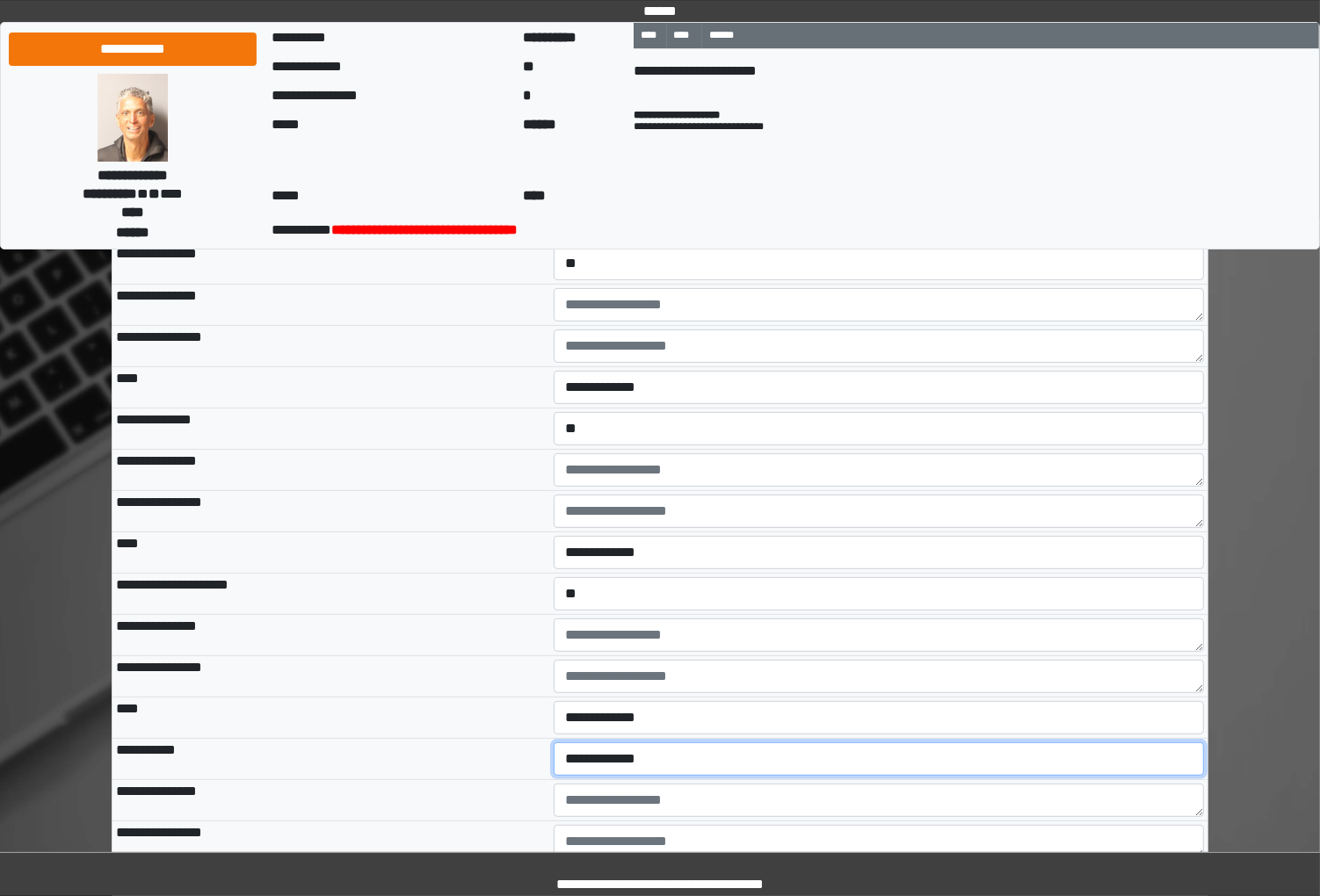 select on "*" 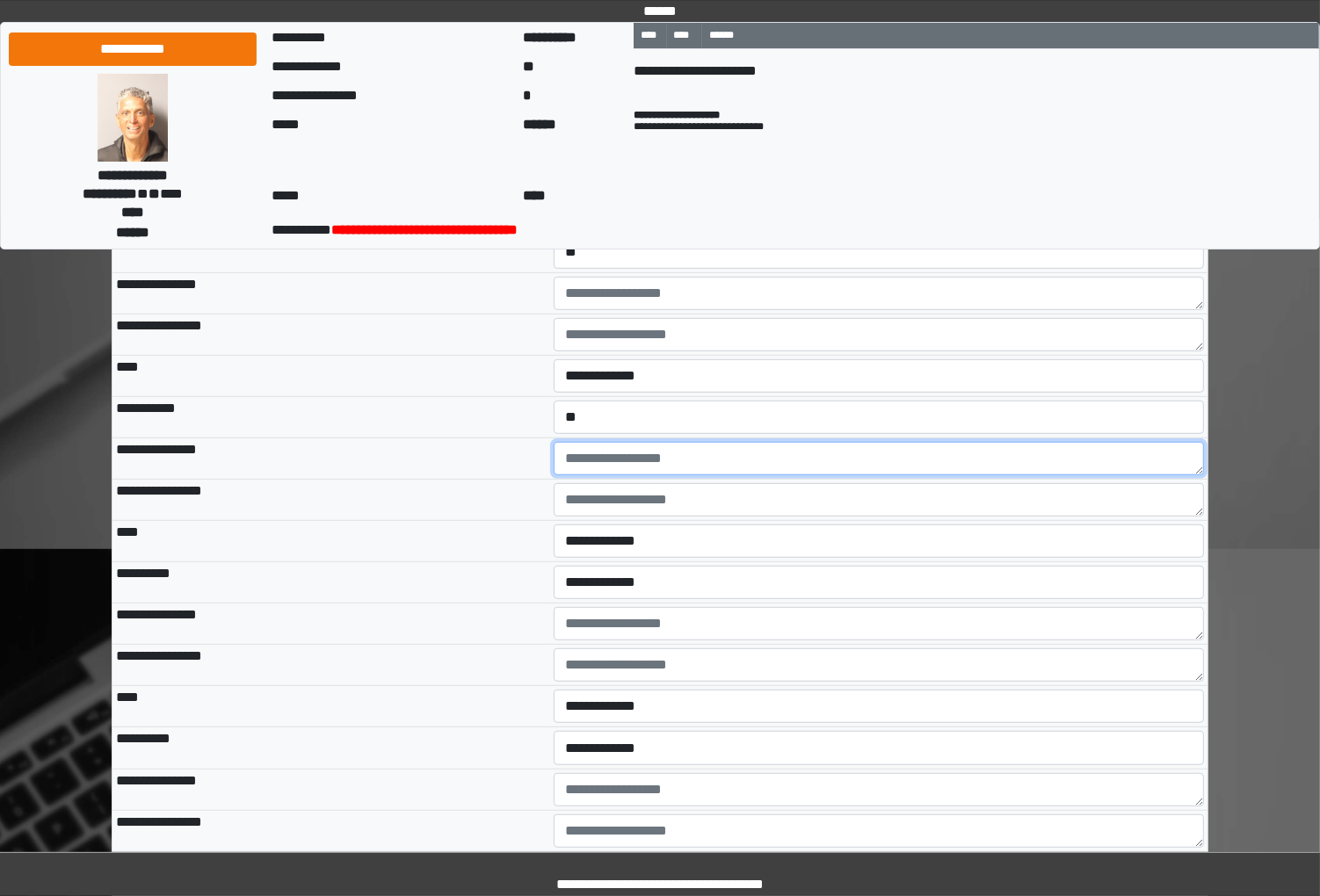 scroll, scrollTop: 6751, scrollLeft: 0, axis: vertical 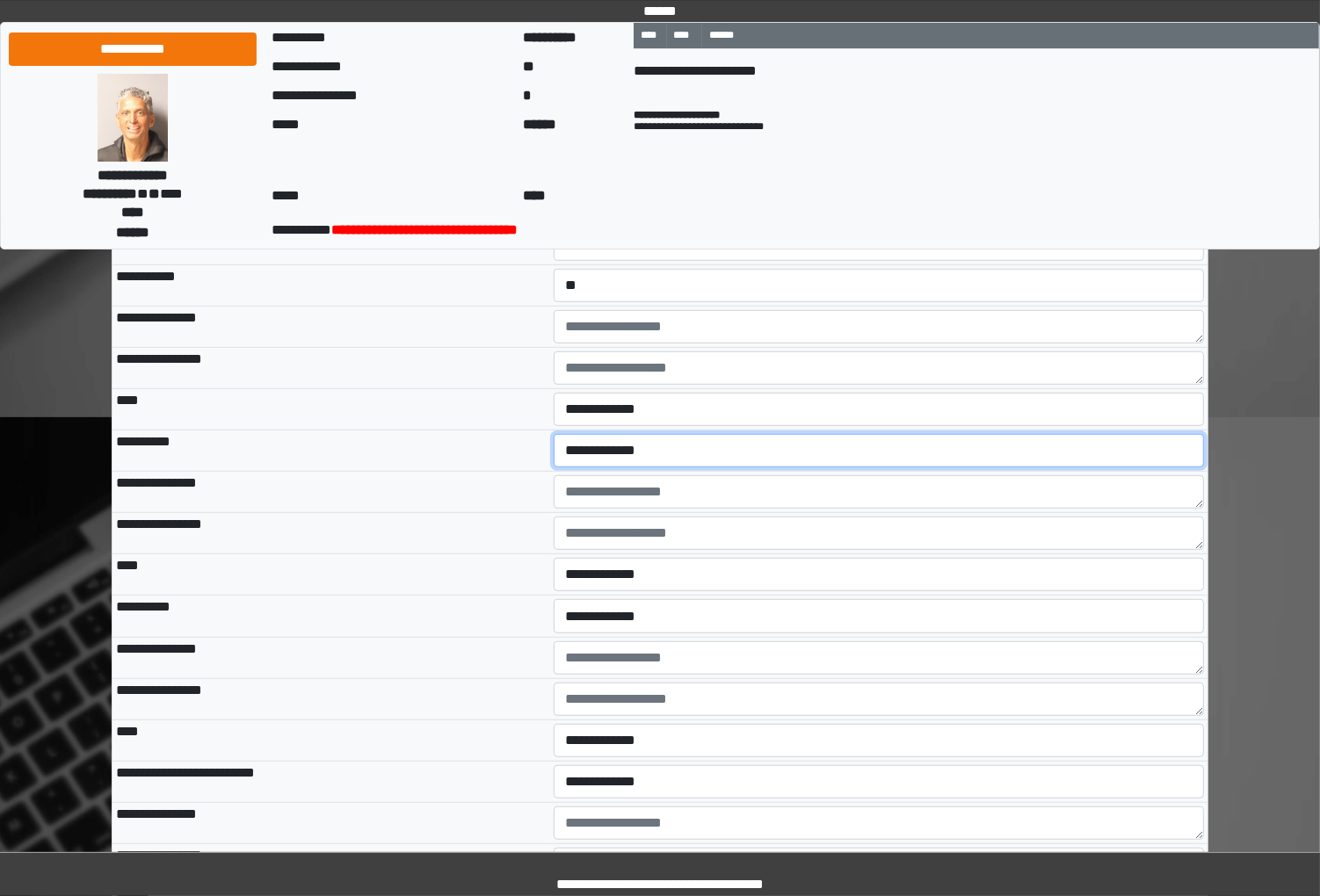 select on "*" 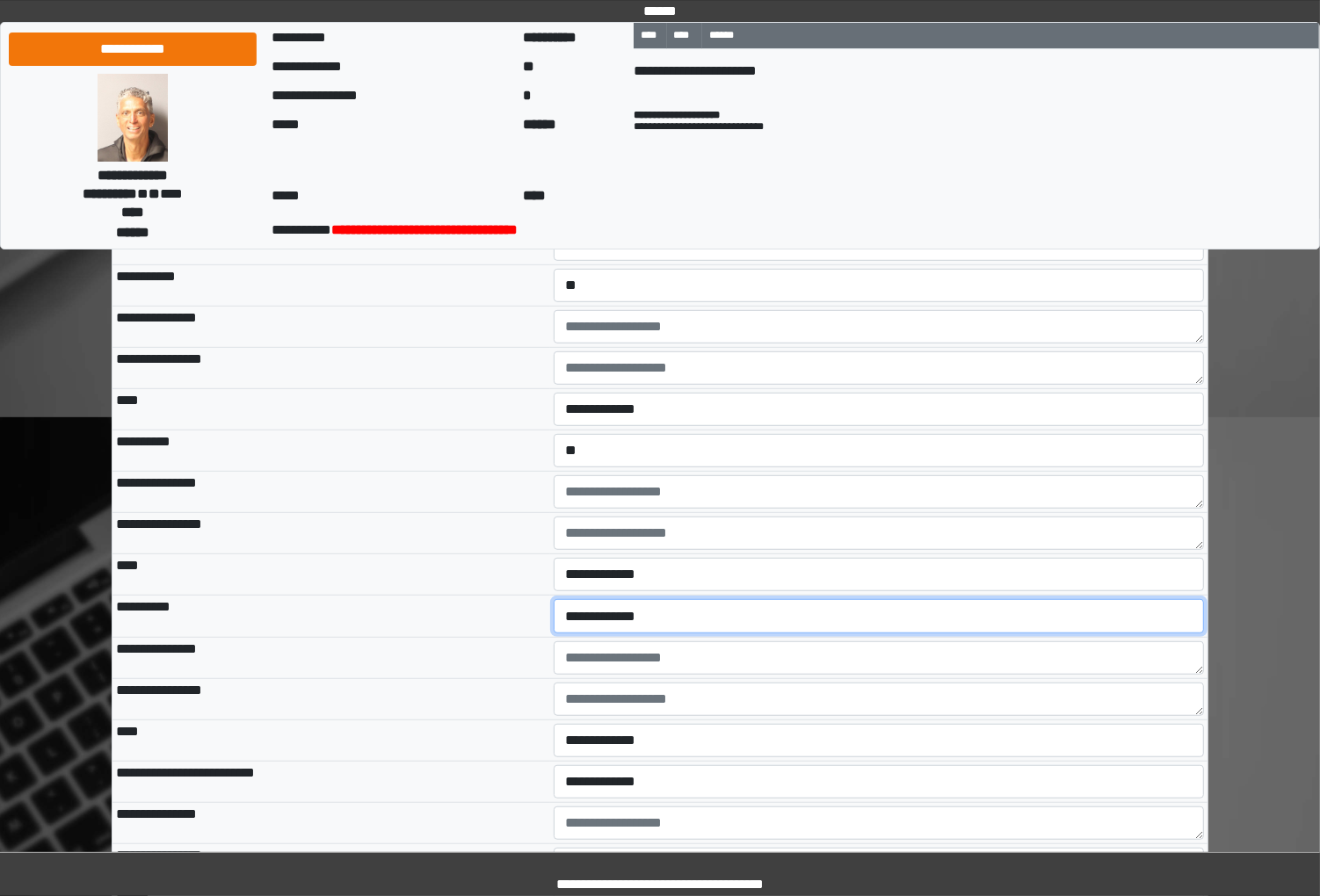 select on "*" 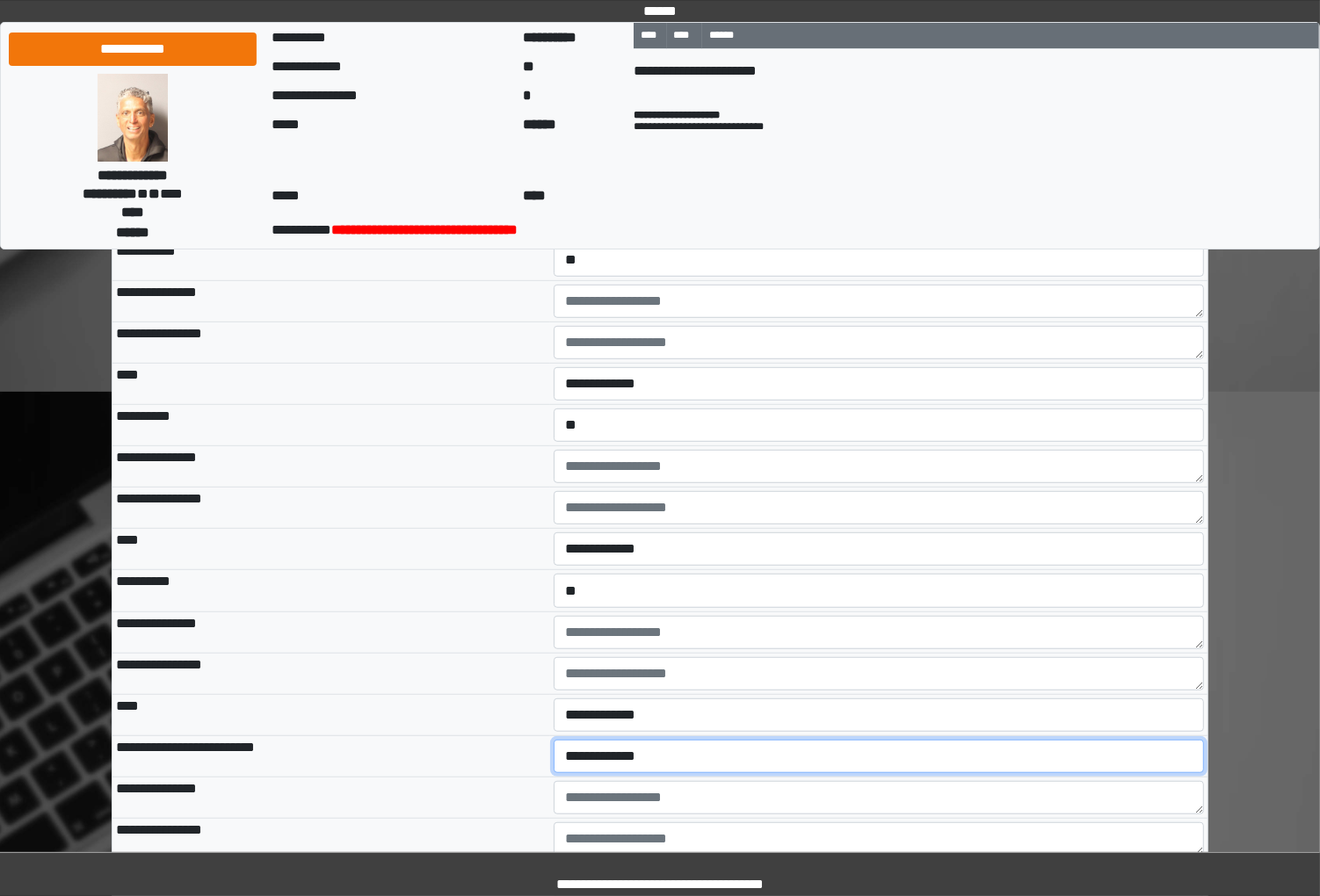 select on "*" 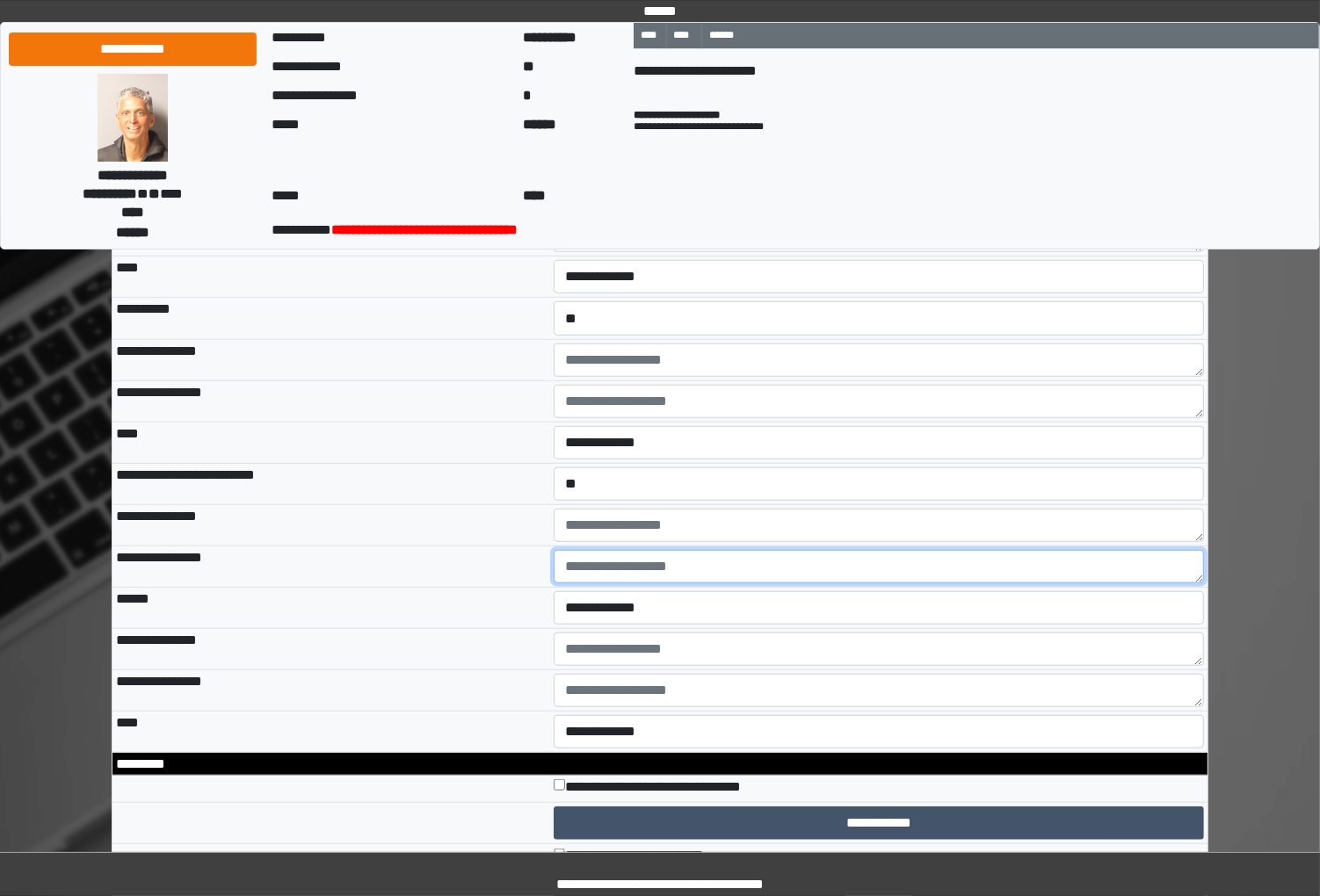 scroll, scrollTop: 7250, scrollLeft: 0, axis: vertical 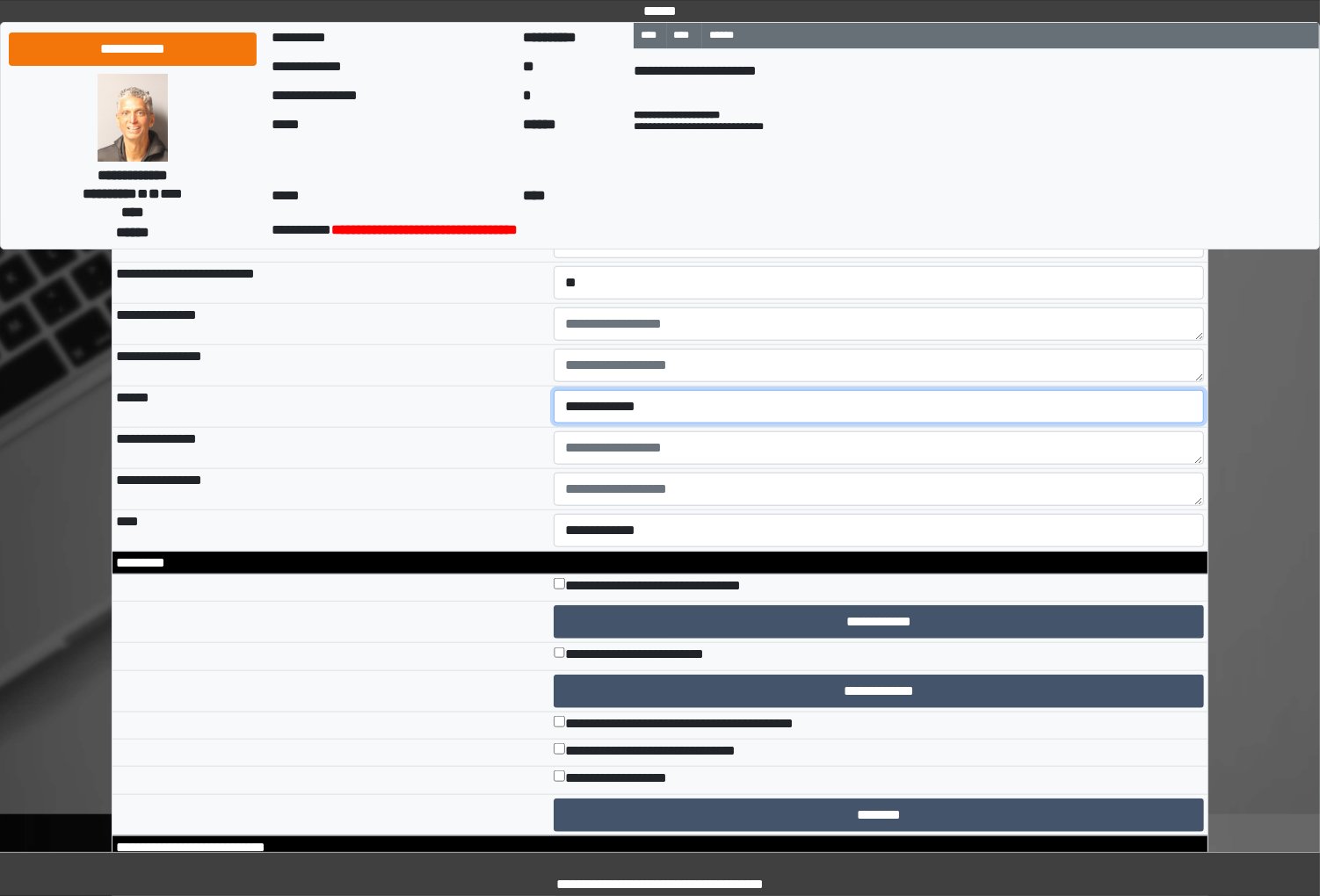 click on "**********" at bounding box center (878, 407) 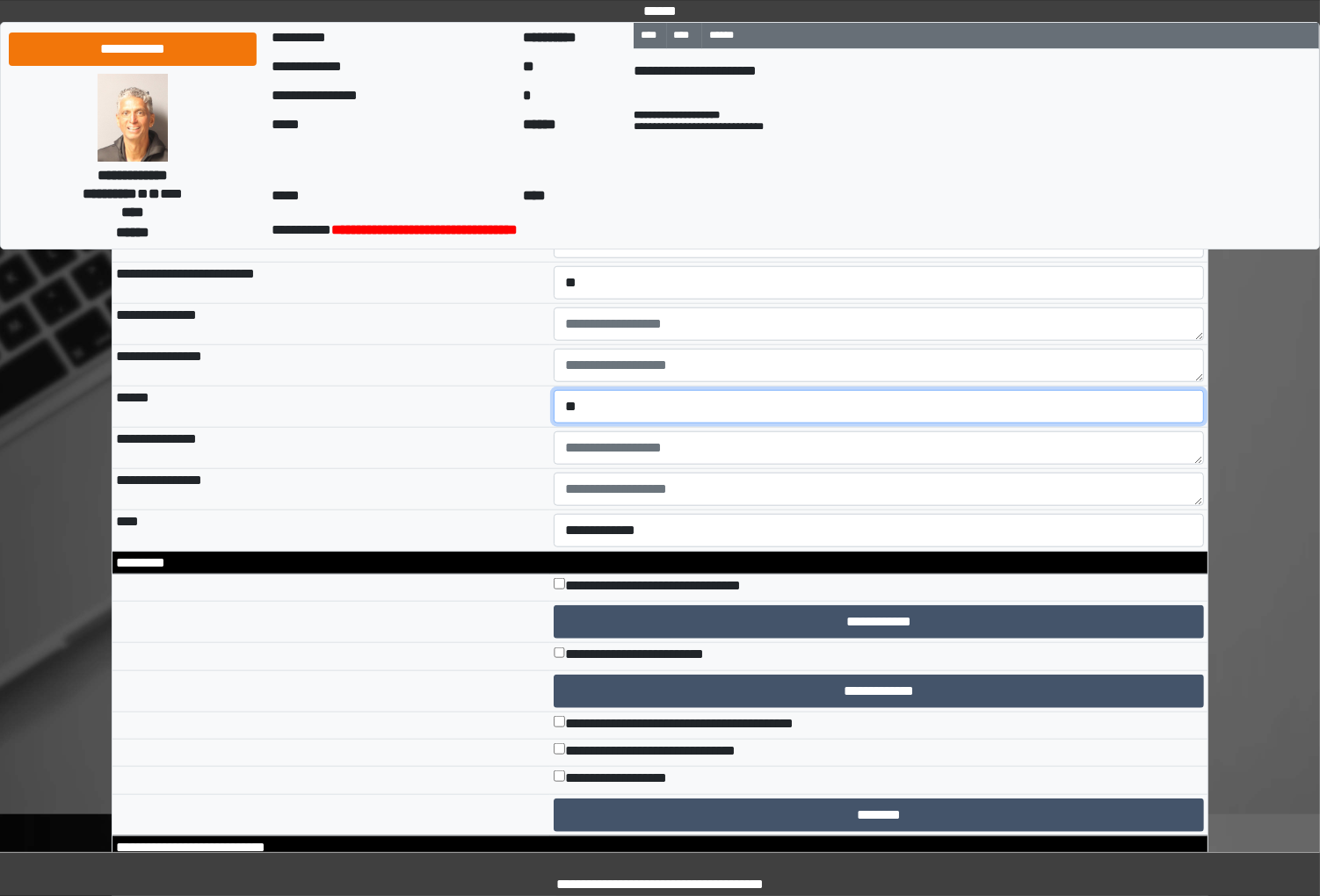 click on "**********" at bounding box center [878, 407] 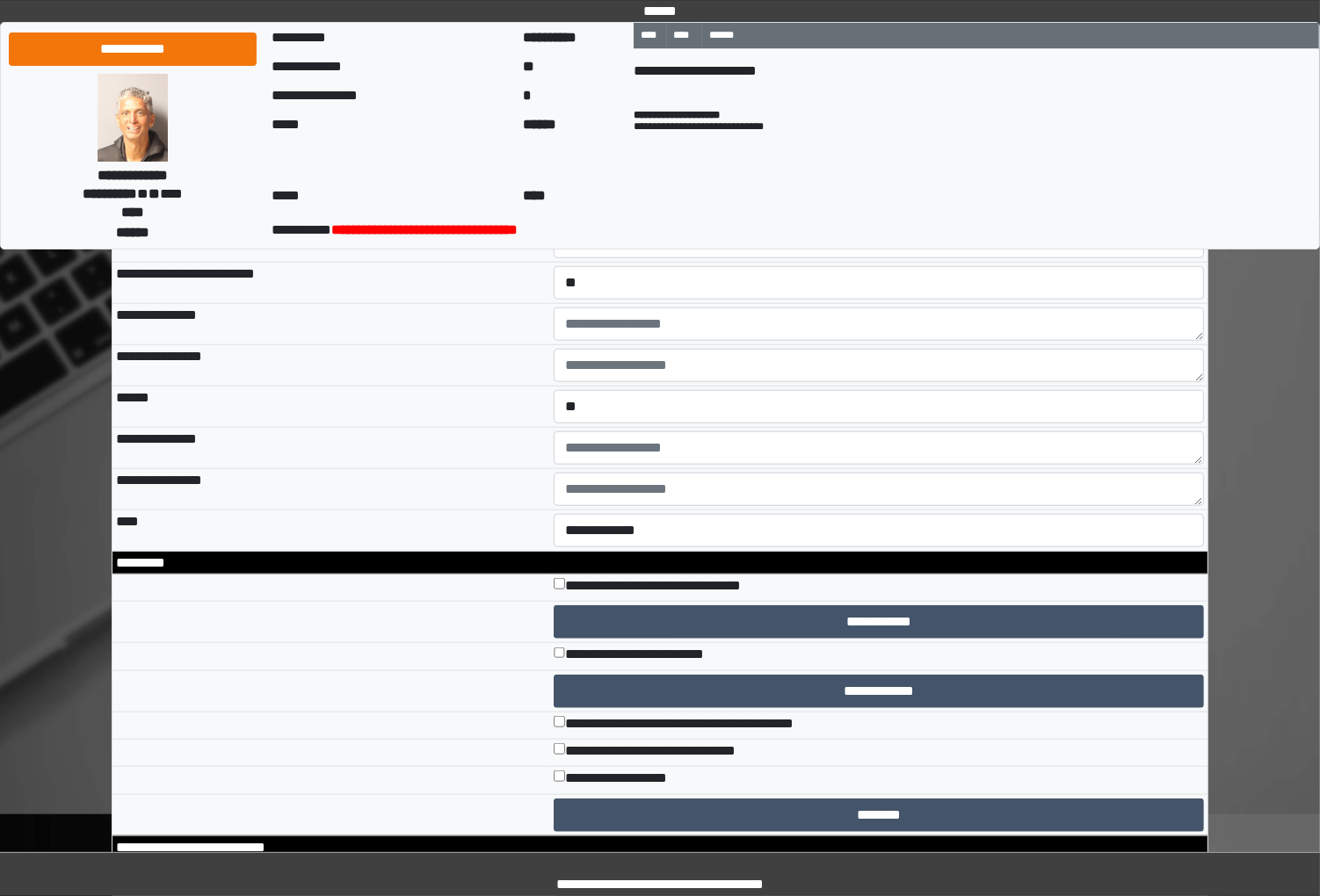 click on "**********" at bounding box center [331, 365] 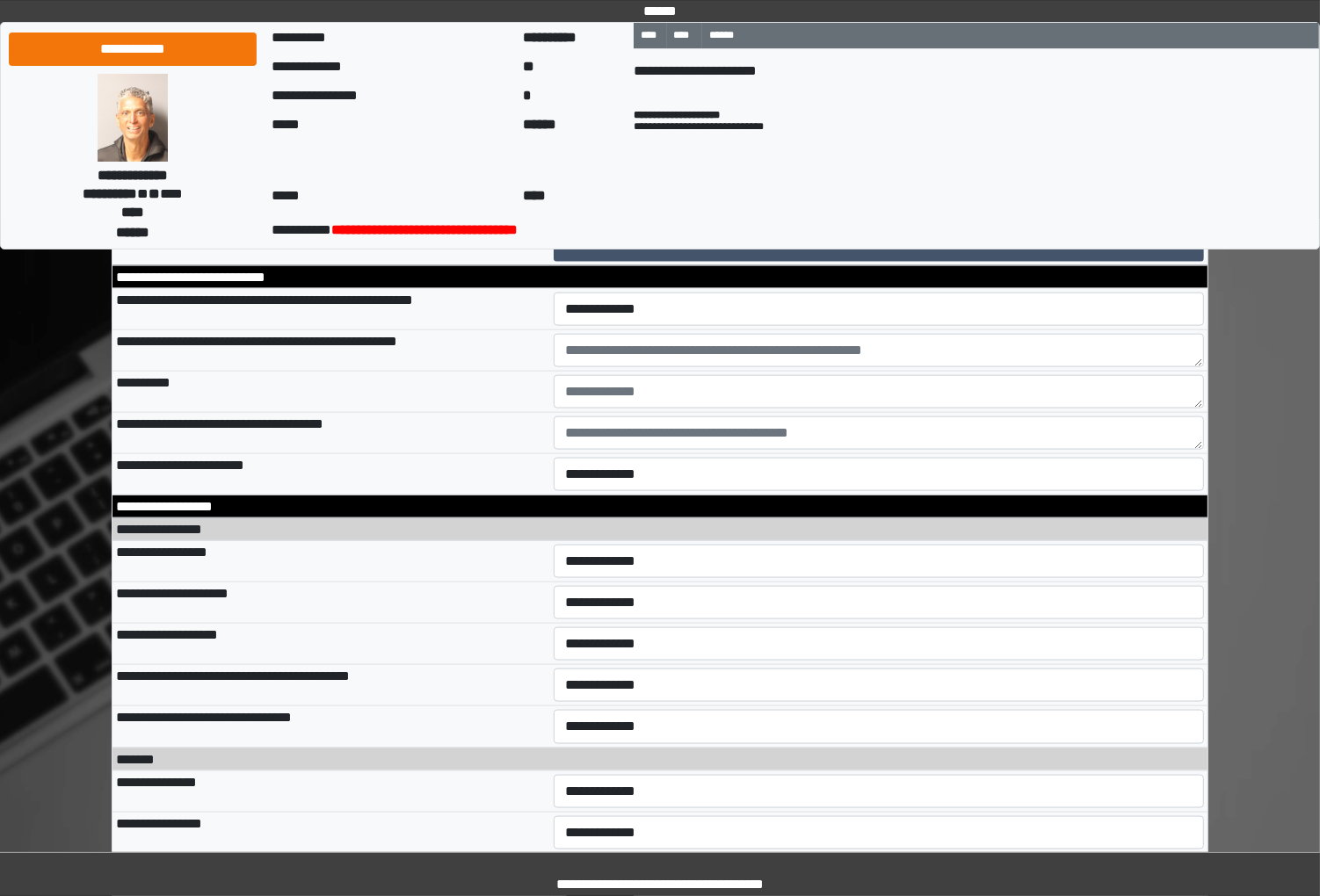scroll, scrollTop: 7933, scrollLeft: 0, axis: vertical 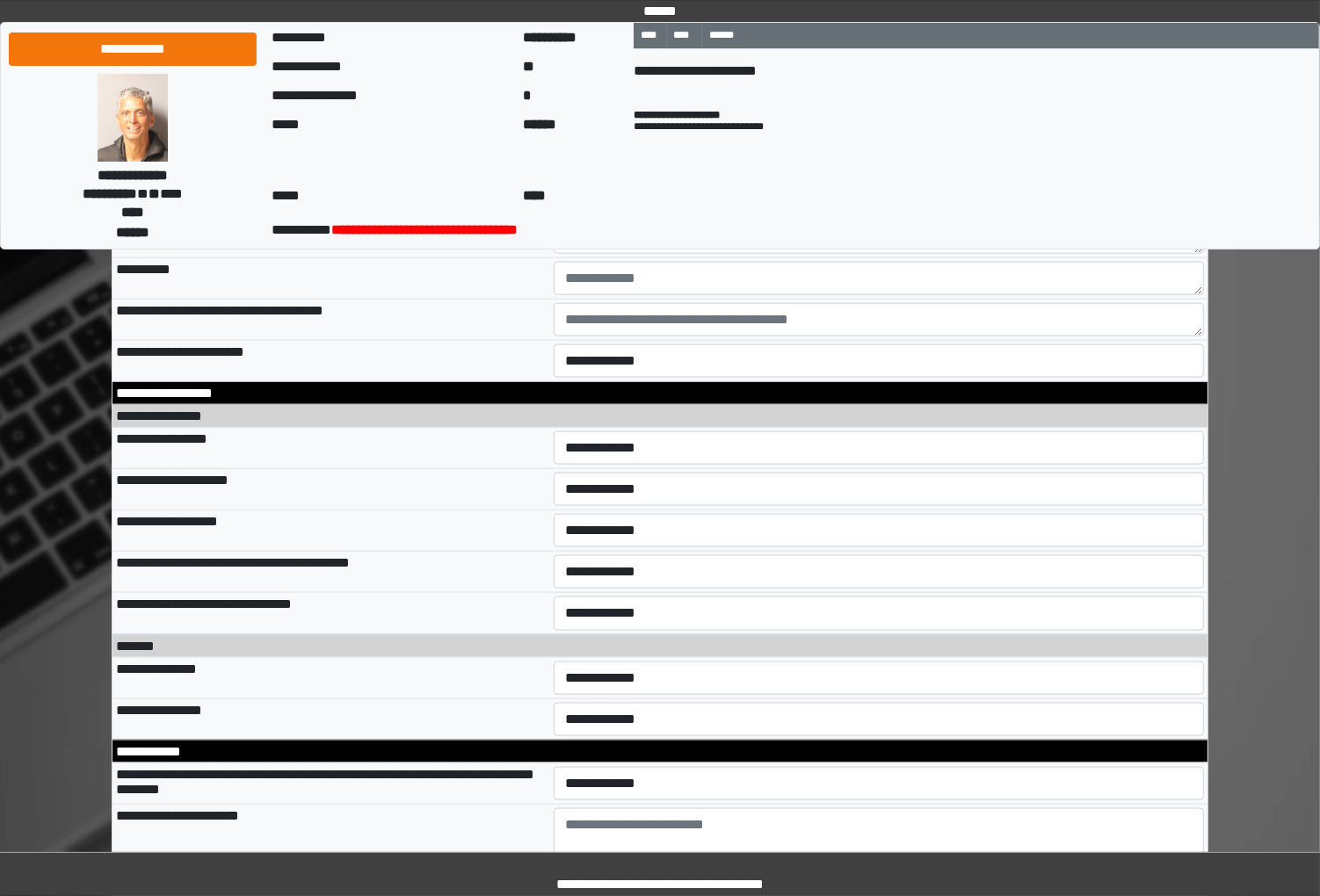 click on "**********" at bounding box center (878, 196) 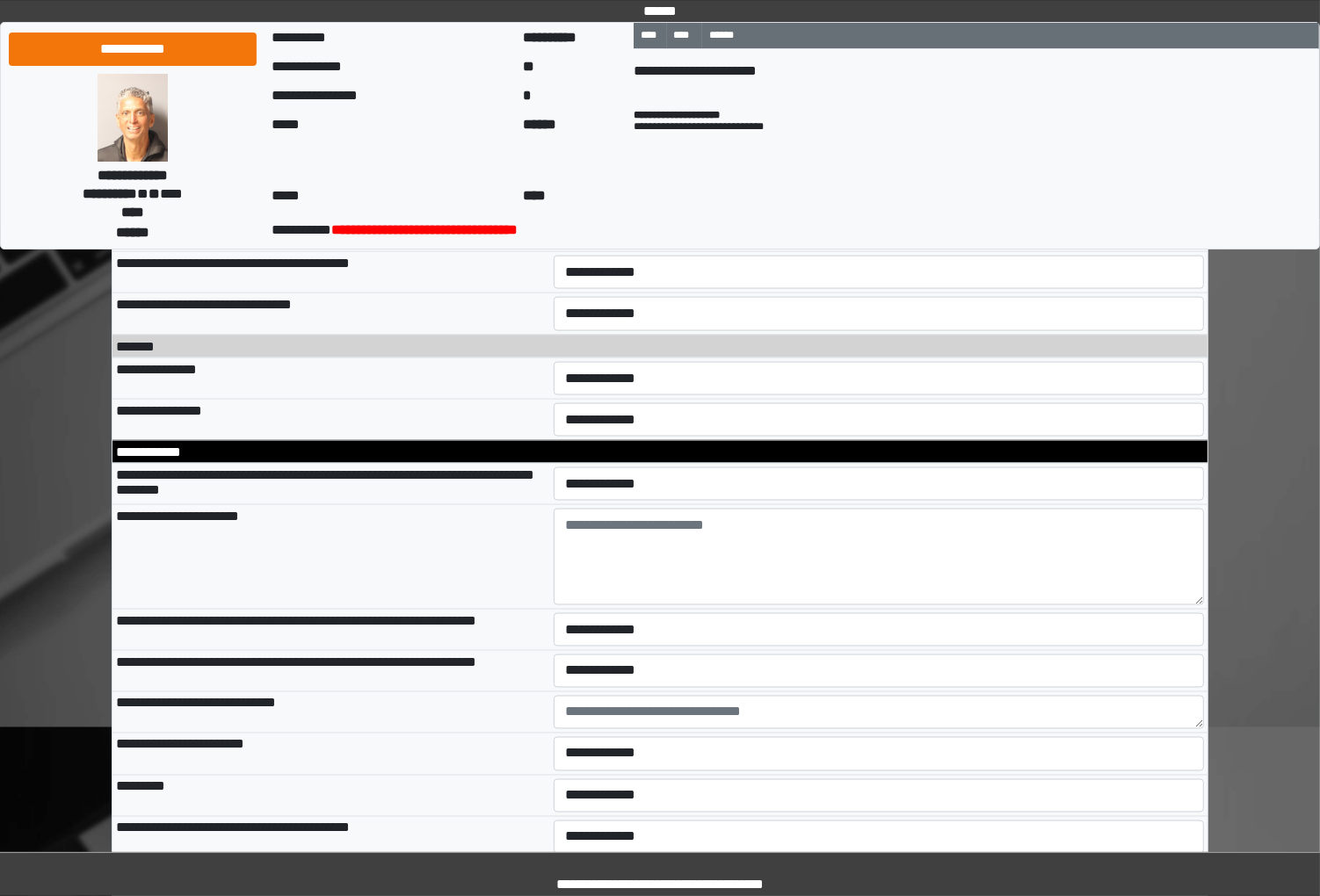 scroll, scrollTop: 8128, scrollLeft: 0, axis: vertical 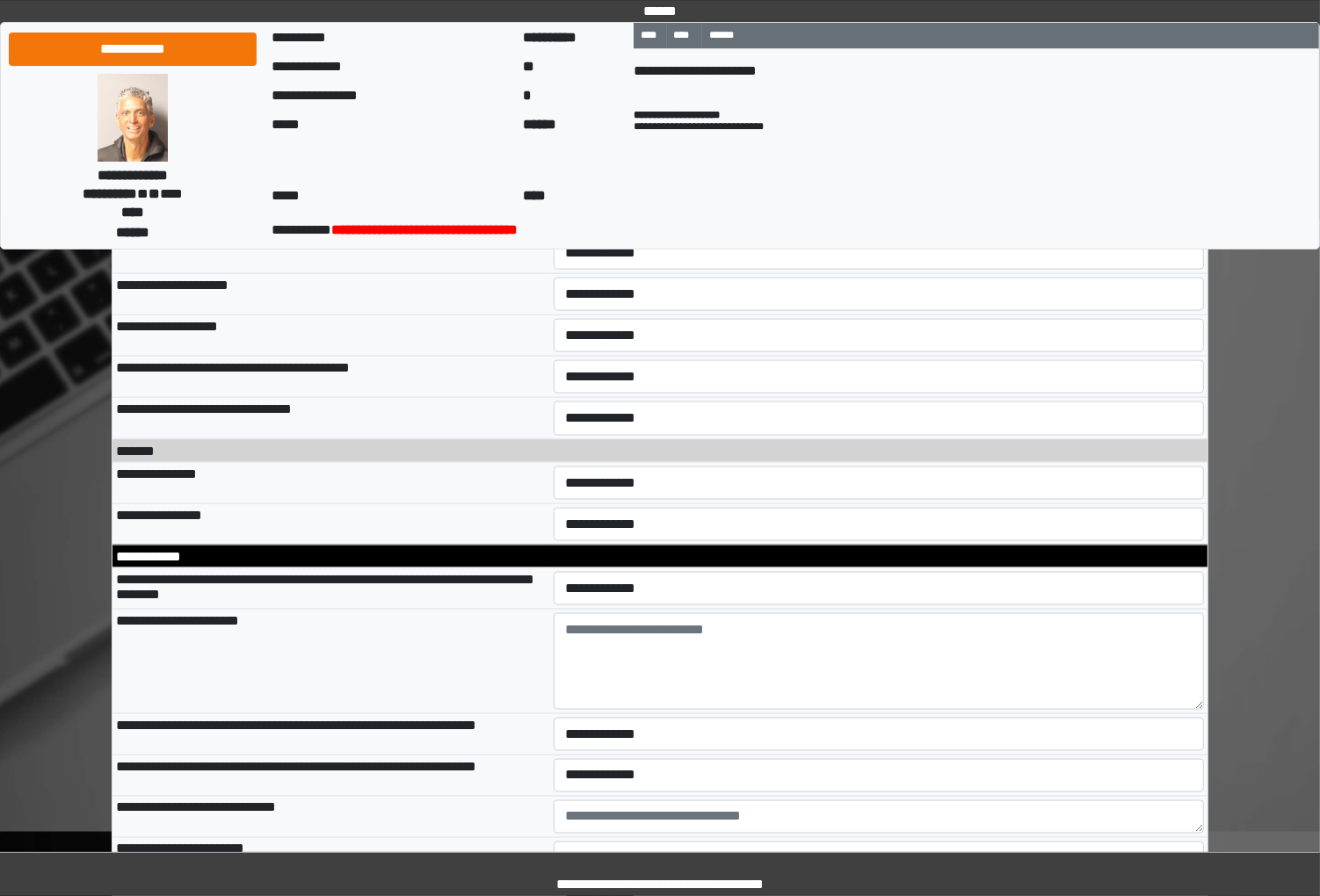 click on "**********" at bounding box center (879, 253) 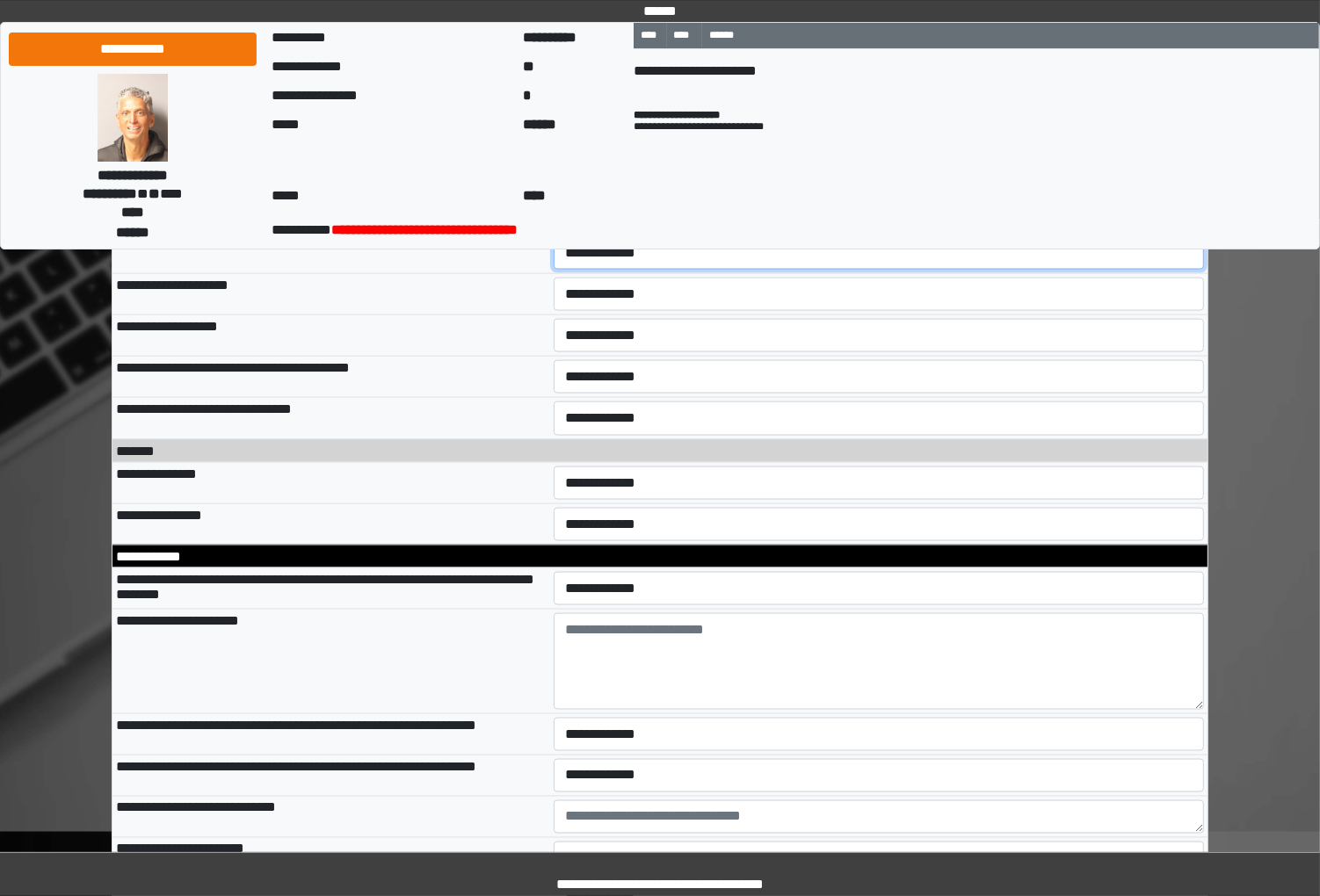 drag, startPoint x: 627, startPoint y: 390, endPoint x: 619, endPoint y: 413, distance: 24.351591 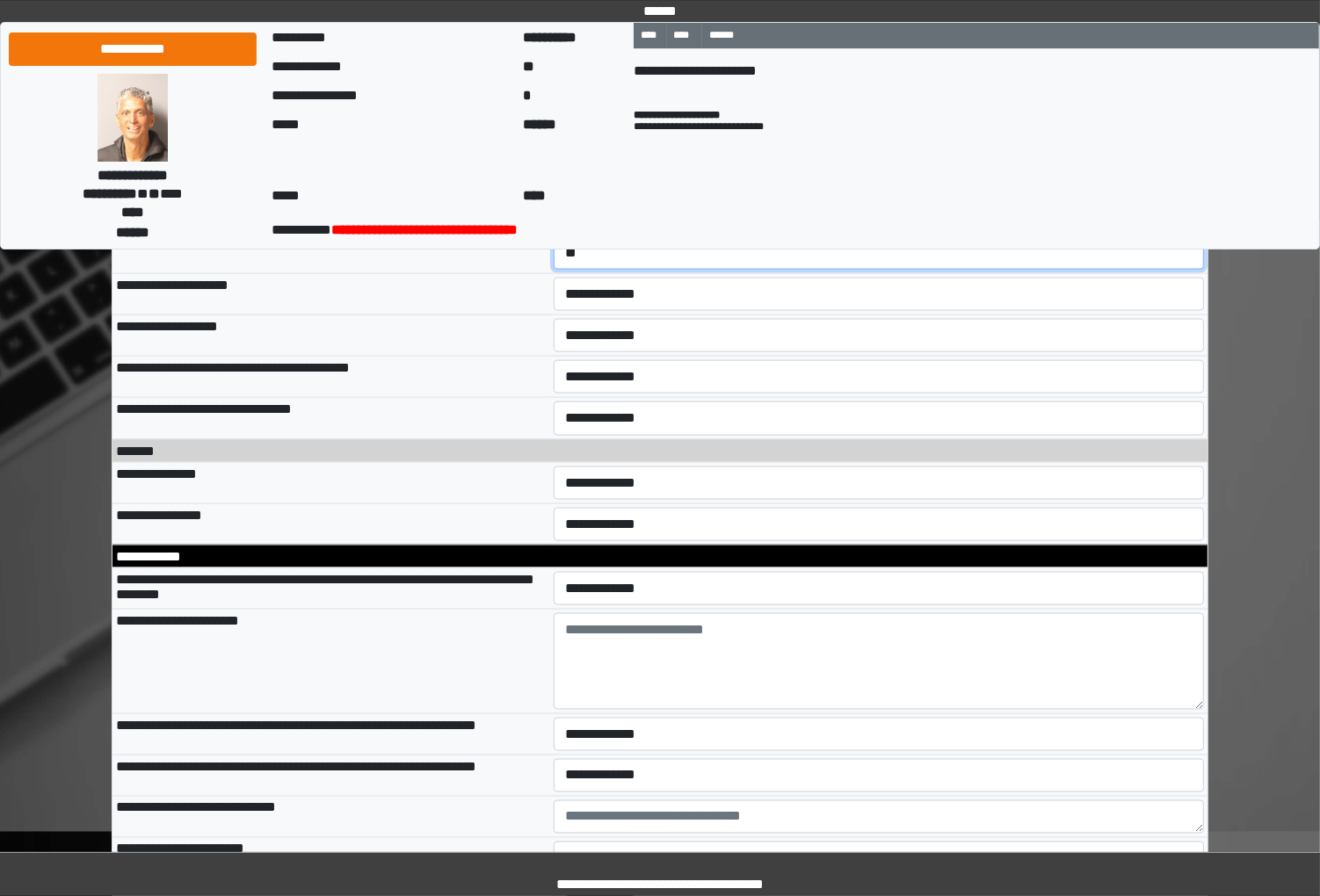 click on "**********" at bounding box center [878, 253] 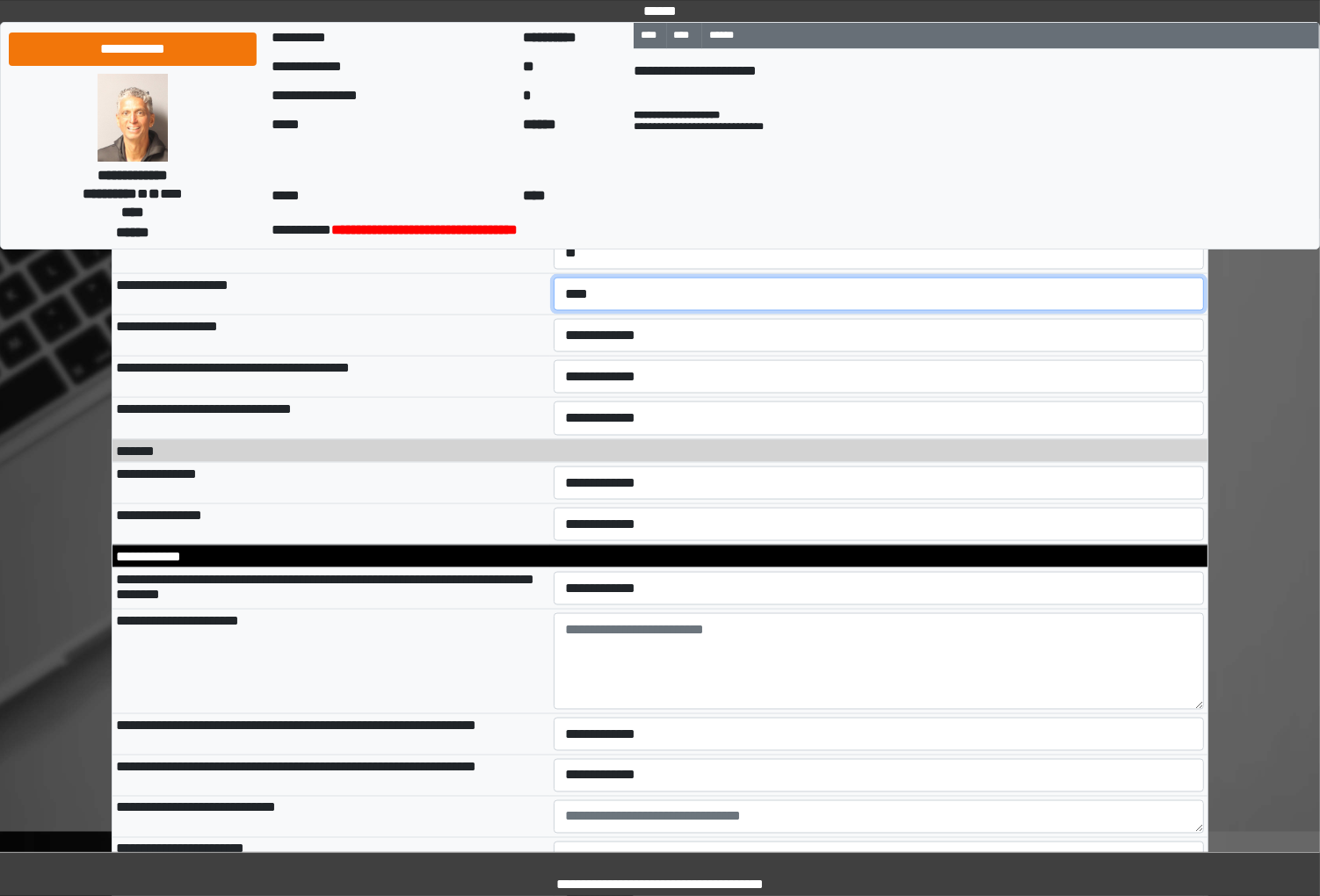 select on "**" 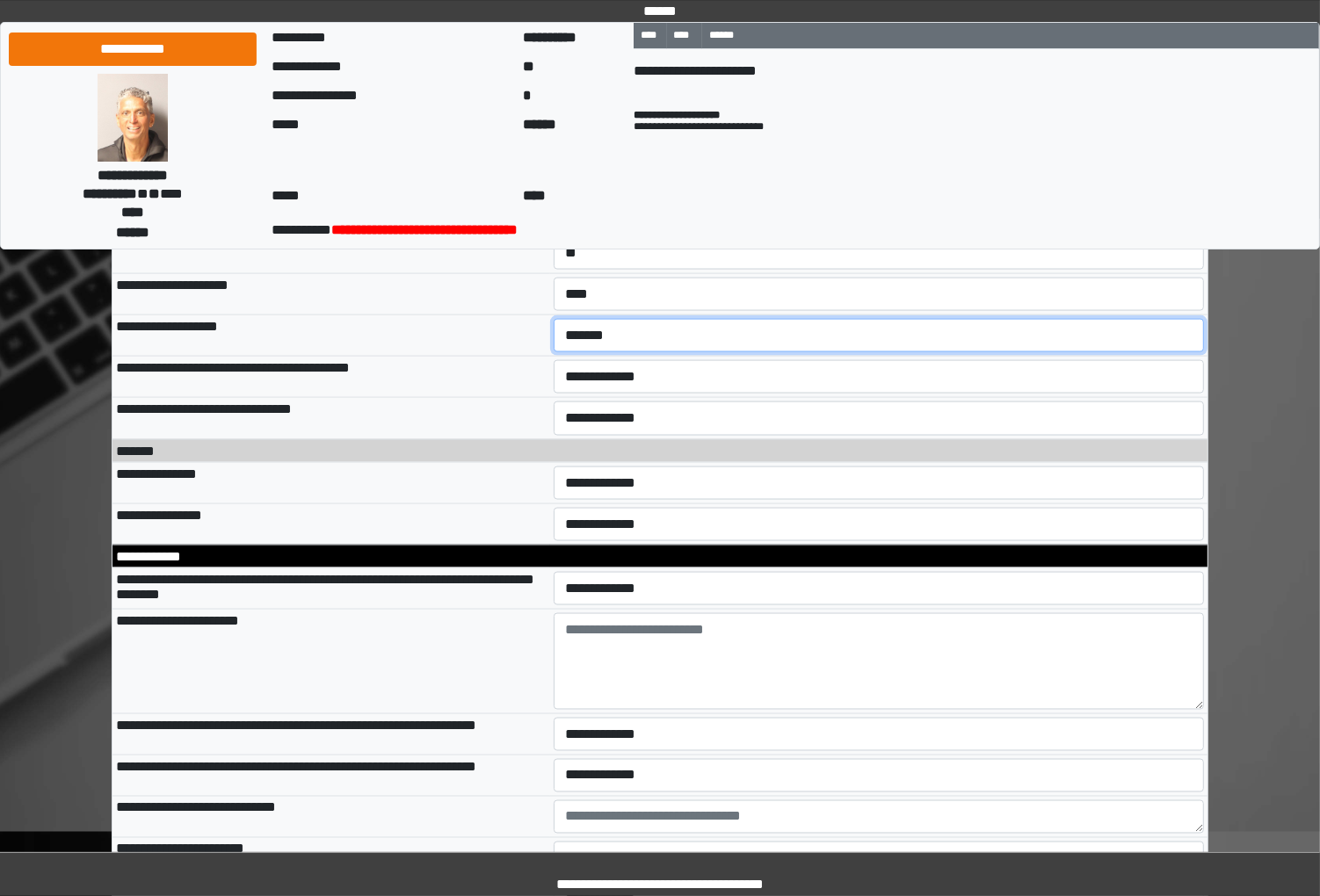 select on "**" 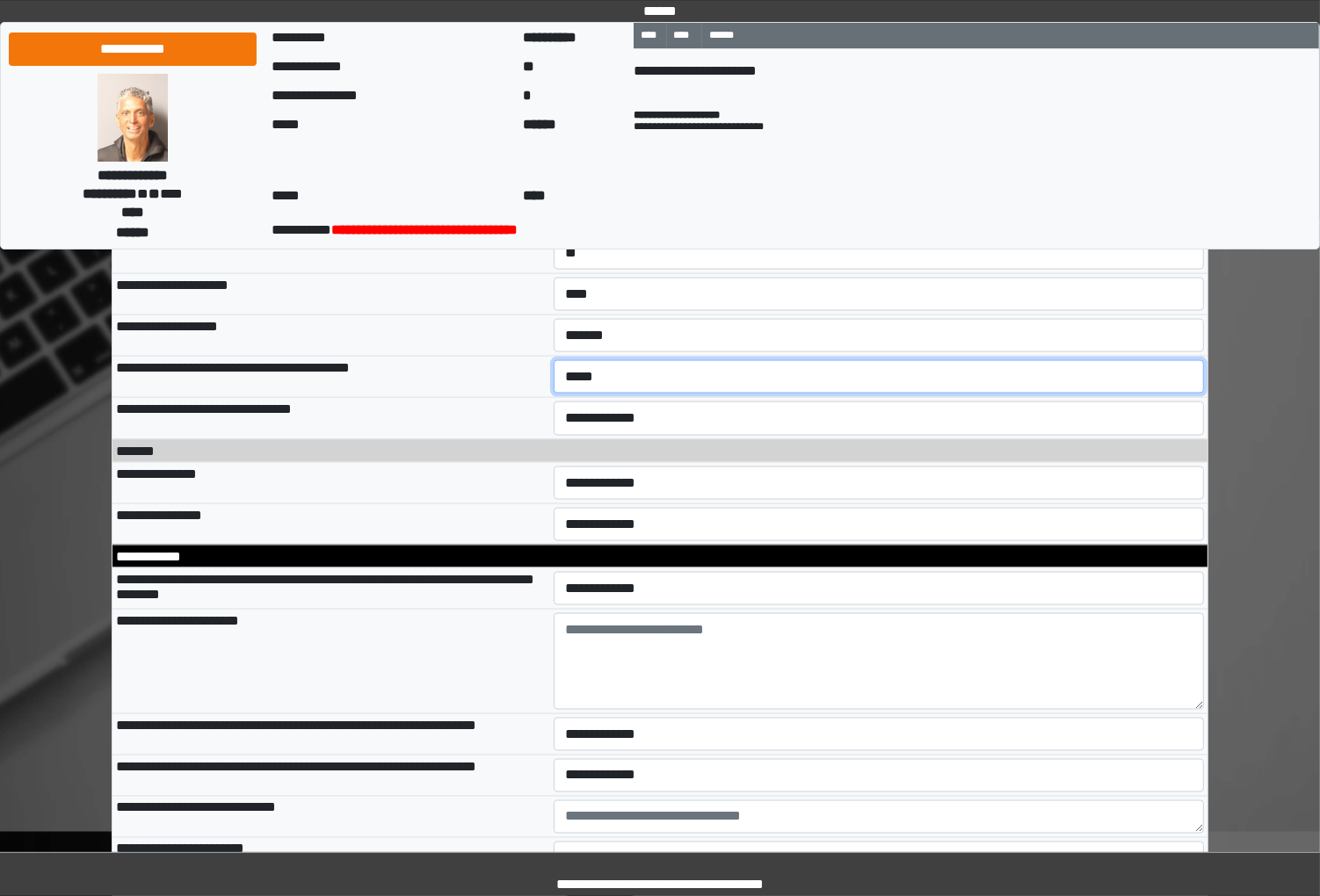 select on "**" 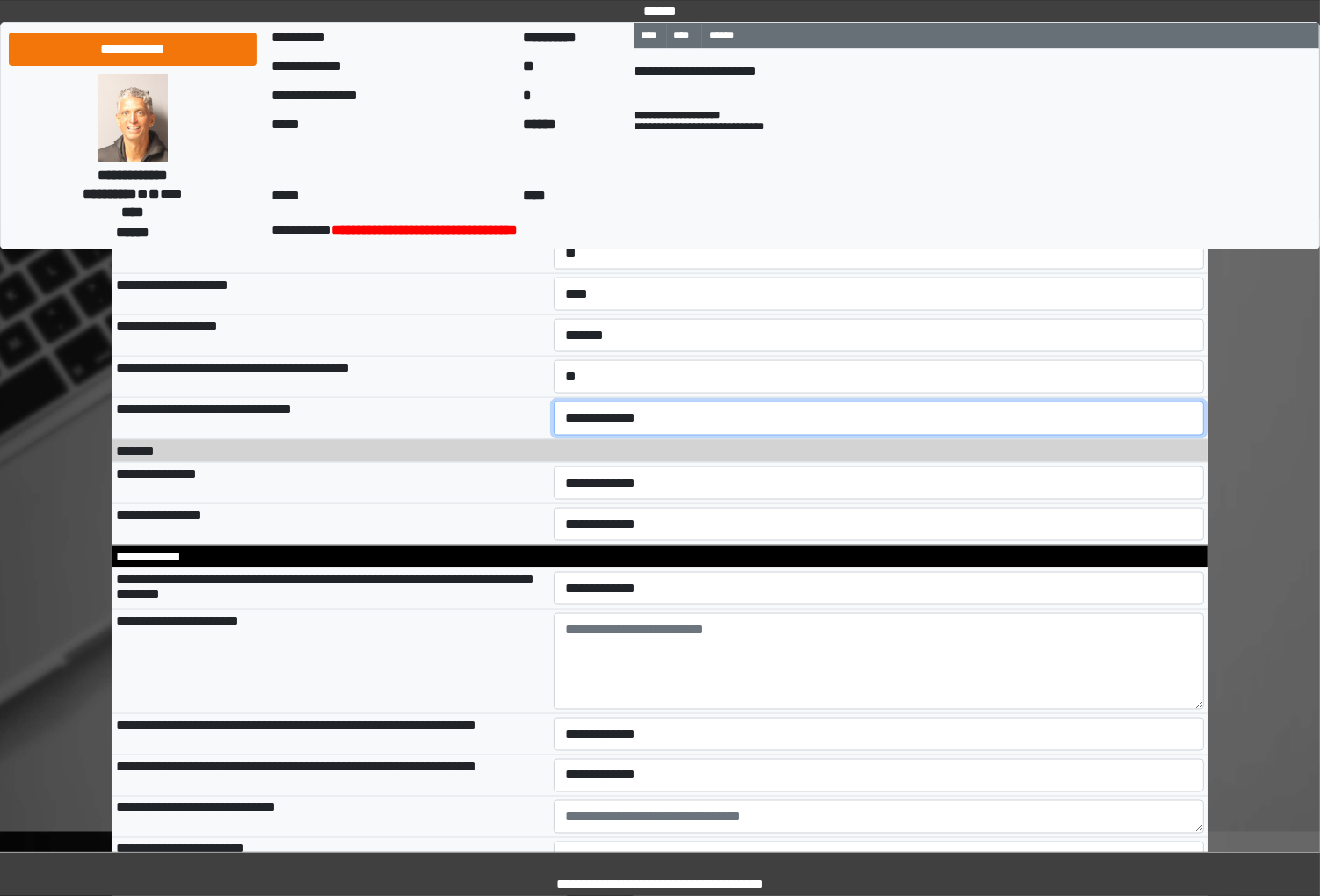 select on "*" 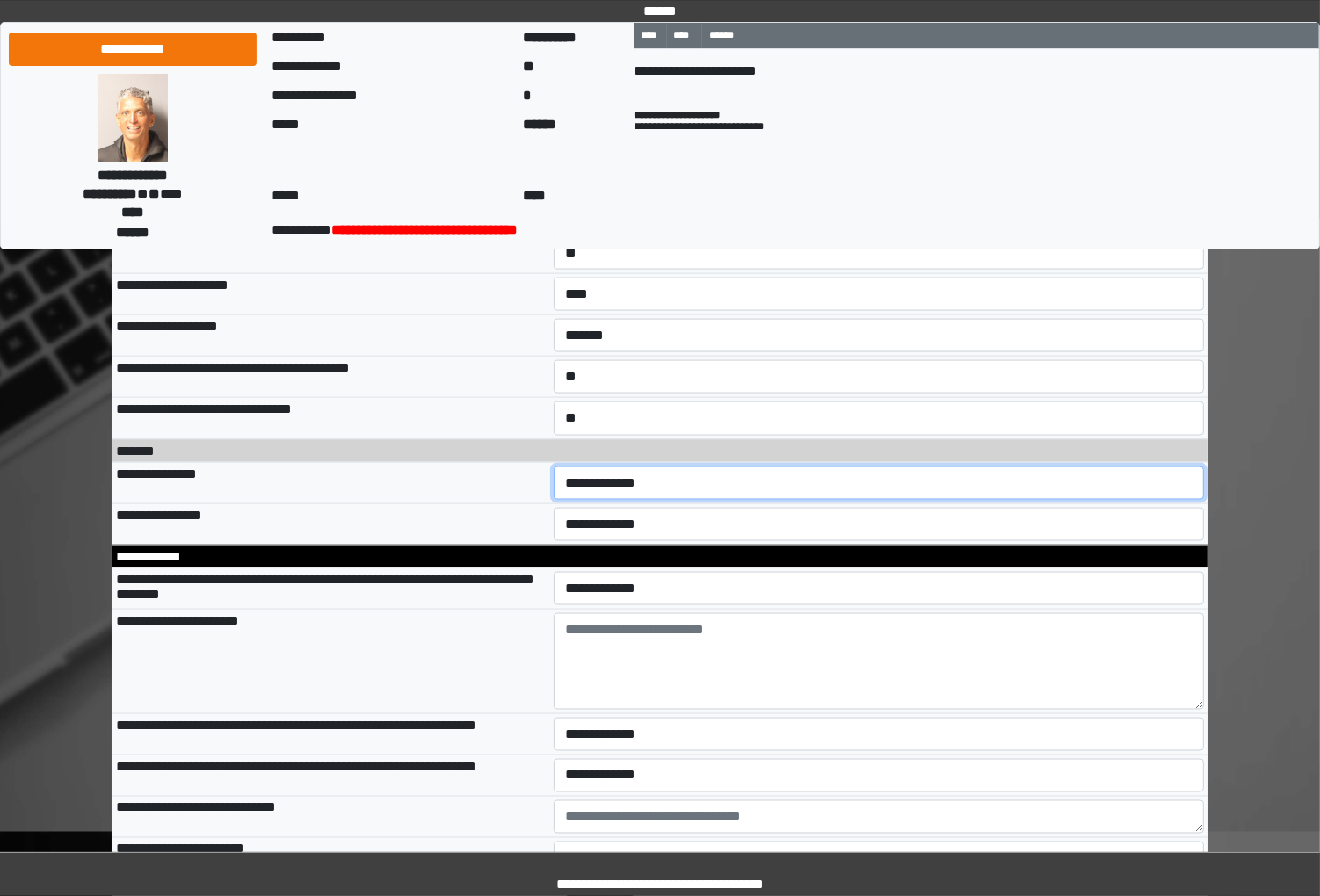 select on "*" 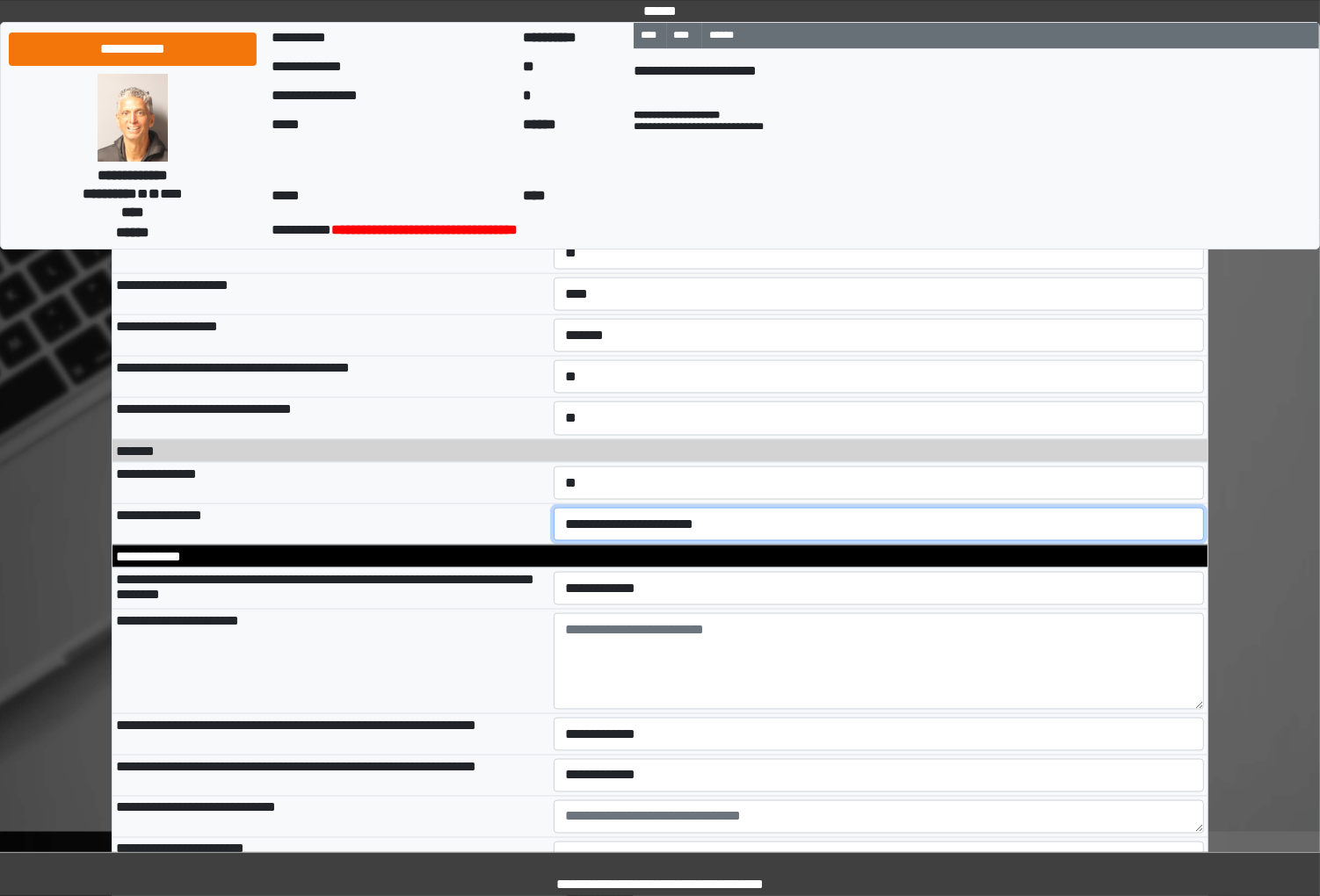select on "**" 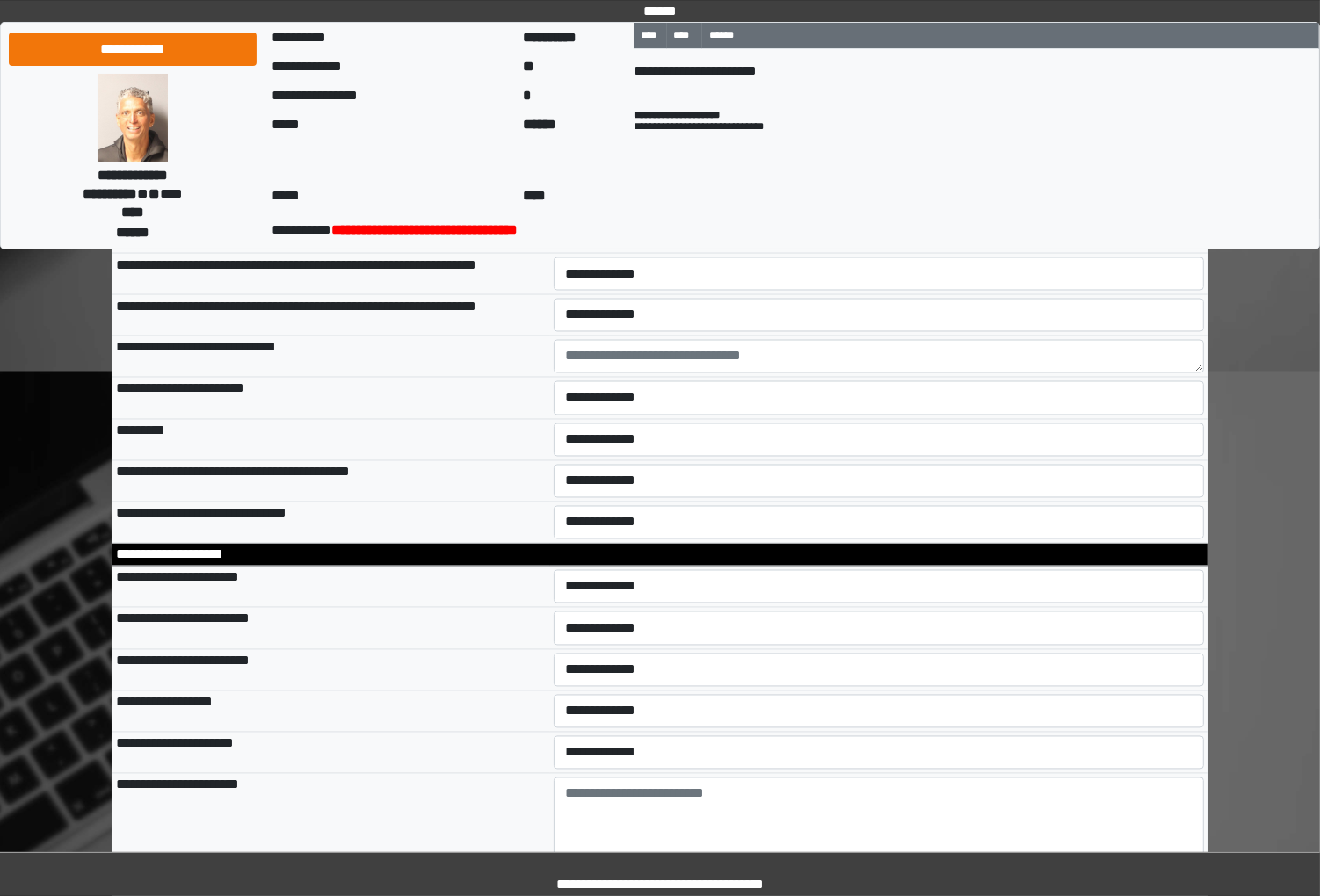 scroll, scrollTop: 8421, scrollLeft: 0, axis: vertical 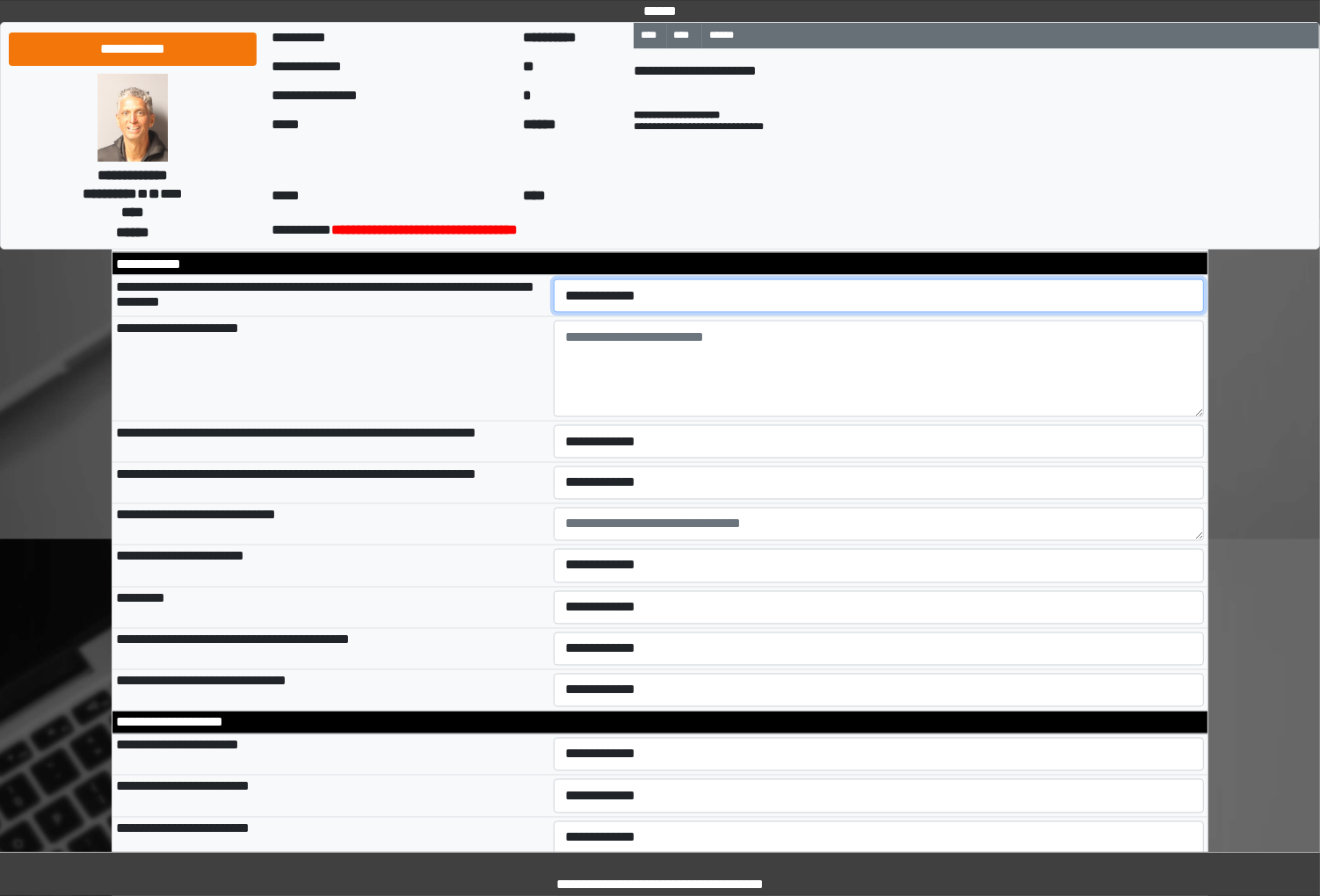 click on "**********" at bounding box center (878, 296) 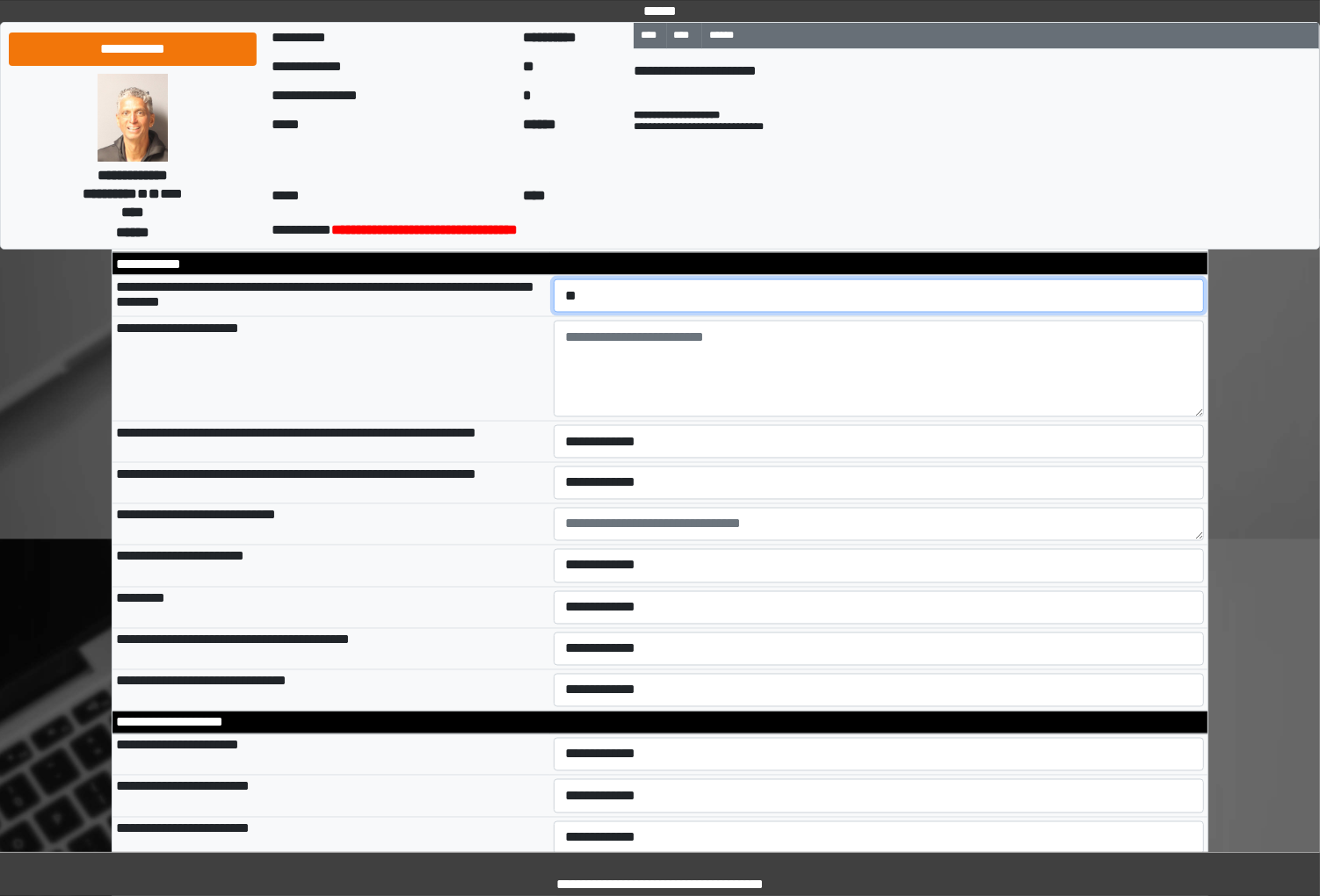 click on "**********" at bounding box center (878, 296) 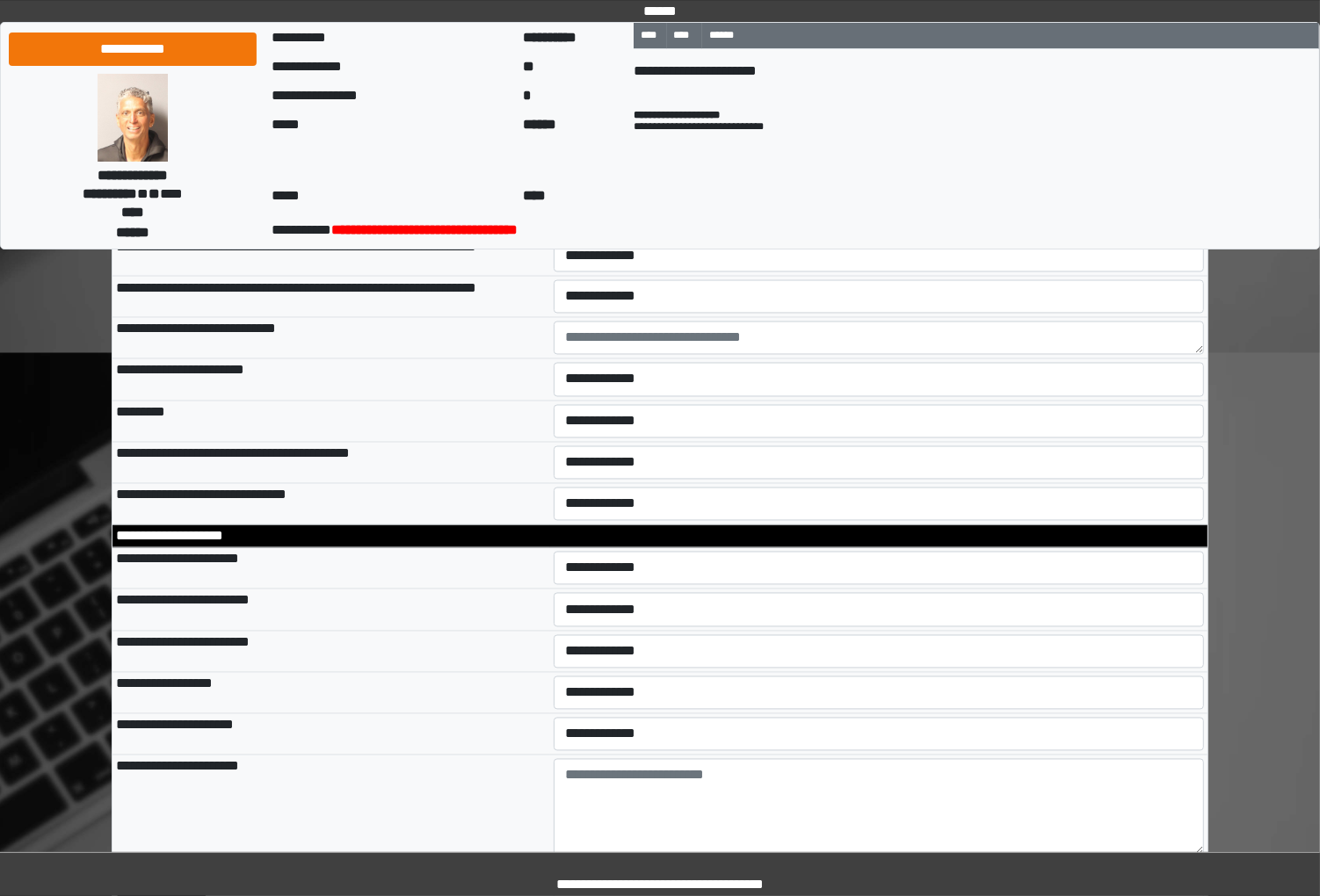 scroll, scrollTop: 8616, scrollLeft: 0, axis: vertical 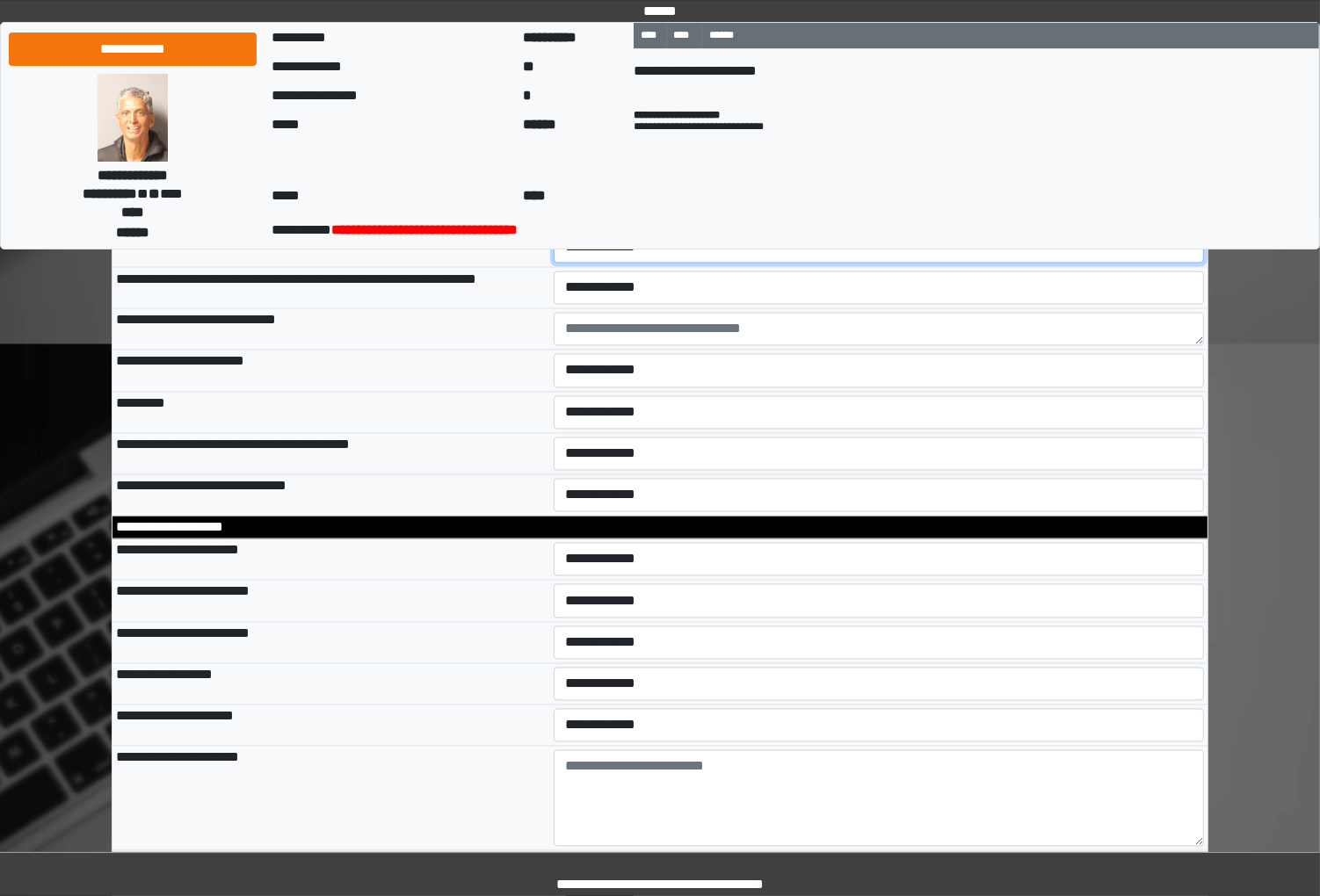 select on "*" 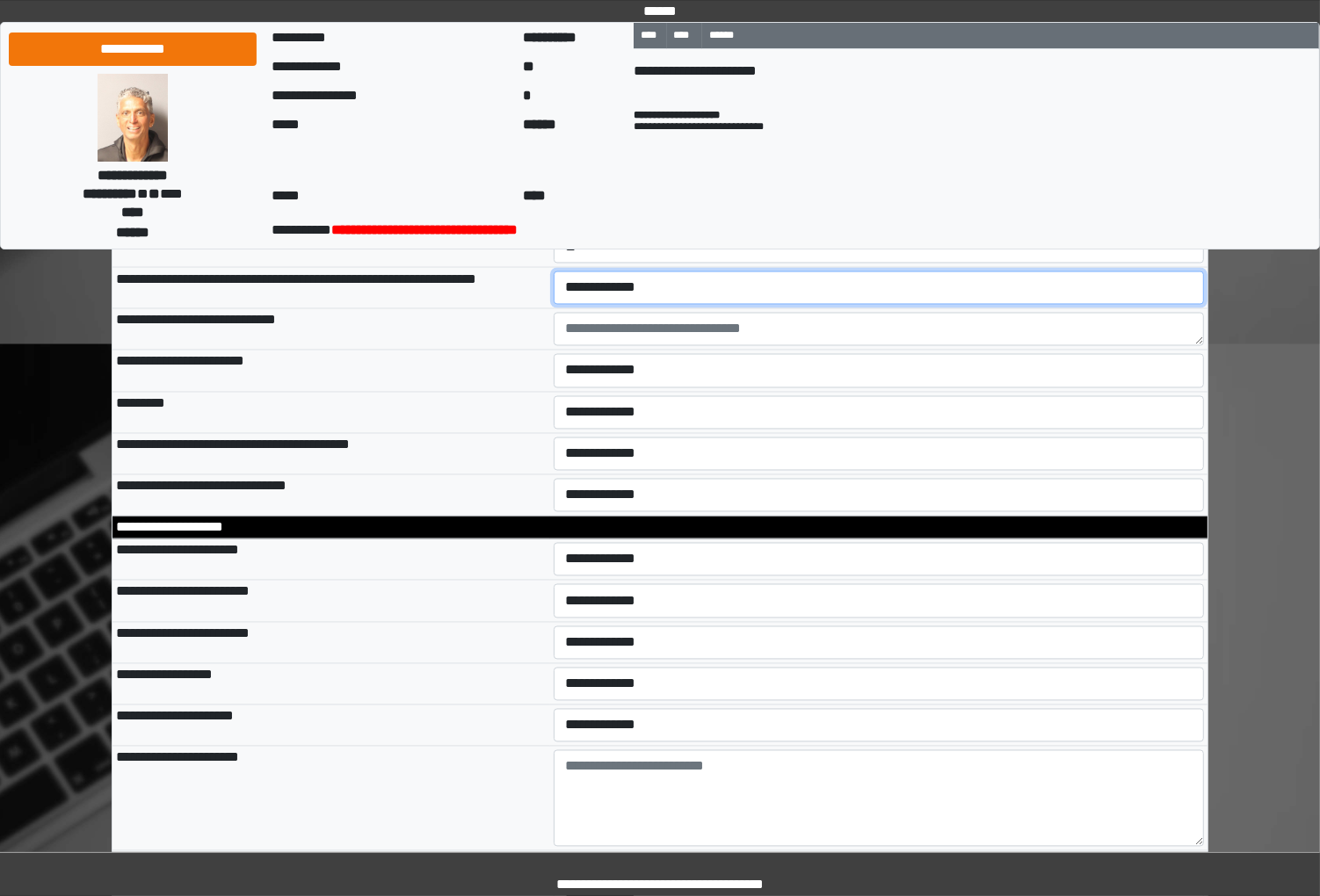 select on "*" 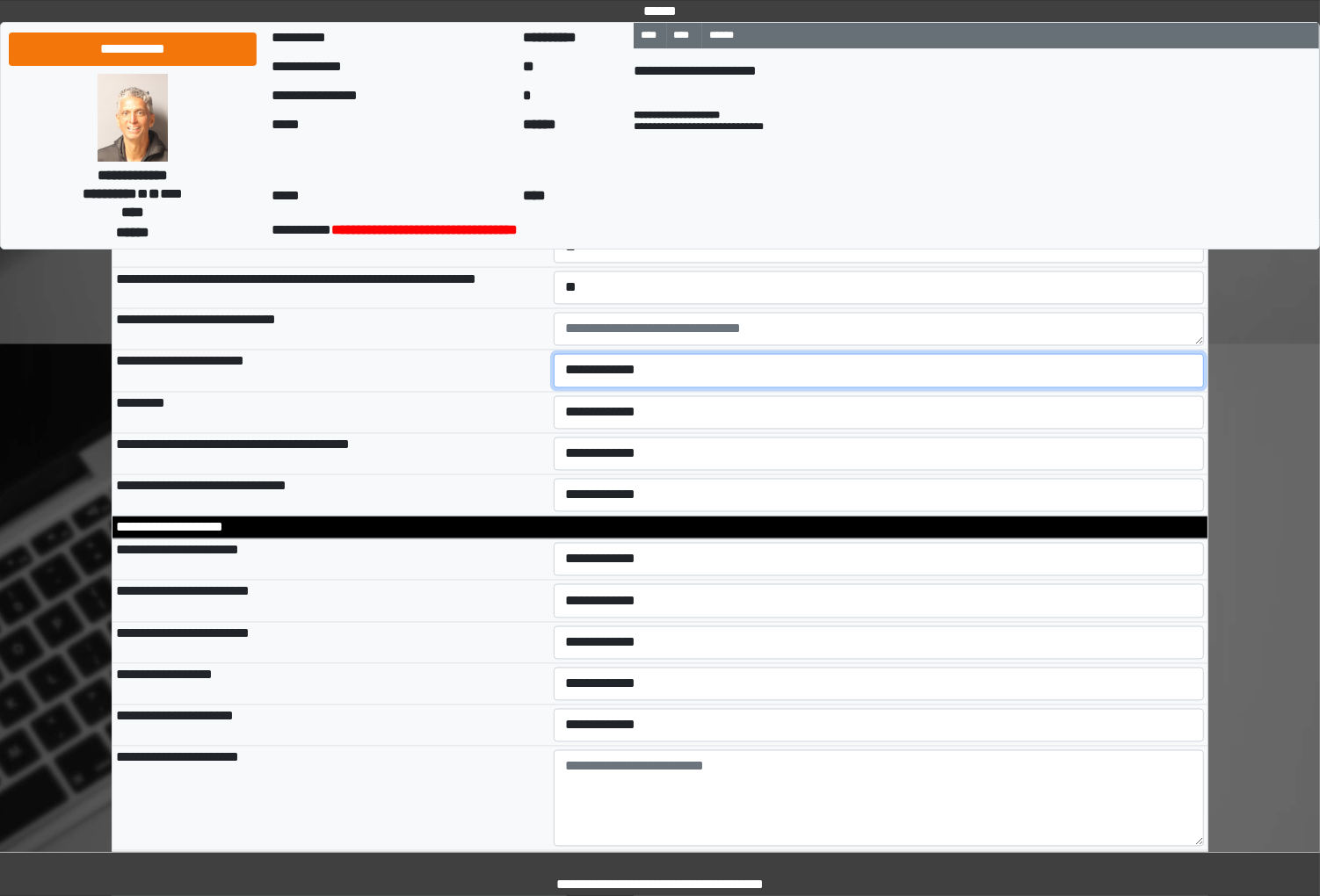 select on "*" 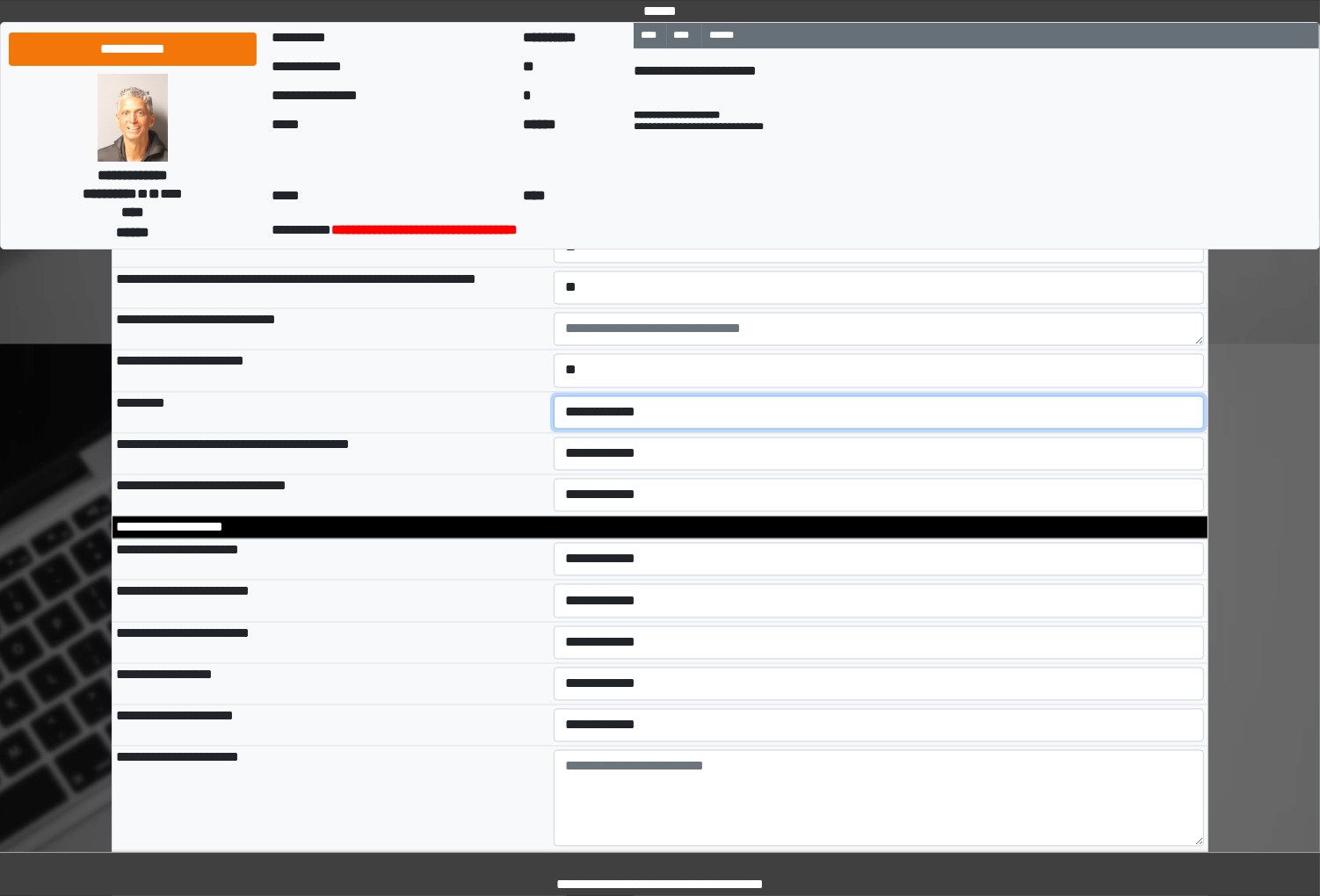 select on "*" 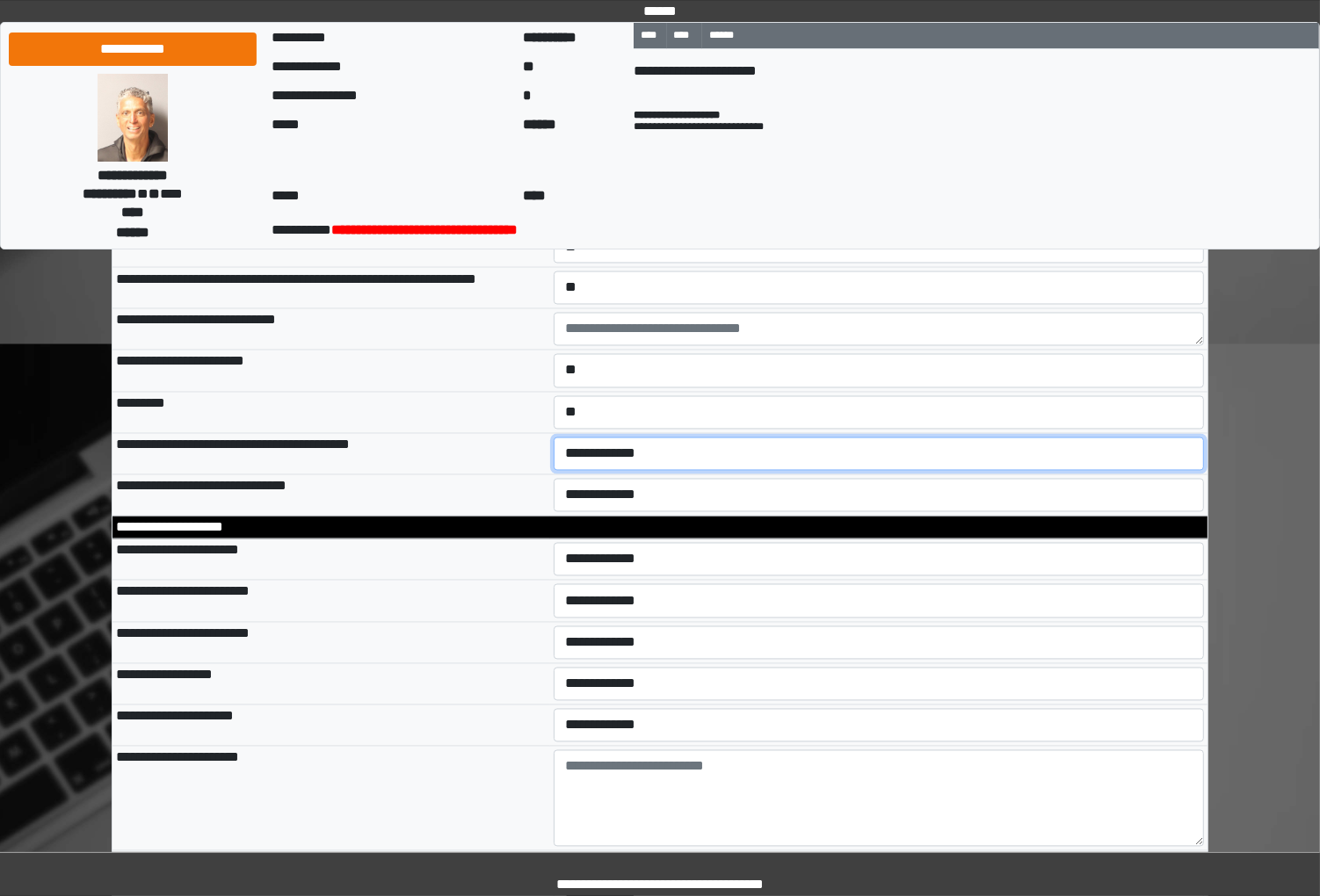 select on "*" 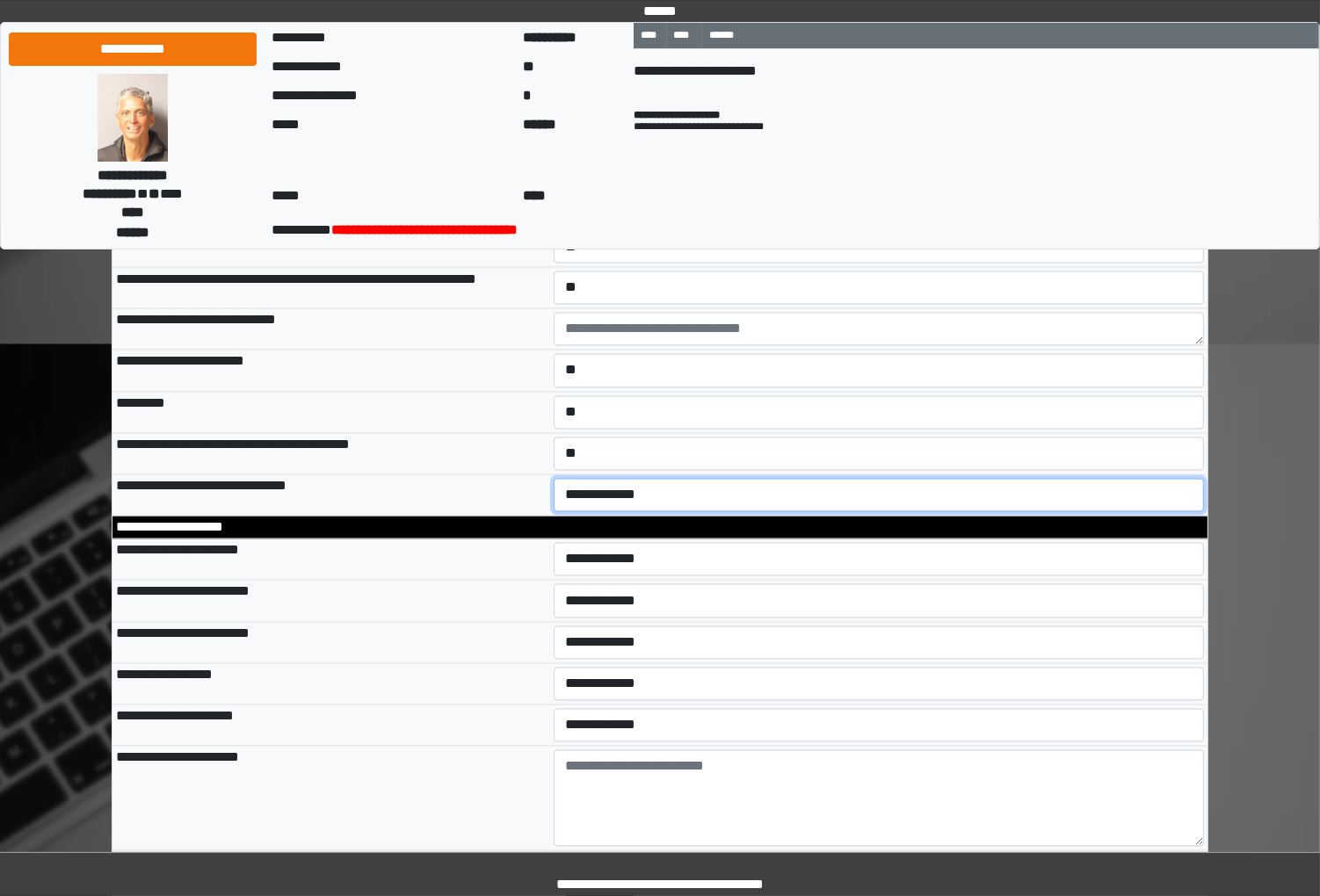 select on "*" 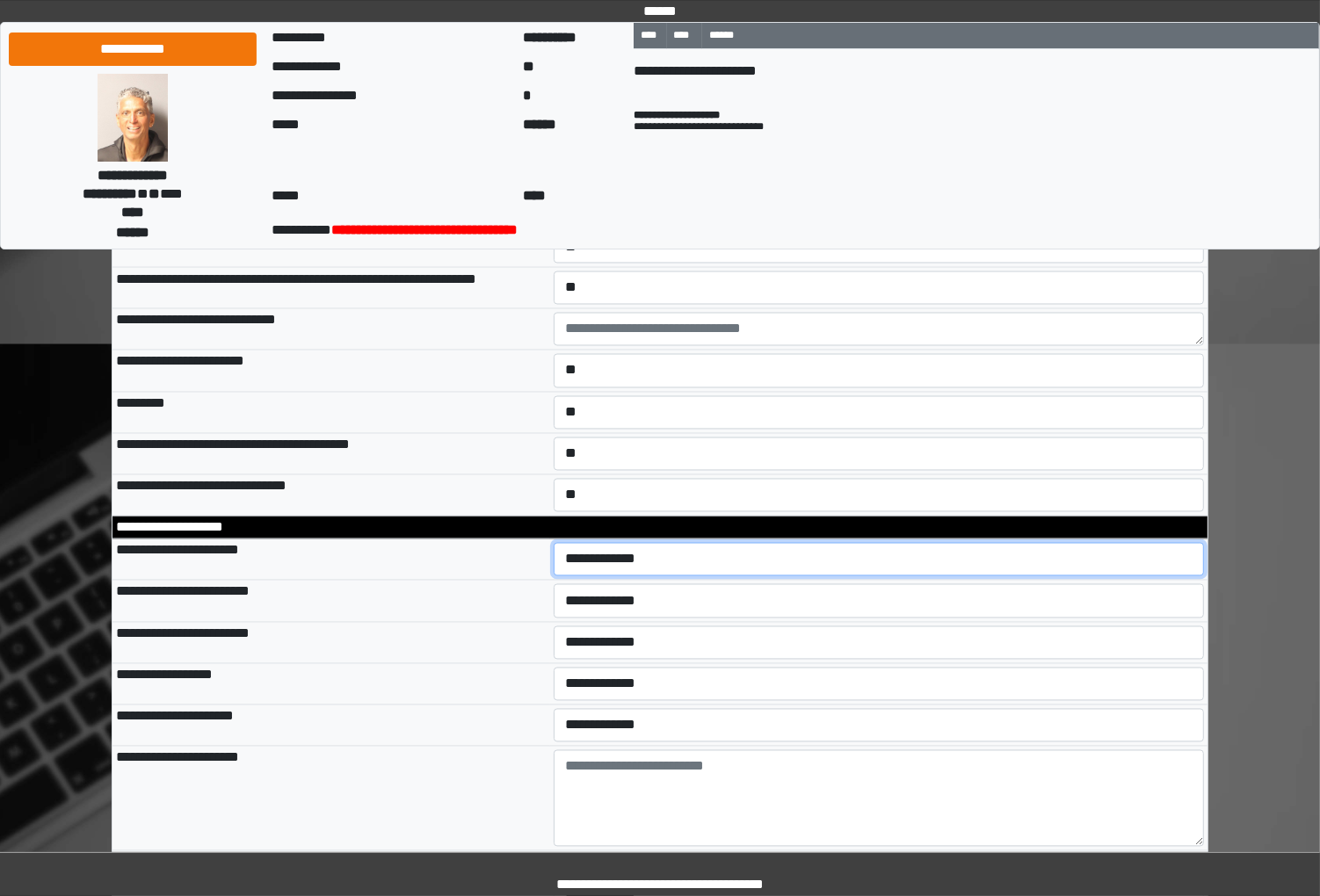 select on "*" 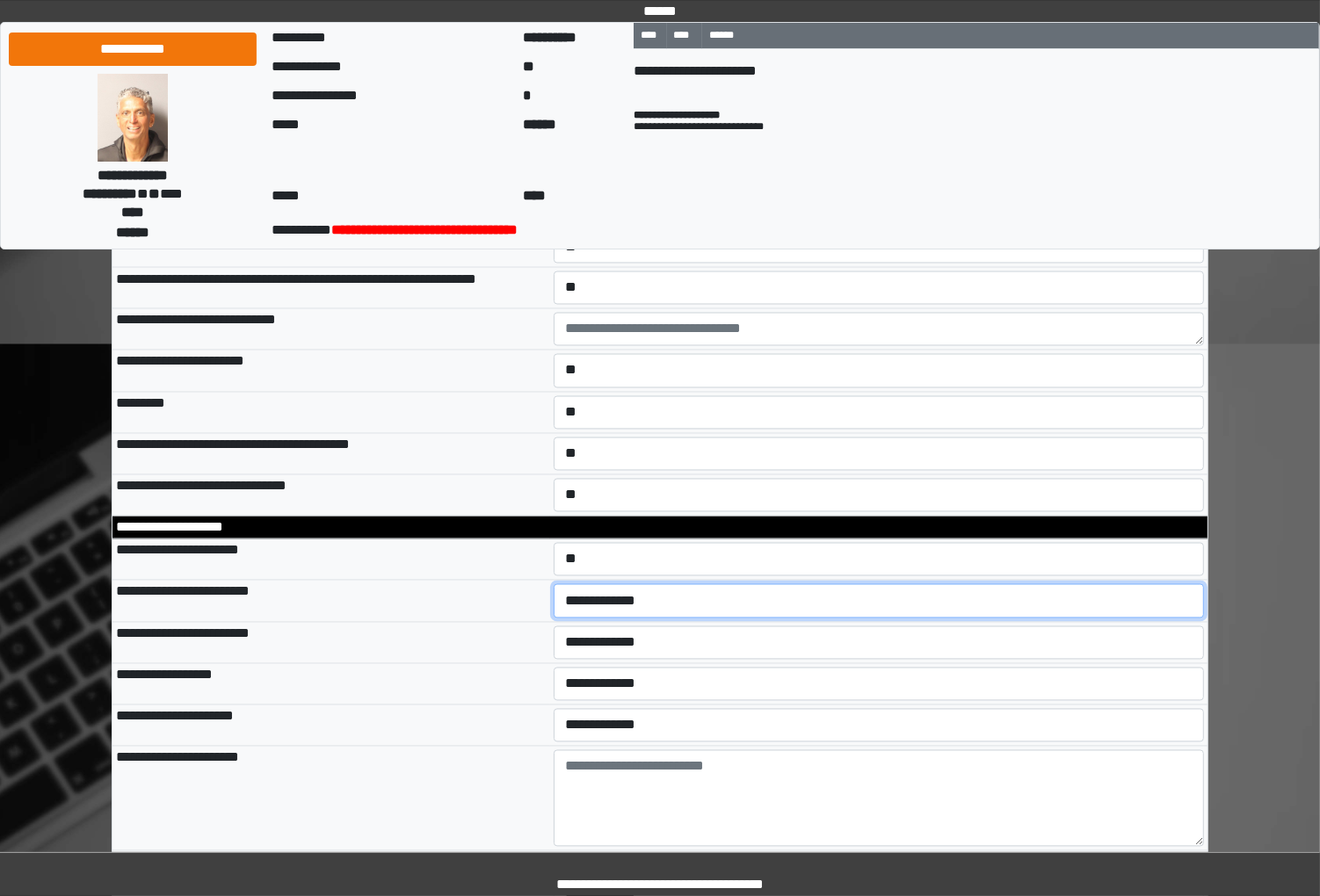 select on "*" 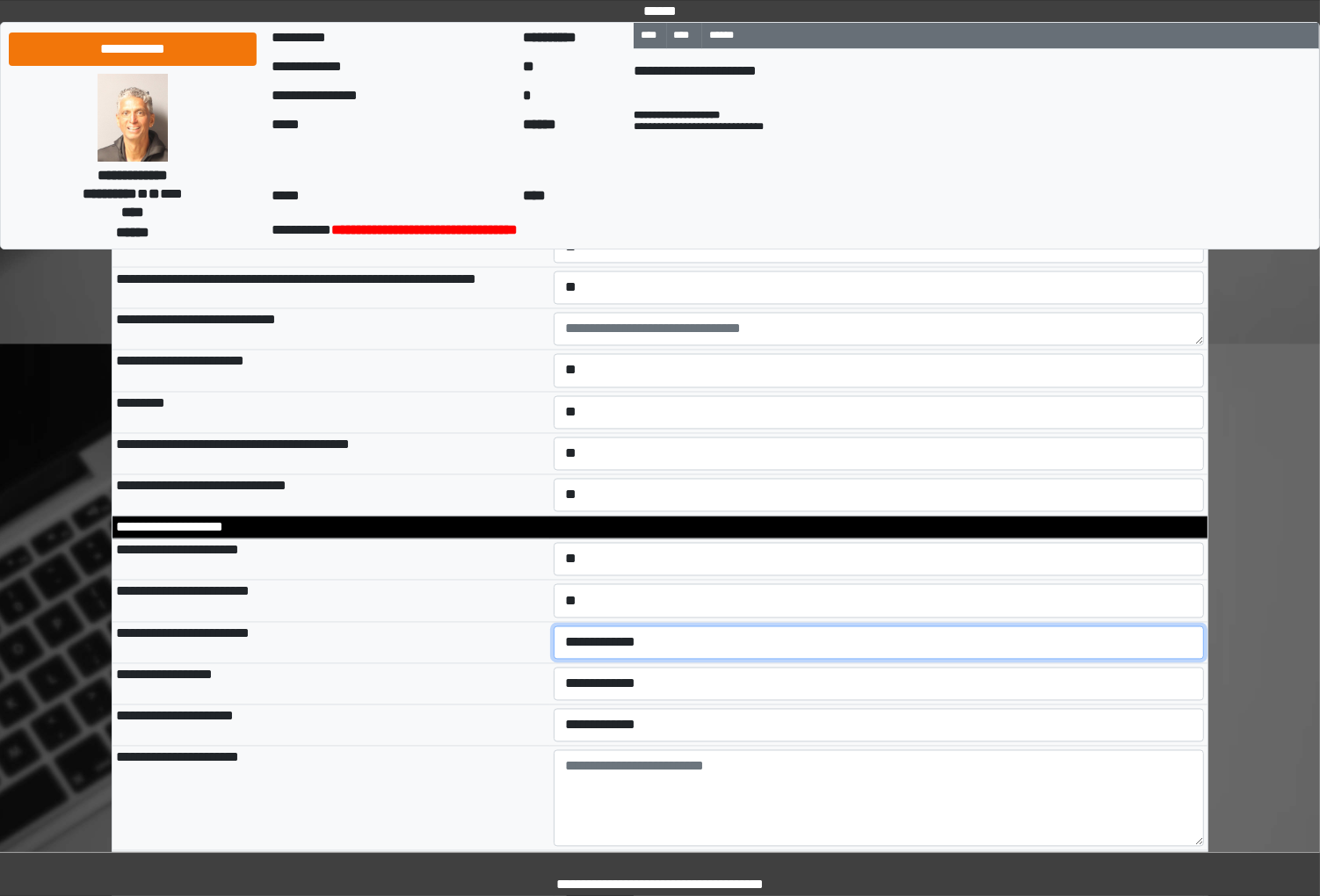 select on "*" 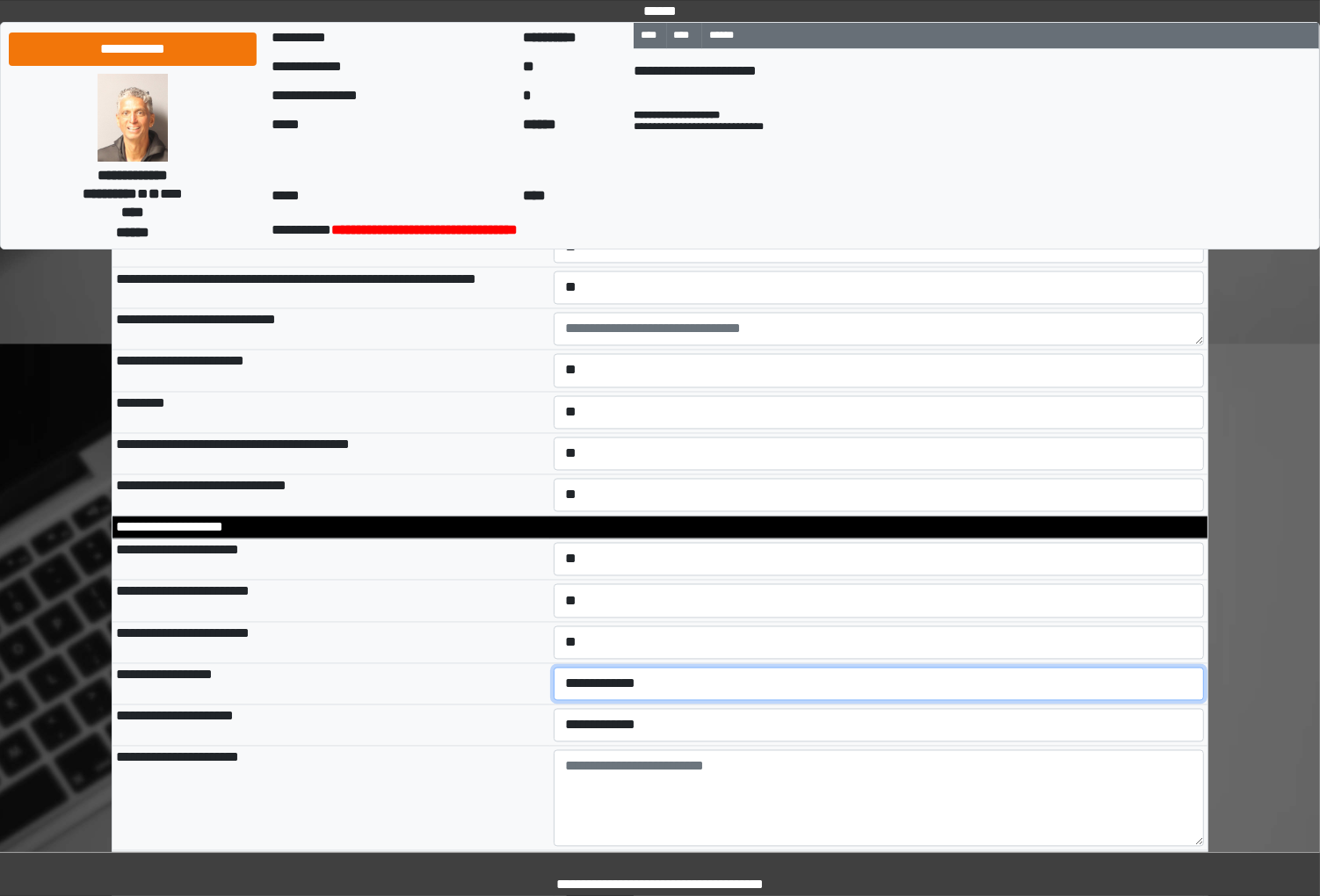select on "*" 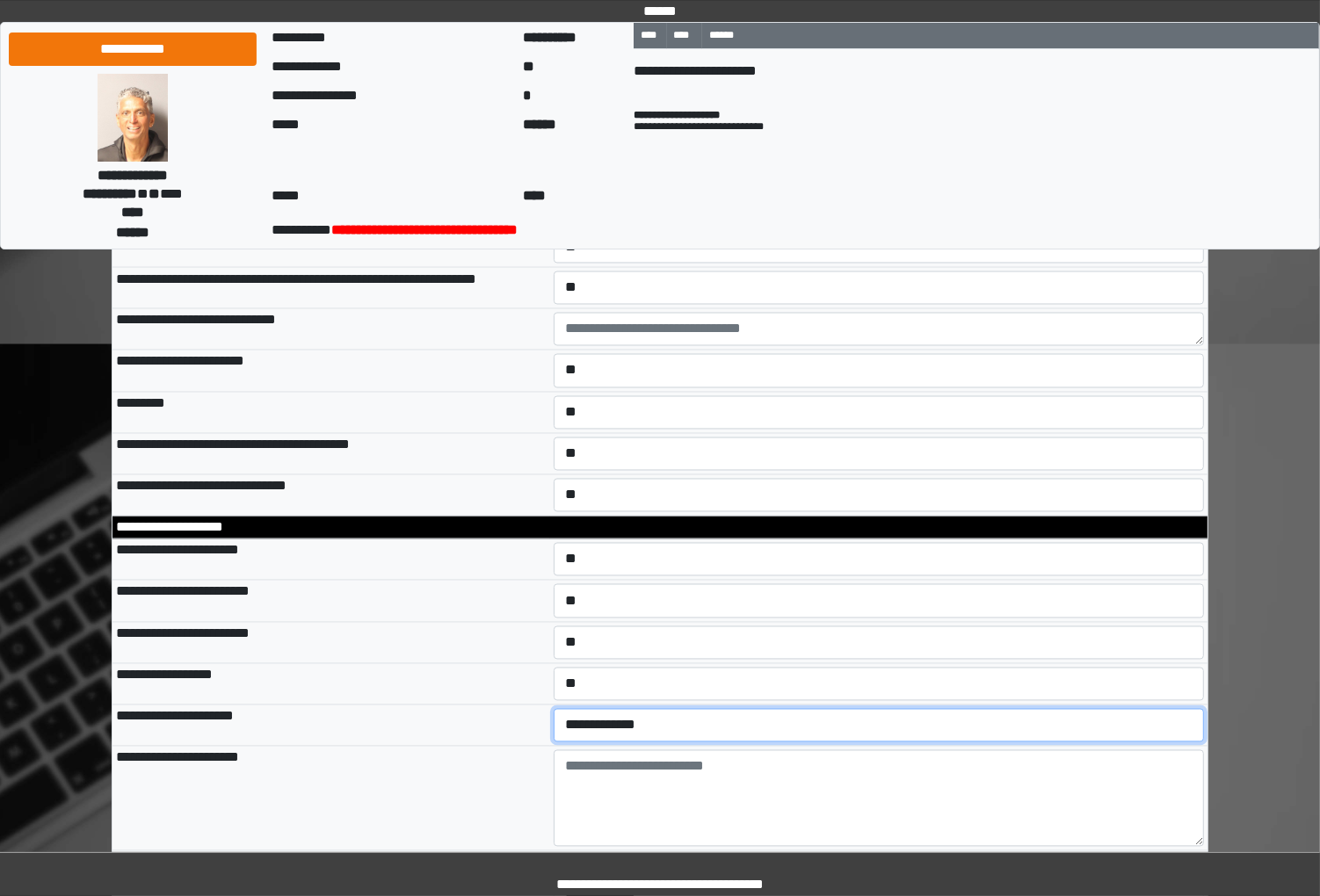 select on "*" 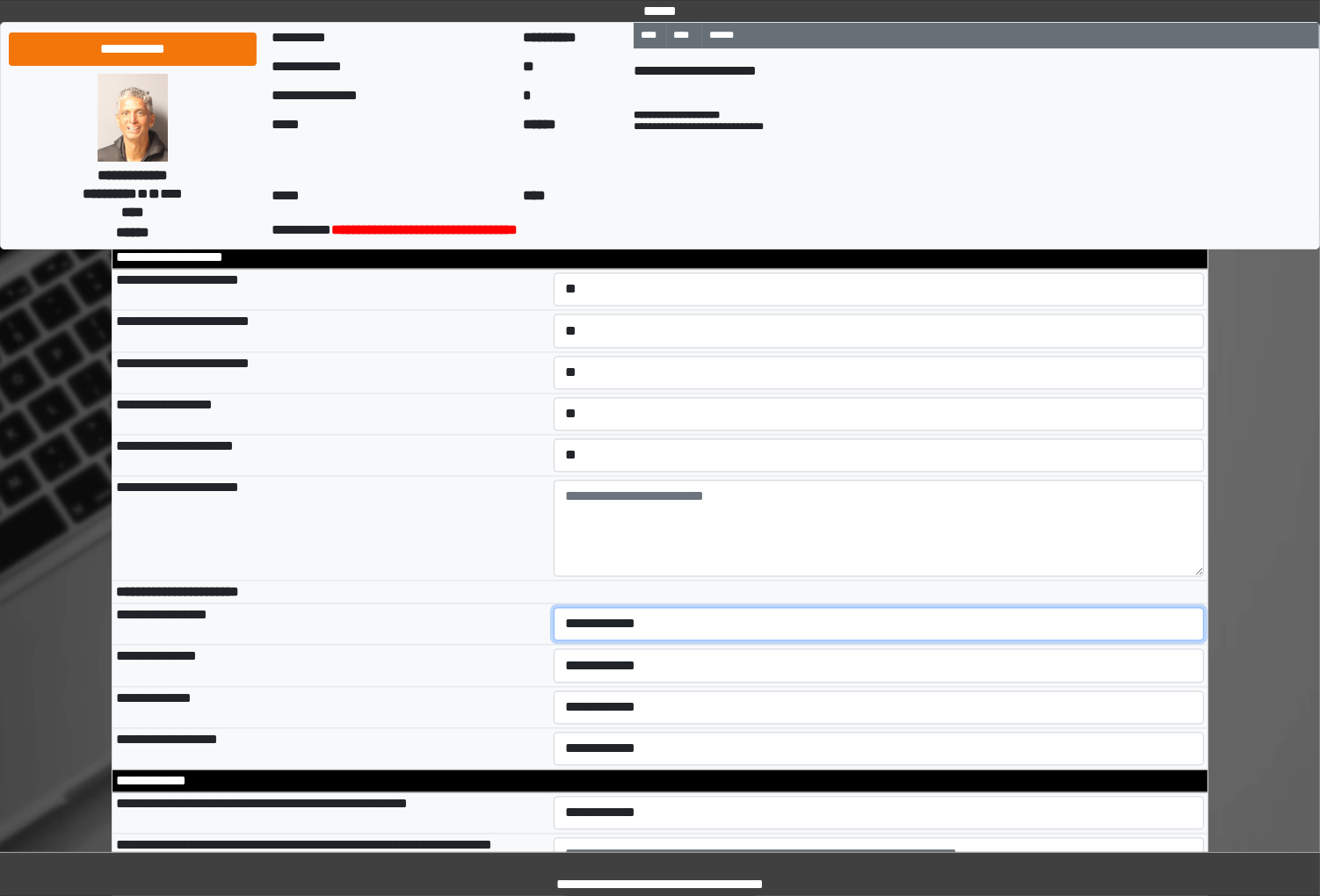 select on "*" 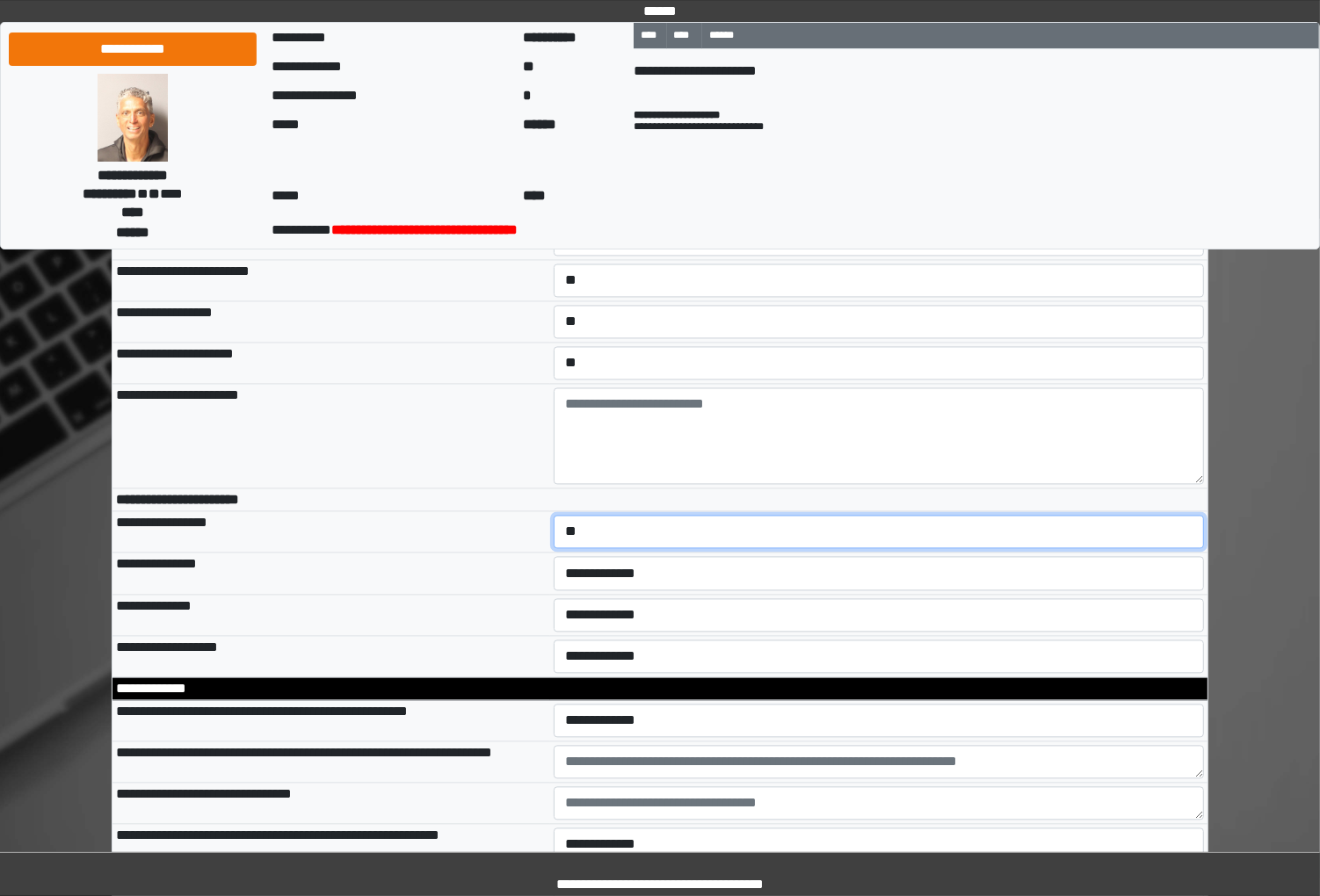 scroll, scrollTop: 9108, scrollLeft: 0, axis: vertical 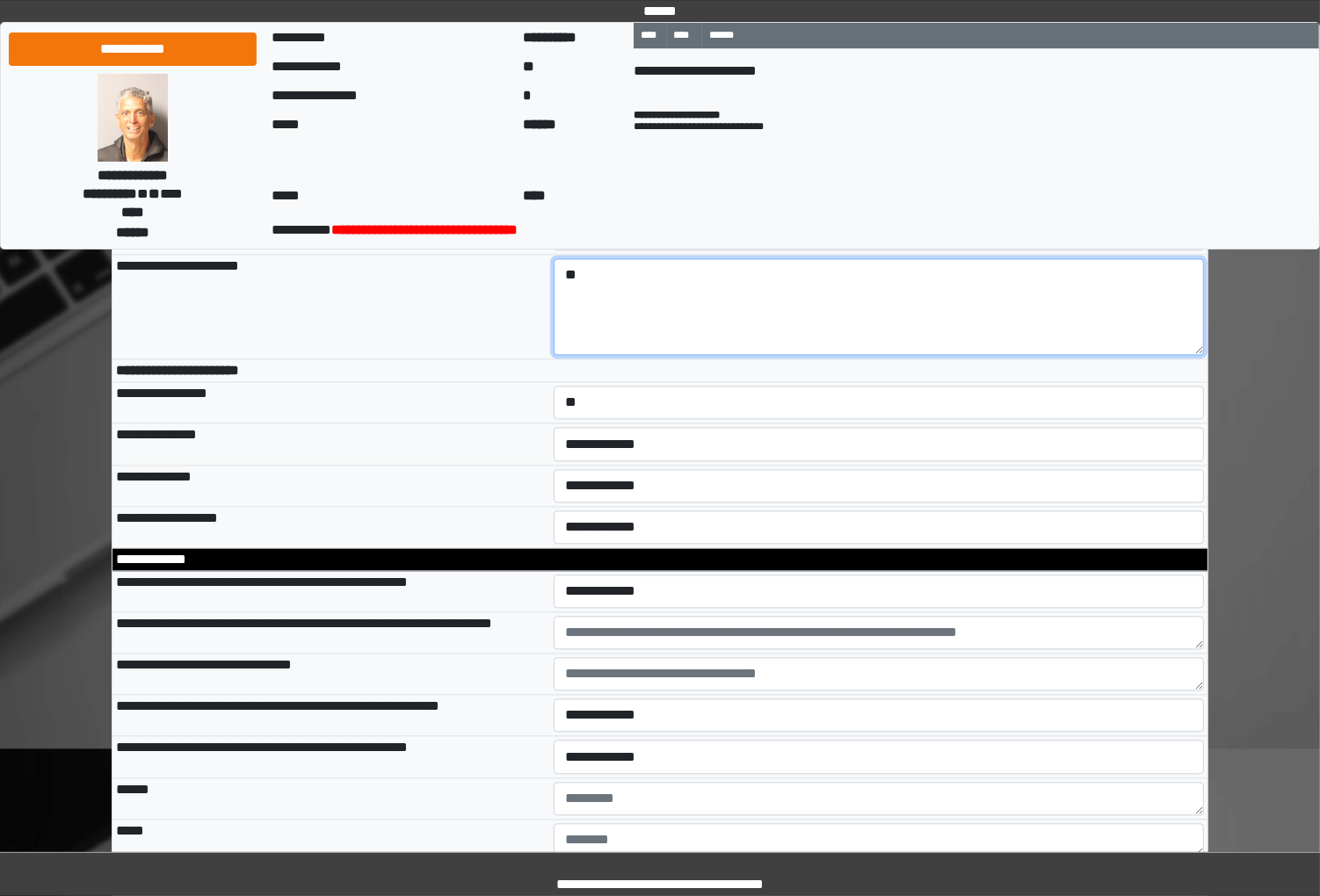 type on "*" 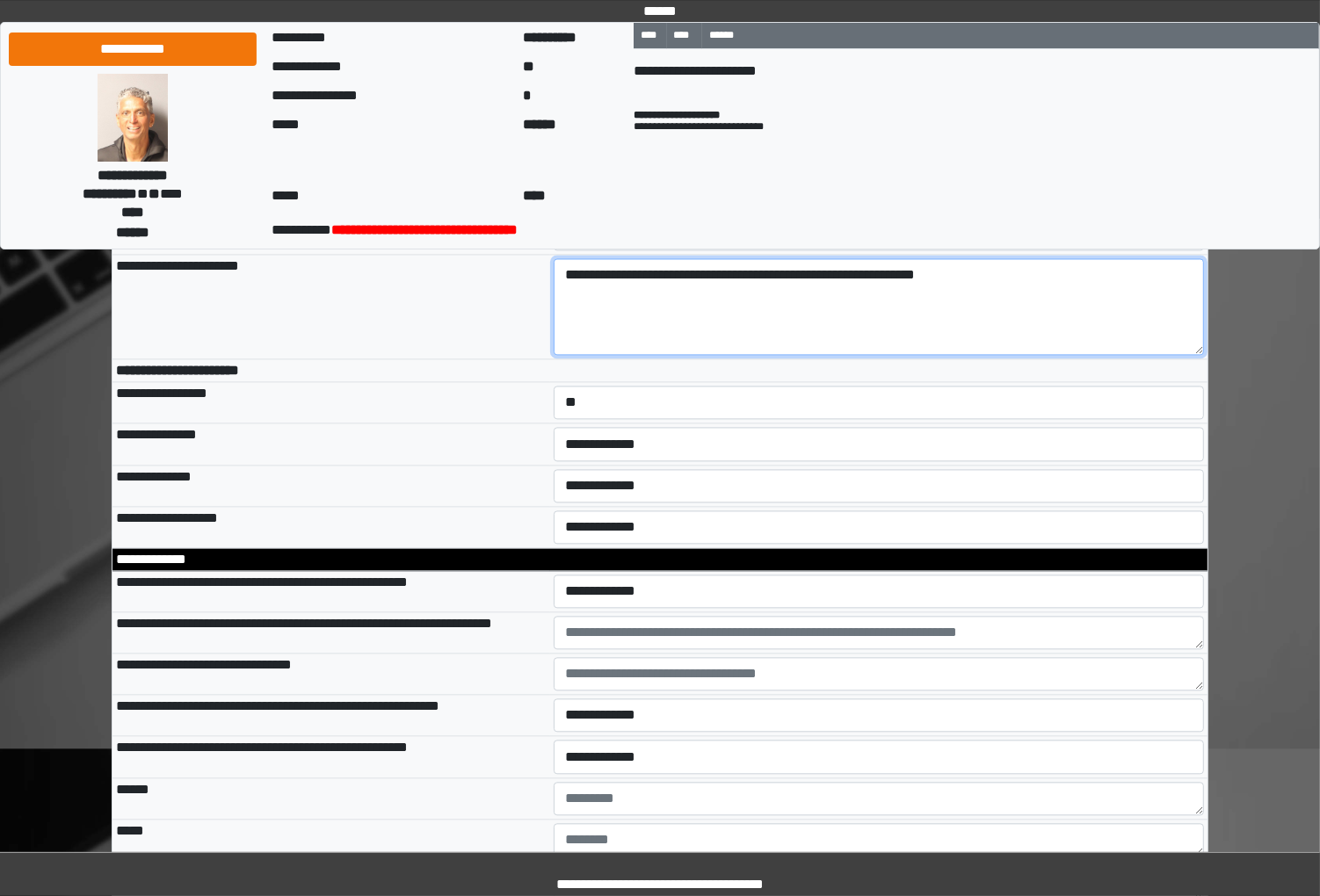 type on "**********" 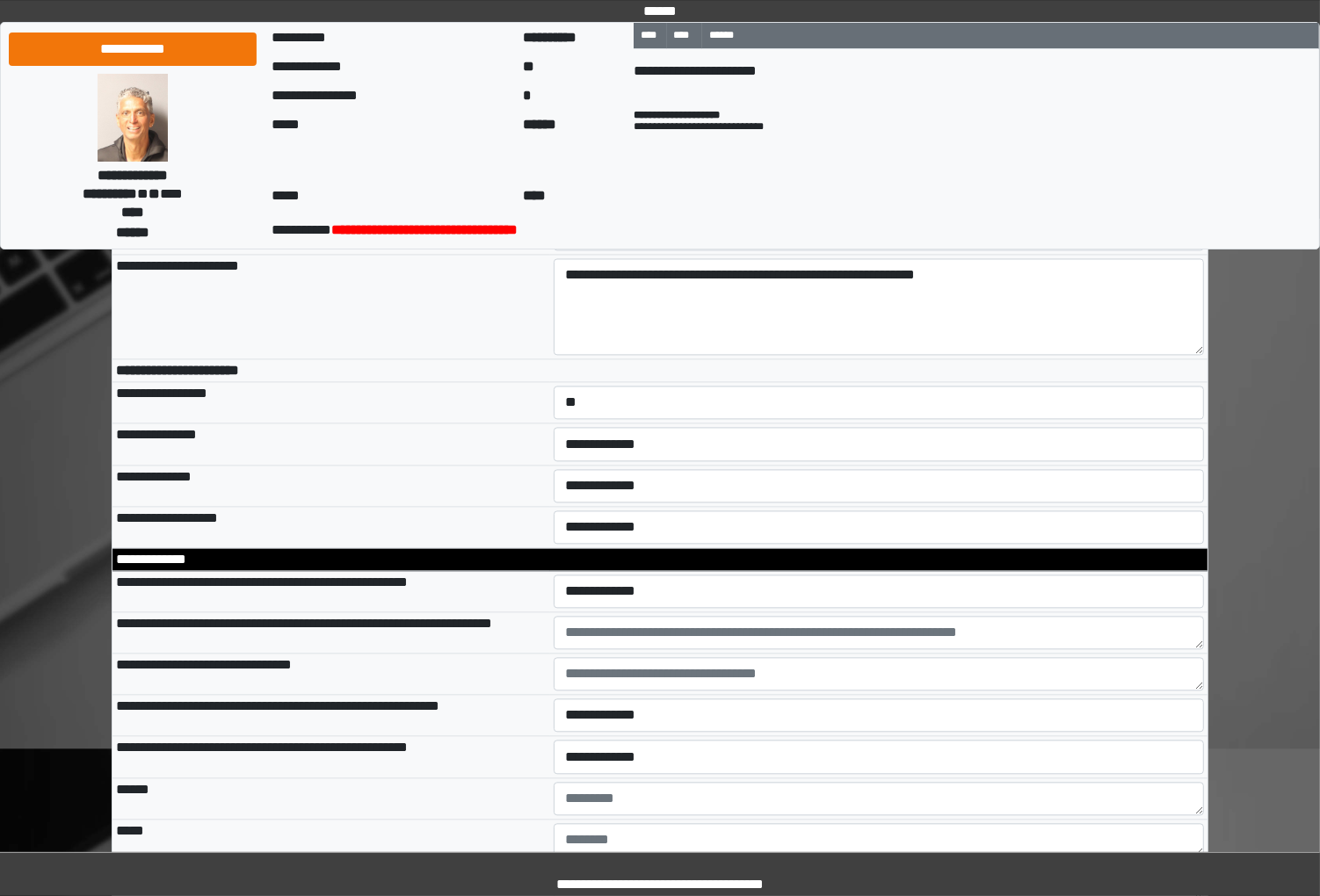 click on "**********" at bounding box center [878, 151] 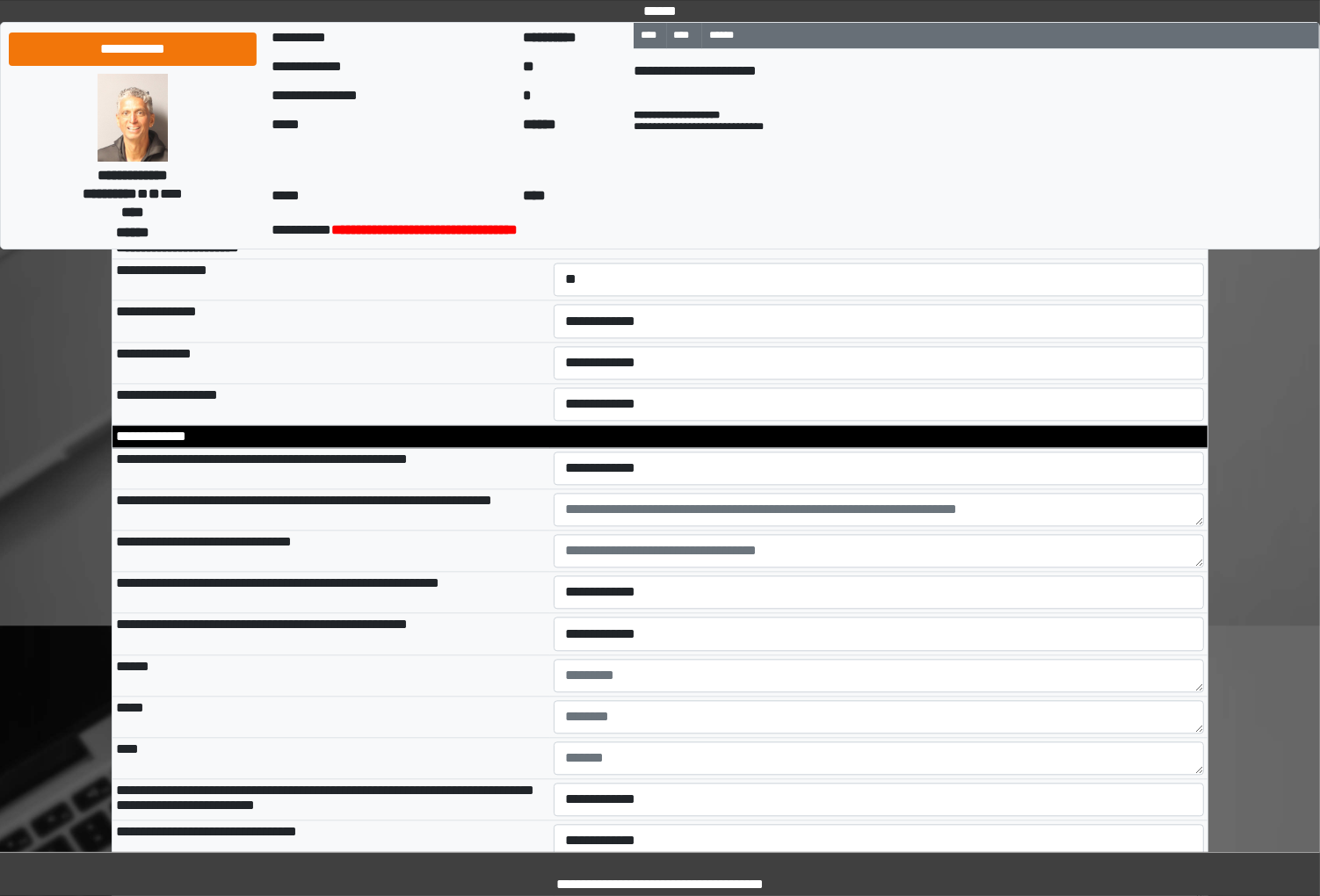 scroll, scrollTop: 9401, scrollLeft: 0, axis: vertical 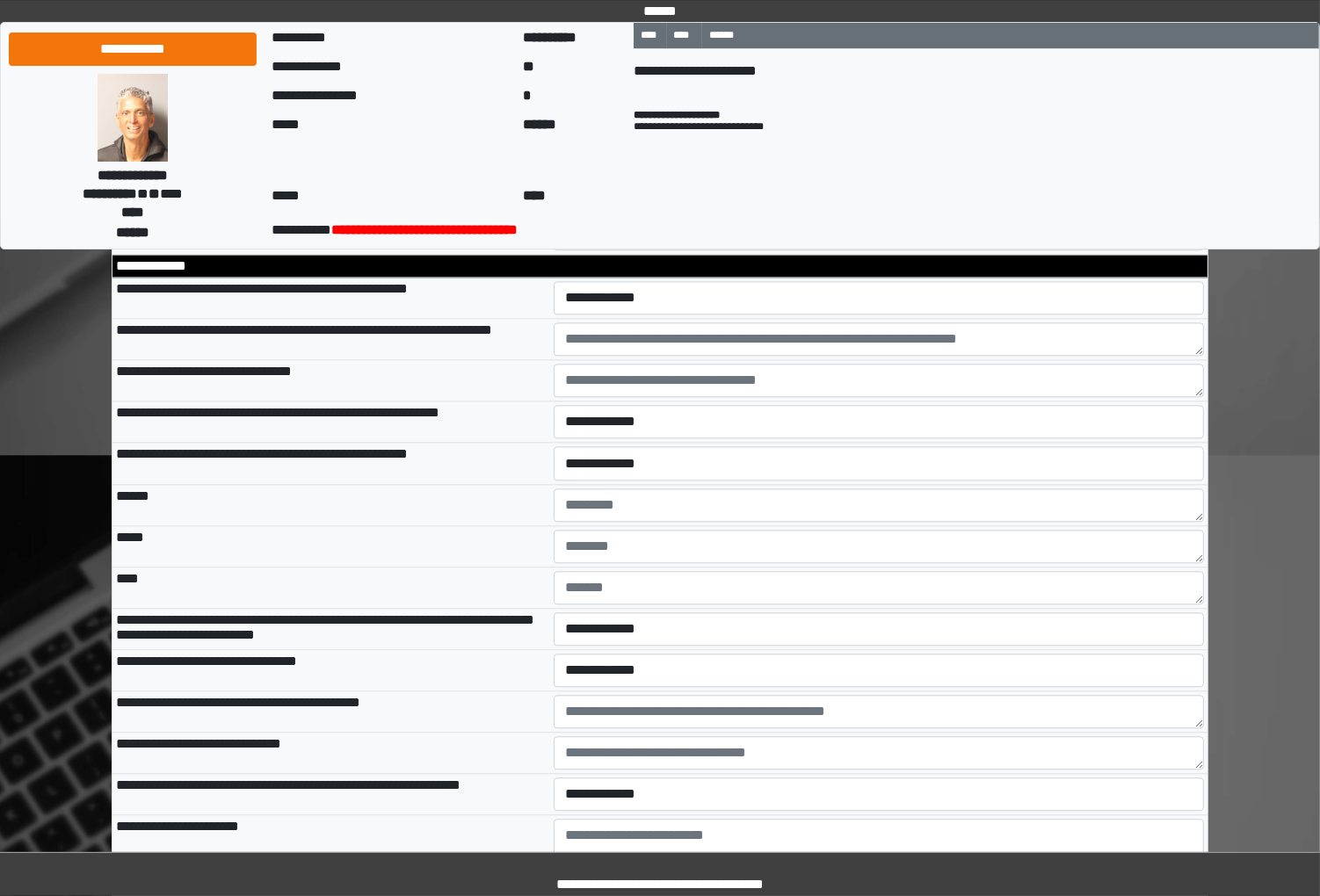 click on "**********" at bounding box center [878, 150] 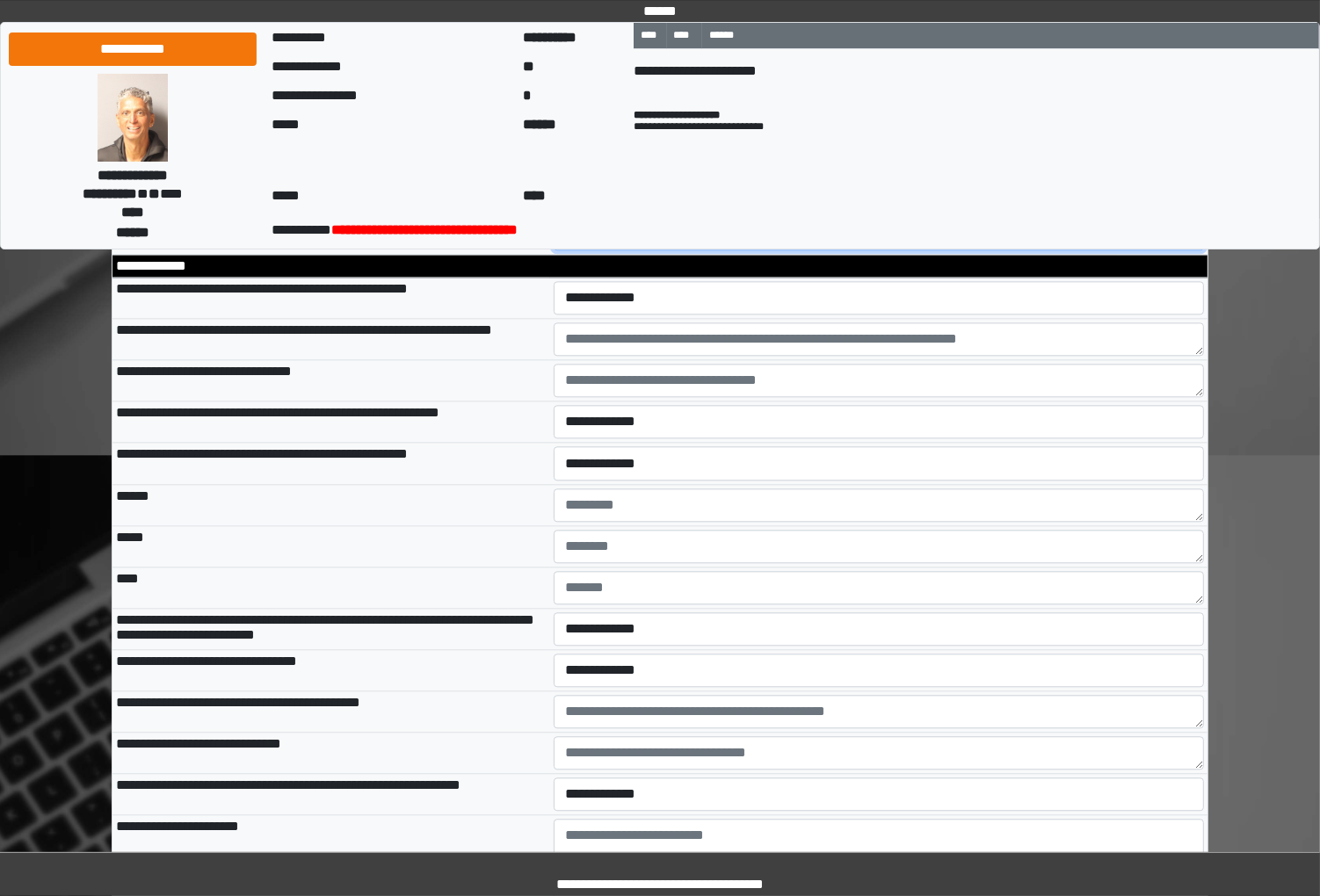 select on "*" 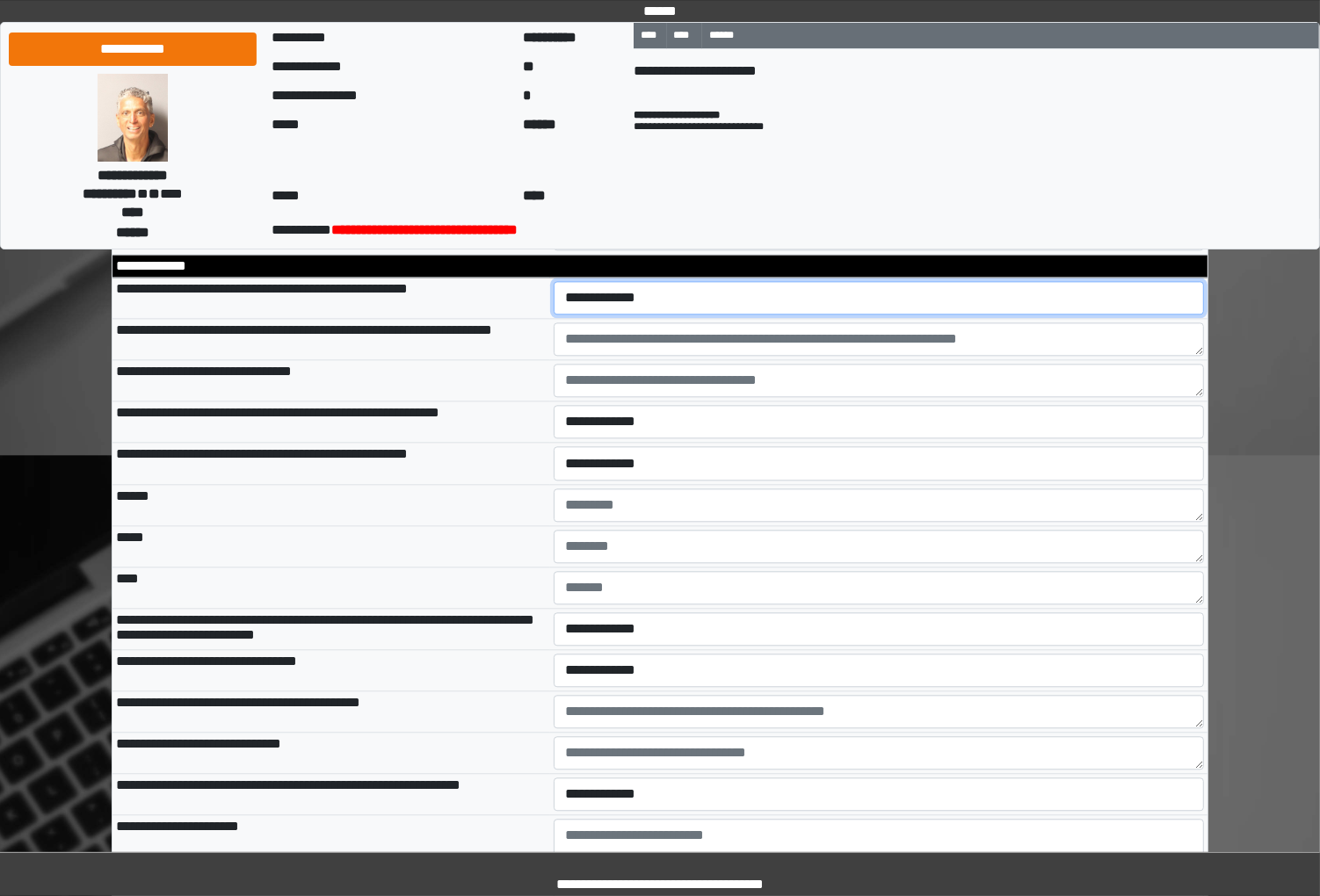 select on "*" 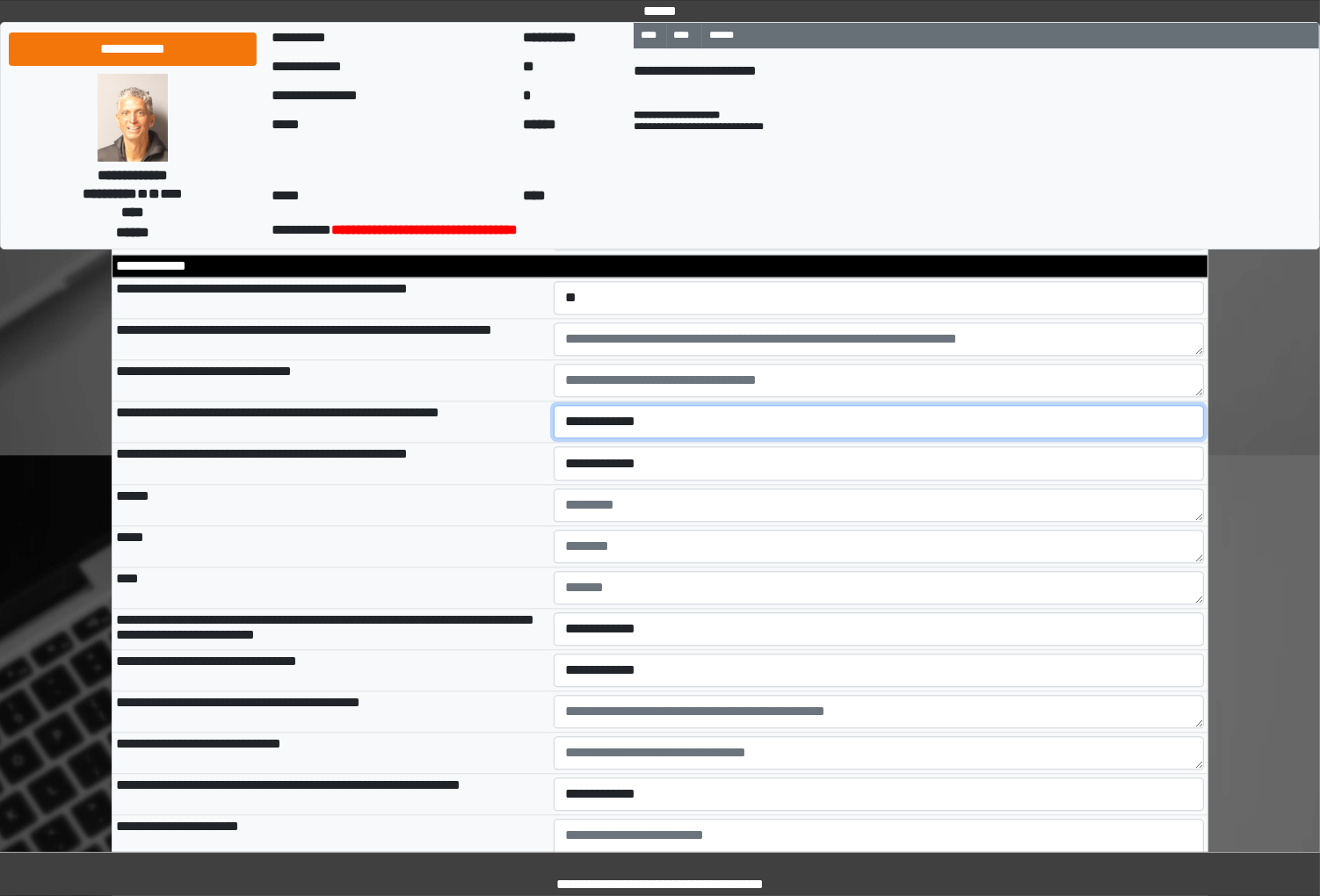 select on "*" 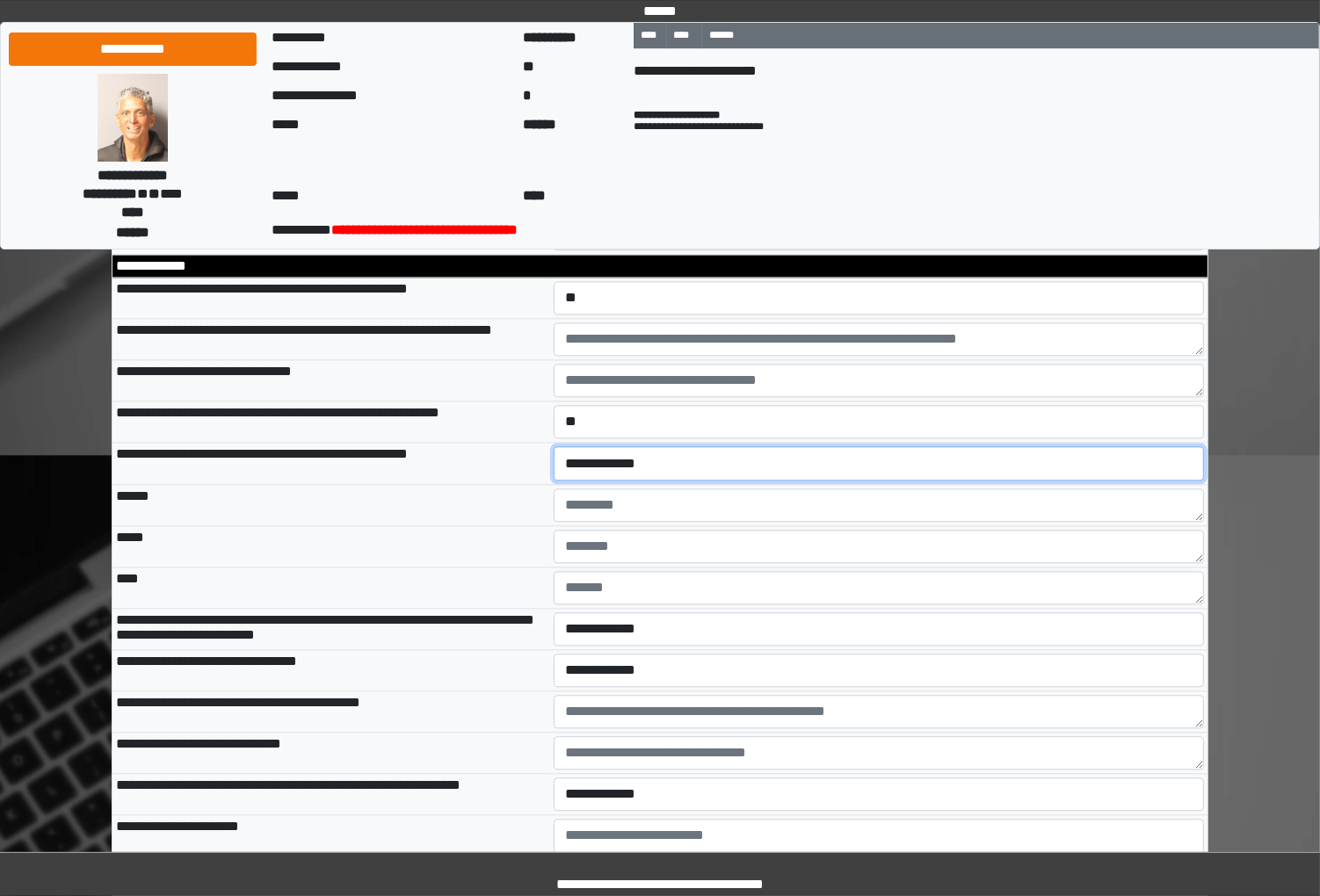 select on "*" 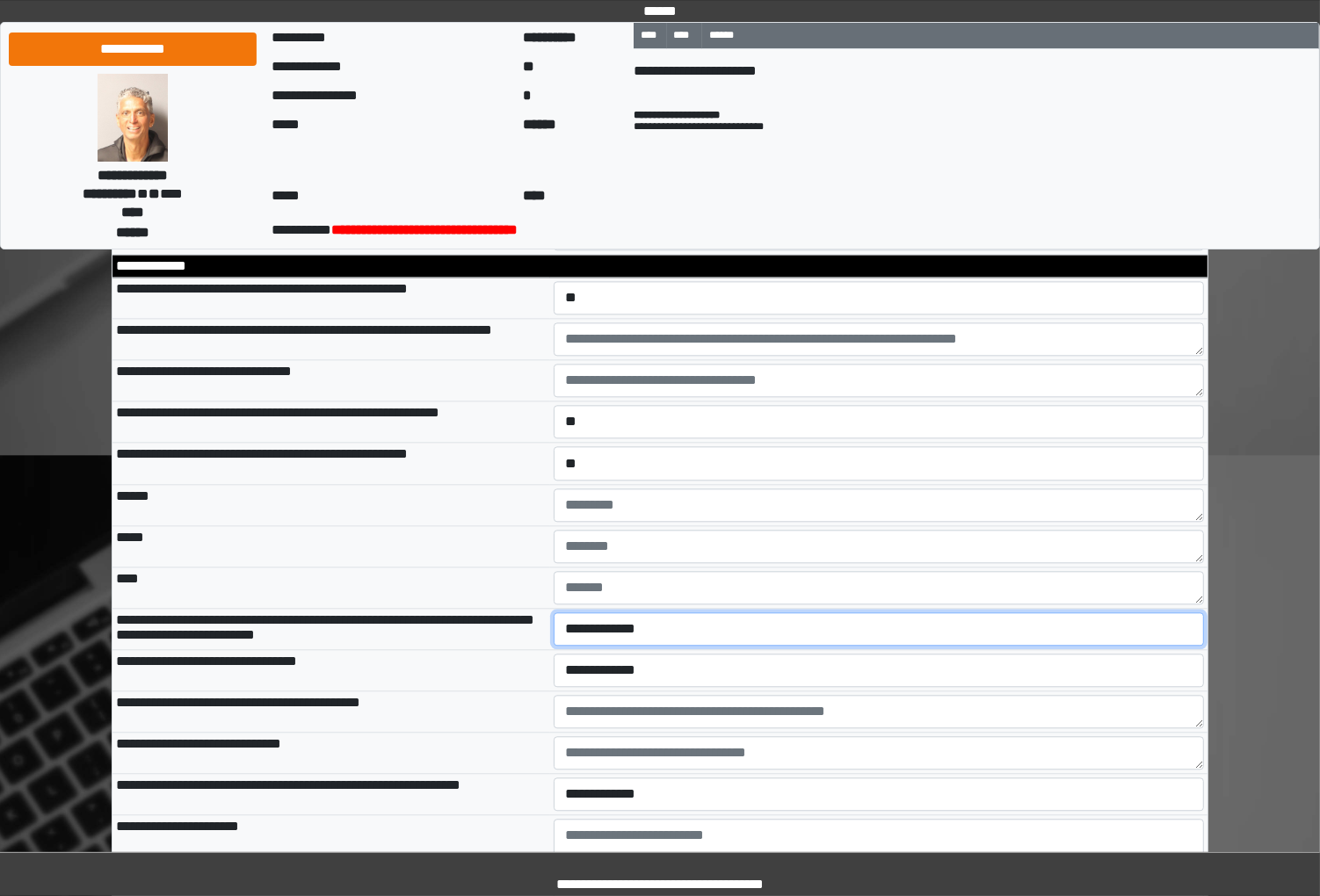 select on "*" 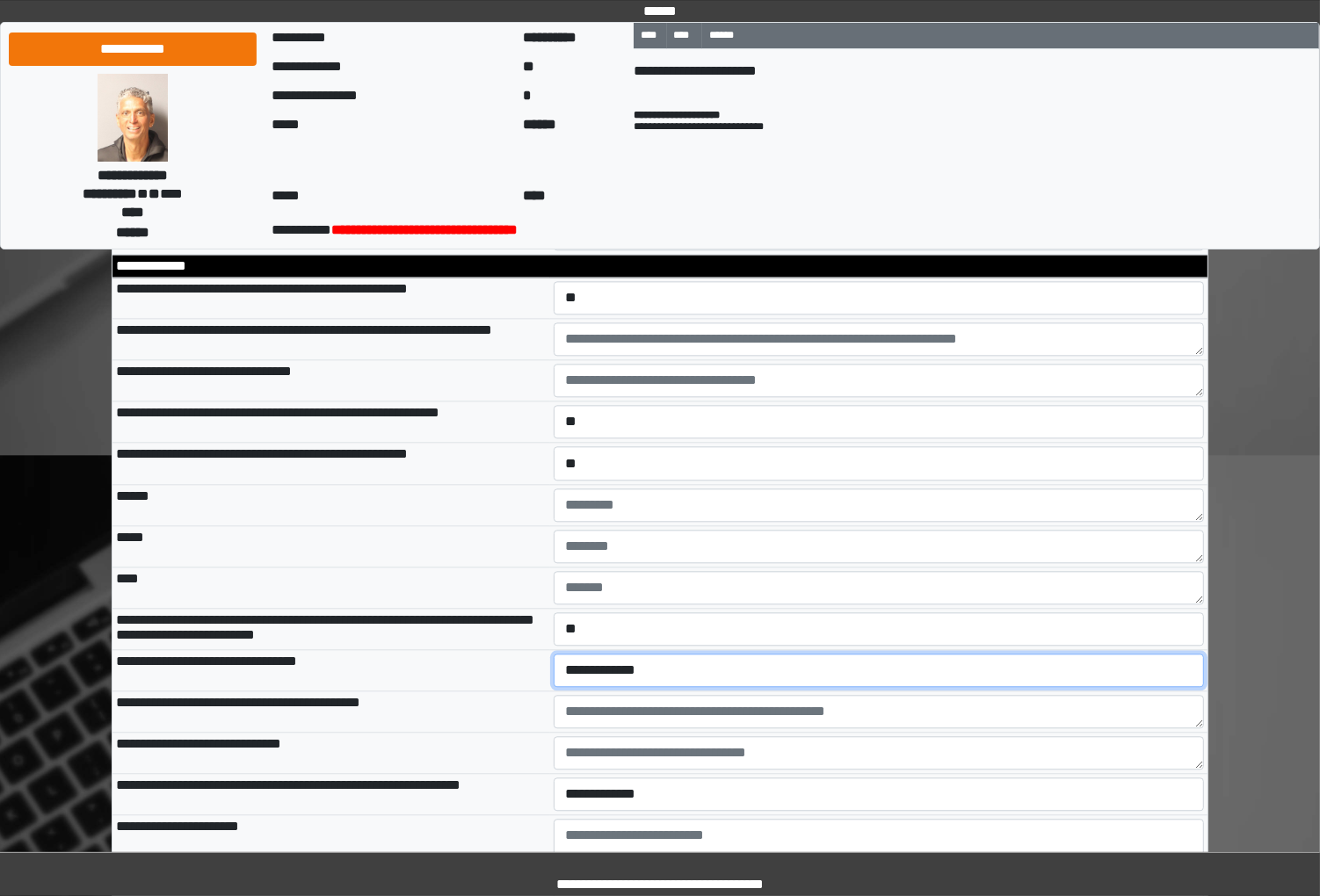 select on "*" 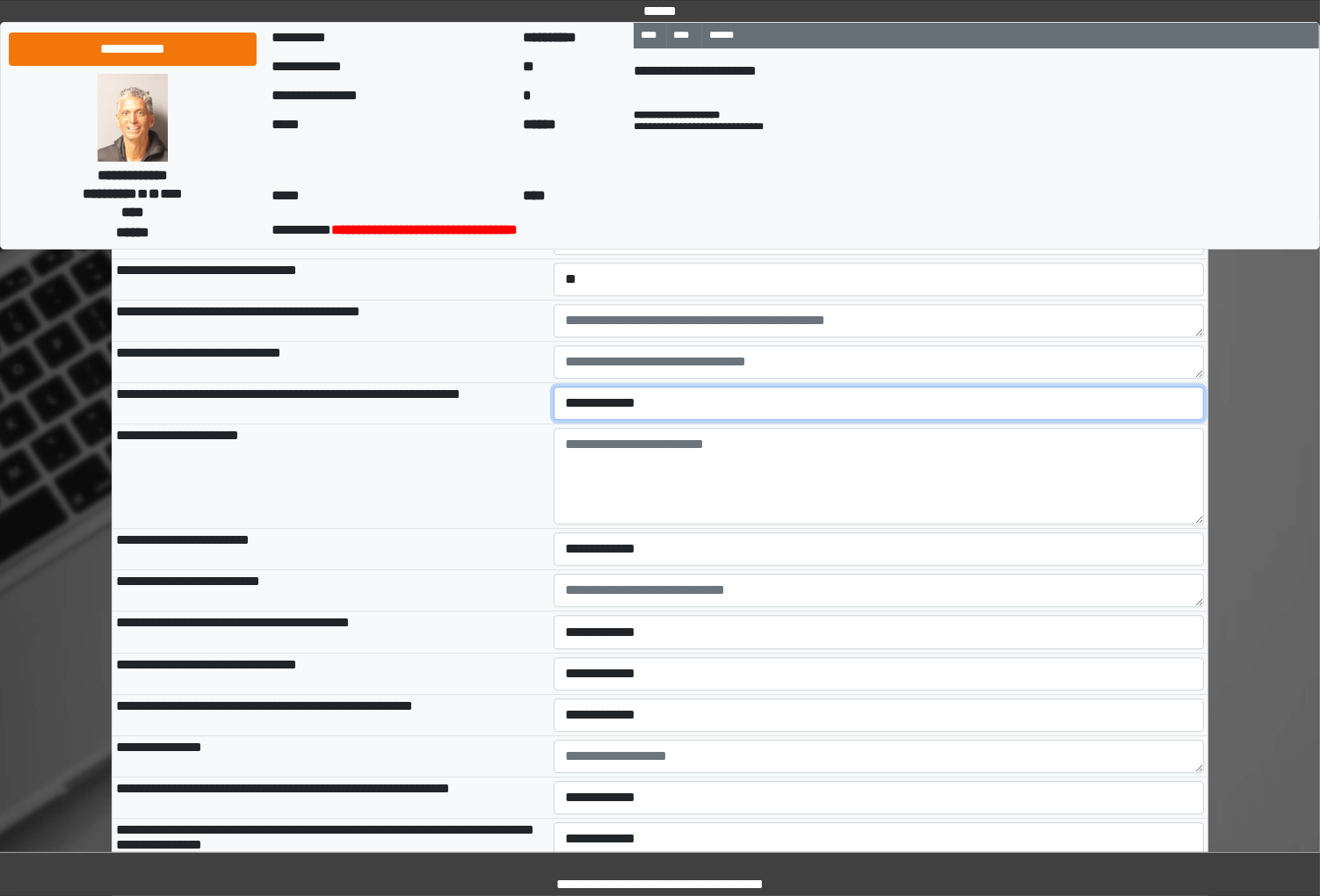 select on "*" 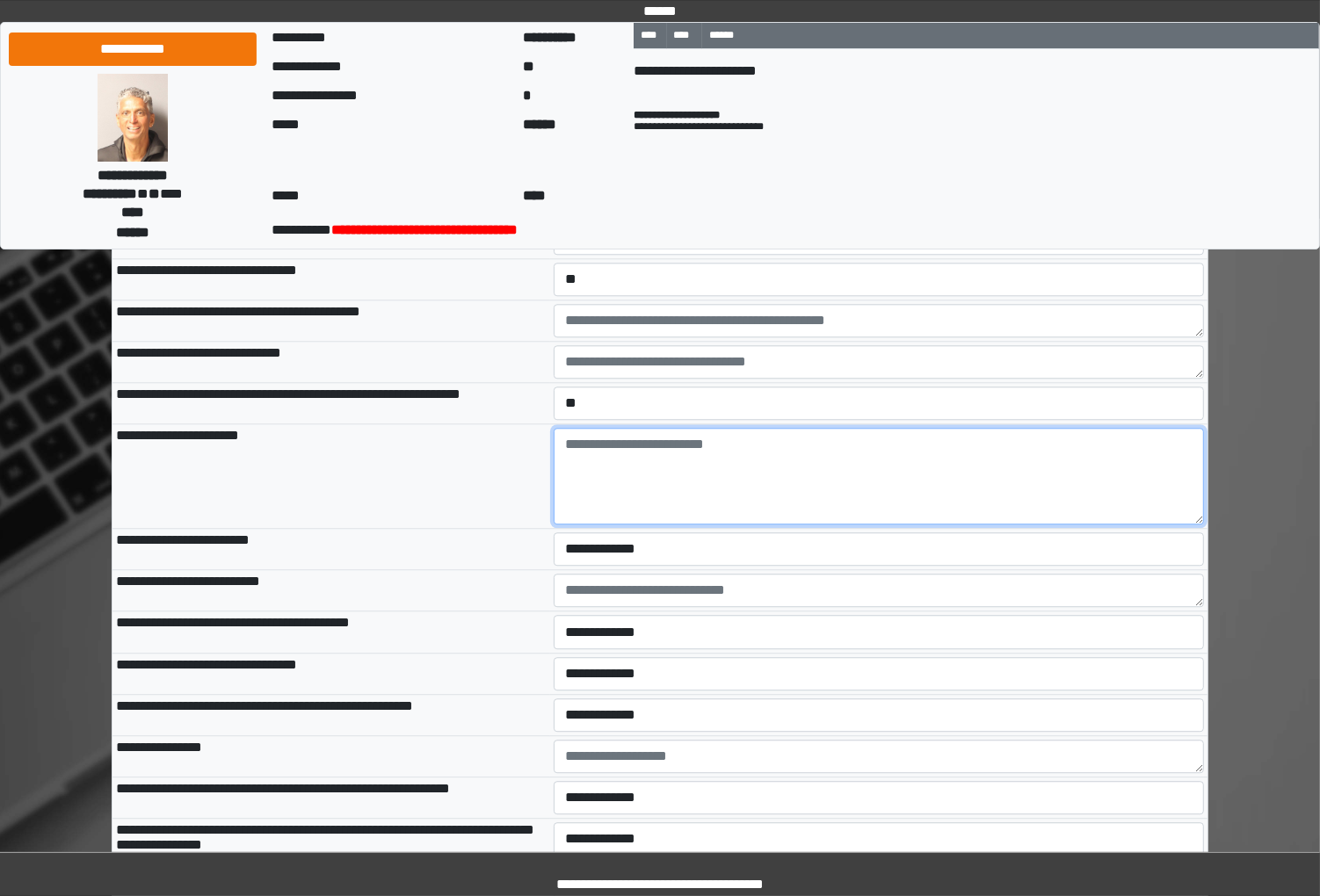 scroll, scrollTop: 9896, scrollLeft: 0, axis: vertical 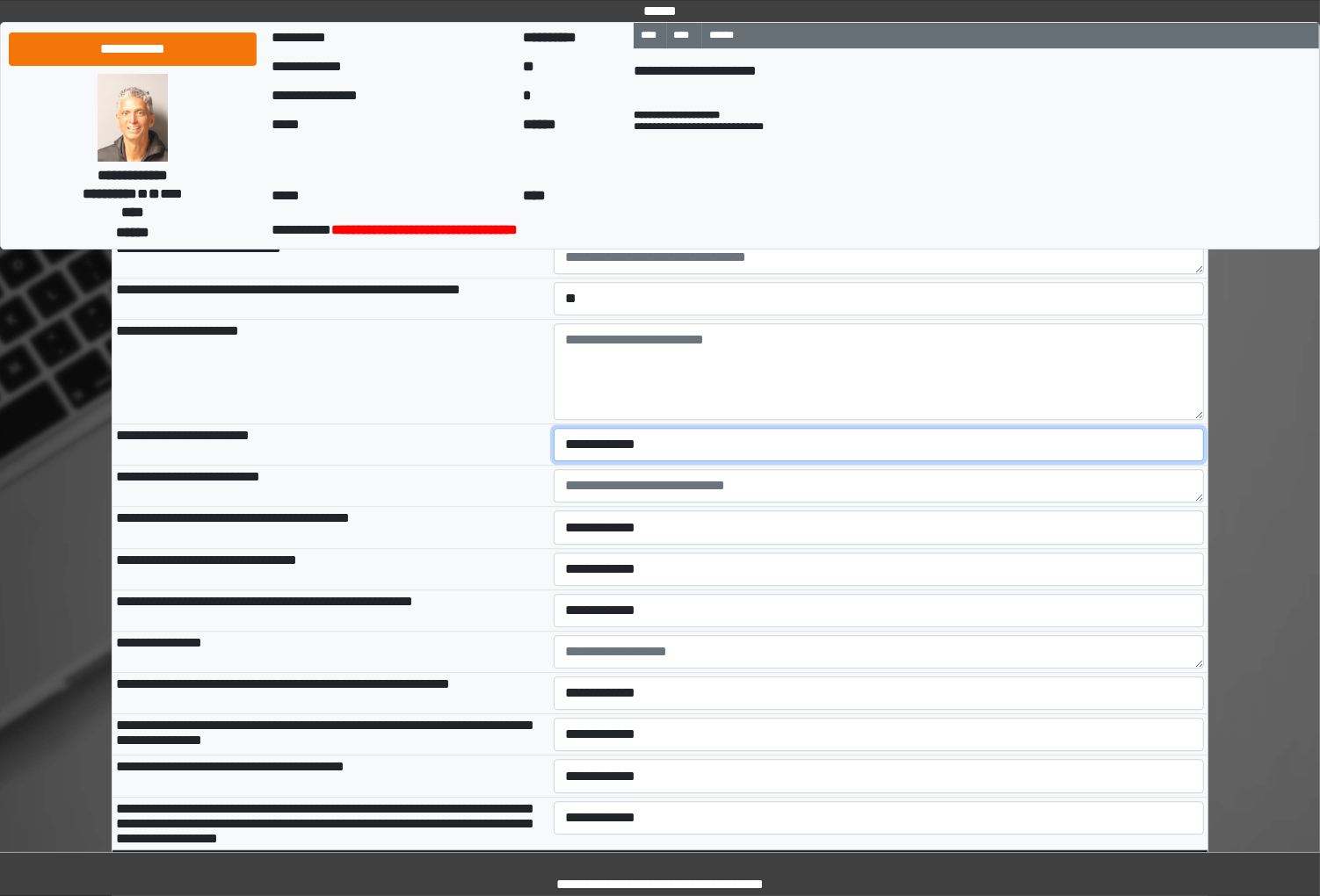 select on "*" 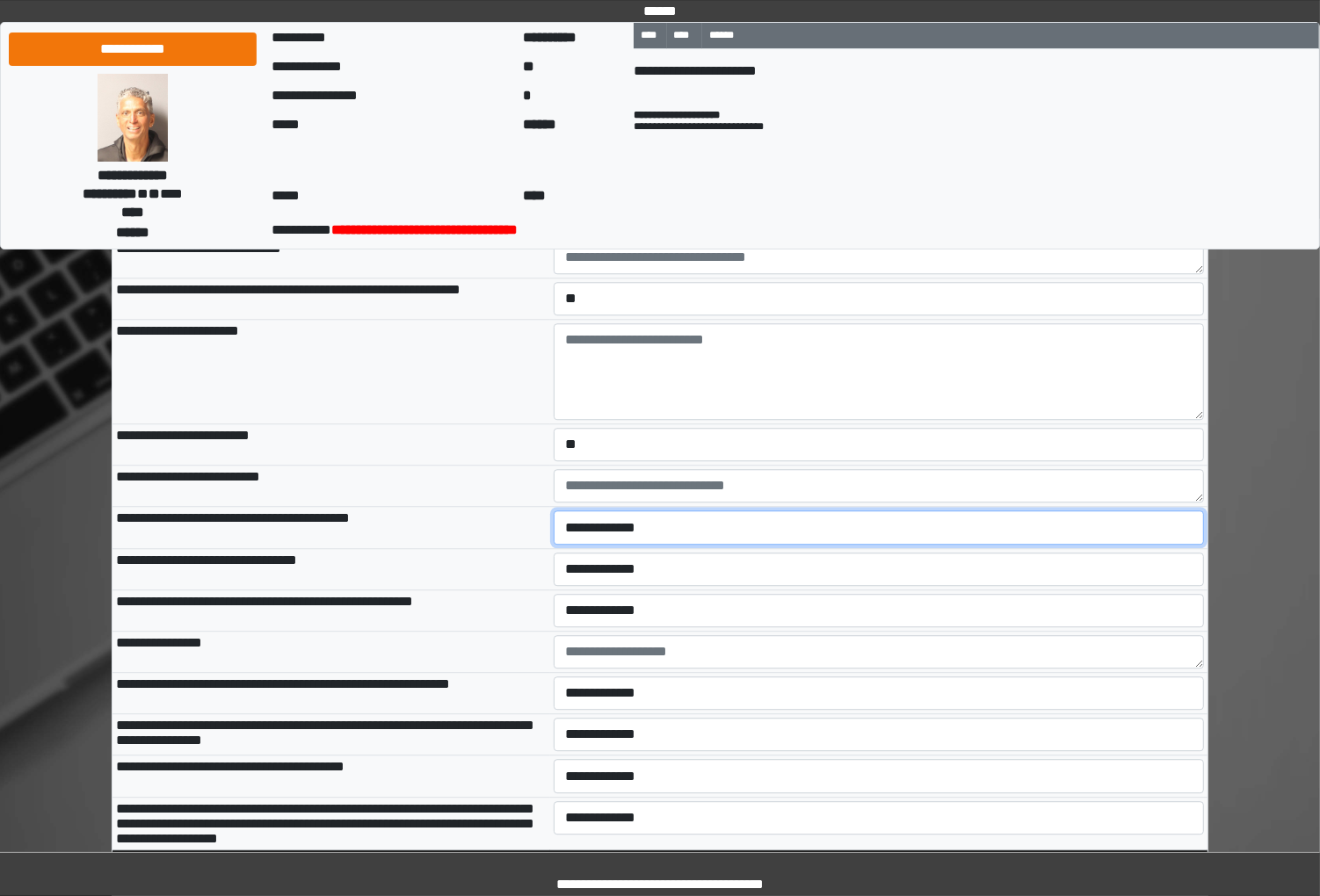 select on "*" 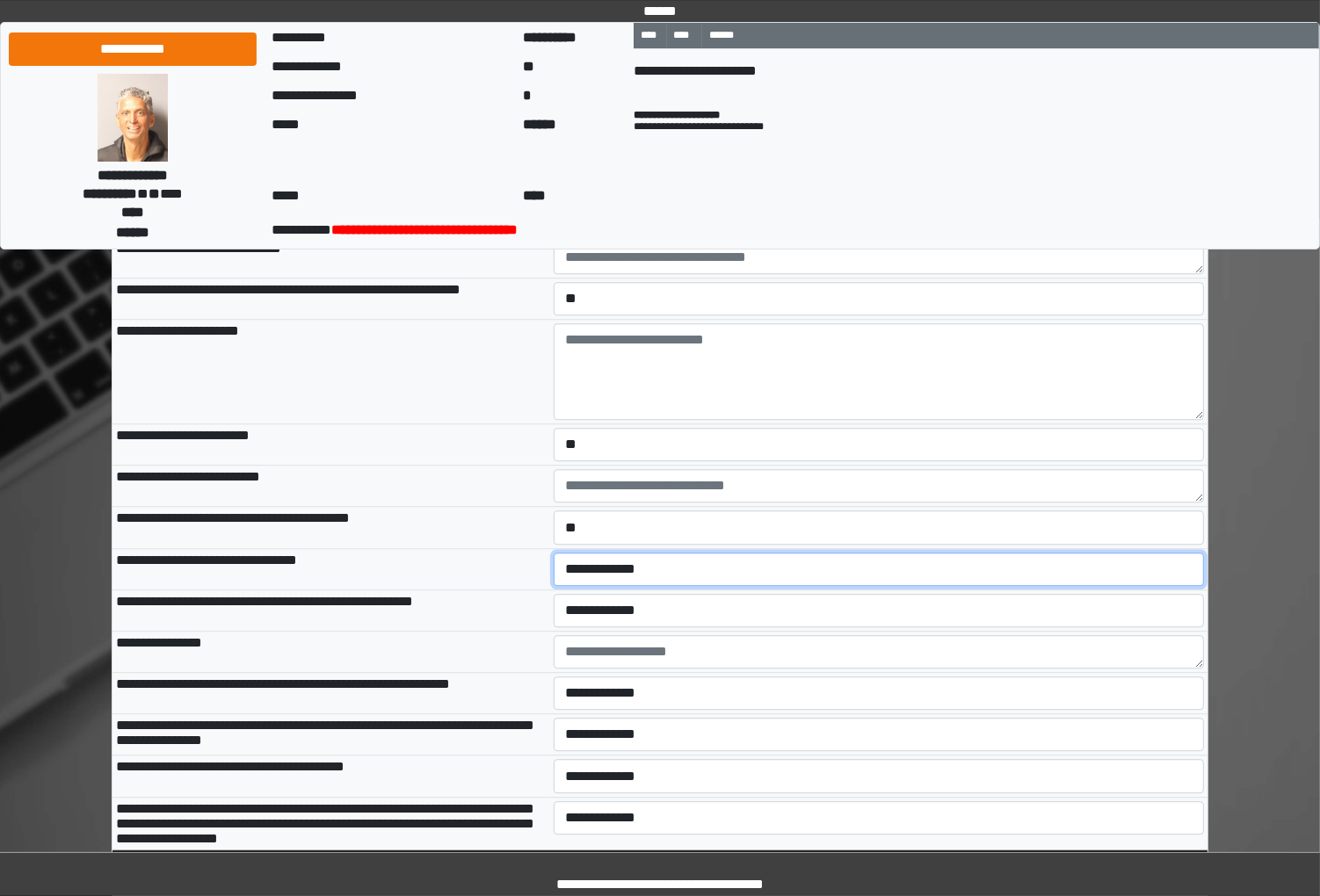 select on "*" 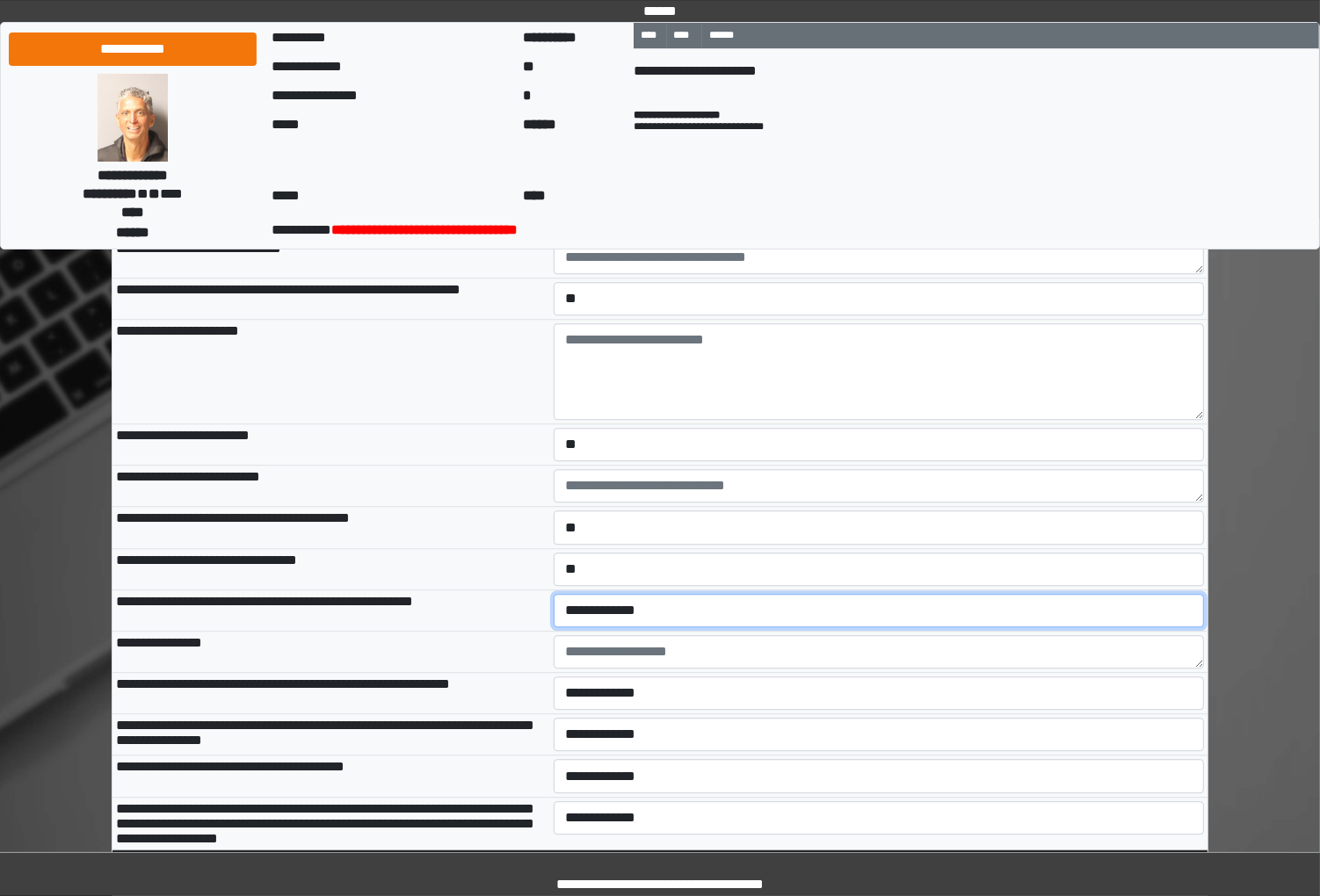select on "*" 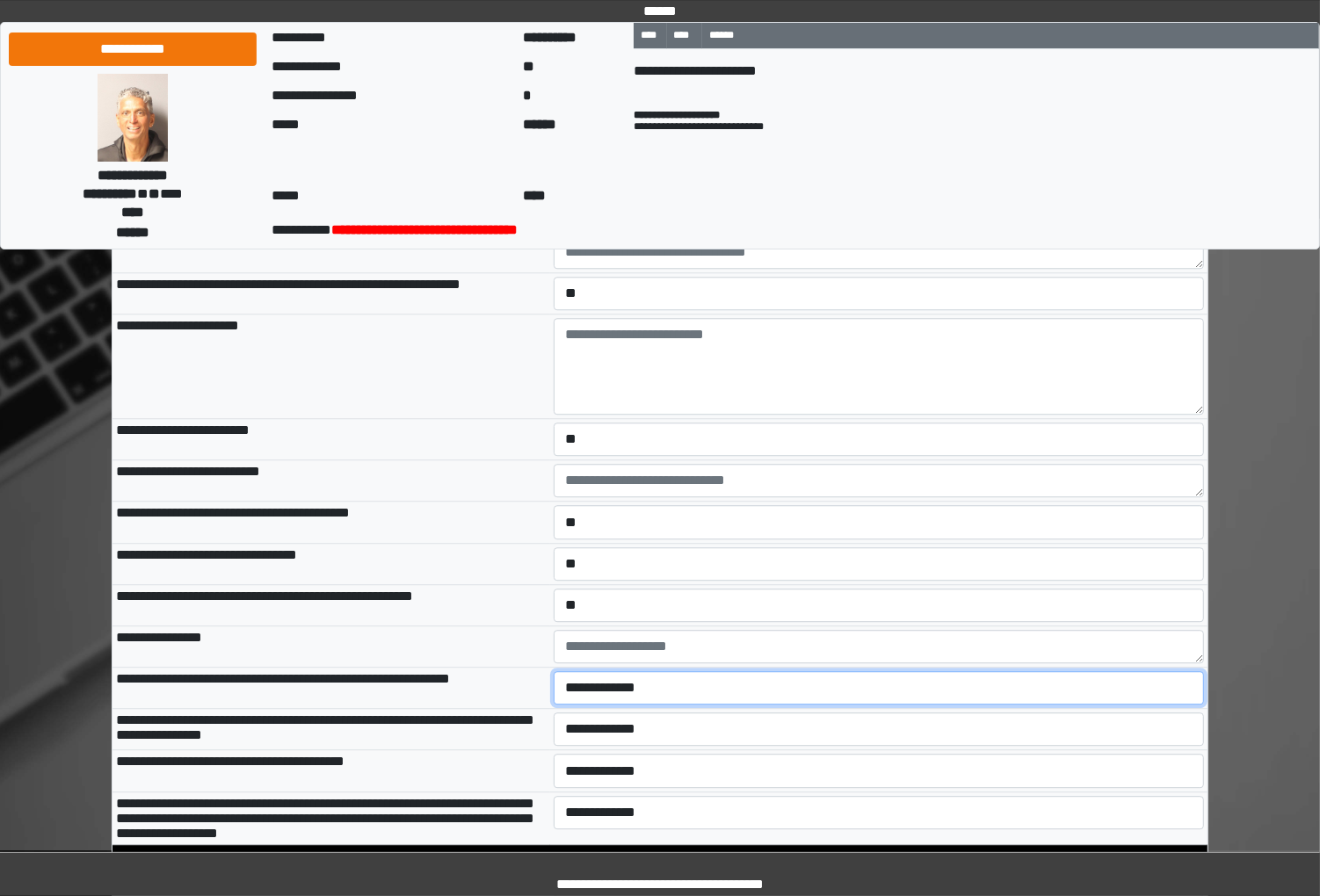 select on "*" 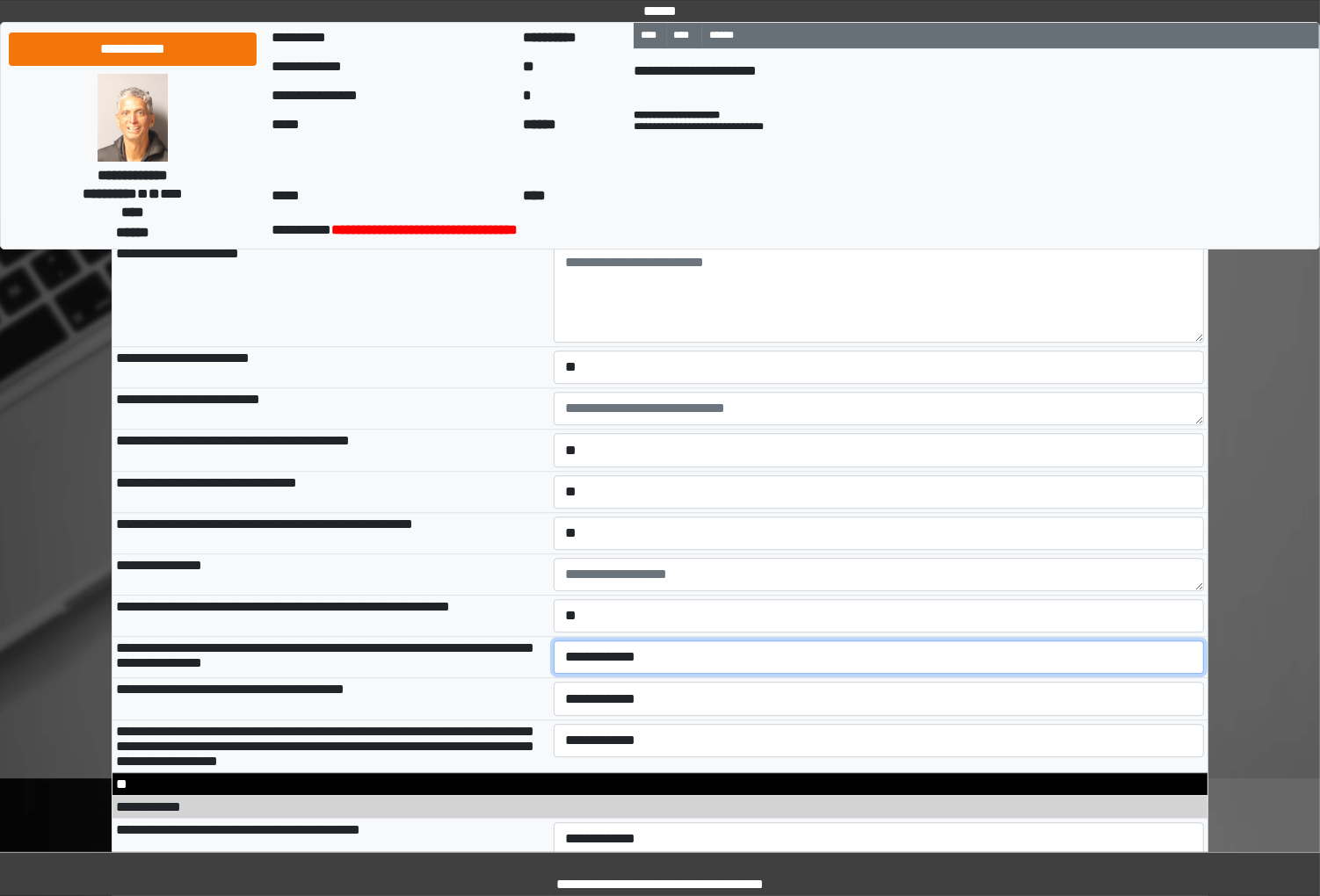 select on "*" 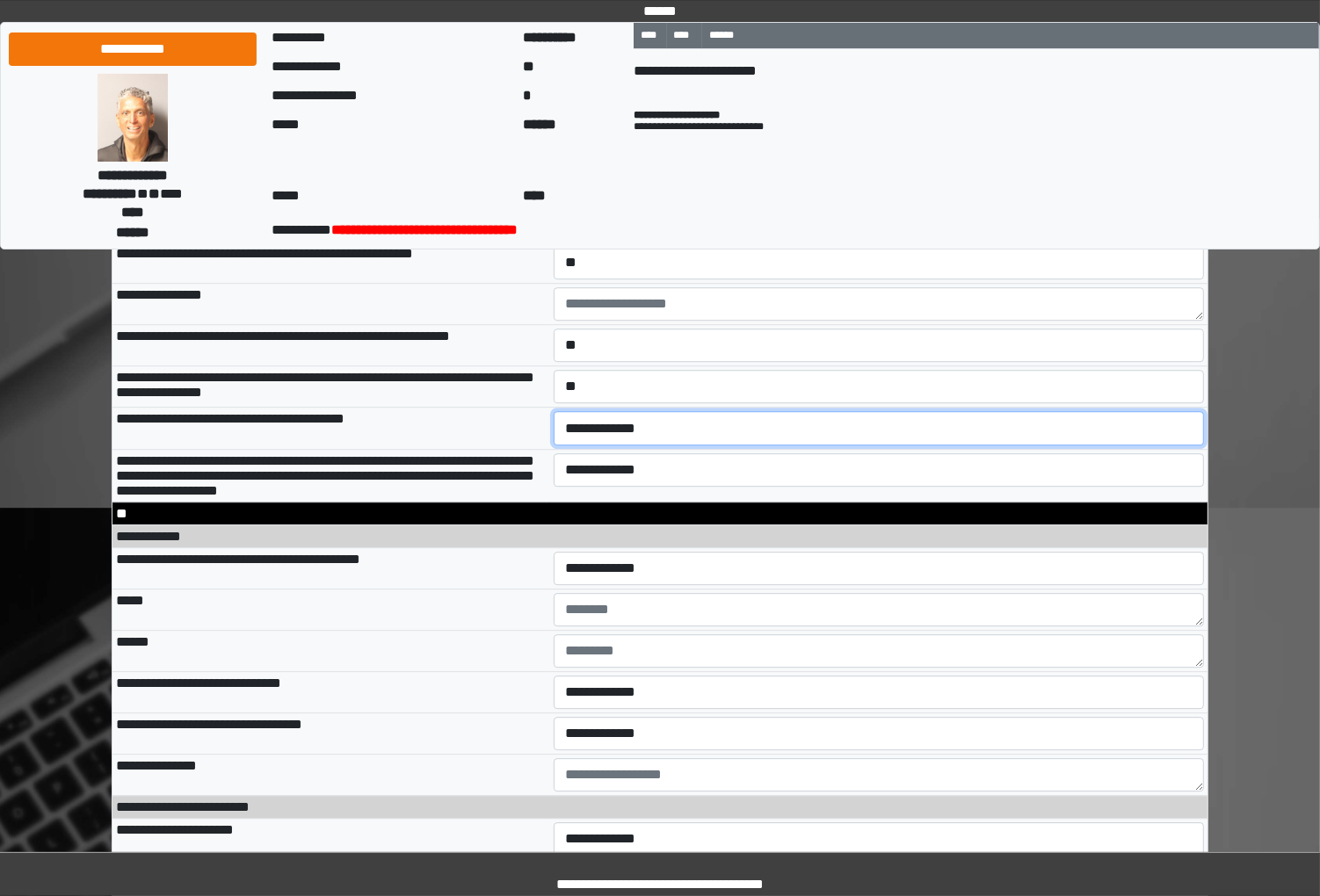 select on "*" 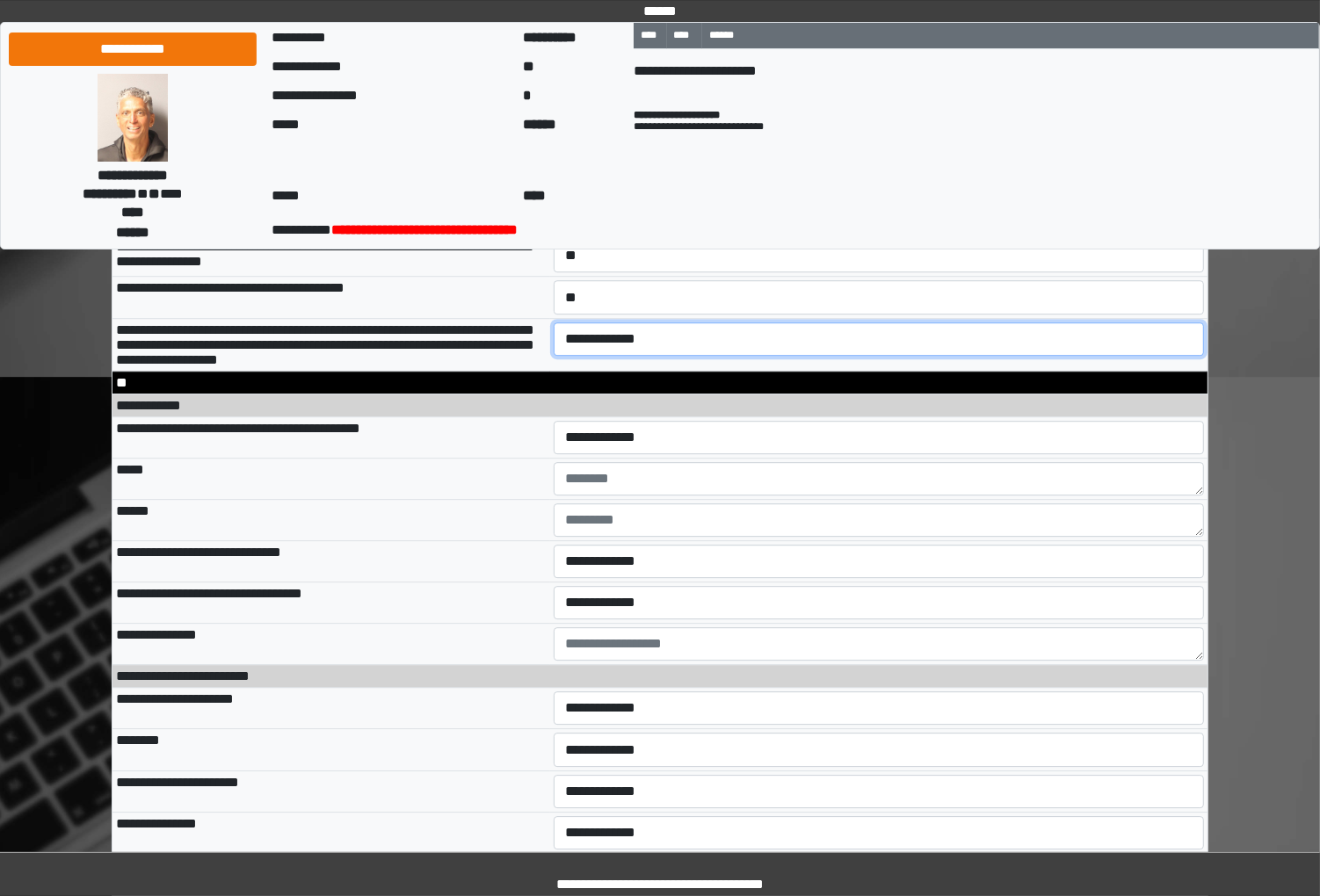 select on "*" 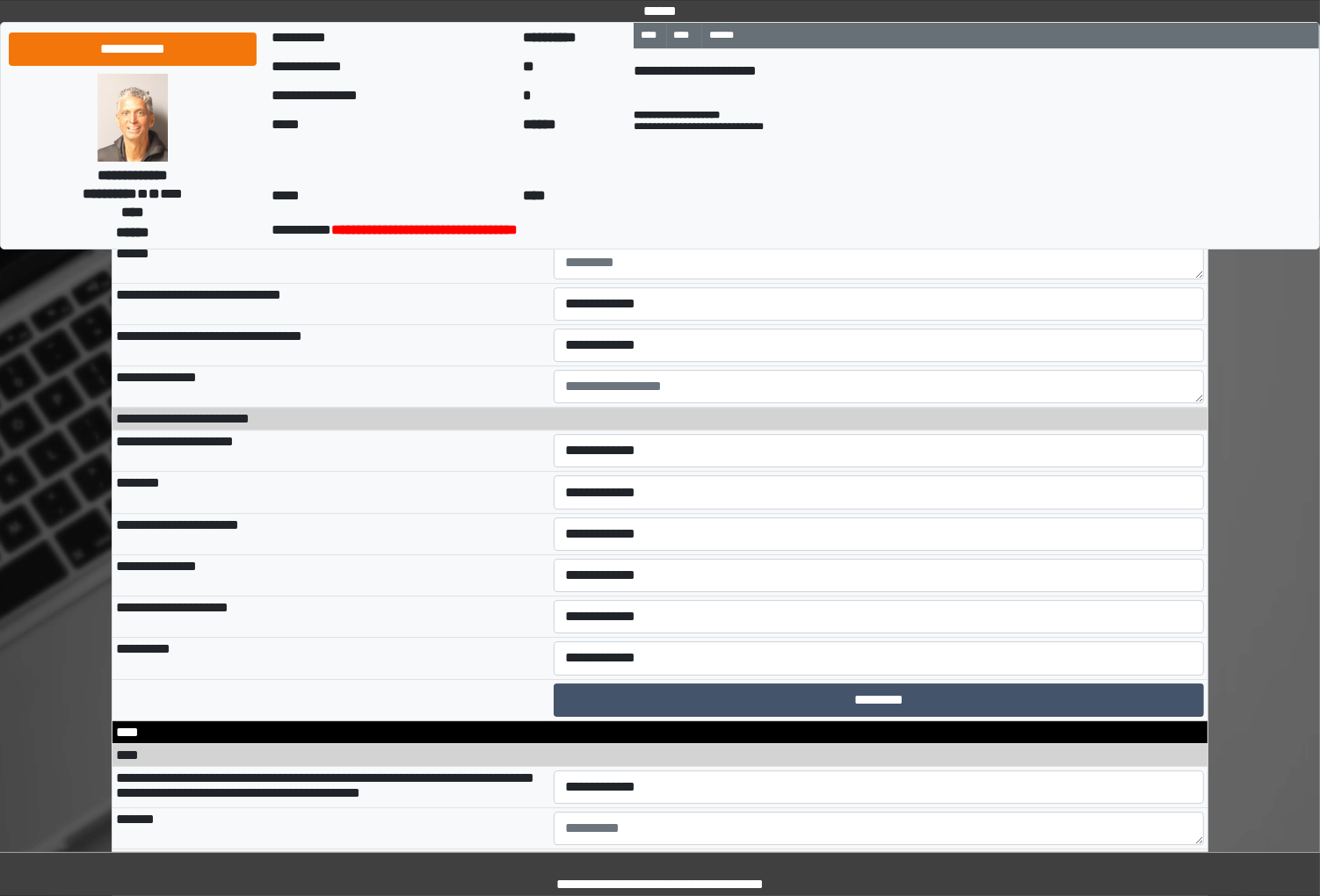 scroll, scrollTop: 10668, scrollLeft: 0, axis: vertical 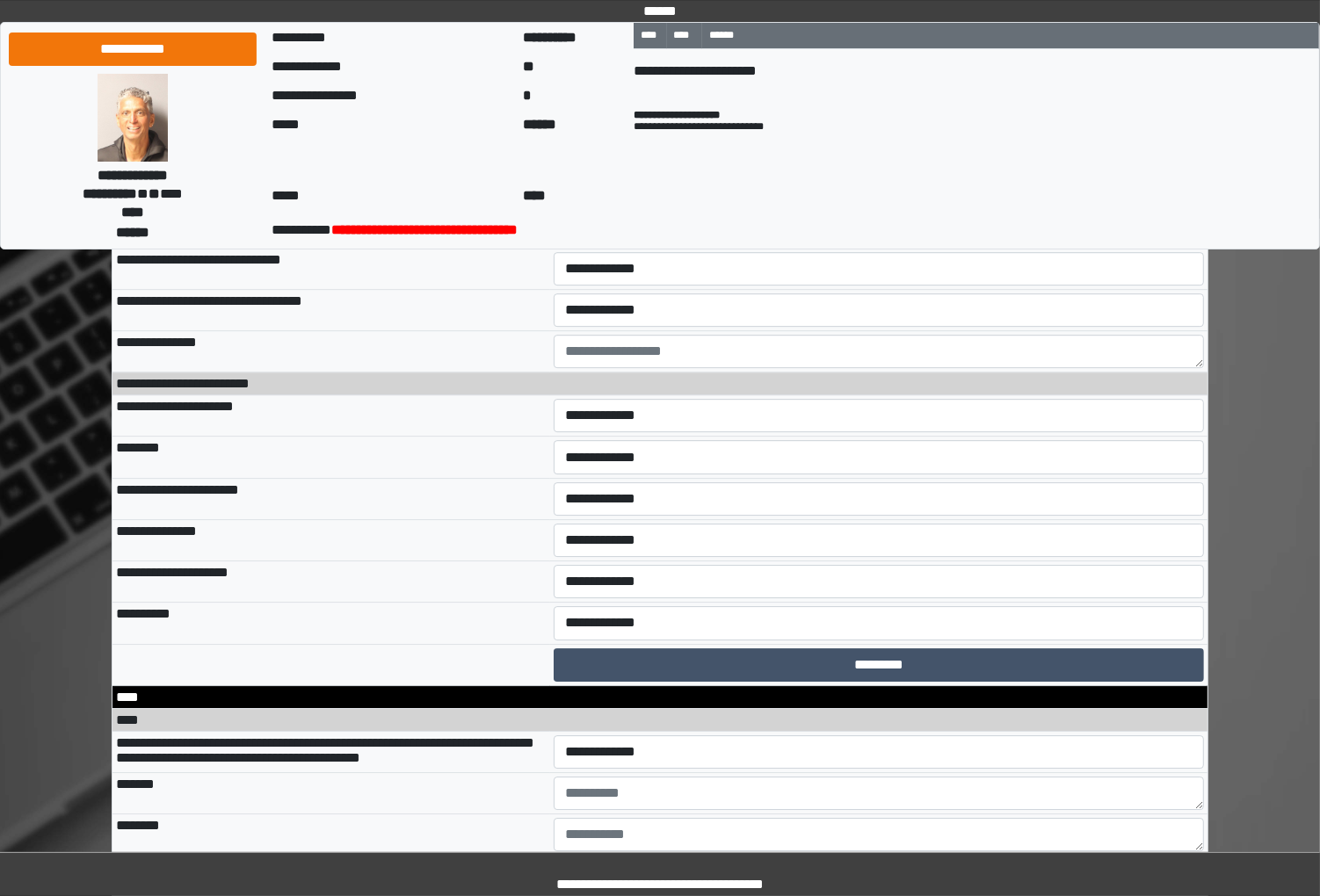 select on "*" 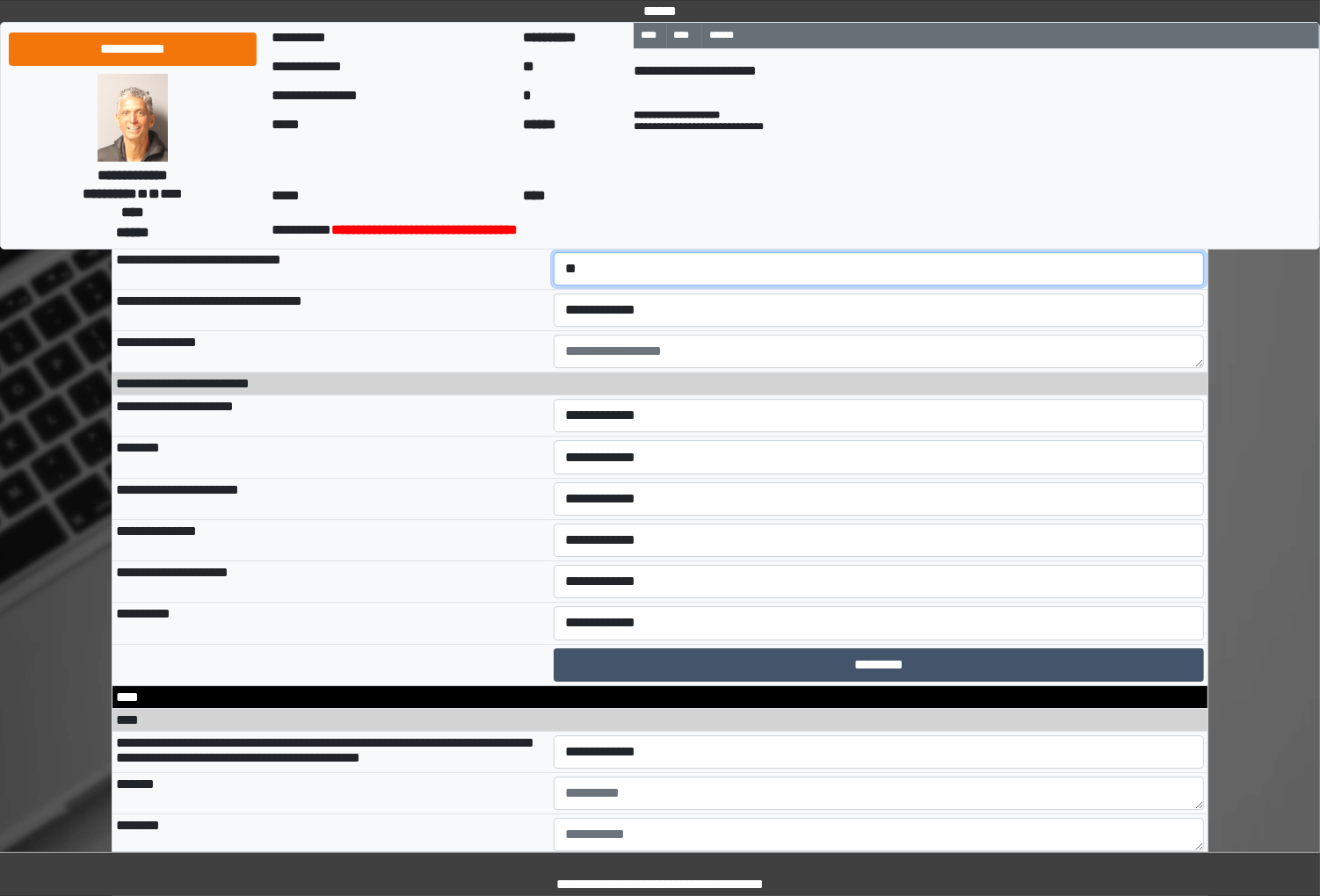select on "*" 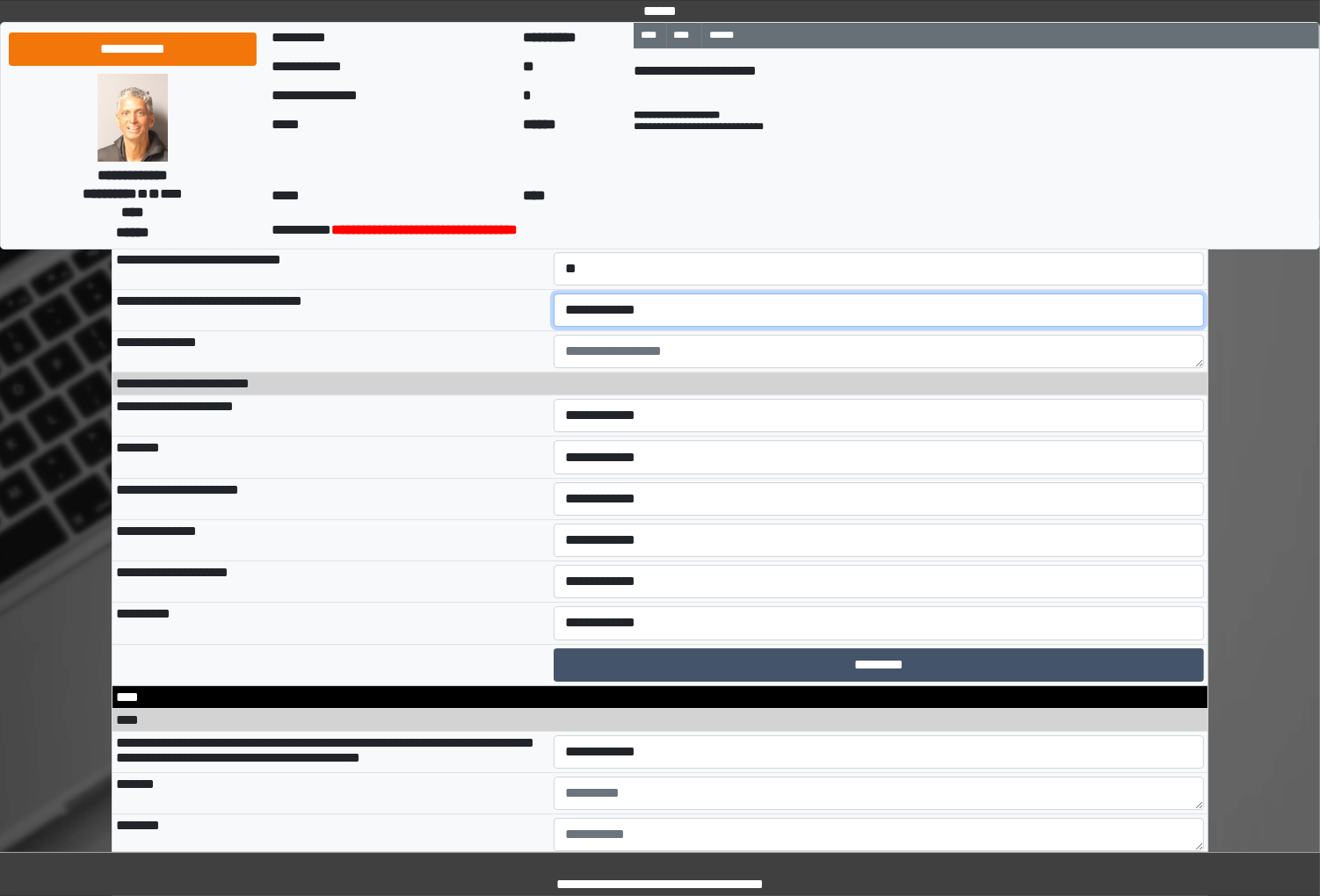 select on "*" 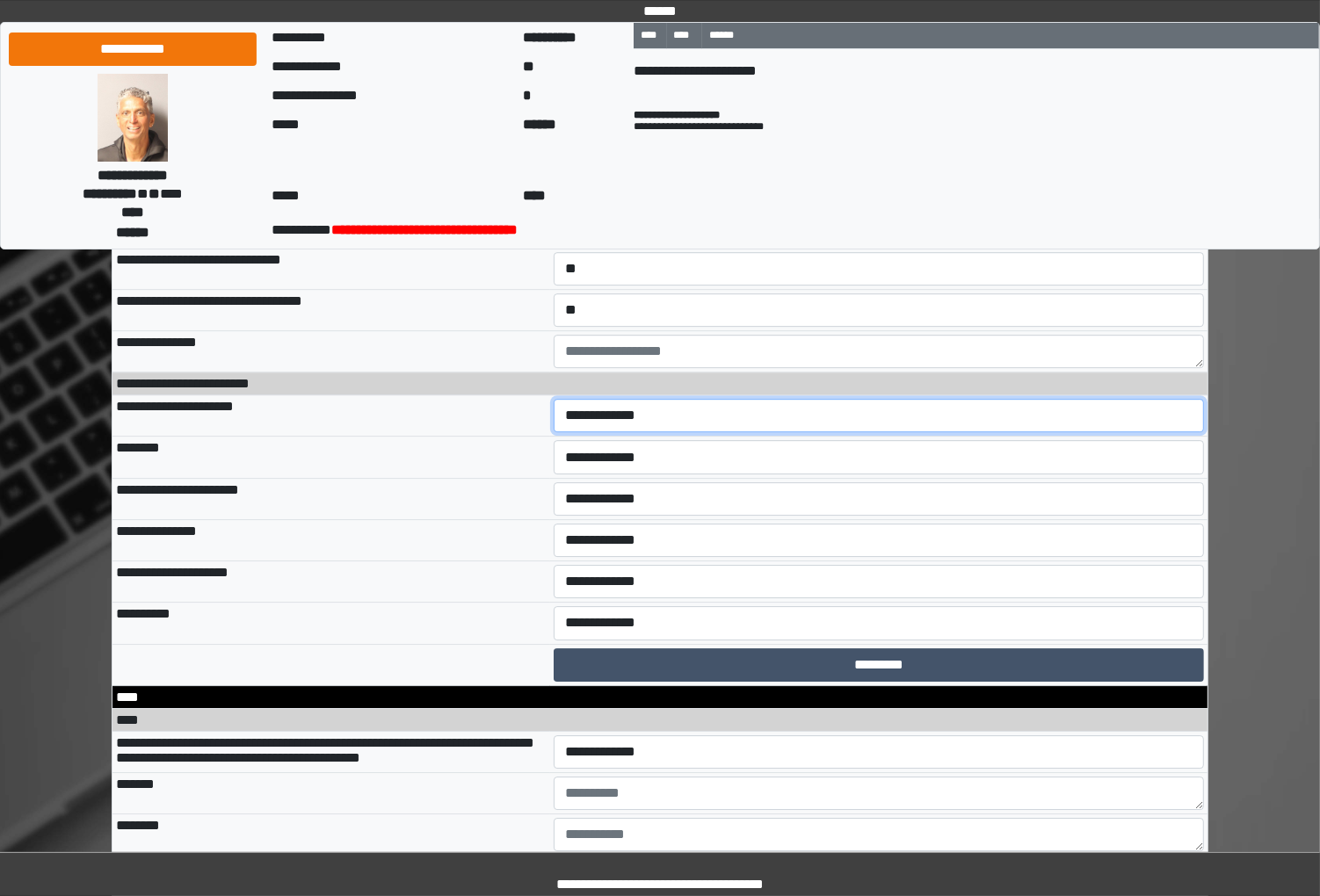 select on "*" 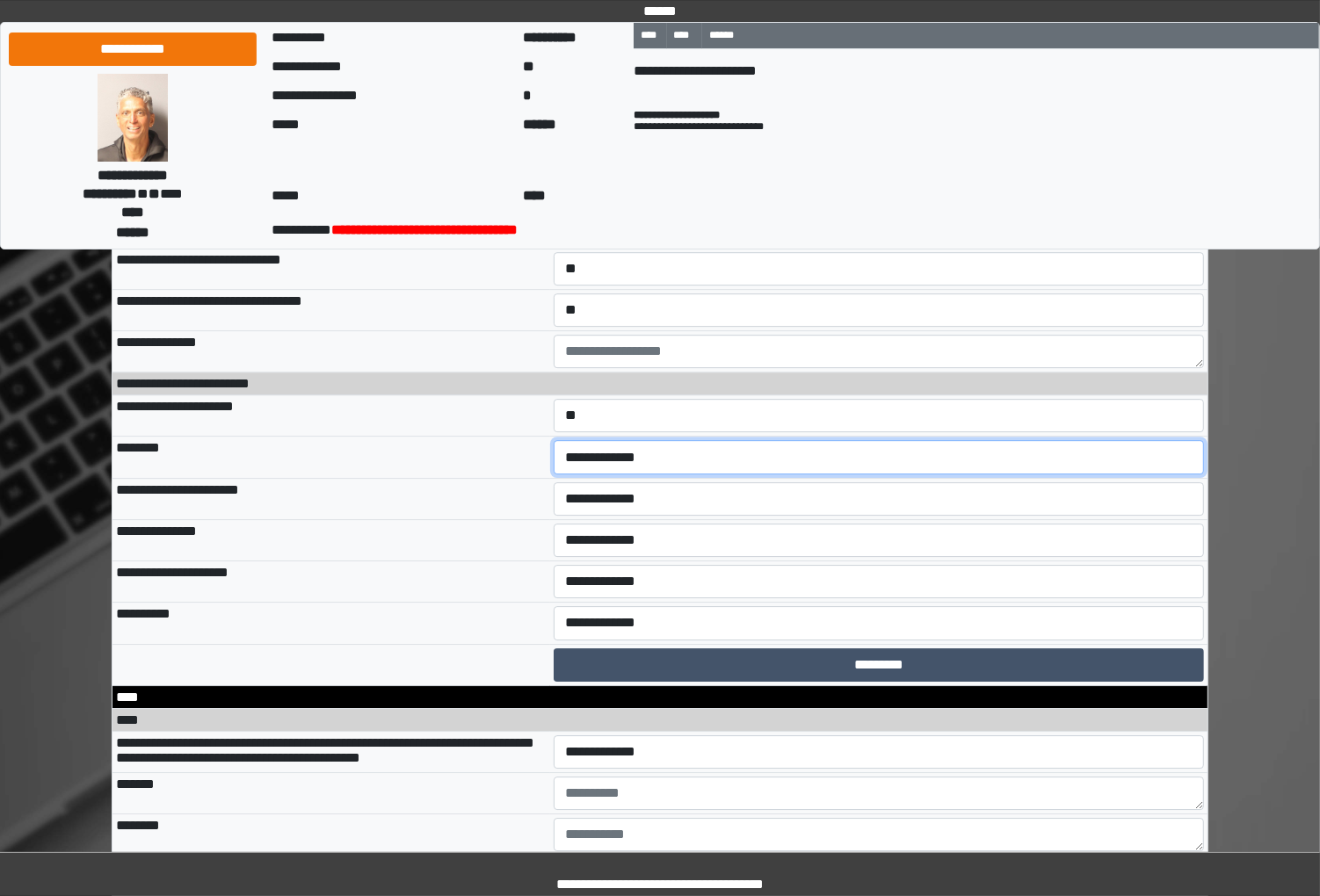 select on "*" 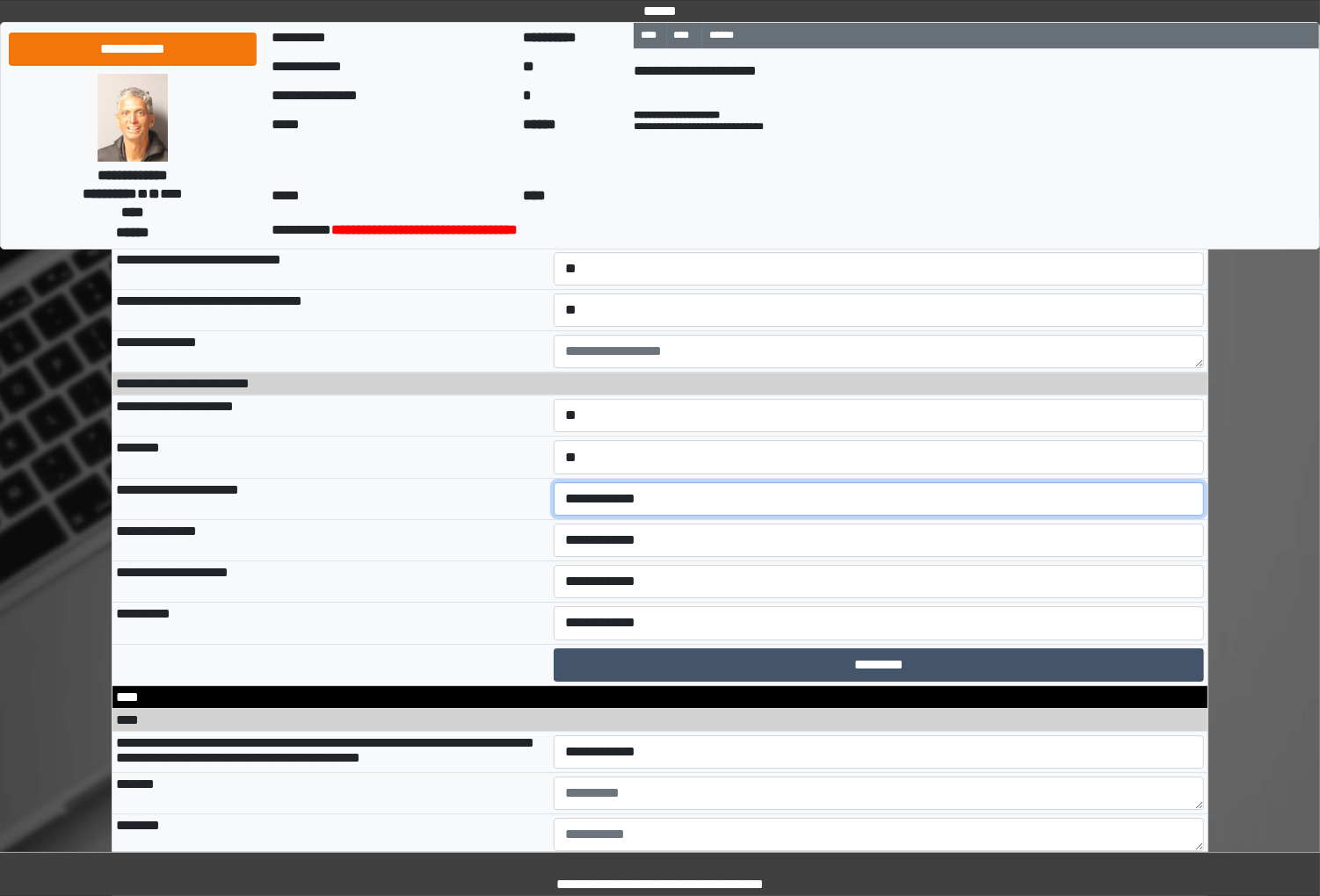 select on "*" 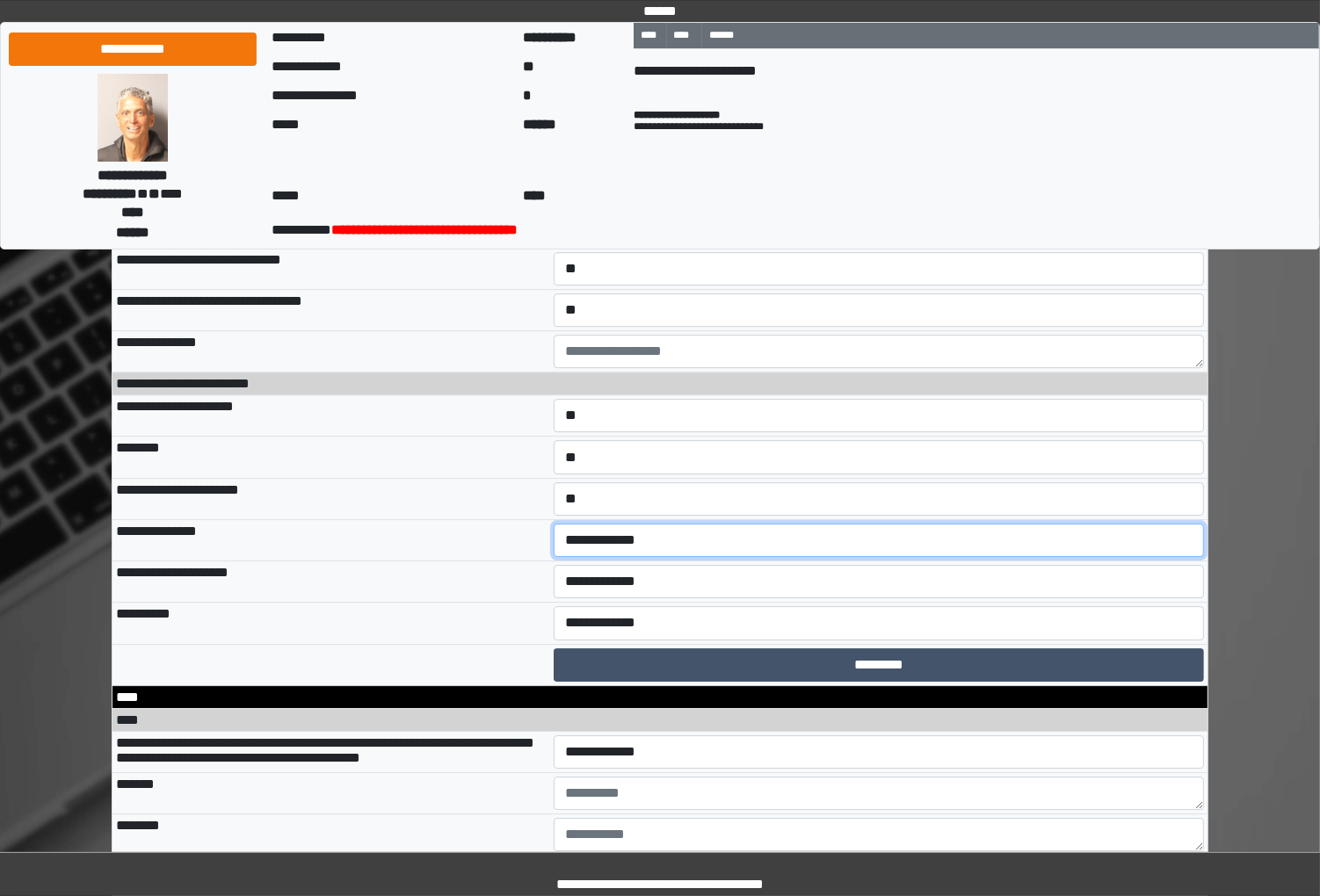 select on "*" 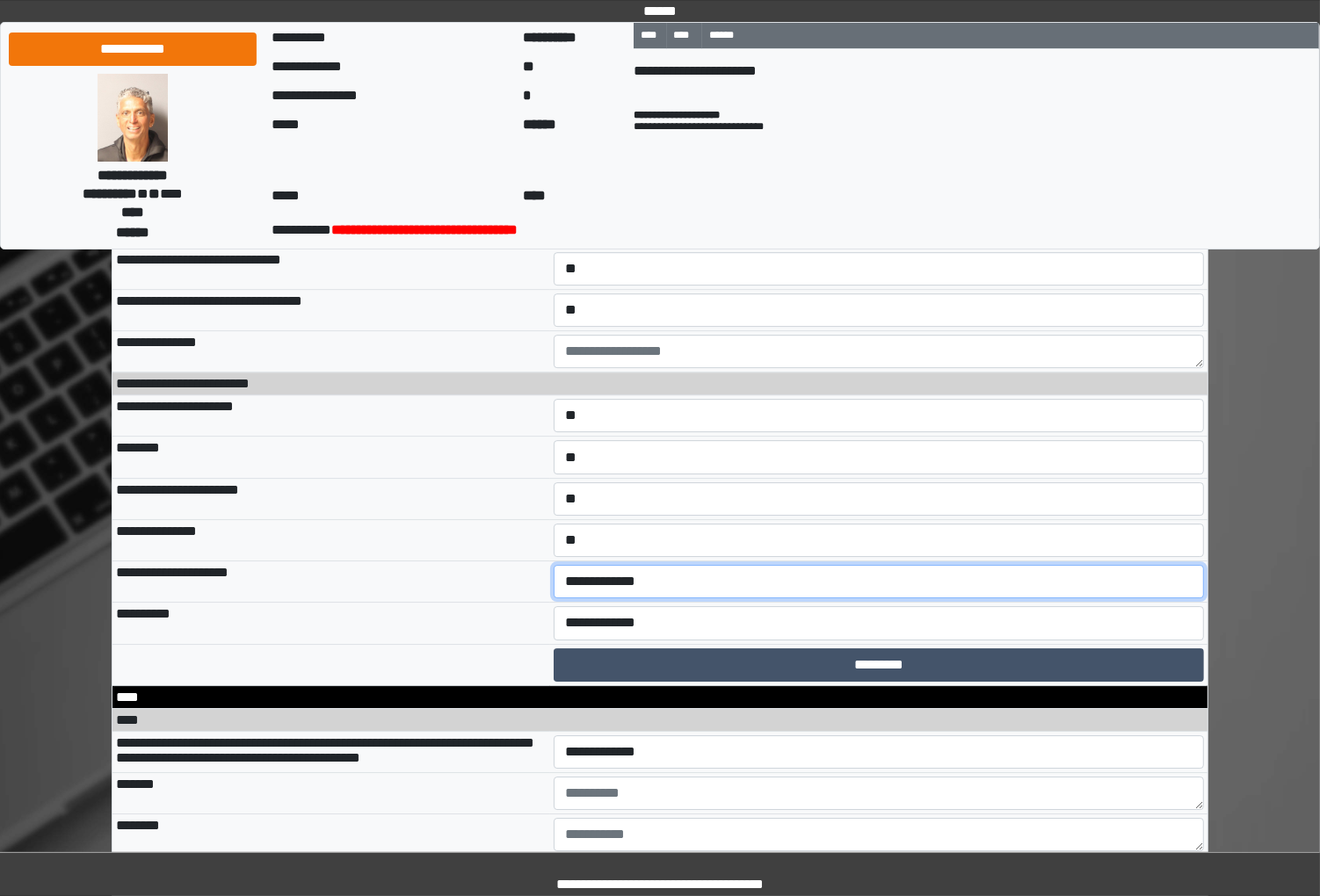 select on "*" 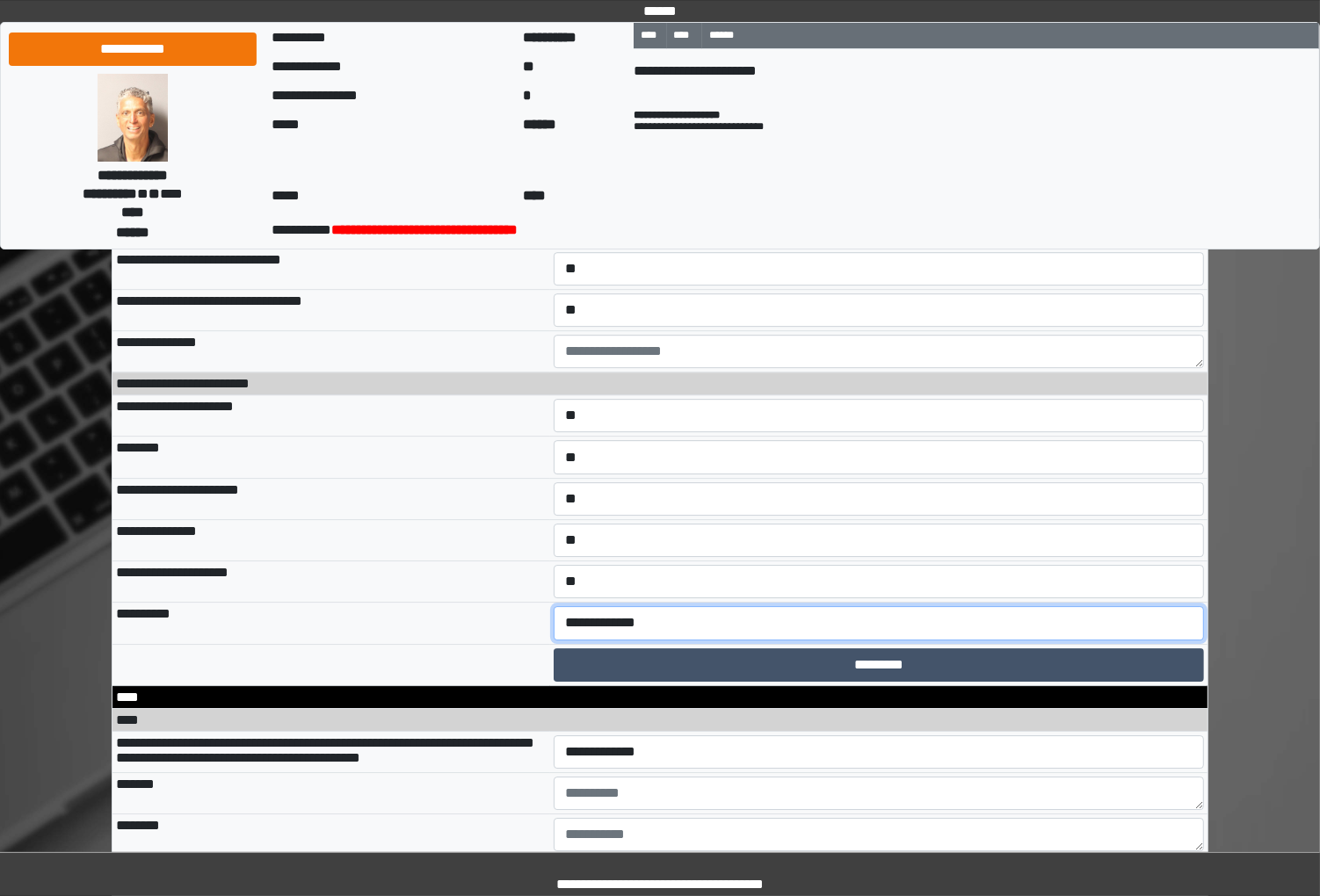 select on "*" 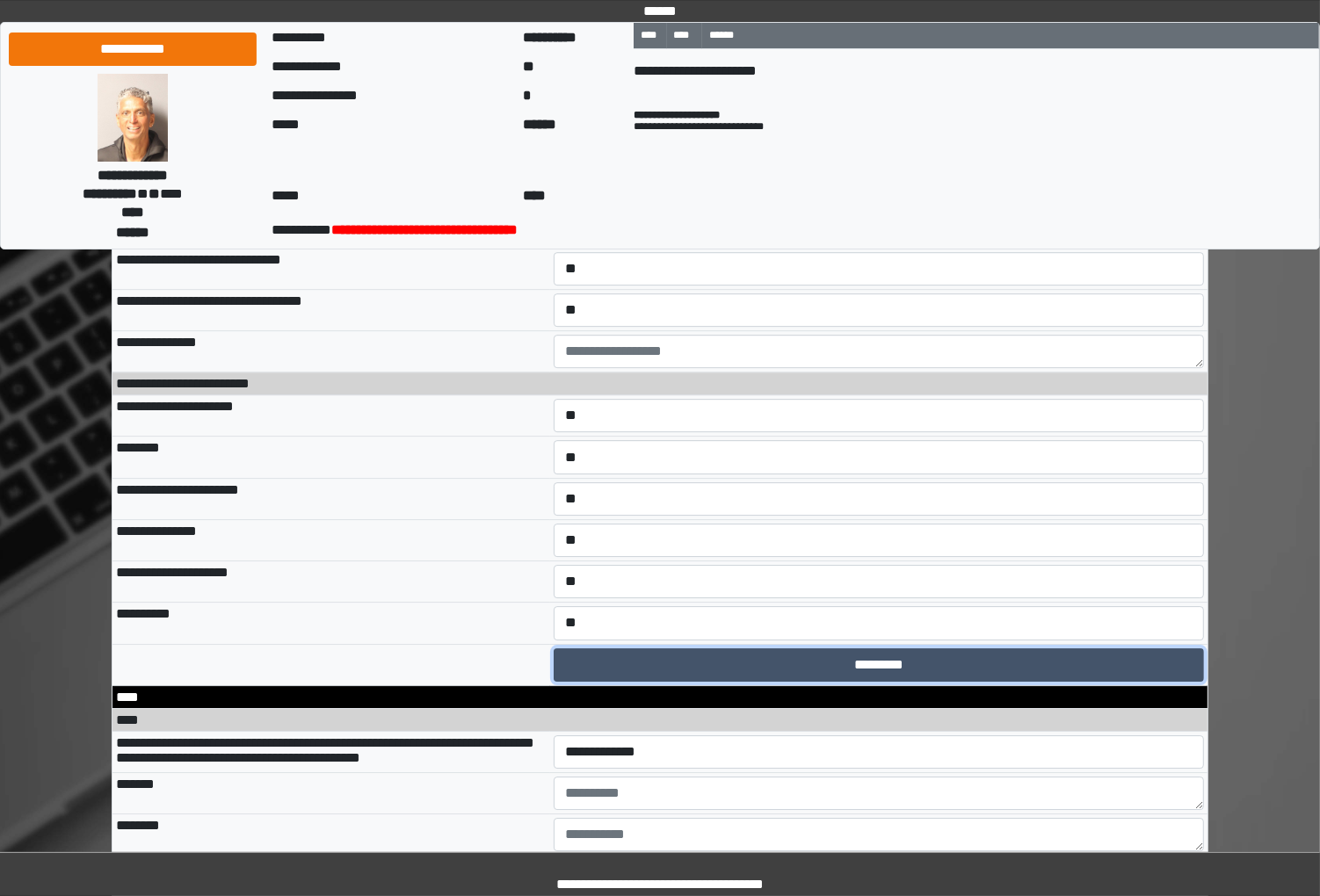 type 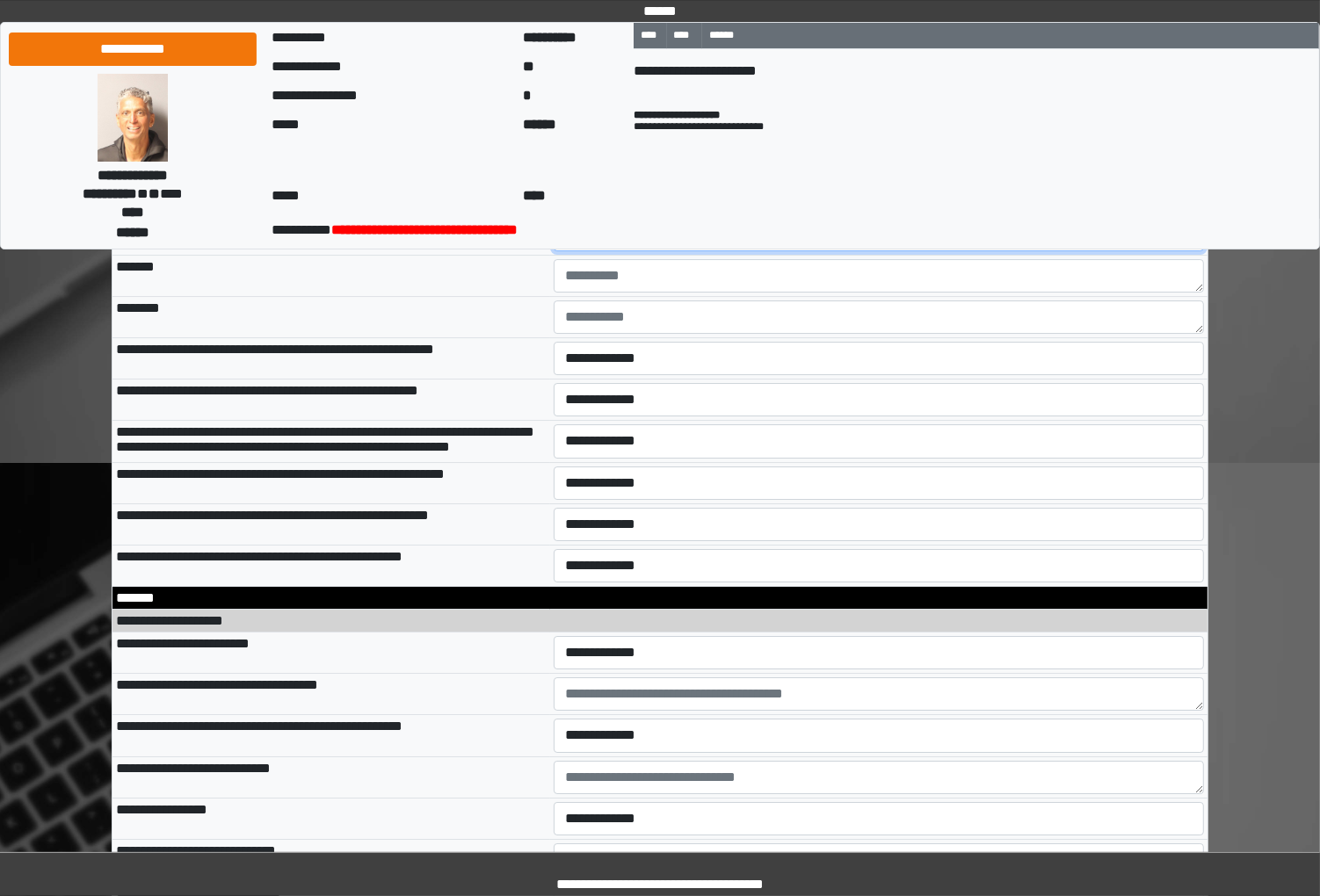 scroll, scrollTop: 11207, scrollLeft: 0, axis: vertical 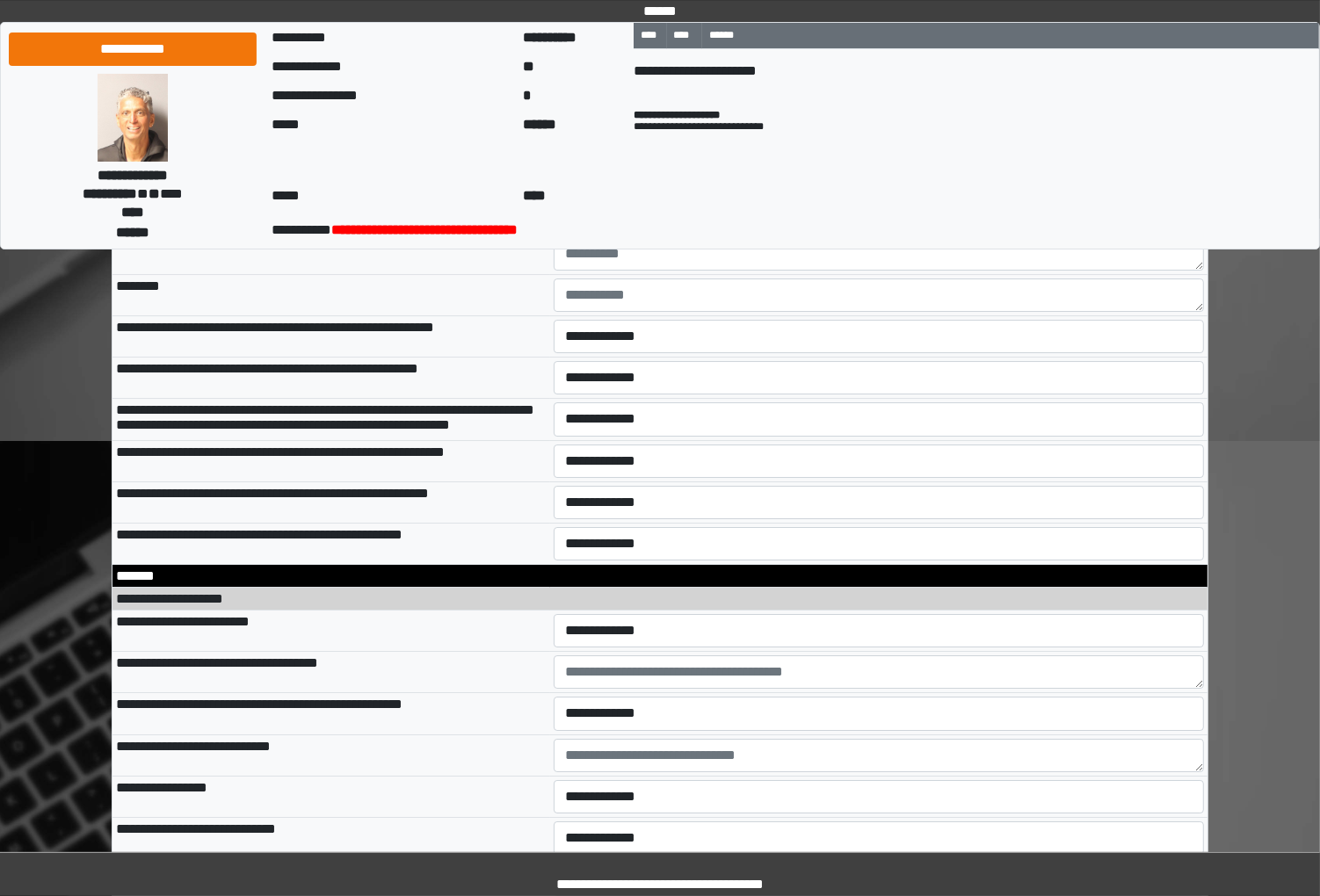 click on "*********" at bounding box center [878, 126] 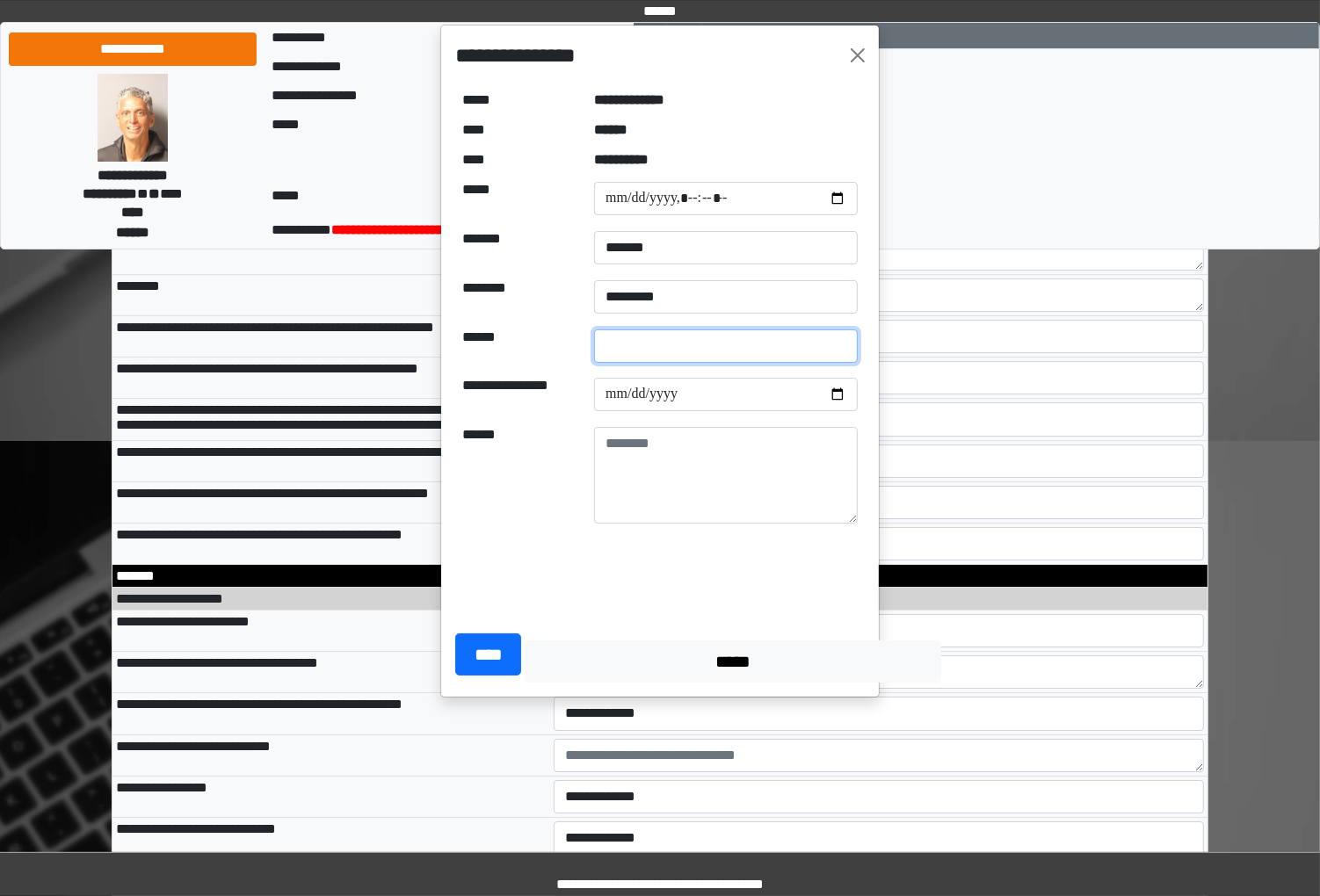 click at bounding box center [726, 346] 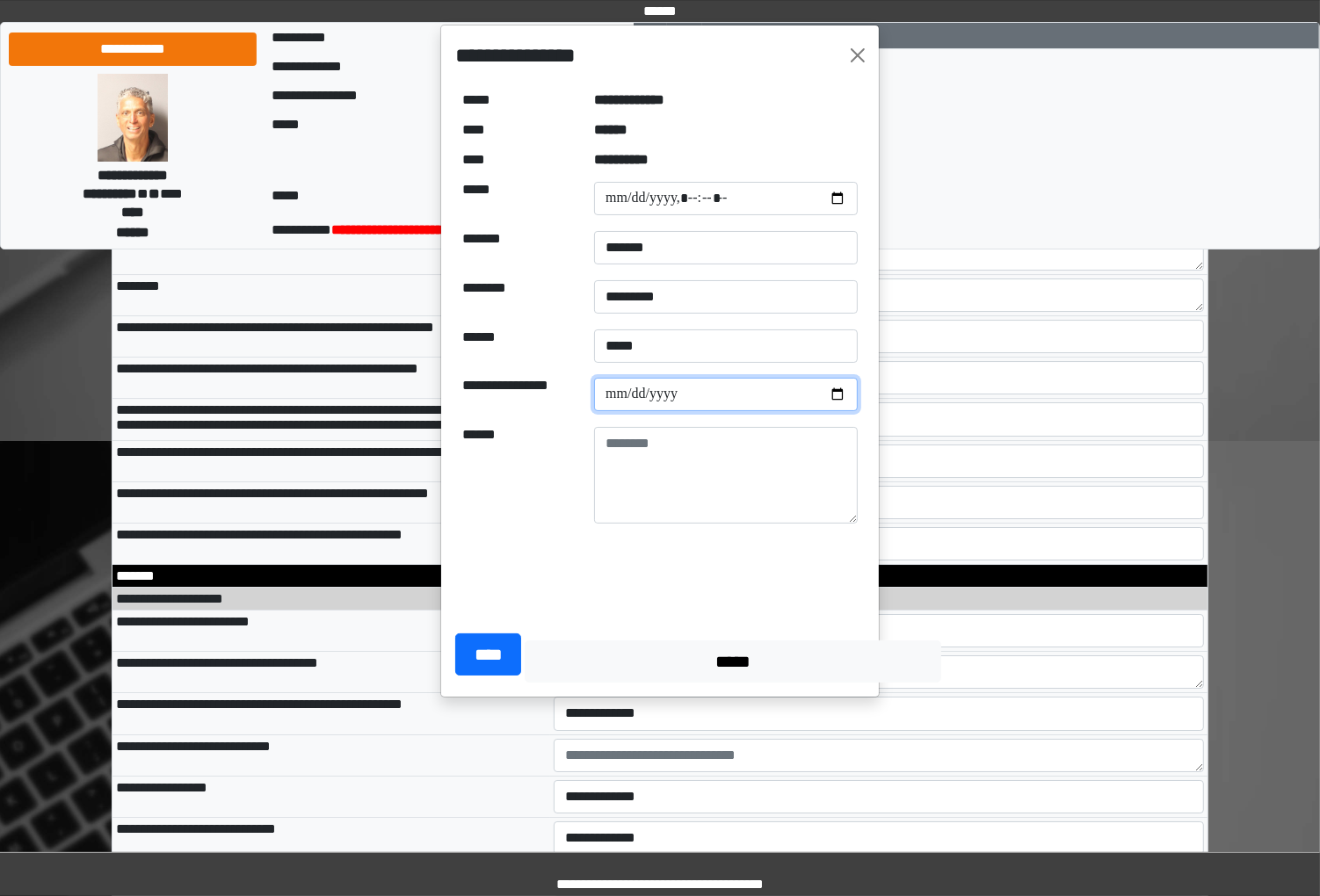 click at bounding box center [726, 394] 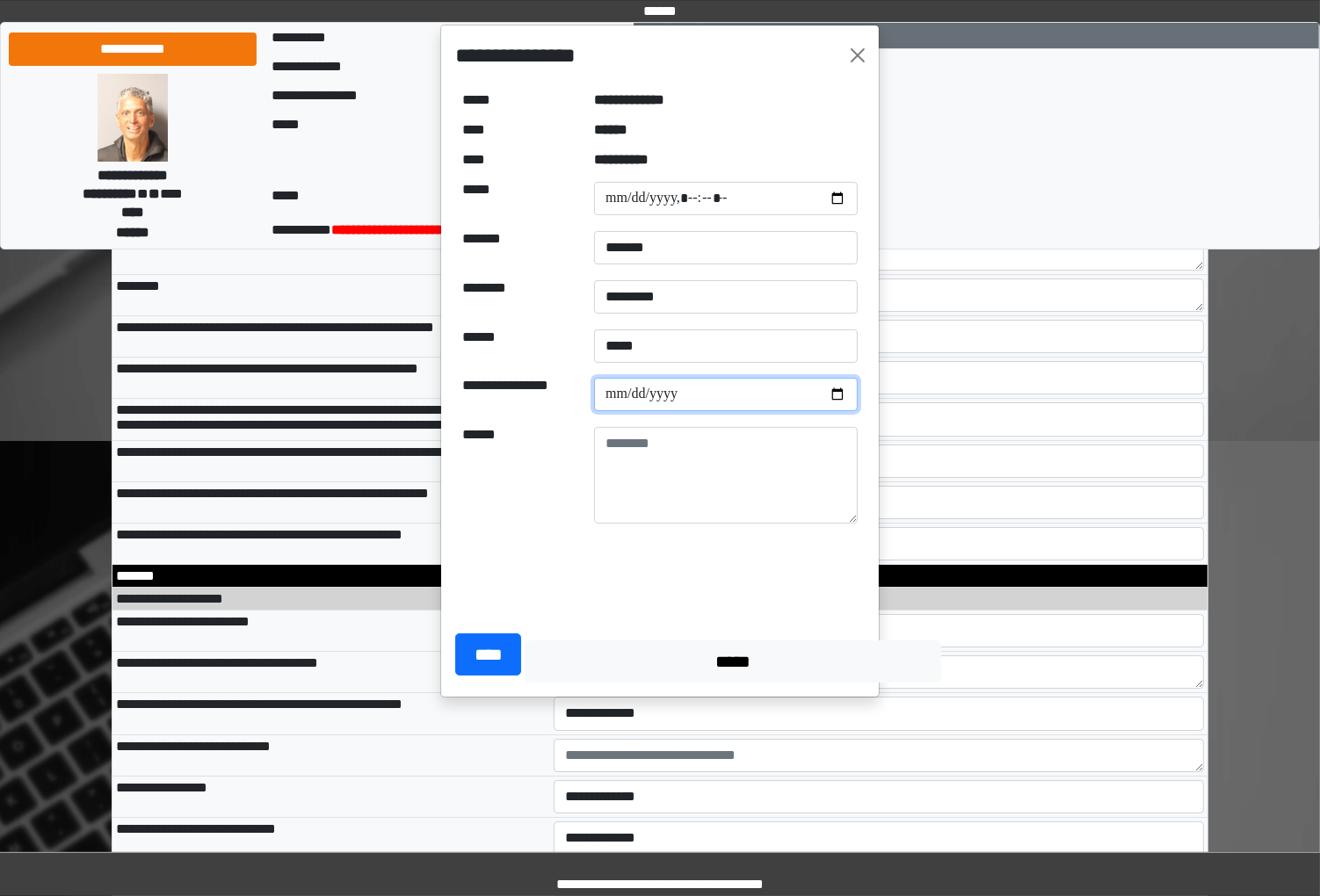 type on "**********" 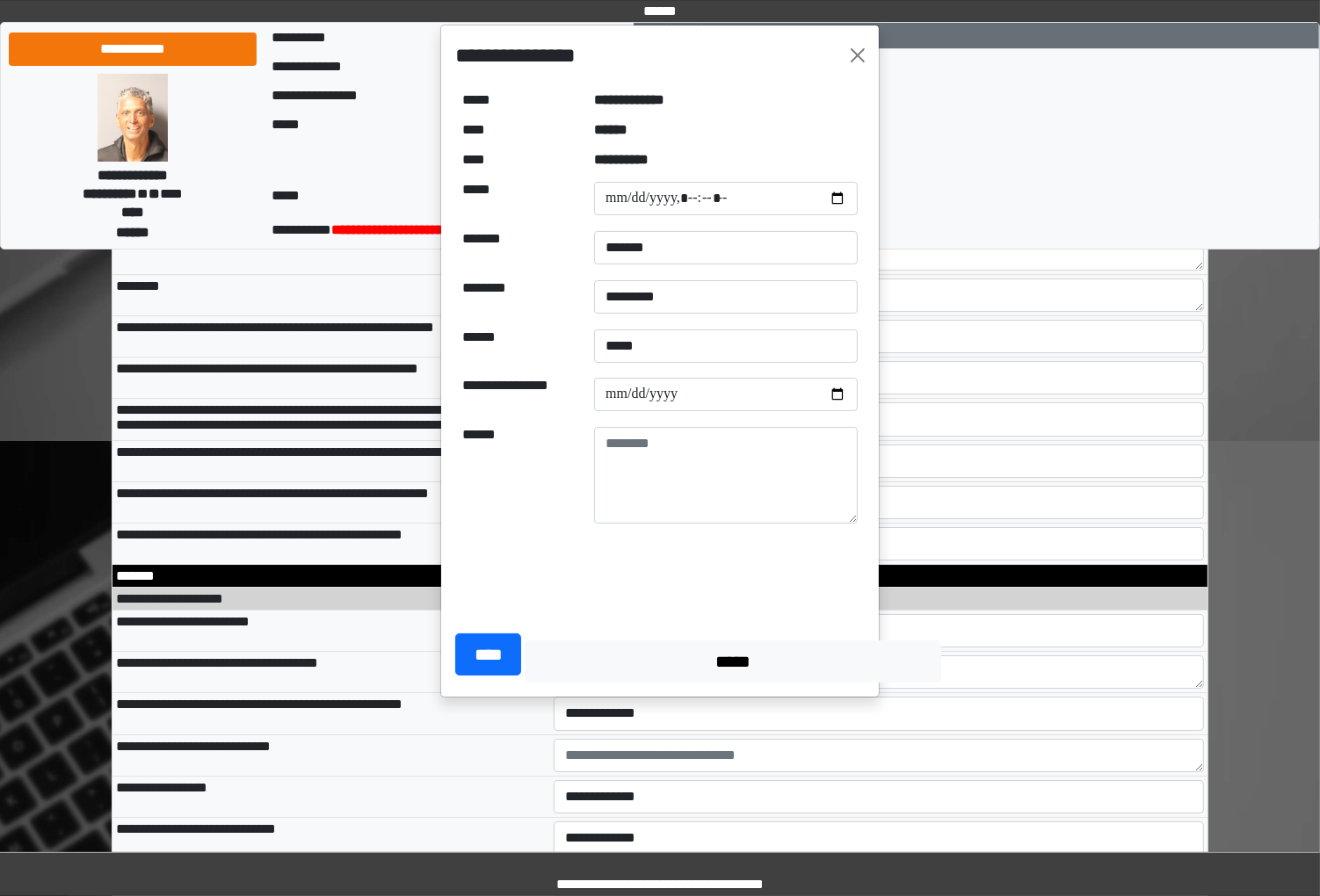 click at bounding box center [726, 477] 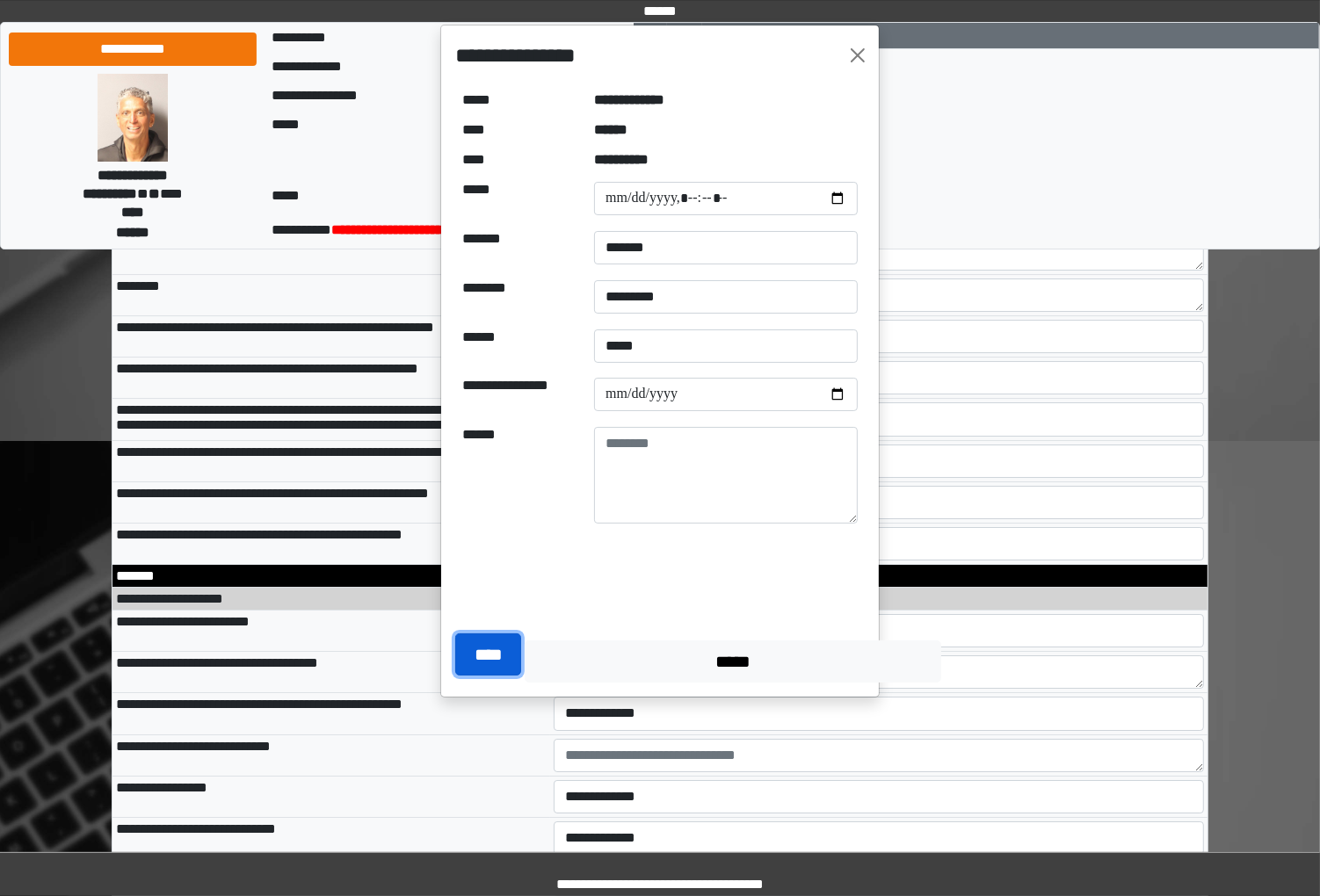 click on "****" at bounding box center (488, 654) 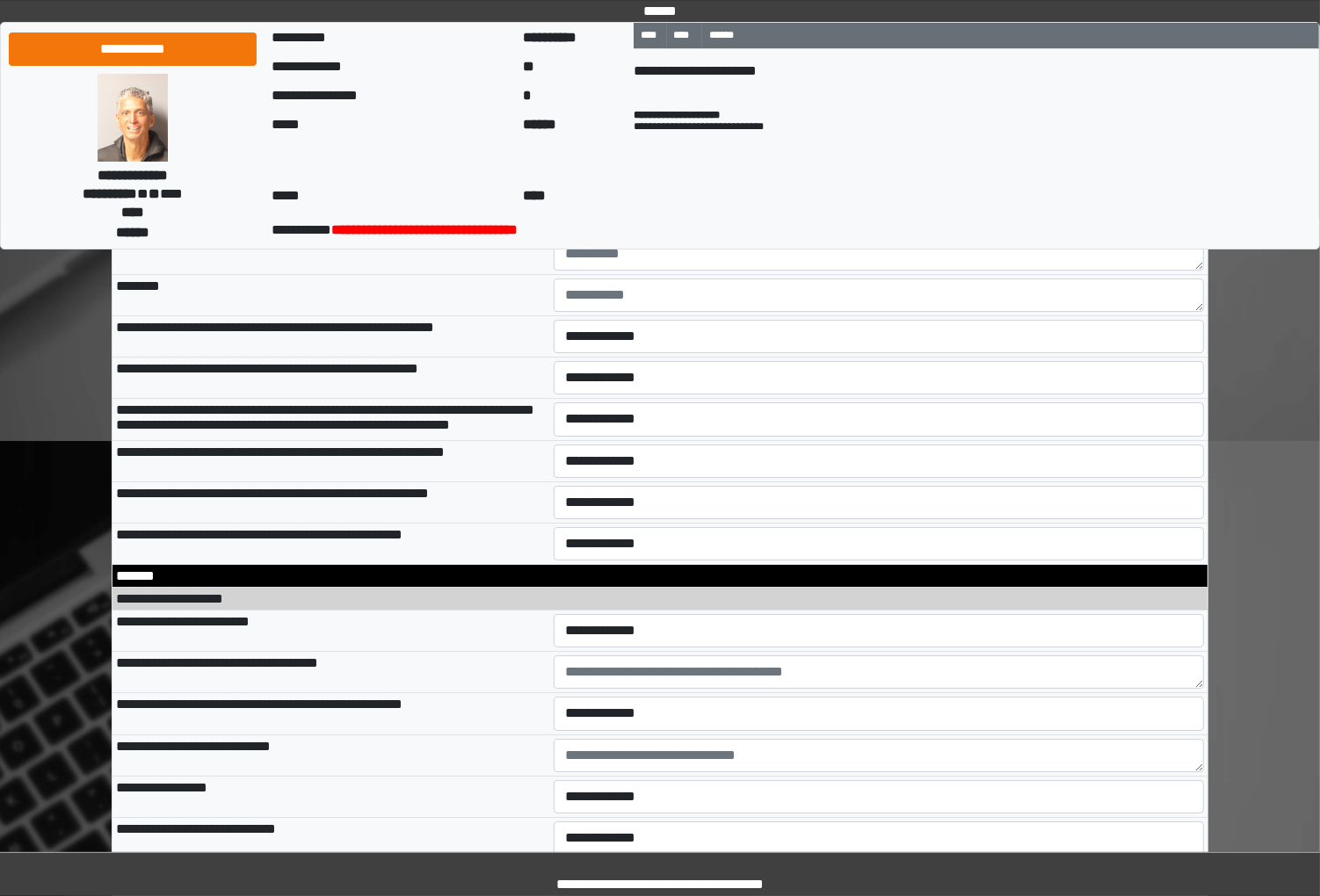 click on "*******" at bounding box center (331, 253) 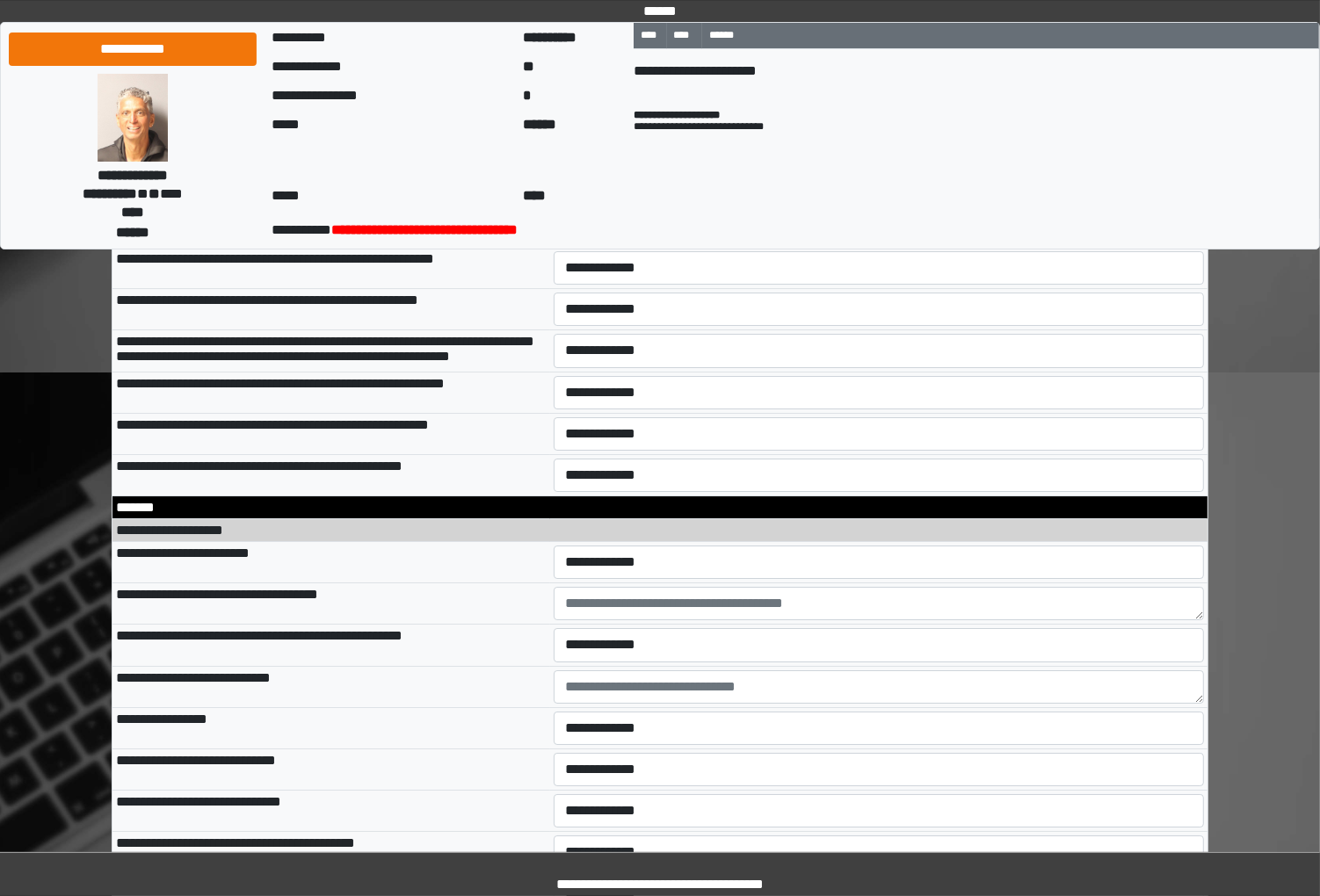 scroll, scrollTop: 11305, scrollLeft: 0, axis: vertical 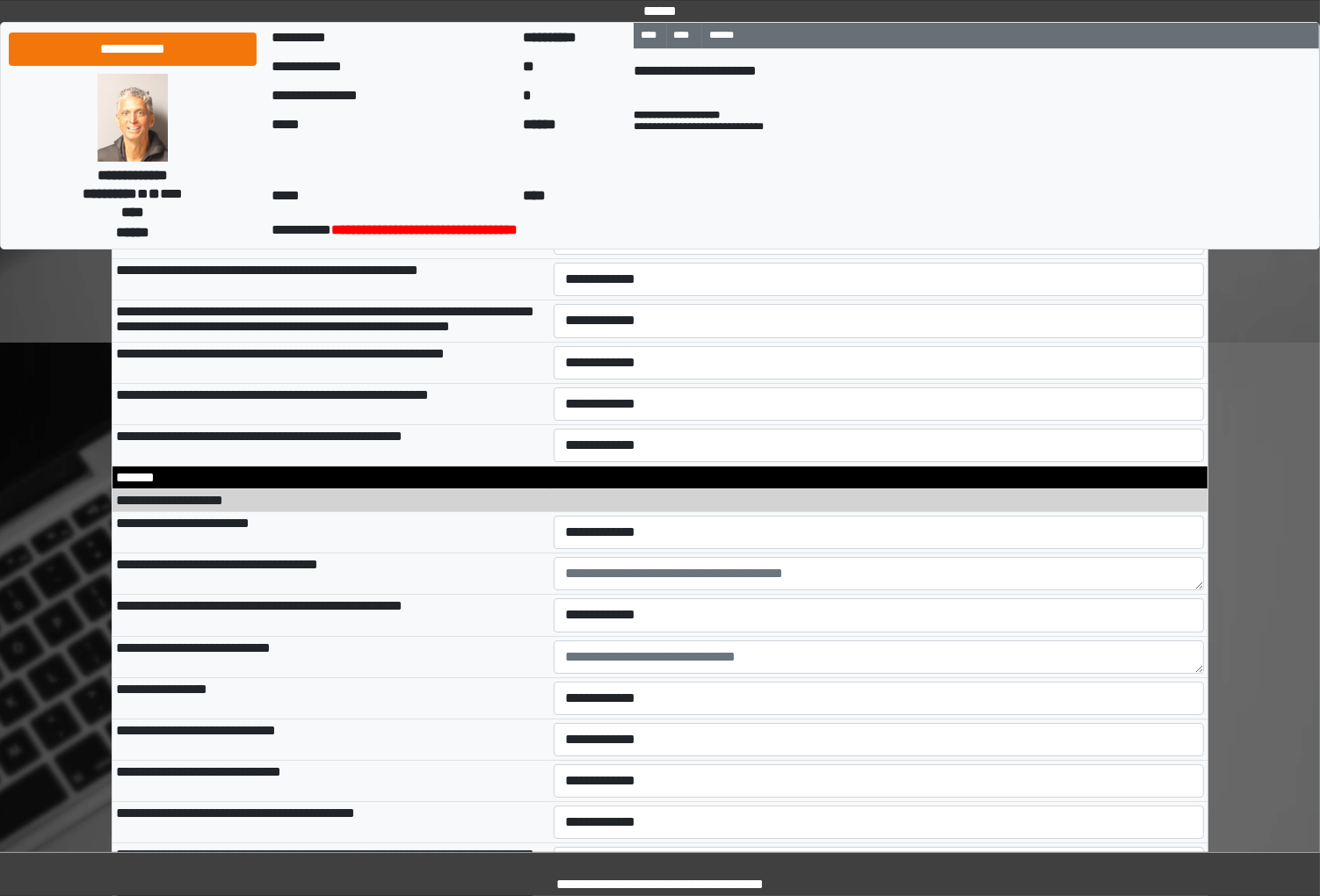 click on "**********" at bounding box center (878, 114) 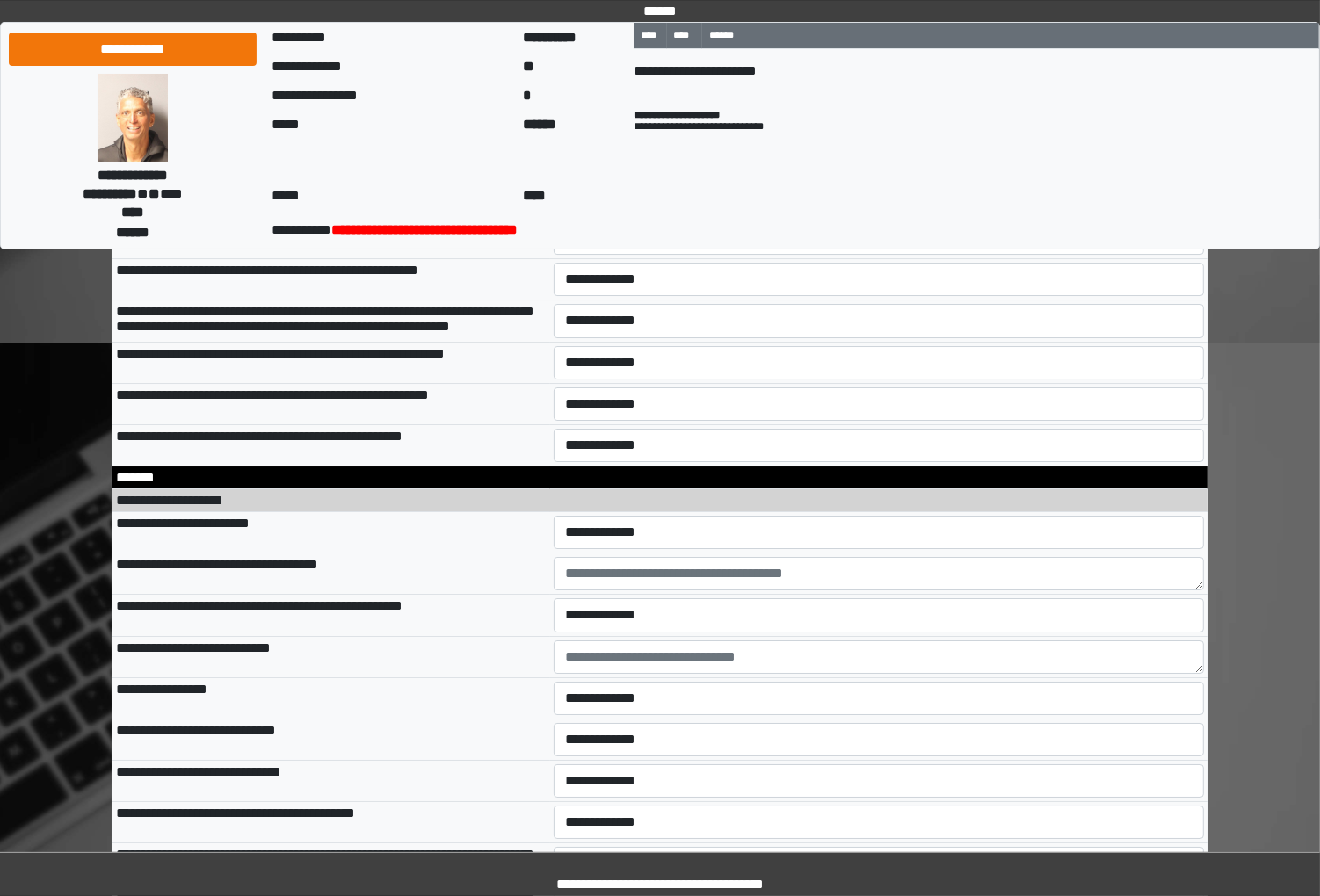 click on "**********" at bounding box center (878, 114) 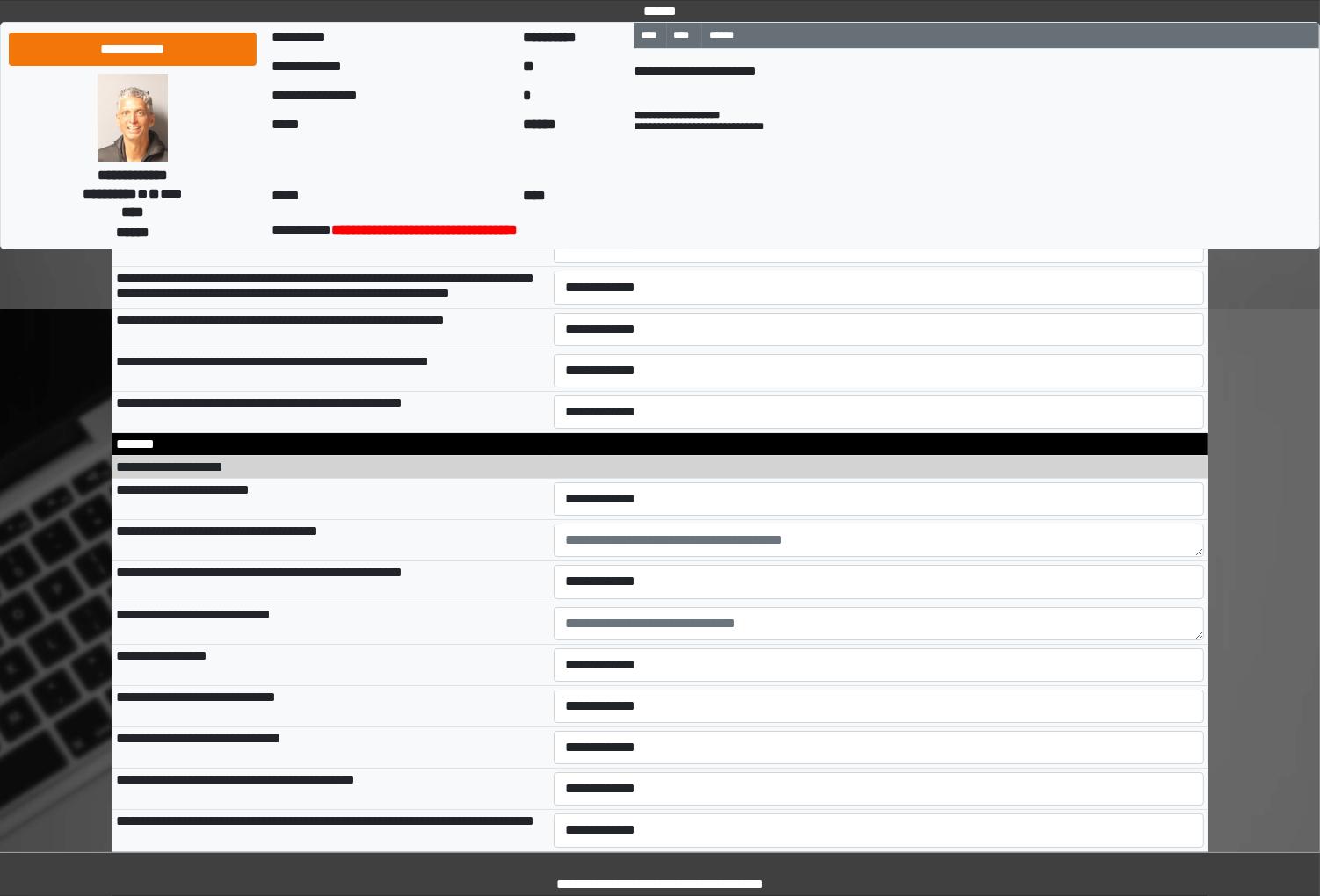 scroll, scrollTop: 11305, scrollLeft: 0, axis: vertical 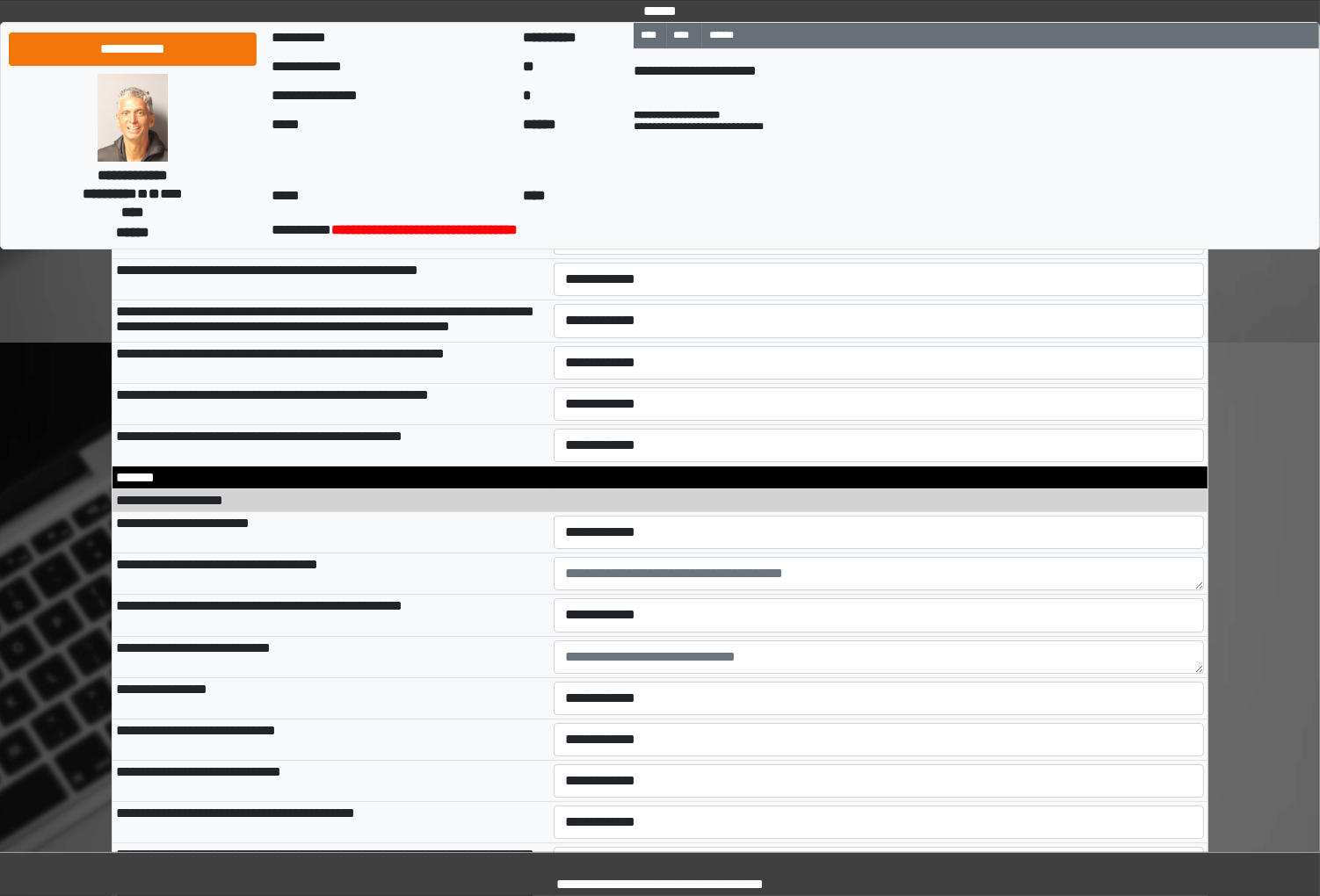 click on "**********" at bounding box center (878, 114) 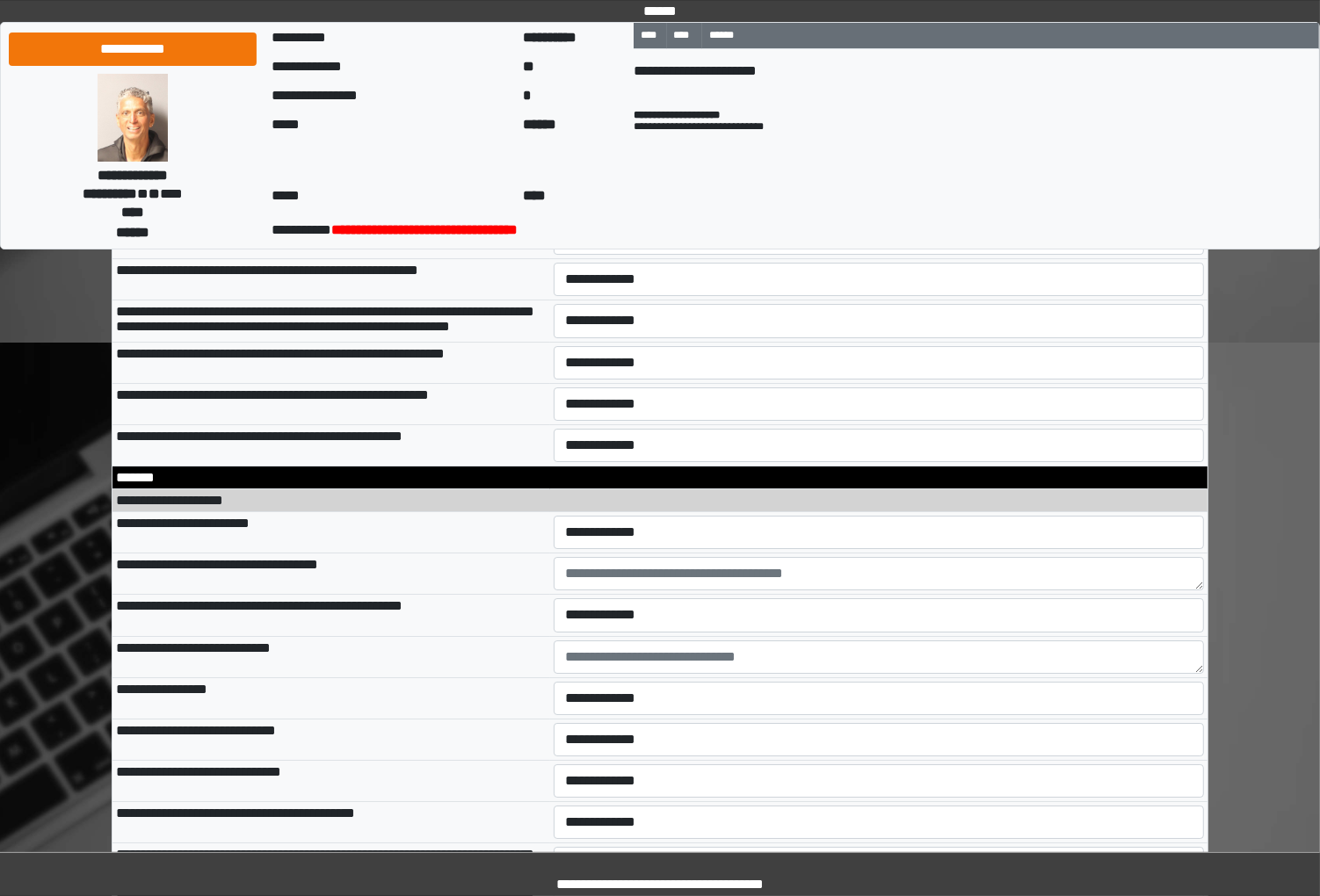 drag, startPoint x: 604, startPoint y: 415, endPoint x: 607, endPoint y: 374, distance: 41.10961 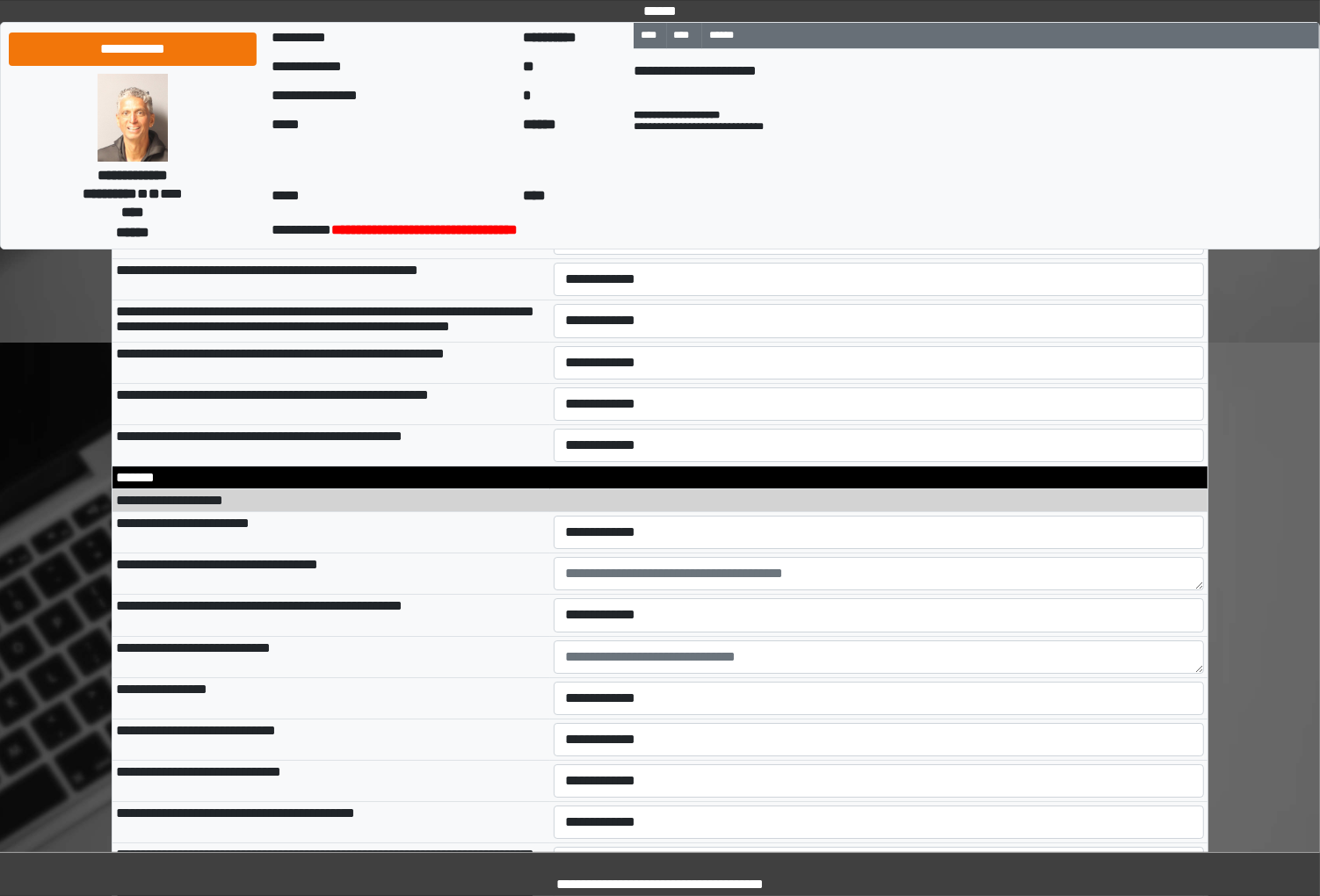 click at bounding box center (879, 155) 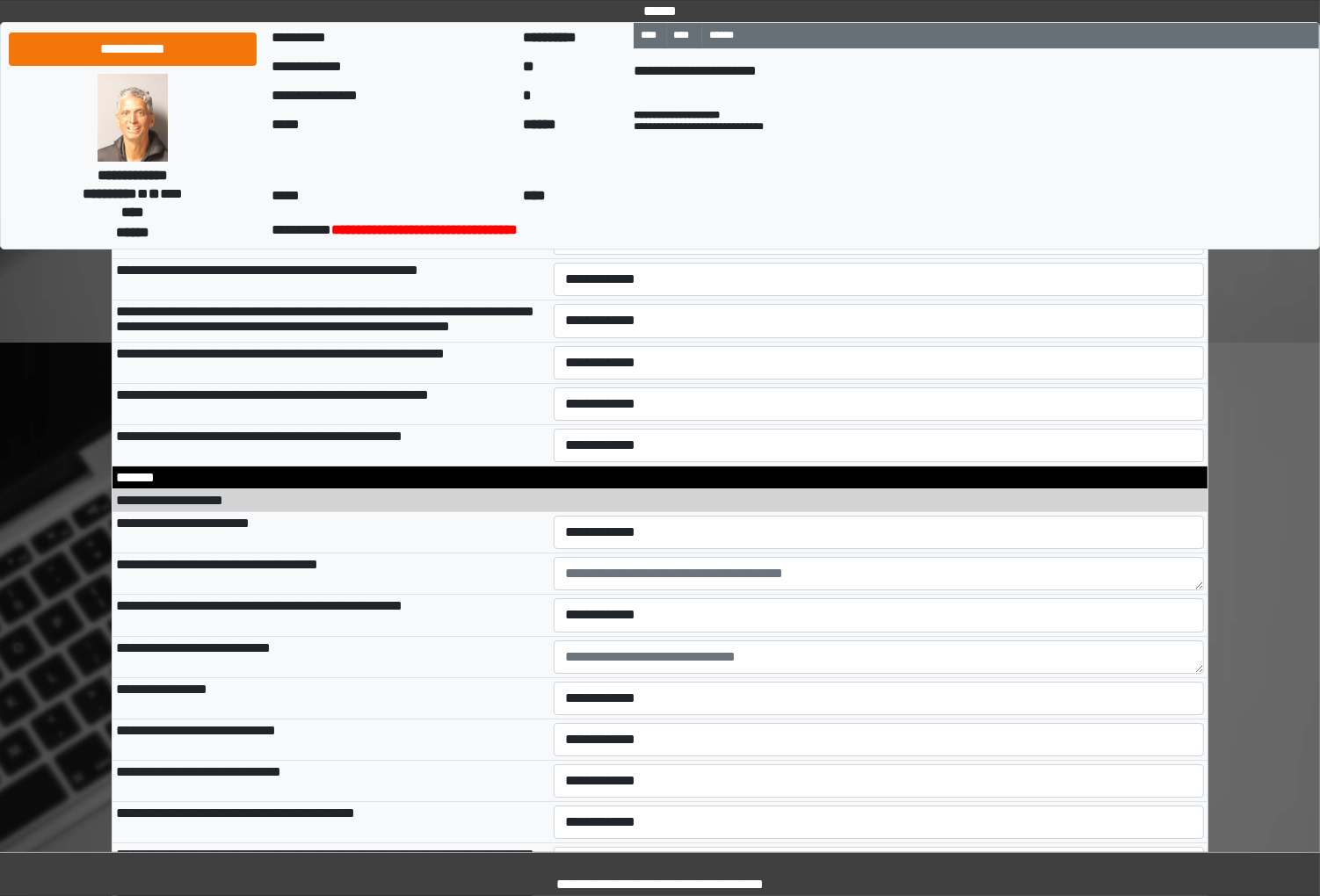 type on "*******" 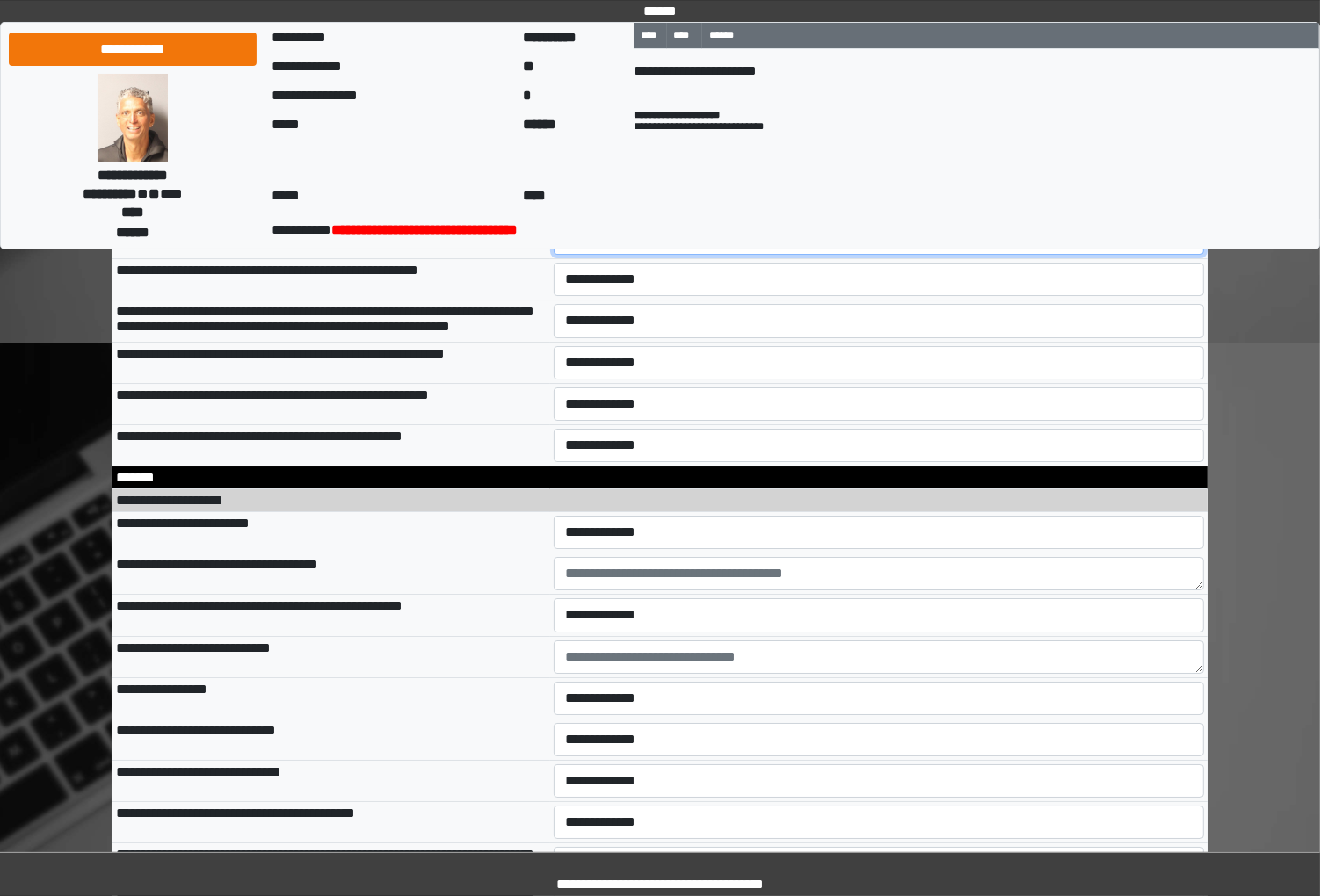 select on "*" 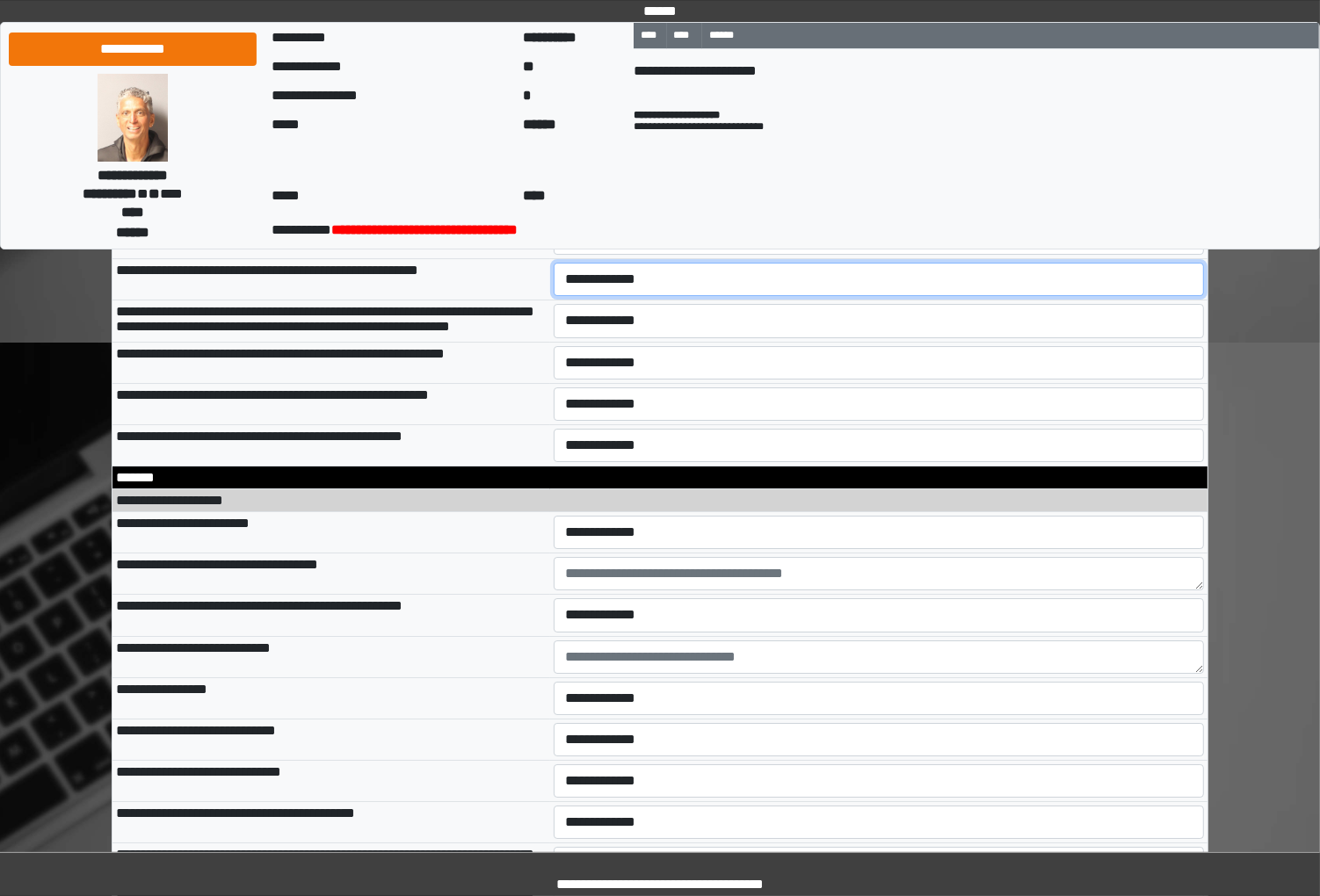 select on "*" 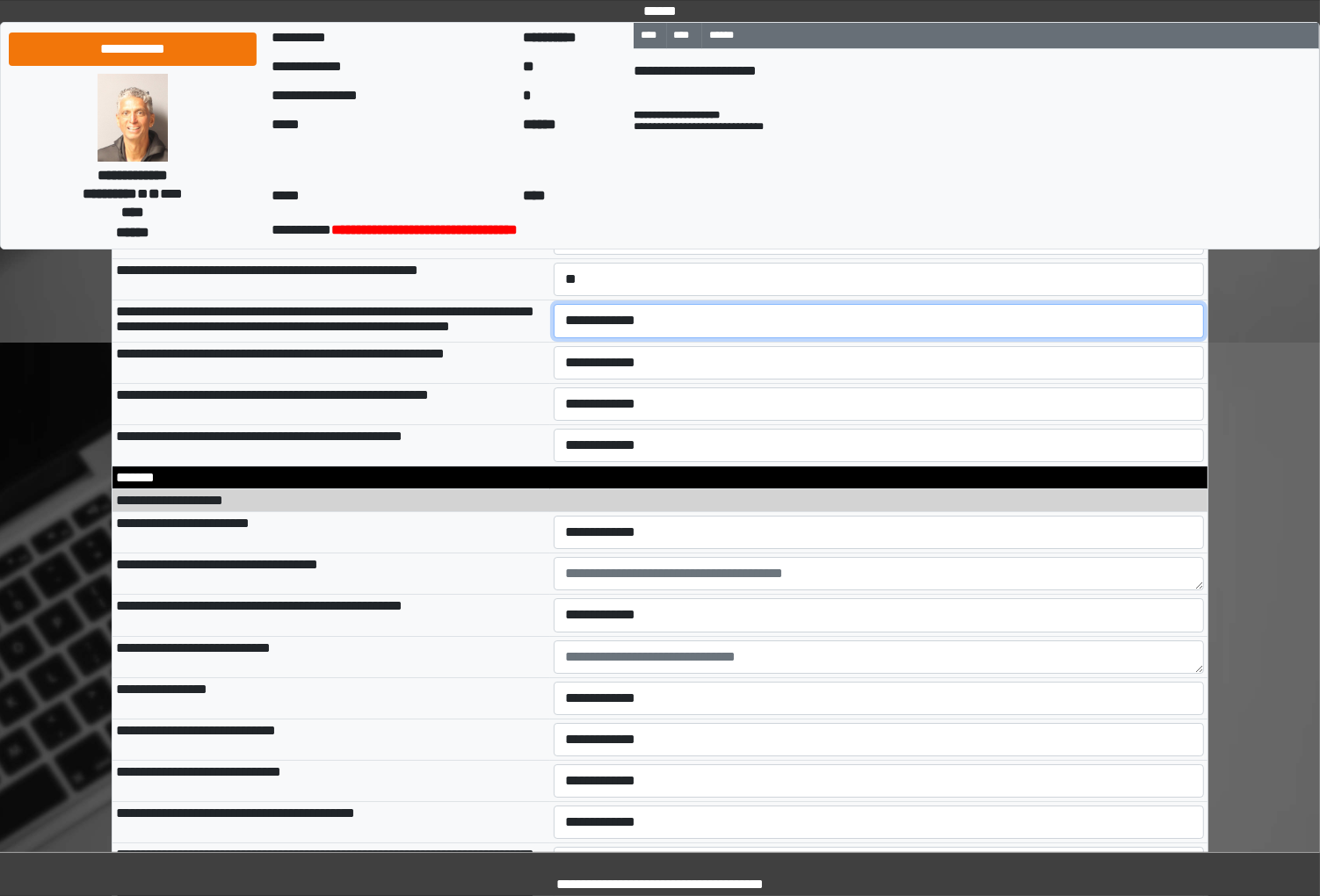 select on "*" 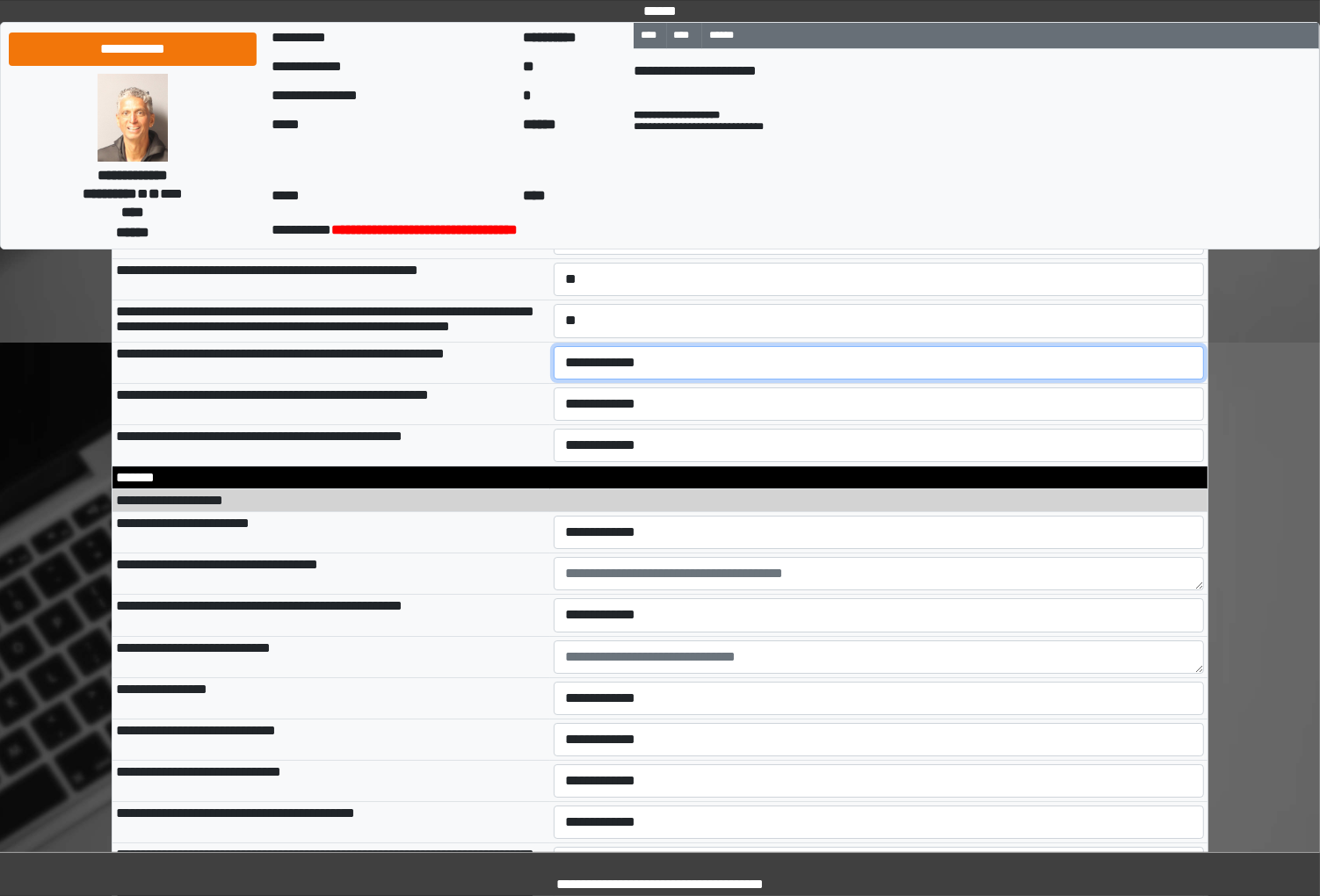 select on "*" 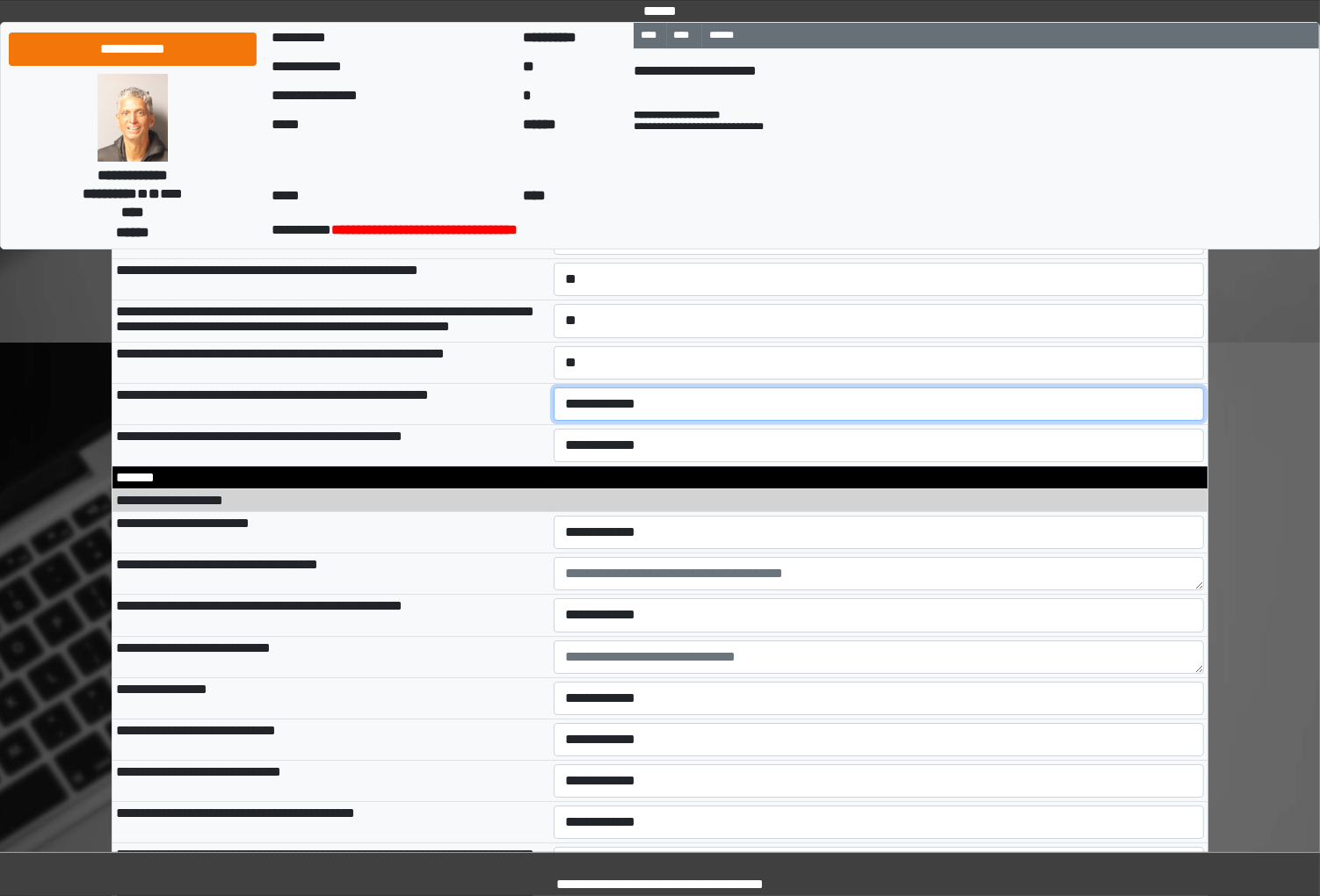 select on "*" 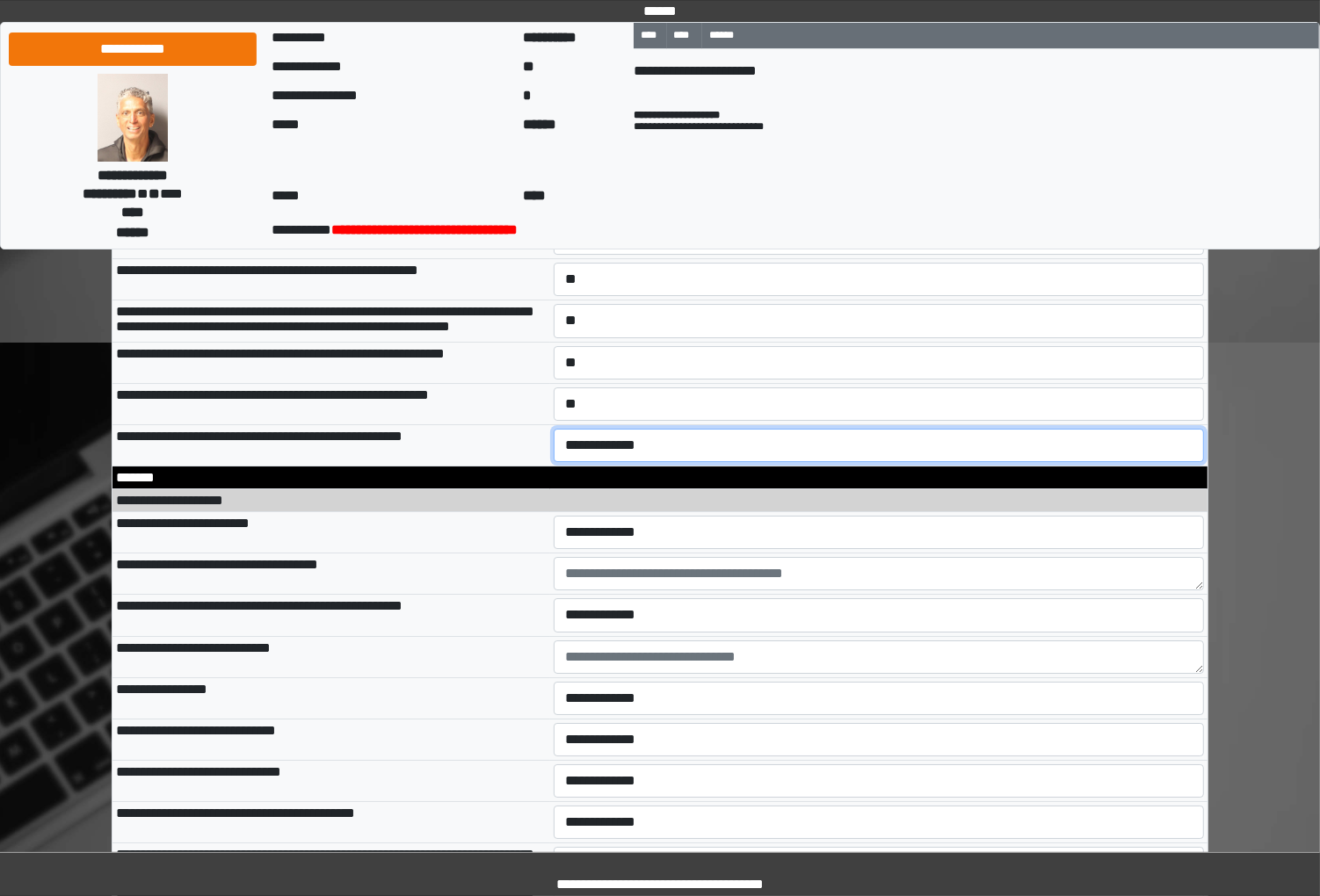 select on "*" 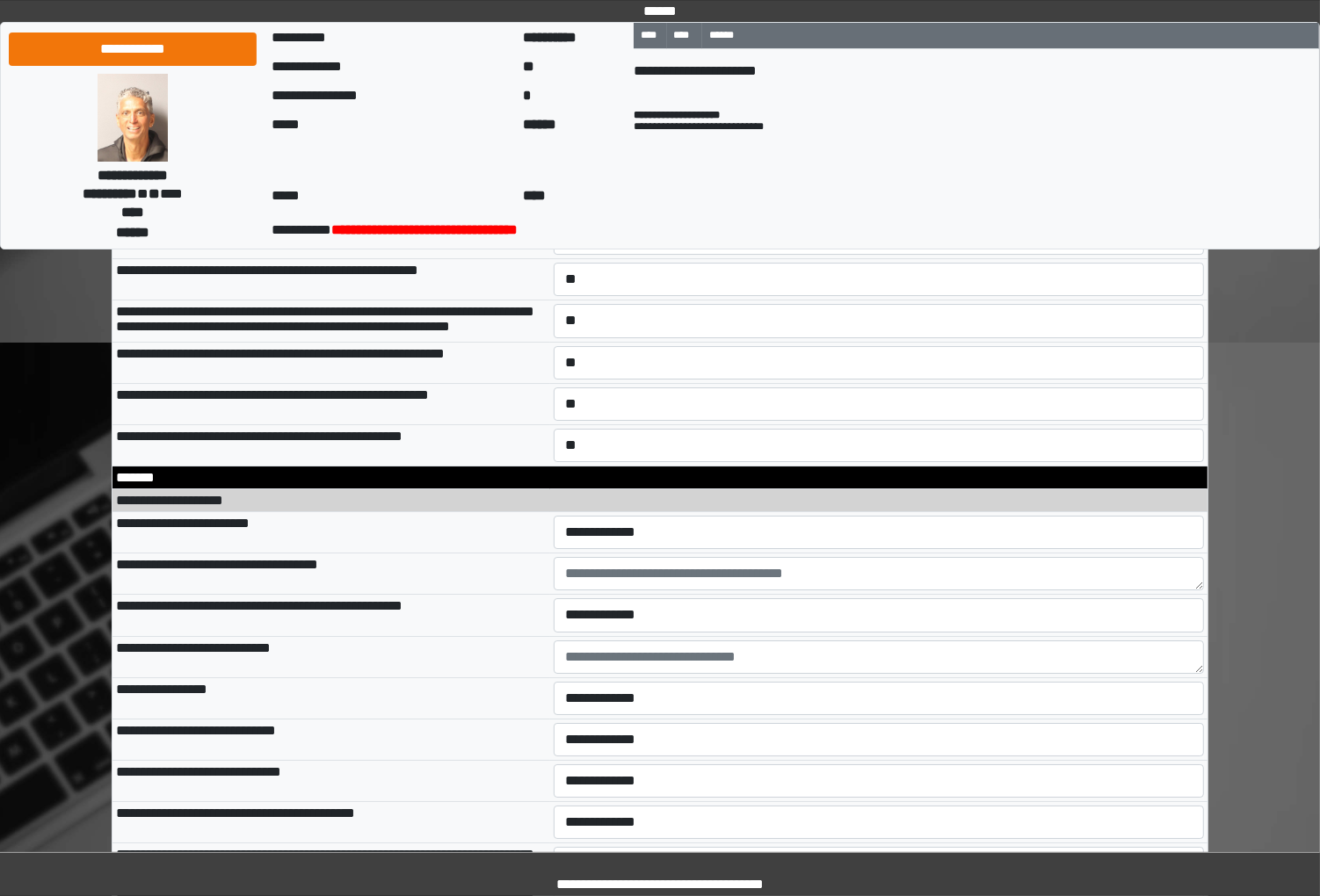 click on "**********" at bounding box center (331, 237) 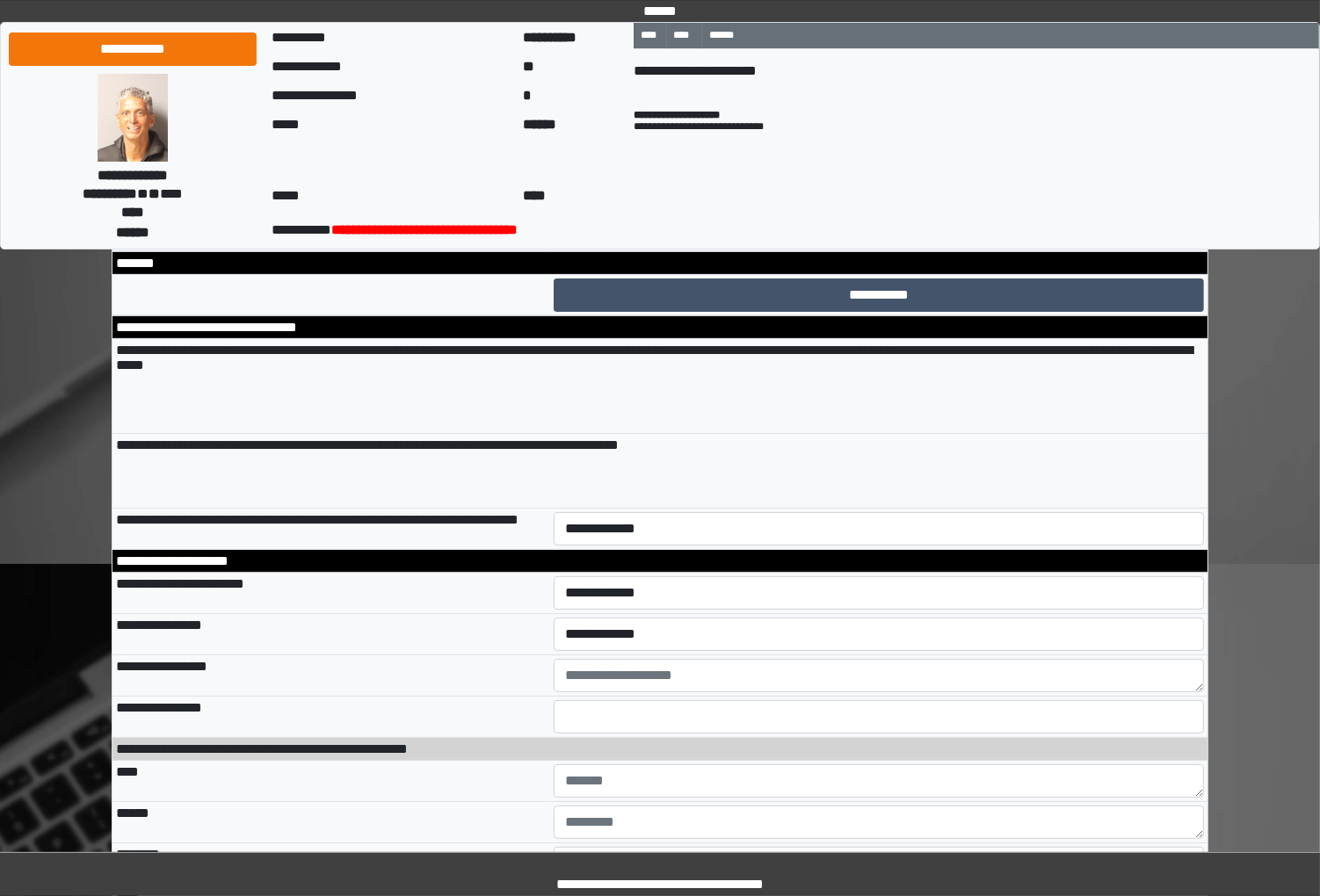 scroll, scrollTop: 12184, scrollLeft: 0, axis: vertical 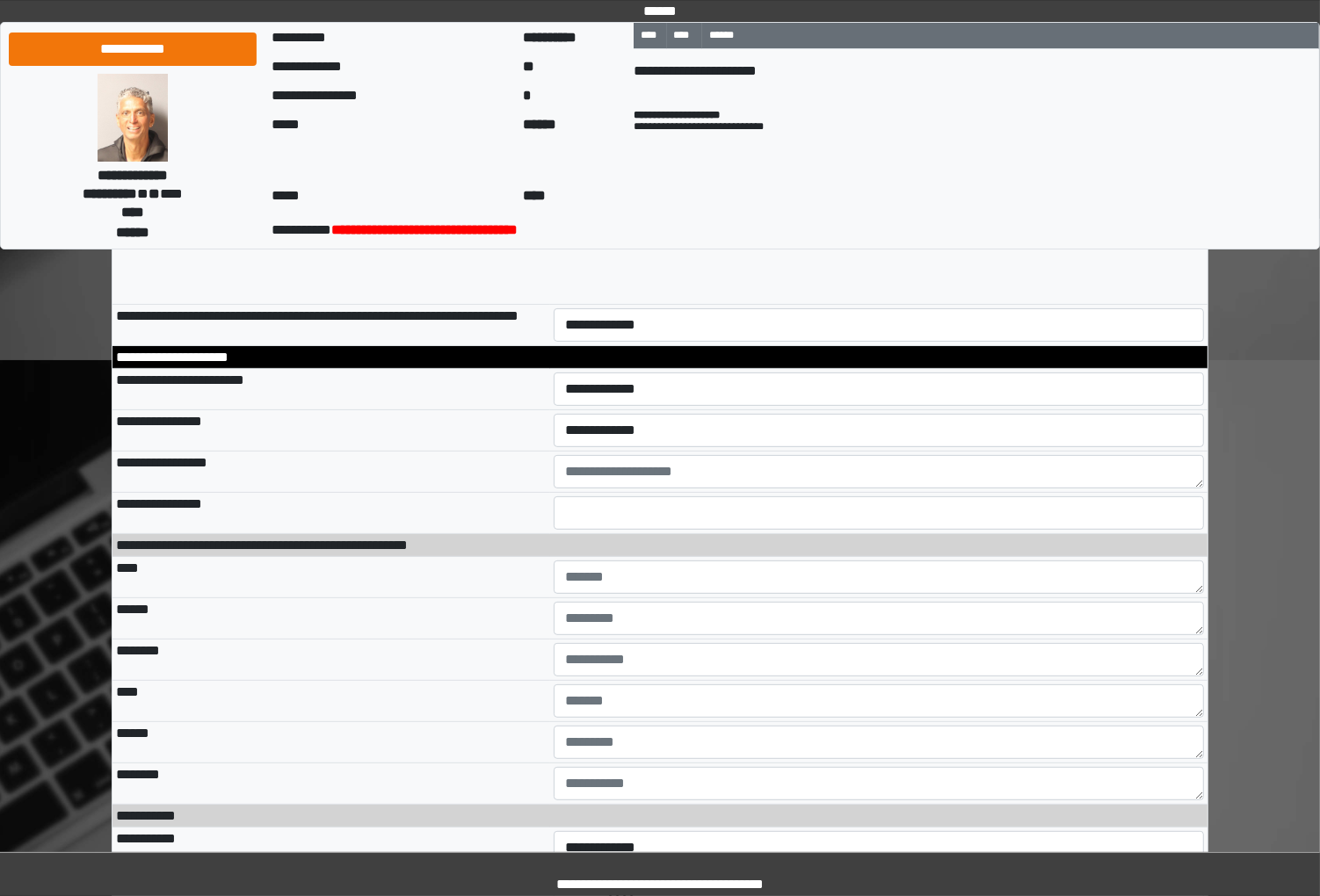 click on "**********" at bounding box center [878, 91] 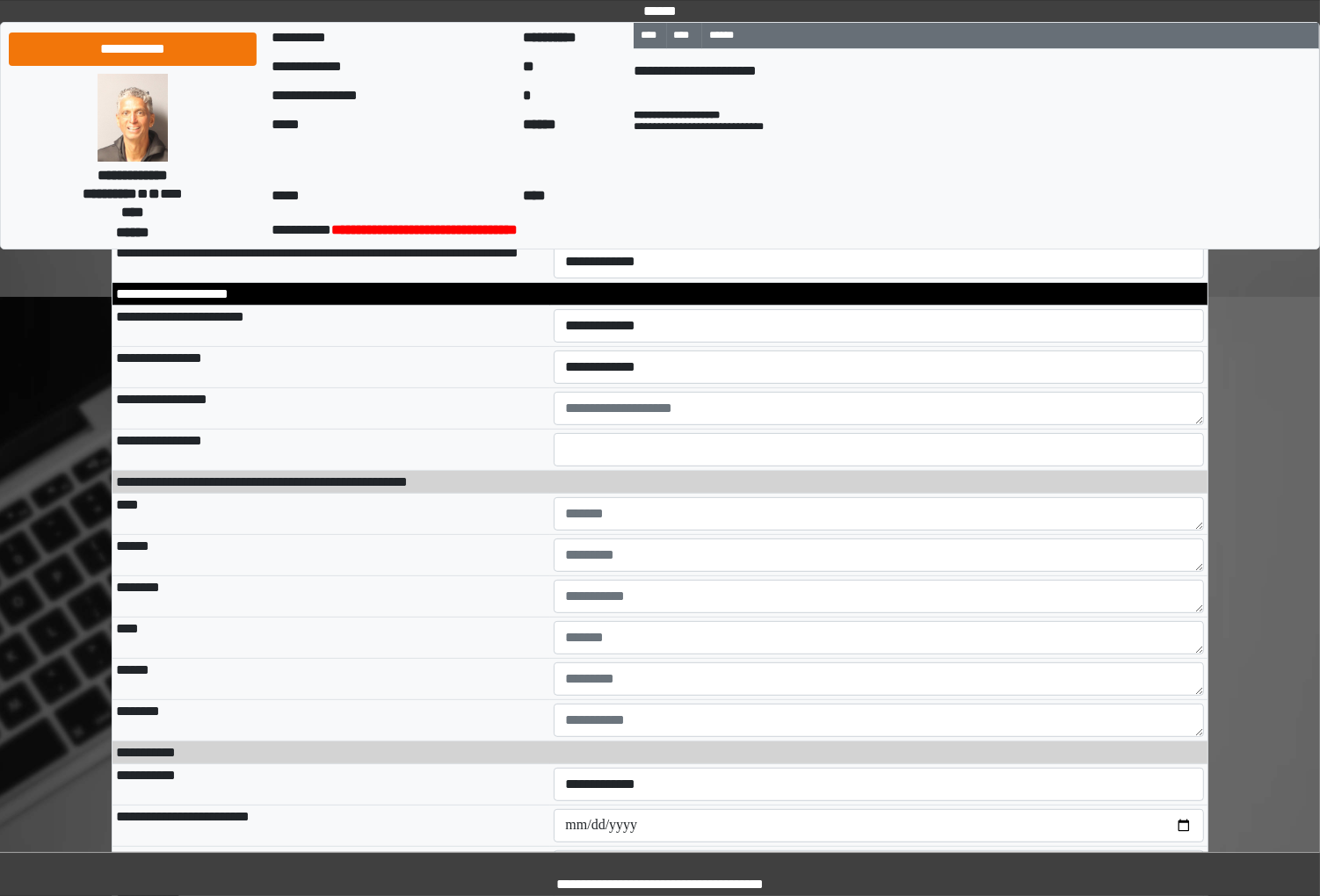 scroll, scrollTop: 12281, scrollLeft: 0, axis: vertical 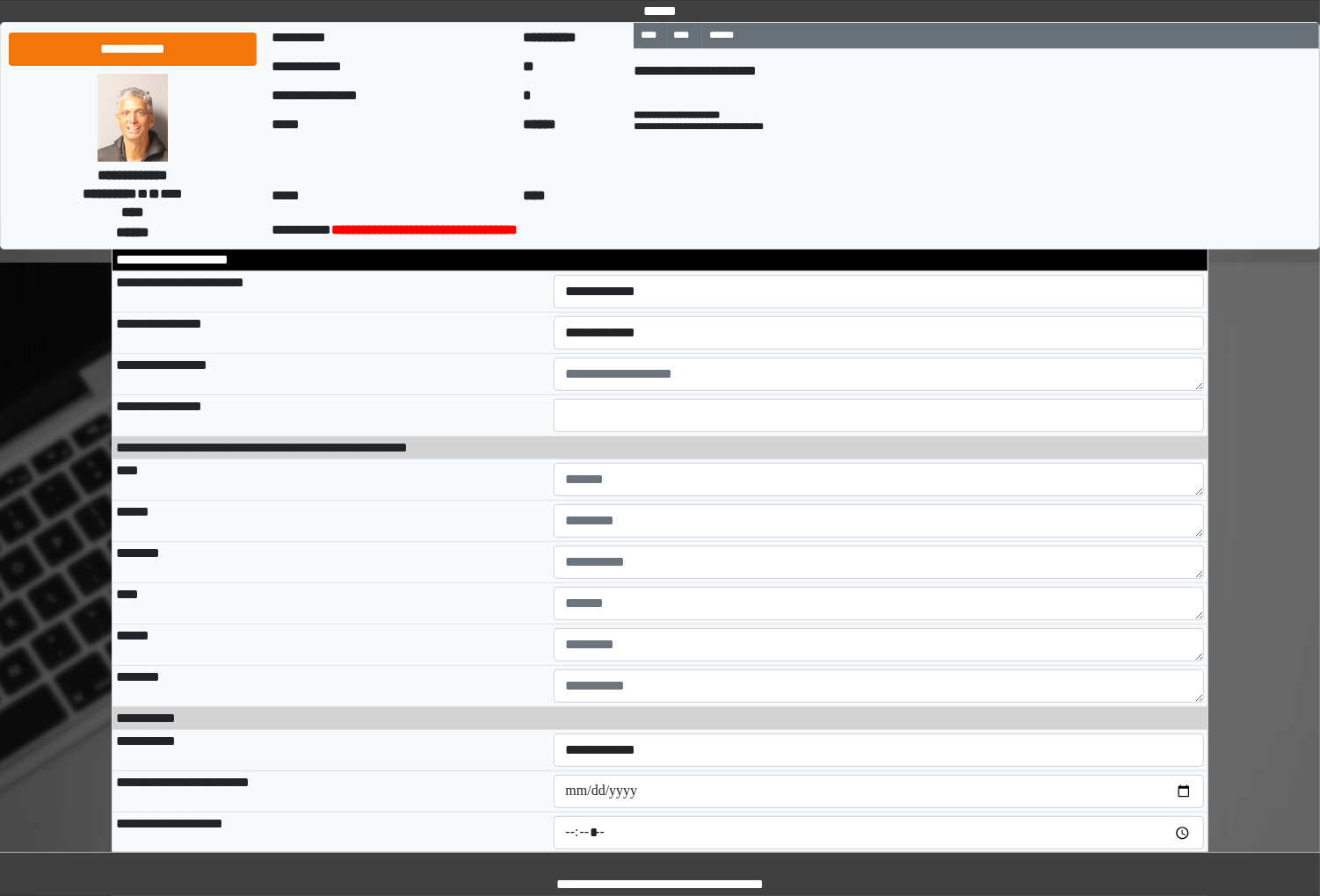 drag, startPoint x: 663, startPoint y: 533, endPoint x: 656, endPoint y: 546, distance: 14.764823 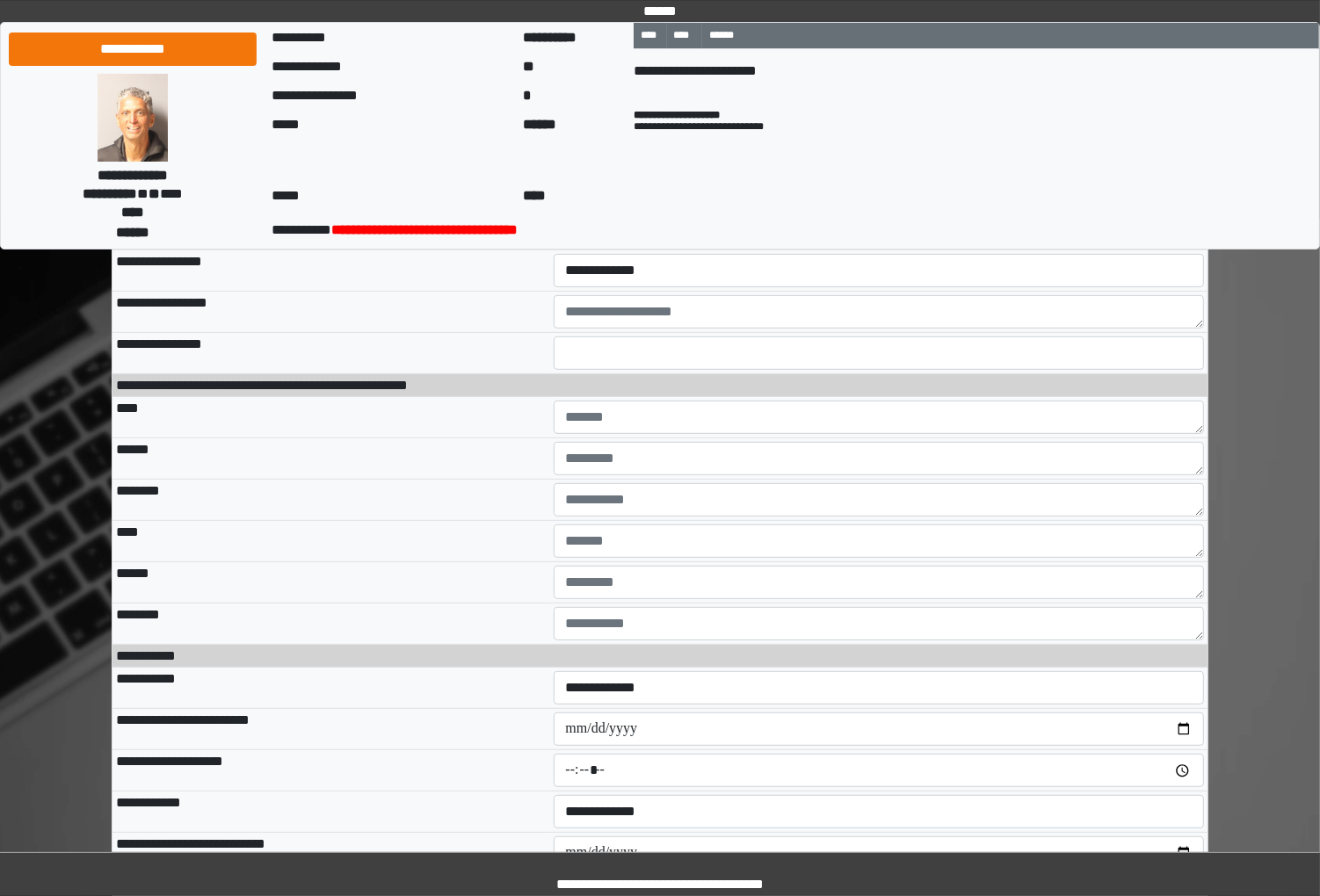 scroll, scrollTop: 12379, scrollLeft: 0, axis: vertical 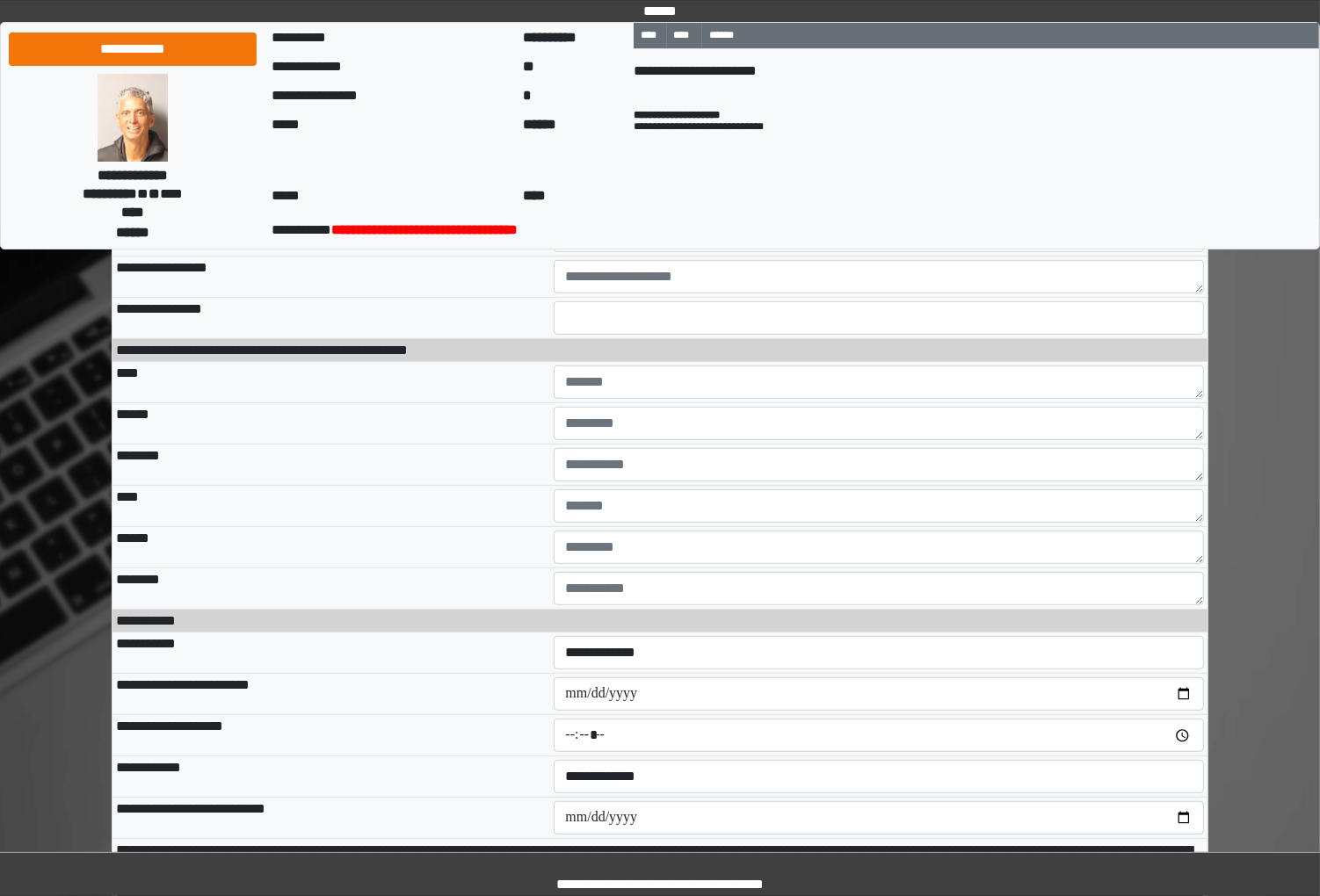 click on "**********" at bounding box center (660, 163) 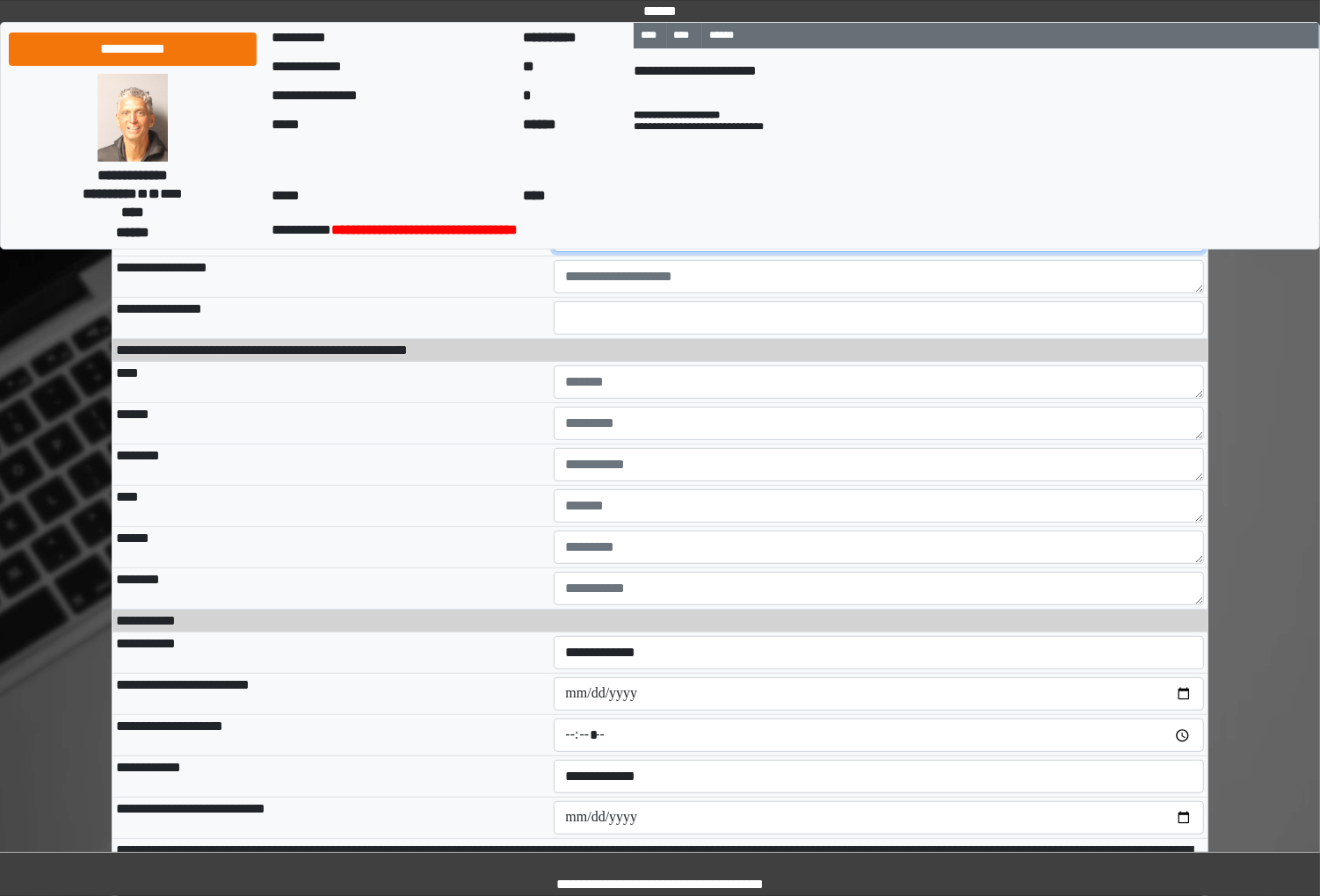 click on "**********" at bounding box center [879, 235] 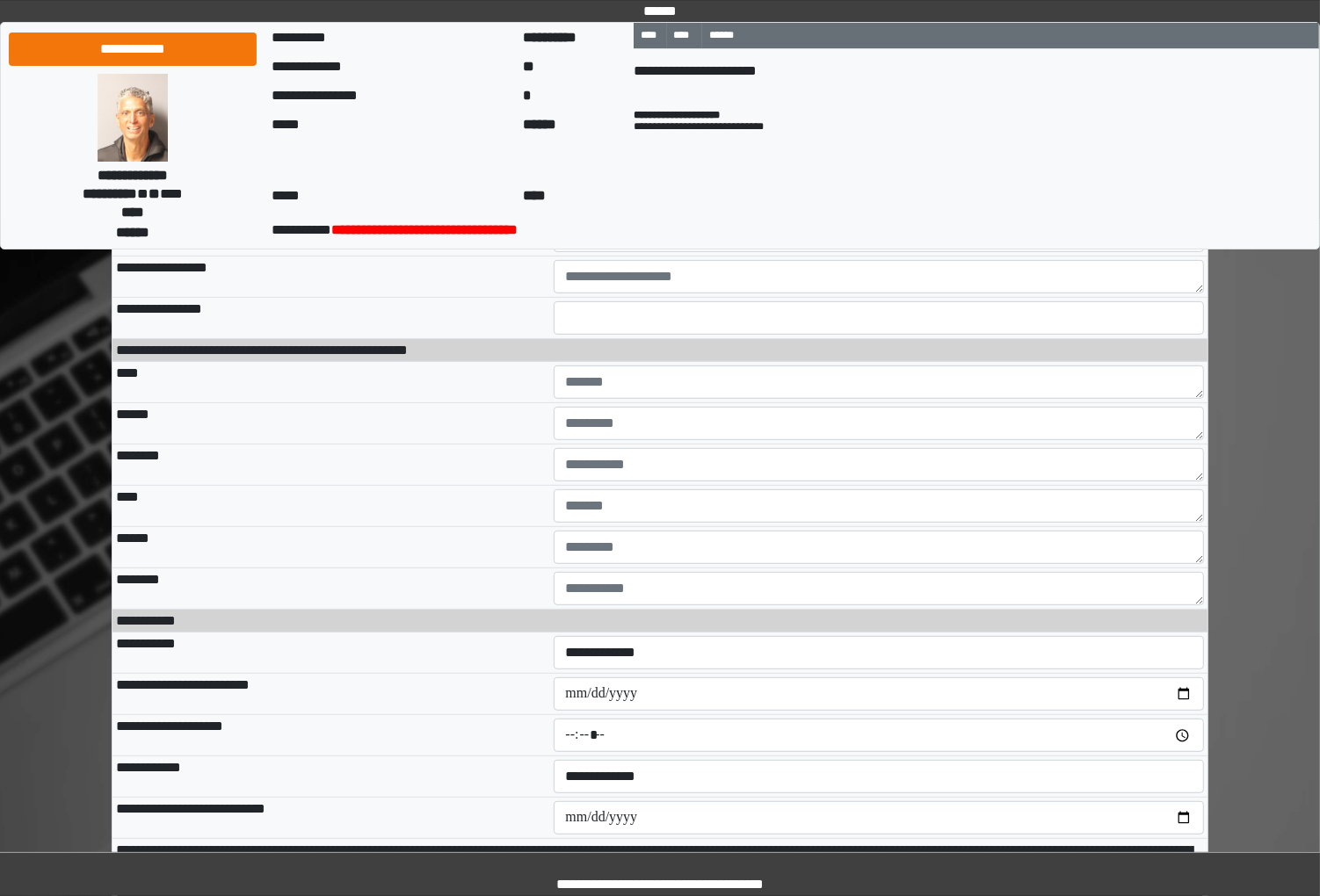 click on "**********" at bounding box center [331, 277] 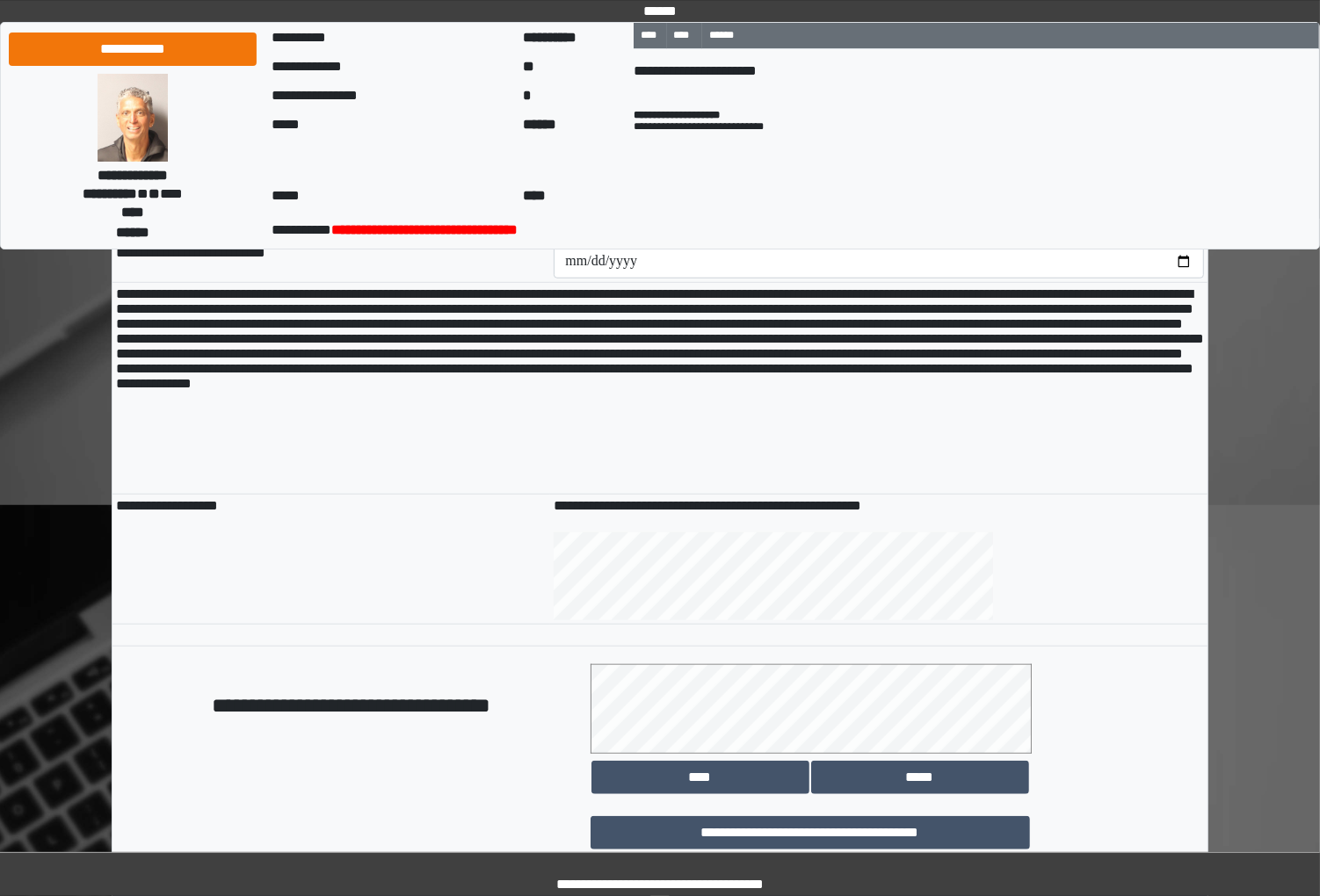 scroll, scrollTop: 12964, scrollLeft: 0, axis: vertical 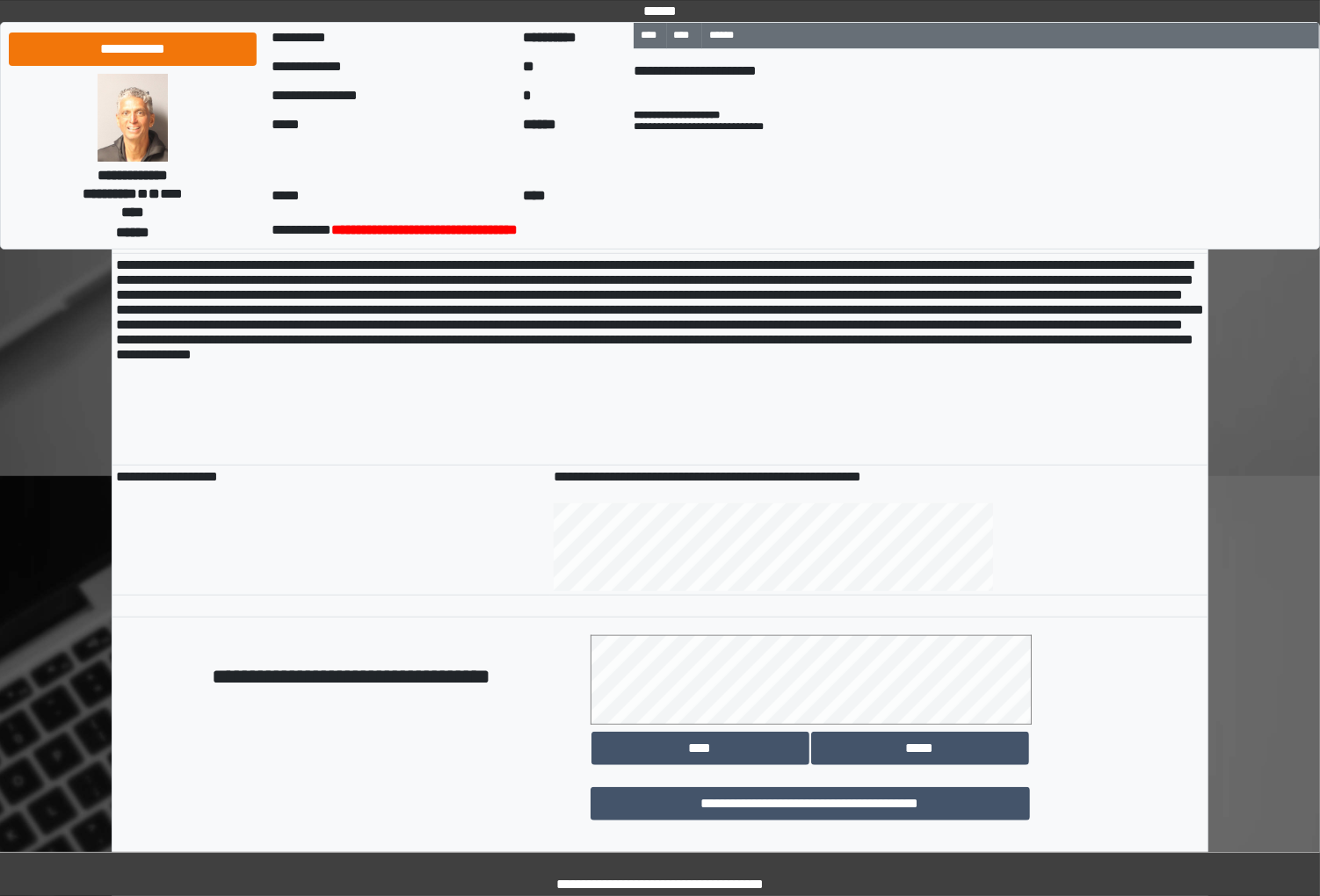 click on "**********" at bounding box center (879, 68) 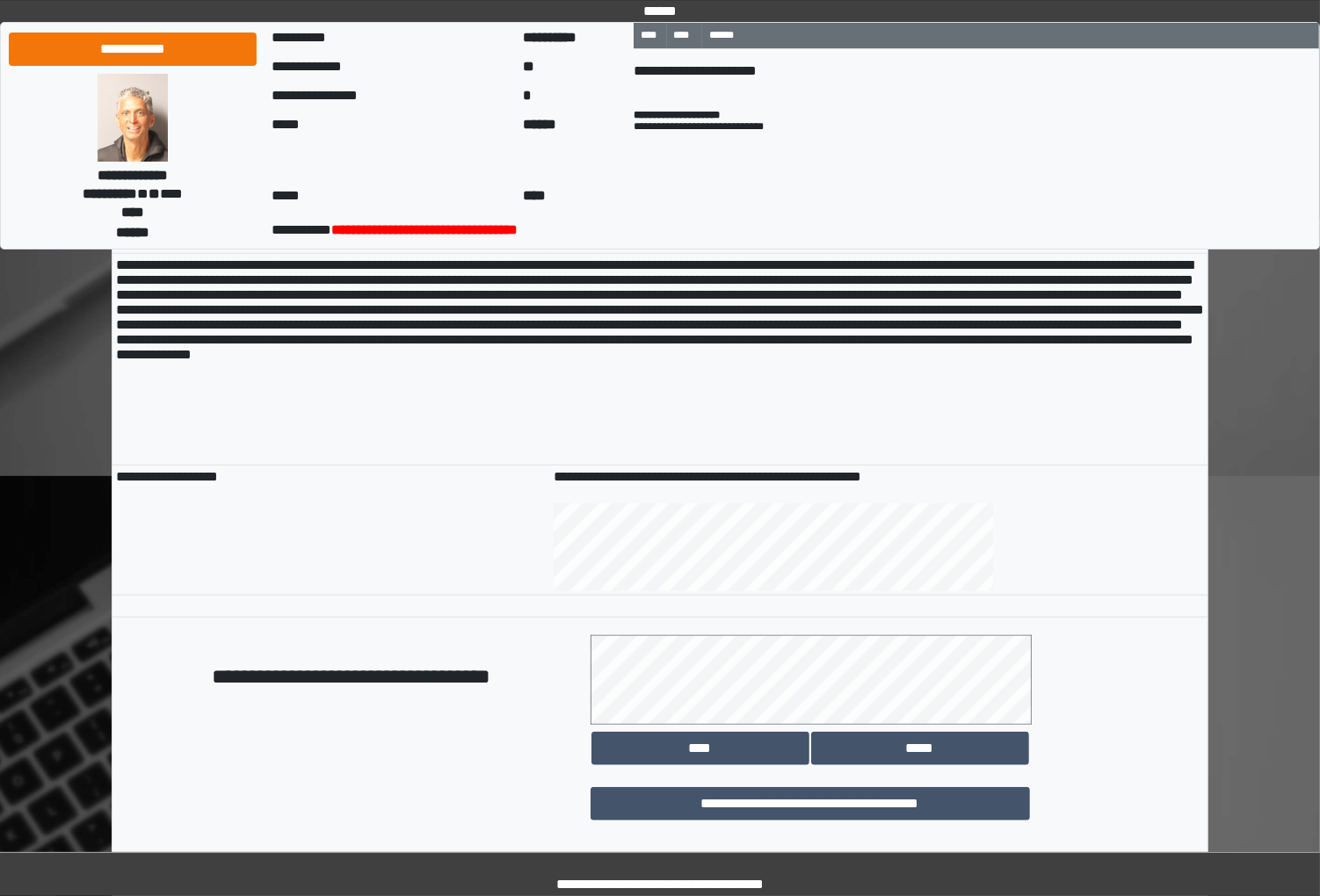 select on "**" 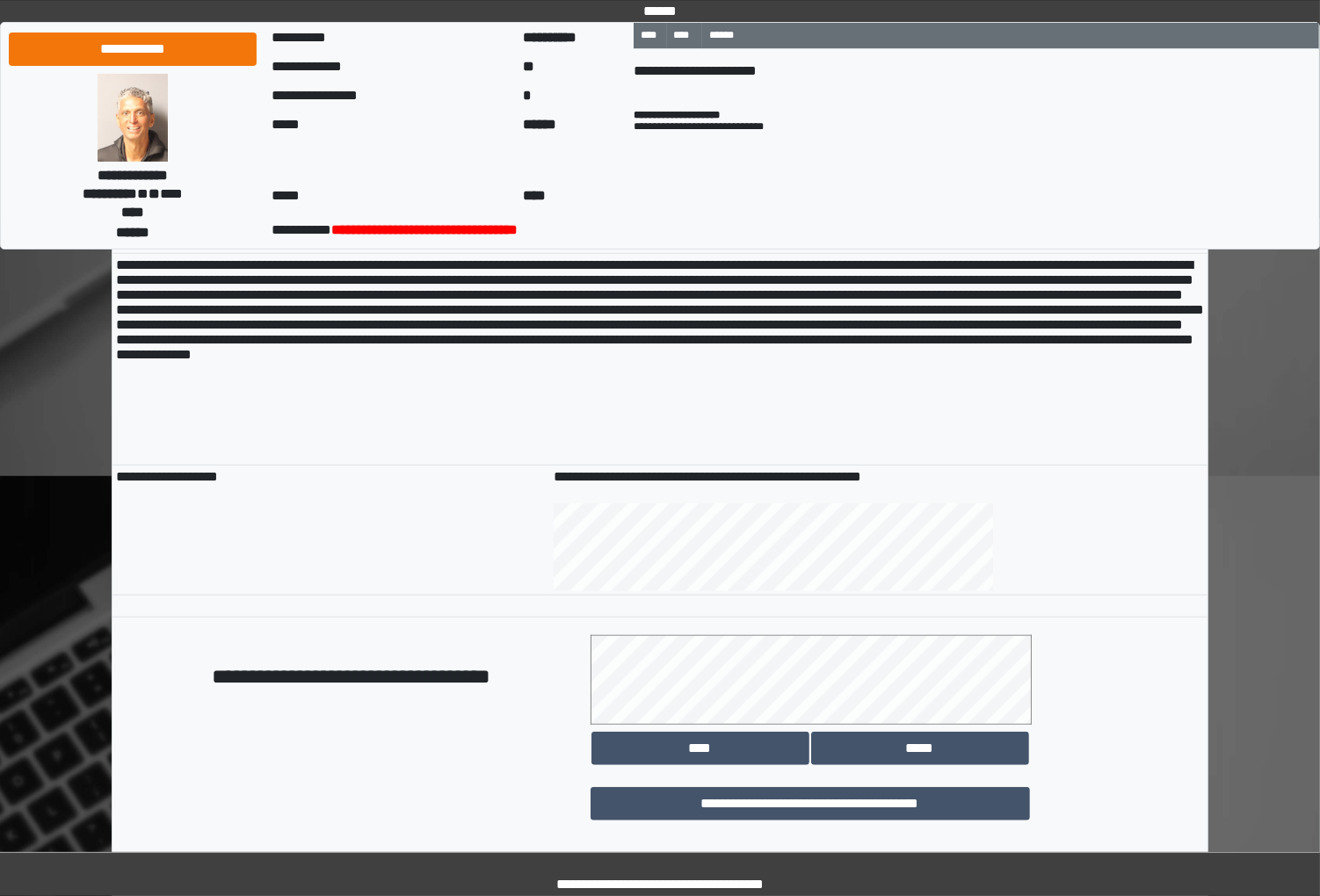 type on "**********" 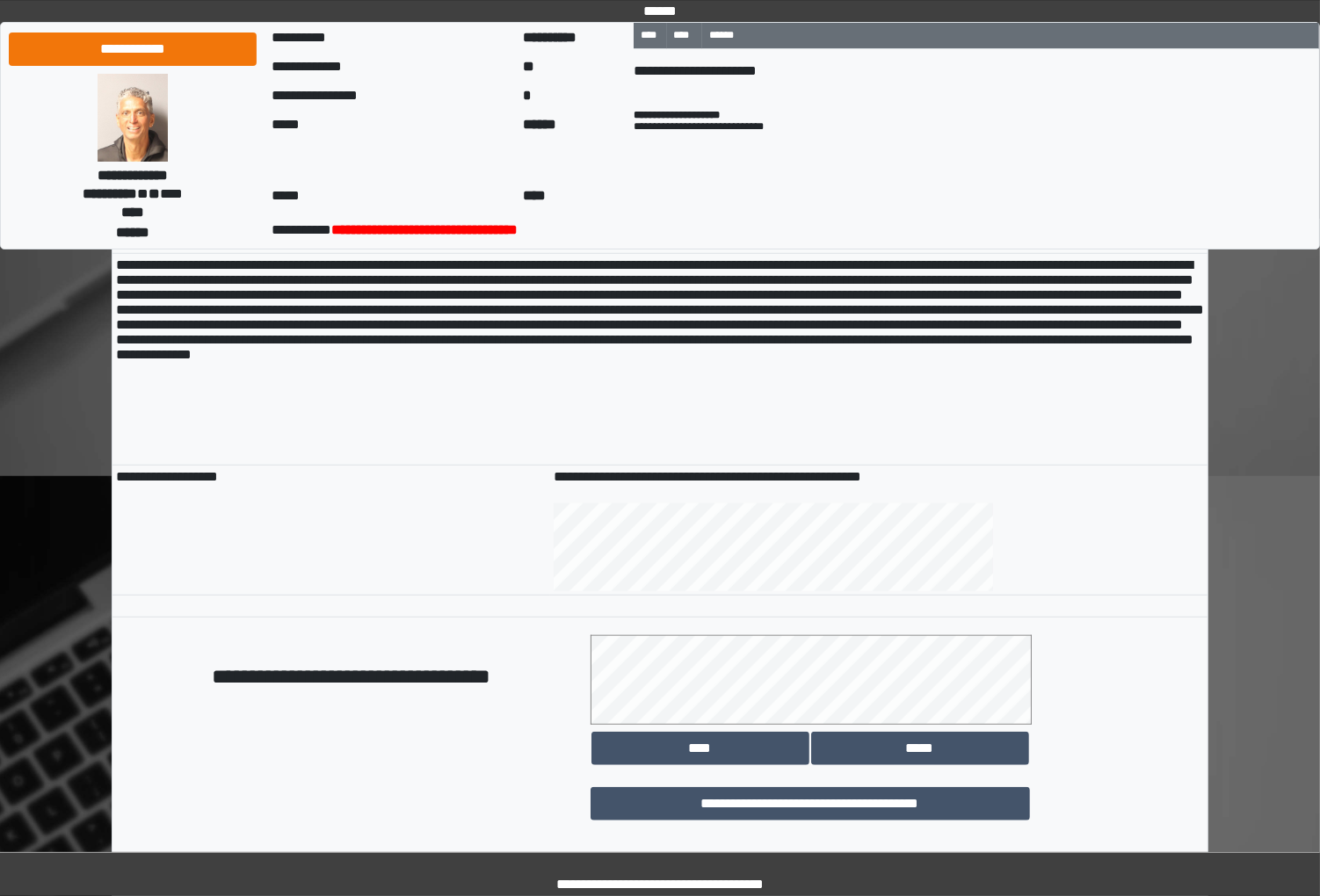 drag, startPoint x: 417, startPoint y: 527, endPoint x: 981, endPoint y: 476, distance: 566.3012 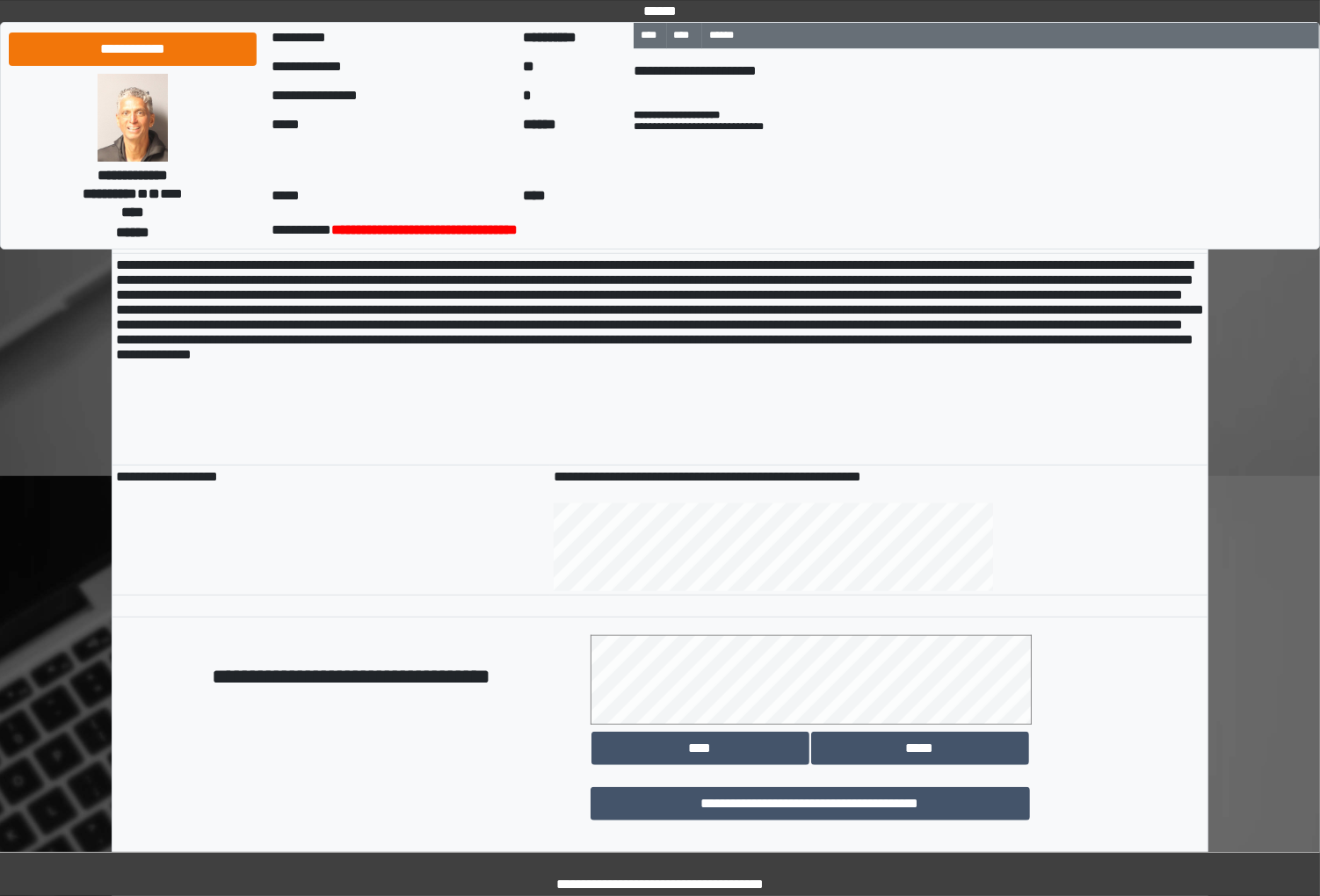 drag, startPoint x: 1200, startPoint y: 469, endPoint x: 1187, endPoint y: 467, distance: 13.152946 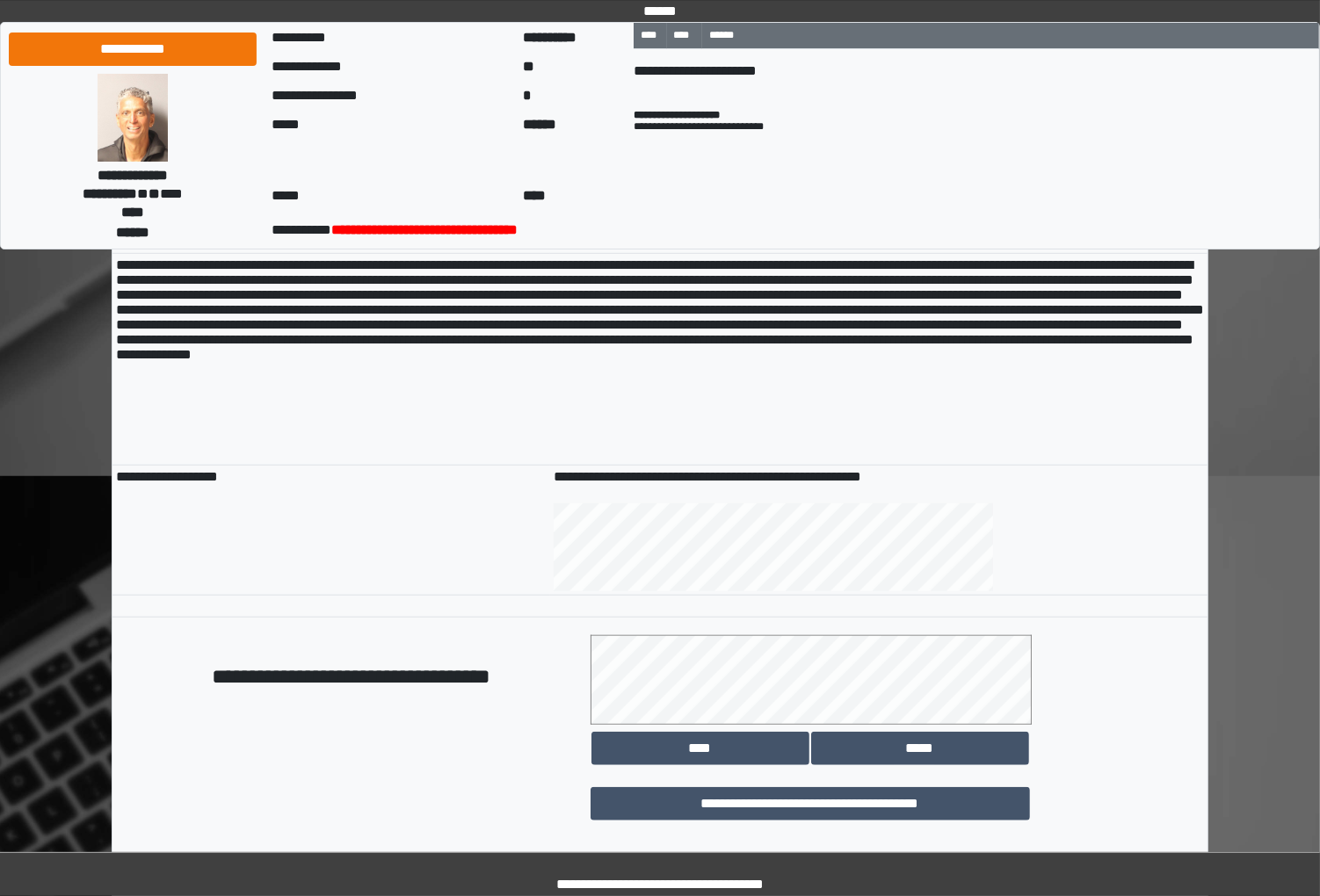 click at bounding box center (879, 150) 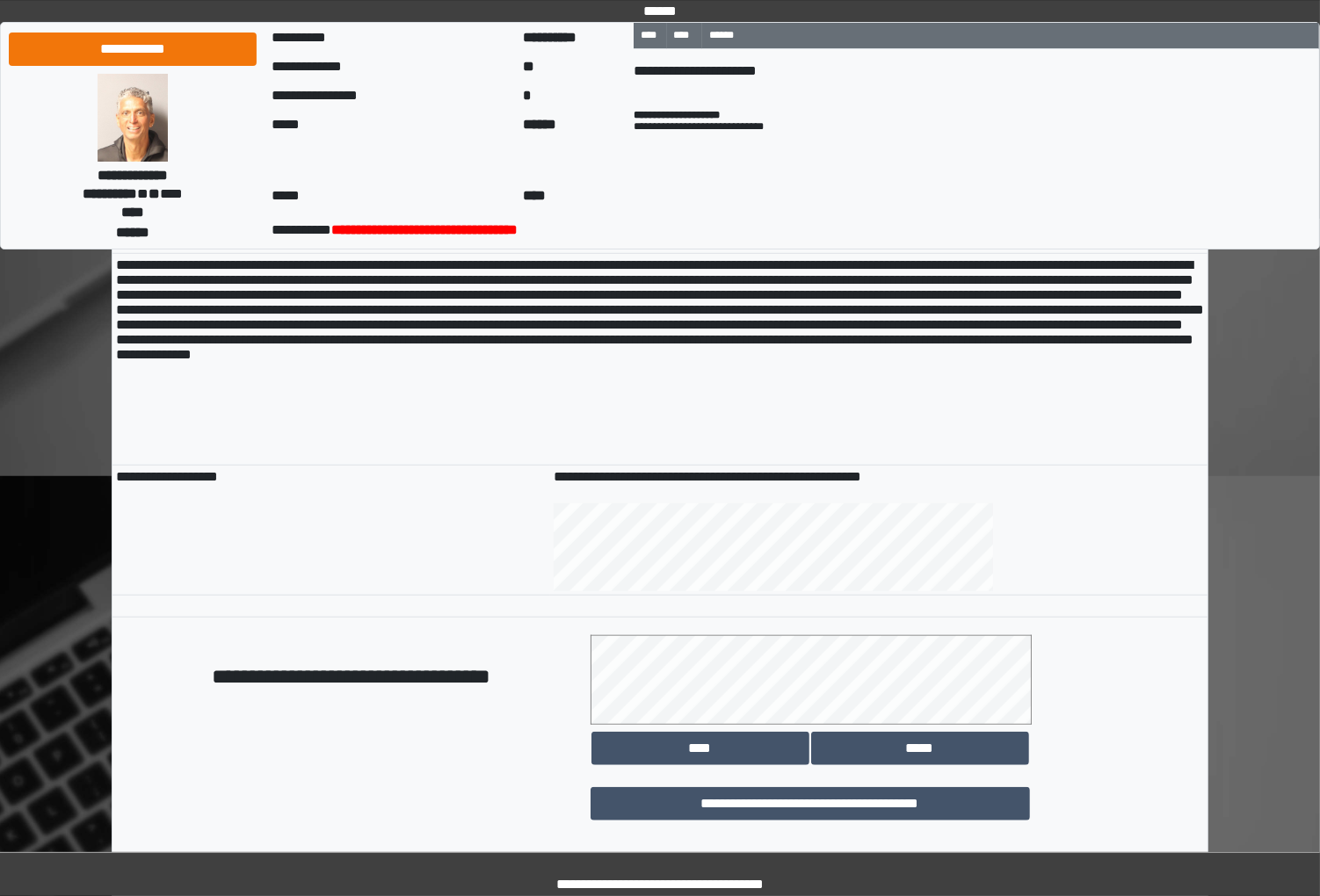 type on "*****" 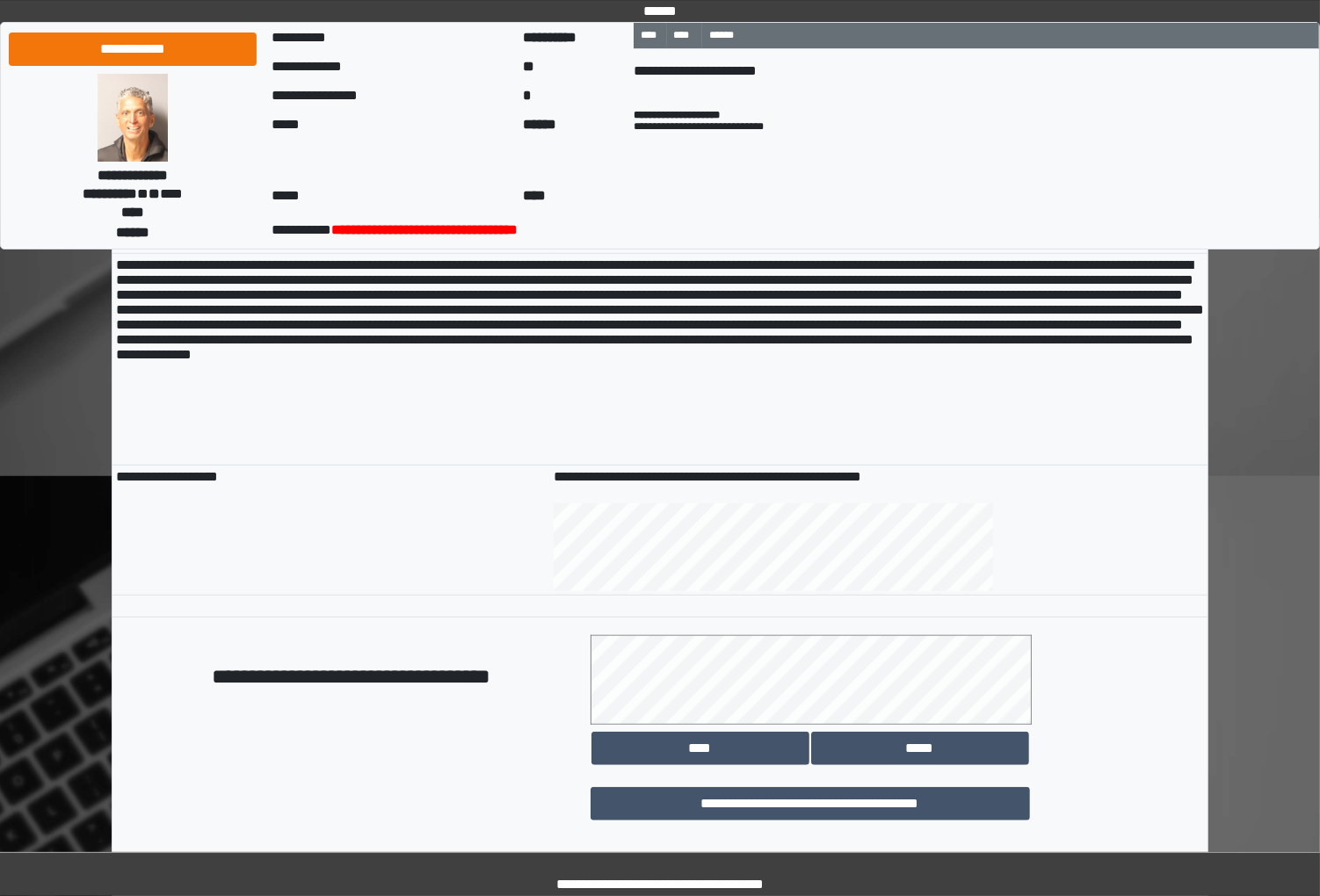 click on "**********" at bounding box center (879, 191) 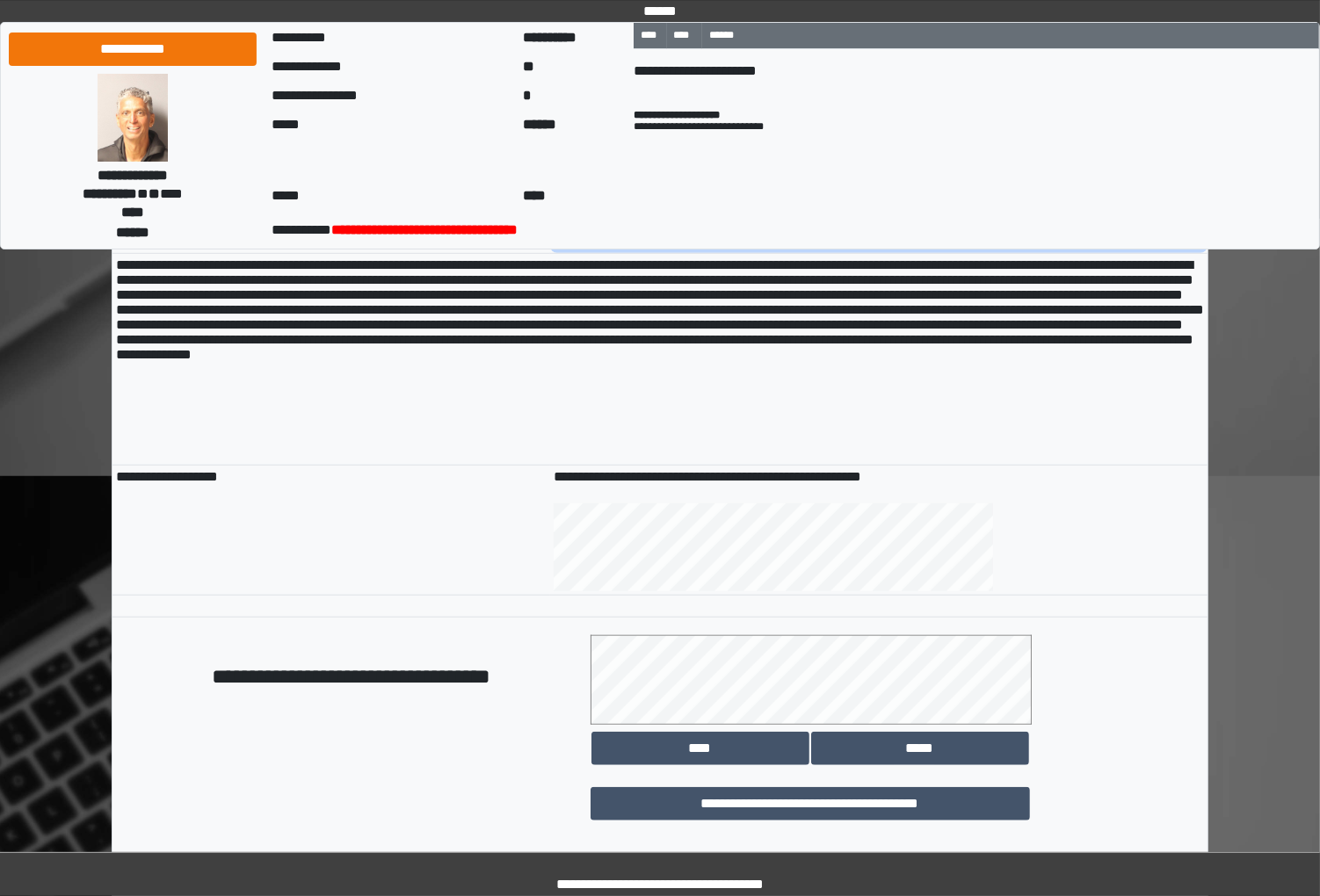 click at bounding box center [879, 233] 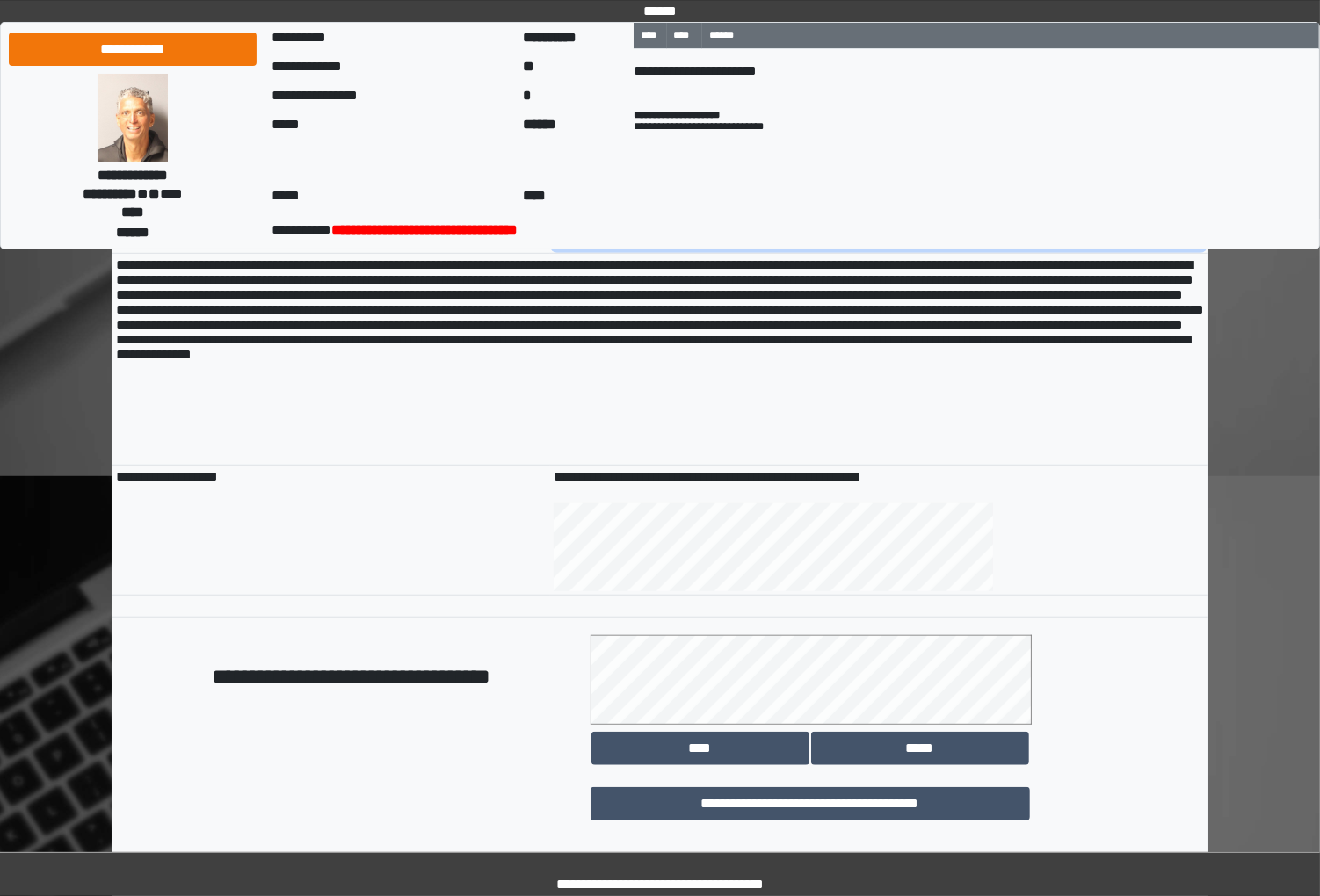 type on "**********" 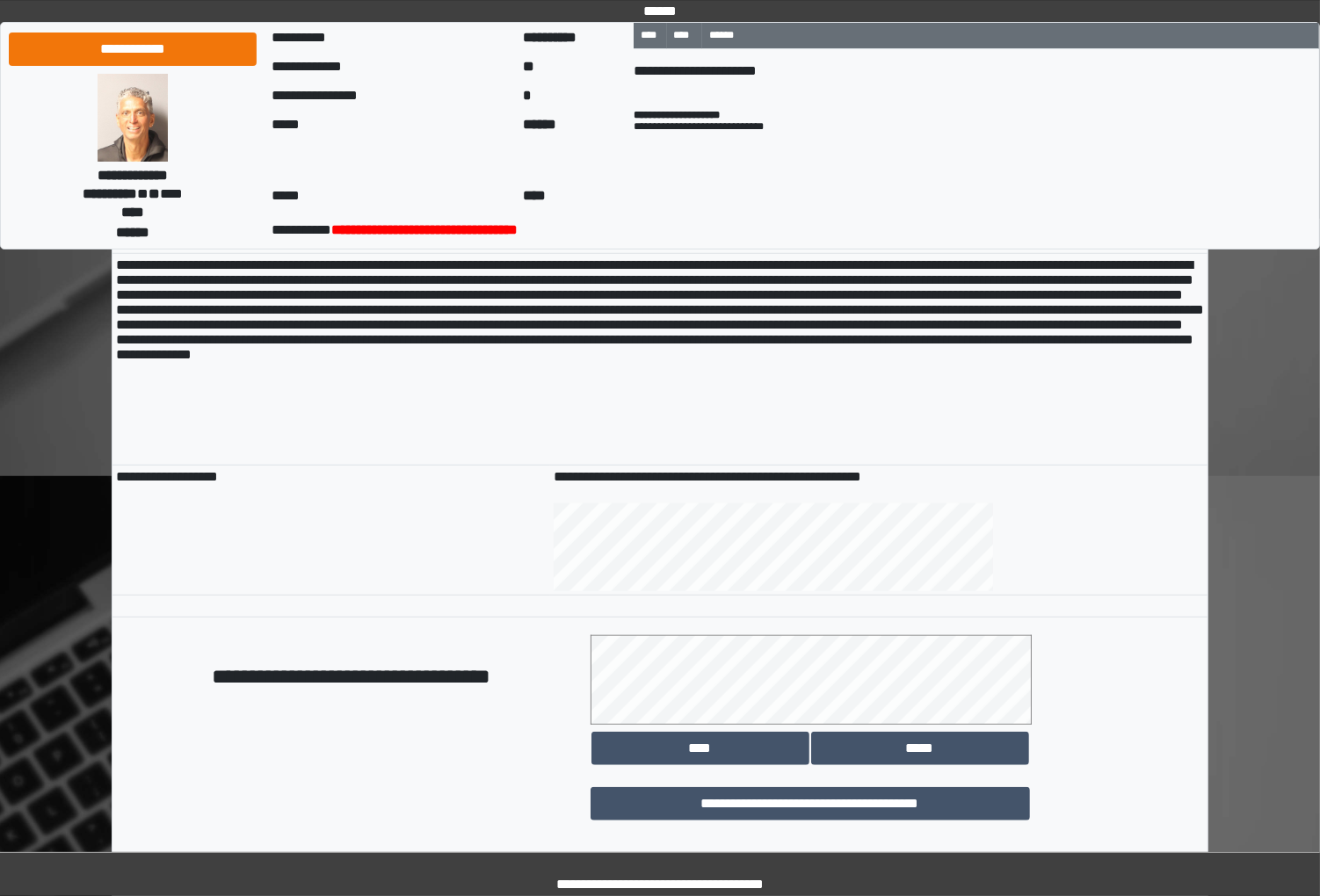 drag, startPoint x: 506, startPoint y: 638, endPoint x: 497, endPoint y: 636, distance: 9.219544 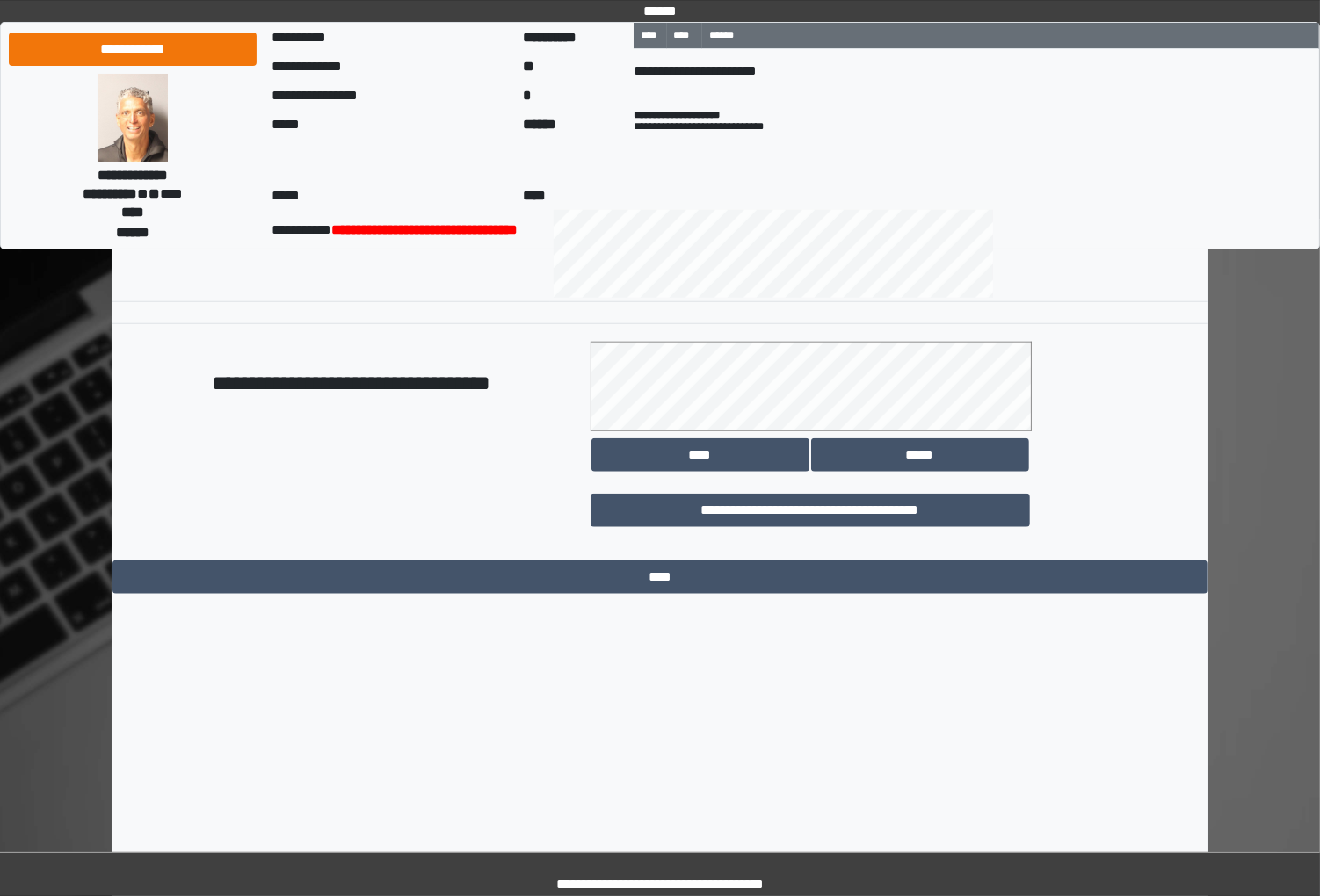 click on "**********" at bounding box center (331, 236) 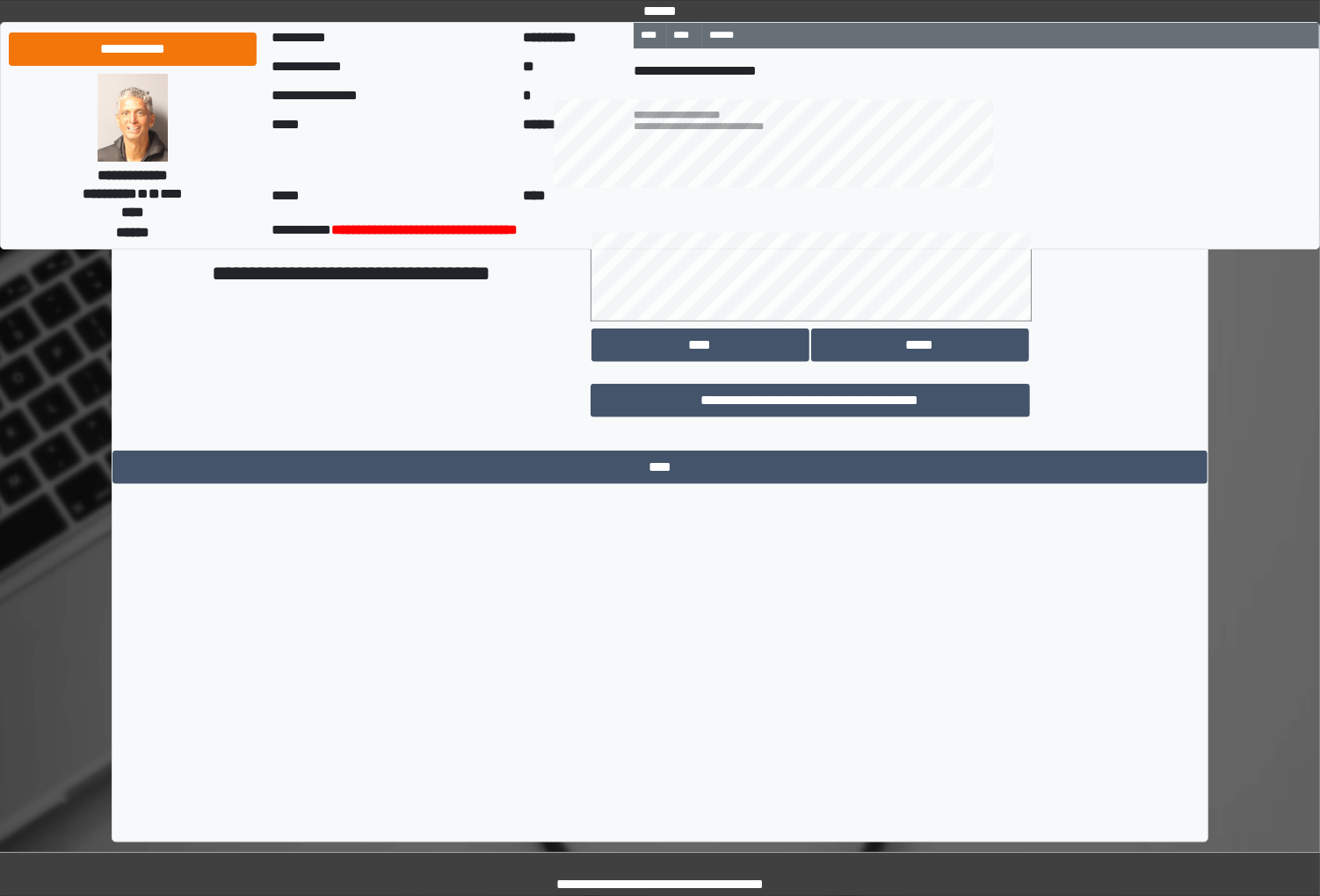 scroll, scrollTop: 13370, scrollLeft: 0, axis: vertical 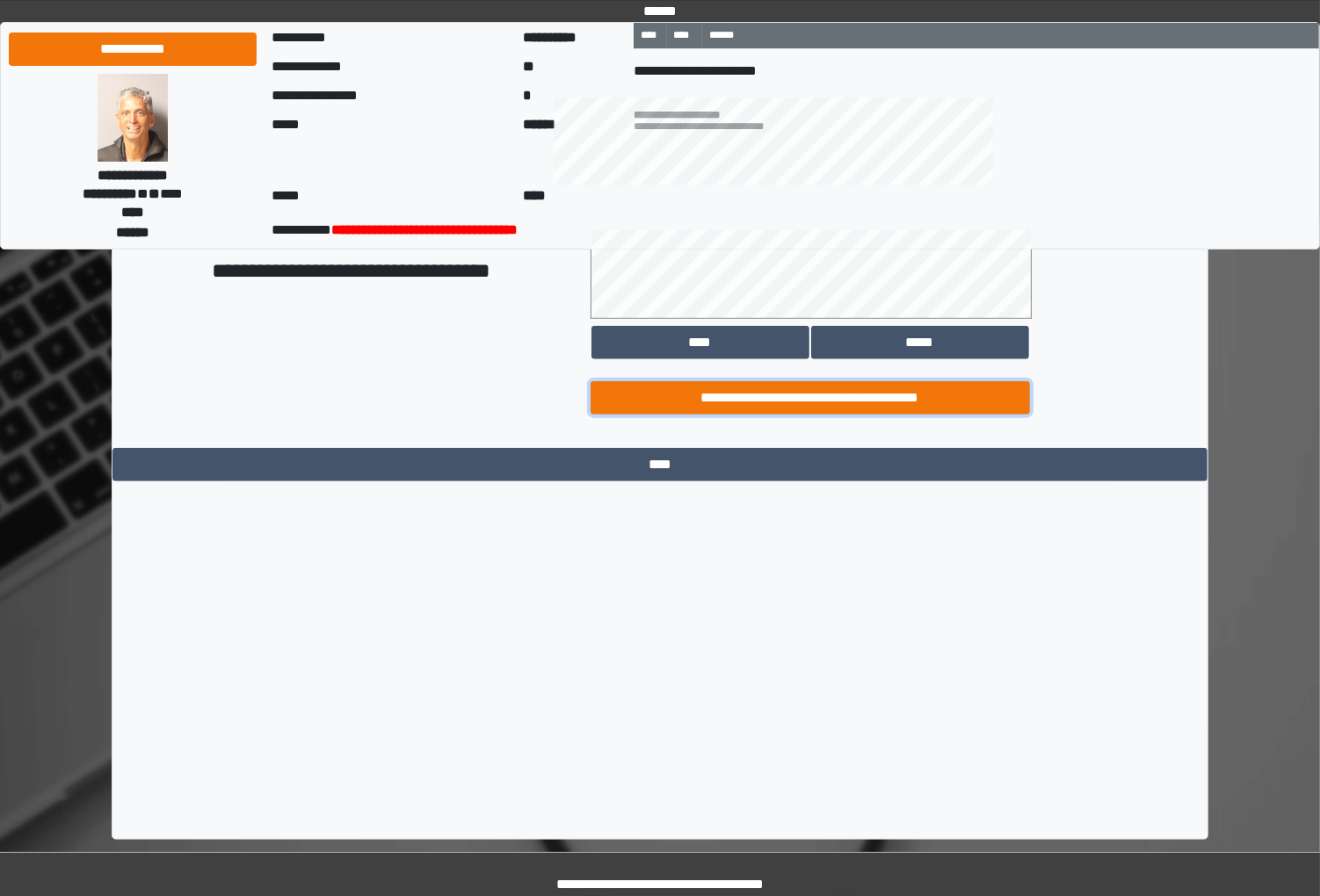 click on "**********" at bounding box center [810, 398] 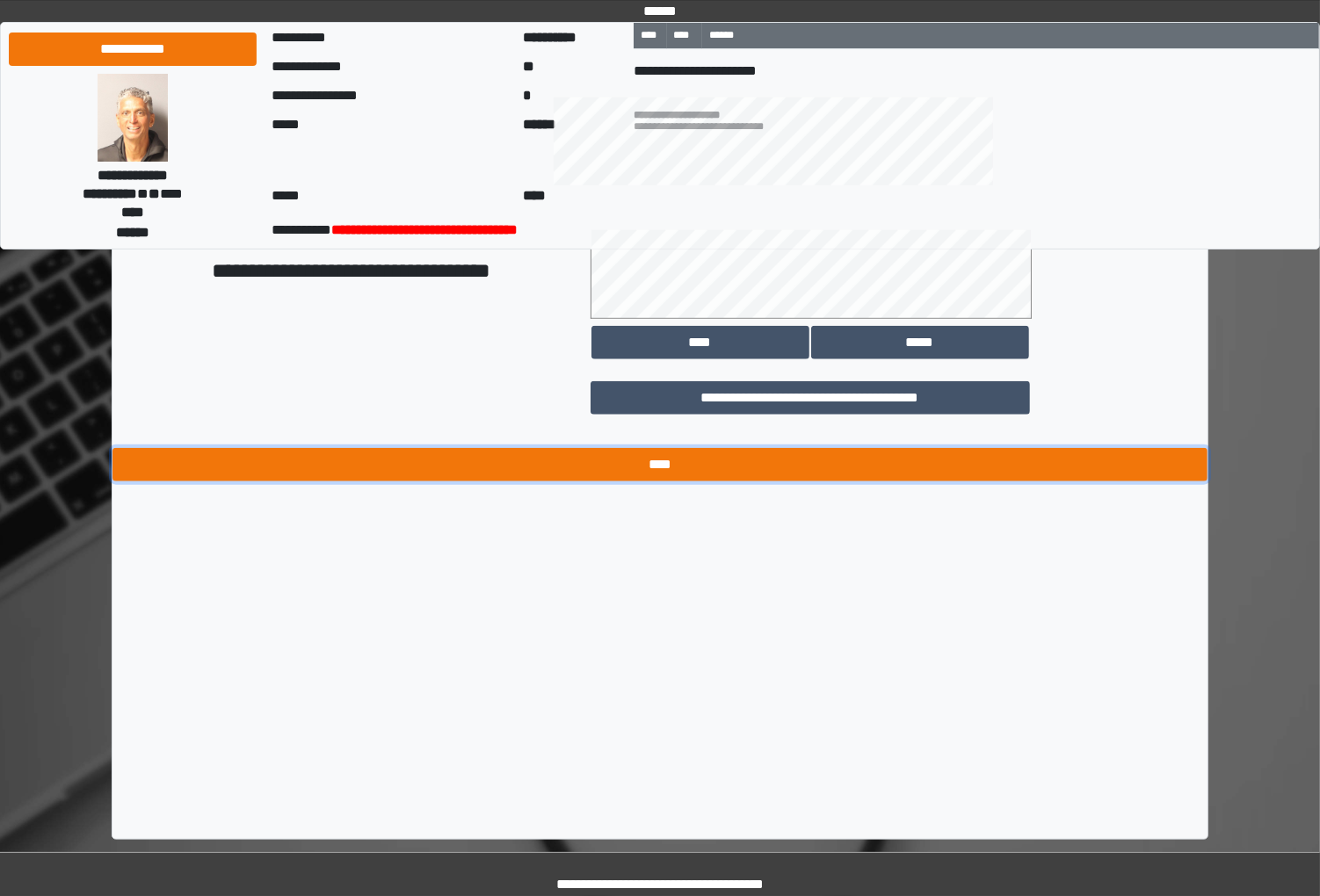click on "****" at bounding box center (660, 465) 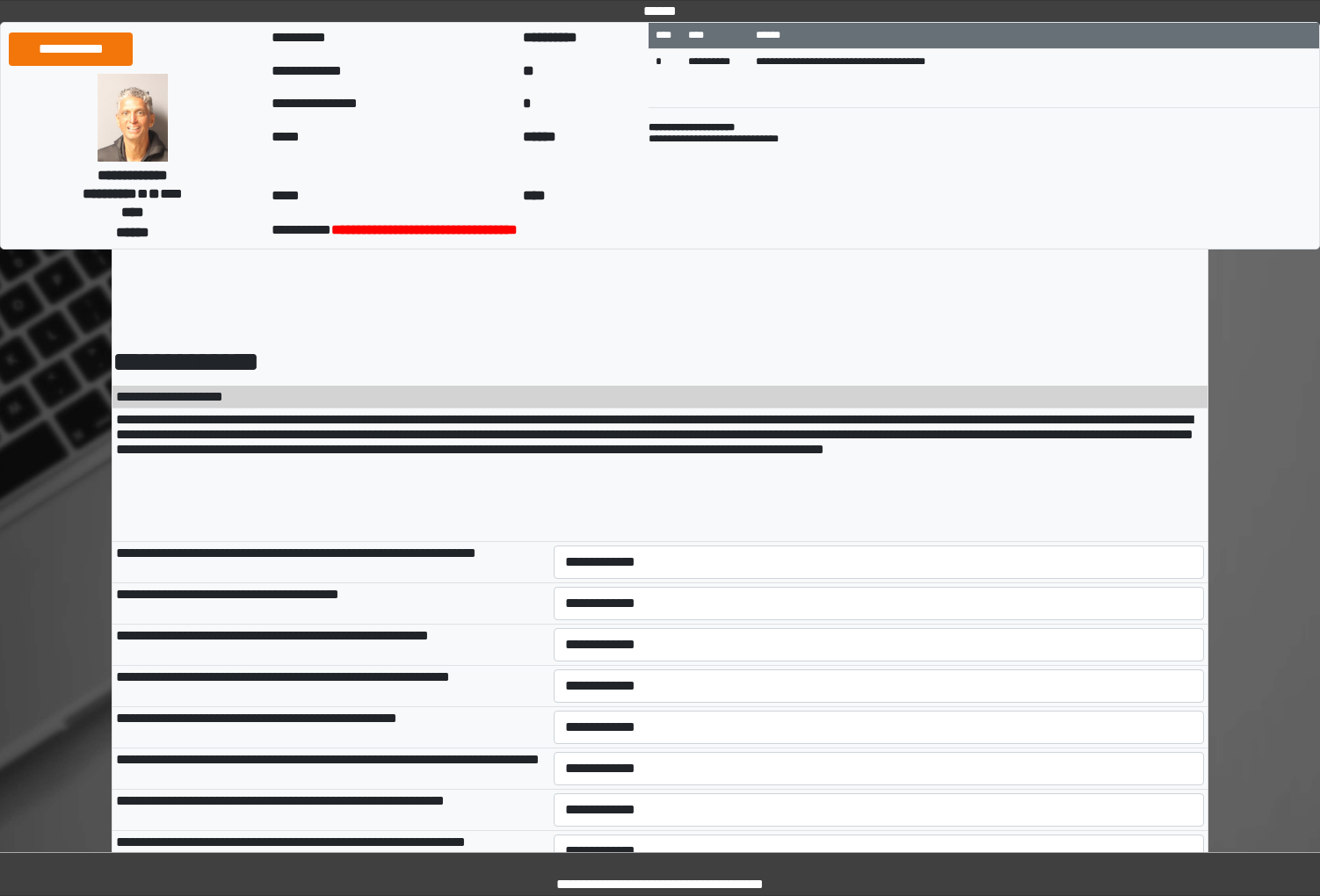 scroll, scrollTop: 0, scrollLeft: 0, axis: both 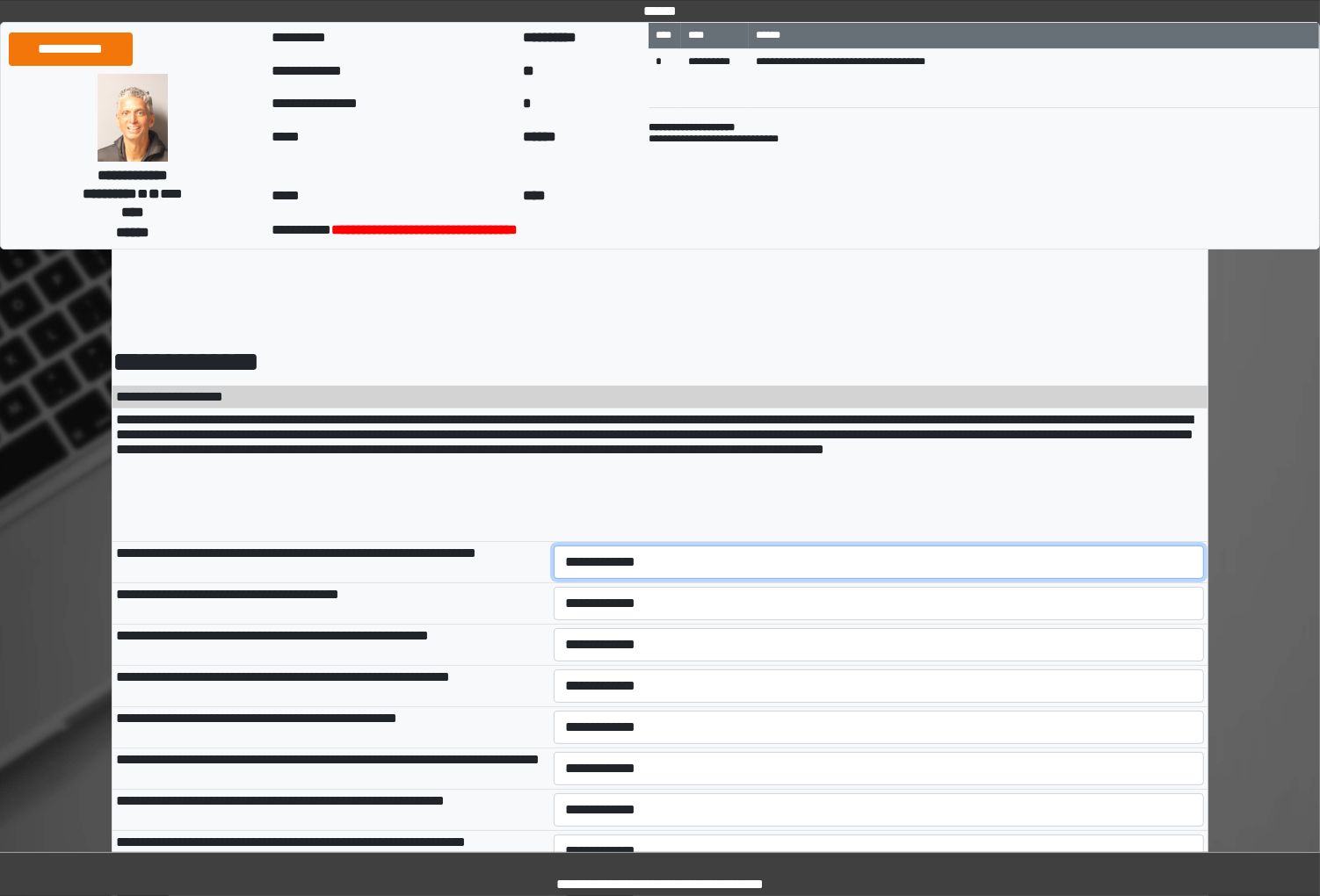 click on "**********" at bounding box center [879, 562] 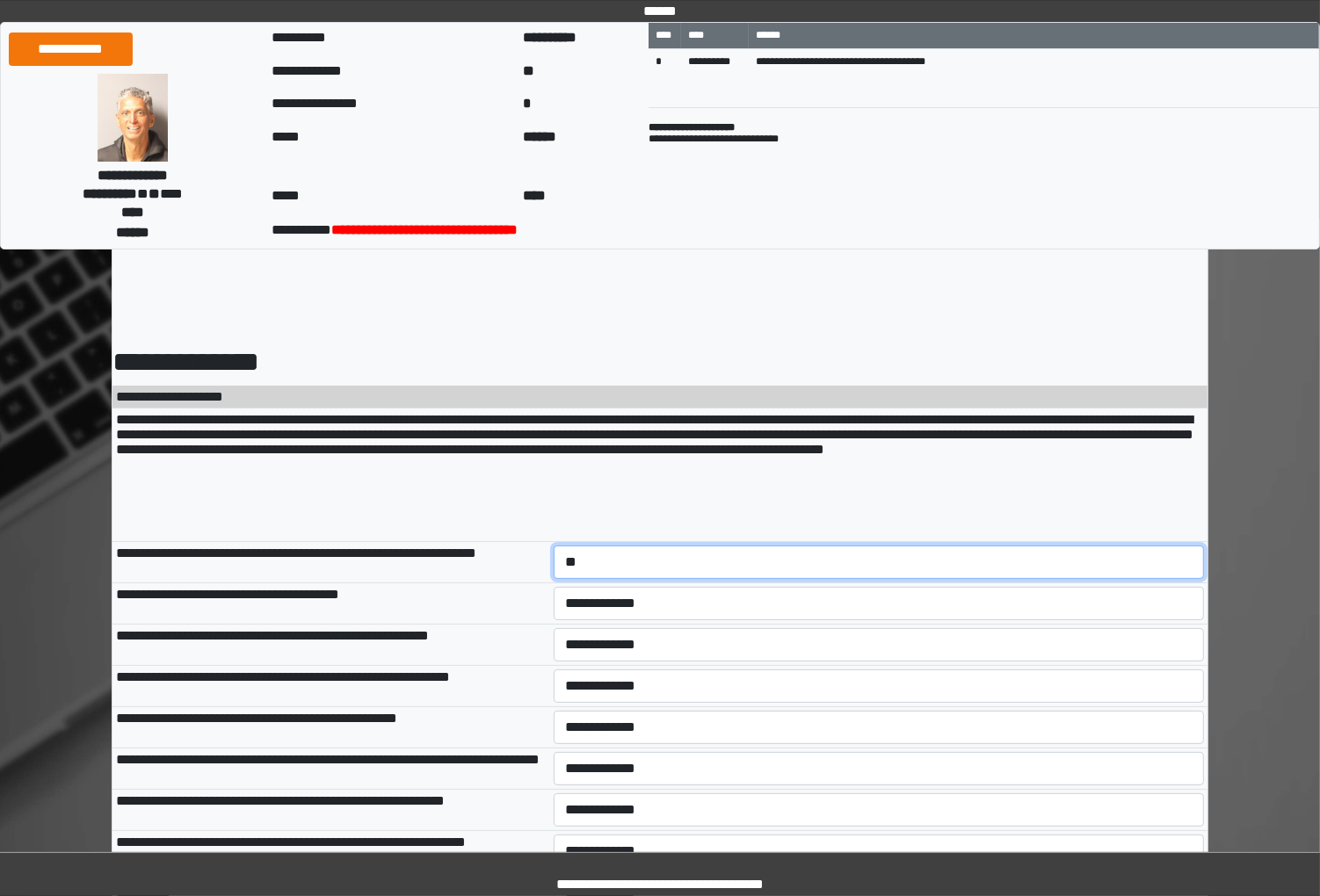 click on "**********" at bounding box center (879, 562) 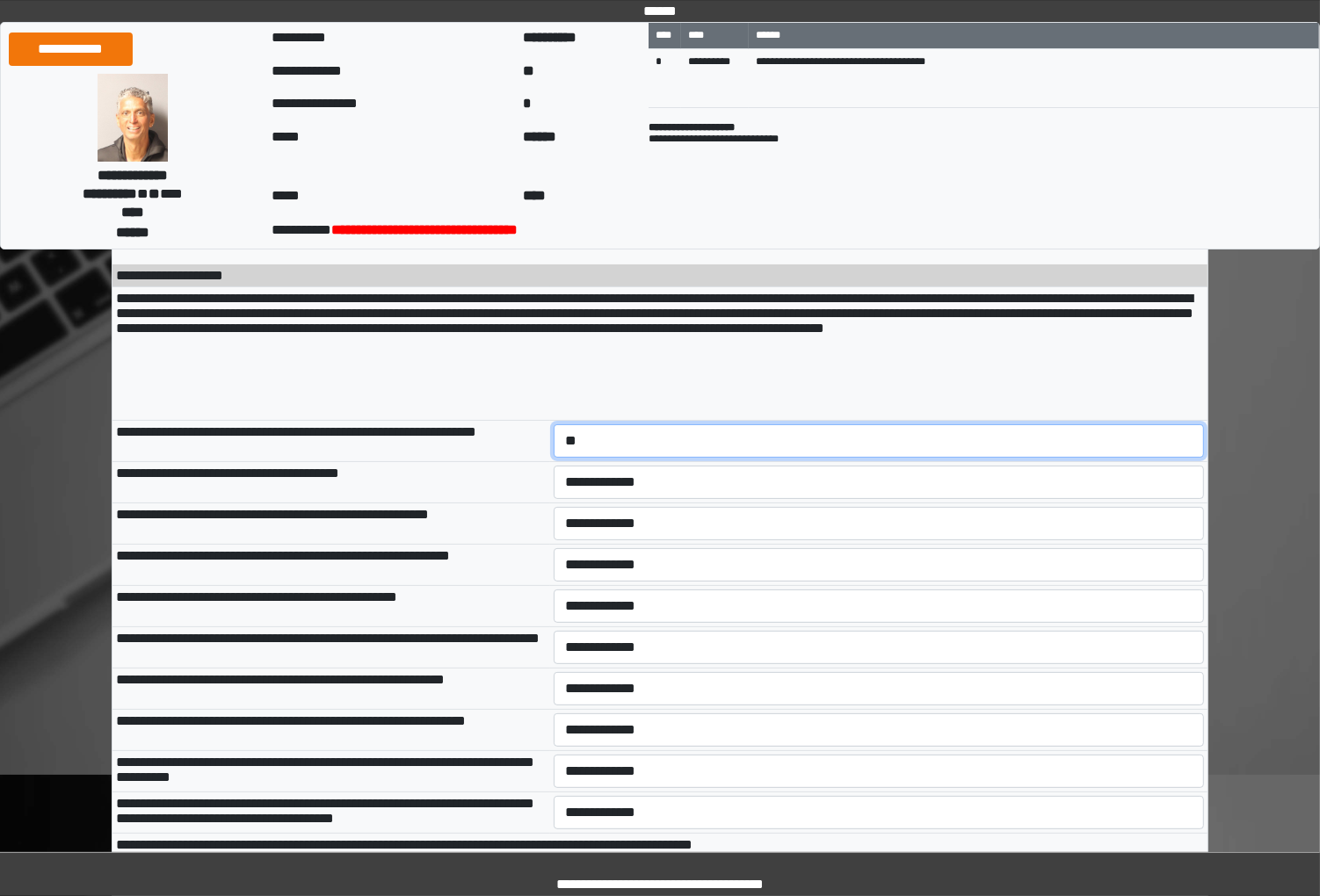 scroll, scrollTop: 293, scrollLeft: 0, axis: vertical 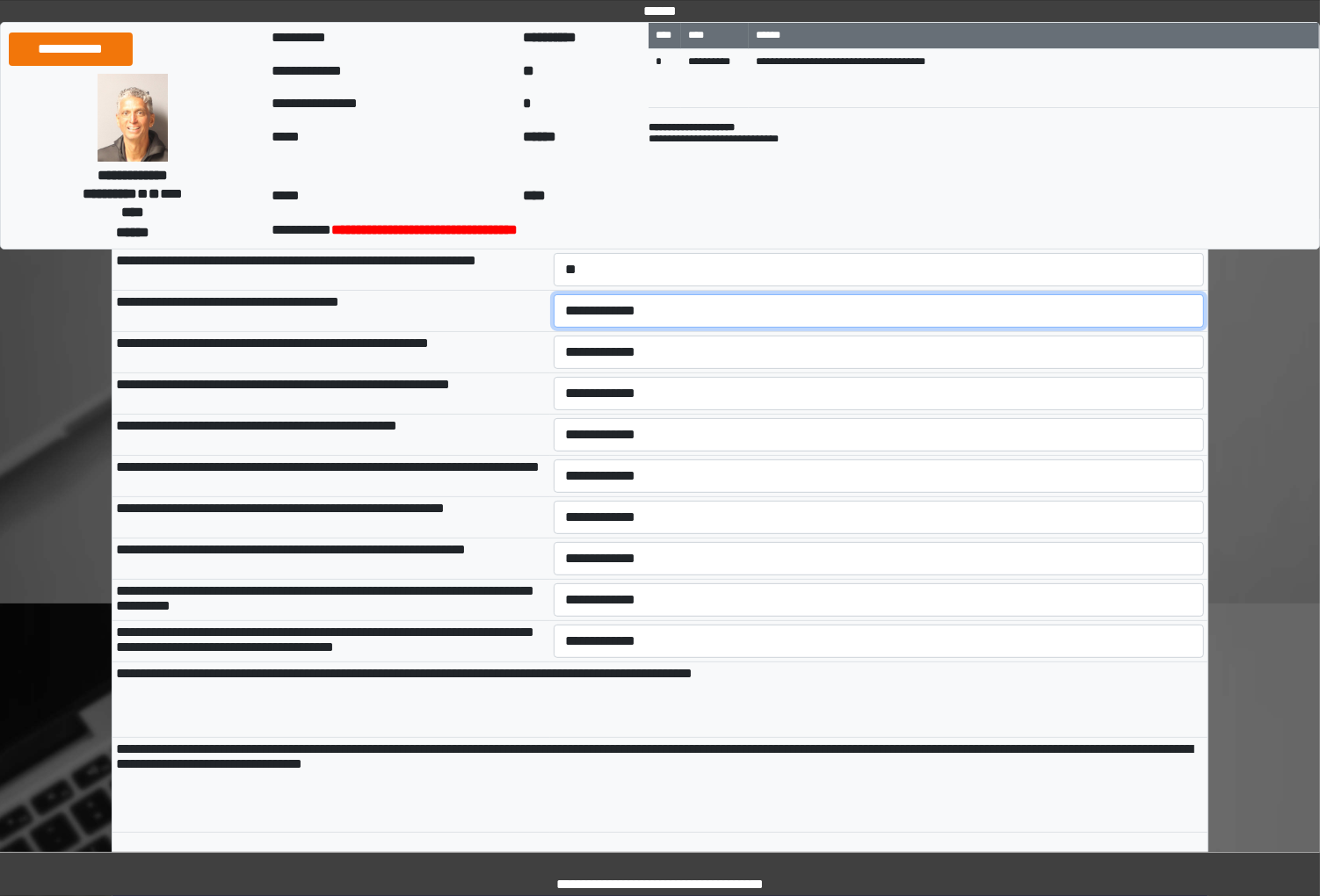select on "***" 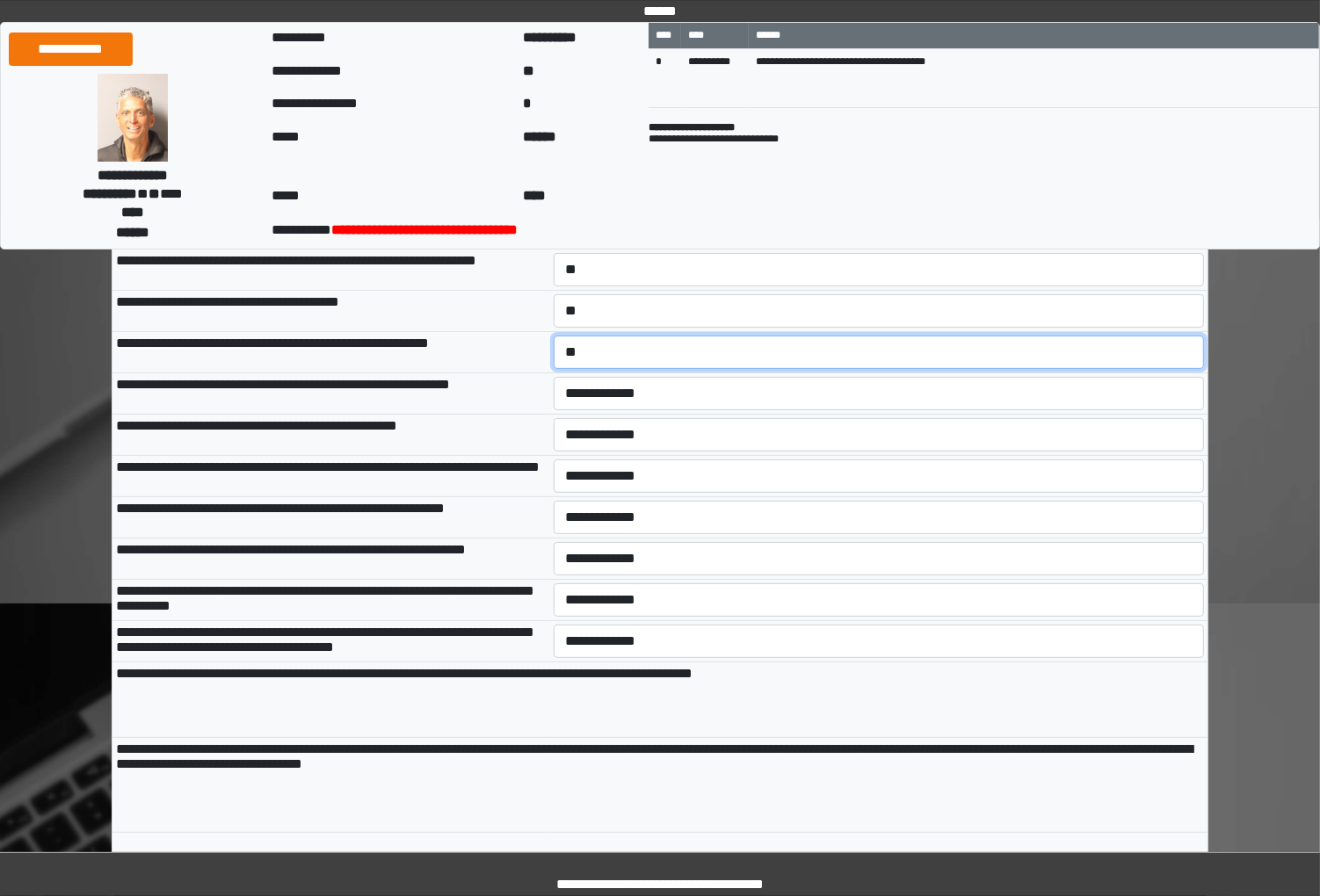 select on "***" 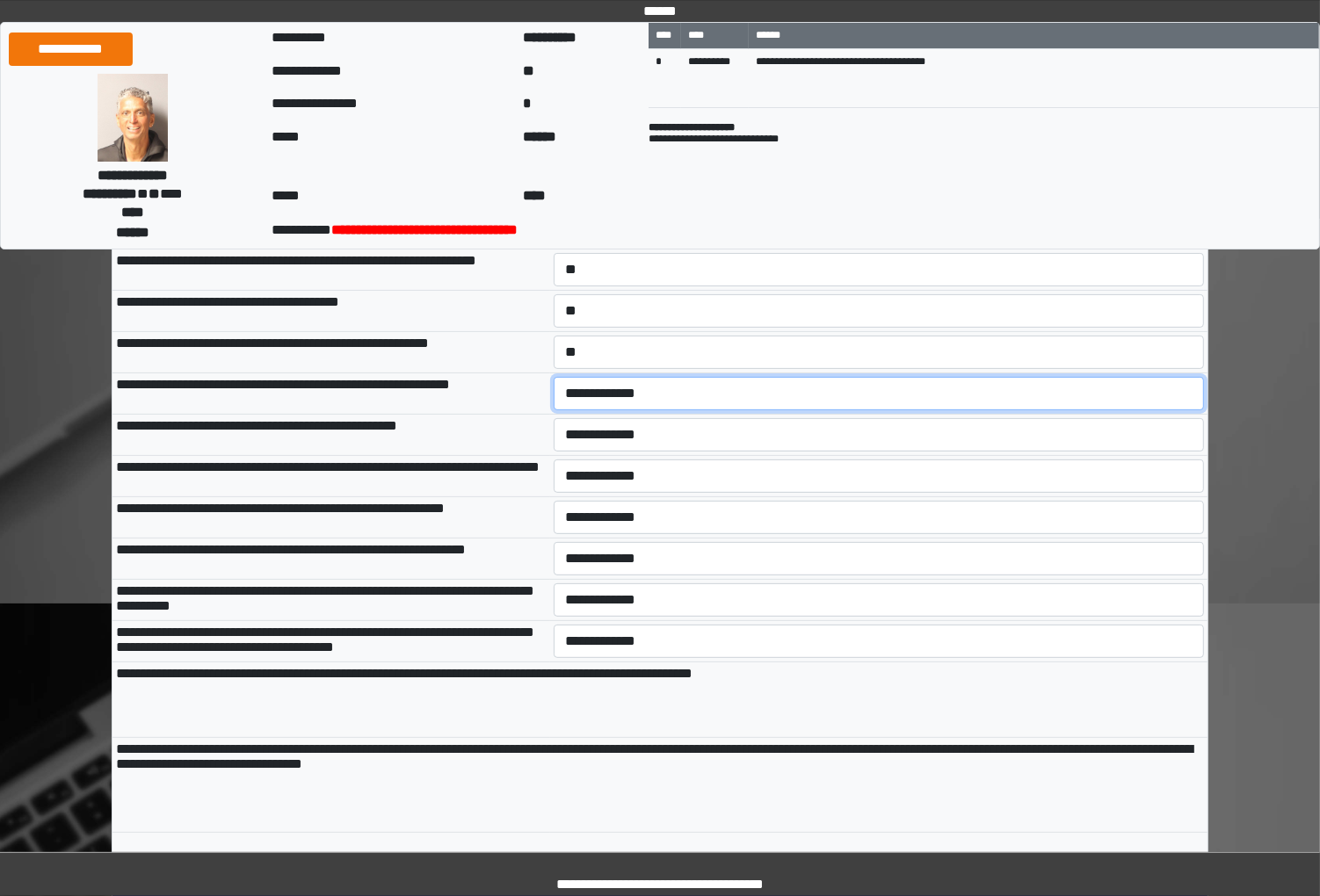 select on "***" 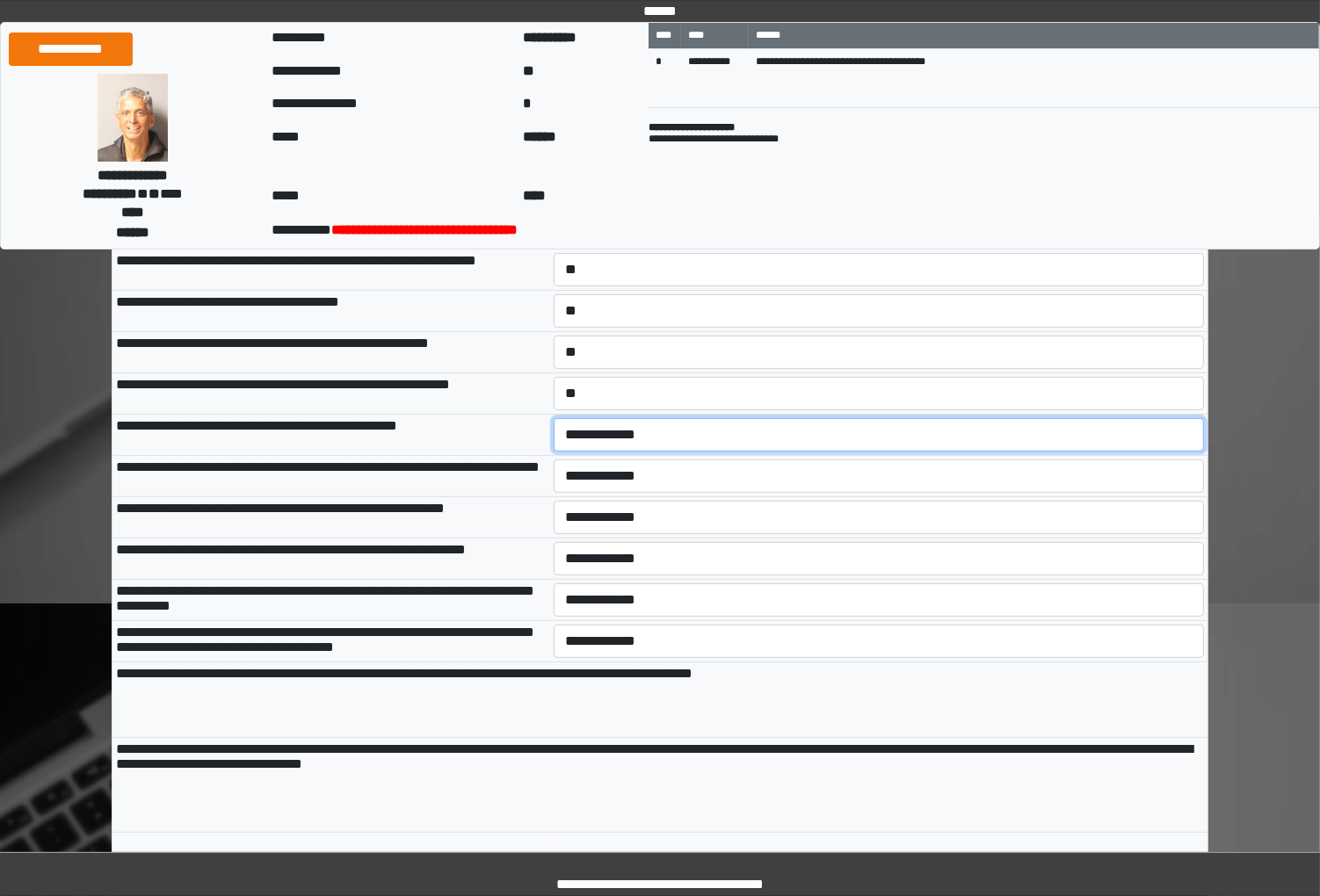 select on "***" 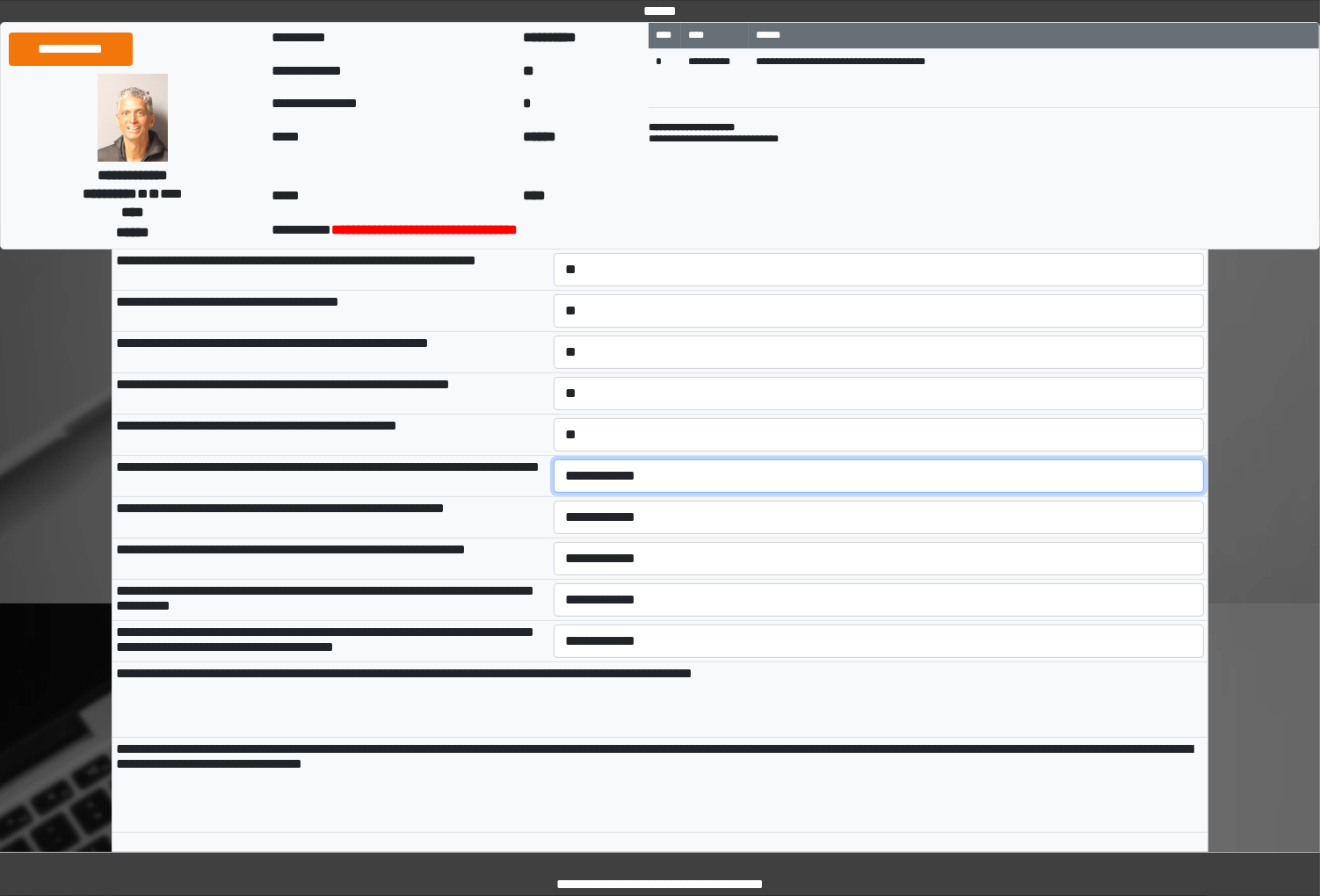 select on "***" 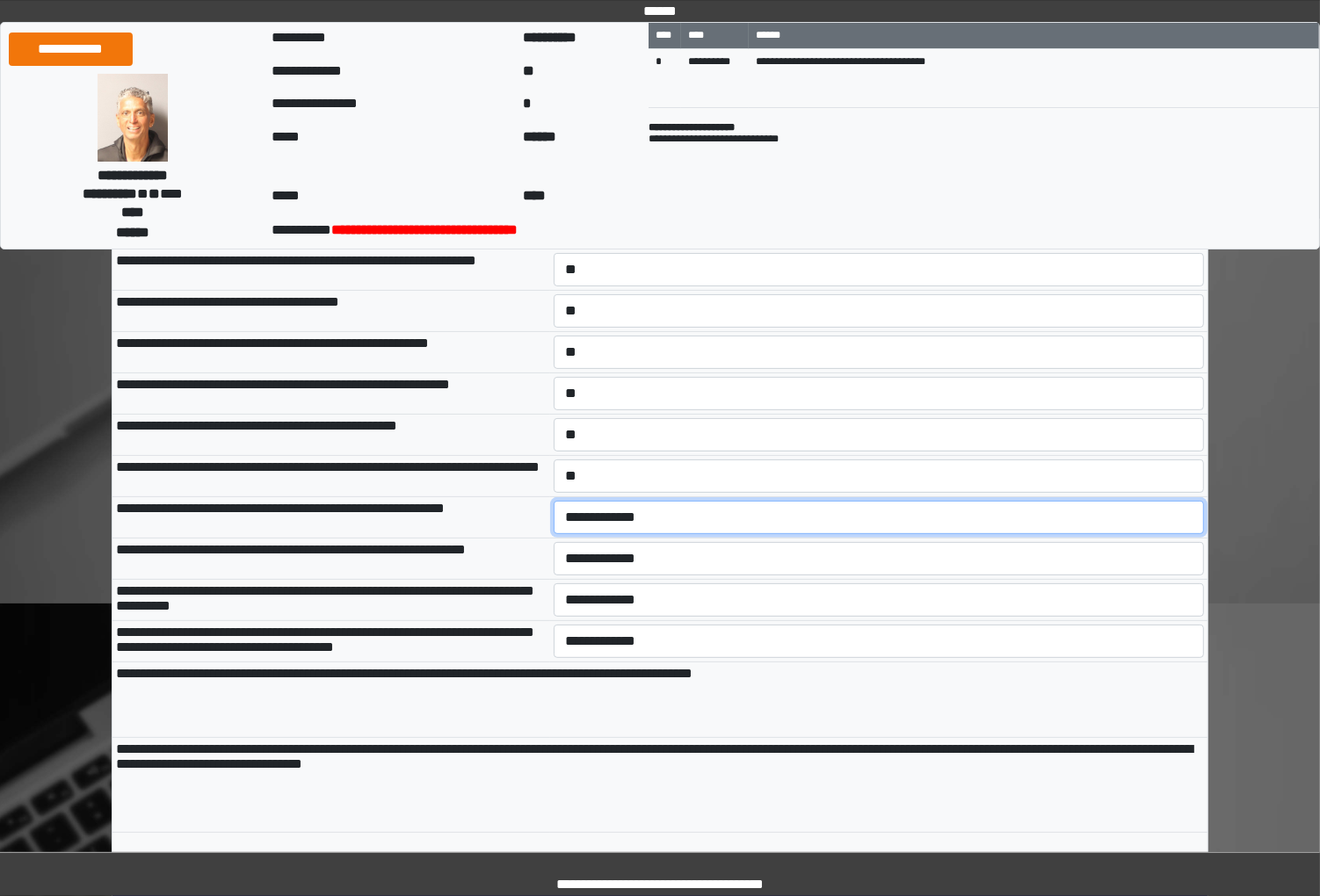 select on "***" 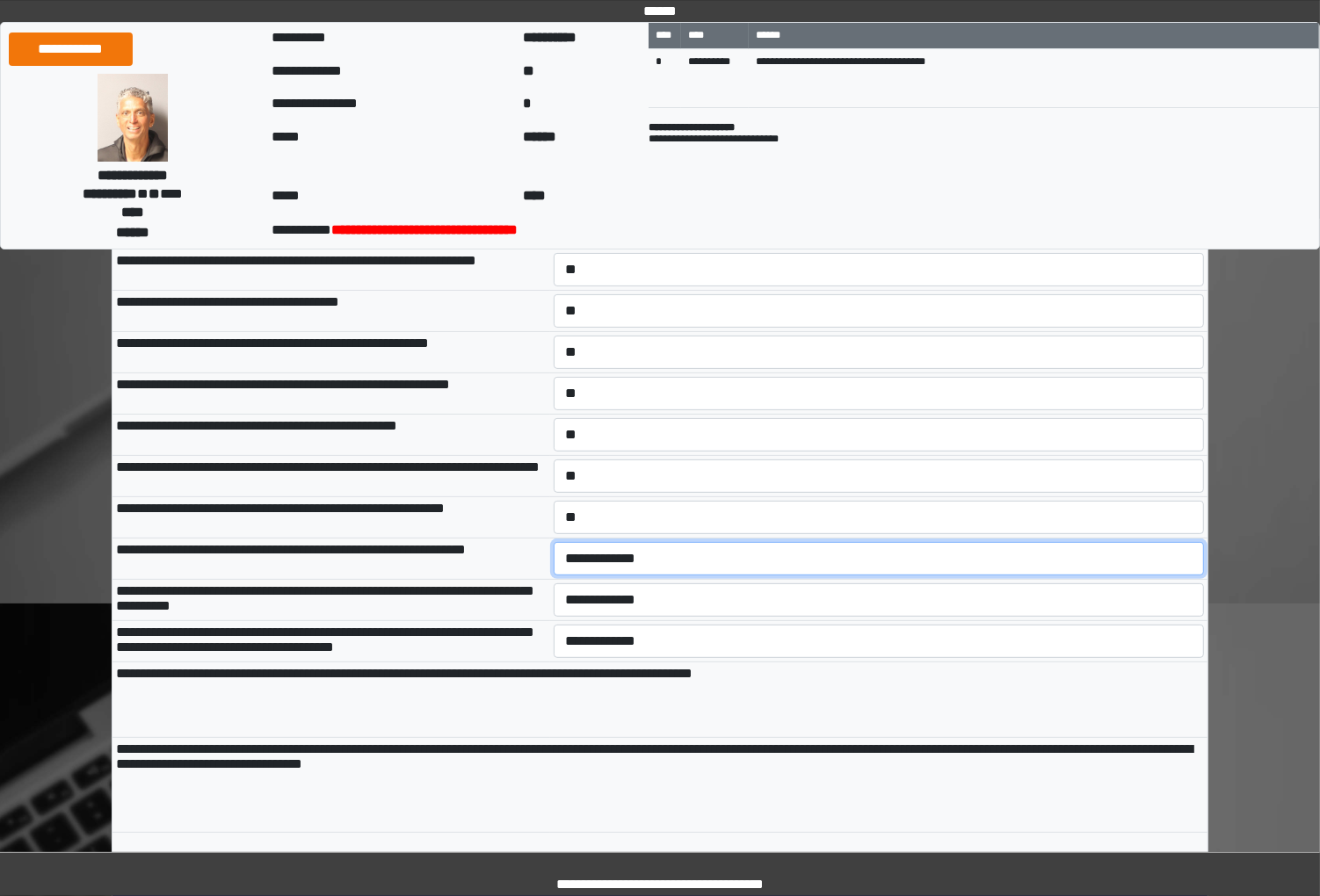select on "***" 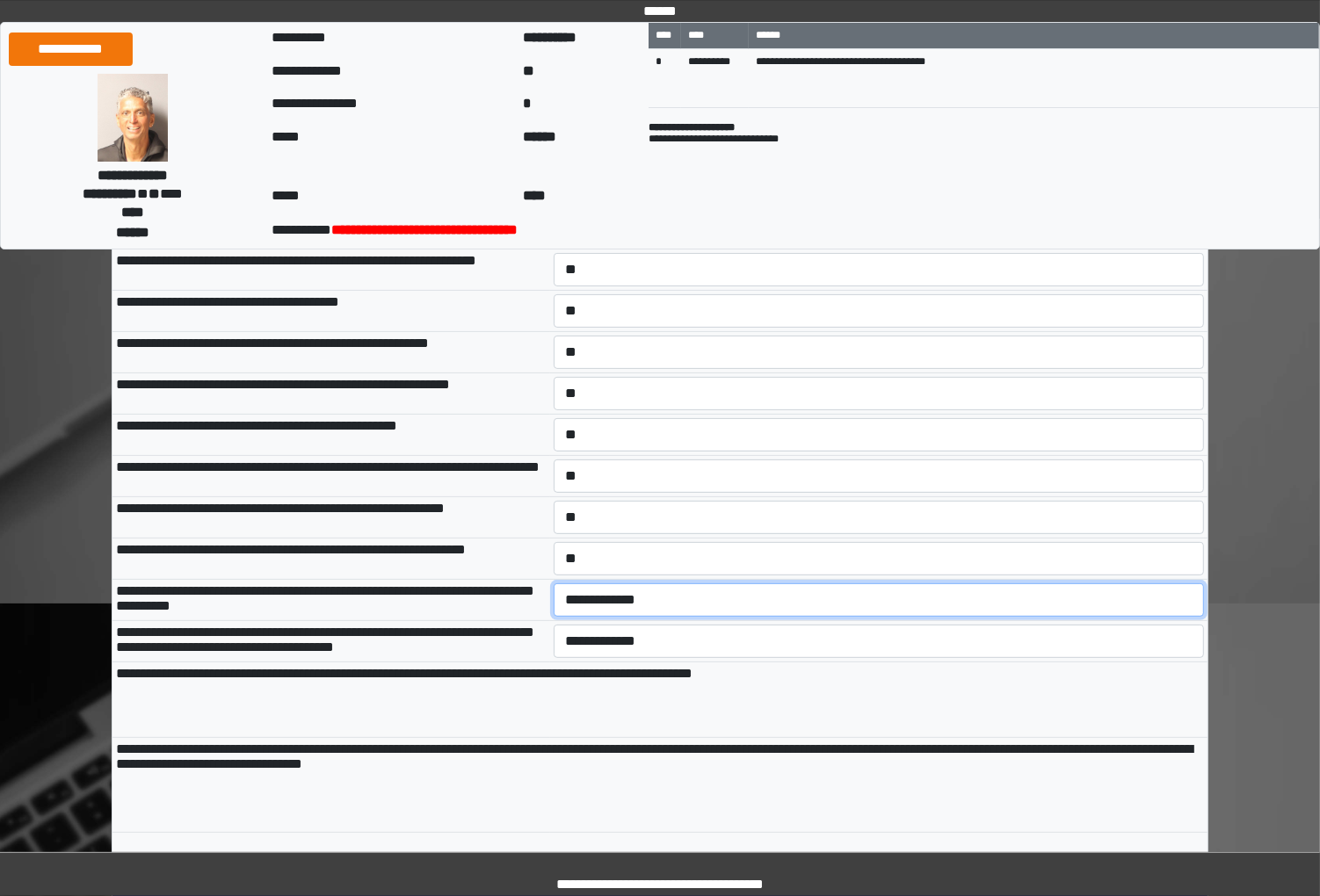 select on "***" 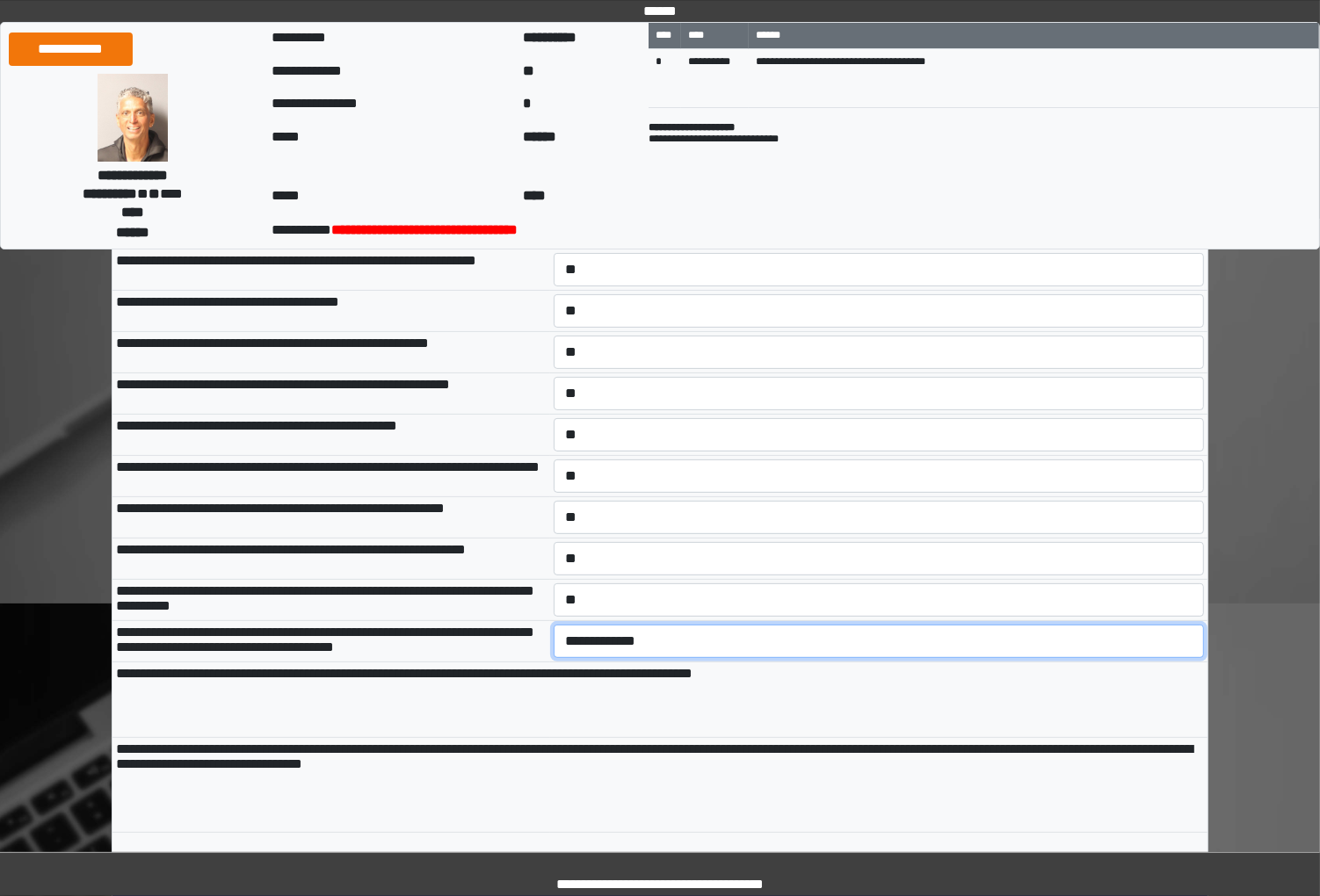 select on "***" 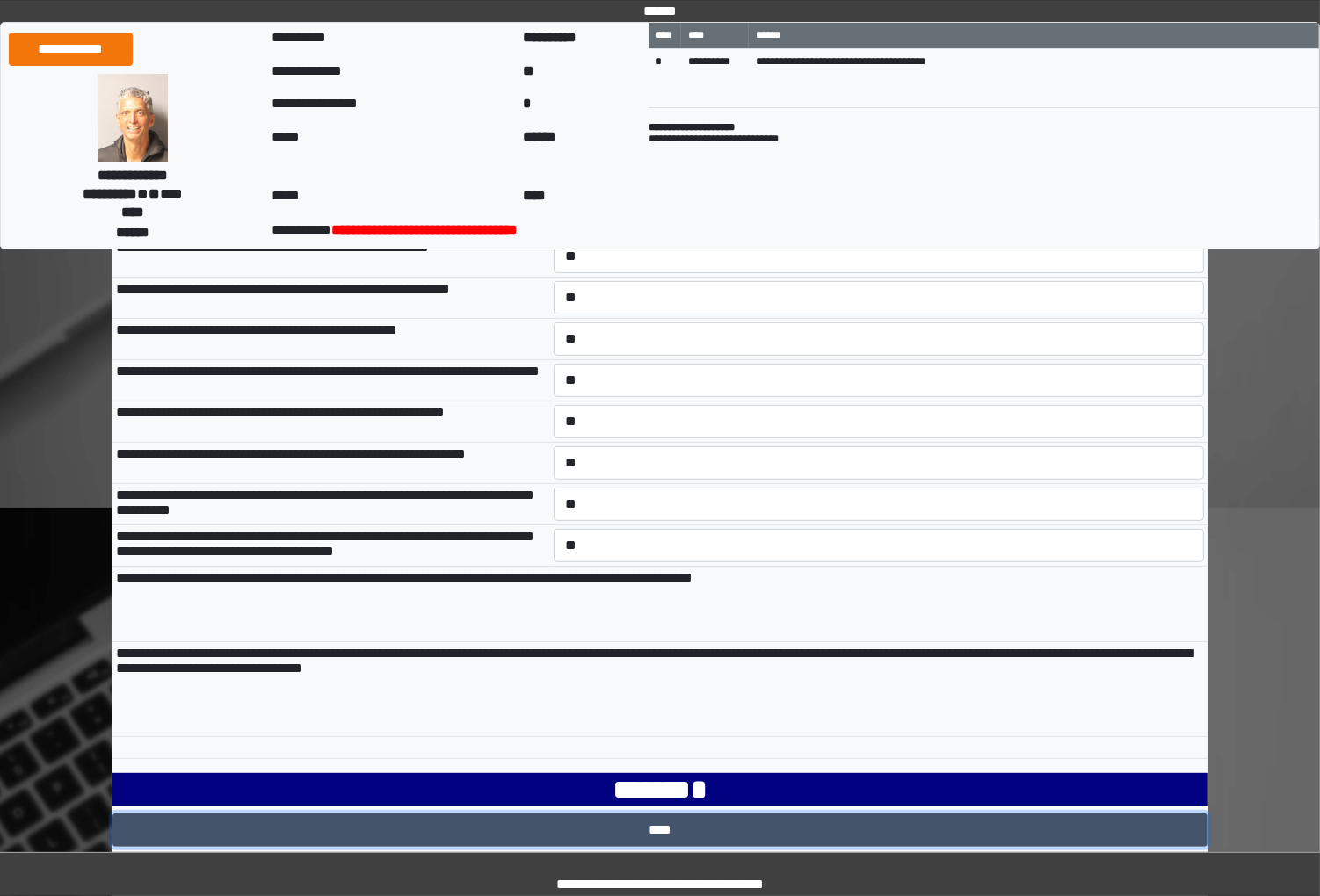scroll, scrollTop: 481, scrollLeft: 0, axis: vertical 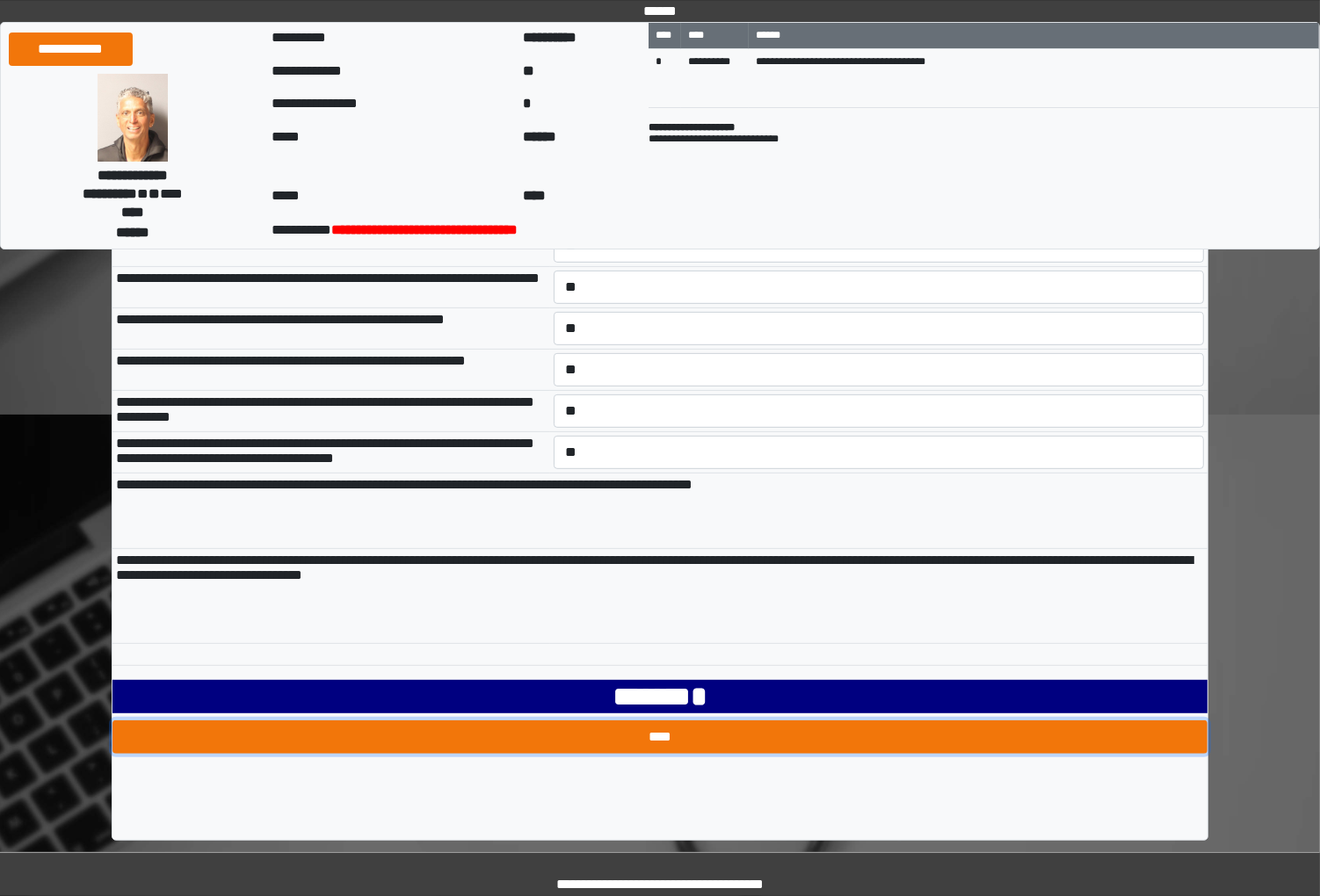 click on "****" at bounding box center [660, 737] 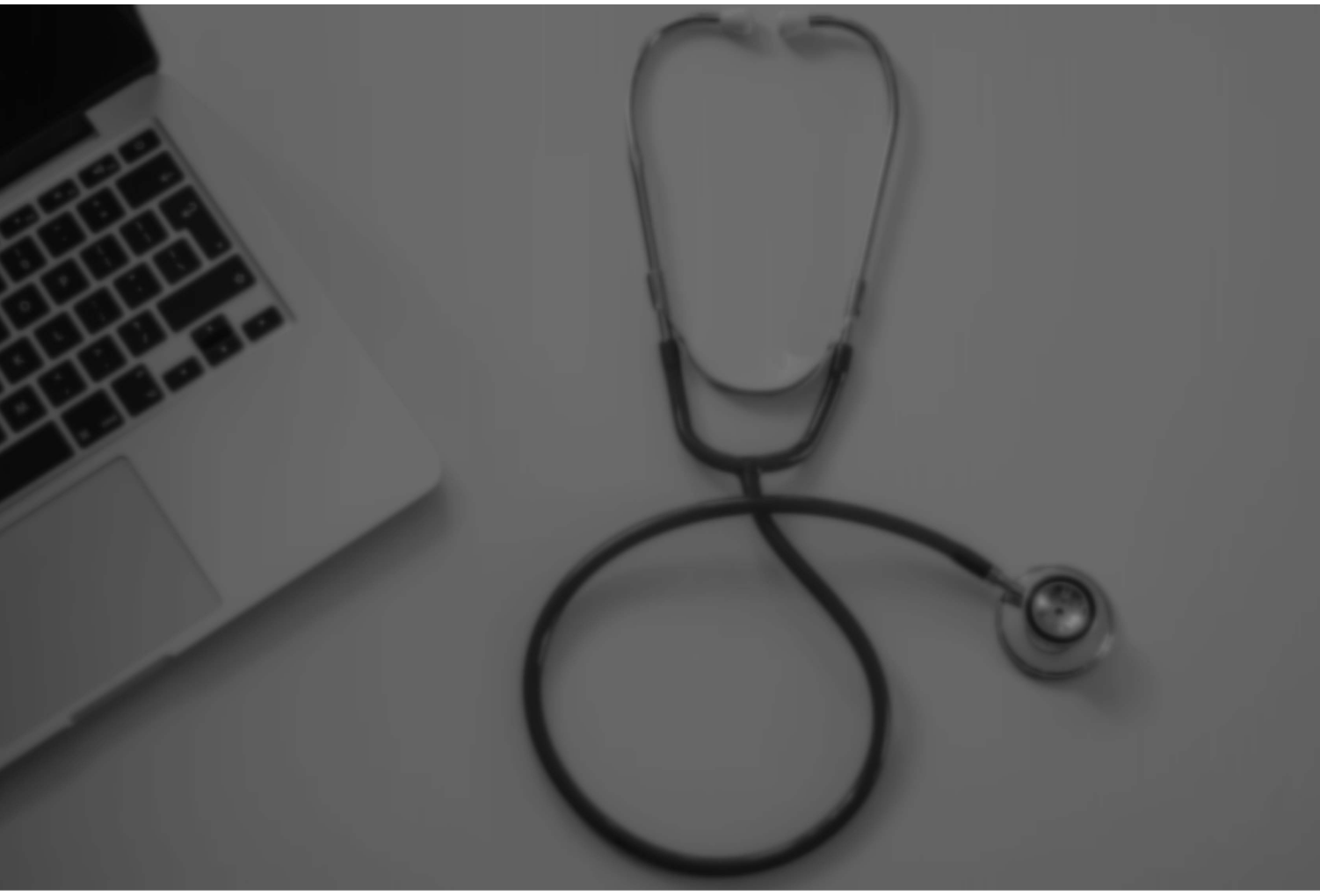 scroll, scrollTop: 481, scrollLeft: 0, axis: vertical 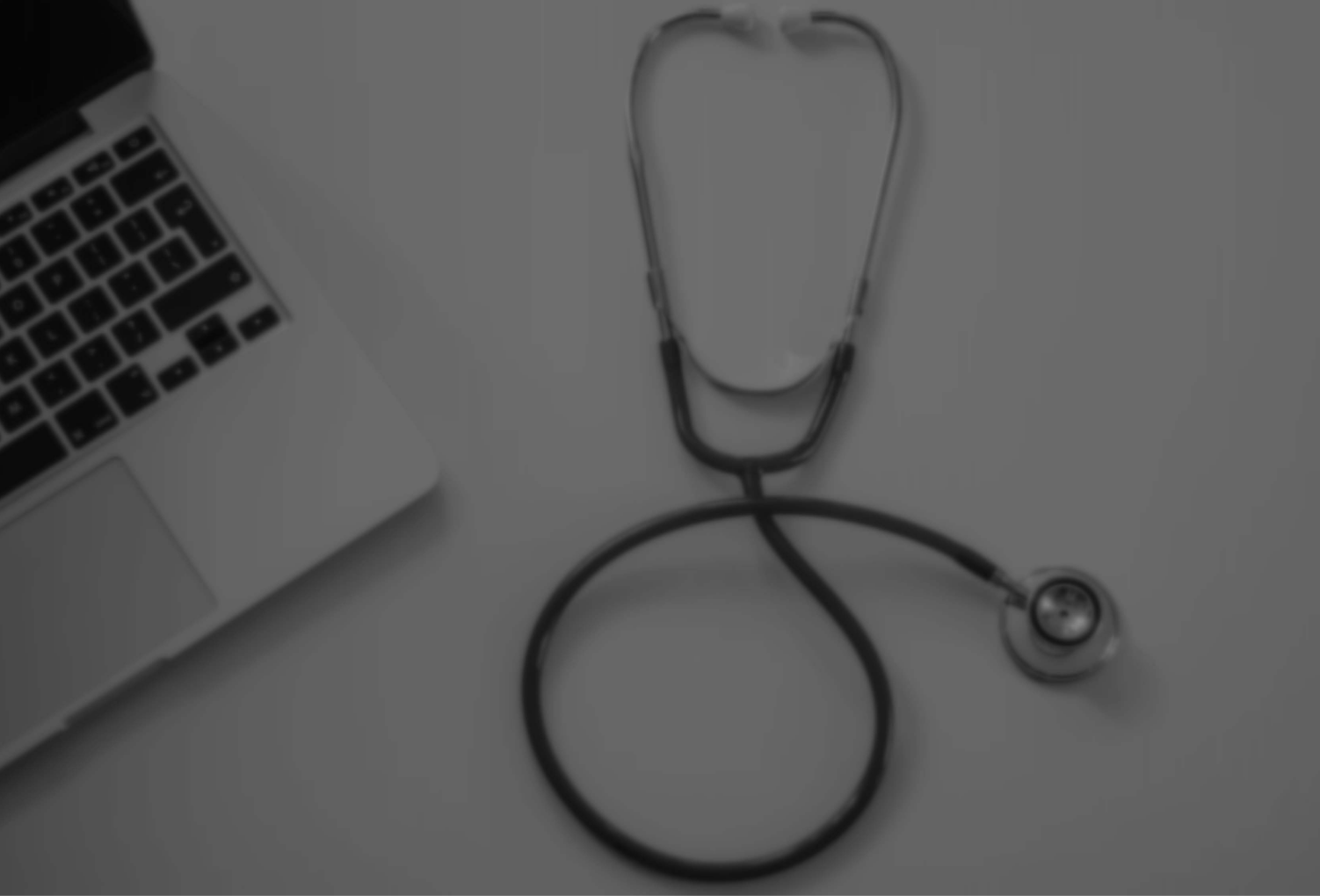 select on "***" 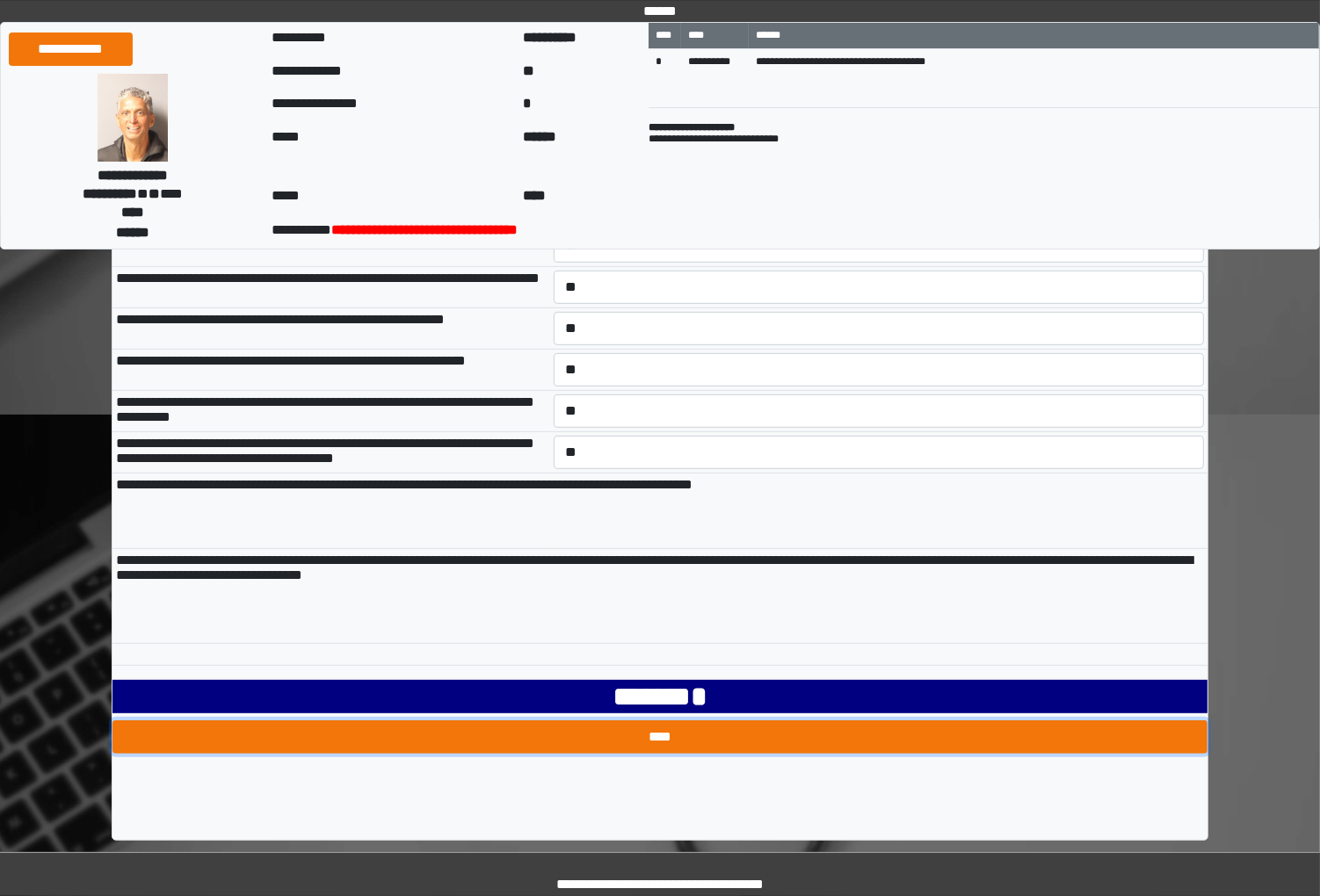 click on "****" at bounding box center (660, 737) 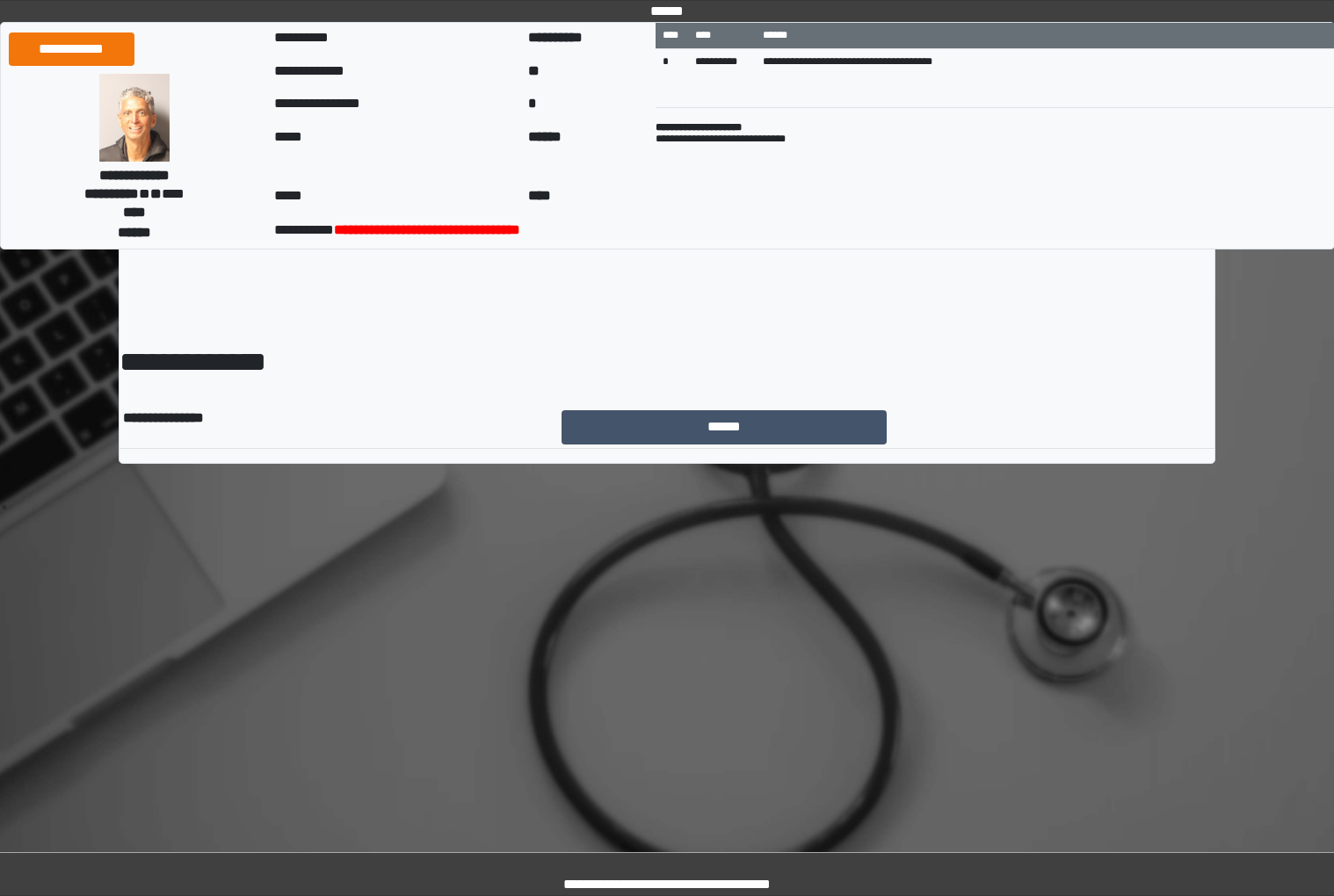 scroll, scrollTop: 0, scrollLeft: 0, axis: both 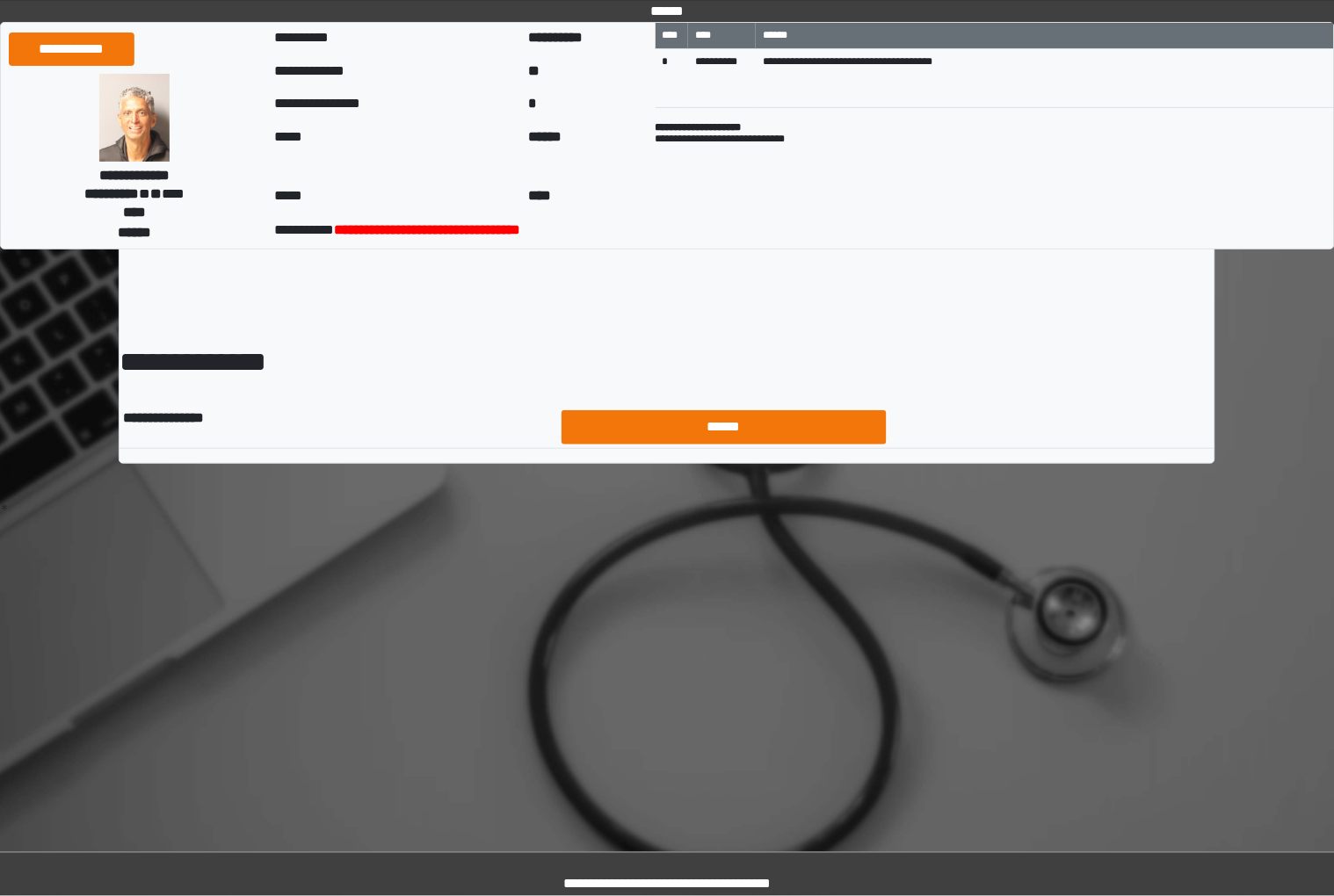 click on "******" at bounding box center (724, 427) 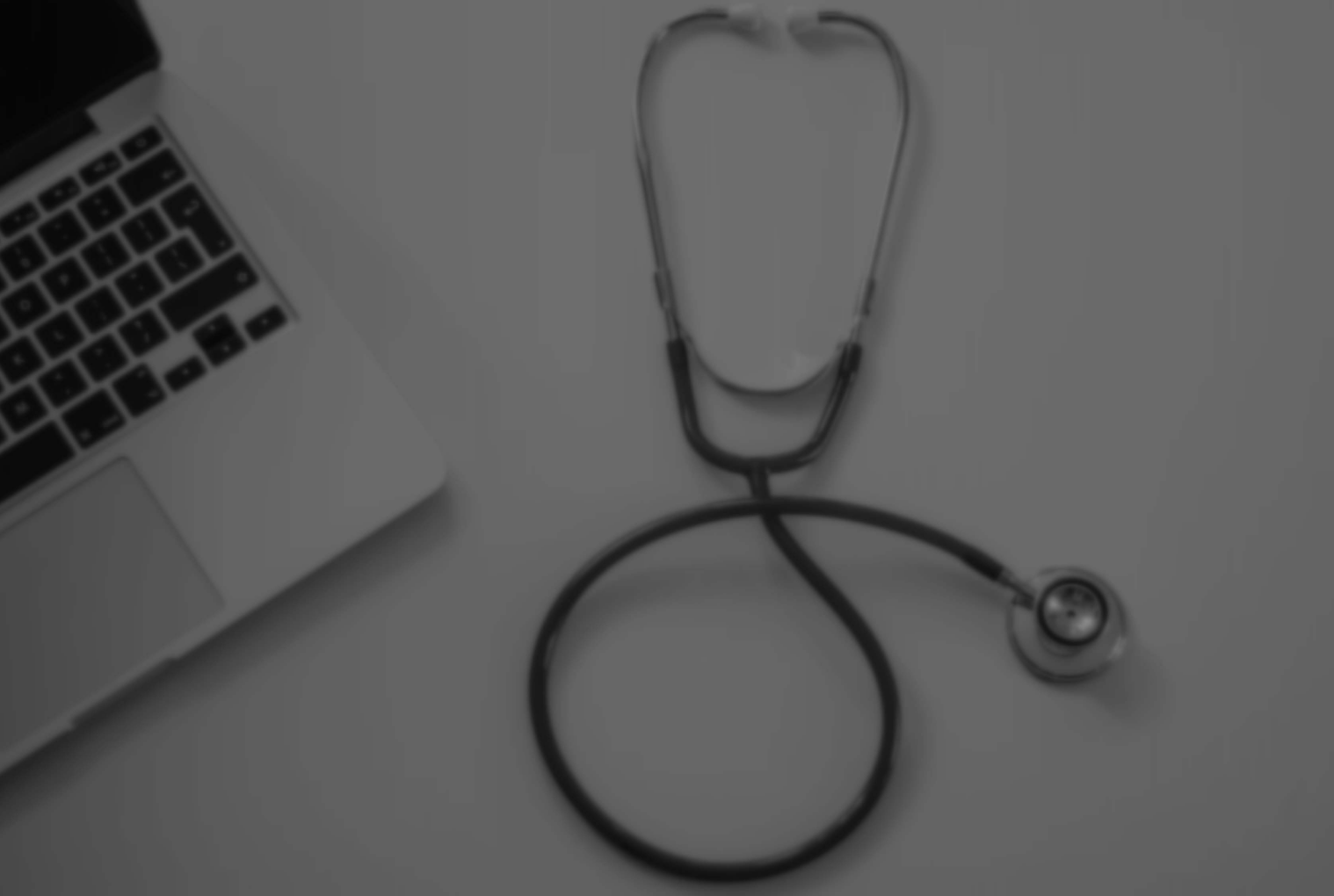 scroll, scrollTop: 0, scrollLeft: 0, axis: both 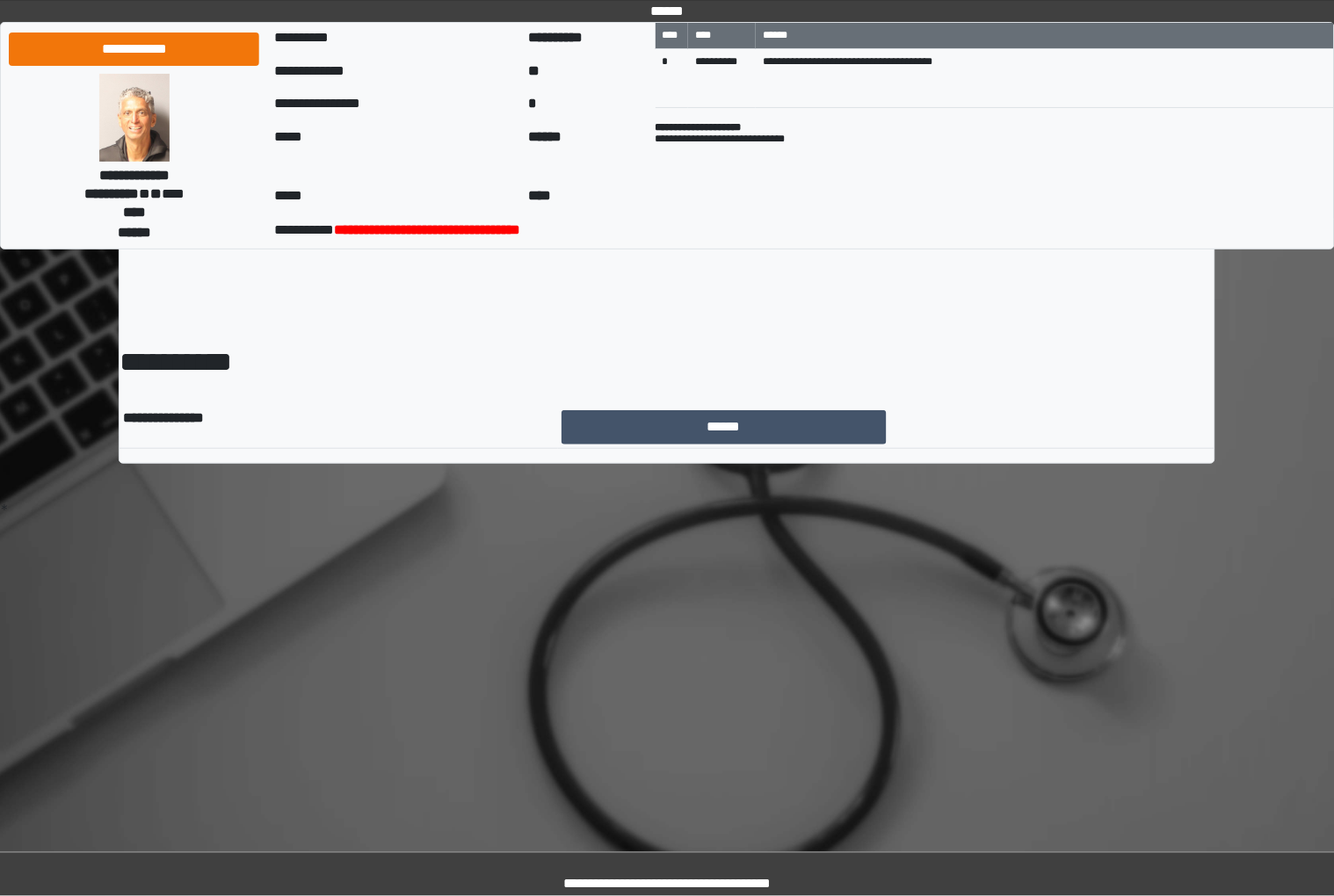 click on "**********" at bounding box center (667, 271) 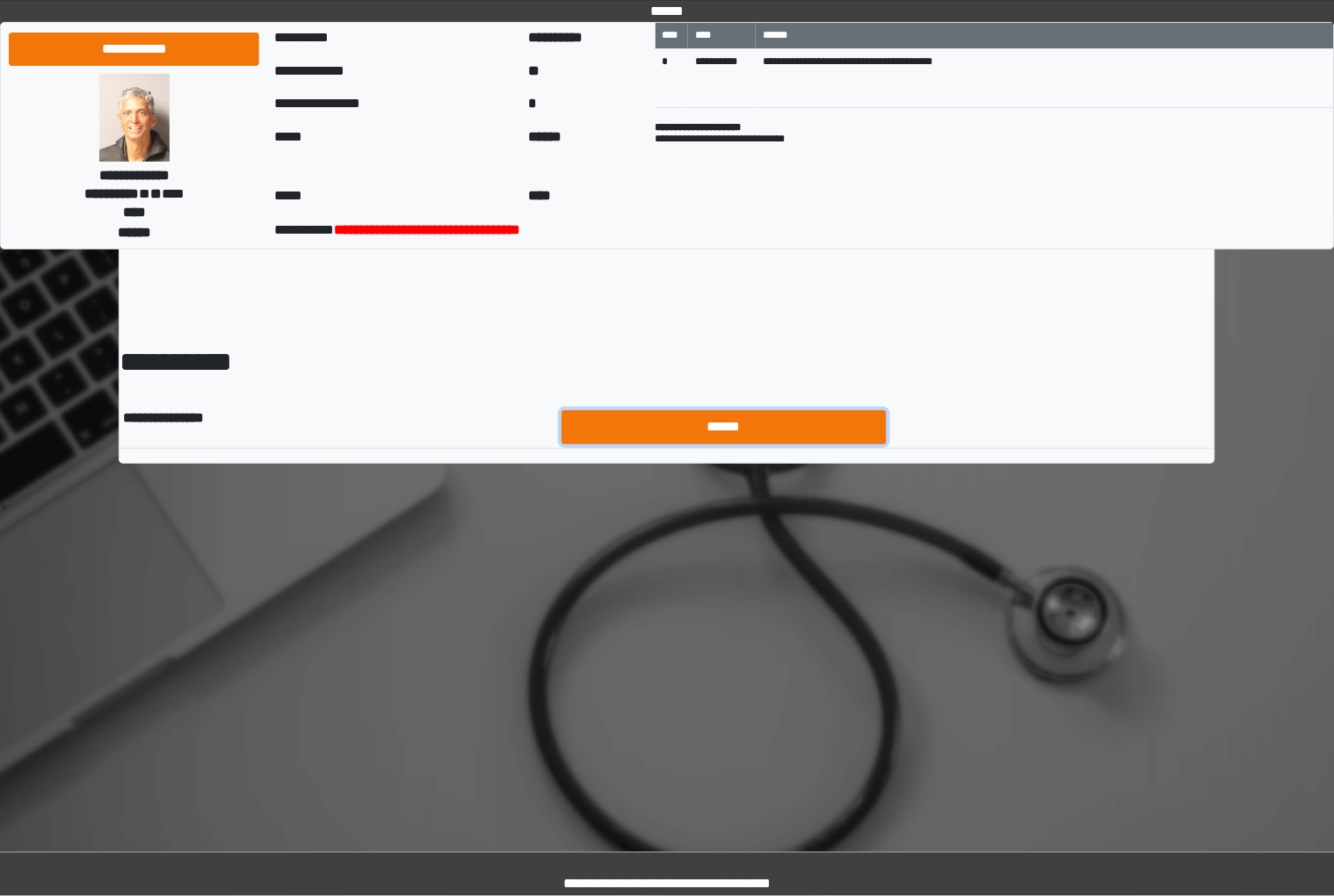 click on "******" at bounding box center (724, 427) 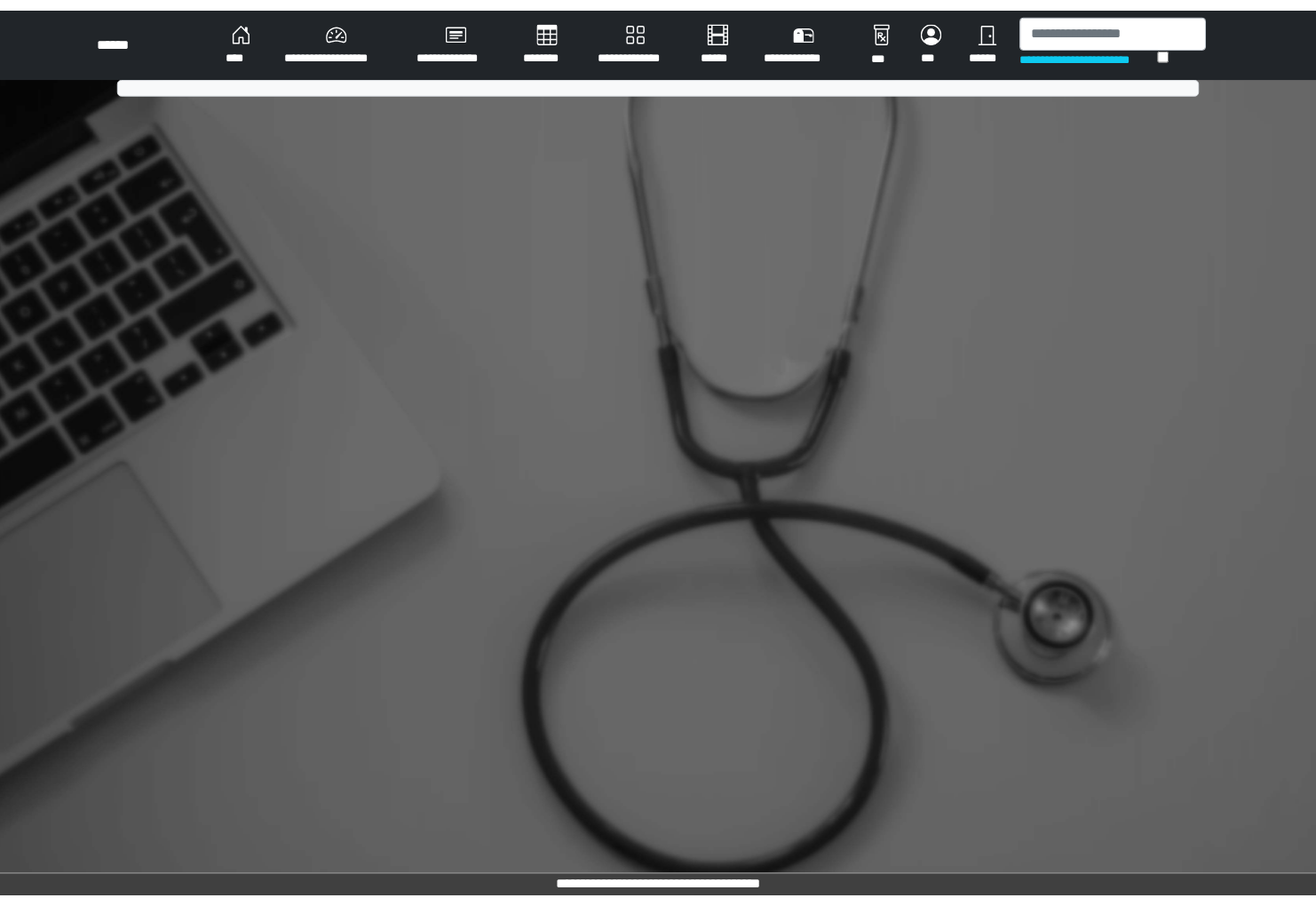 scroll, scrollTop: 0, scrollLeft: 0, axis: both 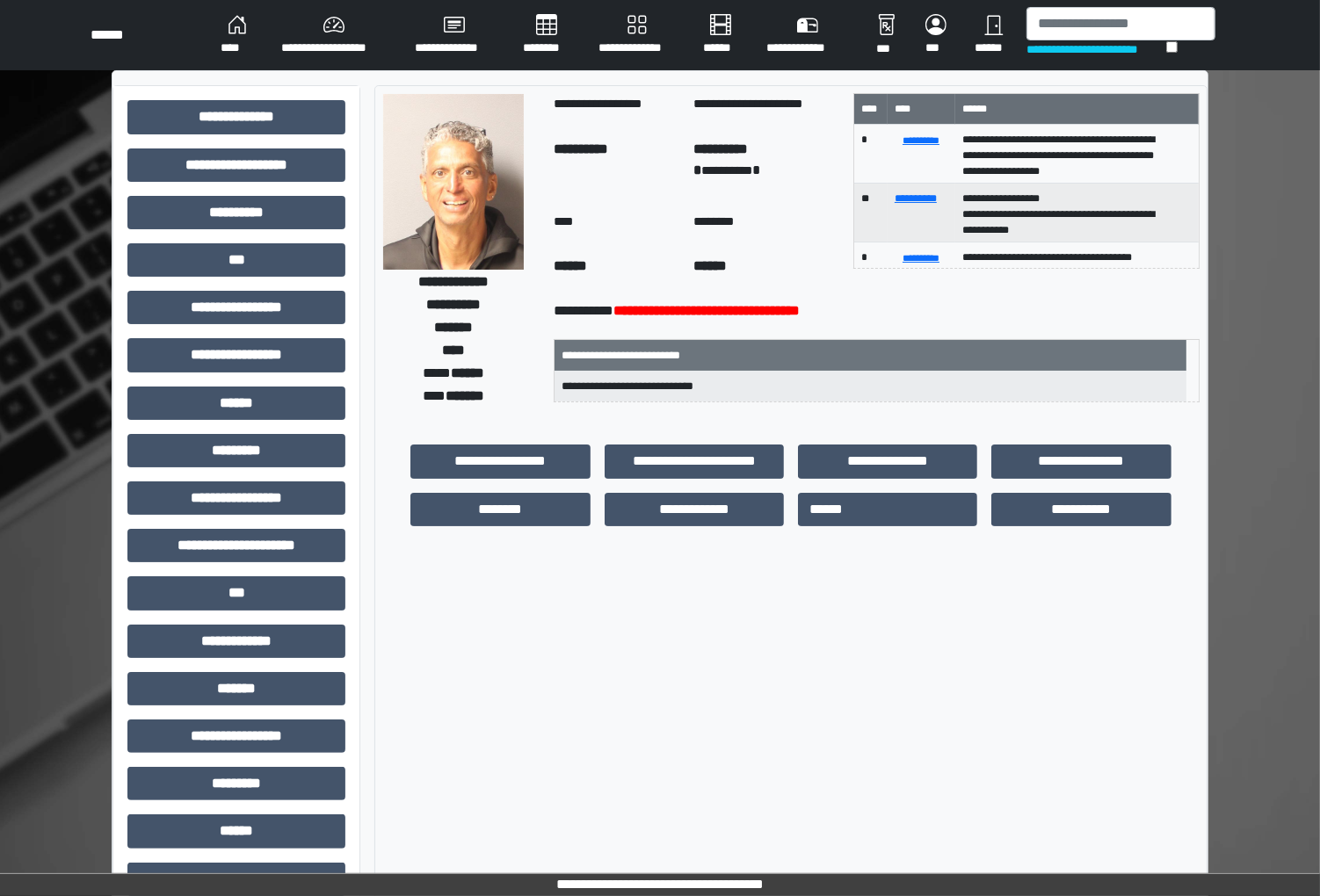 click on "****" at bounding box center (236, 35) 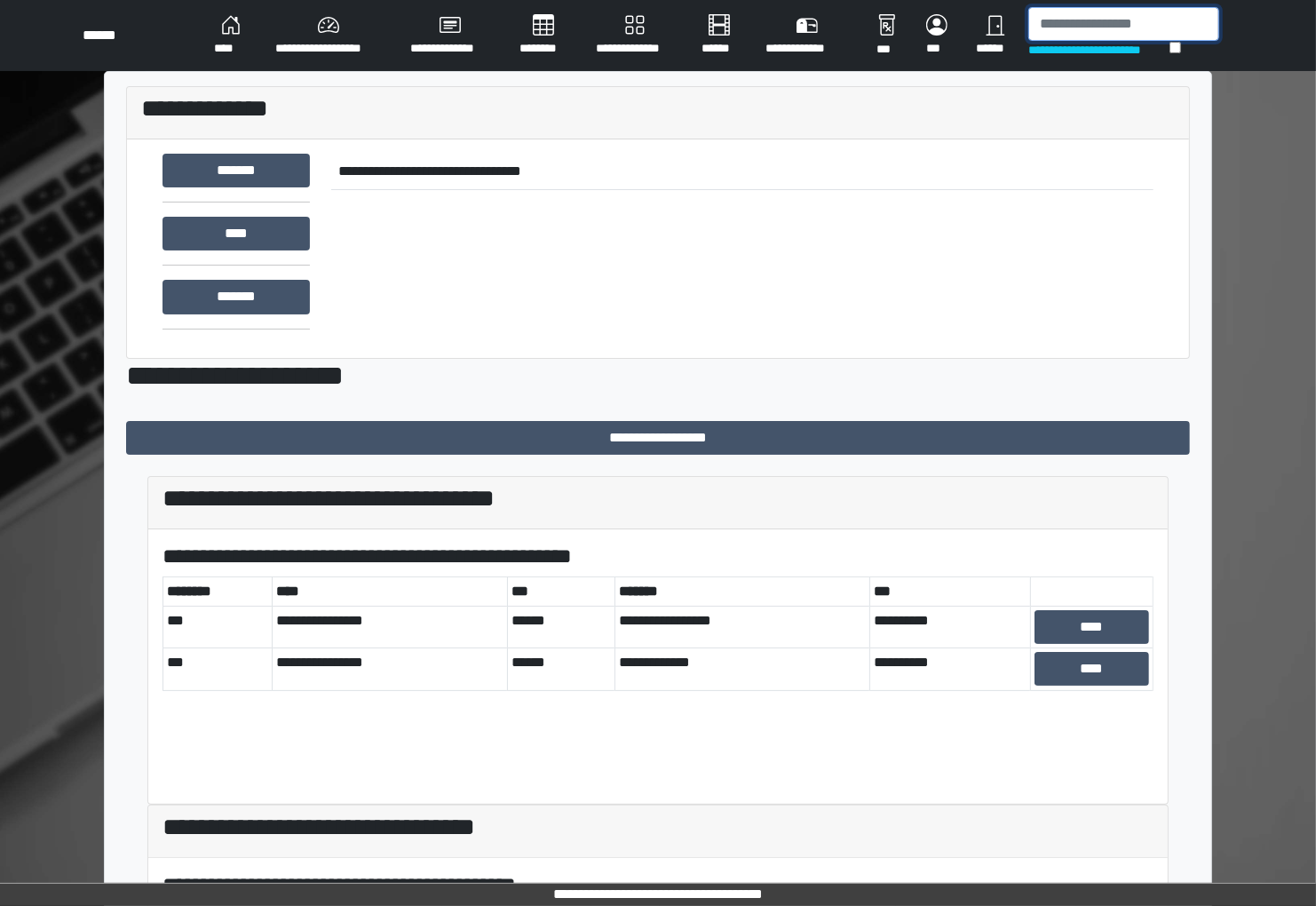 click at bounding box center (1123, 24) 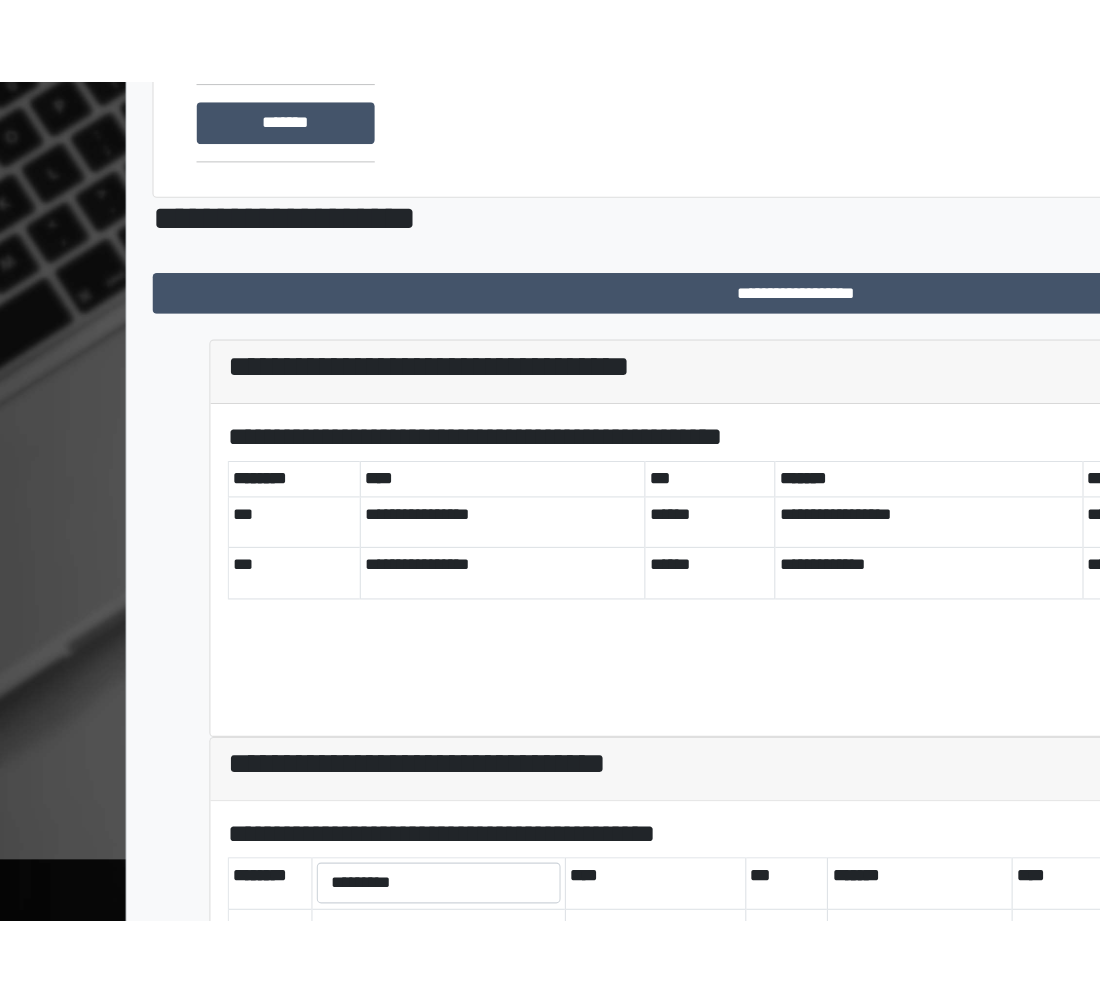scroll, scrollTop: 295, scrollLeft: 0, axis: vertical 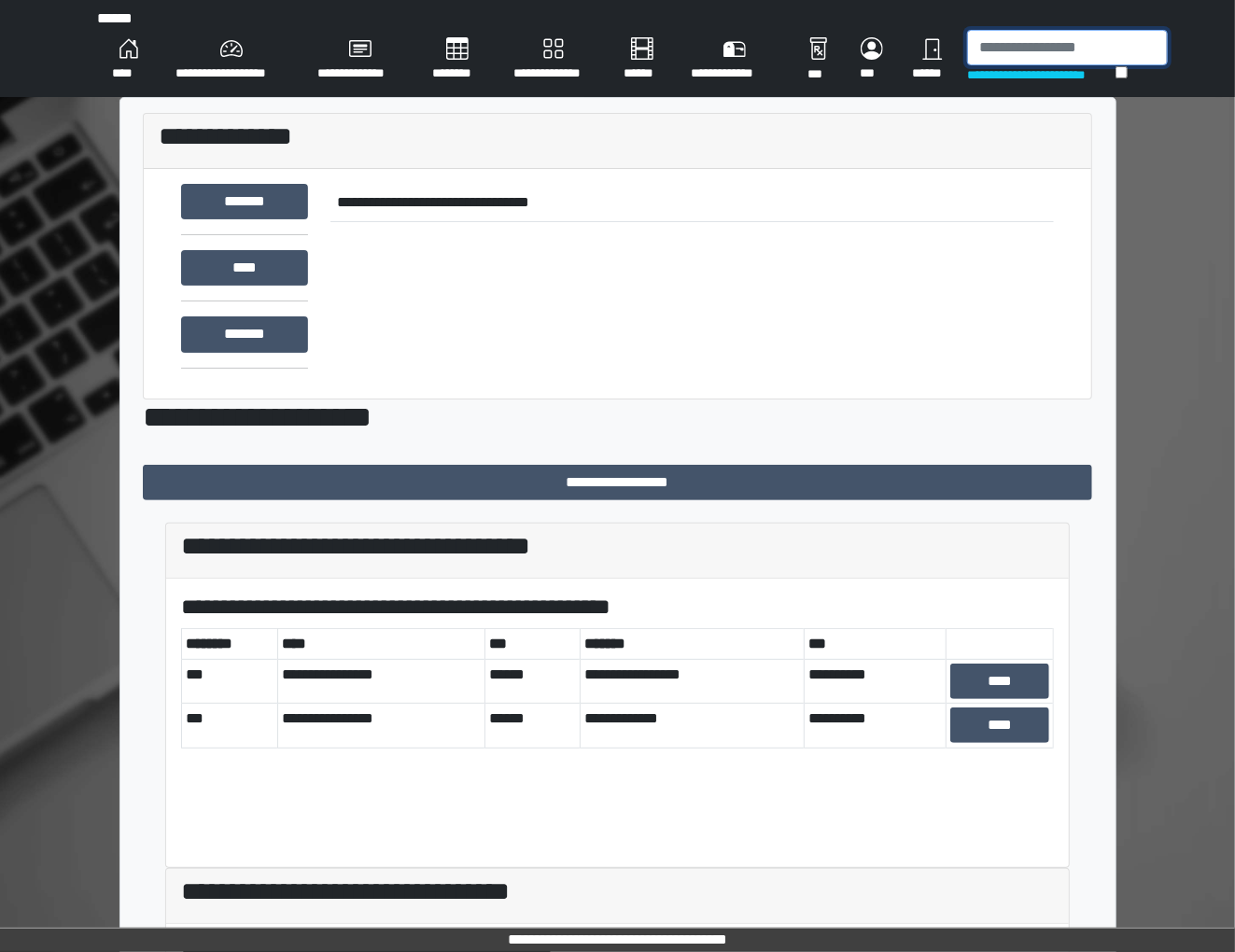 click at bounding box center [1067, 48] 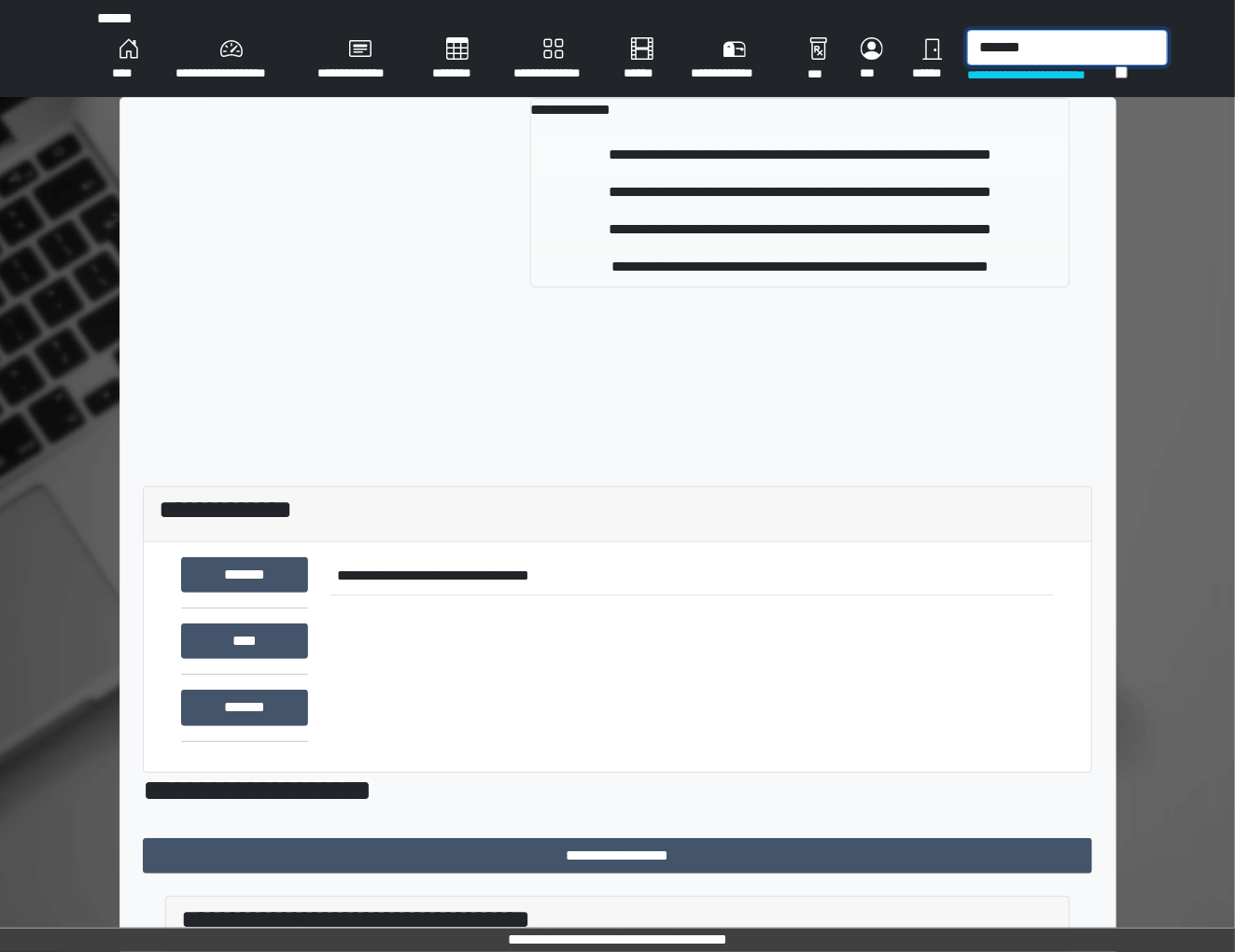 type on "*******" 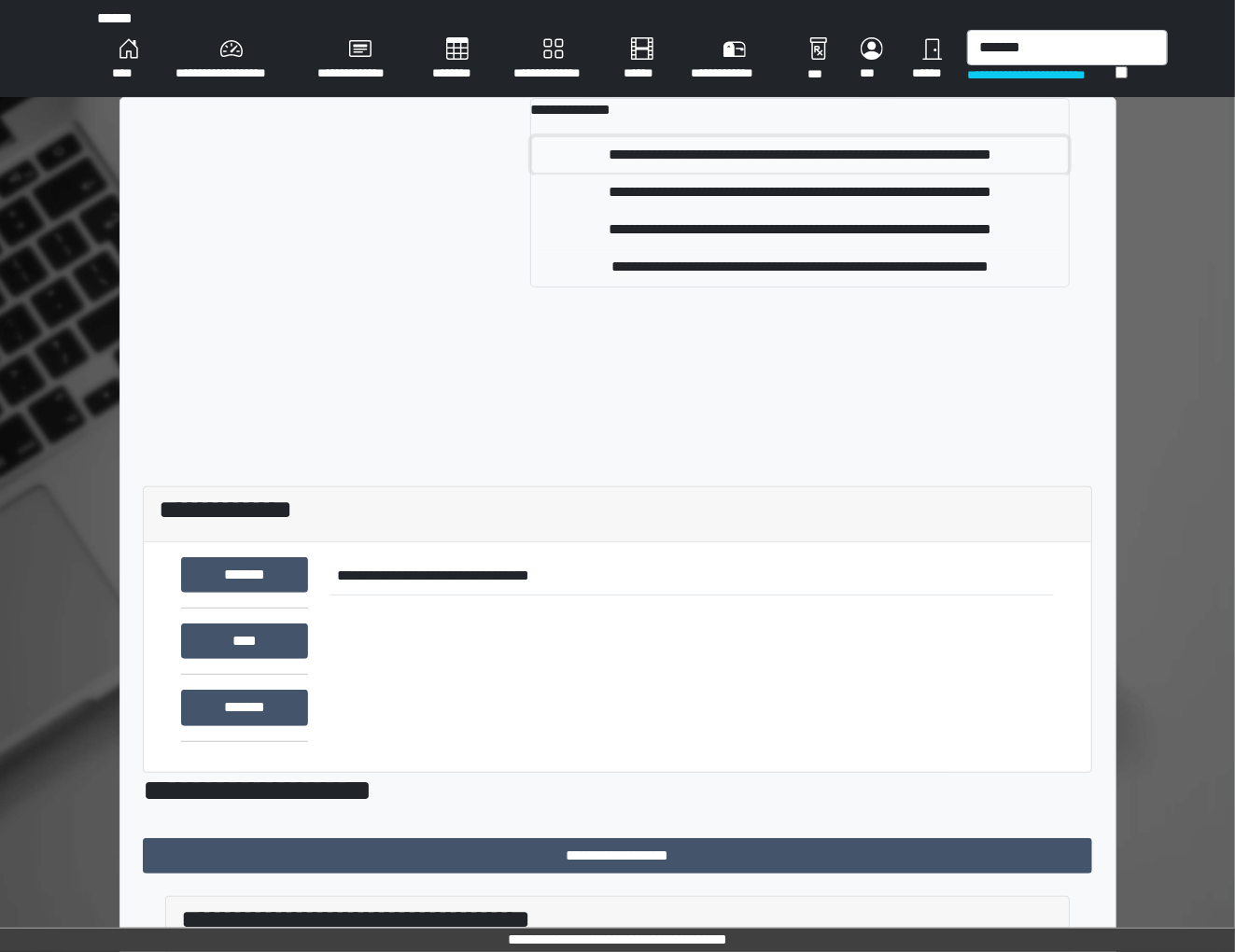 click on "**********" at bounding box center [800, 155] 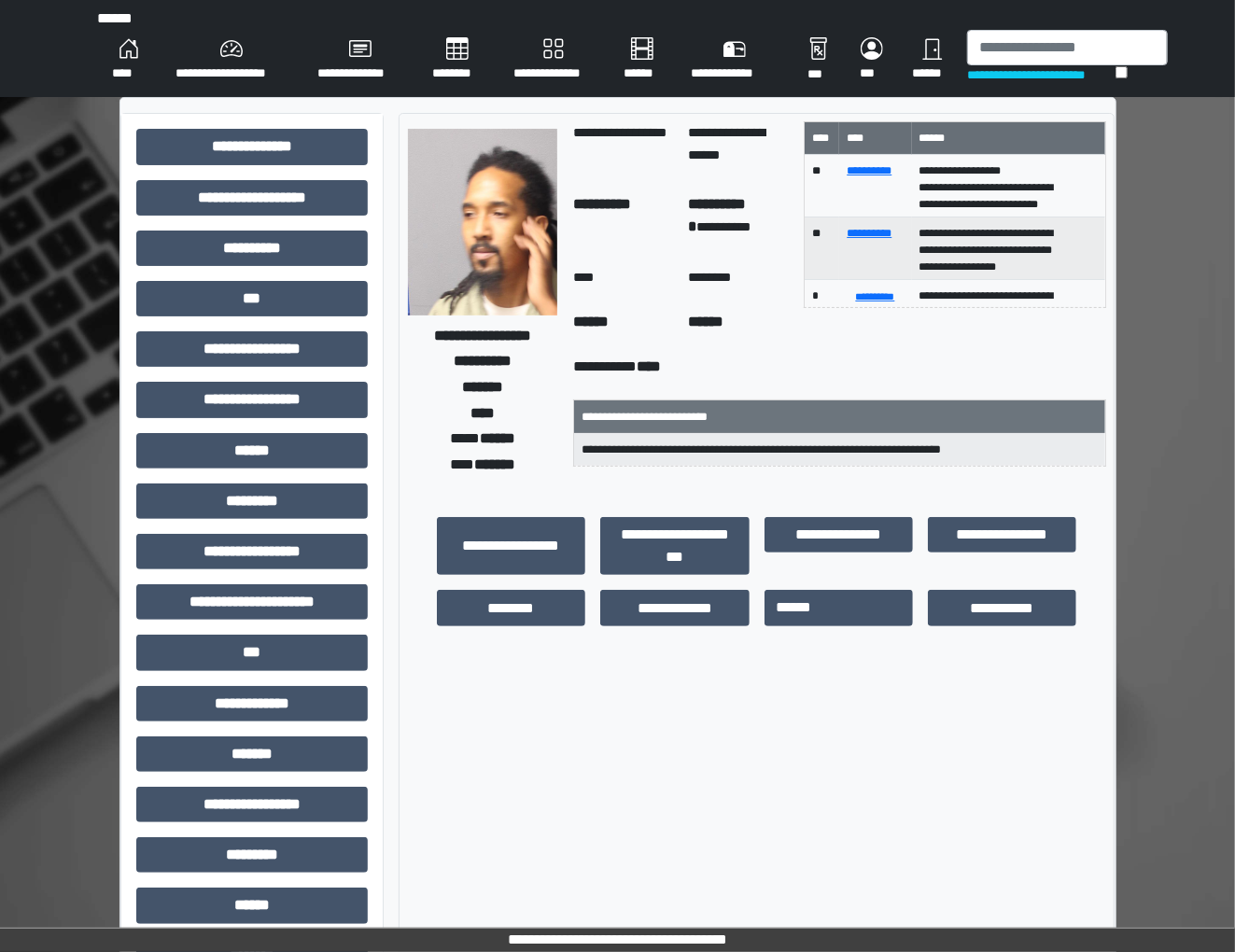 click at bounding box center [483, 222] 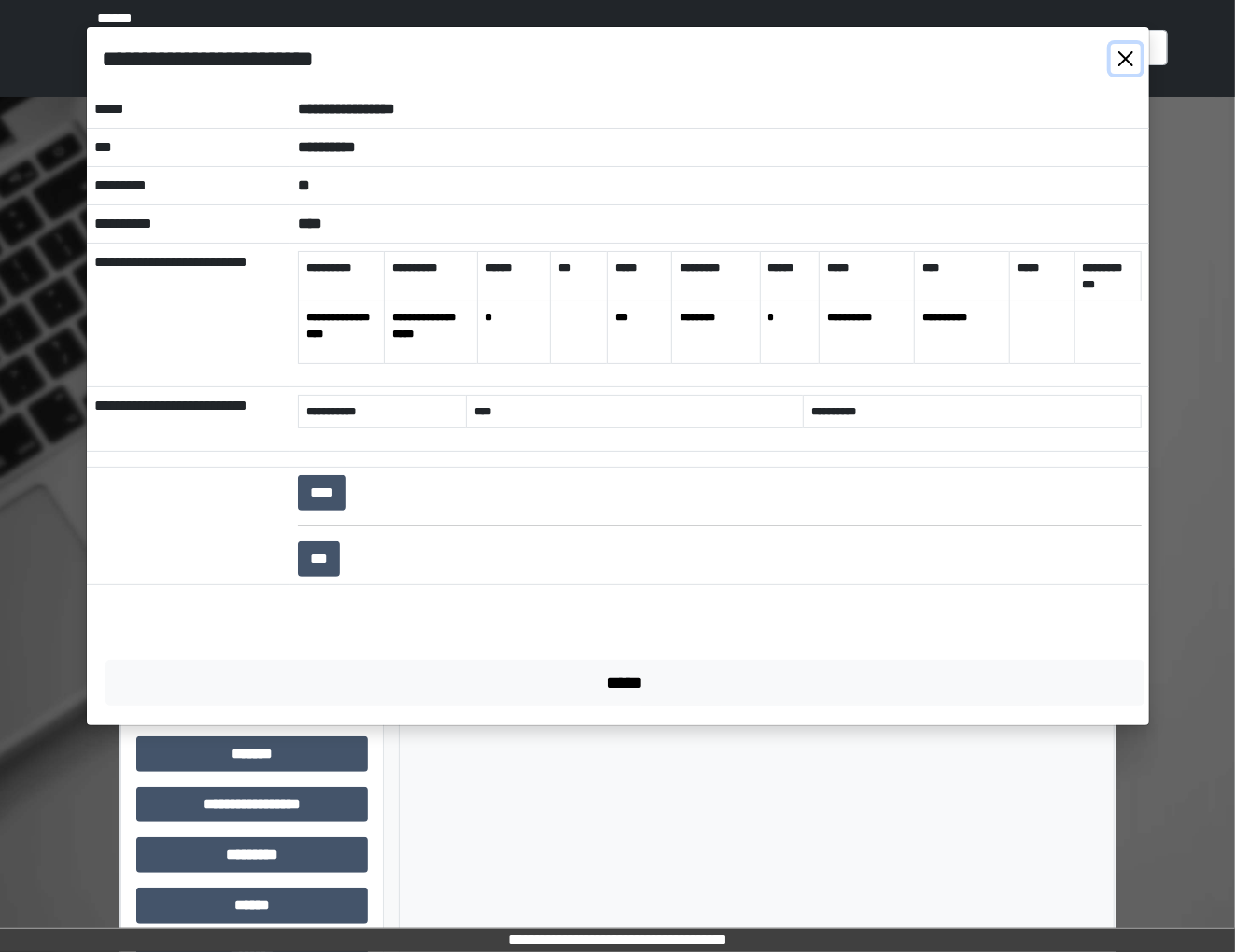click at bounding box center (1126, 59) 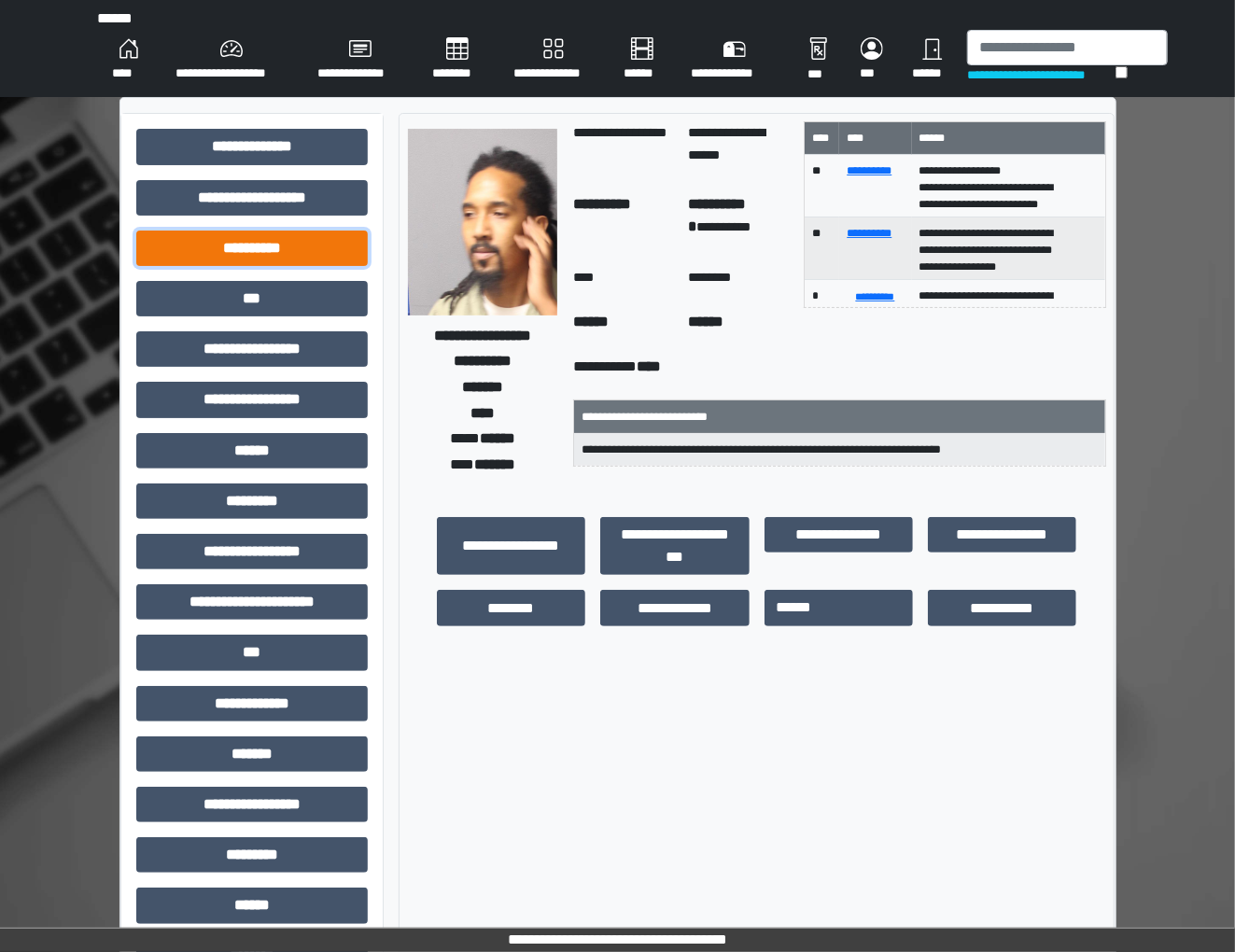 click on "**********" at bounding box center (252, 248) 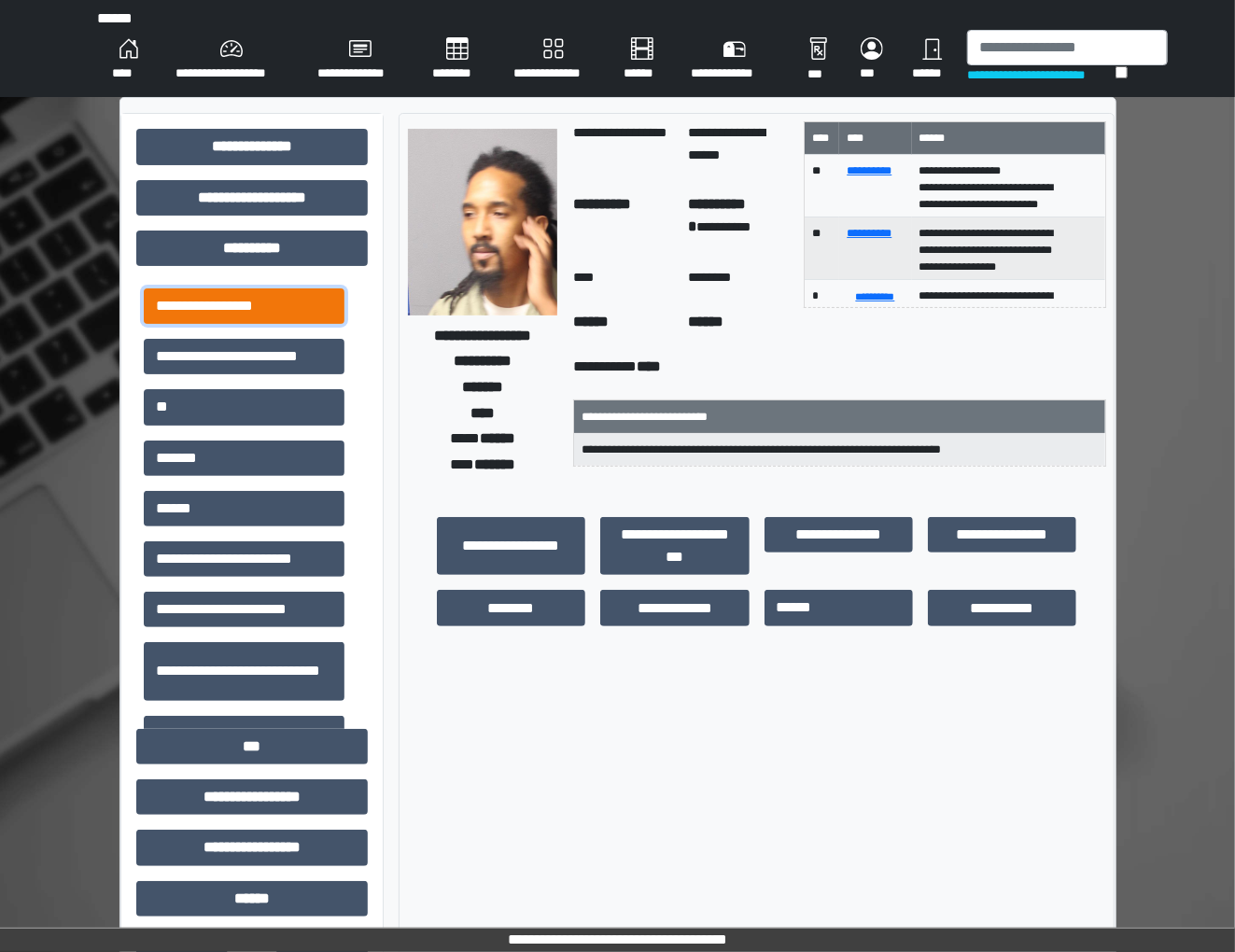 click on "**********" at bounding box center [244, 306] 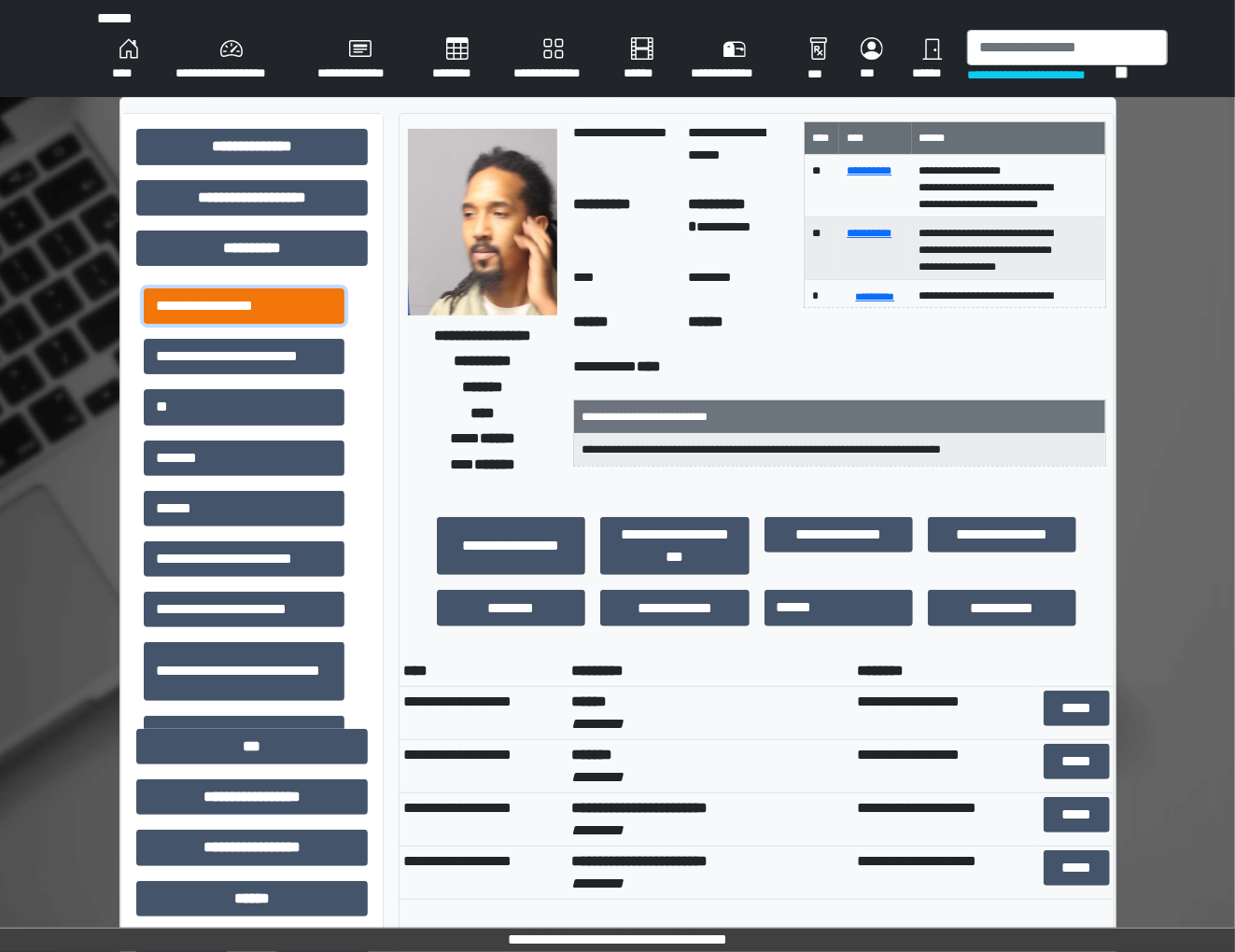 click on "**********" at bounding box center (244, 306) 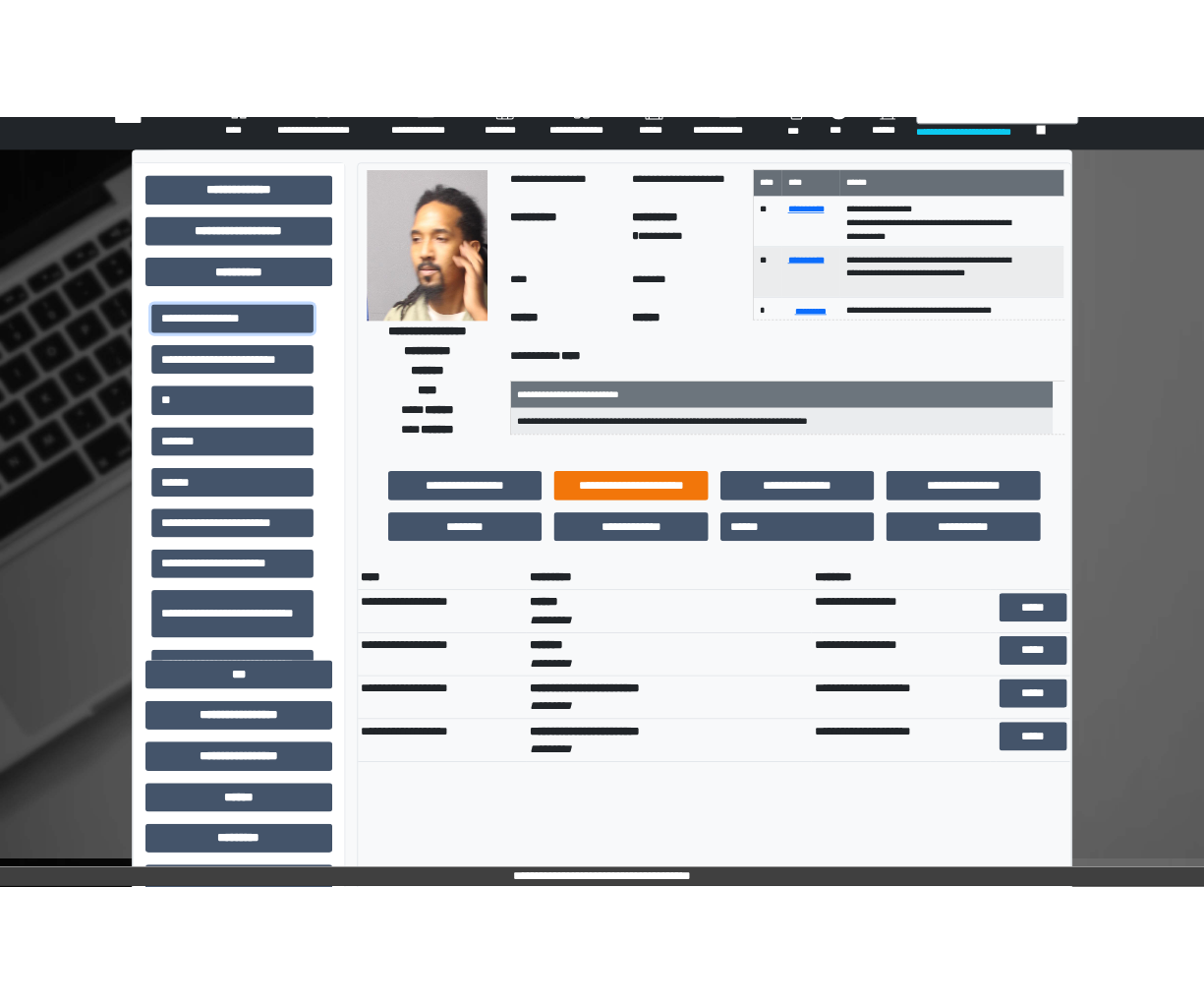 scroll, scrollTop: 0, scrollLeft: 0, axis: both 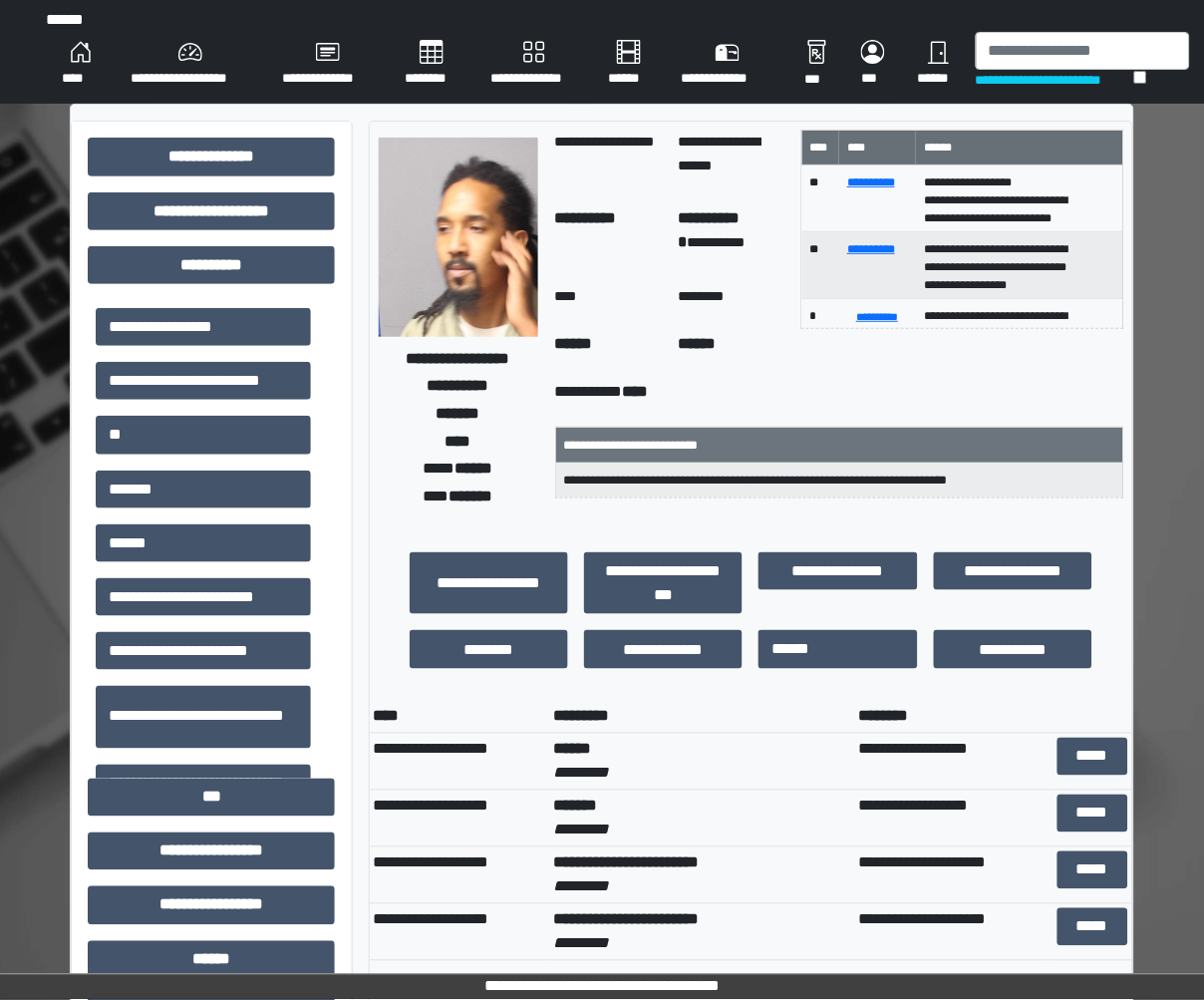 click on "**********" at bounding box center (840, 395) 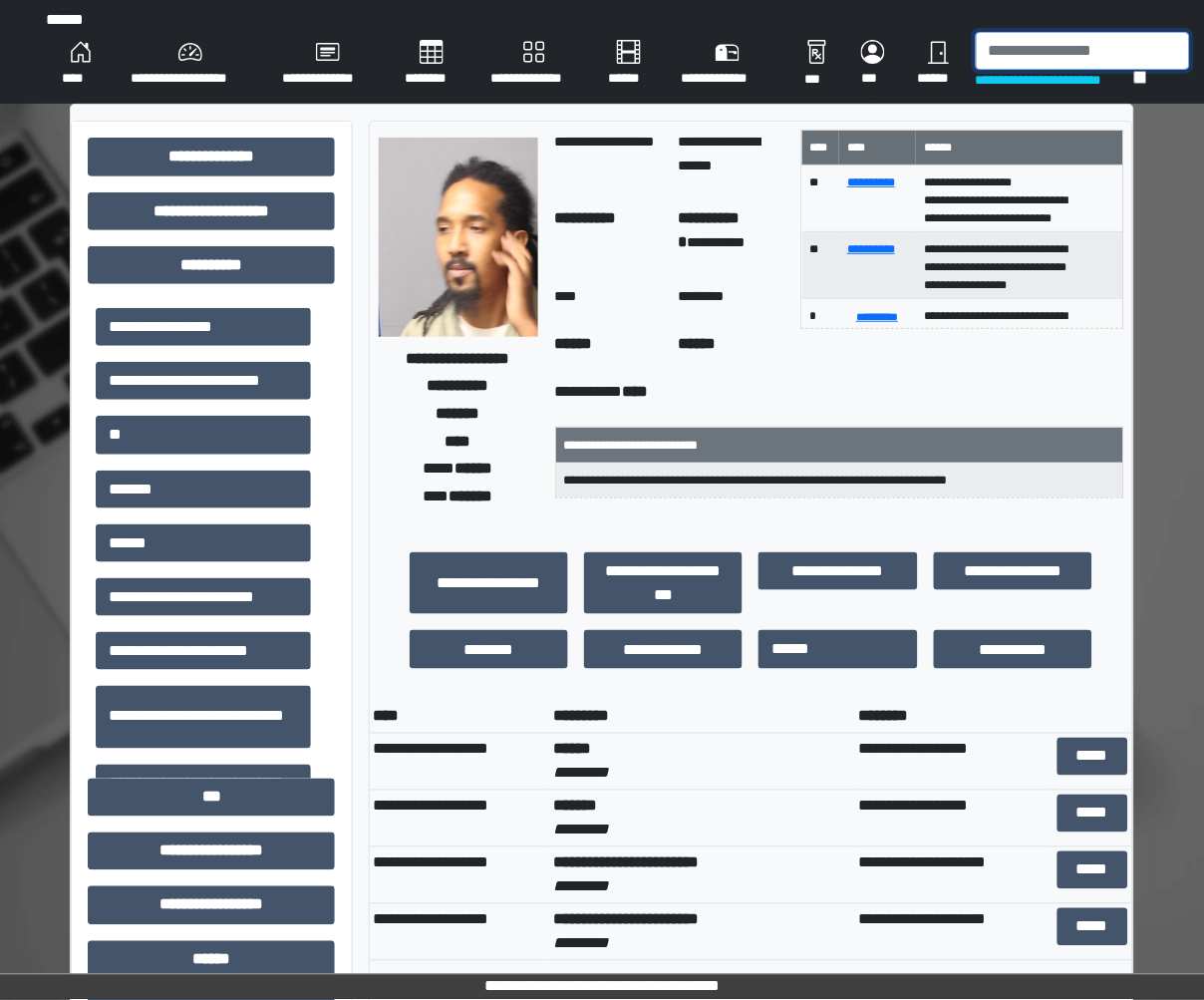 click at bounding box center [1082, 51] 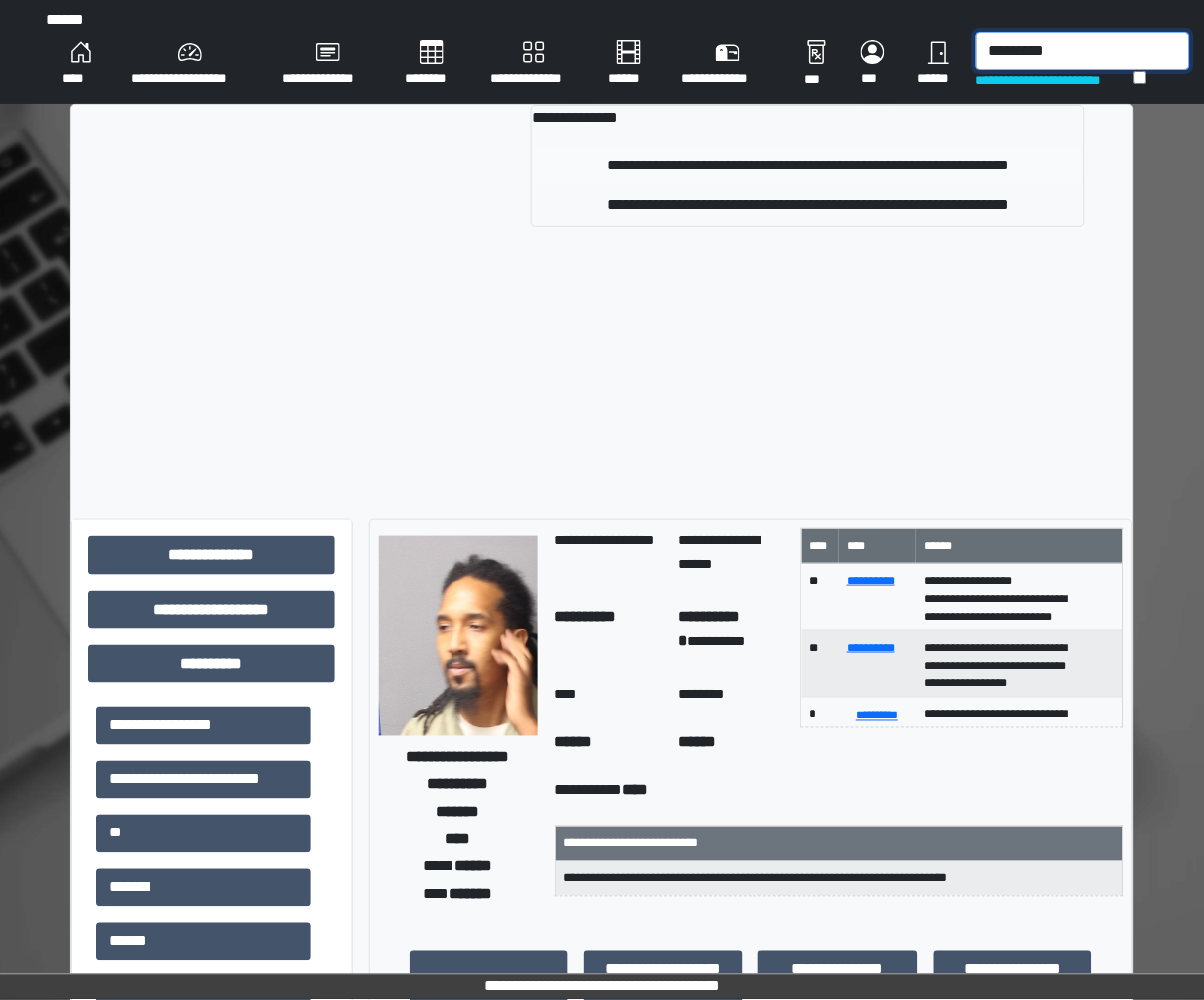type on "*********" 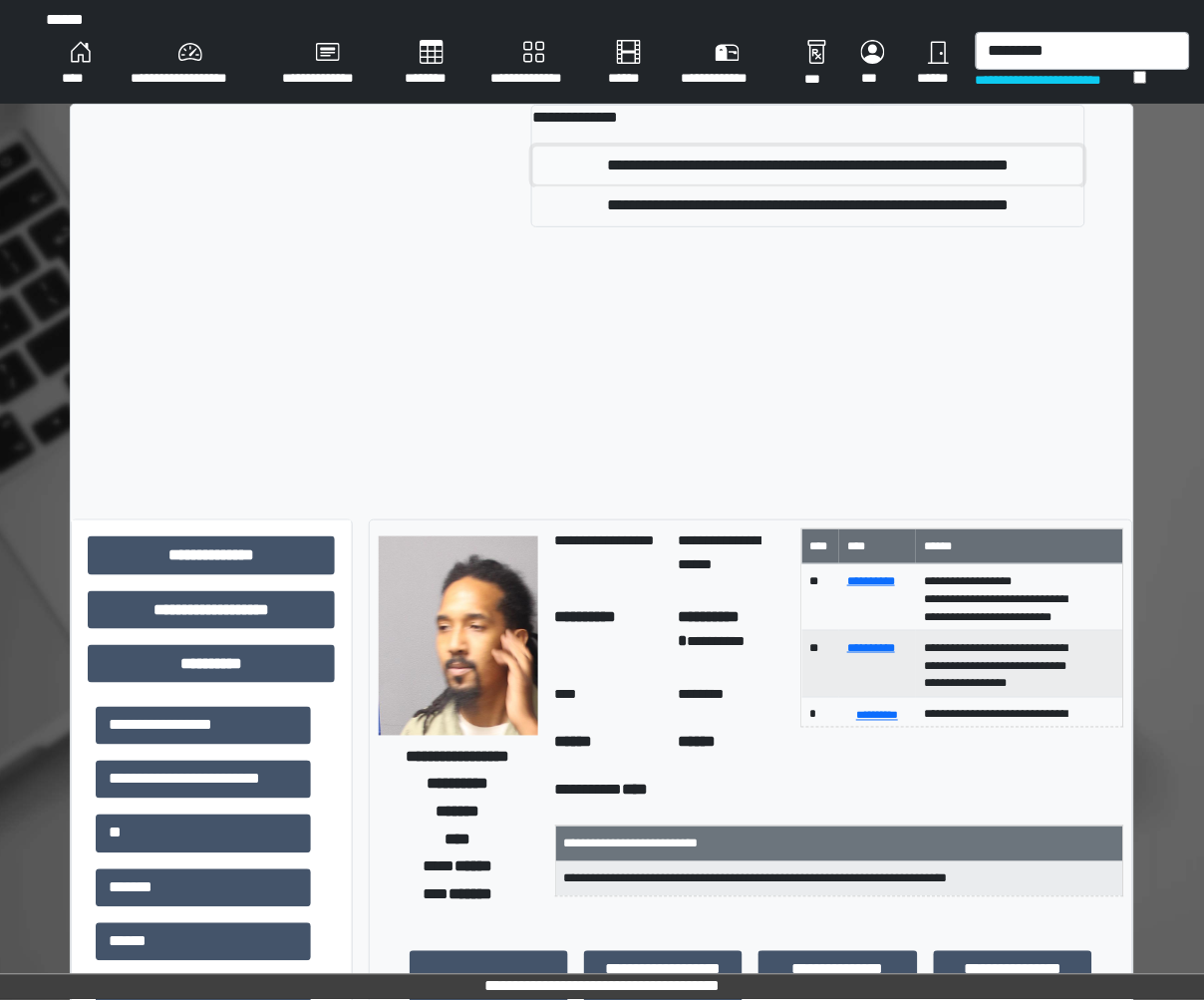 click on "**********" at bounding box center [808, 166] 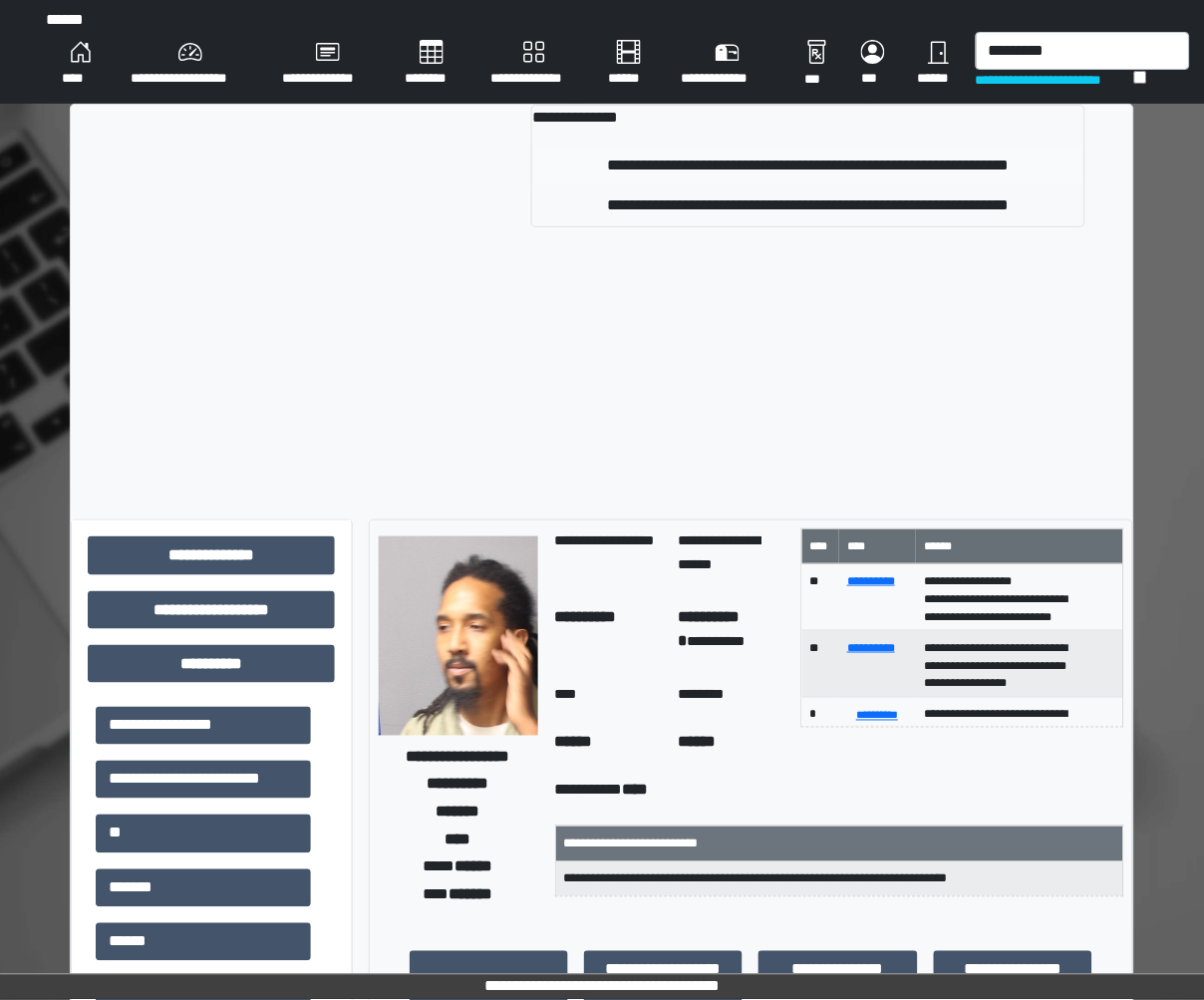 type 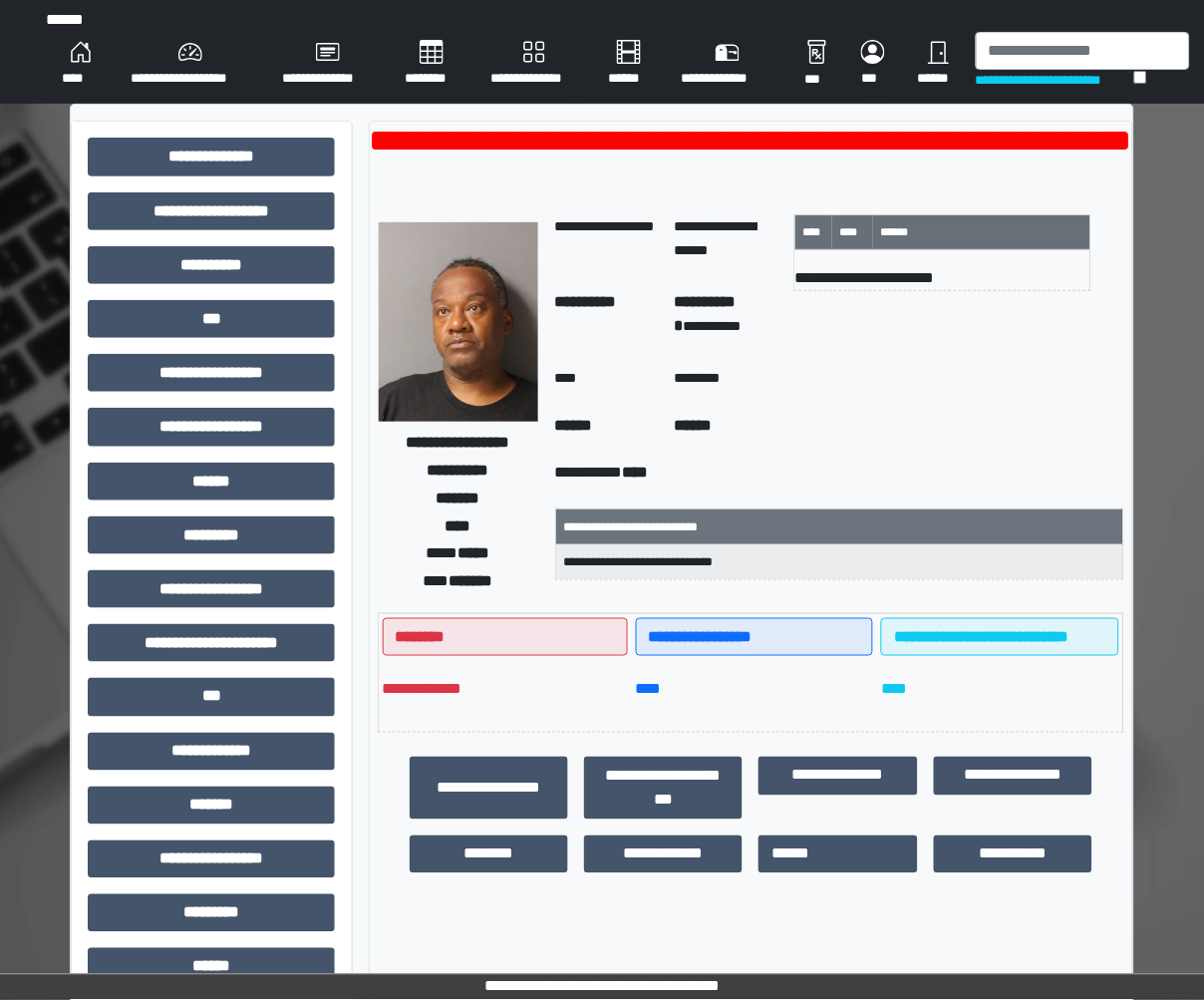 click on "*****" at bounding box center [474, 552] 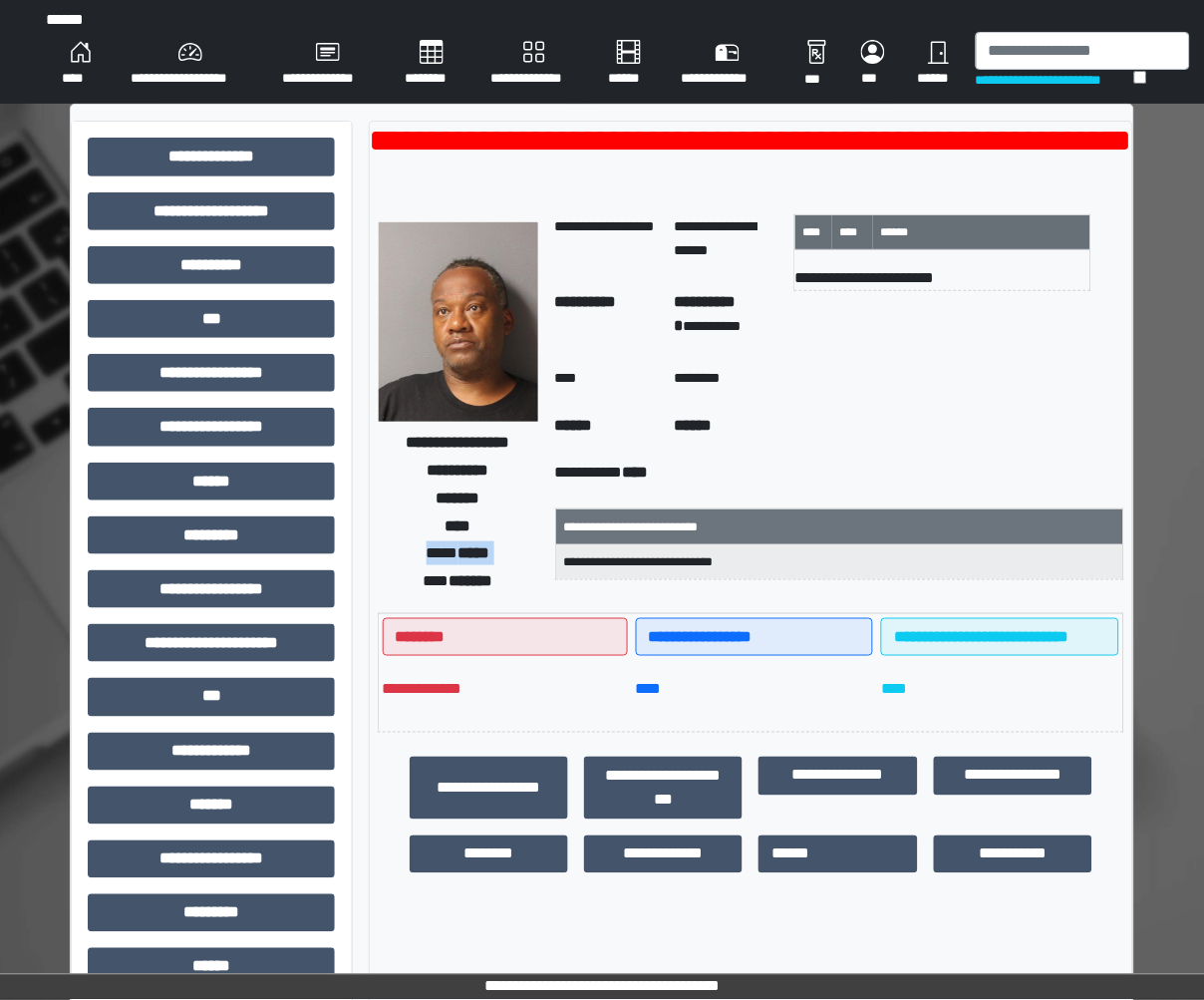 click on "*****" at bounding box center (474, 552) 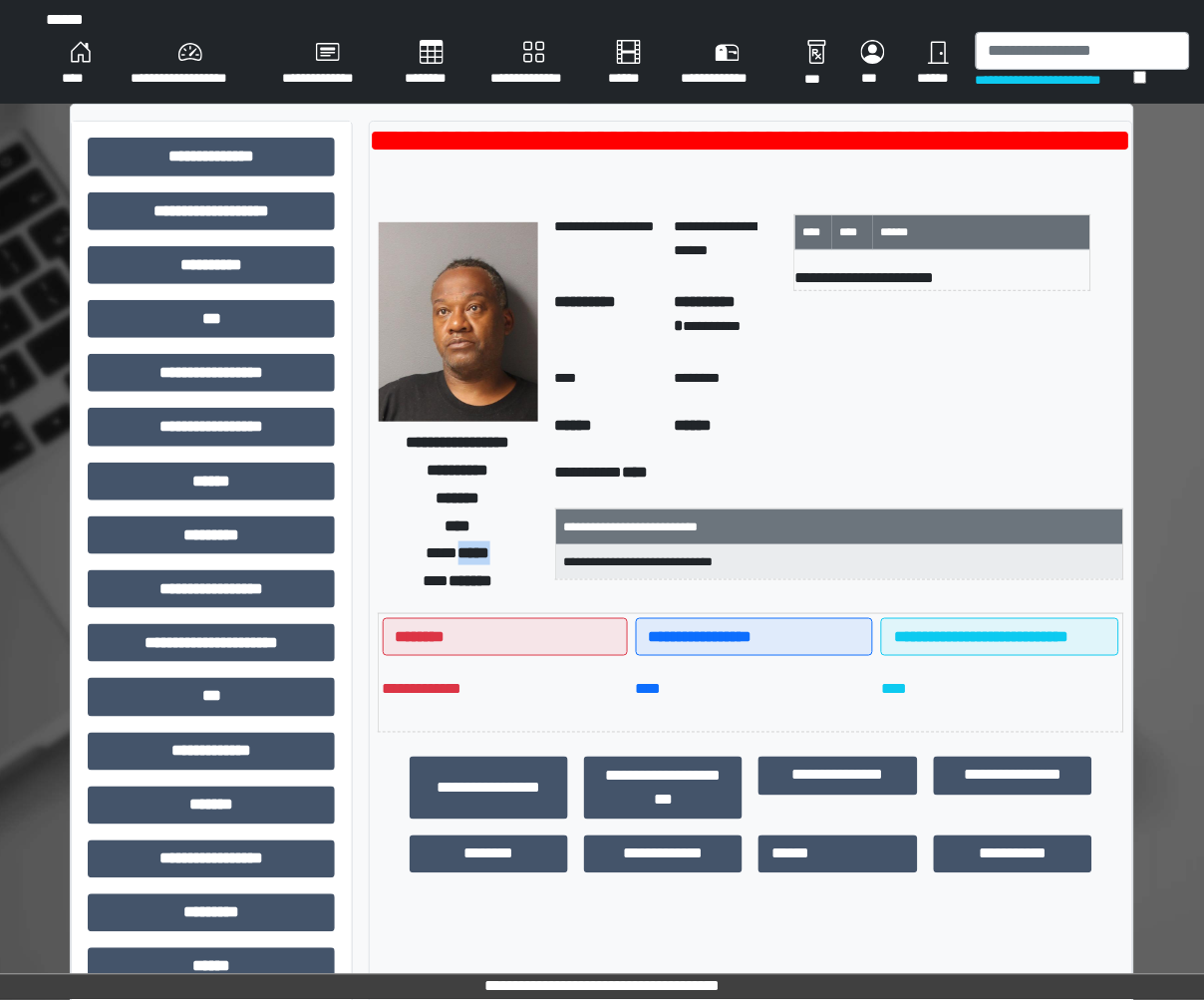 click on "*****" at bounding box center (474, 552) 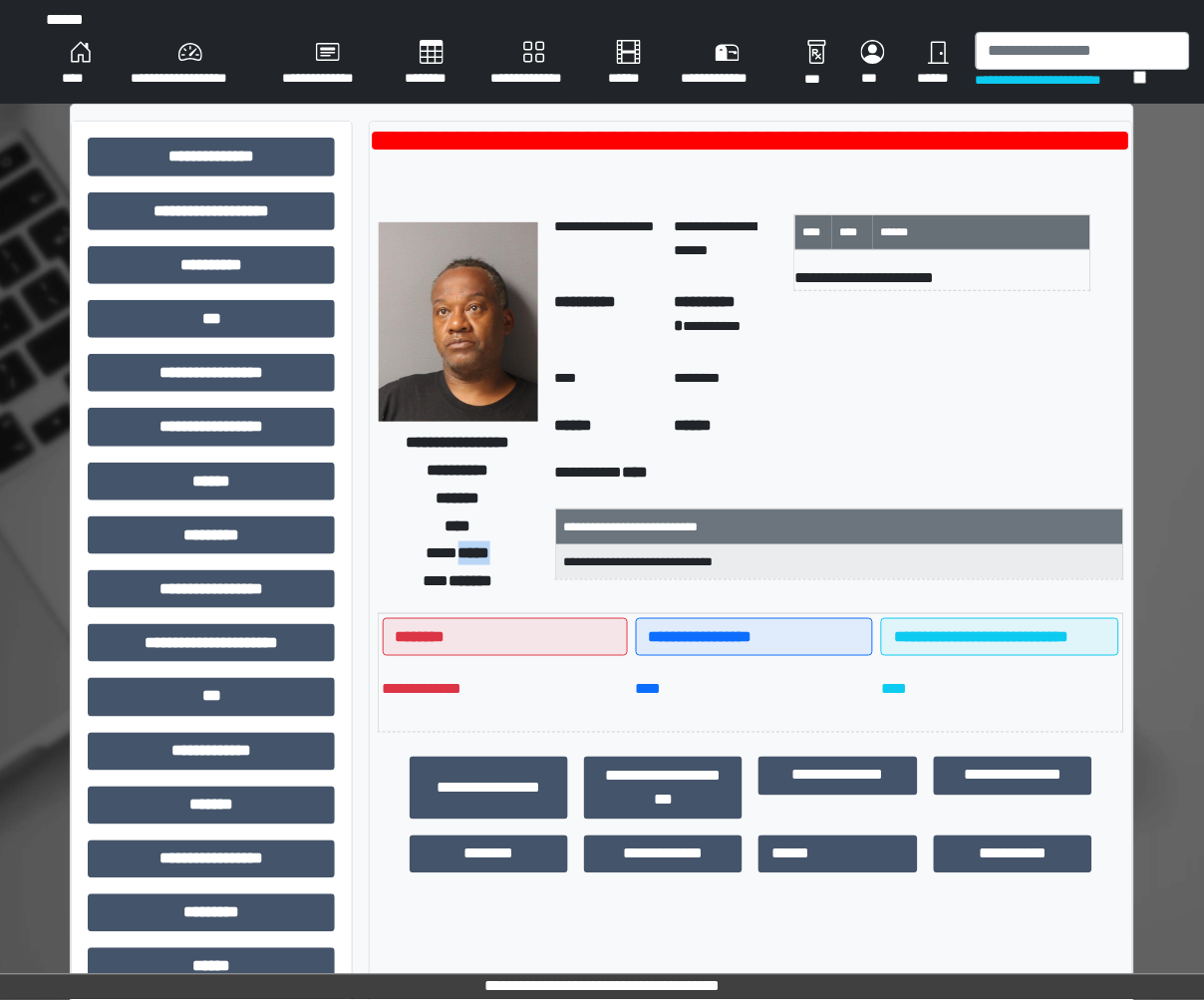 click on "**********" at bounding box center [190, 64] 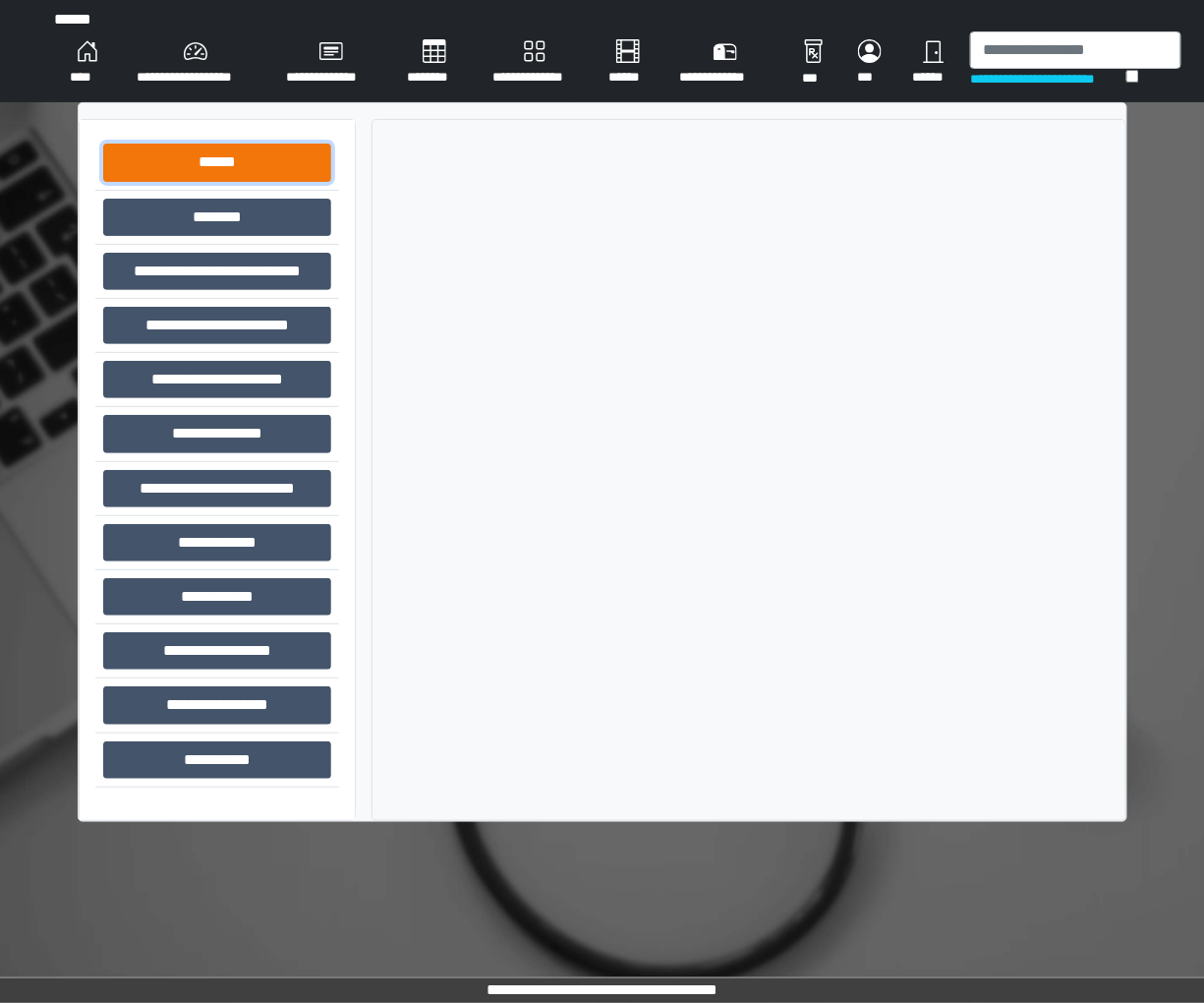click on "******" at bounding box center [217, 162] 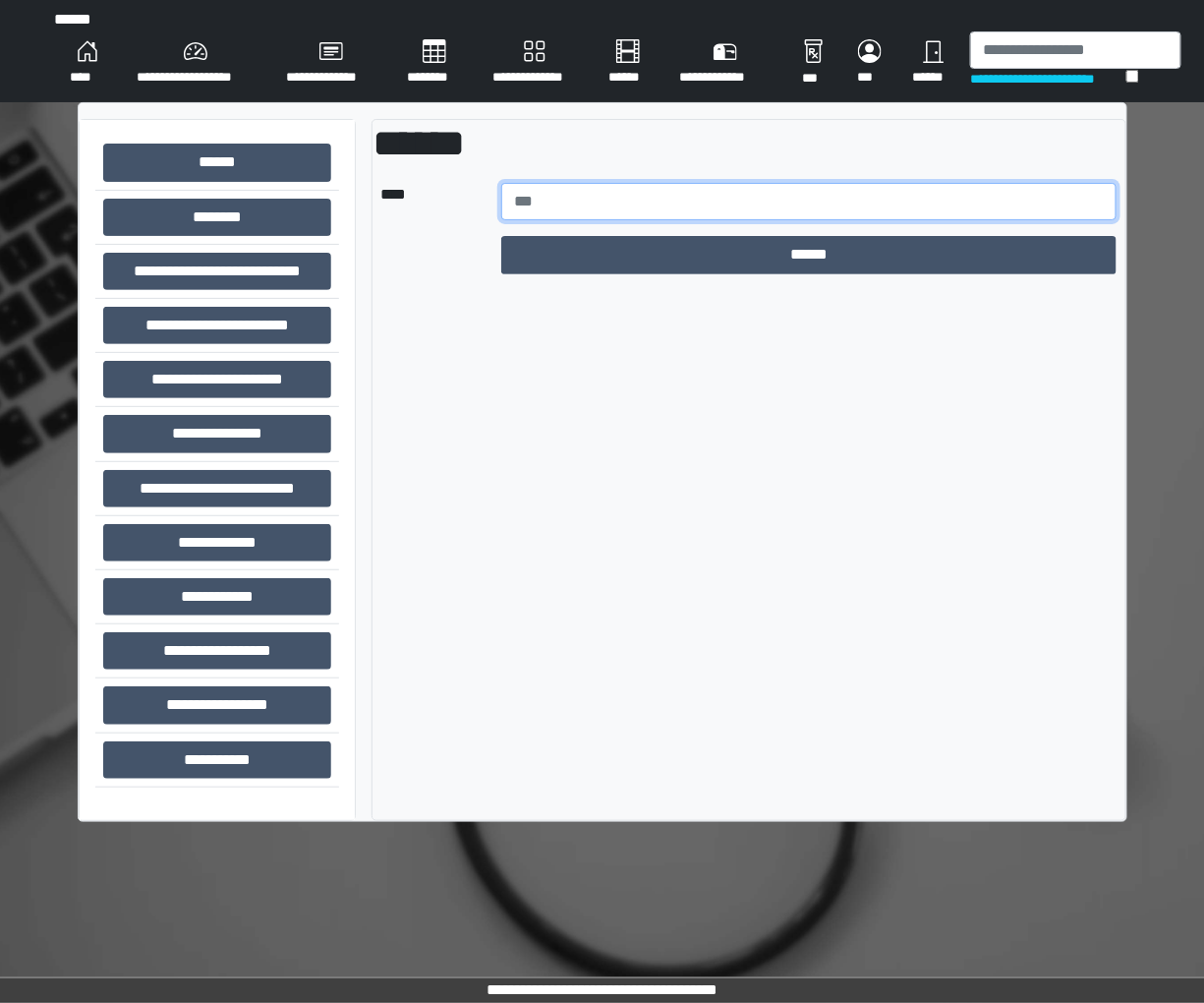 drag, startPoint x: 366, startPoint y: 187, endPoint x: 574, endPoint y: 201, distance: 208.47062 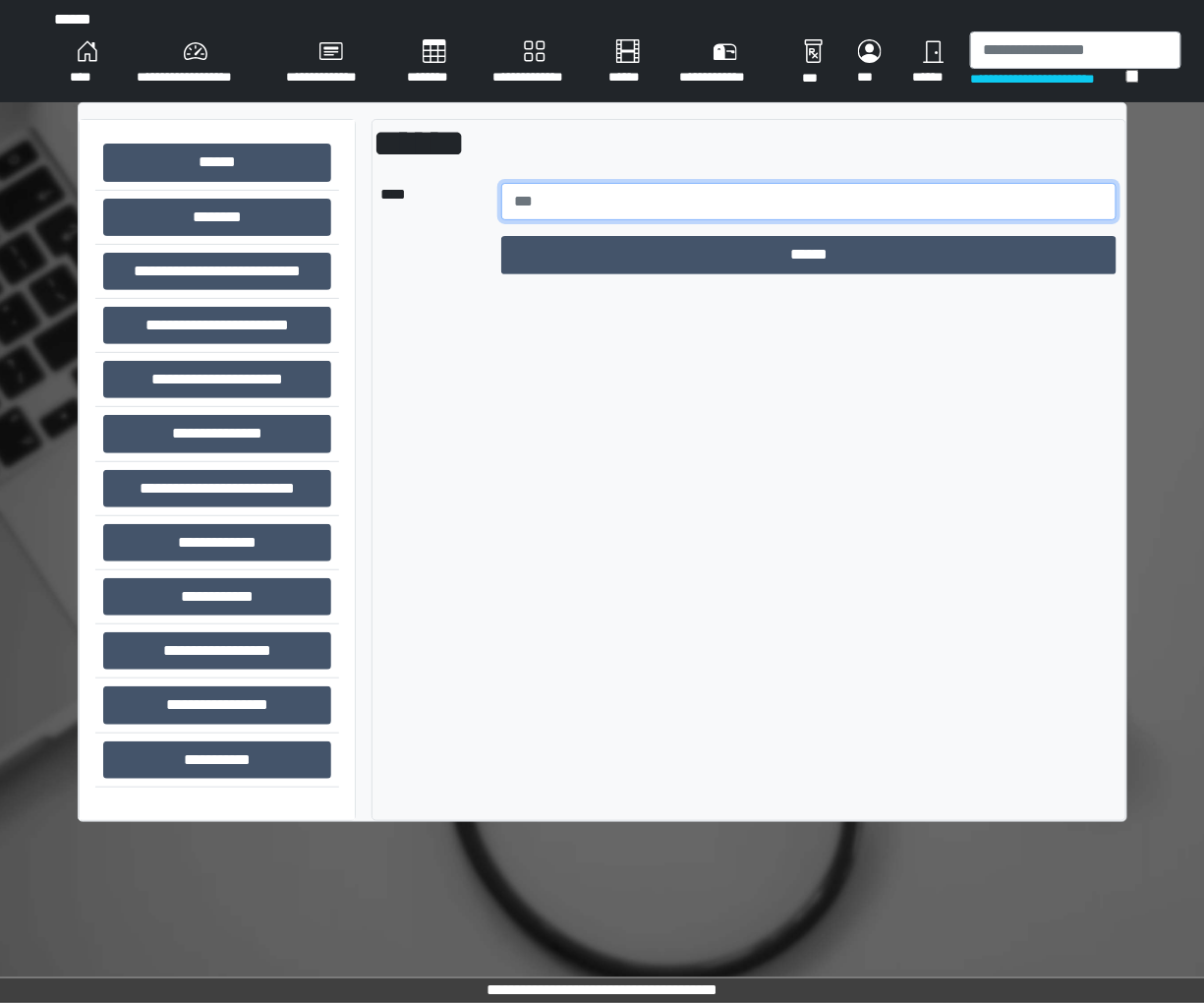paste on "*****" 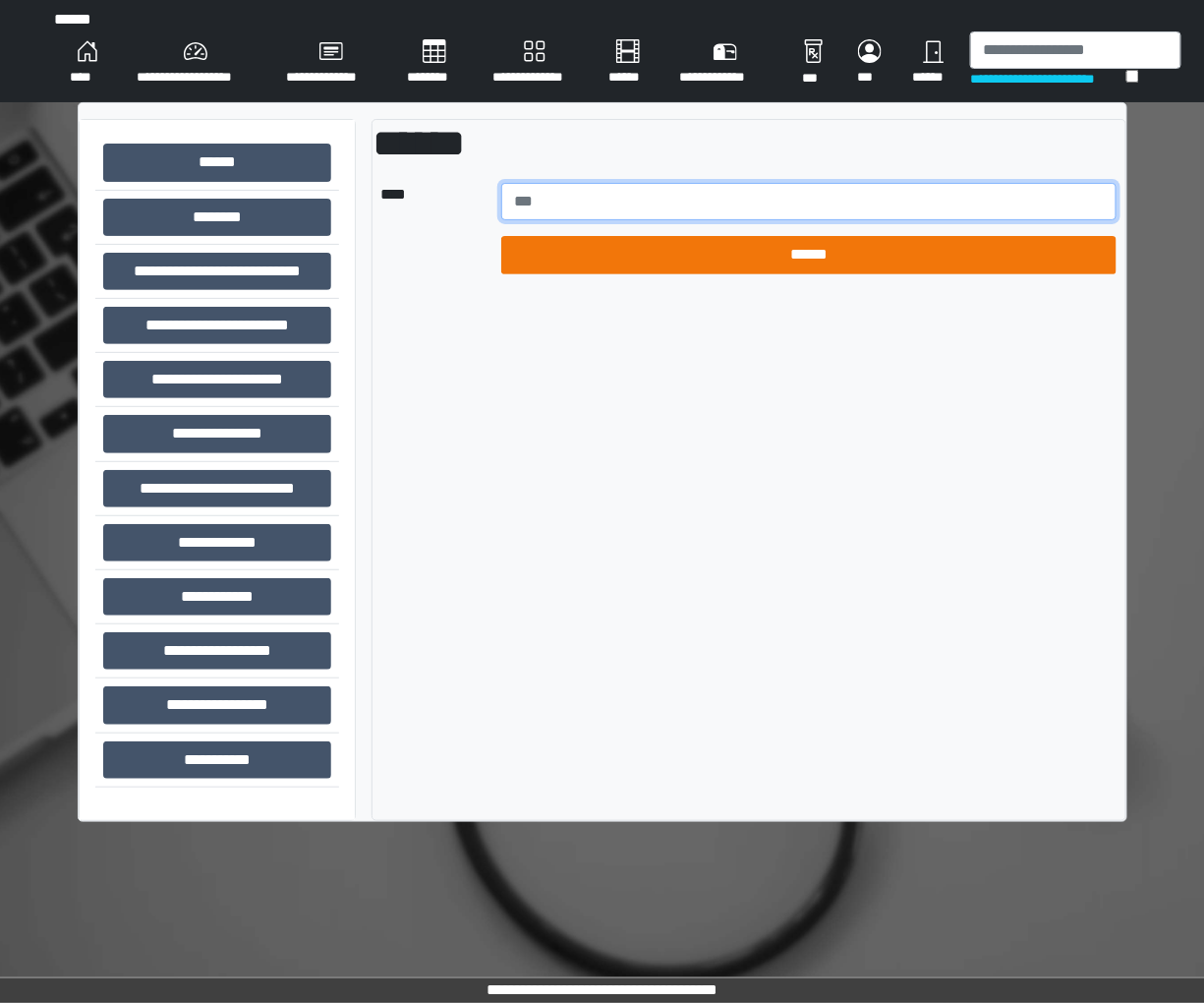 type on "*****" 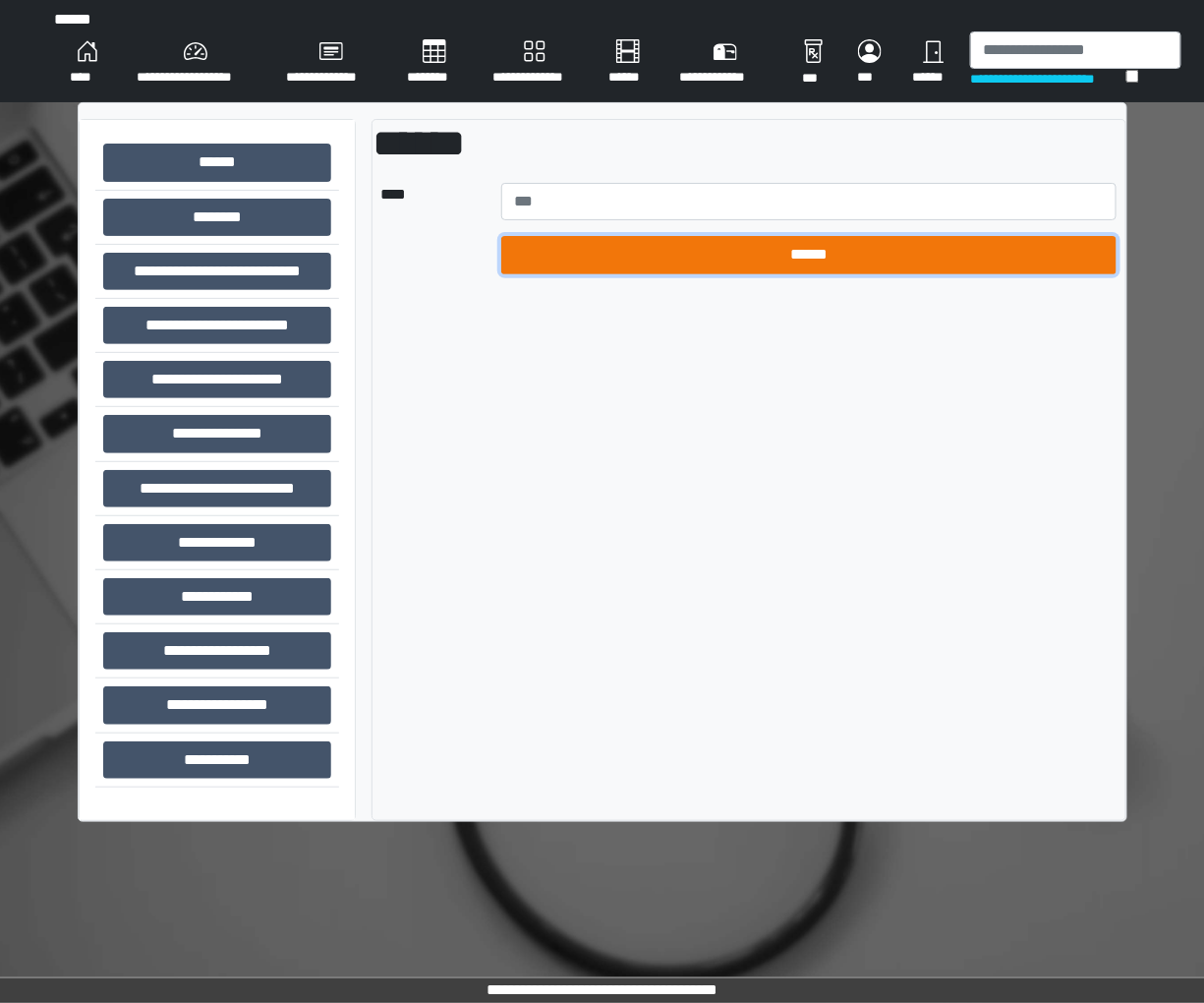 click on "******" at bounding box center [809, 255] 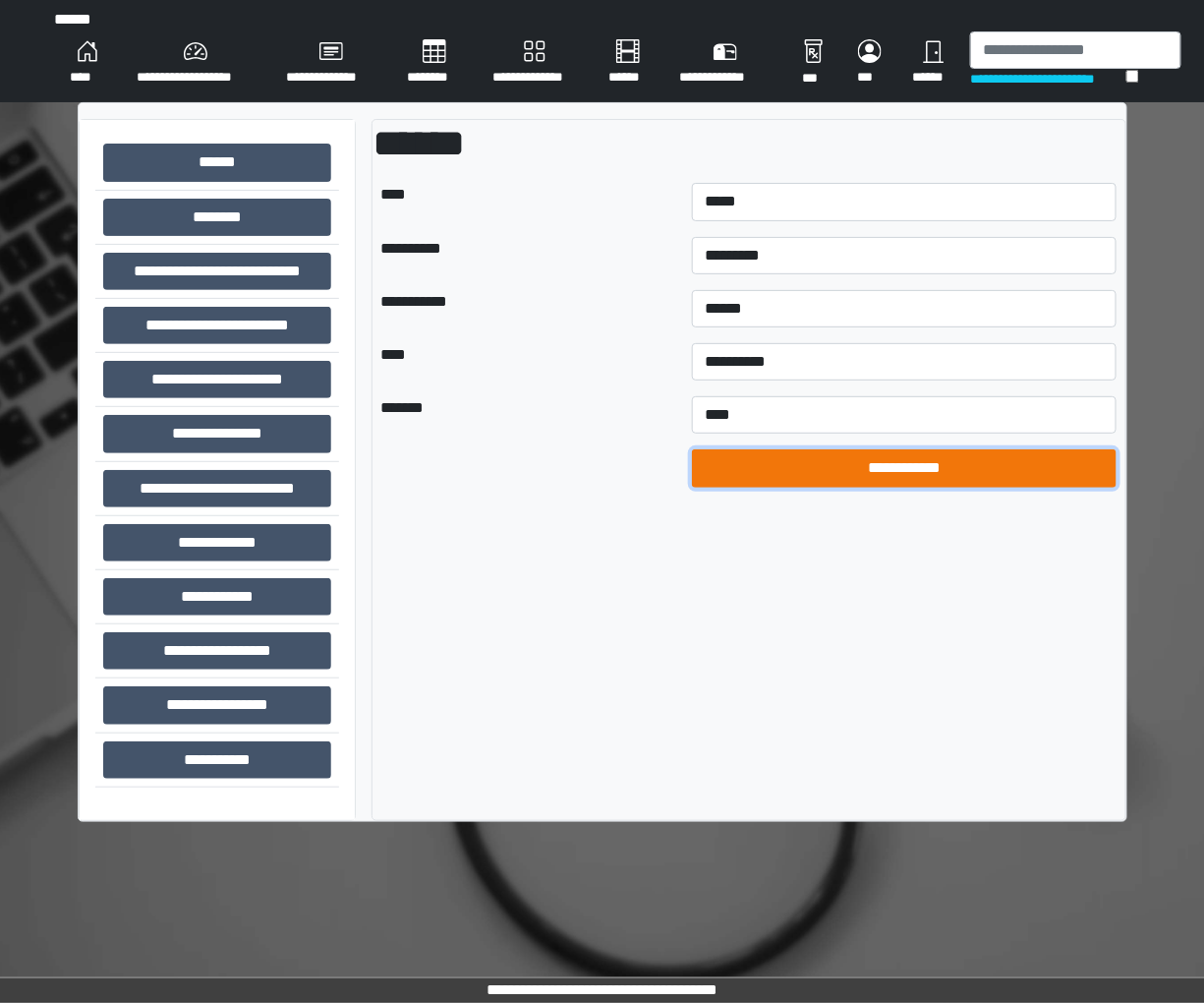 click on "**********" at bounding box center (904, 468) 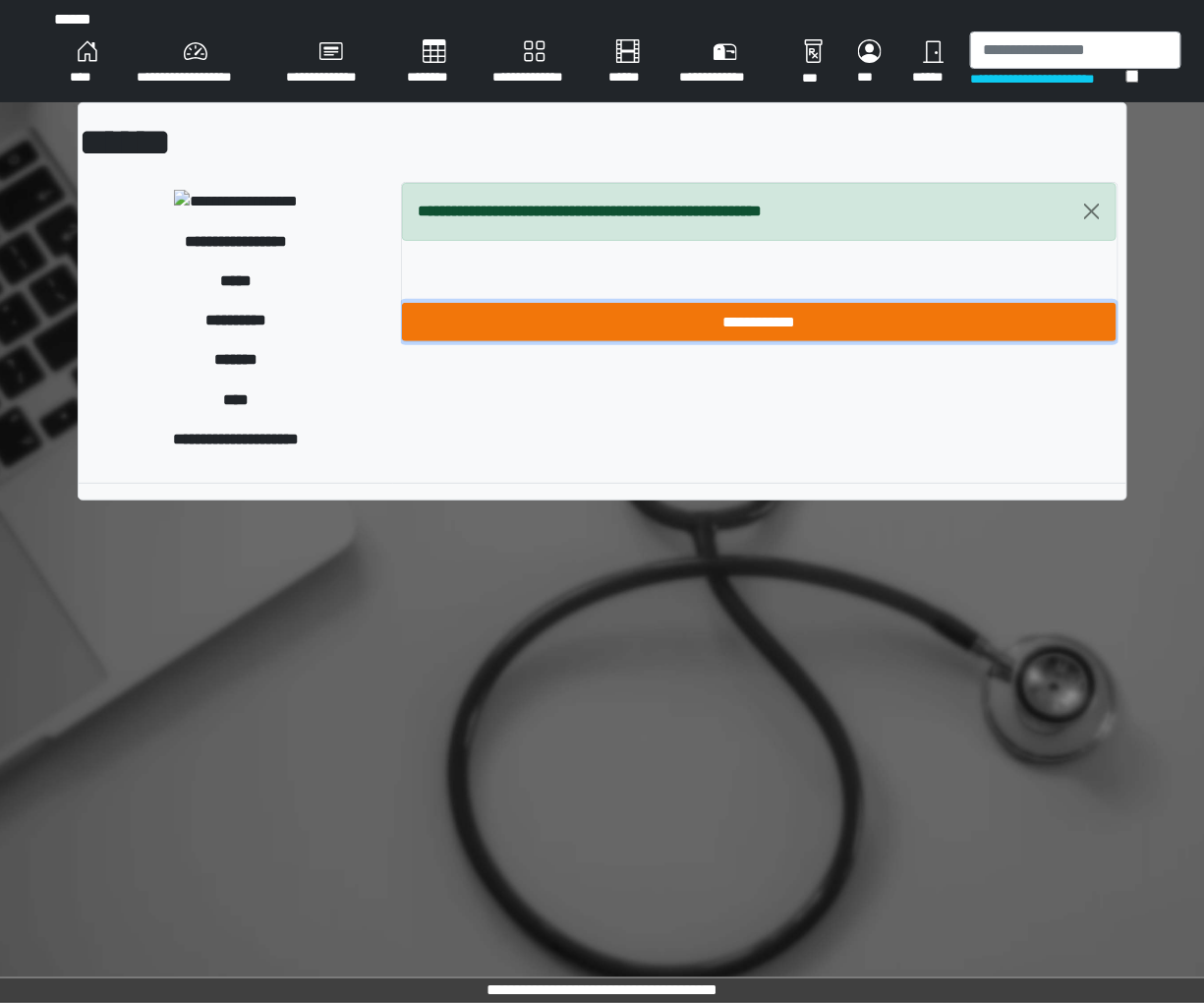click on "**********" at bounding box center [760, 322] 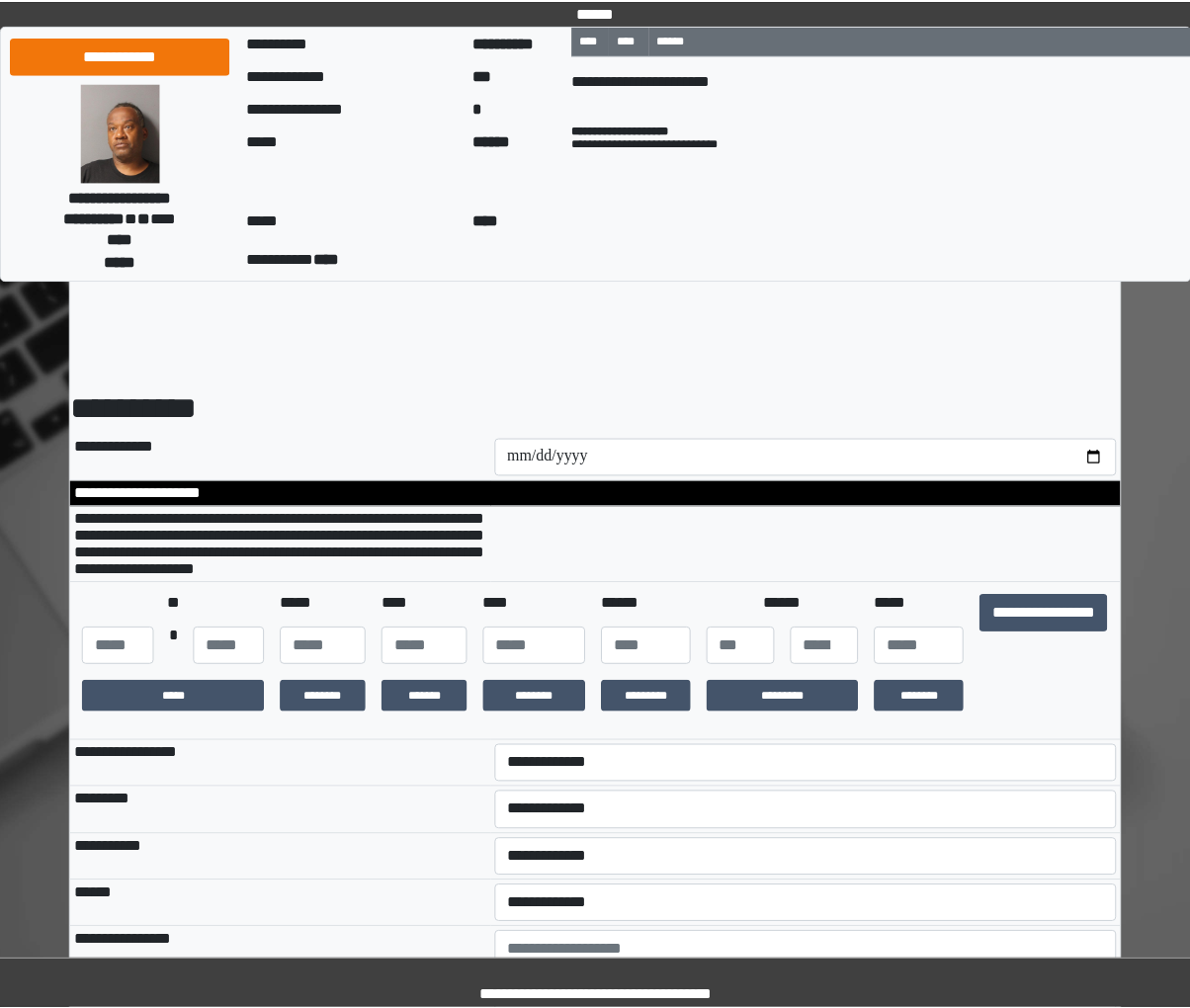 scroll, scrollTop: 0, scrollLeft: 0, axis: both 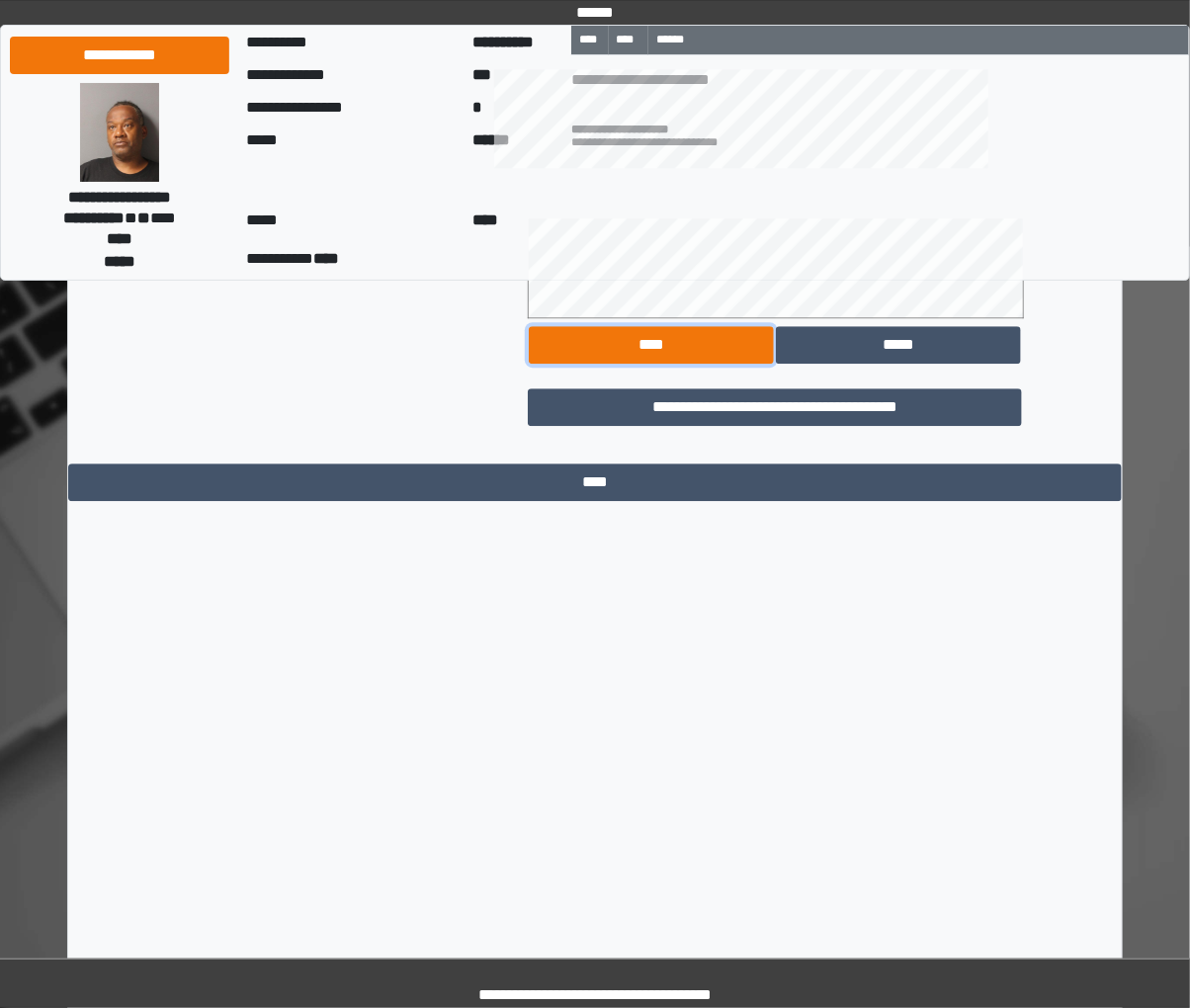 click on "****" at bounding box center [651, 345] 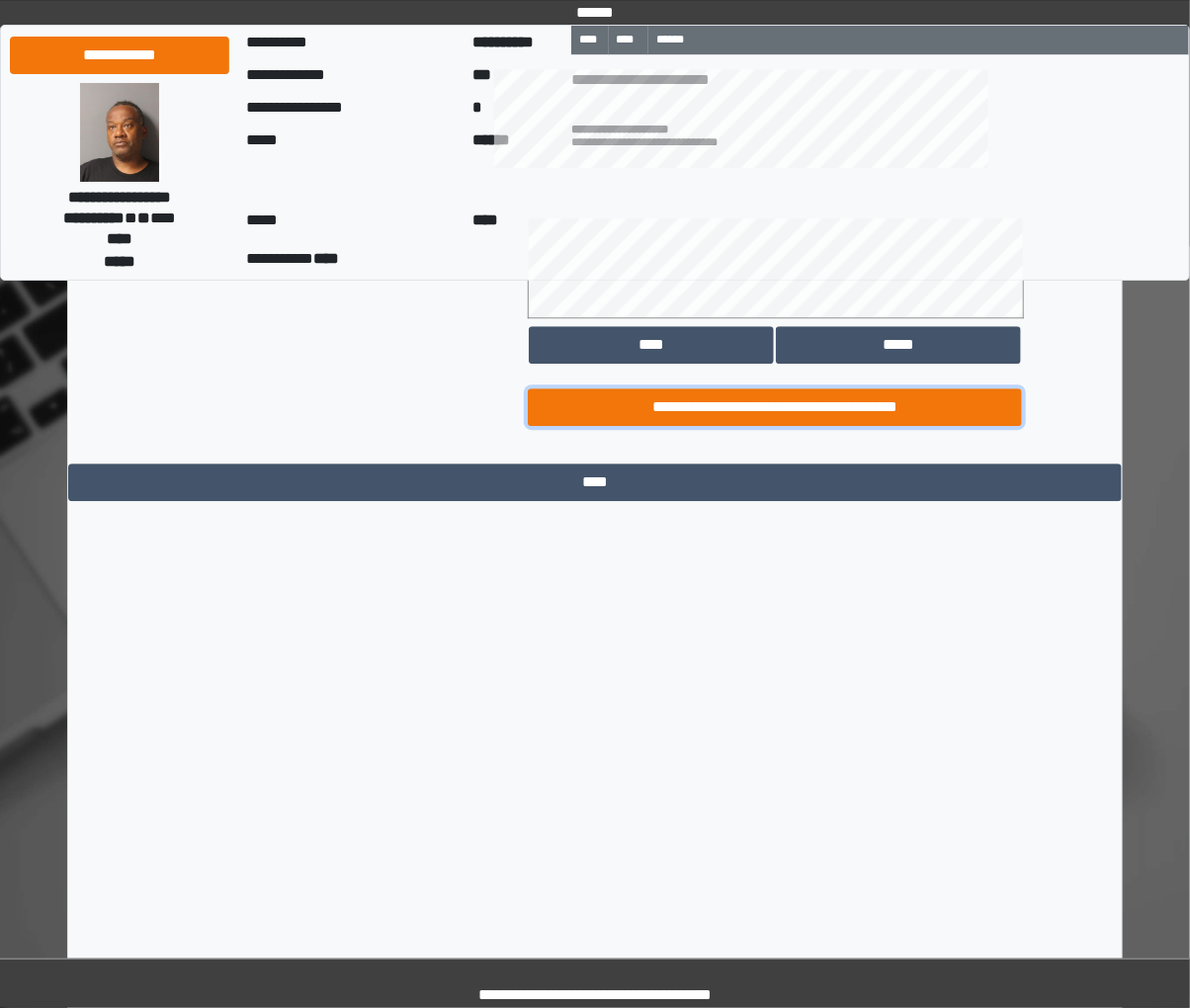 click on "**********" at bounding box center (775, 407) 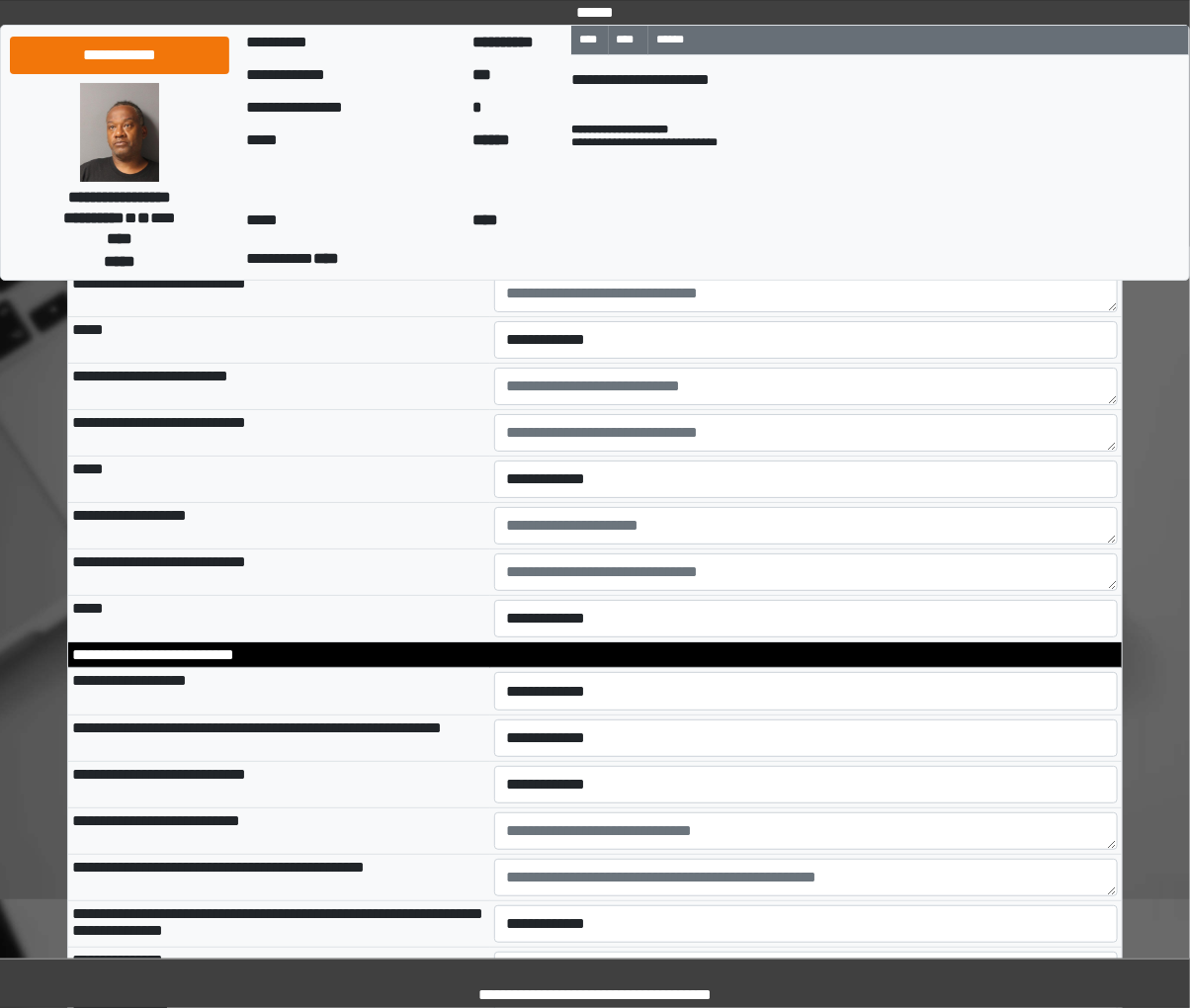 scroll, scrollTop: 5031, scrollLeft: 0, axis: vertical 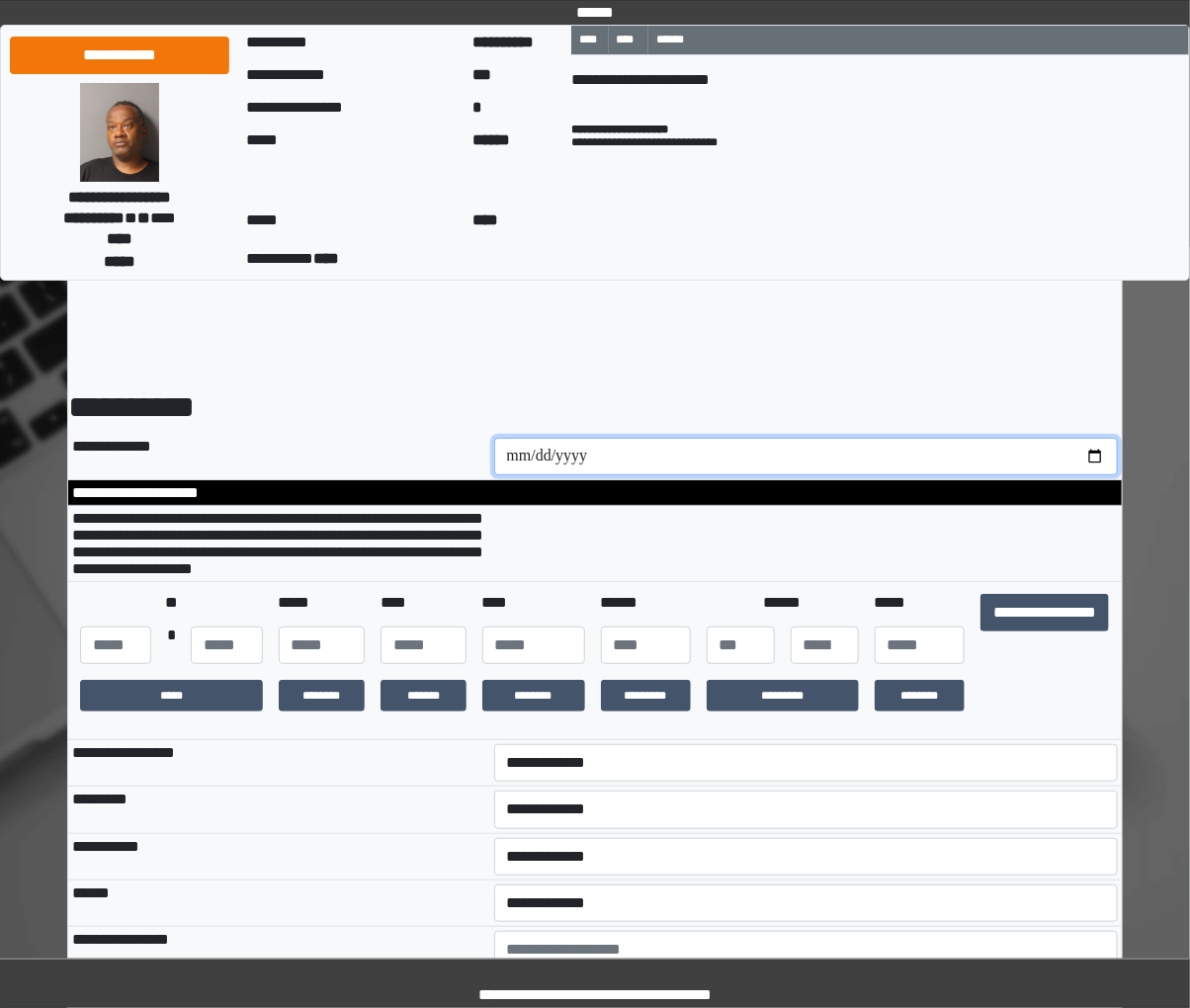click at bounding box center [807, 457] 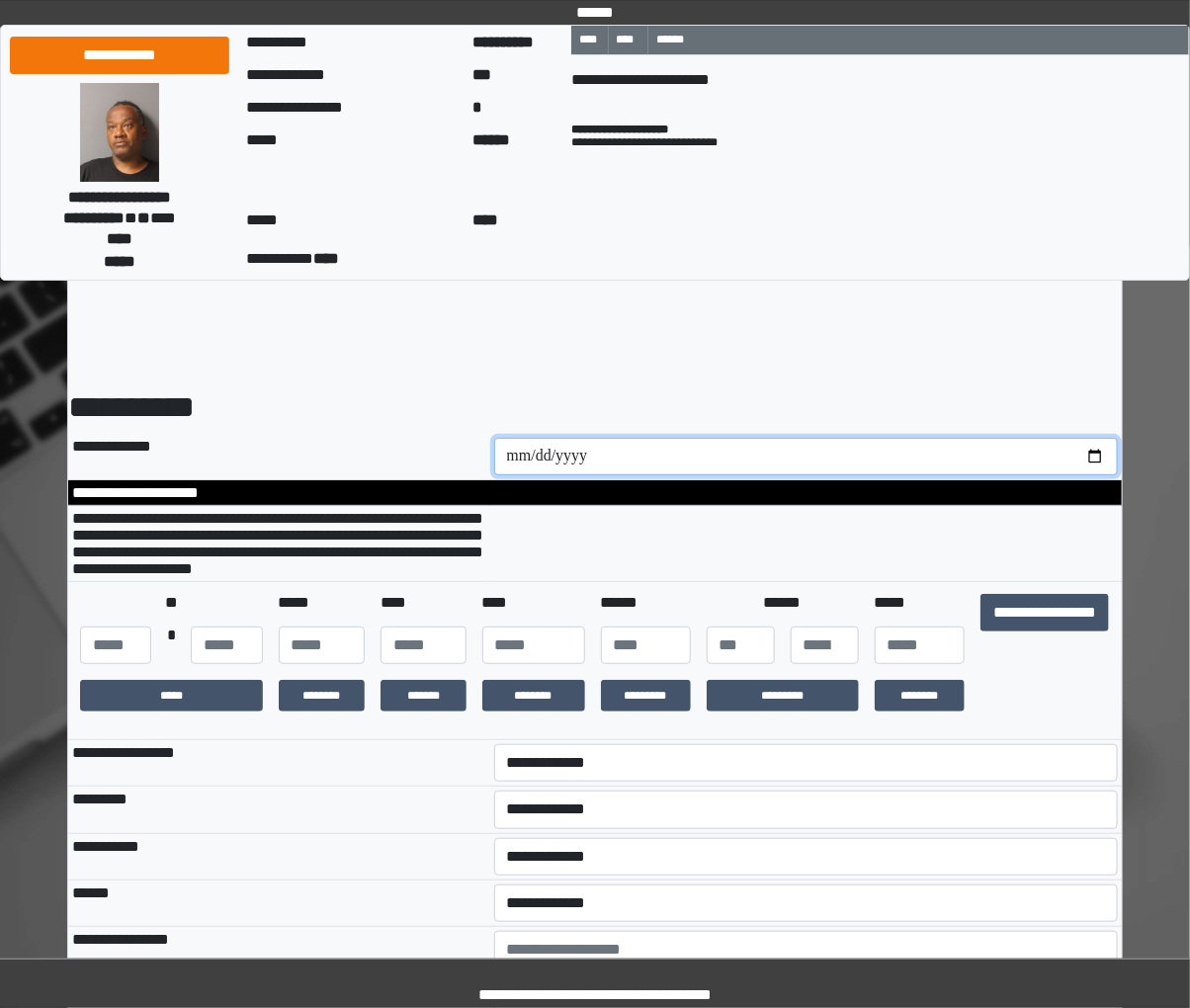 type on "**********" 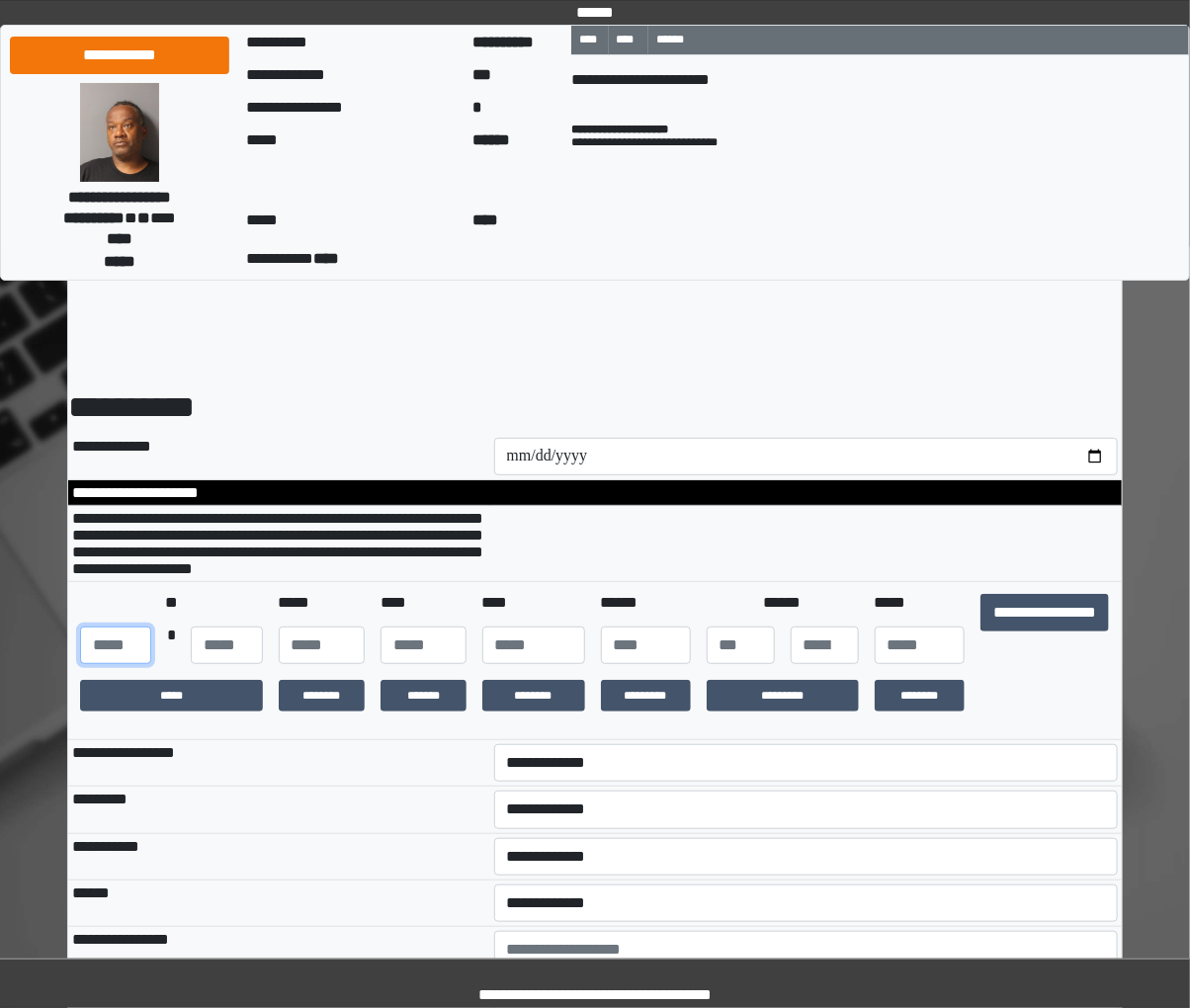 click at bounding box center (116, 645) 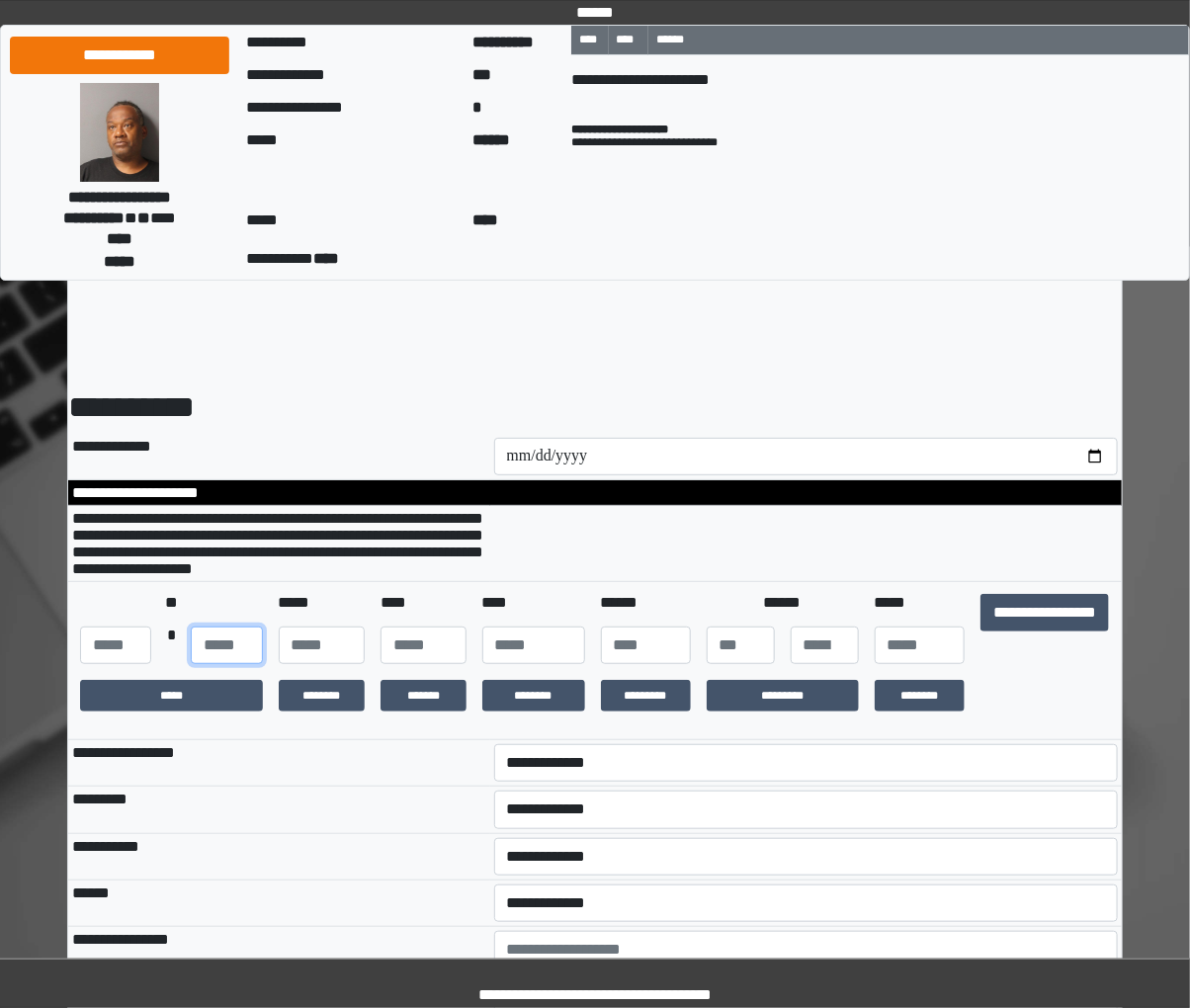 type on "**" 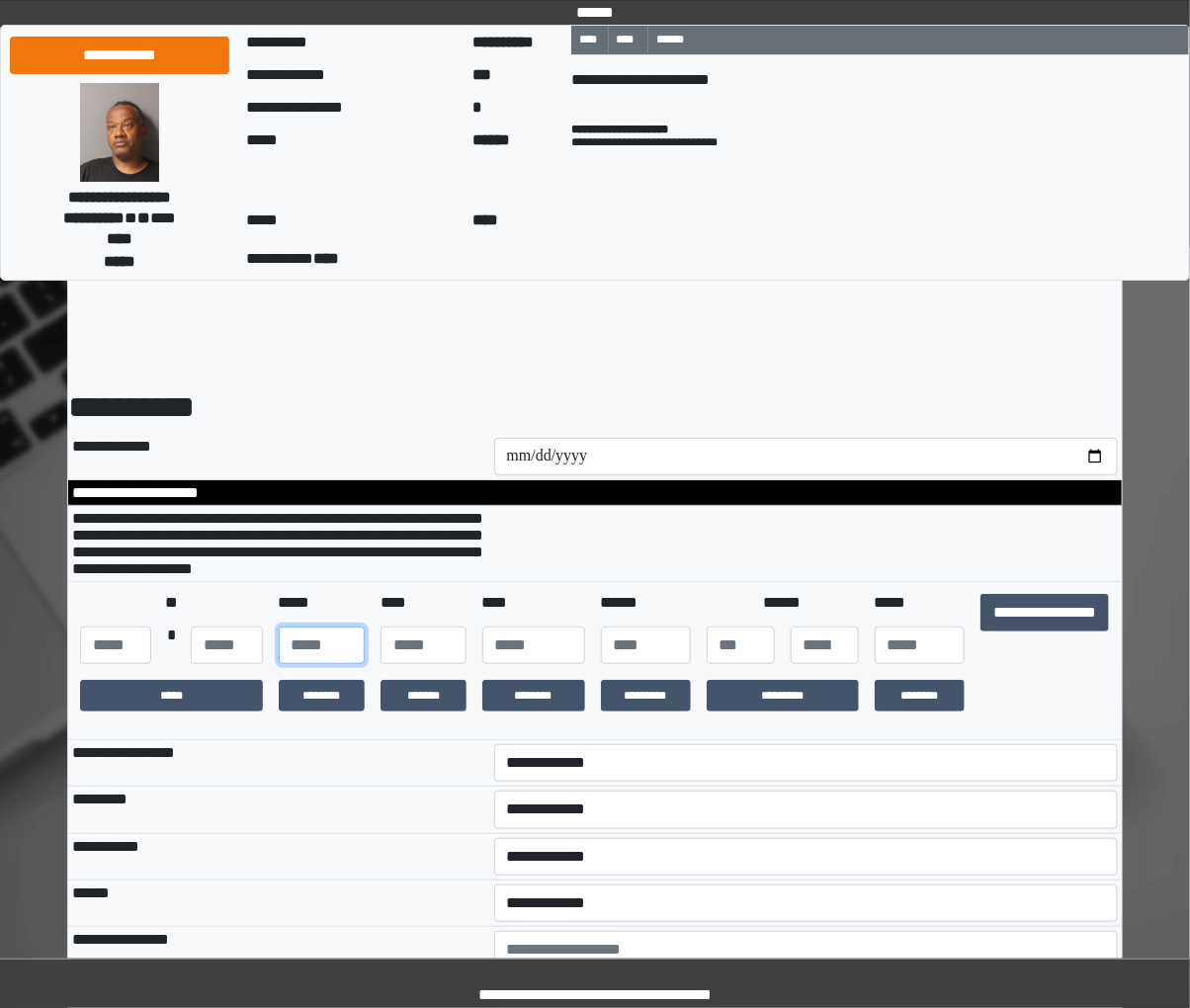 type on "***" 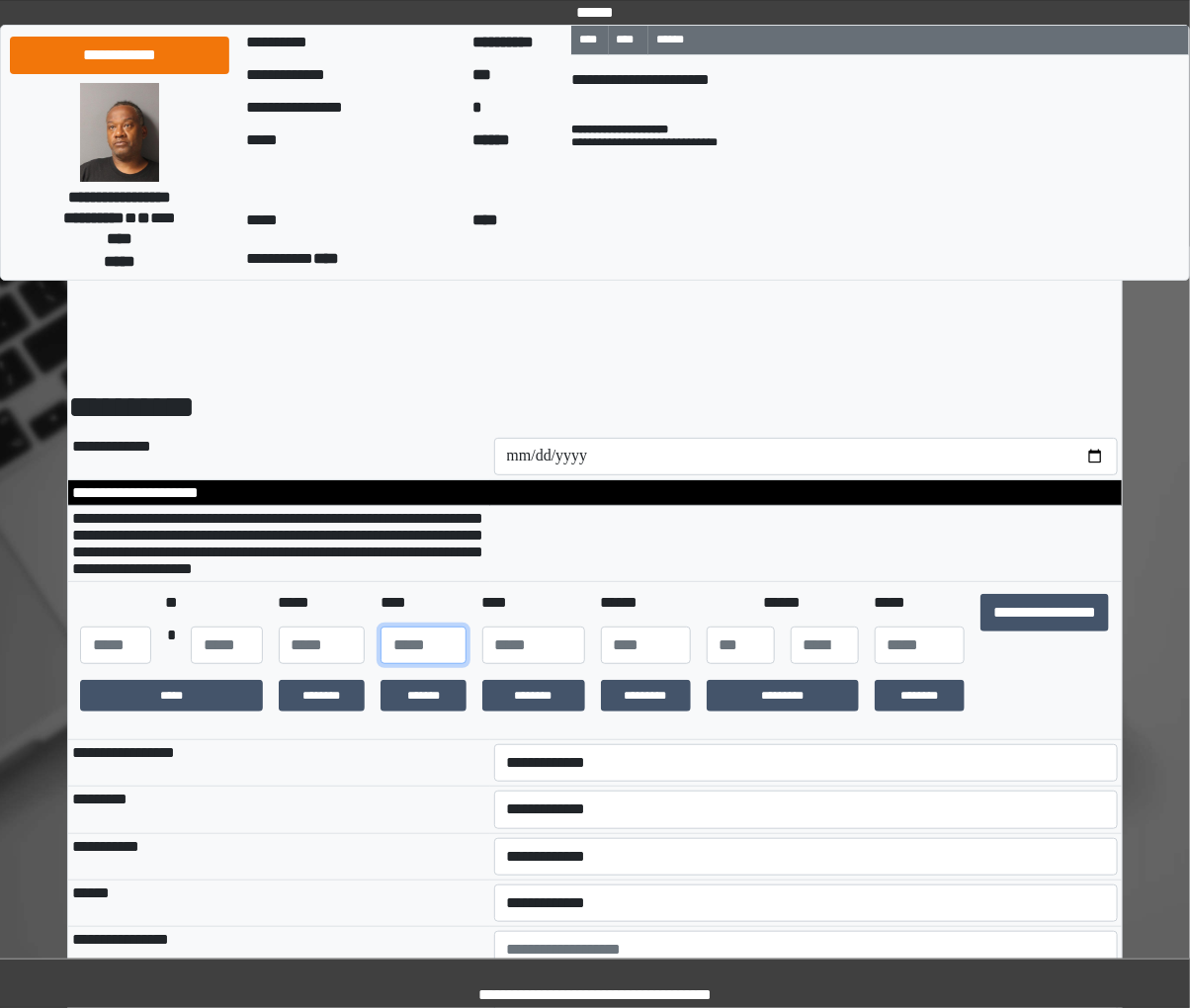 type on "**" 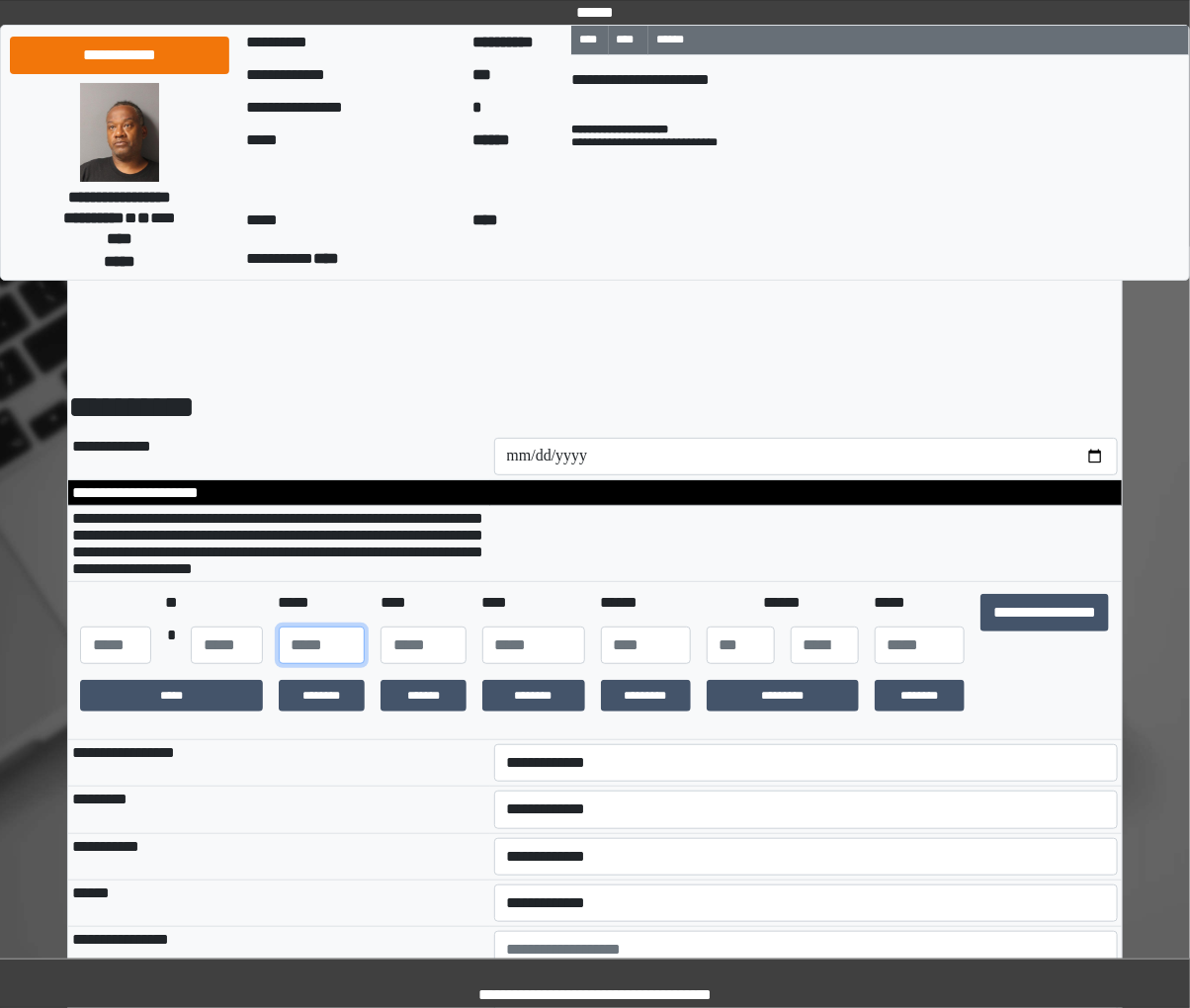 type on "**" 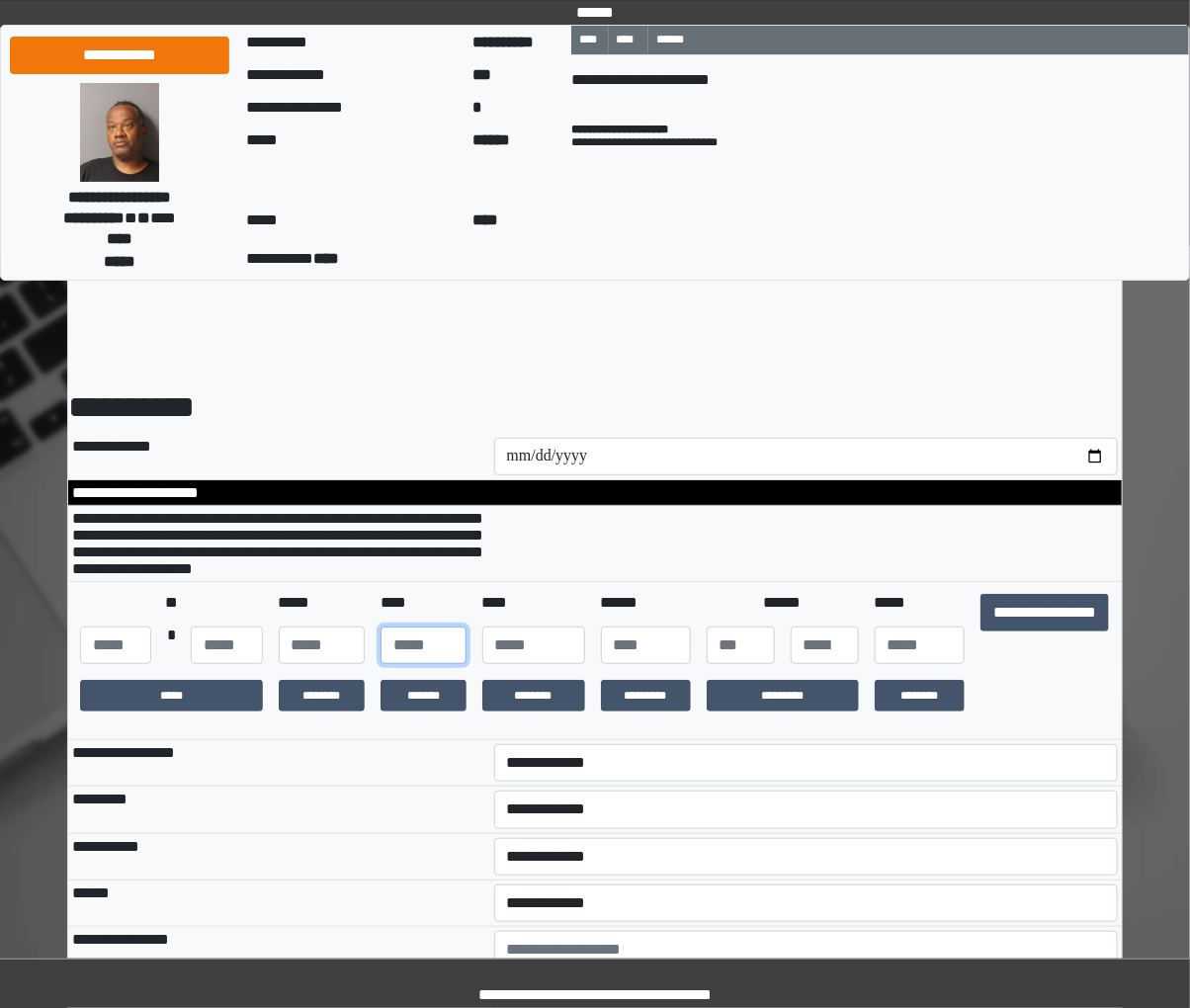 type on "**" 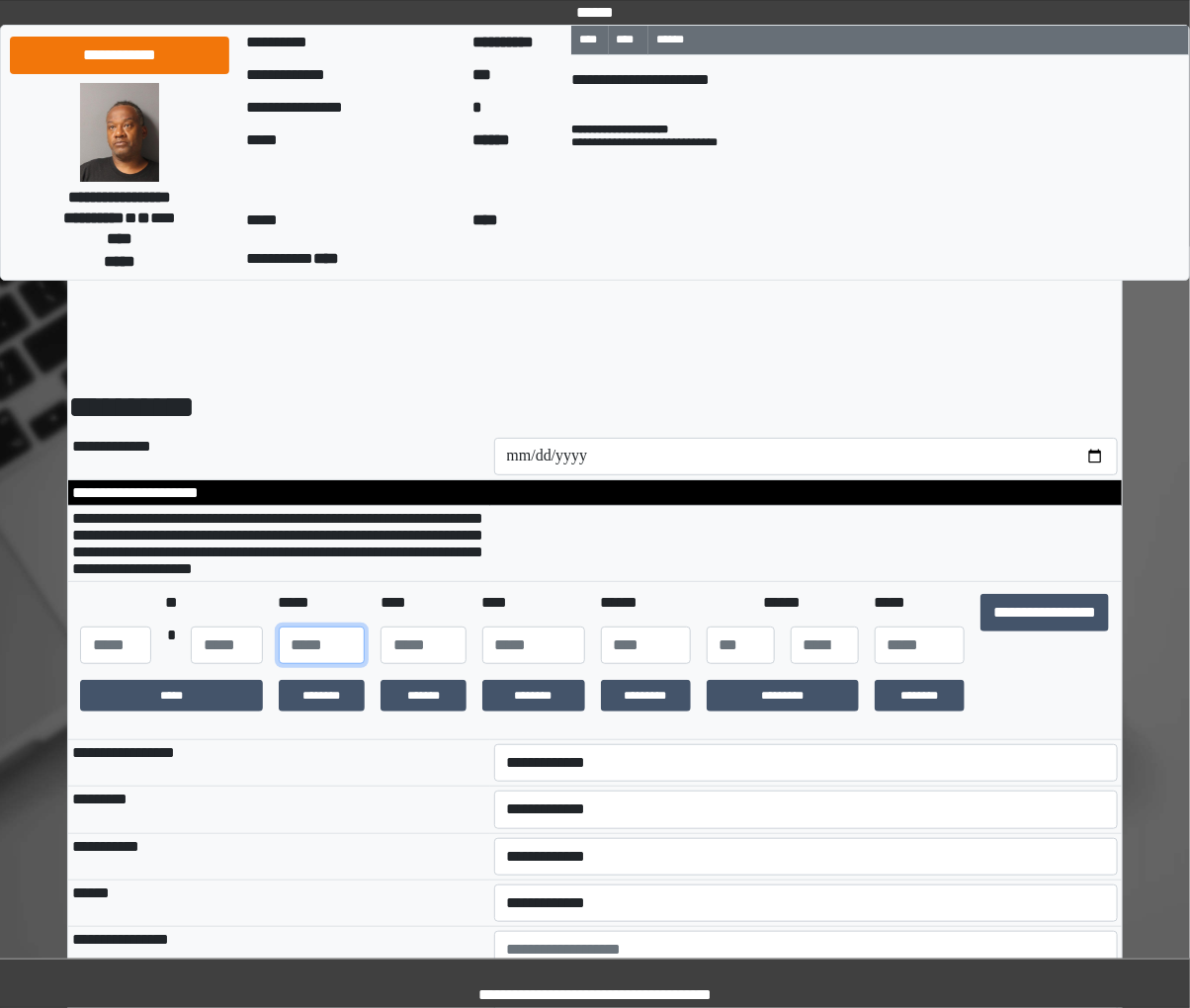 type on "**" 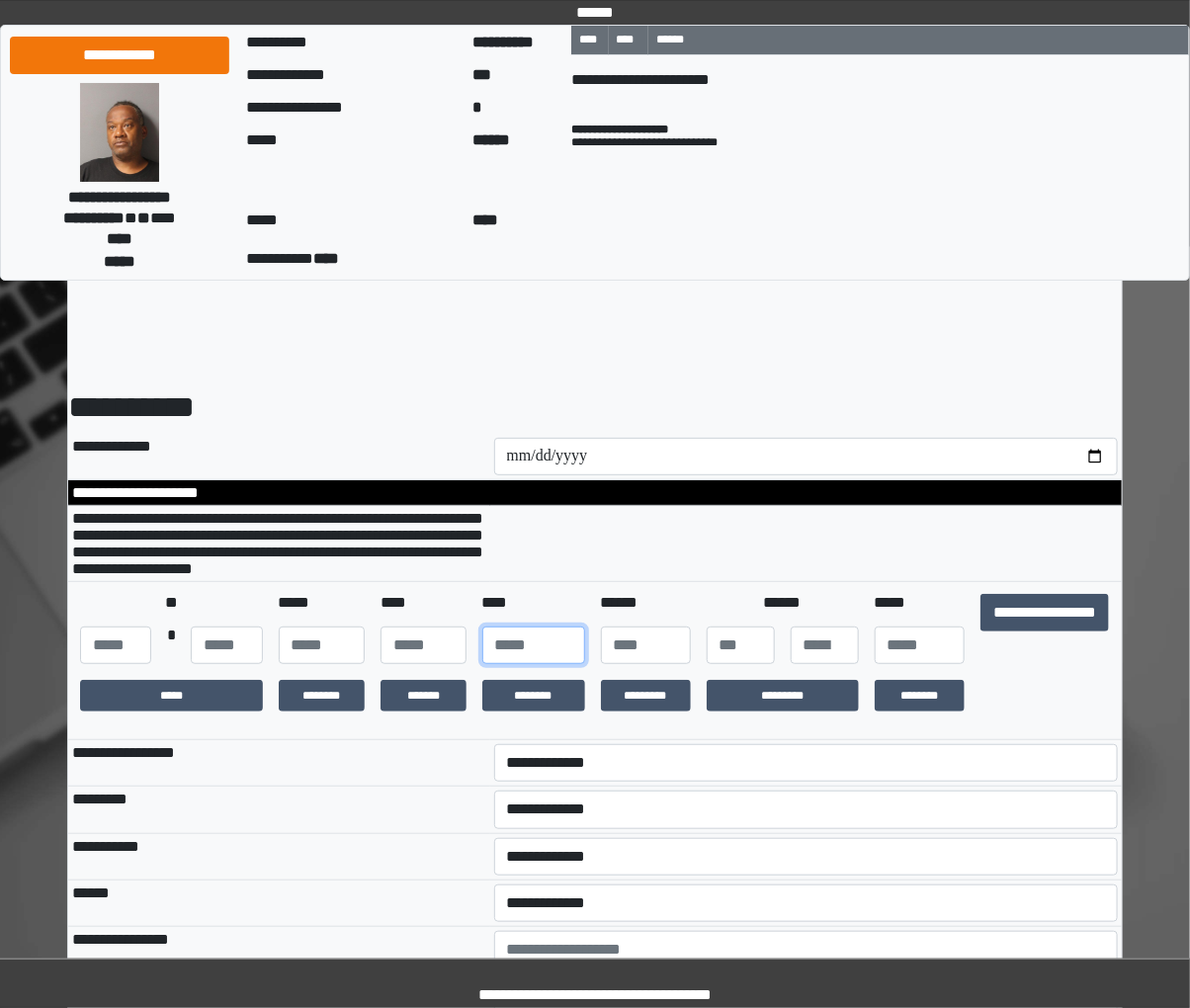type on "**" 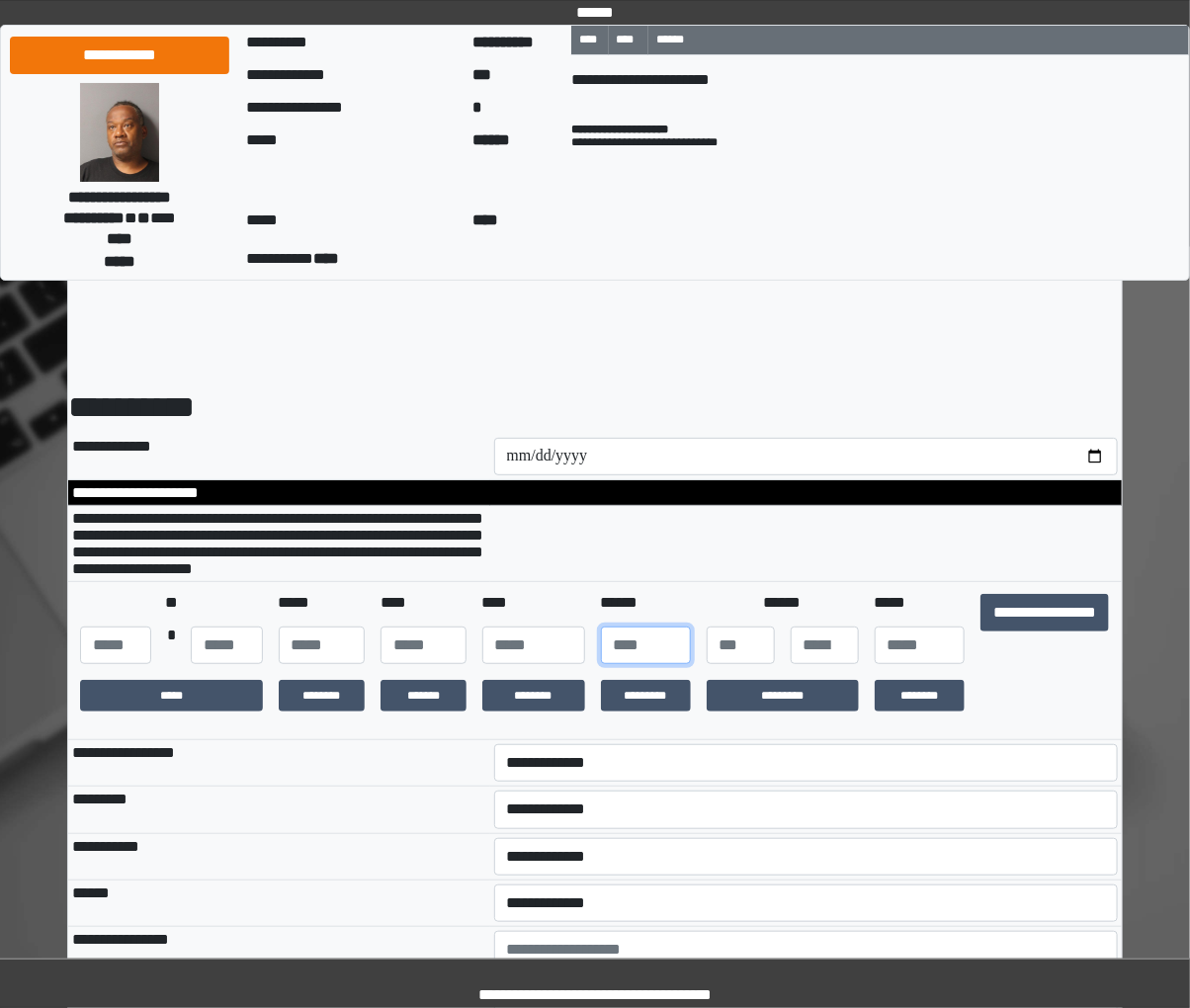 type on "***" 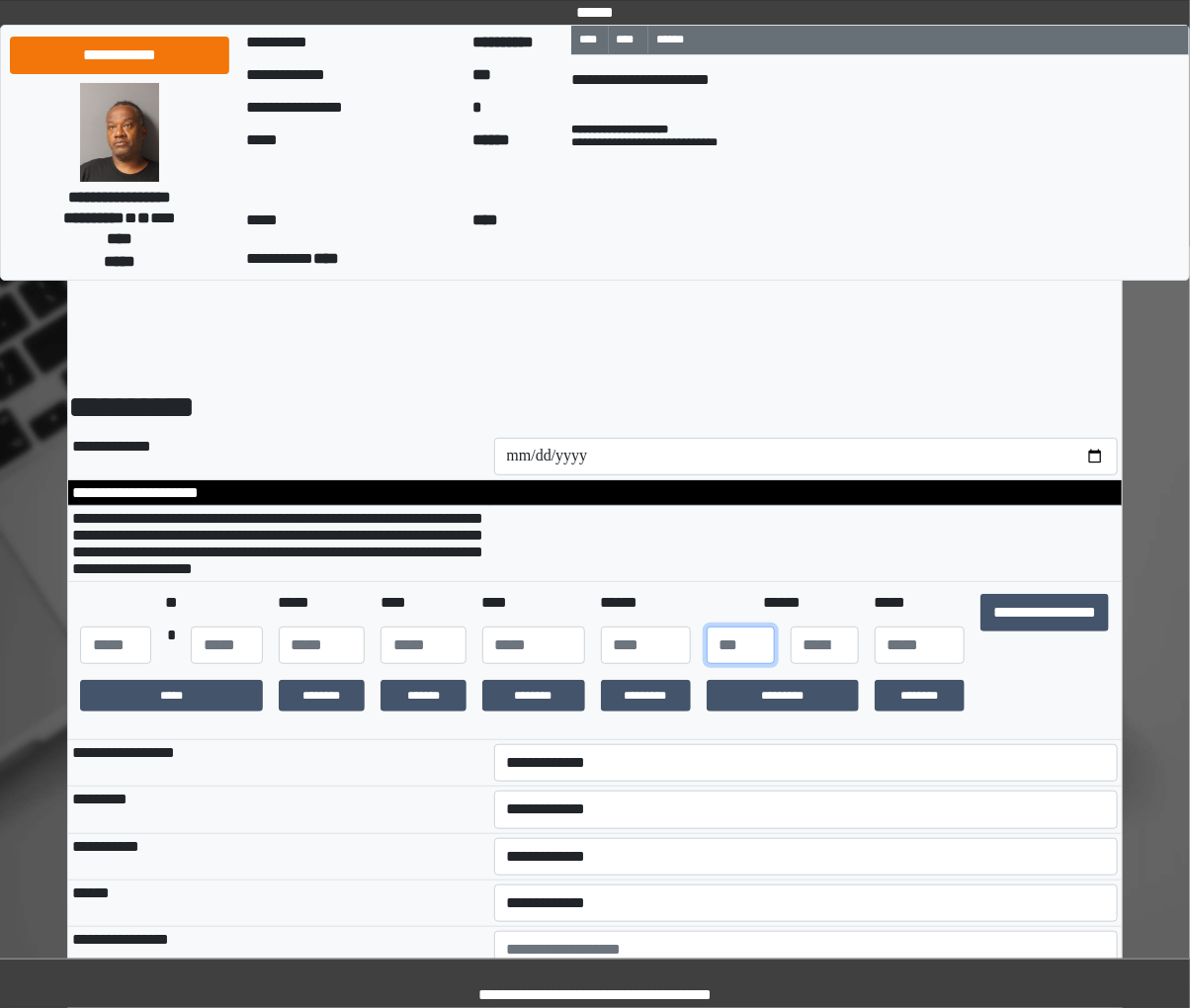 type on "*" 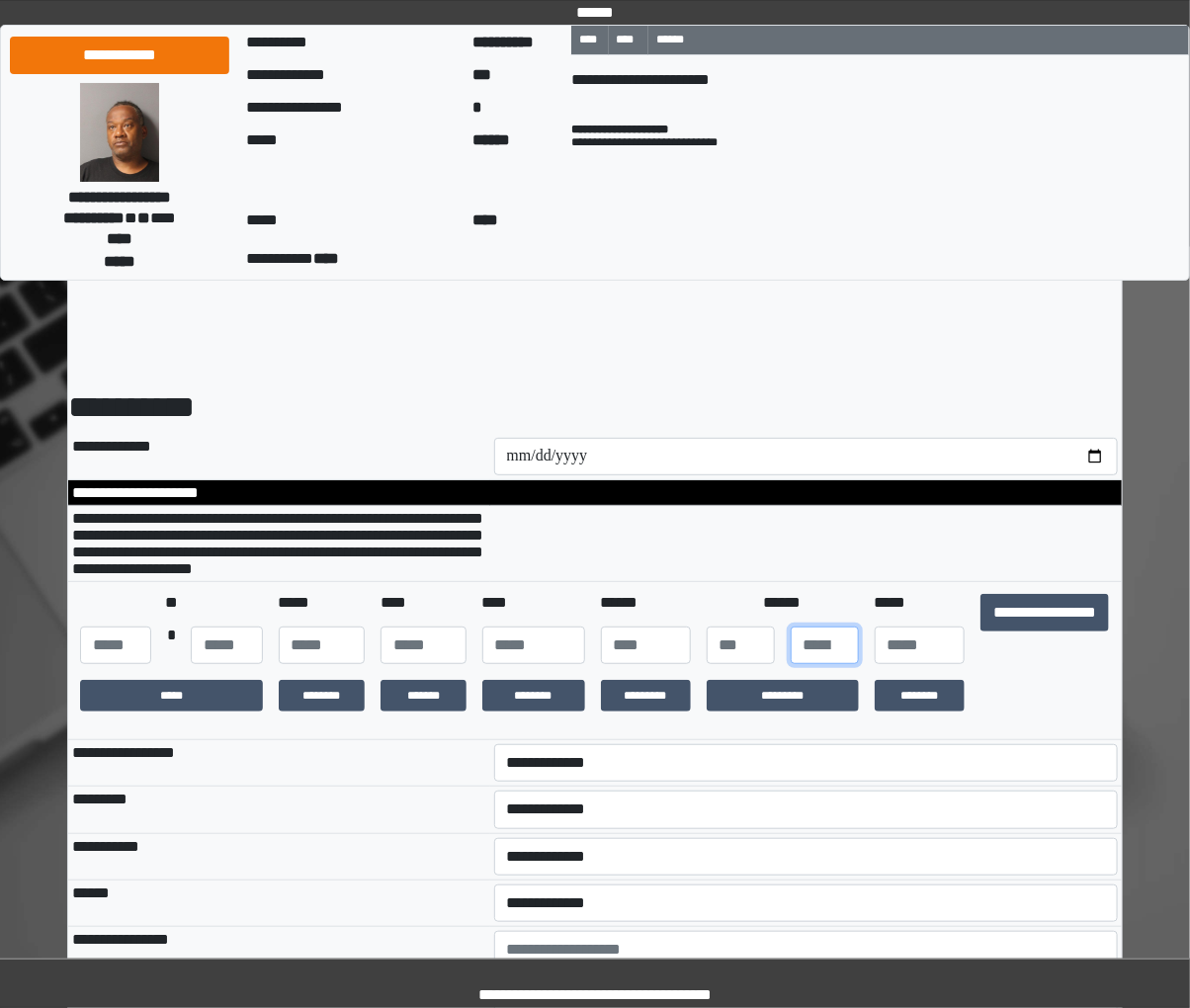 type on "*" 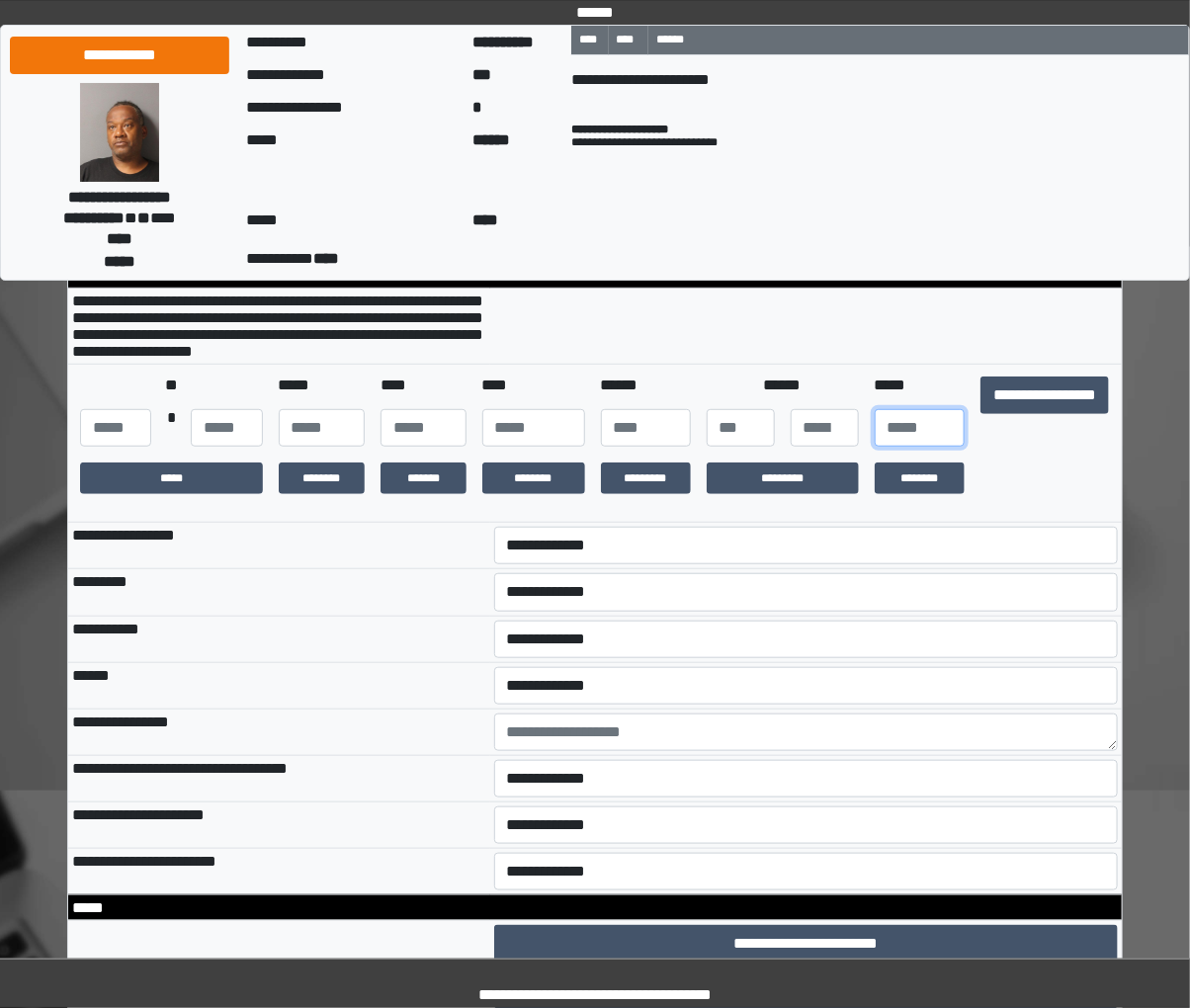 scroll, scrollTop: 219, scrollLeft: 0, axis: vertical 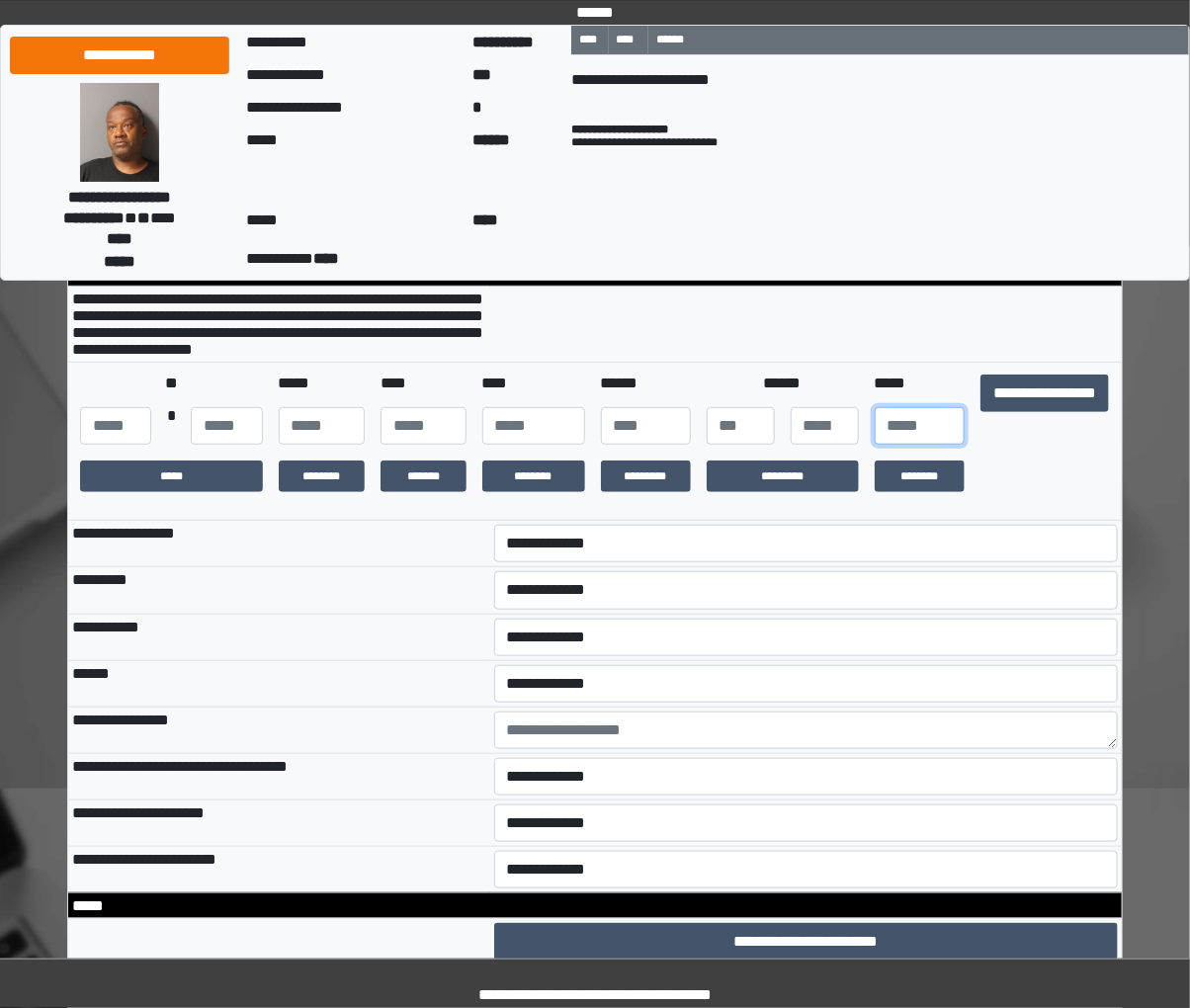 type on "**" 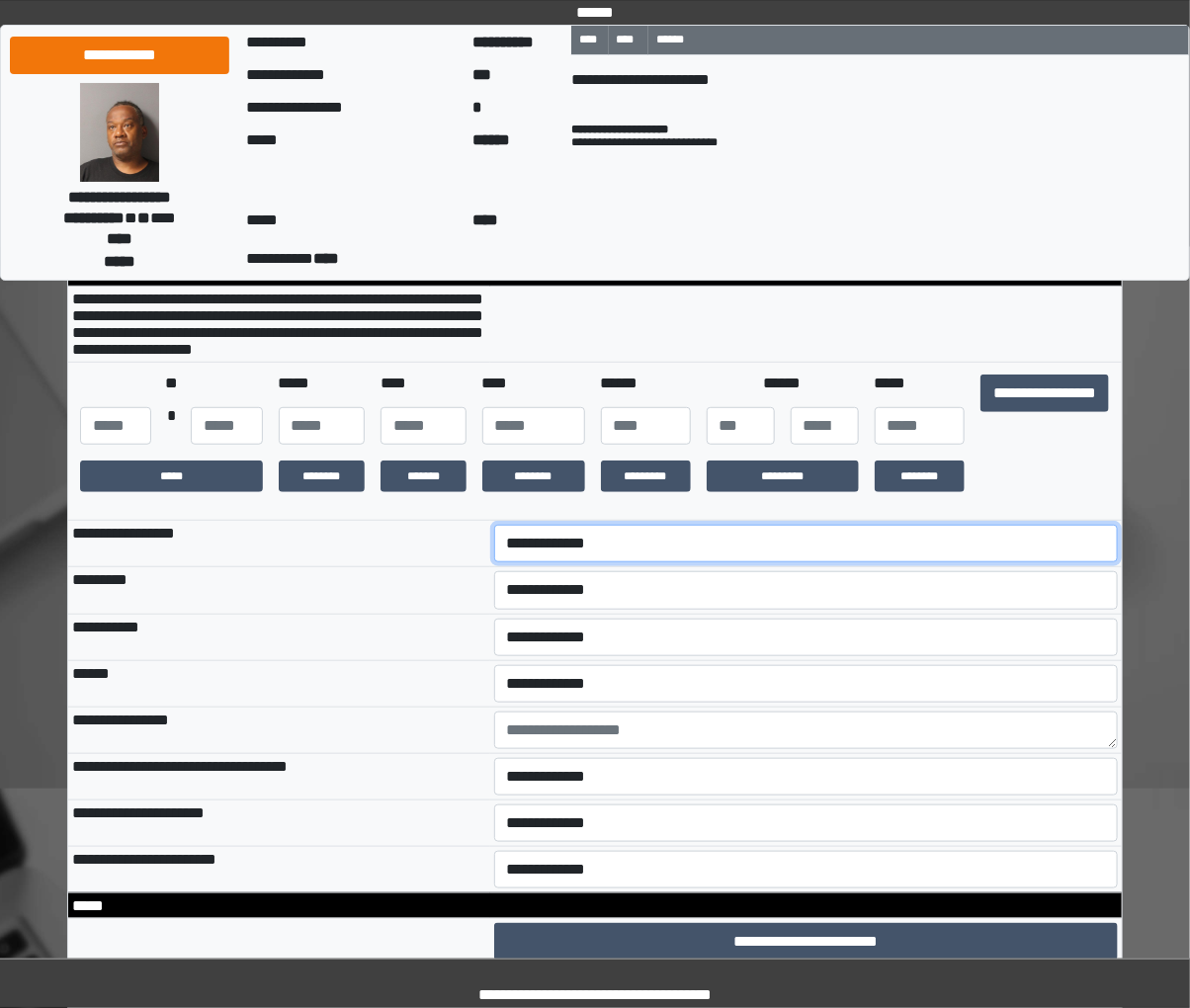 click on "**********" at bounding box center [807, 544] 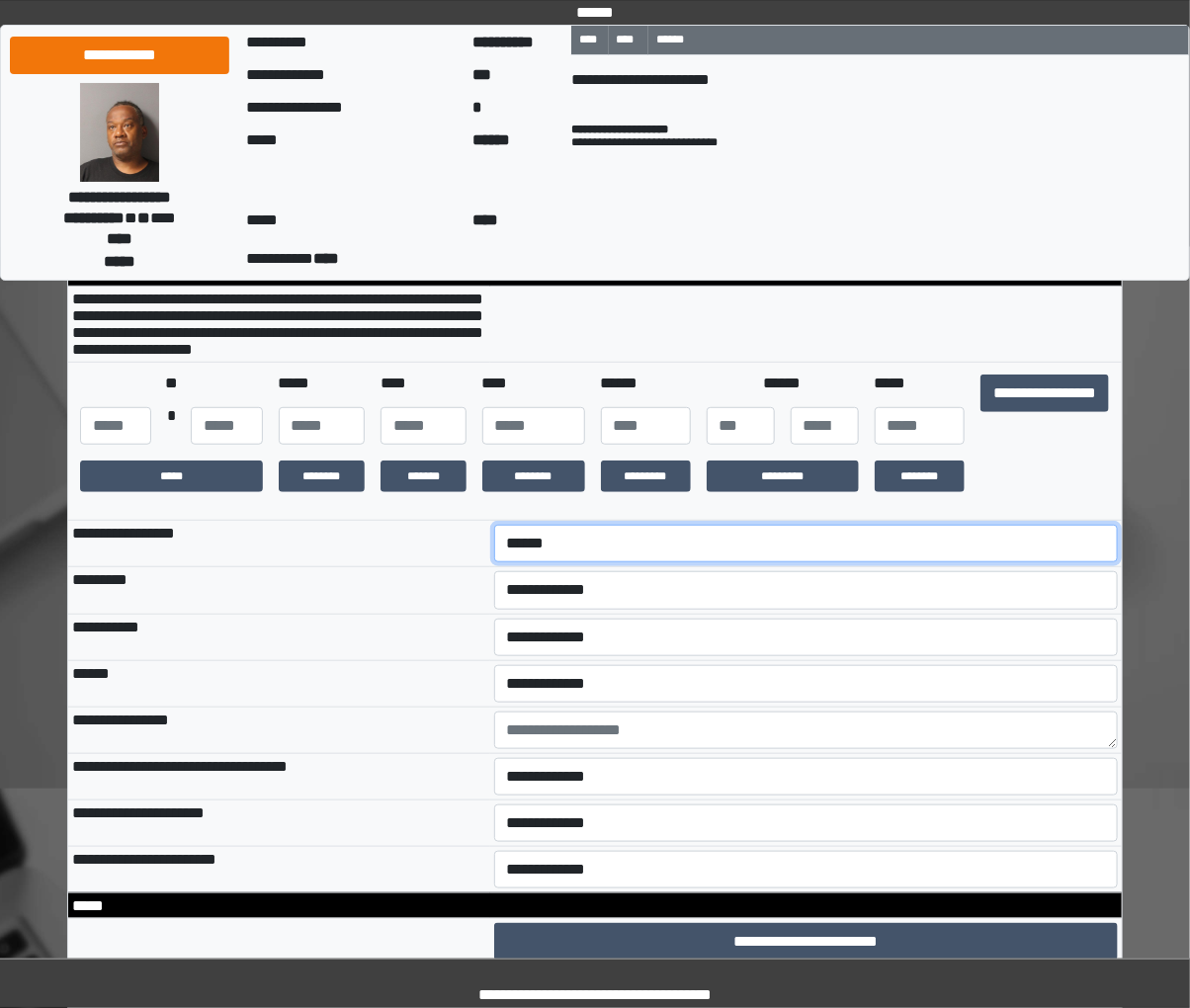 click on "**********" at bounding box center [807, 544] 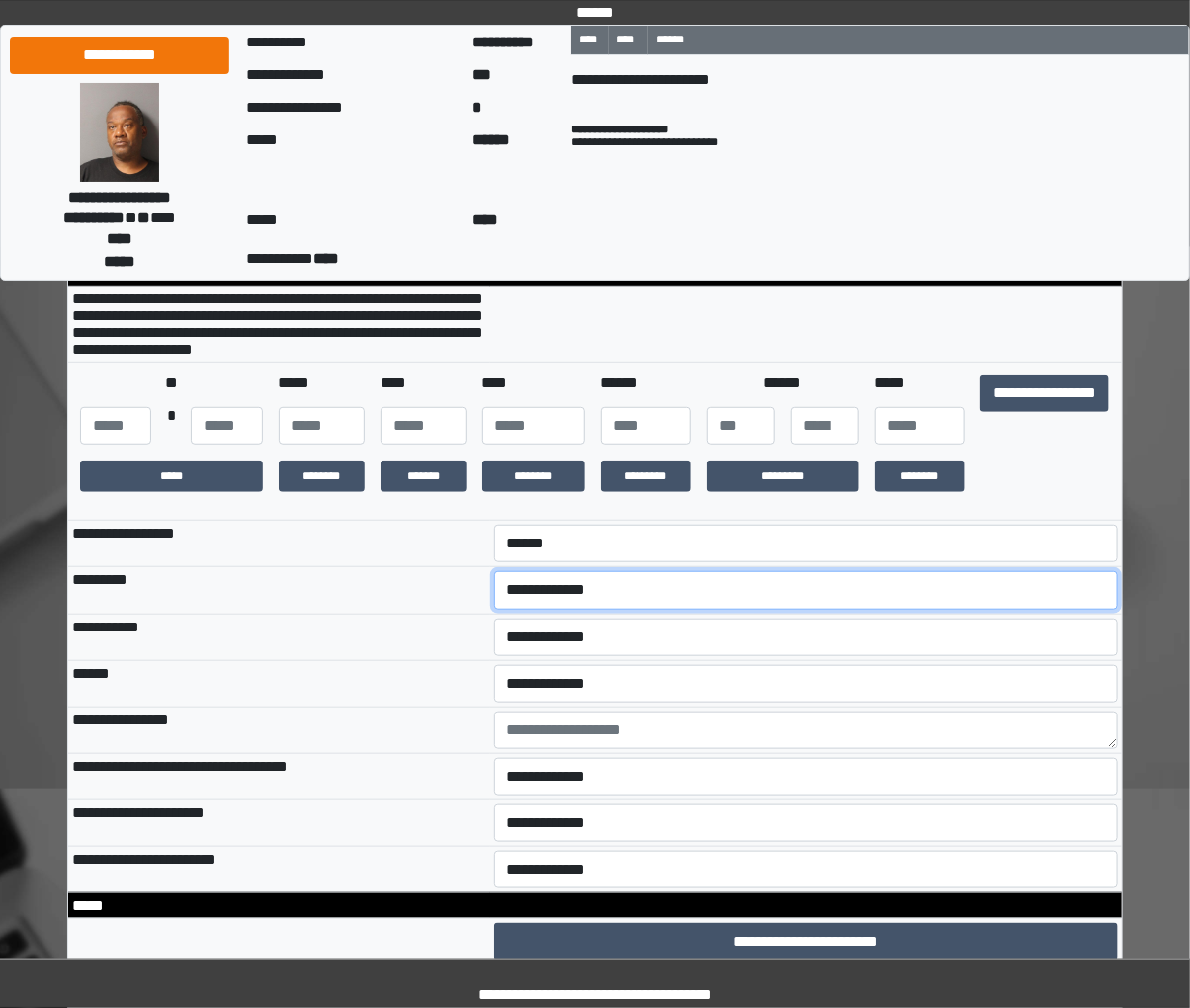 select on "*" 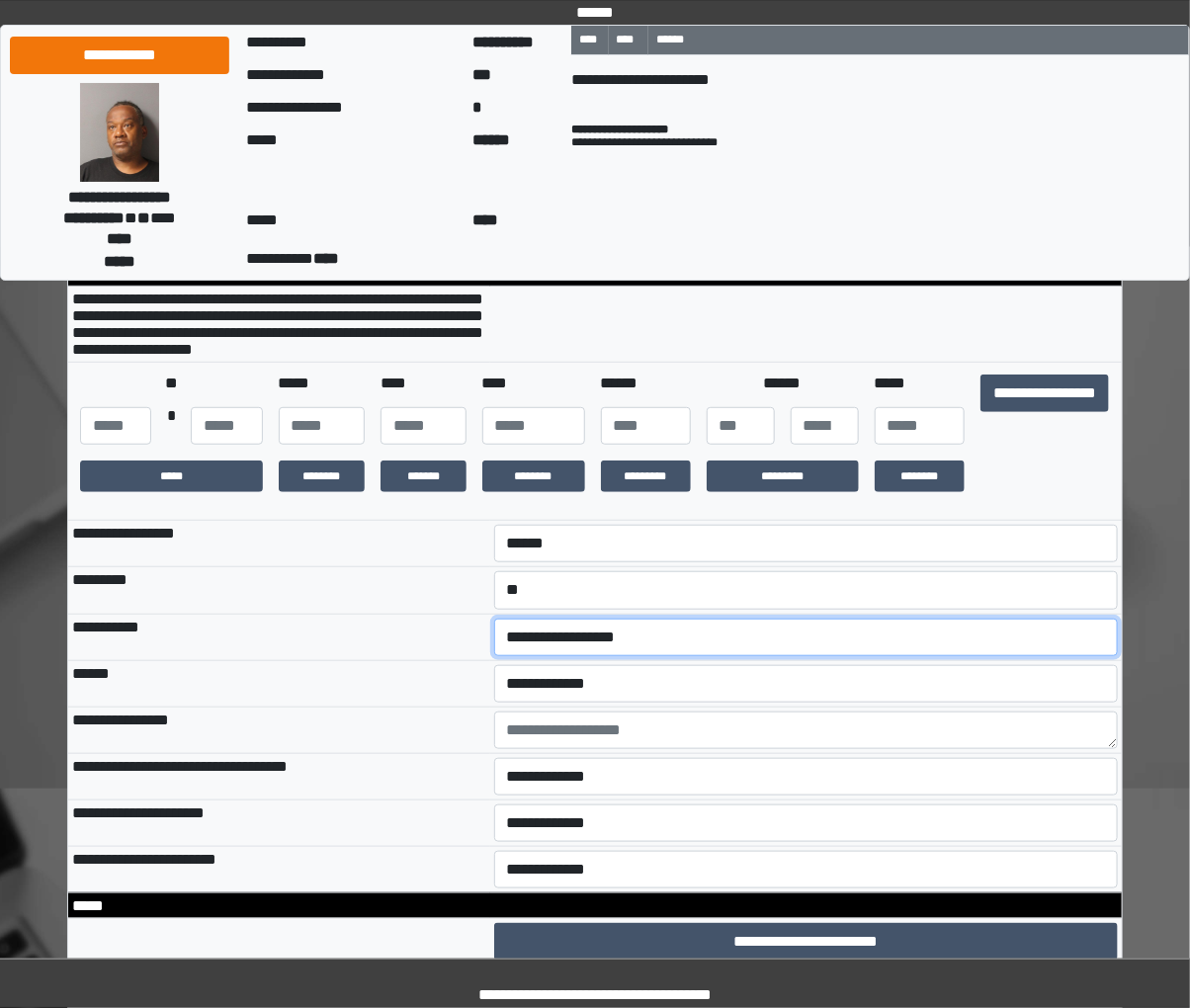 select on "***" 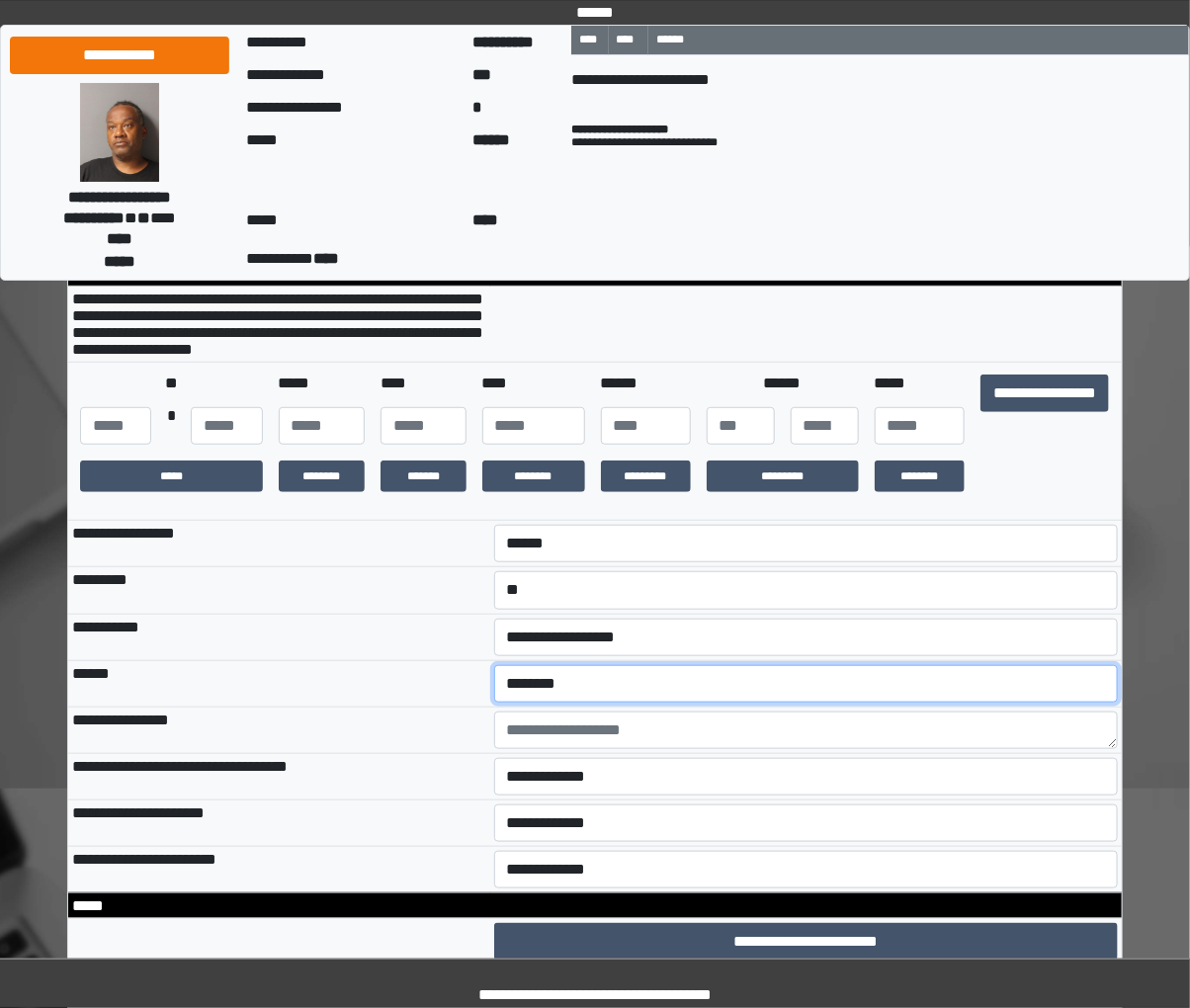 select on "**" 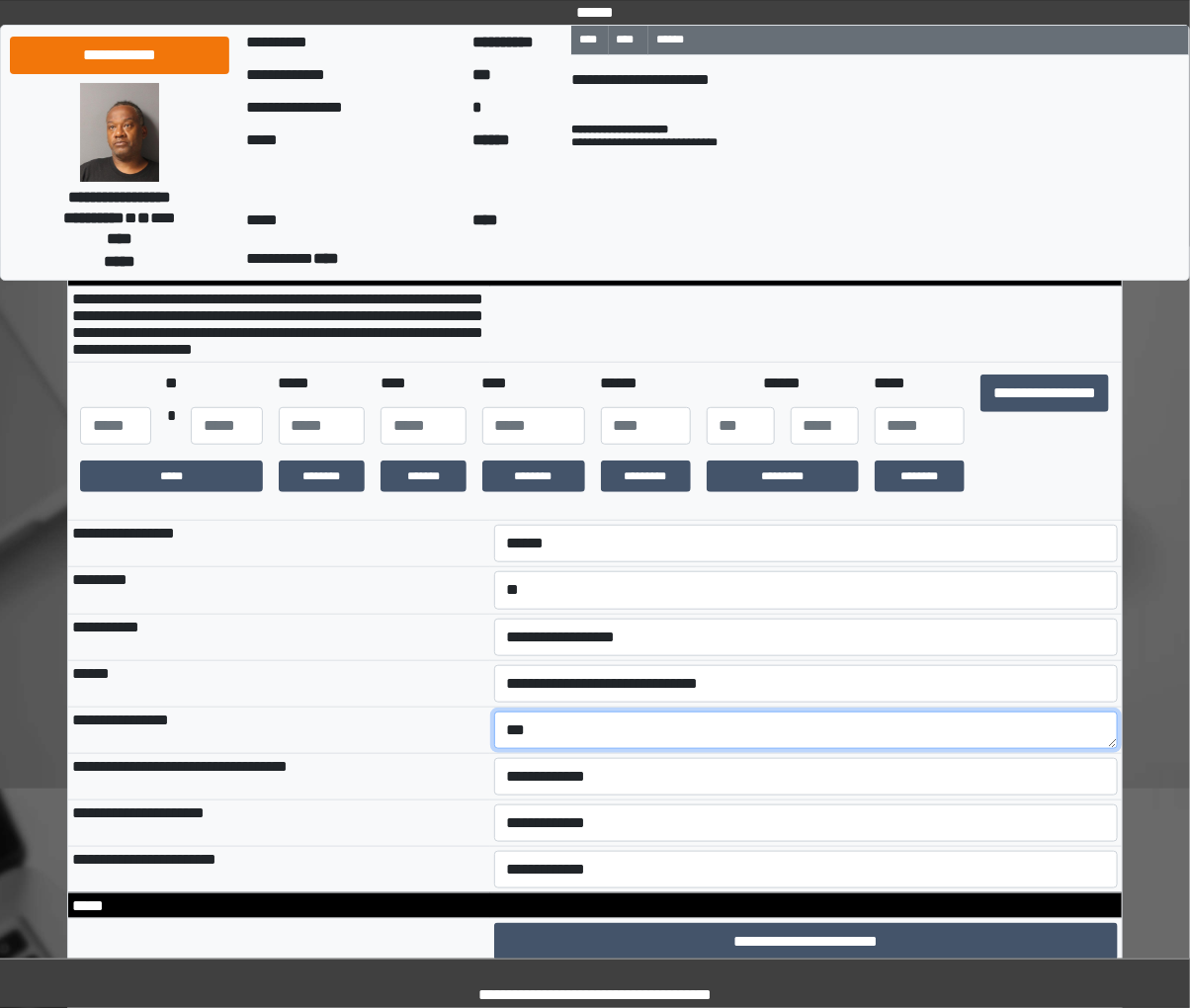 type on "***" 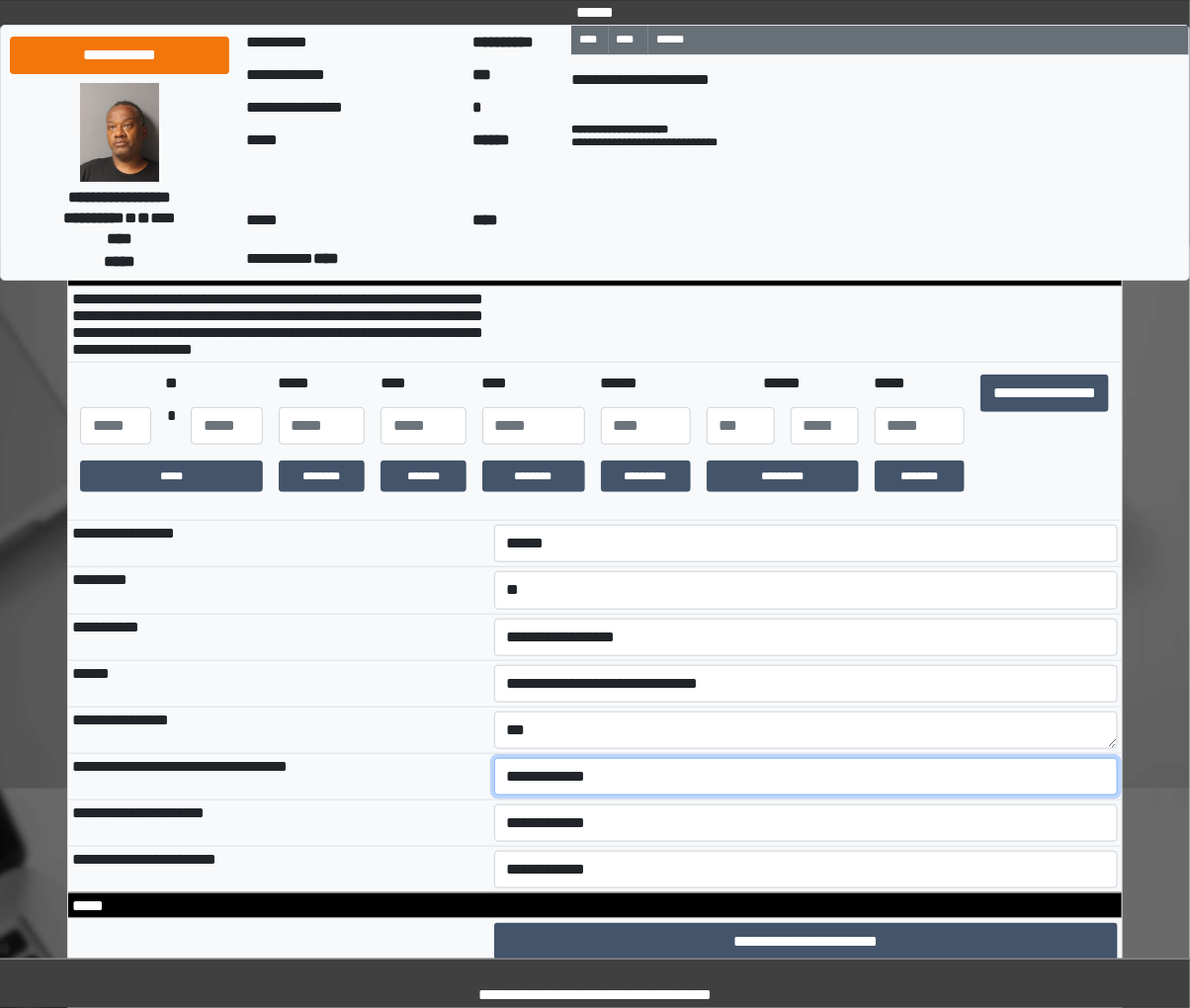 select on "*" 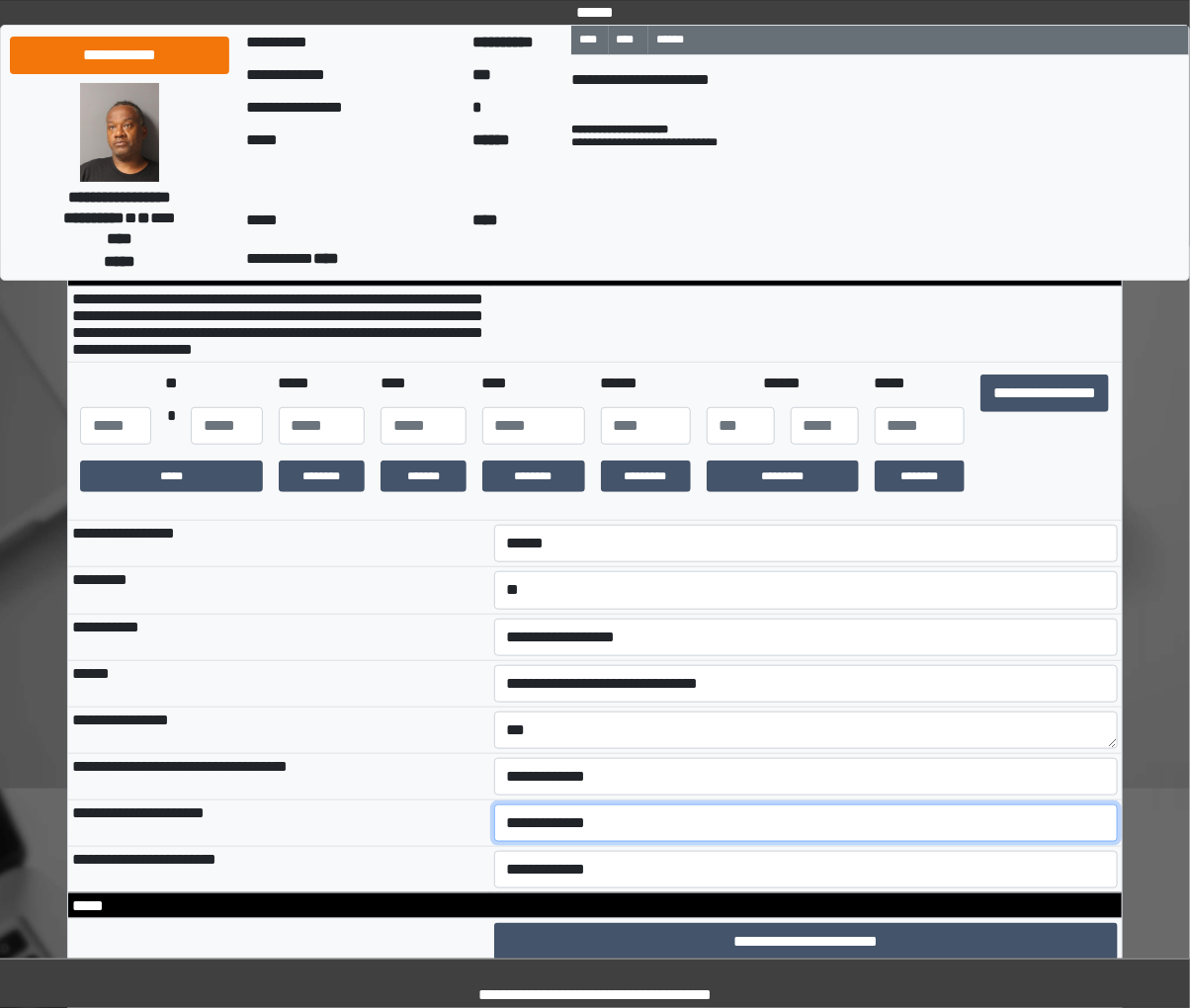 select on "**" 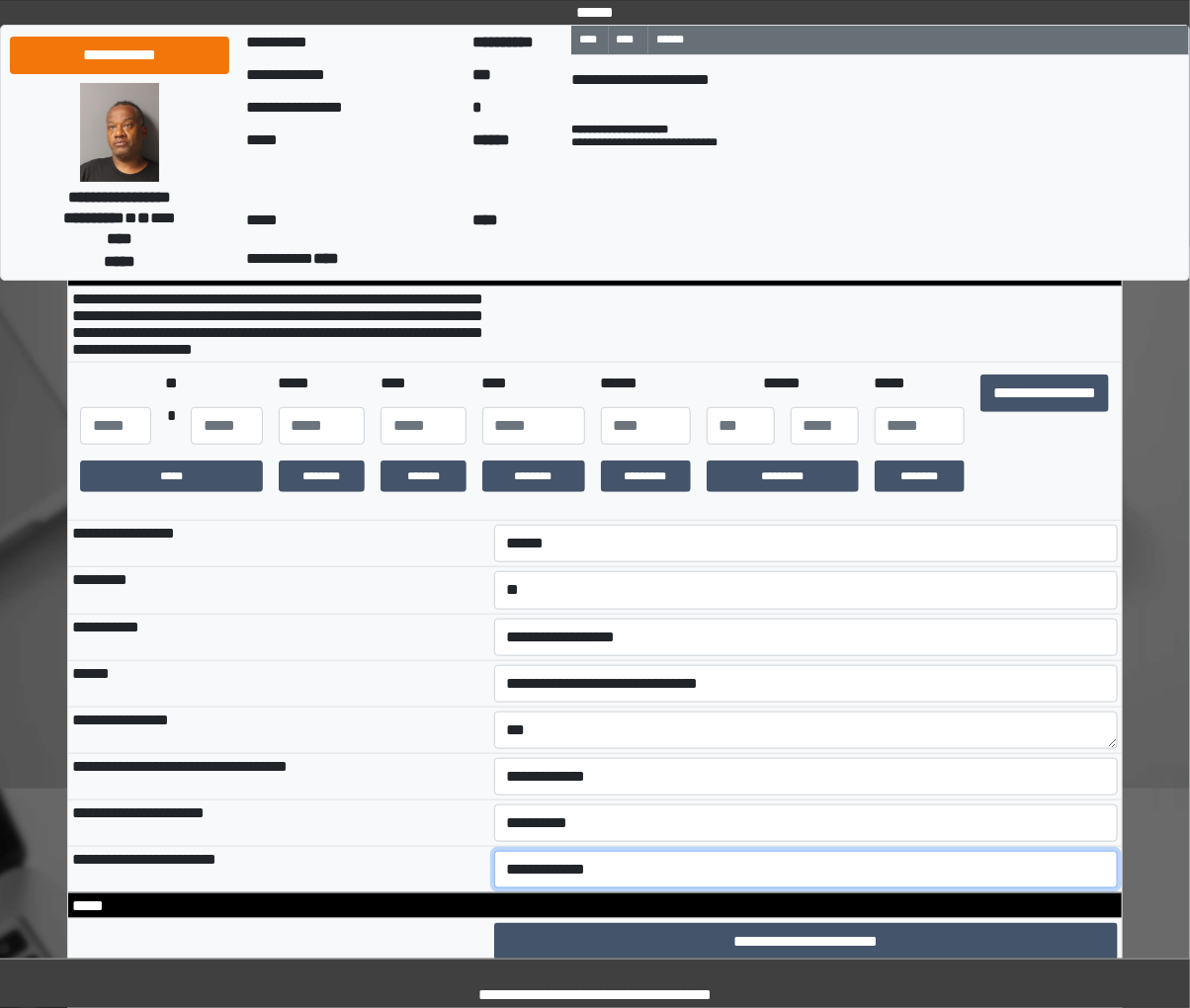 select on "*" 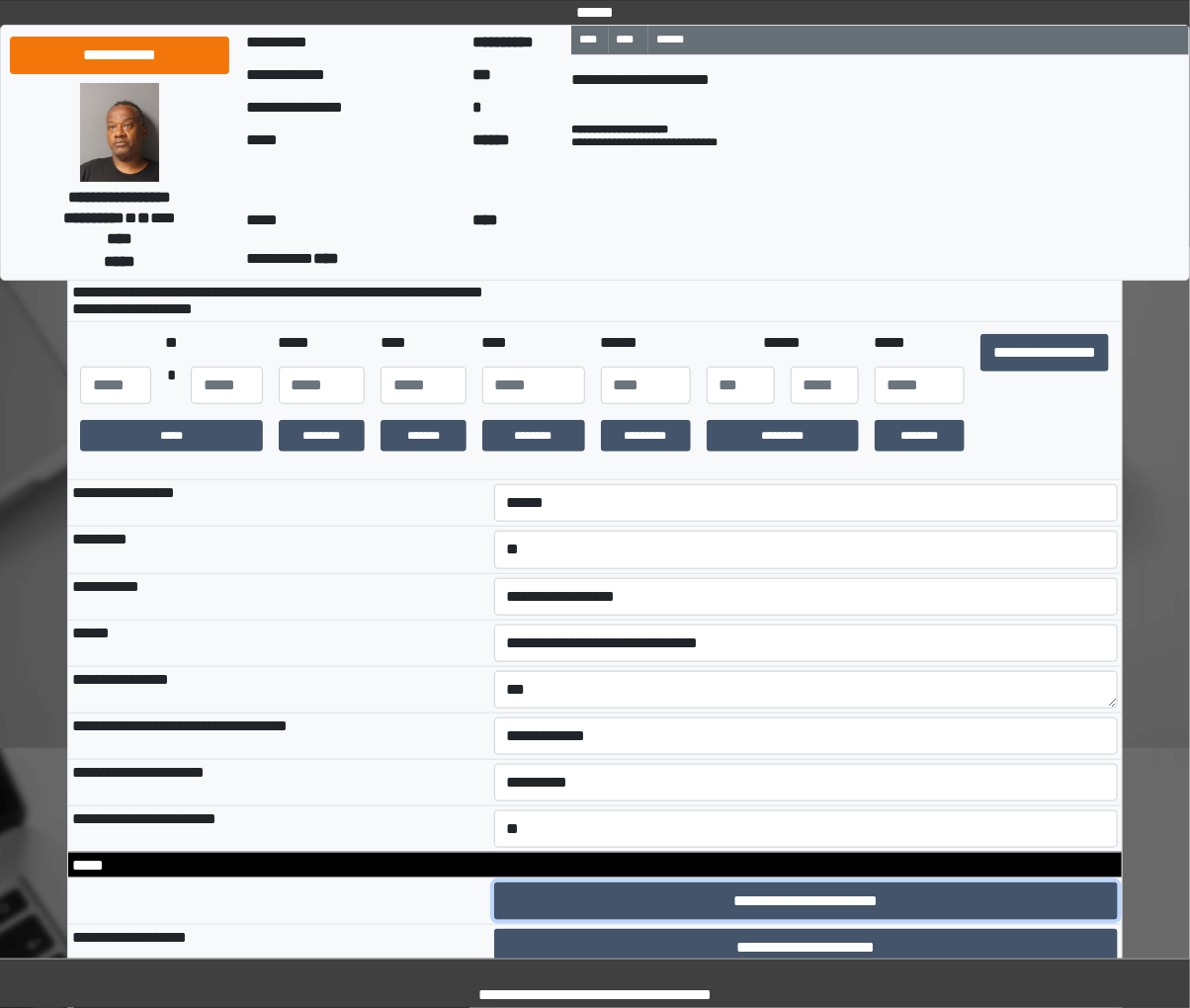 type 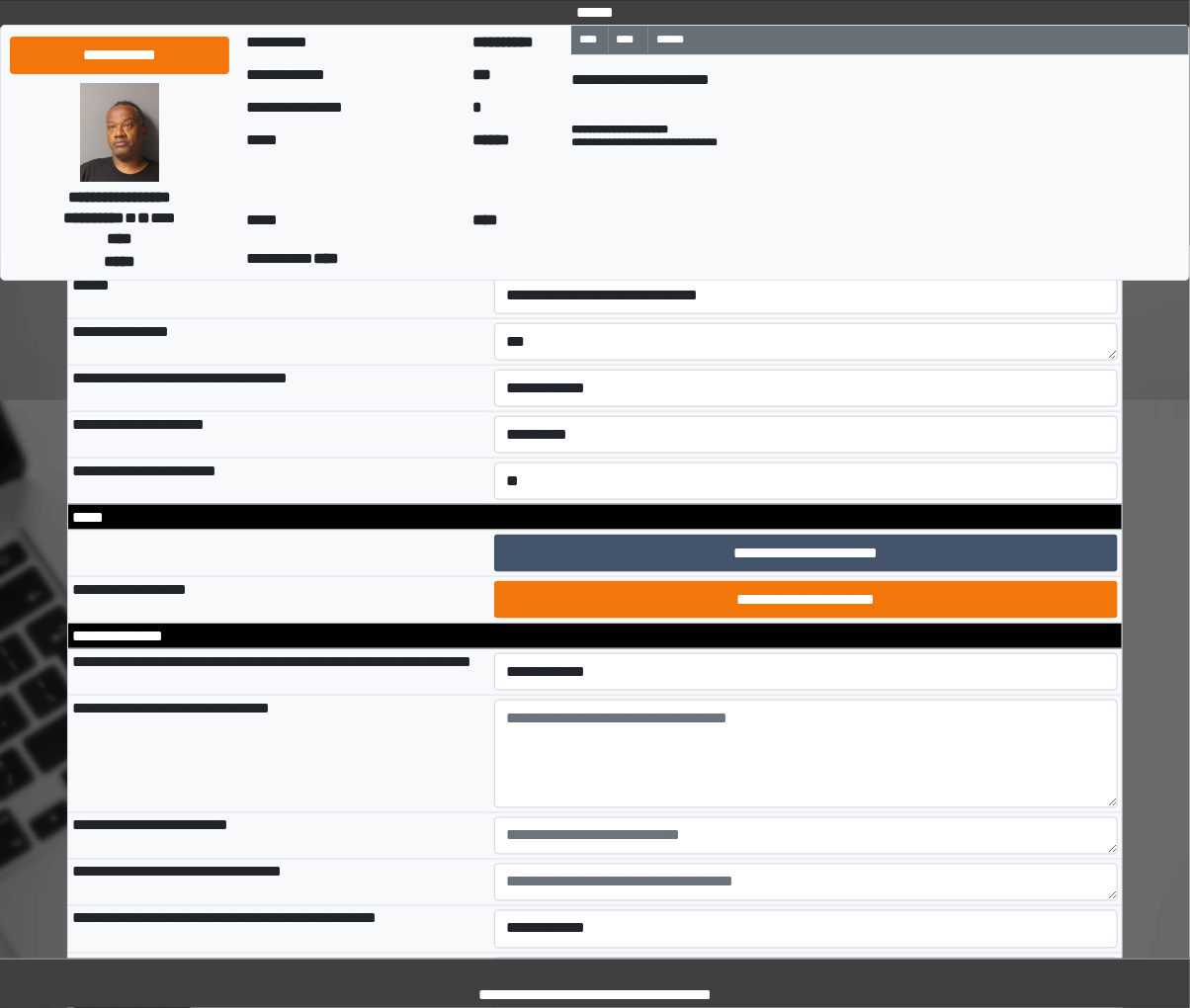 scroll, scrollTop: 609, scrollLeft: 0, axis: vertical 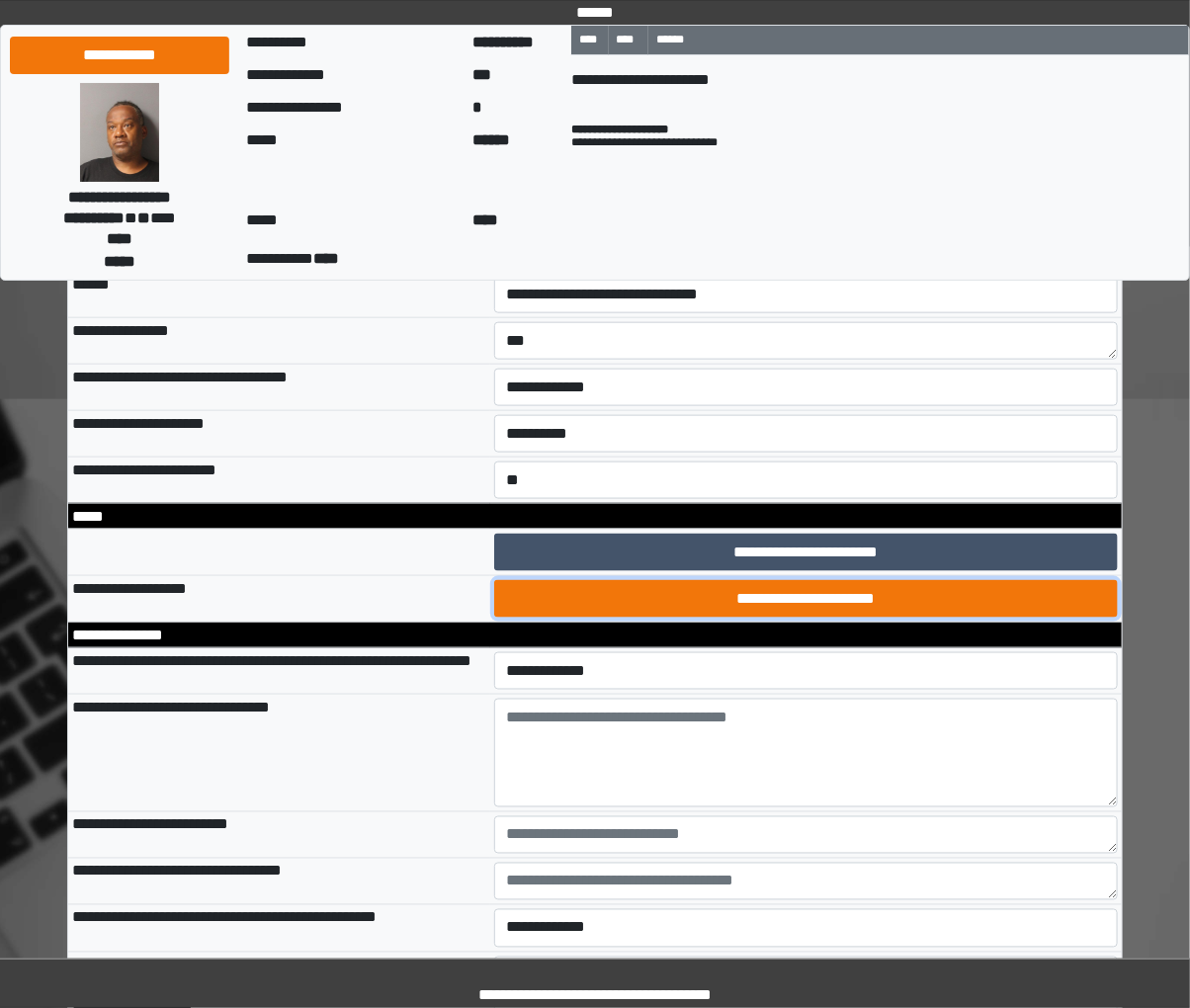 click on "**********" at bounding box center (806, 599) 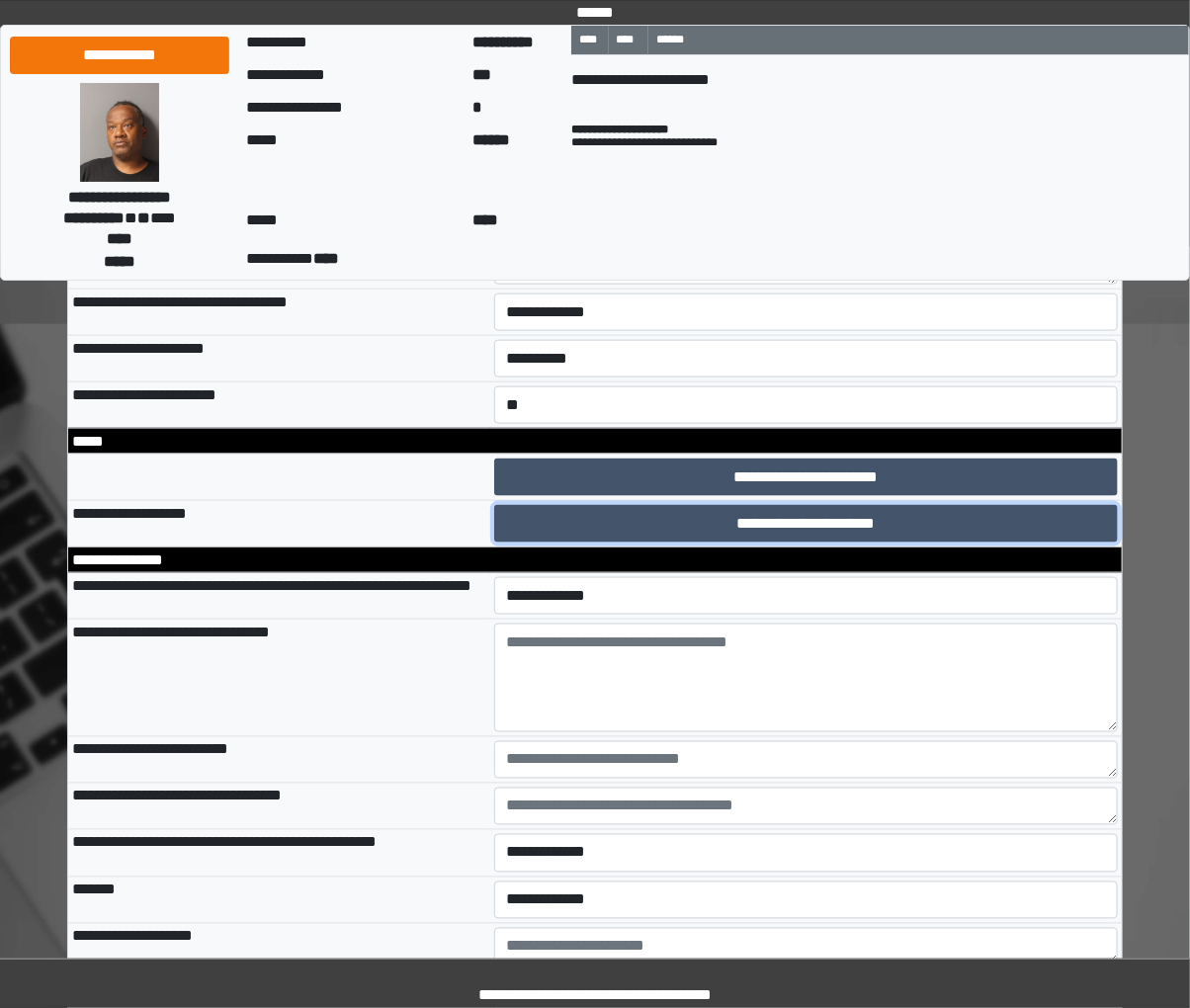 scroll, scrollTop: 828, scrollLeft: 0, axis: vertical 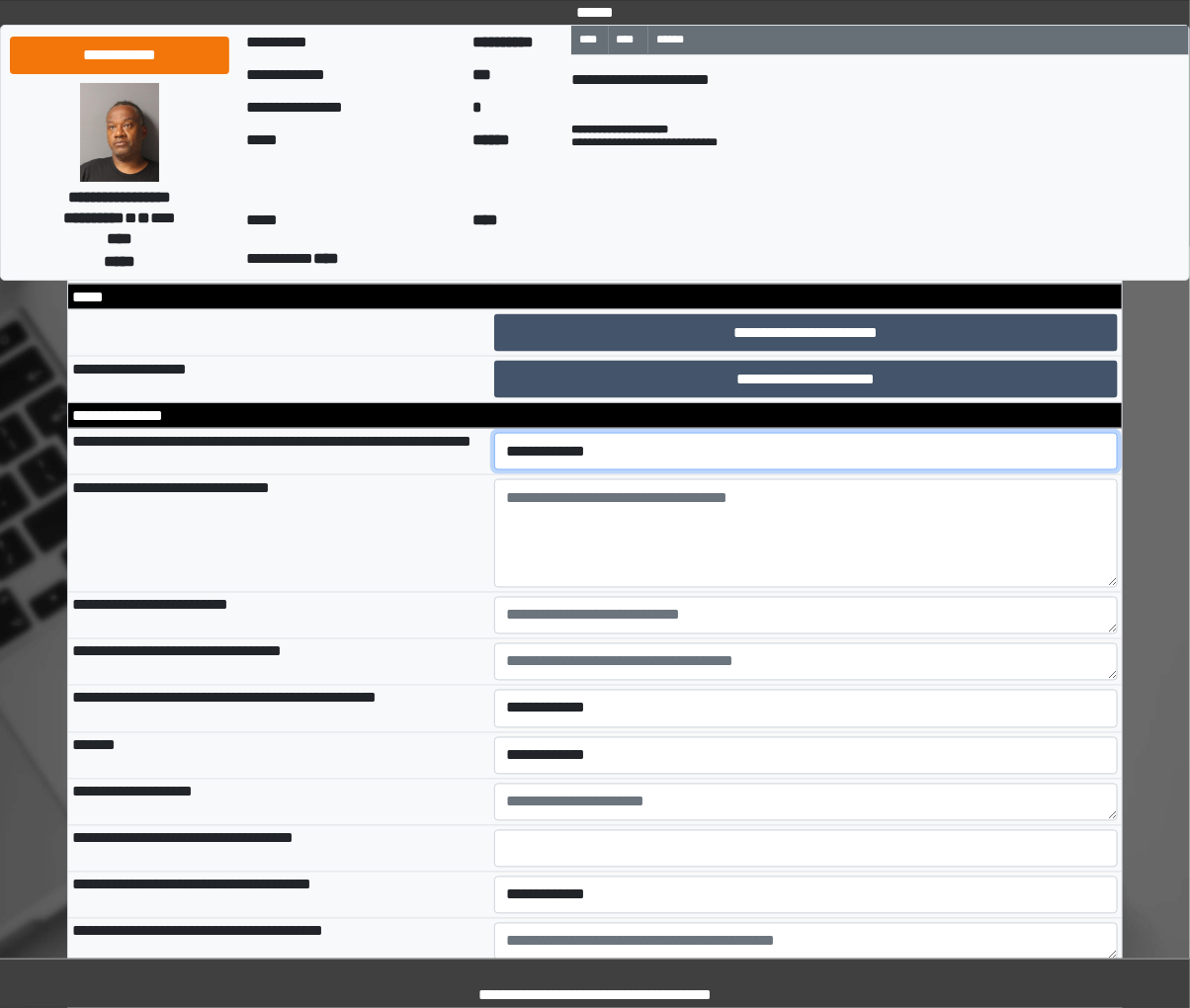 click on "**********" at bounding box center [806, 452] 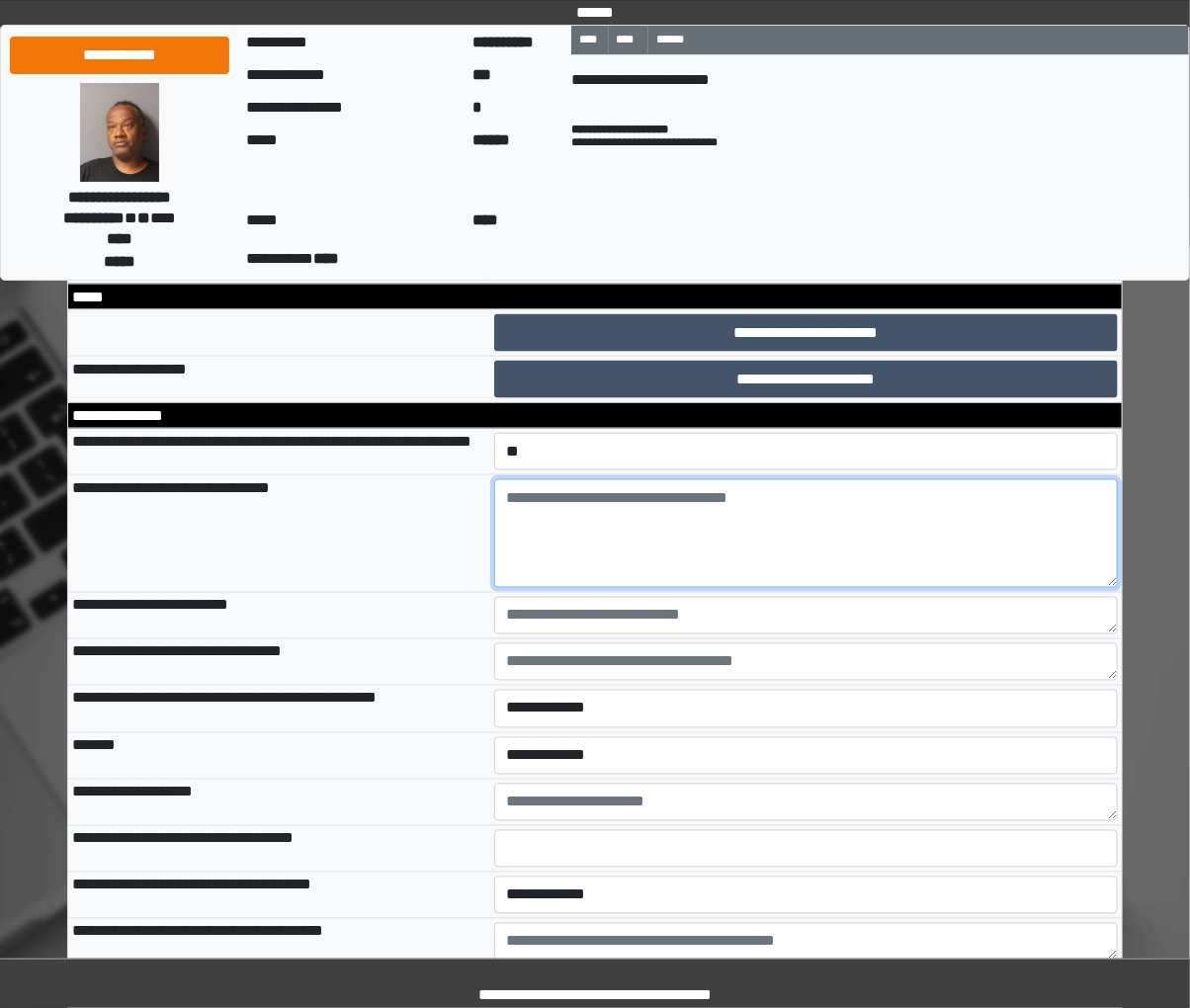 click at bounding box center (807, 534) 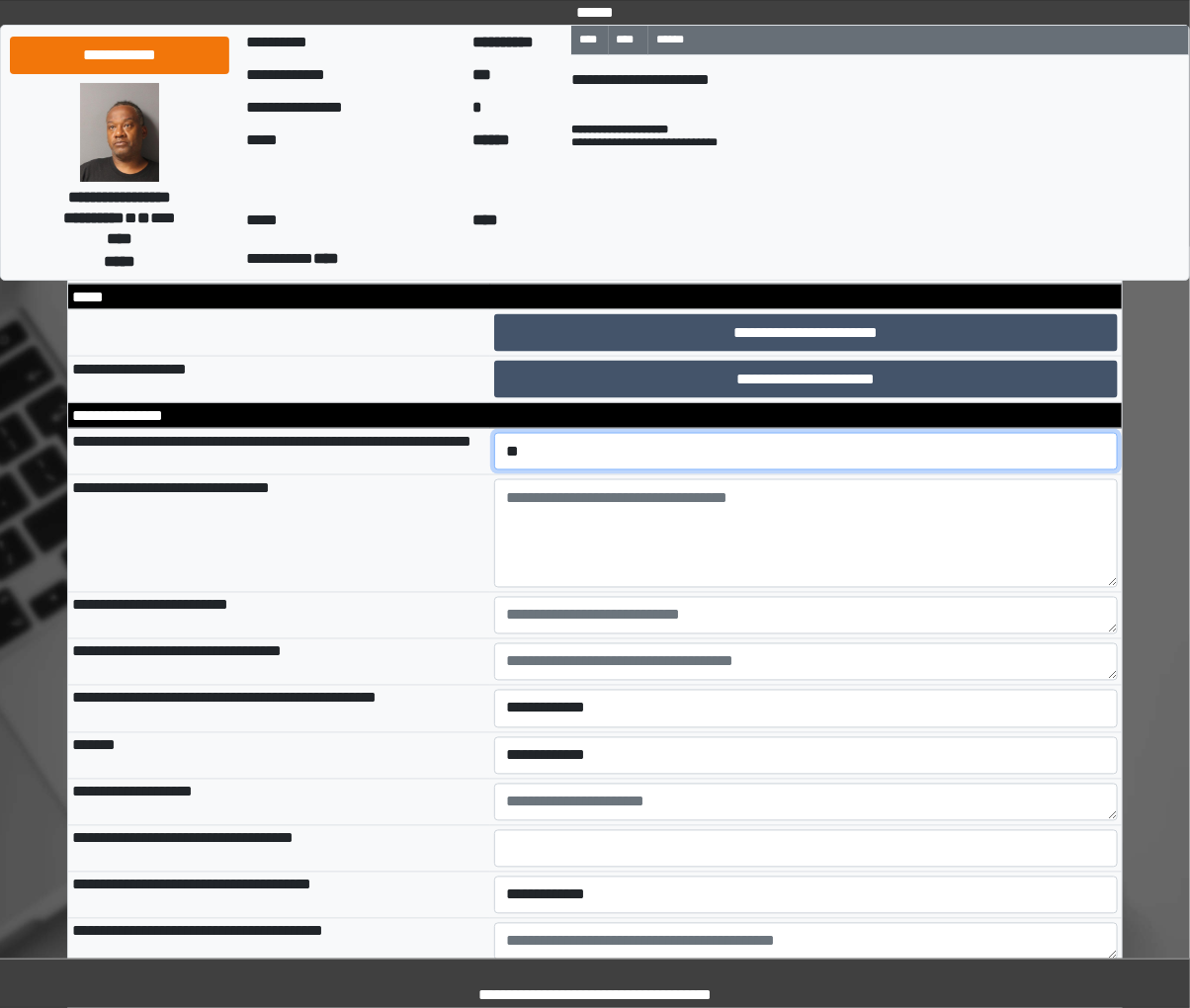 click on "**********" at bounding box center [806, 452] 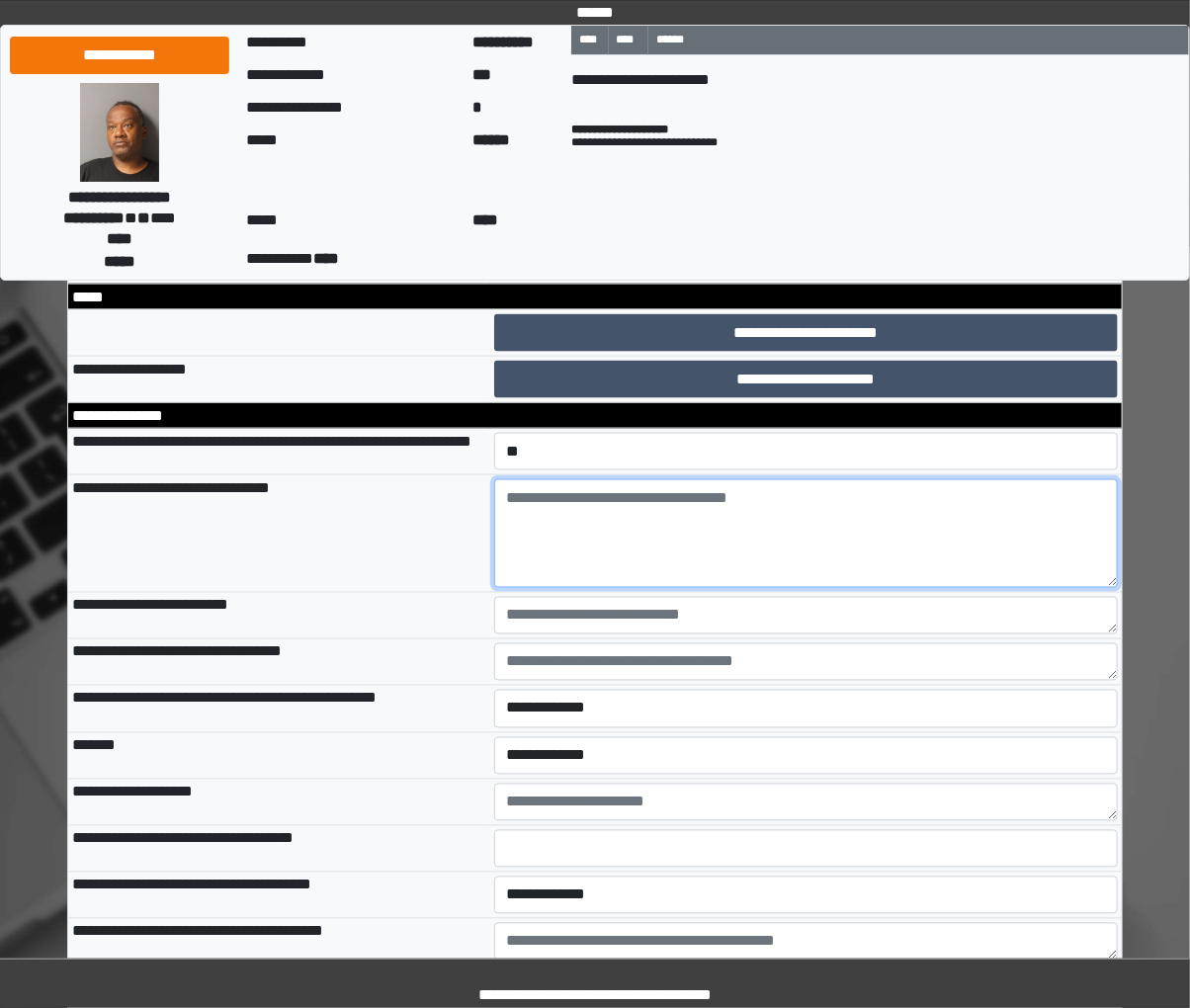 click at bounding box center (807, 534) 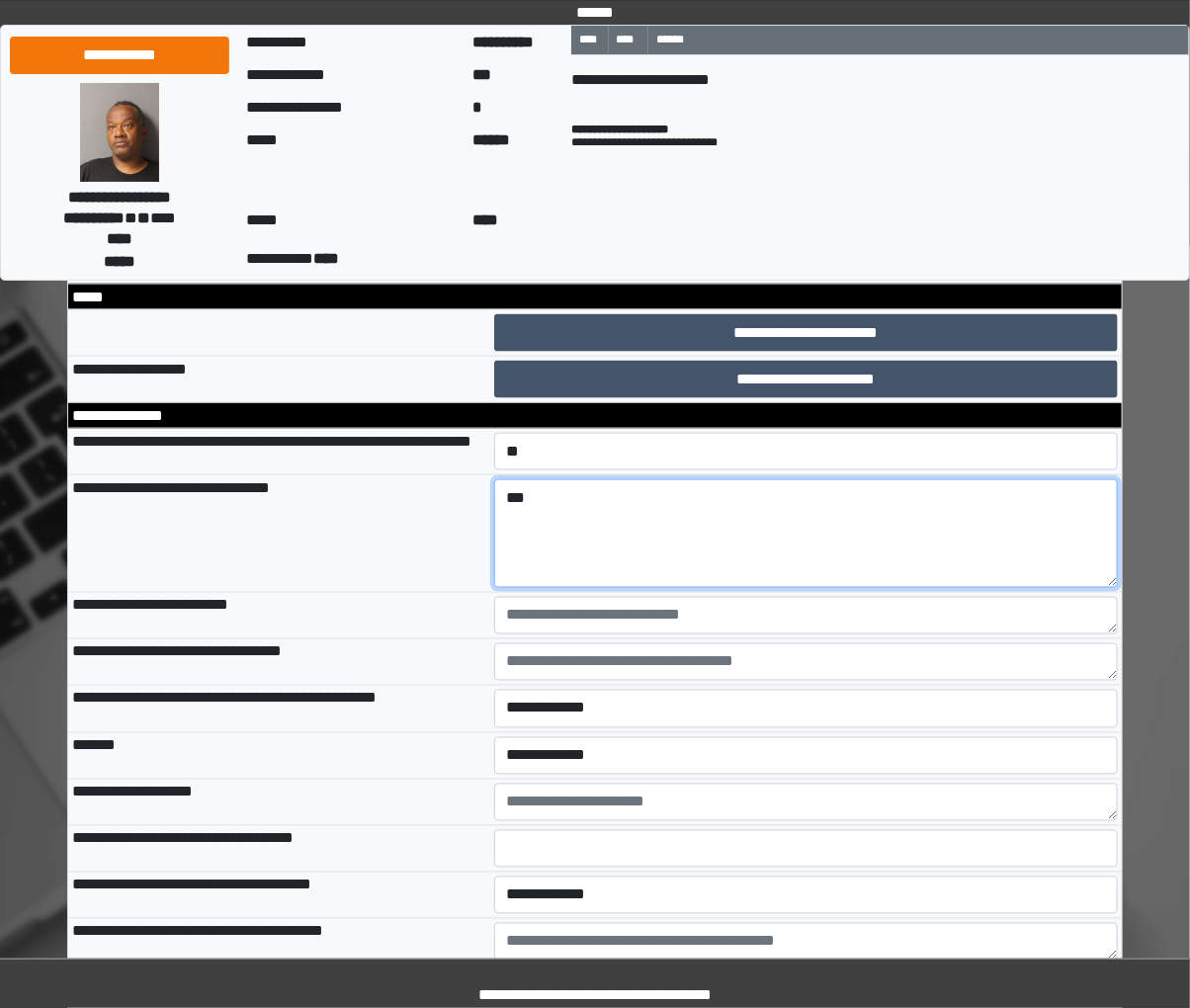 type on "***" 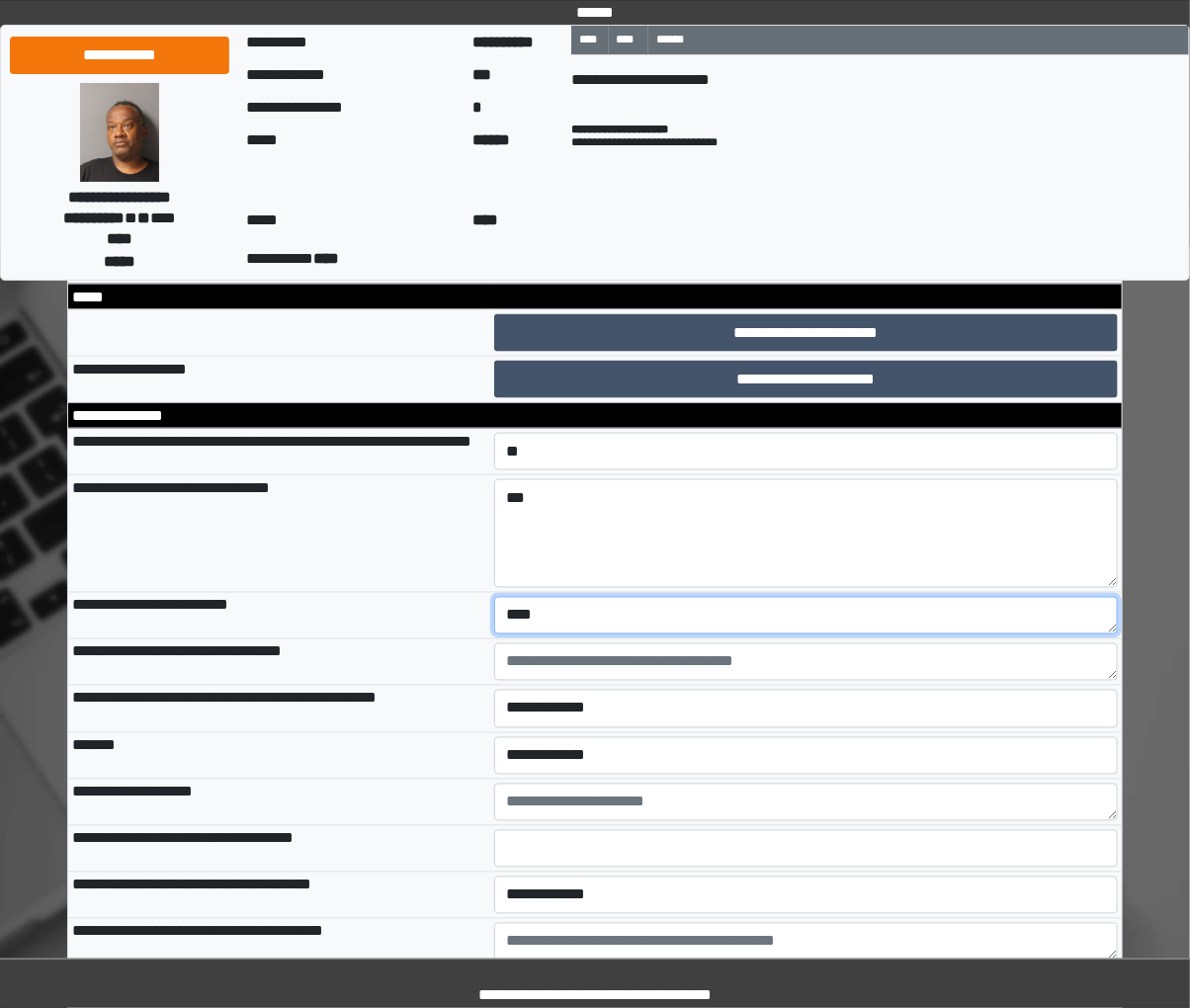 type on "****" 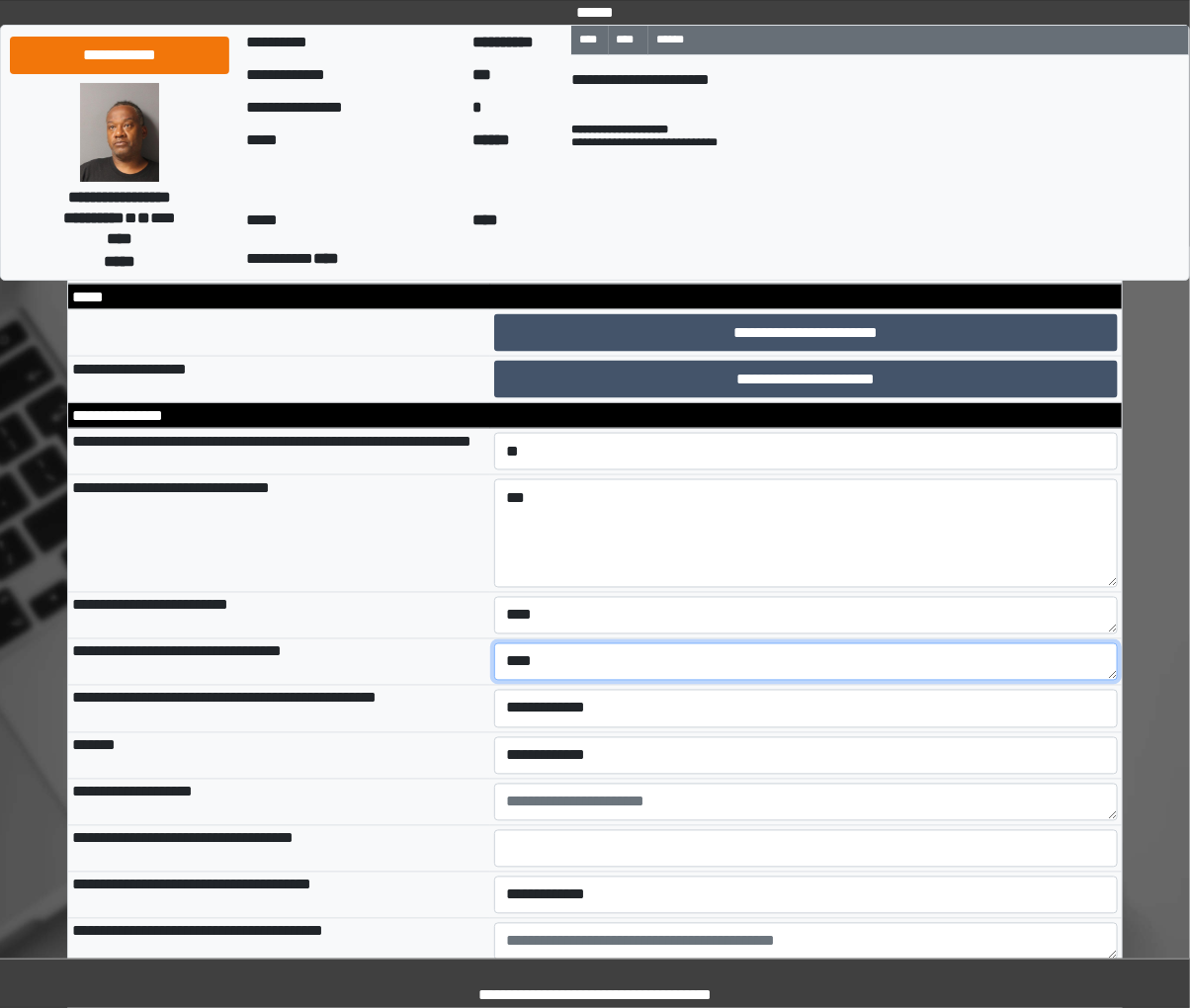 type on "****" 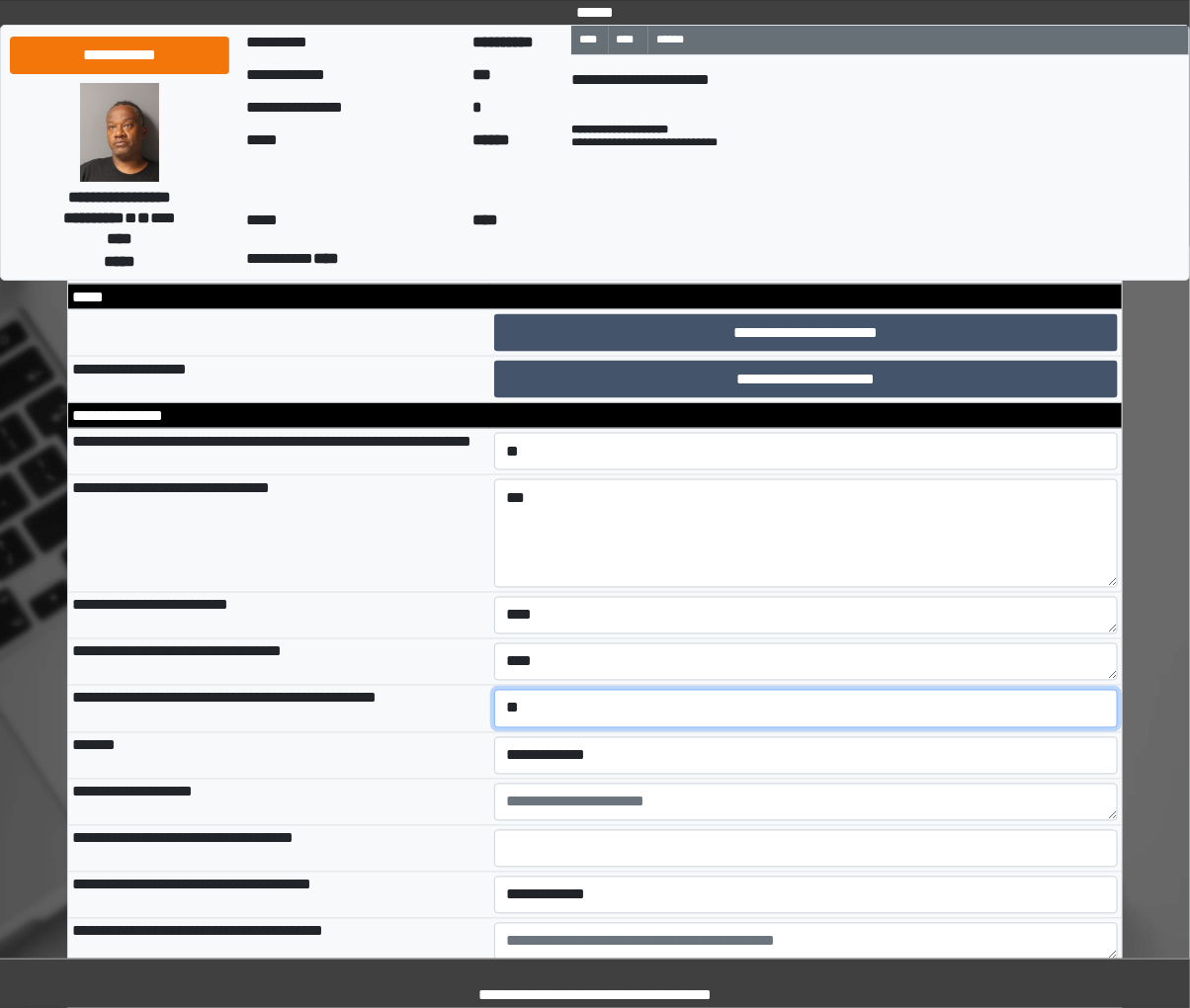 select on "*" 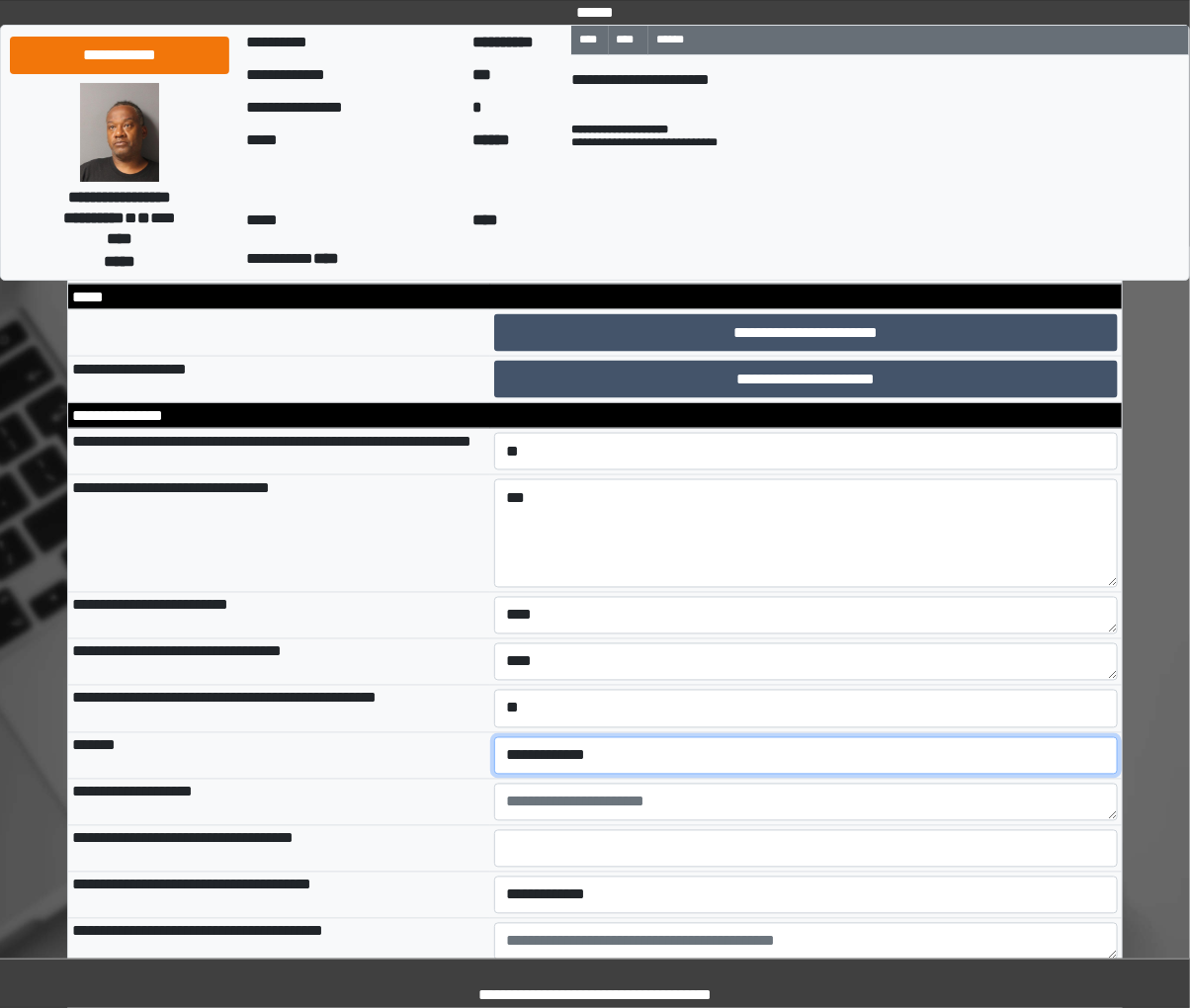select on "*" 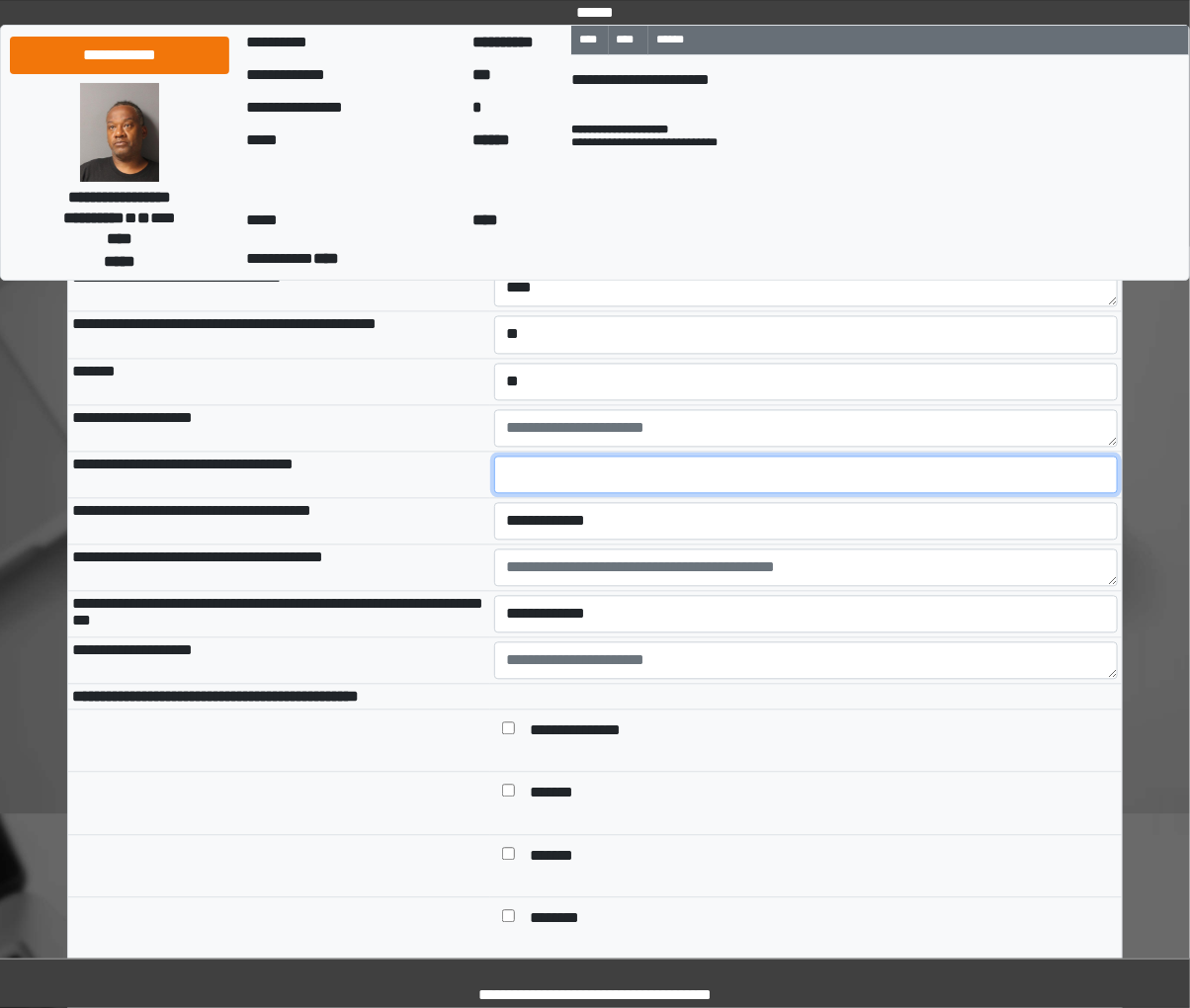 scroll, scrollTop: 1268, scrollLeft: 0, axis: vertical 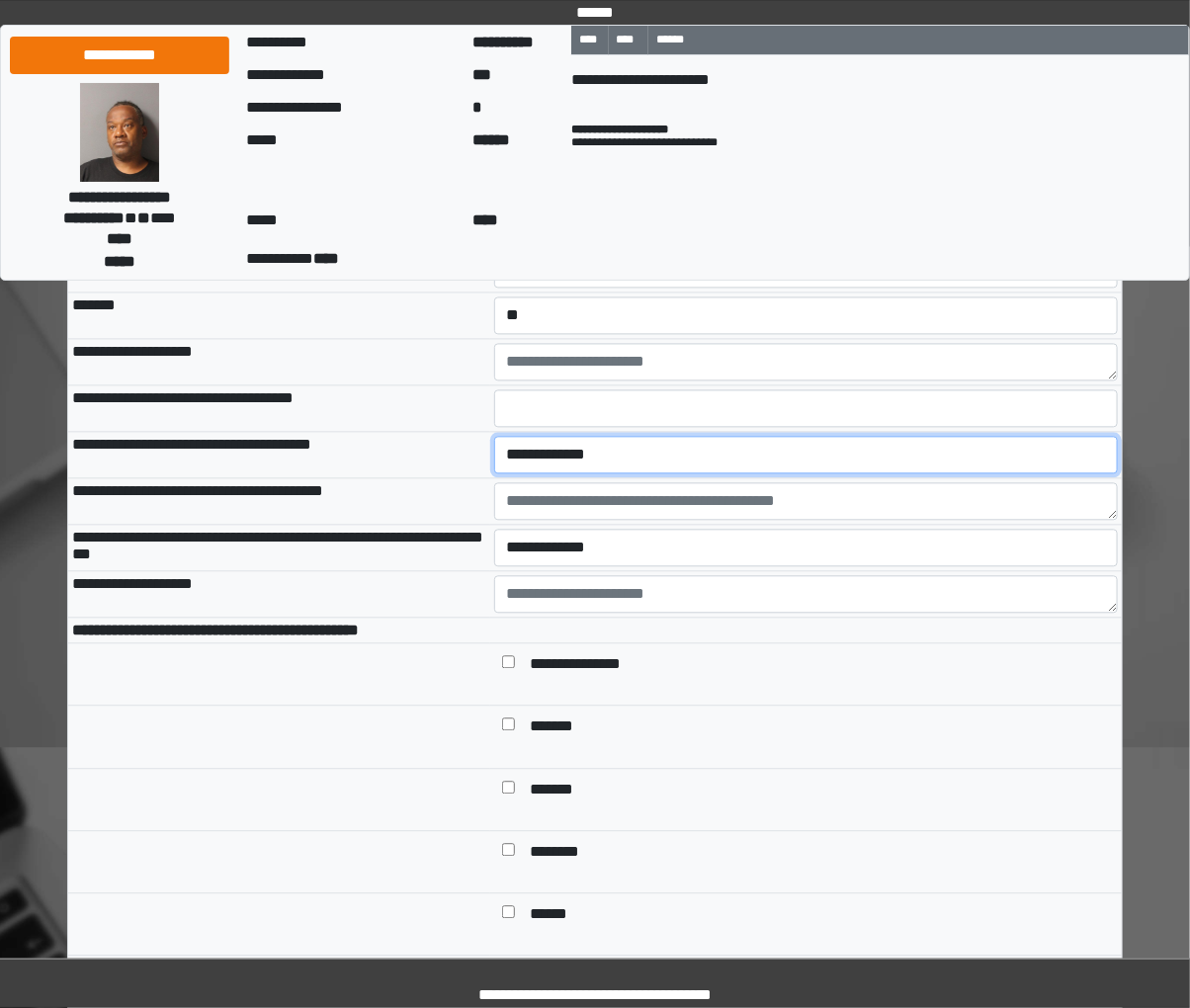 drag, startPoint x: 607, startPoint y: 521, endPoint x: 596, endPoint y: 547, distance: 28.23119 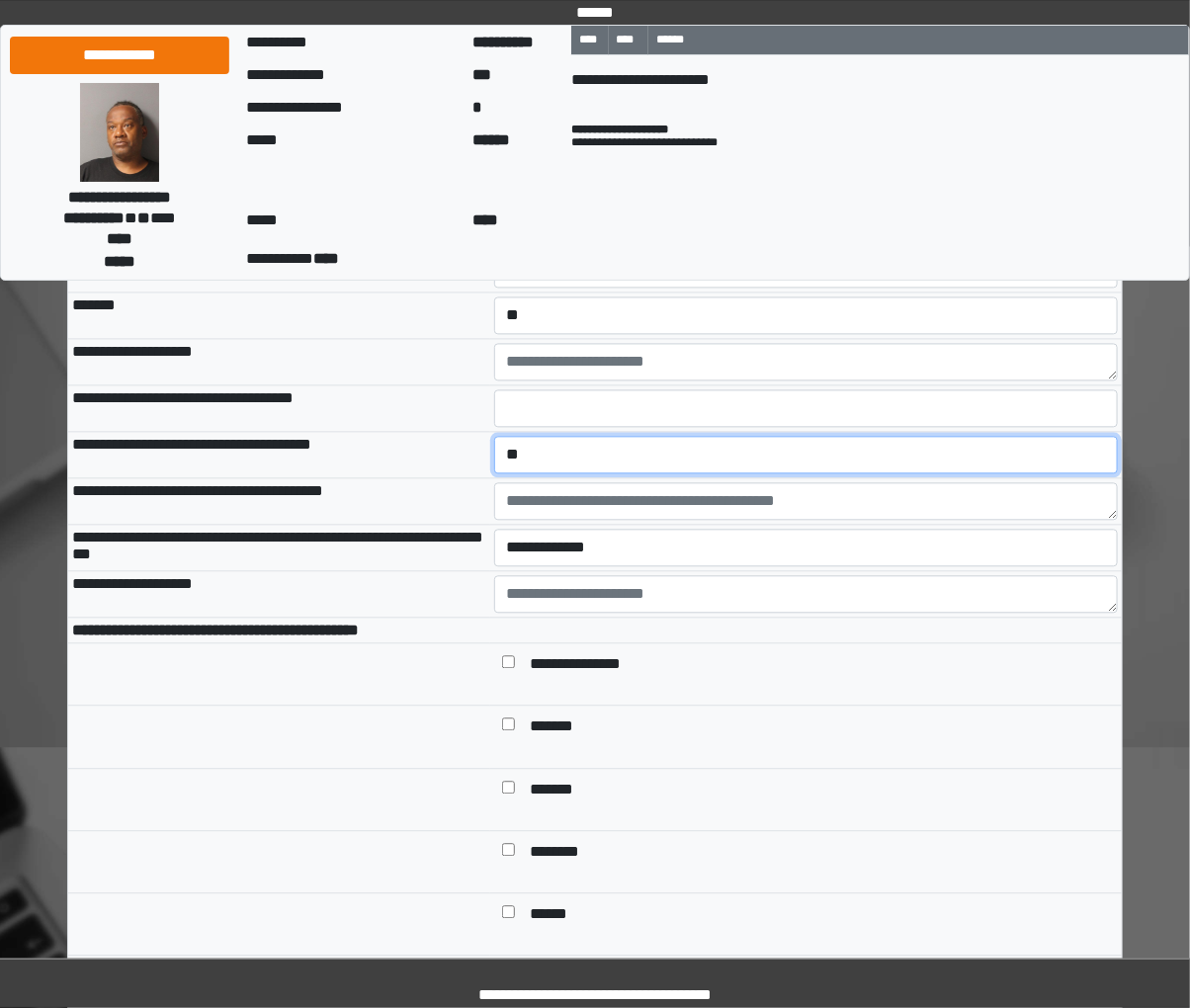click on "**********" at bounding box center (806, 456) 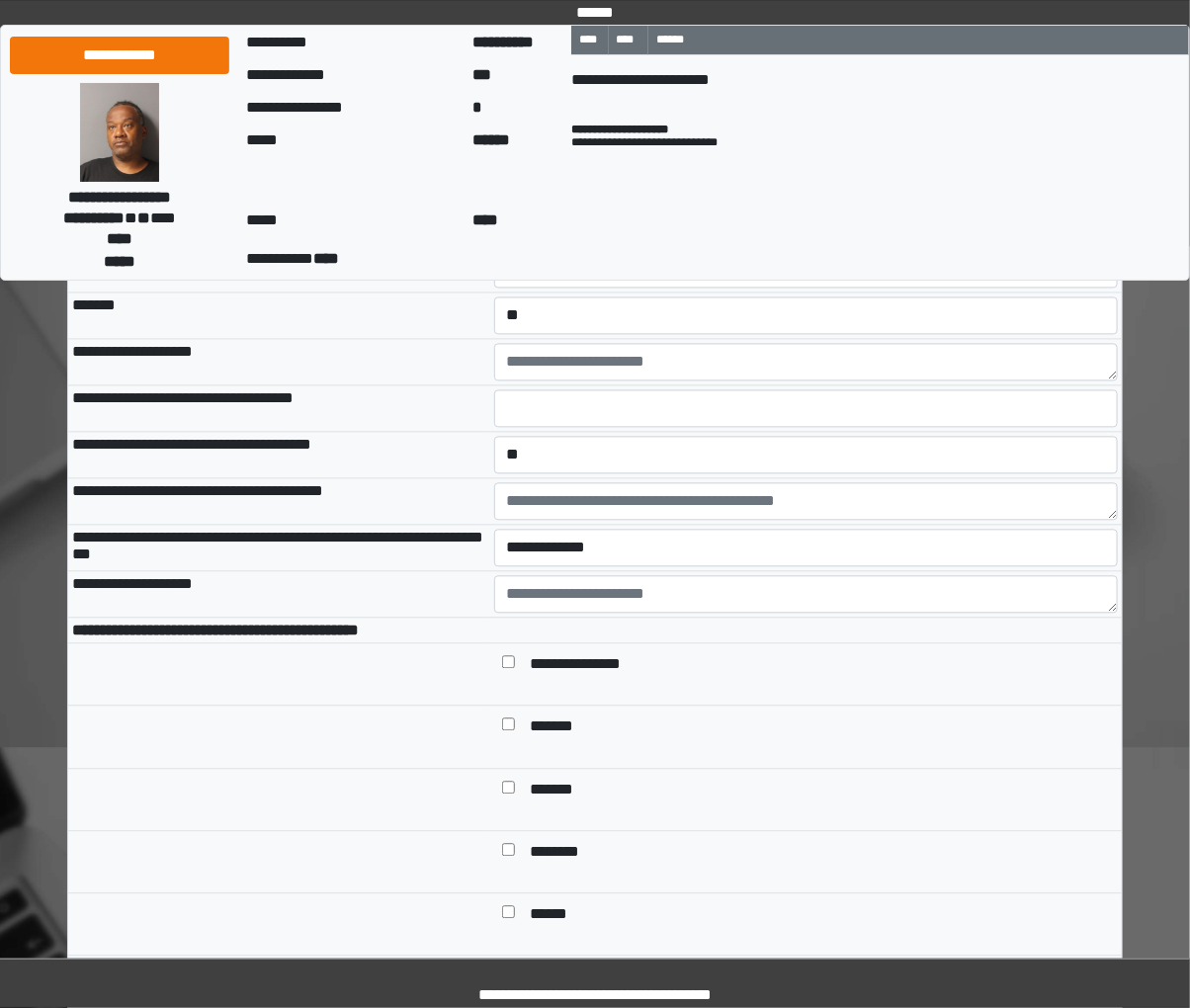 click on "****" at bounding box center (807, 222) 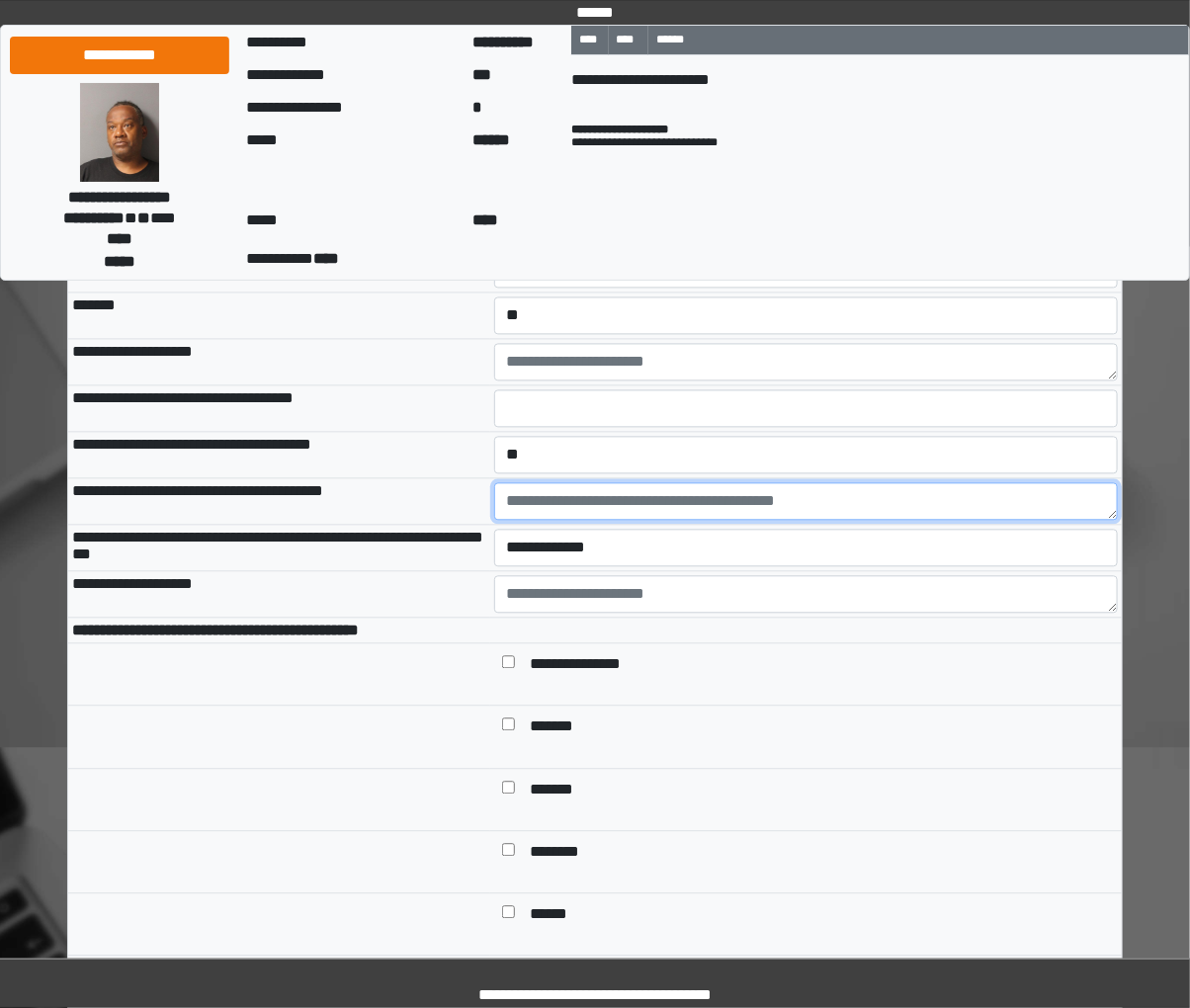 click at bounding box center (807, 502) 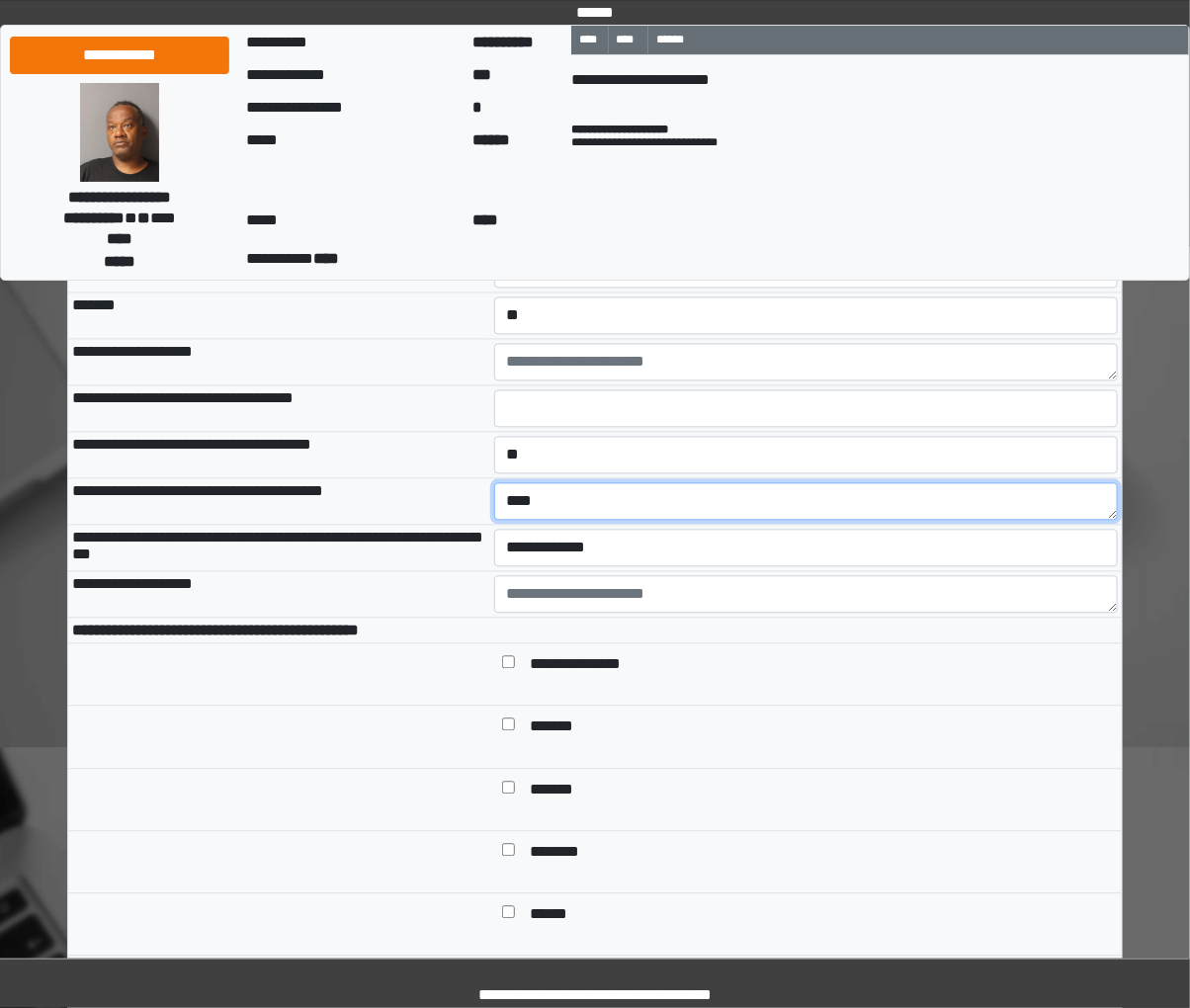 type on "****" 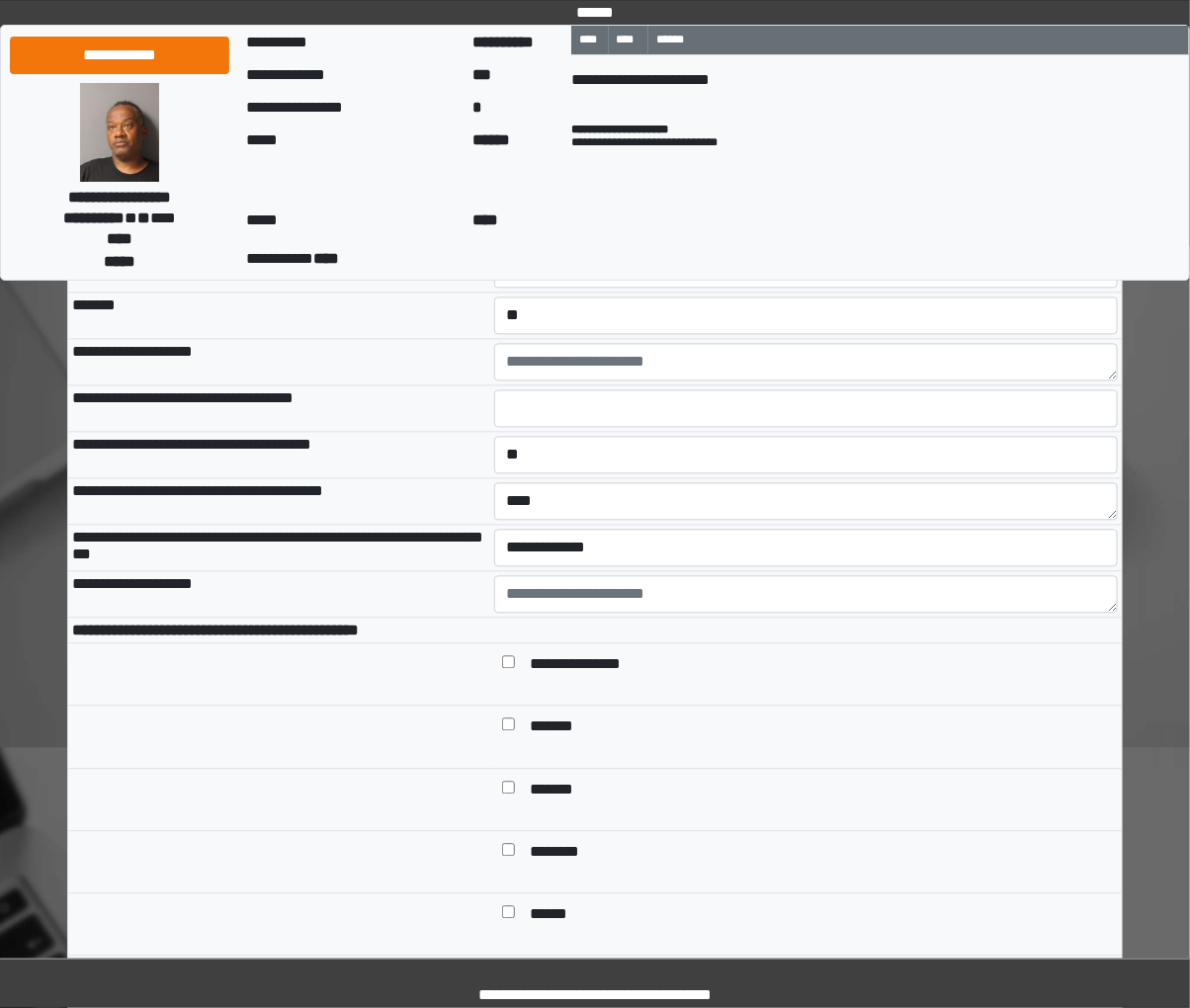click on "**********" at bounding box center [807, 548] 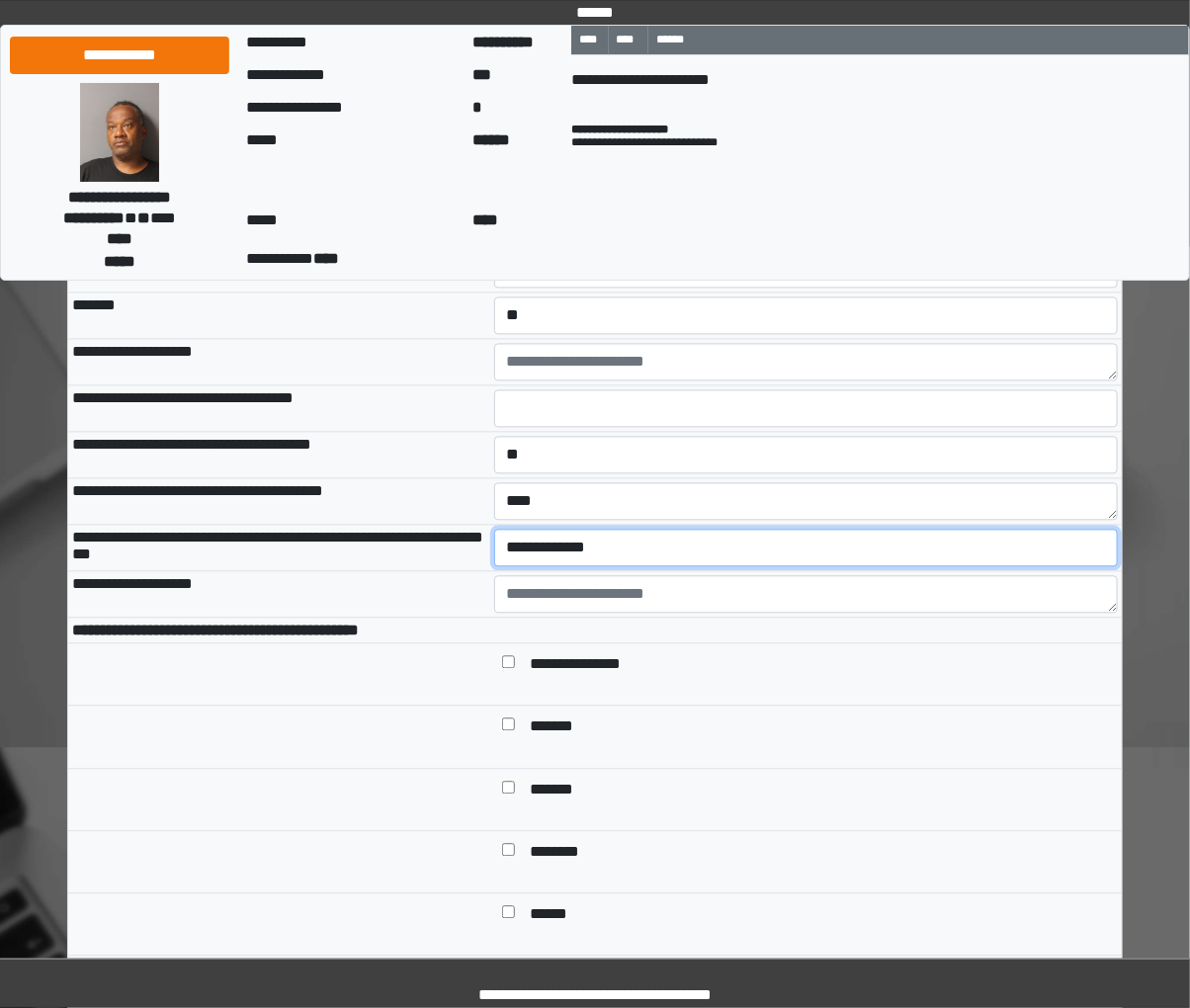click on "**********" at bounding box center [806, 548] 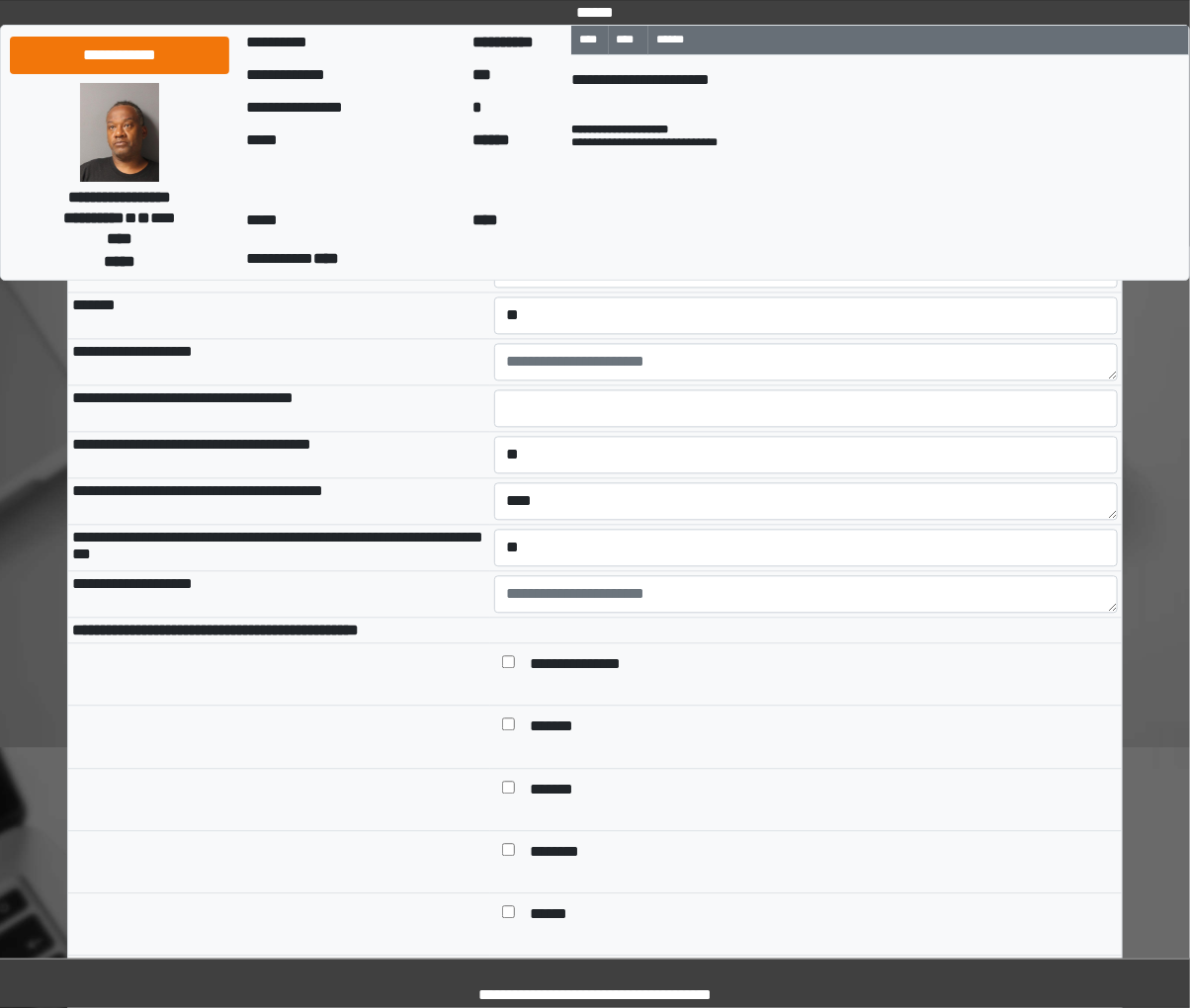 drag, startPoint x: 261, startPoint y: 635, endPoint x: 289, endPoint y: 638, distance: 28.160256 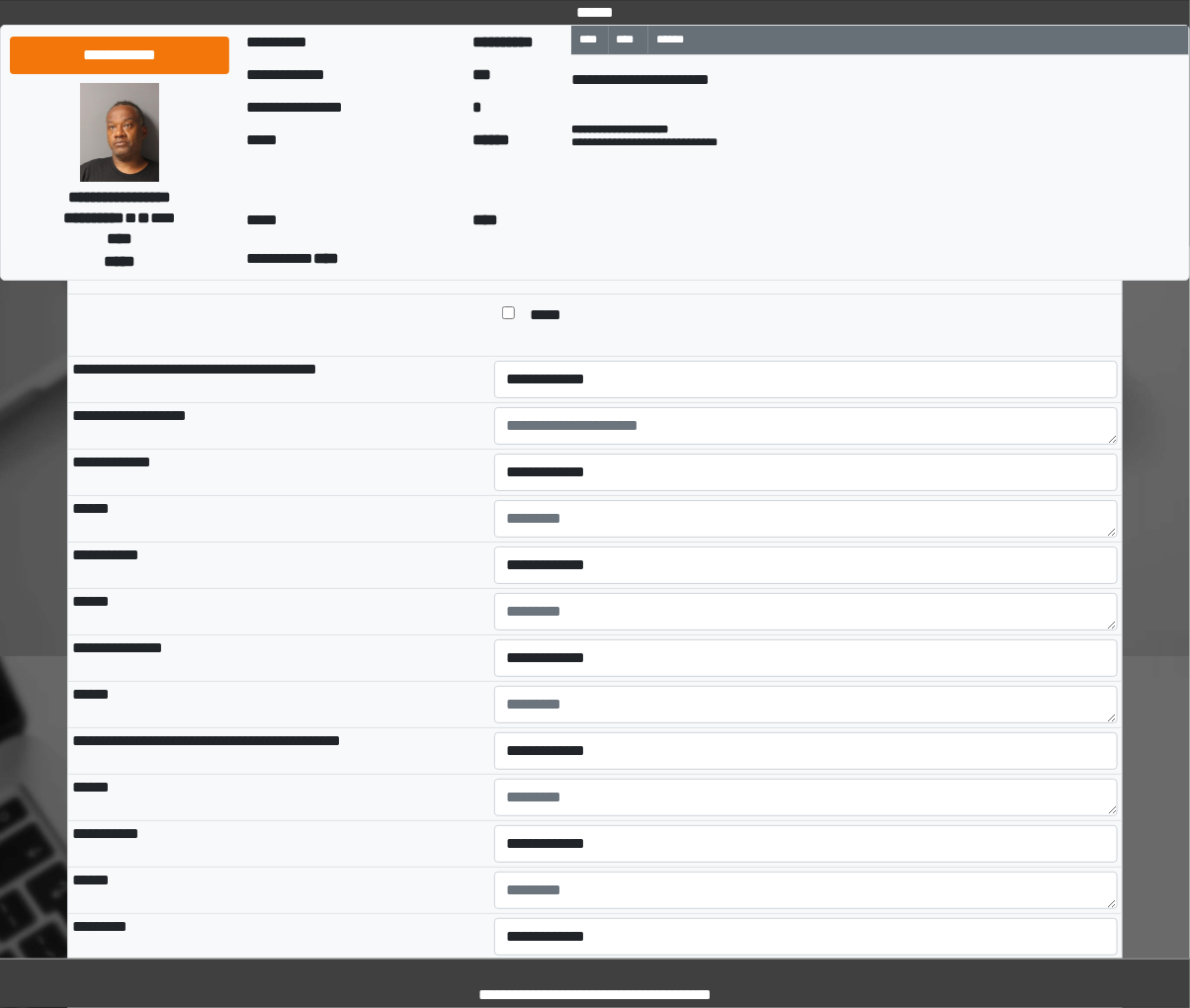 scroll, scrollTop: 2366, scrollLeft: 0, axis: vertical 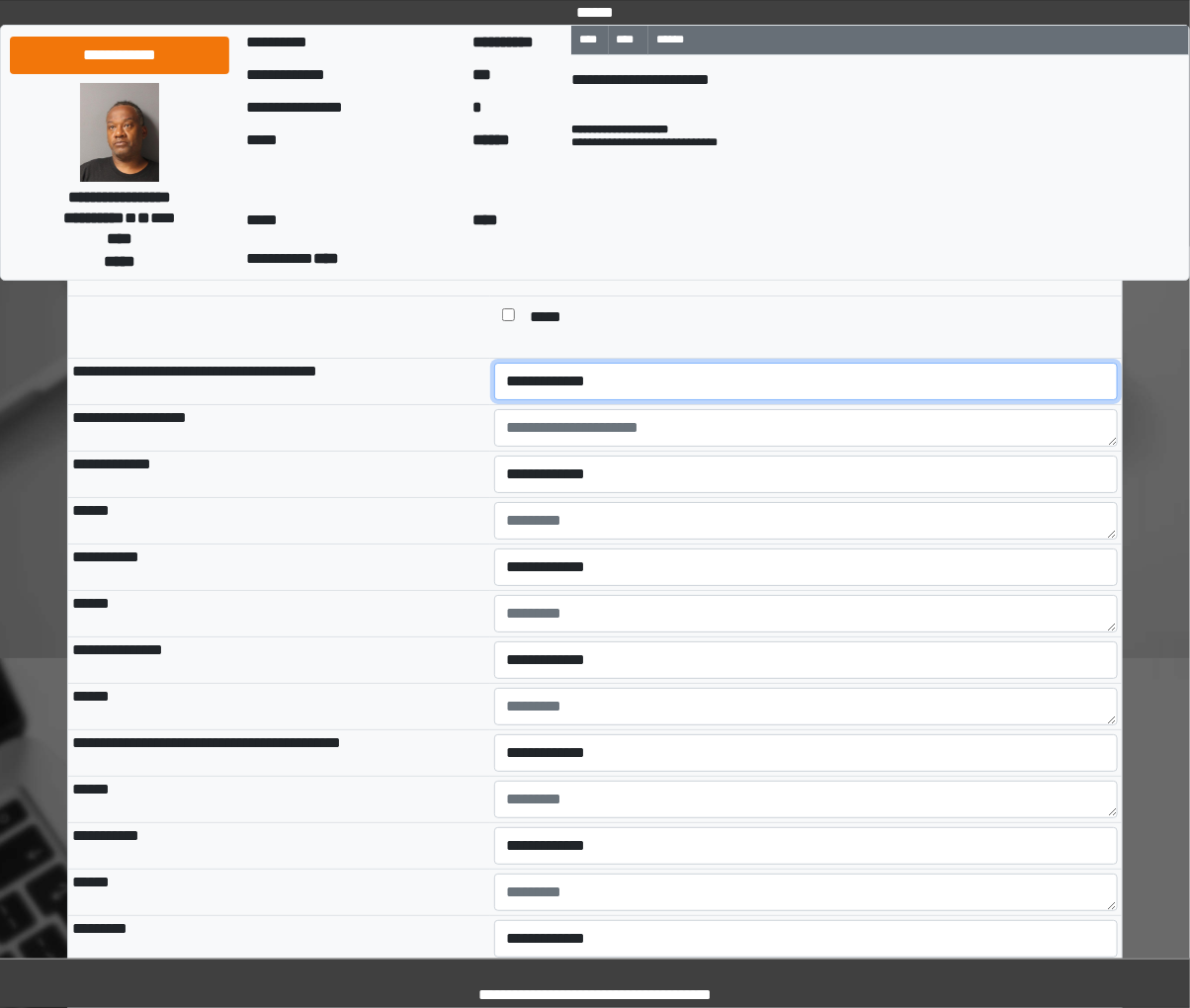 click on "**********" at bounding box center [806, 381] 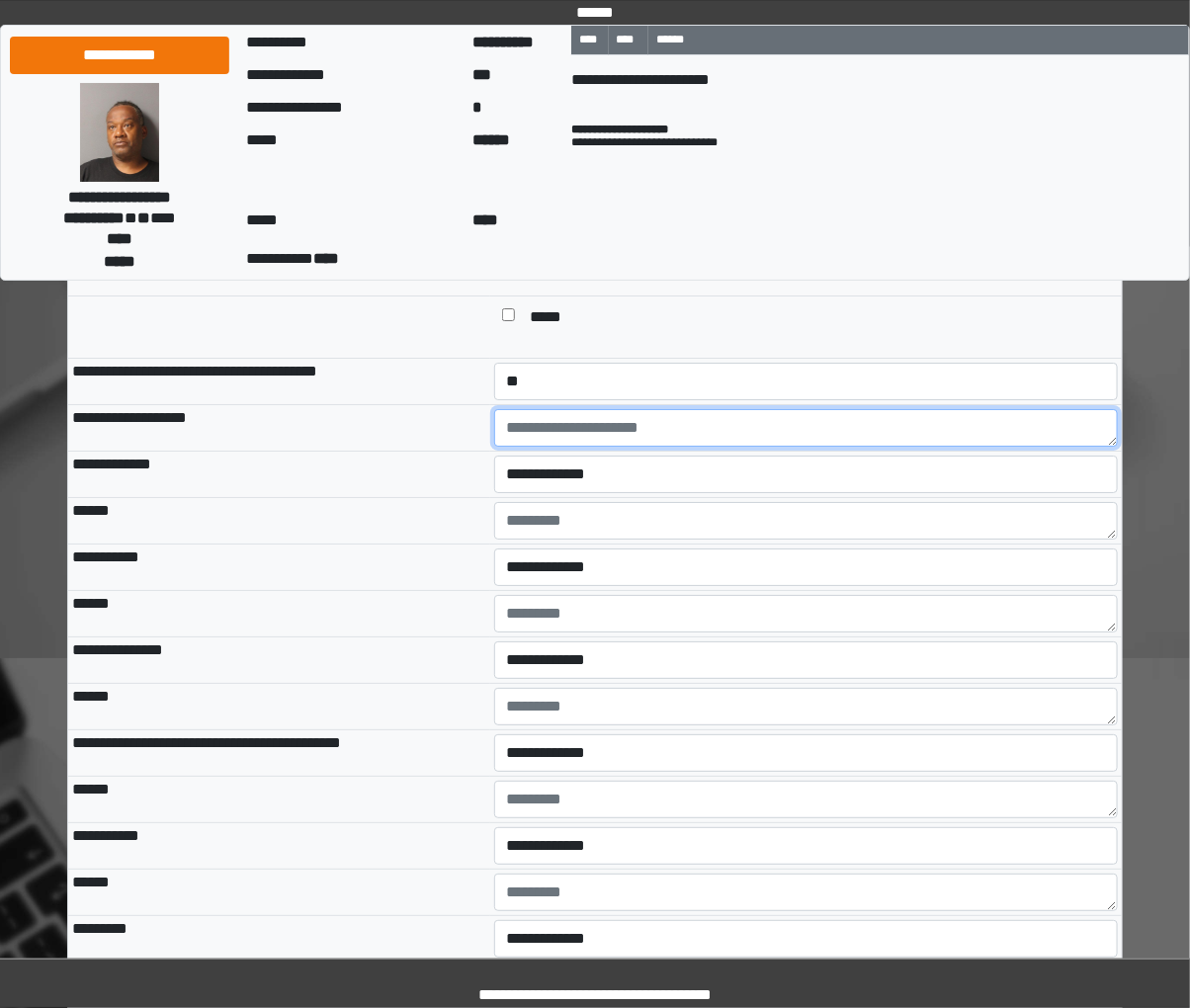 click at bounding box center (807, 428) 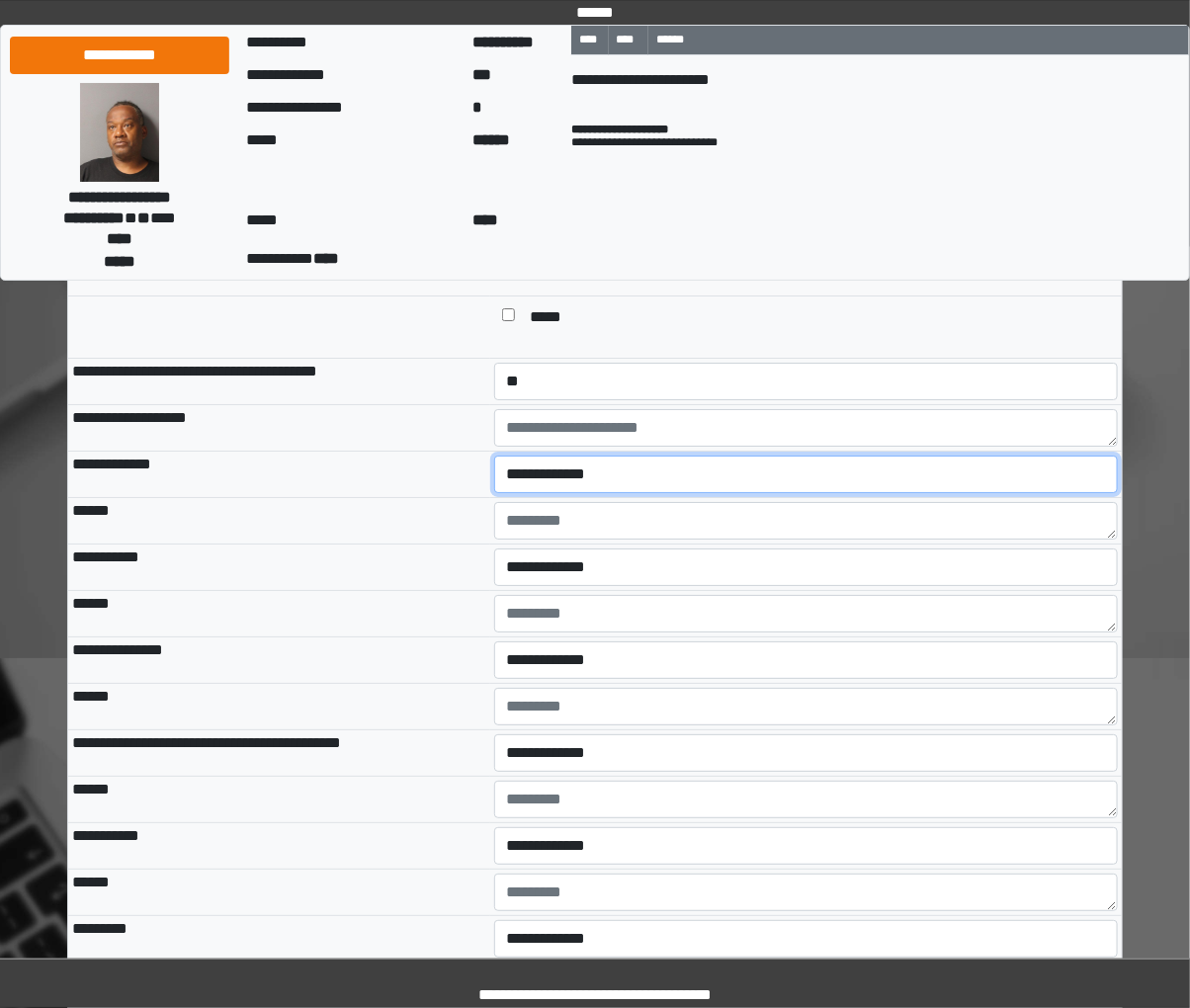 click on "**********" at bounding box center (807, 474) 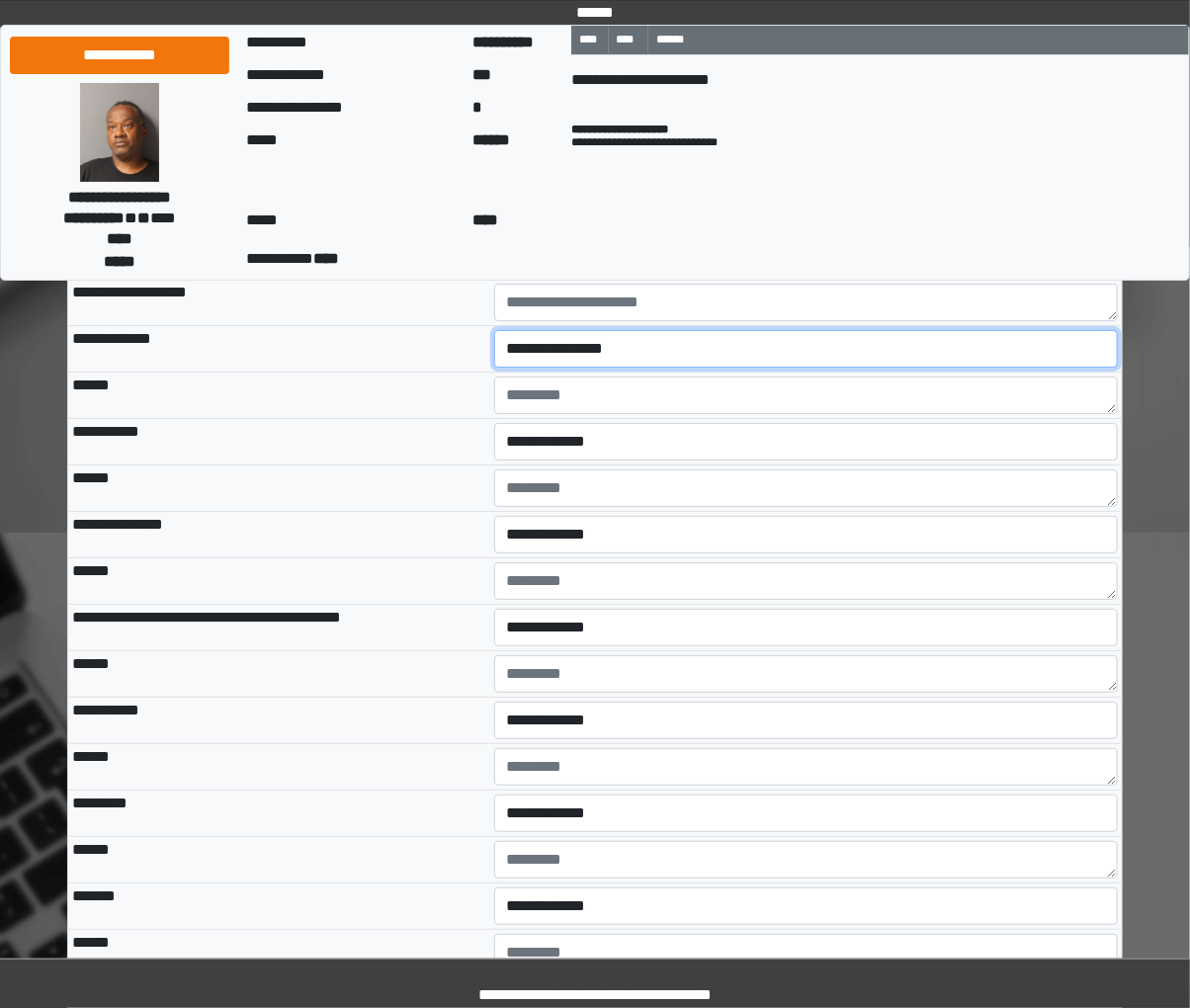 scroll, scrollTop: 2585, scrollLeft: 0, axis: vertical 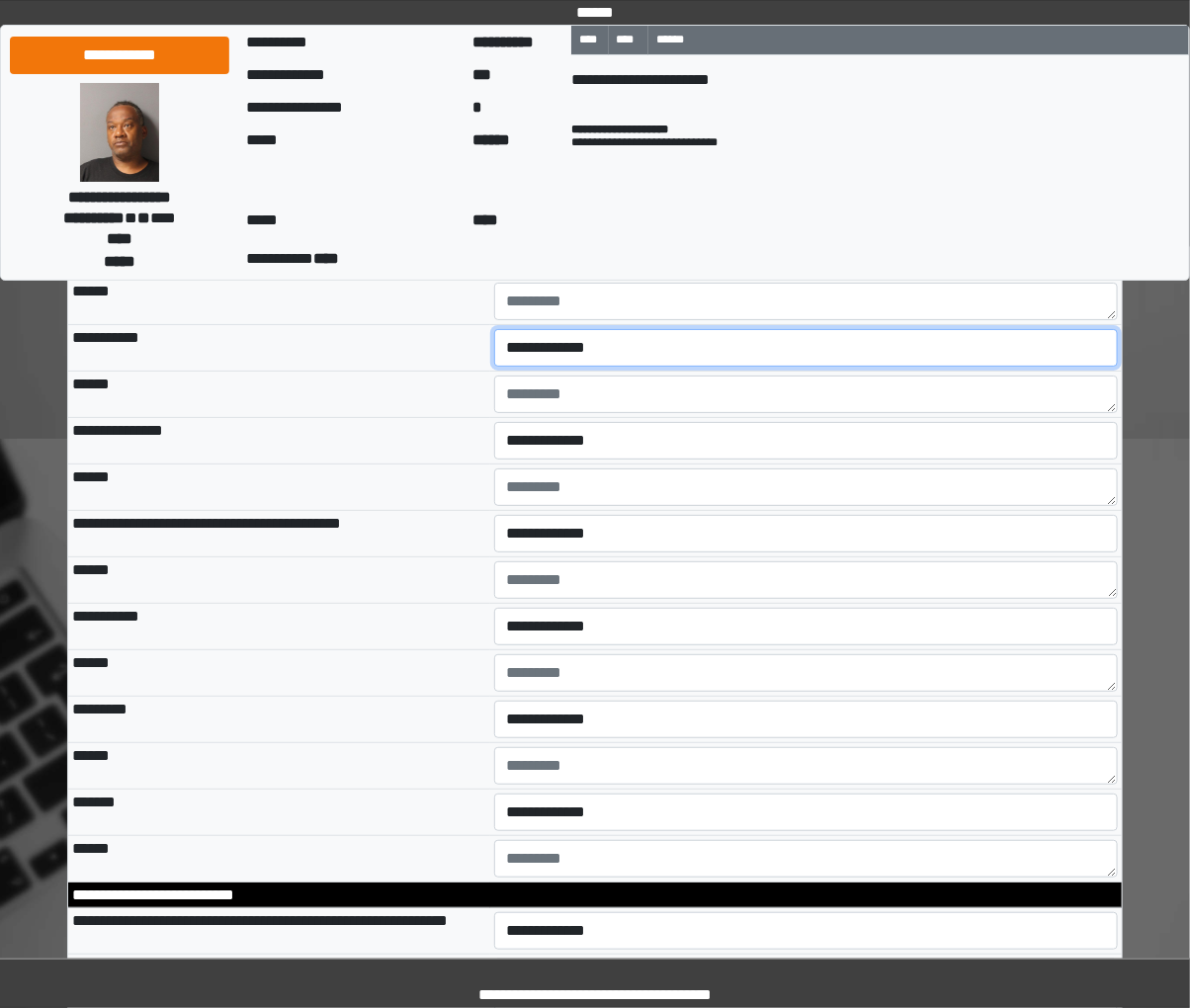 click on "**********" at bounding box center [807, 348] 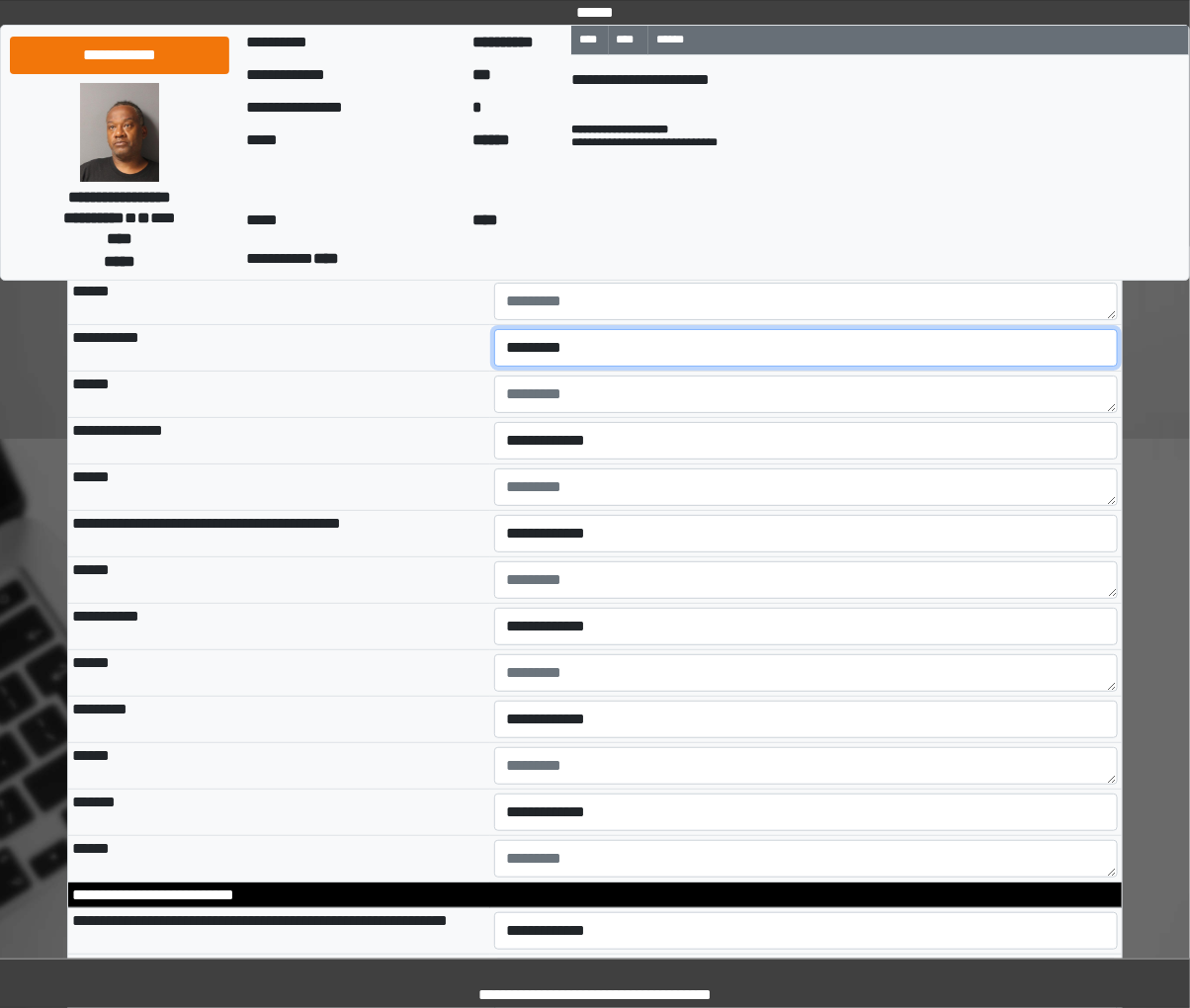 click on "**********" at bounding box center [807, 348] 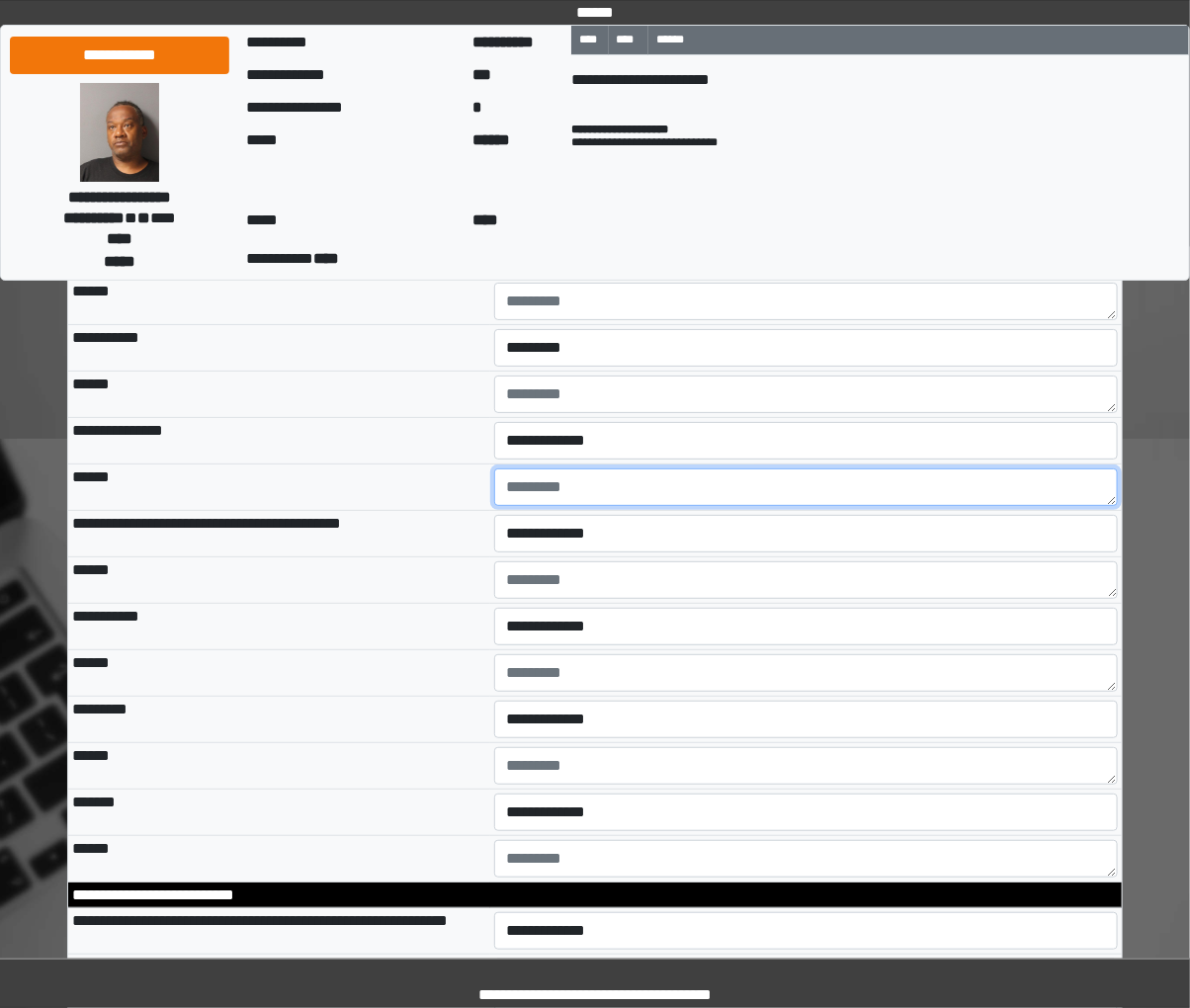 click at bounding box center (807, 487) 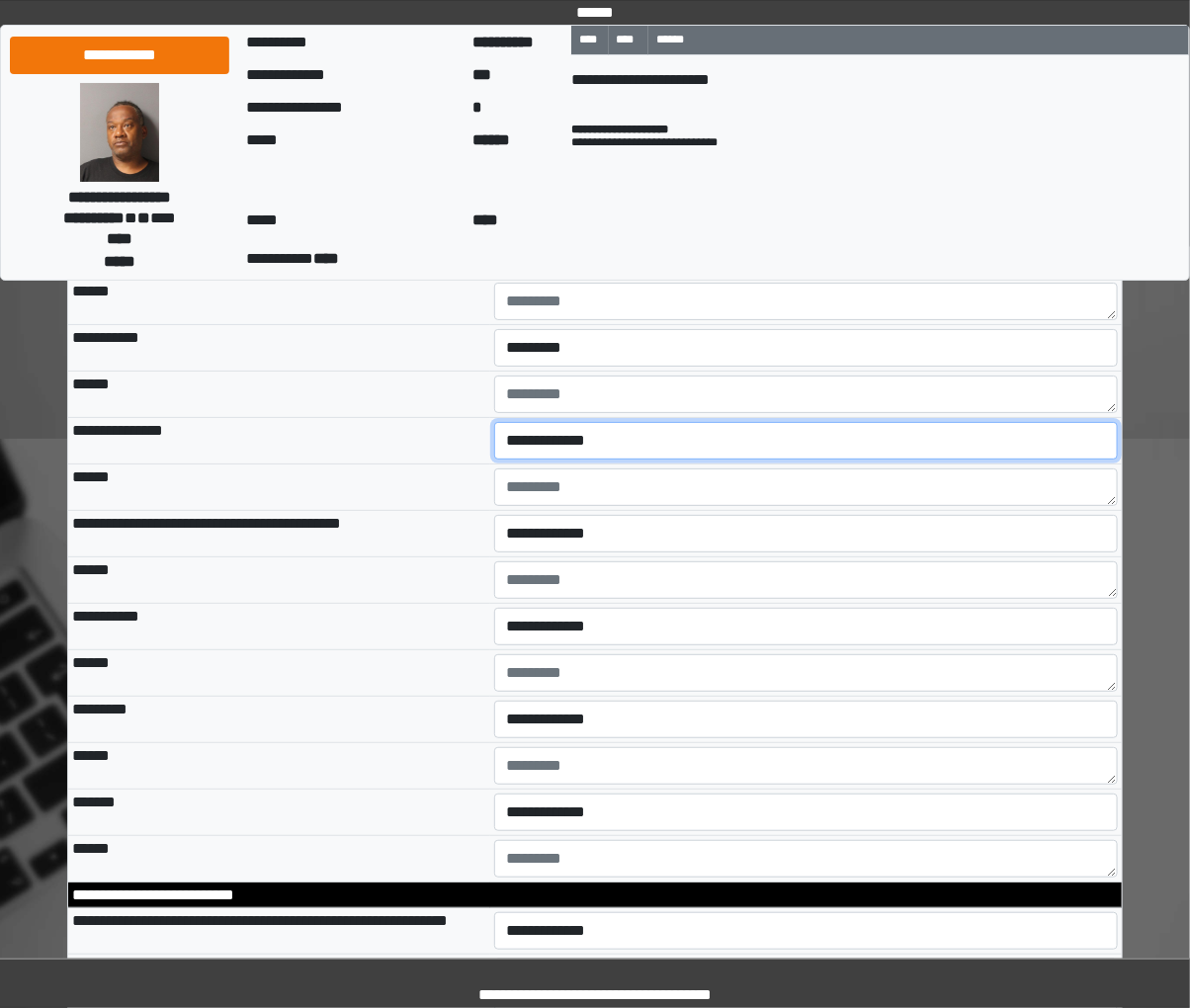 drag, startPoint x: 553, startPoint y: 529, endPoint x: 558, endPoint y: 546, distance: 17.720045 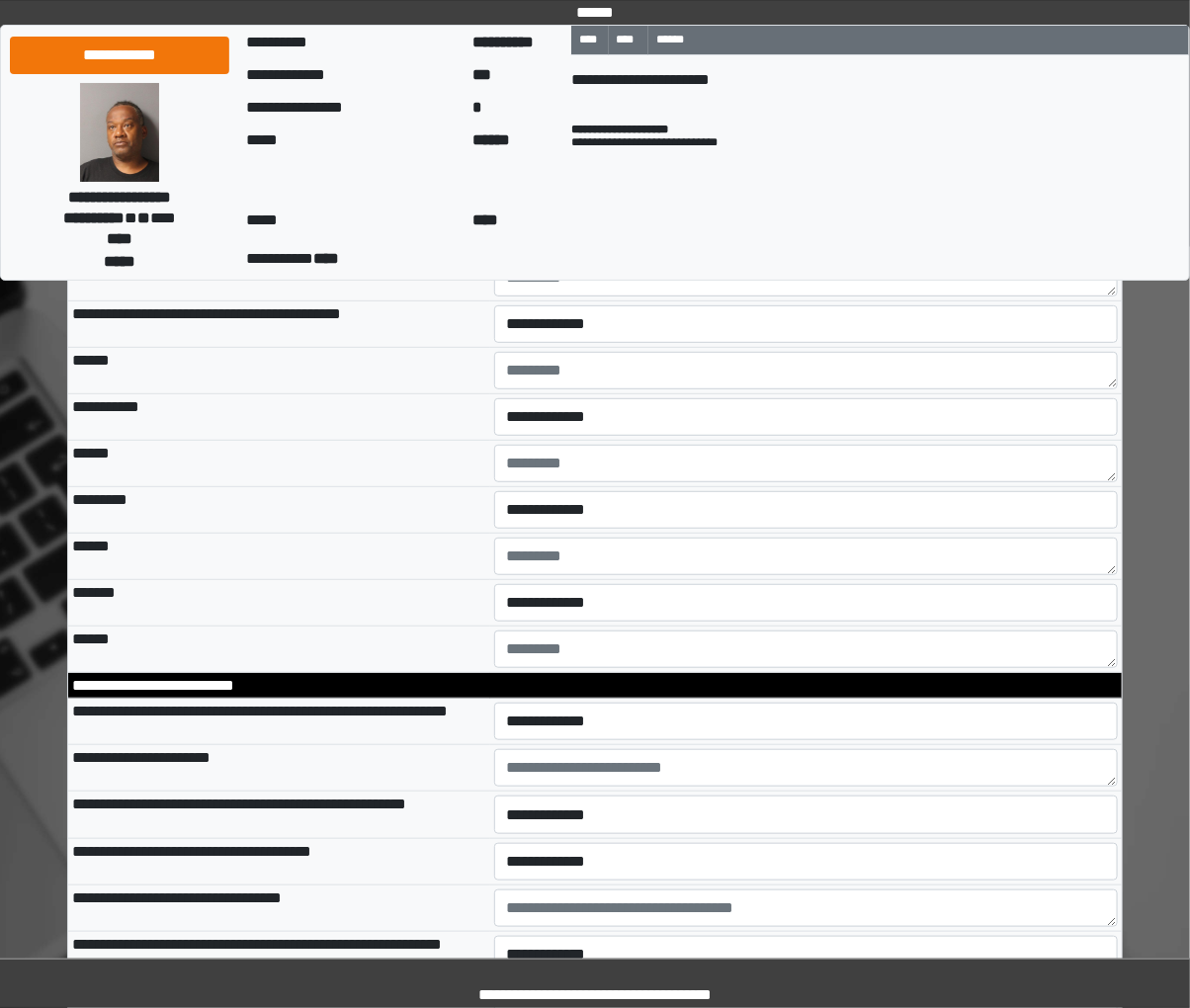 scroll, scrollTop: 2805, scrollLeft: 0, axis: vertical 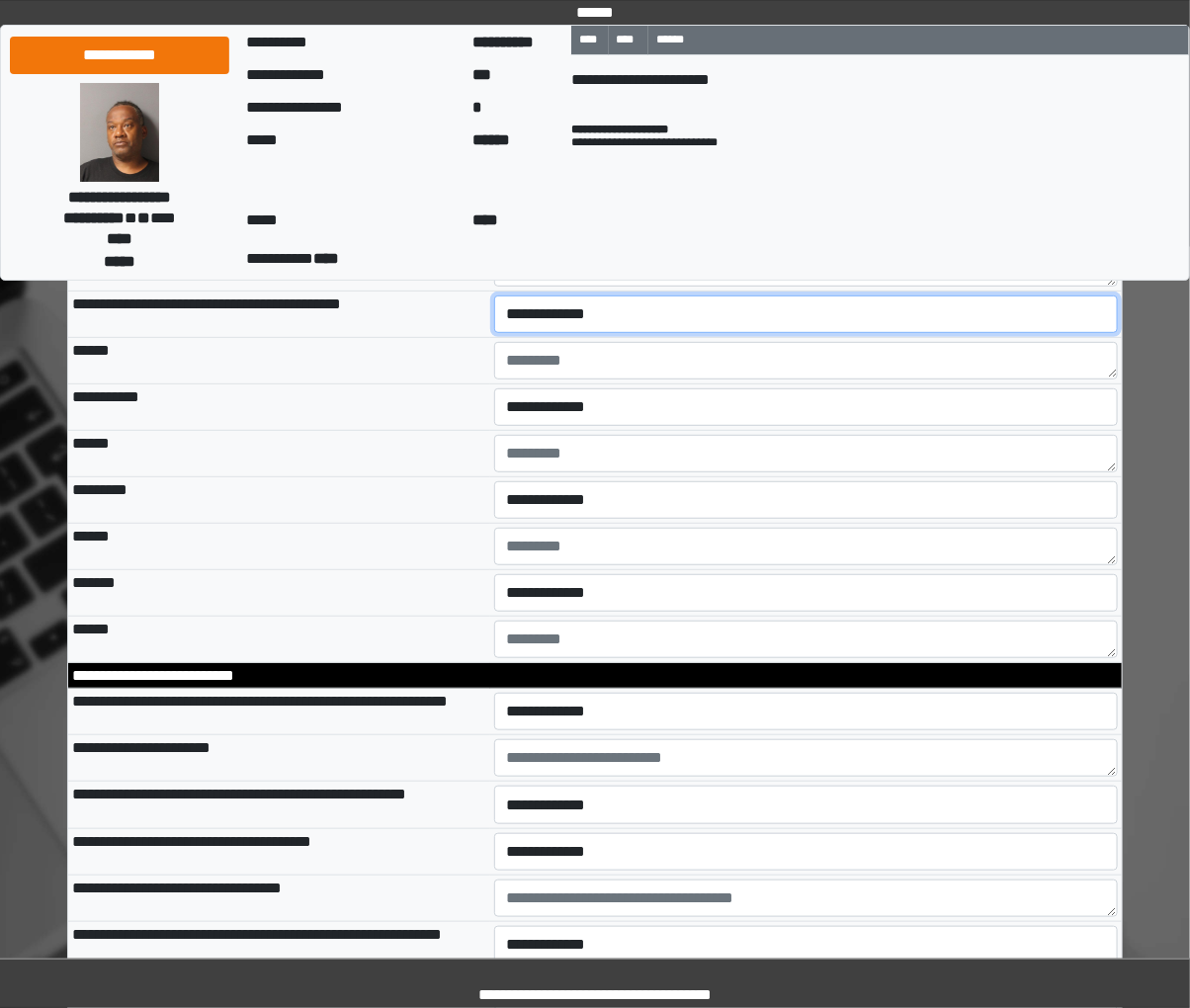 click on "**********" at bounding box center (807, 314) 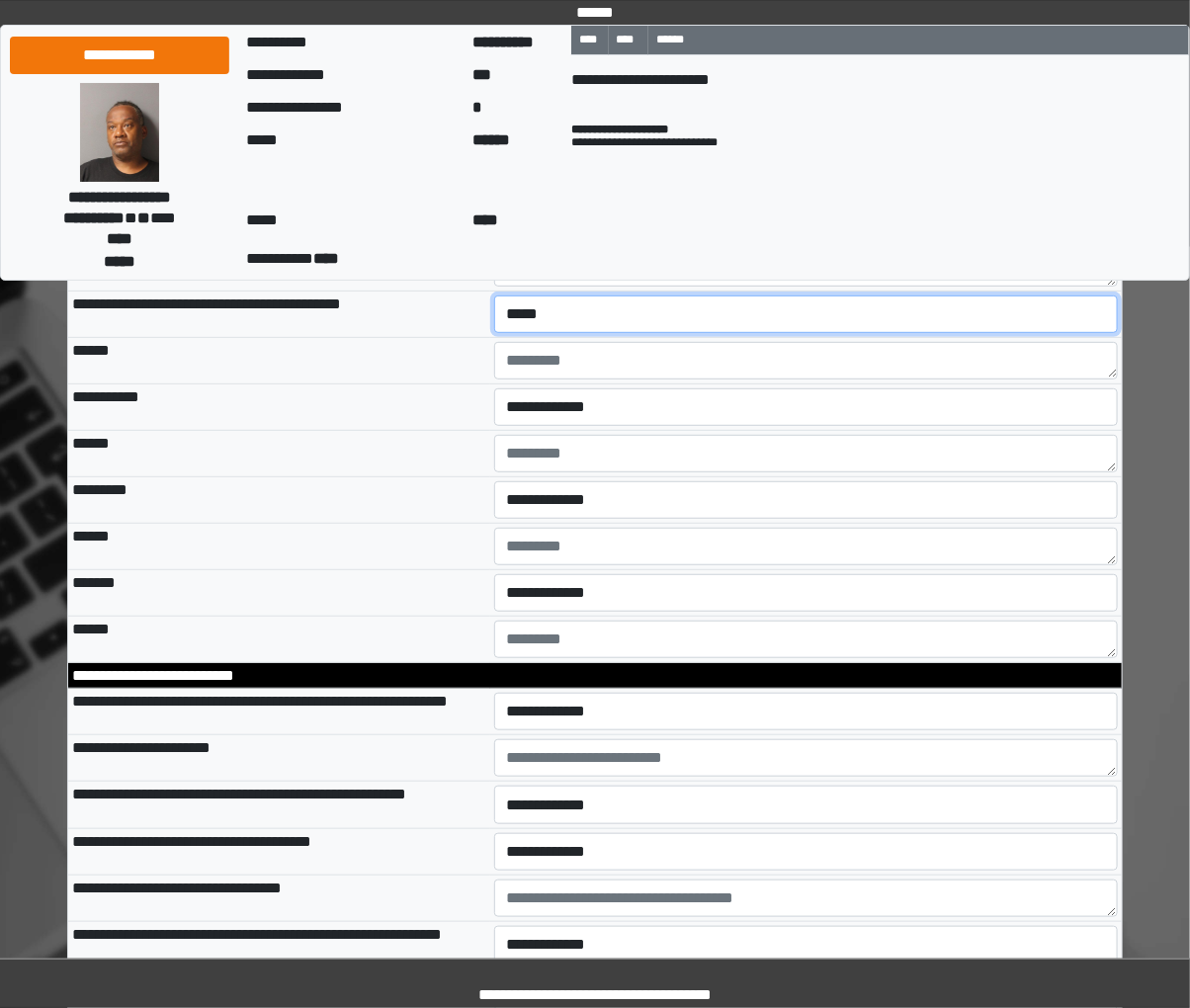 click on "**********" at bounding box center [807, 314] 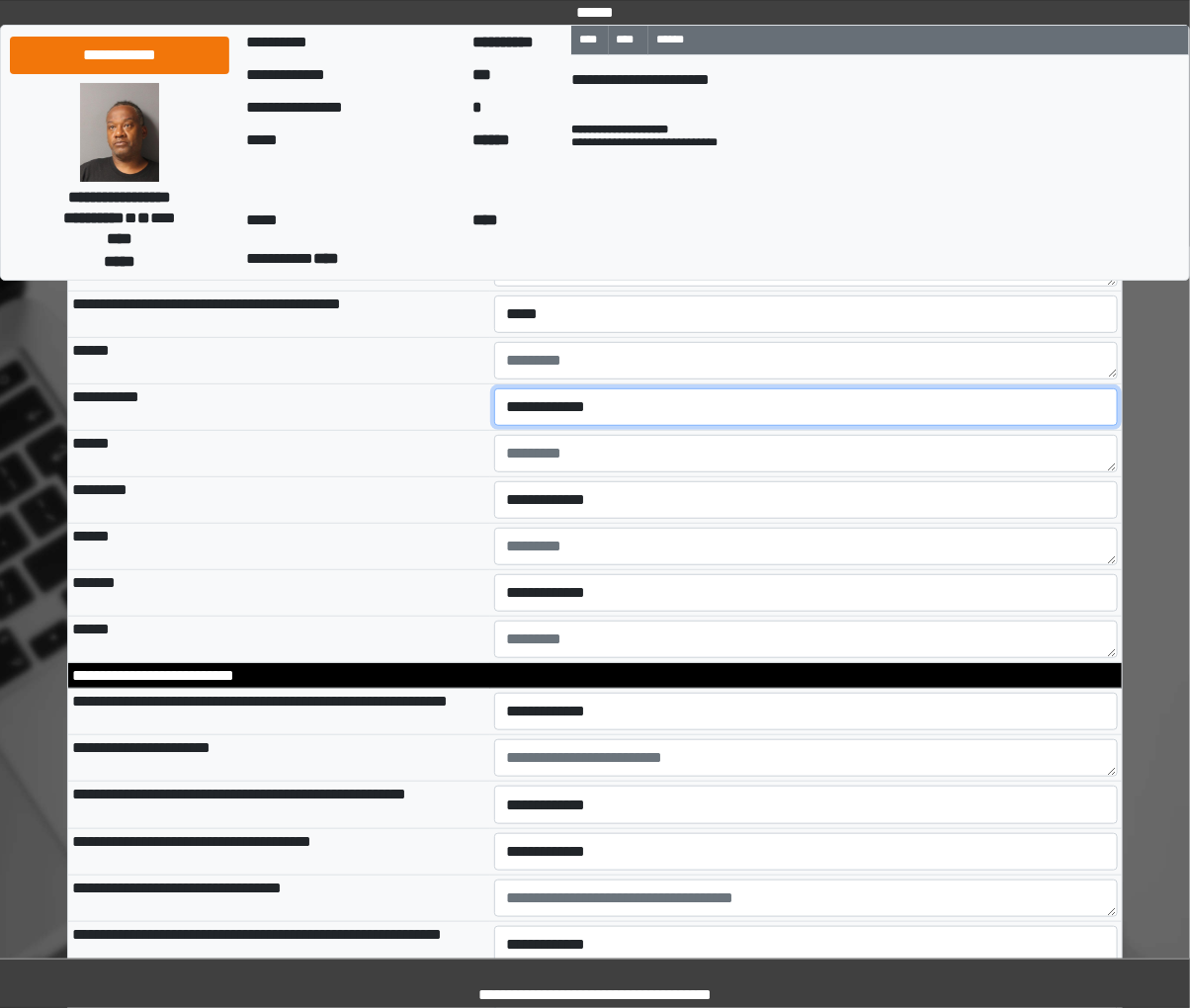 click on "**********" at bounding box center [807, 407] 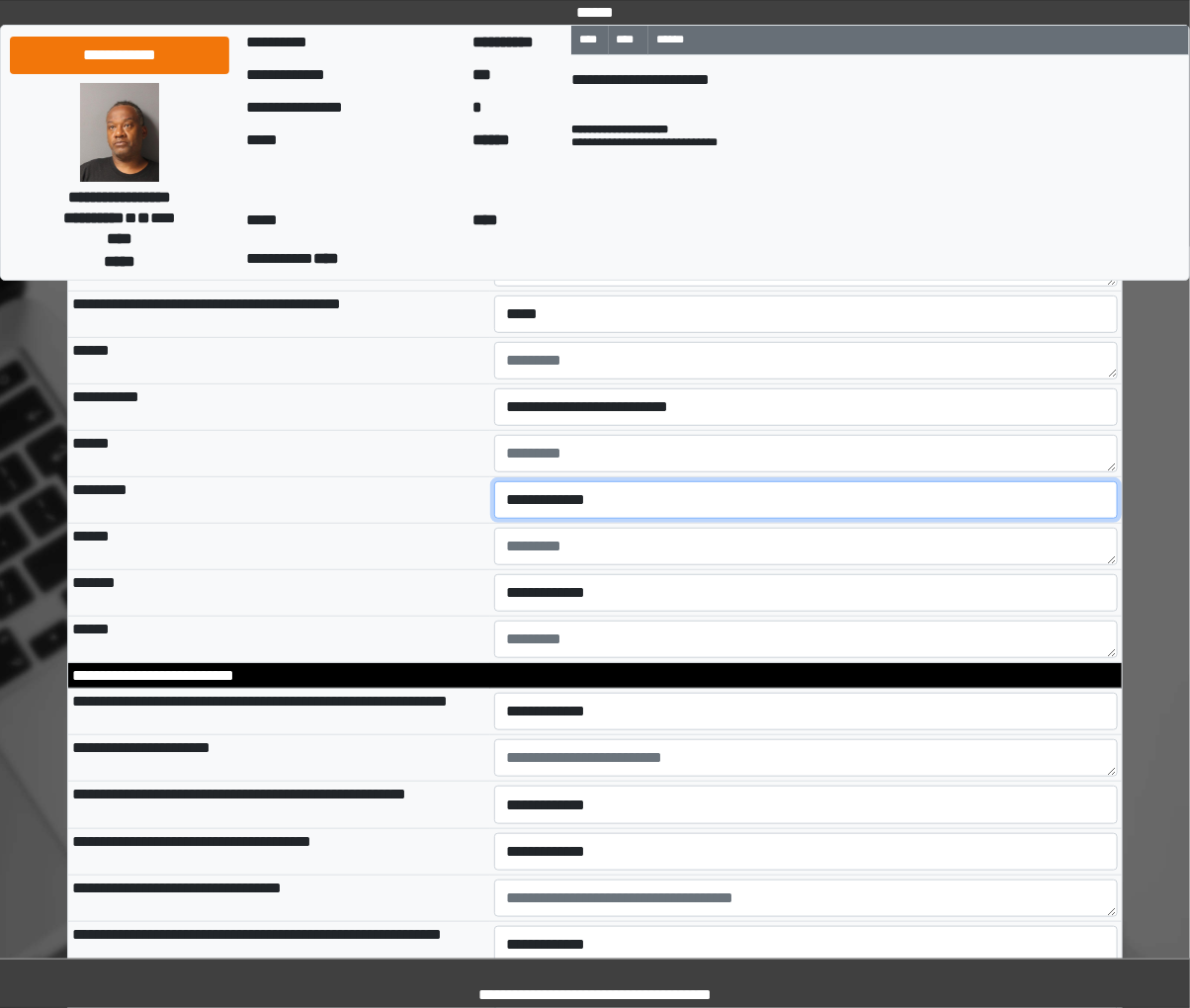click on "**********" at bounding box center [807, 500] 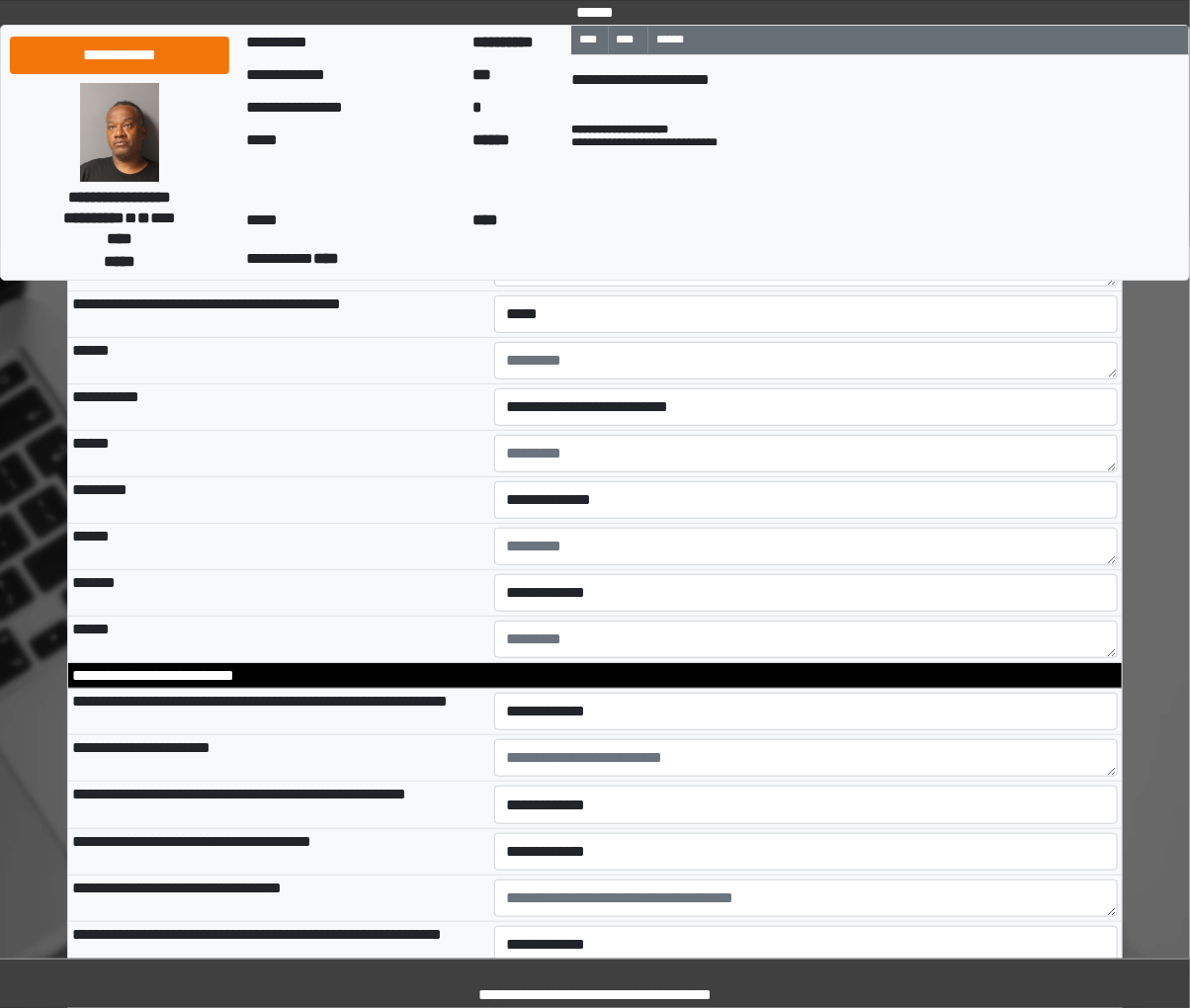 click on "*******" at bounding box center (279, 593) 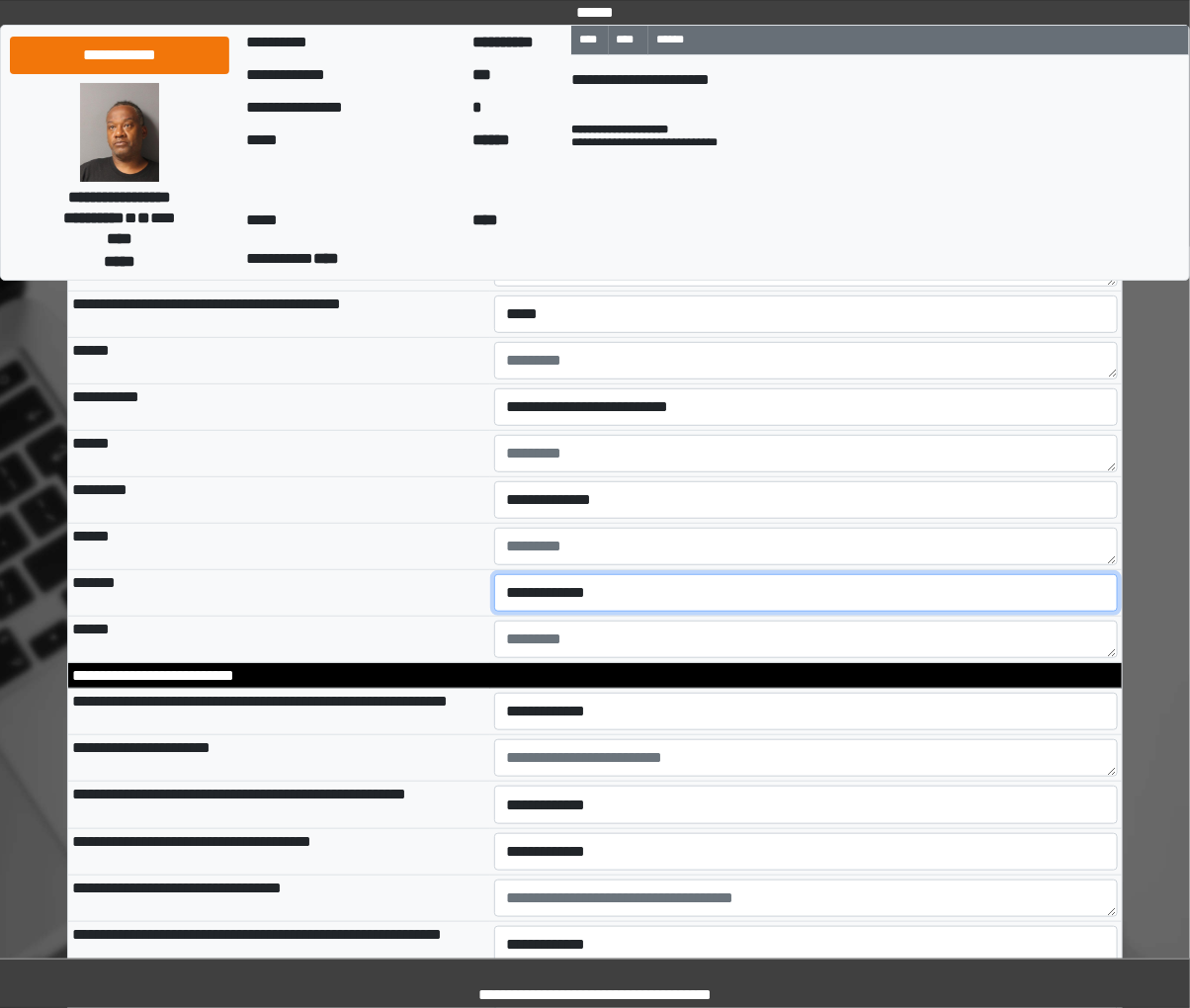 drag, startPoint x: 502, startPoint y: 686, endPoint x: 519, endPoint y: 697, distance: 20.248457 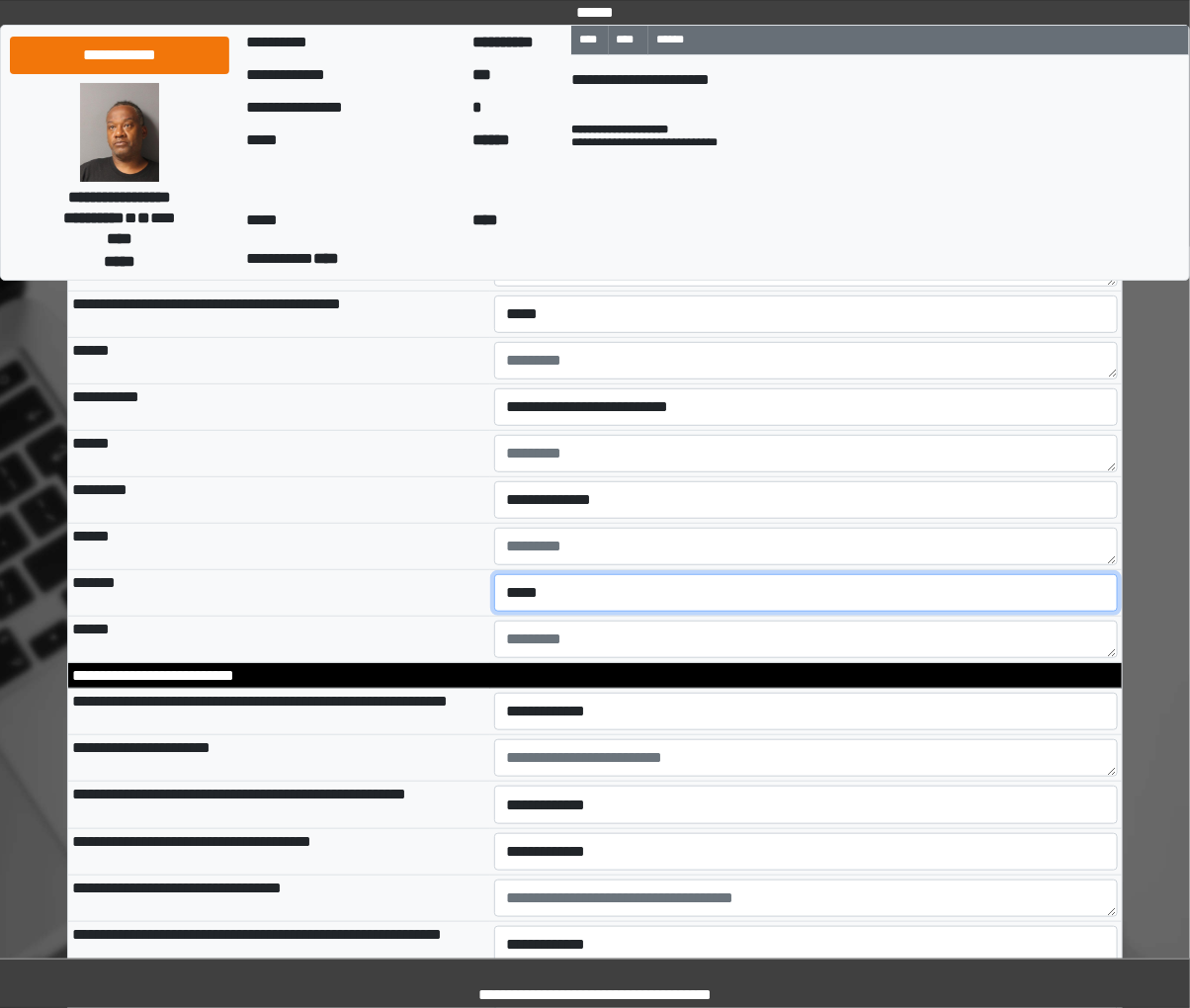 click on "**********" at bounding box center (807, 593) 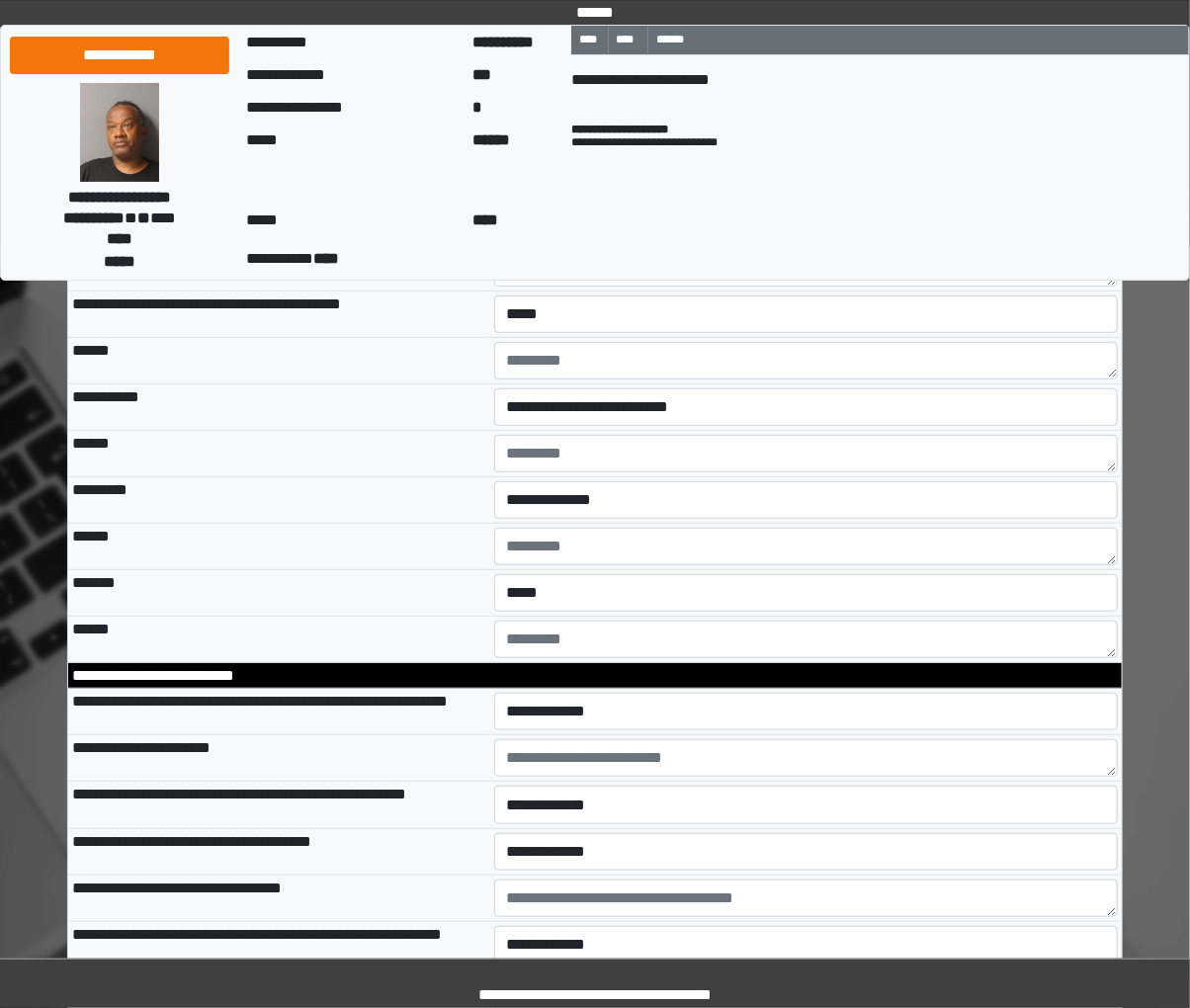 click on "******" at bounding box center [279, 546] 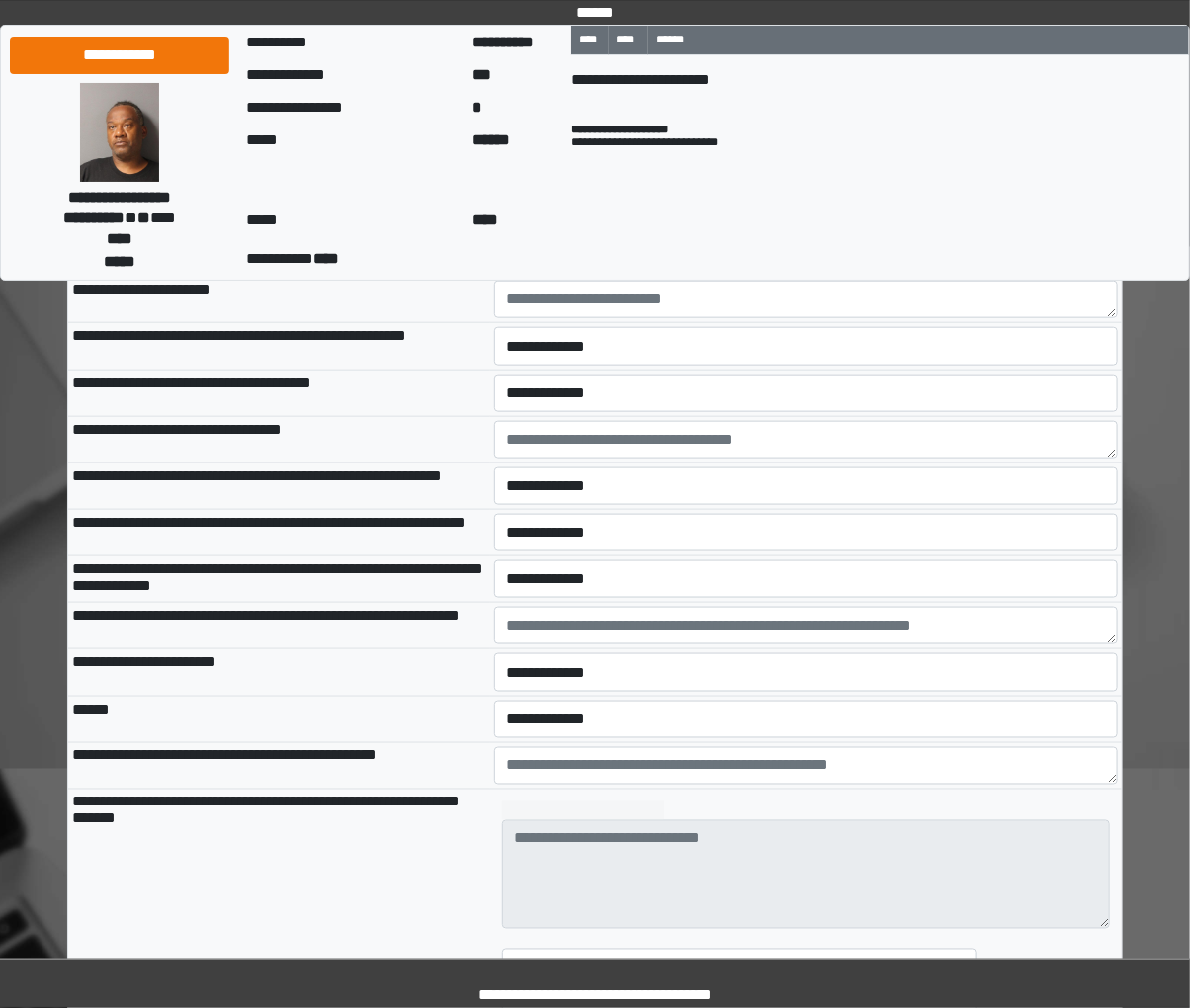scroll, scrollTop: 3244, scrollLeft: 0, axis: vertical 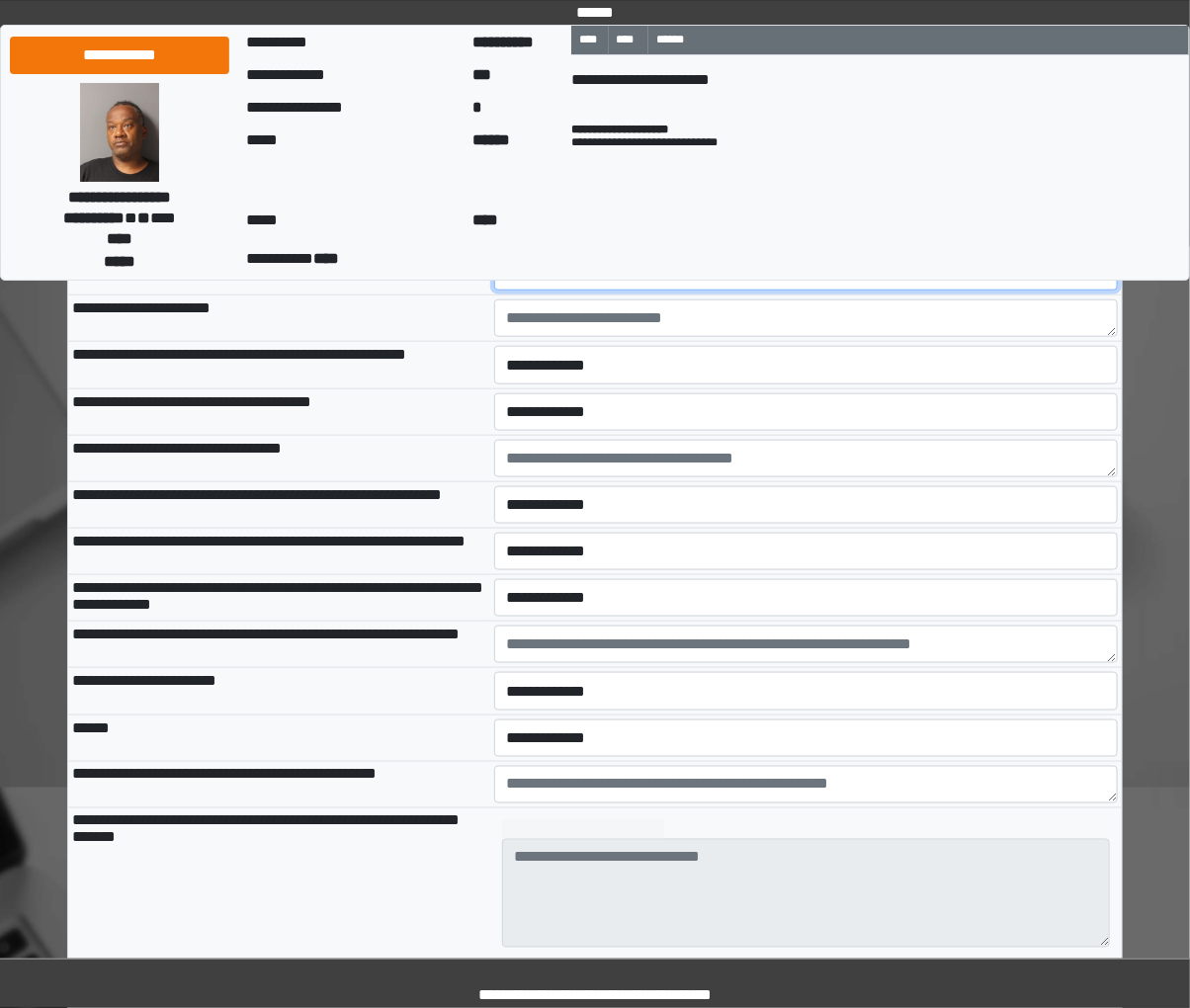 drag, startPoint x: 539, startPoint y: 372, endPoint x: 540, endPoint y: 383, distance: 11.045361 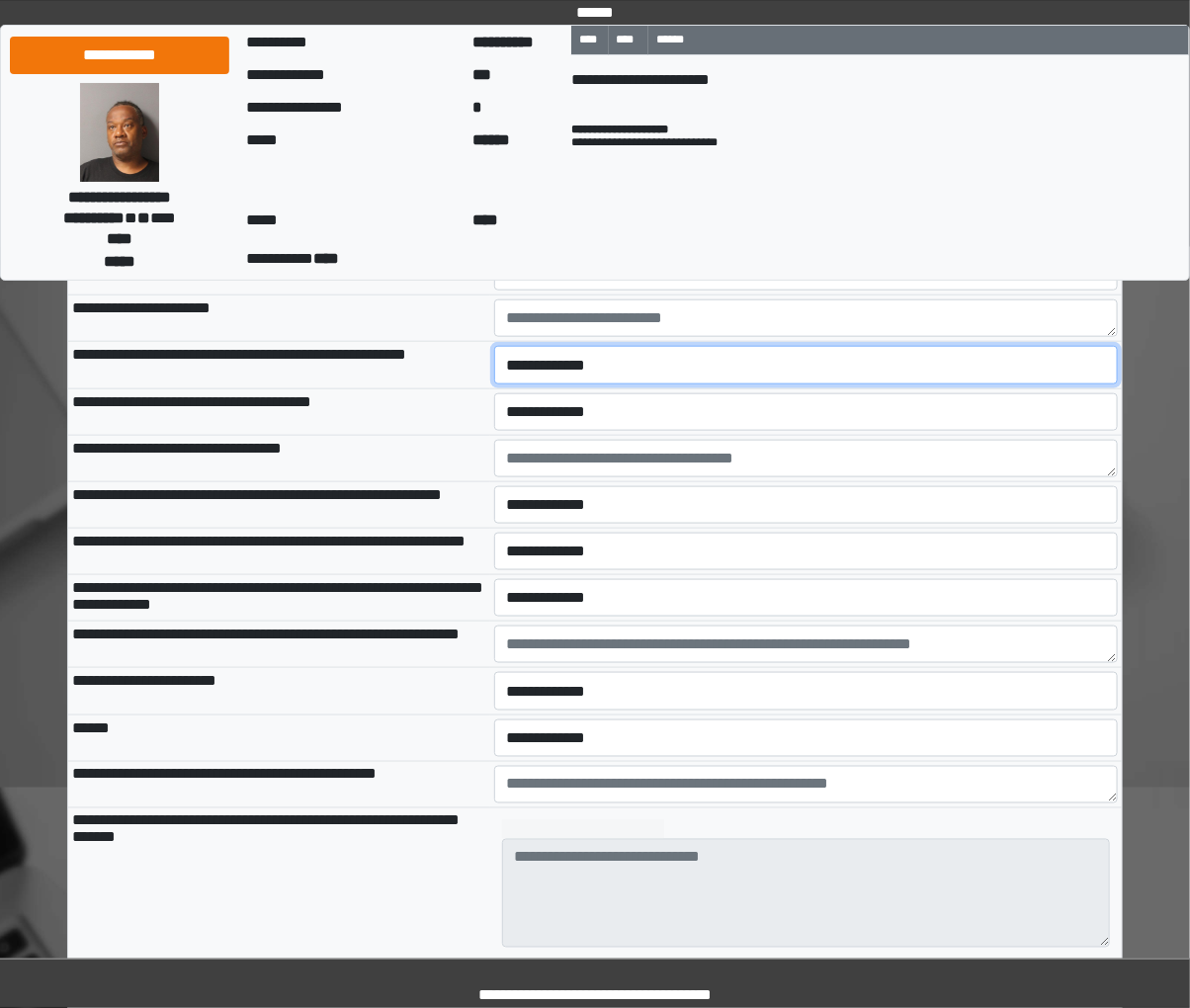 select on "*" 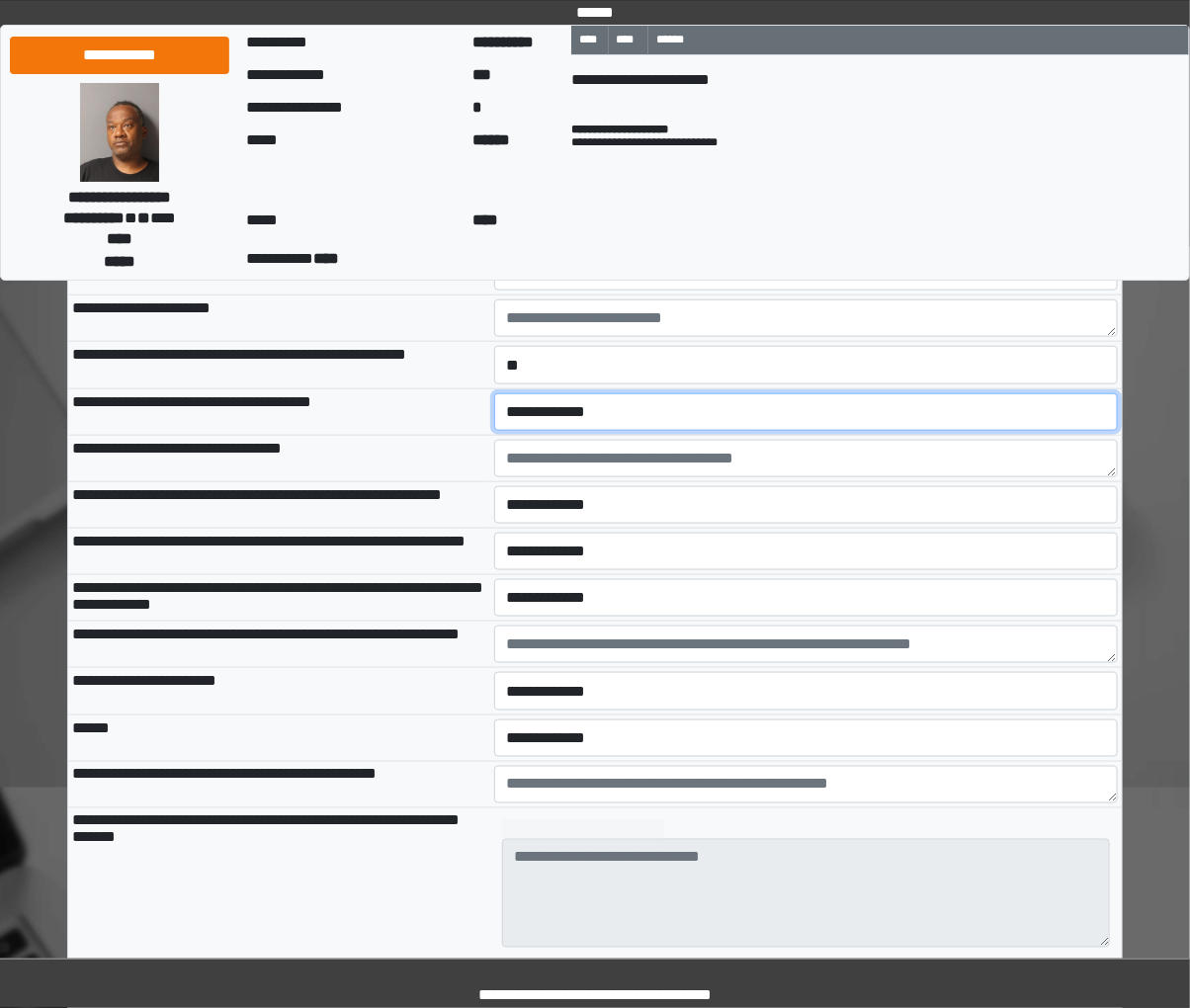 select on "*" 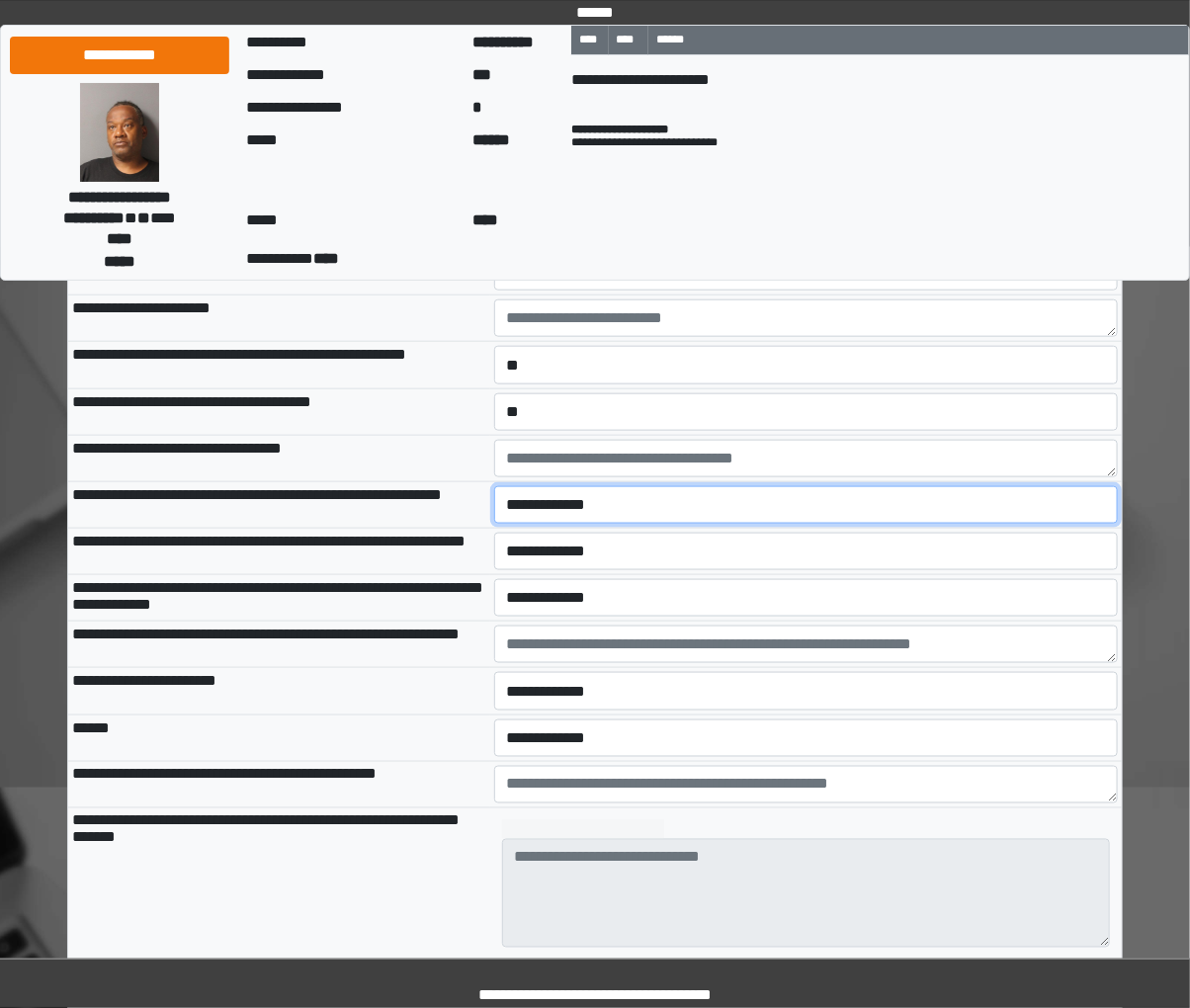 select on "*" 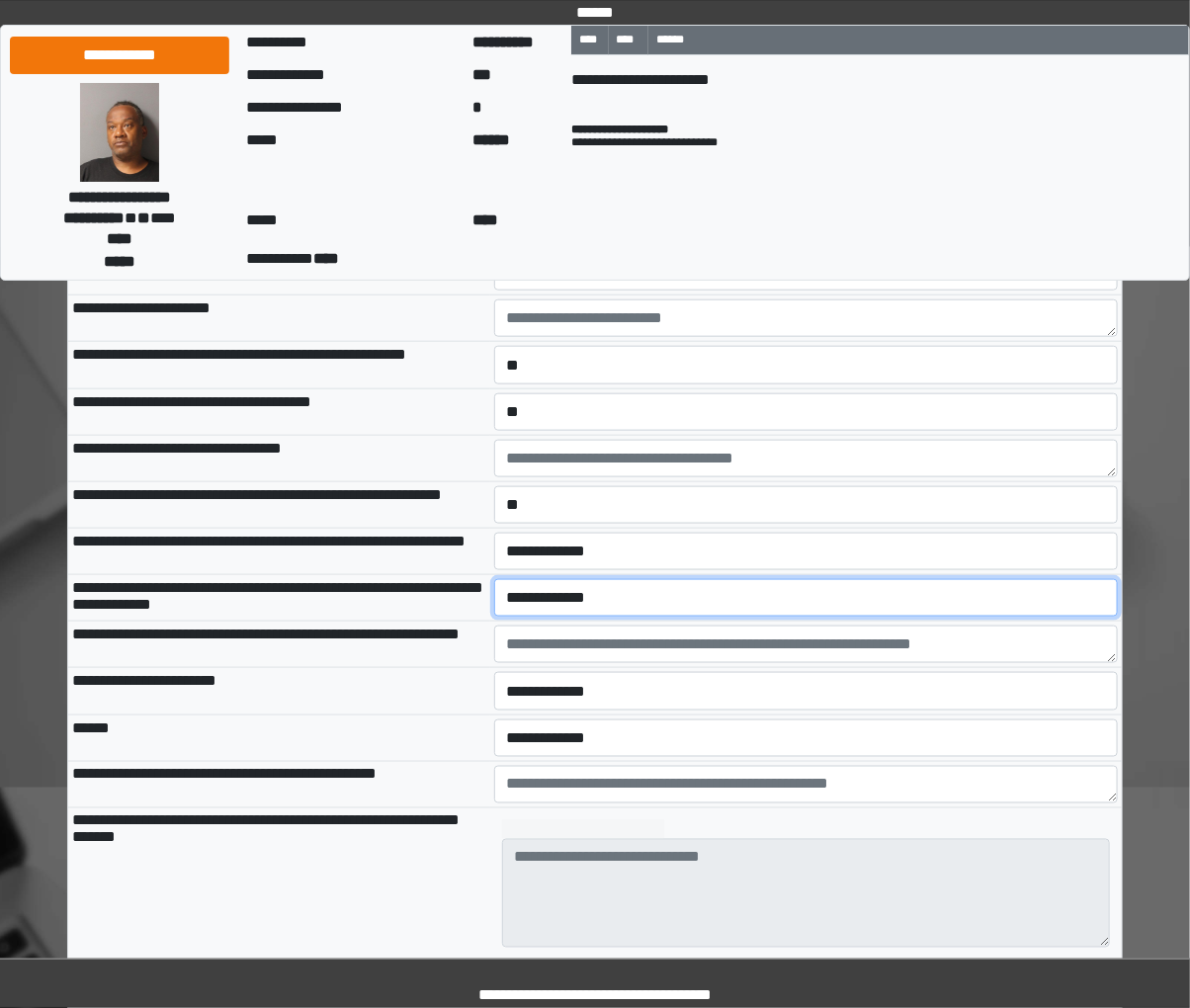 select on "*" 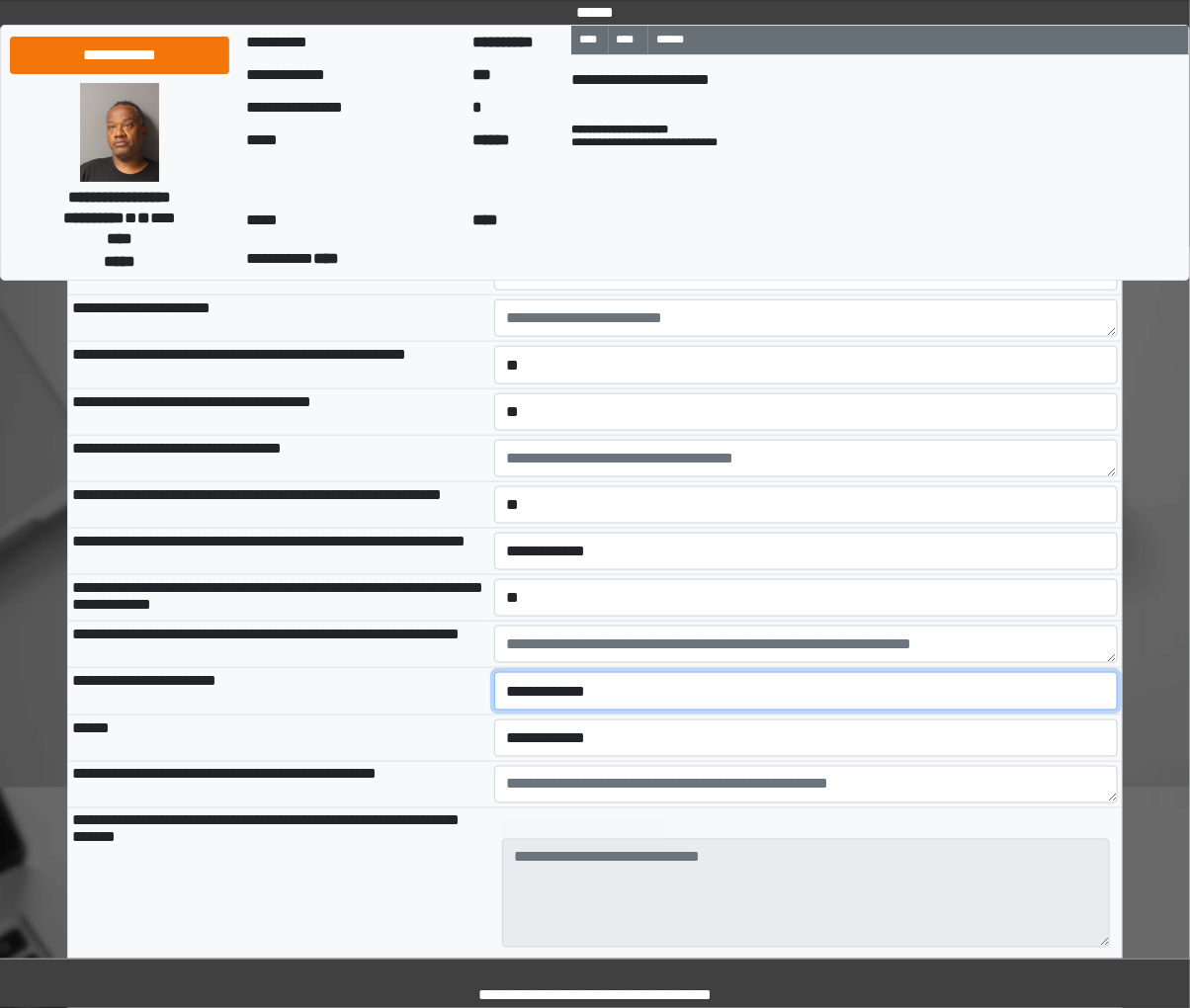 select on "*" 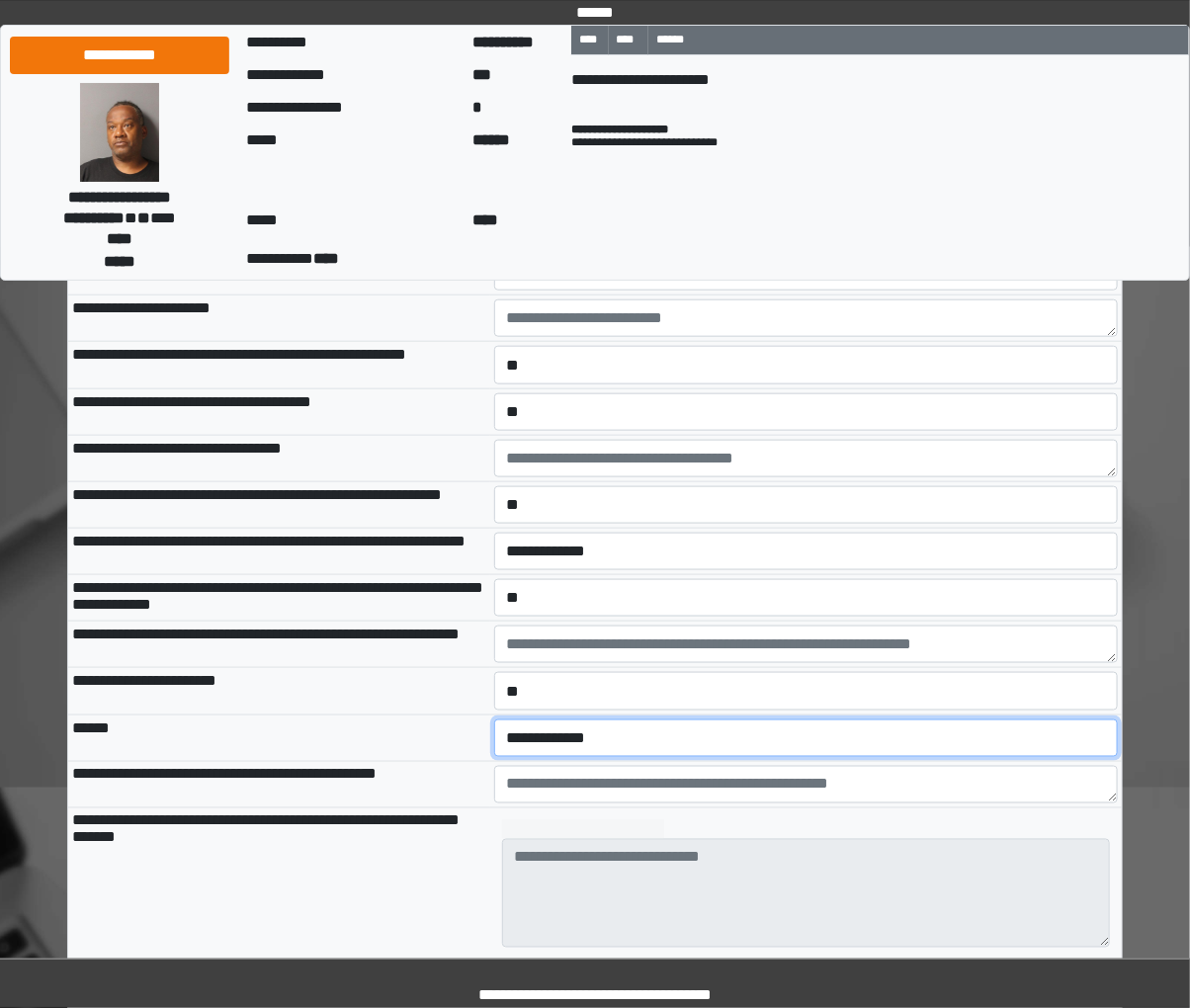 select on "*" 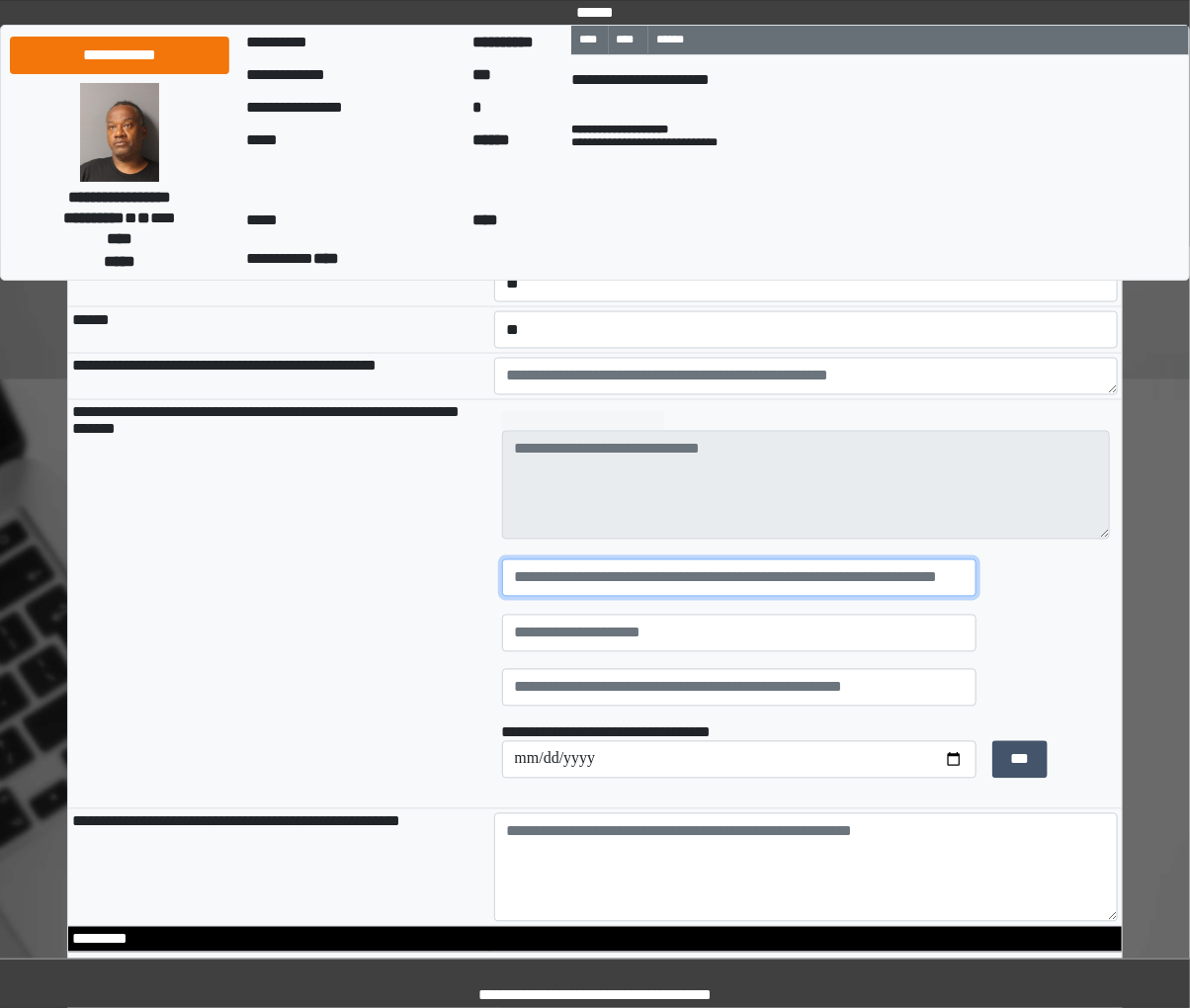 scroll, scrollTop: 3529, scrollLeft: 0, axis: vertical 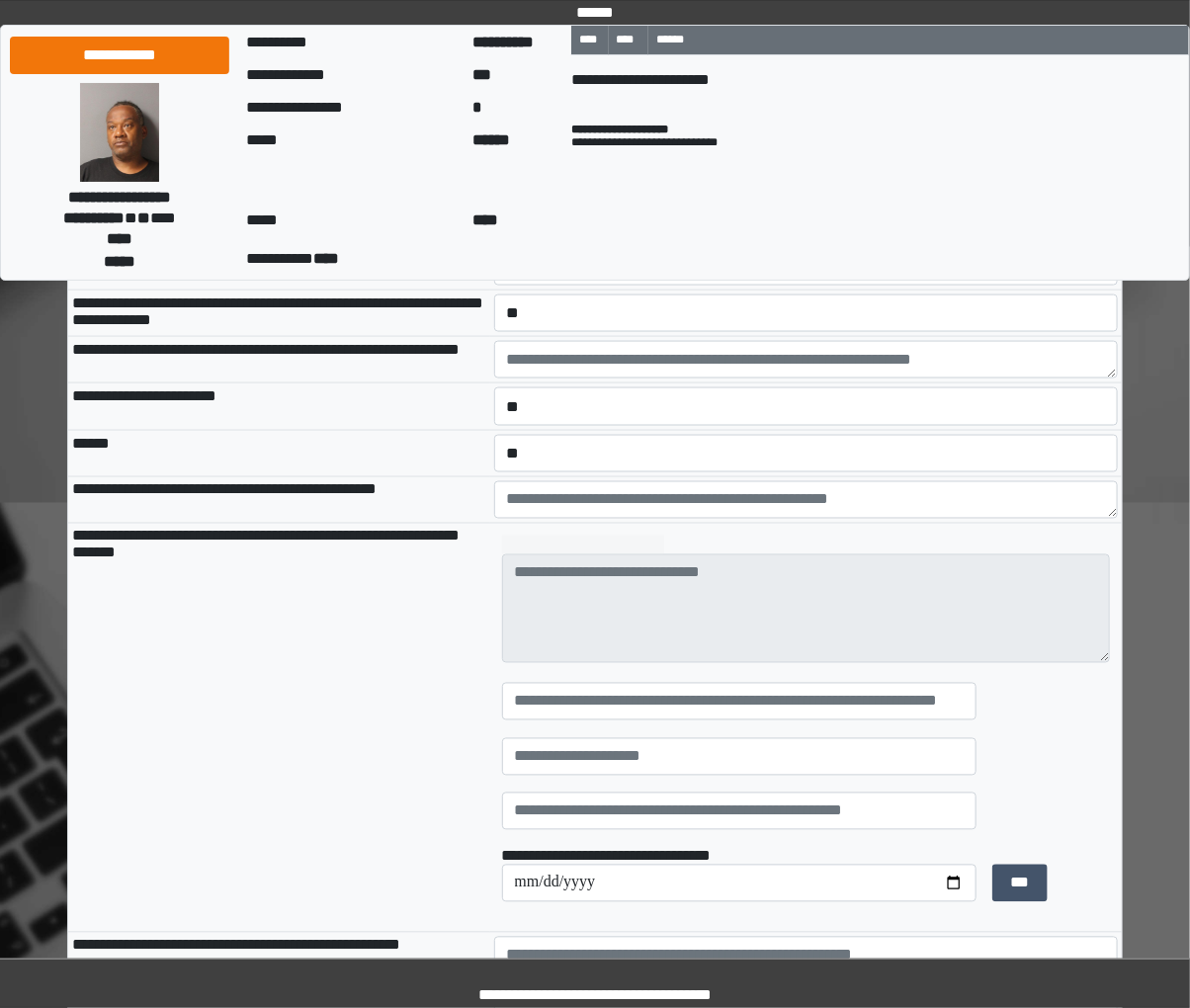 click on "******" at bounding box center [279, 453] 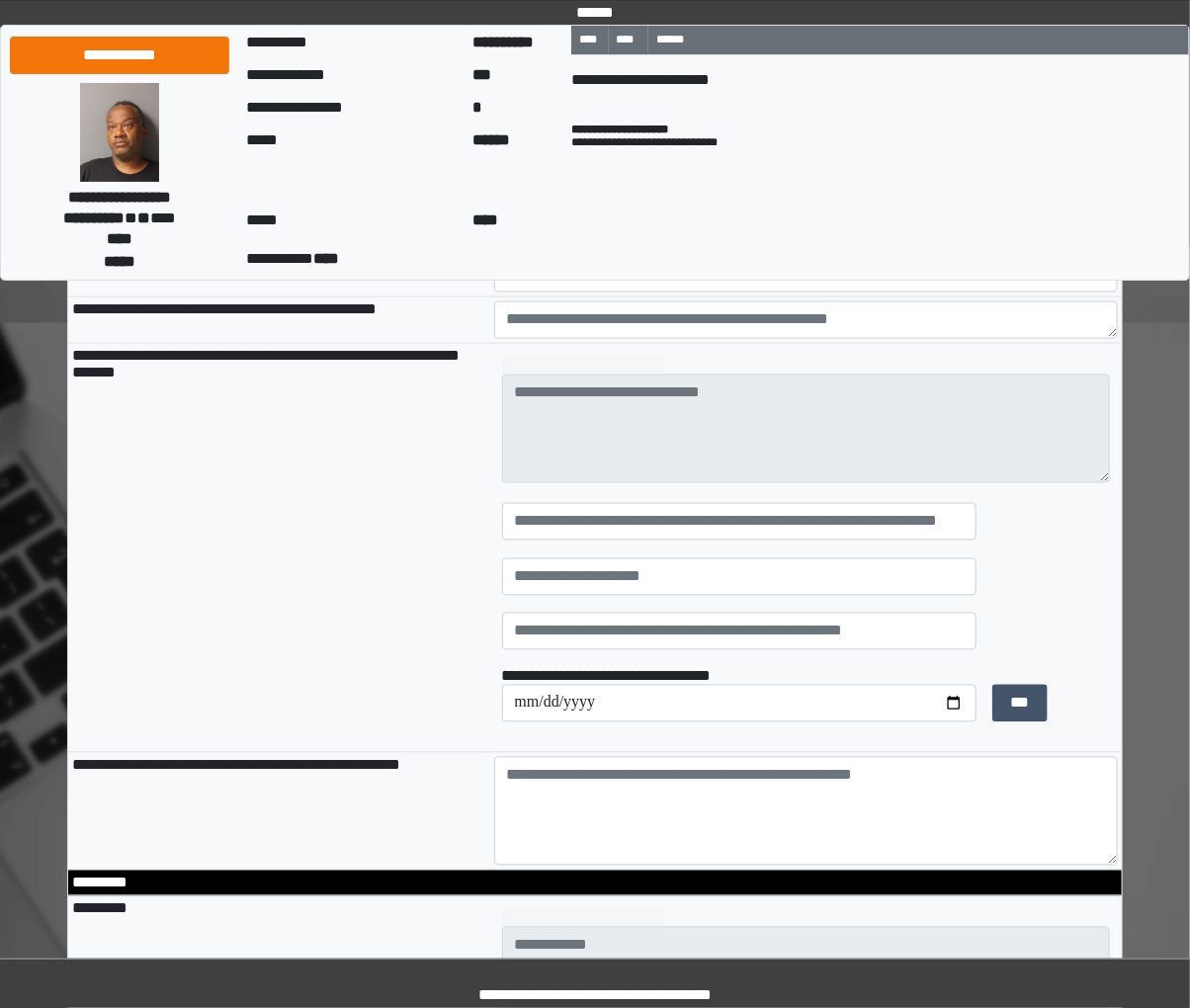 scroll, scrollTop: 3748, scrollLeft: 0, axis: vertical 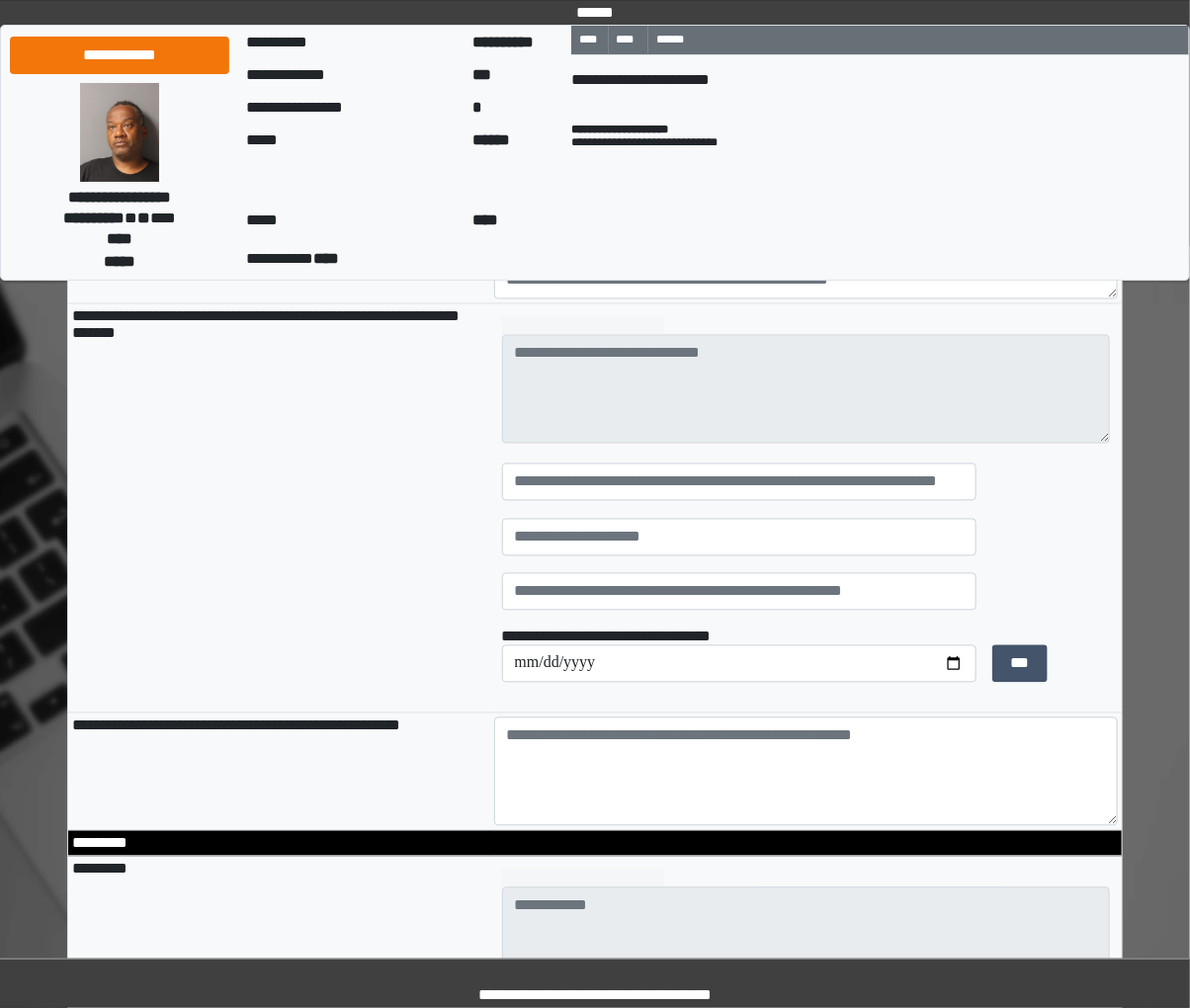 click on "**********" at bounding box center [279, 508] 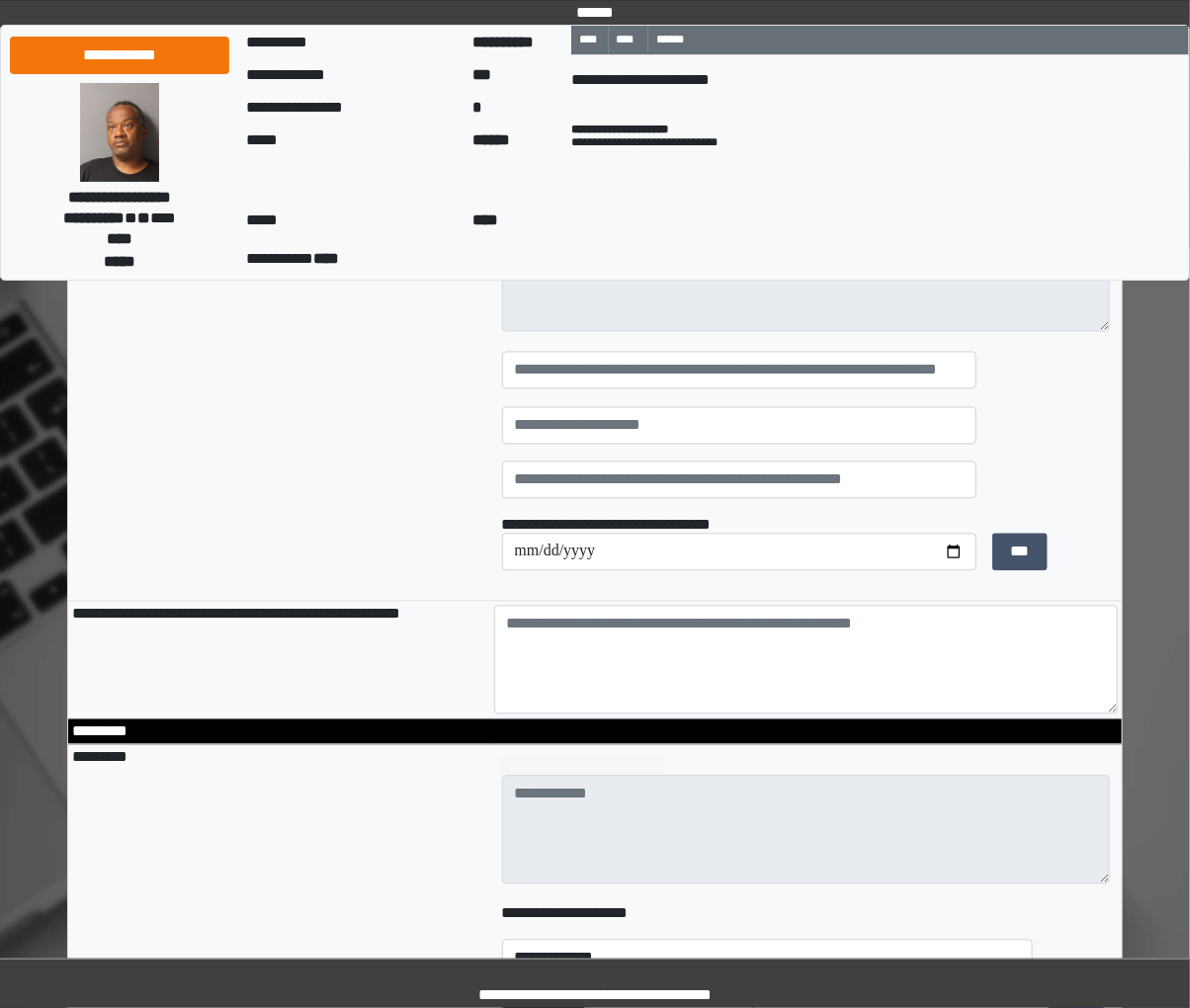 scroll, scrollTop: 3968, scrollLeft: 0, axis: vertical 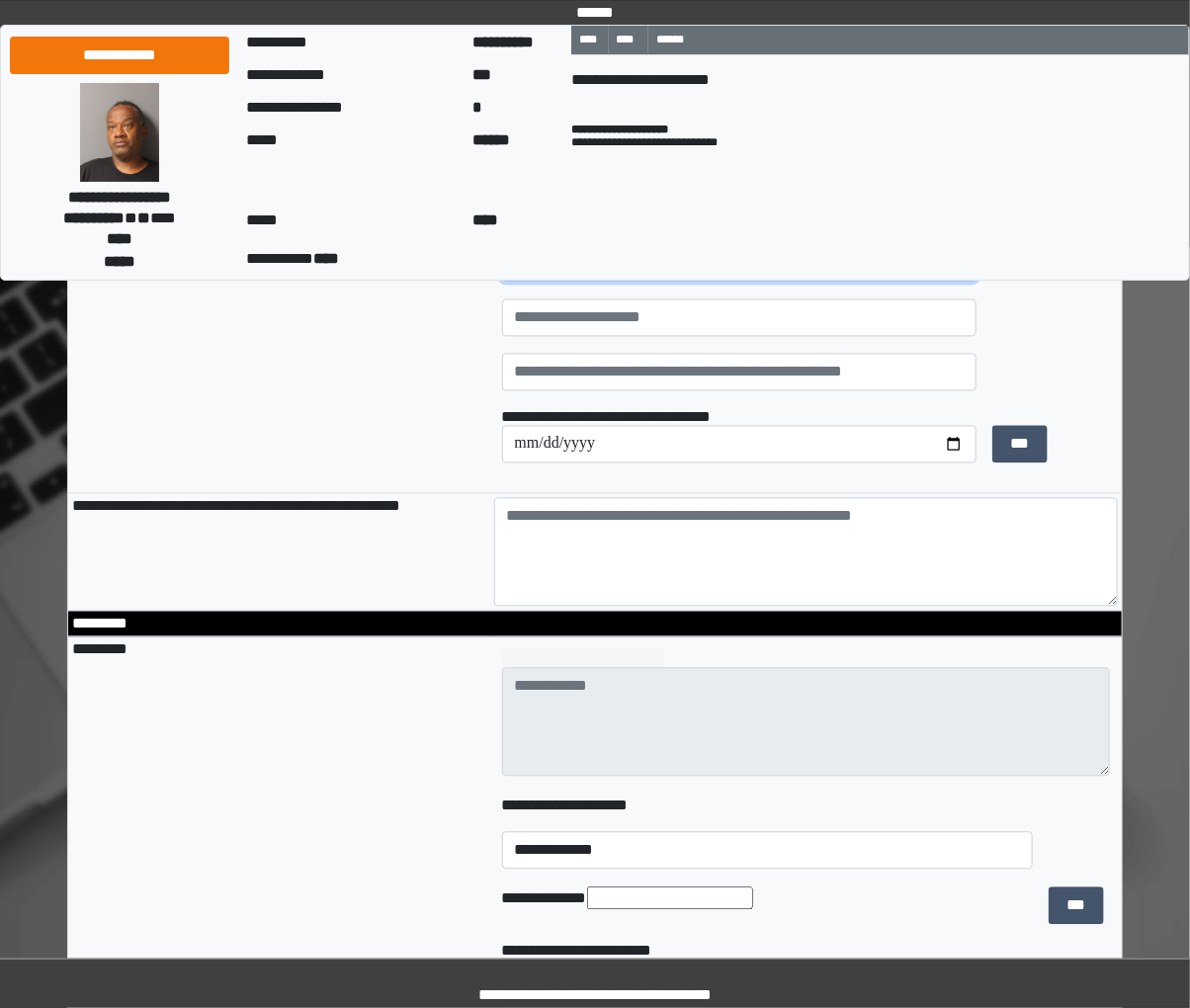 click at bounding box center [739, 263] 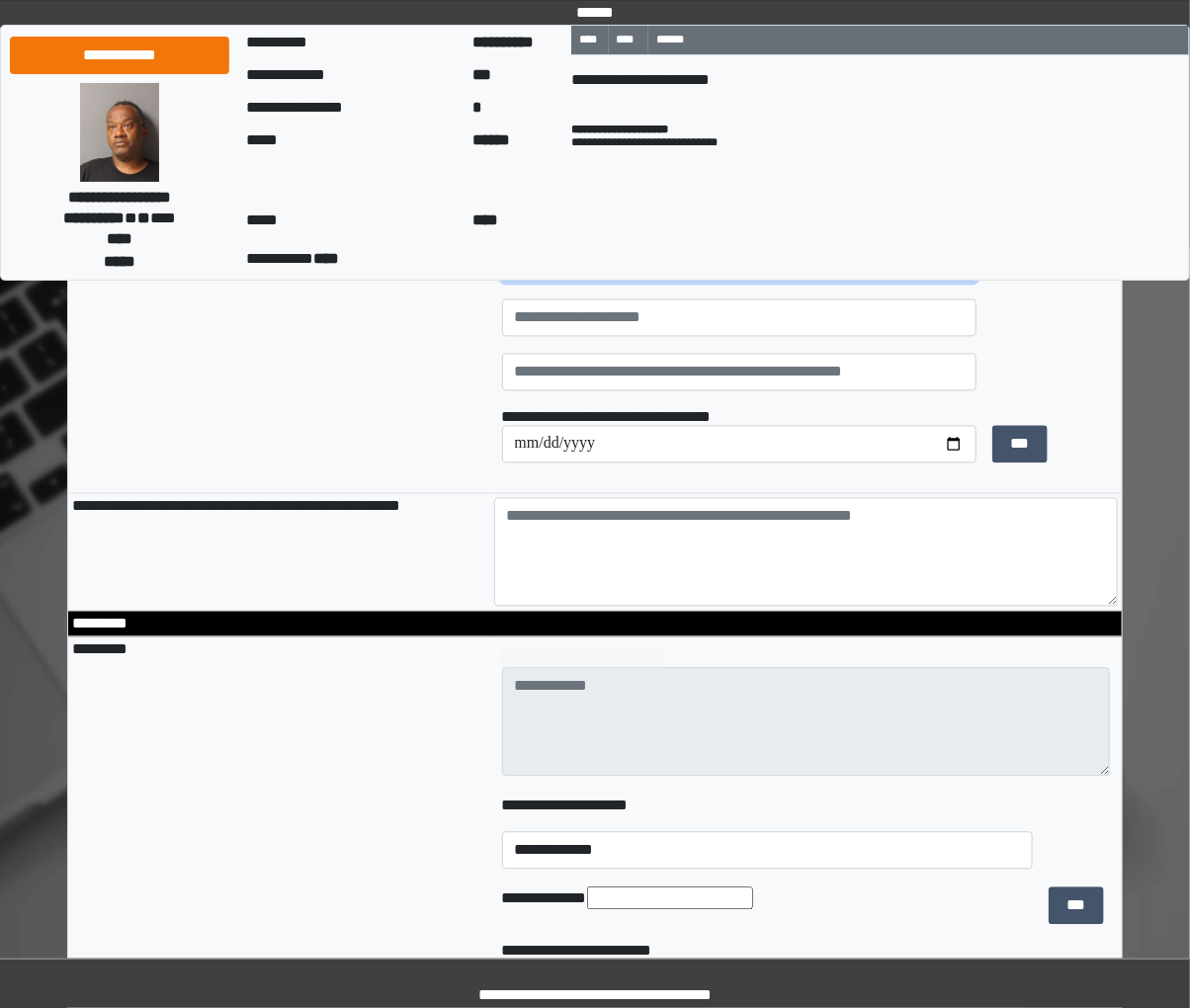 type on "********" 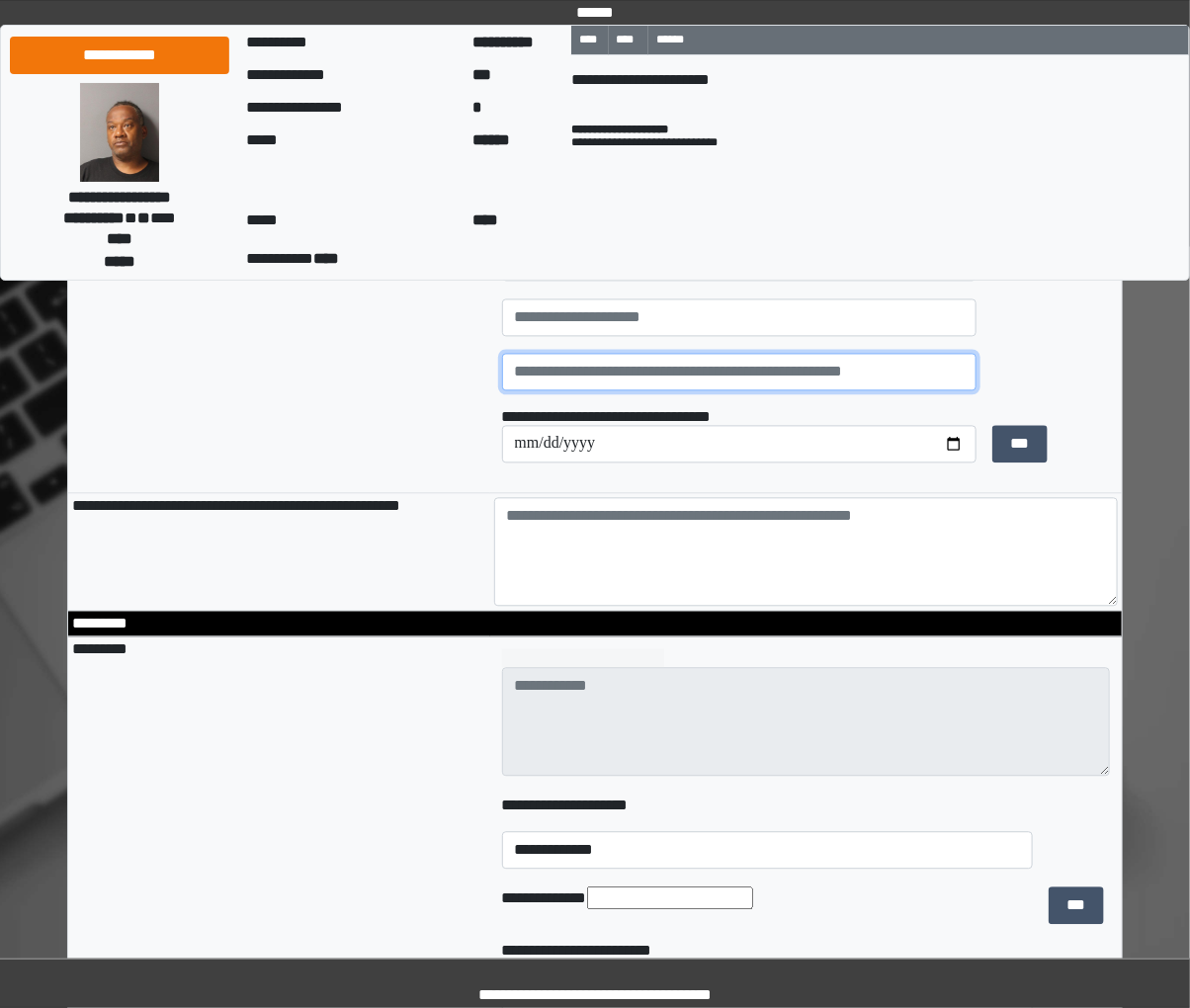 click at bounding box center (739, 373) 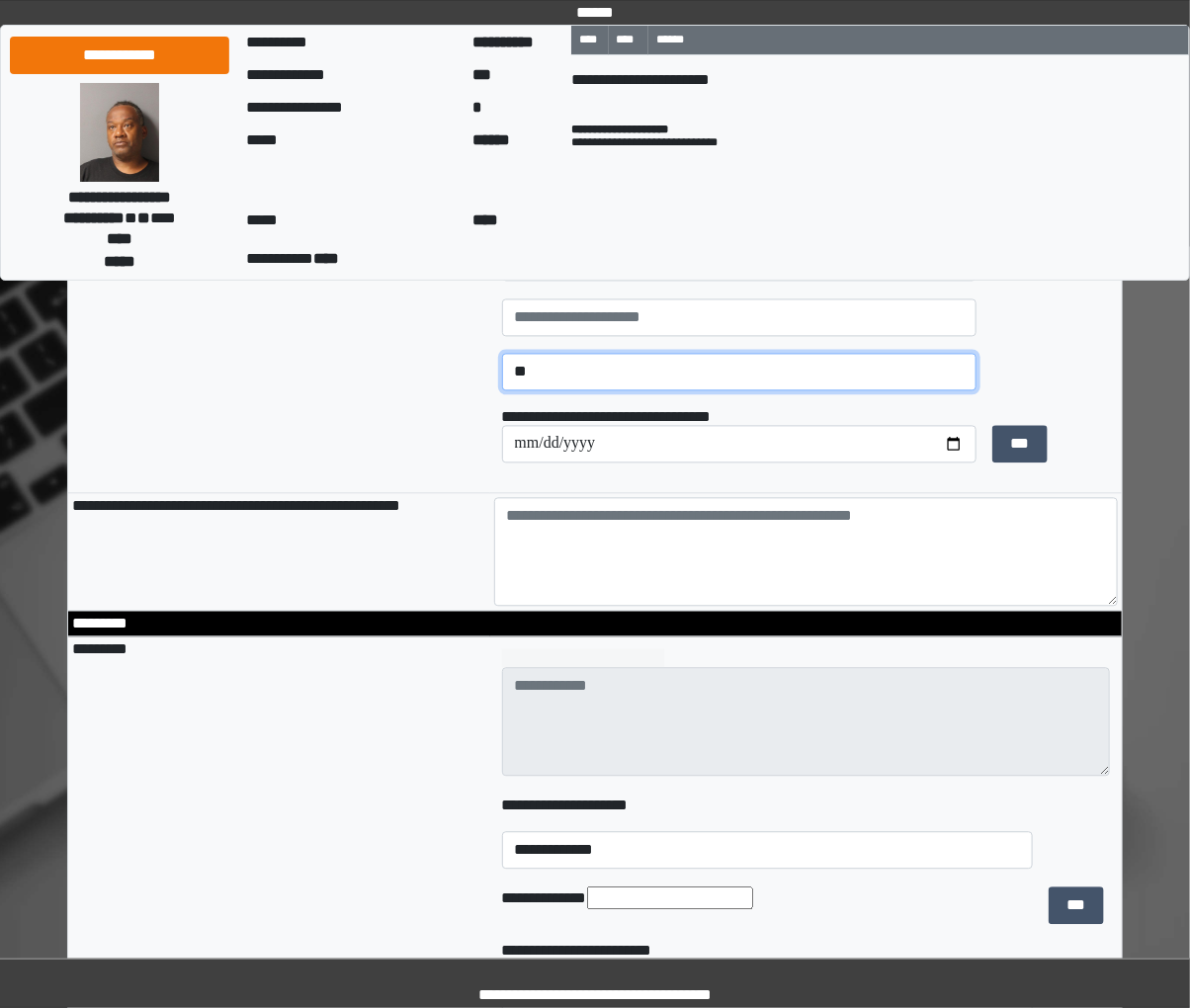 type on "*" 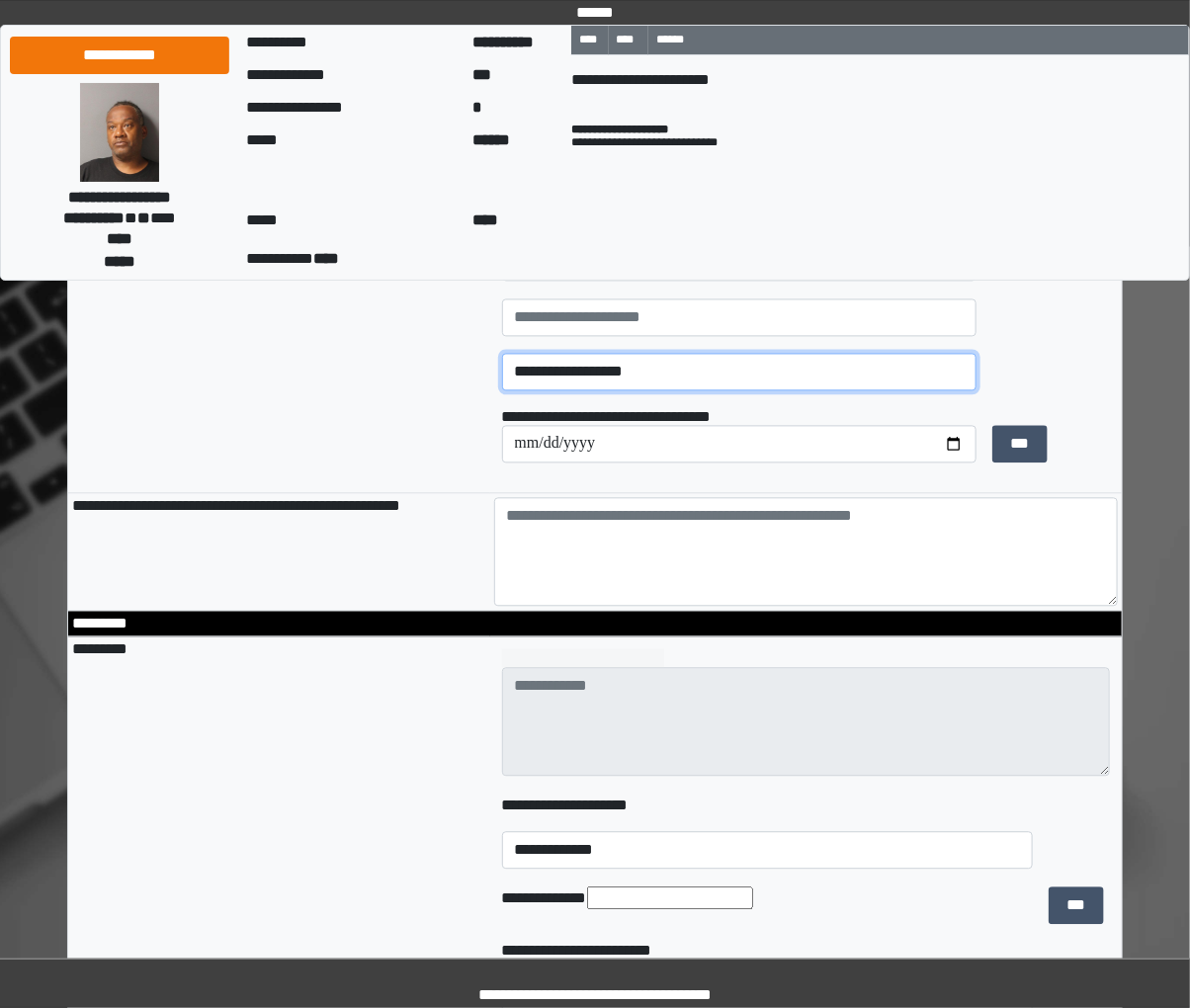 type on "**********" 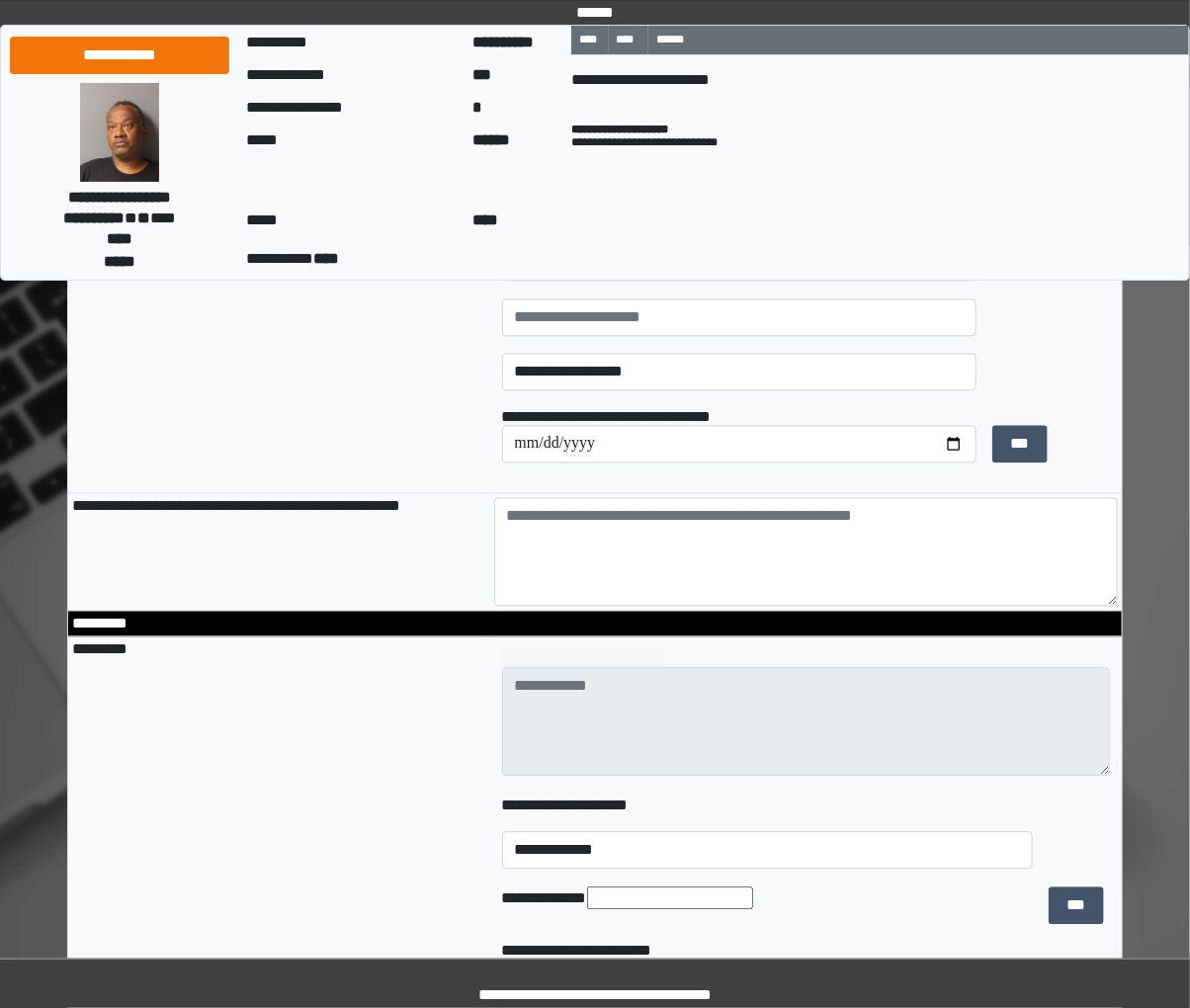 click at bounding box center (1051, 374) 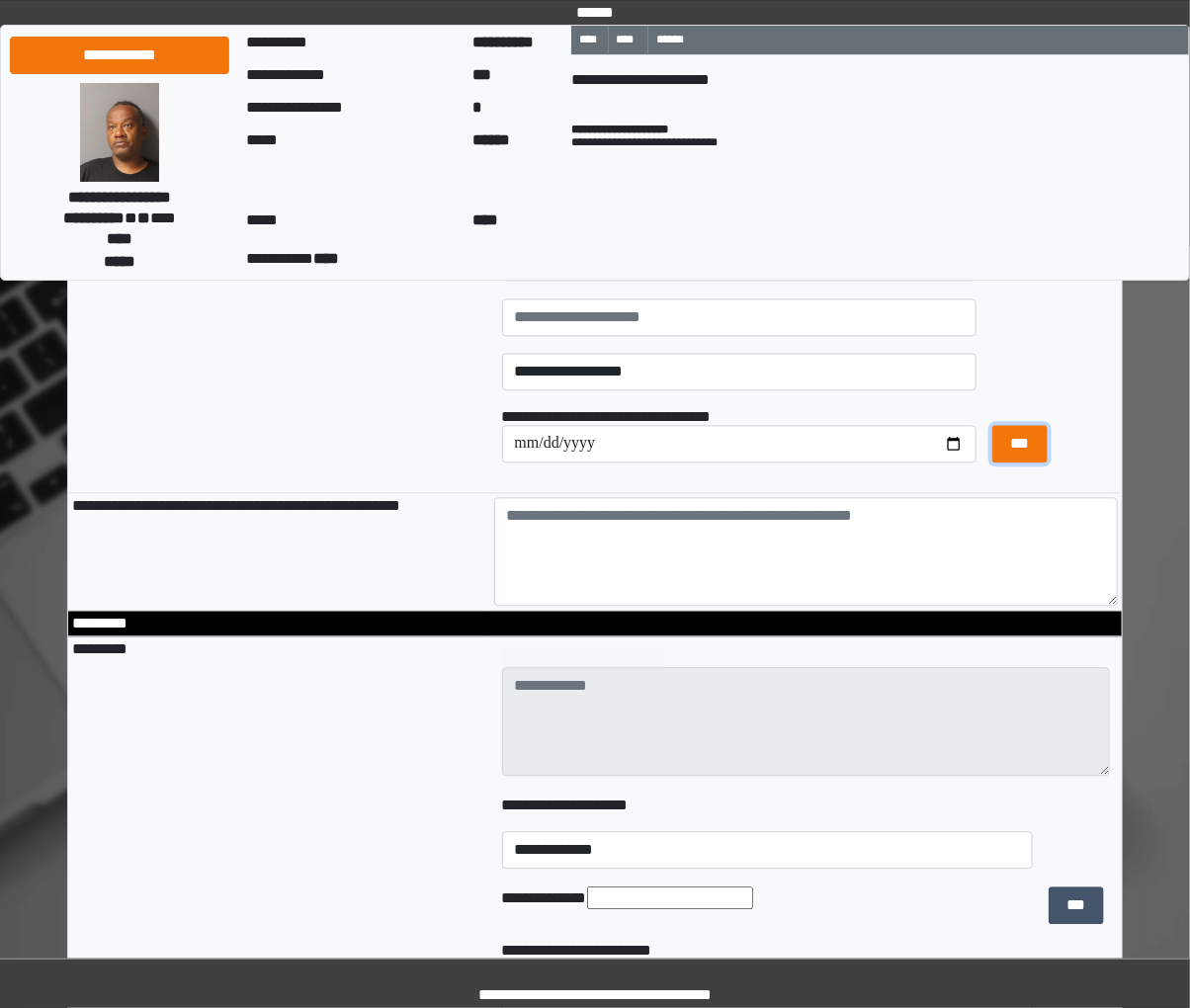 click on "***" at bounding box center (1019, 445) 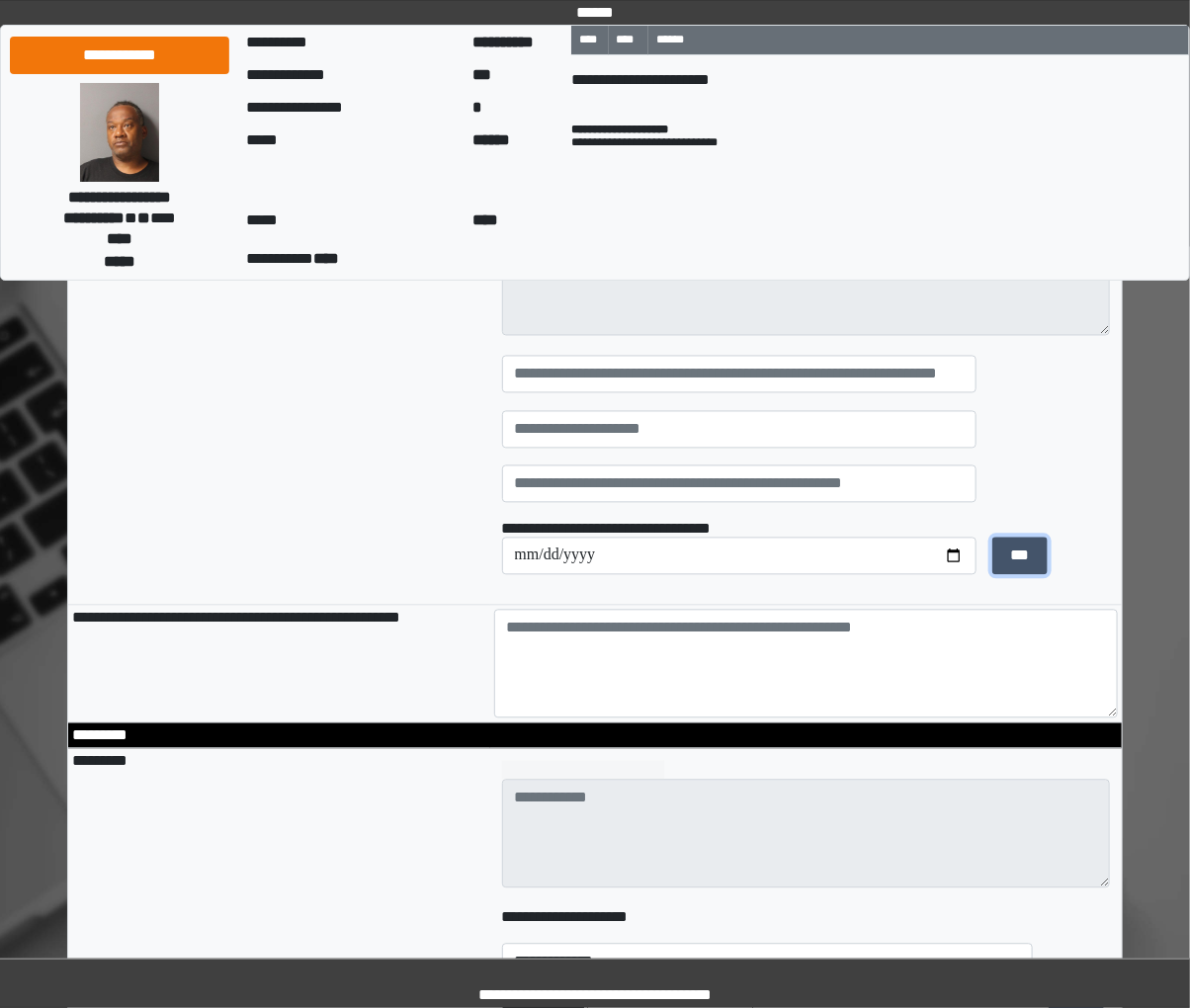 scroll, scrollTop: 3748, scrollLeft: 0, axis: vertical 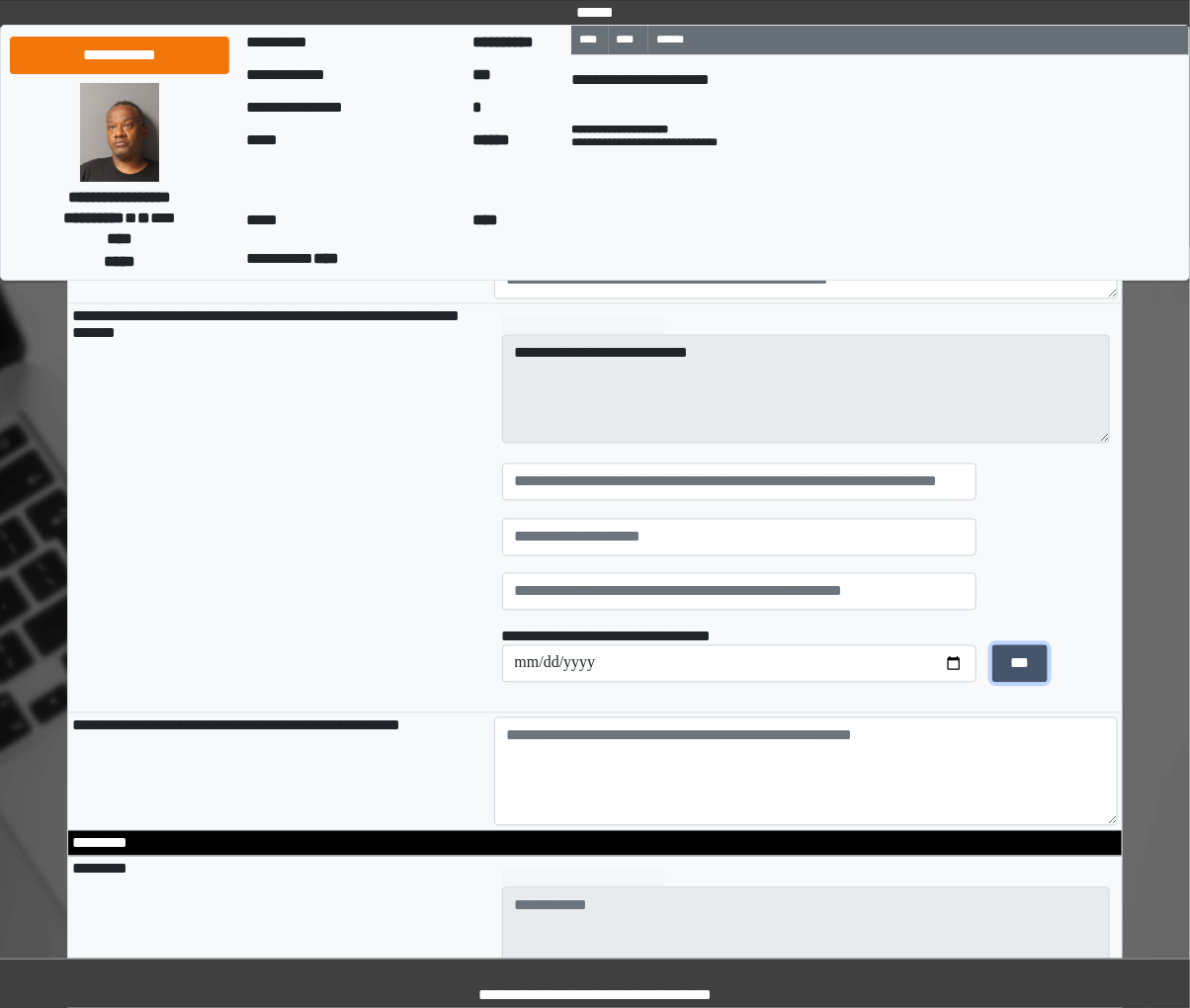 type 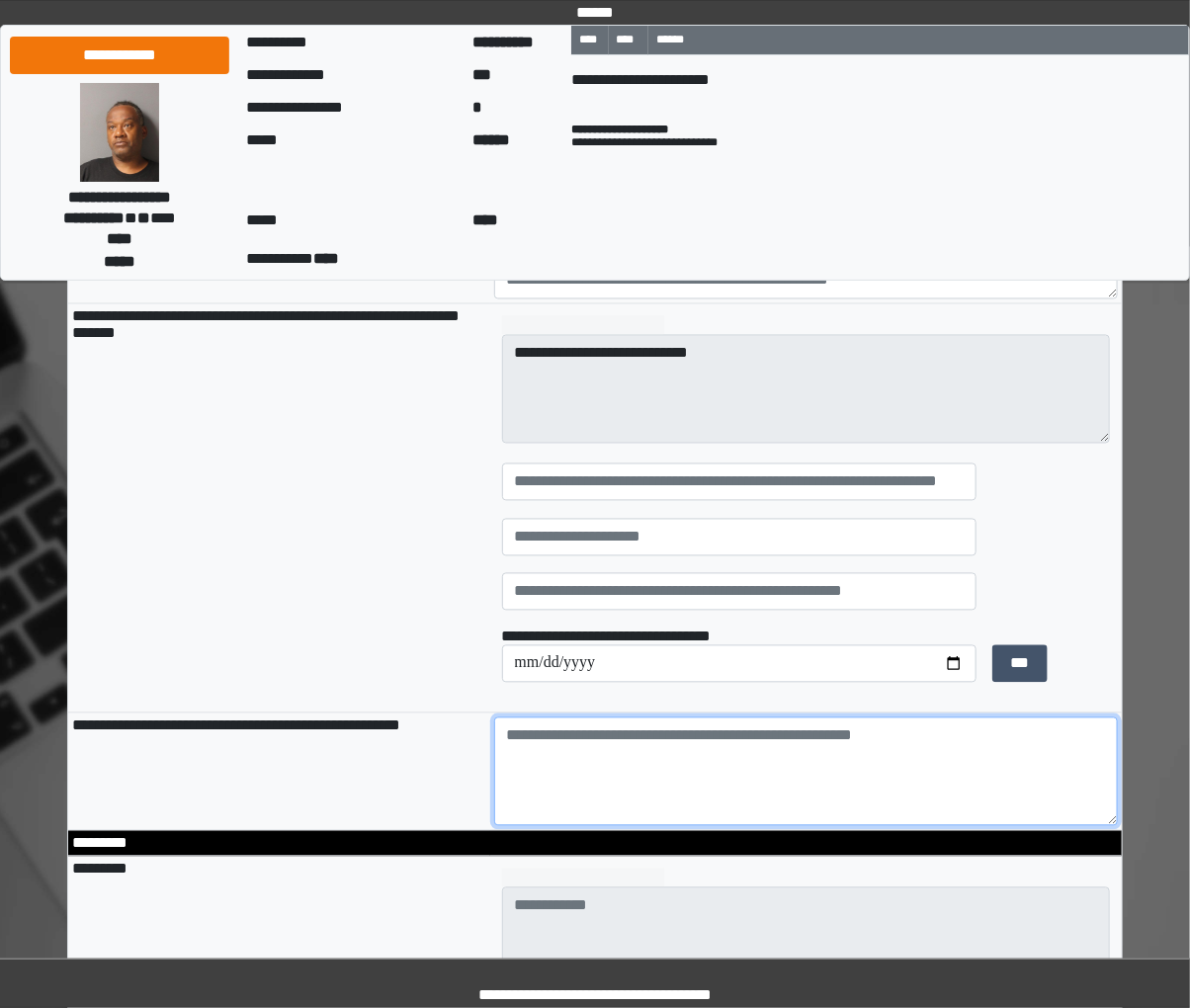 click at bounding box center [807, 772] 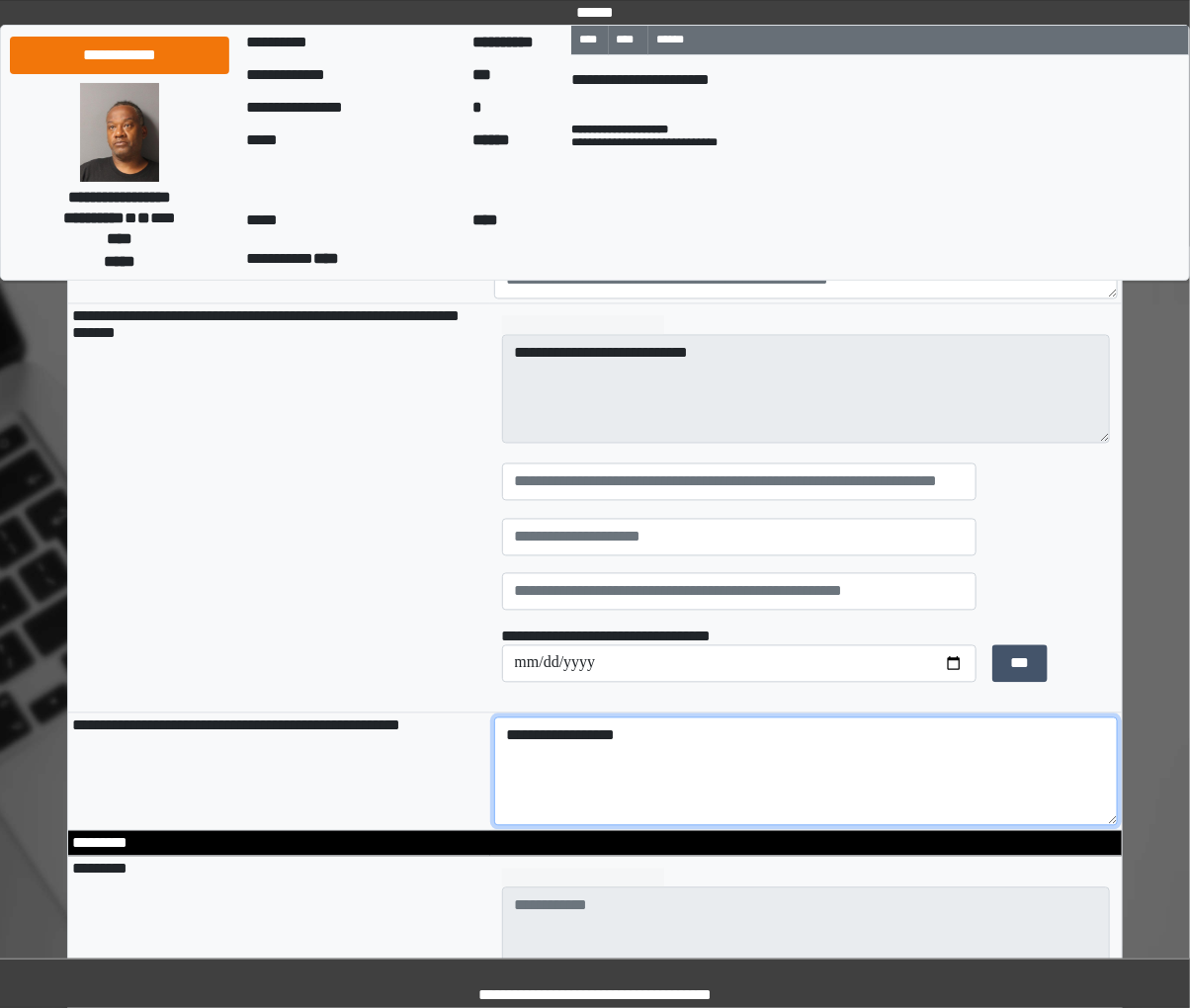 type on "**********" 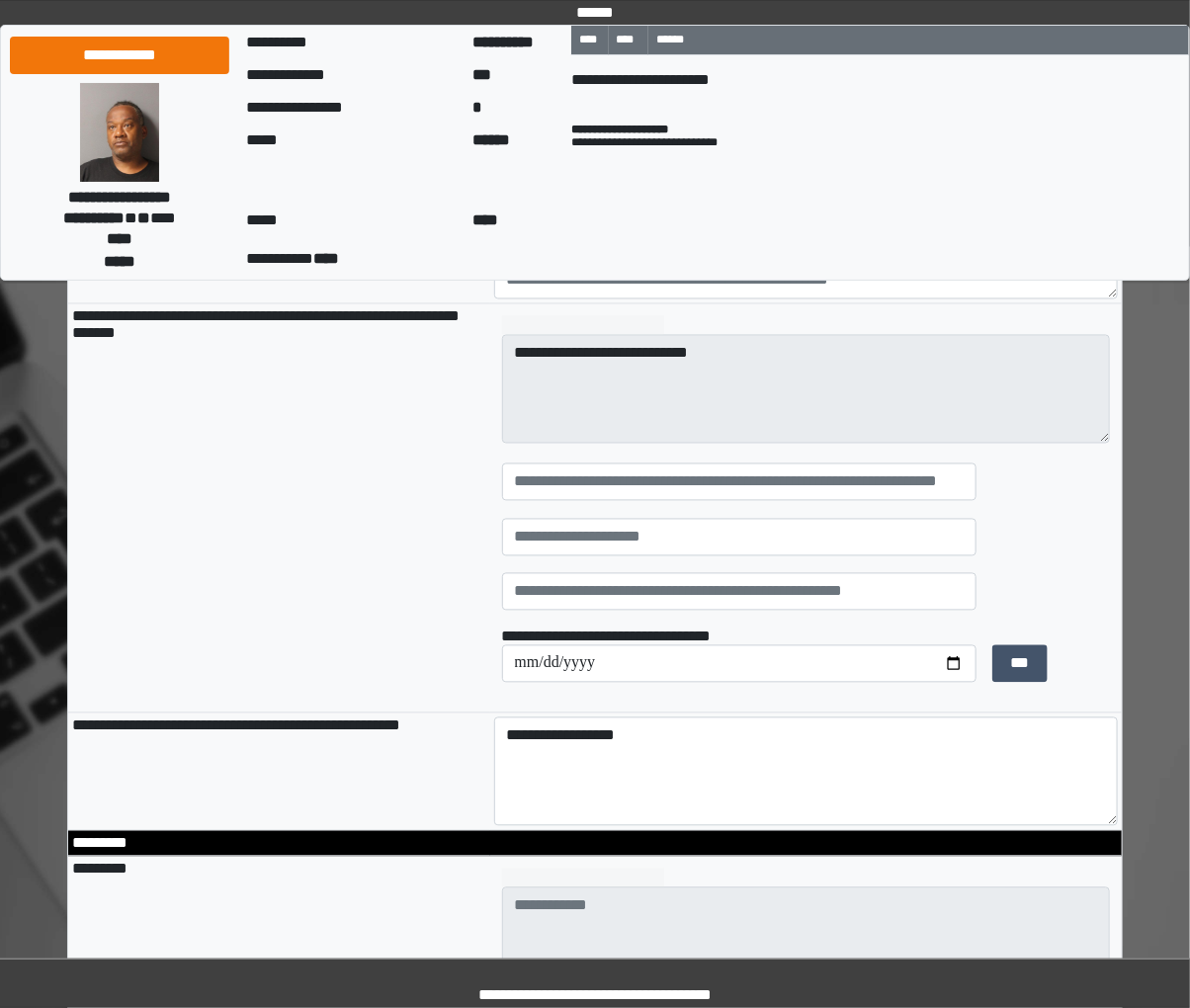 click on "**********" at bounding box center (279, 508) 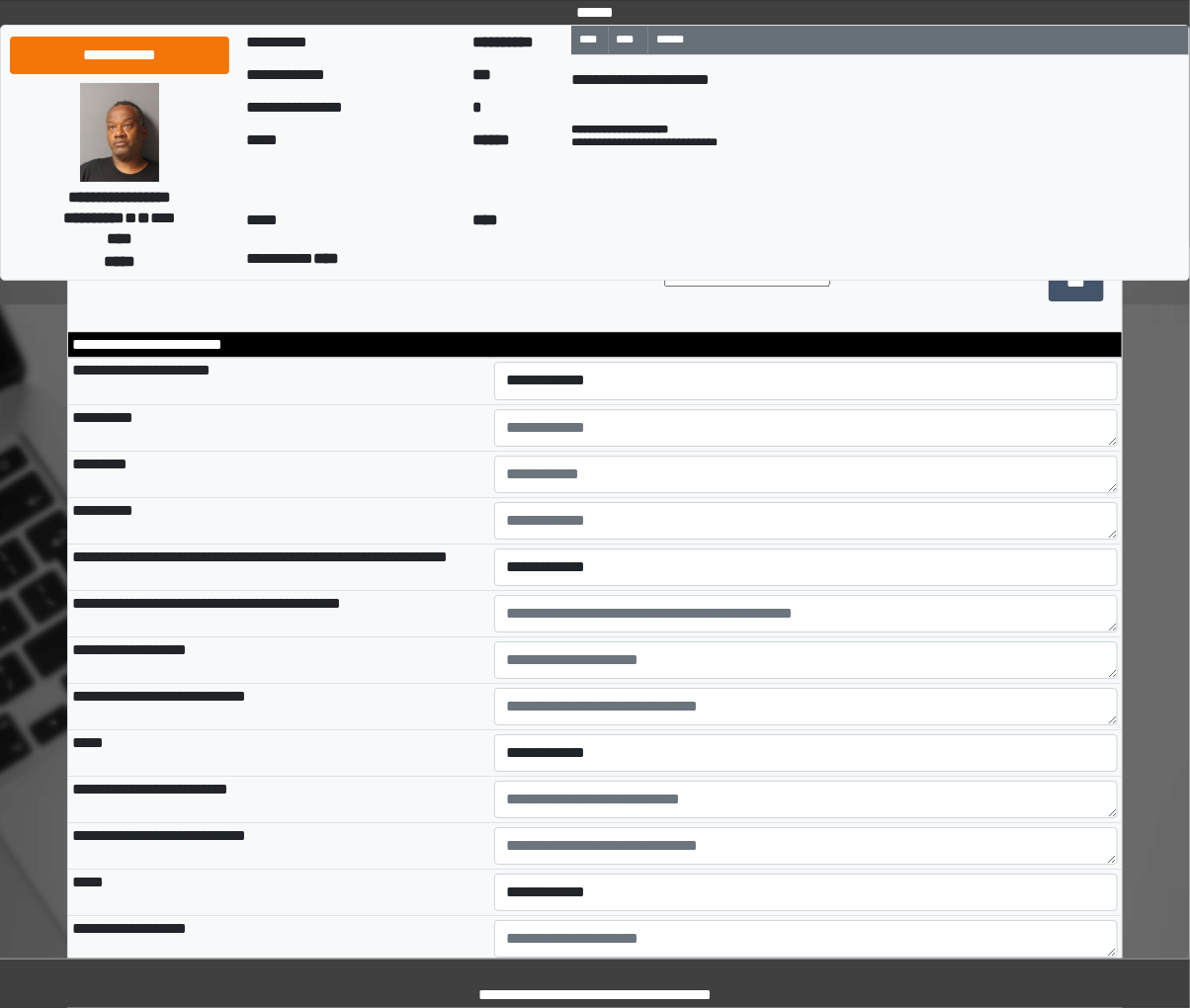 scroll, scrollTop: 4737, scrollLeft: 0, axis: vertical 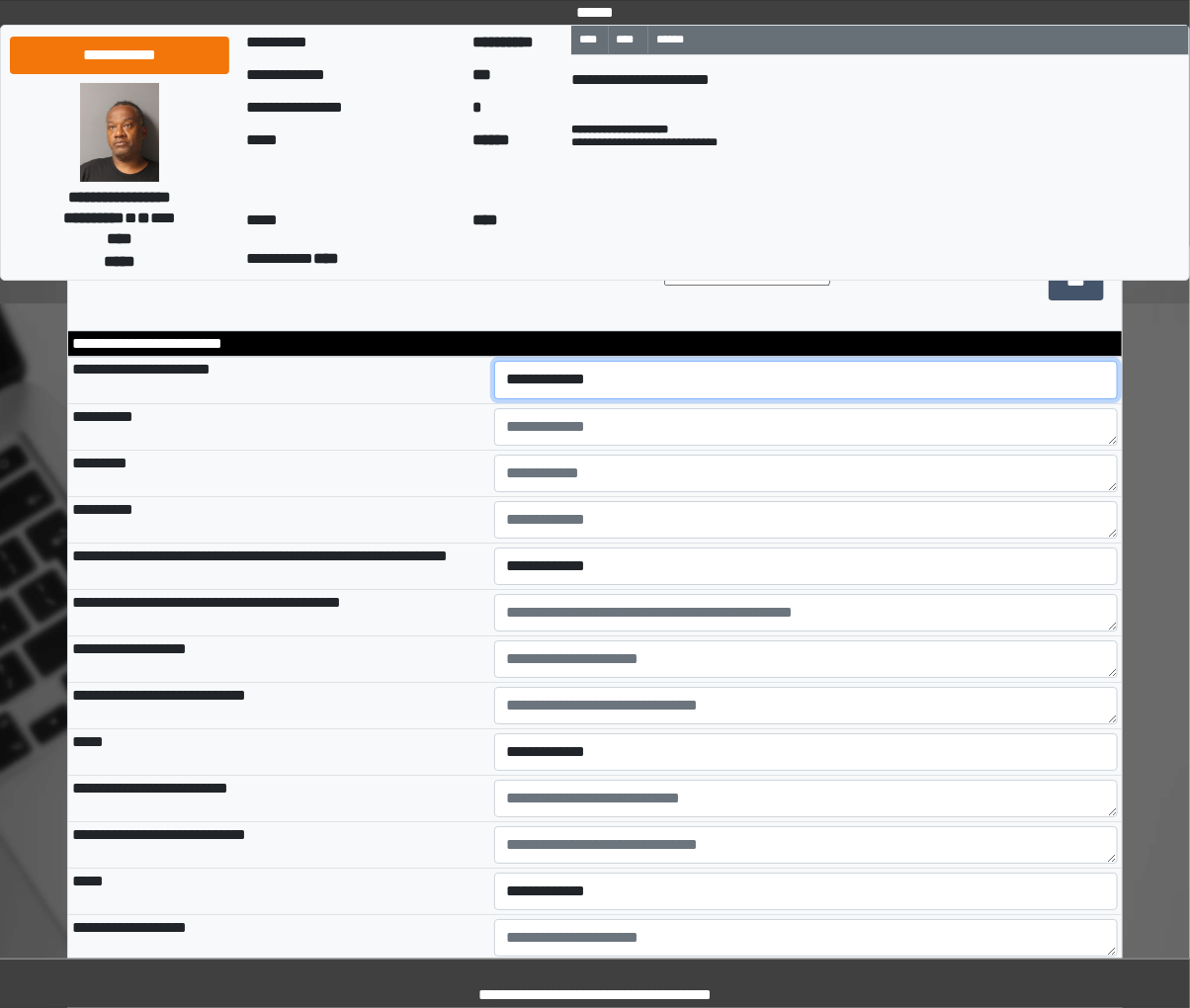 click on "**********" at bounding box center [806, 379] 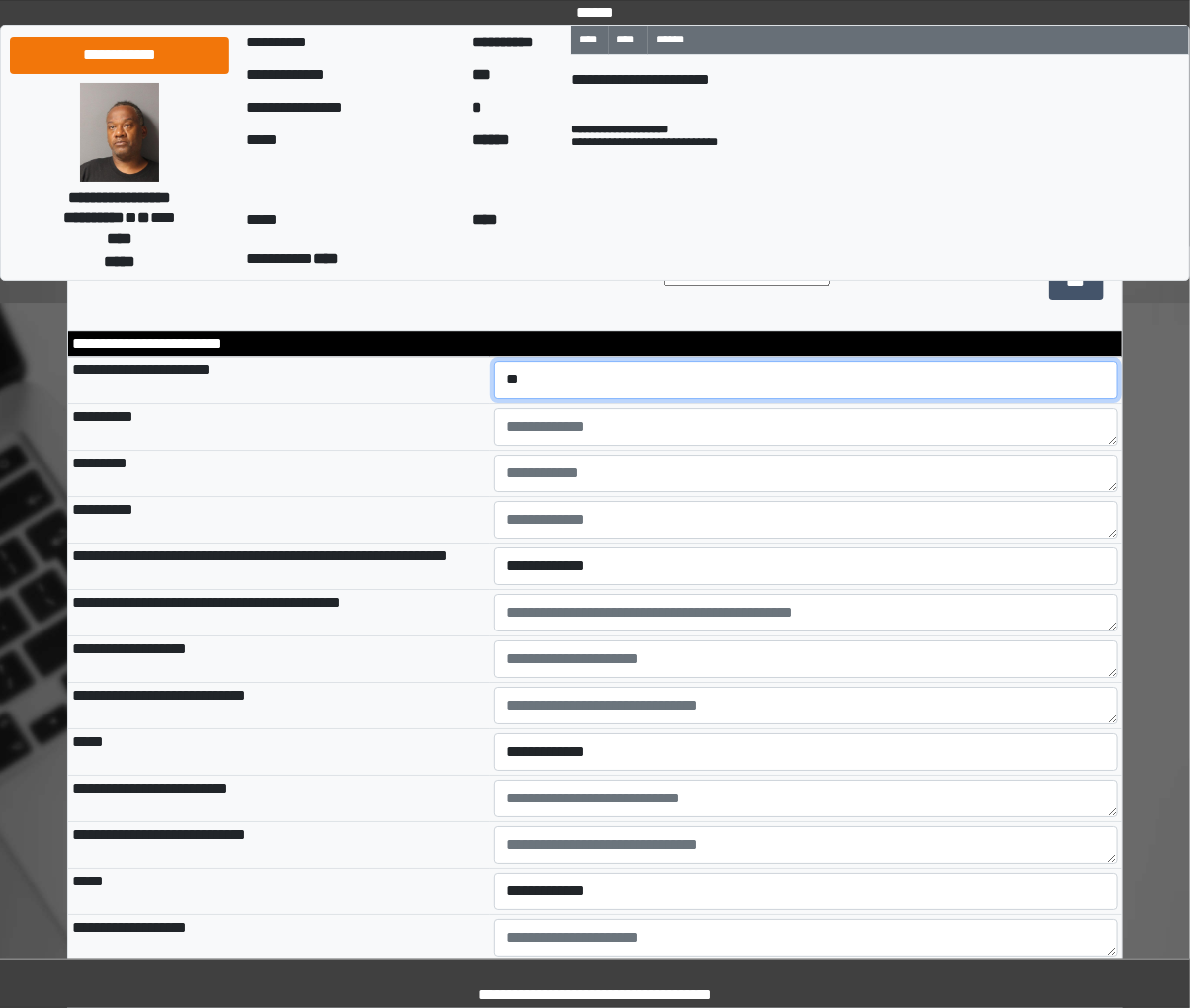 click on "**********" at bounding box center [806, 379] 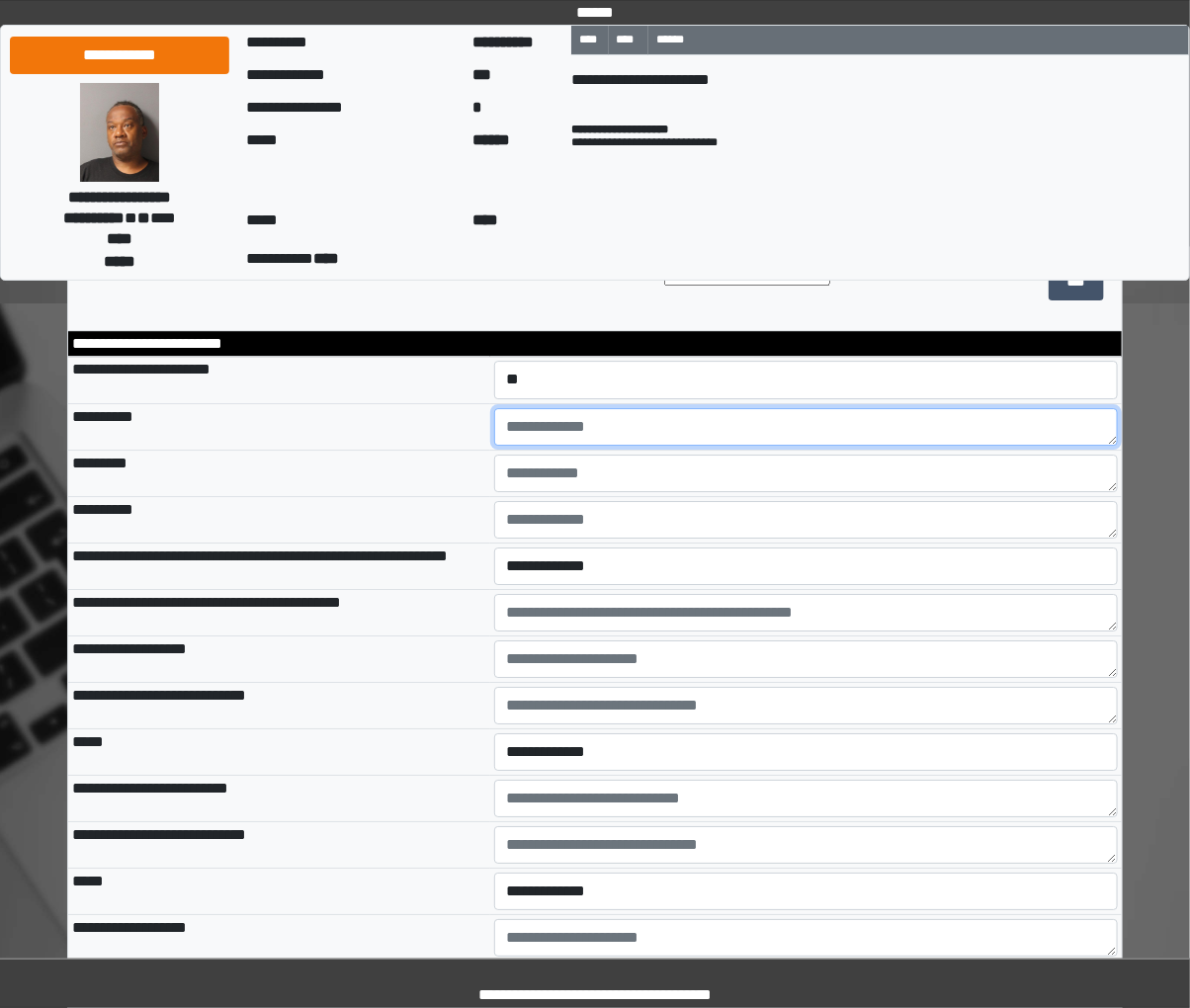 click at bounding box center (807, 427) 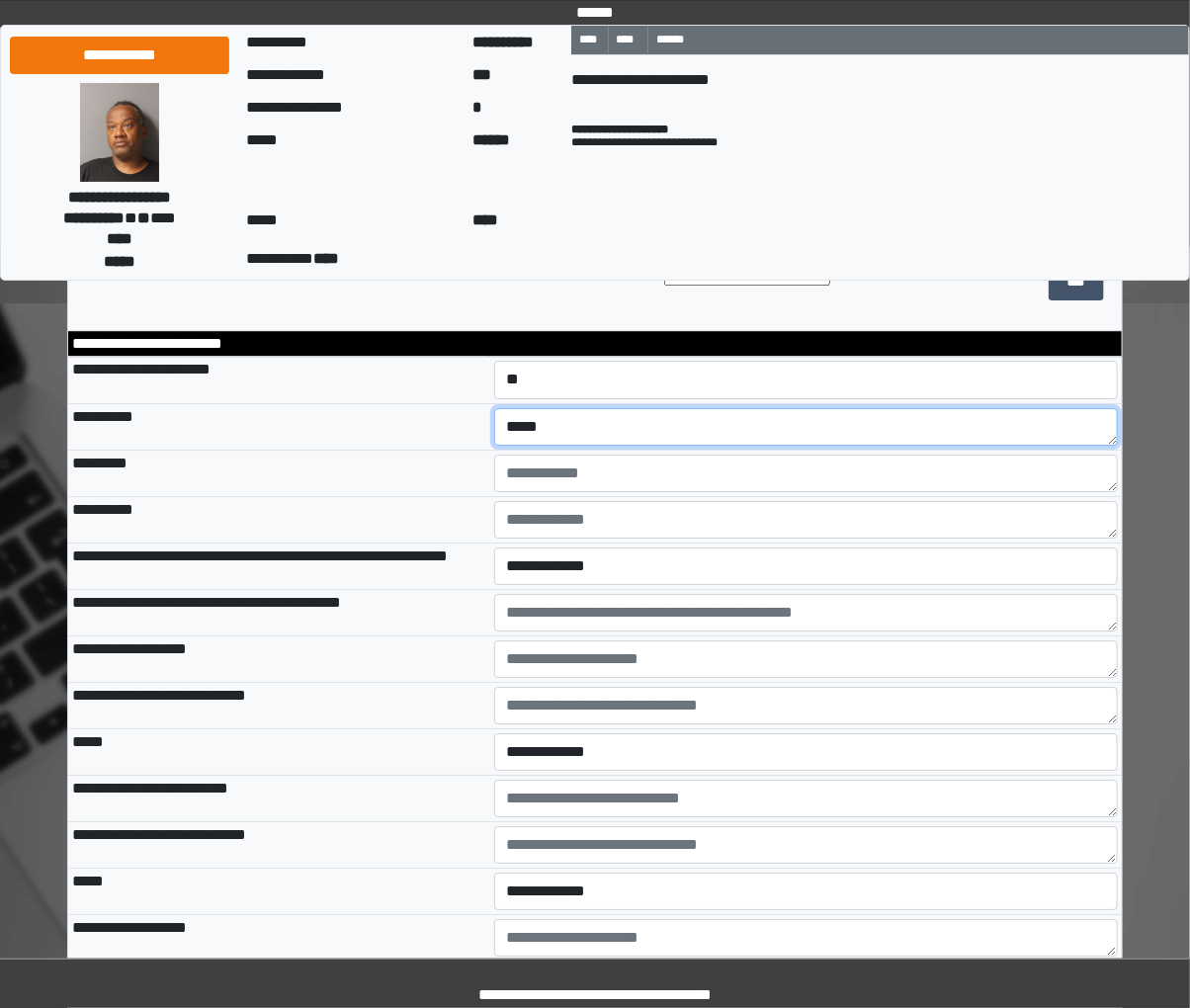 type on "*****" 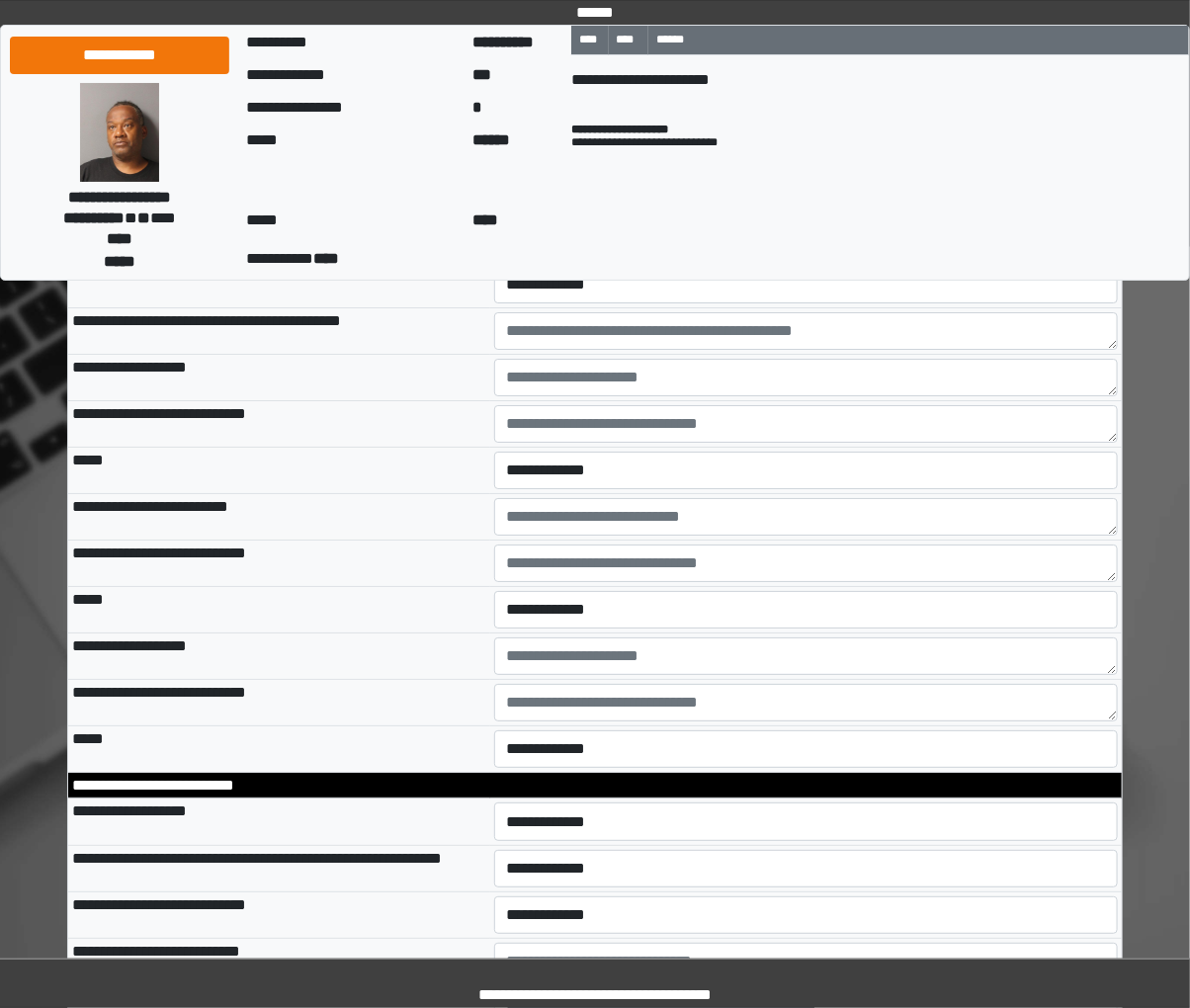 scroll, scrollTop: 5396, scrollLeft: 0, axis: vertical 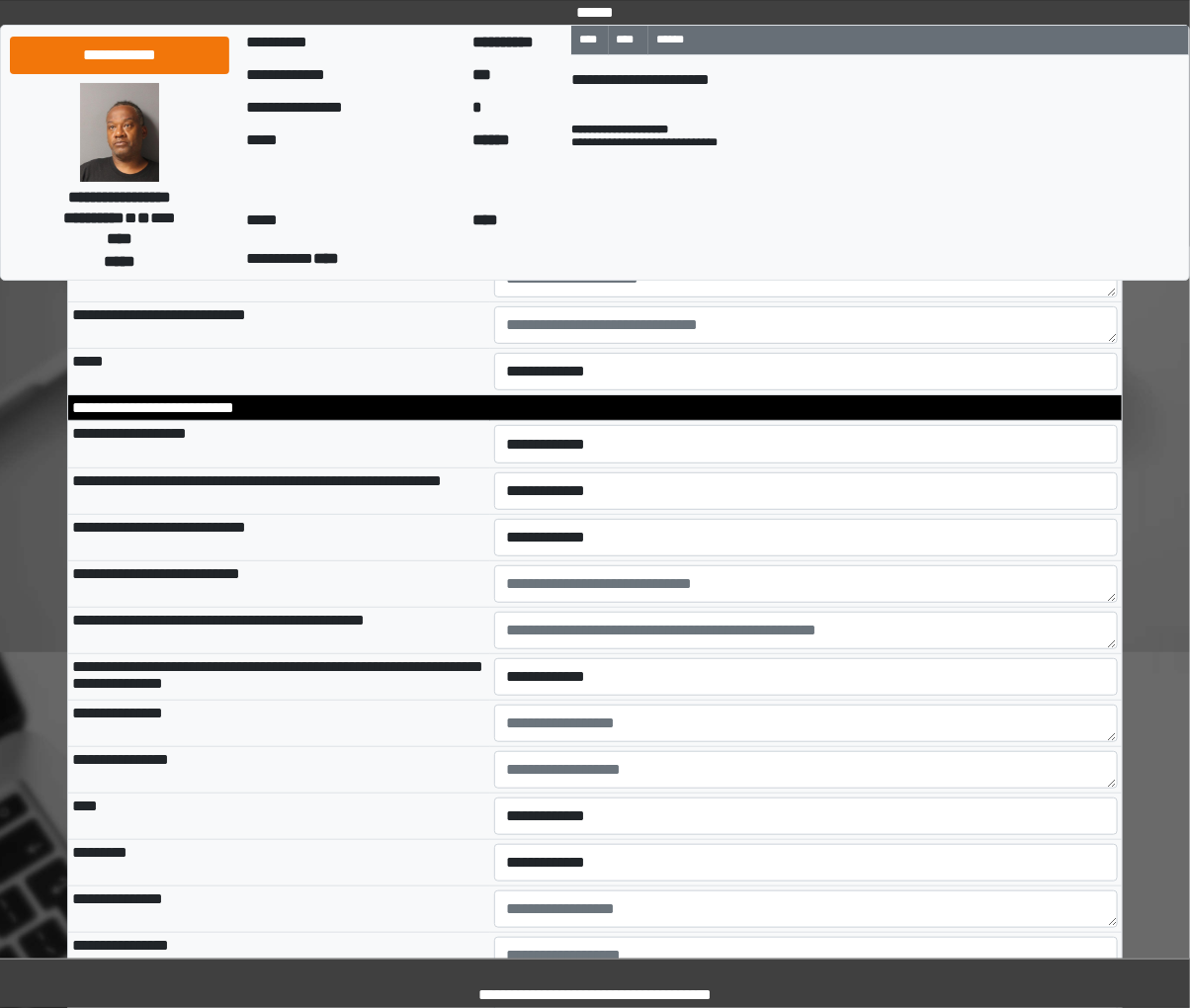 type on "*****" 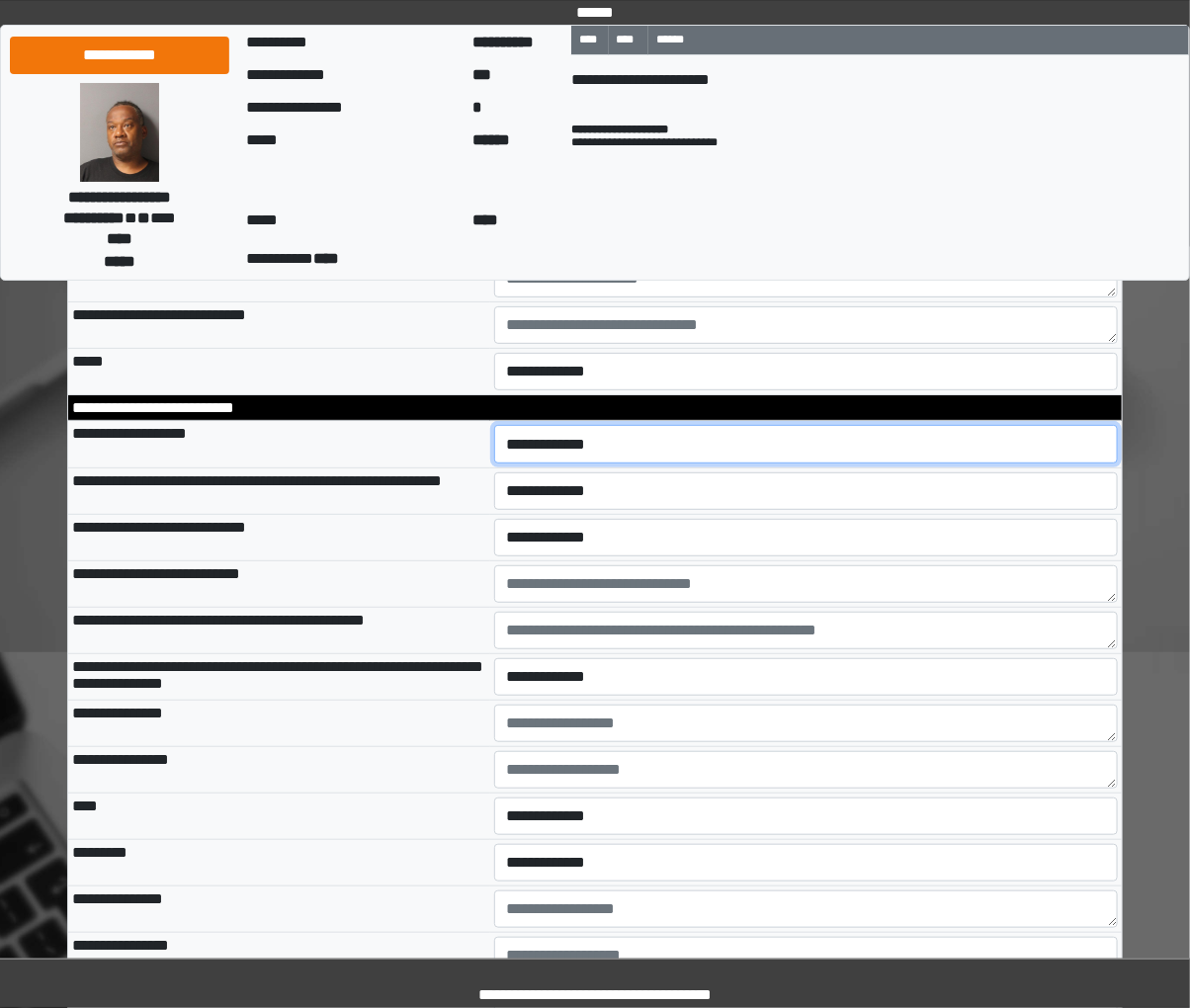 drag, startPoint x: 563, startPoint y: 596, endPoint x: 563, endPoint y: 613, distance: 17 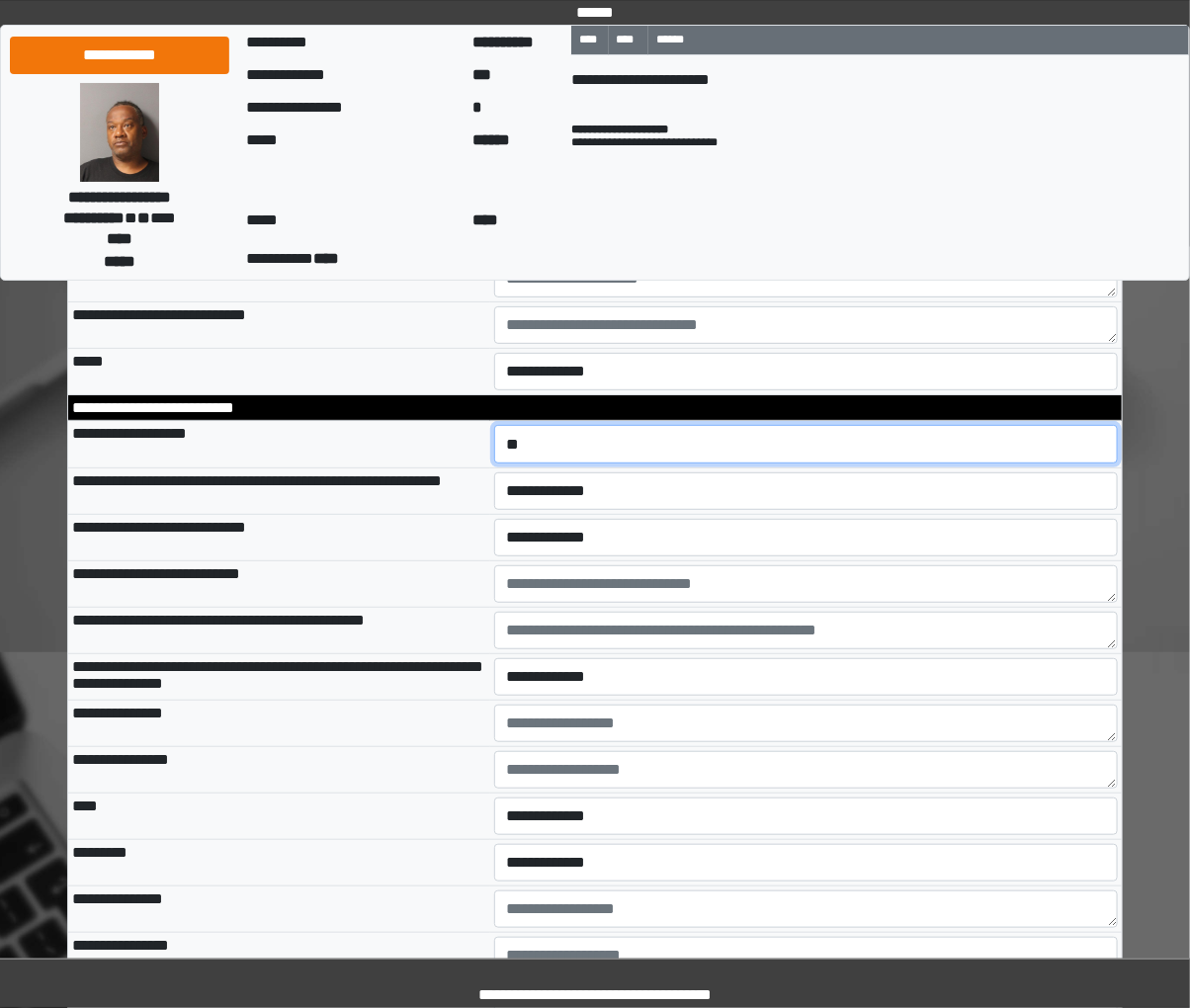 click on "**********" at bounding box center [806, 444] 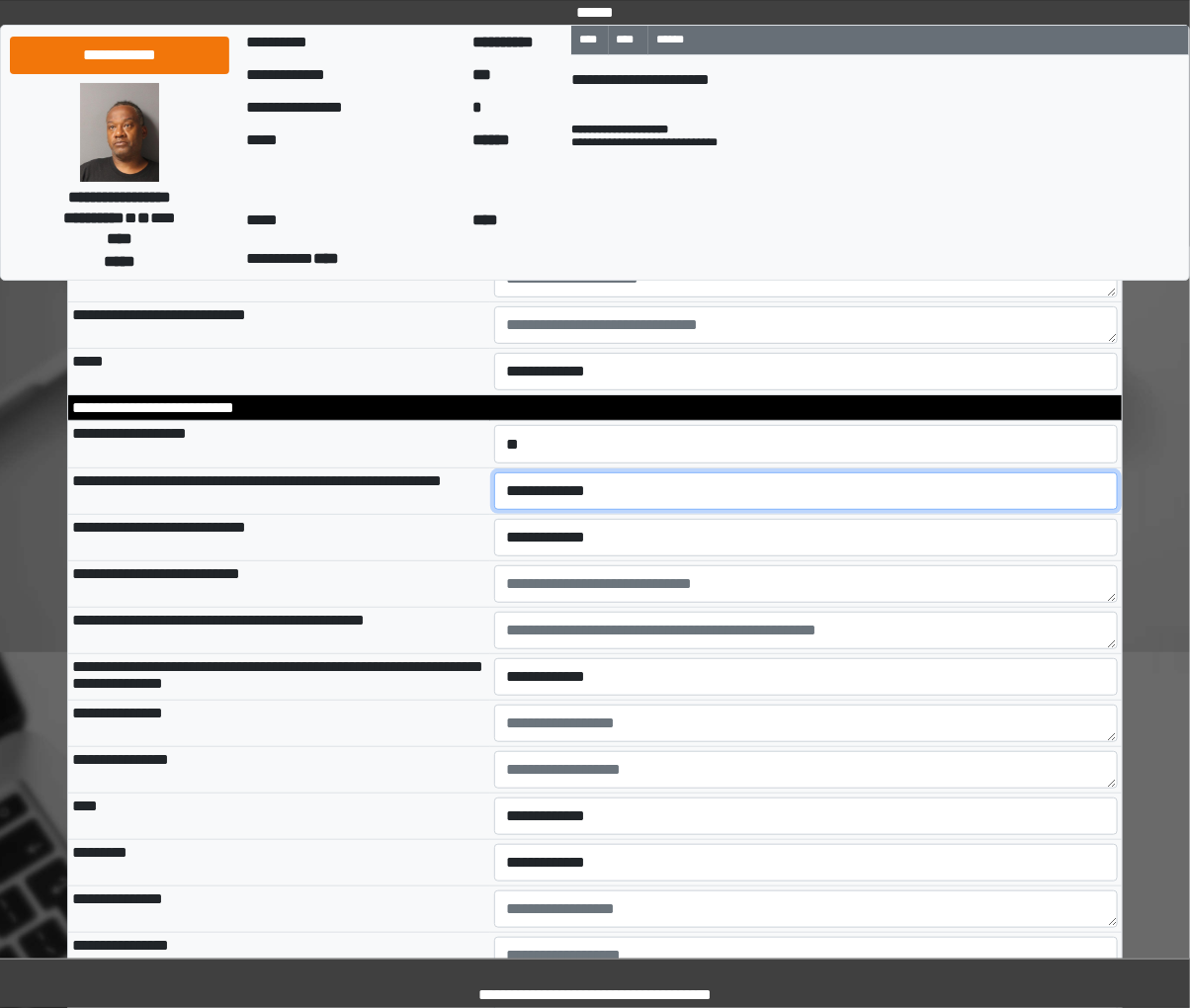 click on "**********" at bounding box center [806, 491] 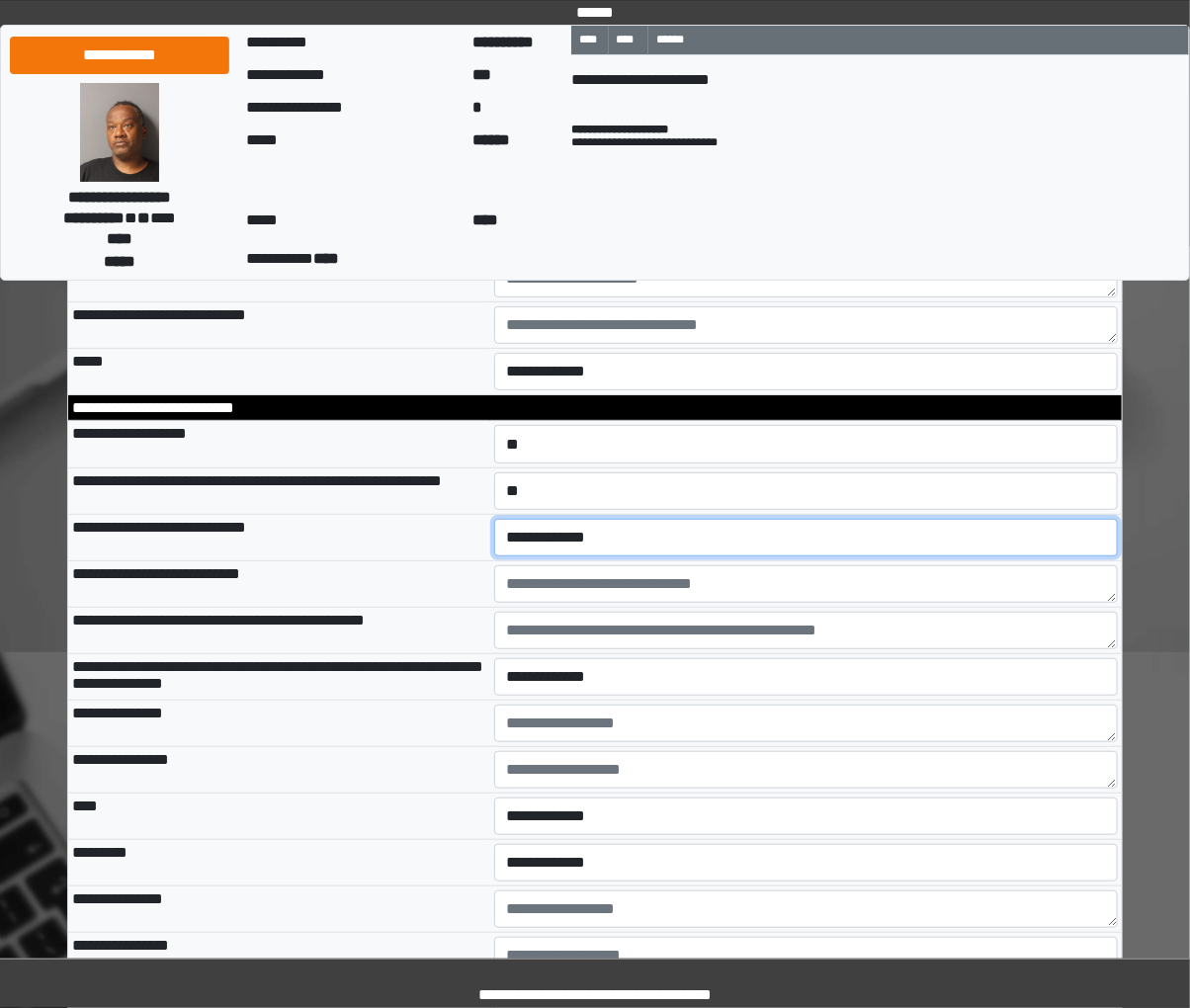 select on "*" 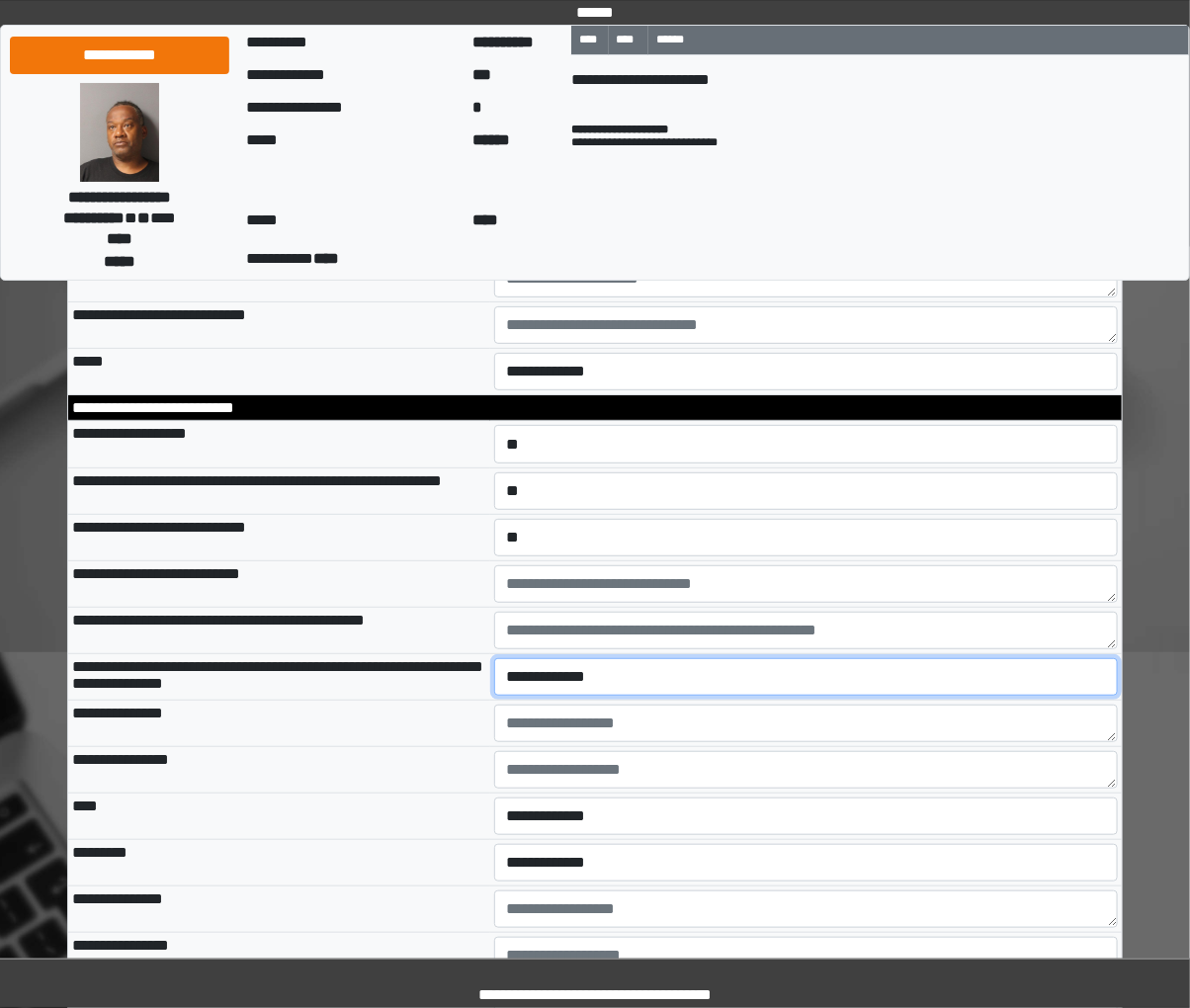 select on "*" 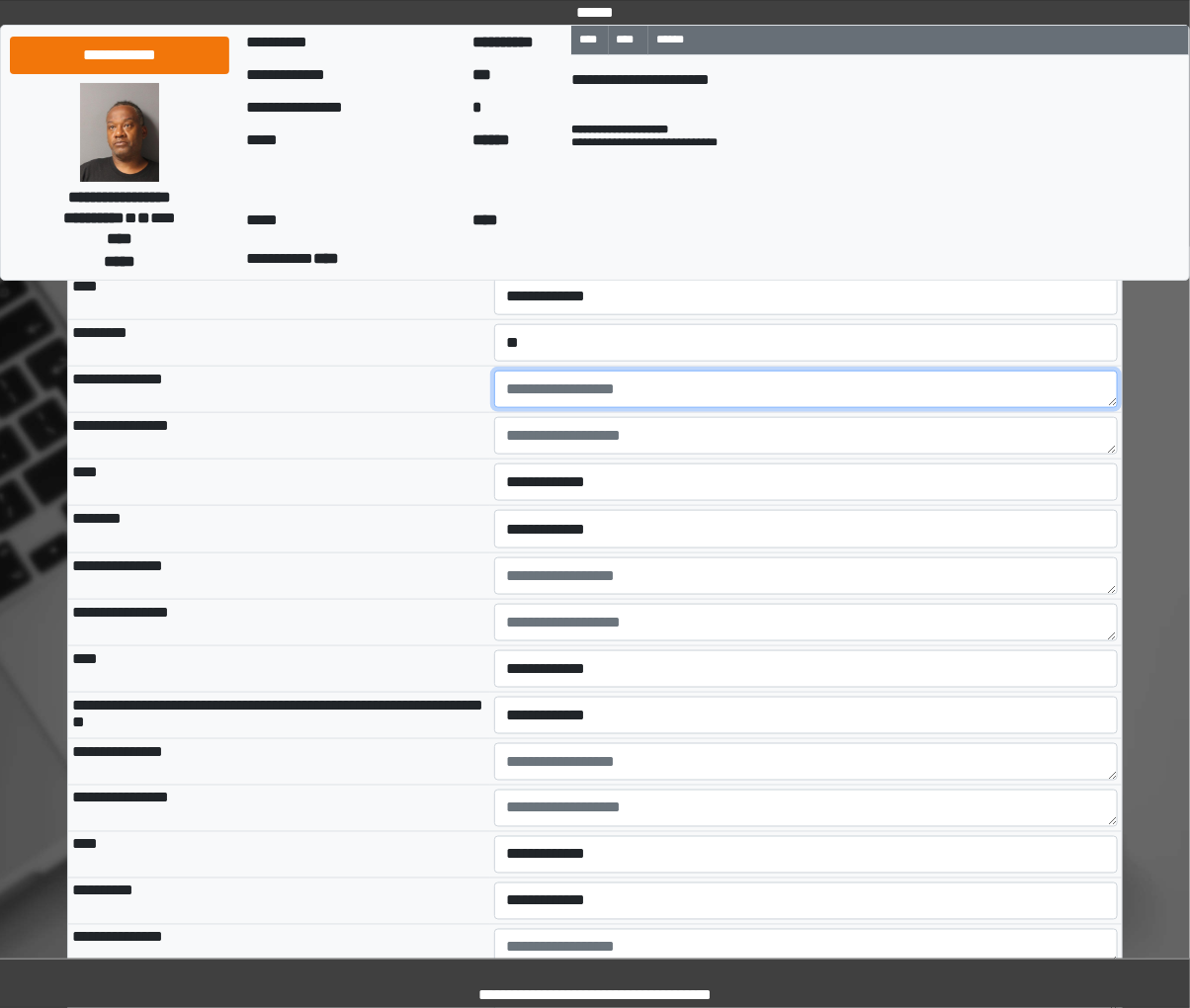 scroll, scrollTop: 5923, scrollLeft: 0, axis: vertical 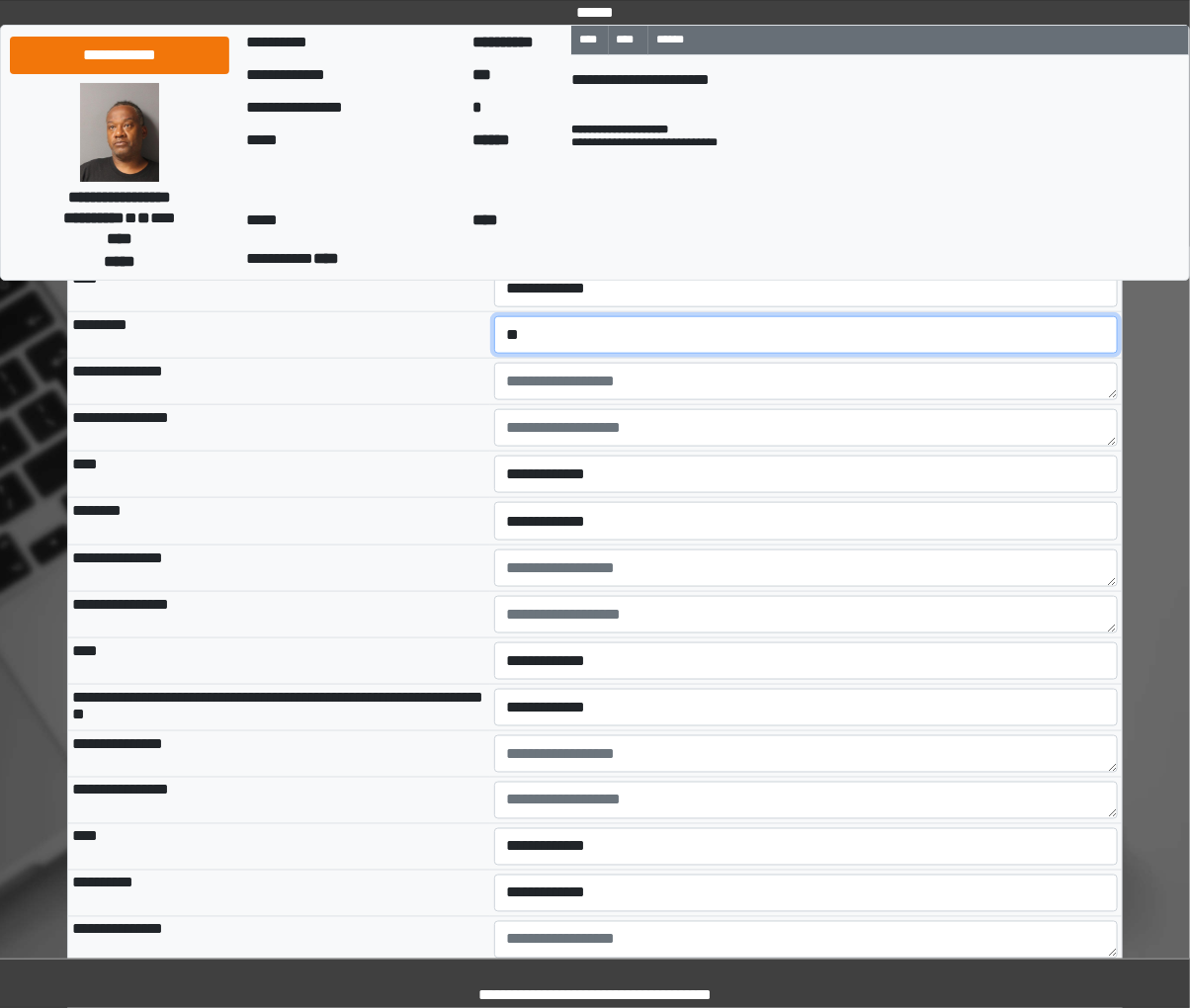 select on "*" 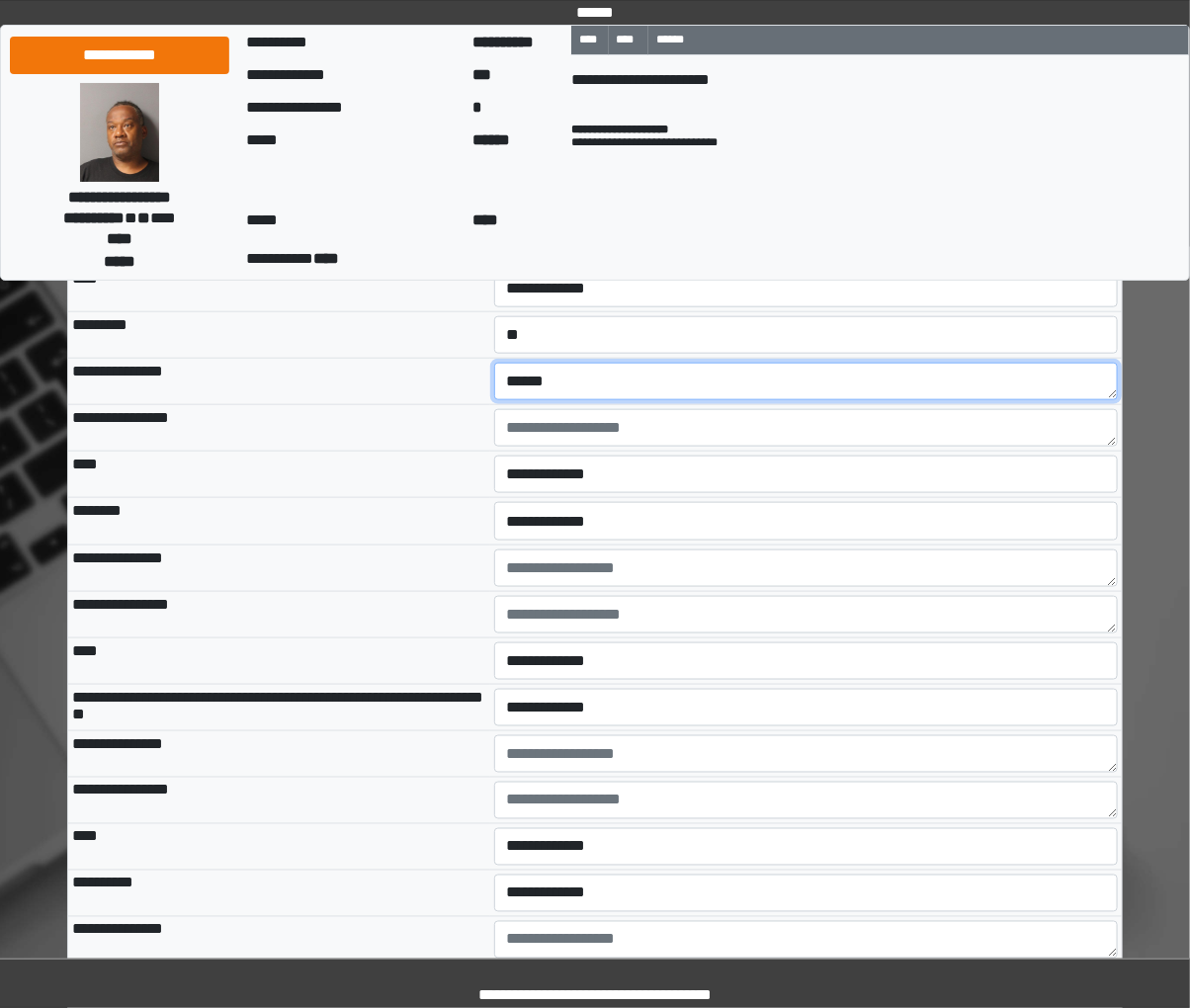 type on "******" 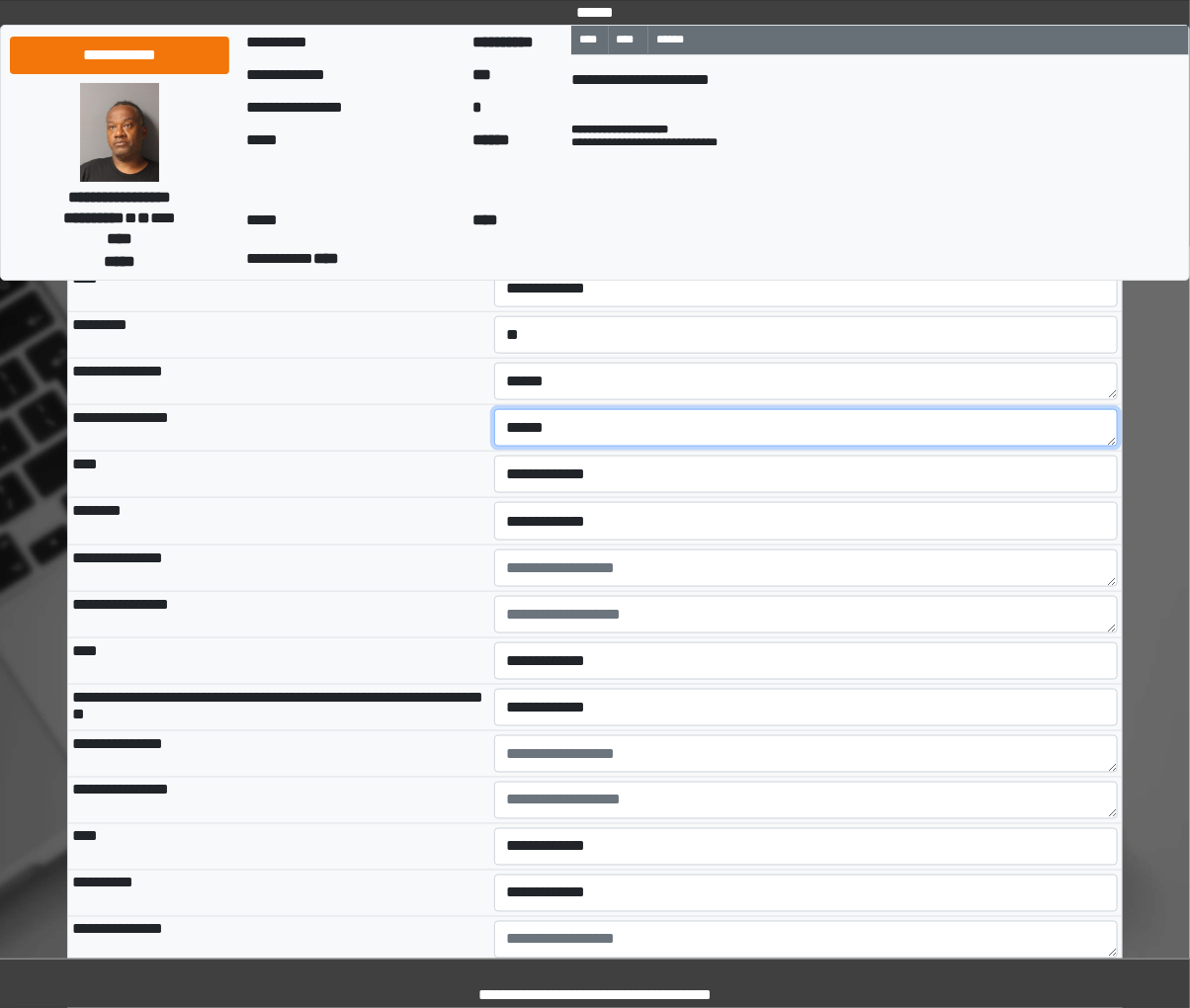 type on "******" 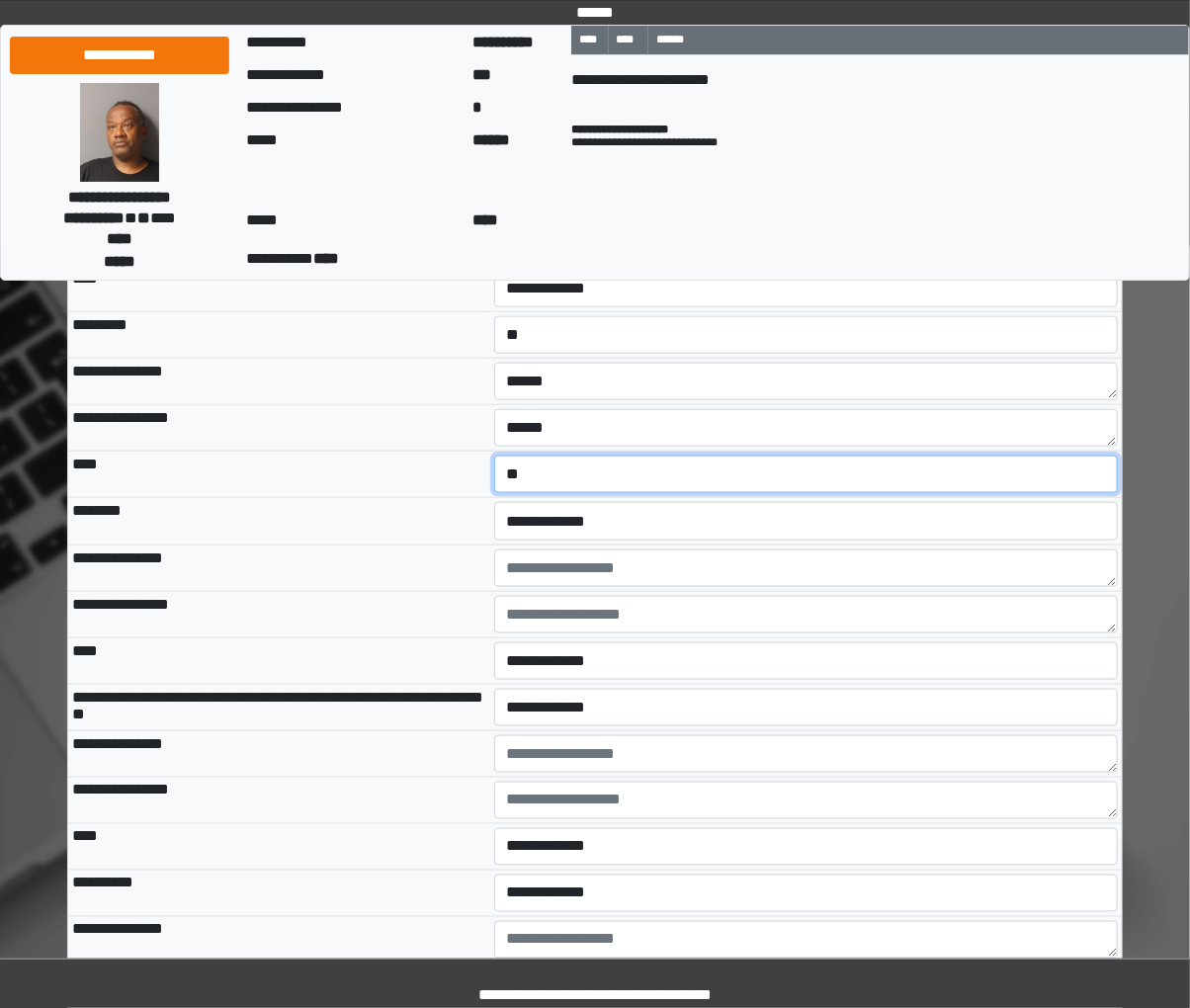 select on "**" 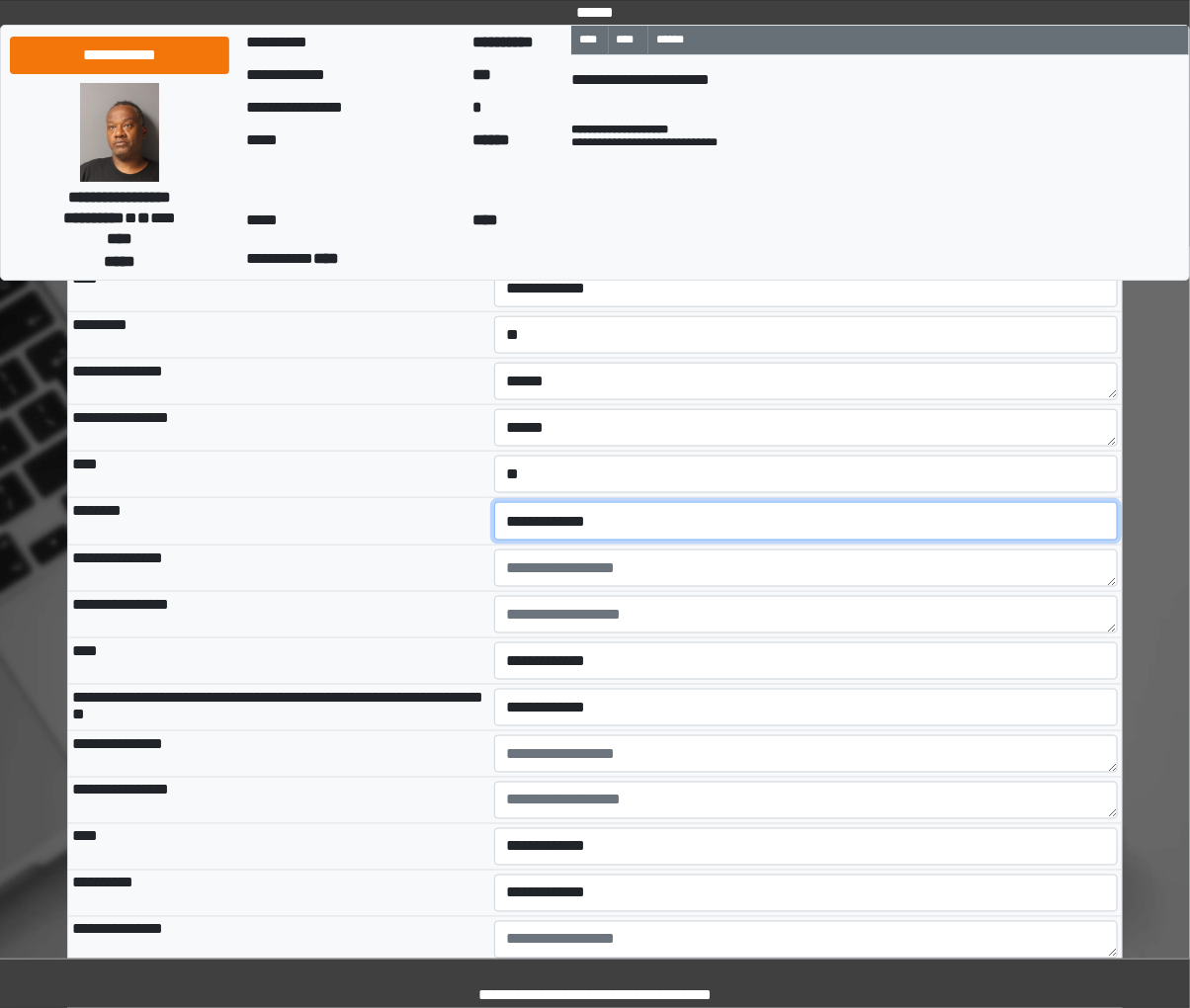 select on "*" 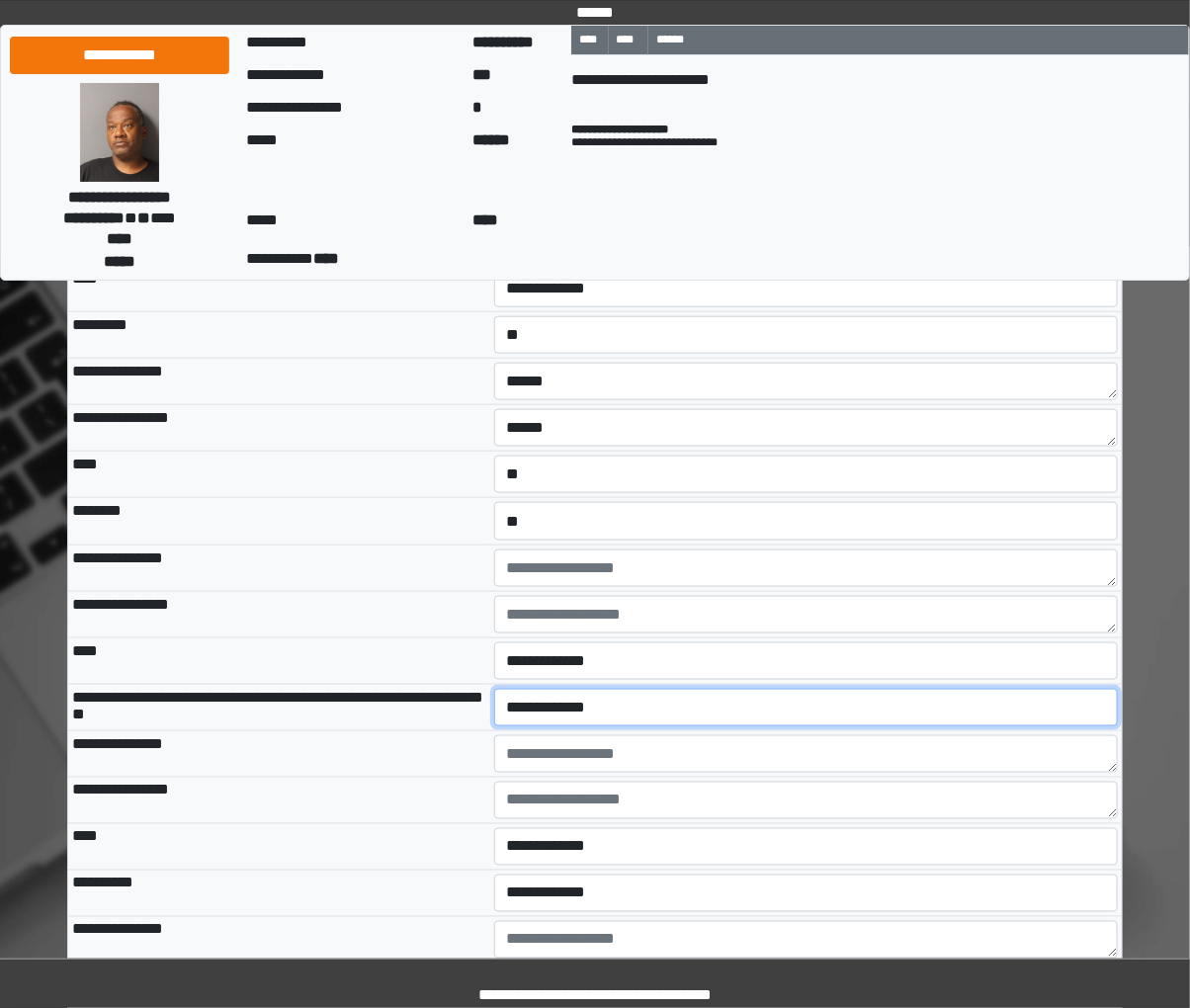 select on "*" 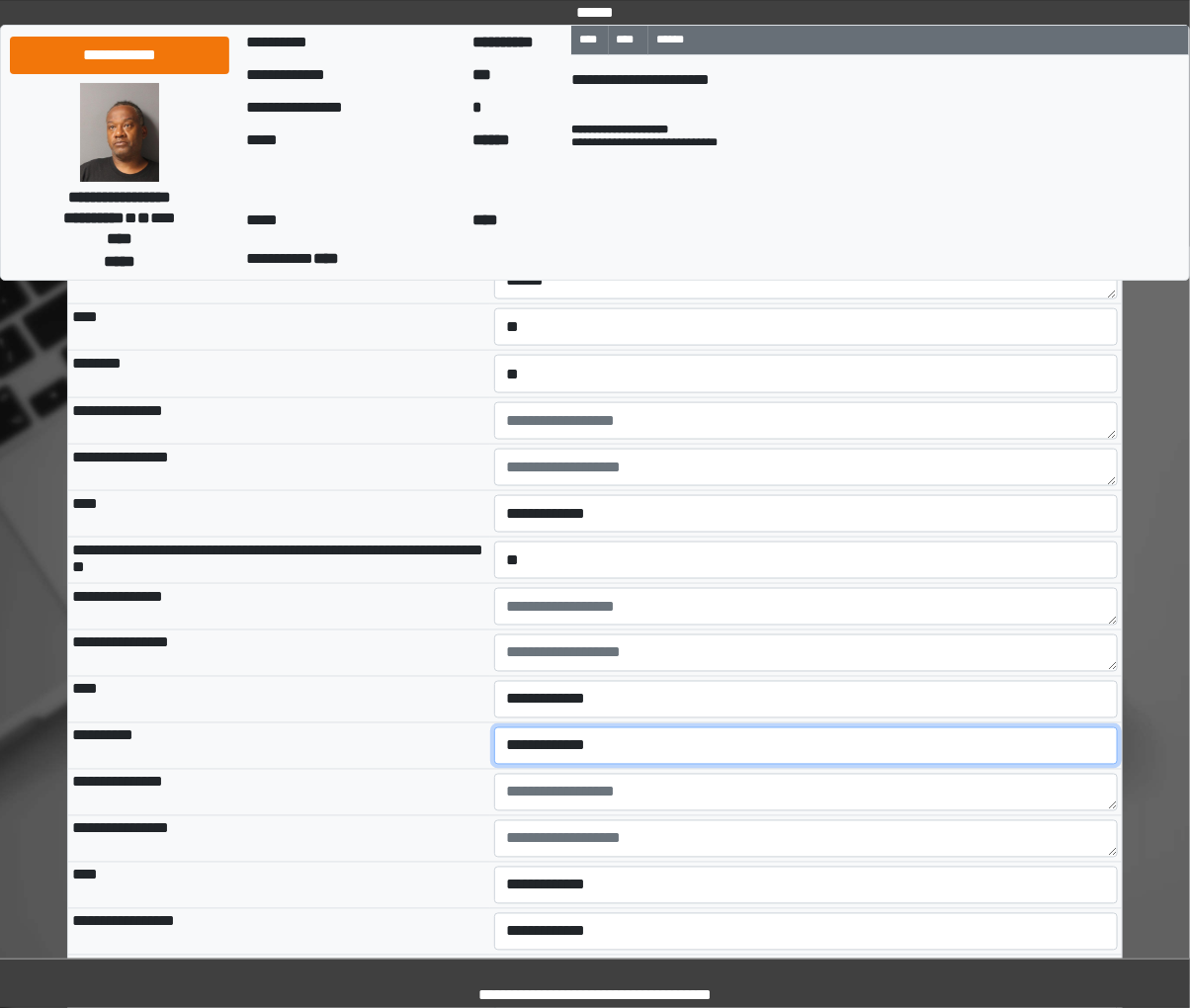 select on "*" 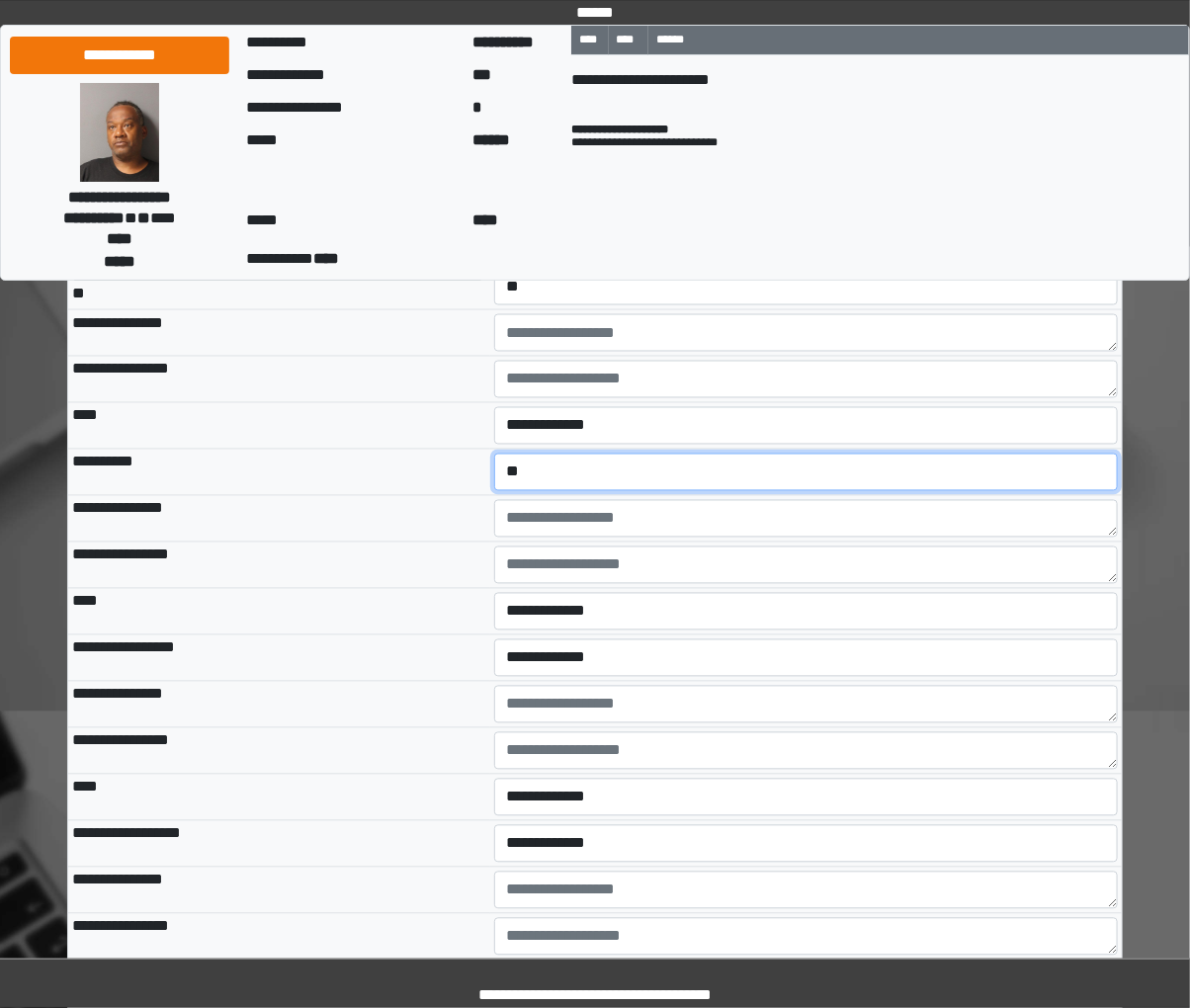 scroll, scrollTop: 6491, scrollLeft: 0, axis: vertical 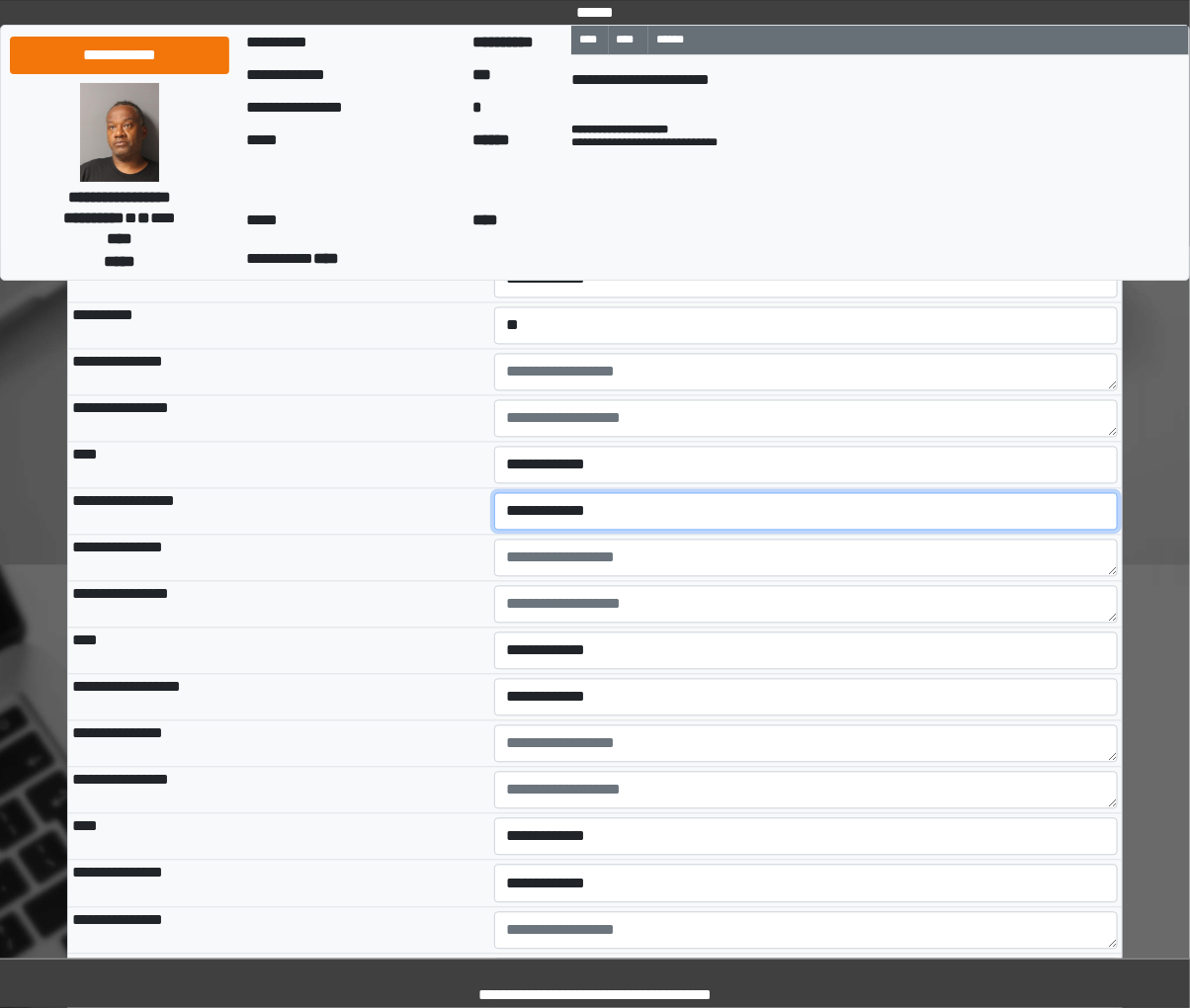 select on "*" 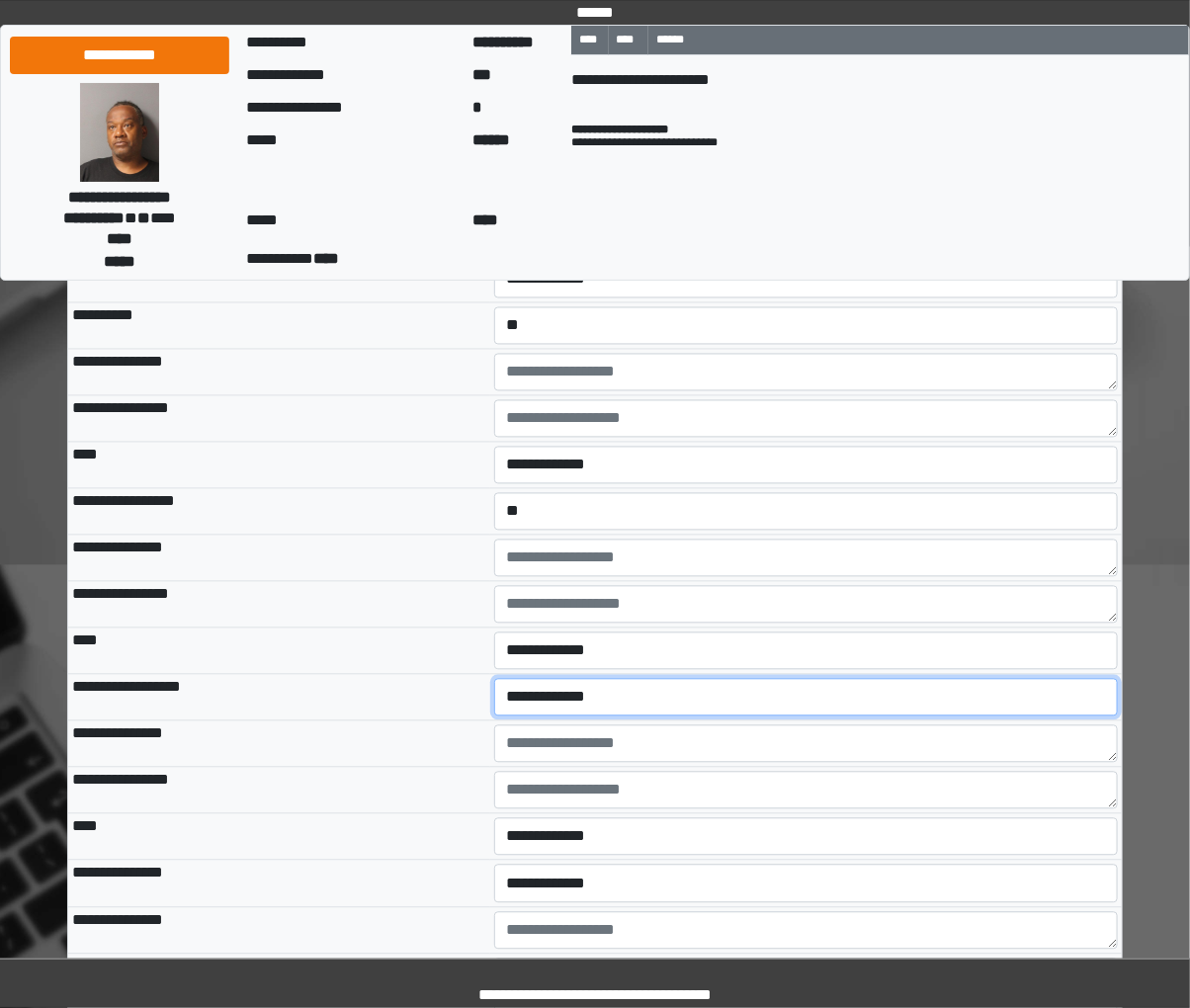 select on "*" 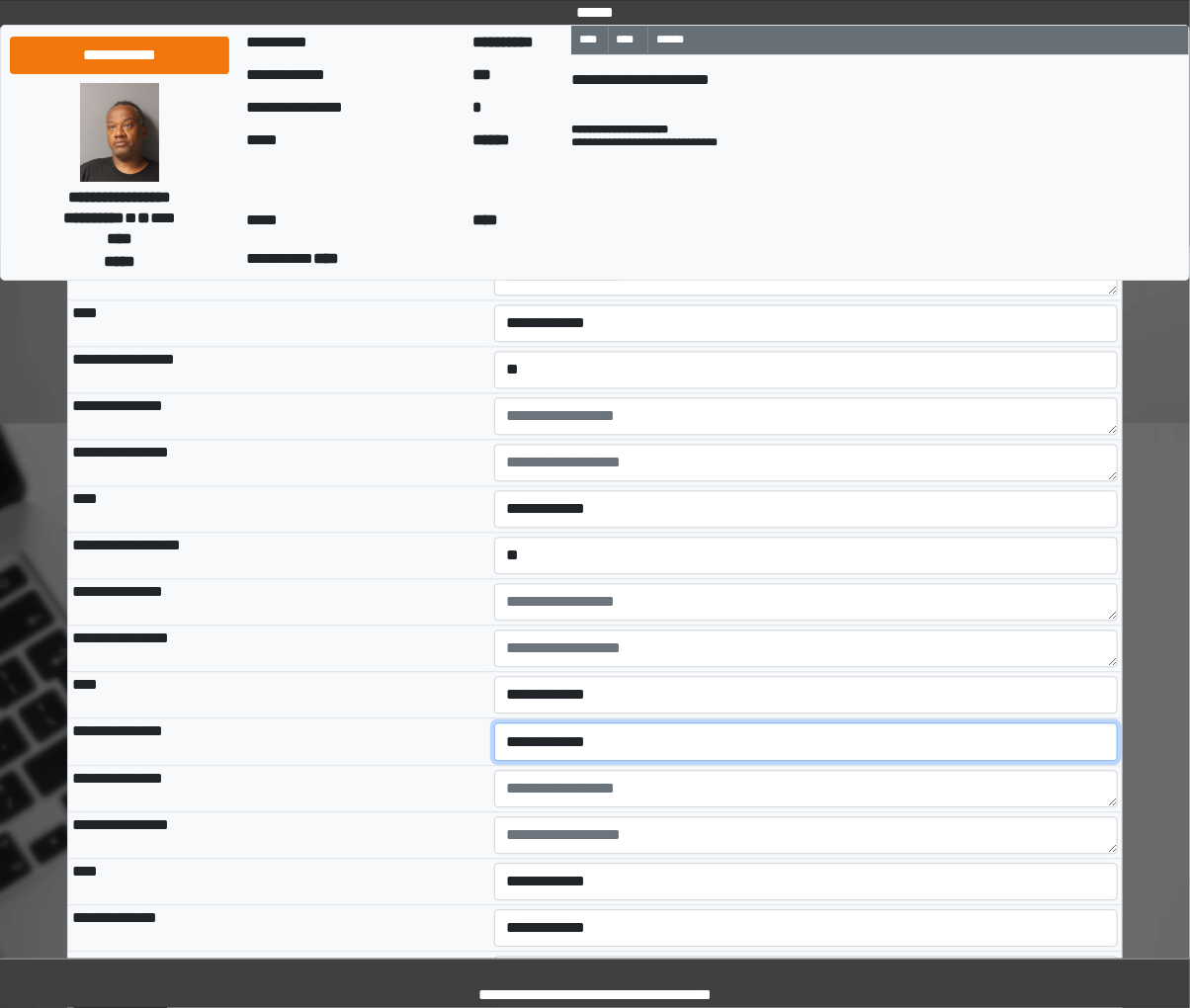 select on "*" 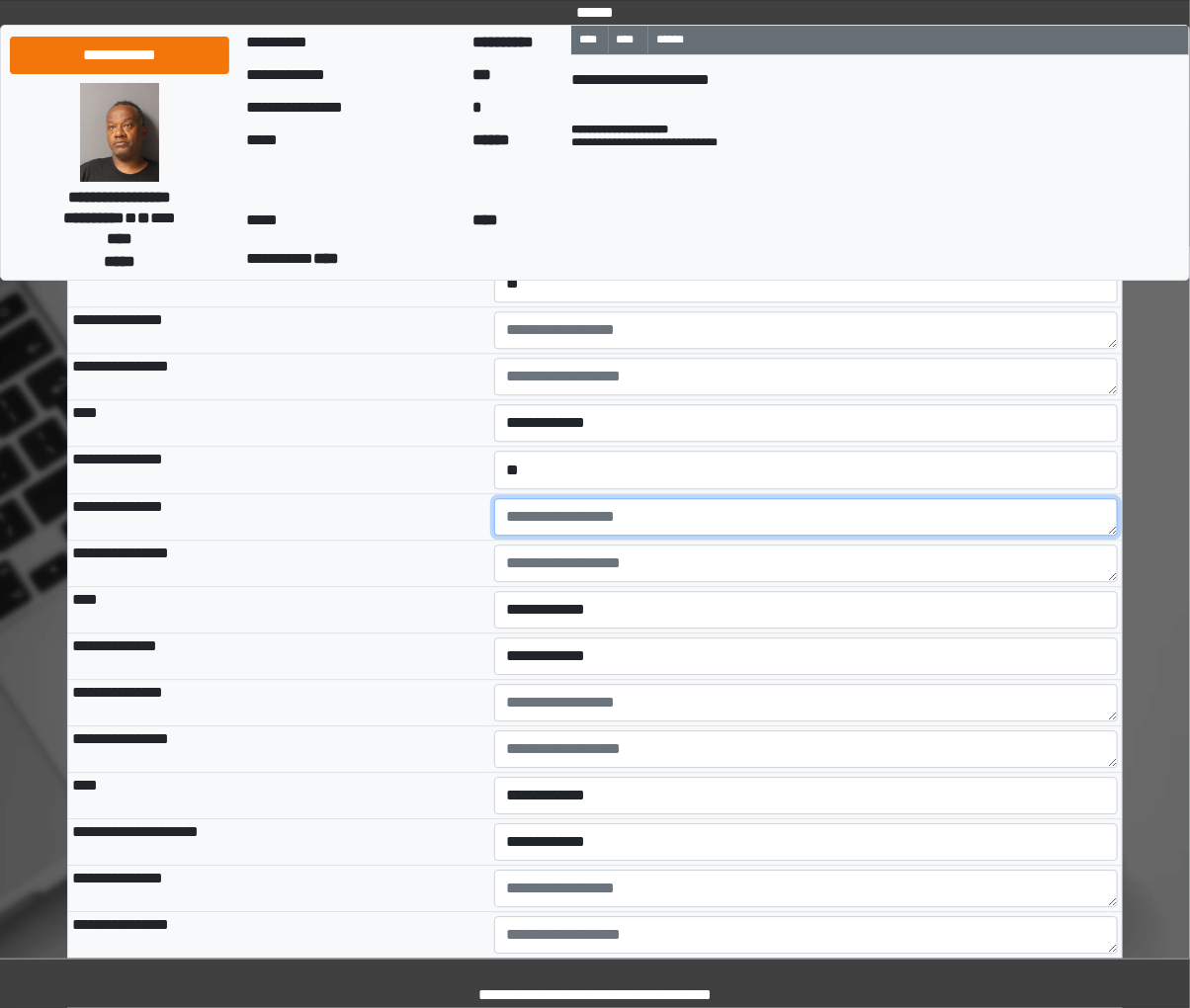 scroll, scrollTop: 7052, scrollLeft: 0, axis: vertical 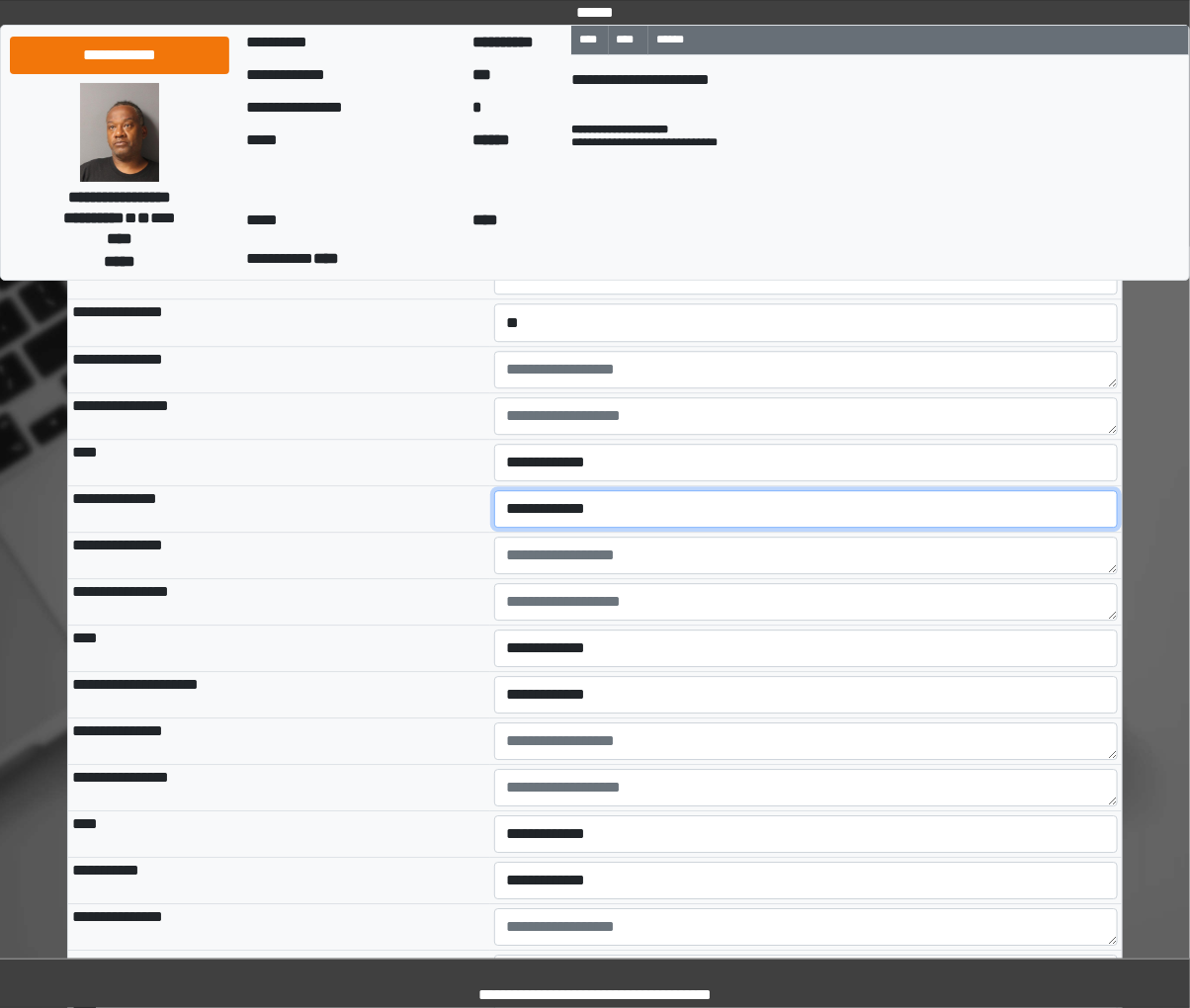 select on "*" 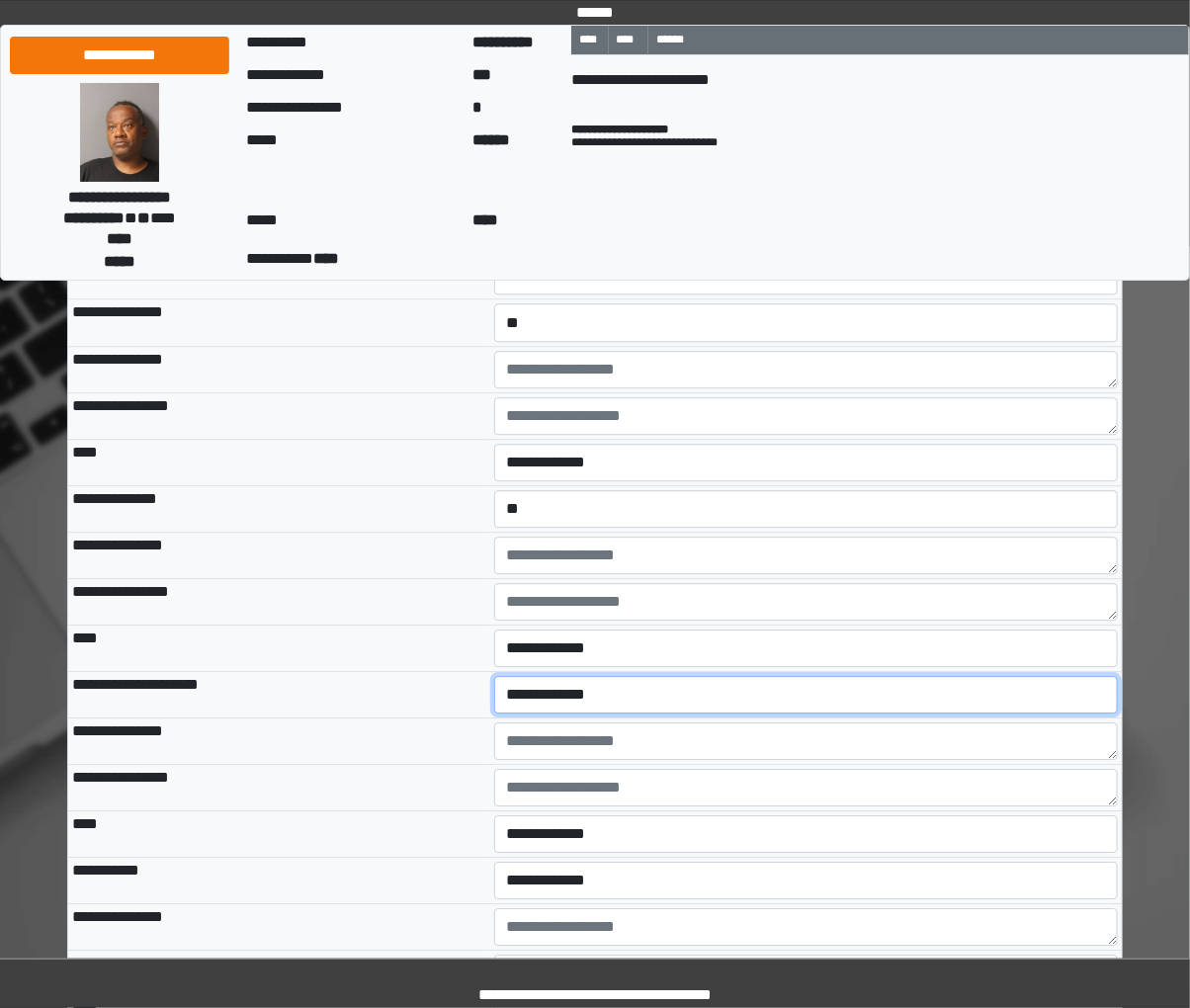 select on "*" 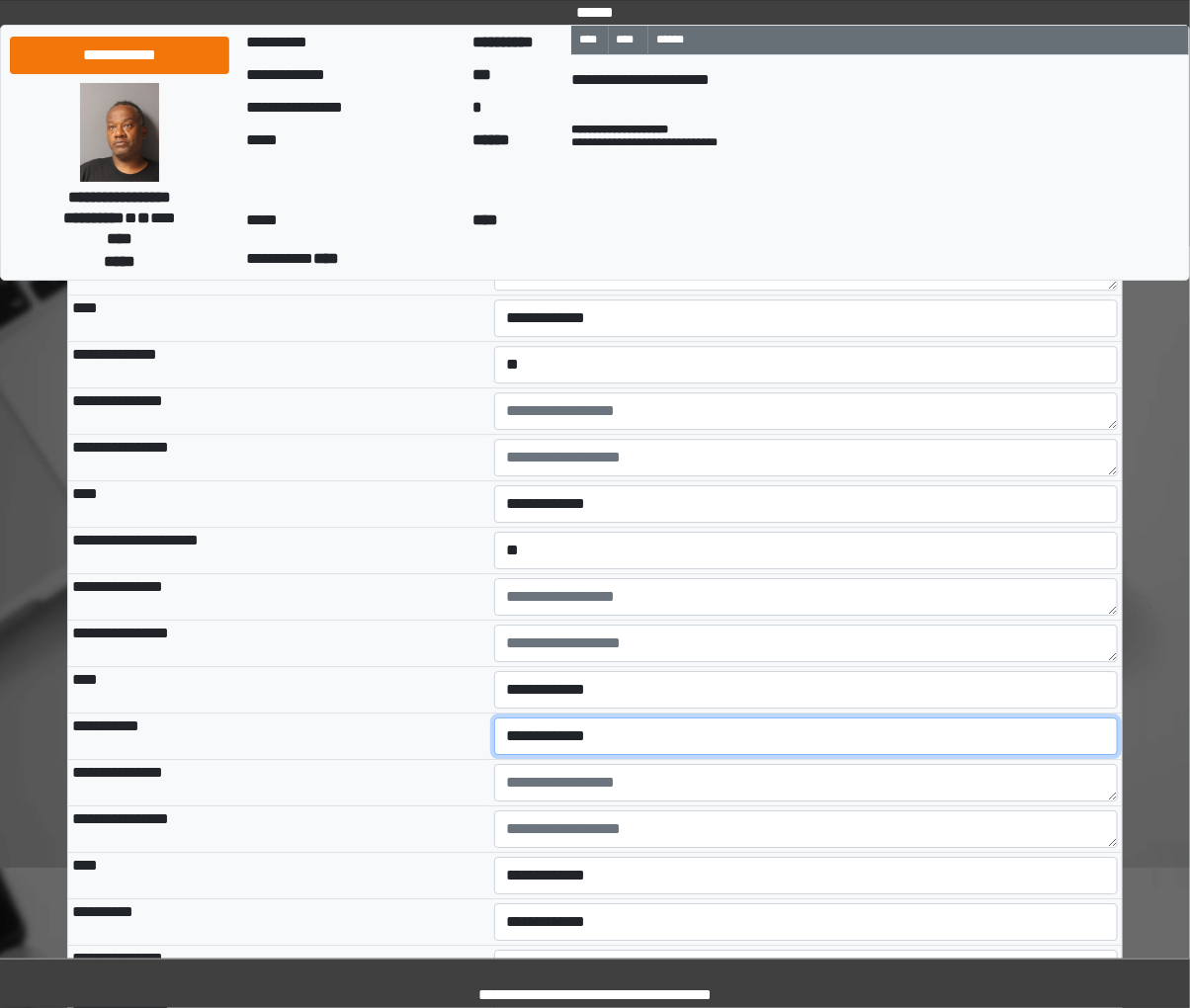 select on "*" 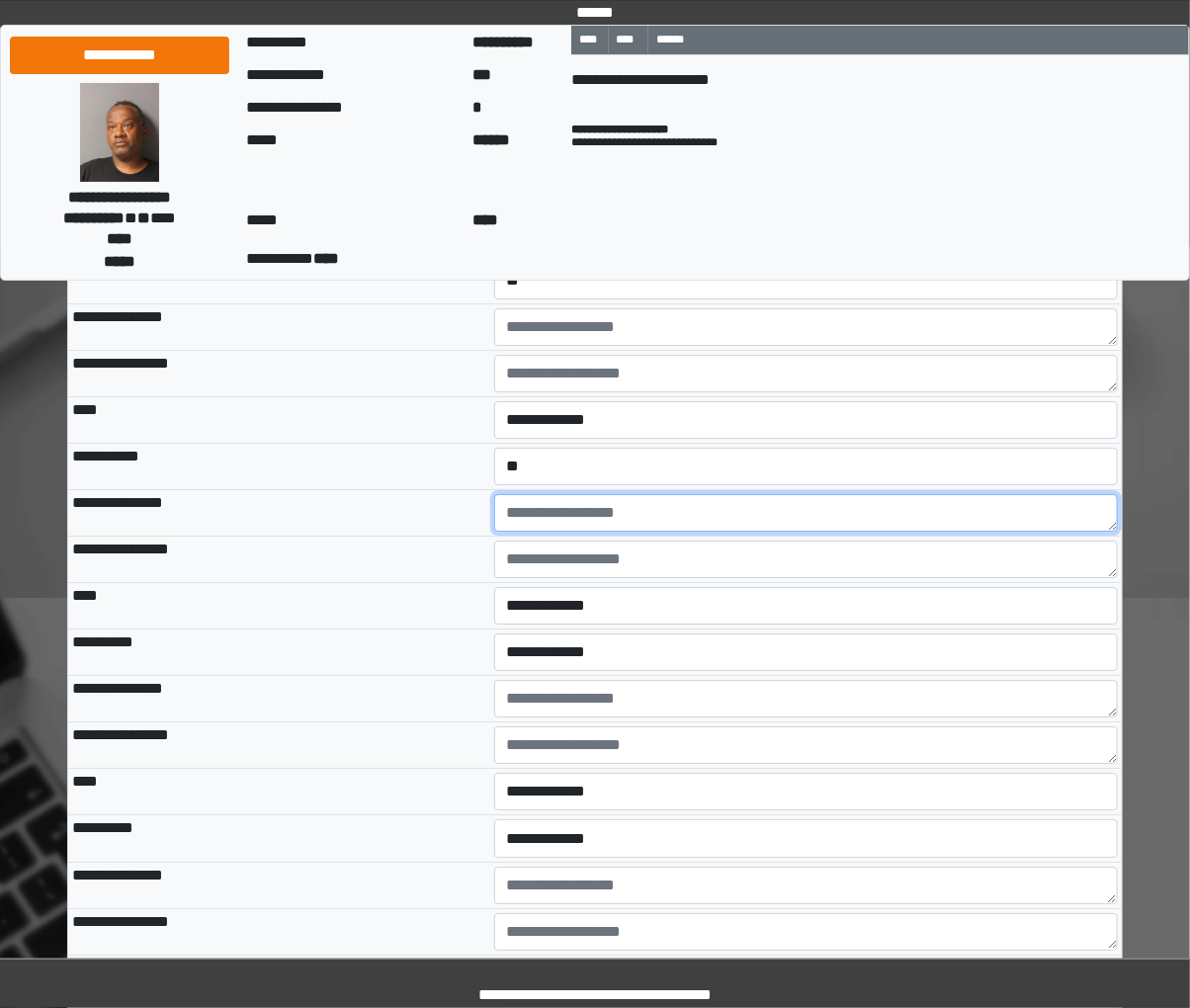 scroll, scrollTop: 7612, scrollLeft: 0, axis: vertical 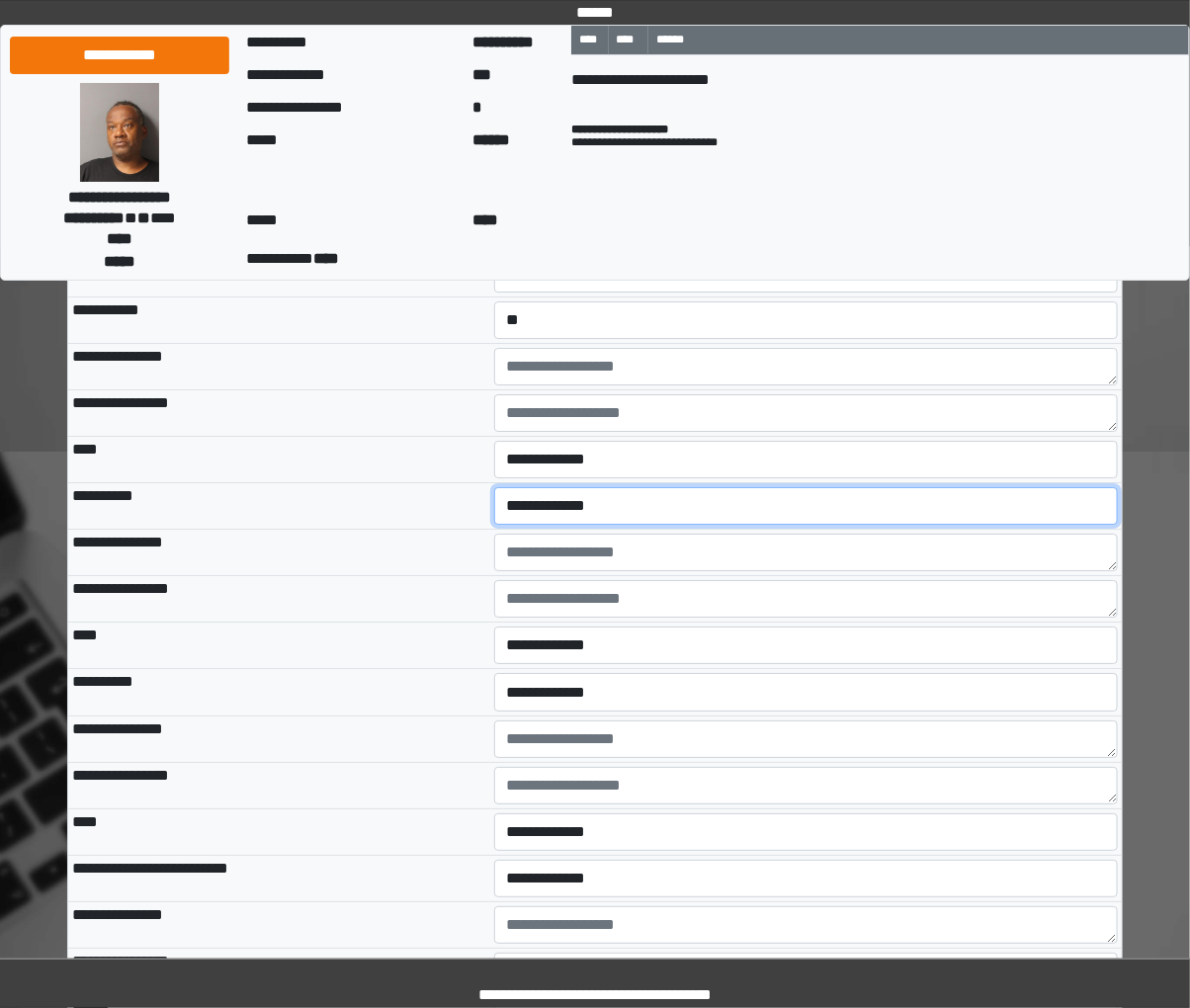 select on "*" 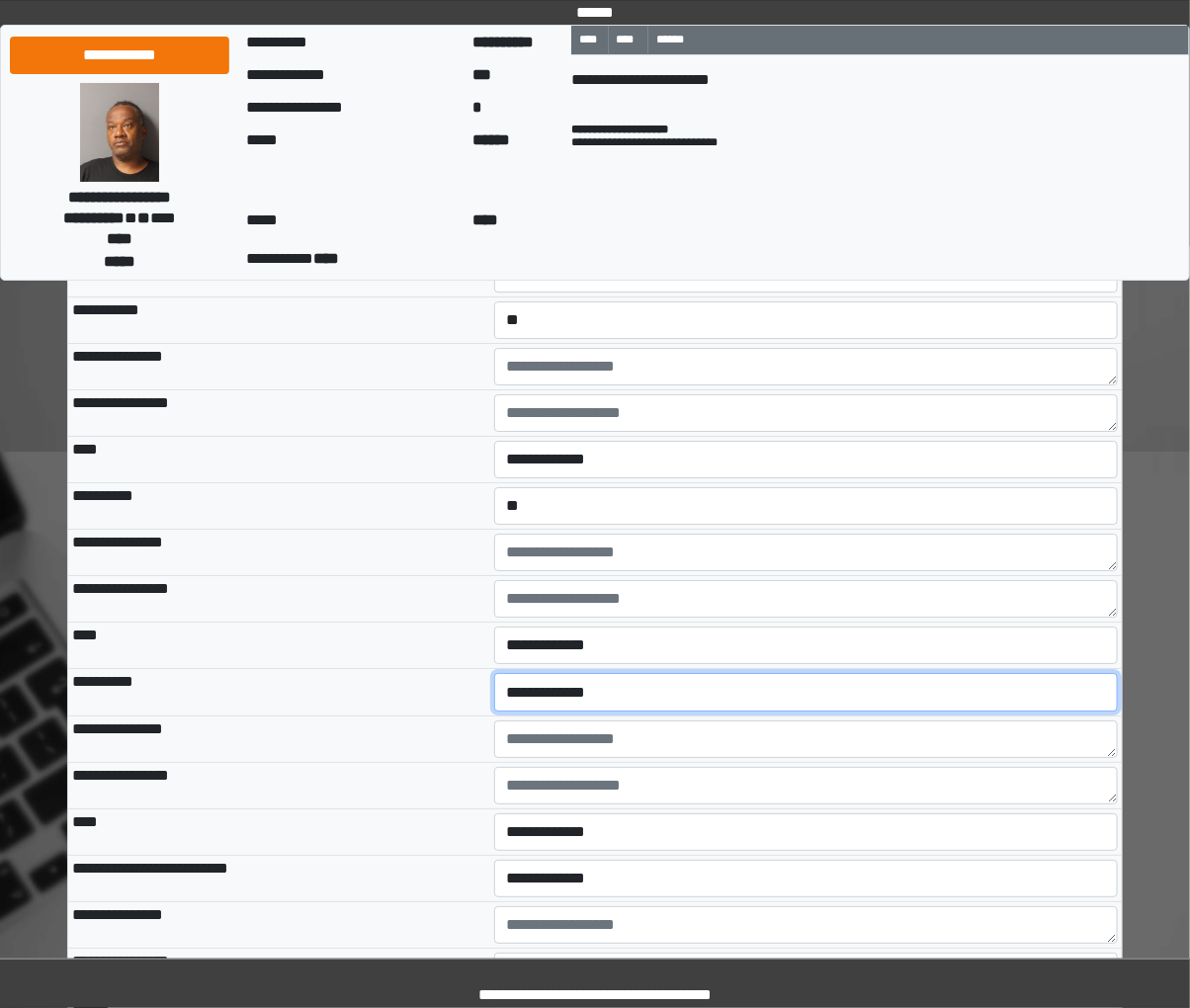 select on "*" 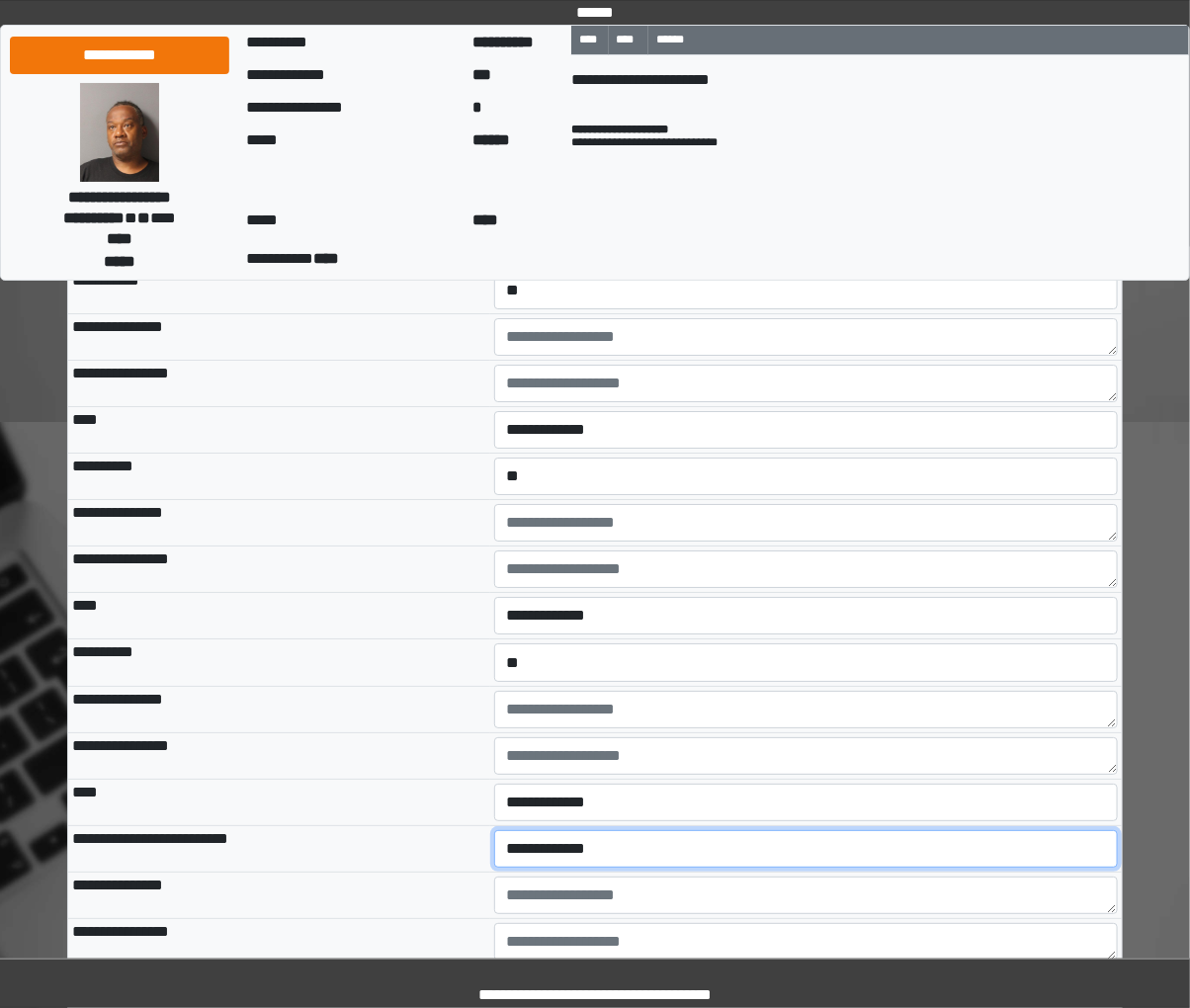 select on "*" 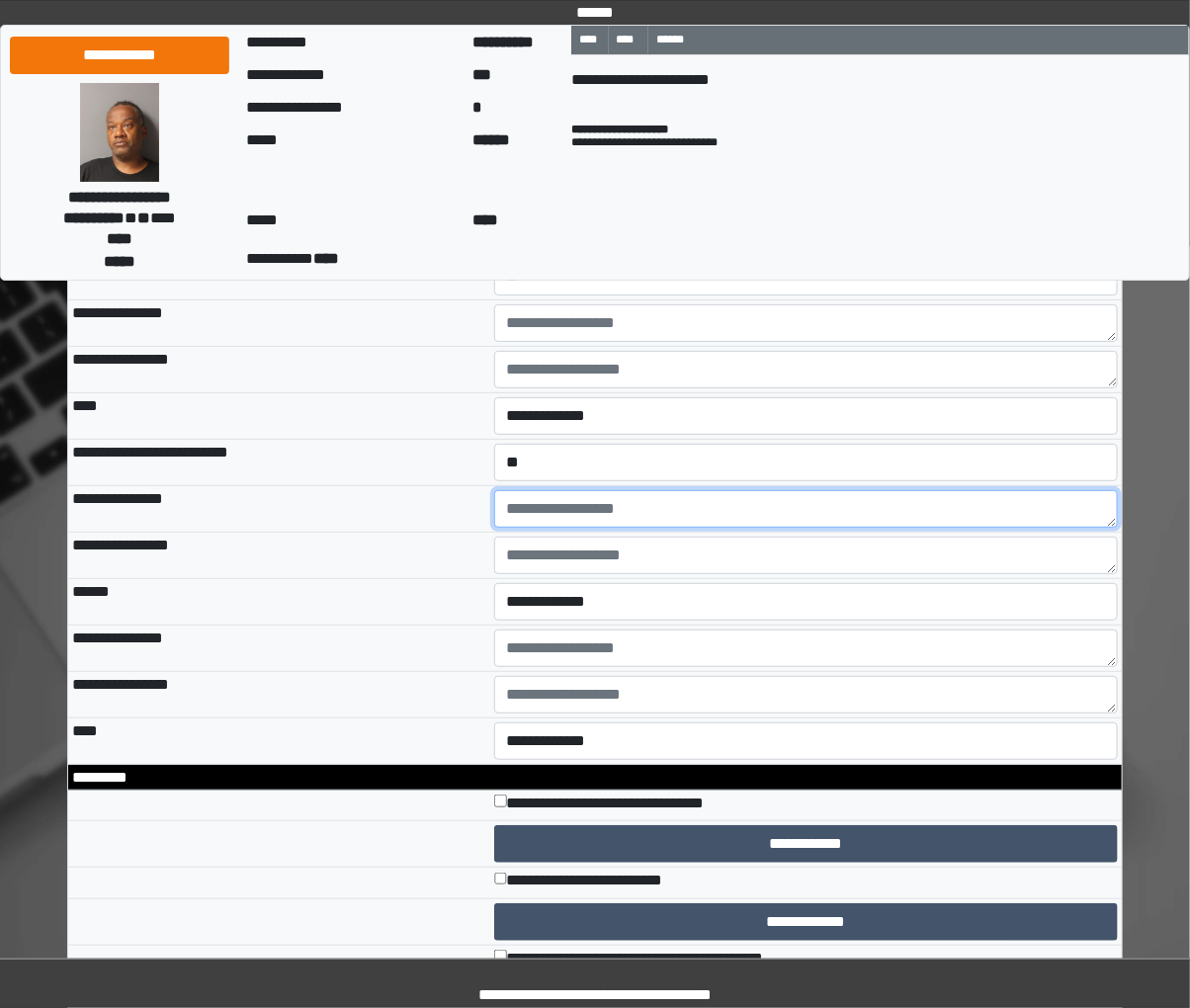scroll, scrollTop: 8174, scrollLeft: 0, axis: vertical 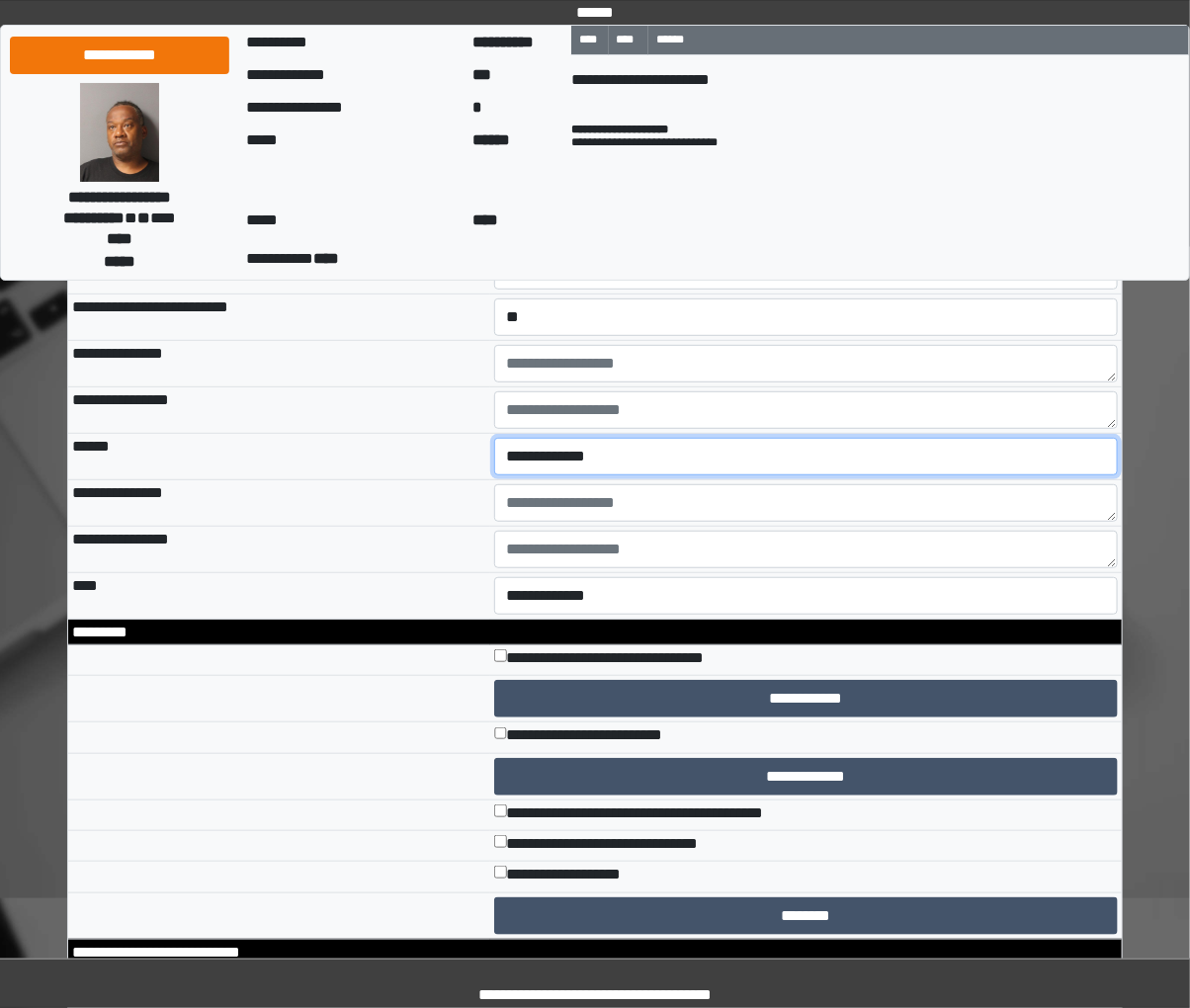 select on "*" 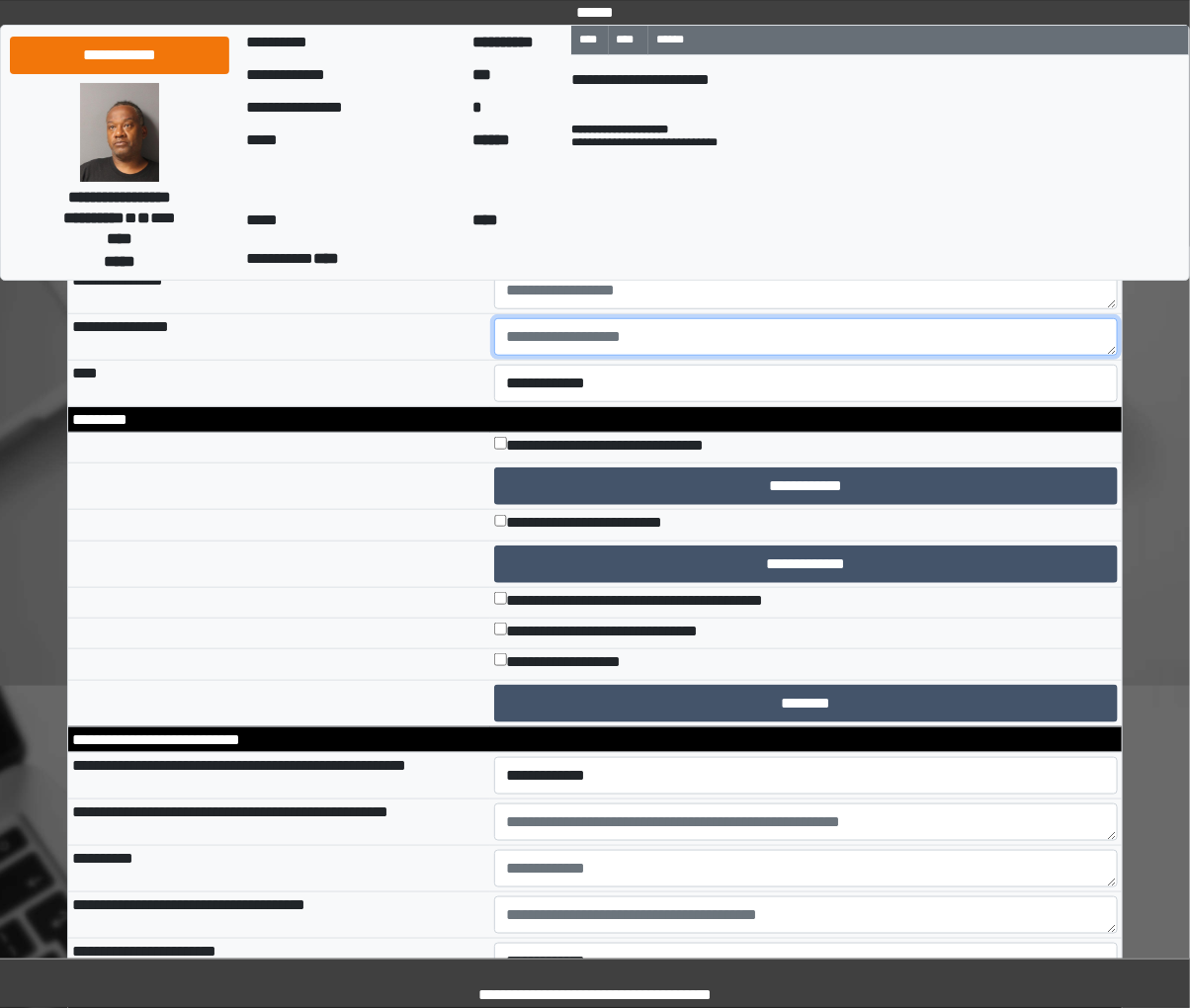 scroll, scrollTop: 8722, scrollLeft: 0, axis: vertical 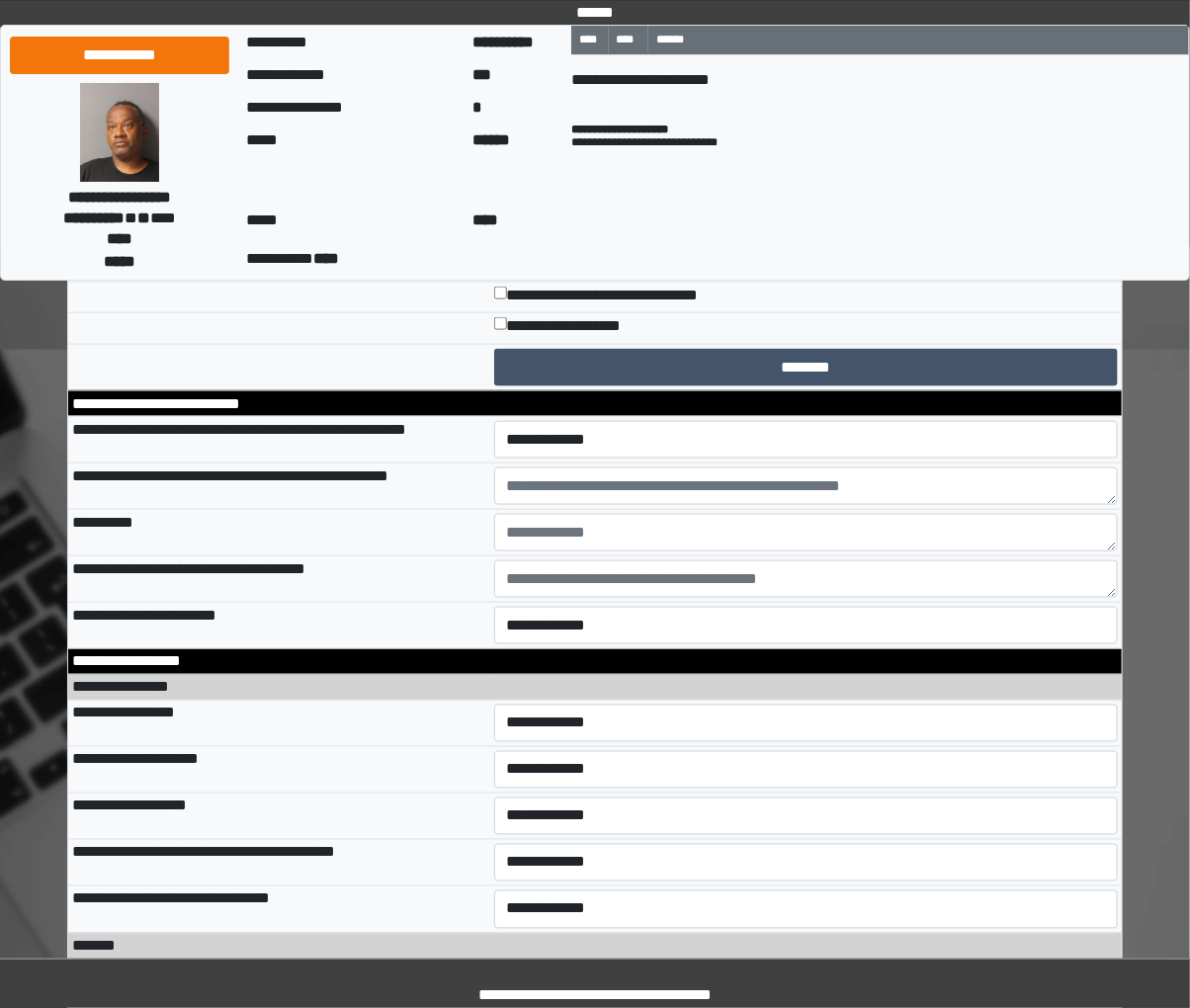 click on "**********" at bounding box center (279, 439) 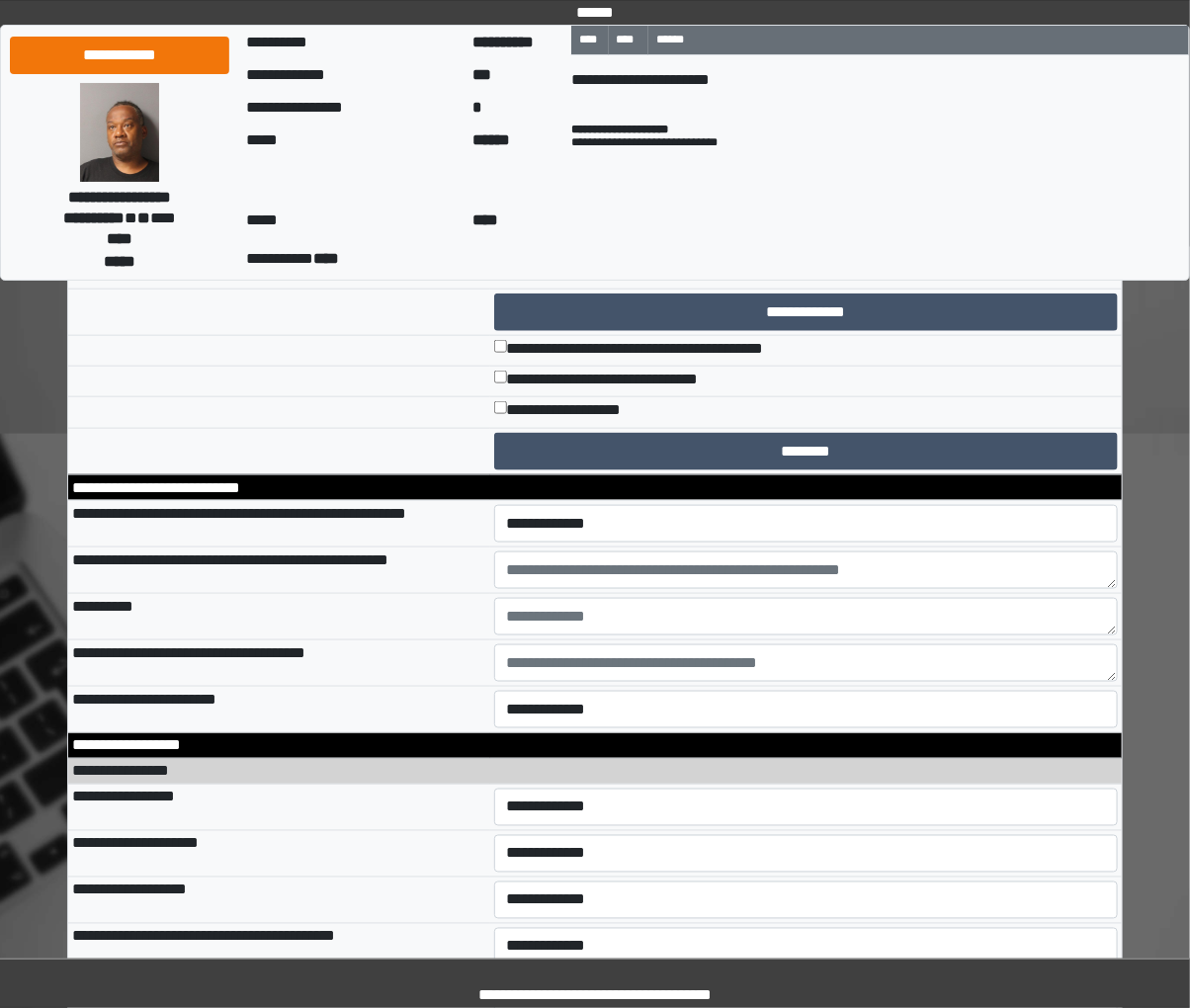 scroll, scrollTop: 8612, scrollLeft: 0, axis: vertical 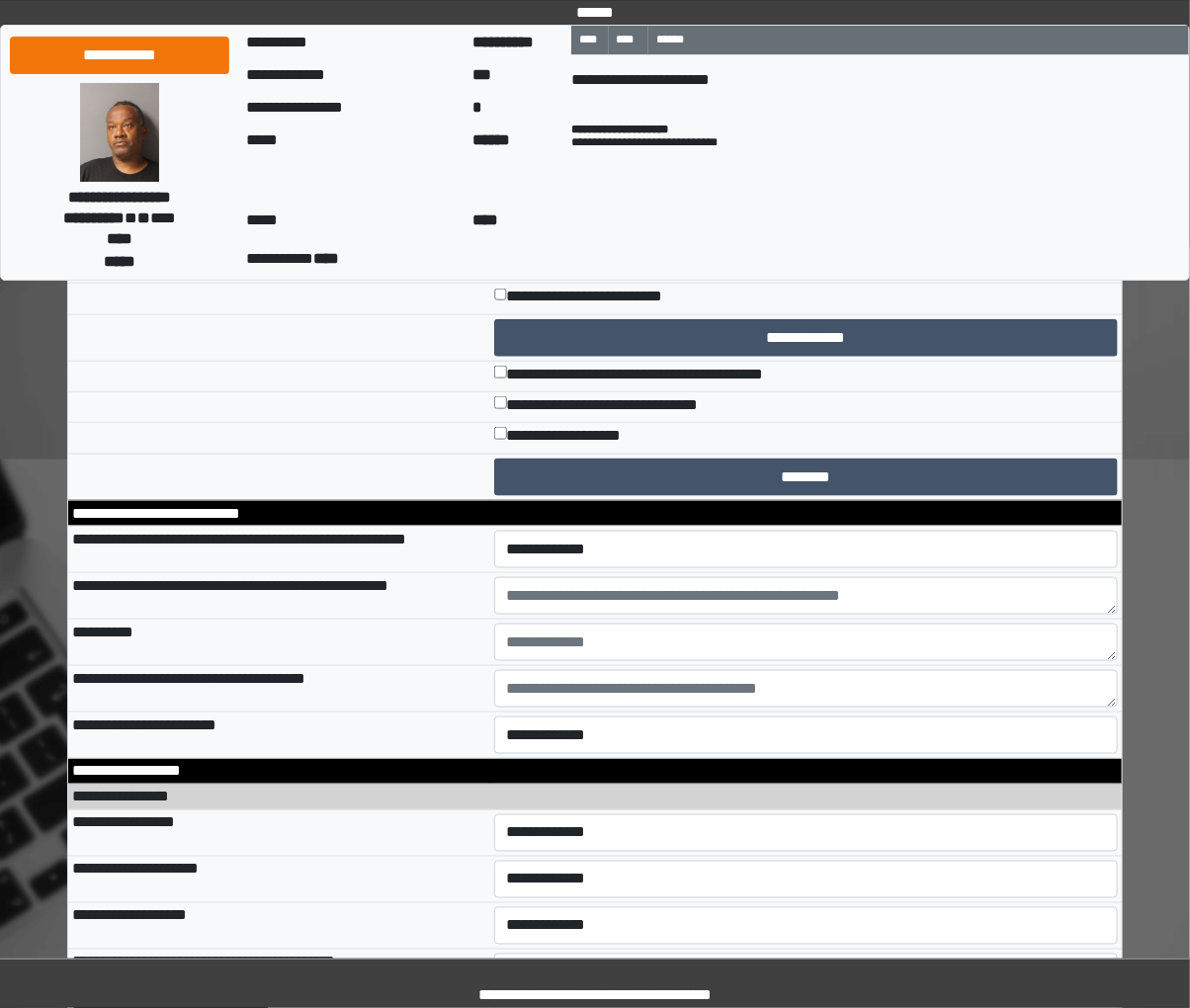 click on "**********" at bounding box center (807, 298) 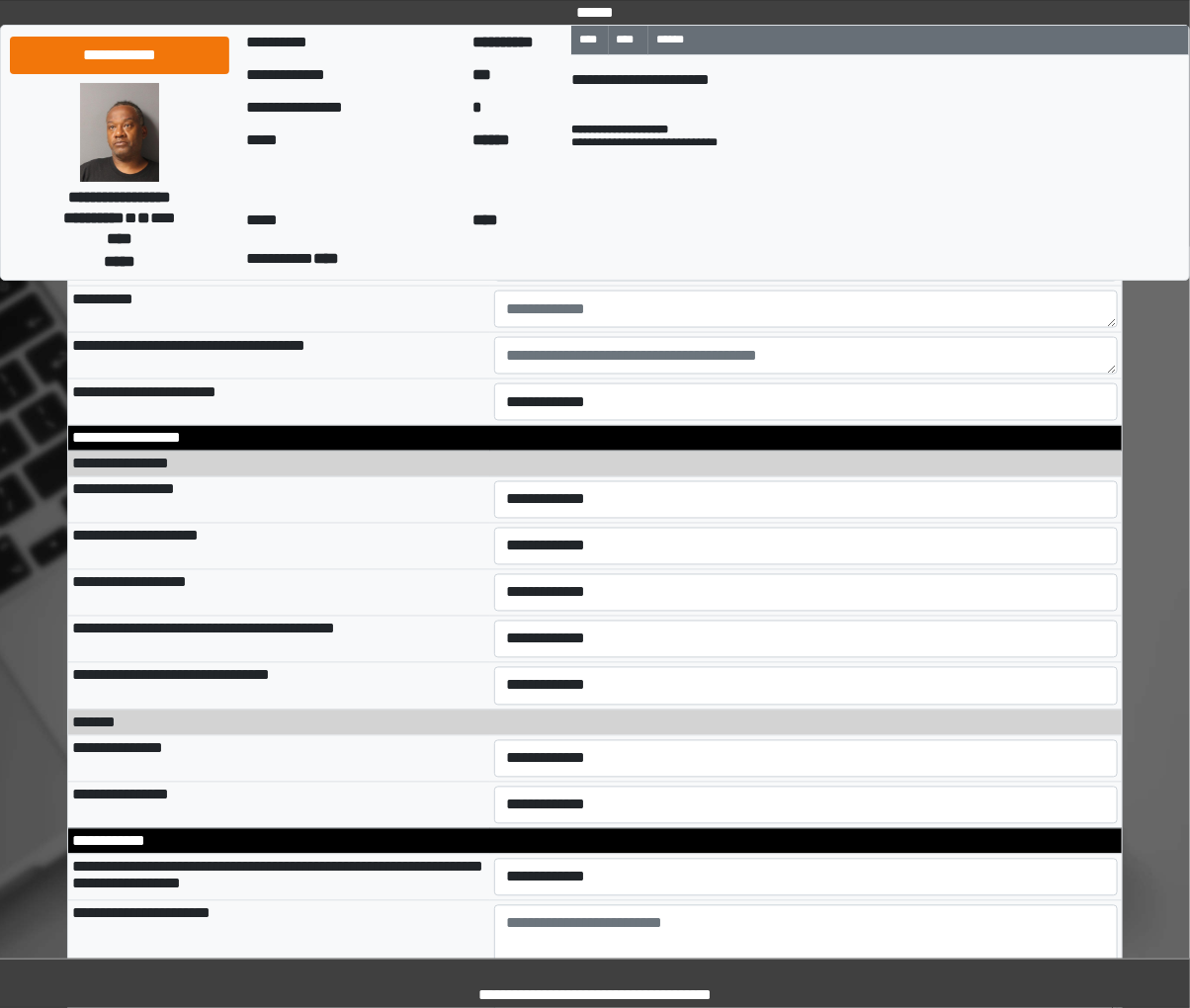 scroll, scrollTop: 8832, scrollLeft: 0, axis: vertical 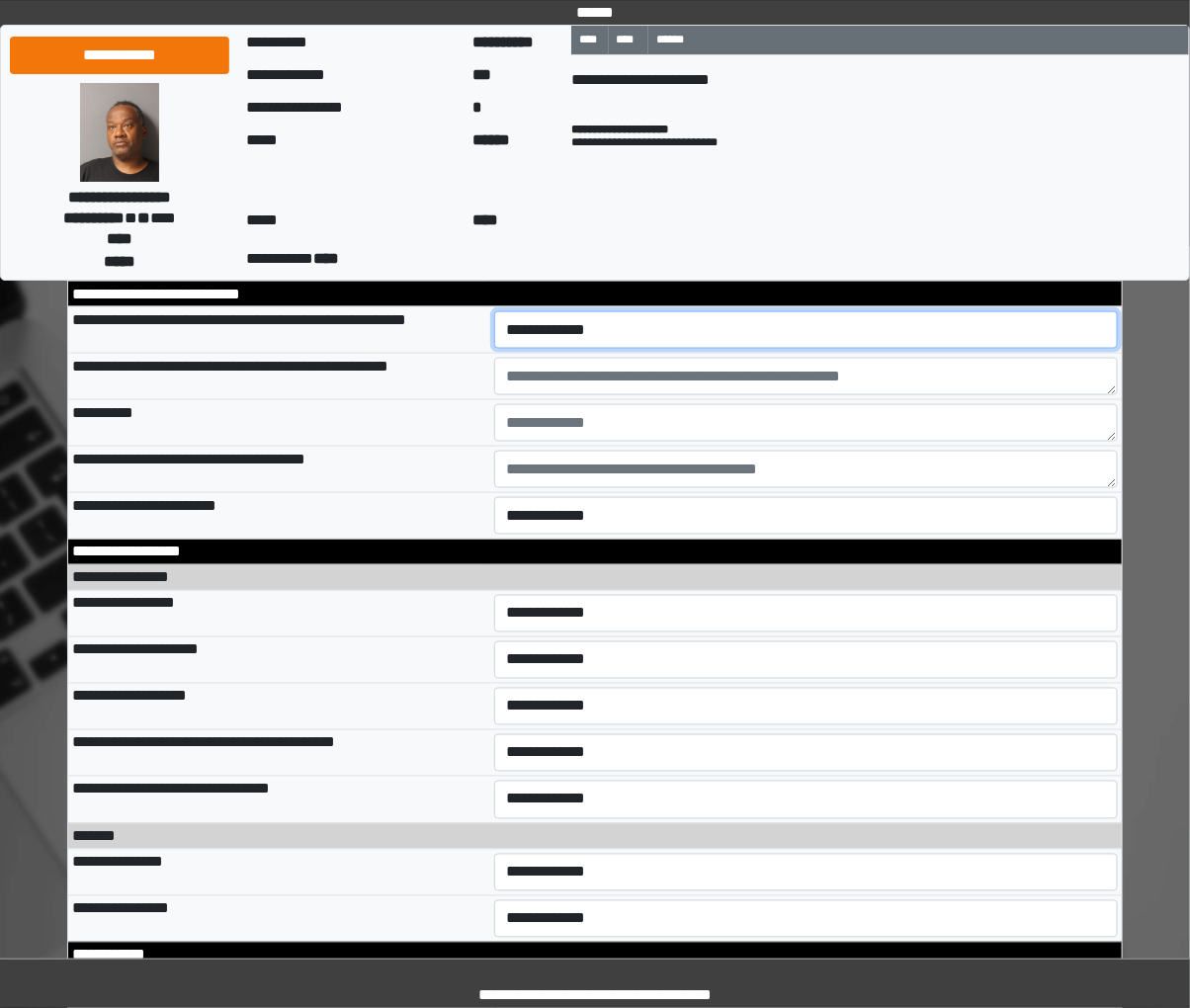 click on "**********" at bounding box center (806, 330) 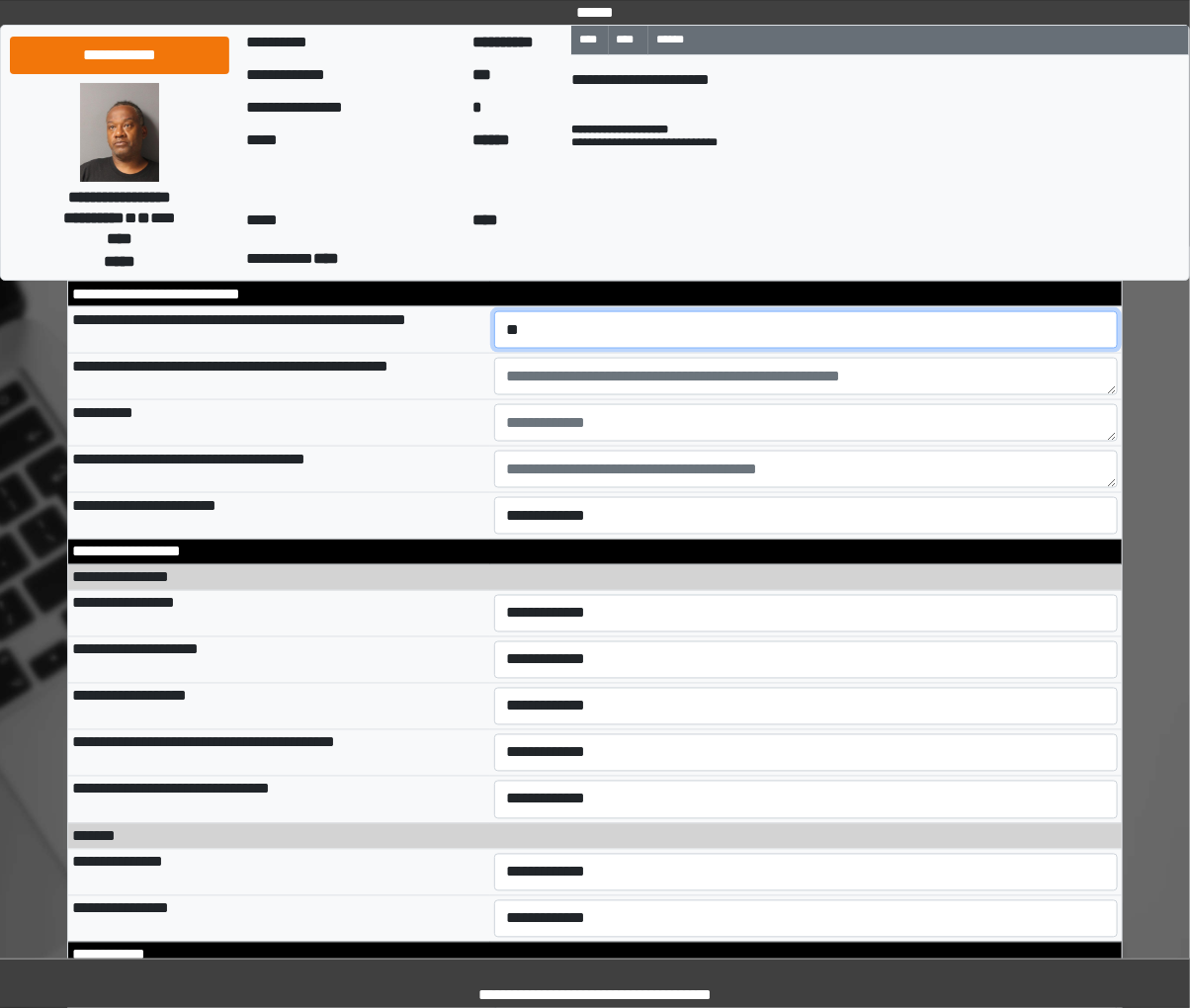 click on "**********" at bounding box center (806, 330) 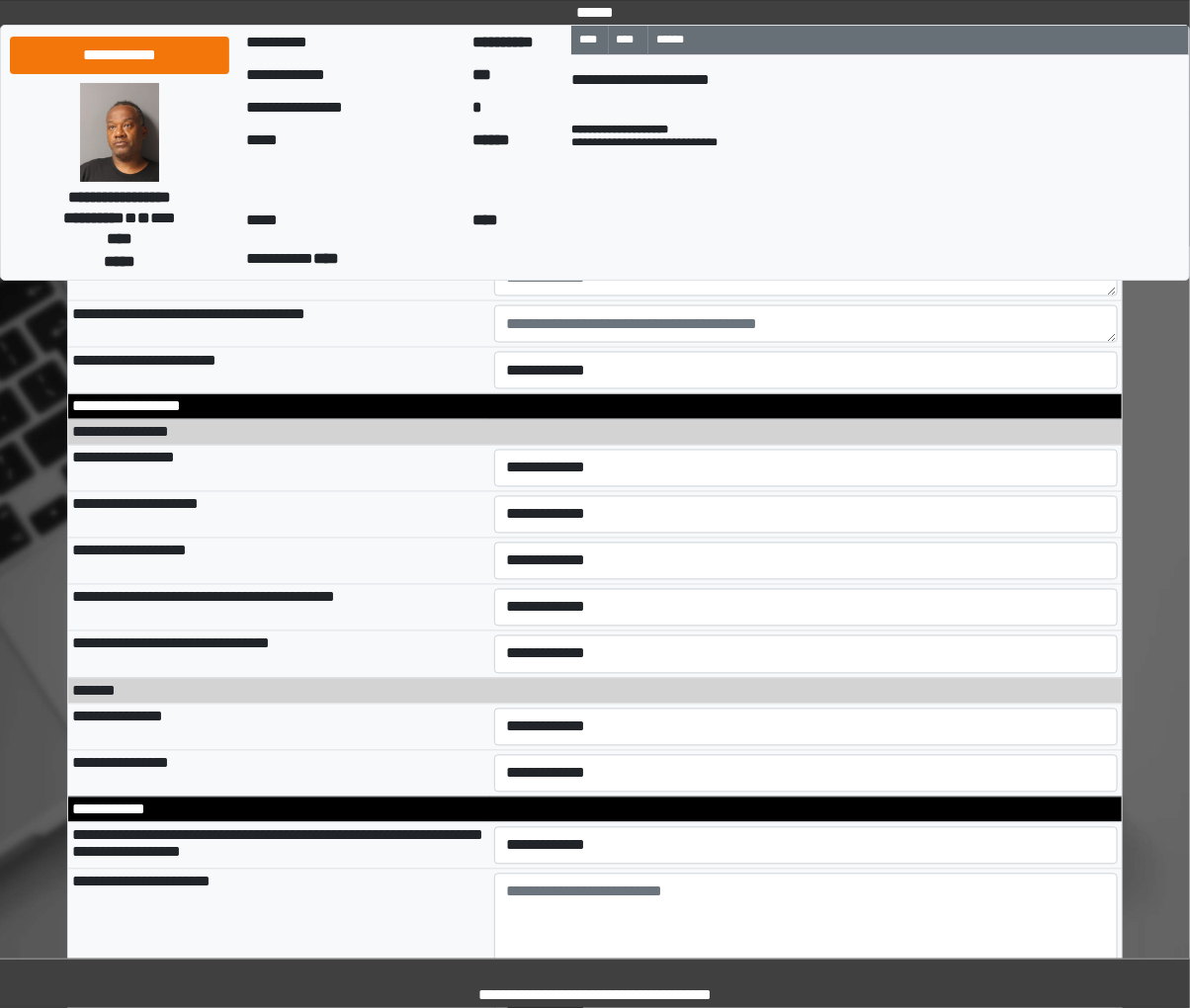 scroll, scrollTop: 9272, scrollLeft: 0, axis: vertical 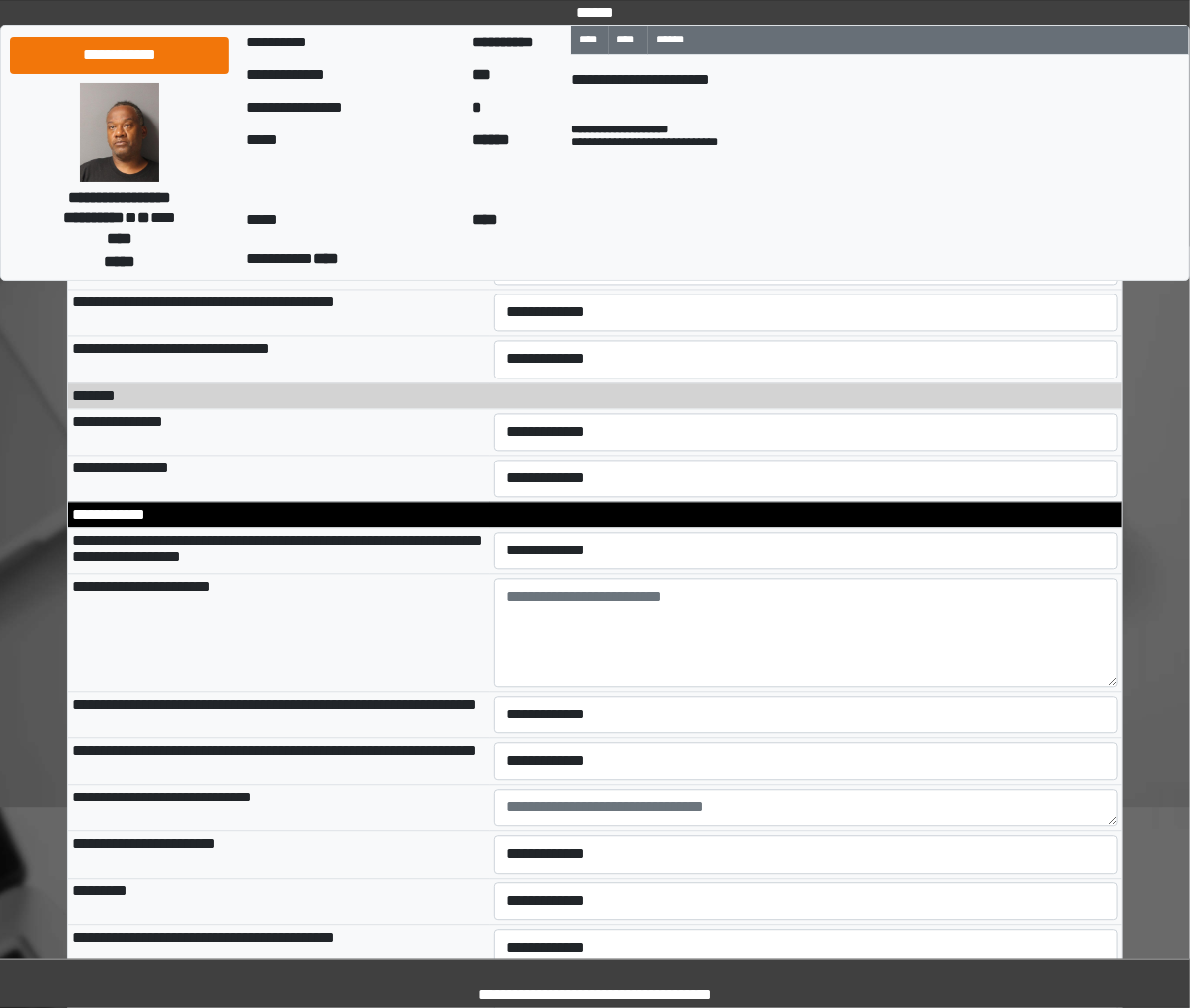 click on "**********" at bounding box center [806, 174] 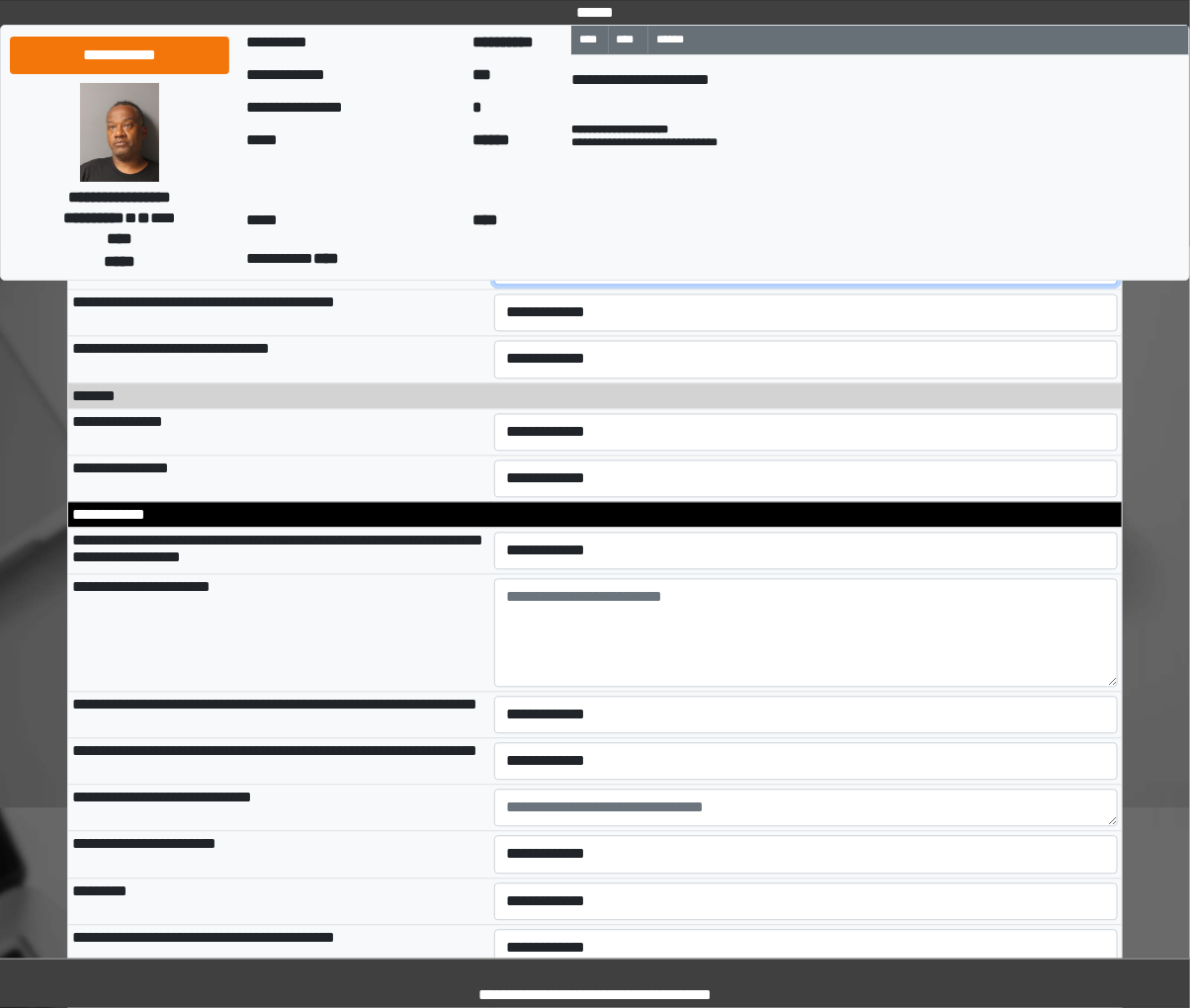 select on "**" 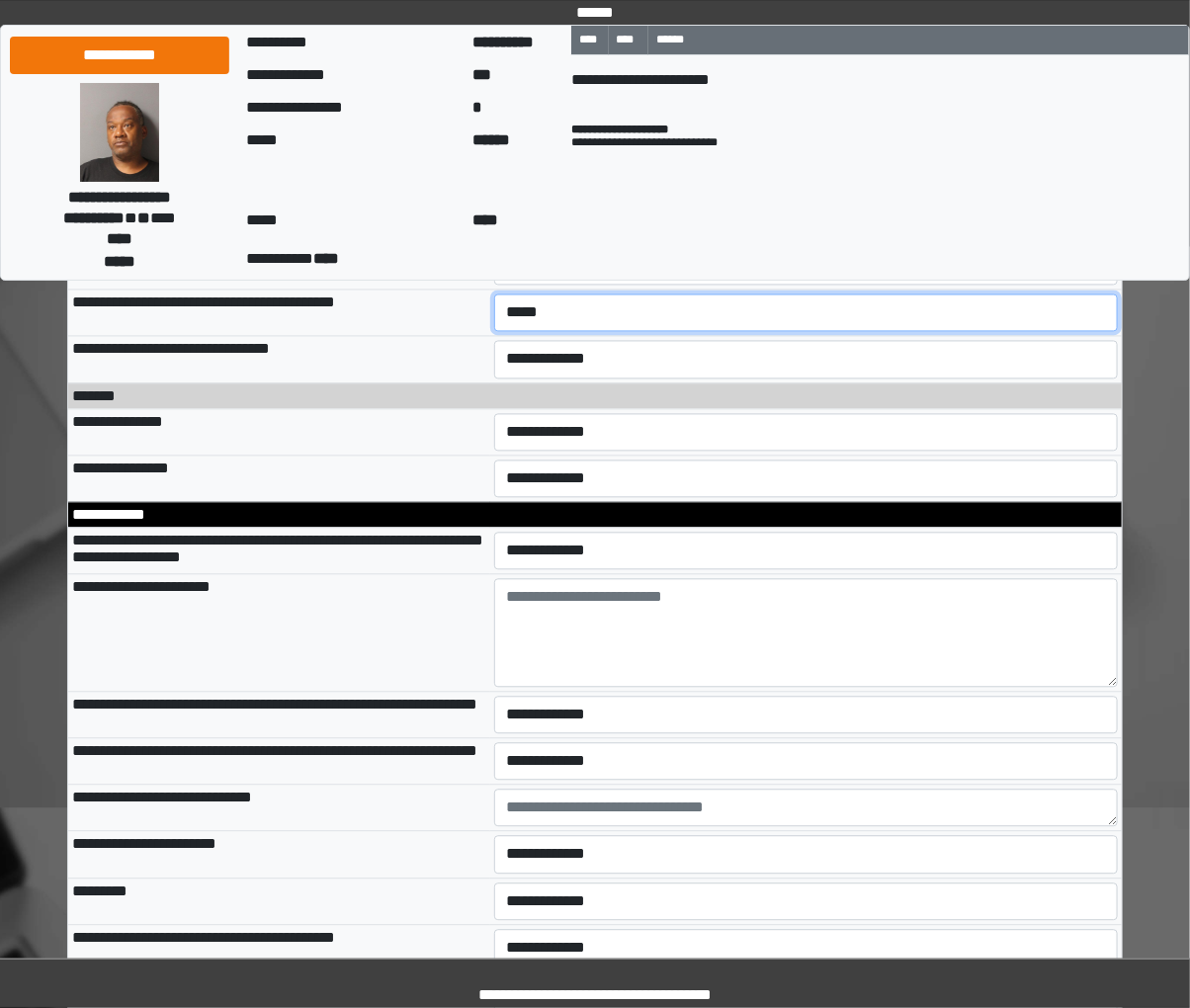 select on "**" 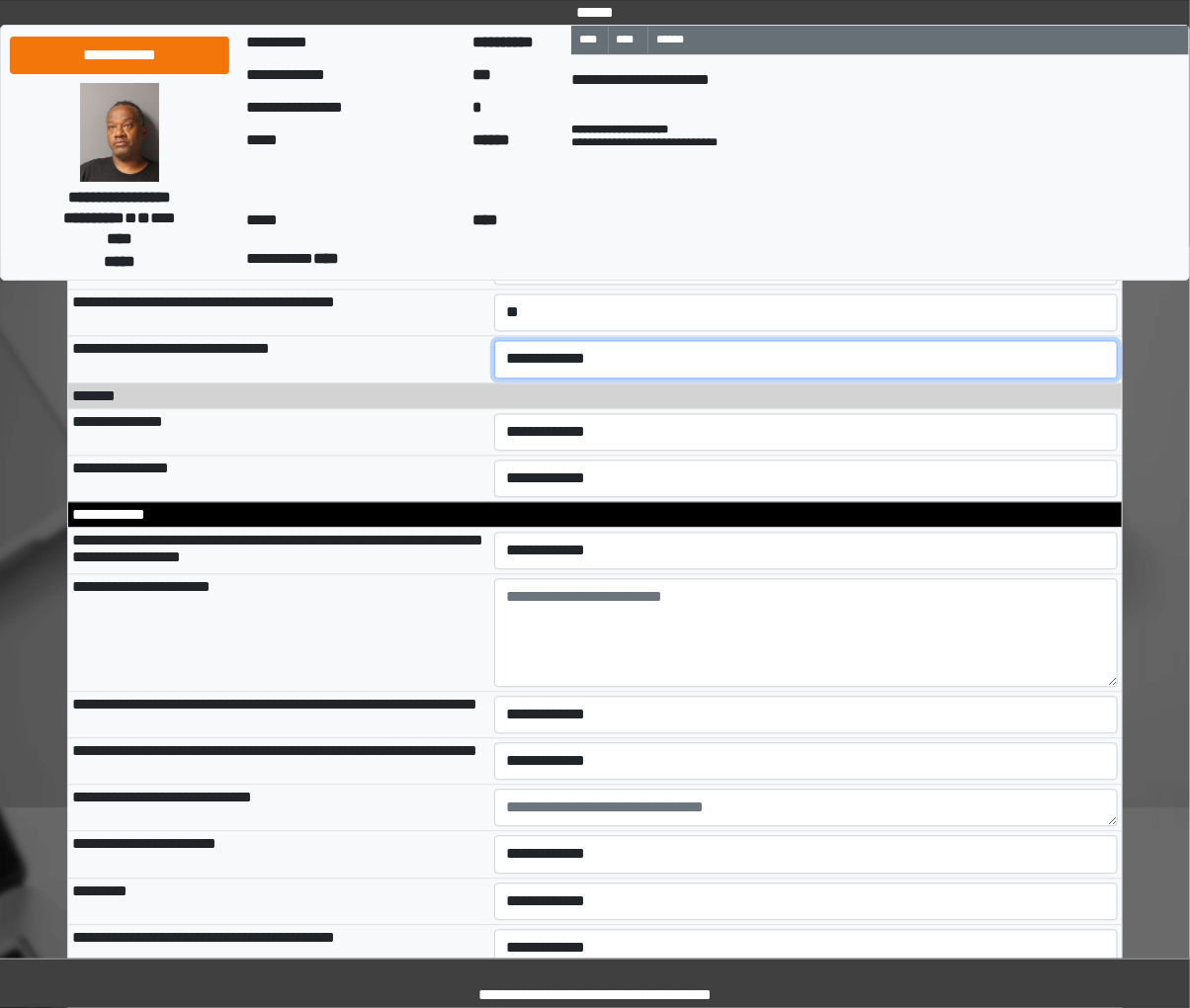 select on "*" 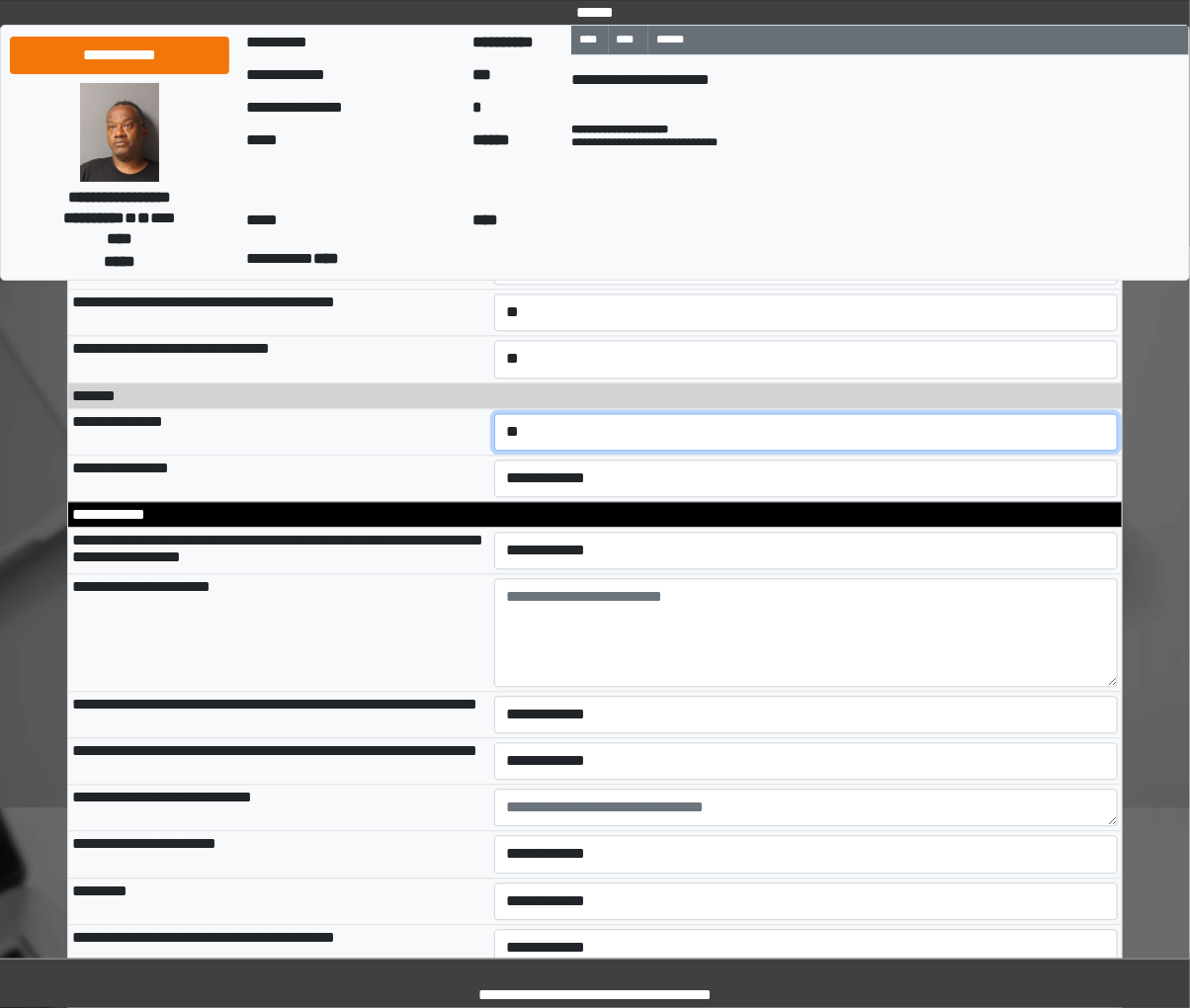 select on "*" 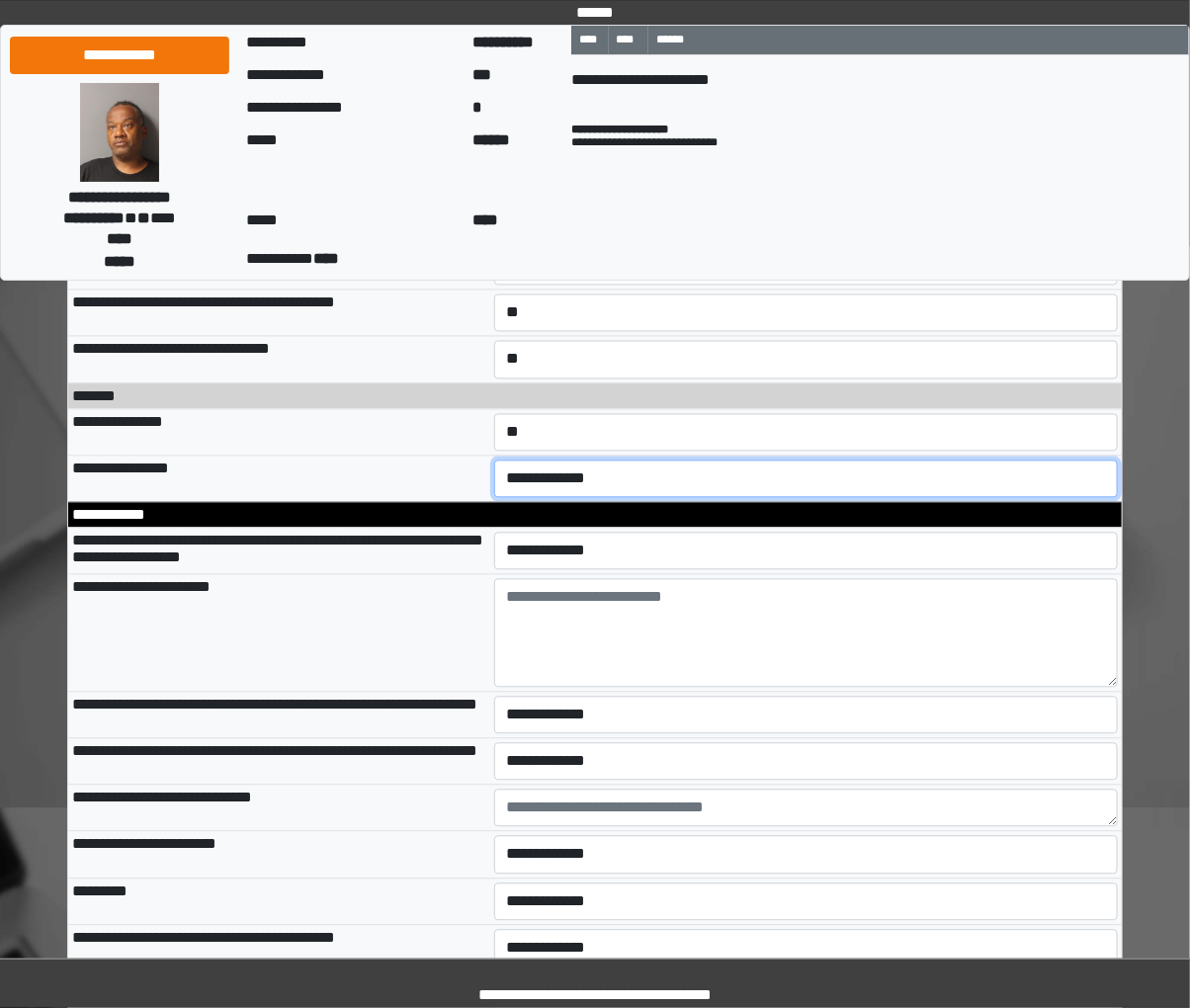 select on "**" 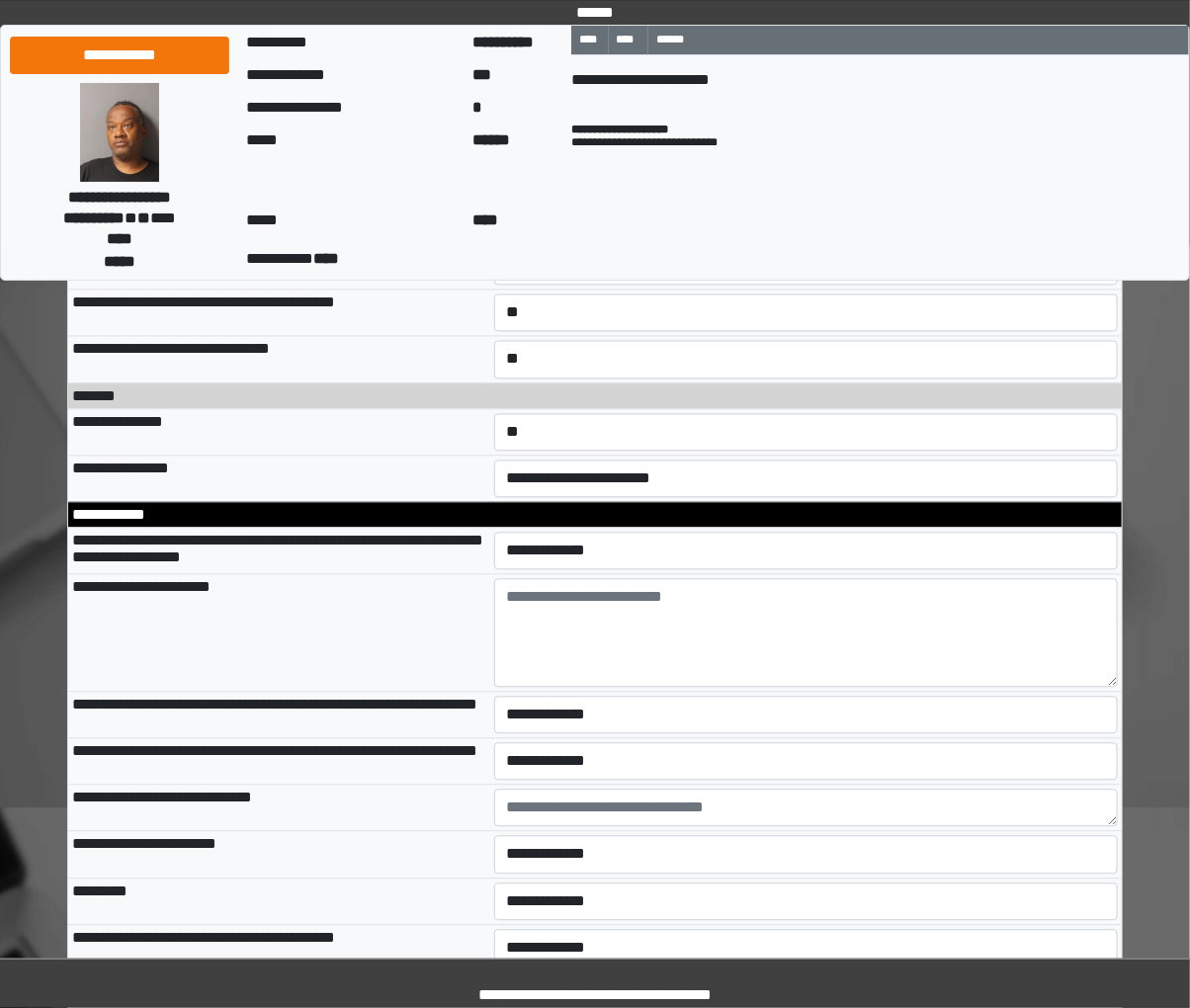 click on "*******" at bounding box center [595, 396] 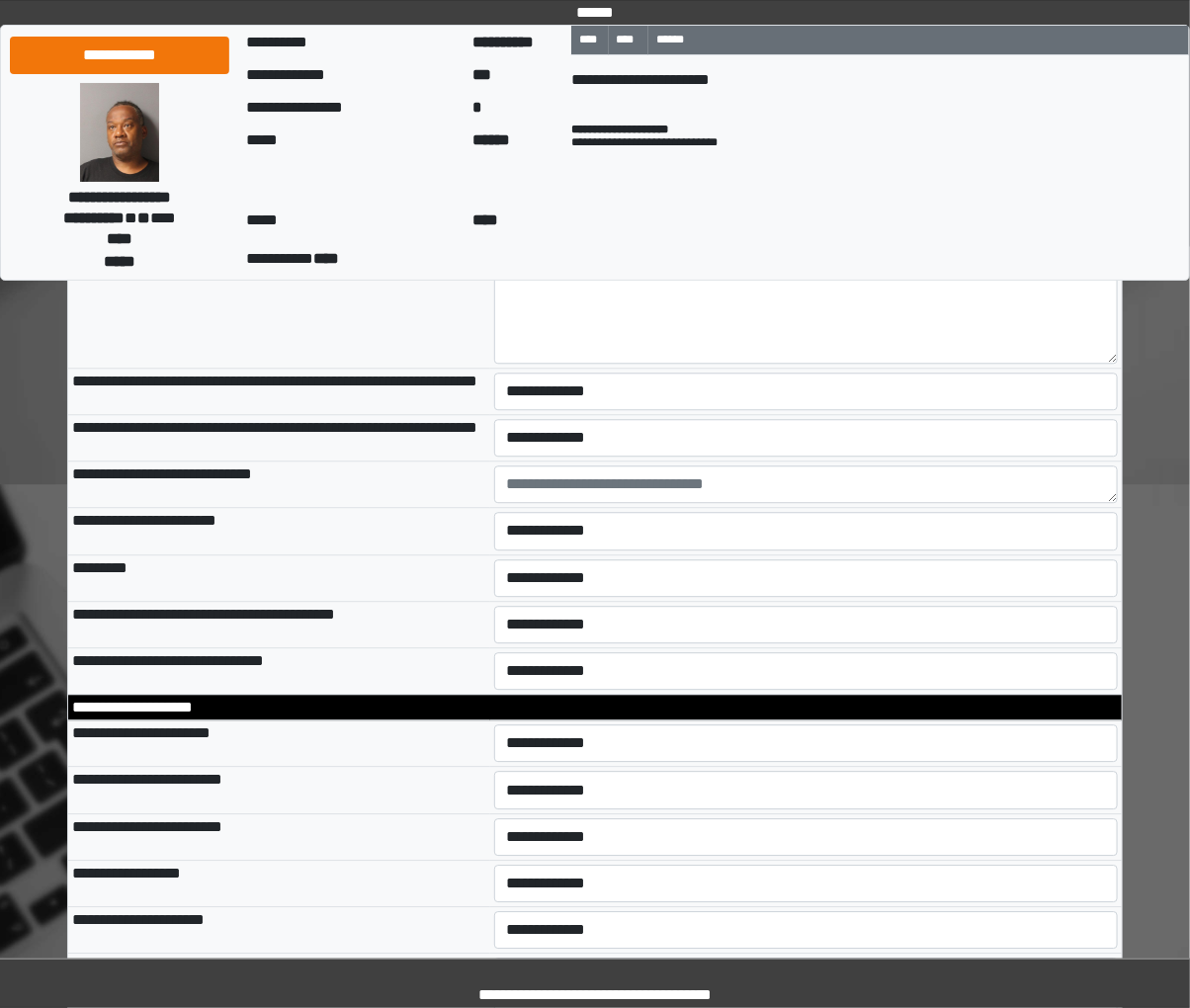 scroll, scrollTop: 9601, scrollLeft: 0, axis: vertical 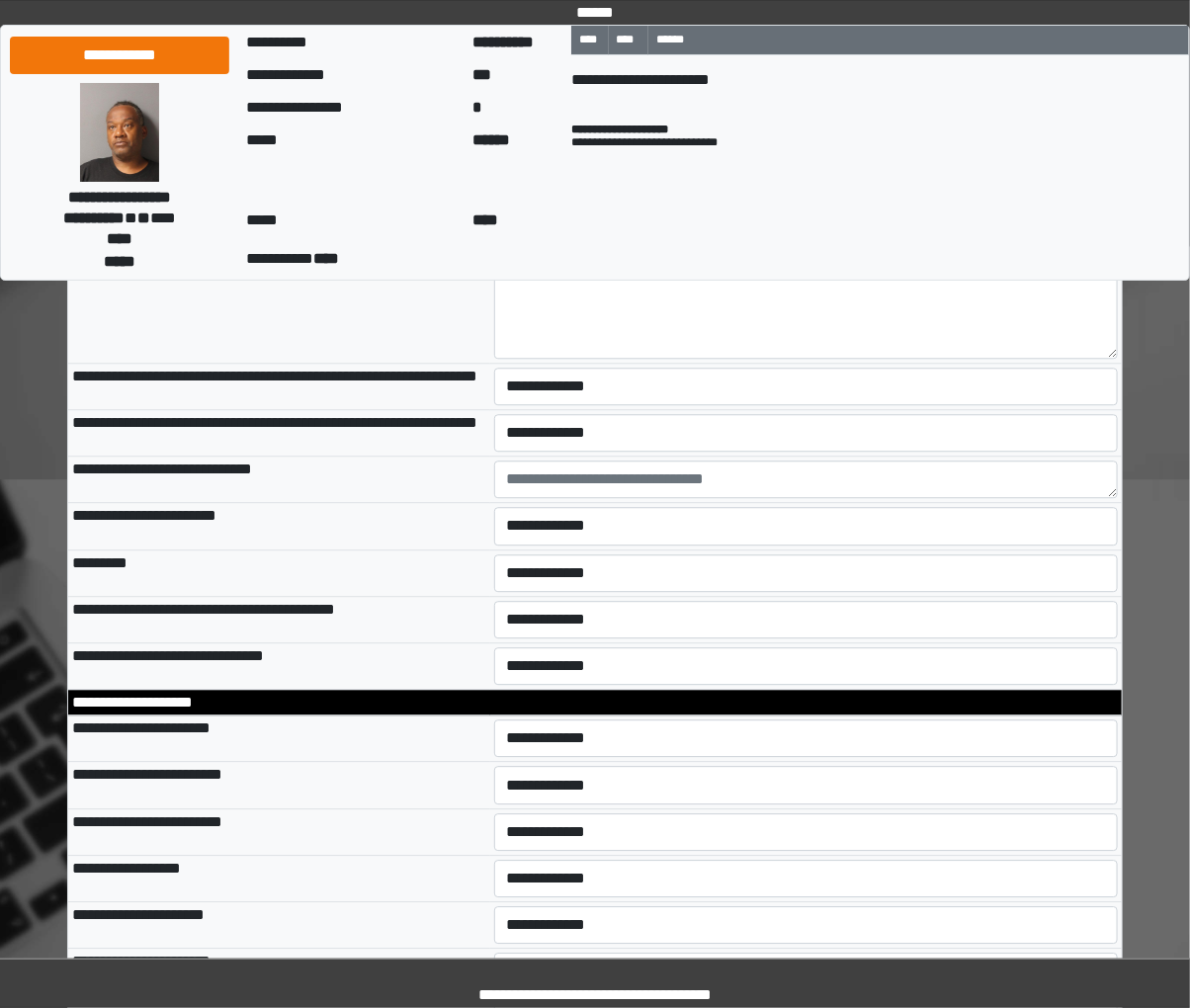 click on "**********" at bounding box center [806, 222] 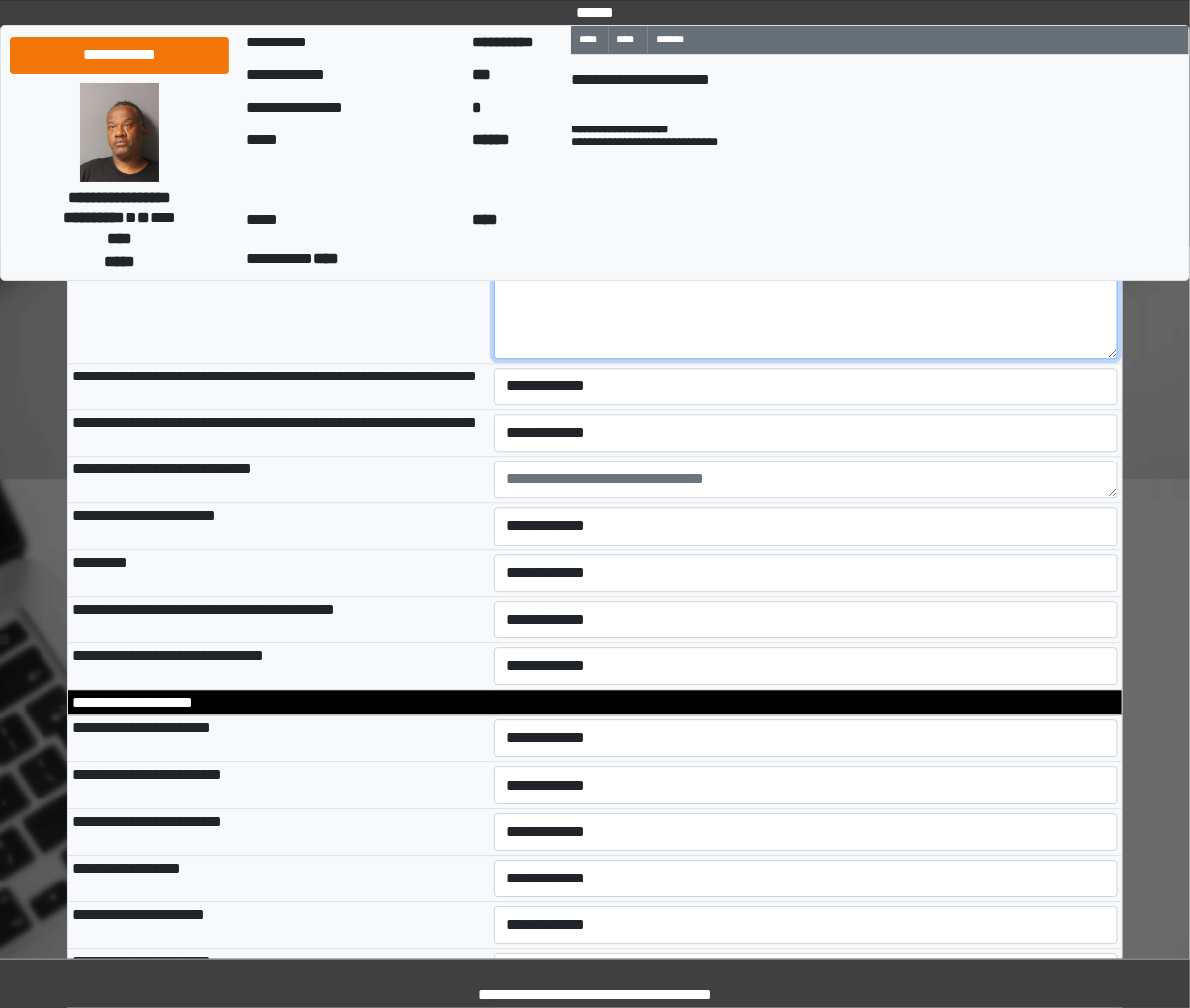 click at bounding box center [807, 304] 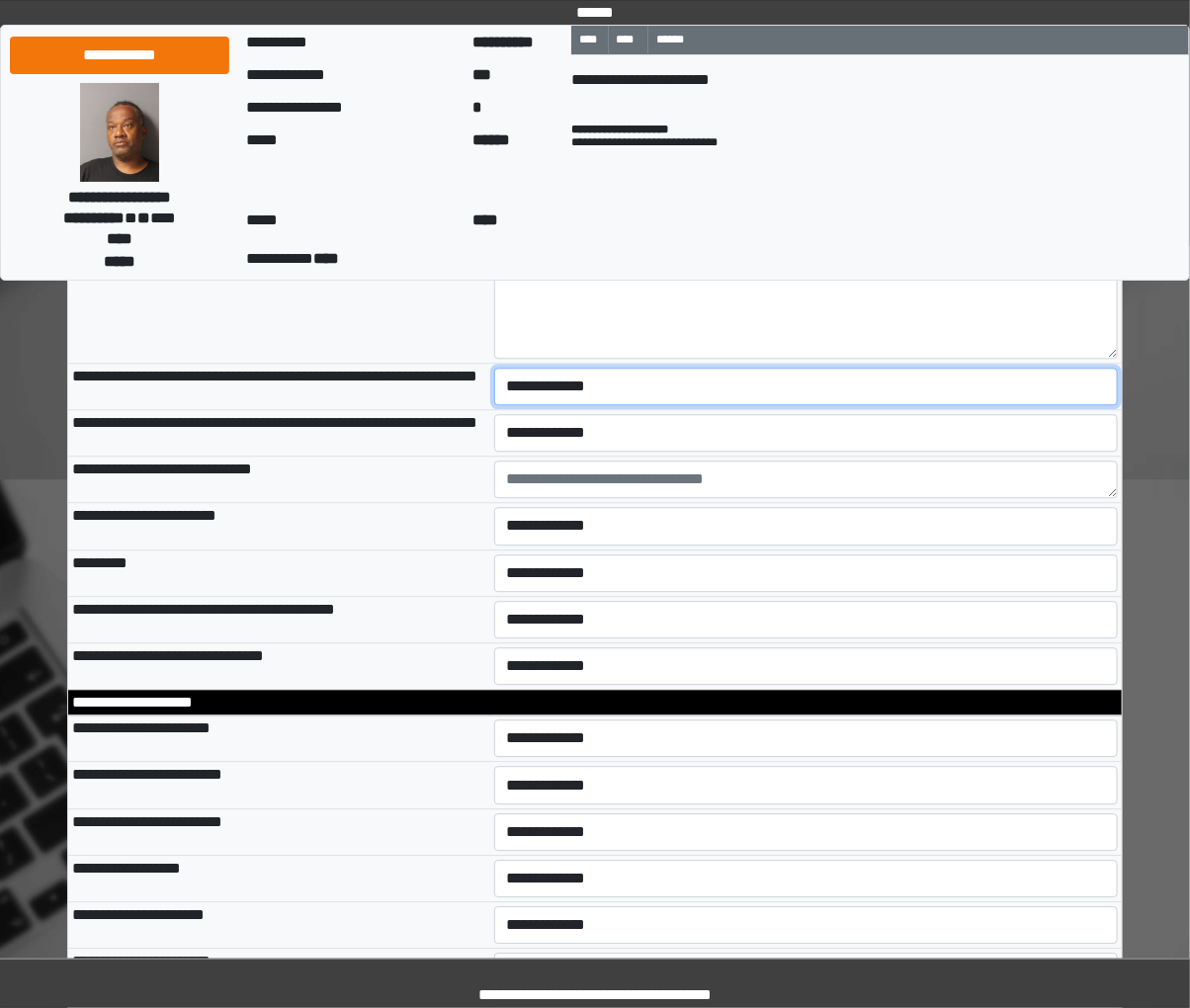 select on "*" 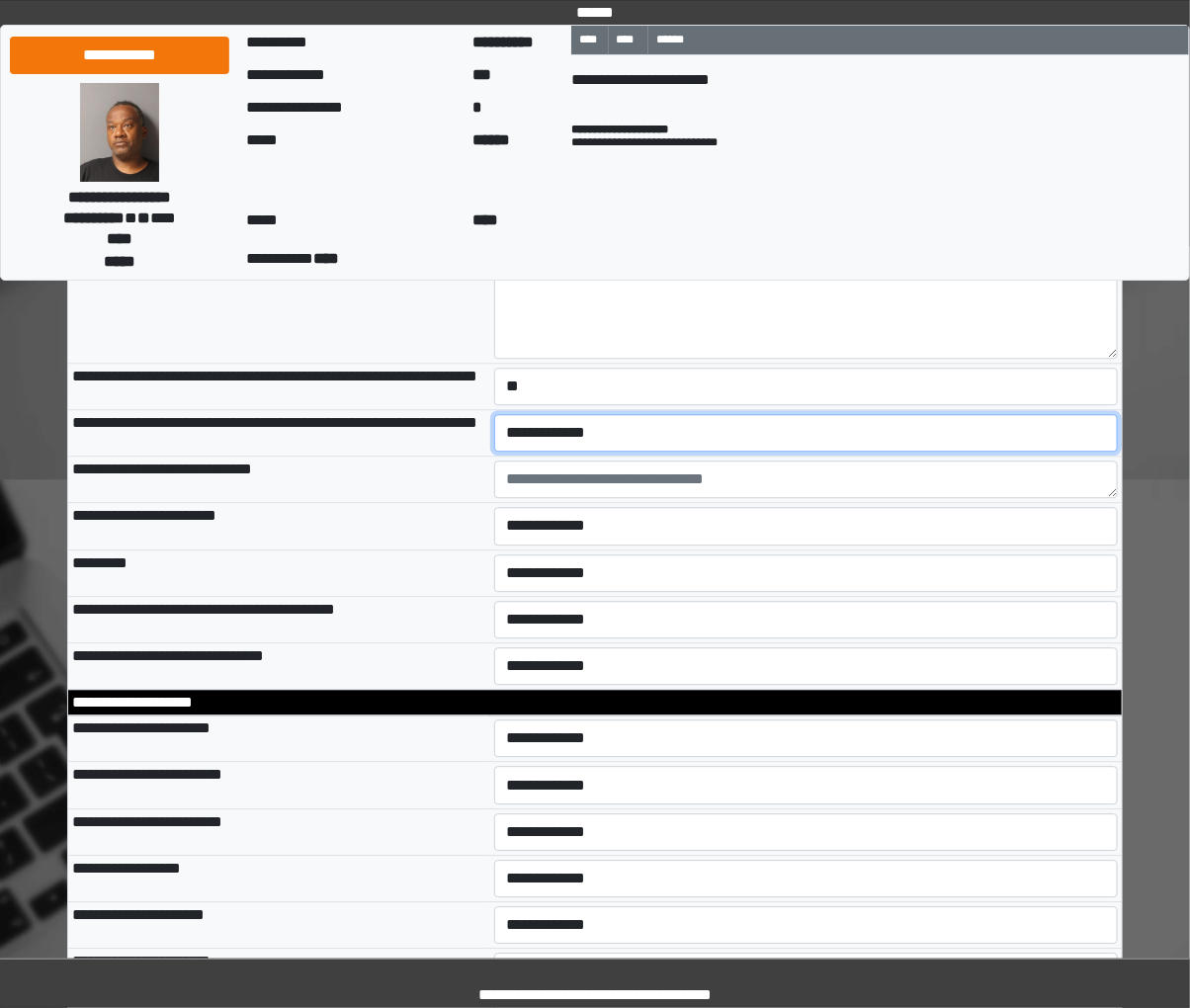 select on "*" 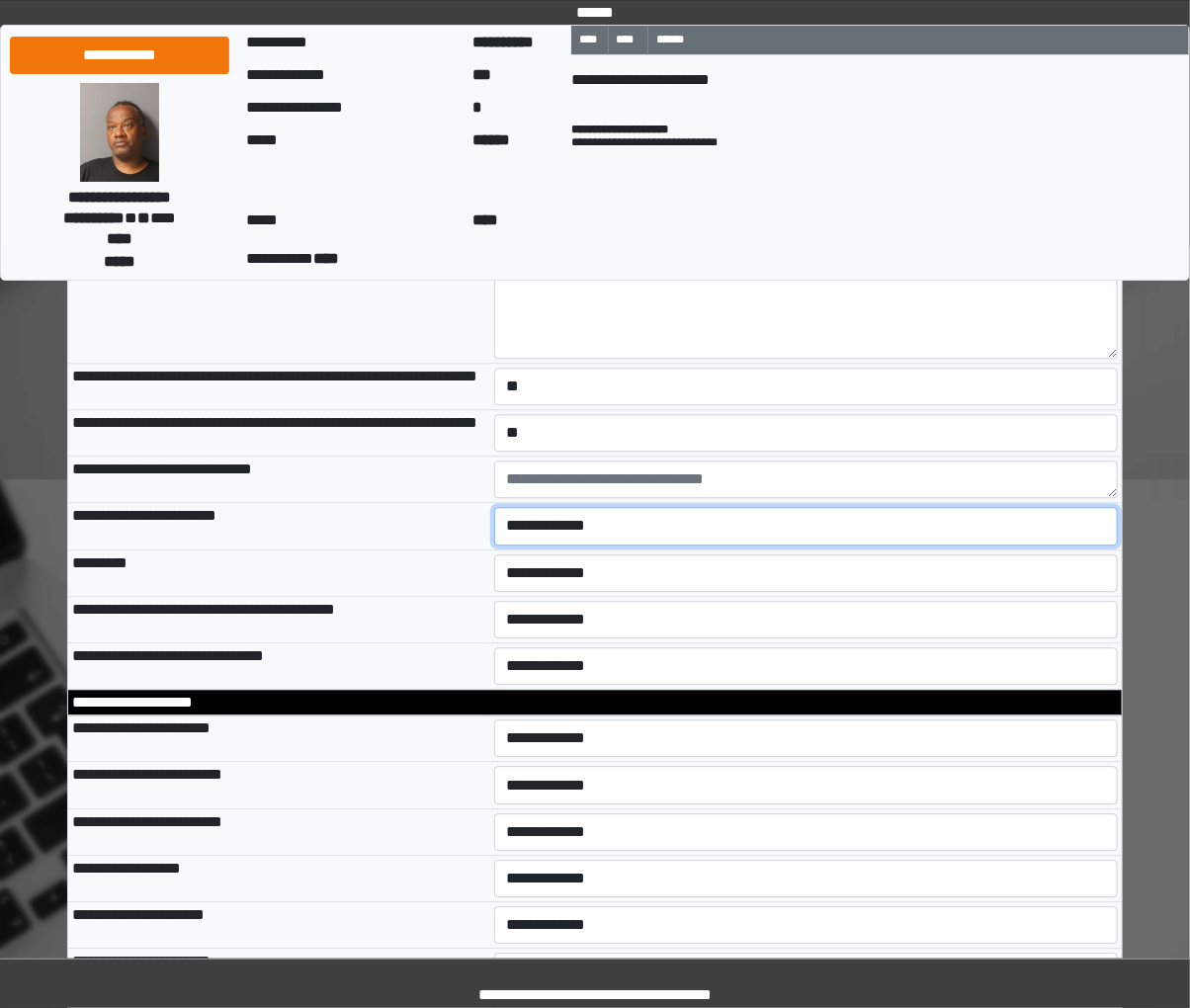 select on "*" 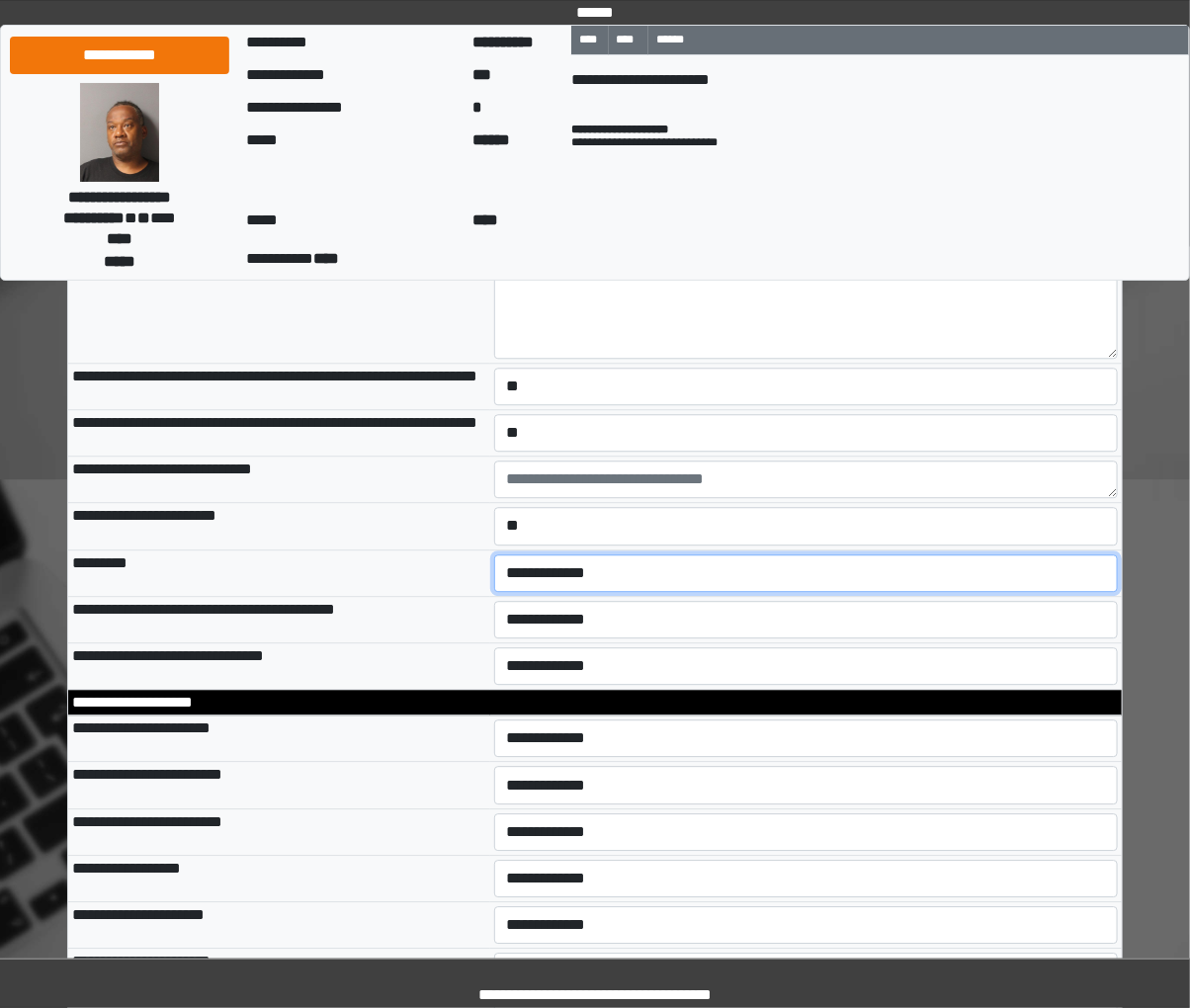 select on "*" 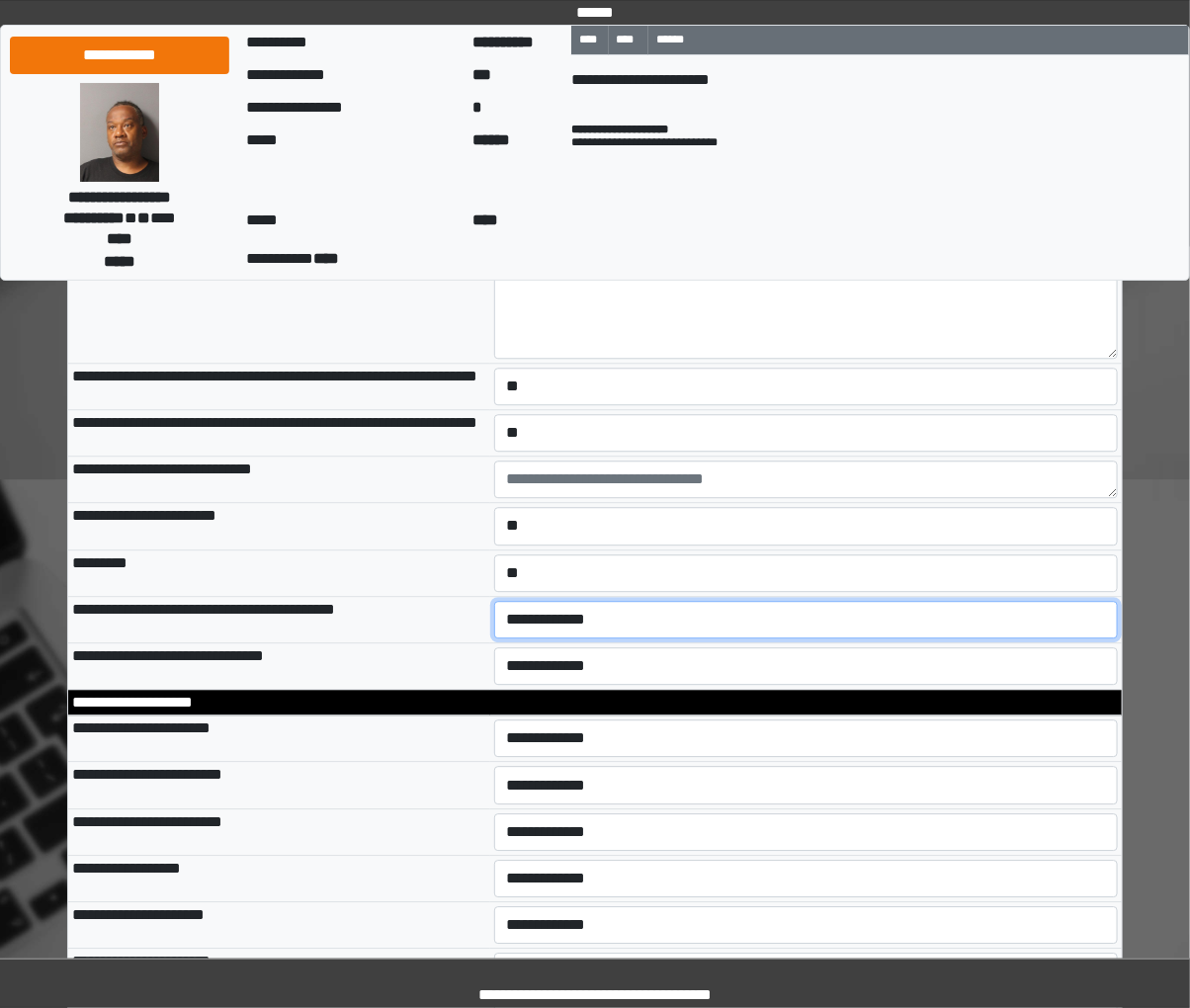 select on "*" 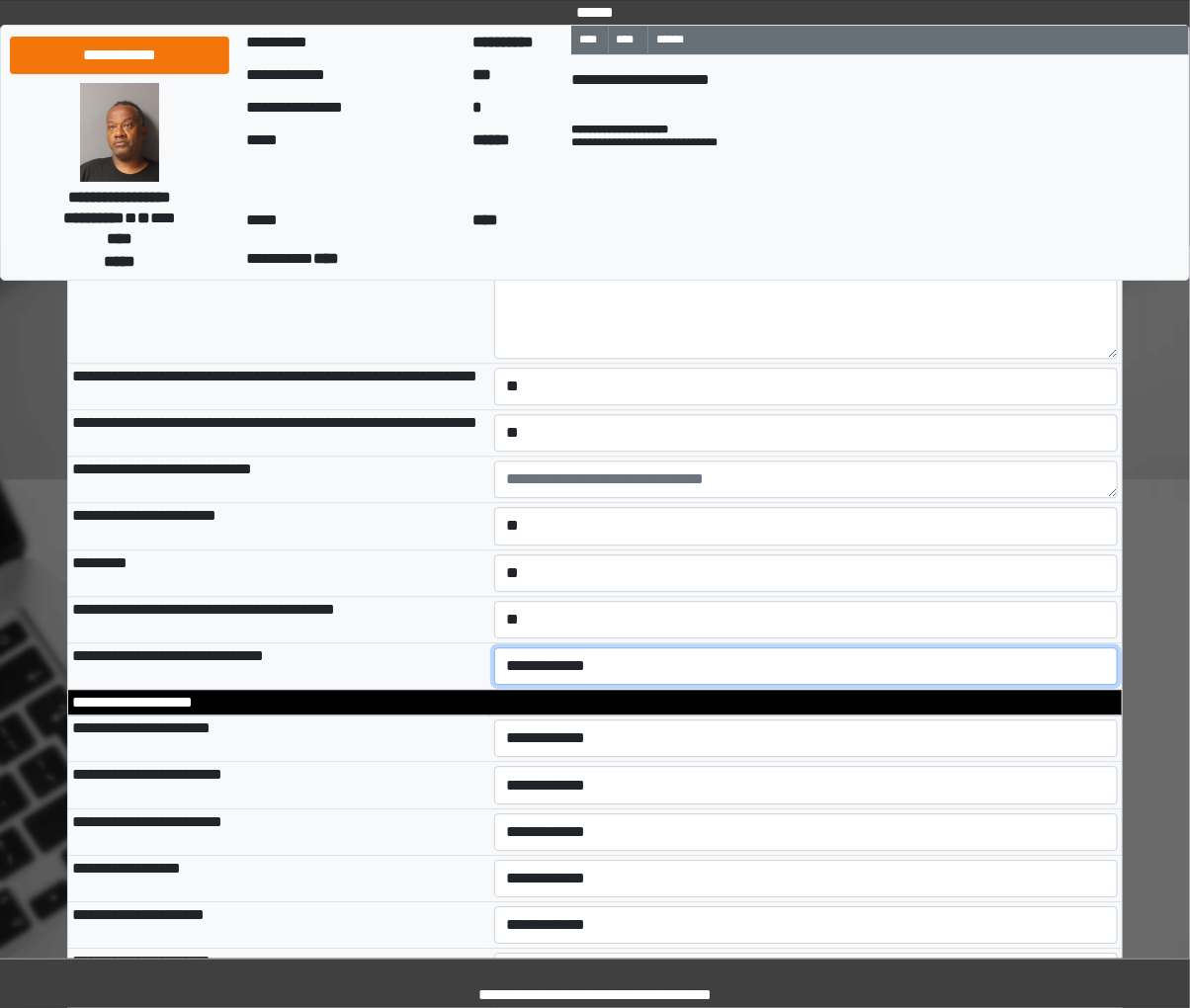 select on "*" 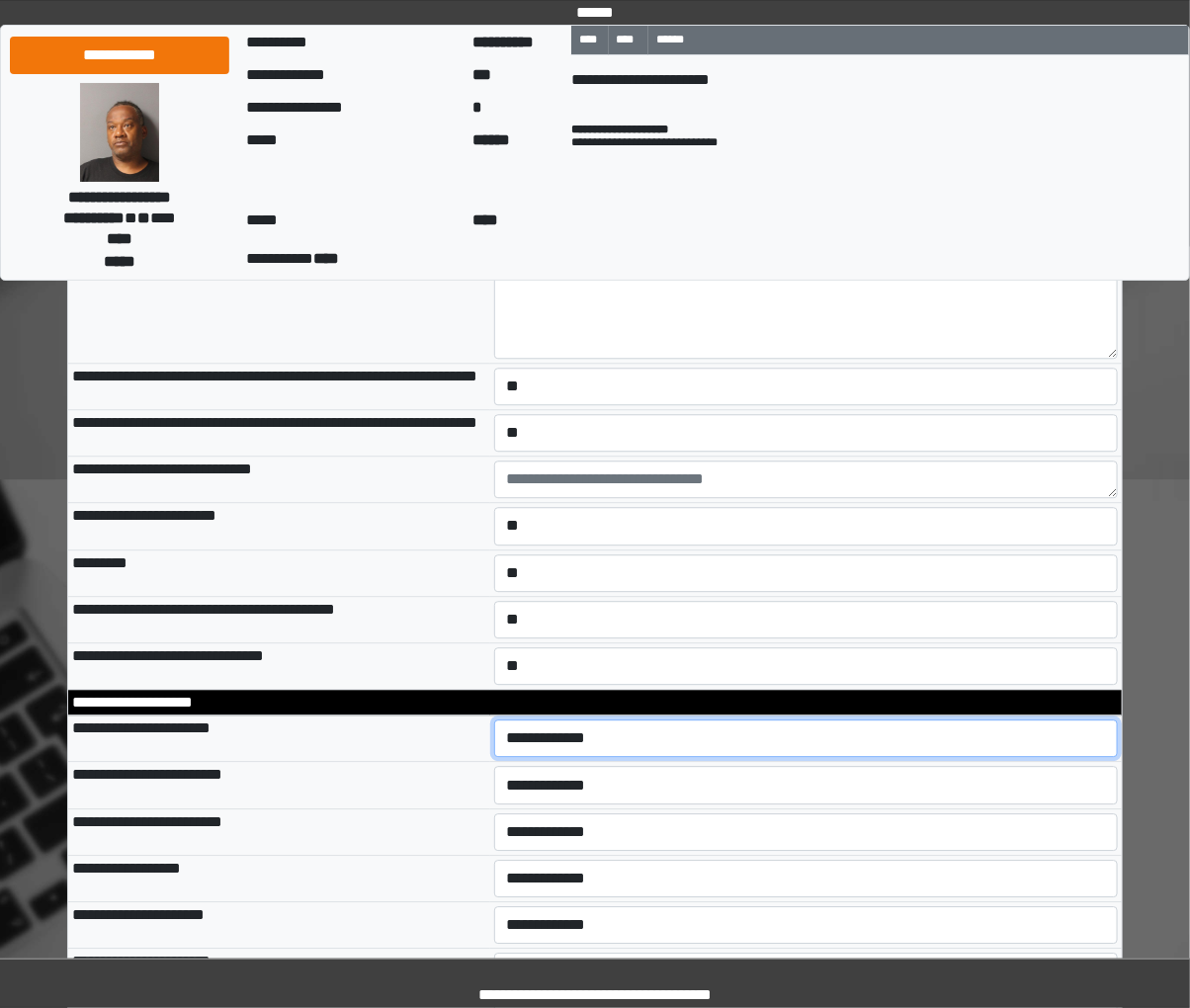 select on "*" 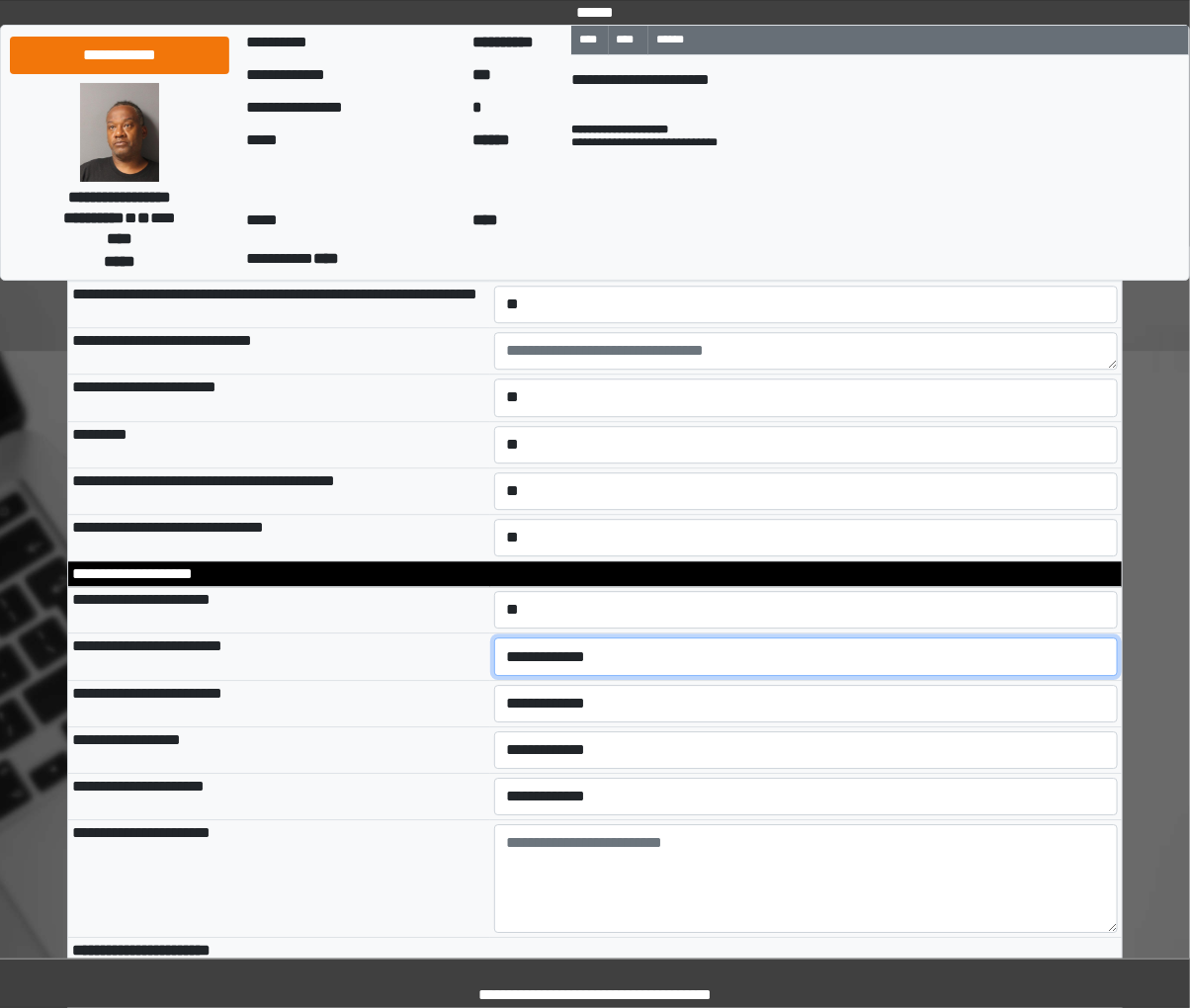 select on "*" 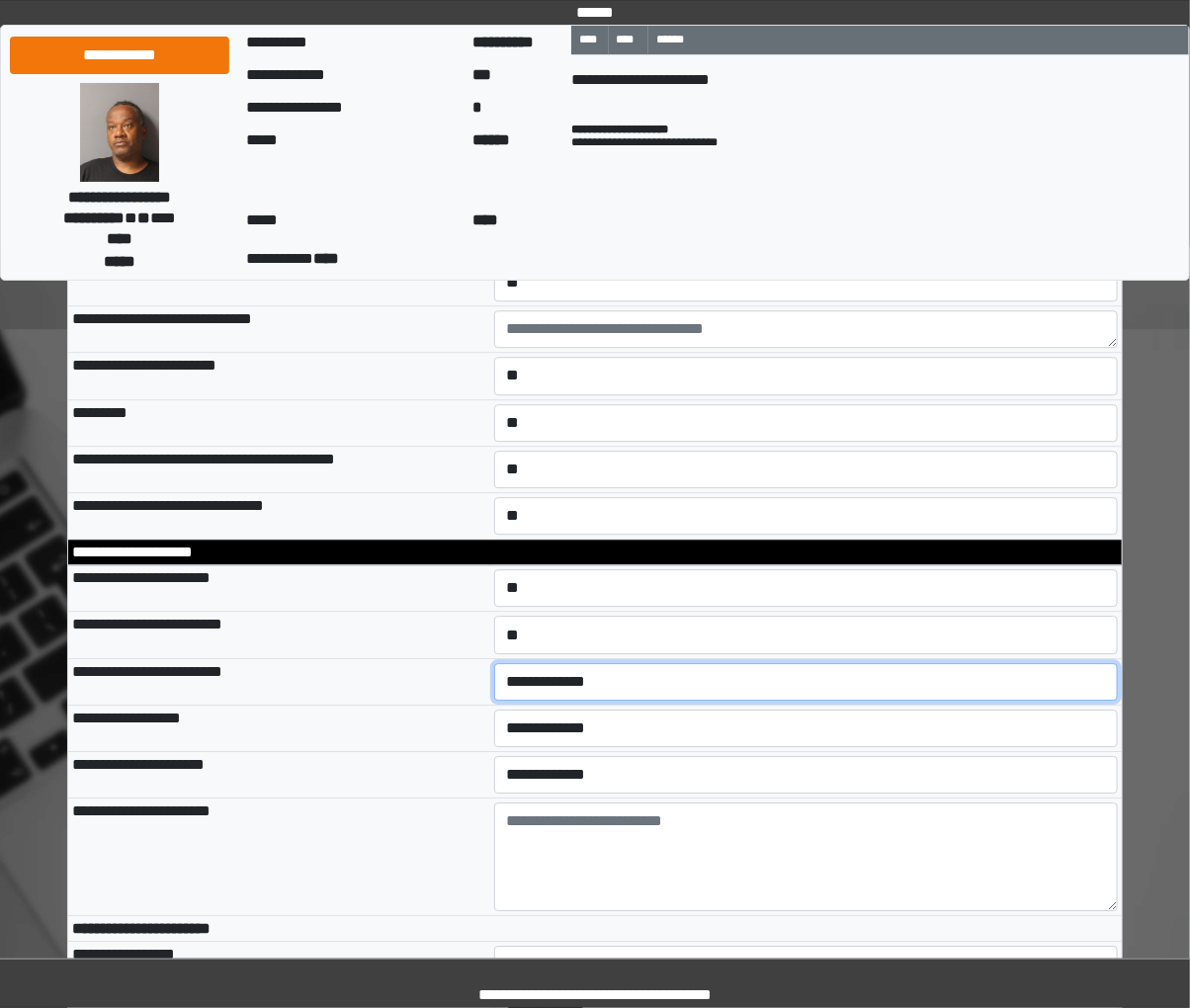 scroll, scrollTop: 10136, scrollLeft: 0, axis: vertical 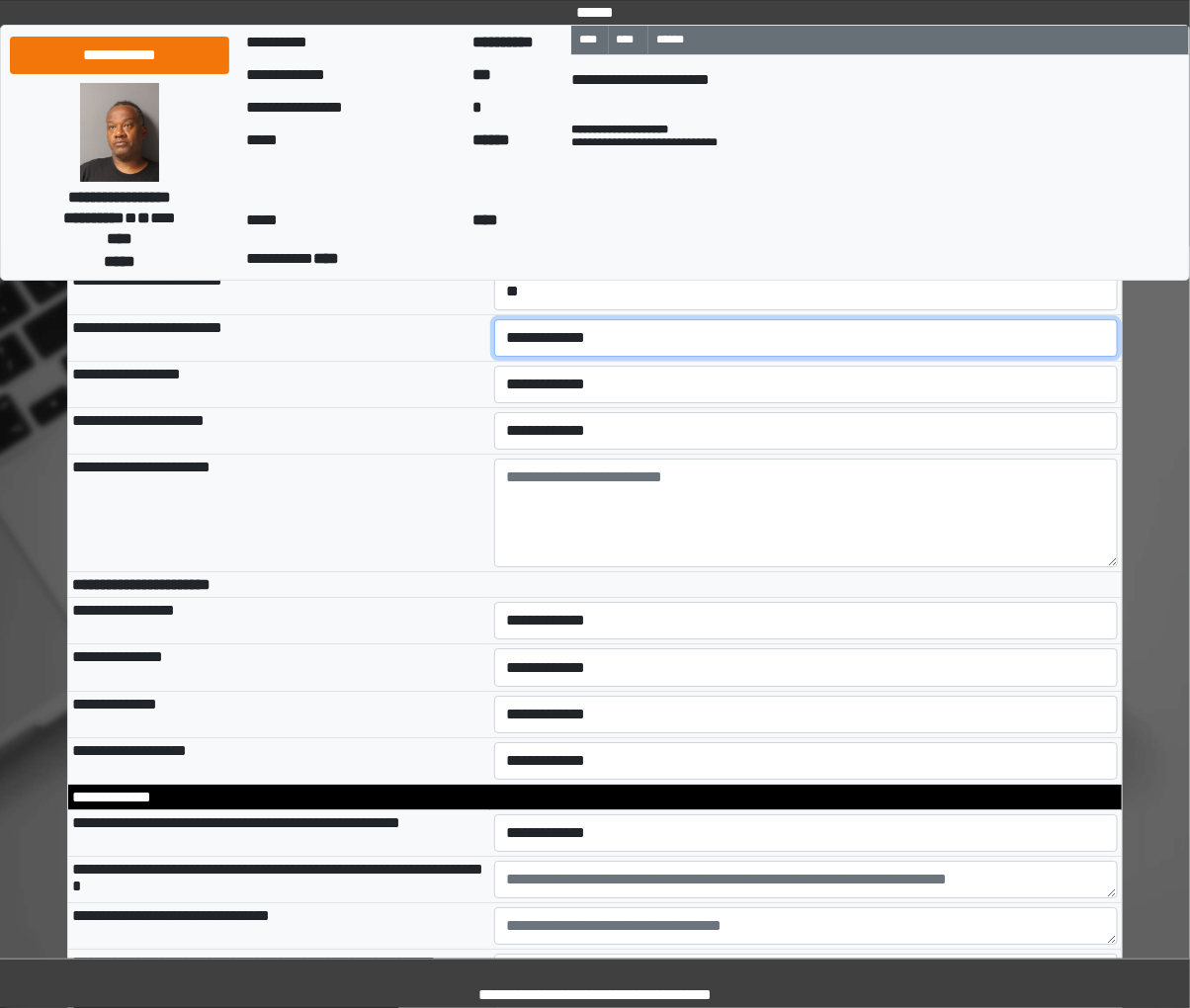 select on "*" 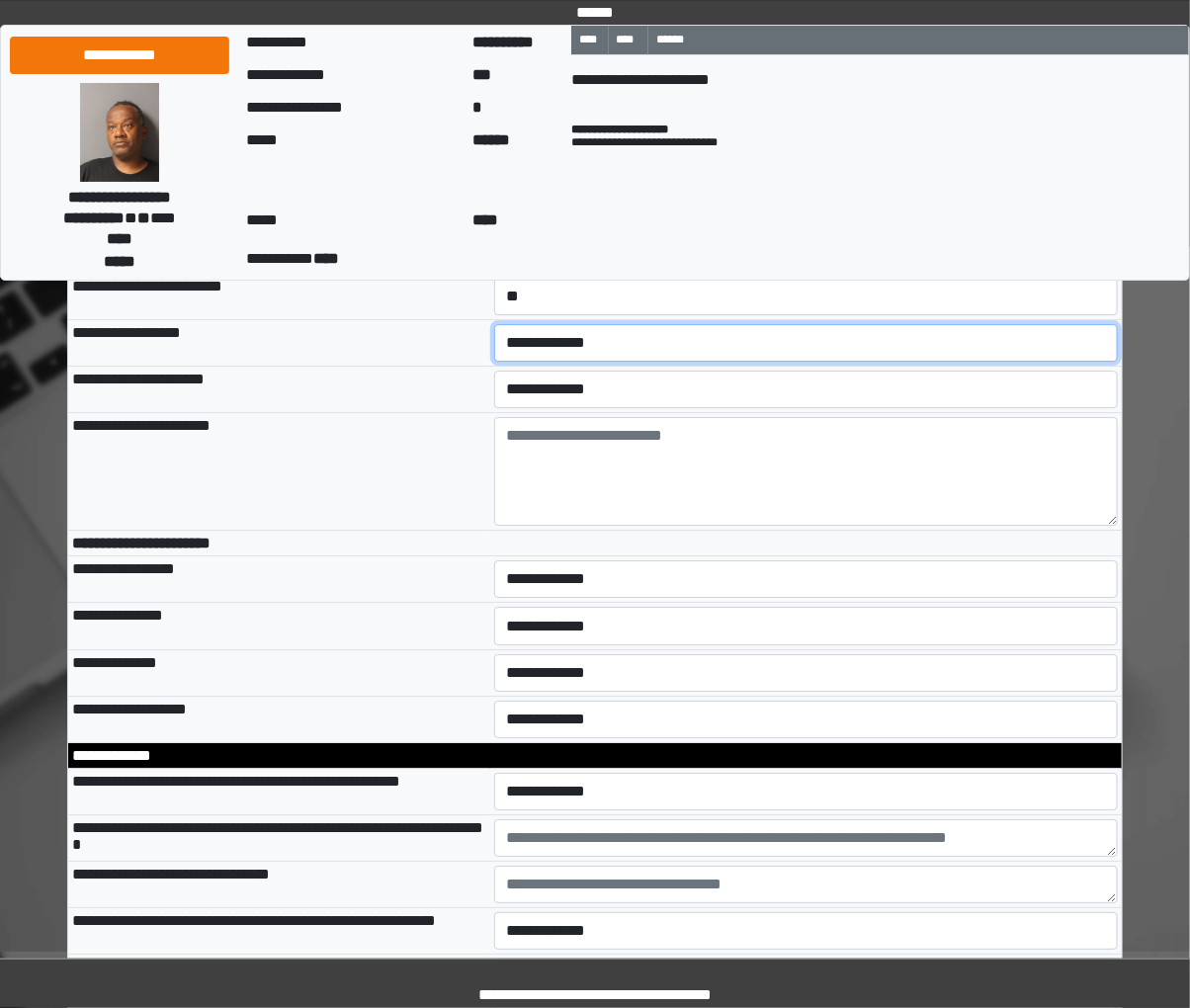 select on "*" 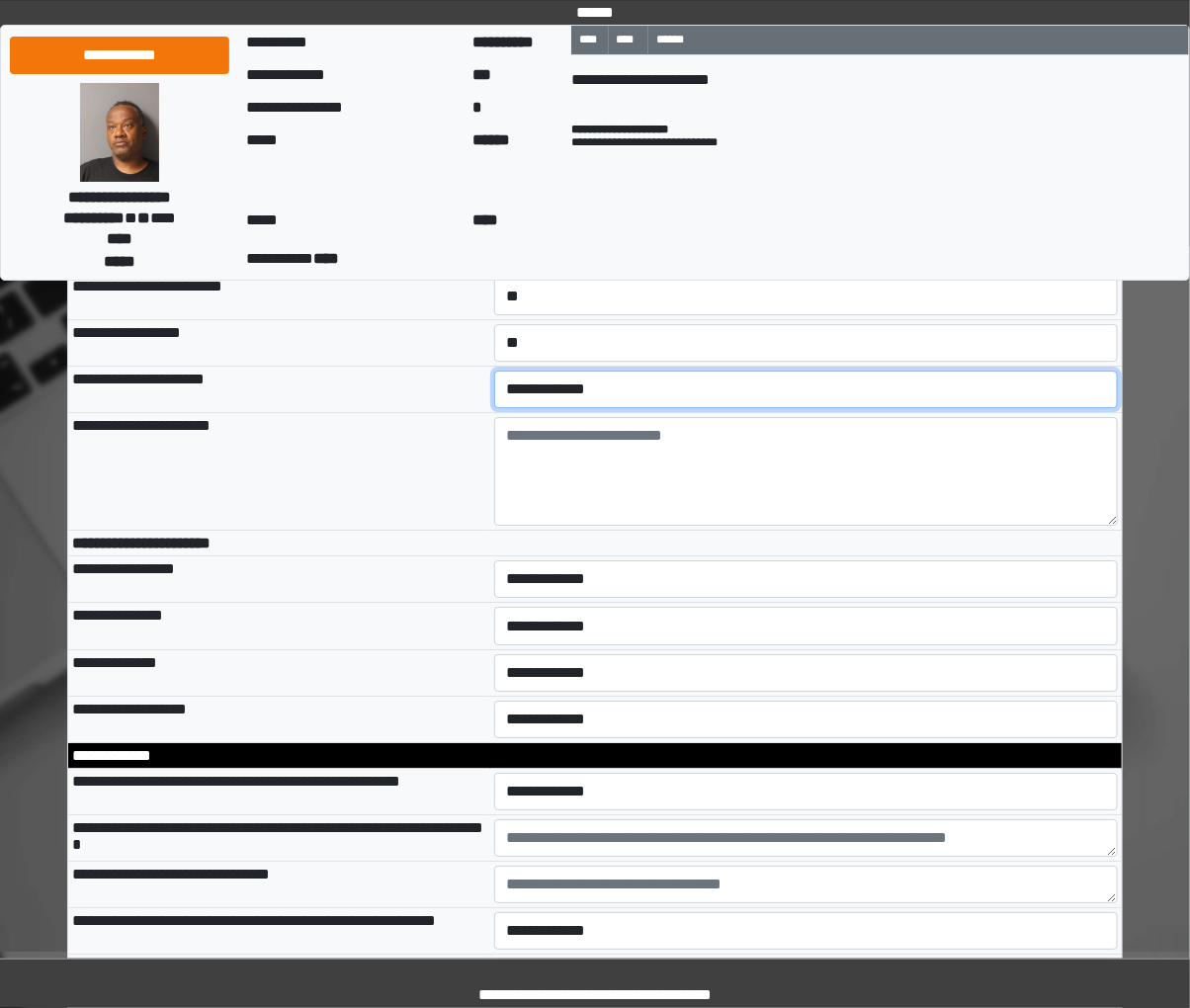 select on "*" 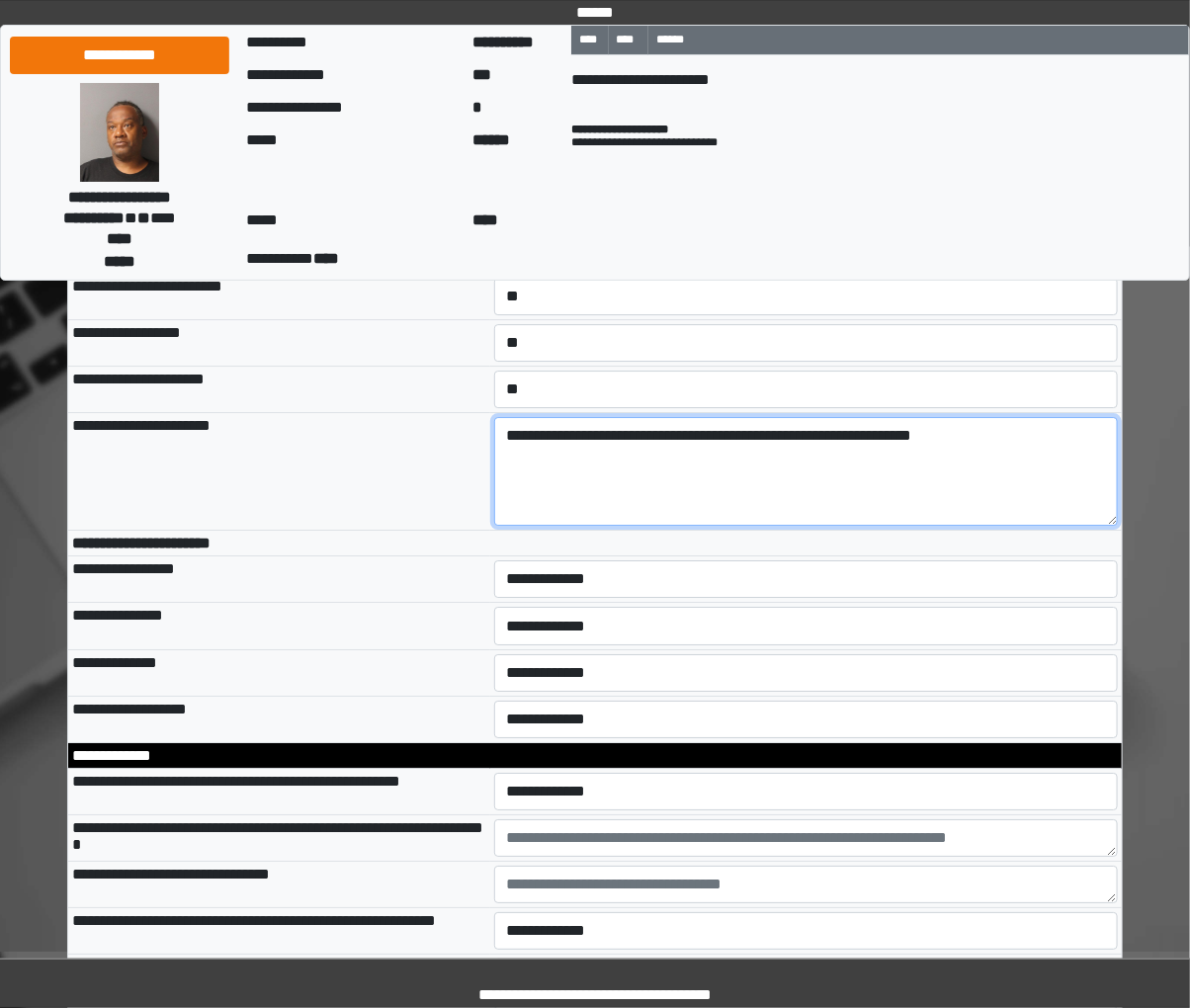 type on "**********" 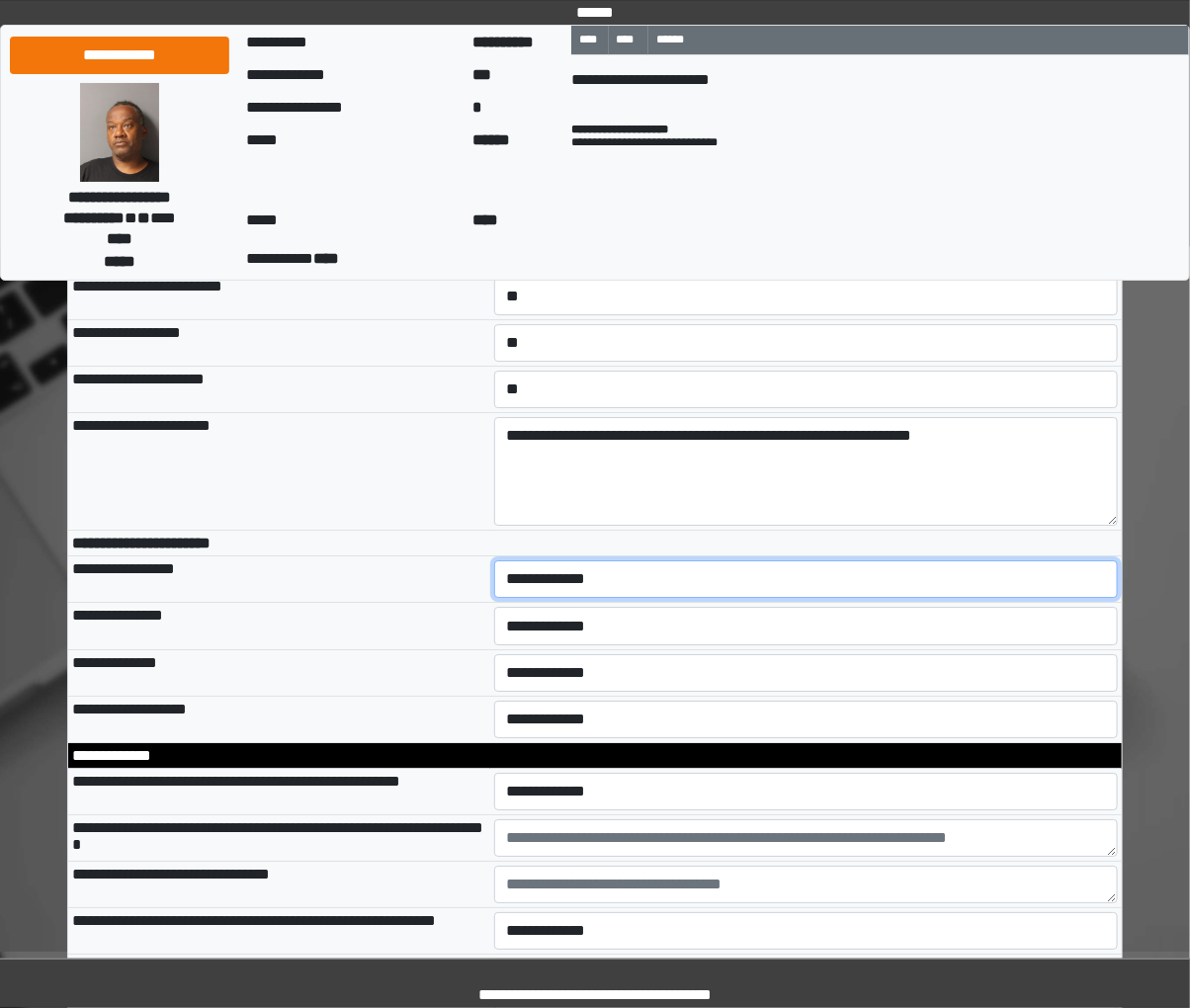 select on "*" 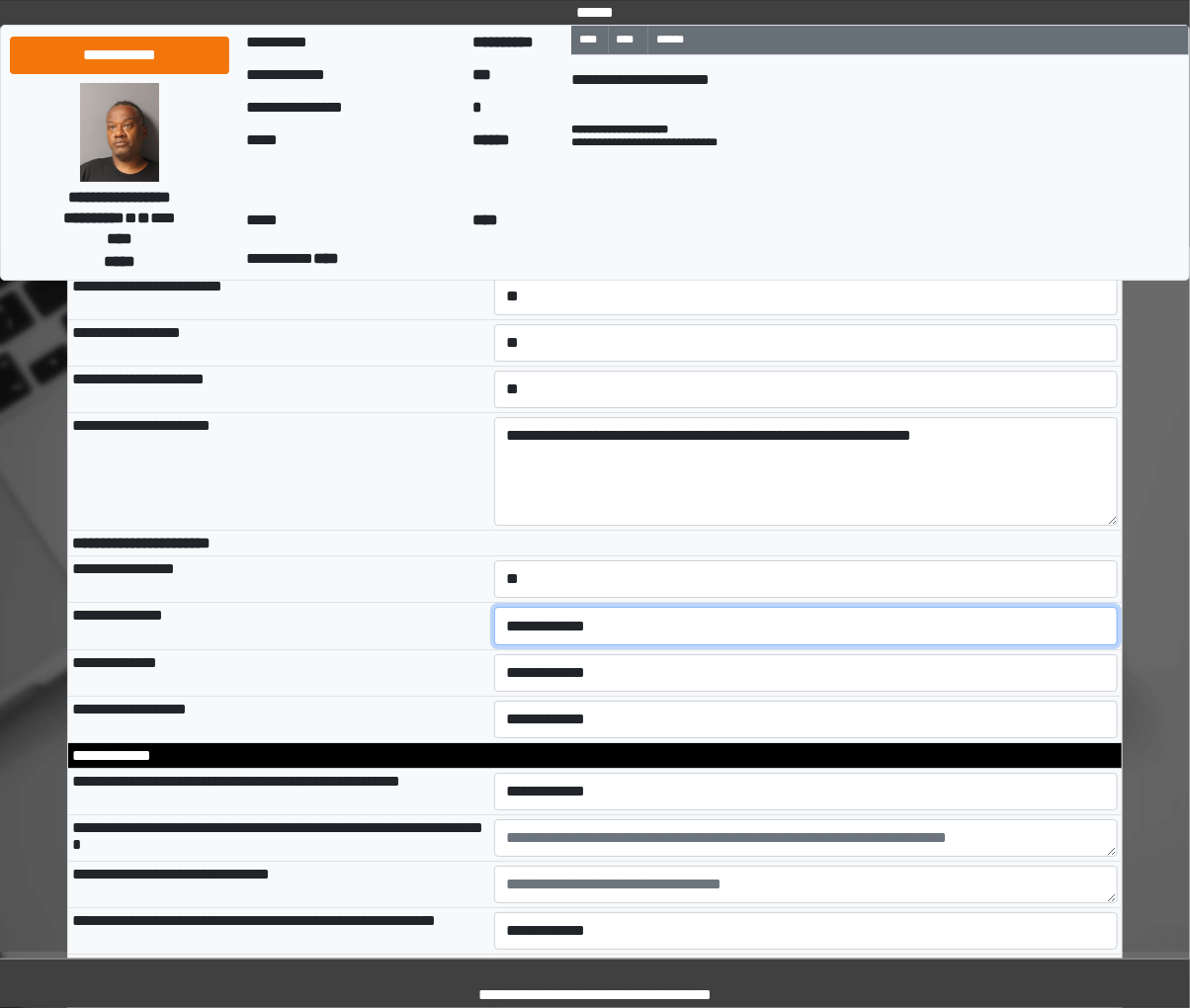 select on "*" 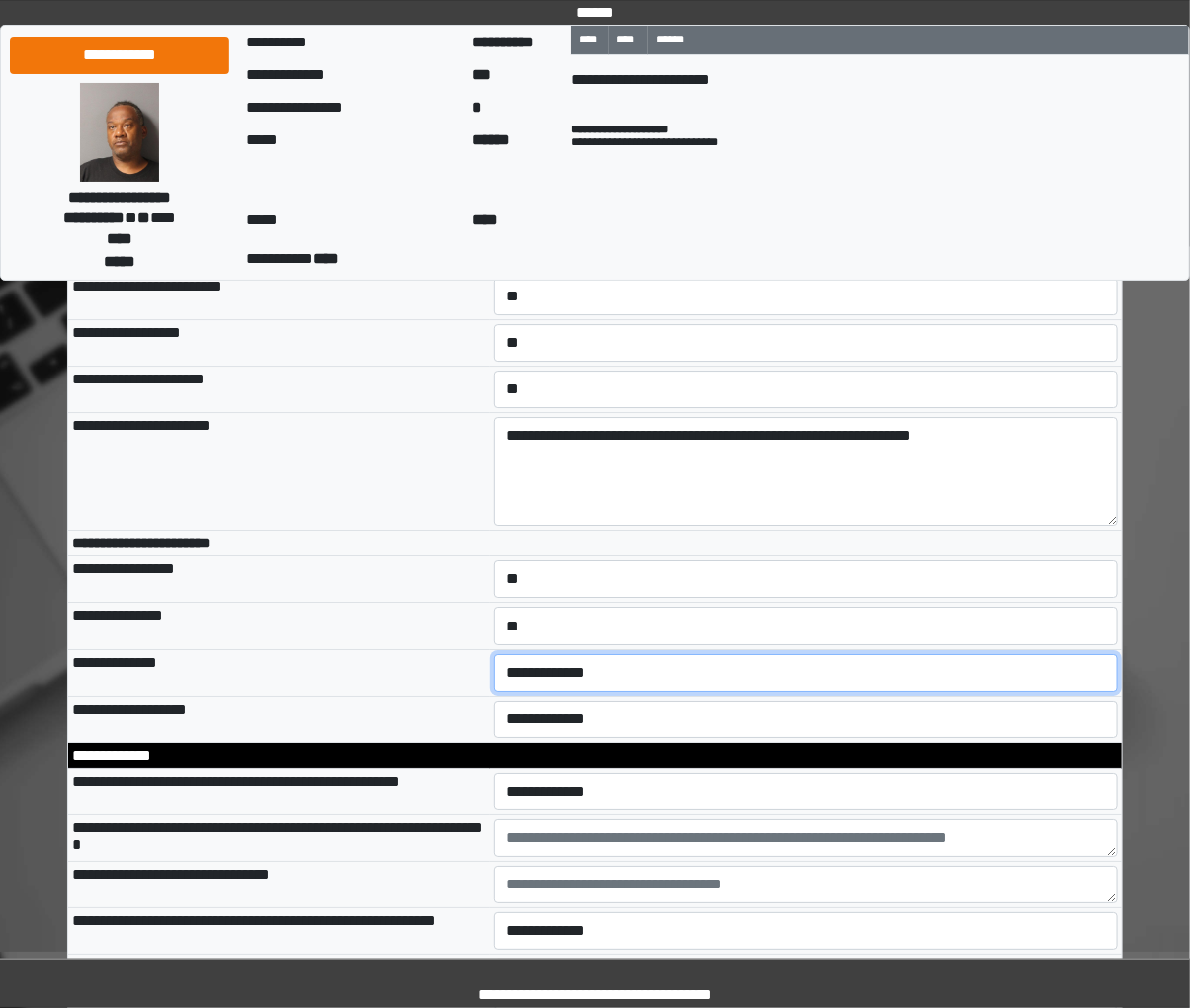 select on "*" 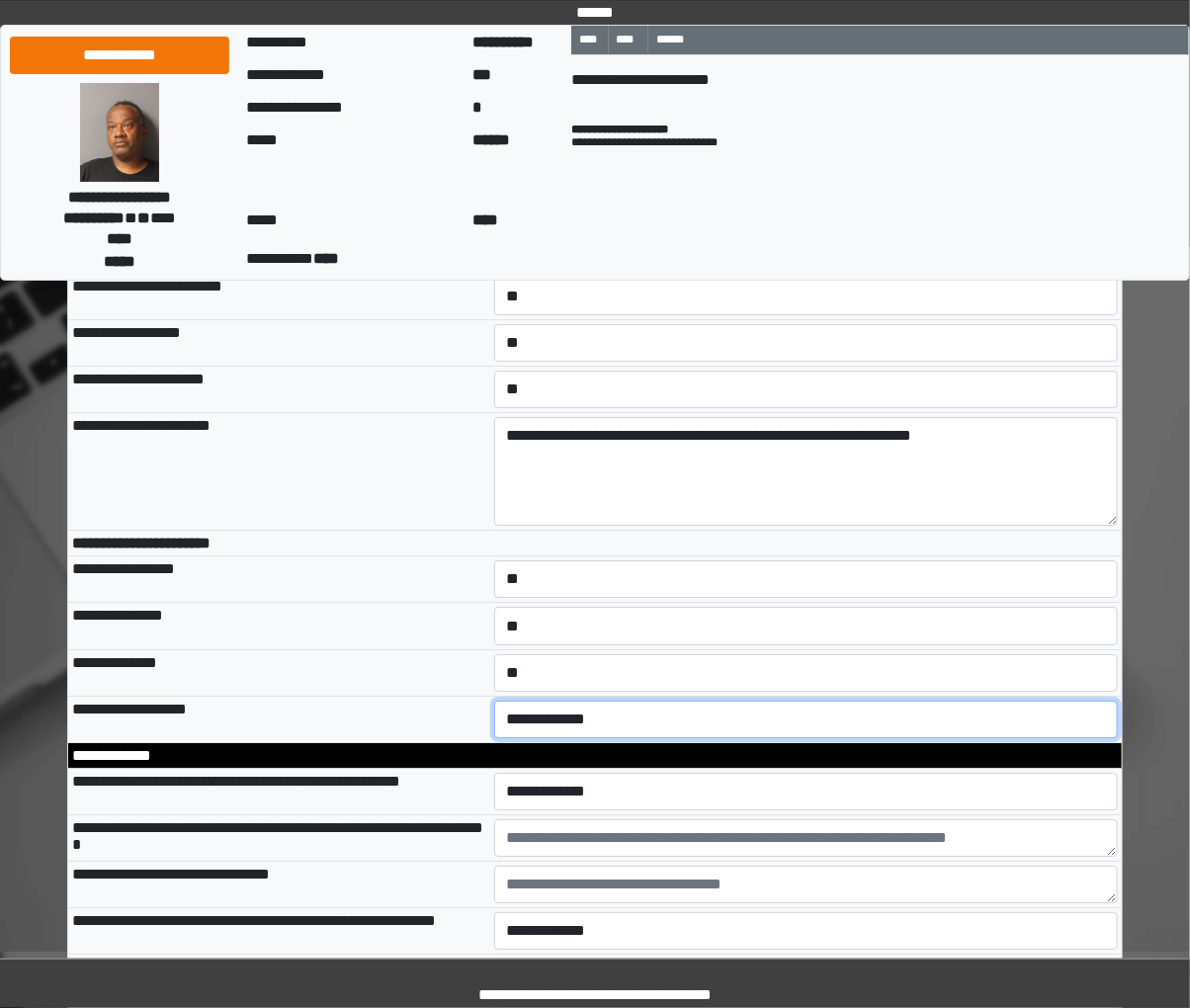 select on "*" 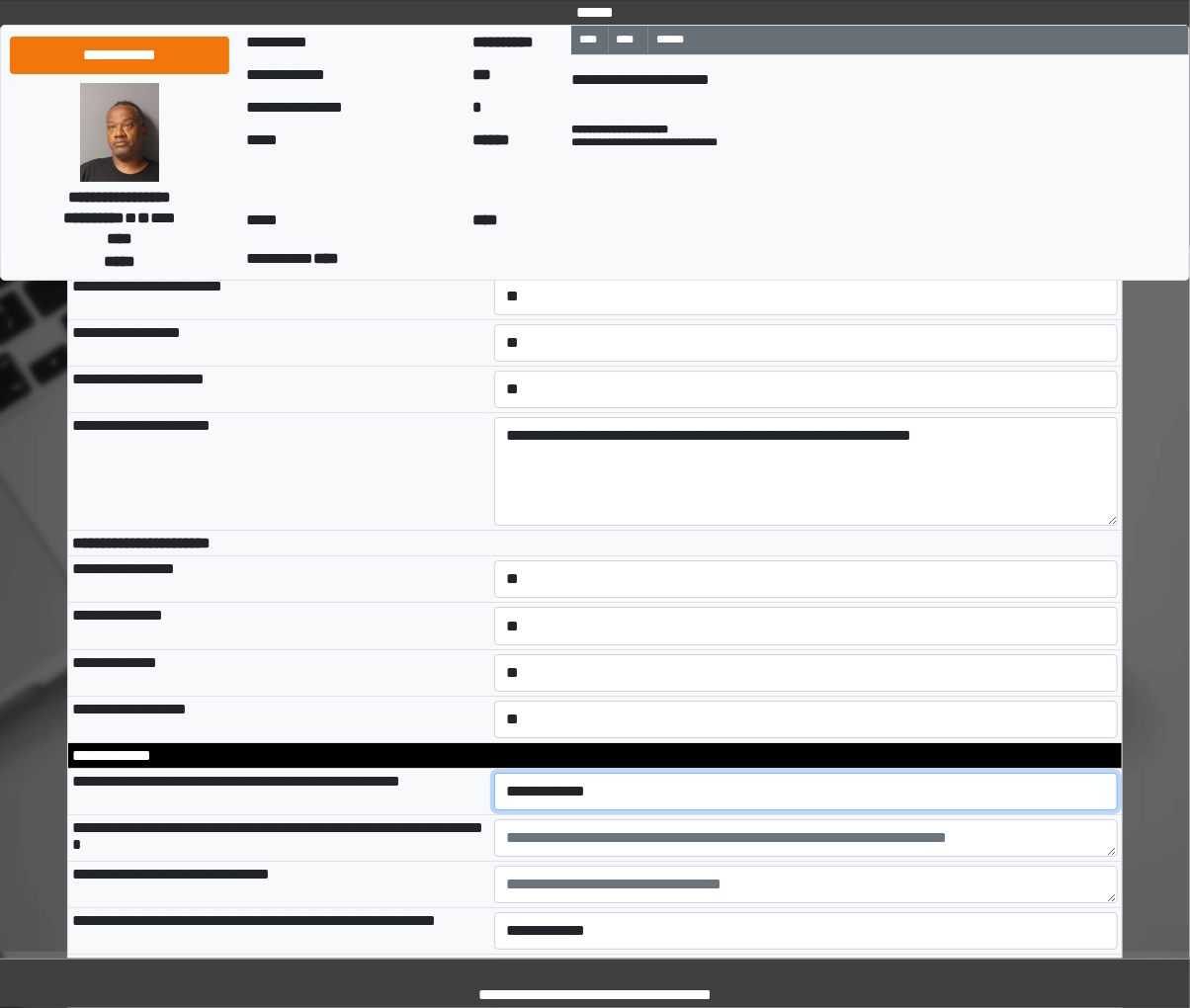 select on "*" 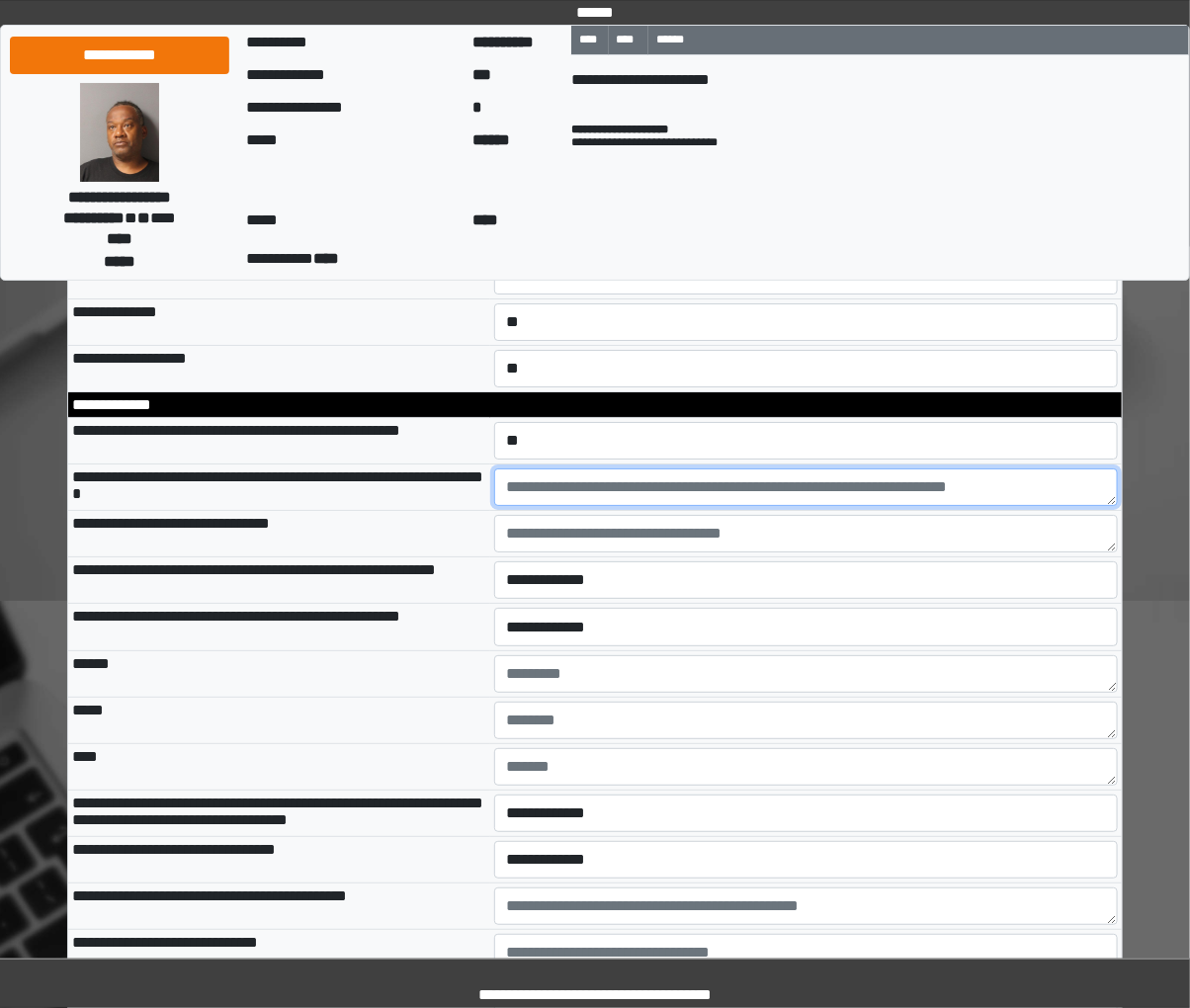 scroll, scrollTop: 10690, scrollLeft: 0, axis: vertical 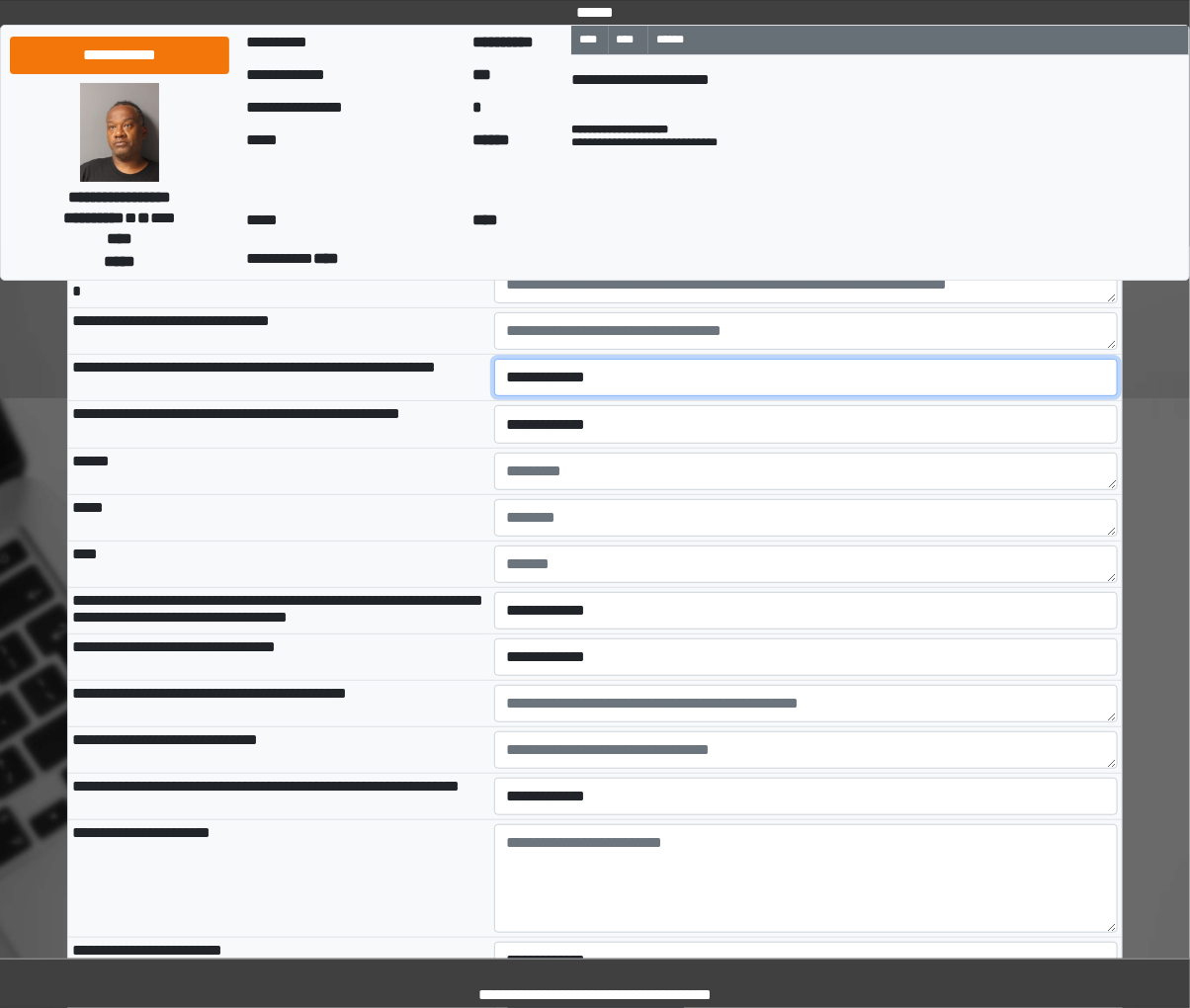 select on "*" 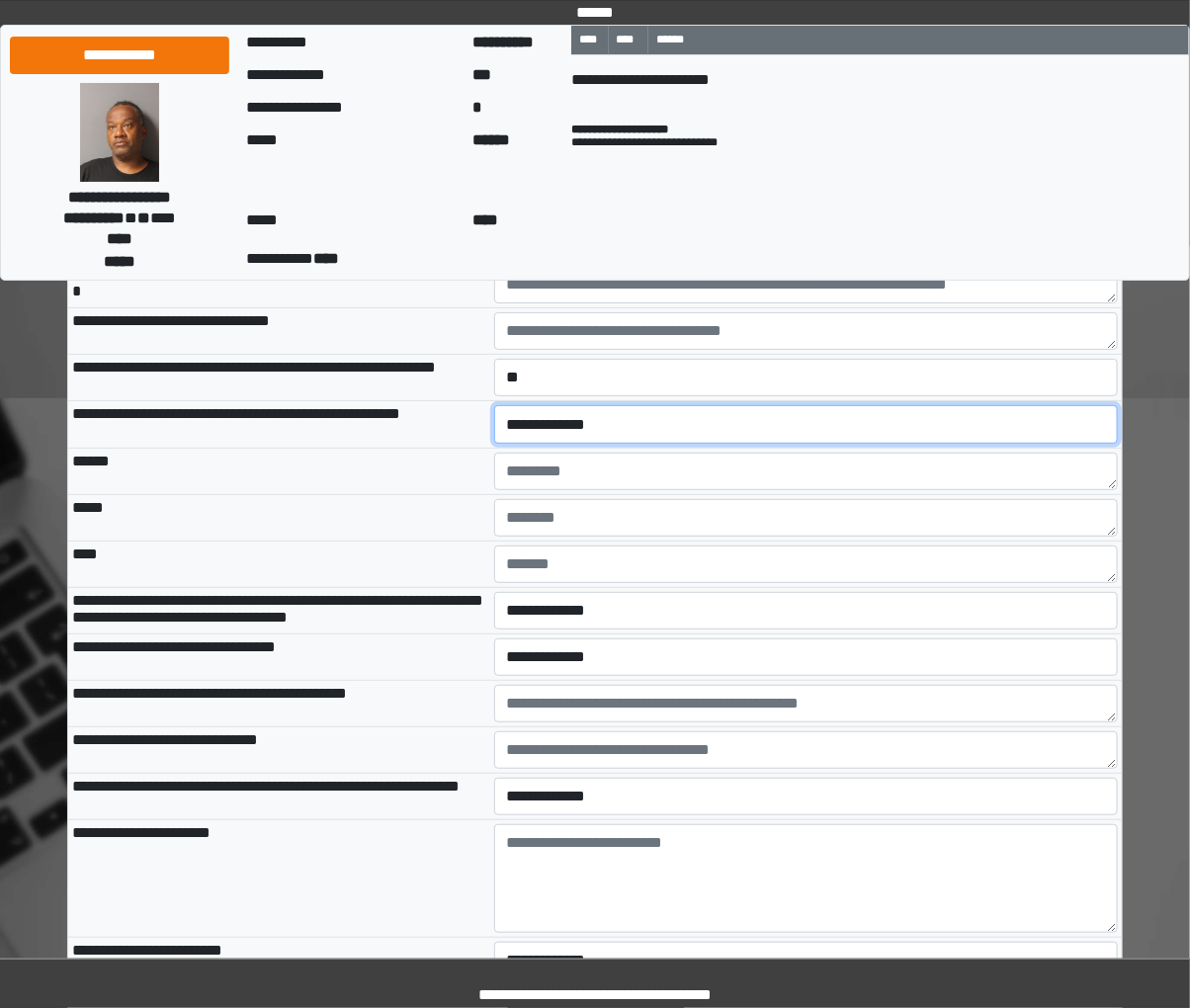 select on "*" 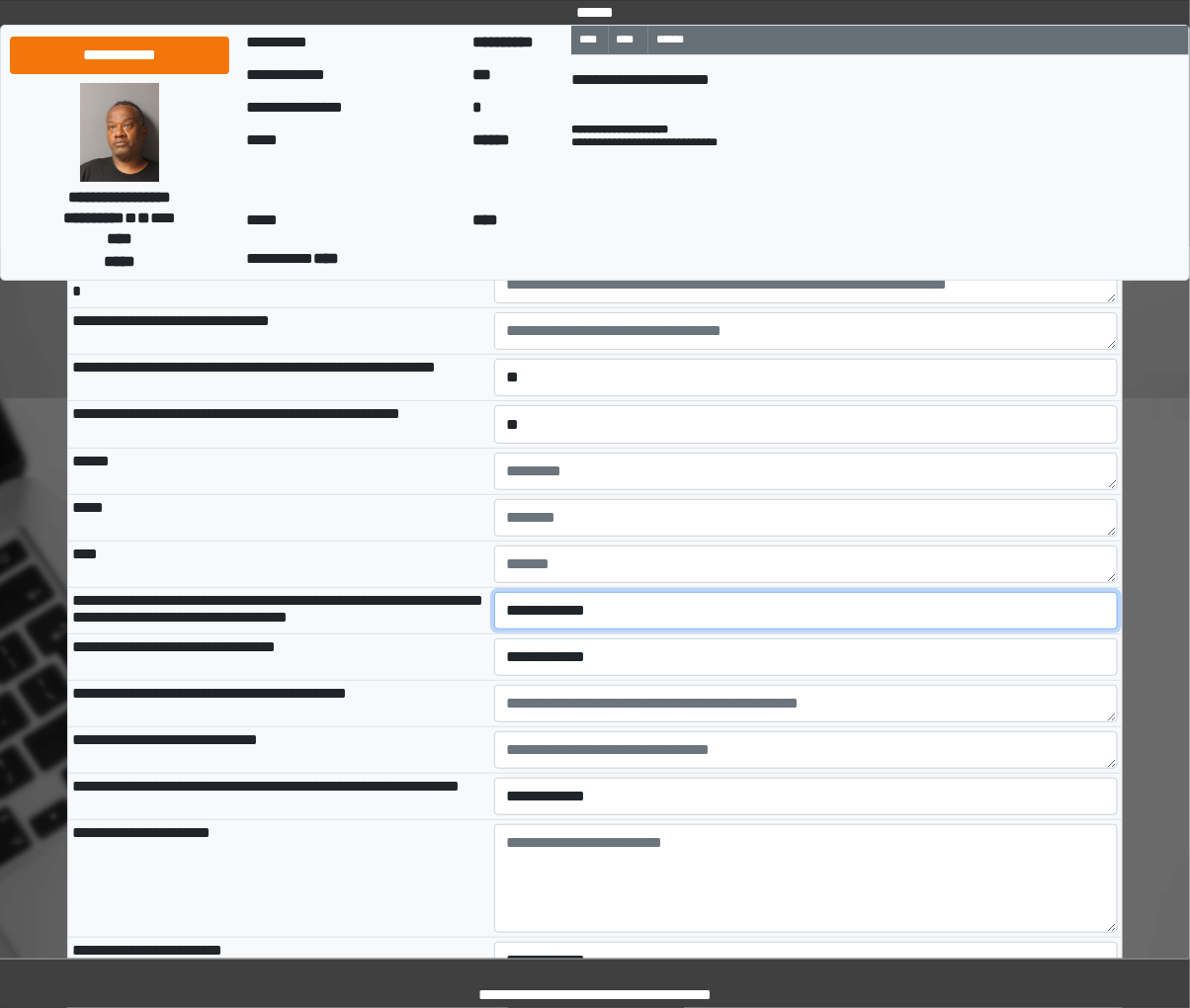 select on "*" 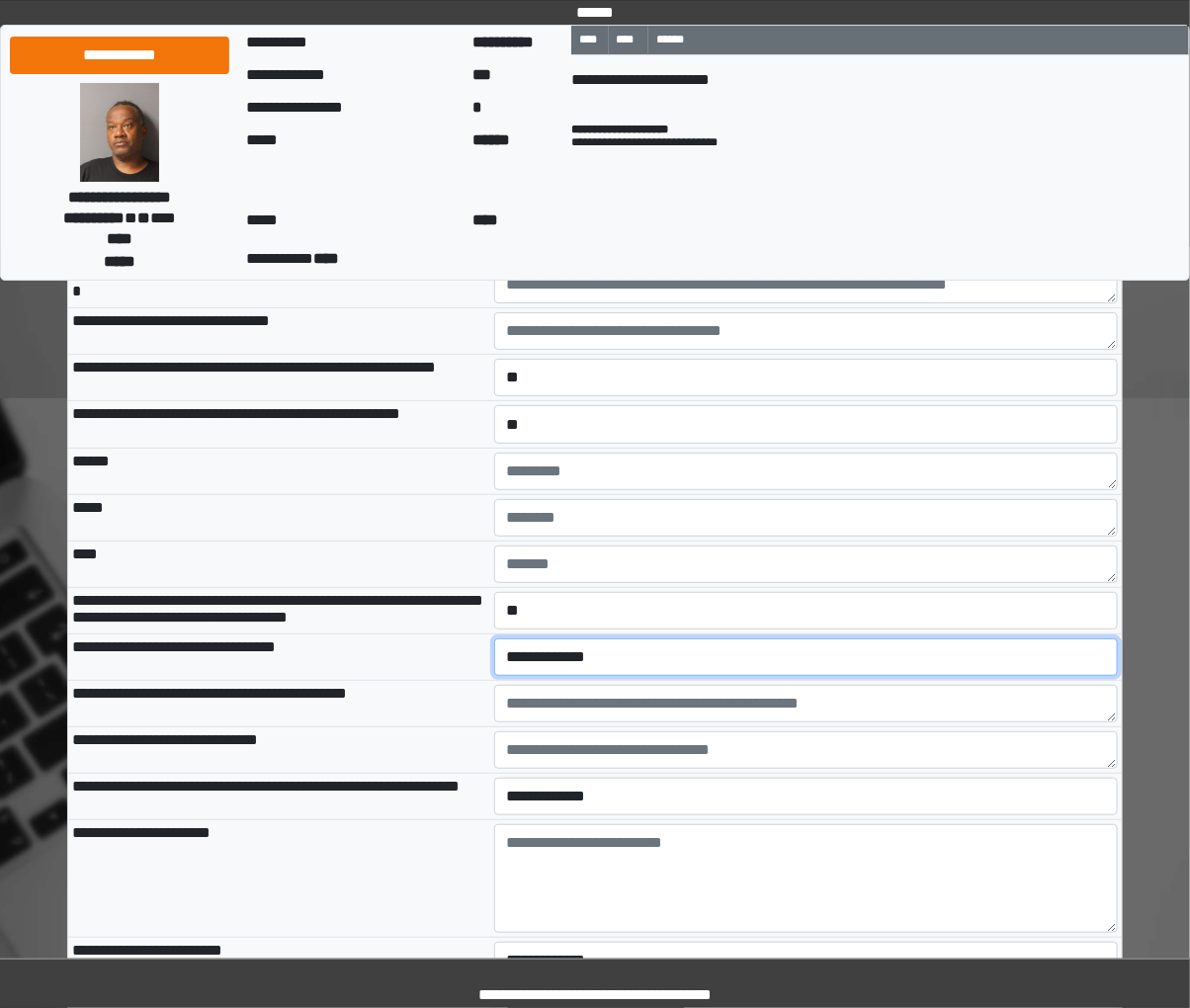 select on "*" 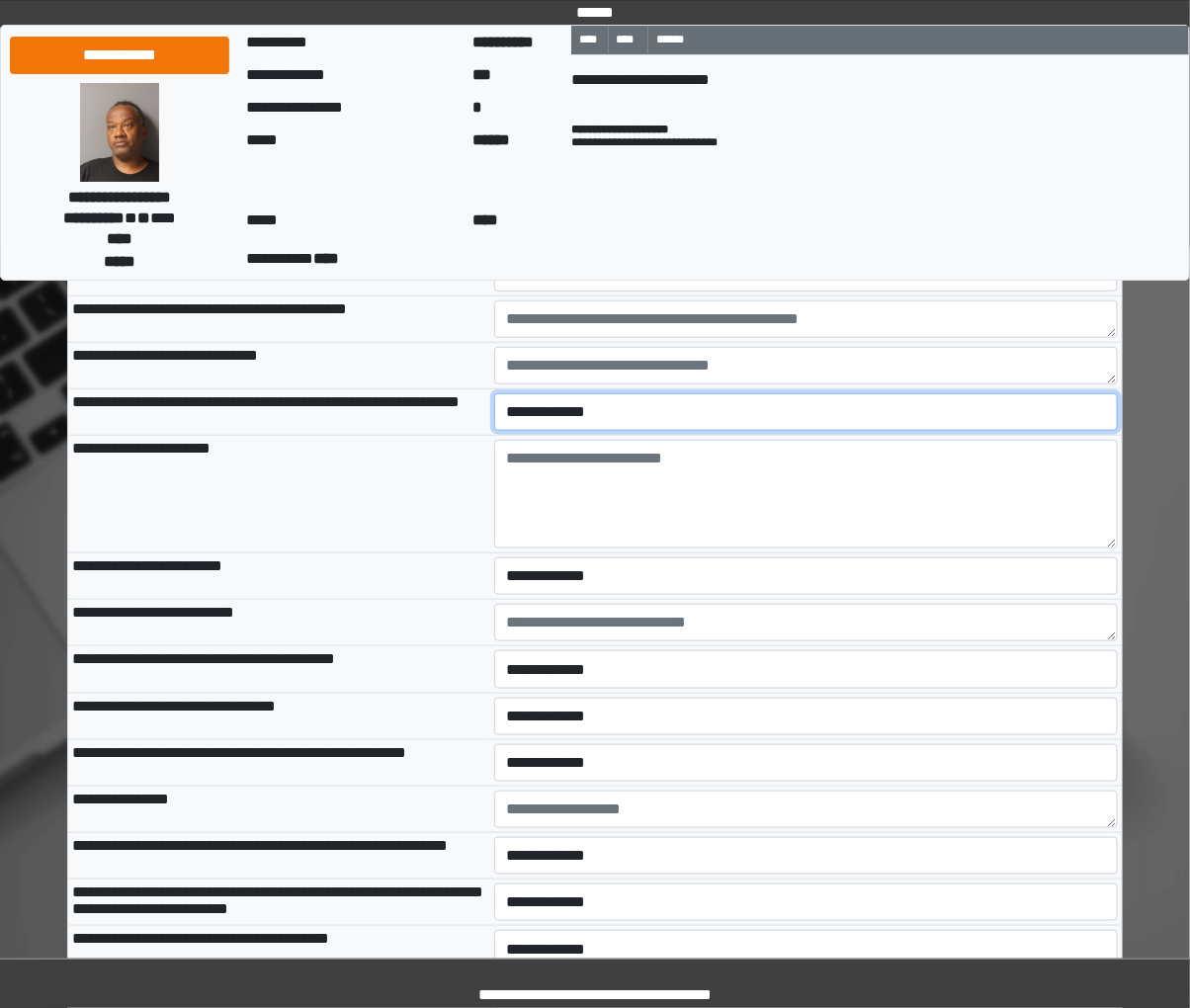 select on "*" 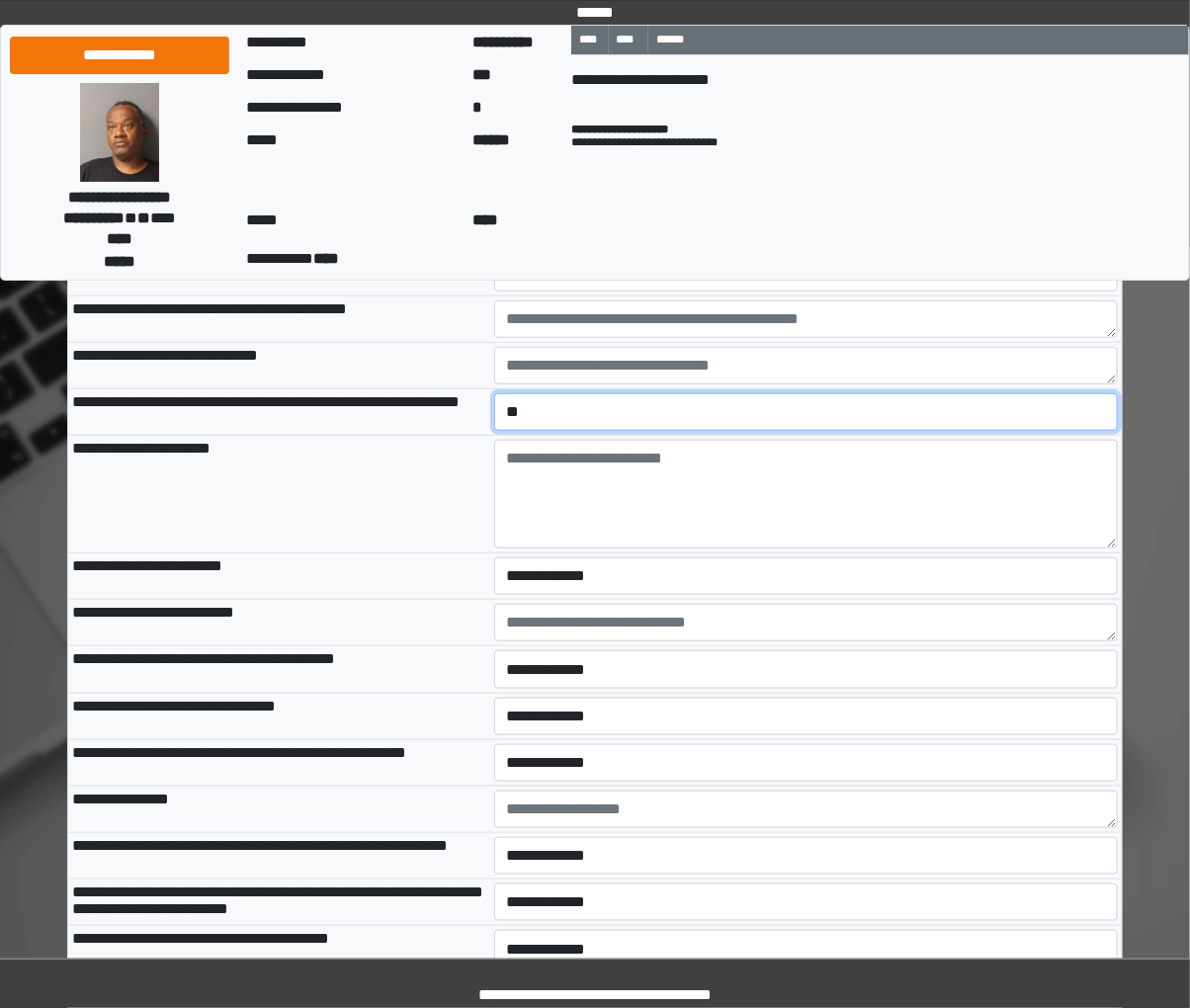 scroll, scrollTop: 11222, scrollLeft: 0, axis: vertical 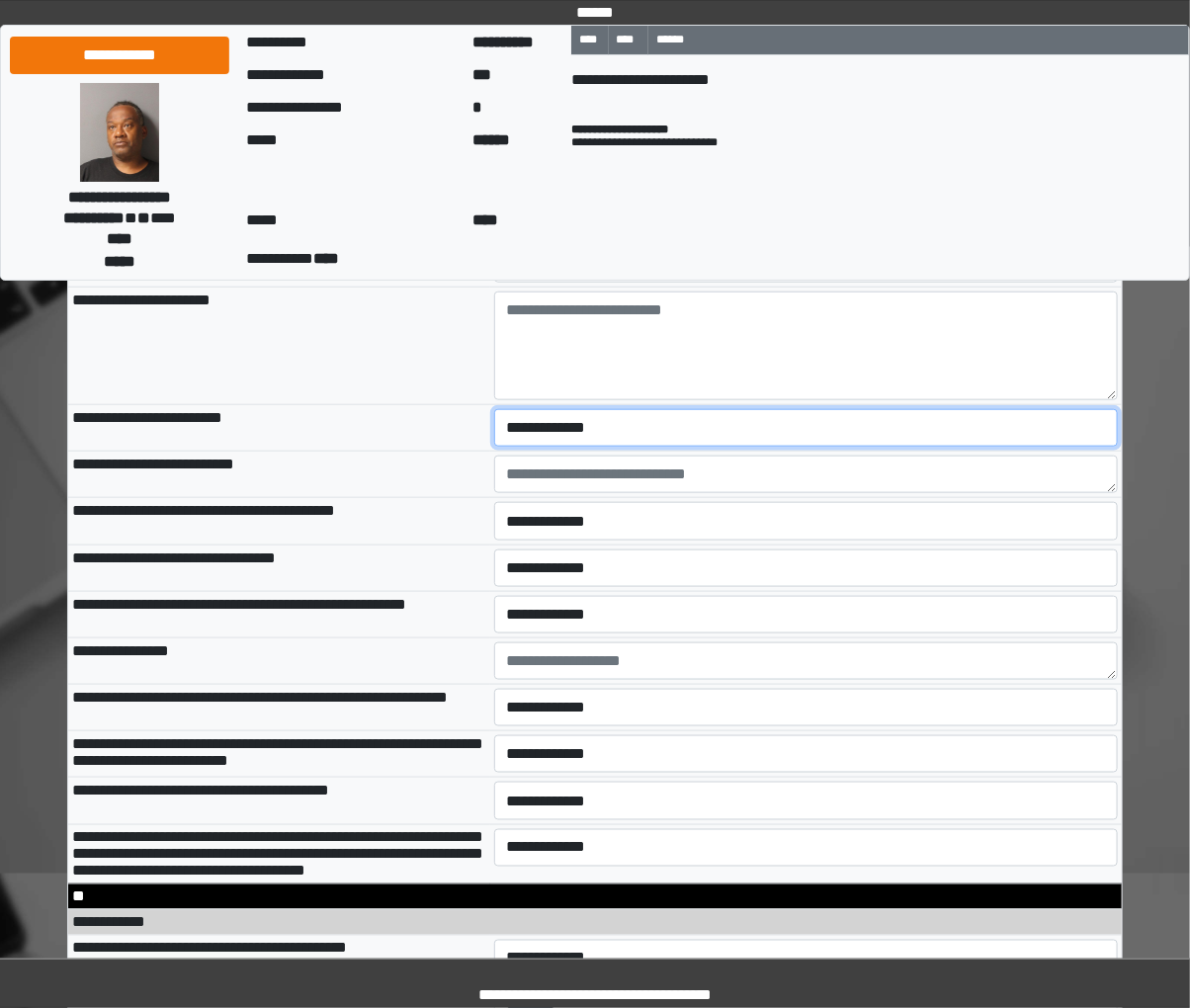 select on "*" 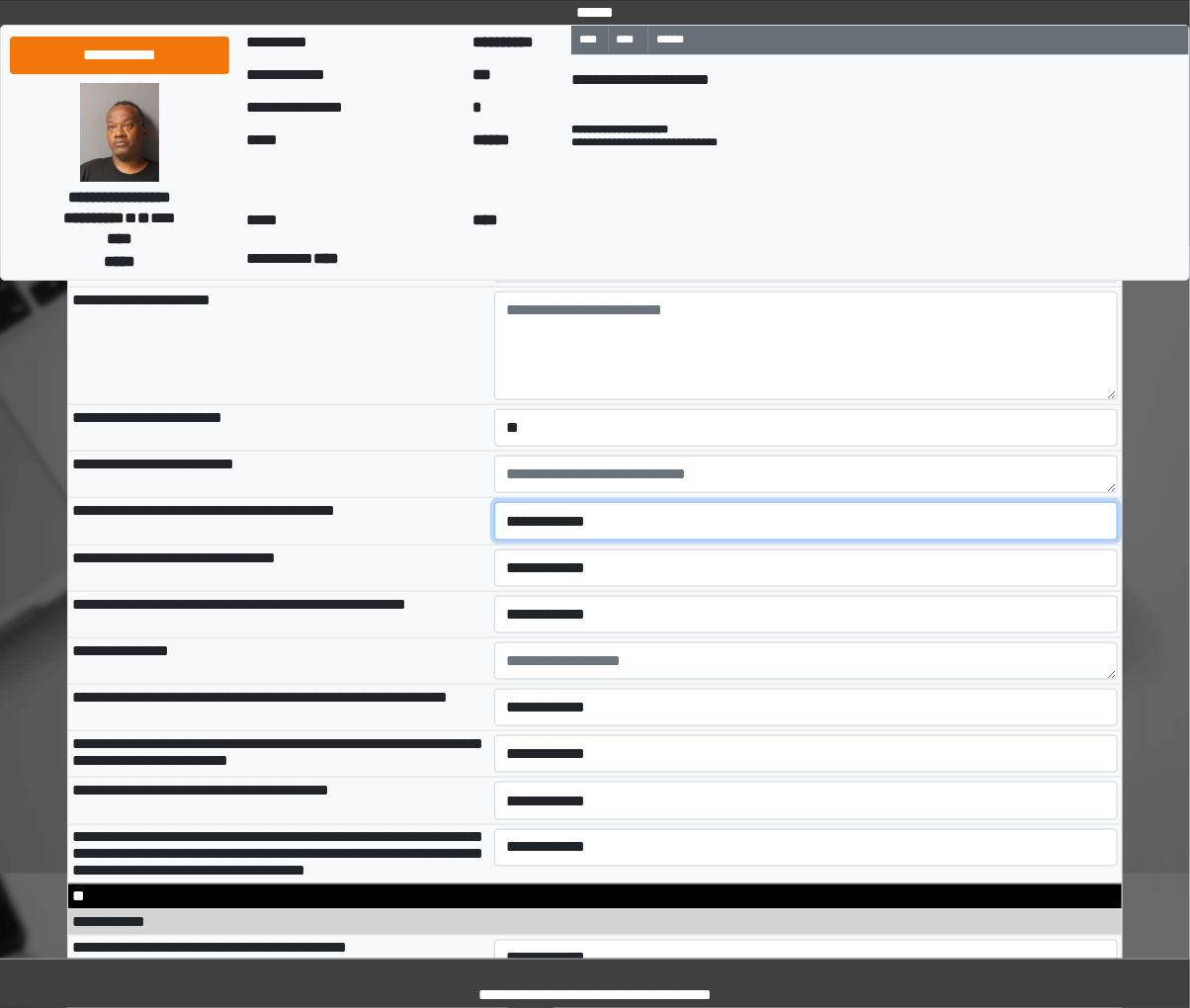 select on "*" 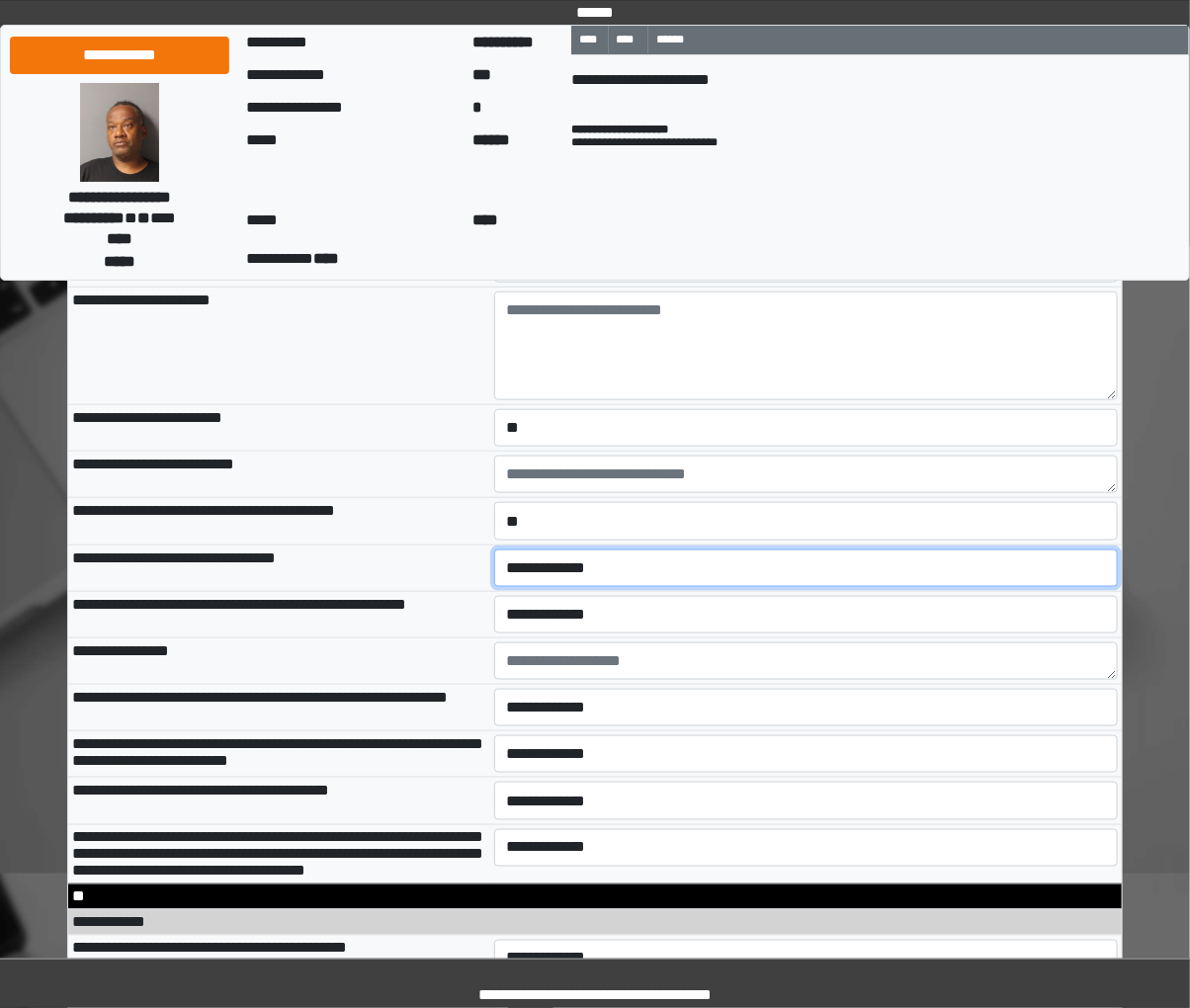 select on "*" 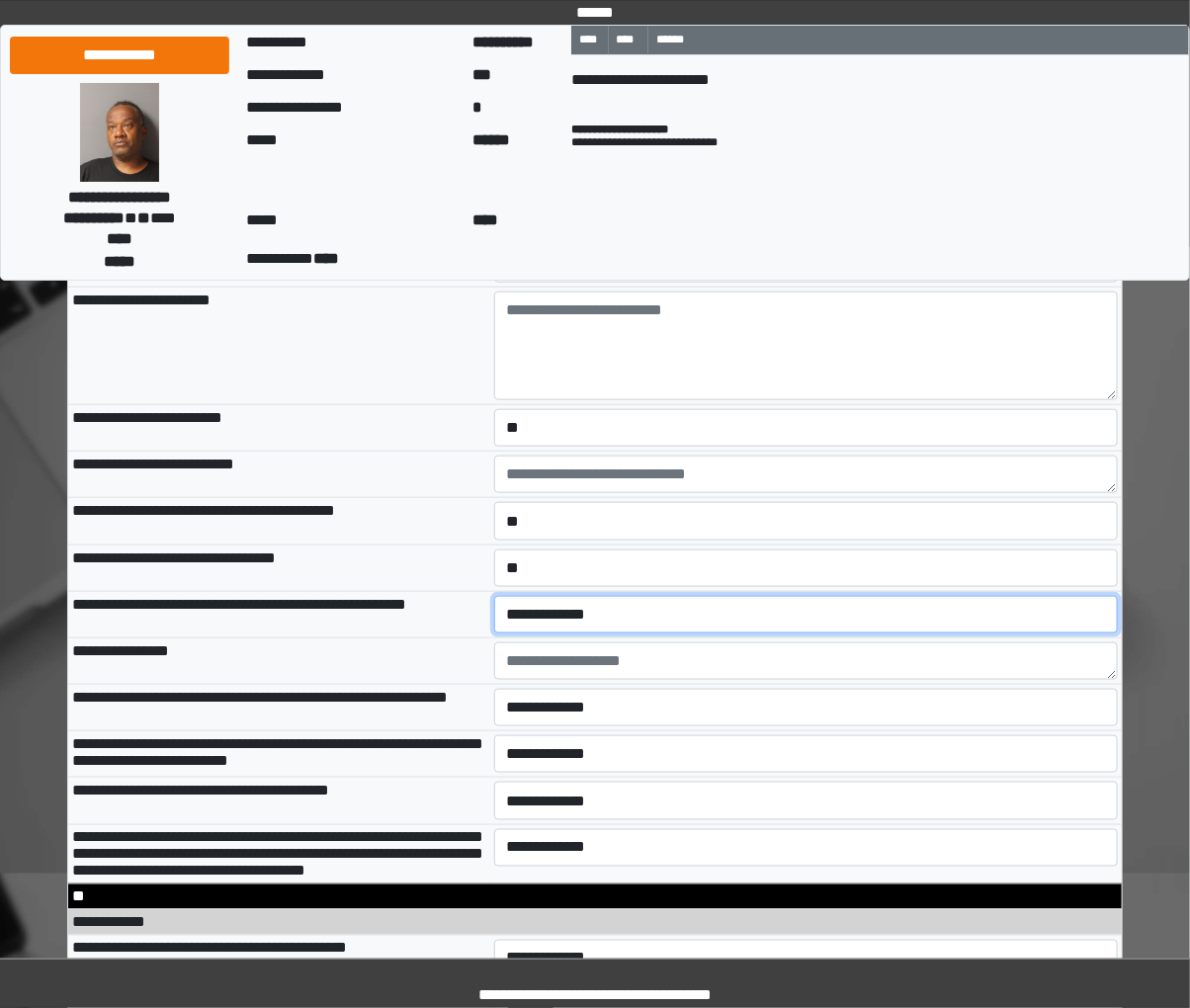 select on "*" 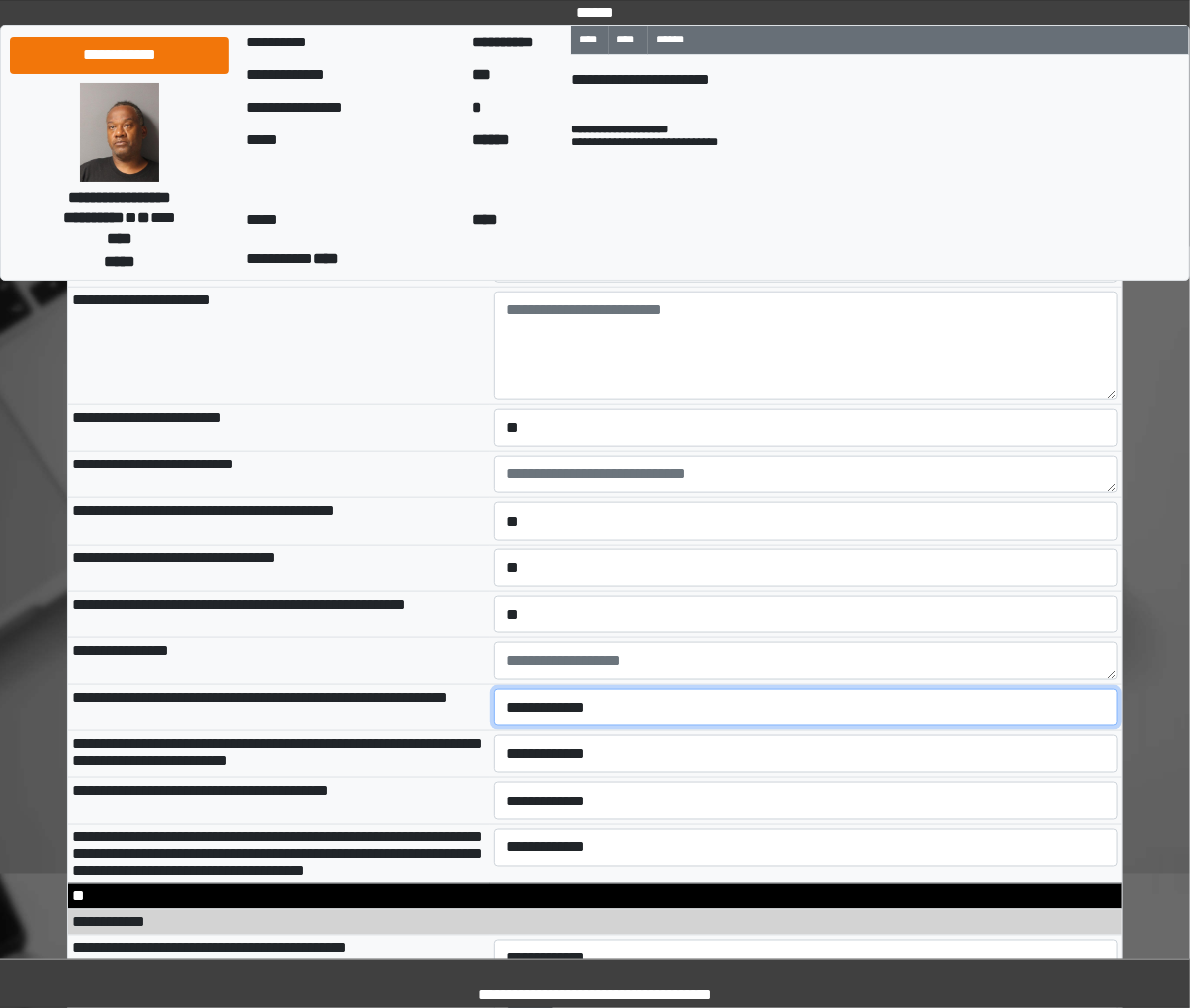 select on "*" 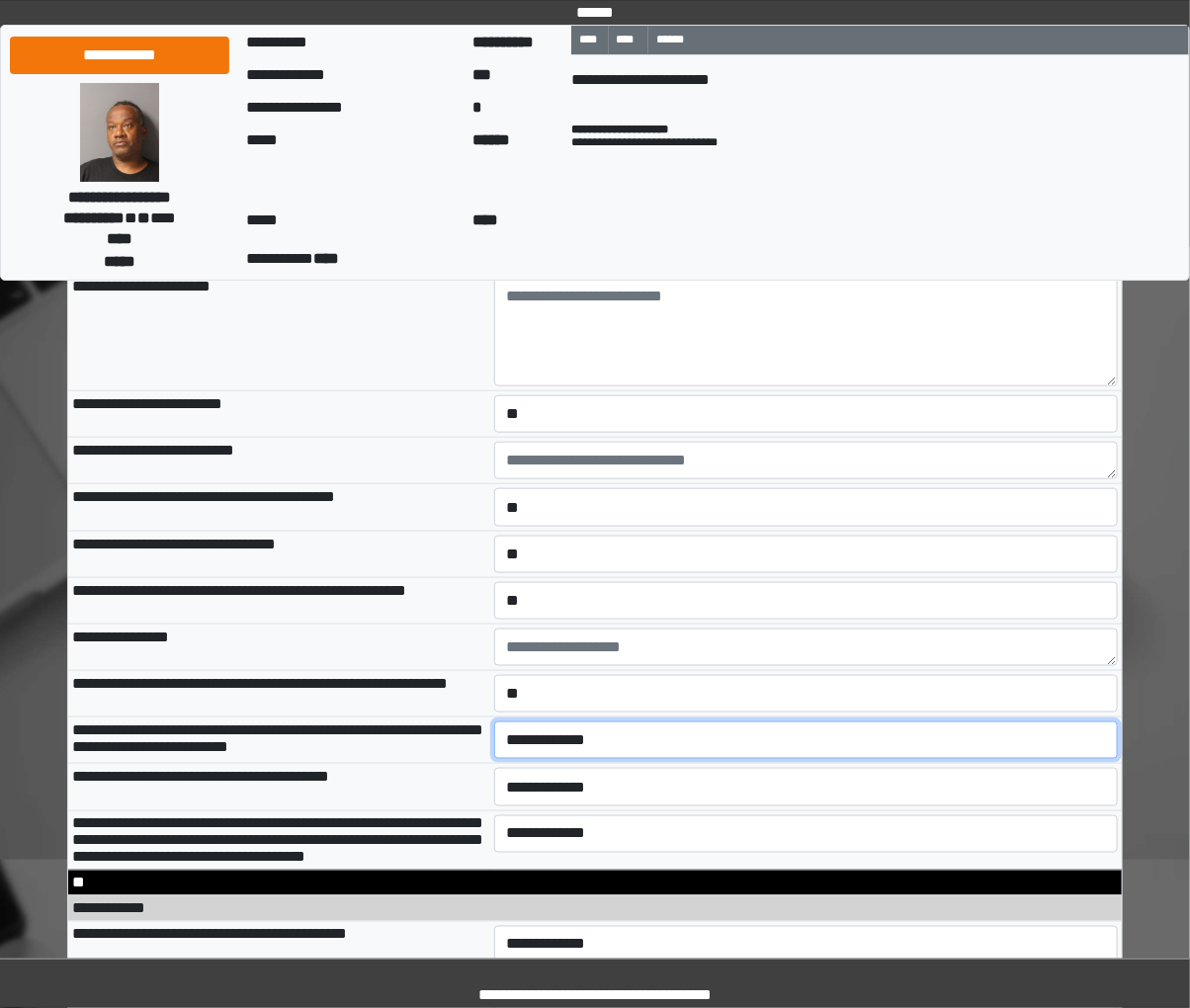 select on "*" 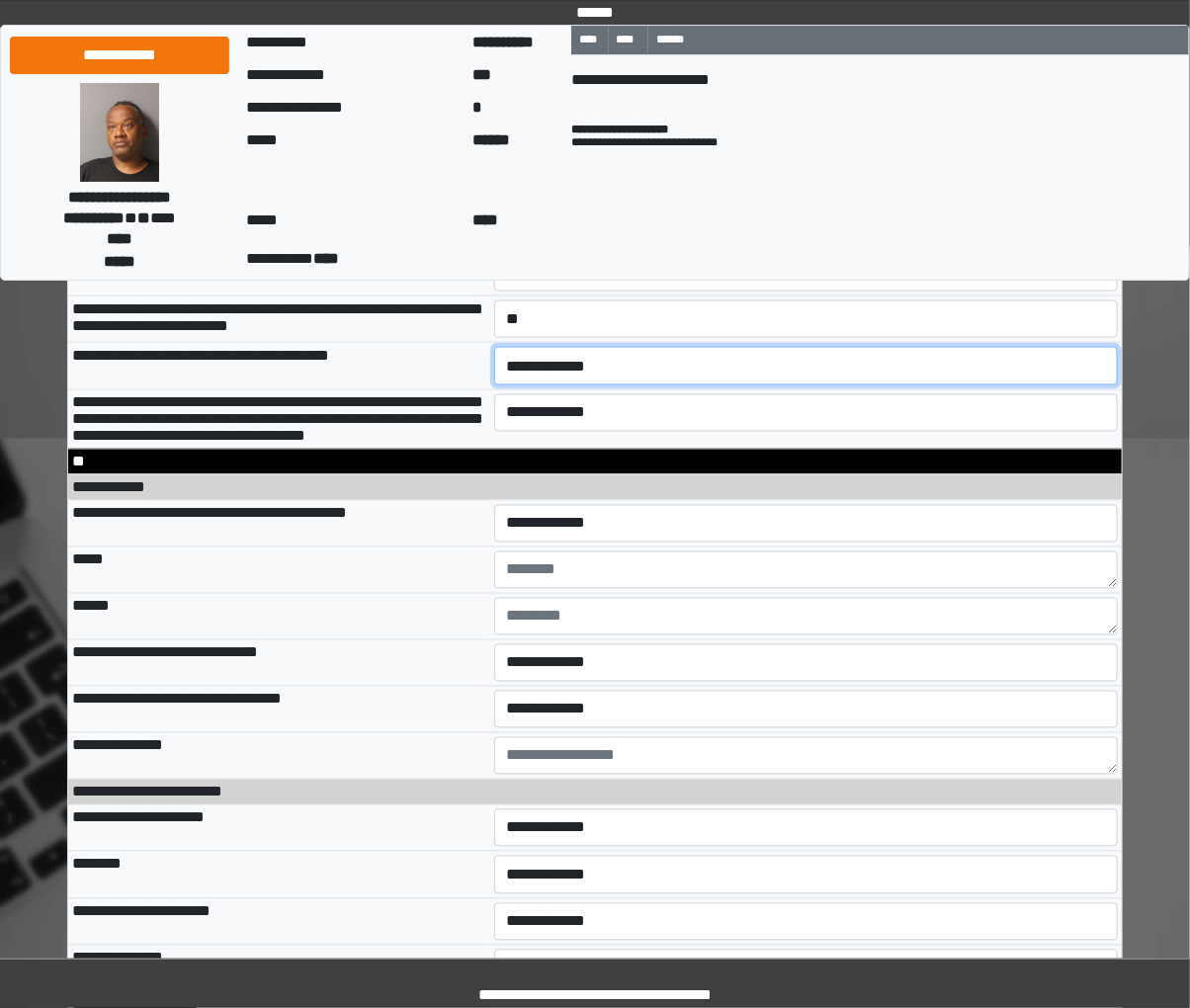 select on "*" 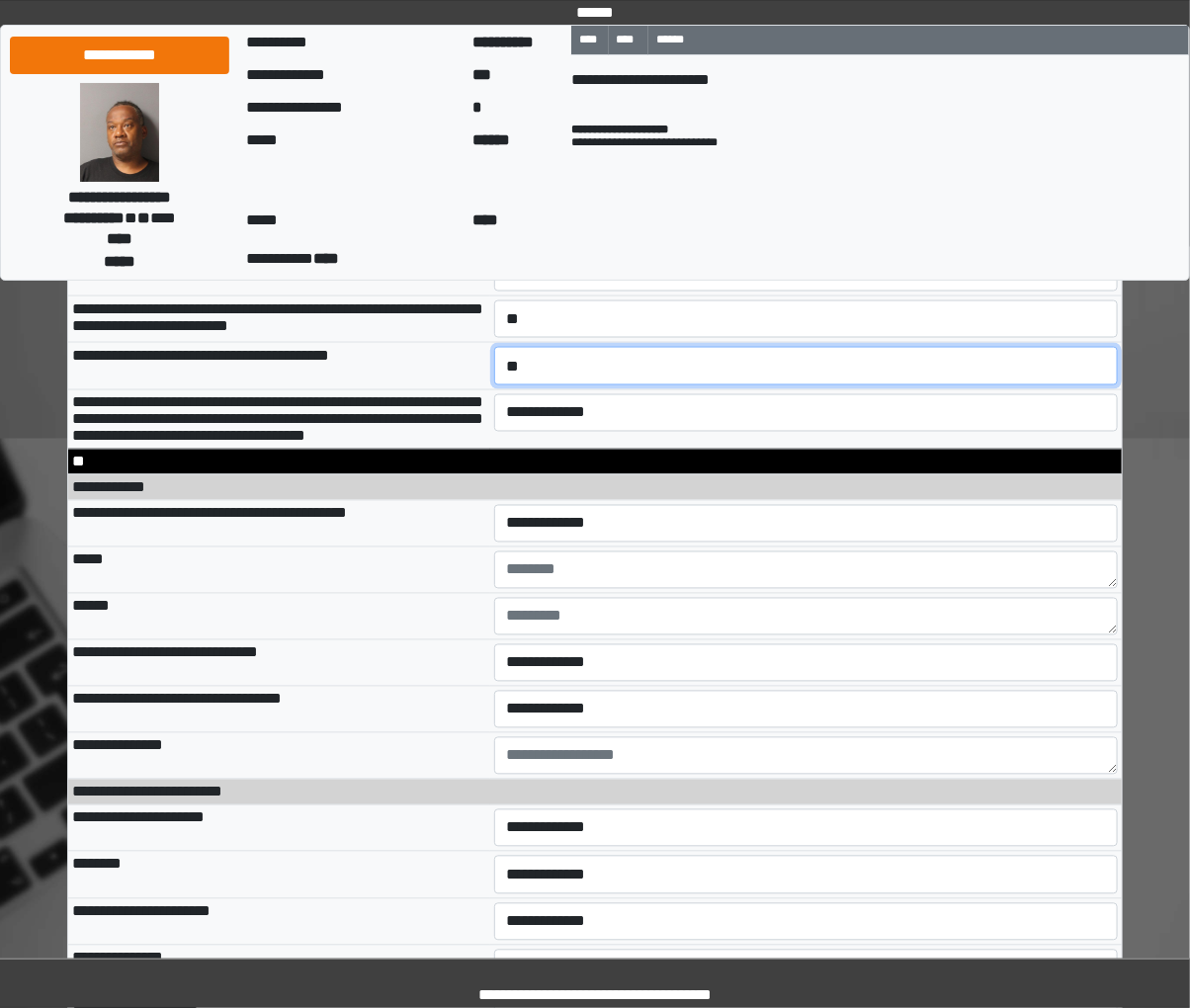 scroll, scrollTop: 11774, scrollLeft: 0, axis: vertical 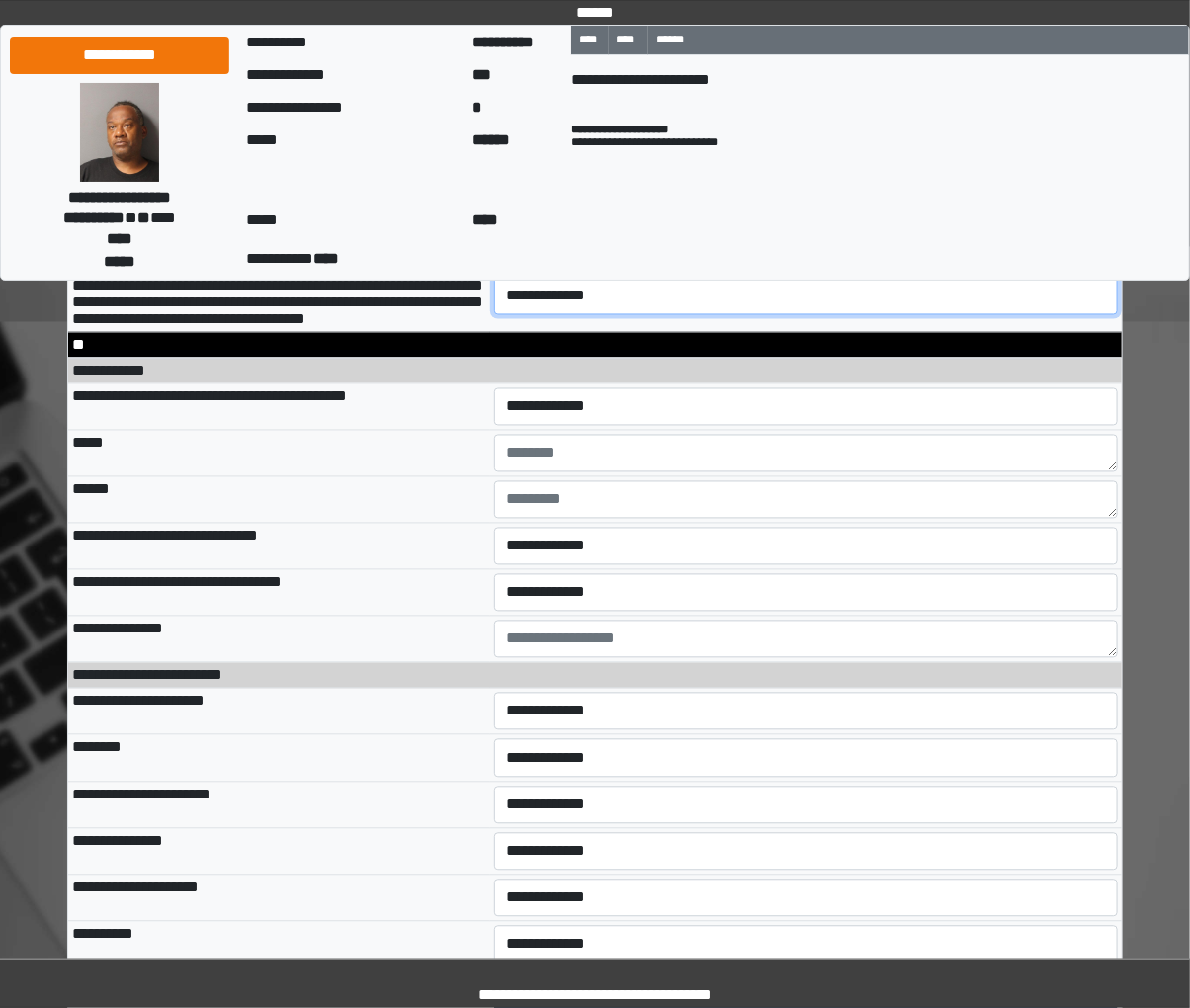 select on "*" 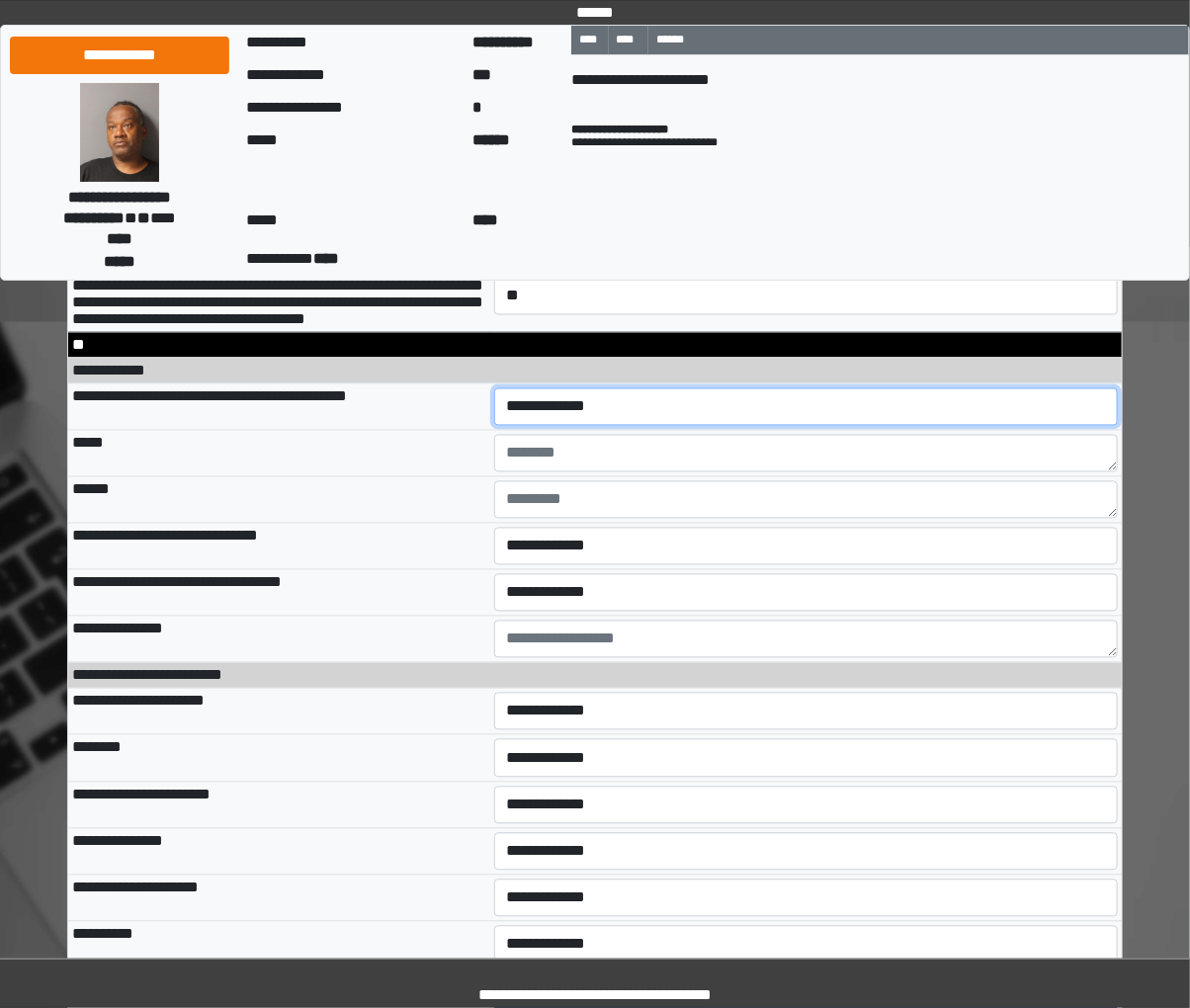 select on "*" 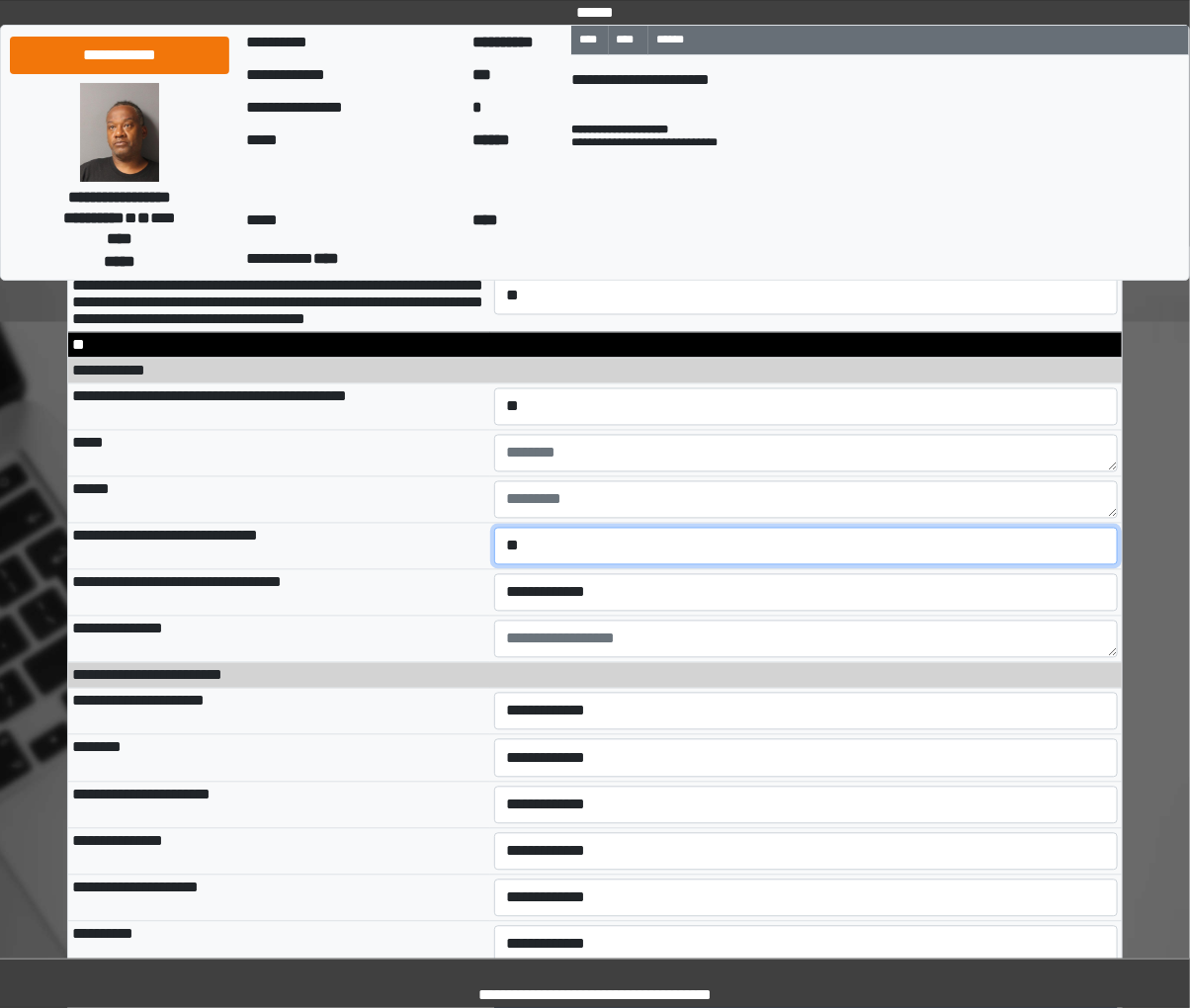 select on "*" 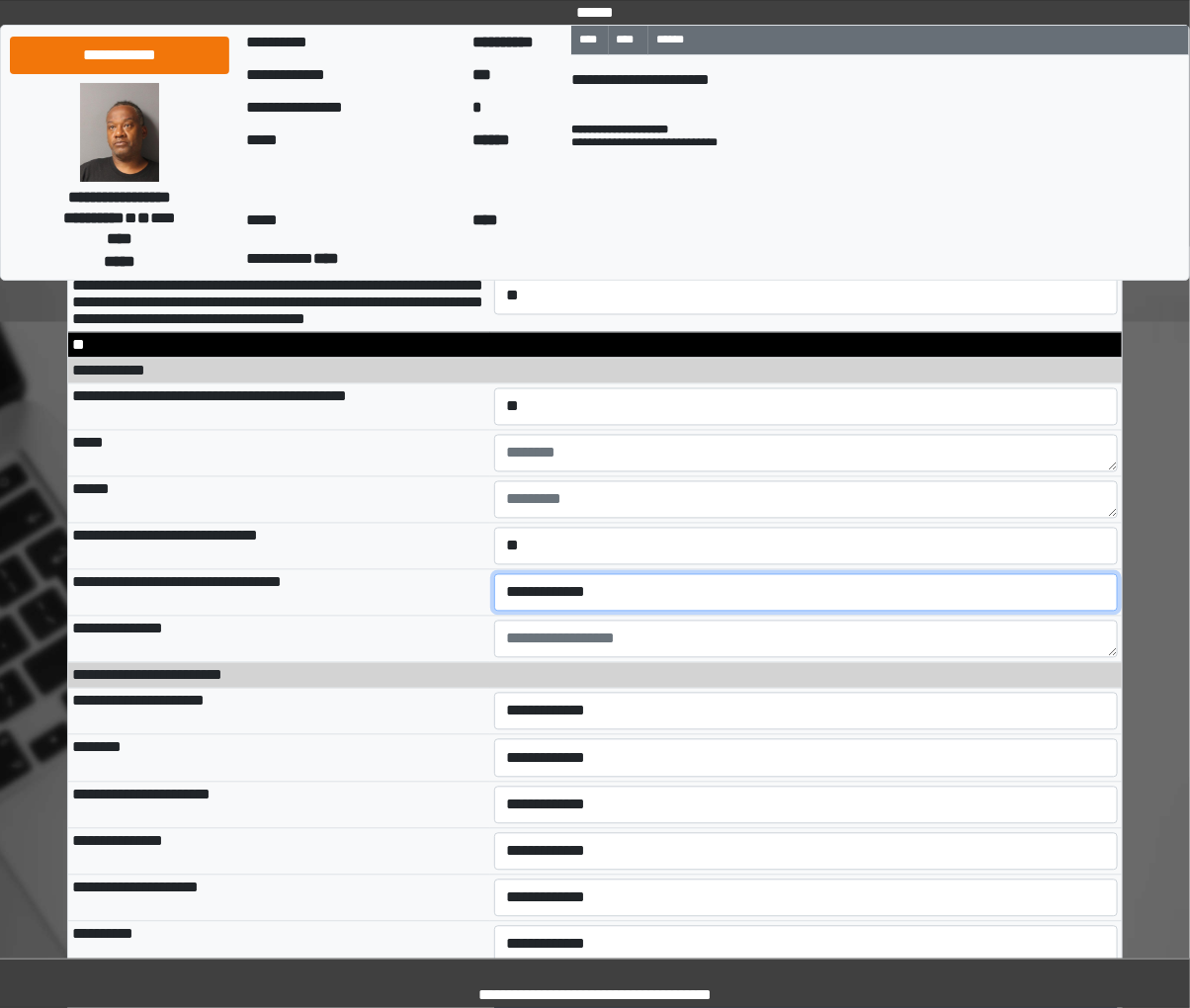 select on "*" 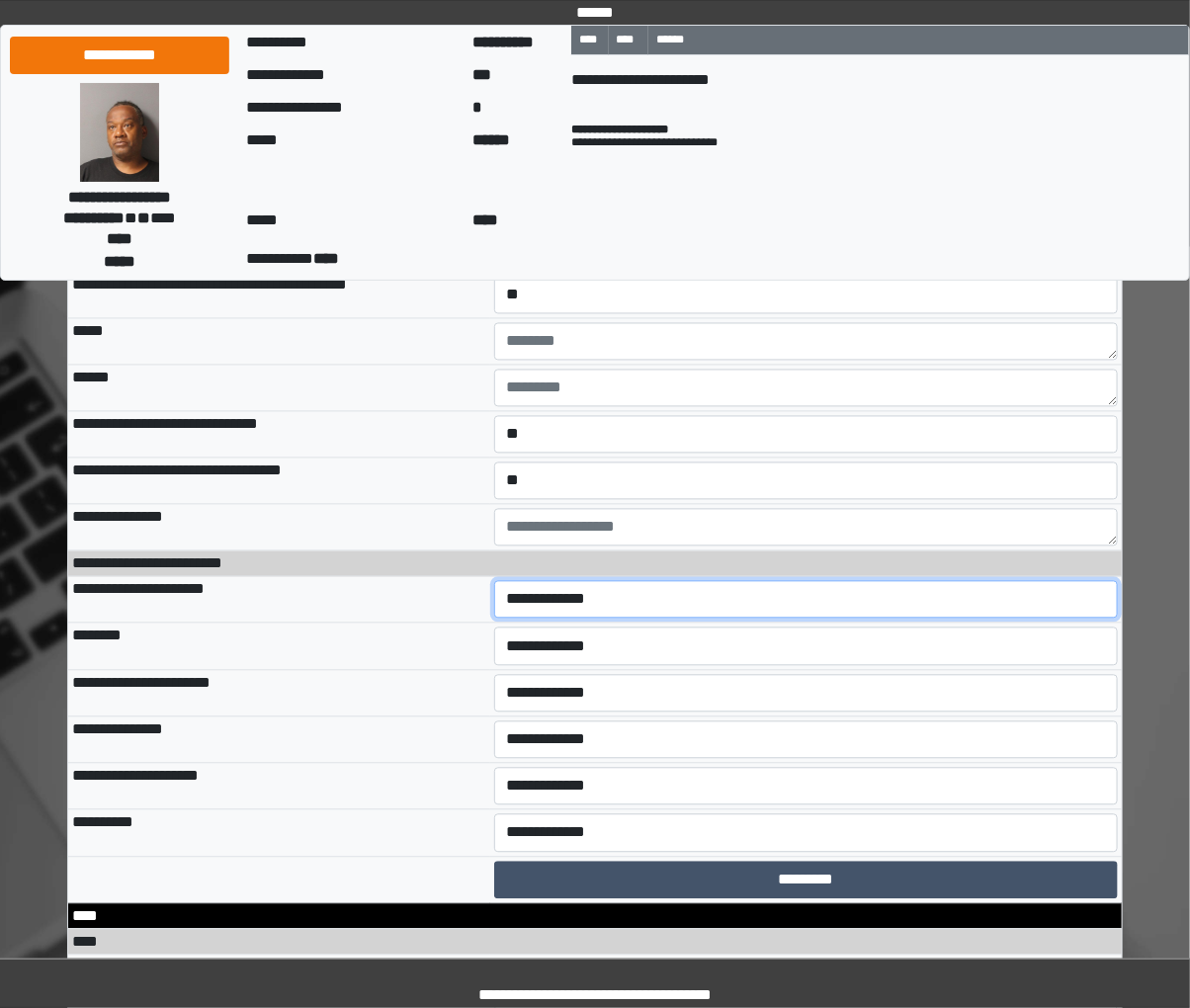select on "*" 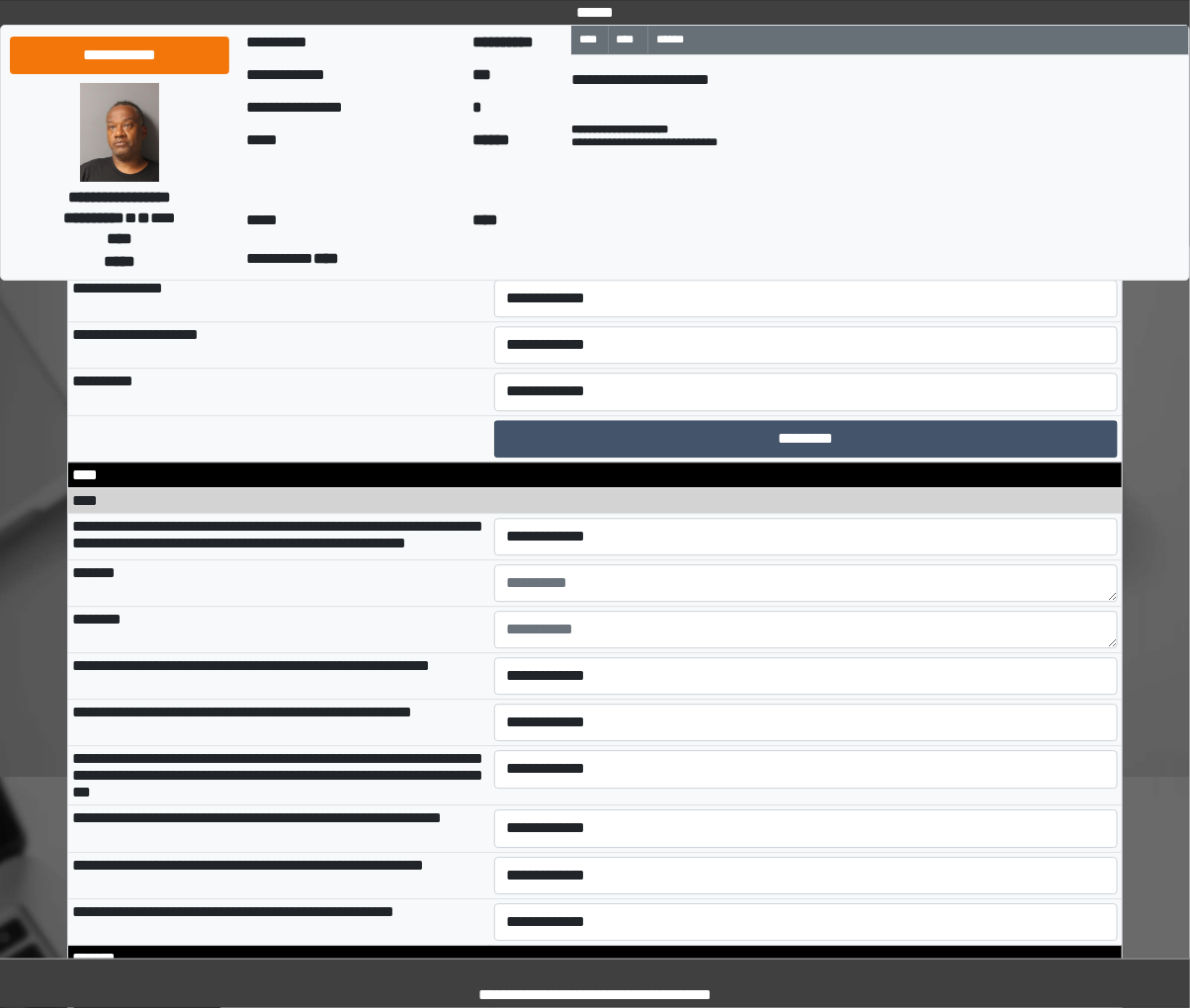 select on "*" 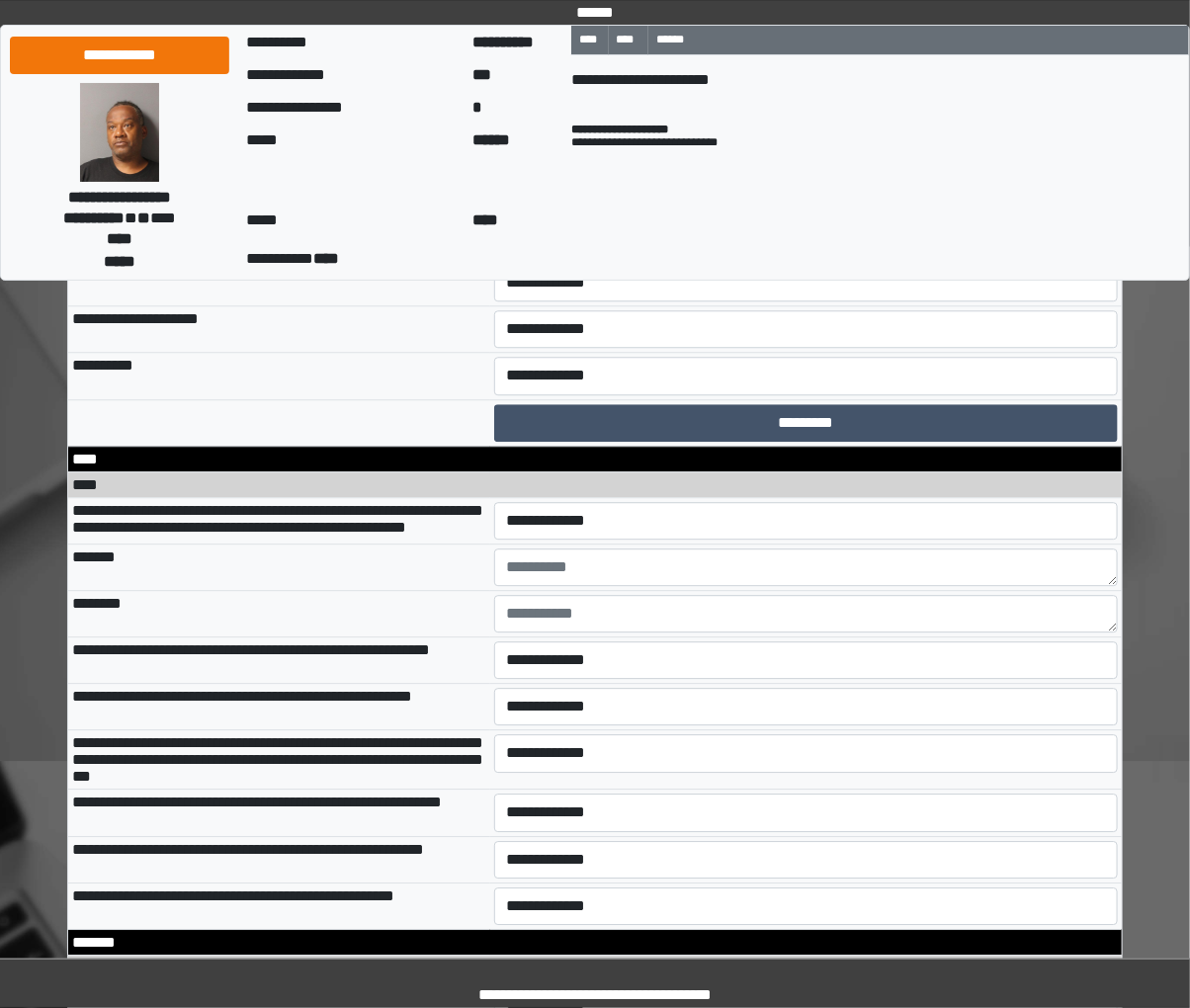 select on "*" 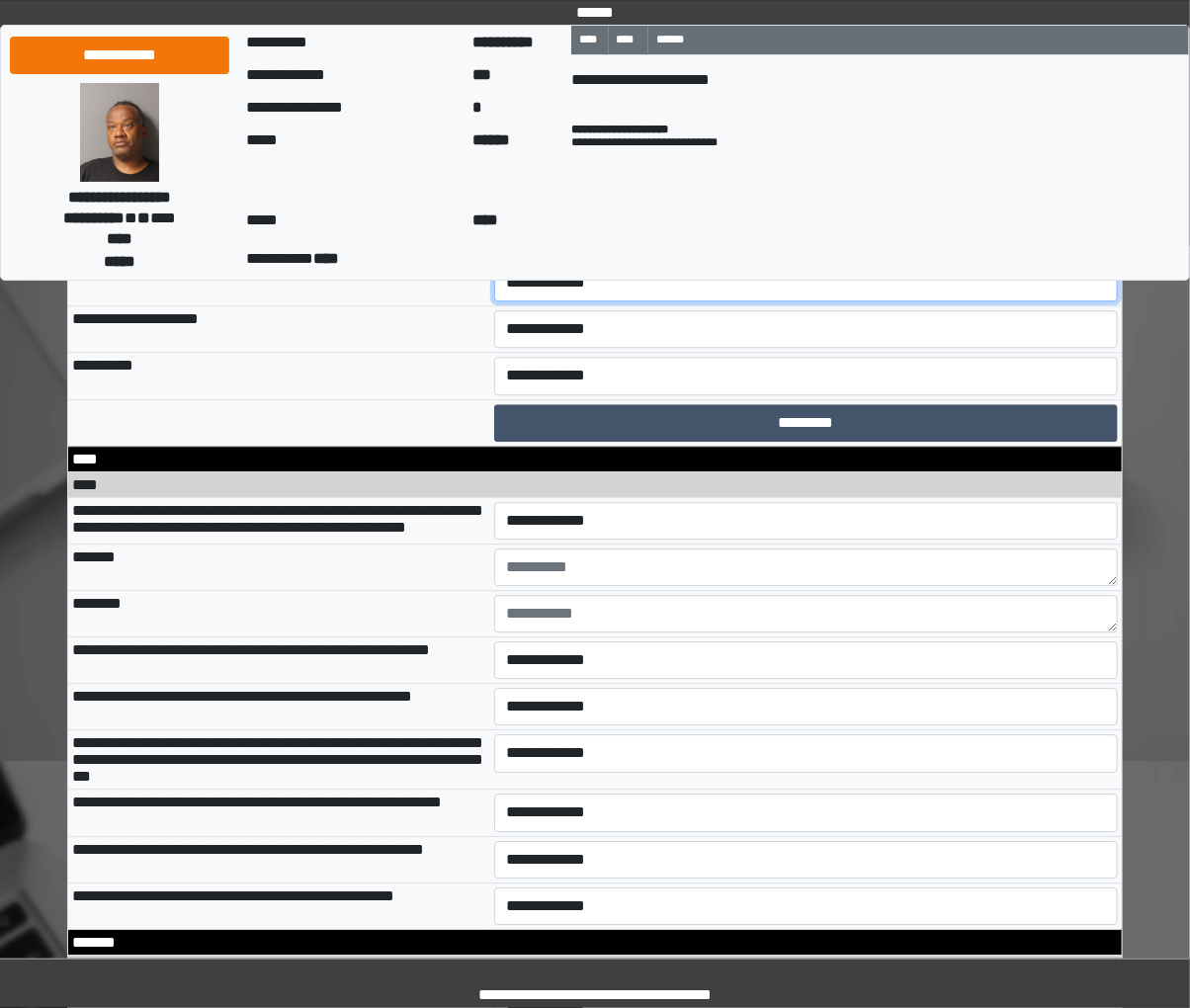 select on "*" 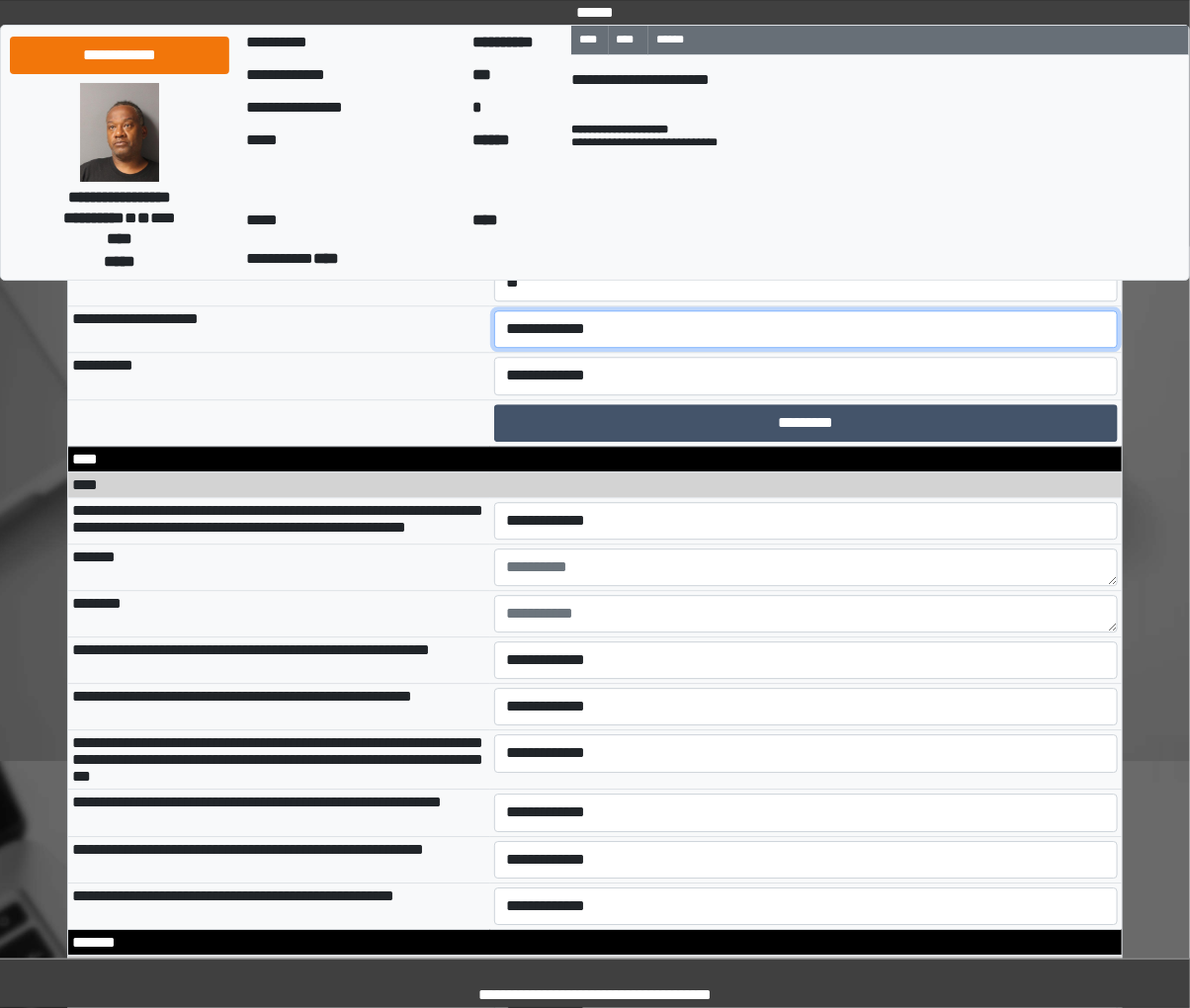 select on "*" 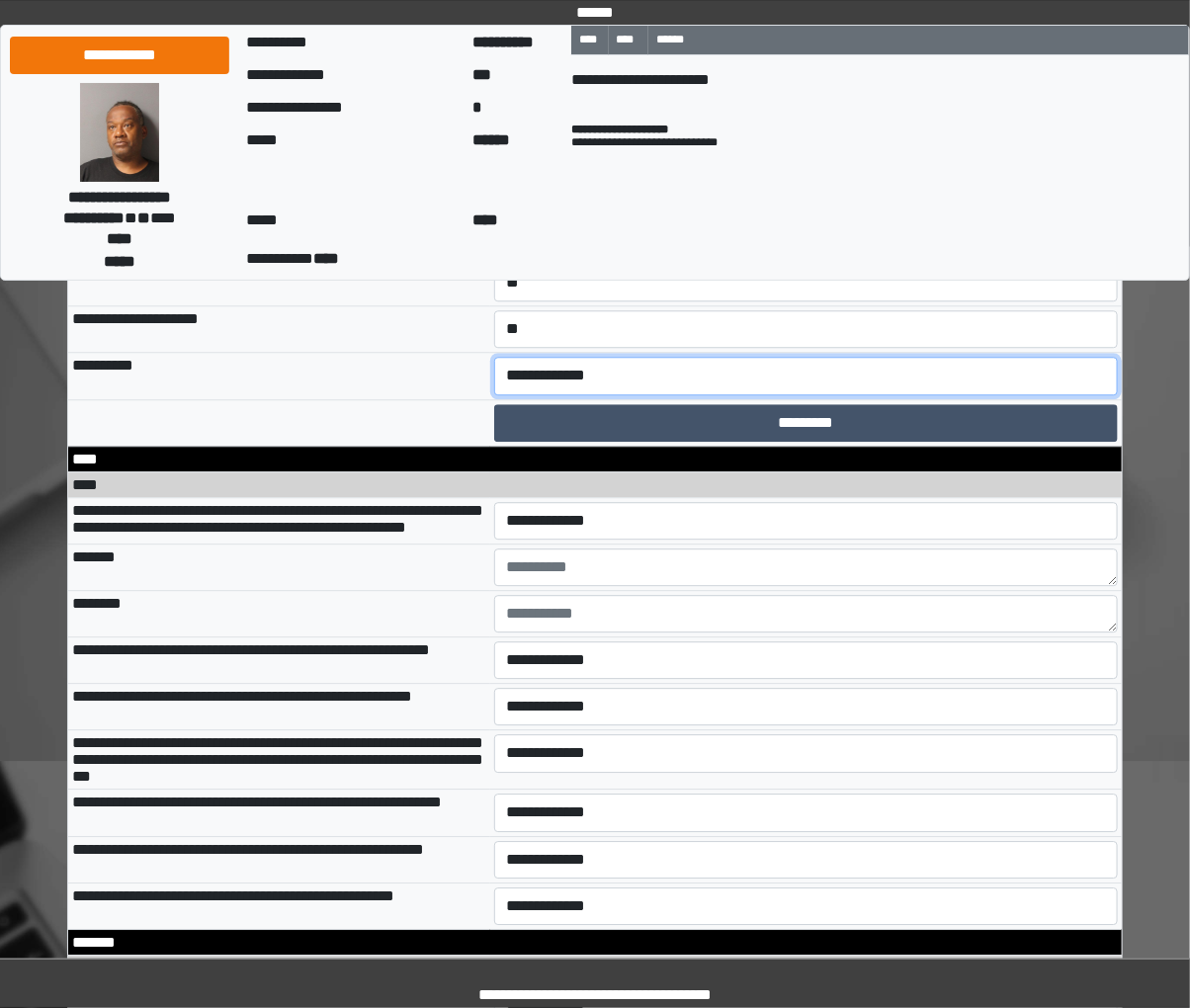 select on "*" 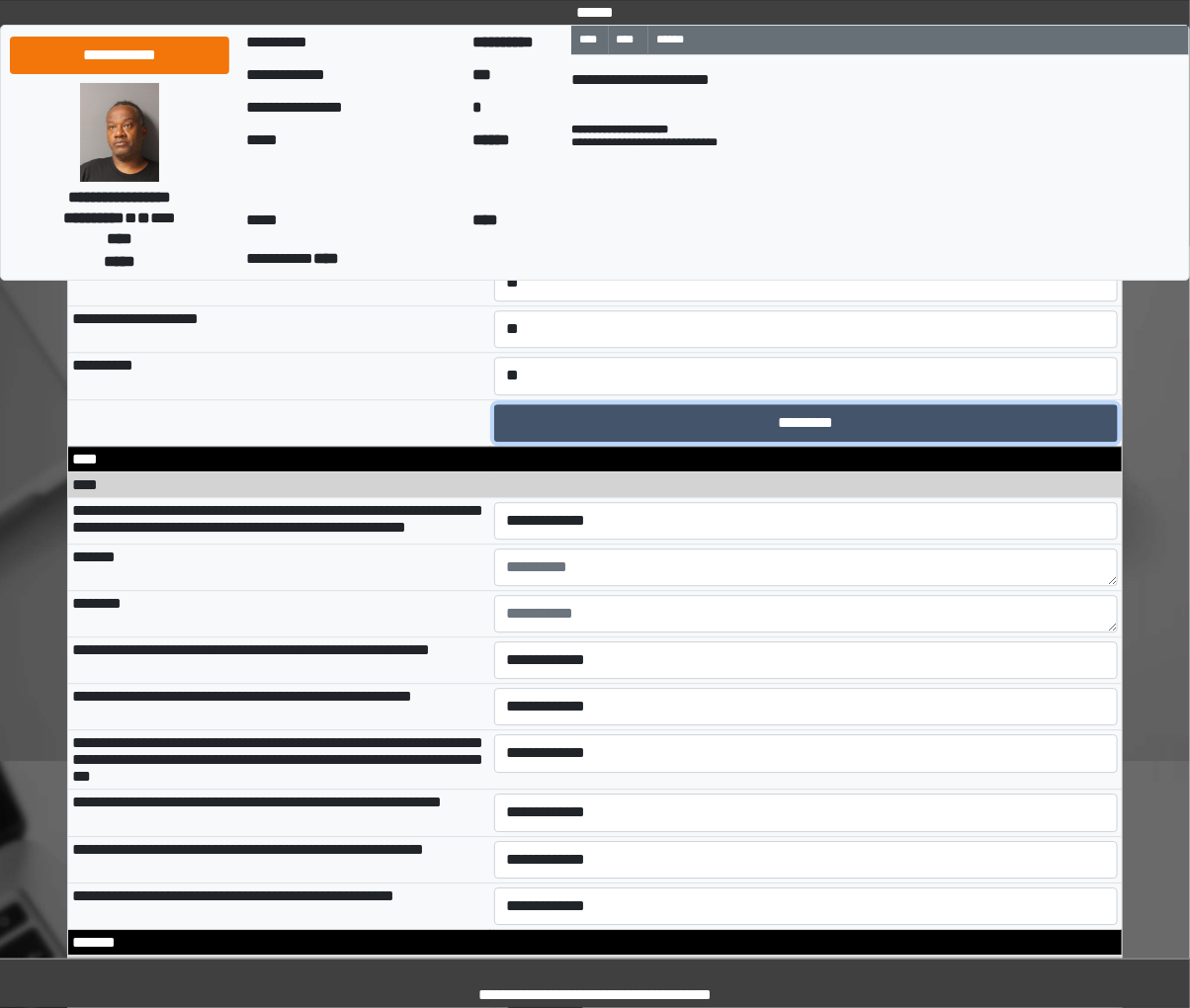 type 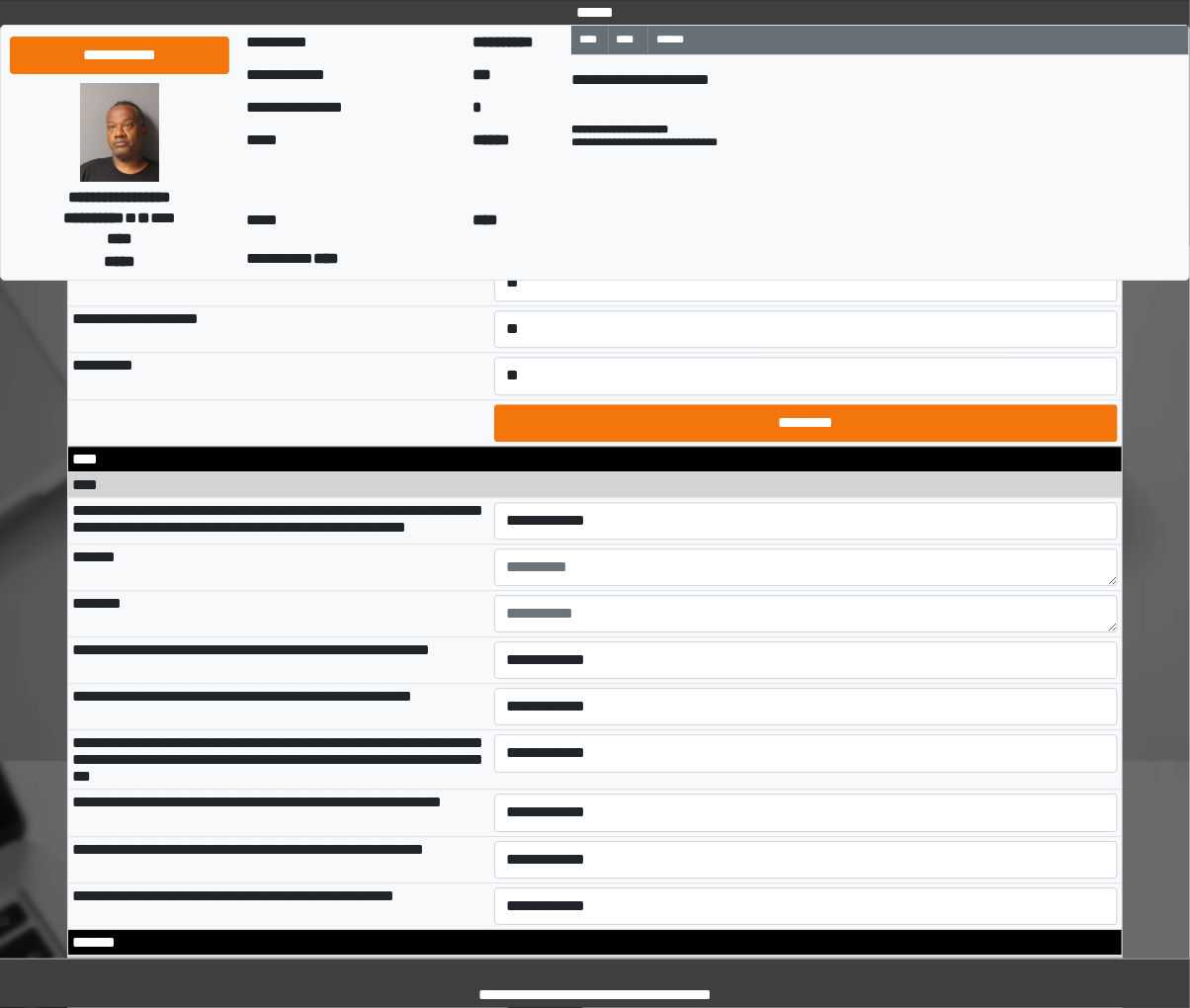 drag, startPoint x: 808, startPoint y: 806, endPoint x: 805, endPoint y: 797, distance: 9.486833 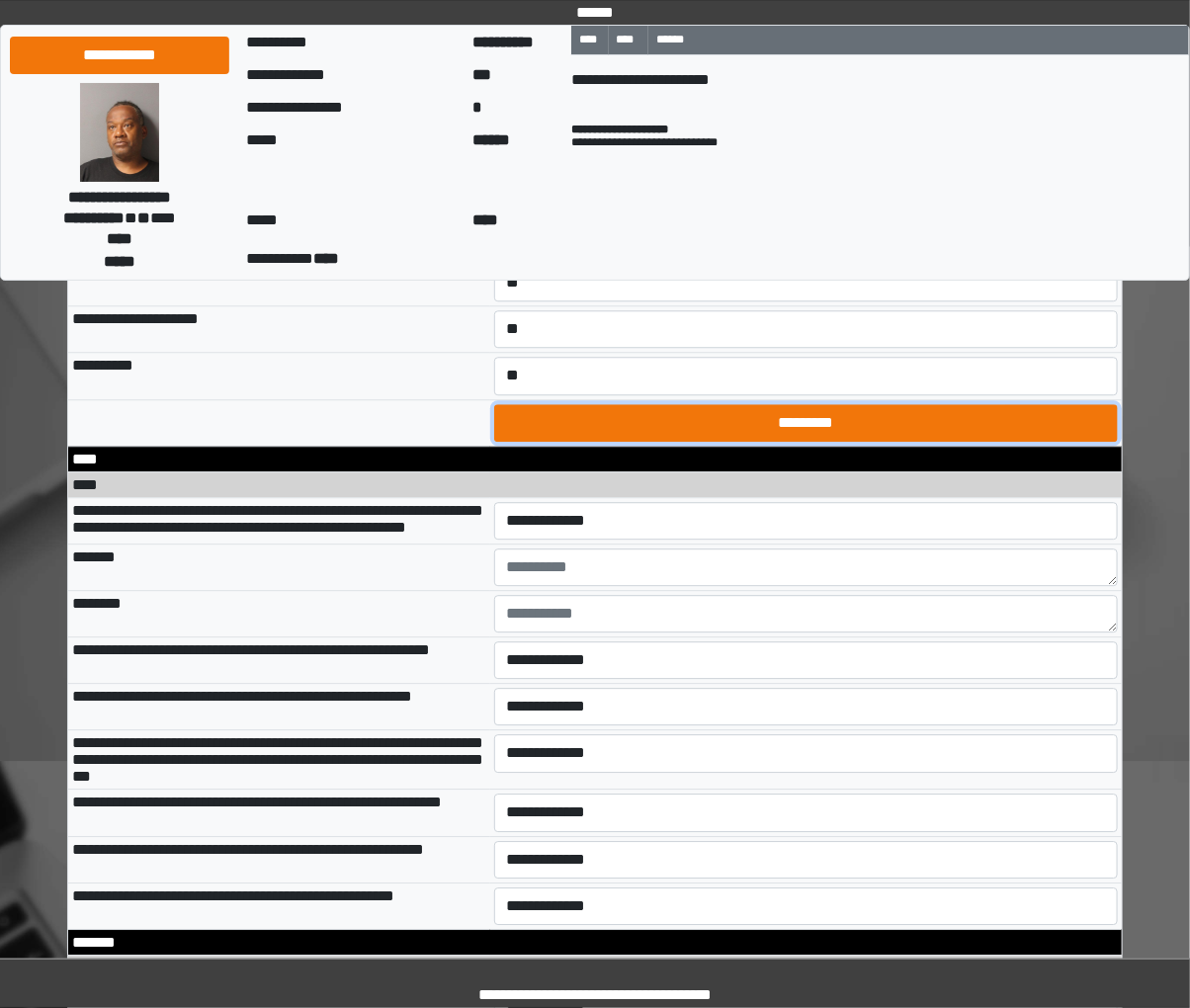 click on "*********" at bounding box center (806, 423) 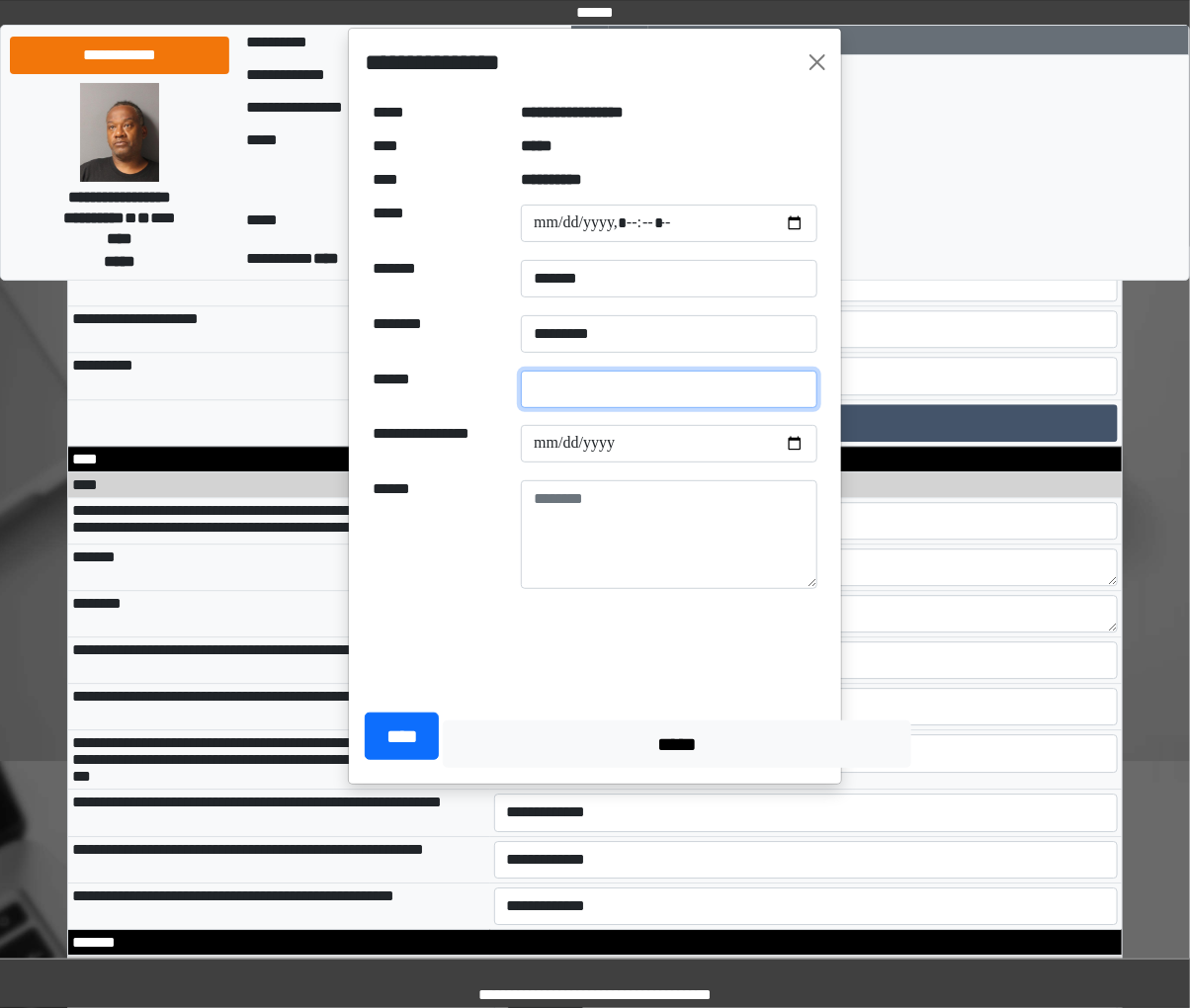click at bounding box center (669, 389) 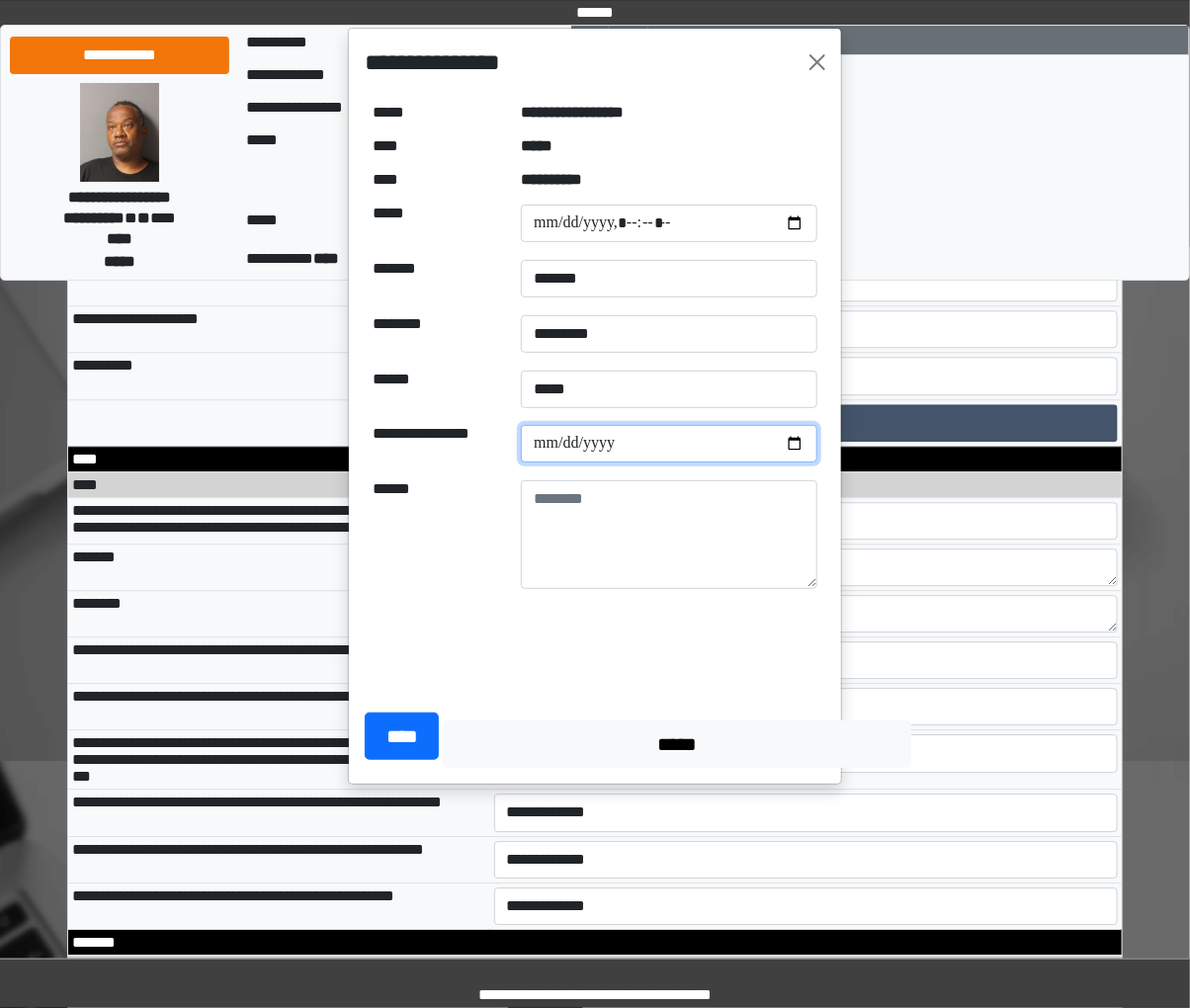 click at bounding box center (669, 444) 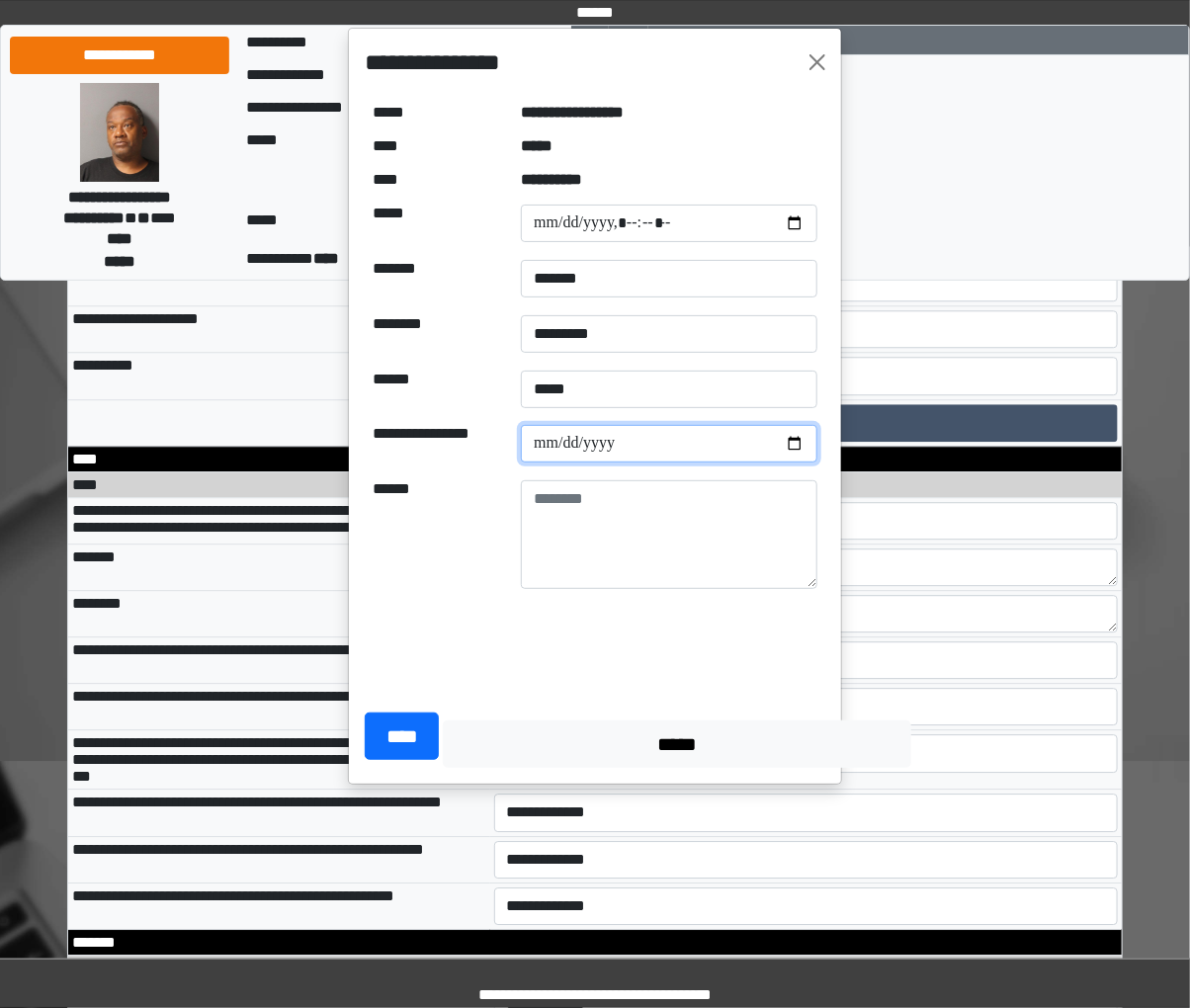 type on "**********" 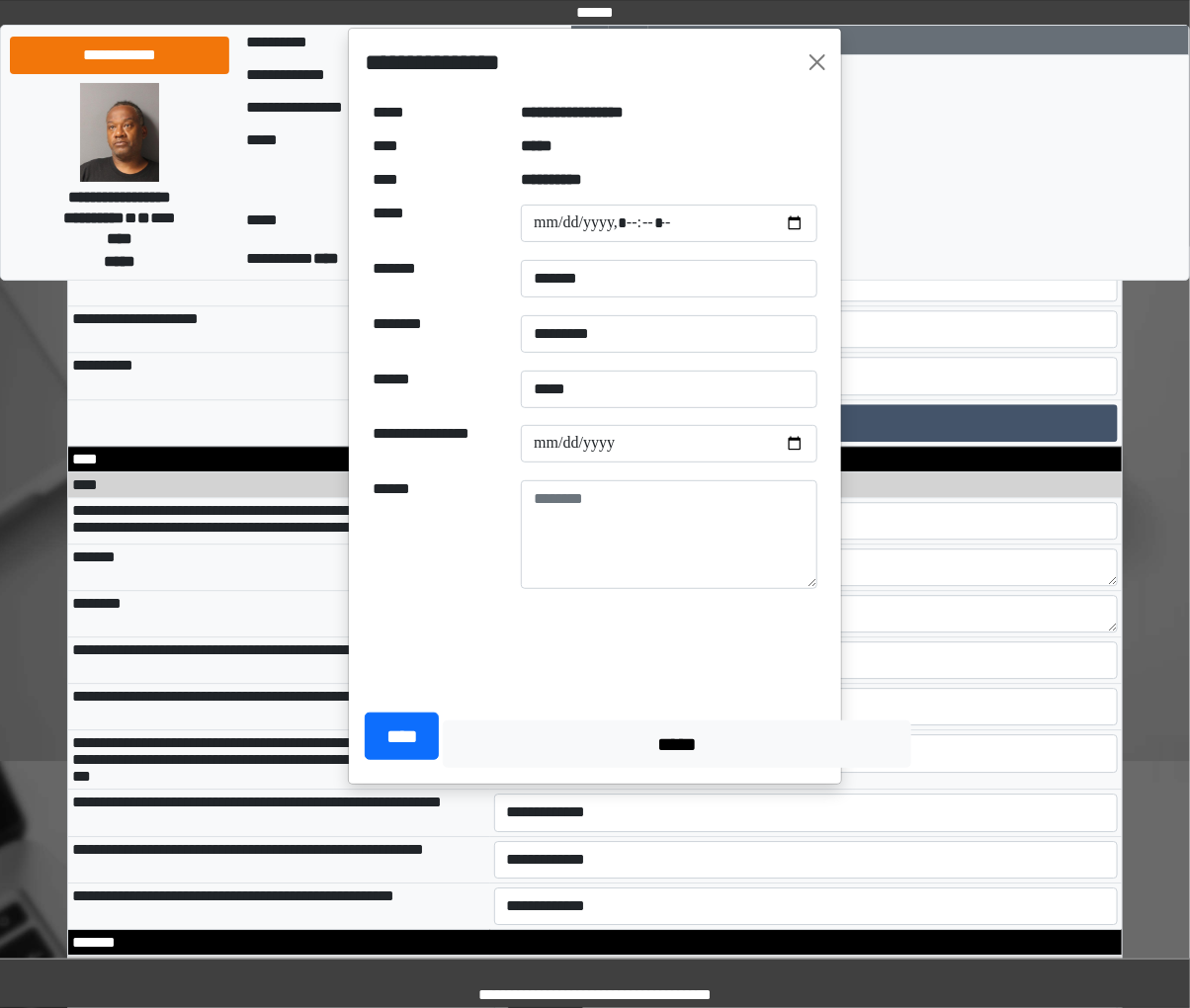 click on "******" at bounding box center (439, 537) 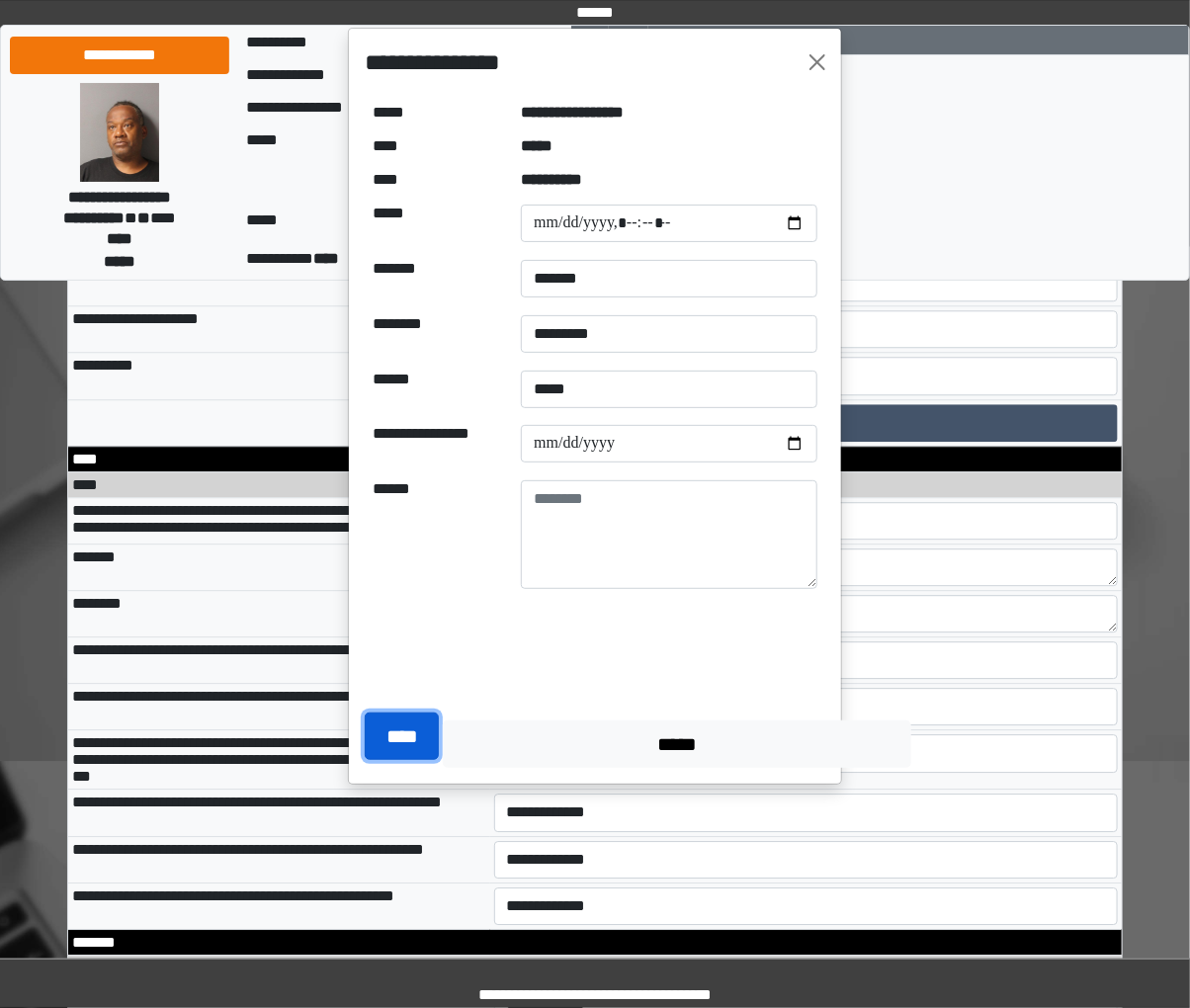 click on "****" at bounding box center [401, 736] 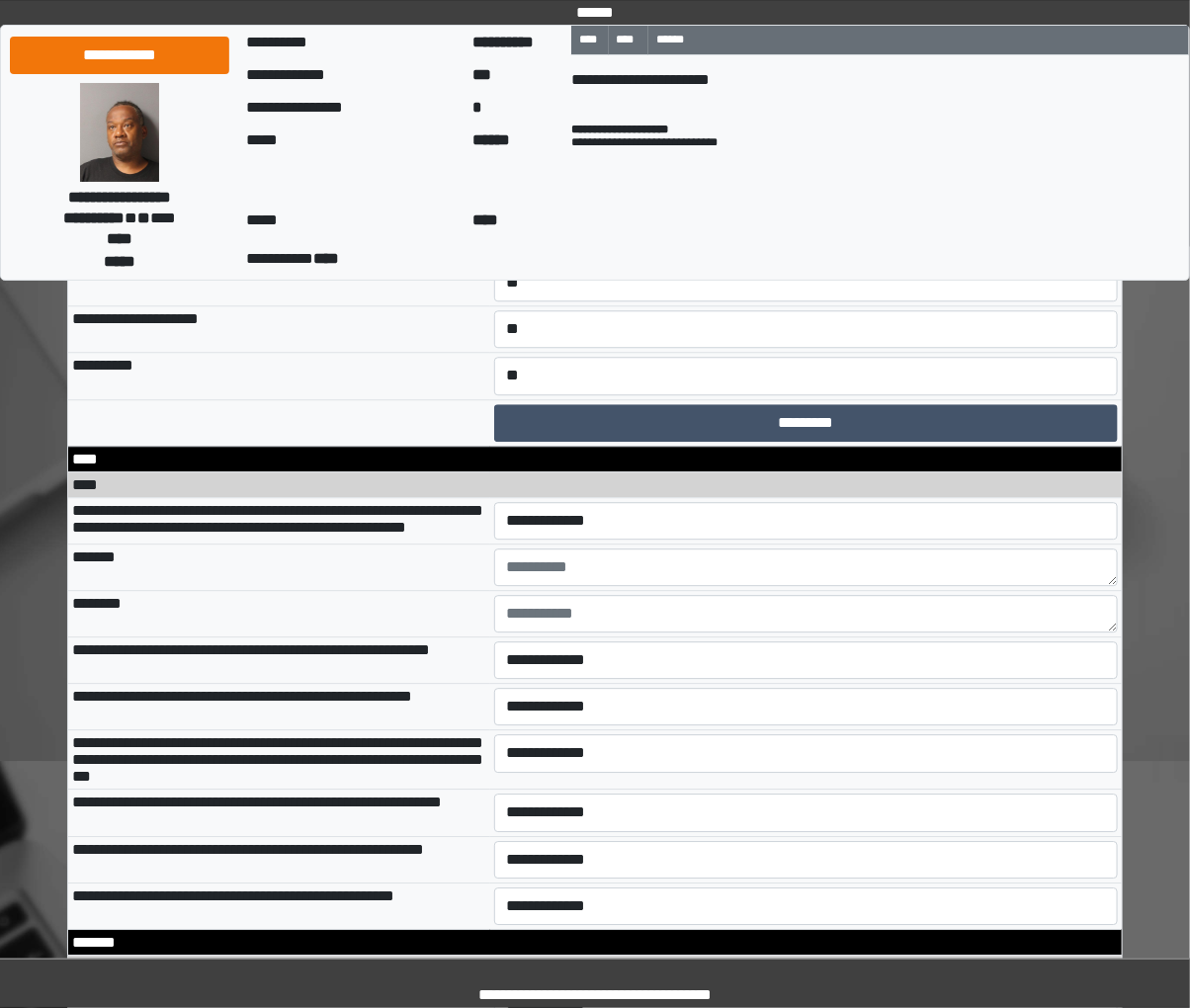 click on "**********" at bounding box center (279, 329) 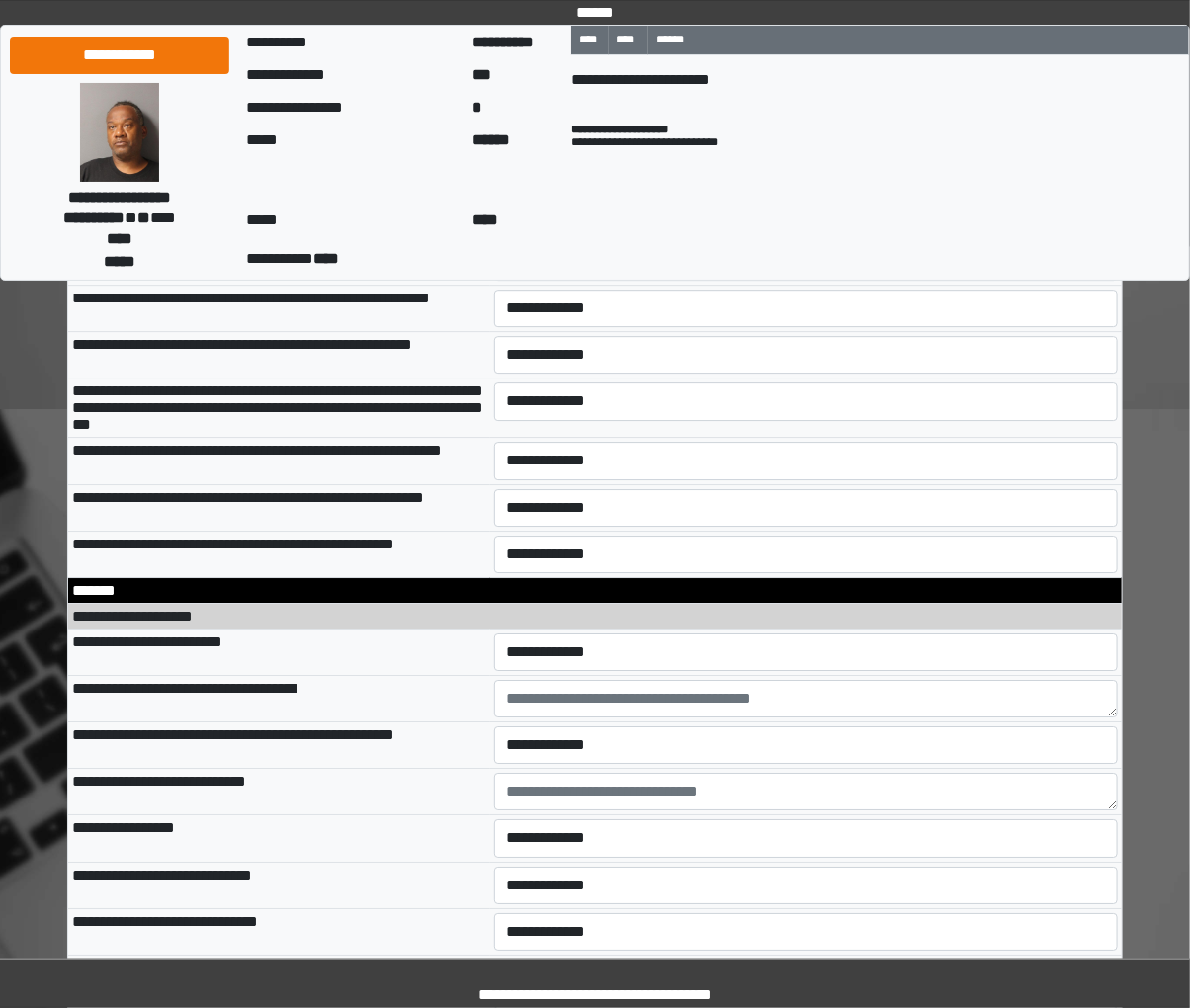 scroll, scrollTop: 12782, scrollLeft: 0, axis: vertical 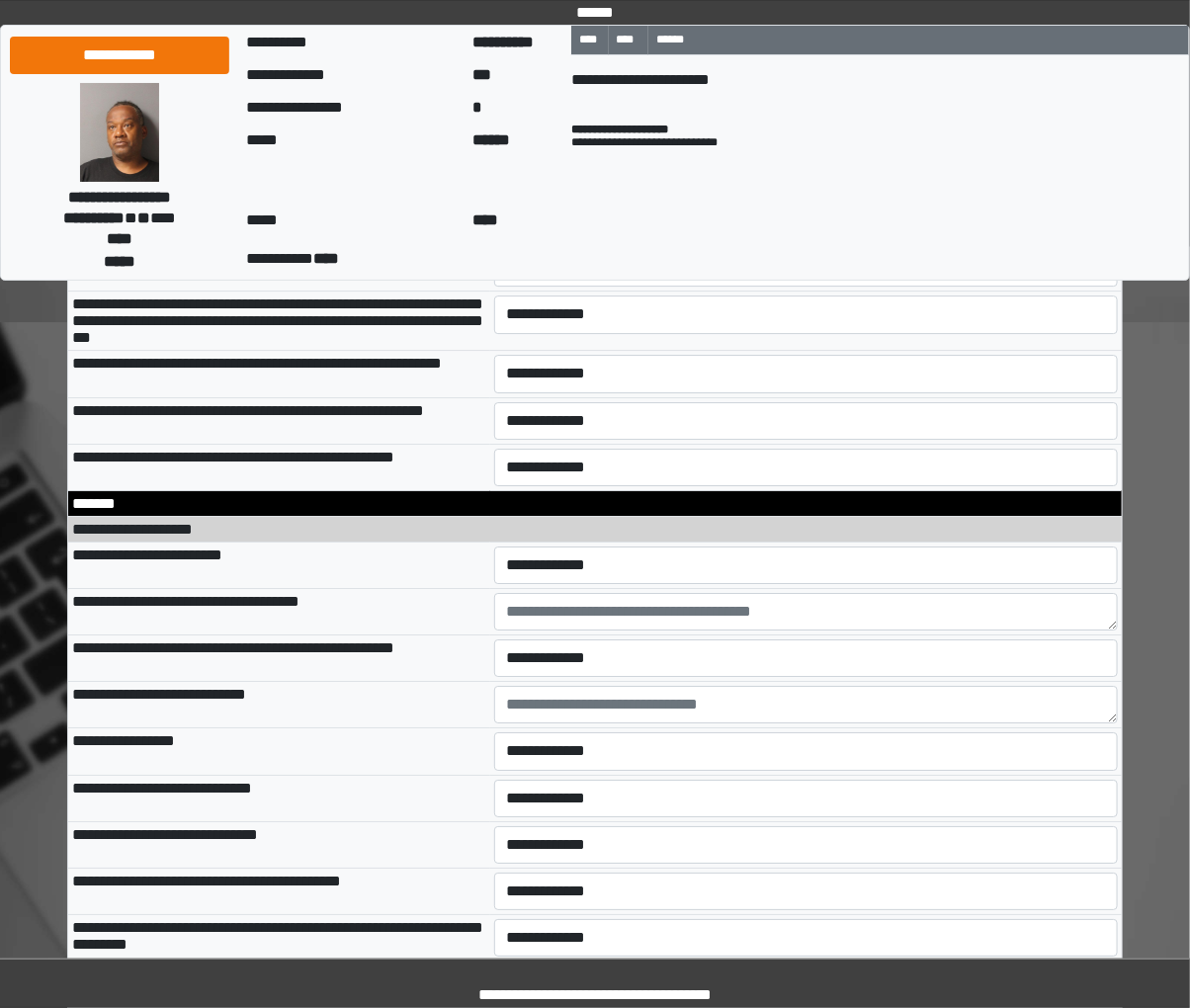 click on "****" at bounding box center [595, 45] 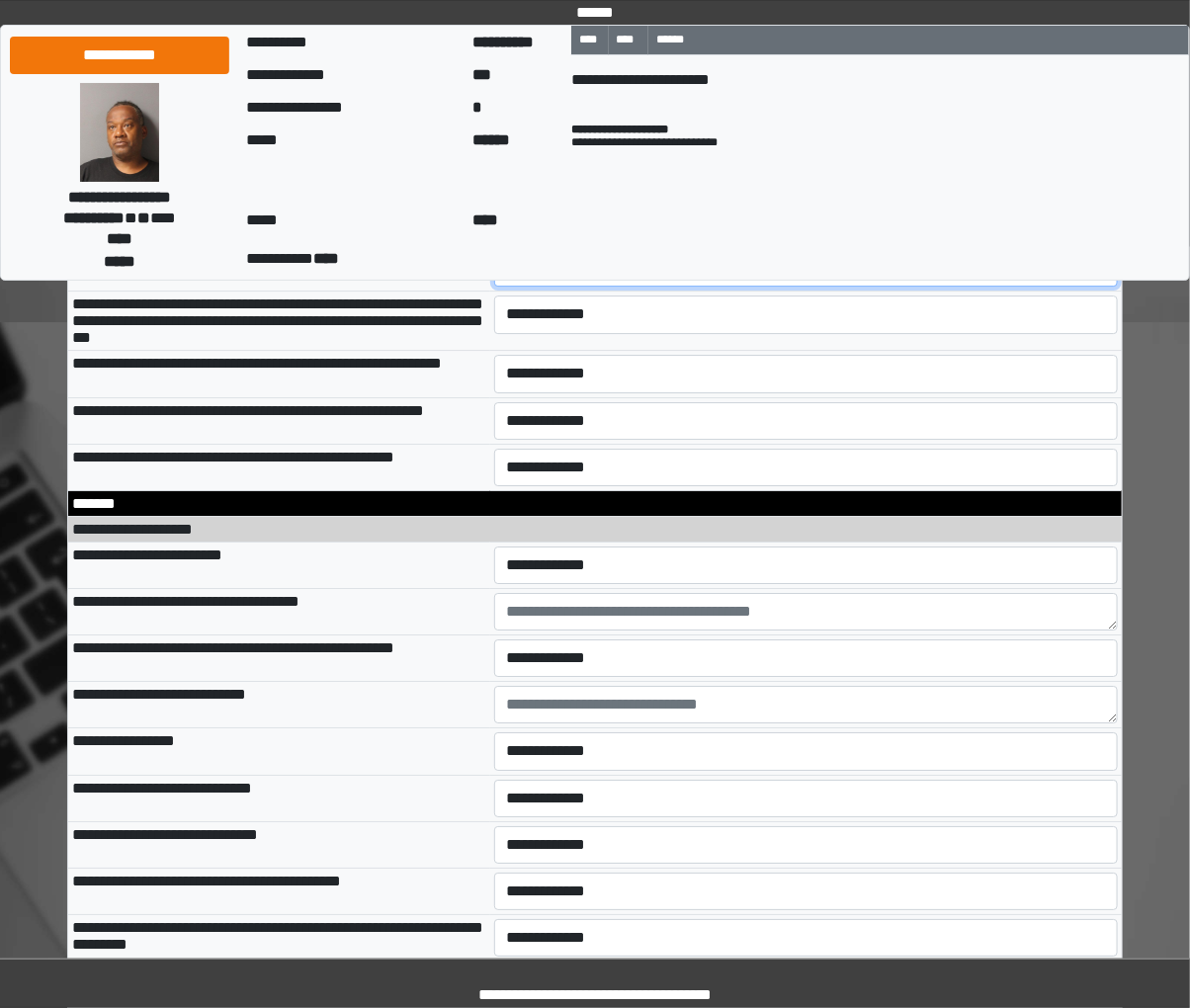 select on "*" 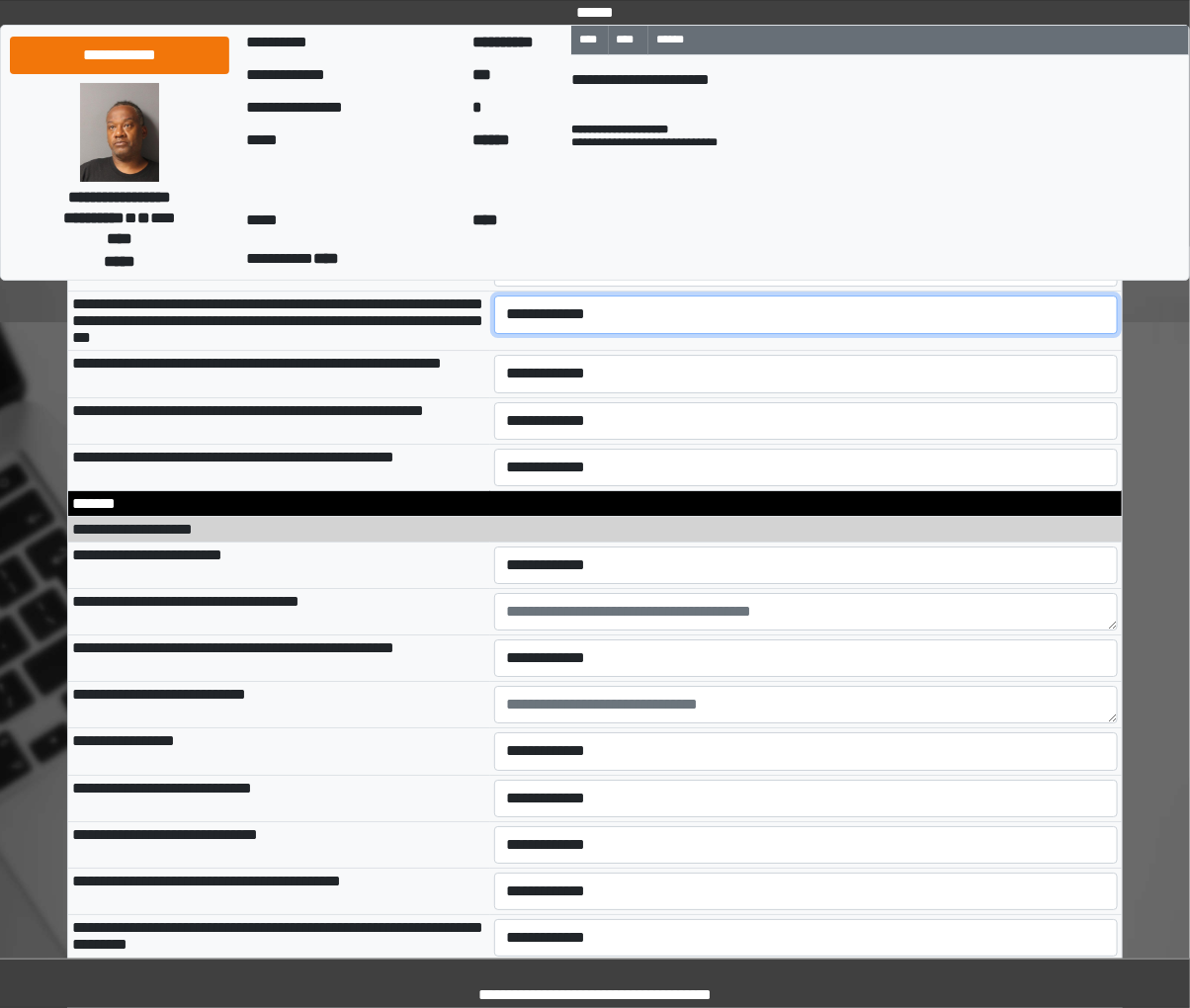 select on "*" 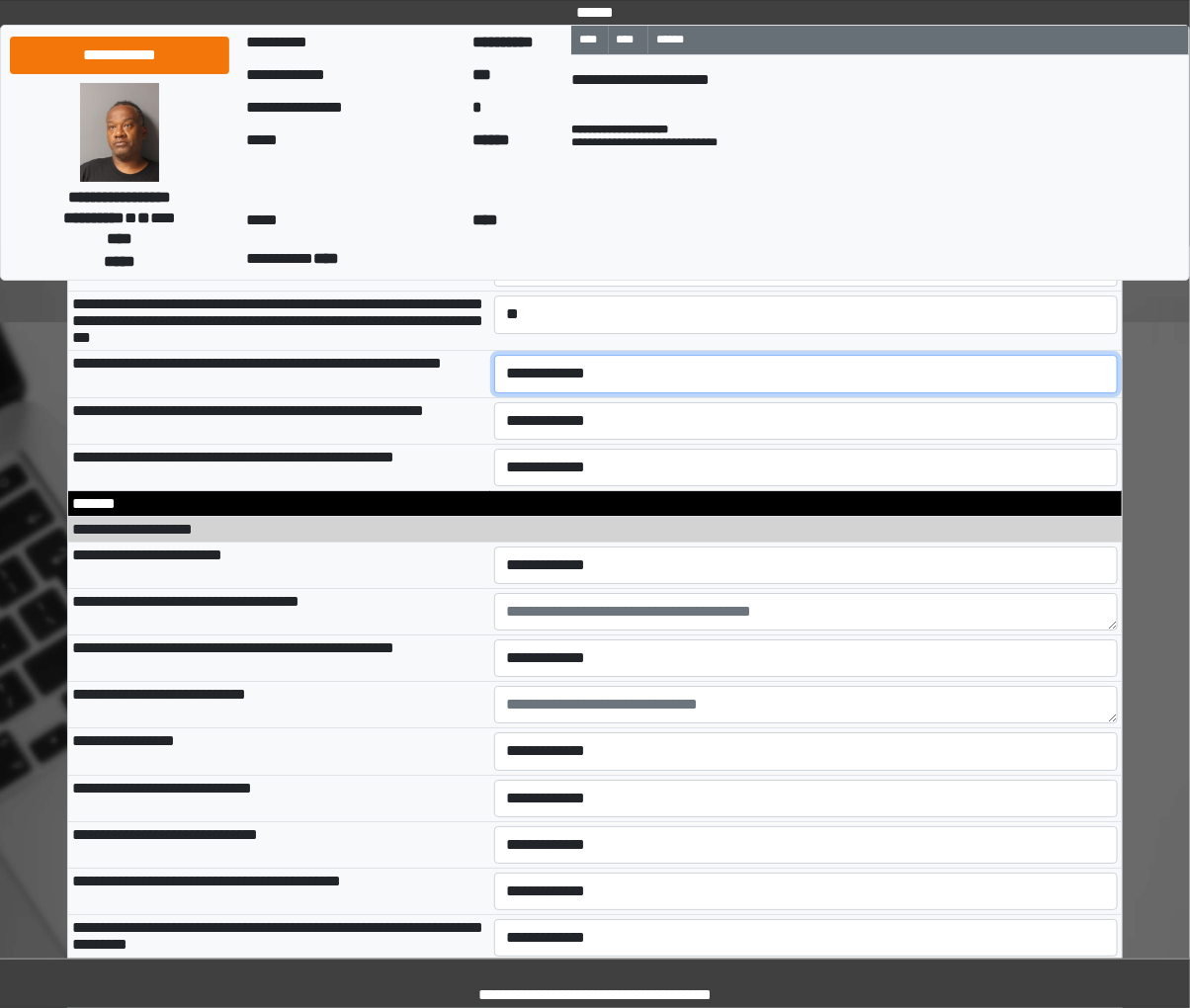 select on "*" 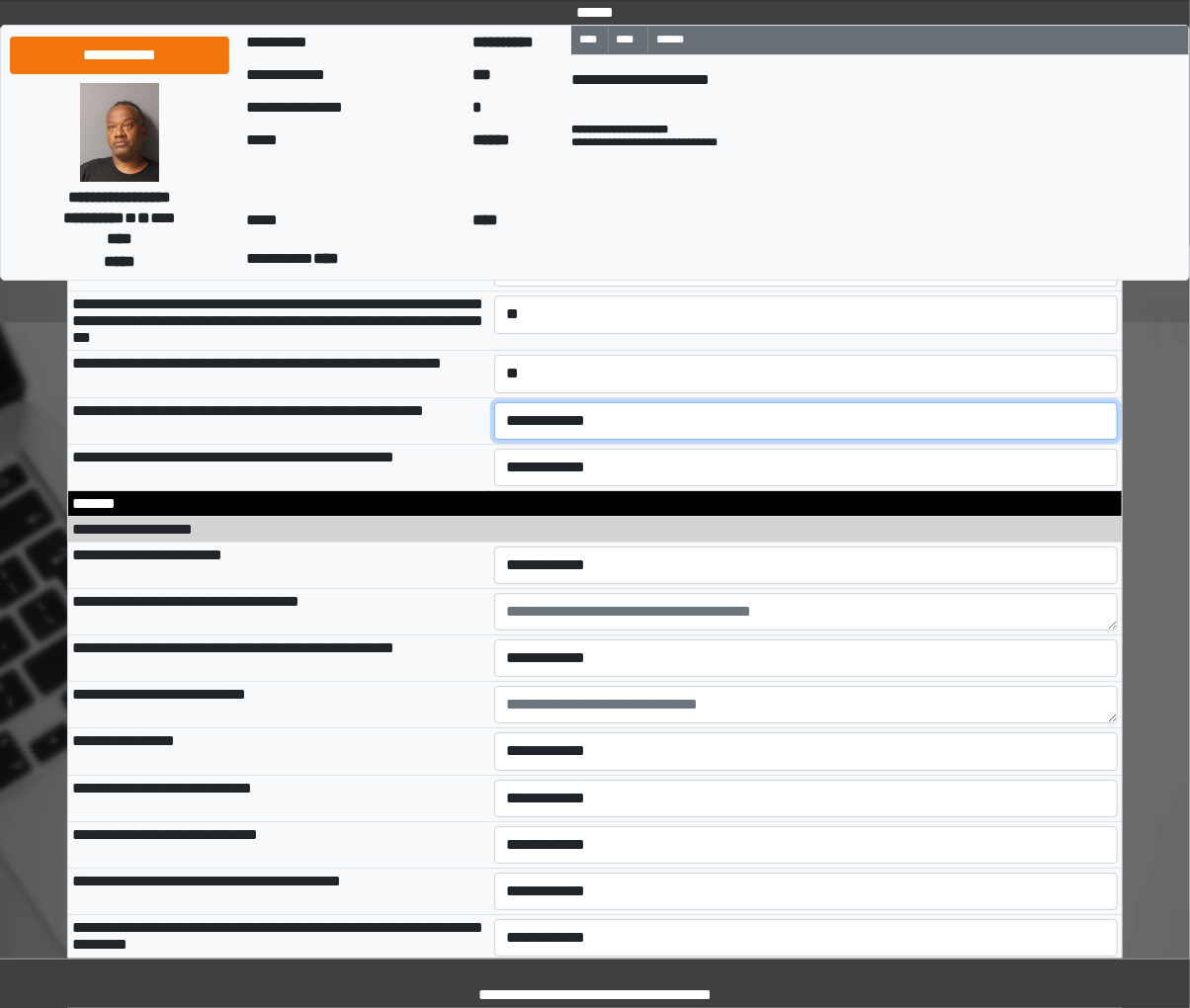 select on "*" 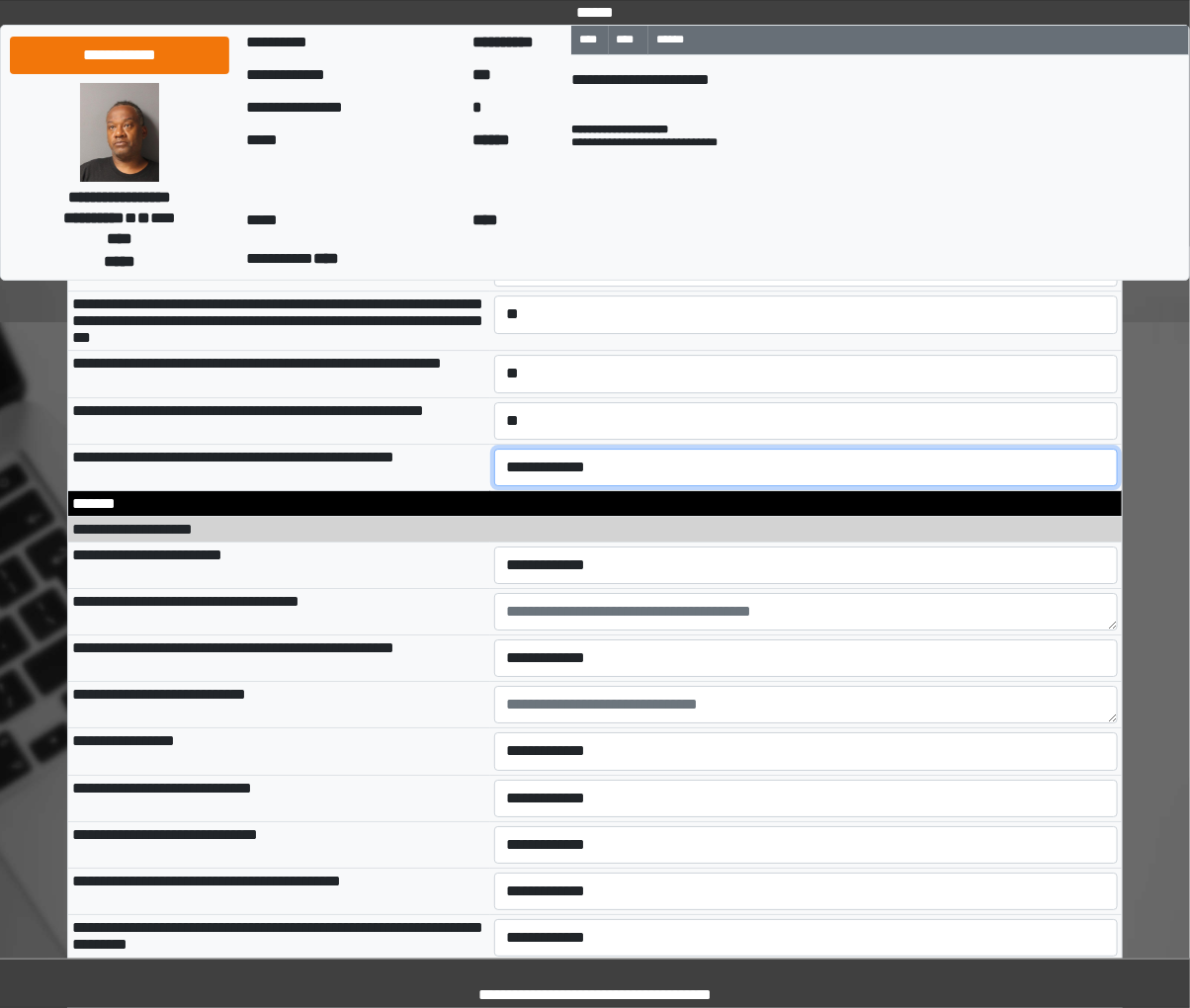 select on "*" 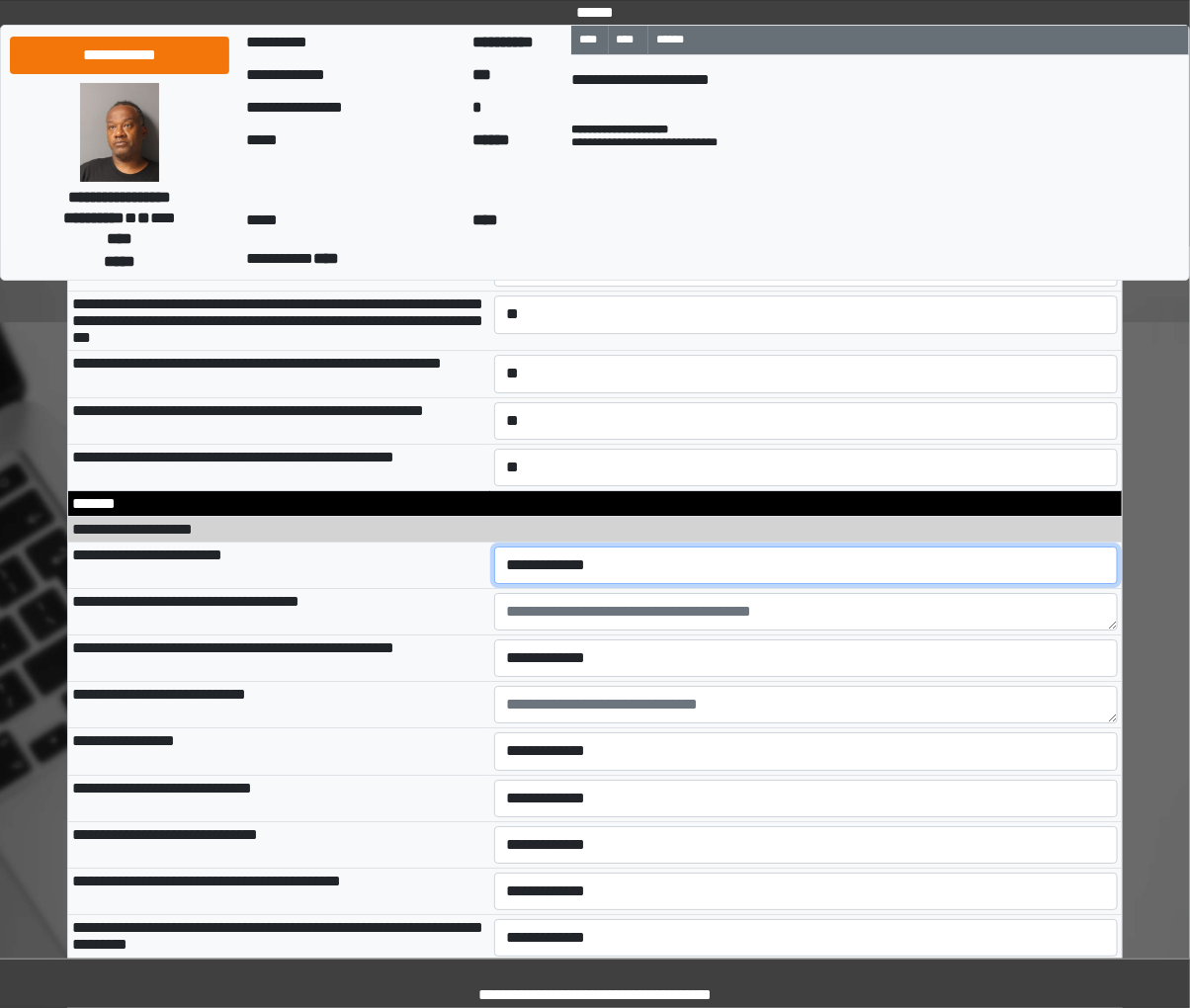 select on "*" 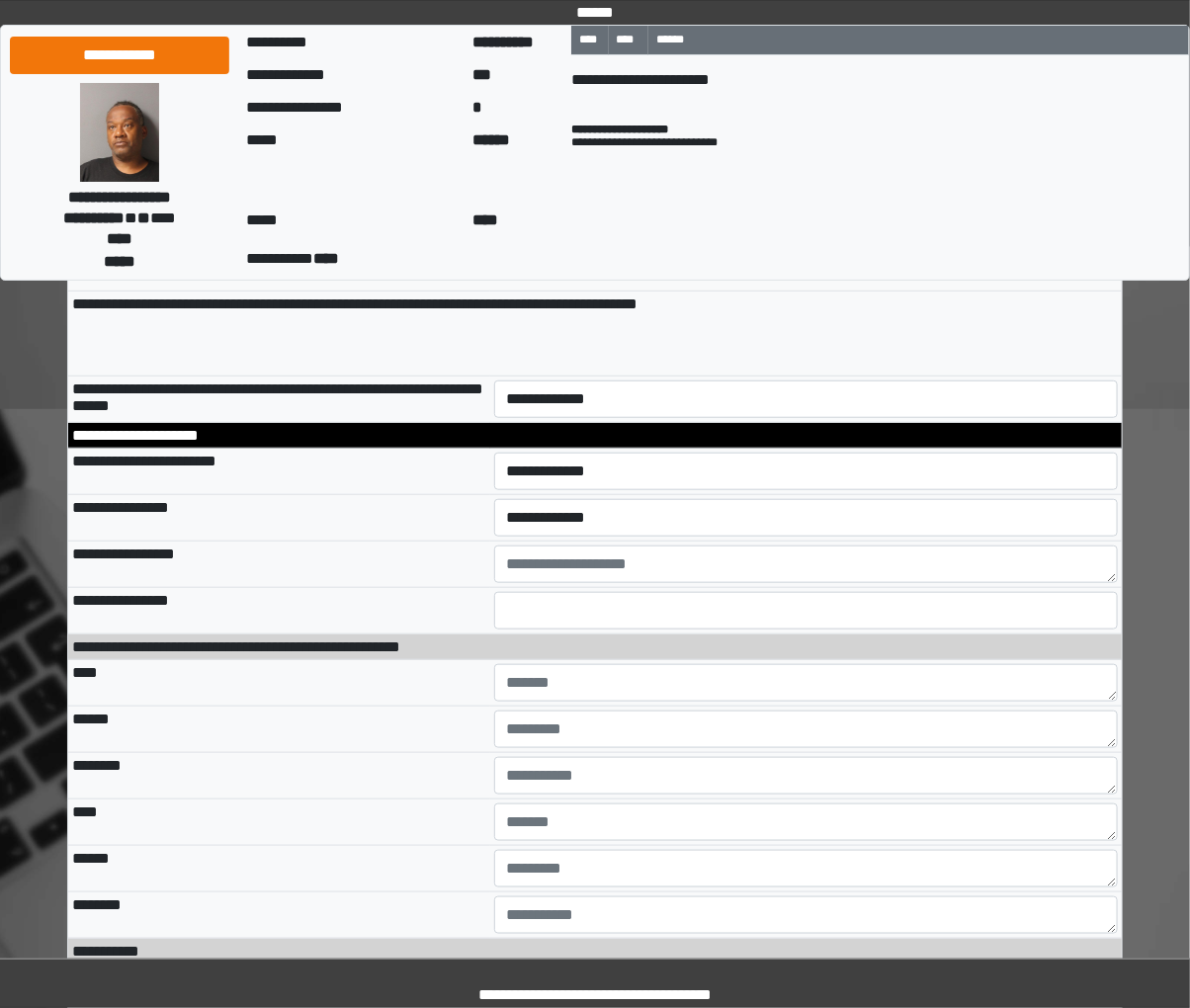 scroll, scrollTop: 13897, scrollLeft: 0, axis: vertical 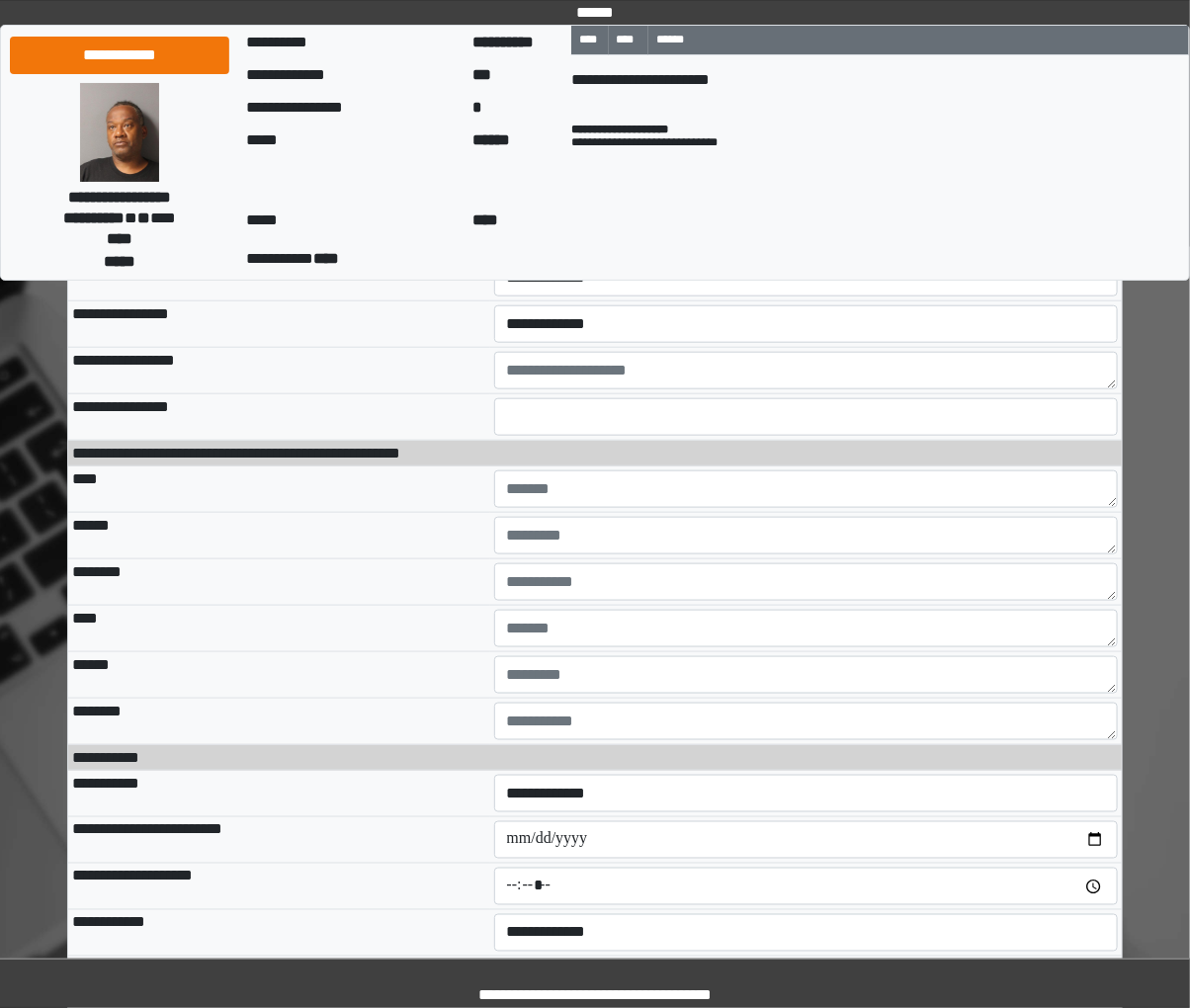 click on "**********" at bounding box center [806, -57] 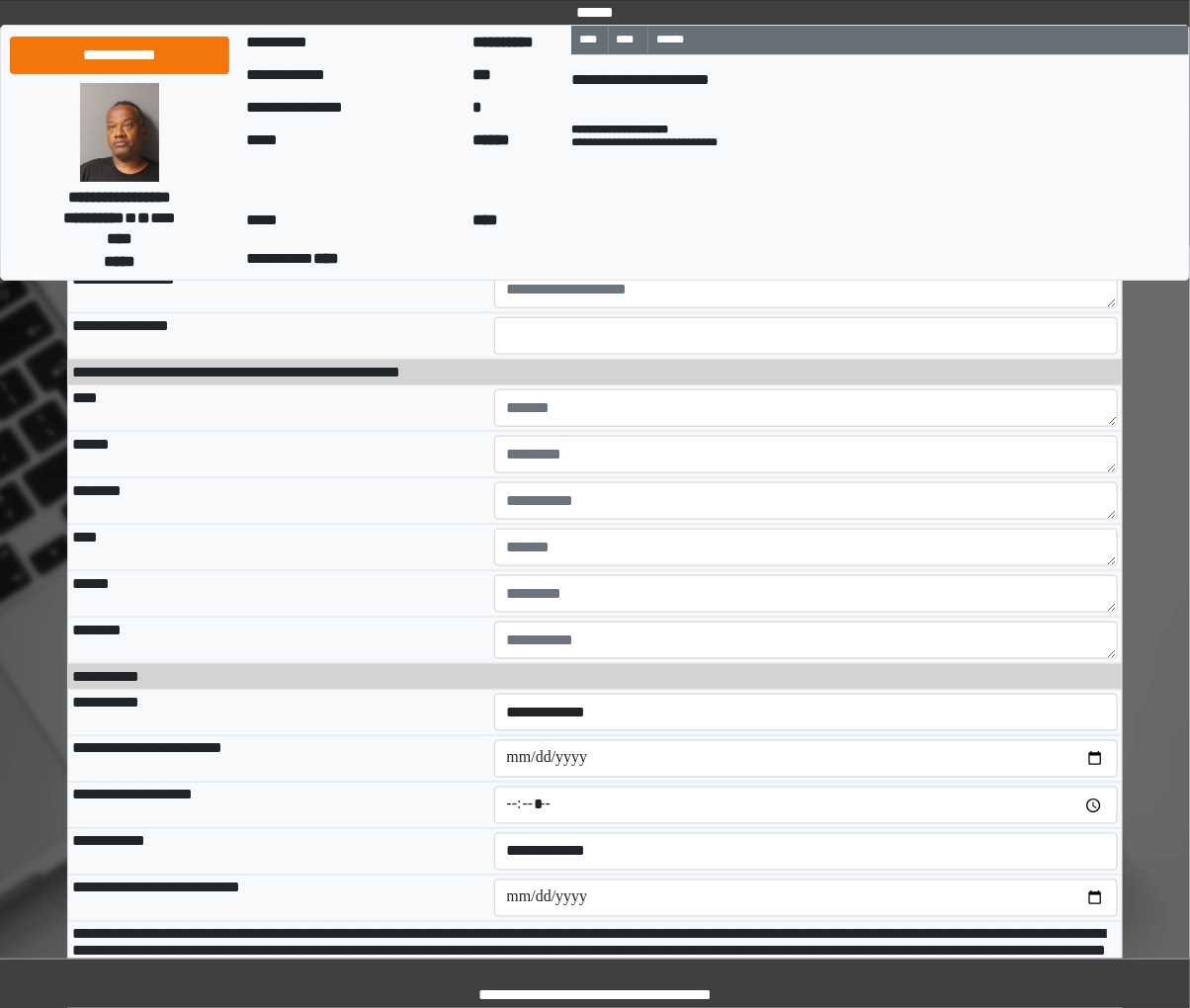 scroll, scrollTop: 14116, scrollLeft: 0, axis: vertical 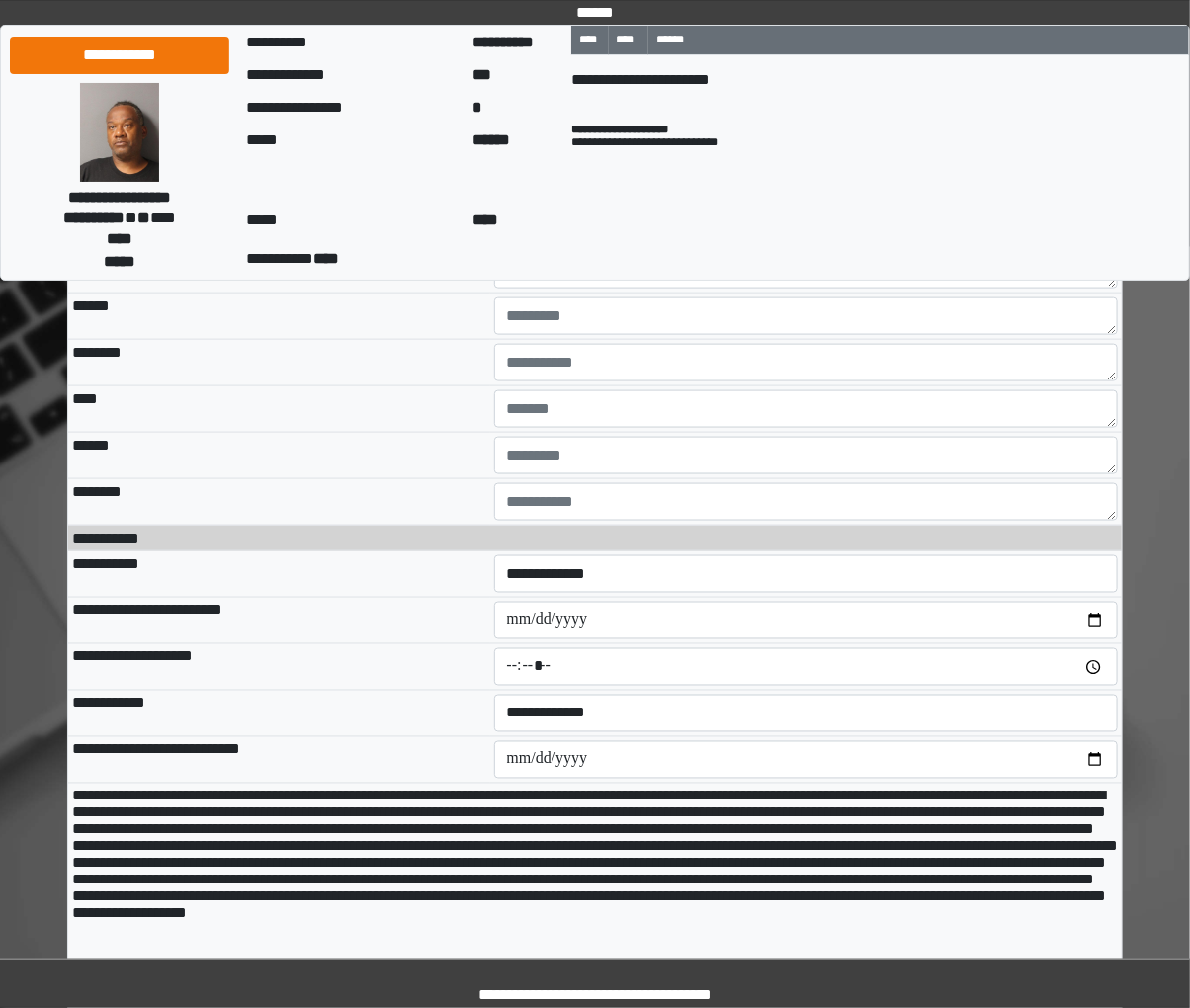 click on "**********" at bounding box center [806, -14] 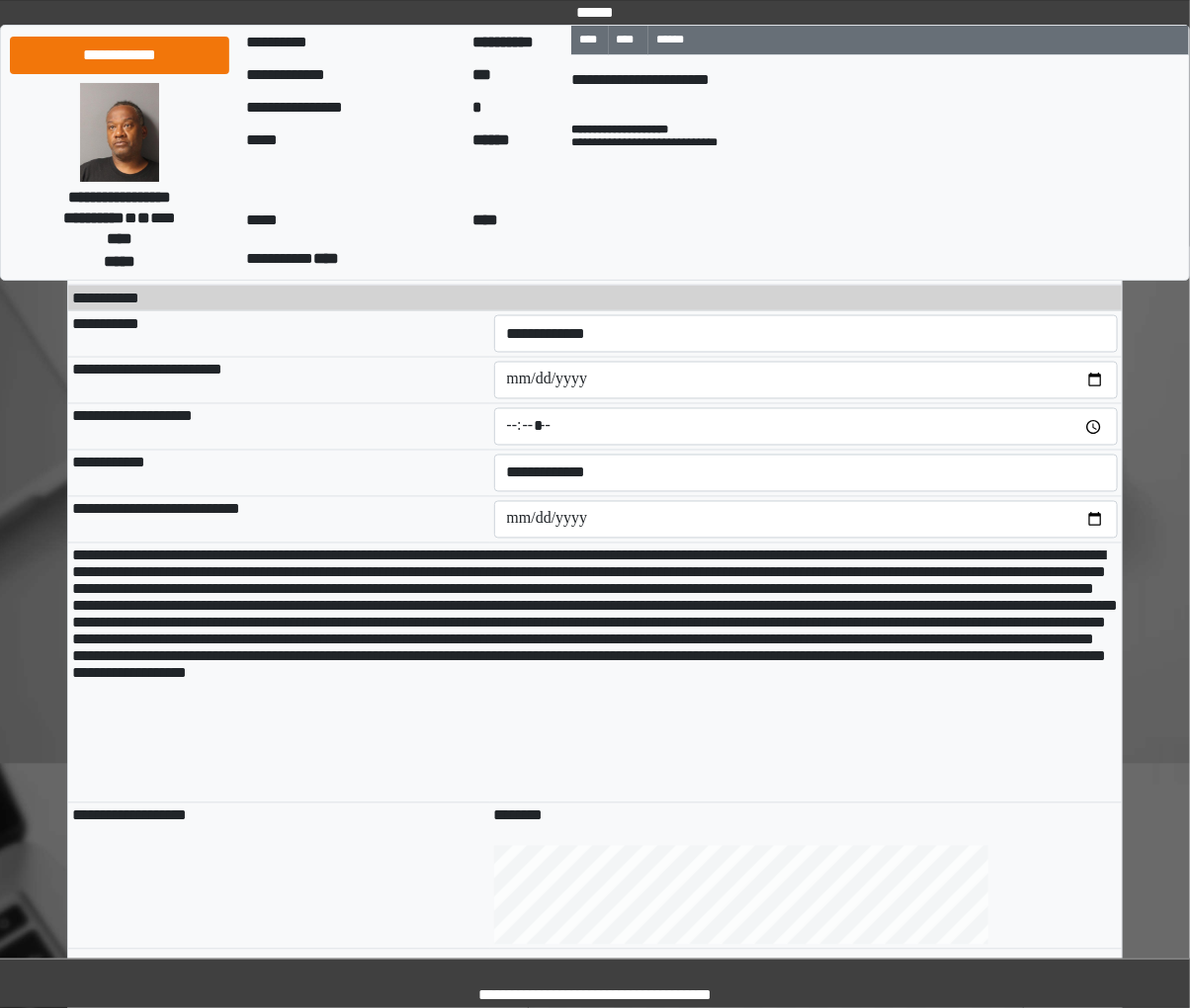 scroll, scrollTop: 14665, scrollLeft: 0, axis: vertical 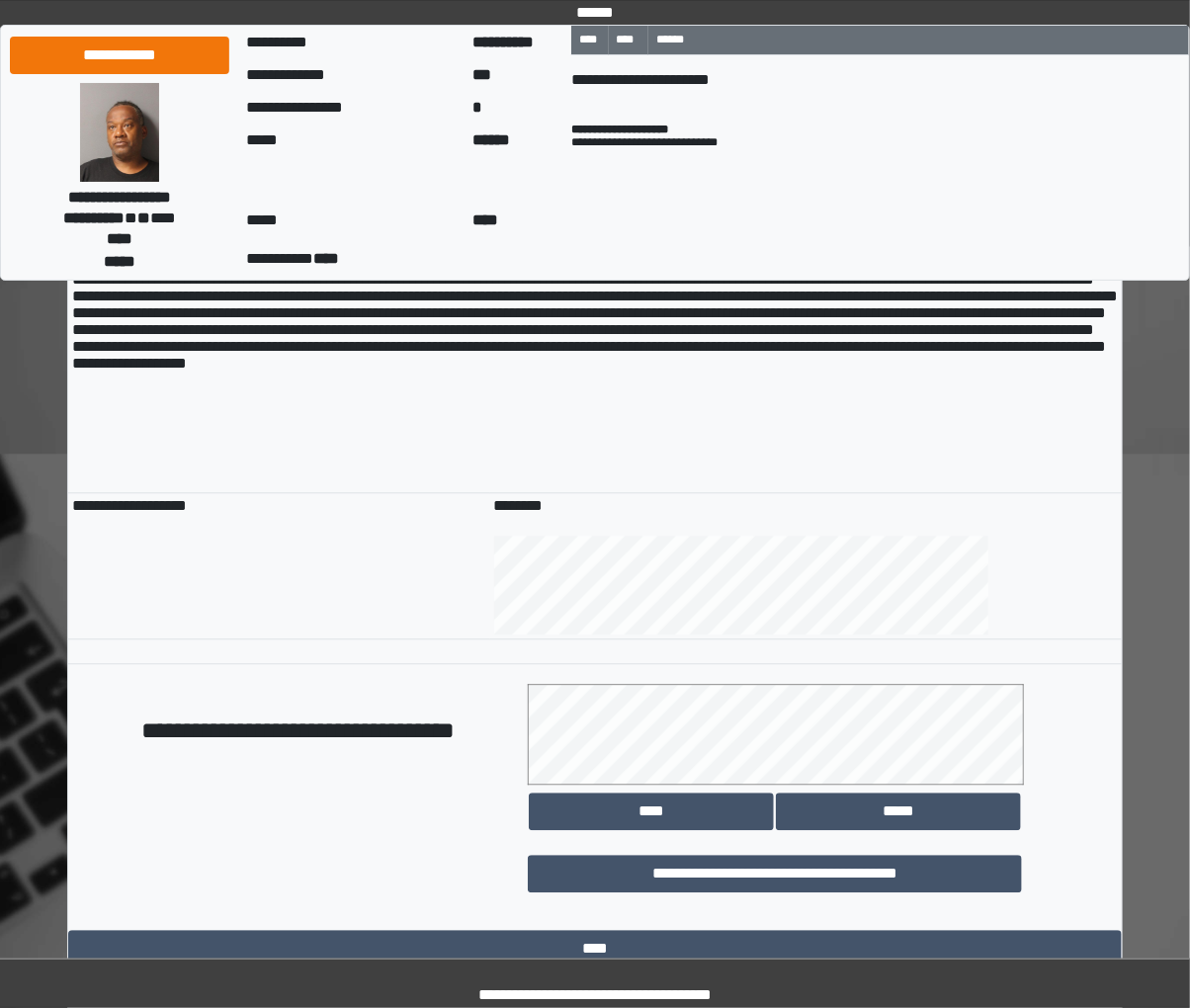 click on "**********" at bounding box center [807, 25] 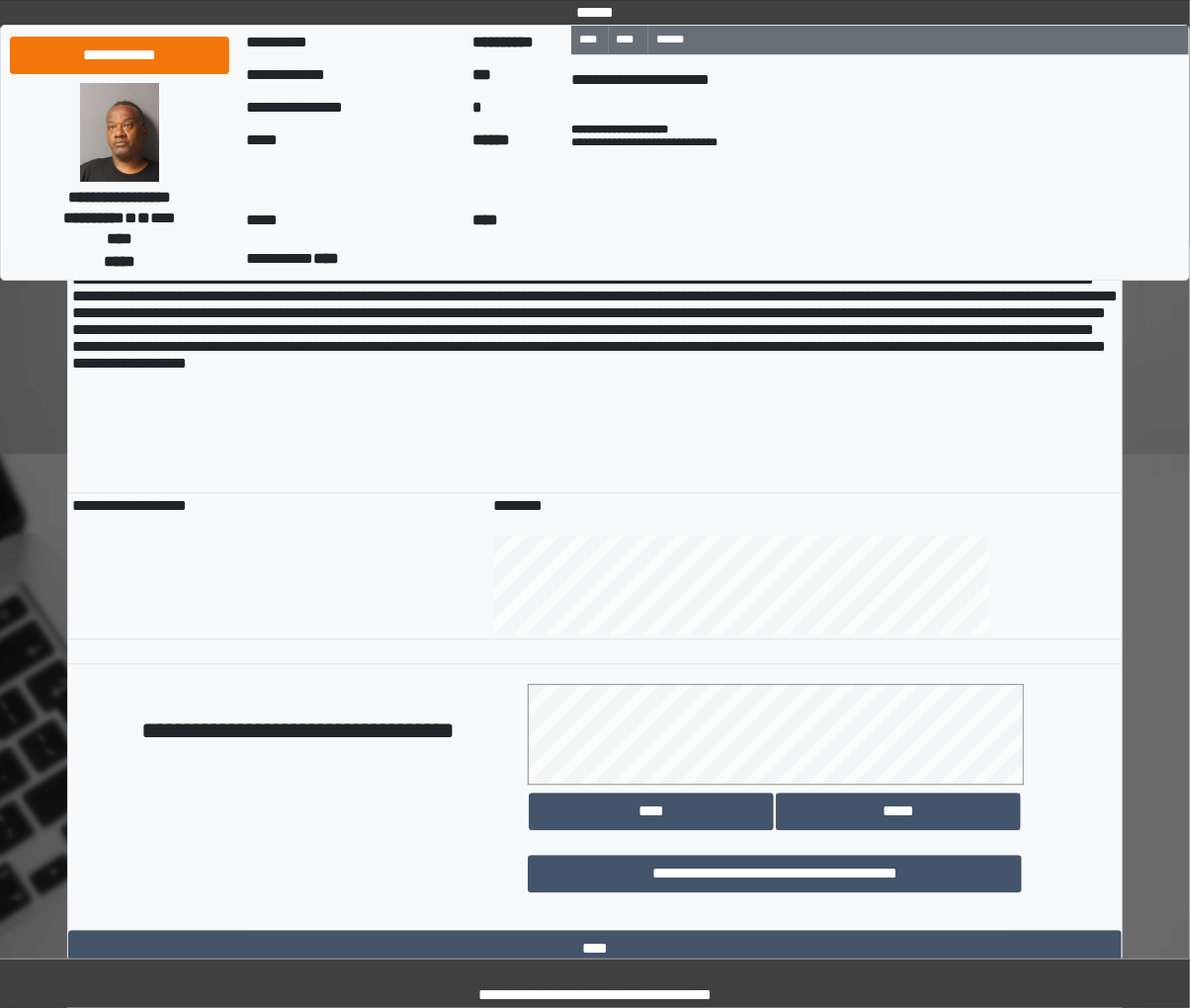 click on "**********" at bounding box center [807, 25] 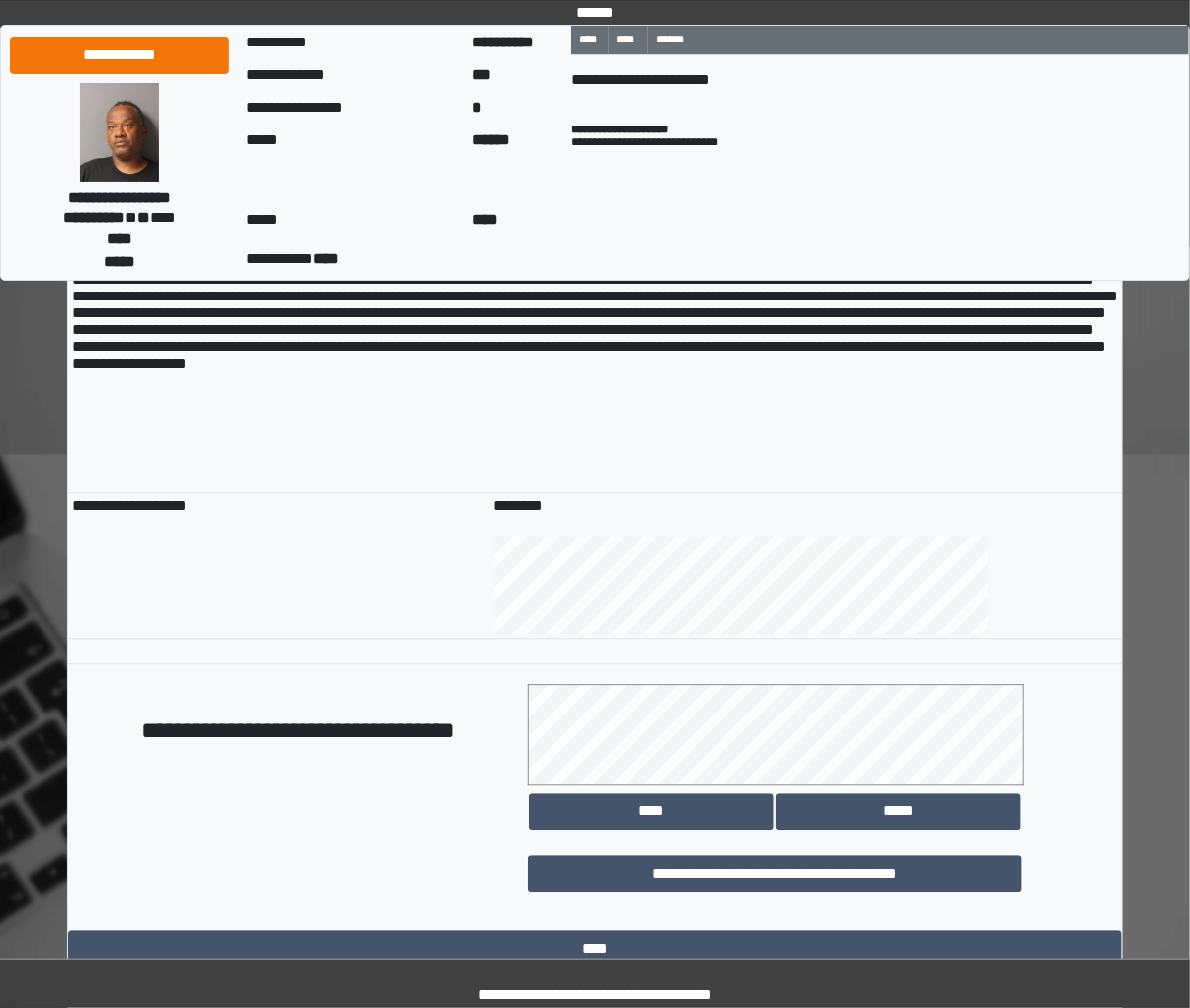 click at bounding box center [807, 71] 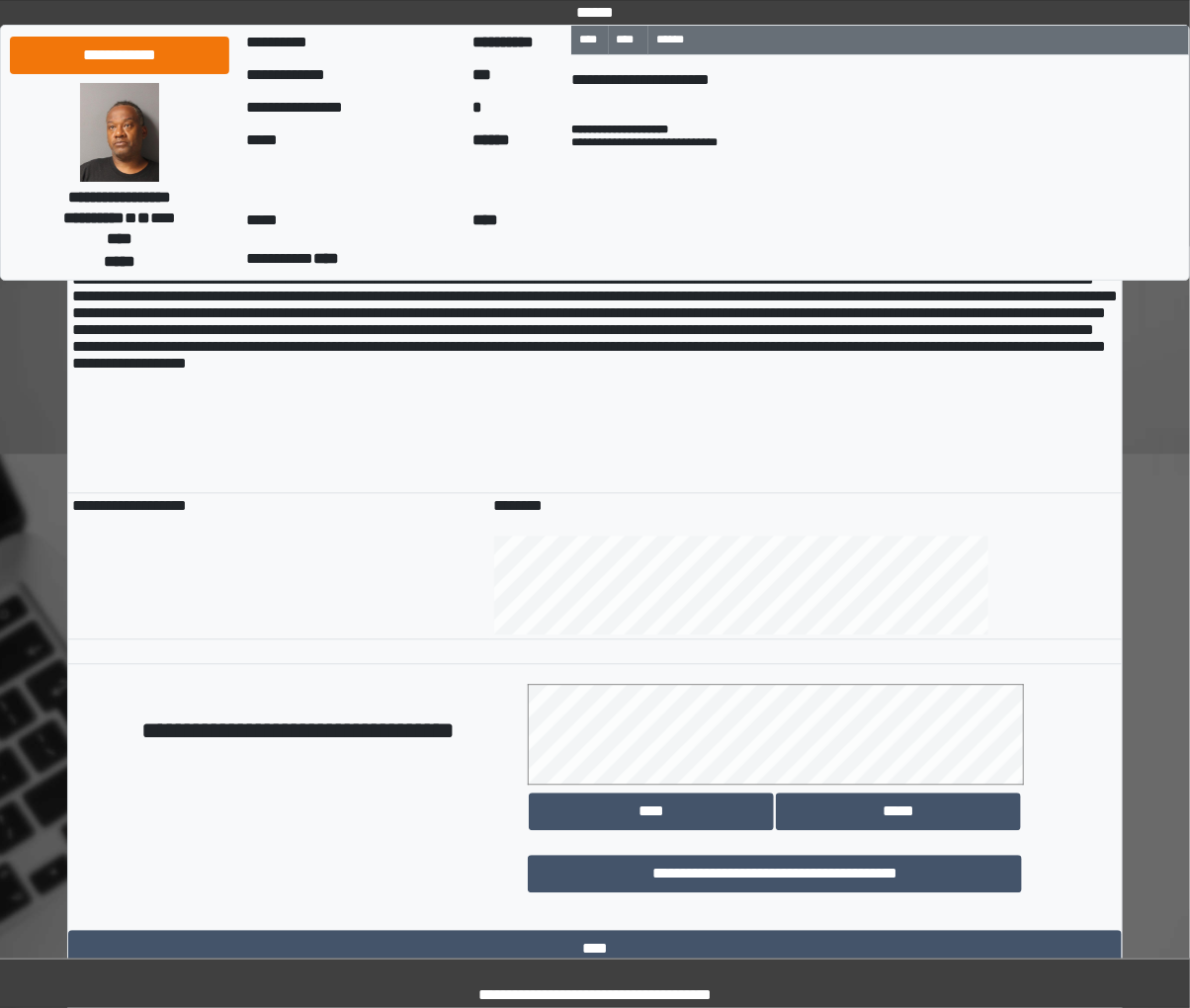 click at bounding box center (807, 71) 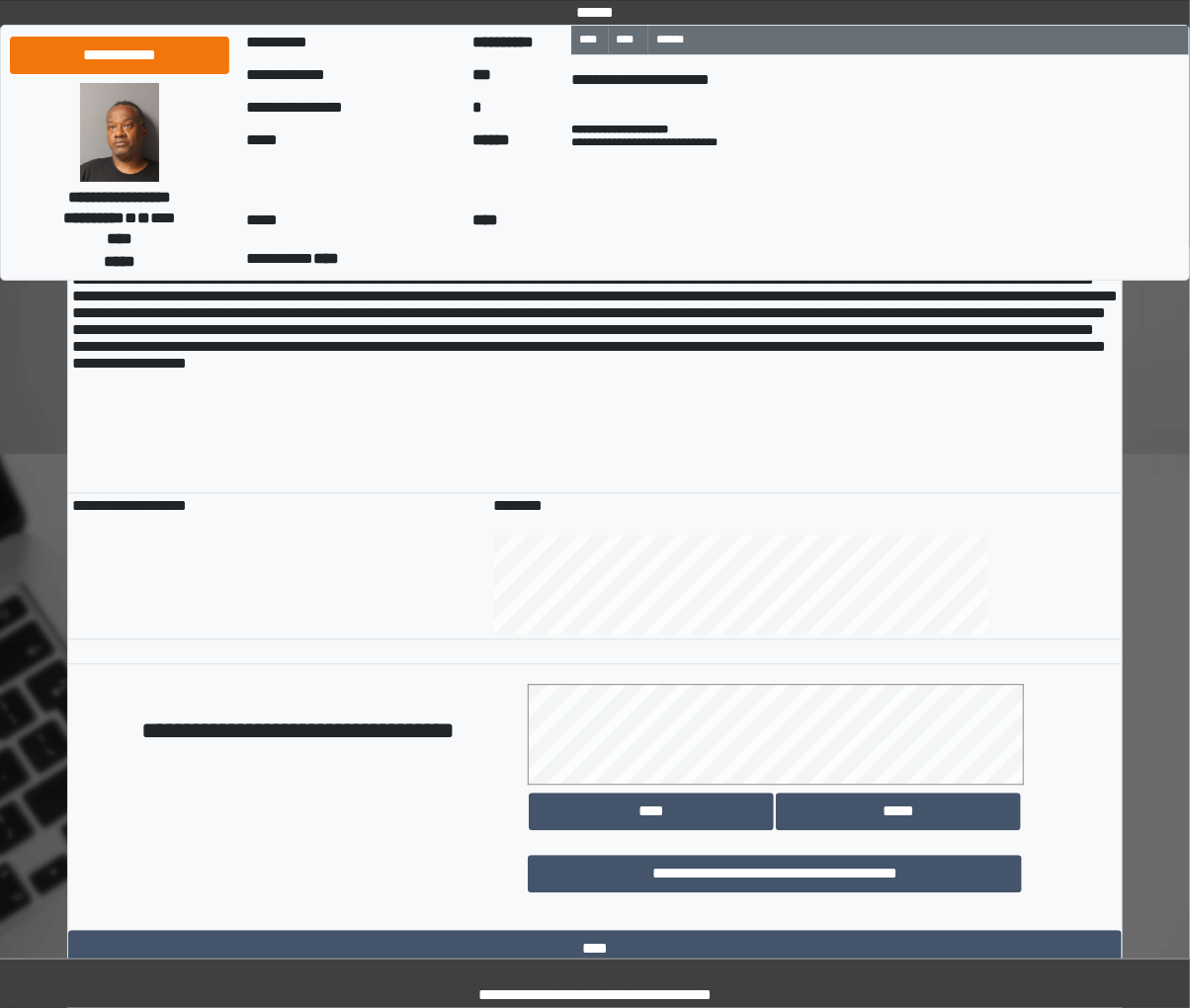 type on "**********" 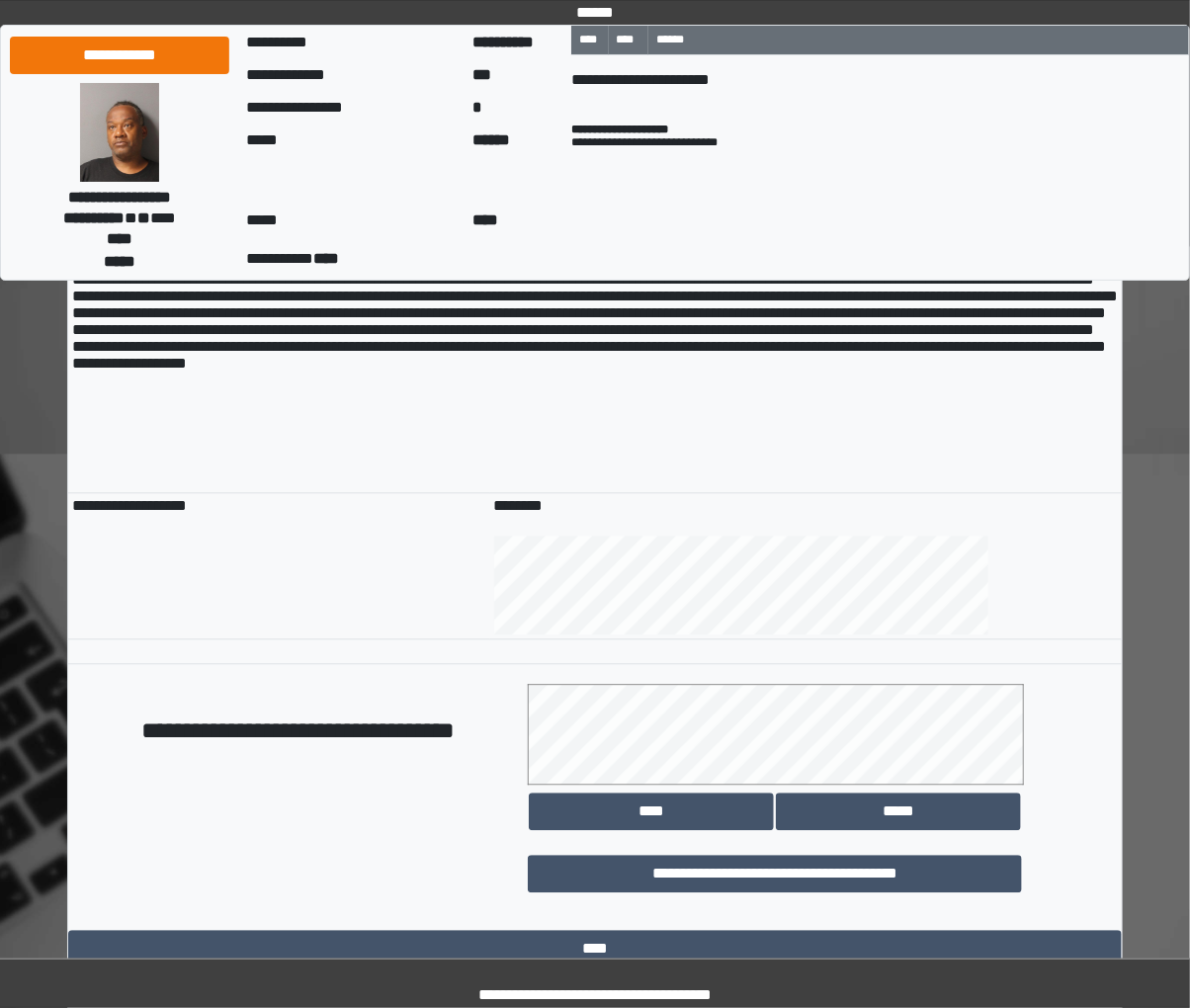 drag, startPoint x: 1094, startPoint y: 626, endPoint x: 1079, endPoint y: 629, distance: 15.297059 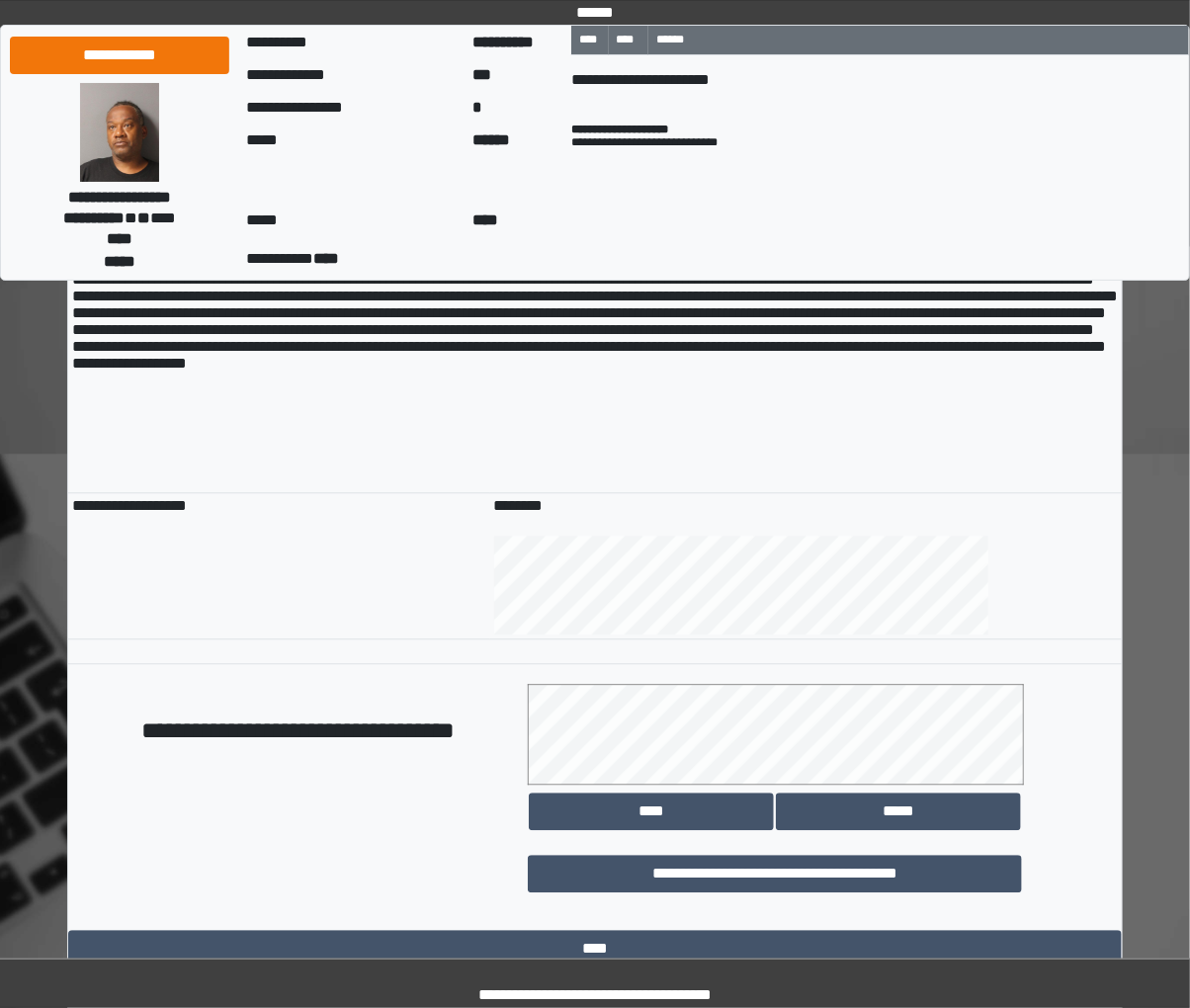 type on "*****" 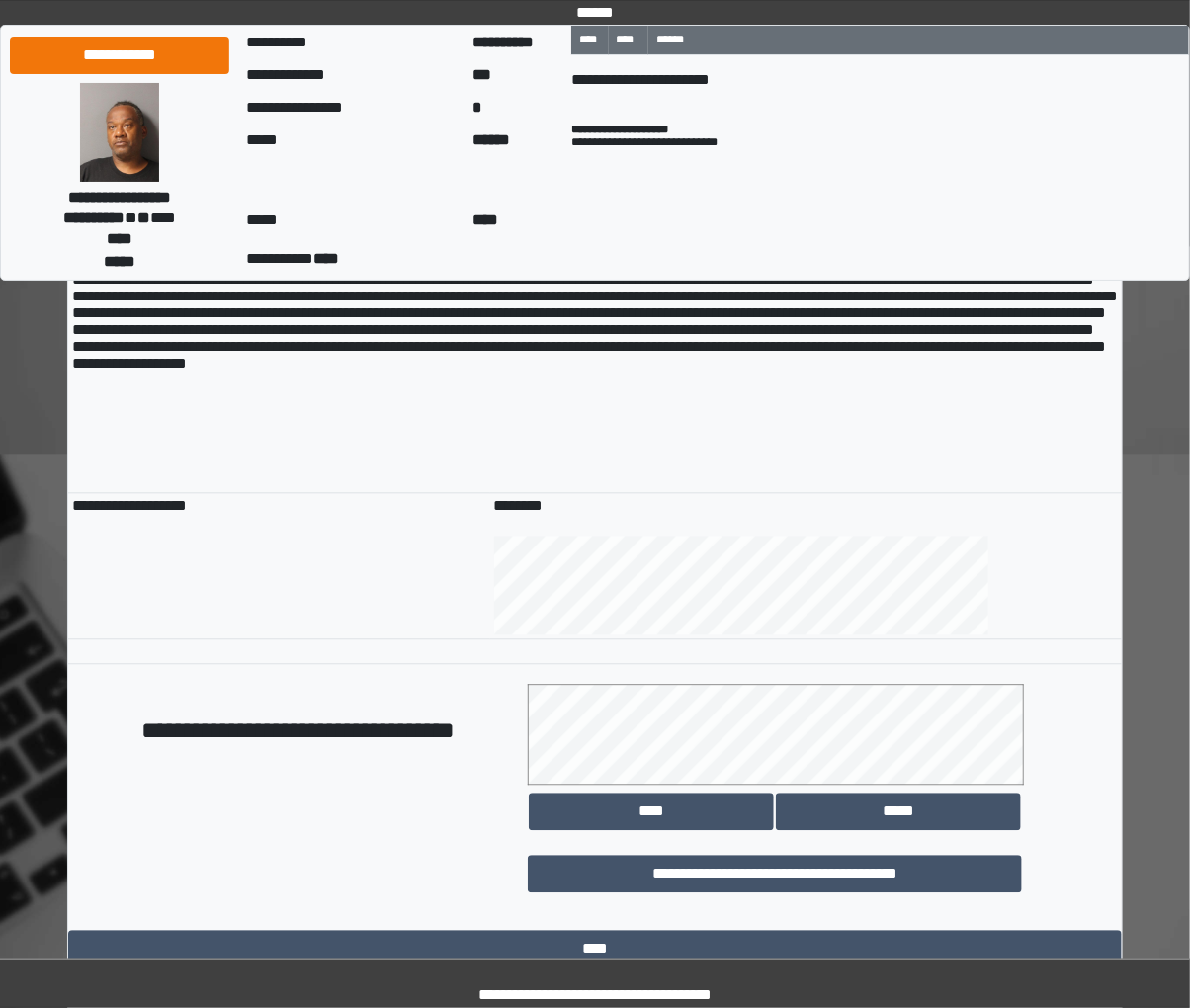 drag, startPoint x: 775, startPoint y: 677, endPoint x: 764, endPoint y: 678, distance: 11.045361 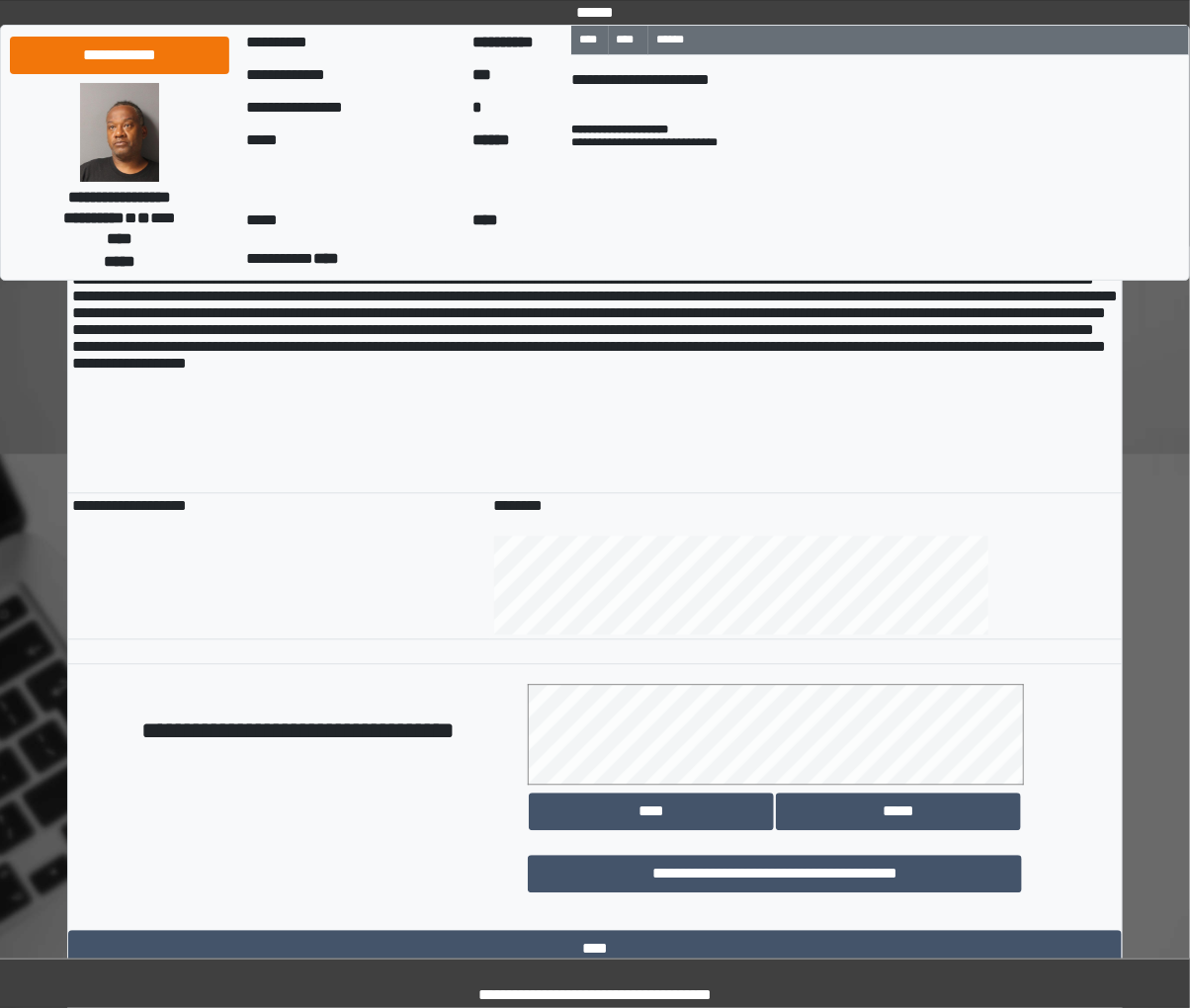 click on "**********" at bounding box center [807, 164] 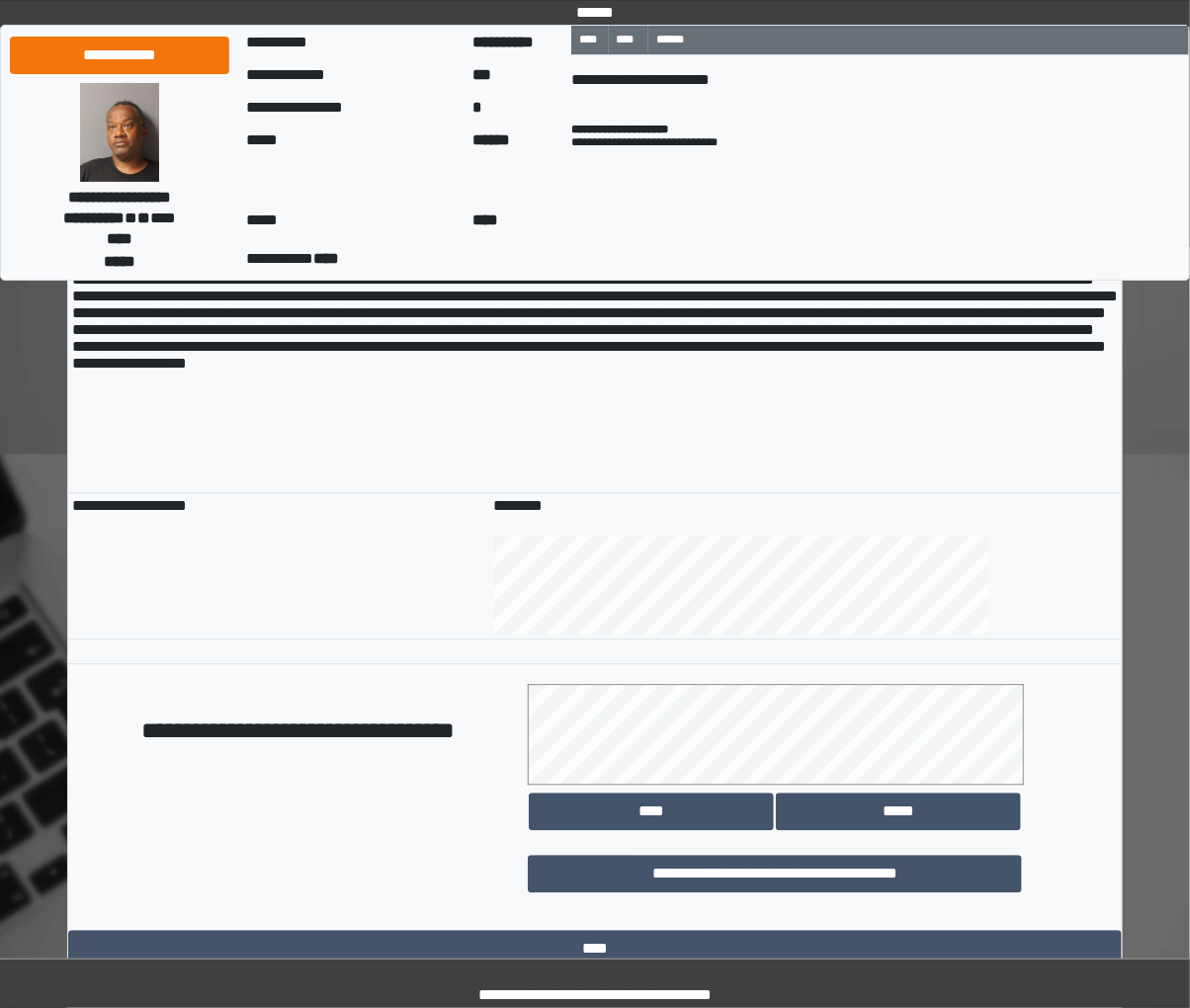drag, startPoint x: 1105, startPoint y: 721, endPoint x: 1014, endPoint y: 729, distance: 91.35097 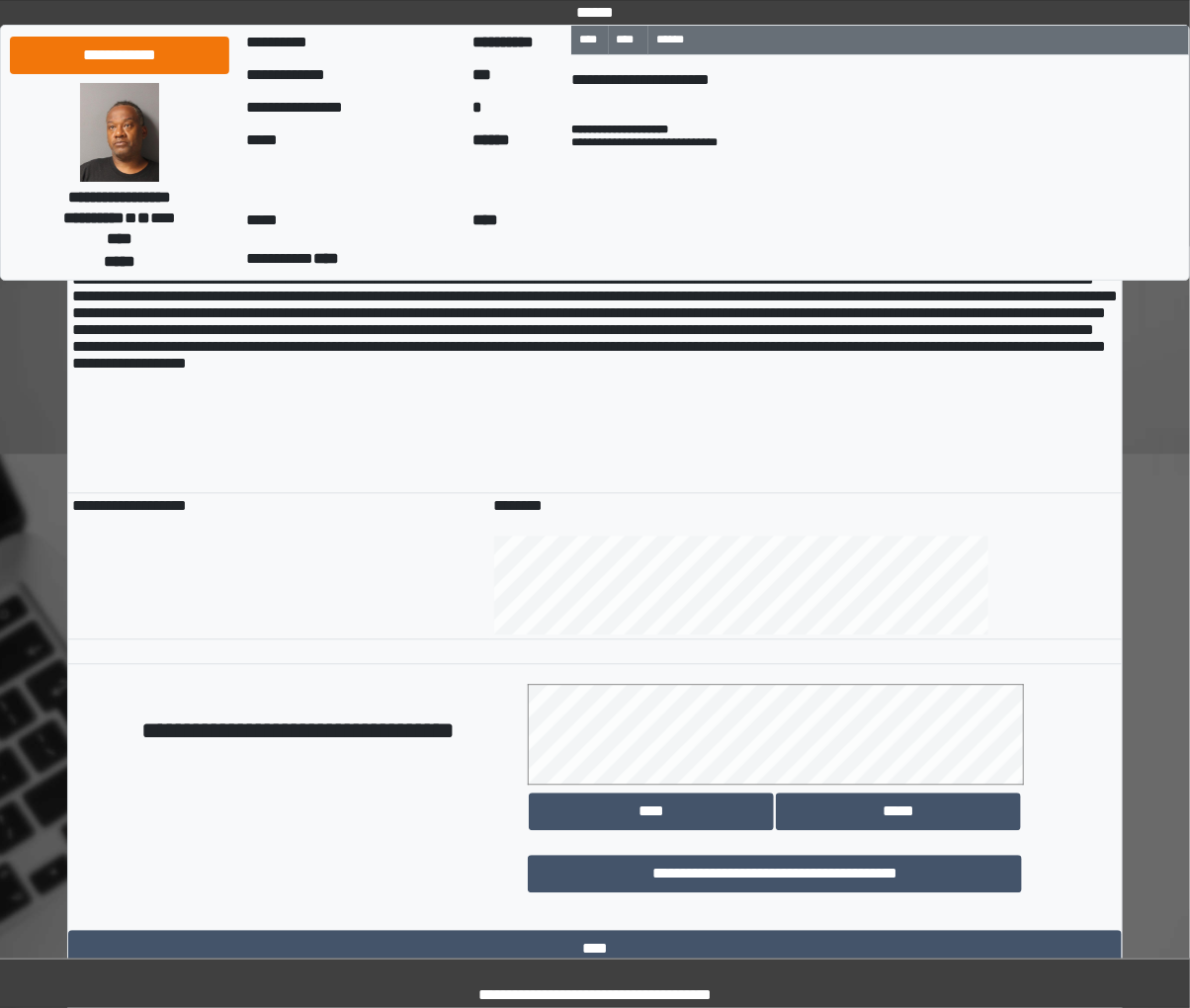 click at bounding box center (807, 210) 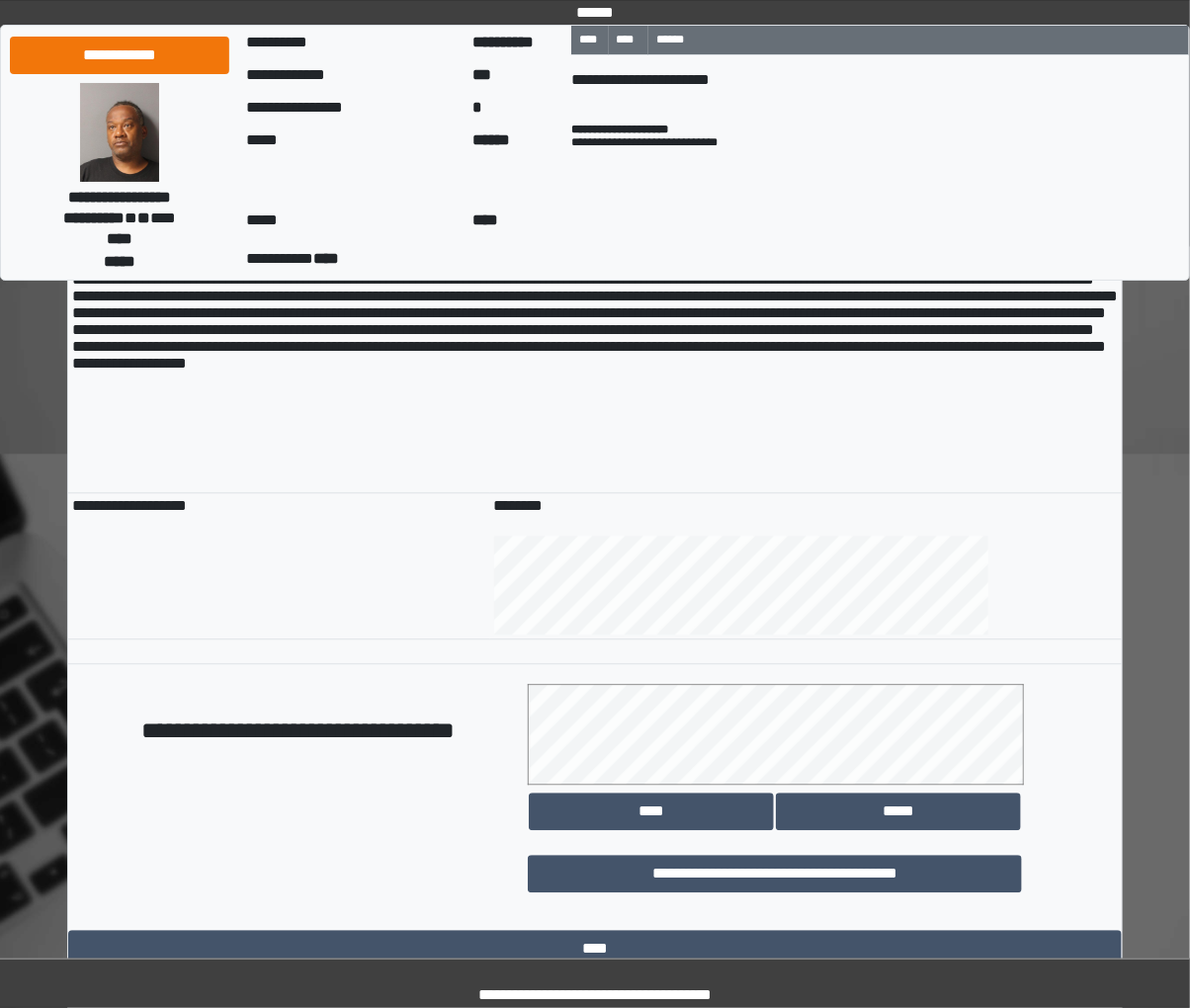 click at bounding box center [807, 210] 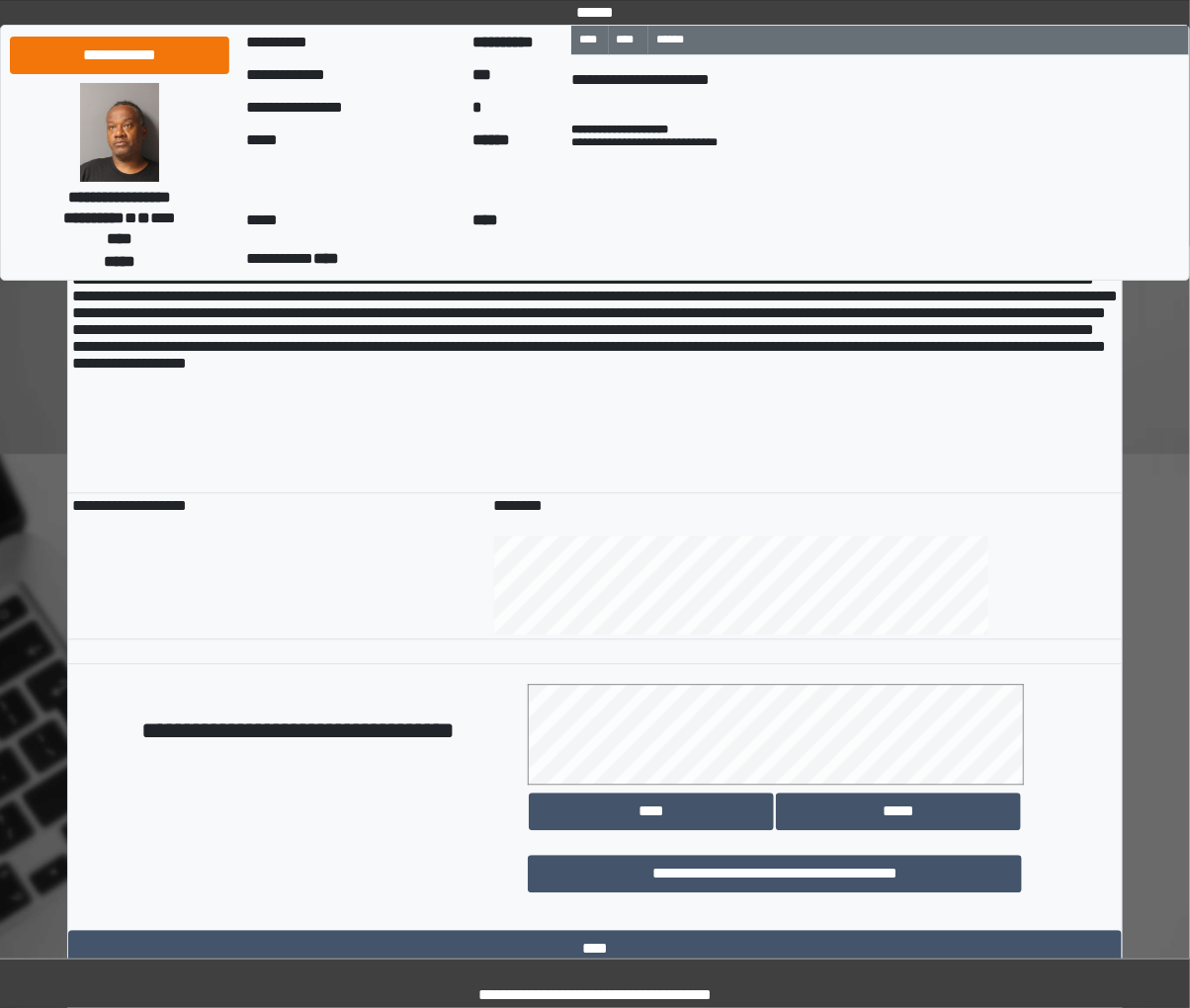 type on "**********" 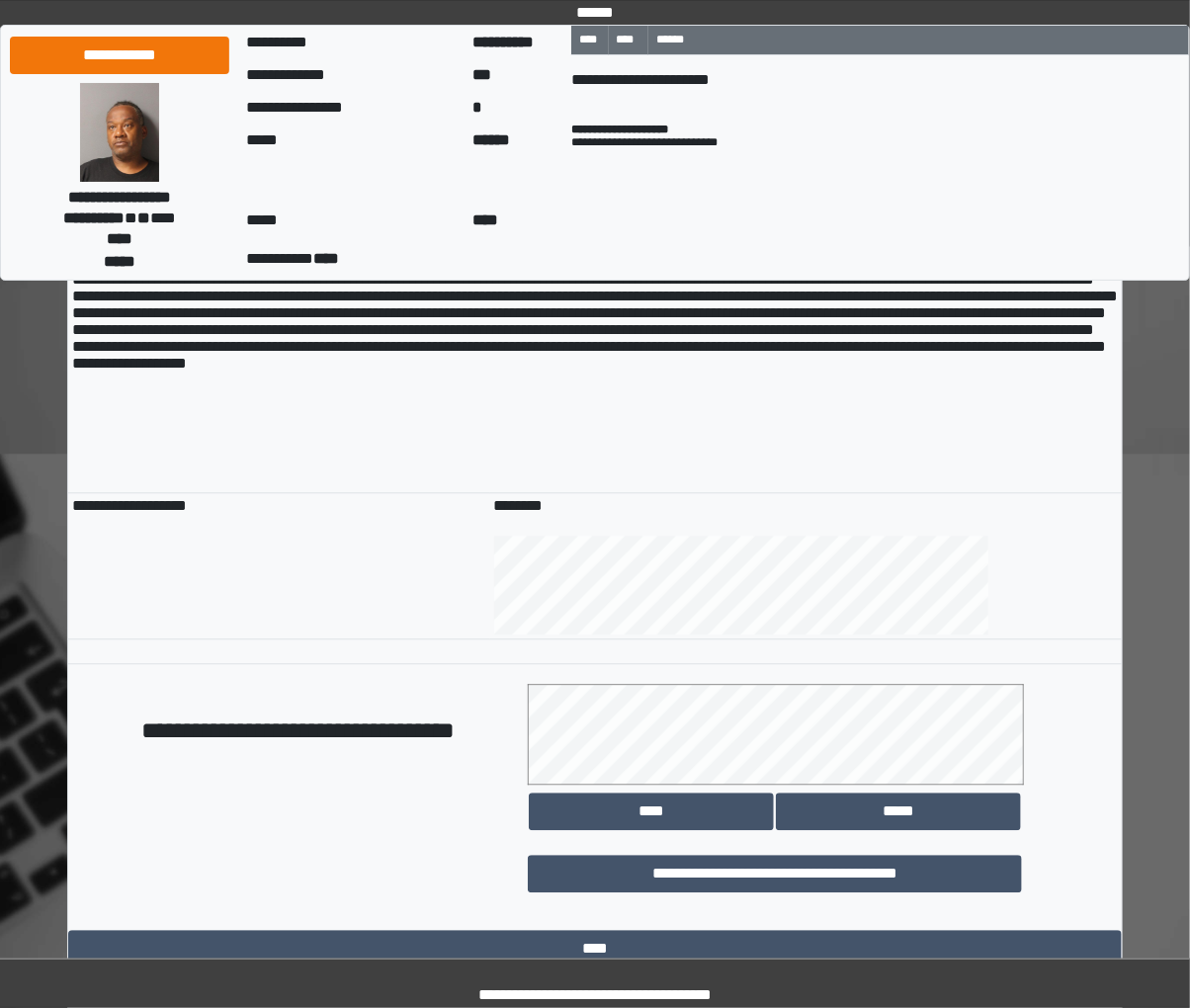 click on "**********" at bounding box center [279, 164] 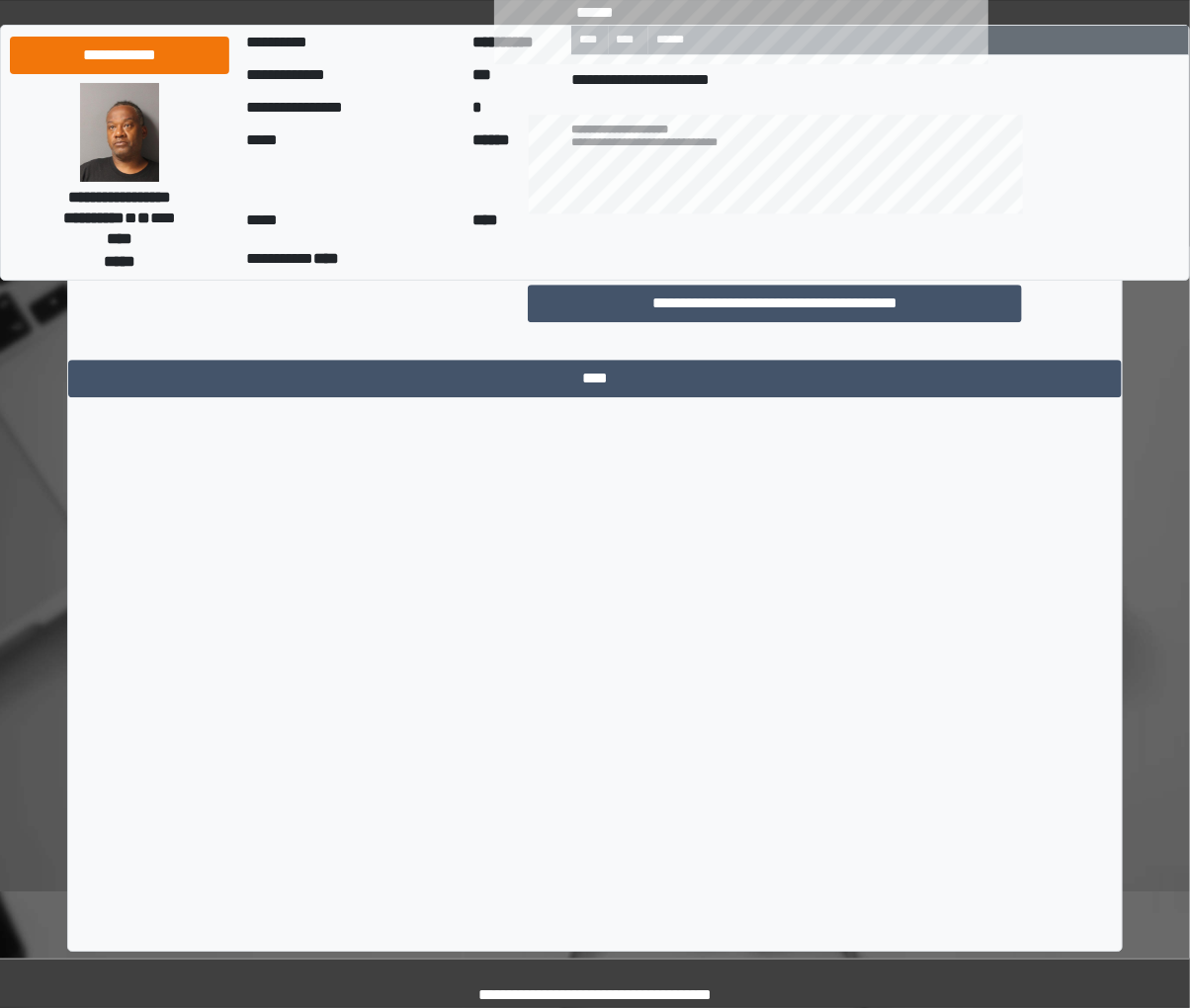 scroll, scrollTop: 15244, scrollLeft: 0, axis: vertical 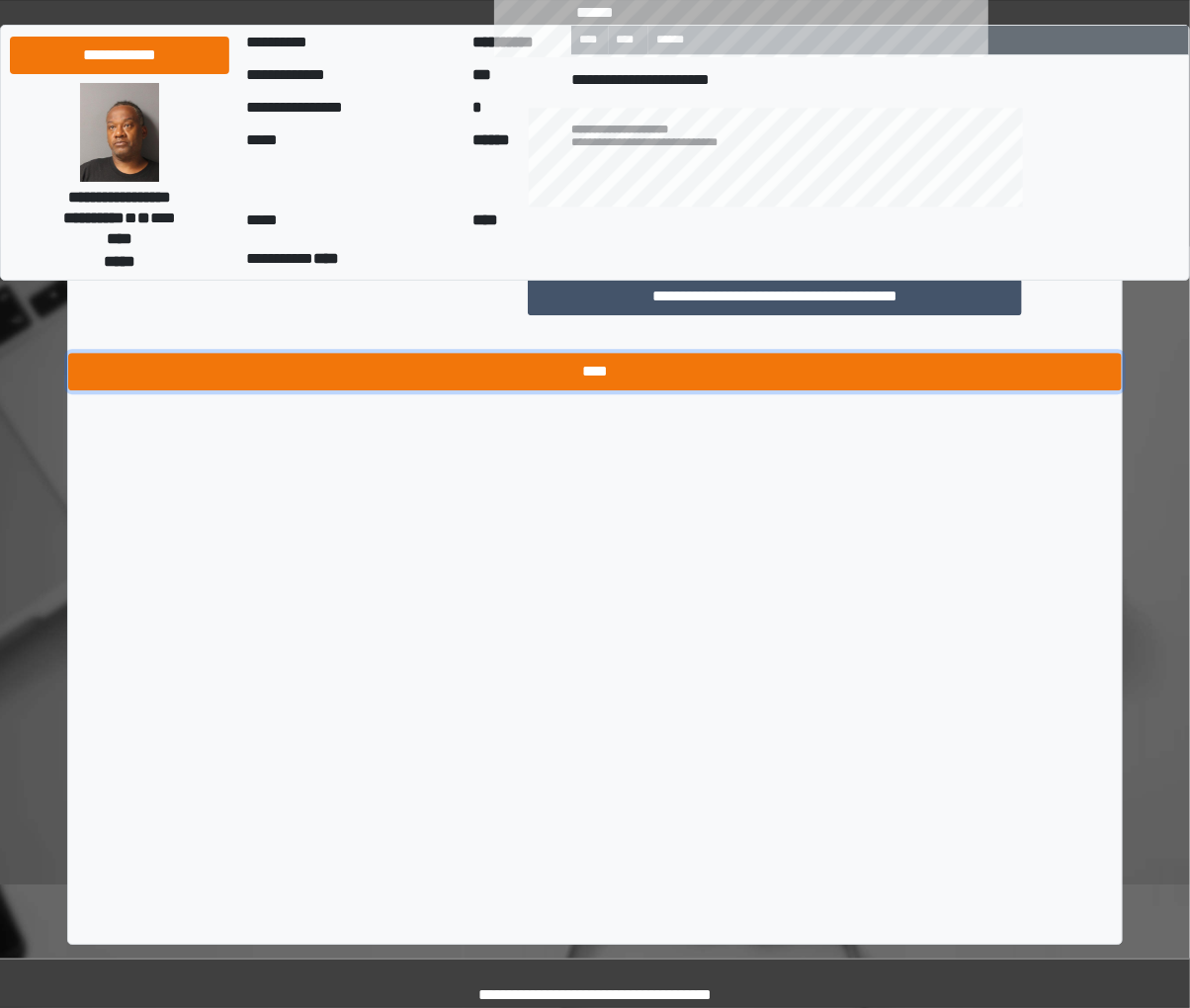 click on "****" at bounding box center (595, 372) 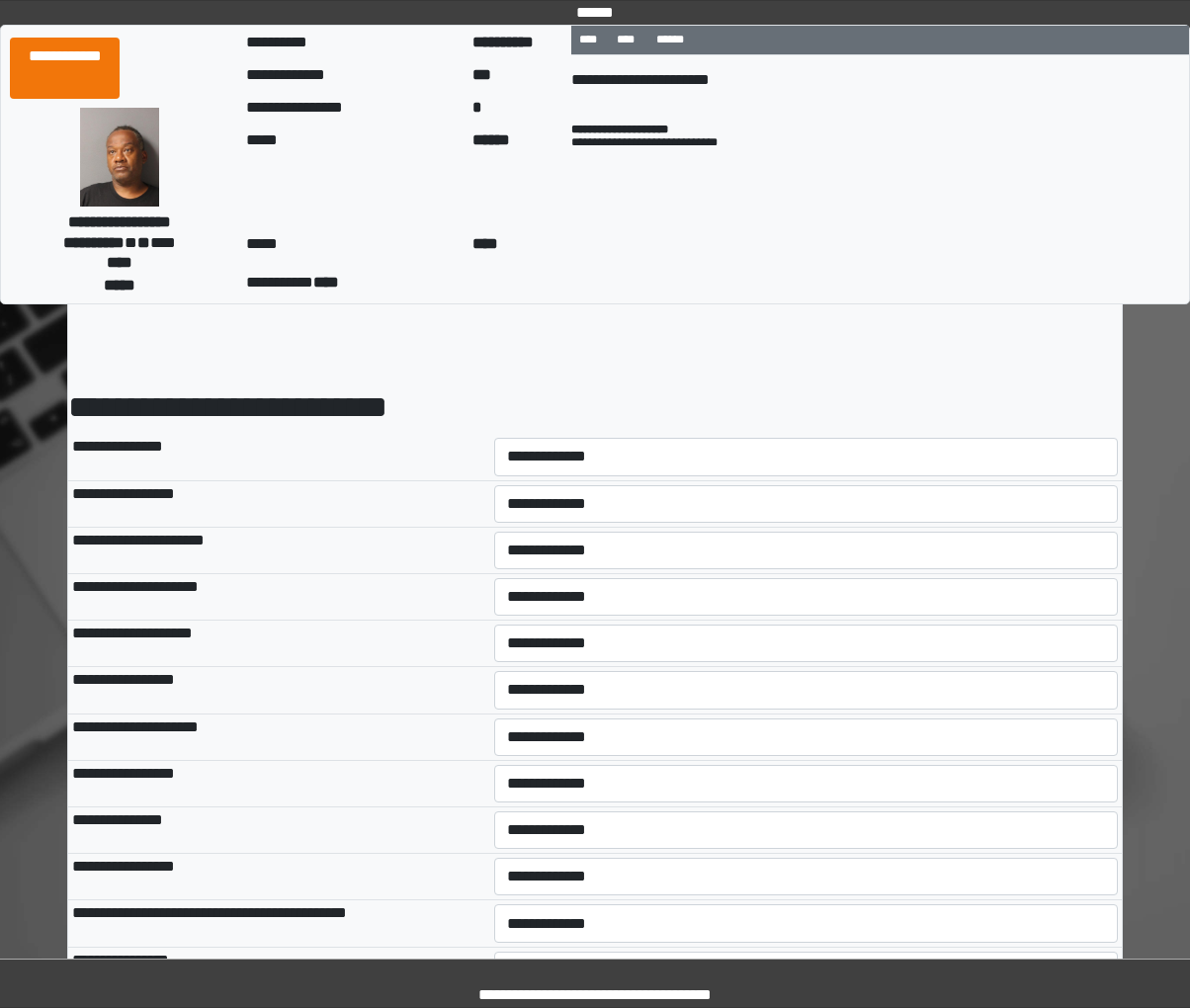 scroll, scrollTop: 0, scrollLeft: 0, axis: both 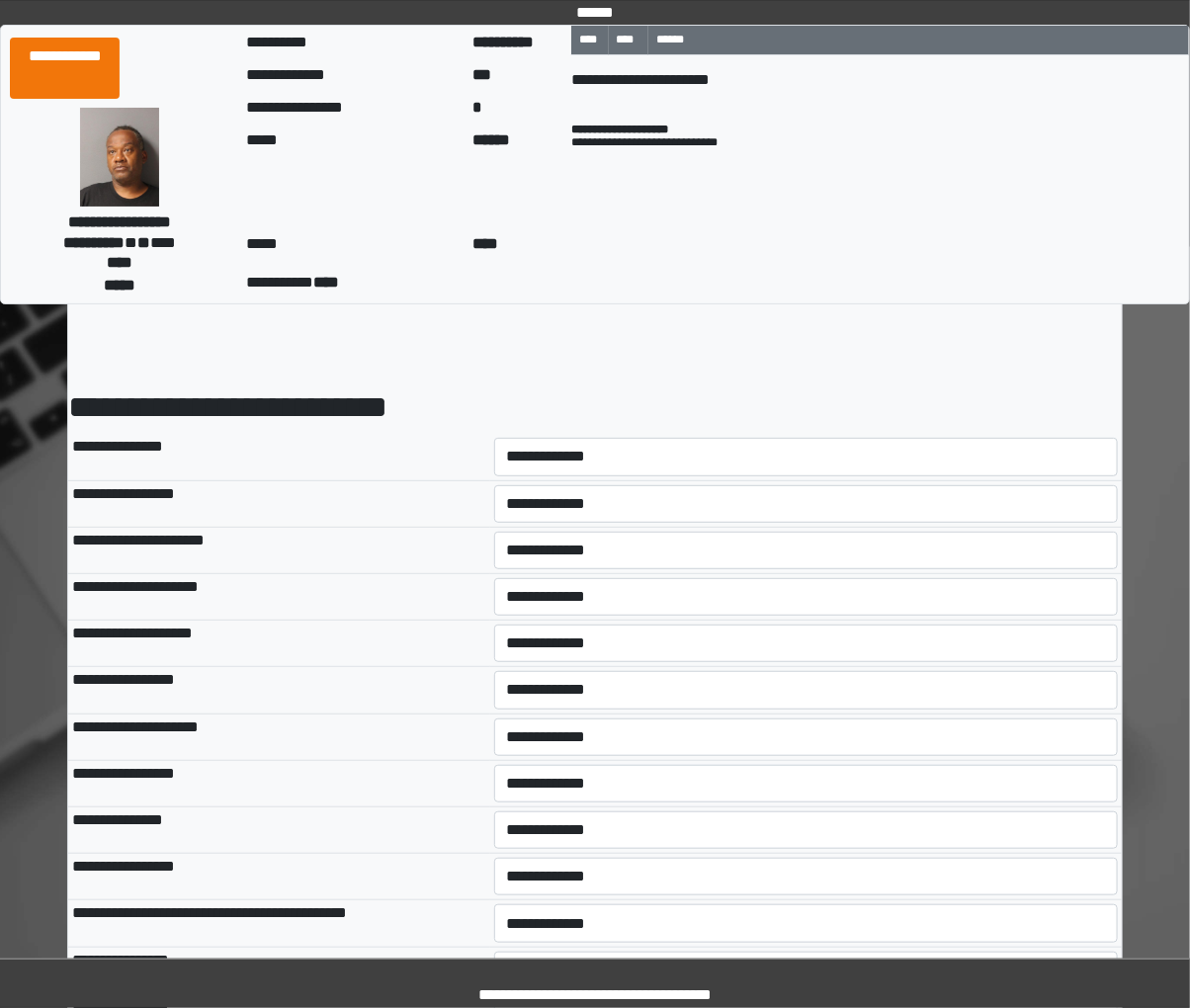 click on "**********" at bounding box center [595, 407] 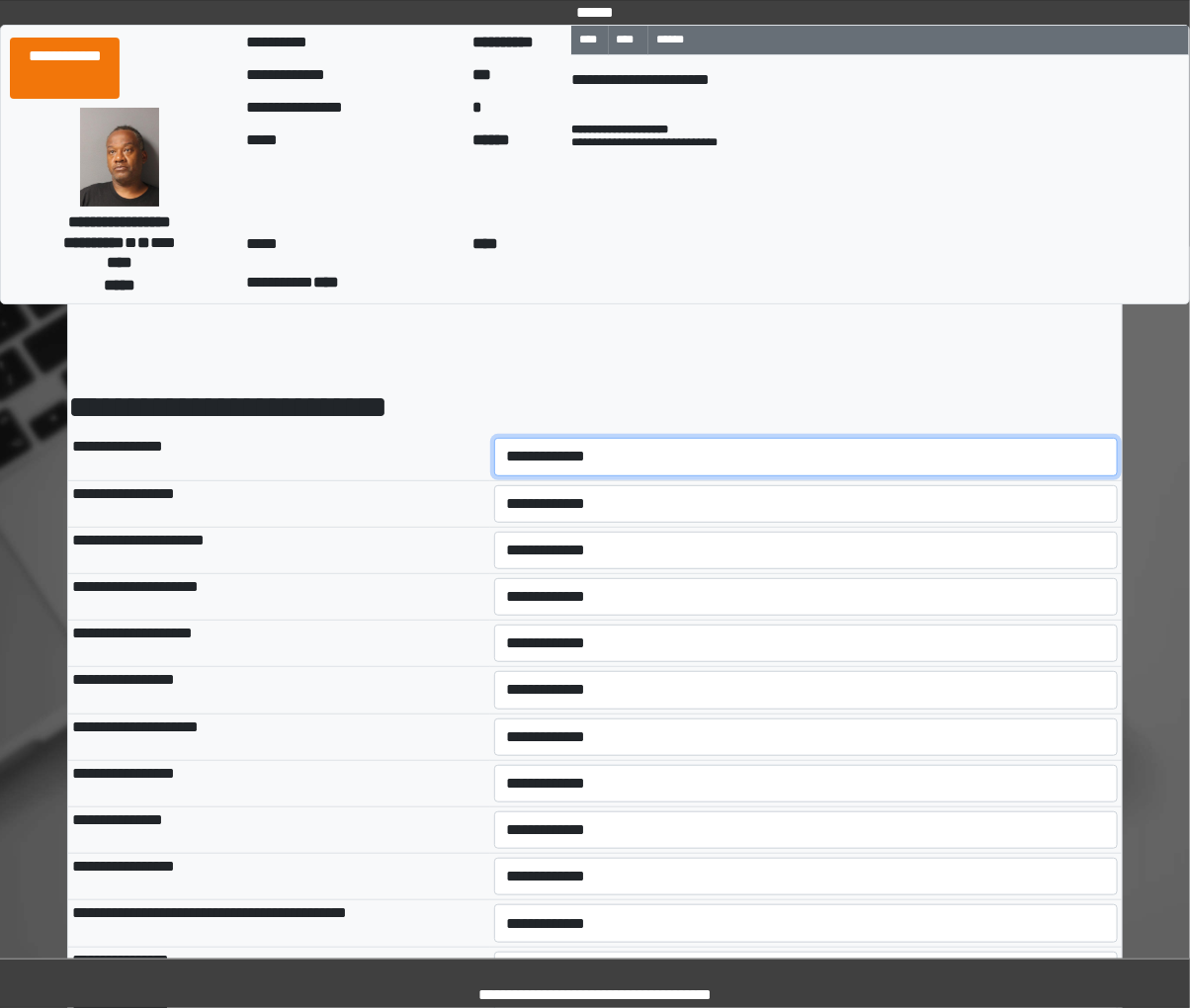 click on "**********" at bounding box center (806, 457) 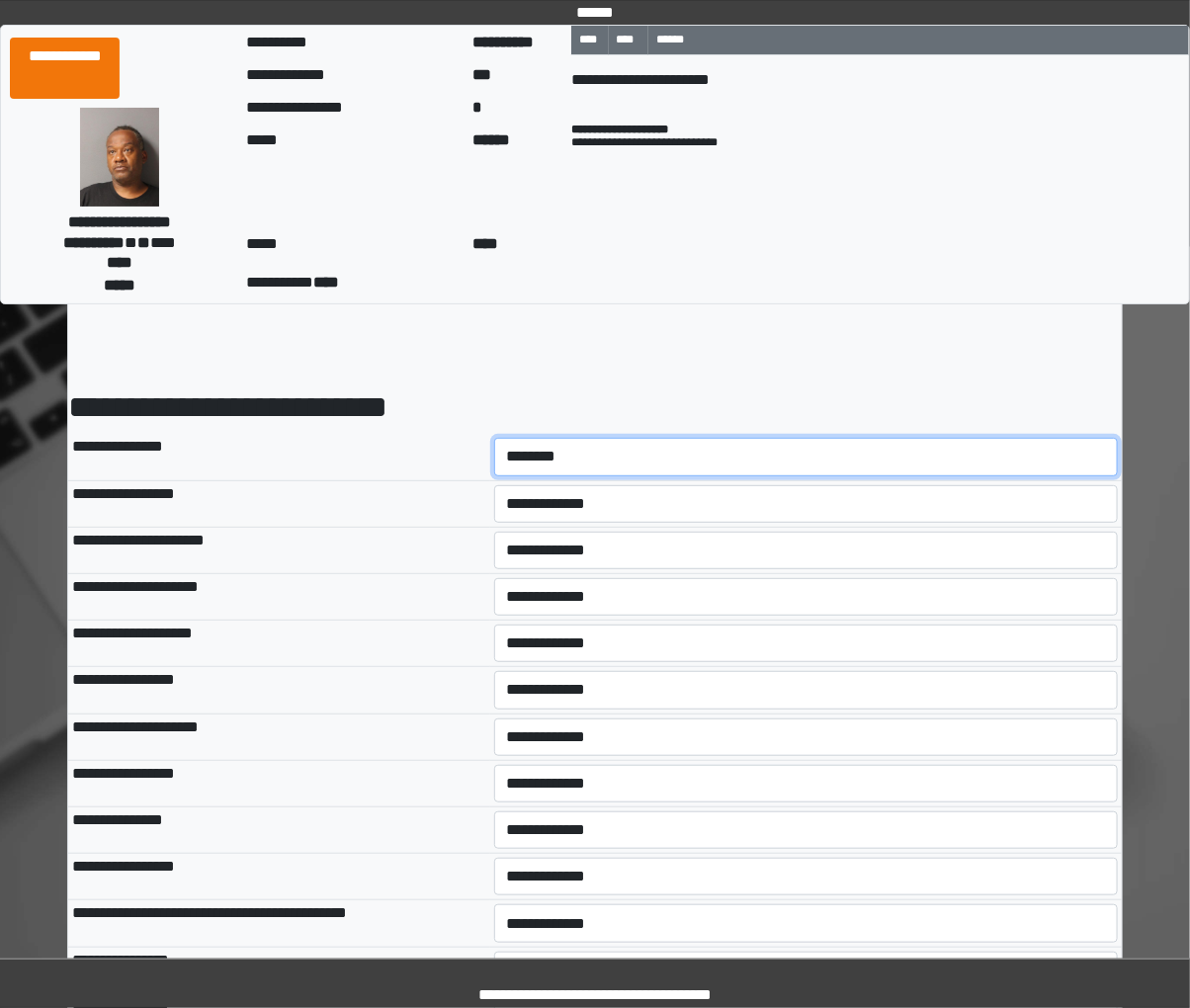 click on "**********" at bounding box center [806, 457] 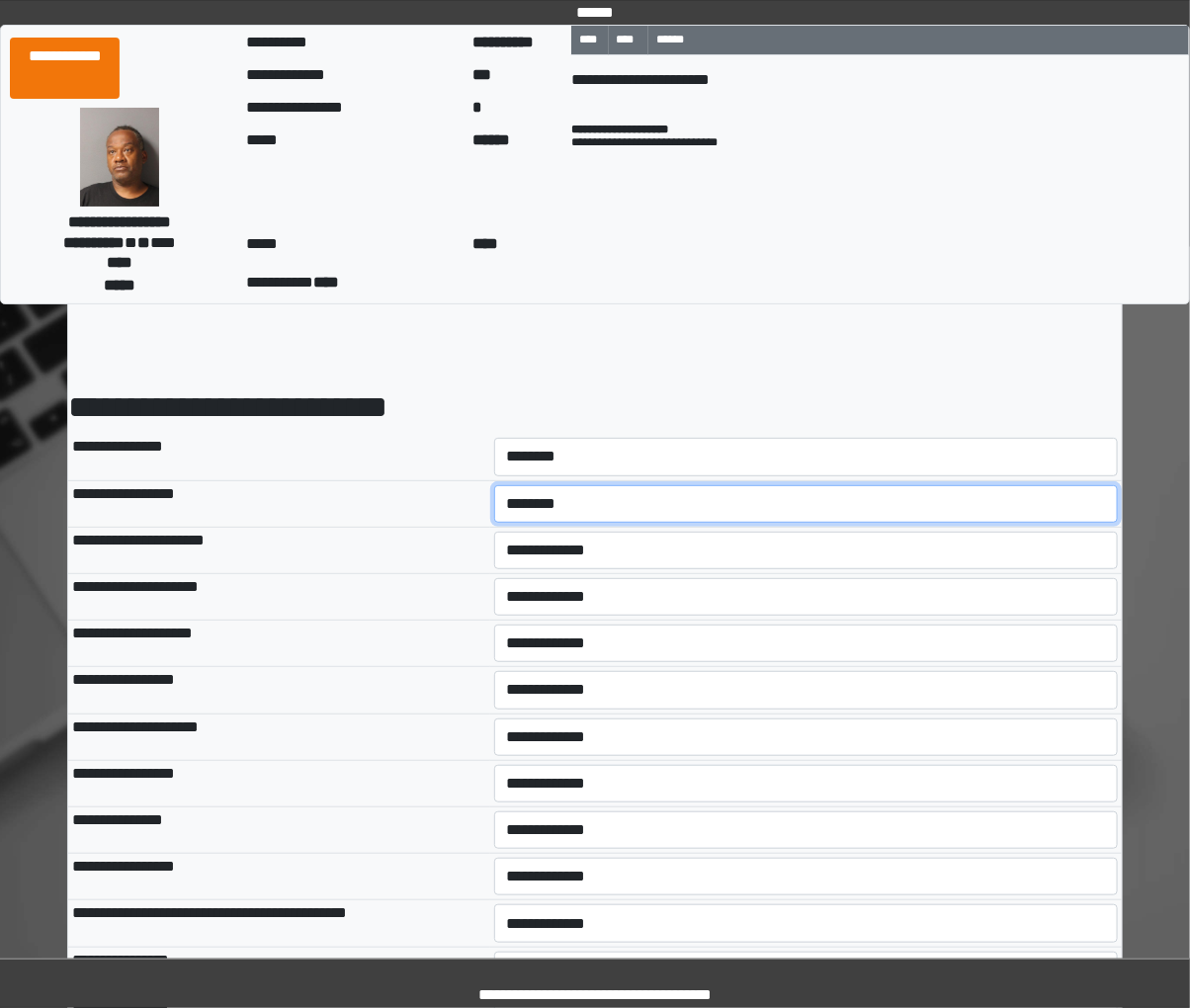 select on "*" 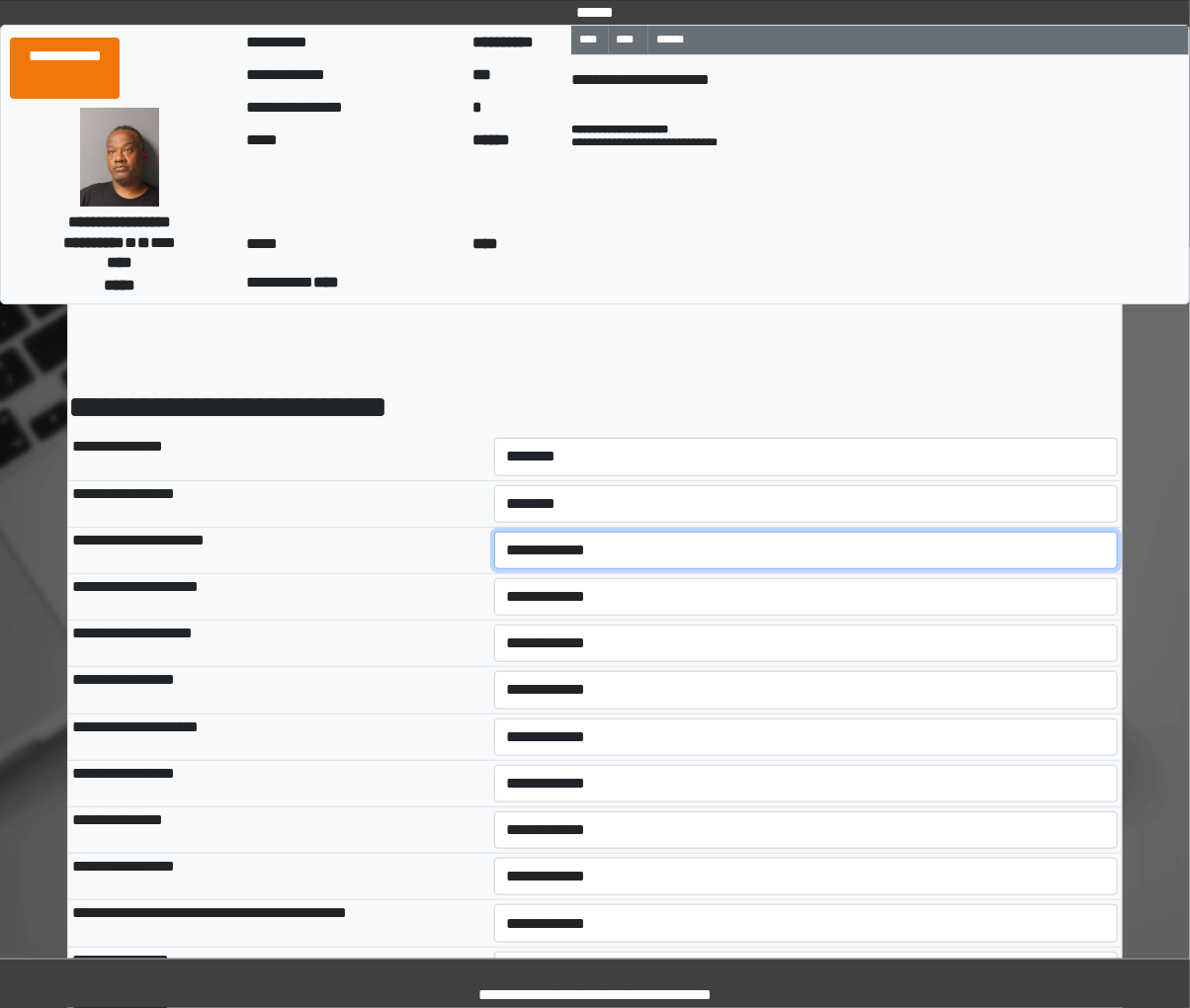 select on "*" 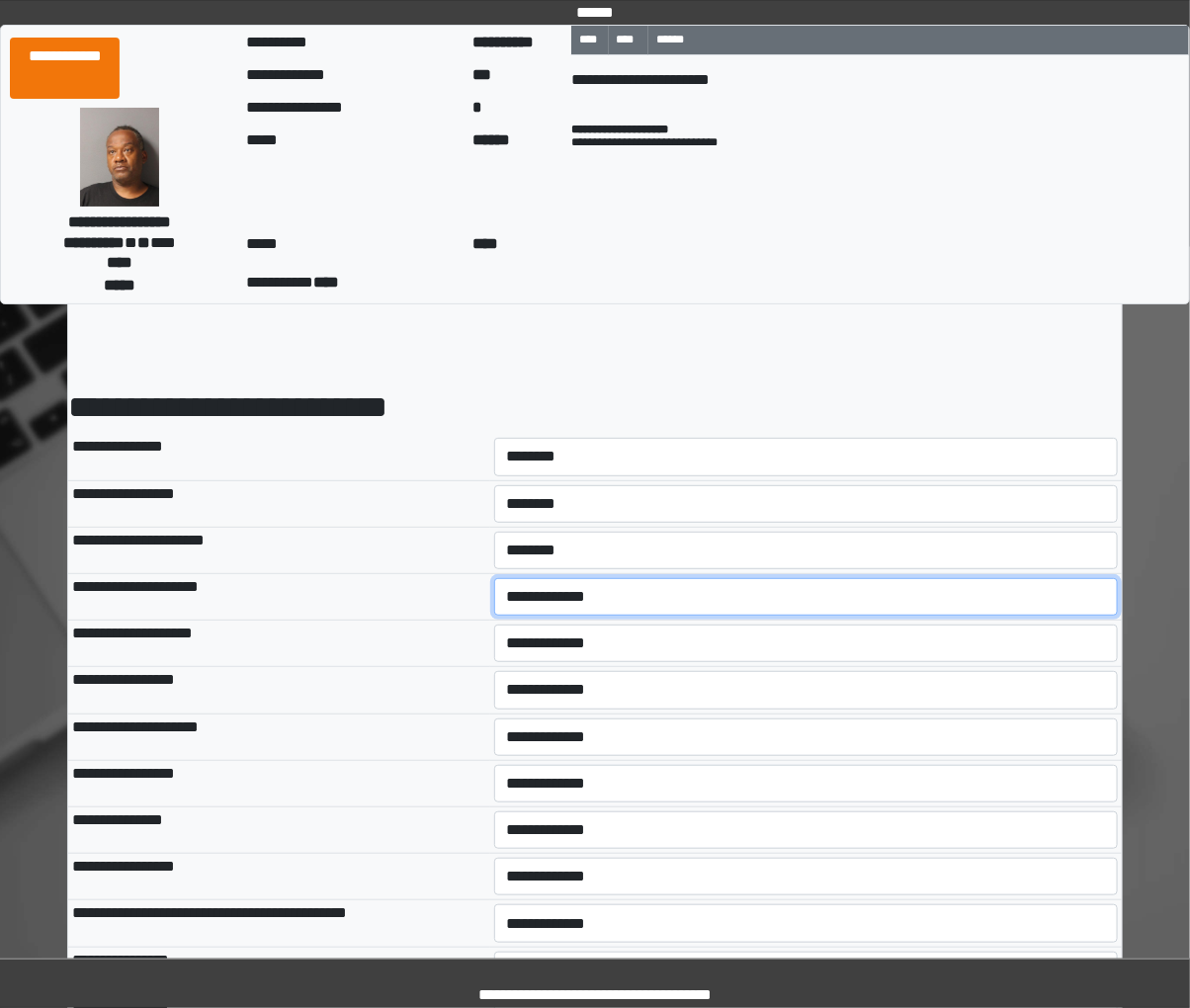 select on "*" 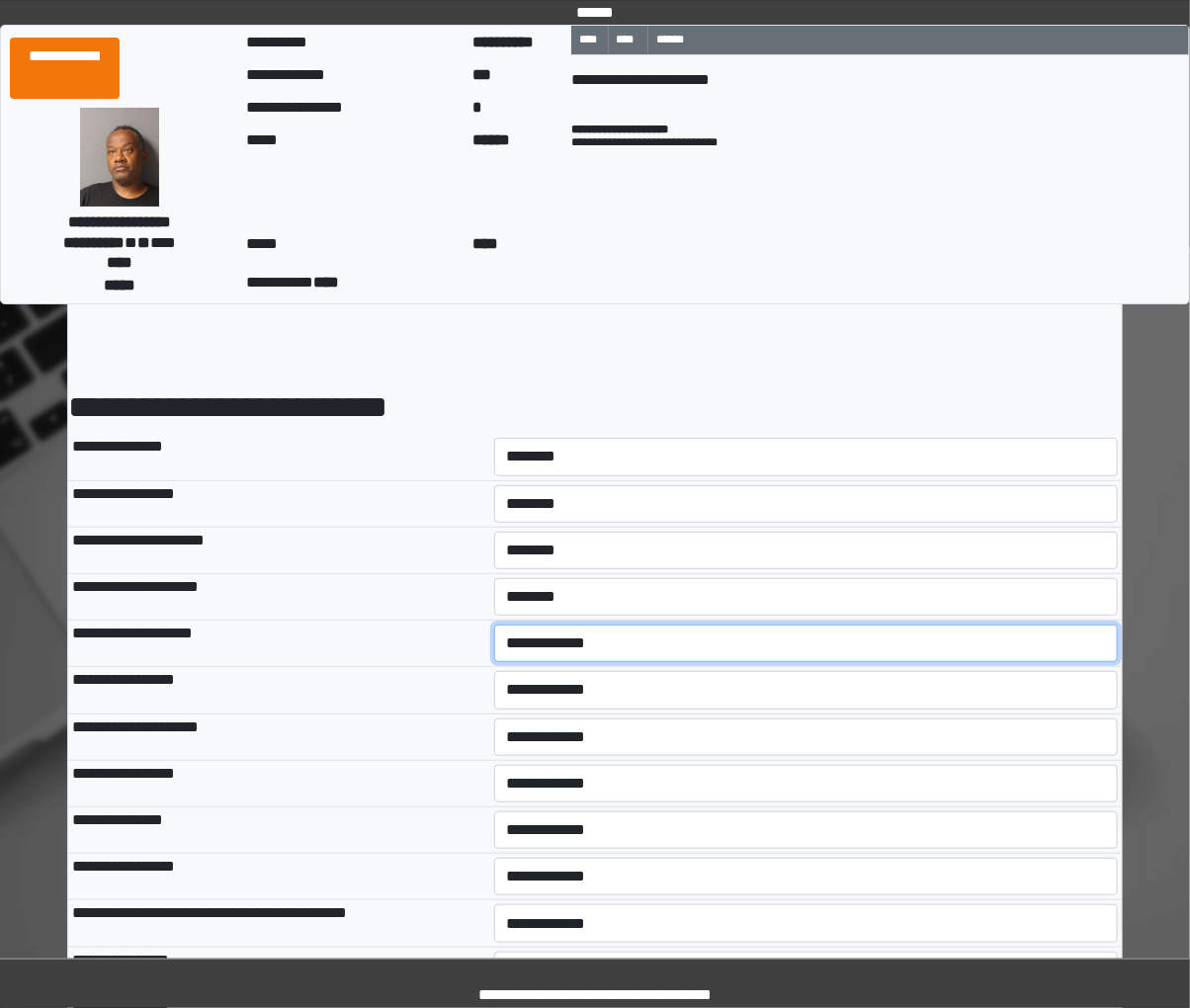 select on "*" 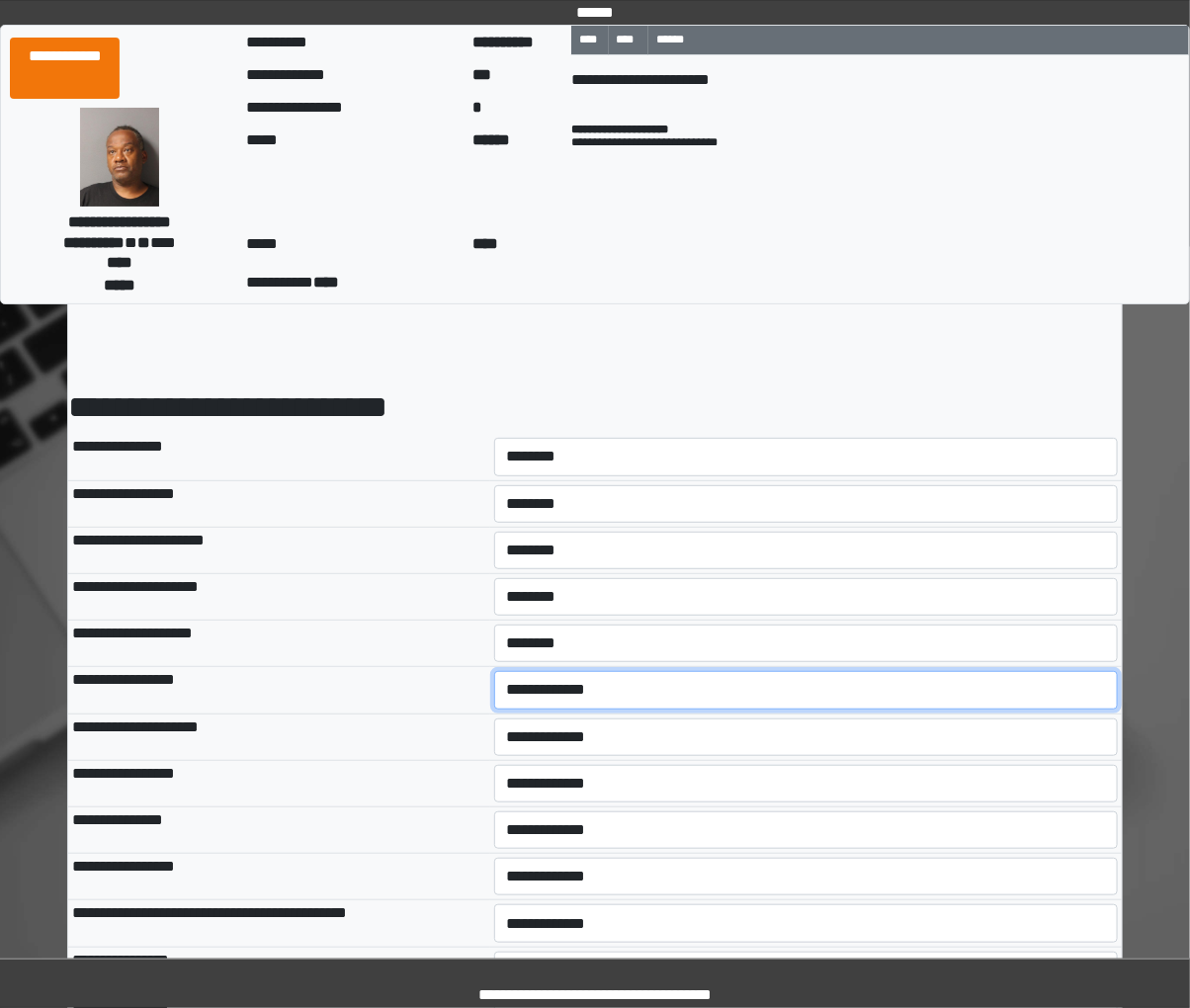 select on "*" 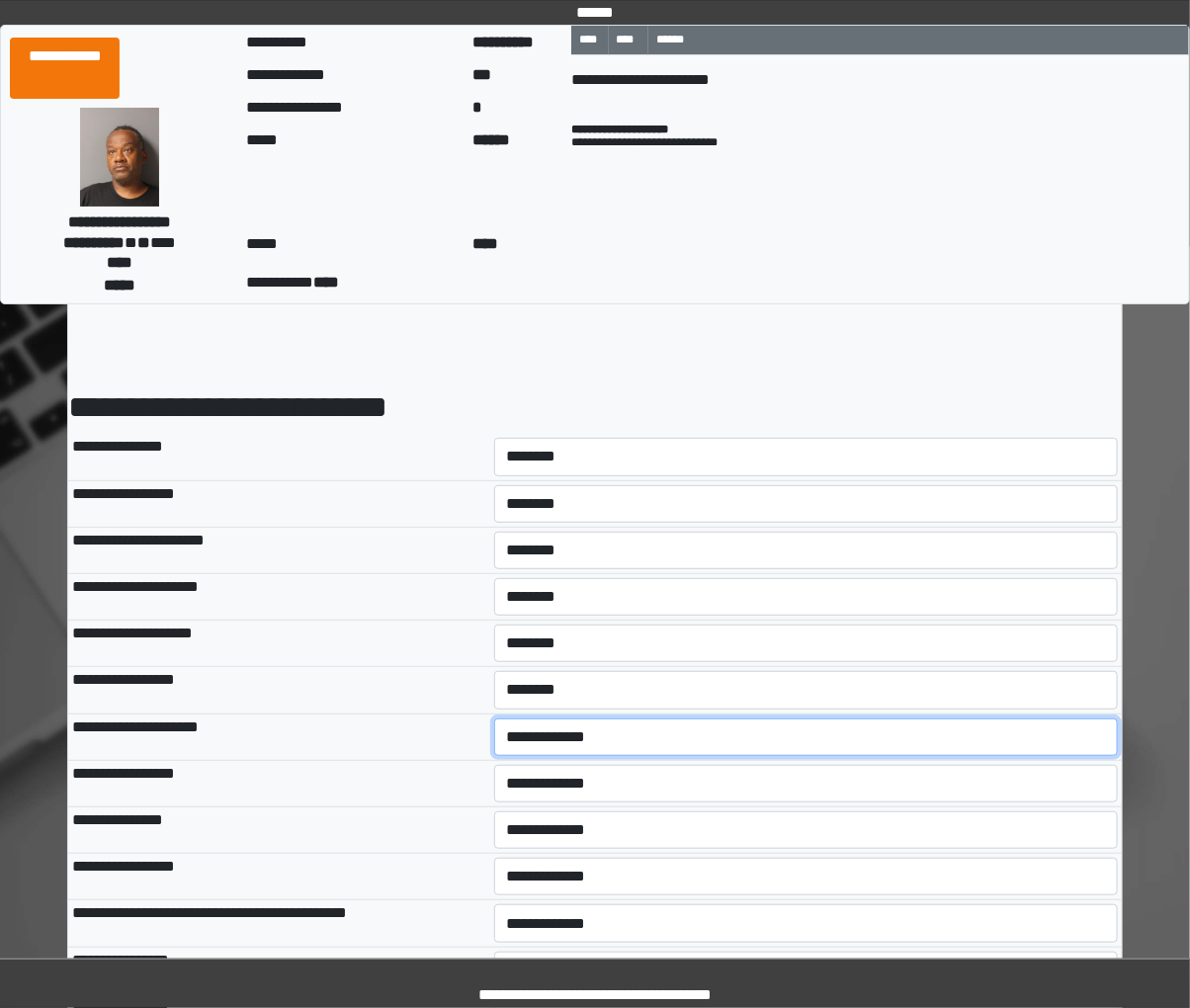 select on "*" 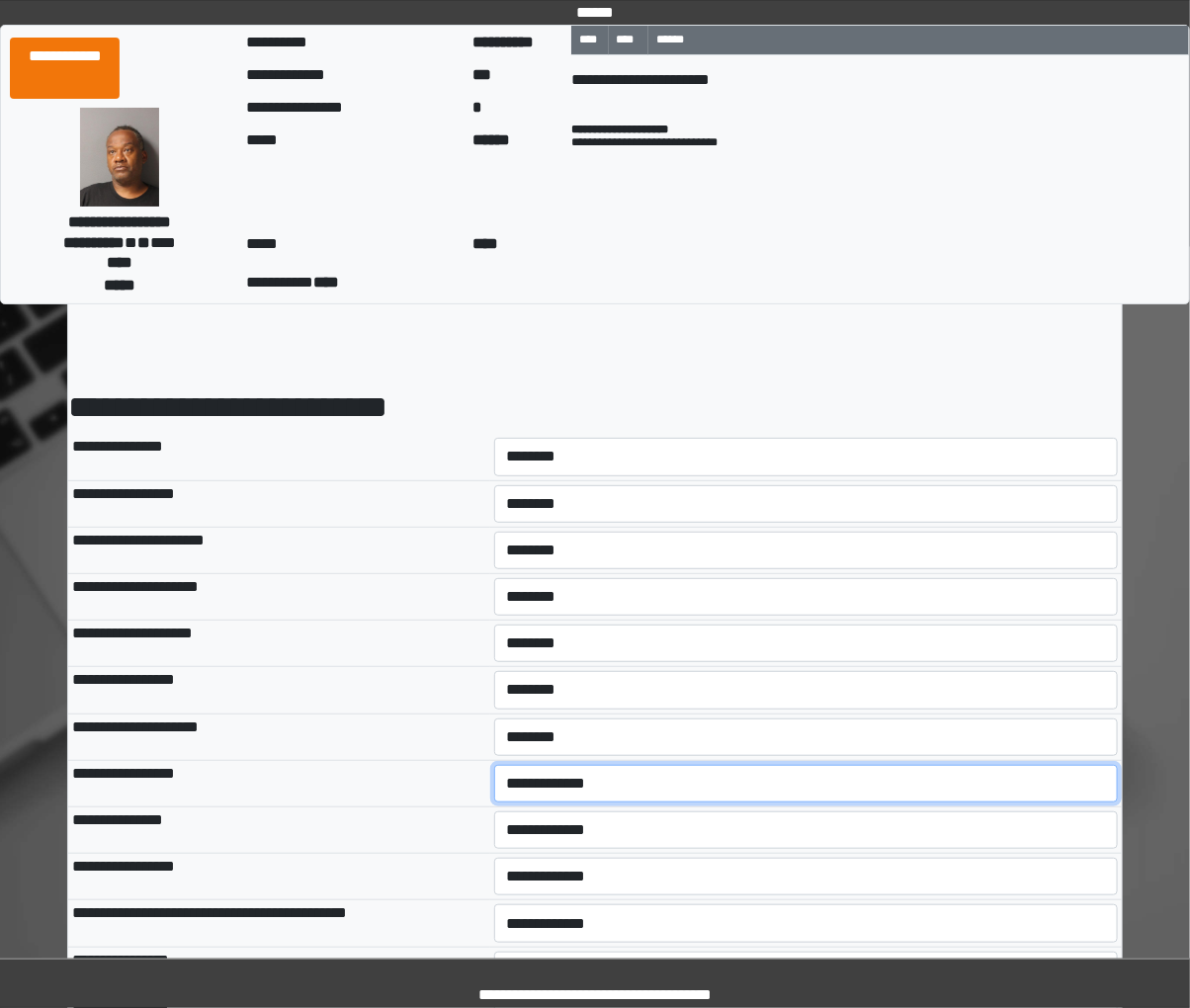 select on "*" 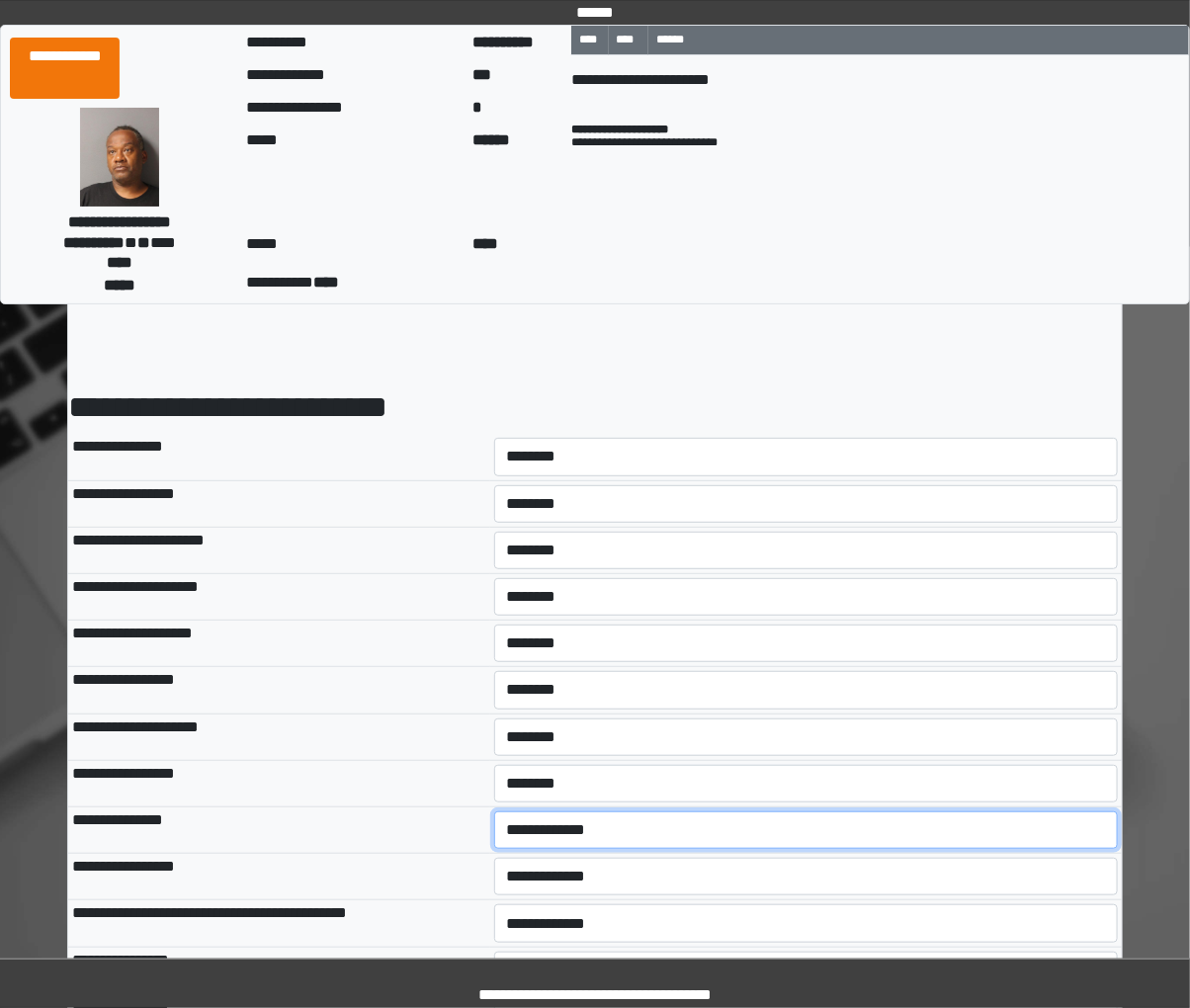 select on "*" 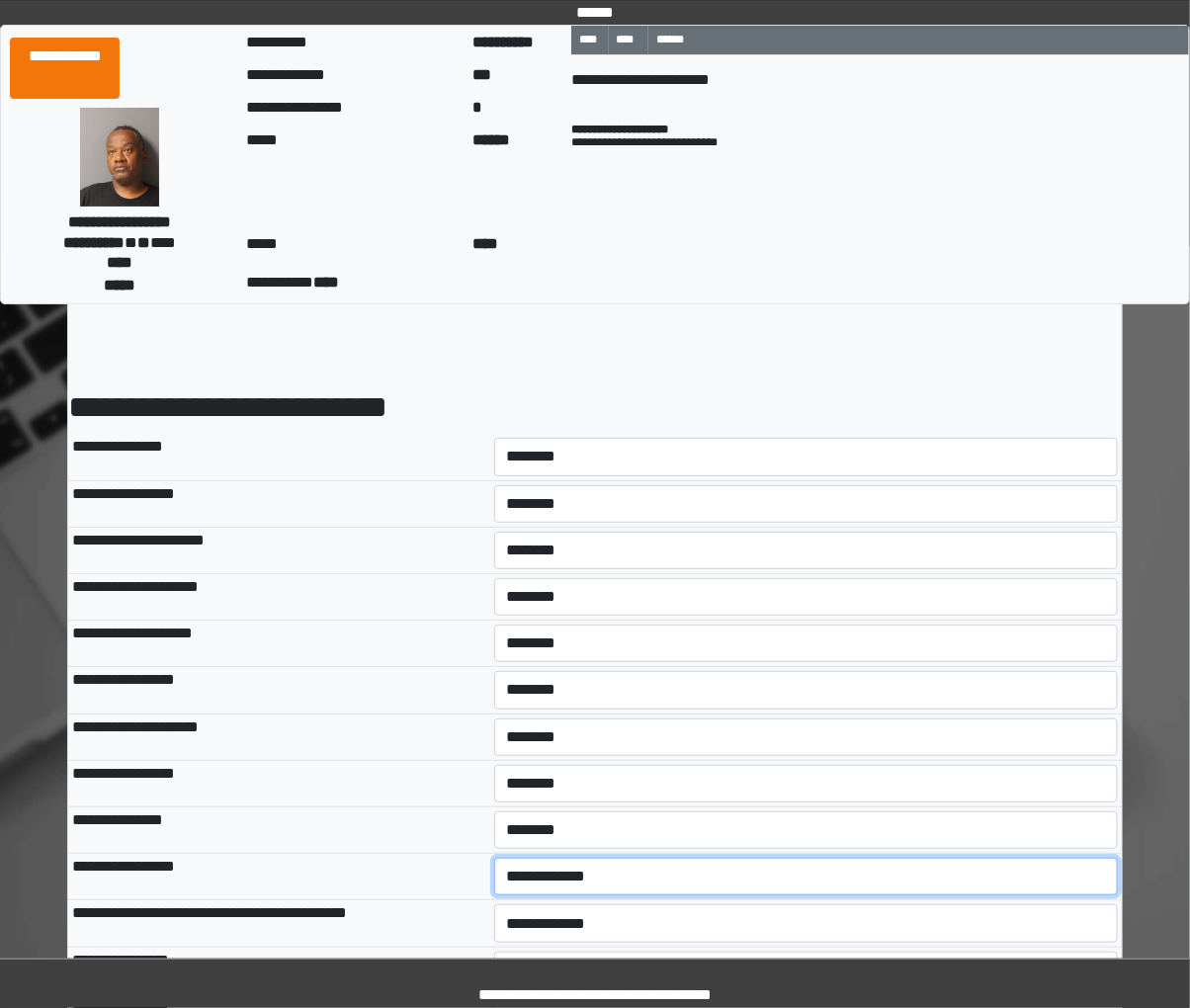 select on "*" 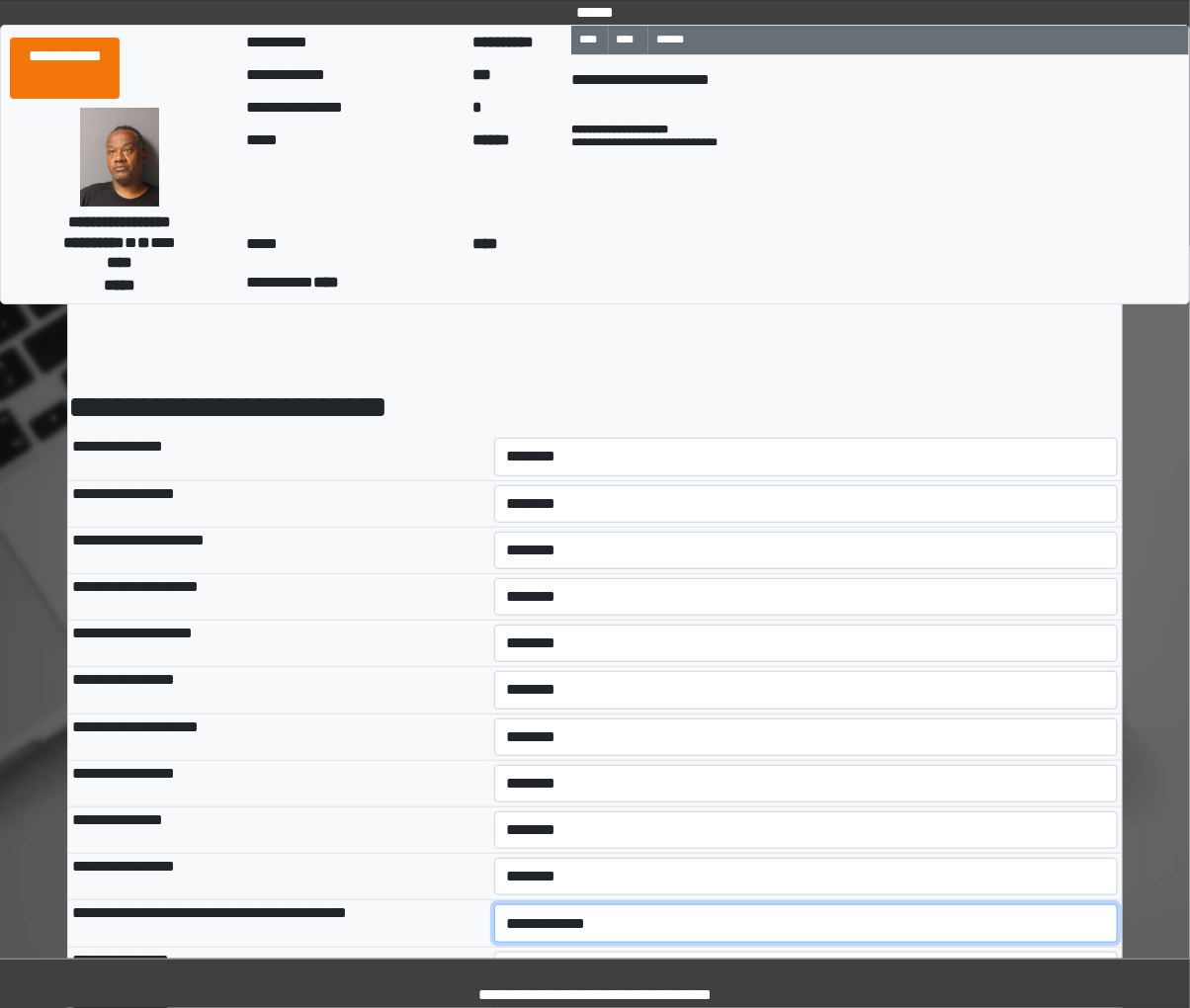 select on "*" 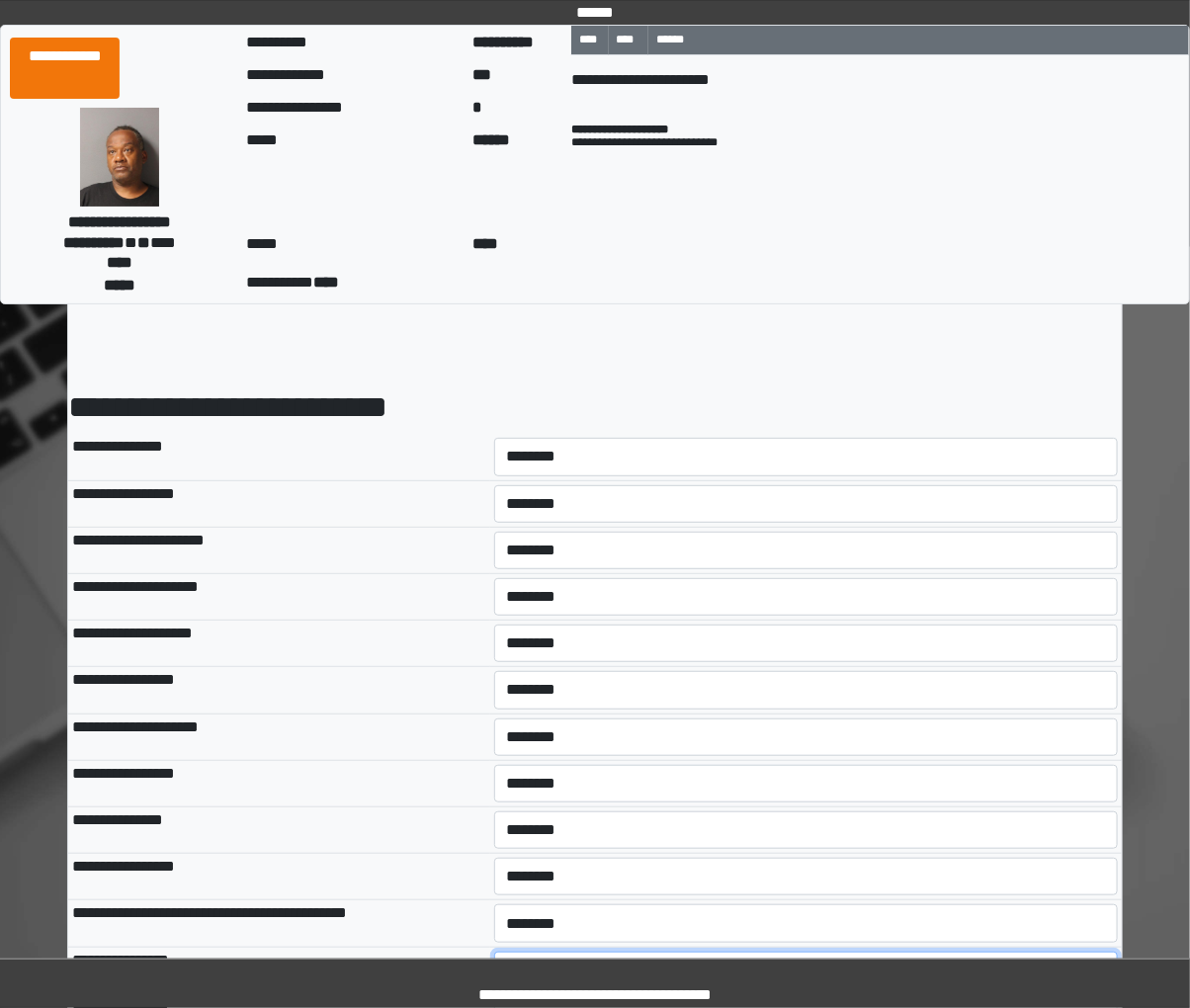select on "*" 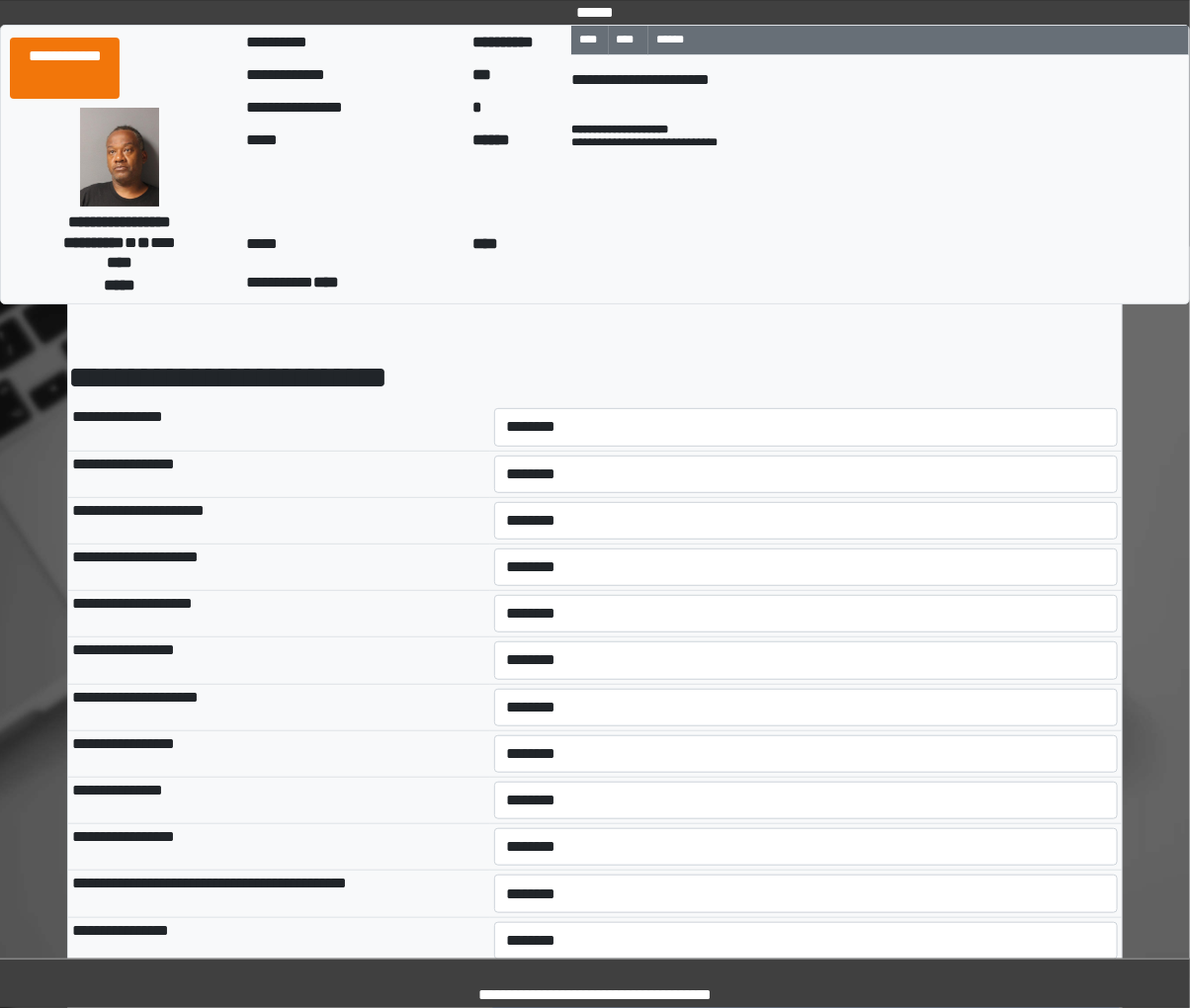 select on "*" 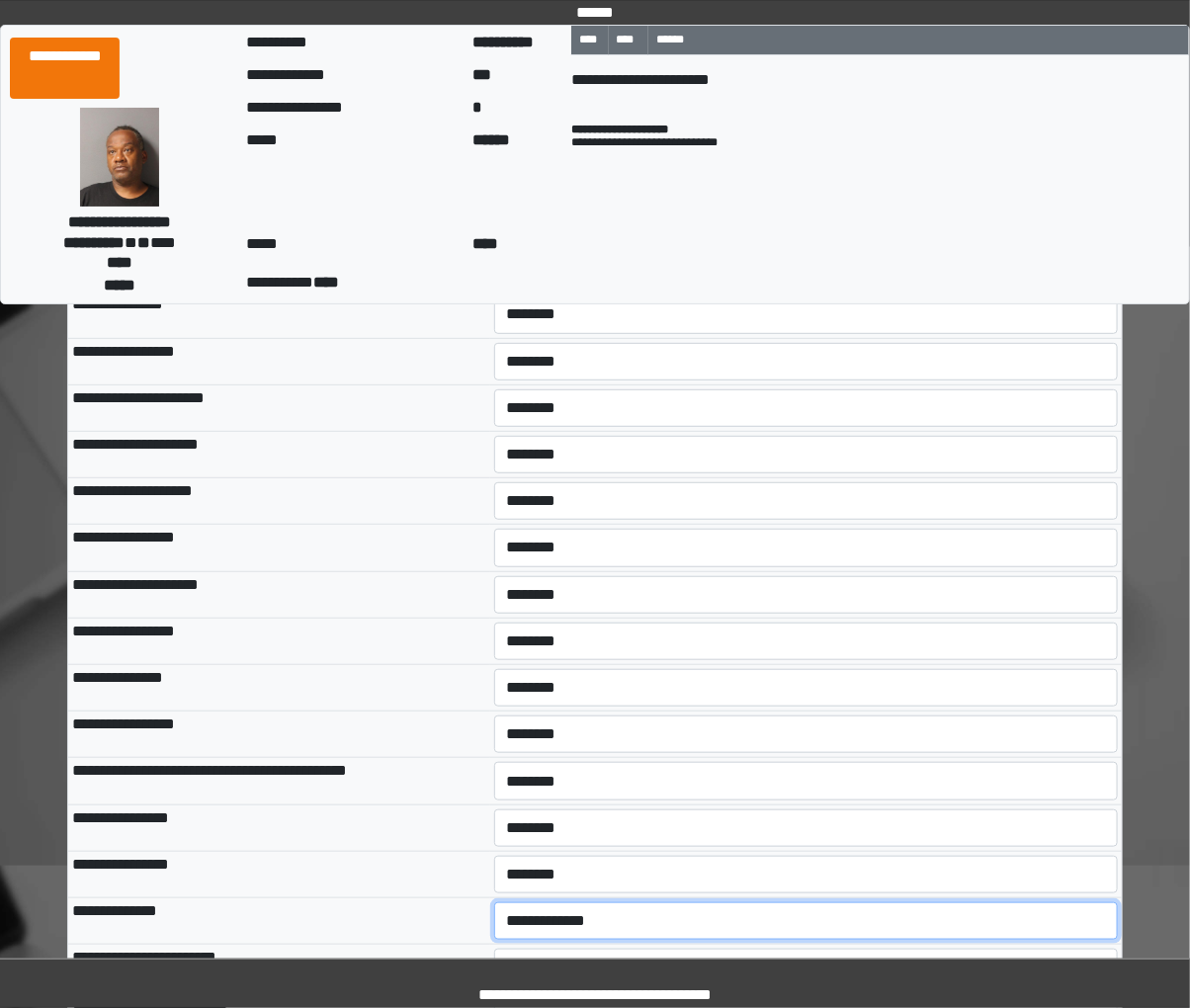 select on "*" 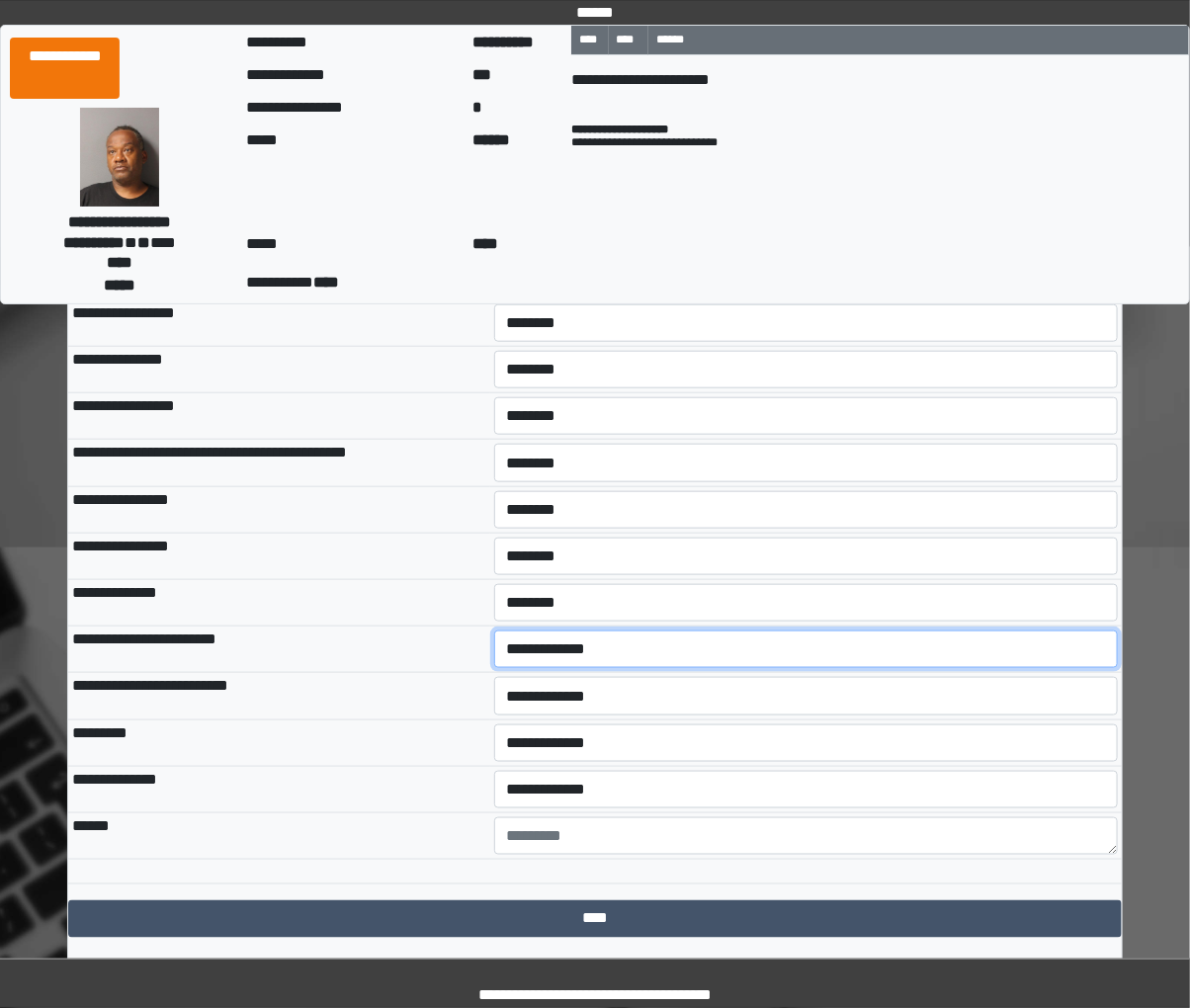 scroll, scrollTop: 520, scrollLeft: 0, axis: vertical 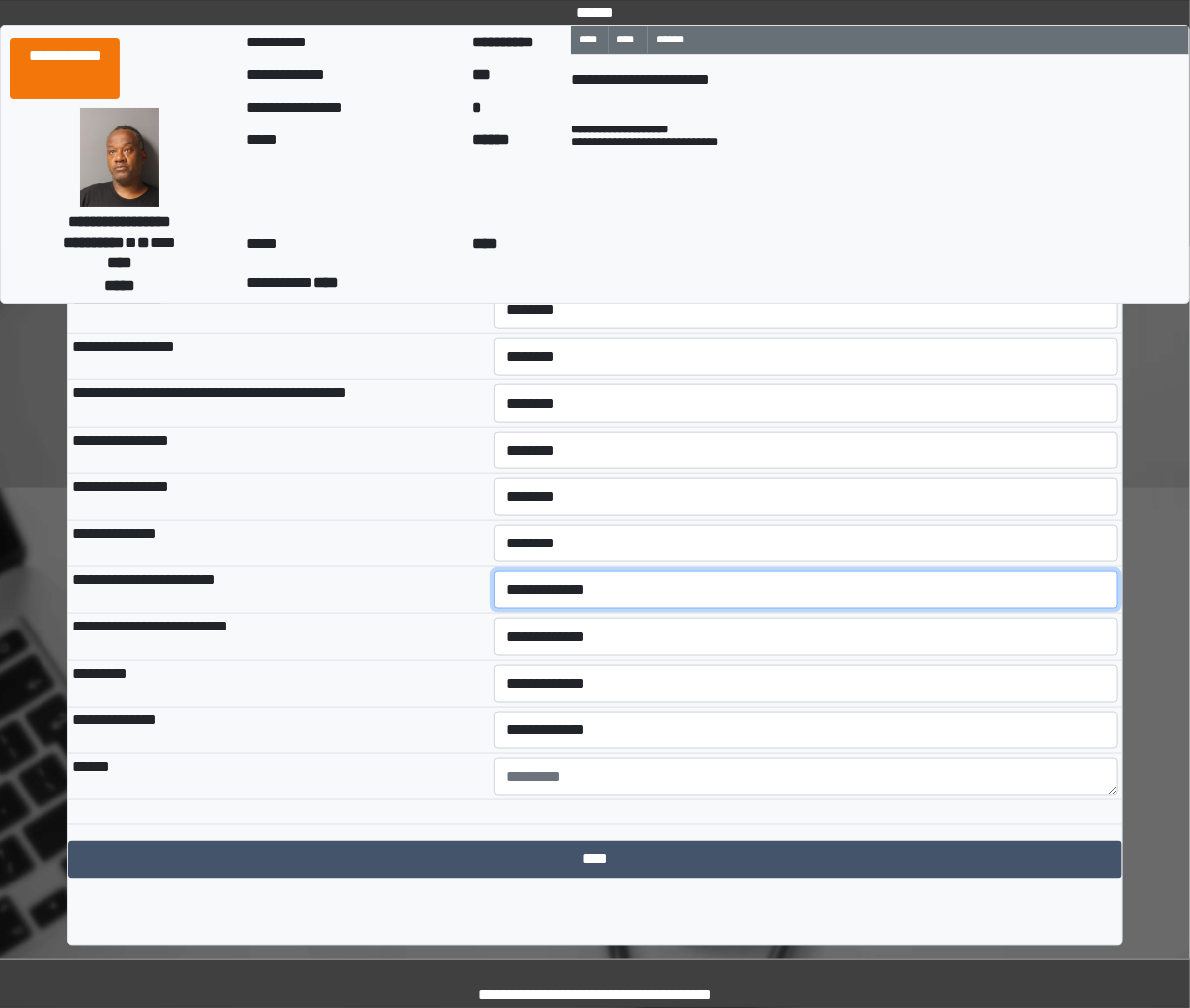 select on "*" 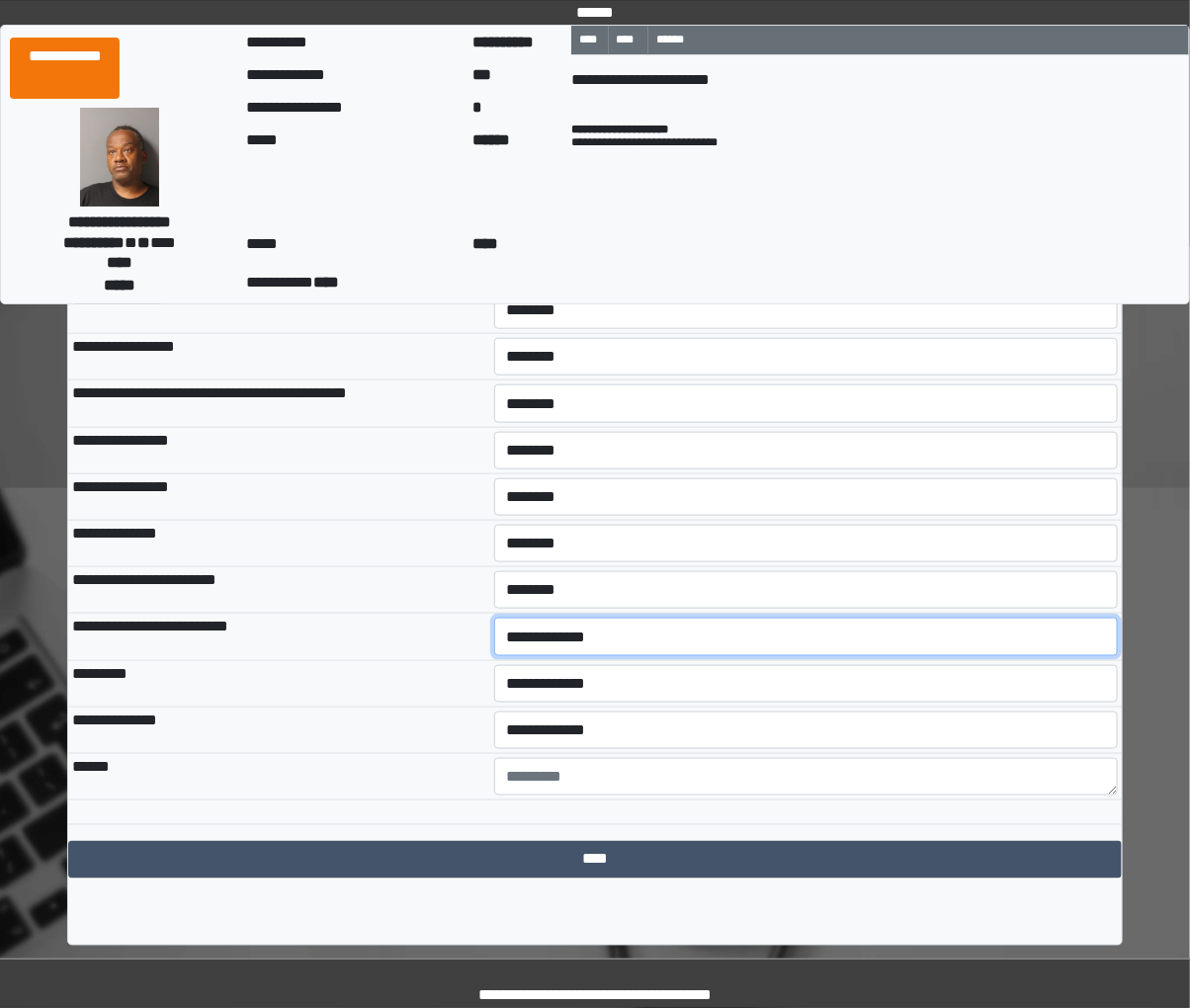 select on "*" 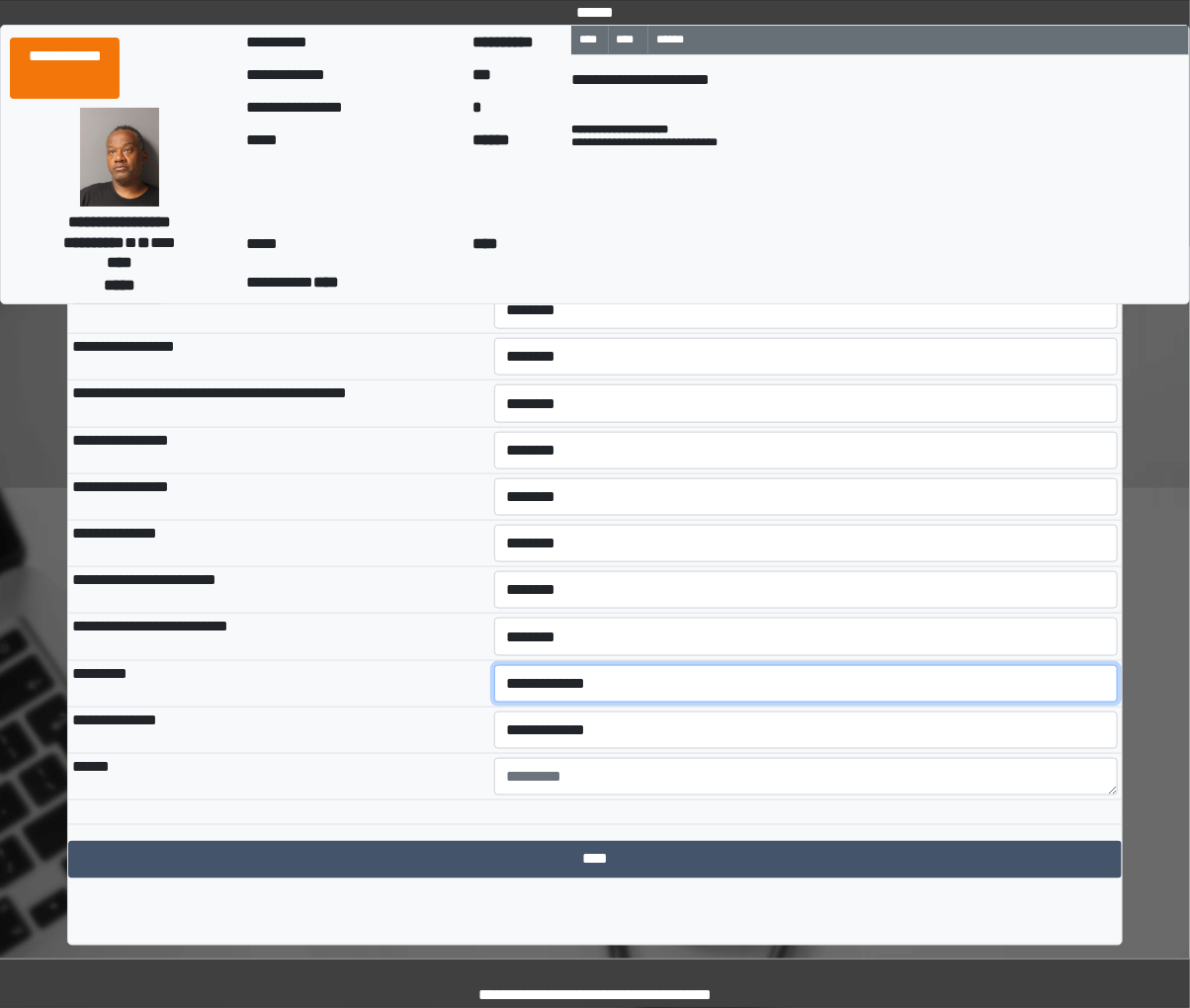 select on "*" 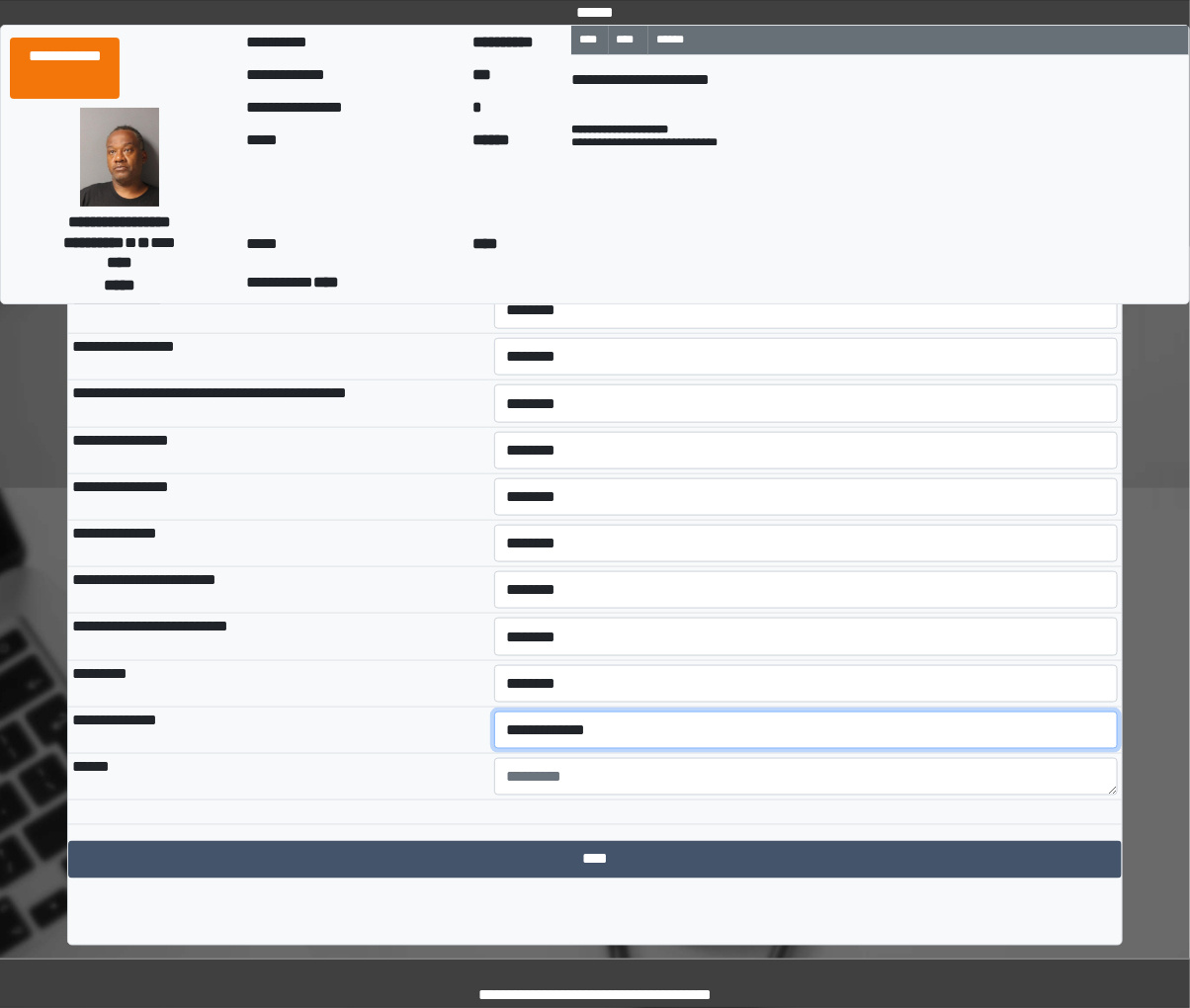 select on "*" 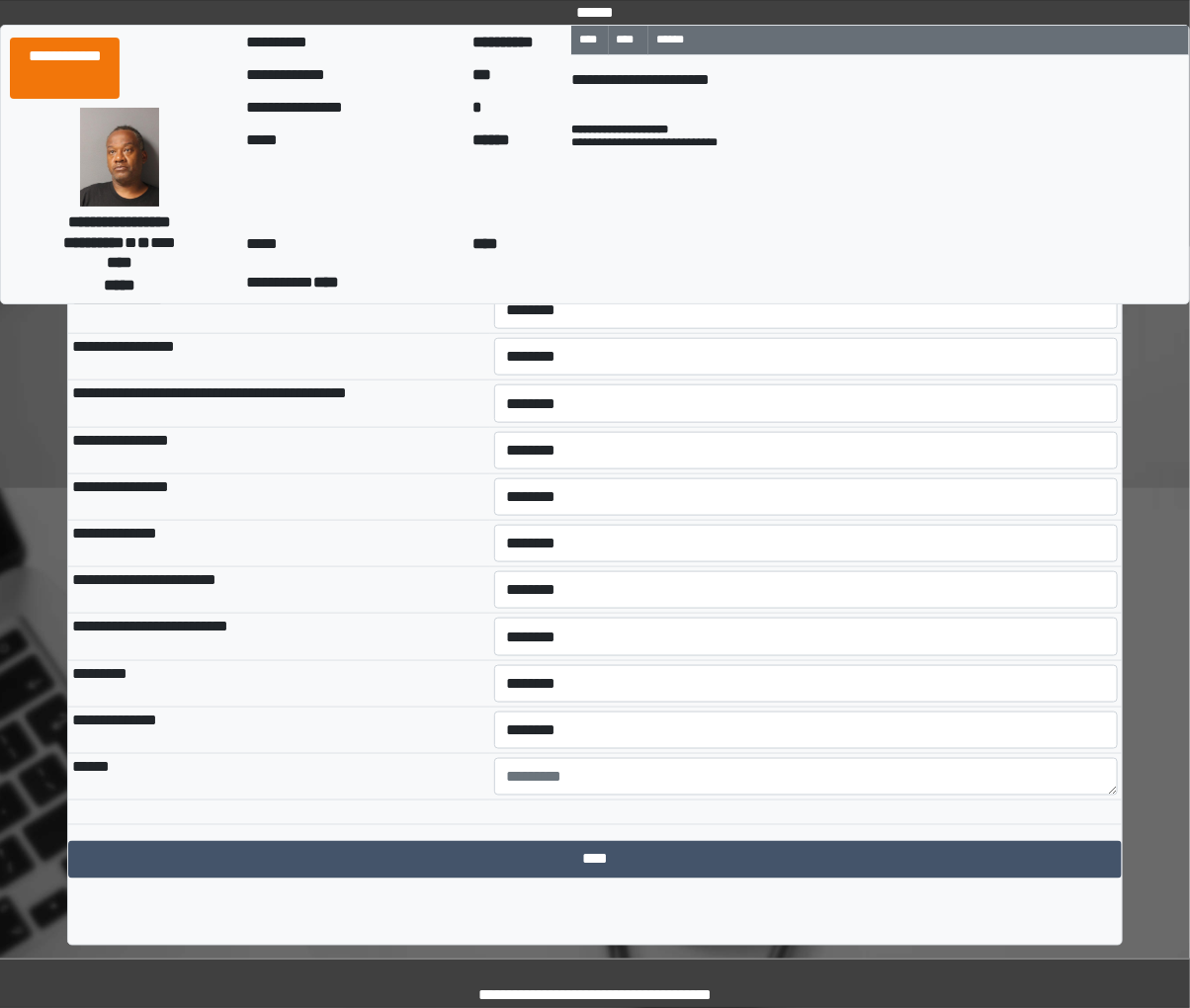 click at bounding box center [595, 820] 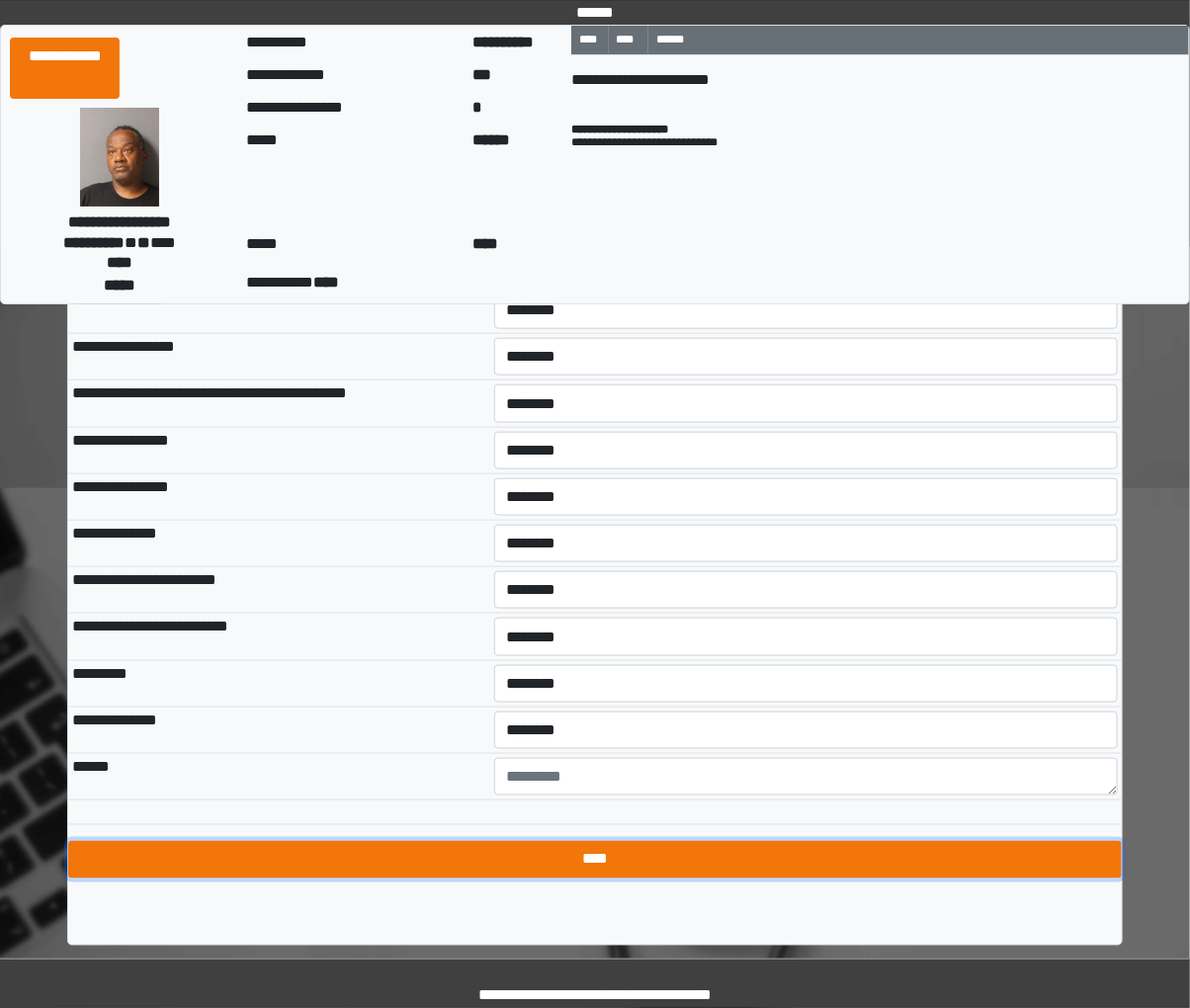 click on "****" at bounding box center (595, 860) 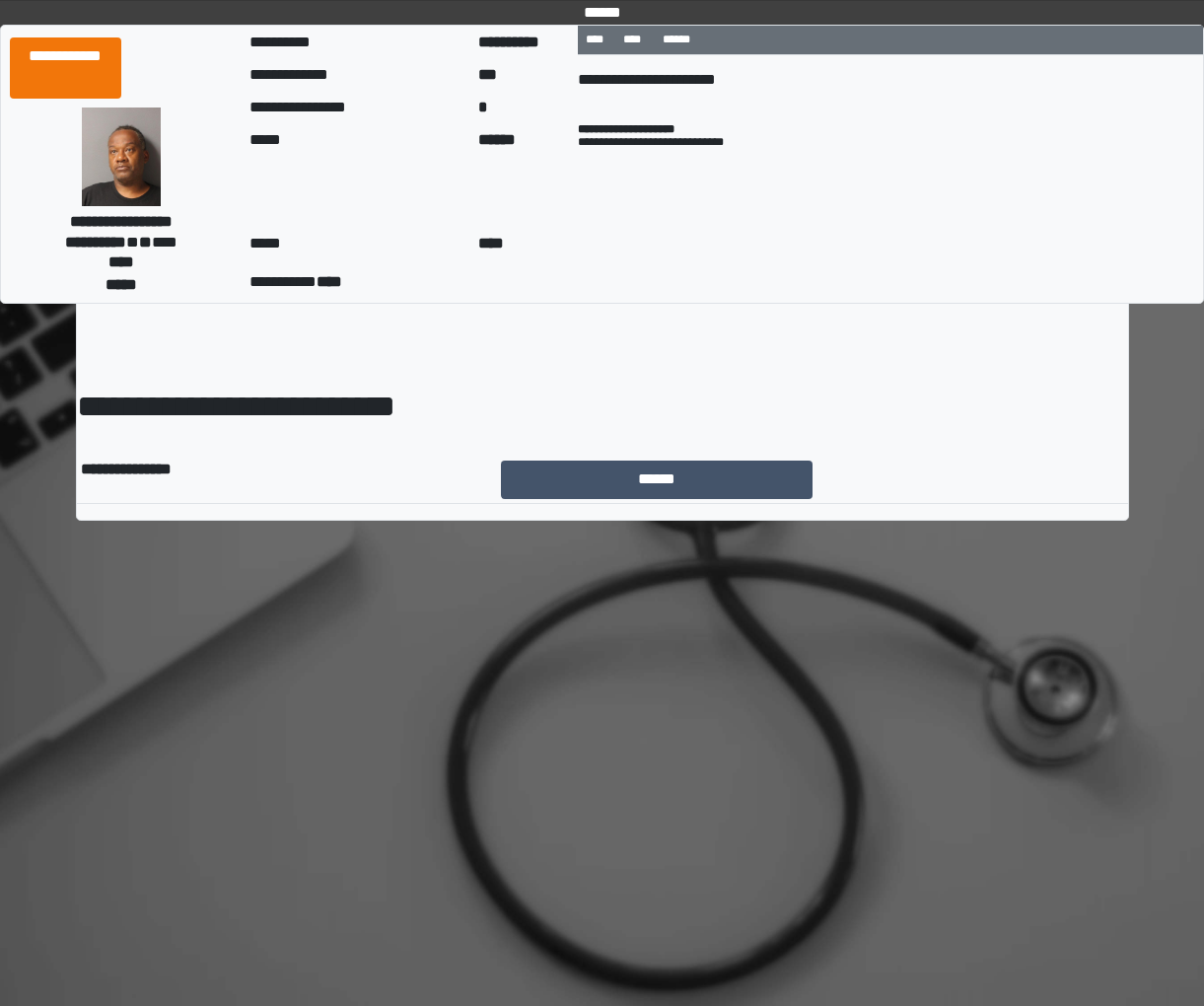 scroll, scrollTop: 0, scrollLeft: 0, axis: both 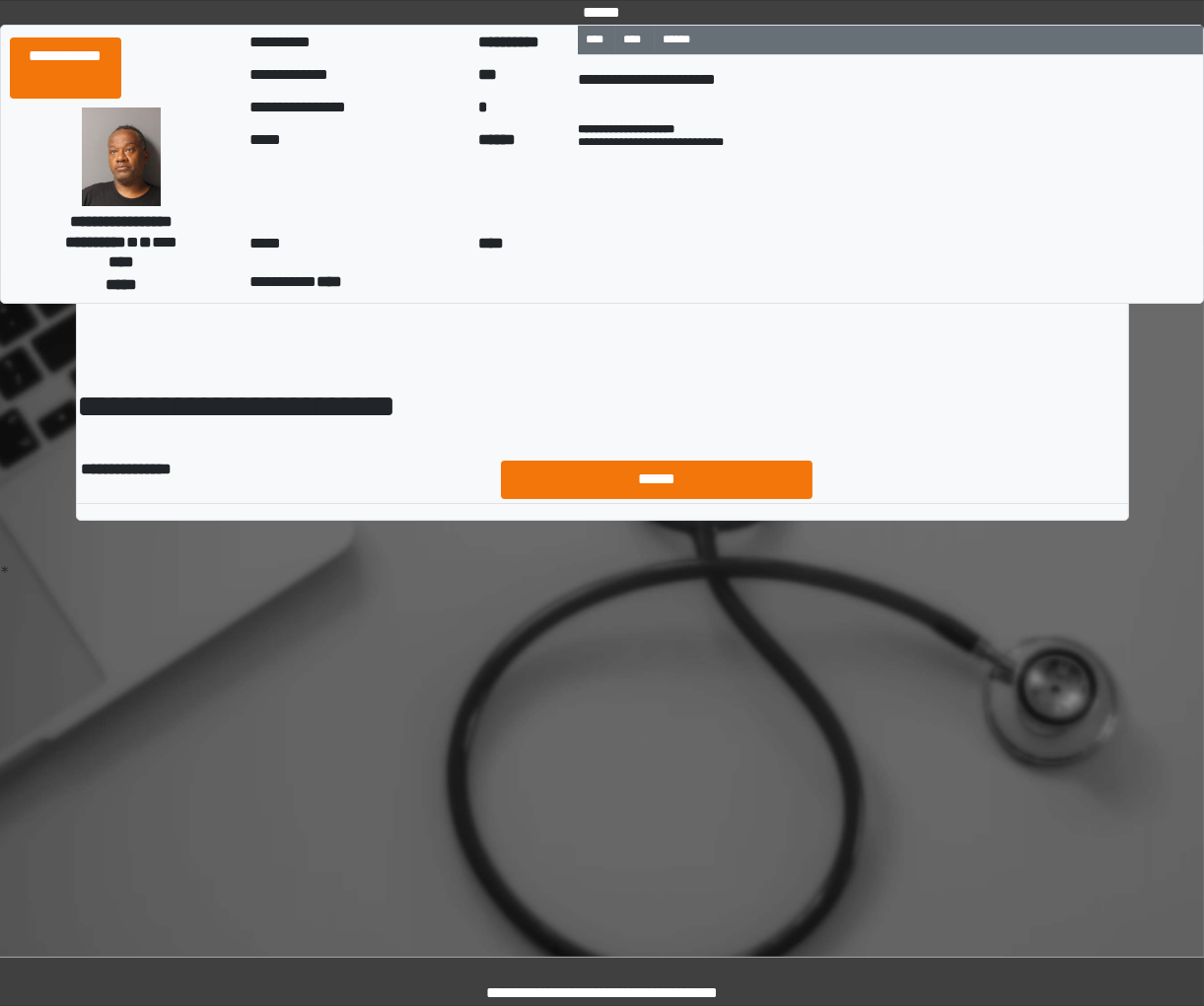 click on "******" at bounding box center (657, 479) 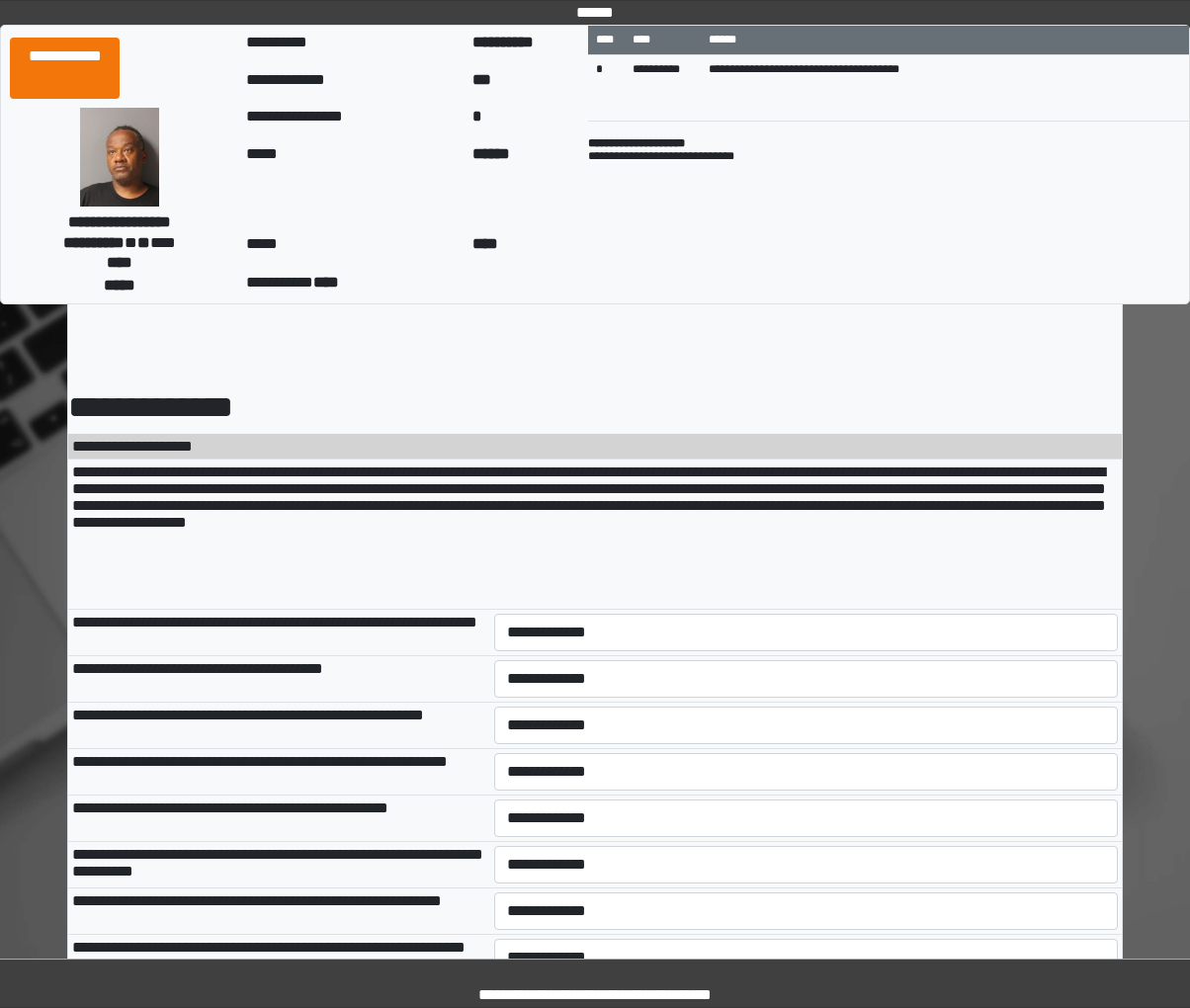 scroll, scrollTop: 0, scrollLeft: 0, axis: both 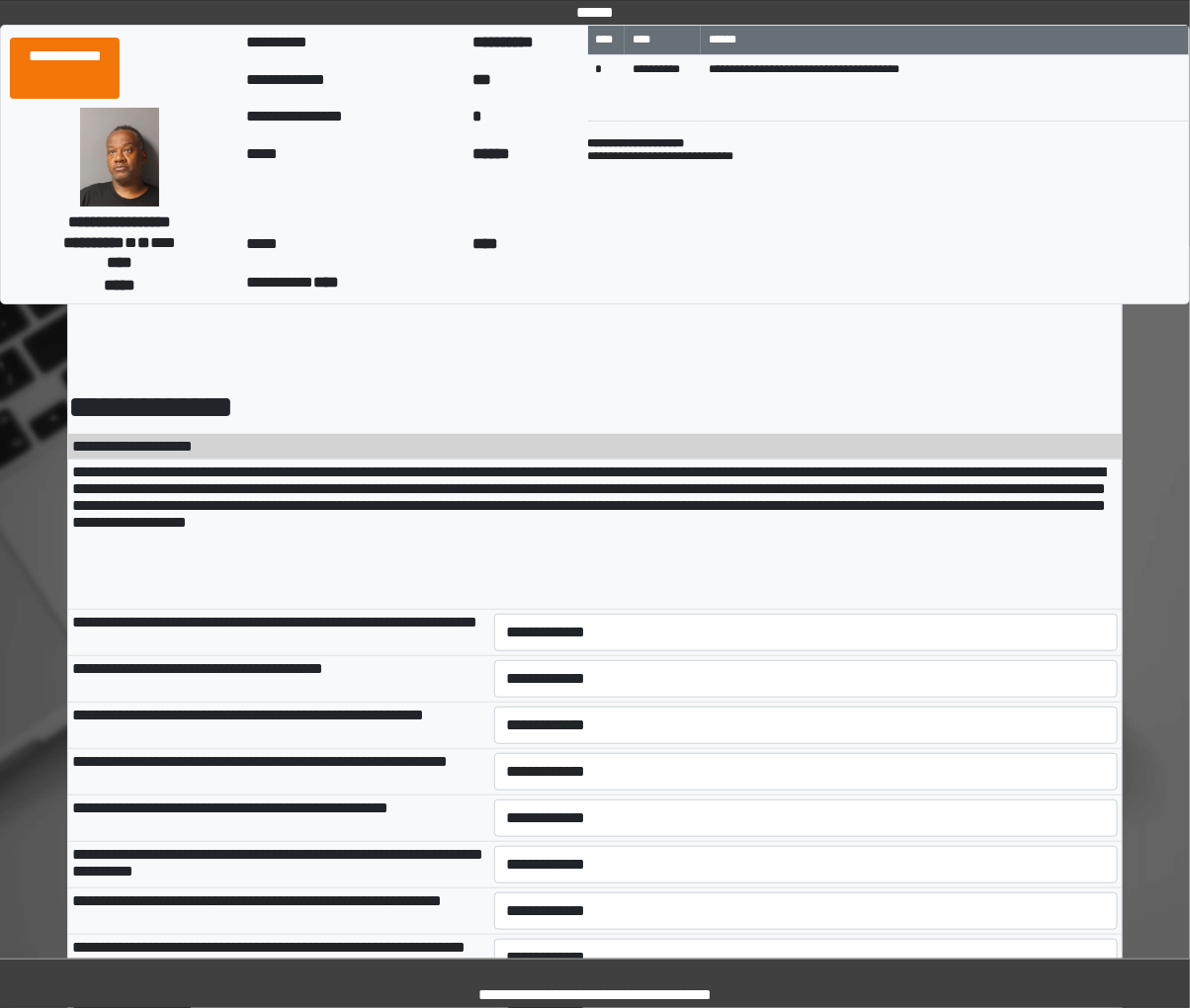 click on "**********" at bounding box center (595, 535) 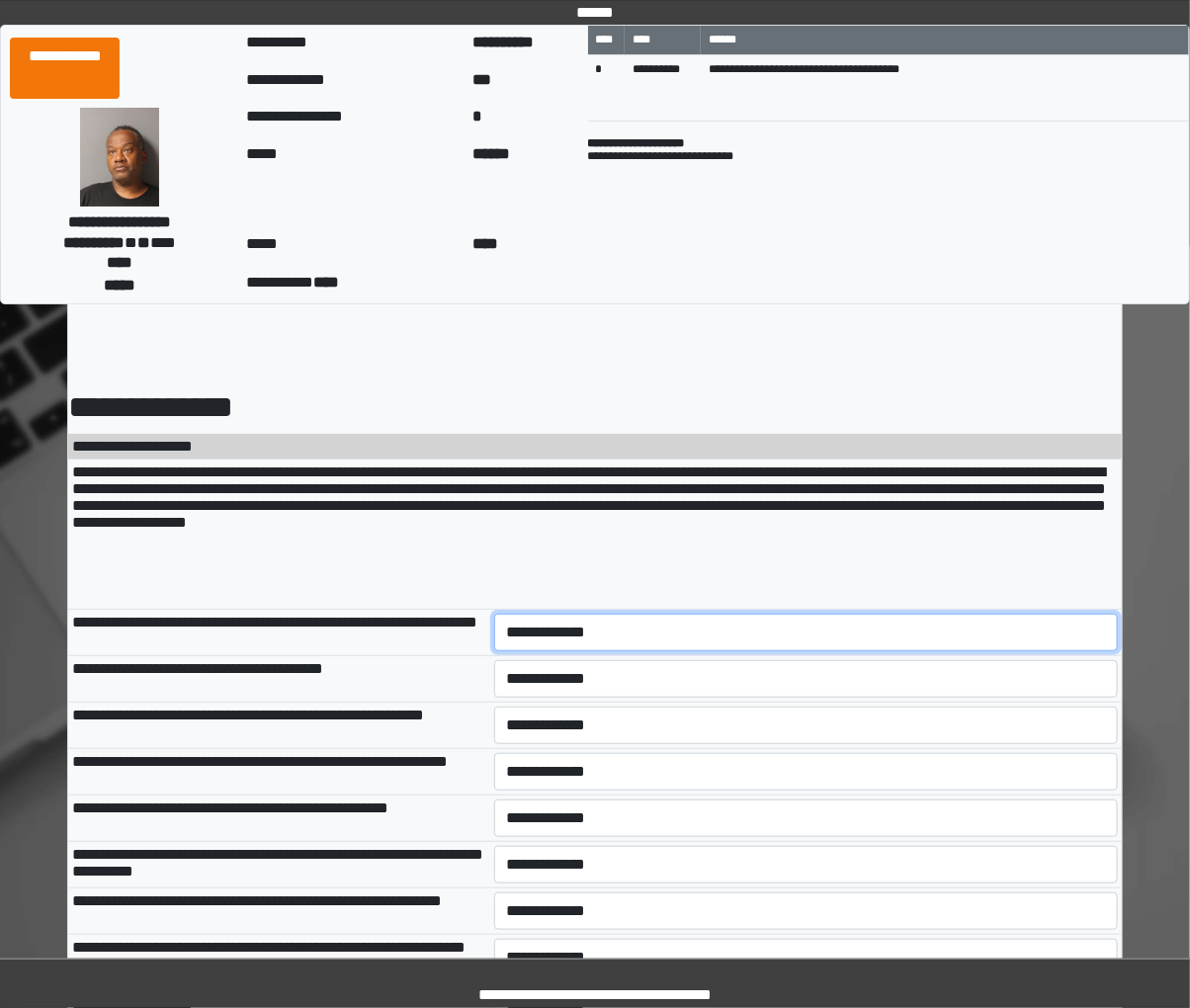 drag, startPoint x: 617, startPoint y: 623, endPoint x: 611, endPoint y: 635, distance: 13.4164079 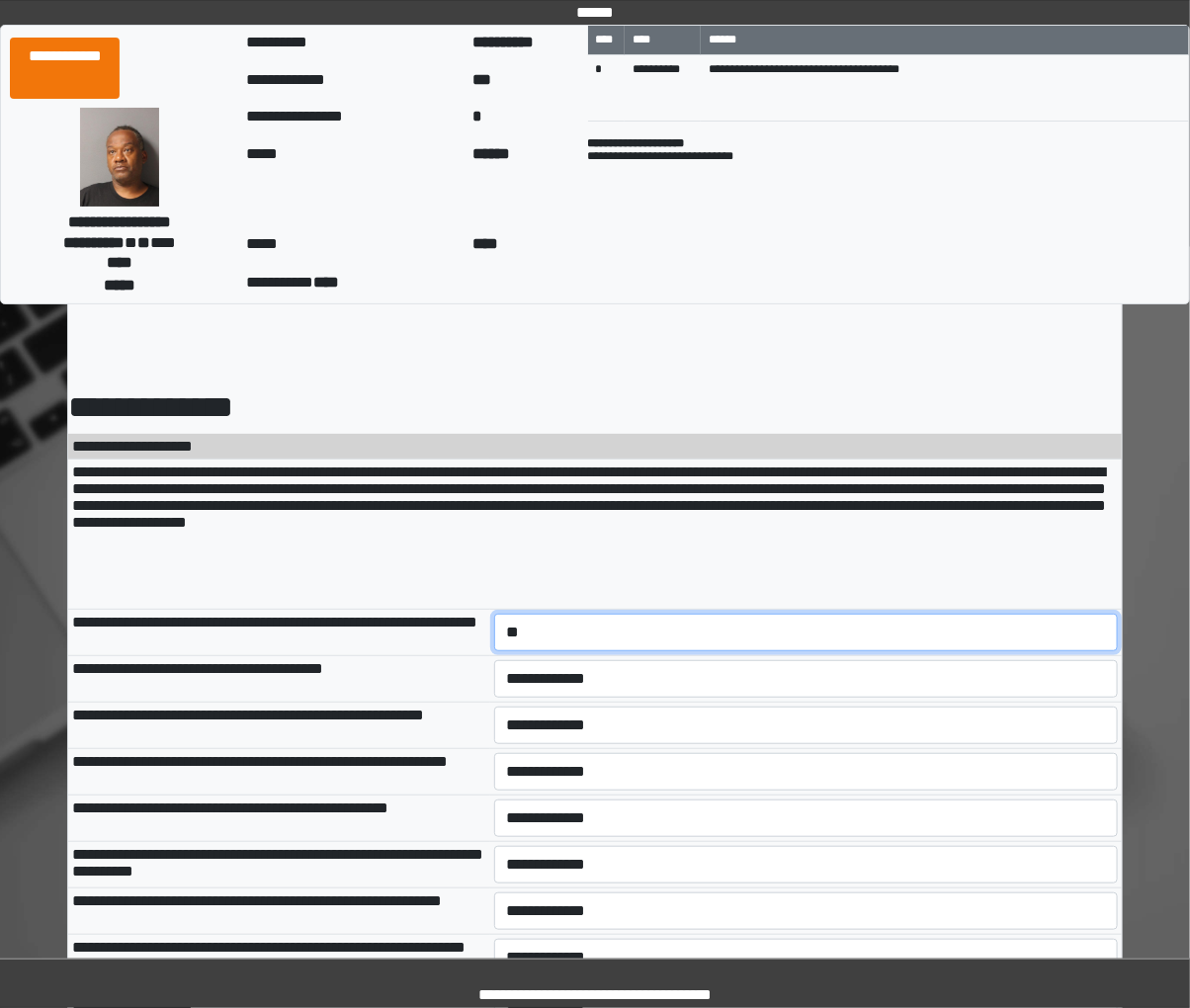 click on "**********" at bounding box center (807, 632) 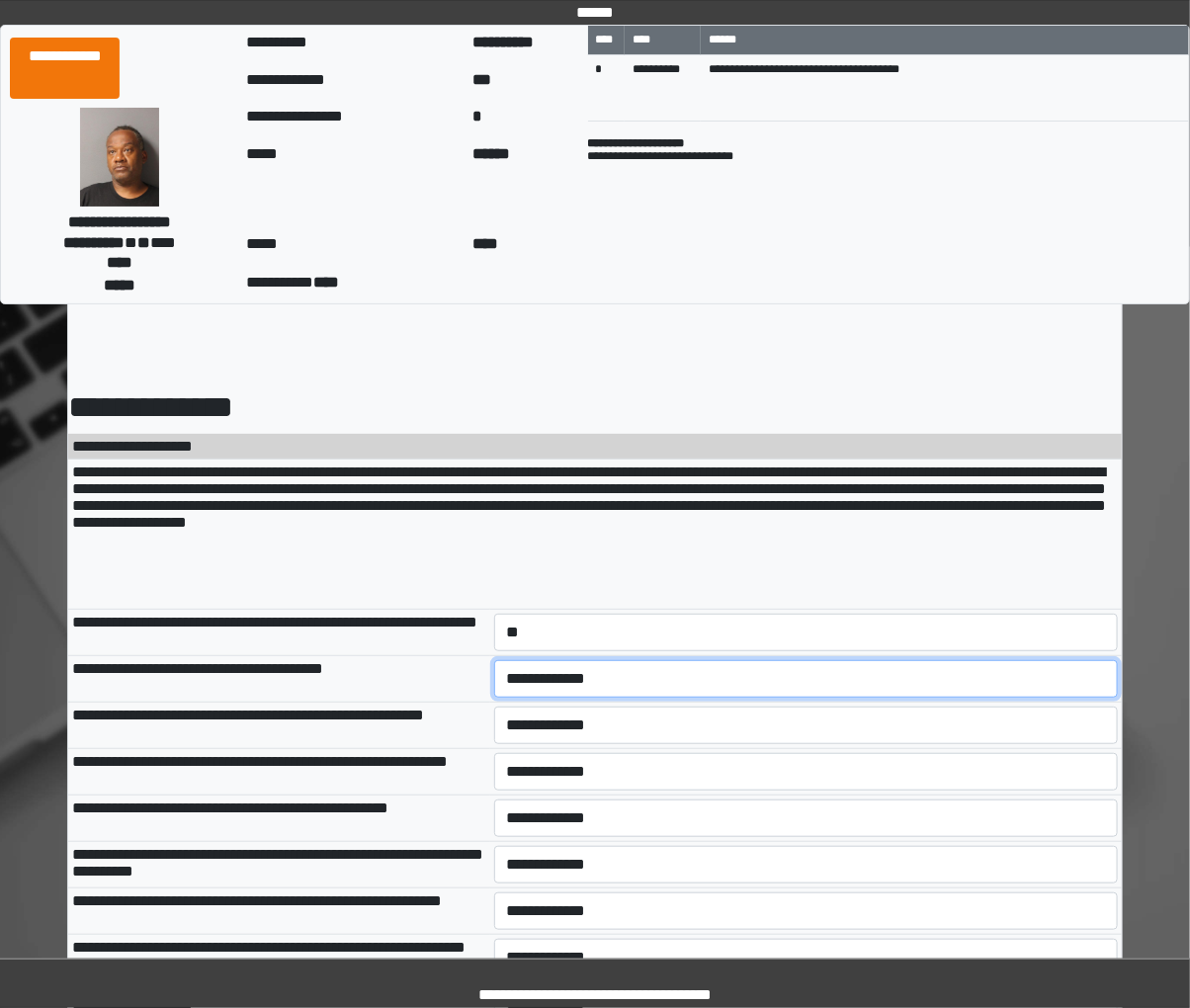 select on "***" 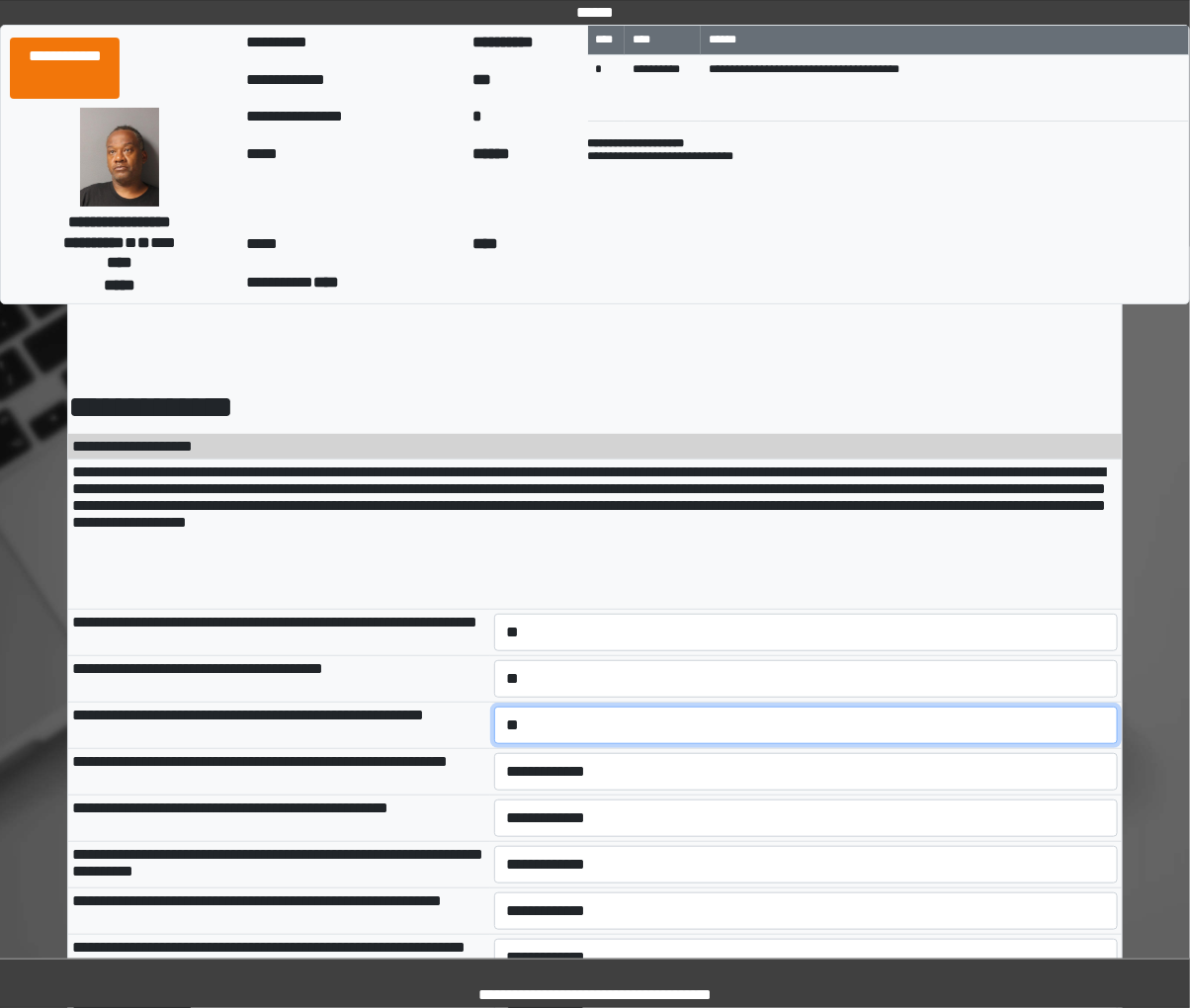 select on "***" 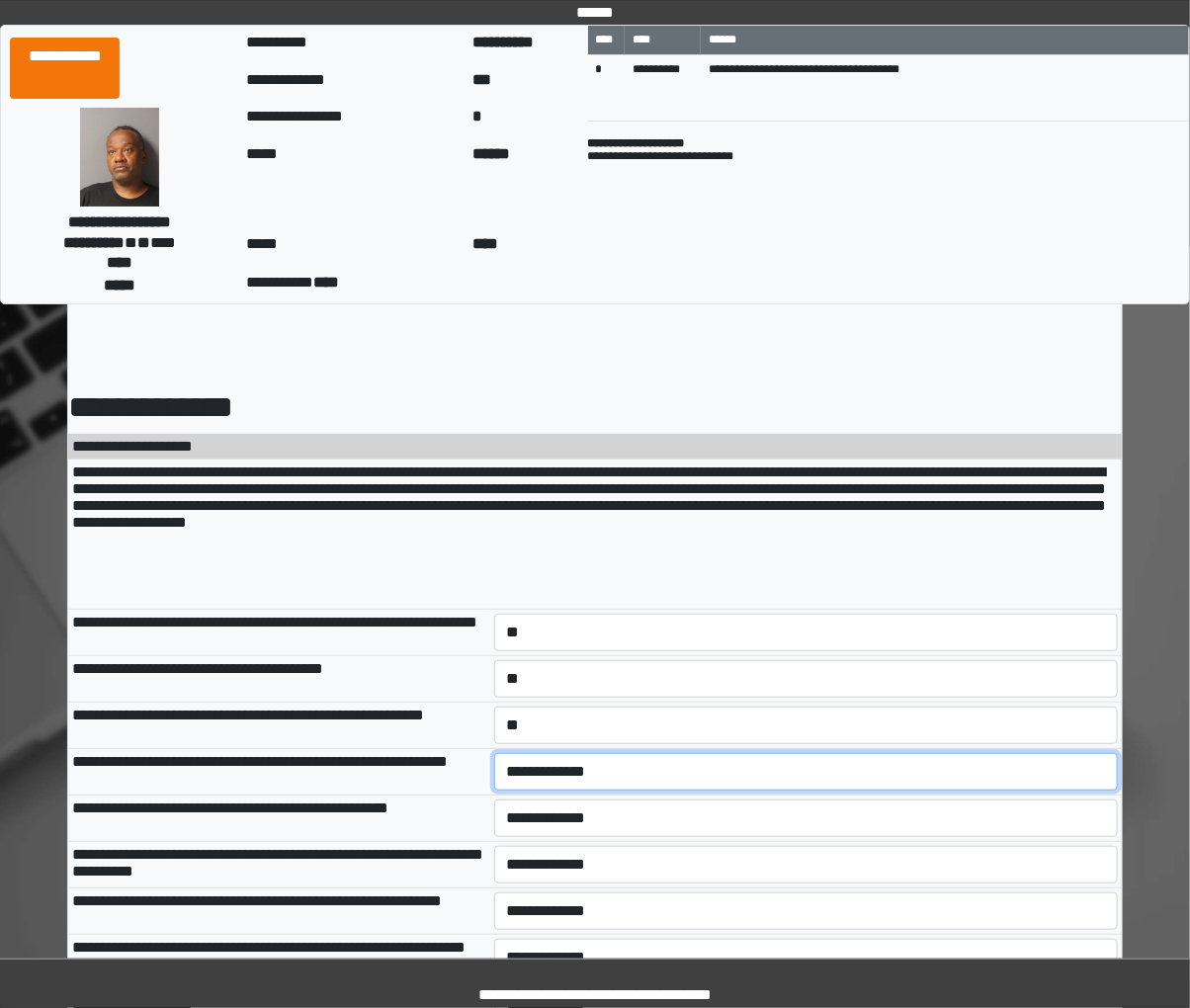 select on "***" 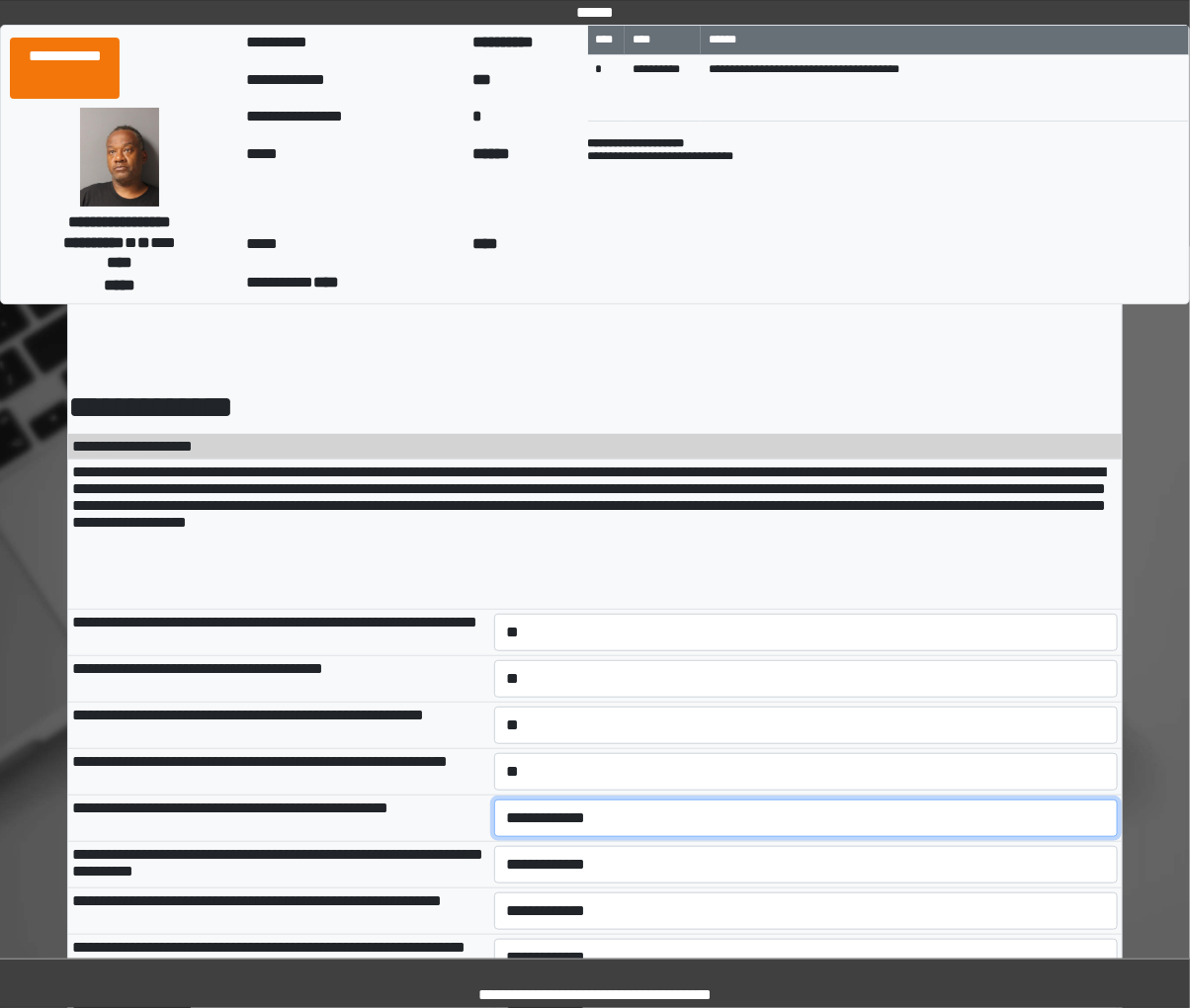 select on "***" 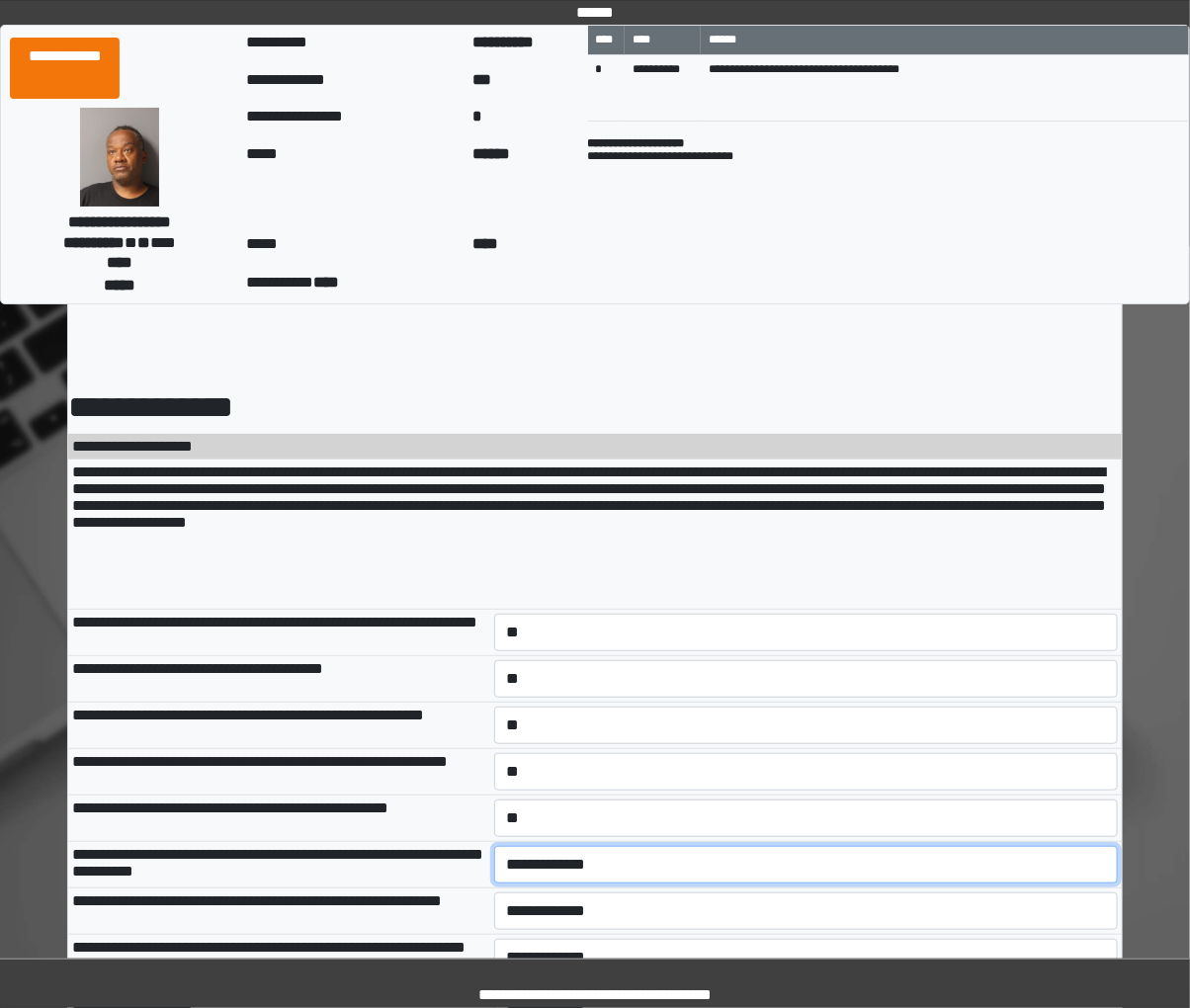 select on "***" 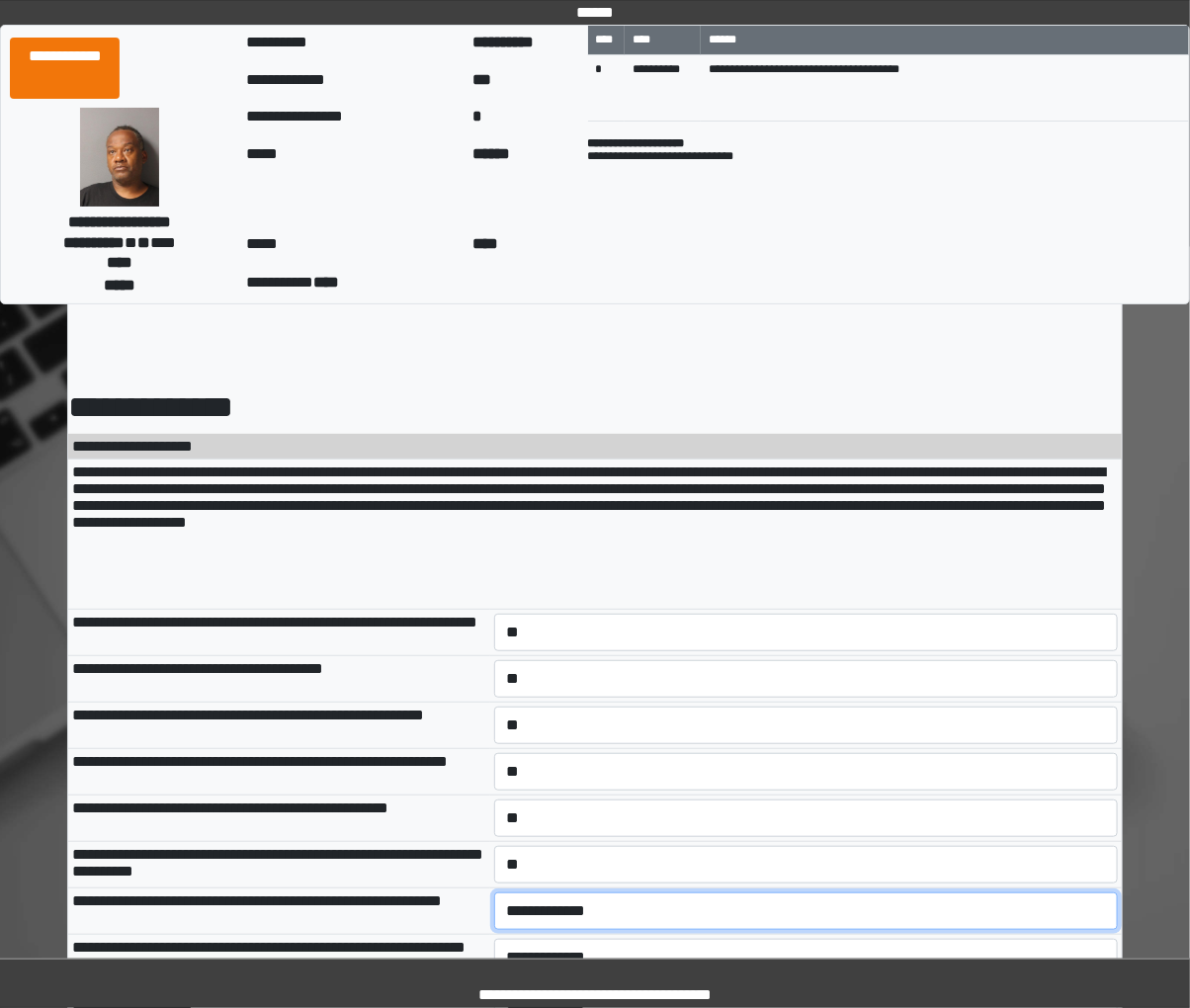 select on "***" 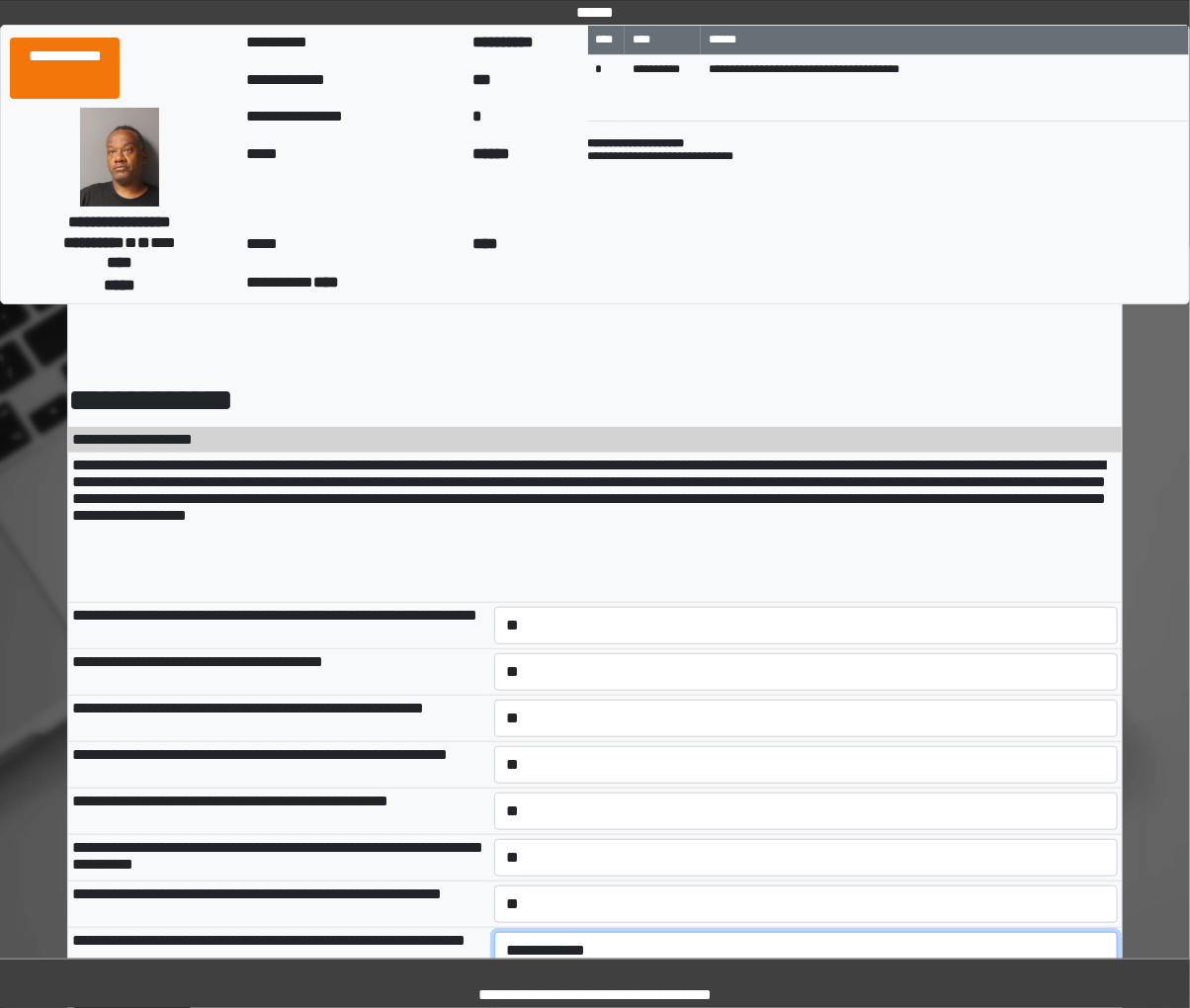 select on "***" 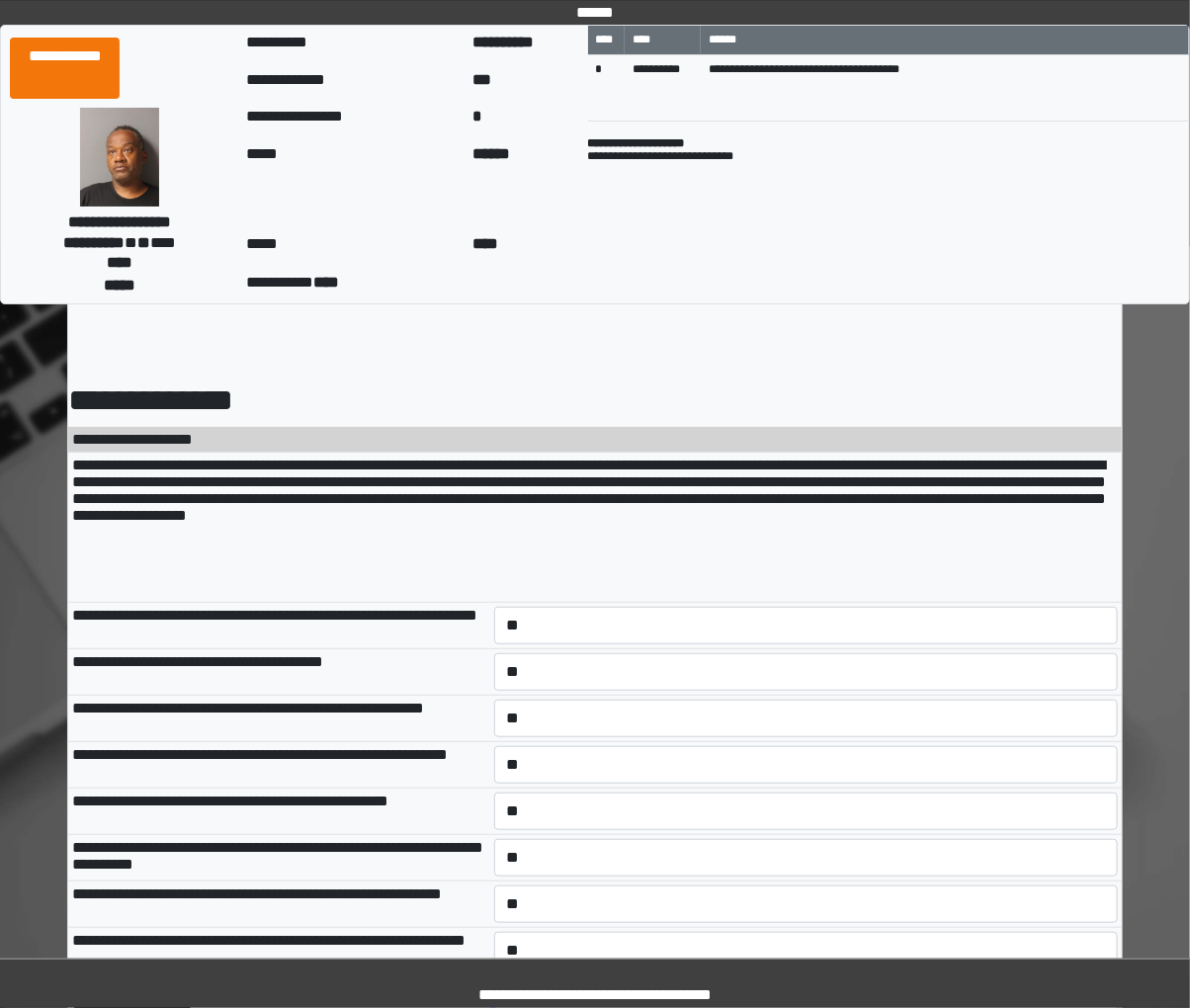 select on "***" 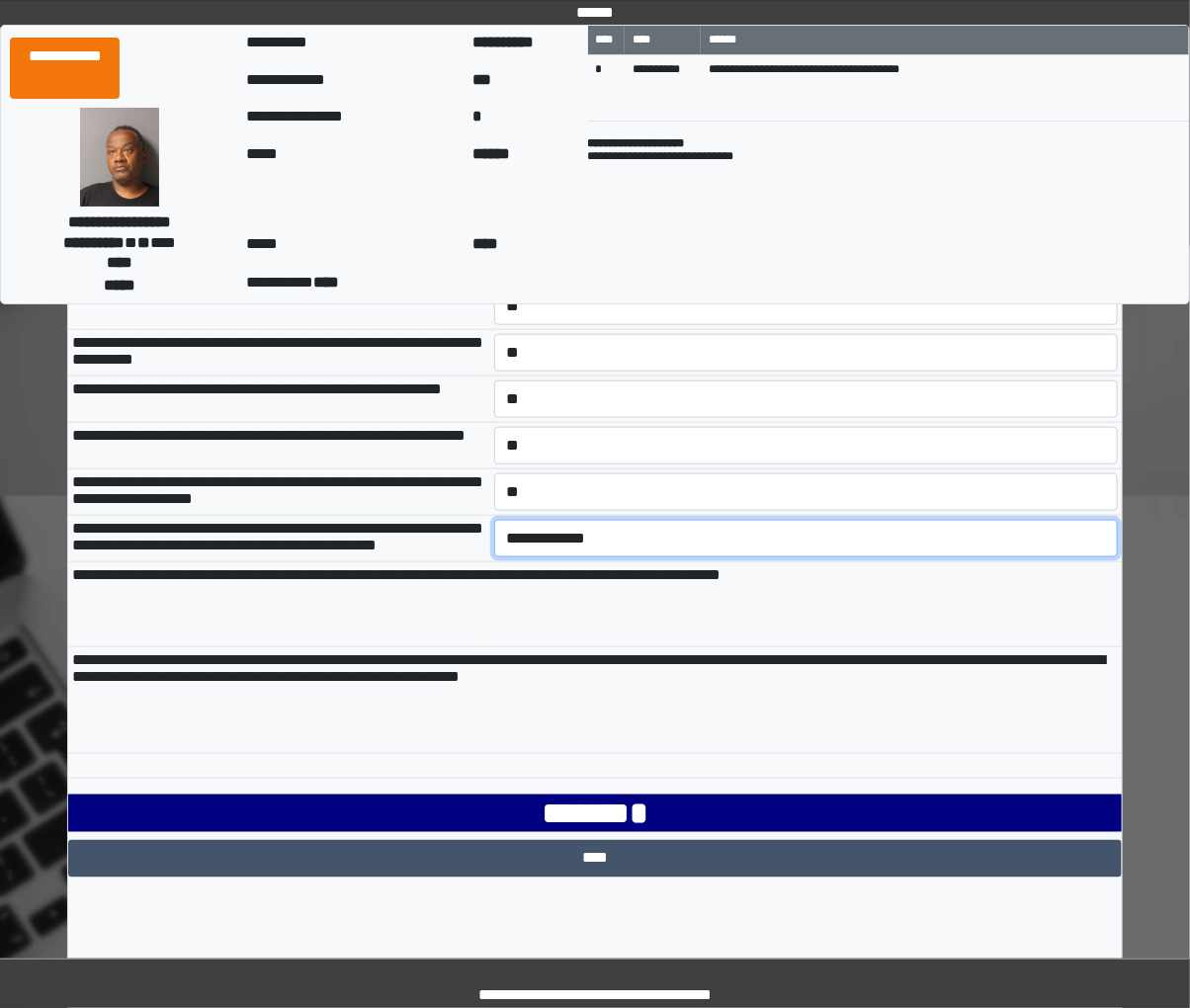 select on "***" 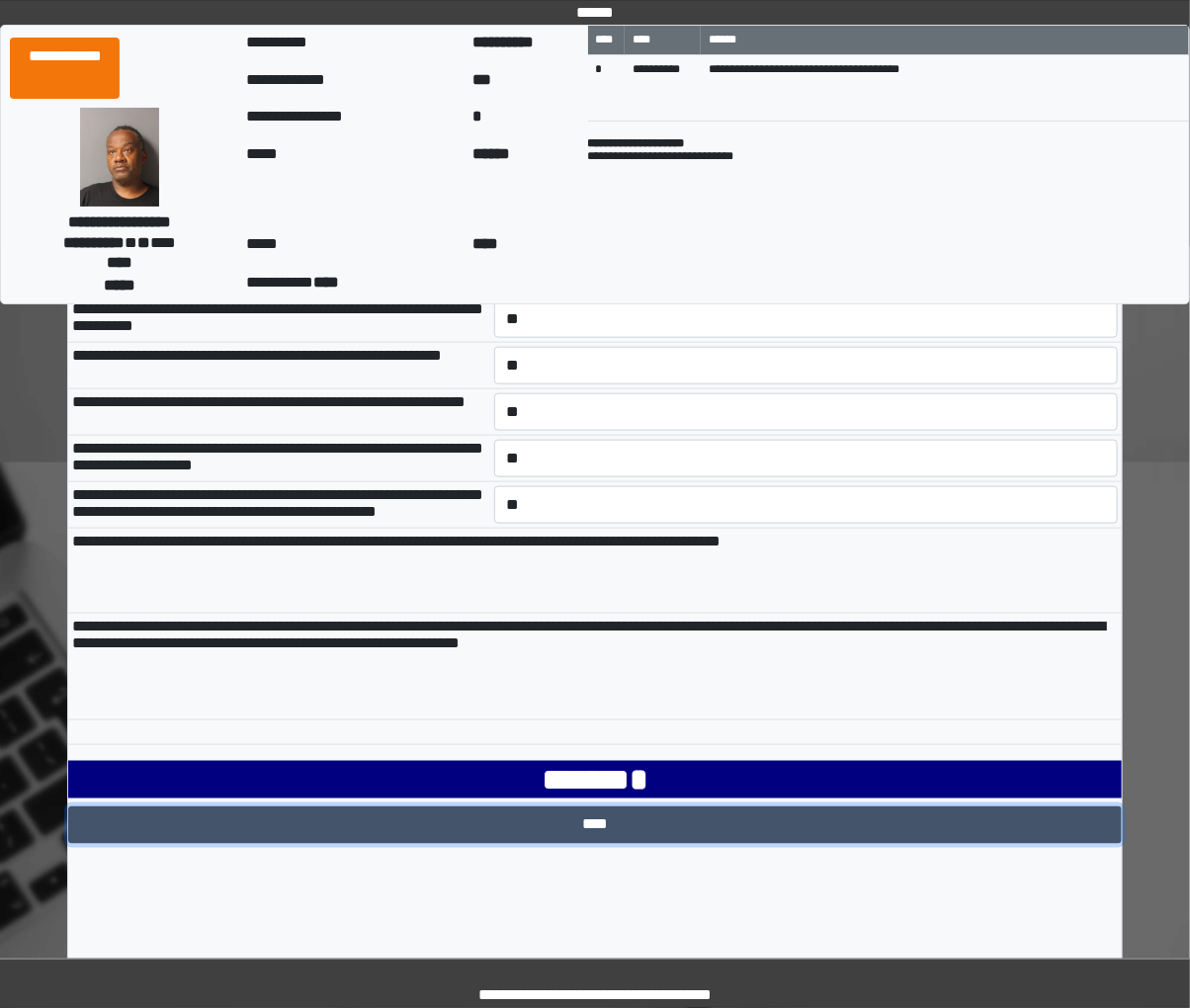 scroll, scrollTop: 589, scrollLeft: 0, axis: vertical 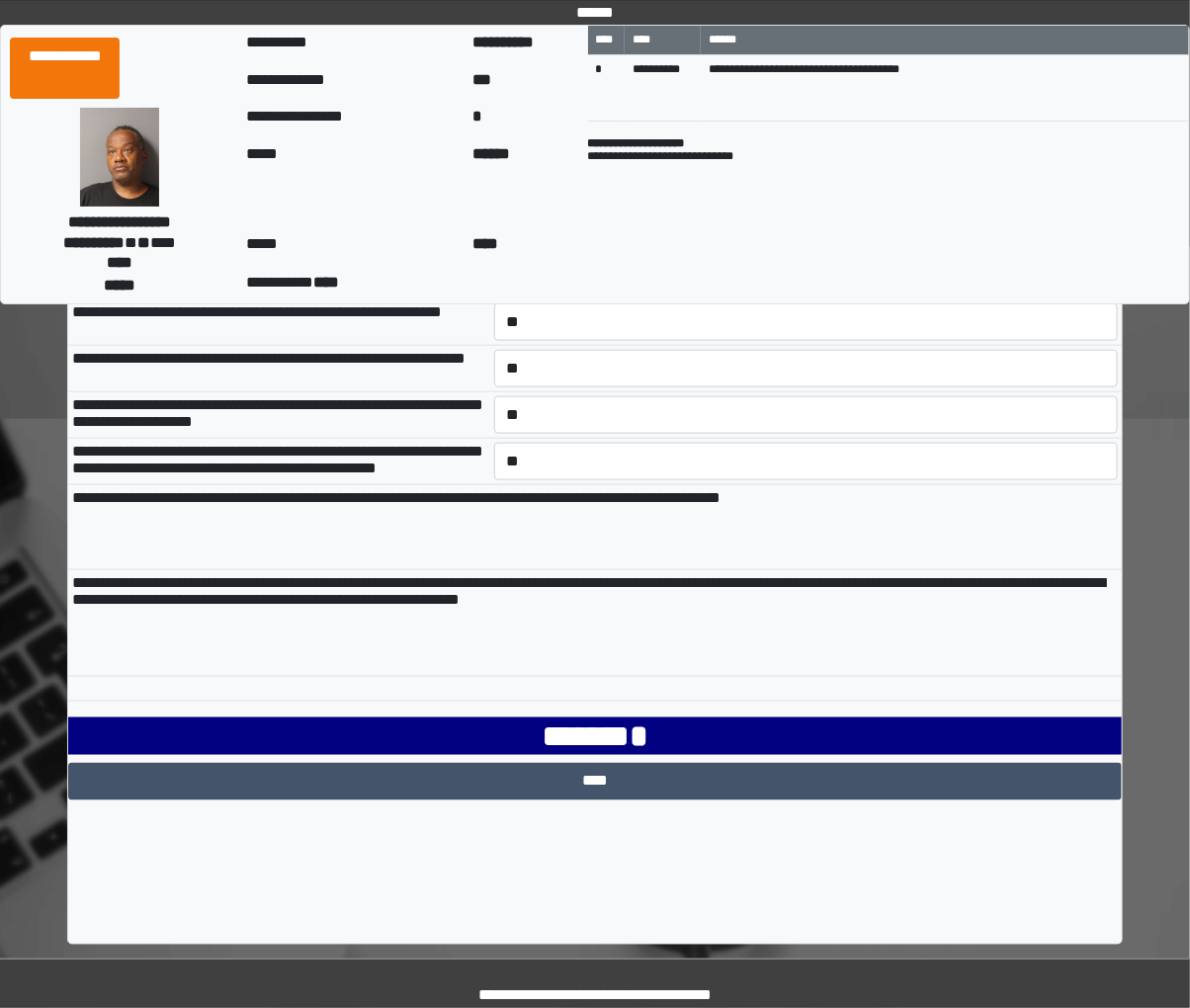 click on "**********" at bounding box center (595, 394) 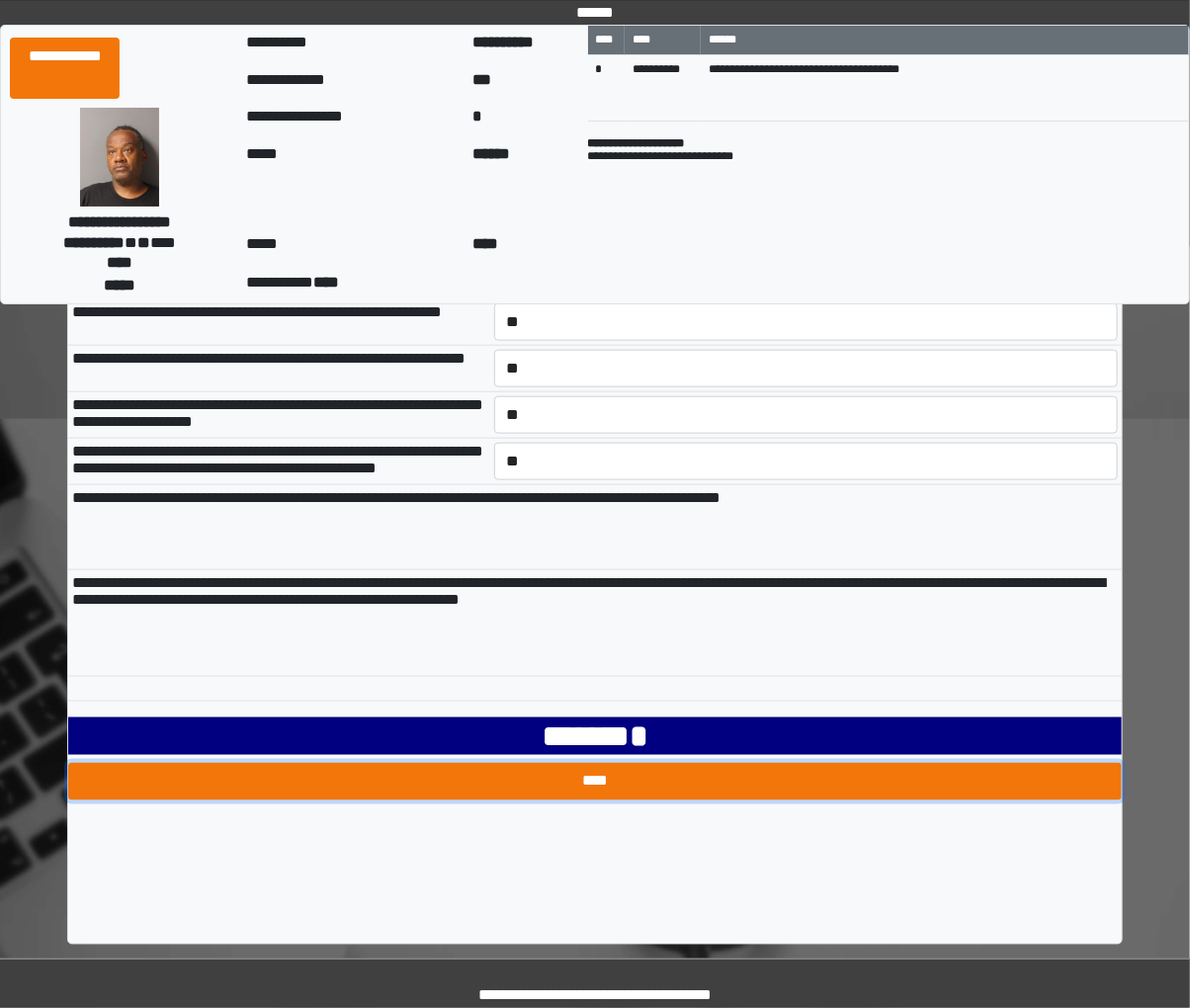 click on "****" at bounding box center [595, 782] 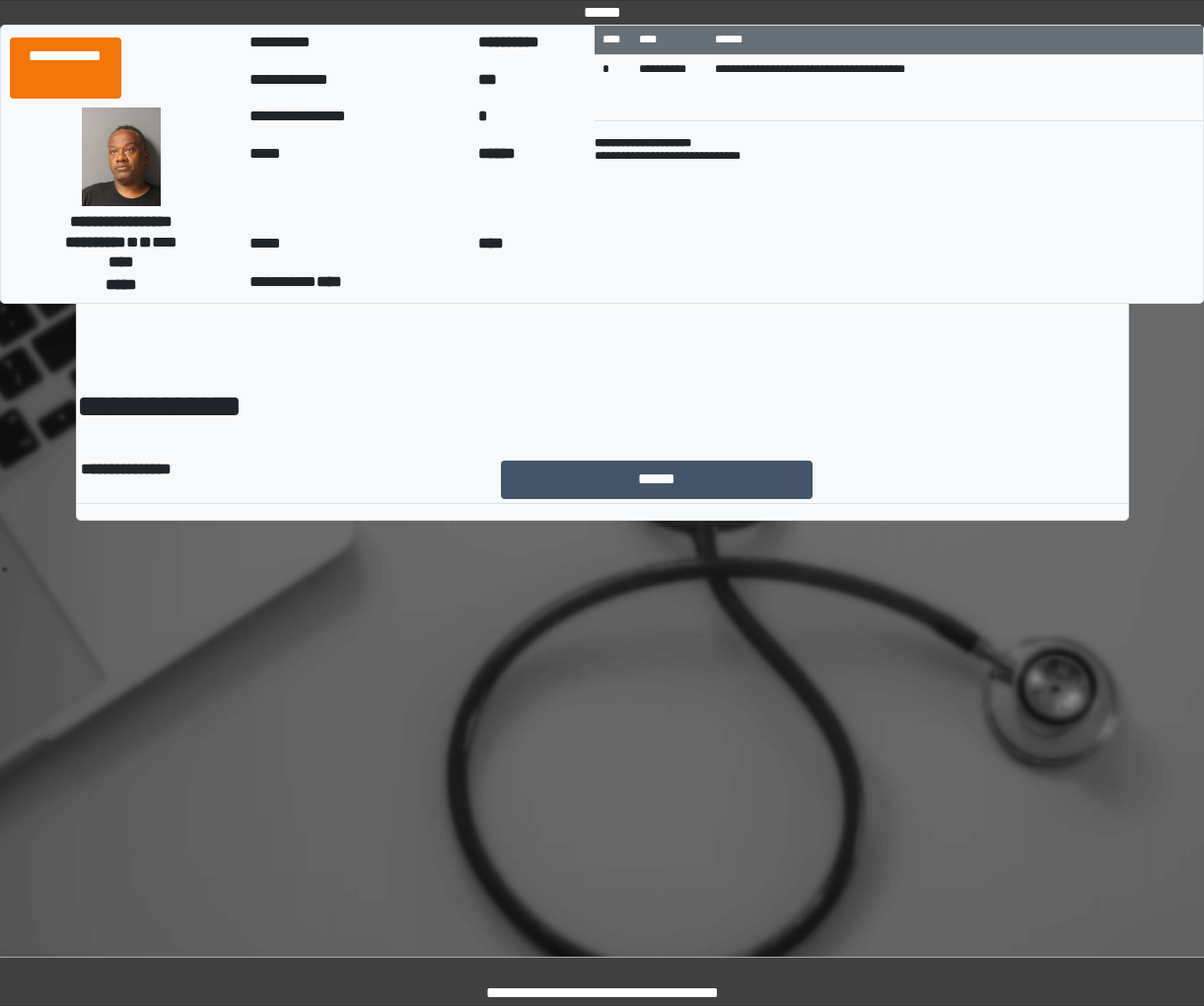 scroll, scrollTop: 0, scrollLeft: 0, axis: both 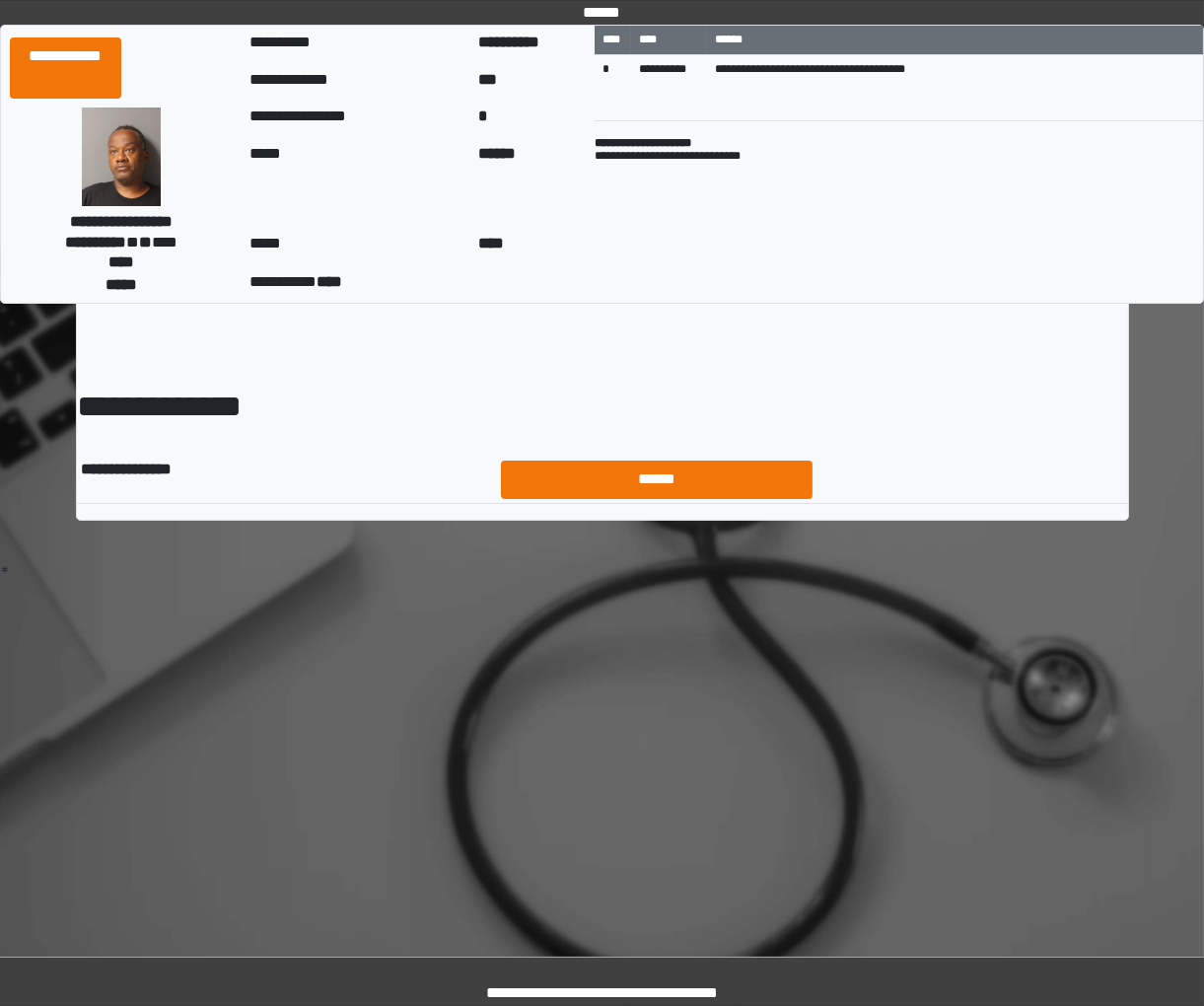 click on "******" at bounding box center [657, 479] 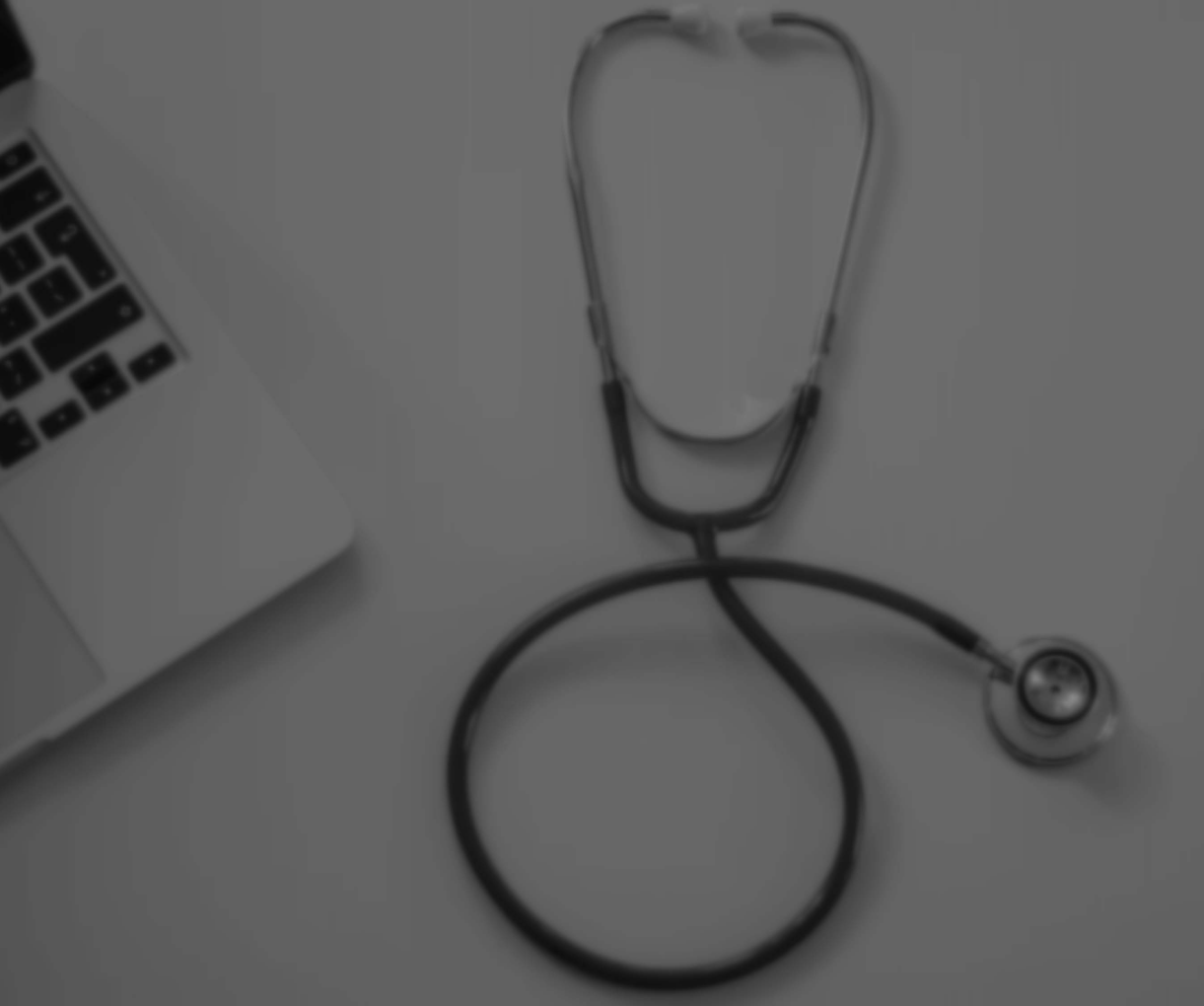 scroll, scrollTop: 0, scrollLeft: 0, axis: both 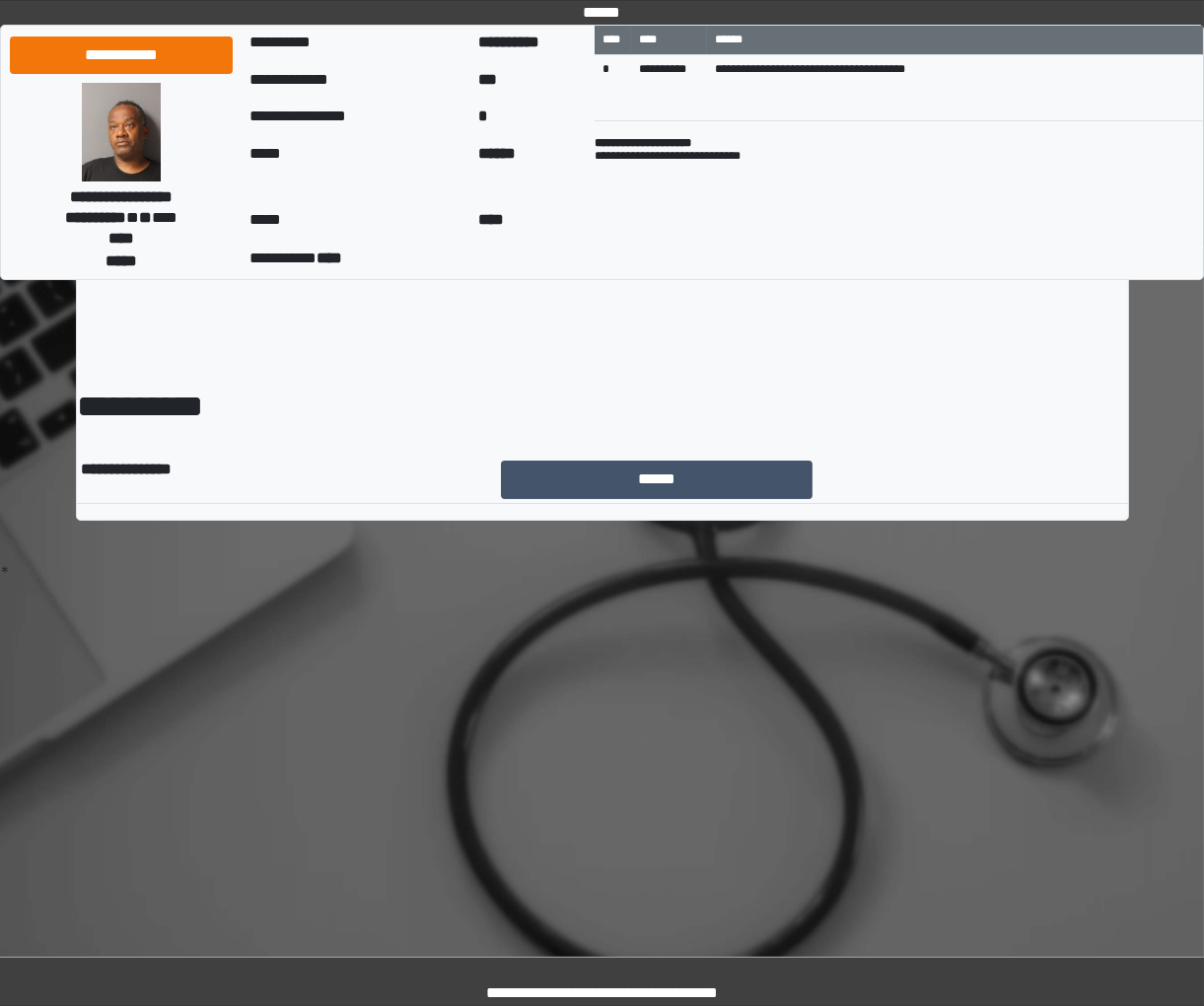 click on "**********" at bounding box center [602, 304] 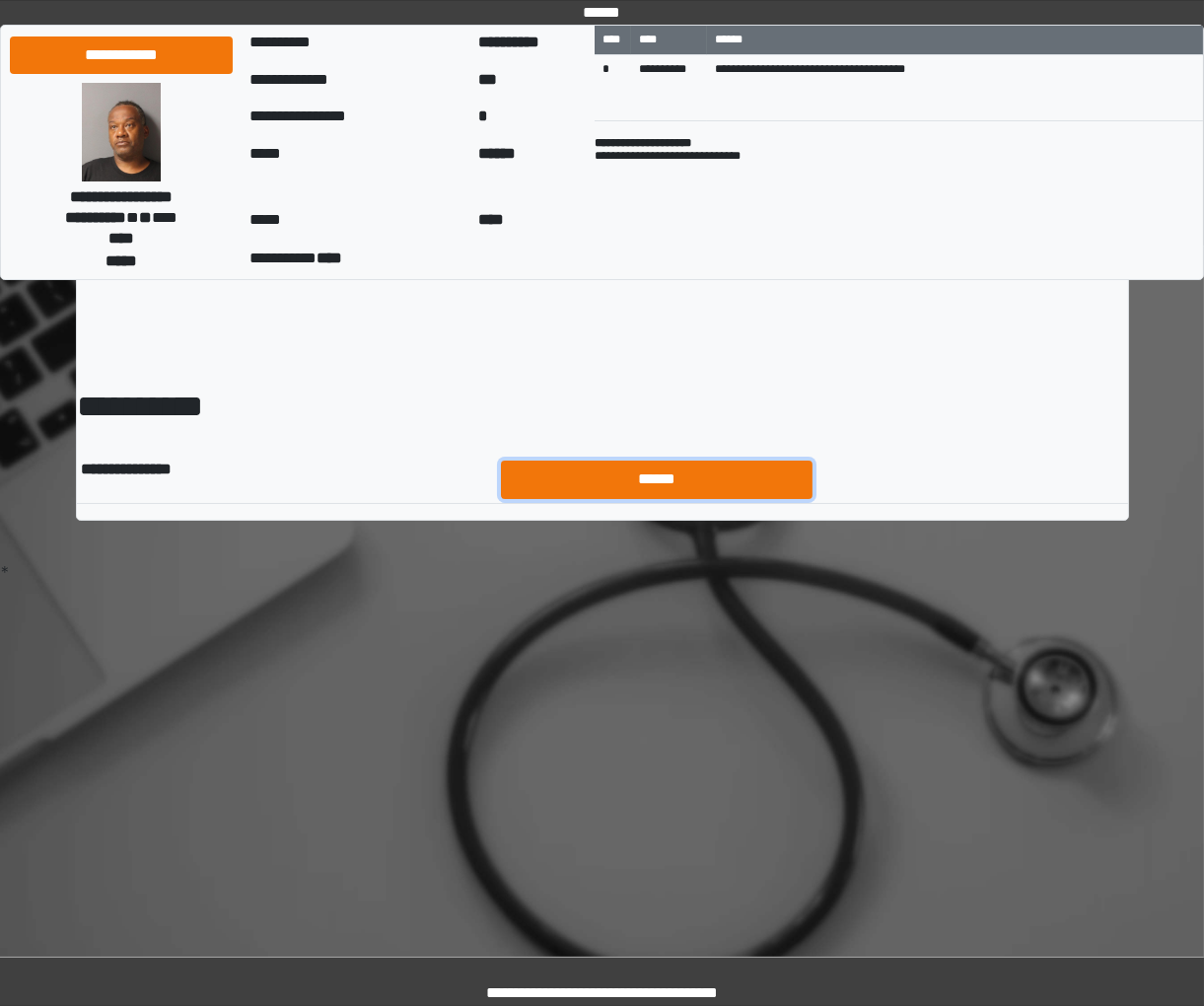 click on "******" at bounding box center (657, 479) 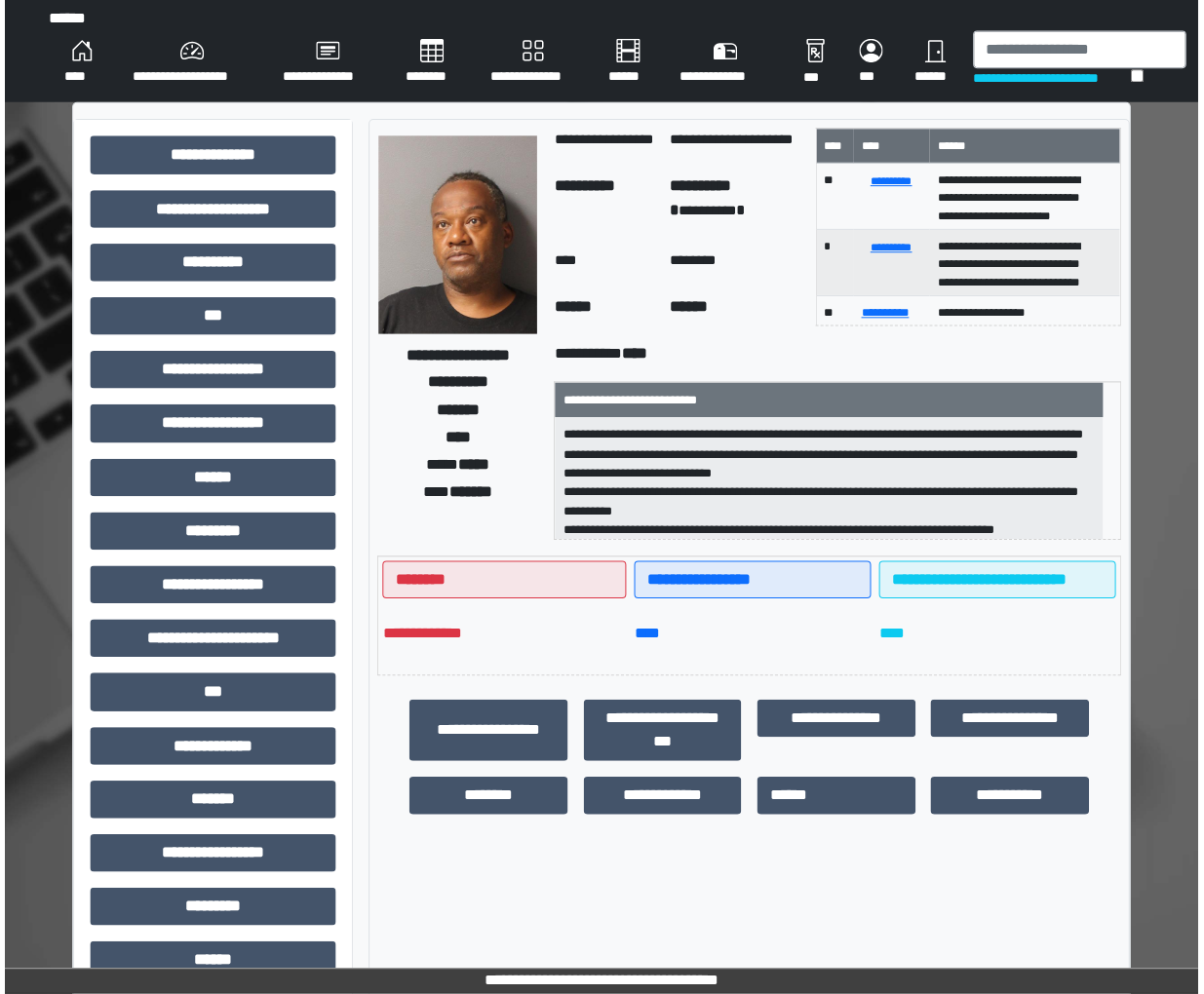scroll, scrollTop: 0, scrollLeft: 0, axis: both 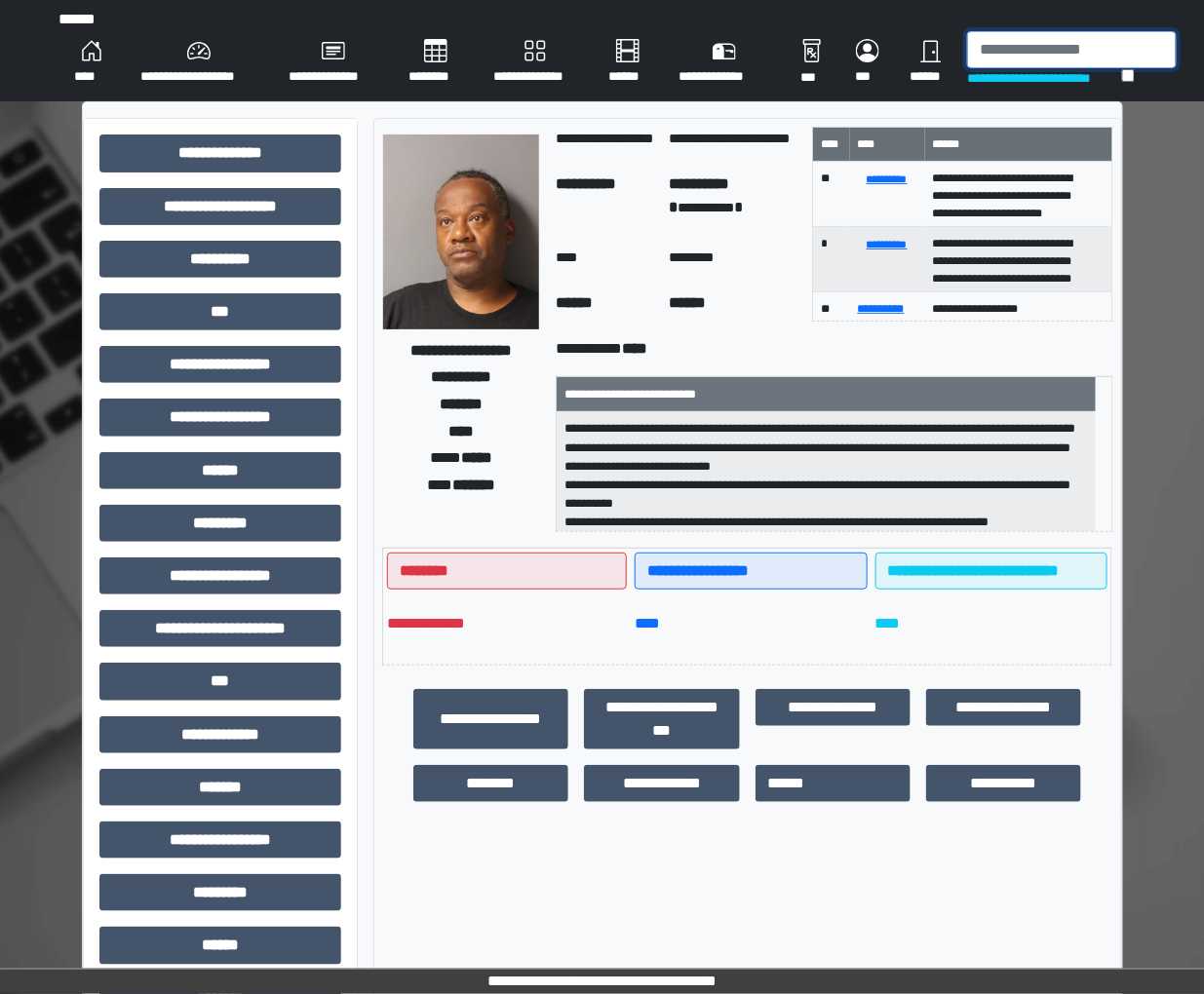 click at bounding box center (1071, 50) 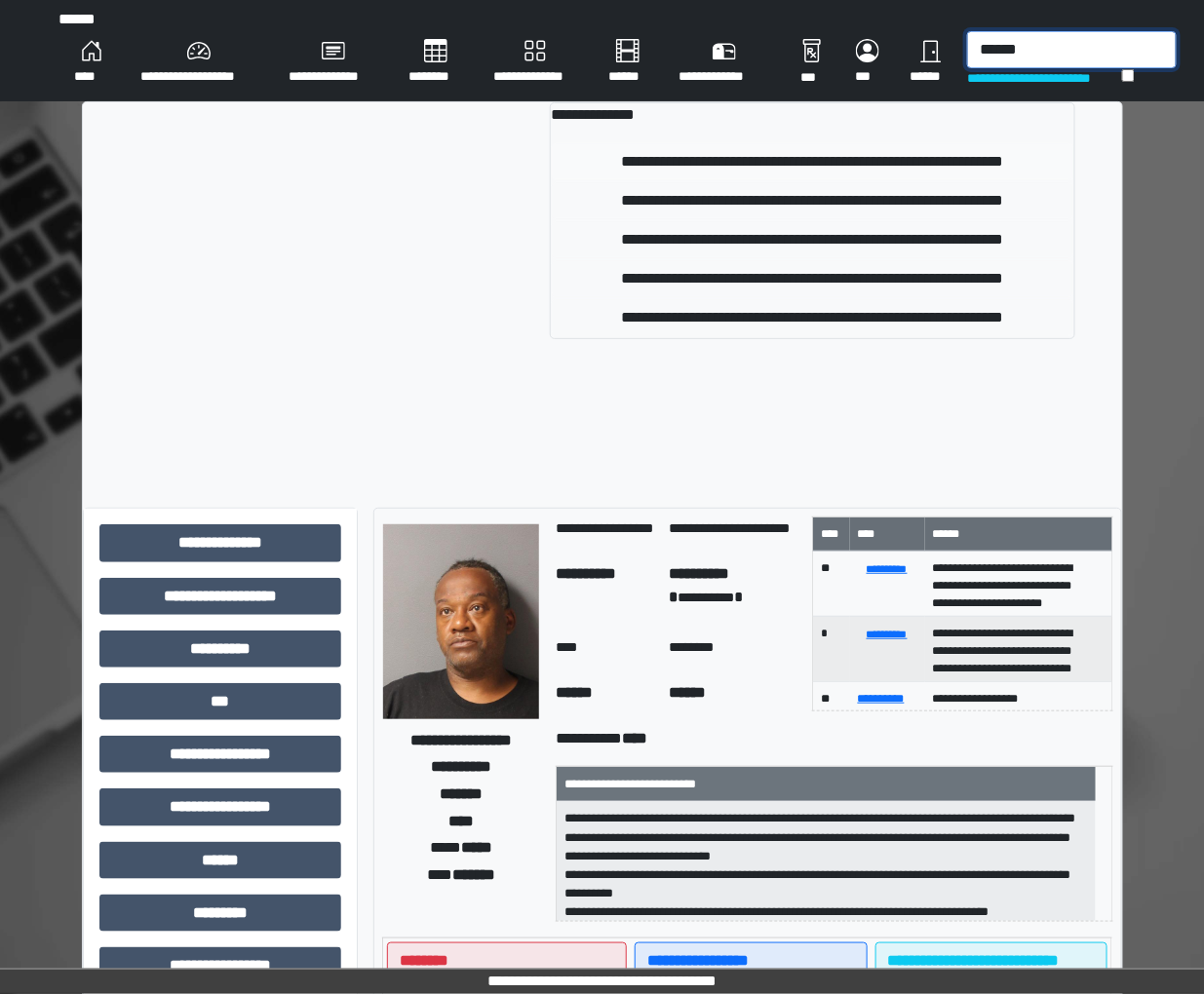 type on "******" 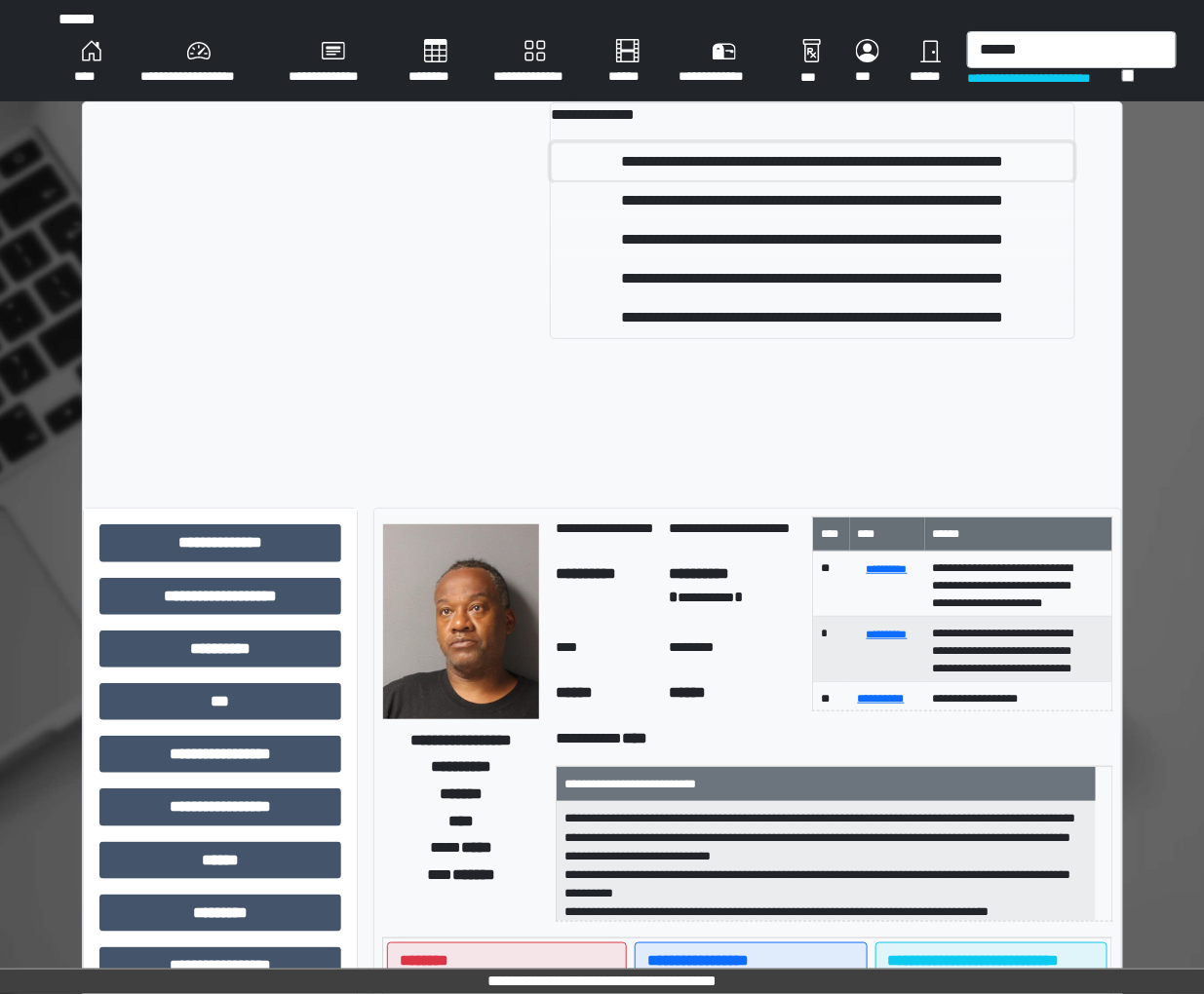 click on "**********" at bounding box center (812, 162) 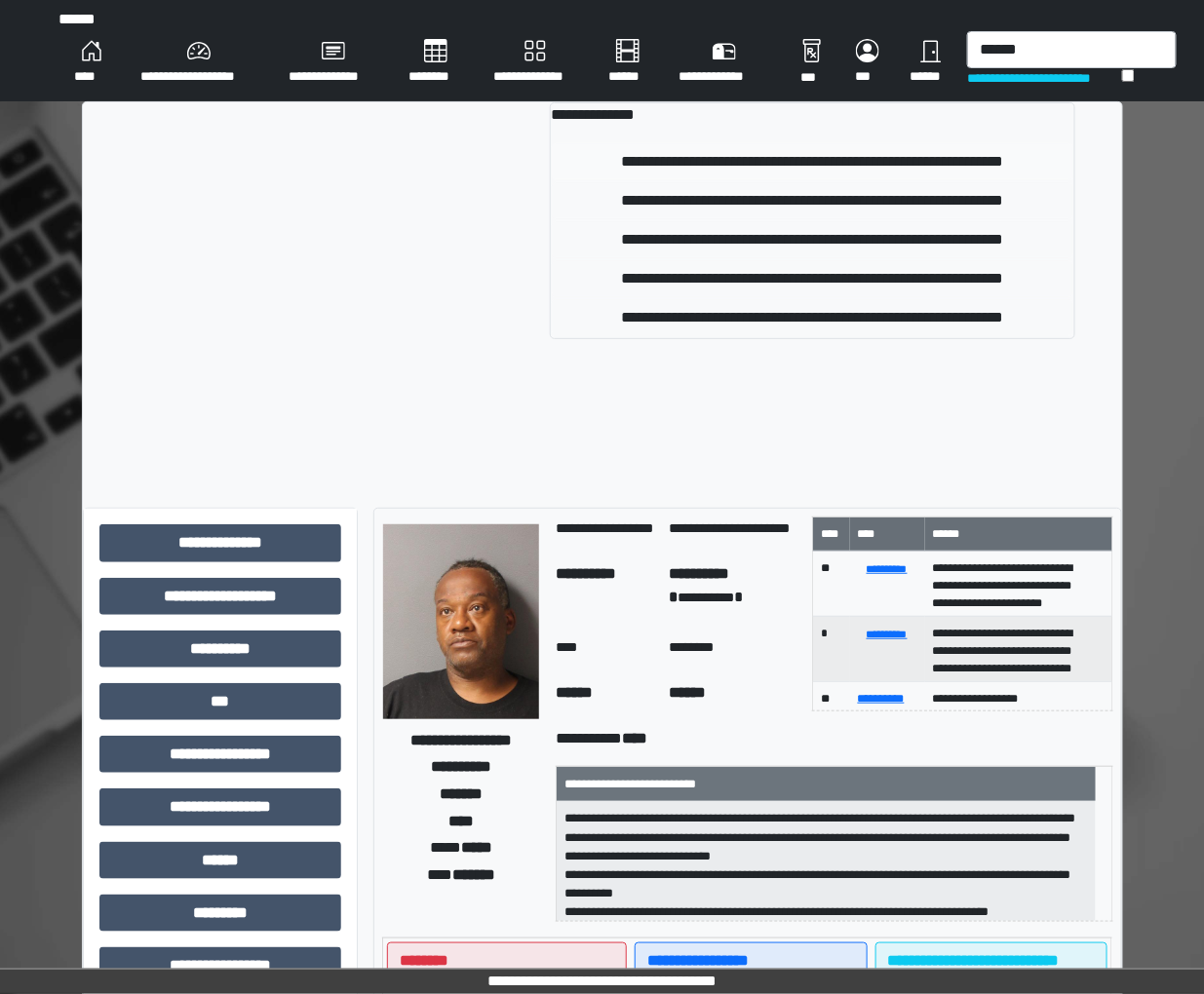 type 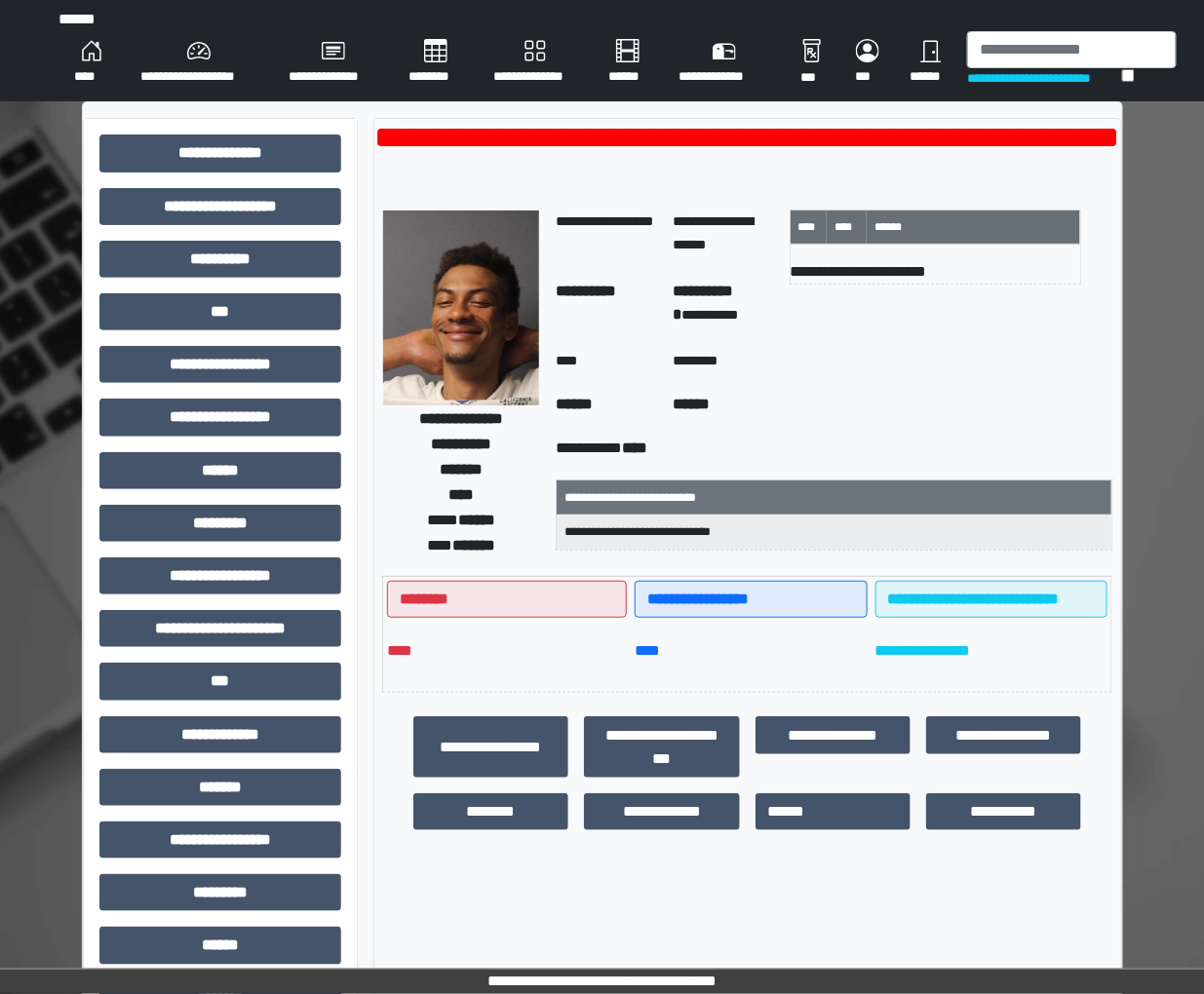 click on "**********" at bounding box center [606, 307] 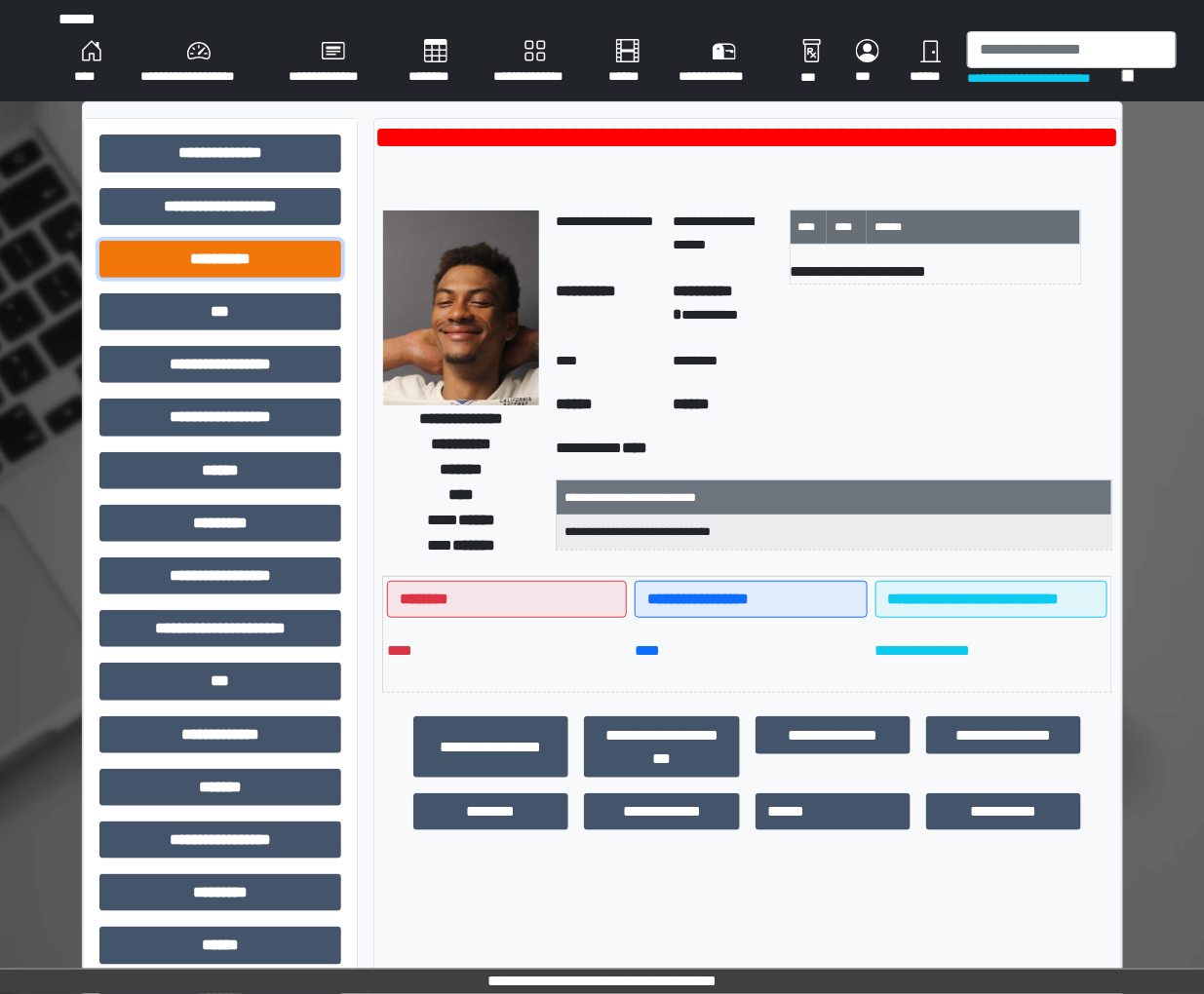 click on "**********" at bounding box center (220, 259) 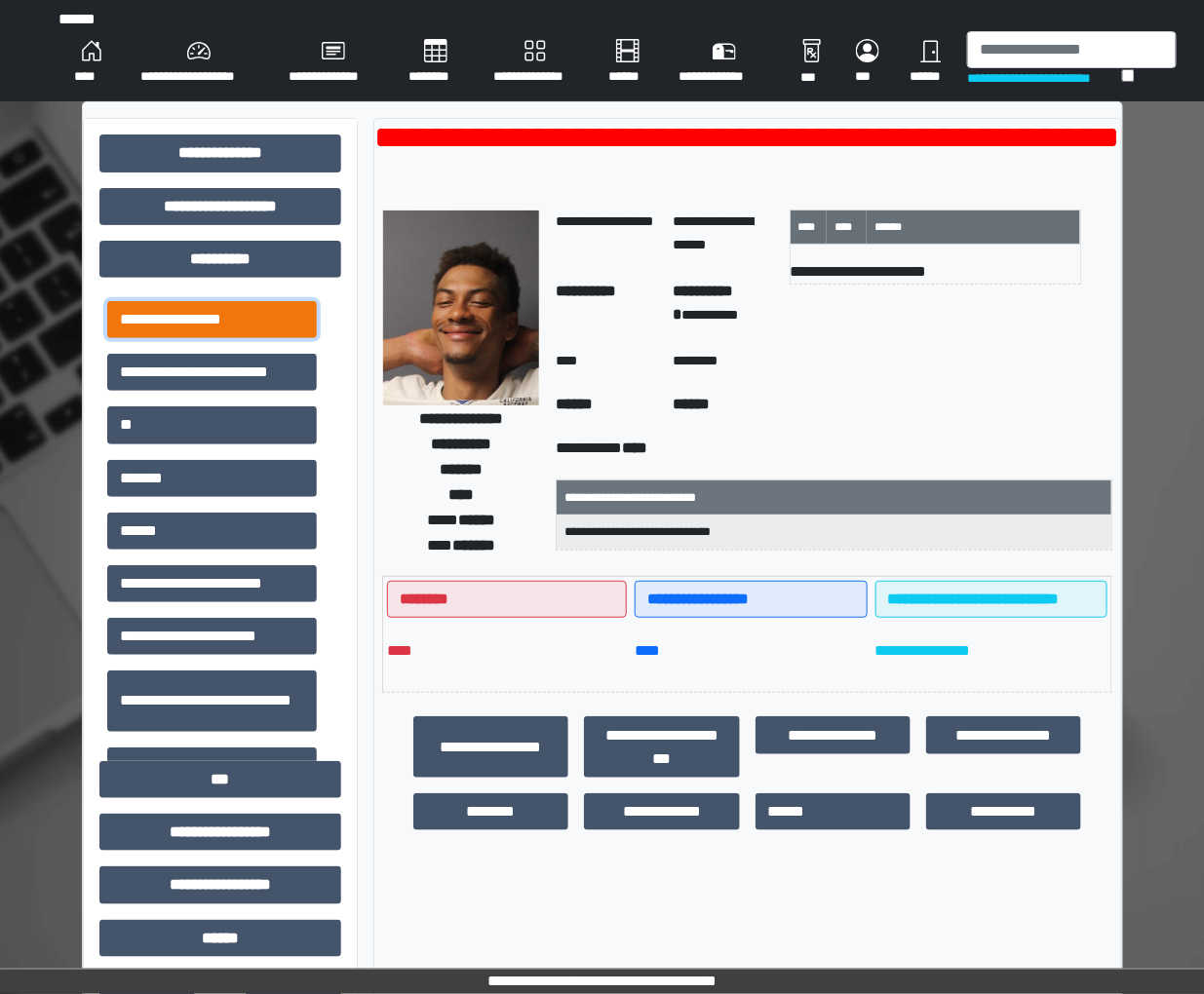 click on "**********" at bounding box center (212, 320) 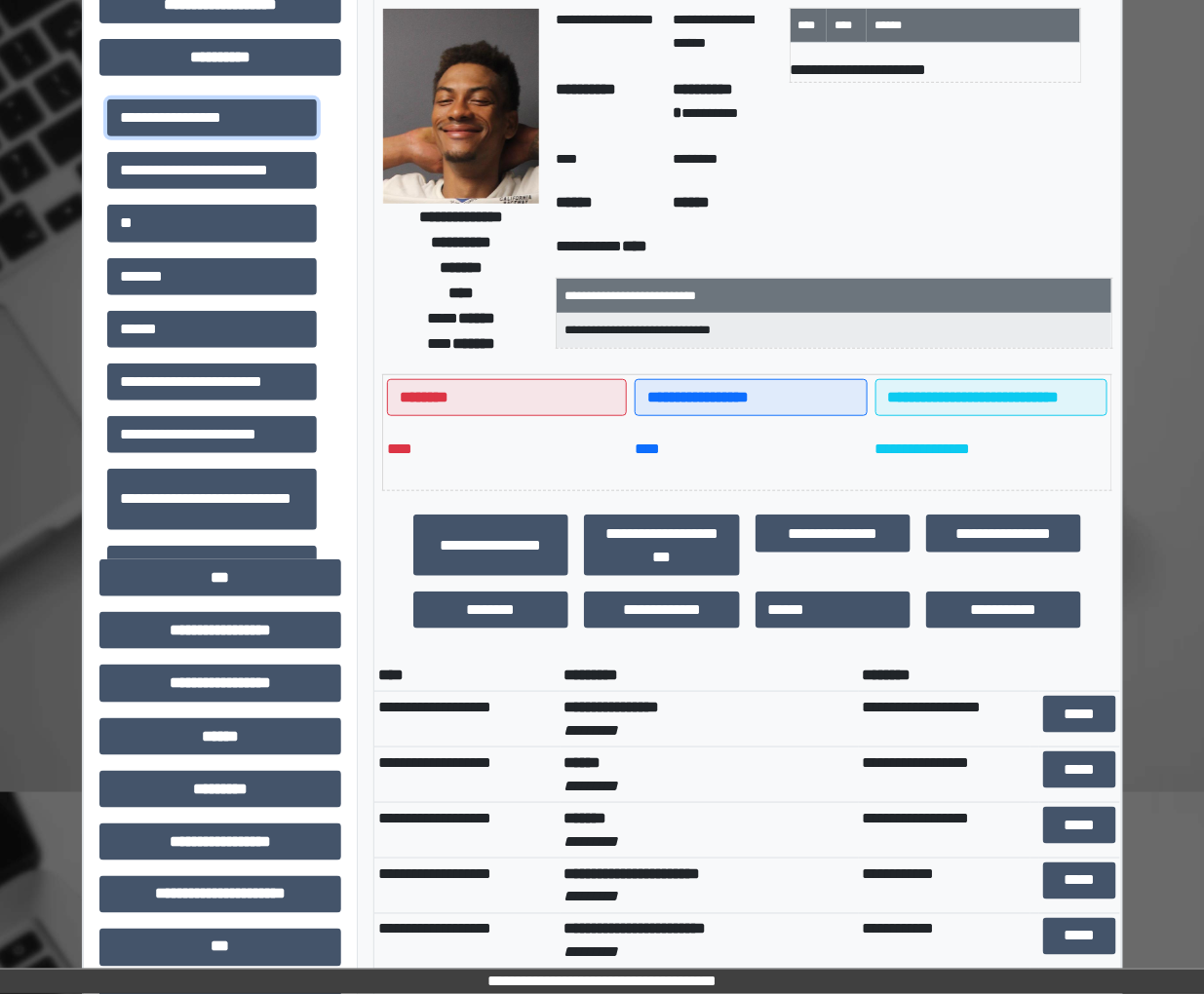 scroll, scrollTop: 433, scrollLeft: 0, axis: vertical 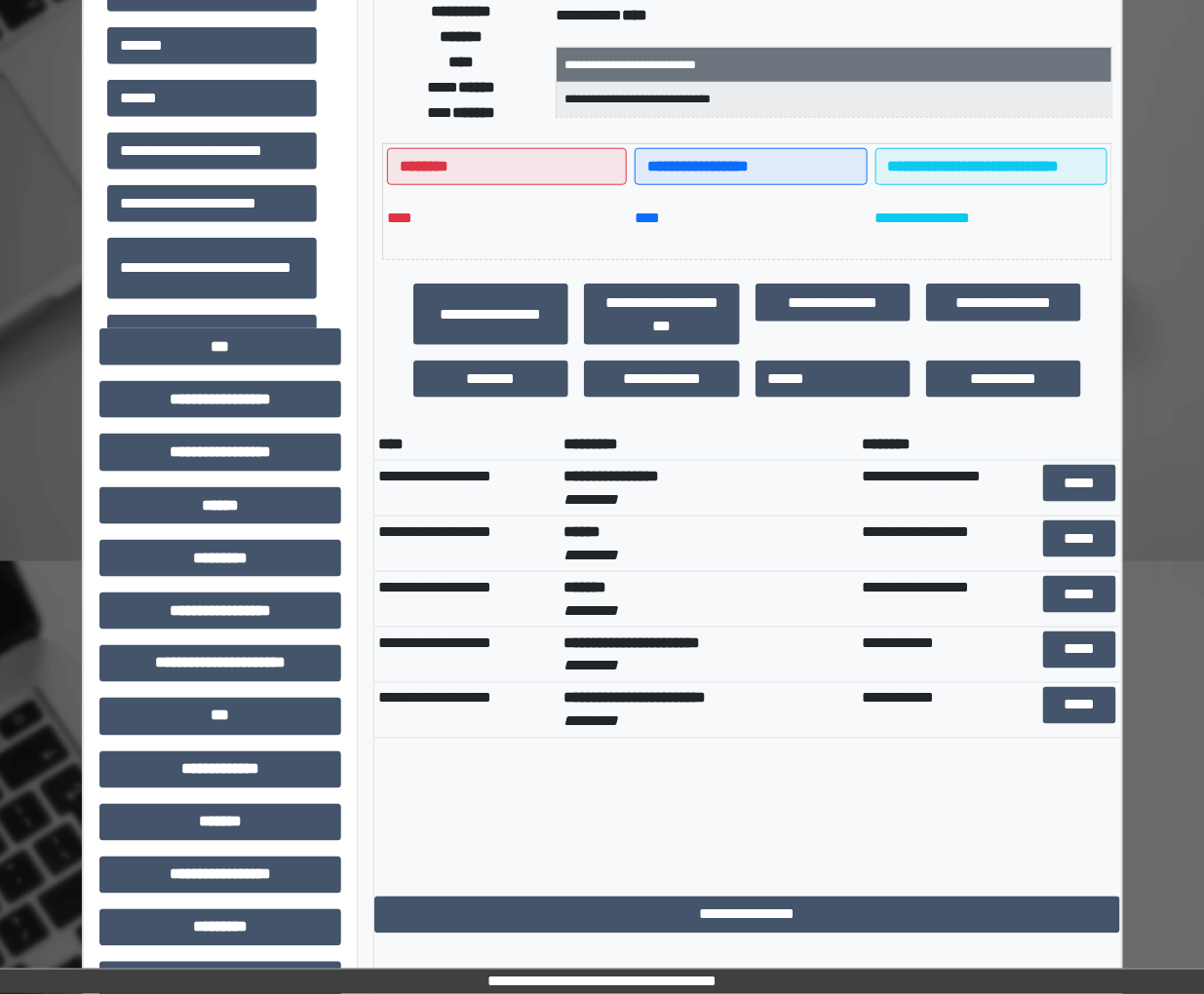 click on "**********" at bounding box center [467, 543] 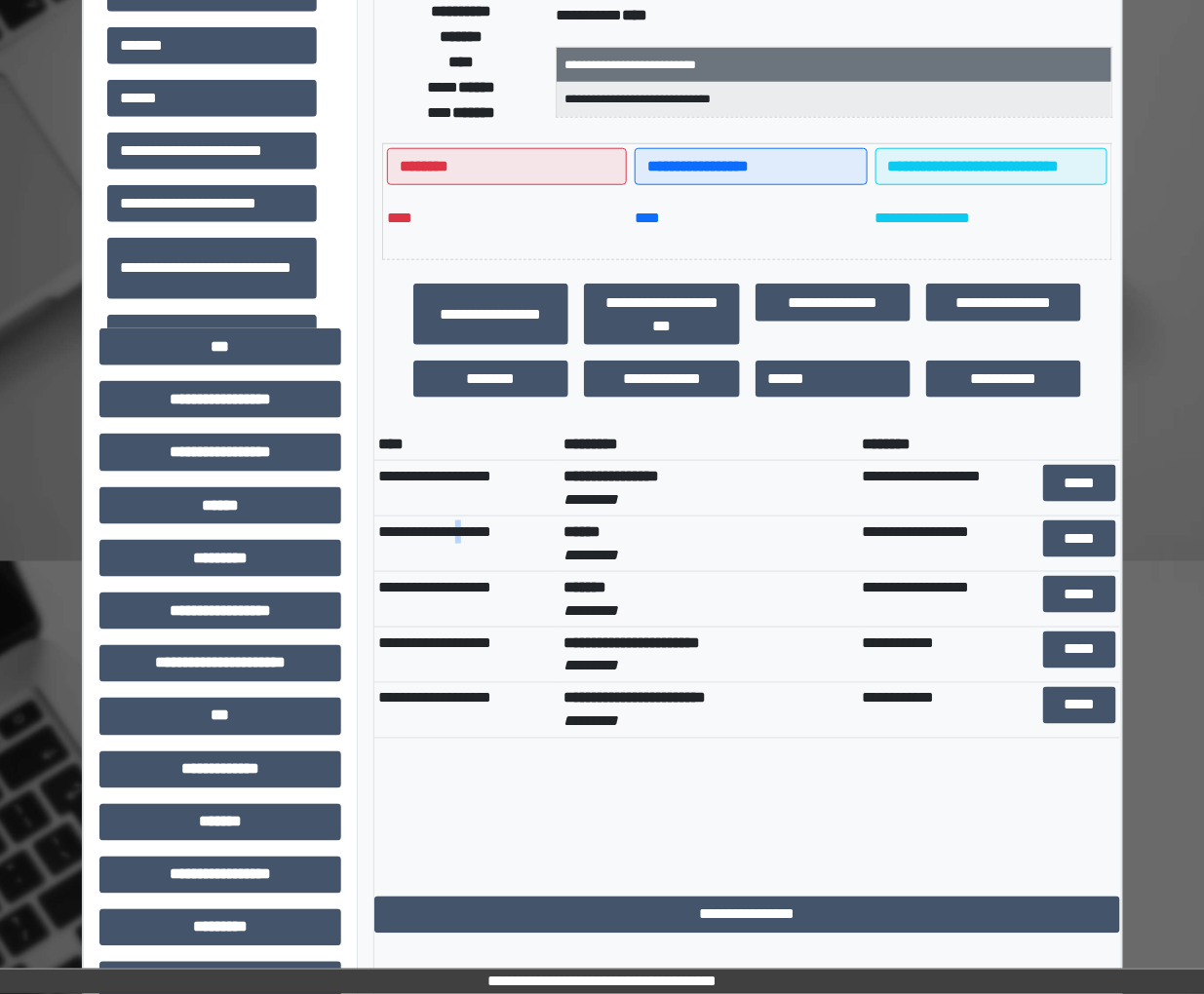 click on "**********" at bounding box center [467, 543] 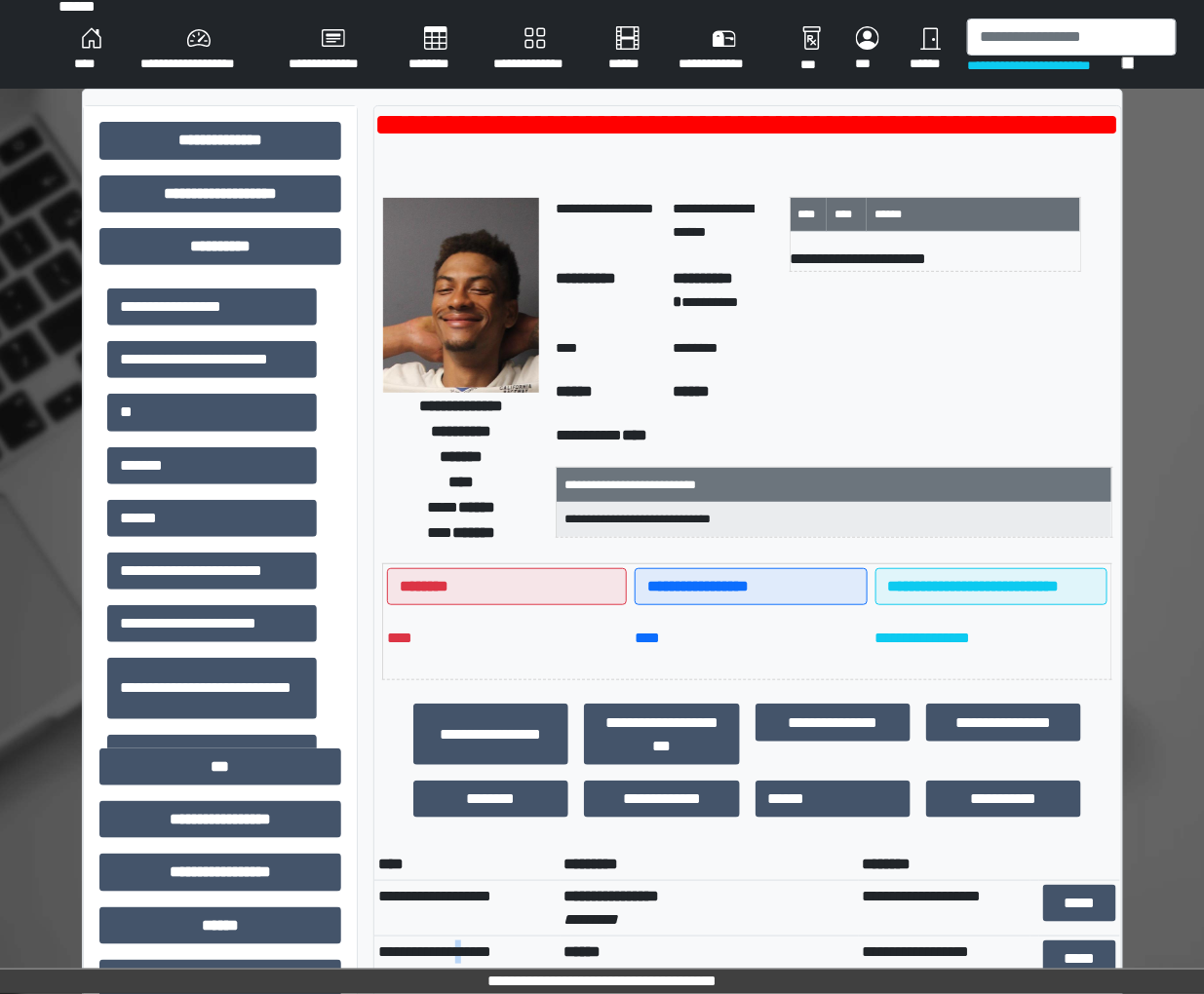 scroll, scrollTop: 0, scrollLeft: 0, axis: both 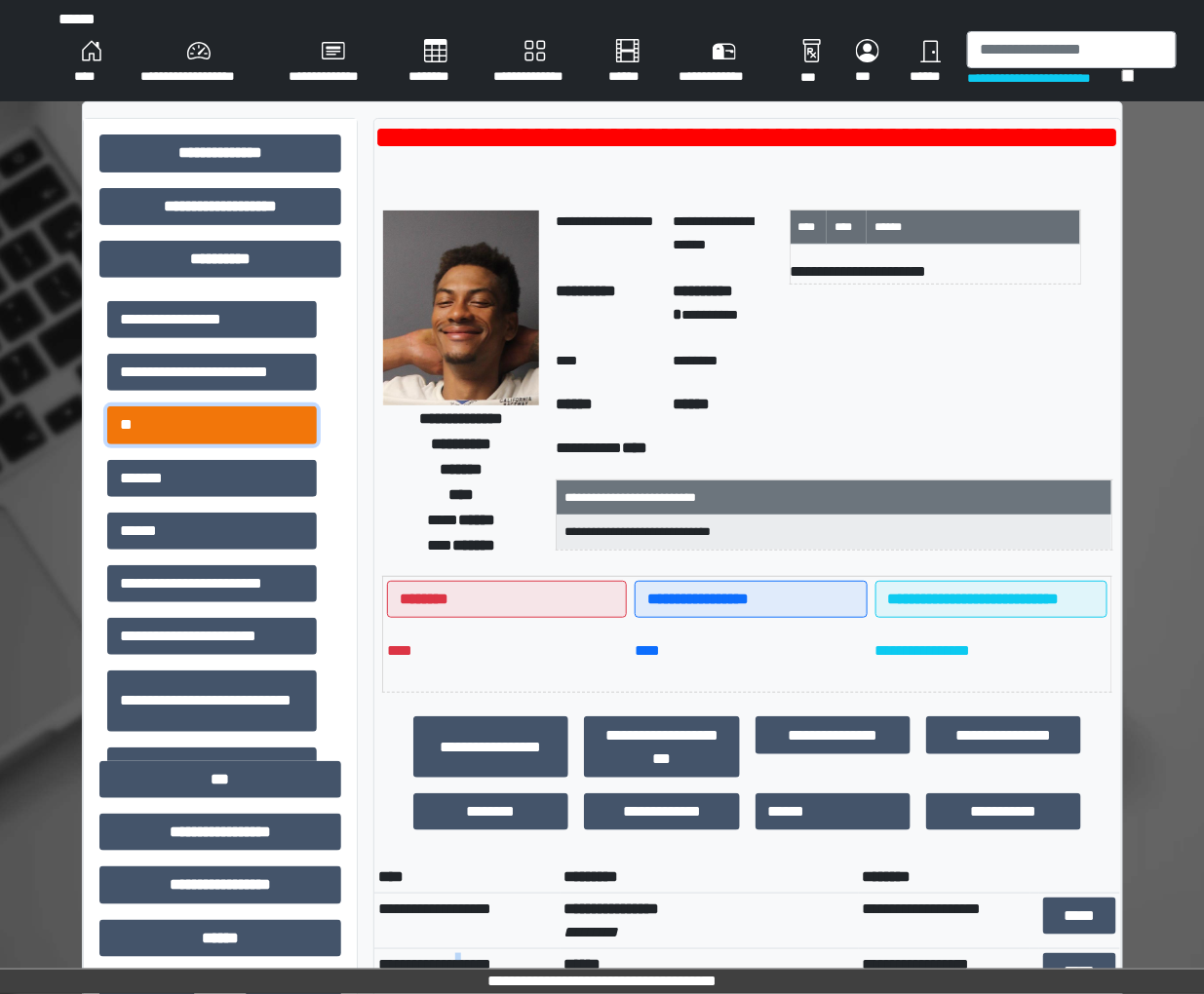 click on "**" at bounding box center [212, 425] 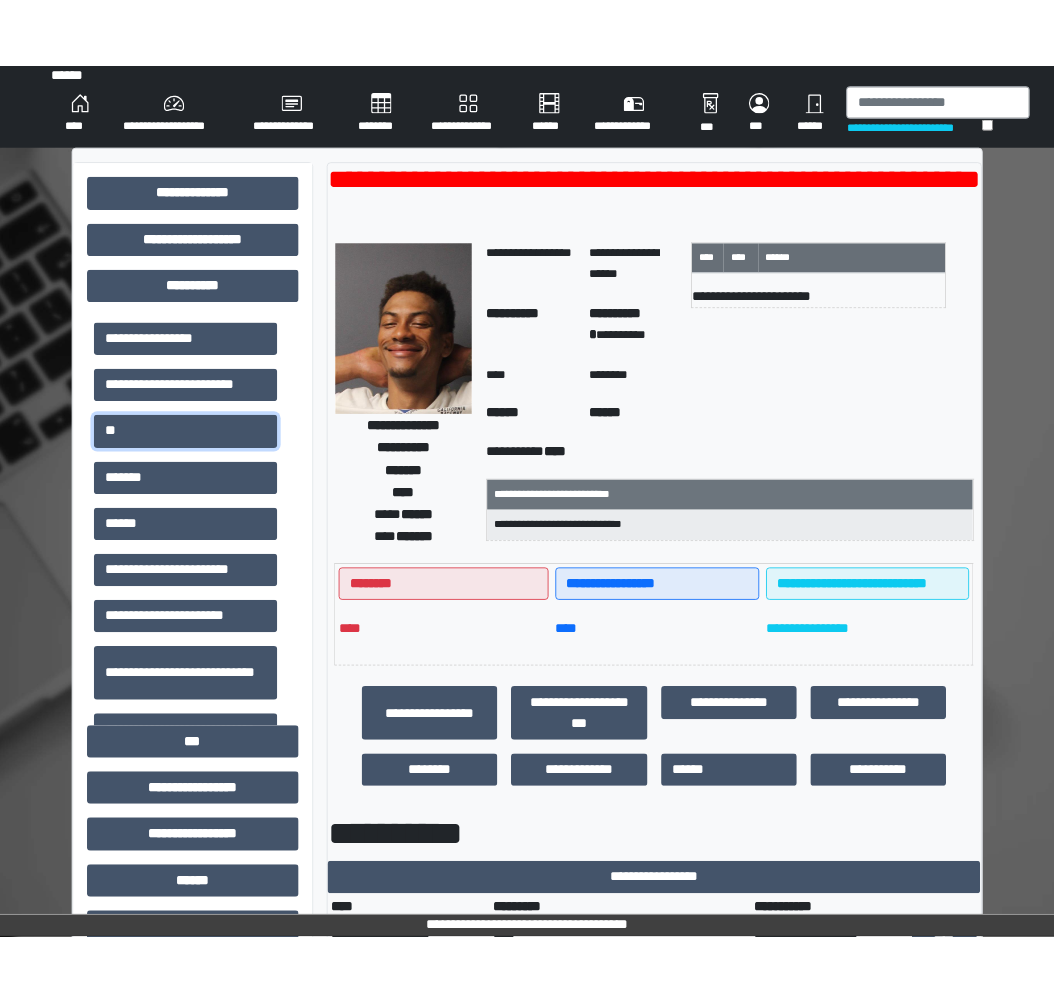 scroll, scrollTop: 0, scrollLeft: 0, axis: both 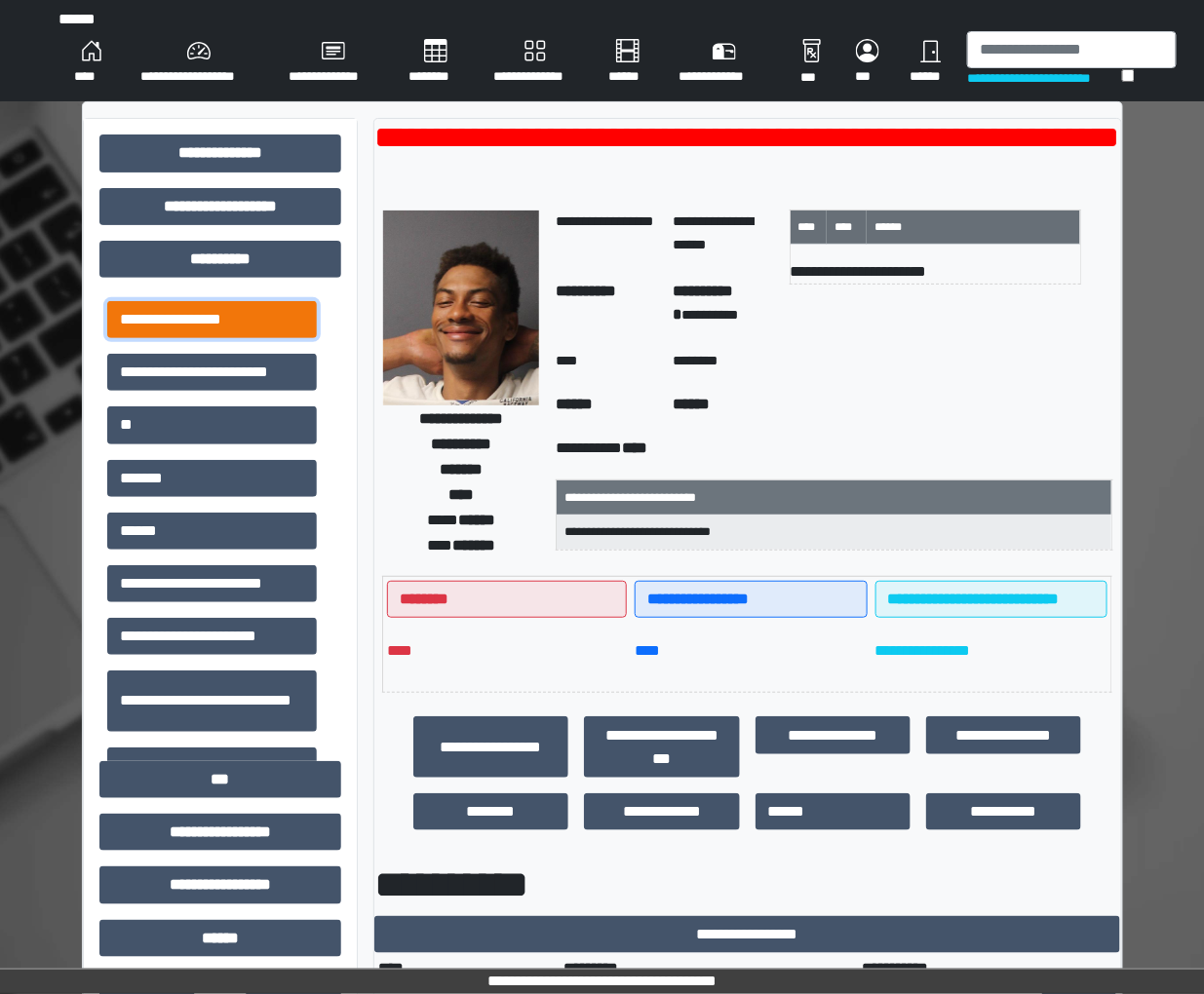 click on "**********" at bounding box center [212, 320] 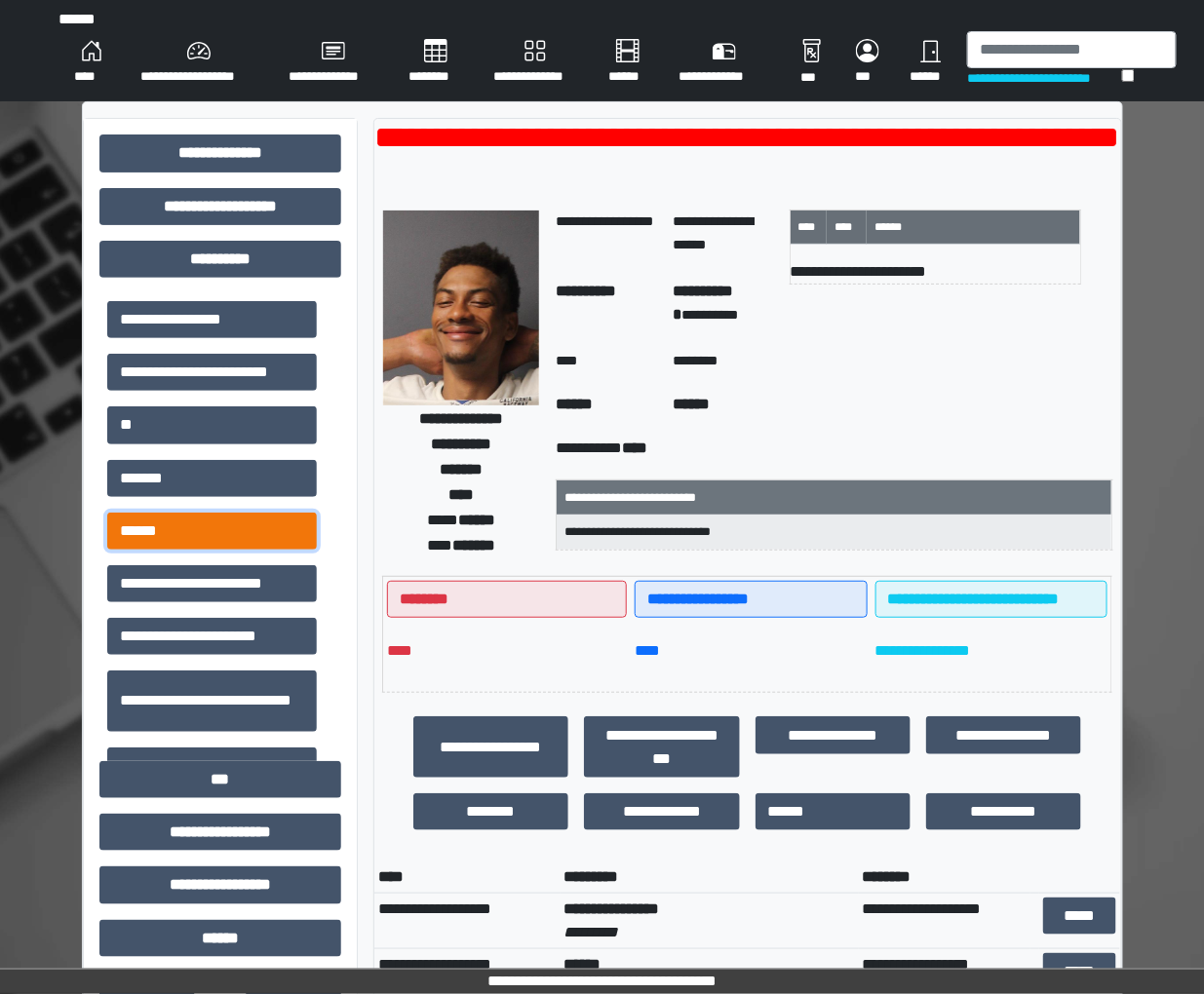 click on "******" at bounding box center [212, 531] 